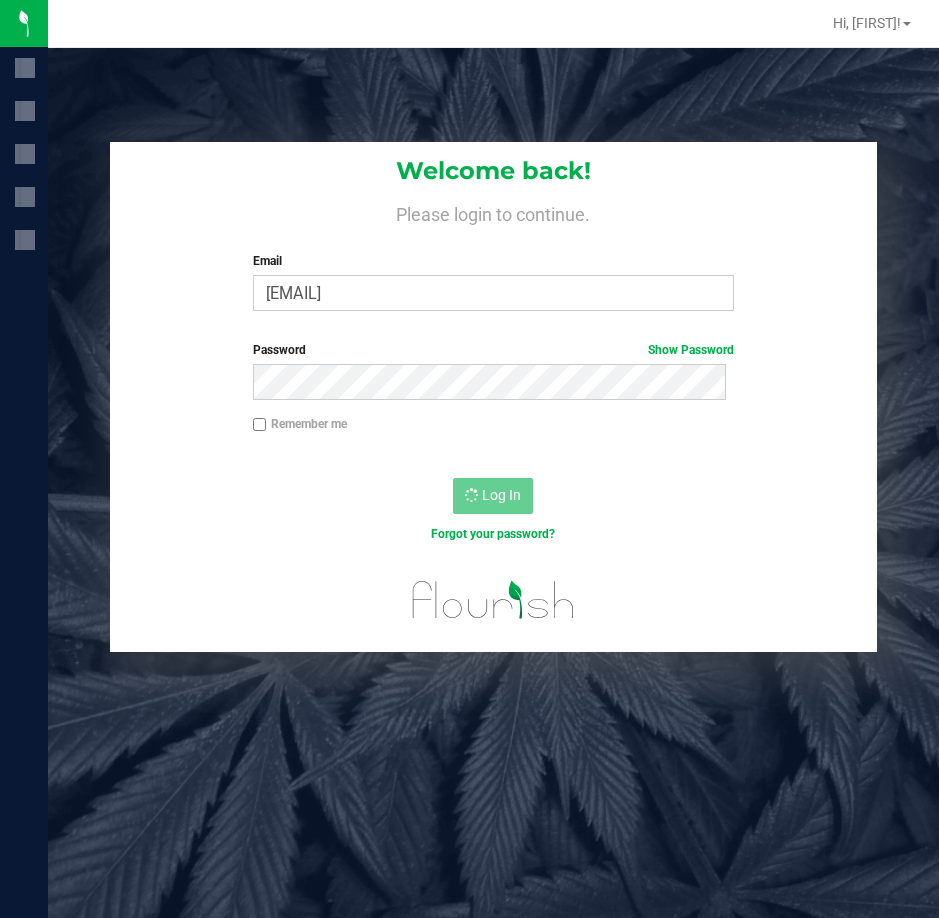 scroll, scrollTop: 0, scrollLeft: 0, axis: both 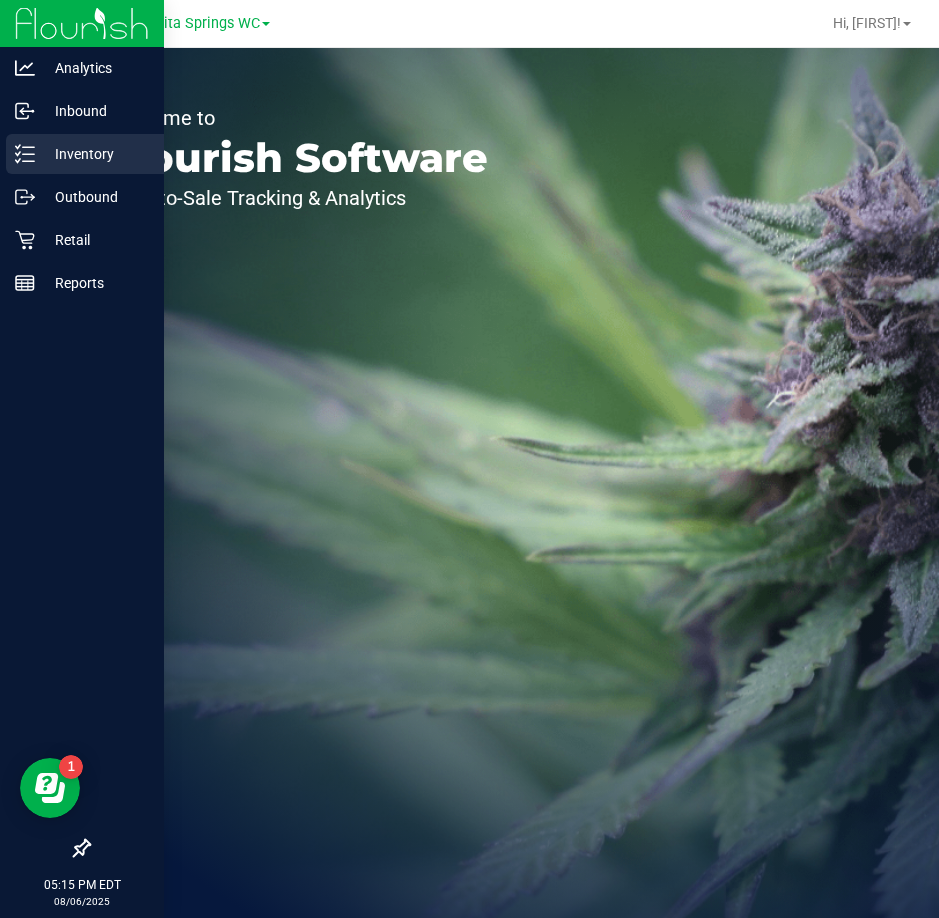 click on "Inventory" at bounding box center [95, 154] 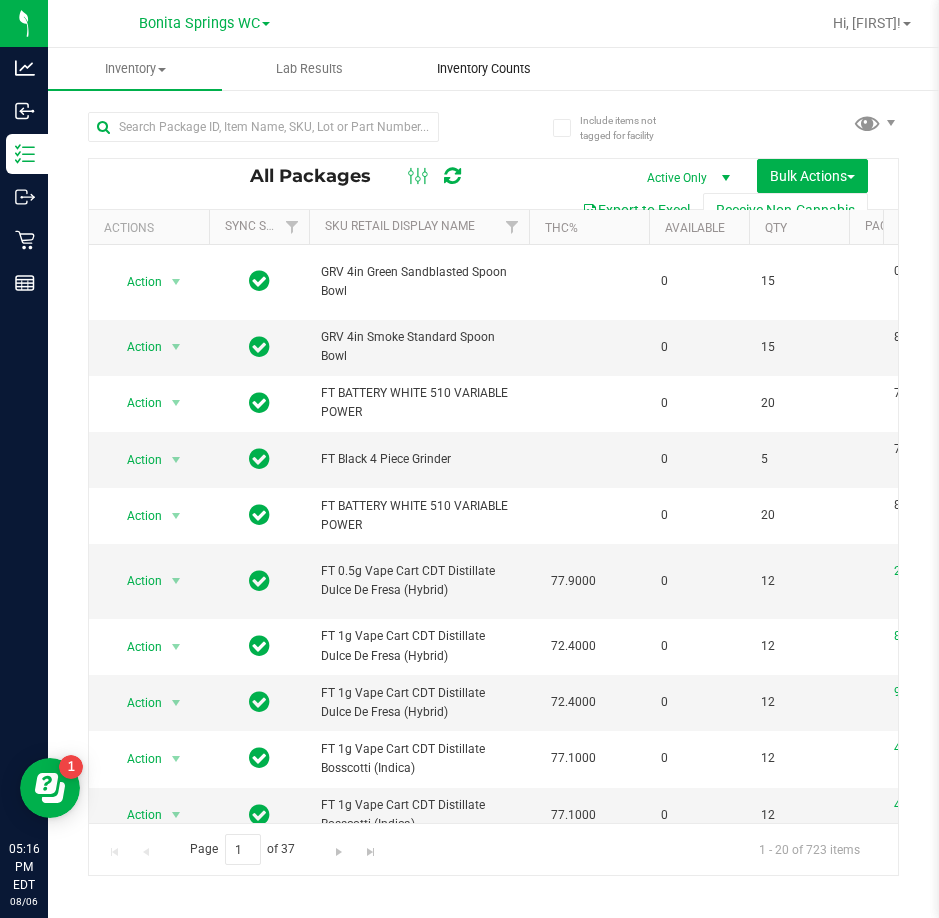 click on "Inventory Counts" at bounding box center [484, 69] 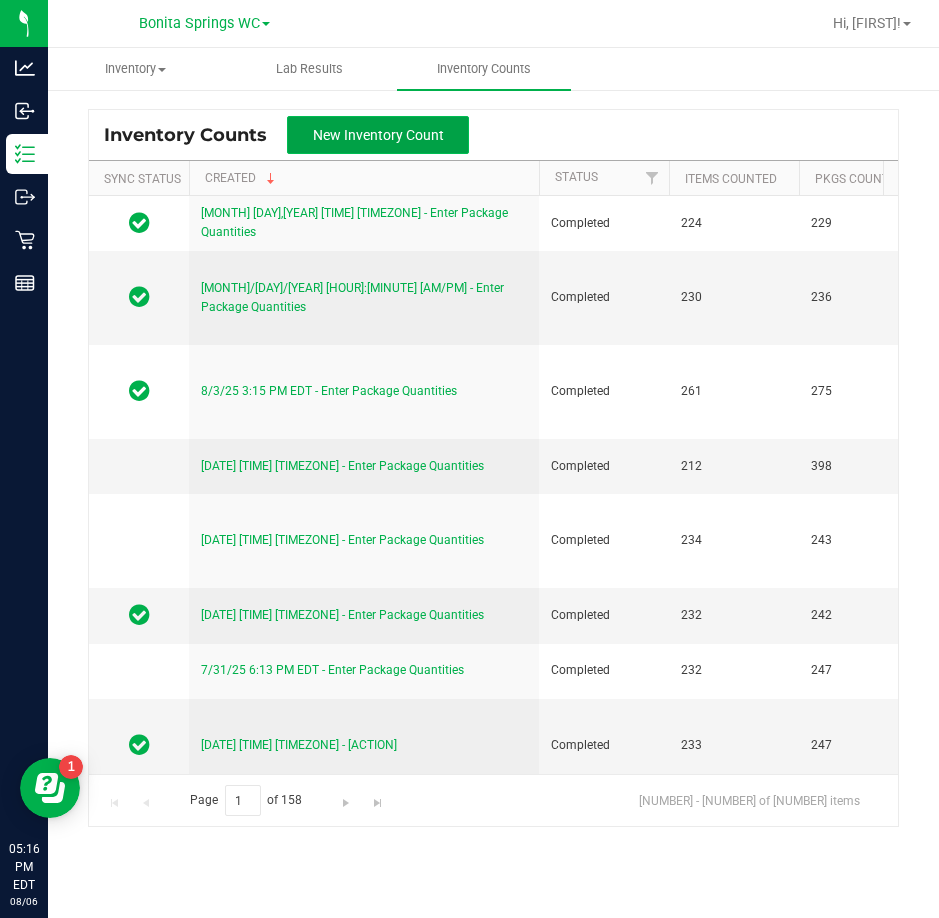 click on "New Inventory Count" at bounding box center [378, 135] 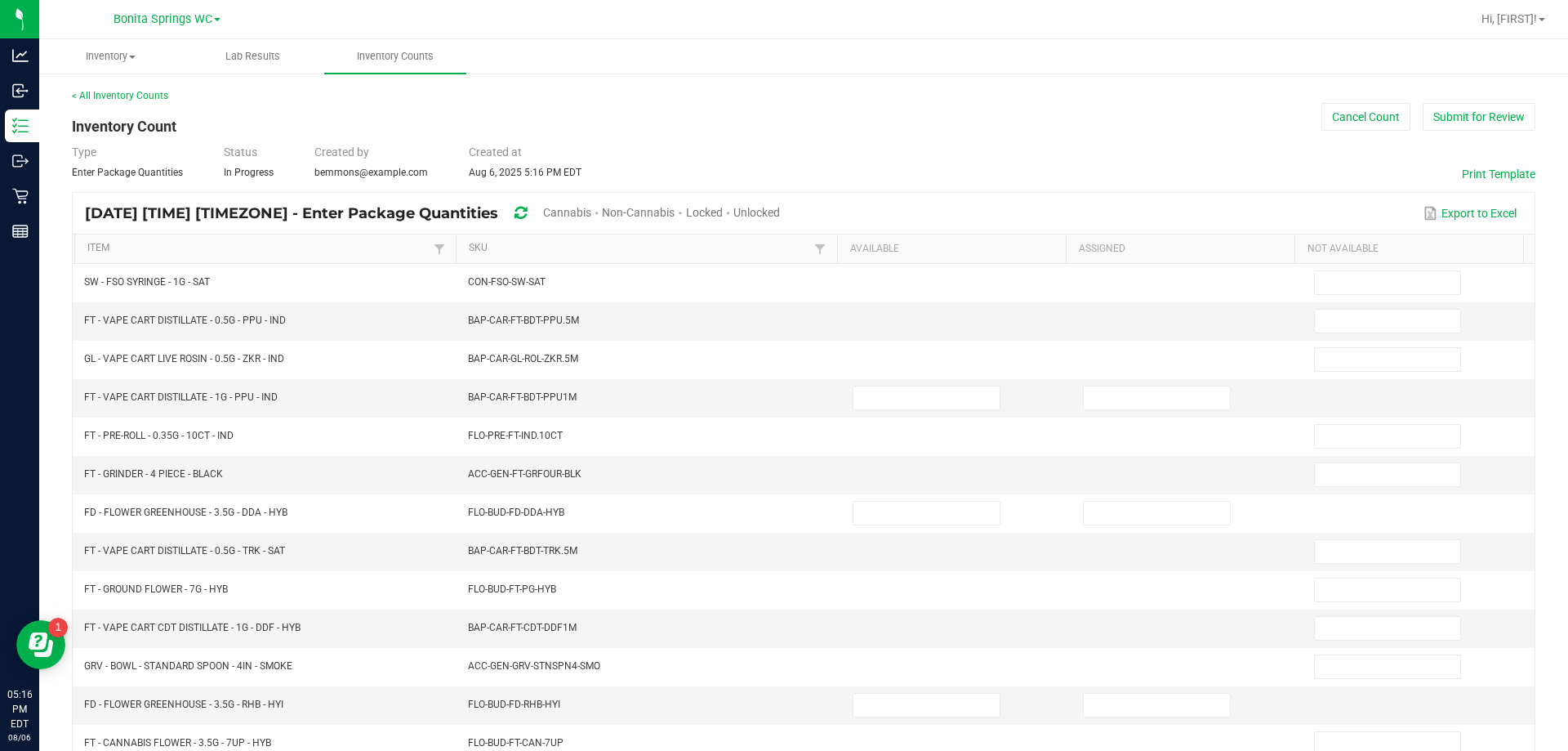 click on "Cannabis" at bounding box center (567, 212) 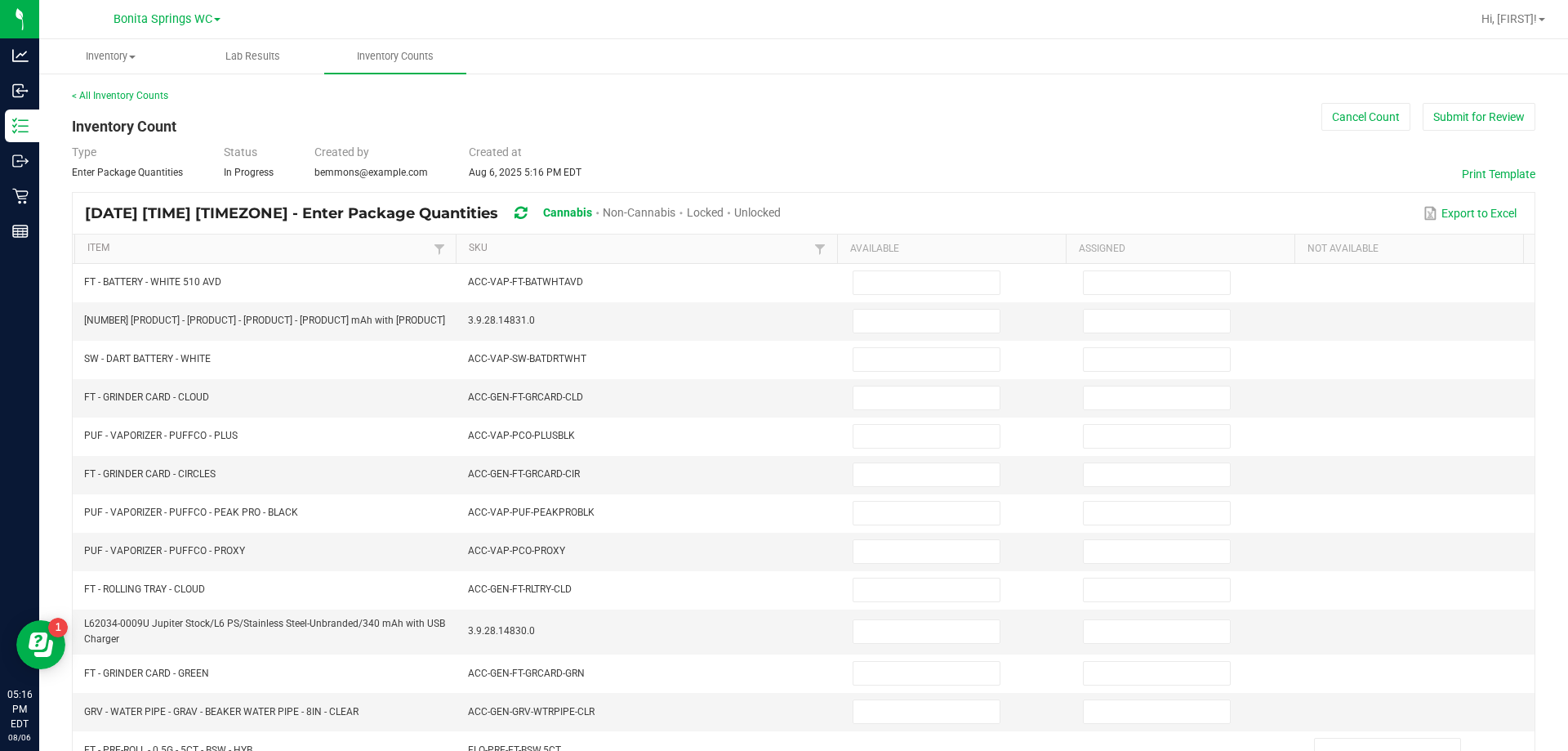 click on "Unlocked" at bounding box center [757, 212] 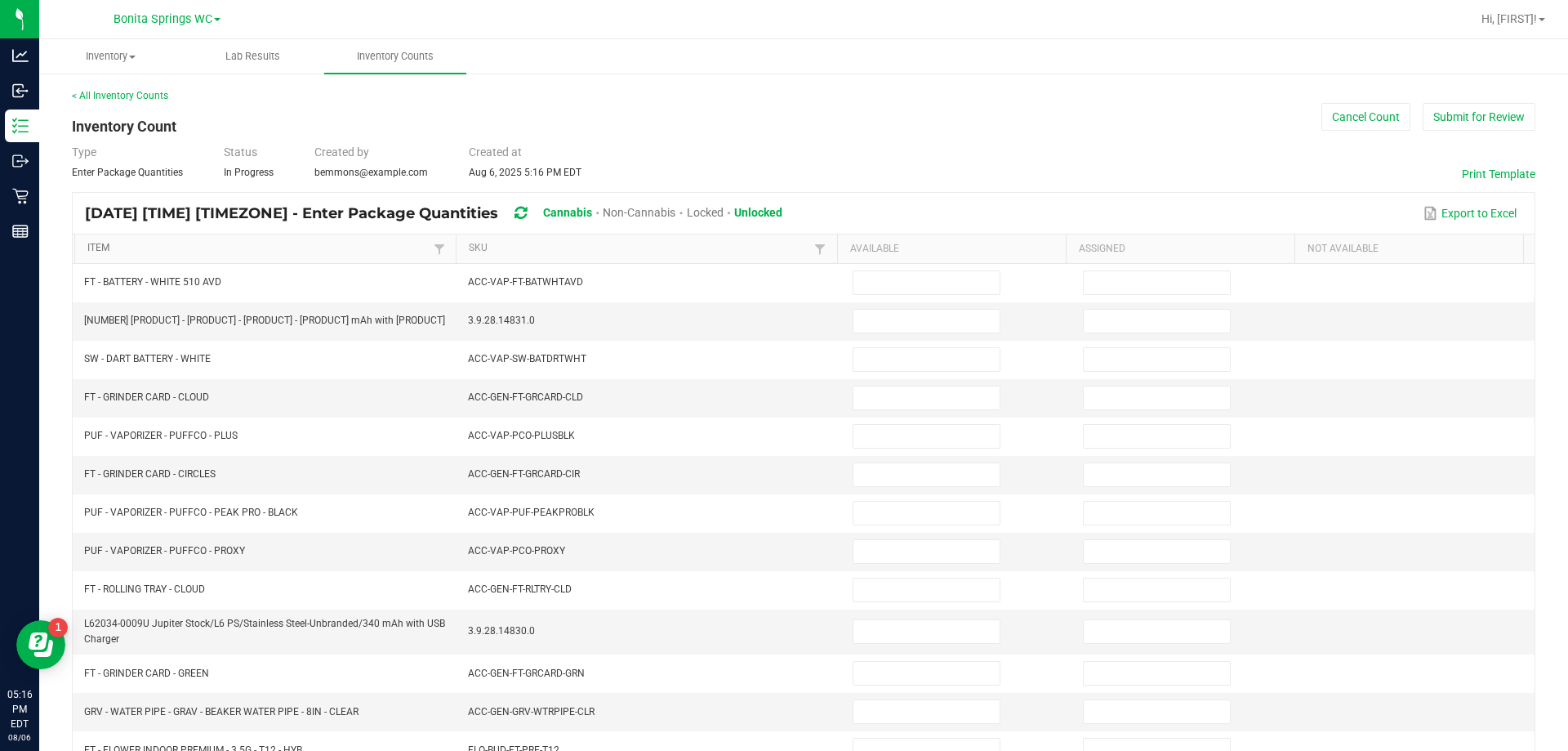 click on "Item" at bounding box center (258, 248) 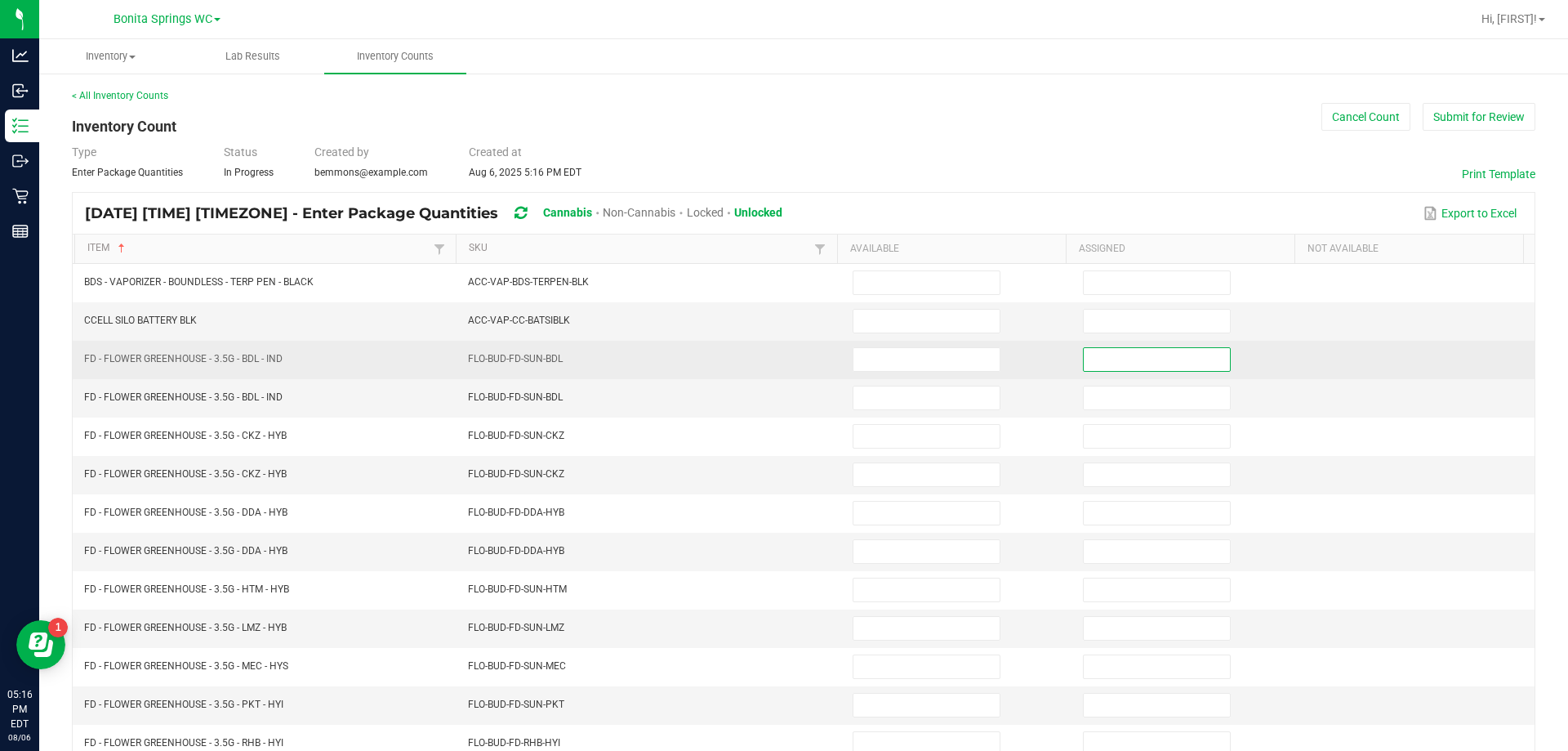 click at bounding box center [1156, 360] 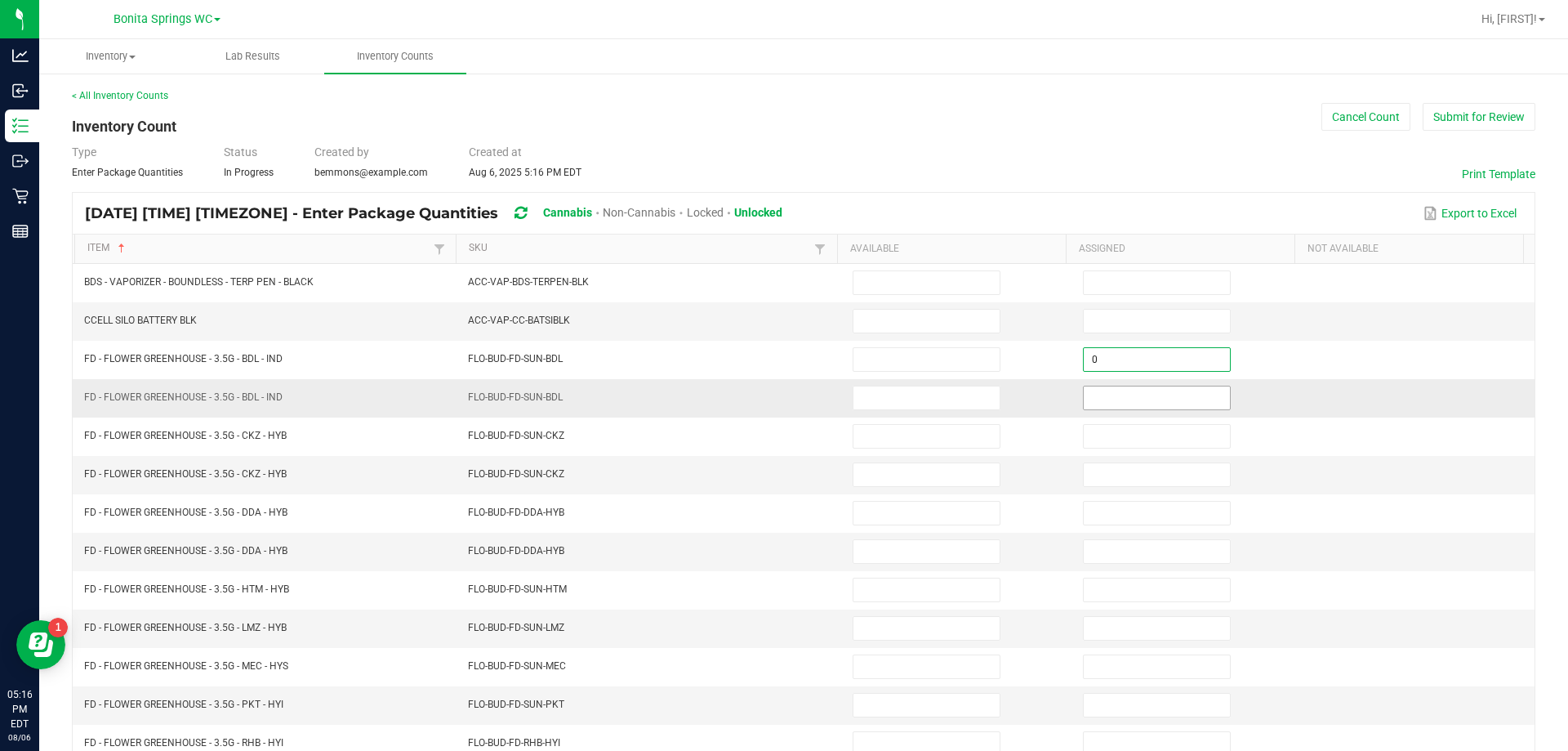 type on "0" 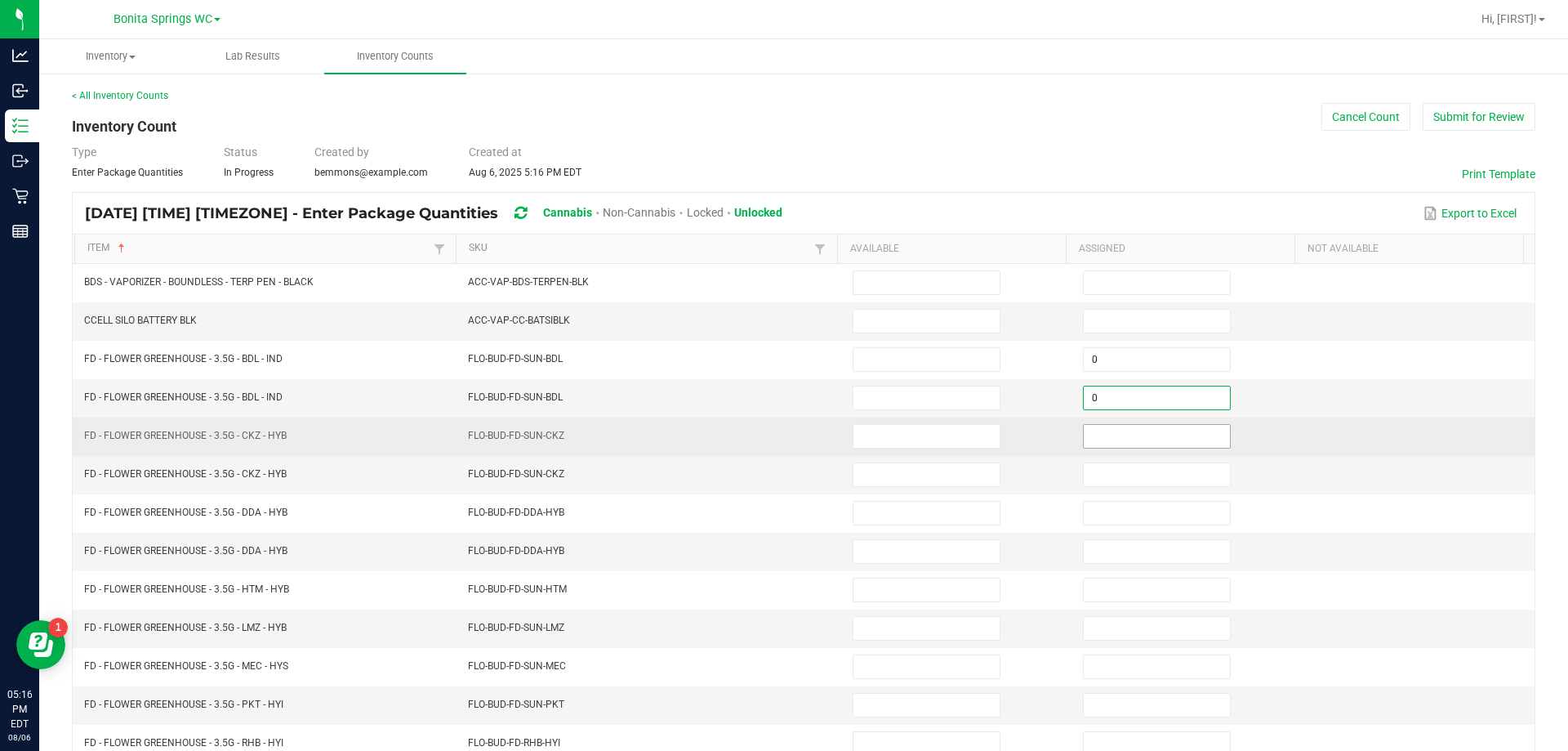 type on "0" 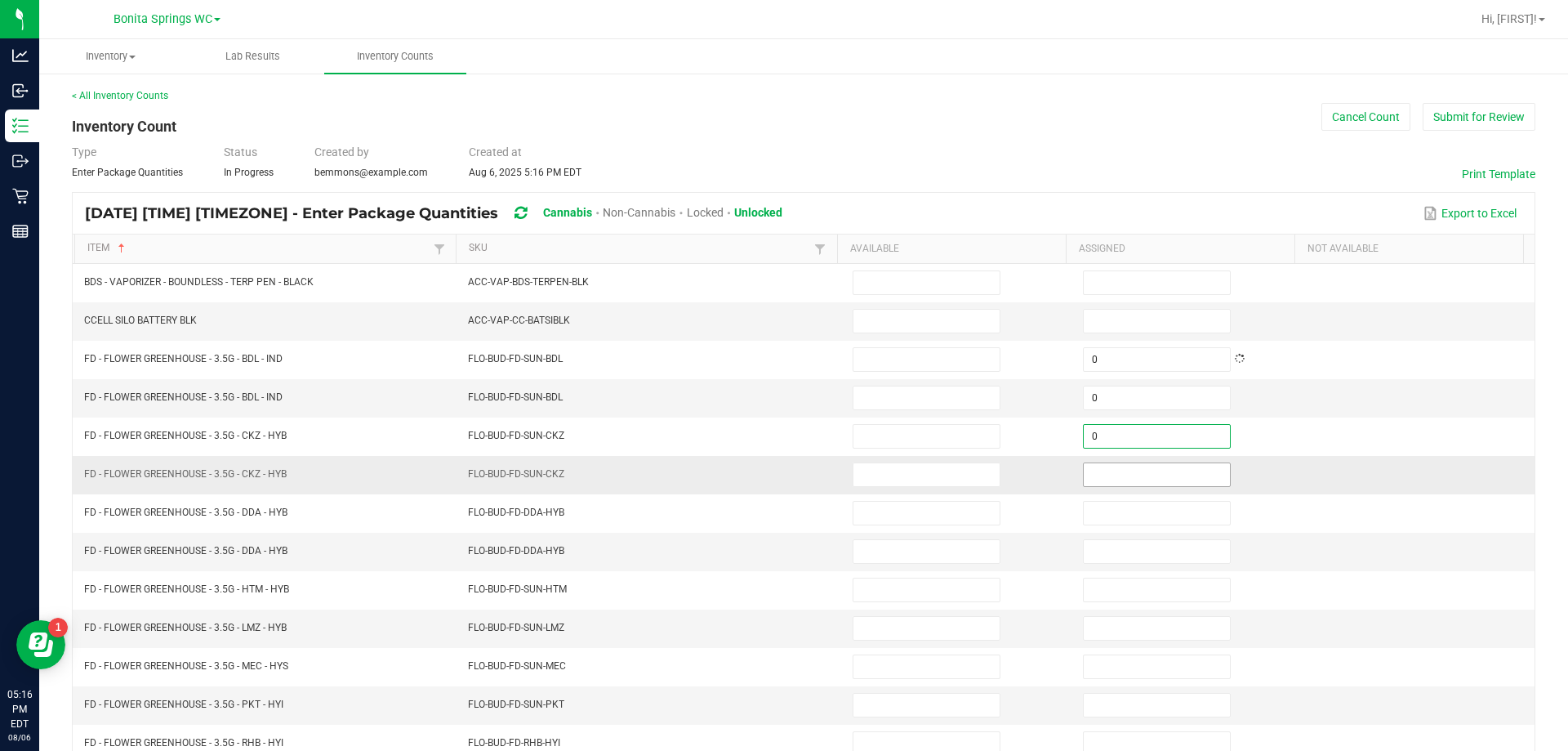 type on "0" 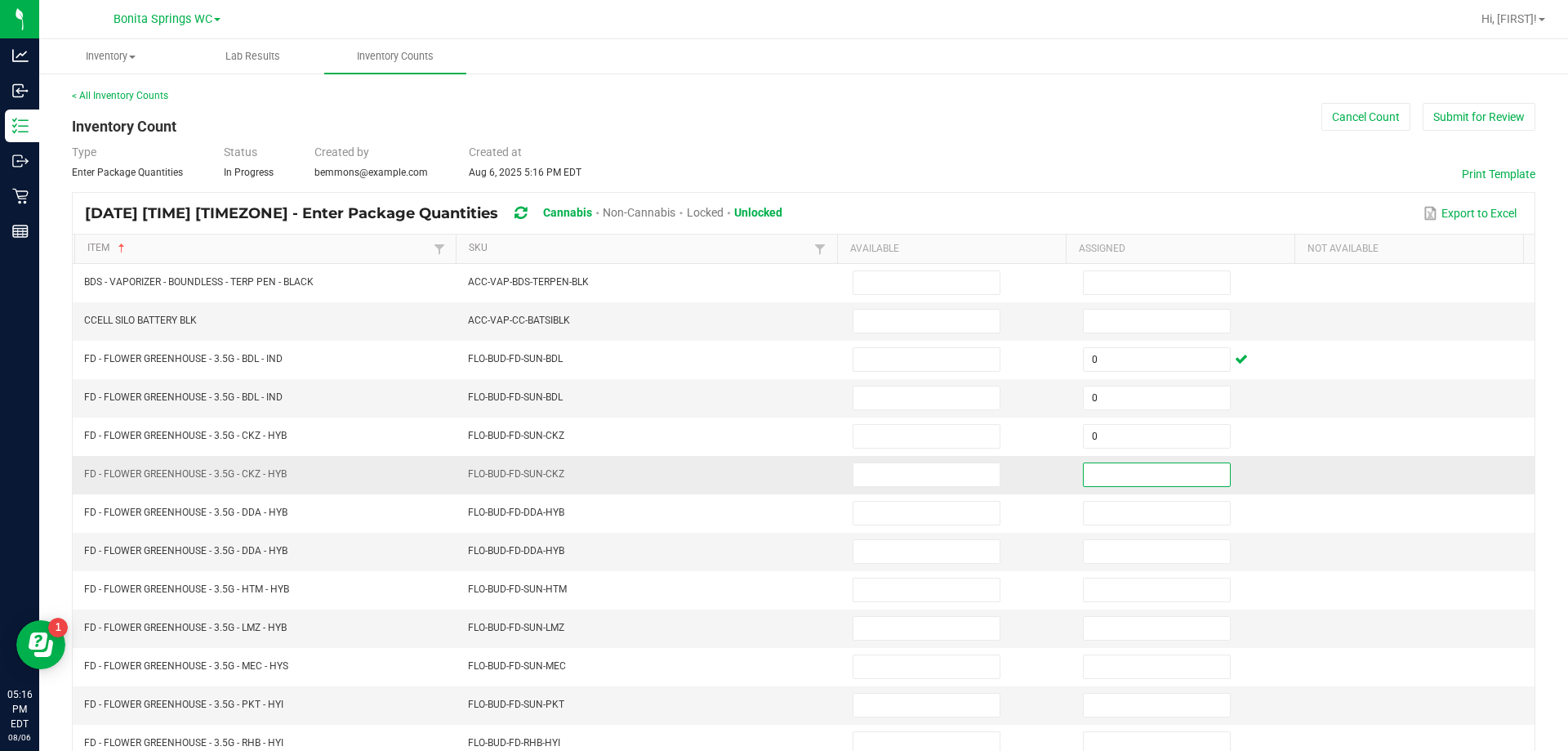 click at bounding box center (1156, 475) 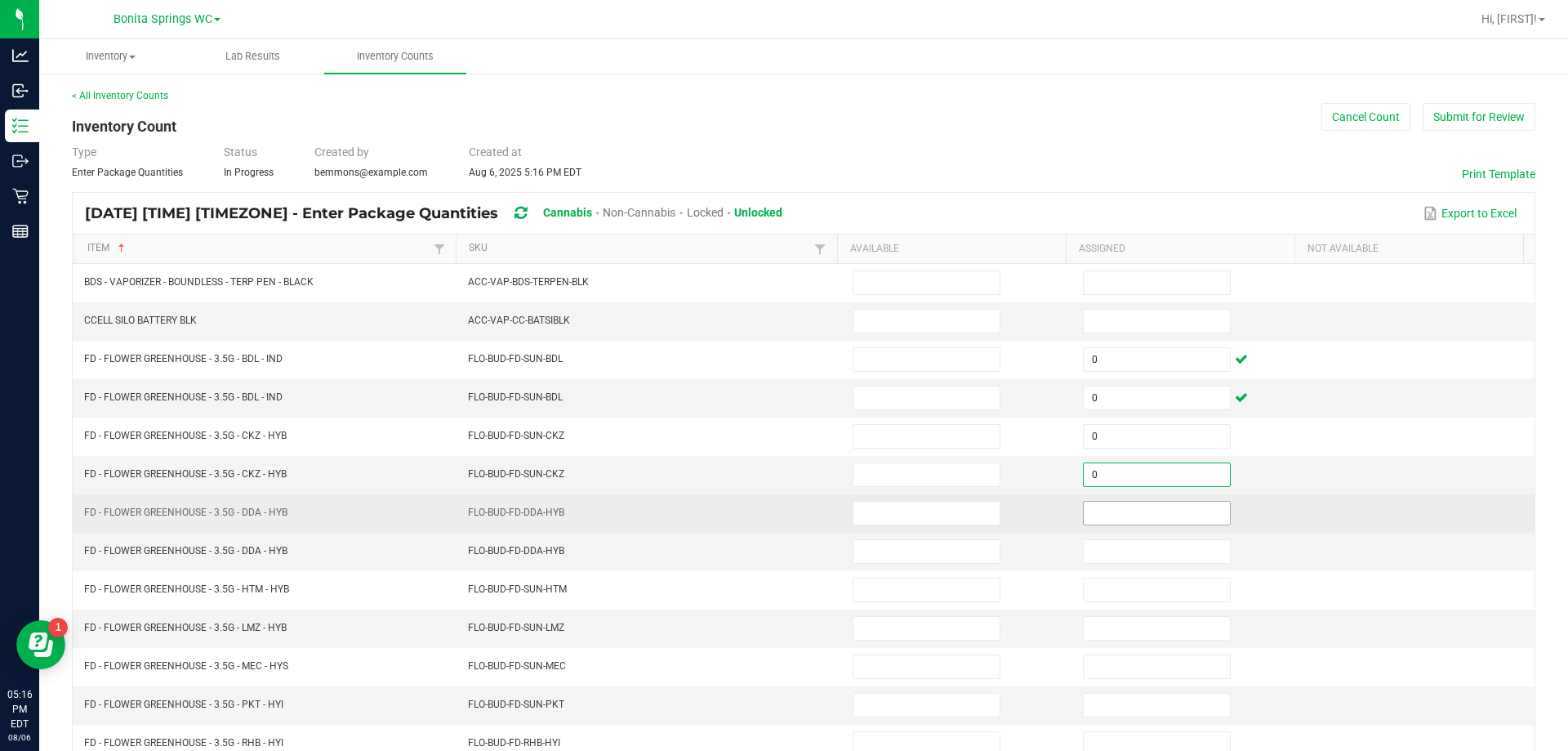 type on "0" 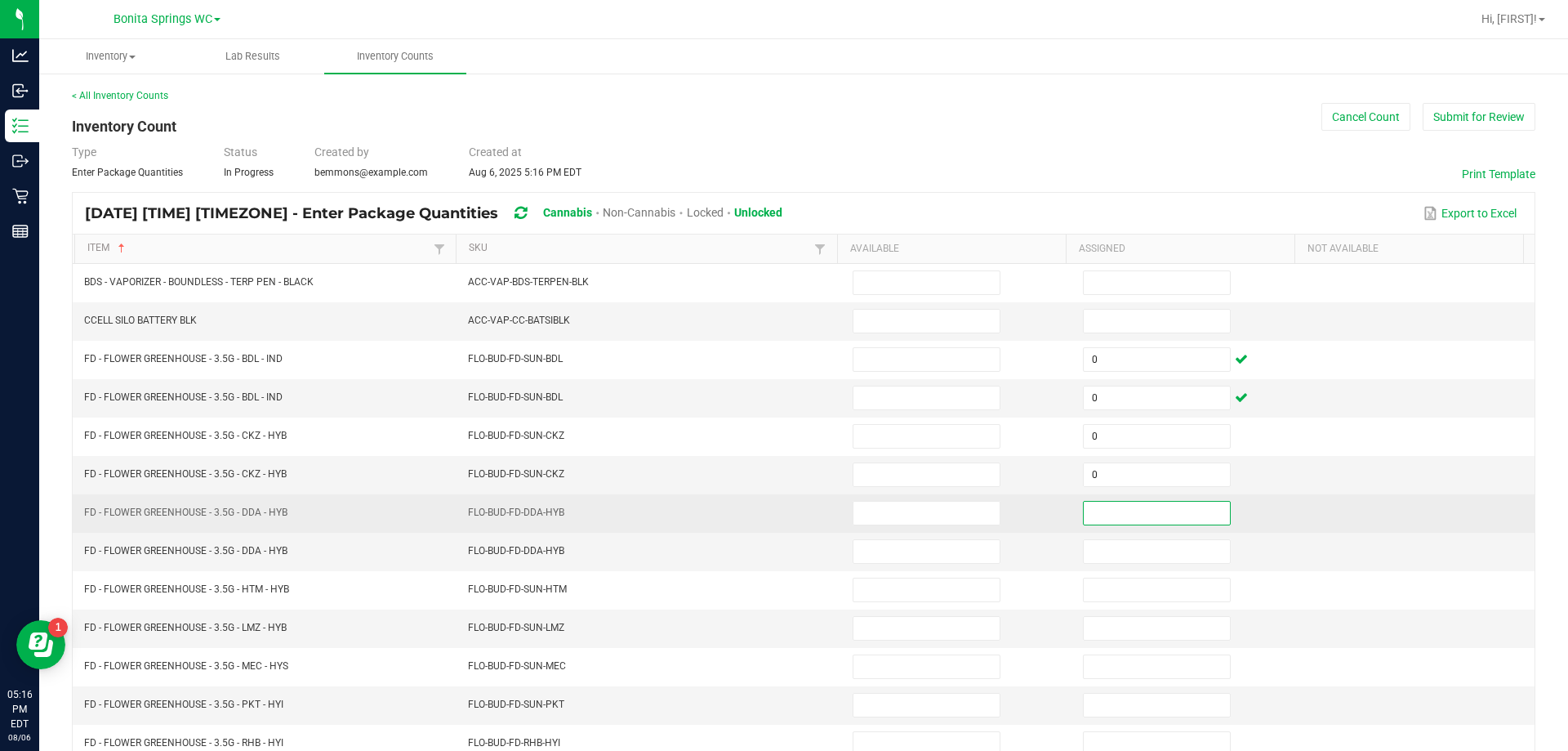 click at bounding box center (1156, 513) 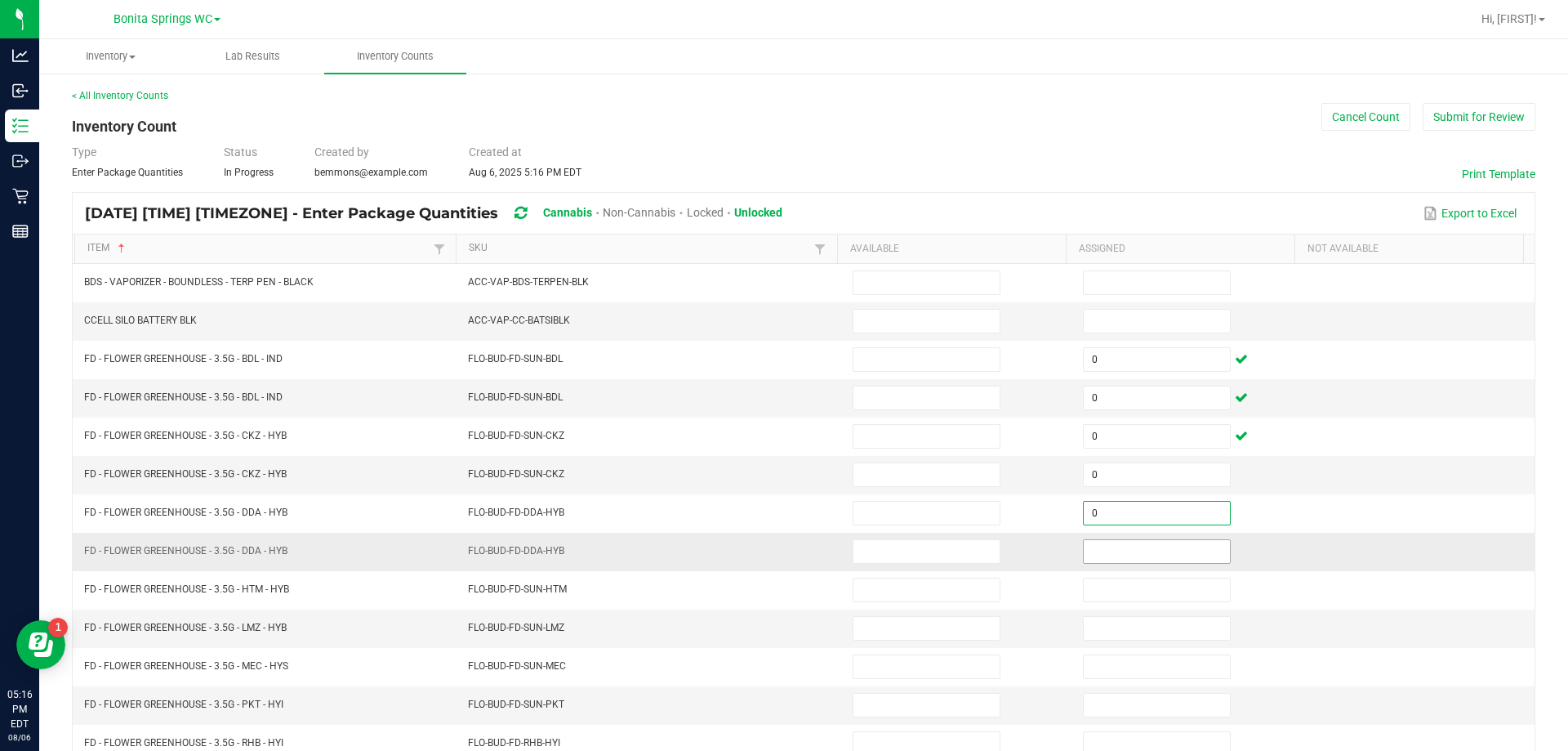 type on "0" 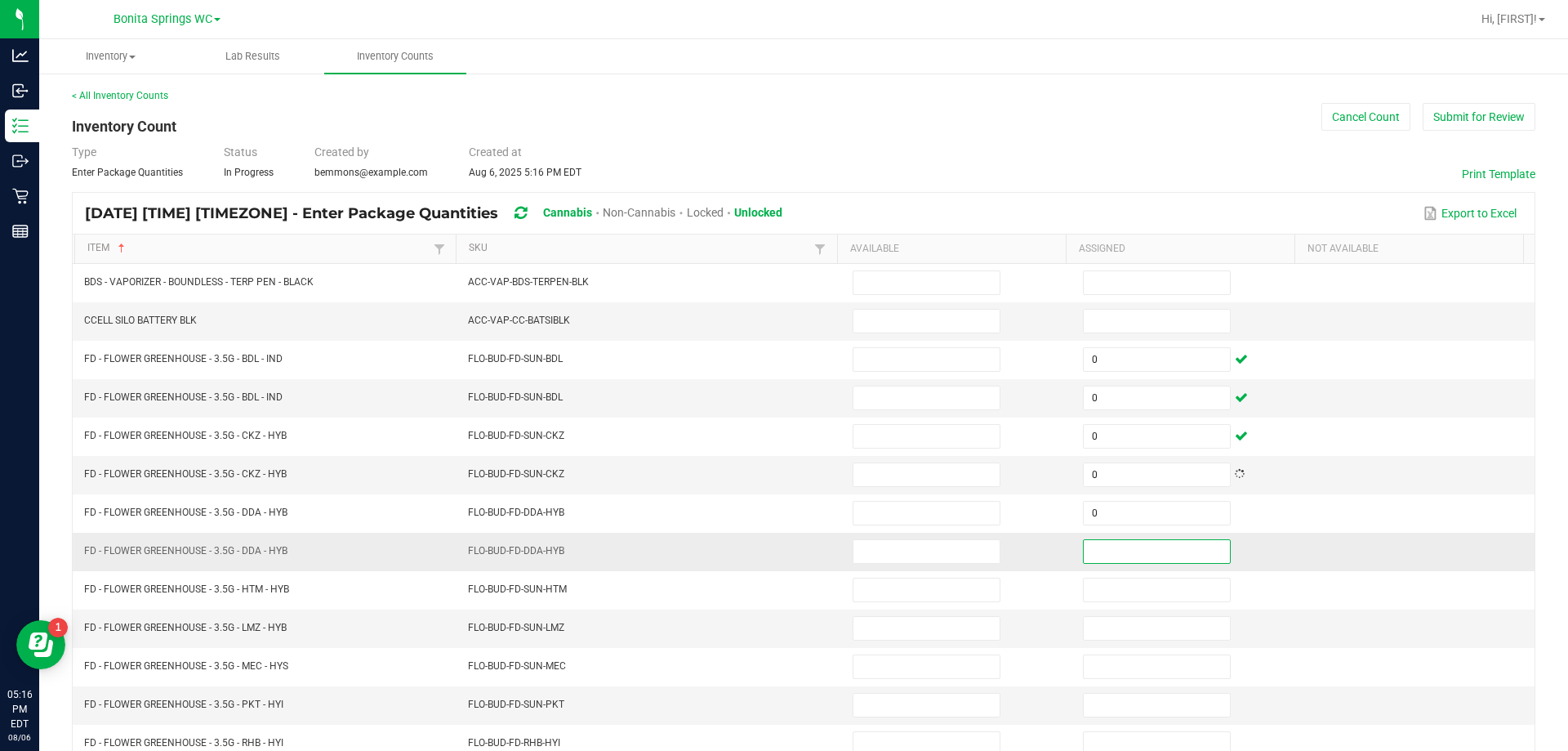 click at bounding box center [1156, 552] 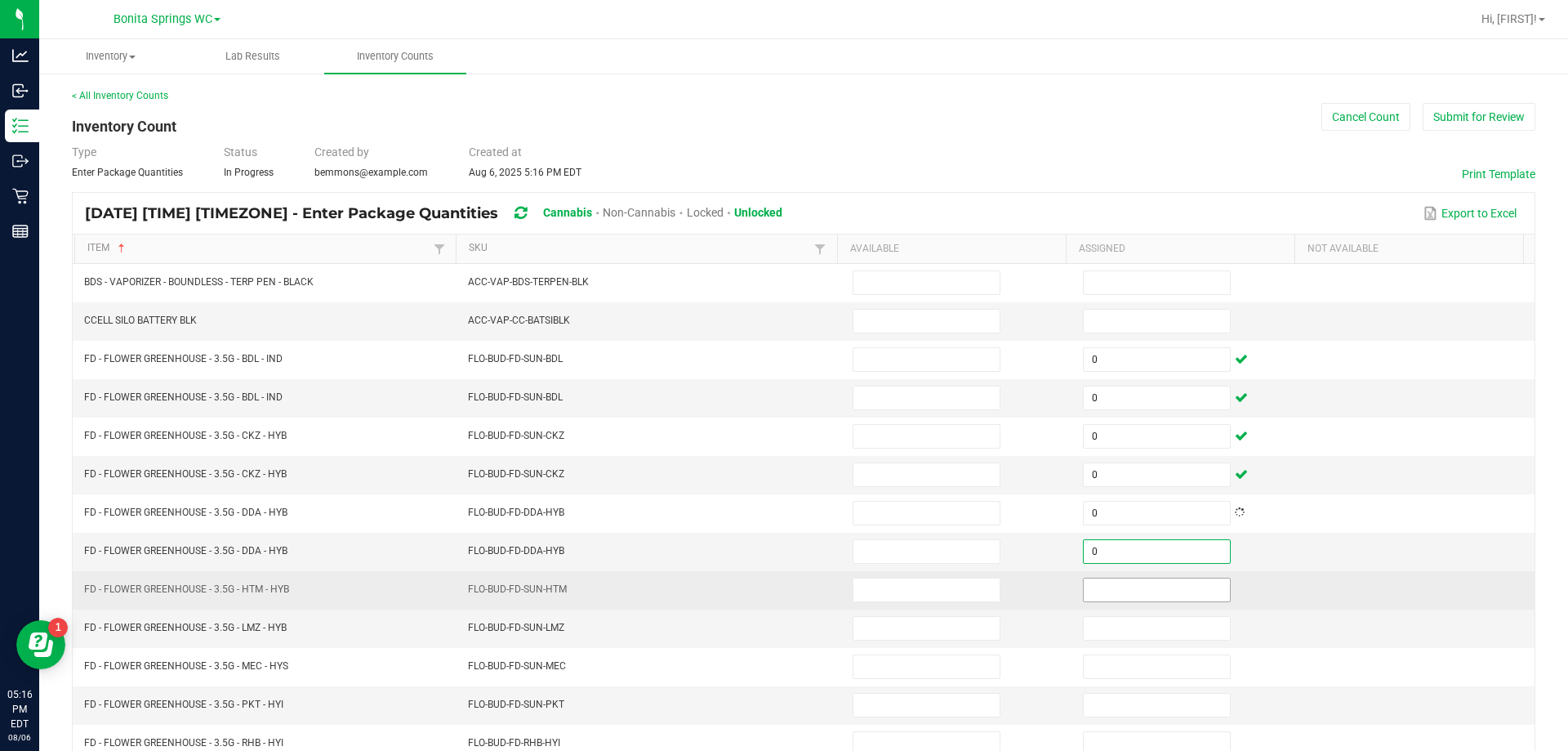 type on "0" 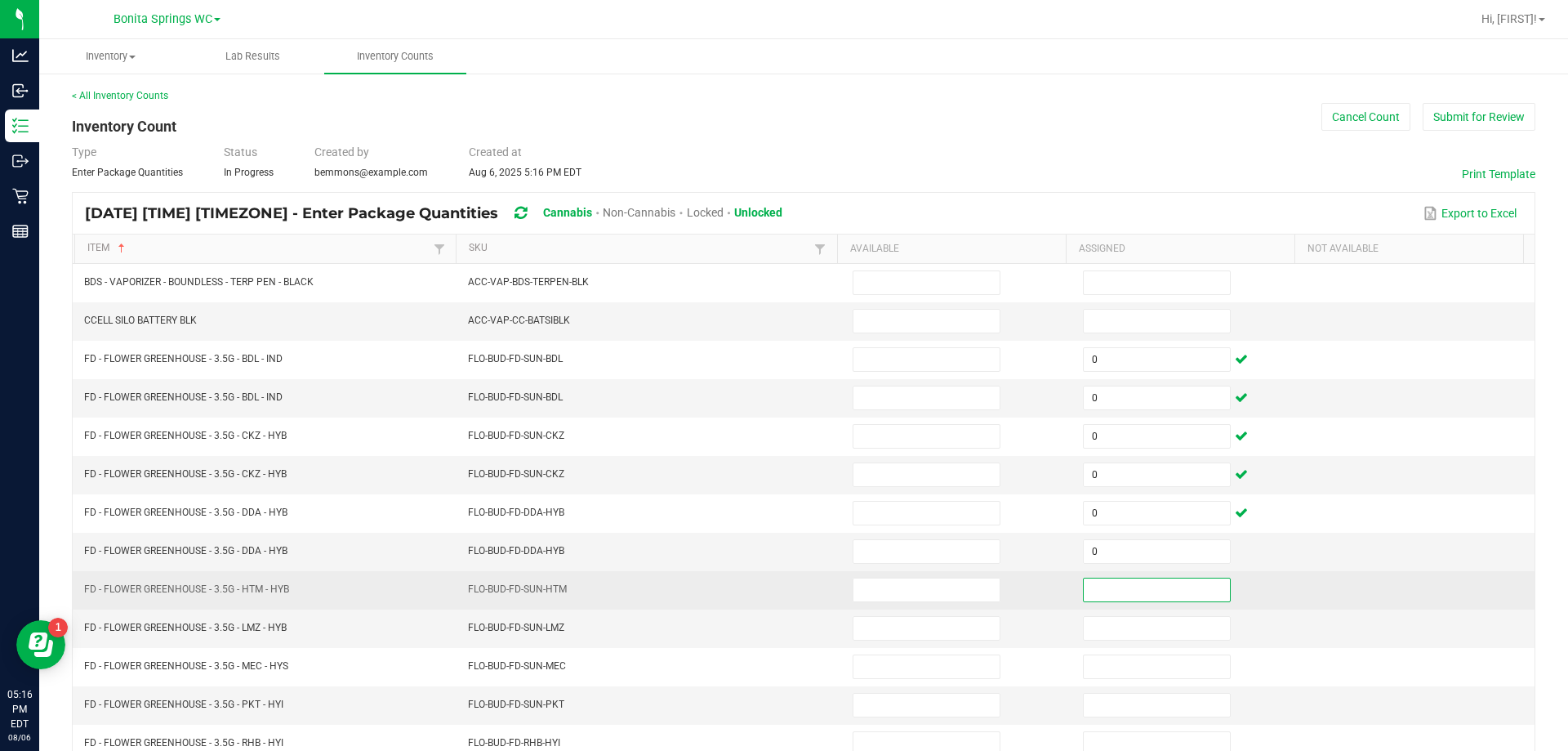 click at bounding box center [1156, 590] 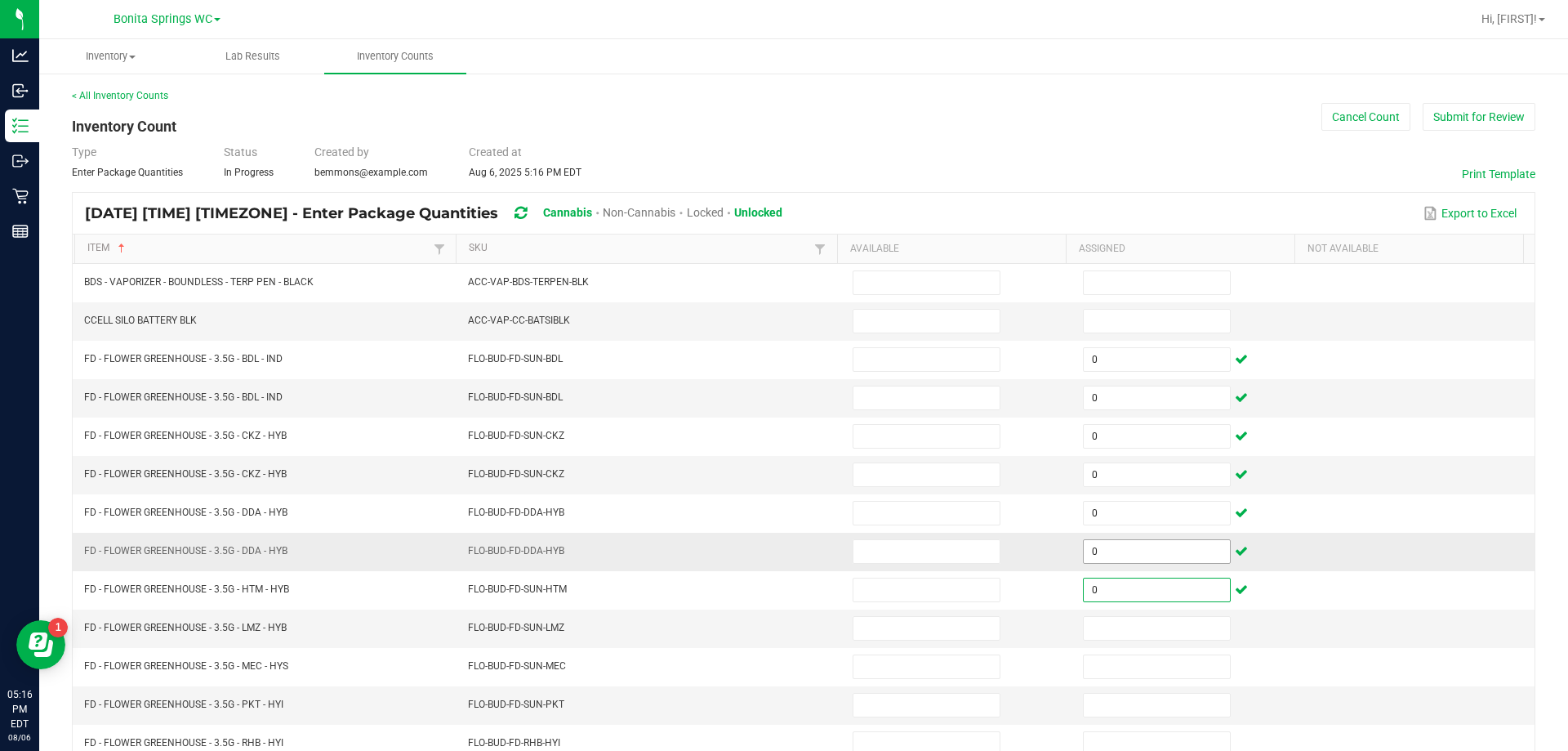 type on "0" 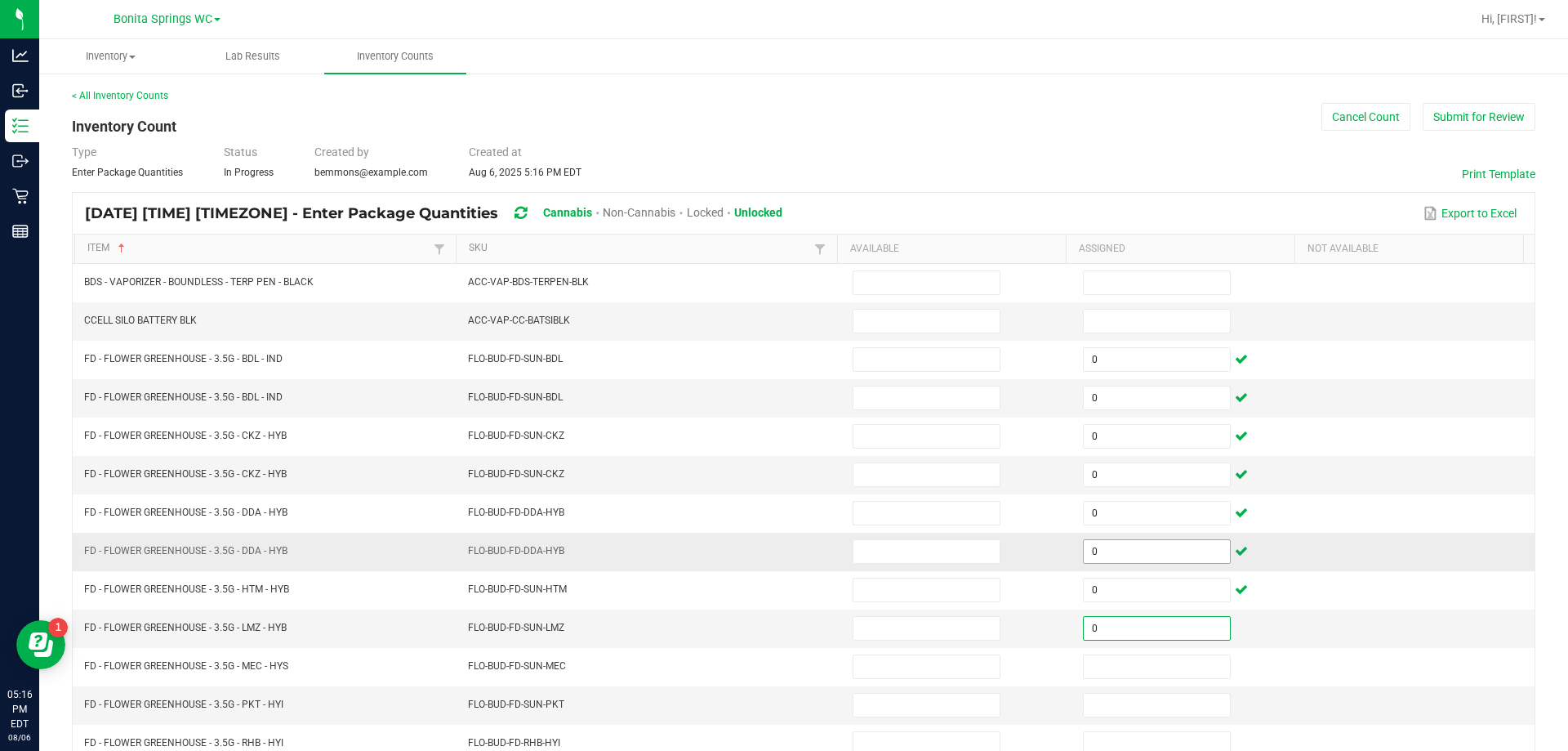 type on "0" 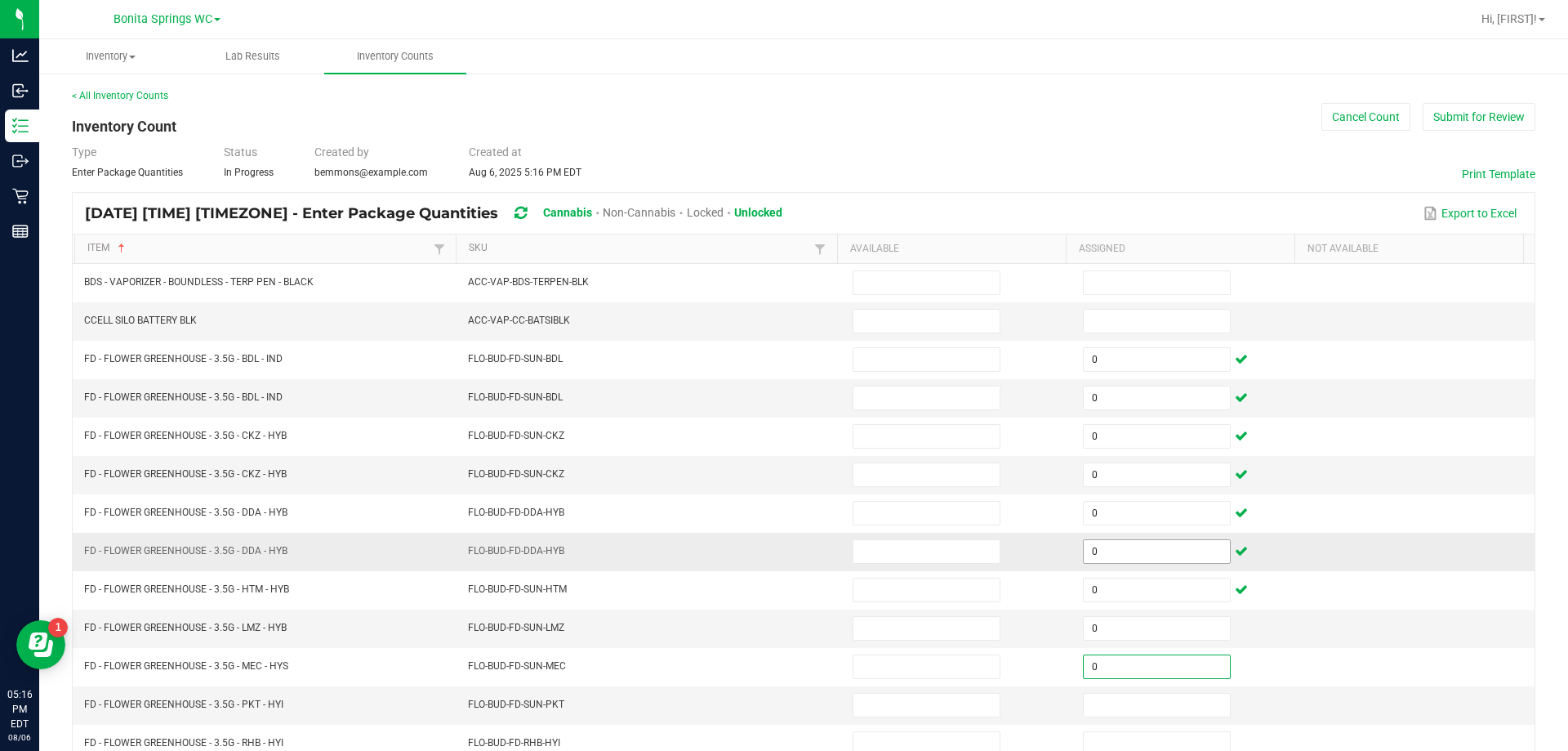 type on "0" 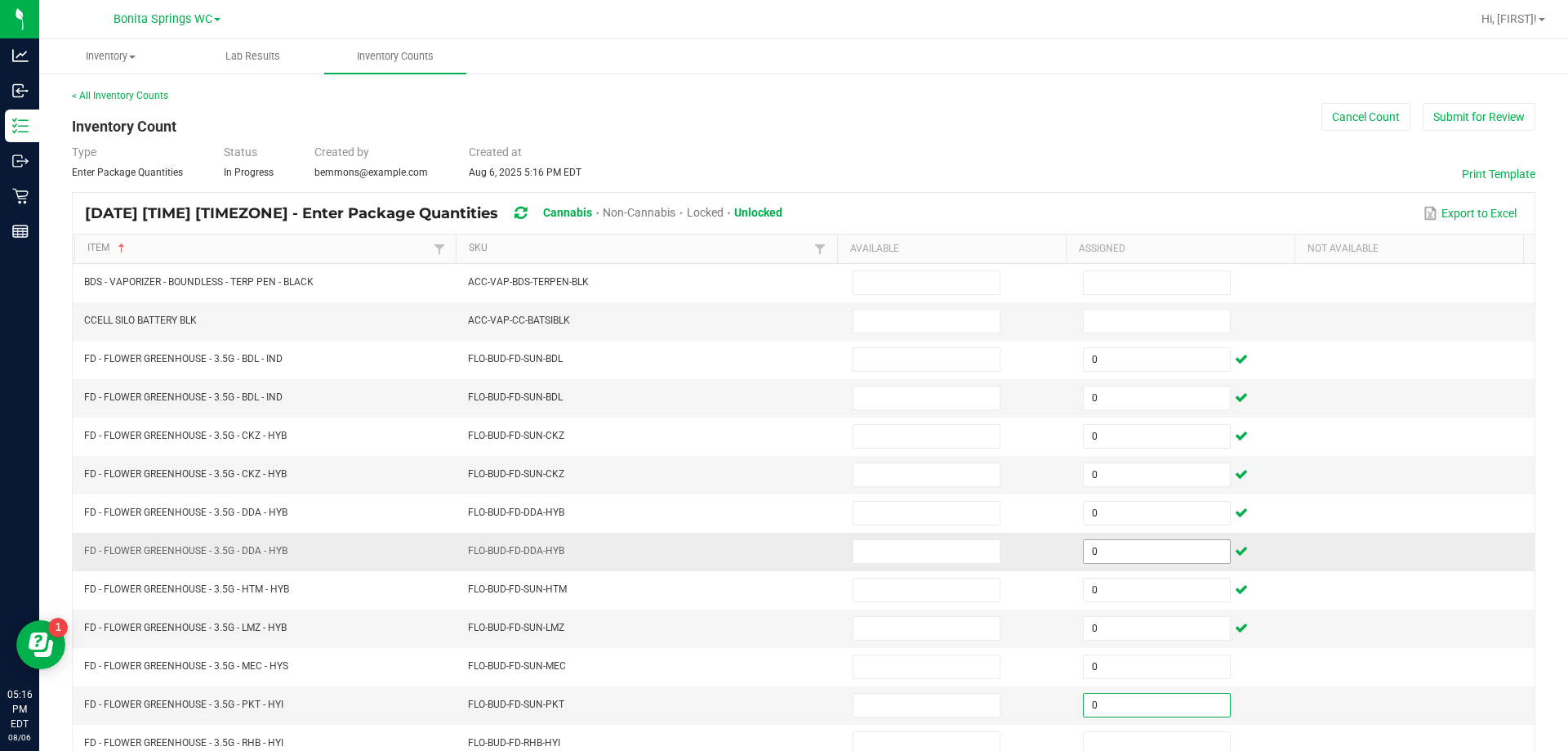 type on "0" 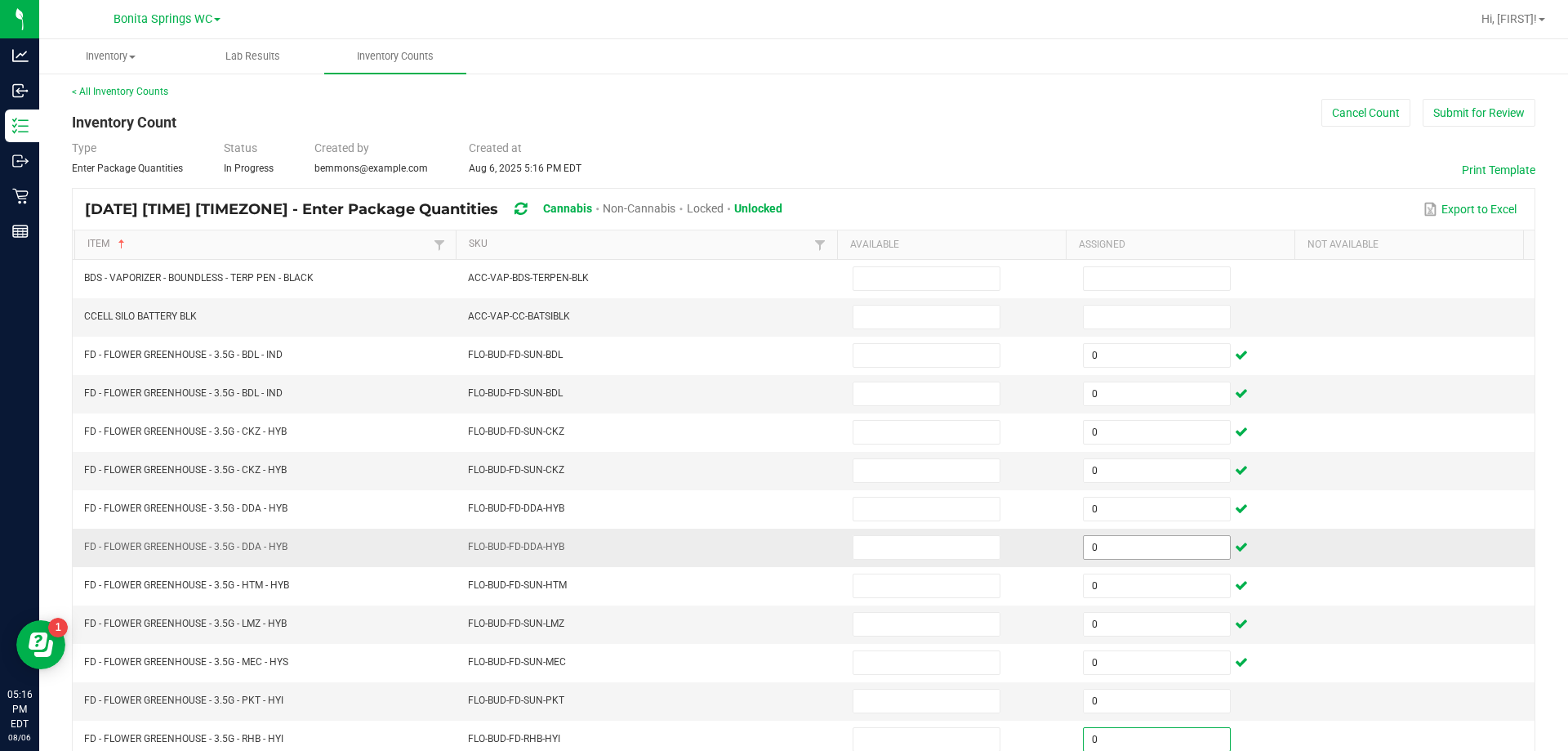 type on "0" 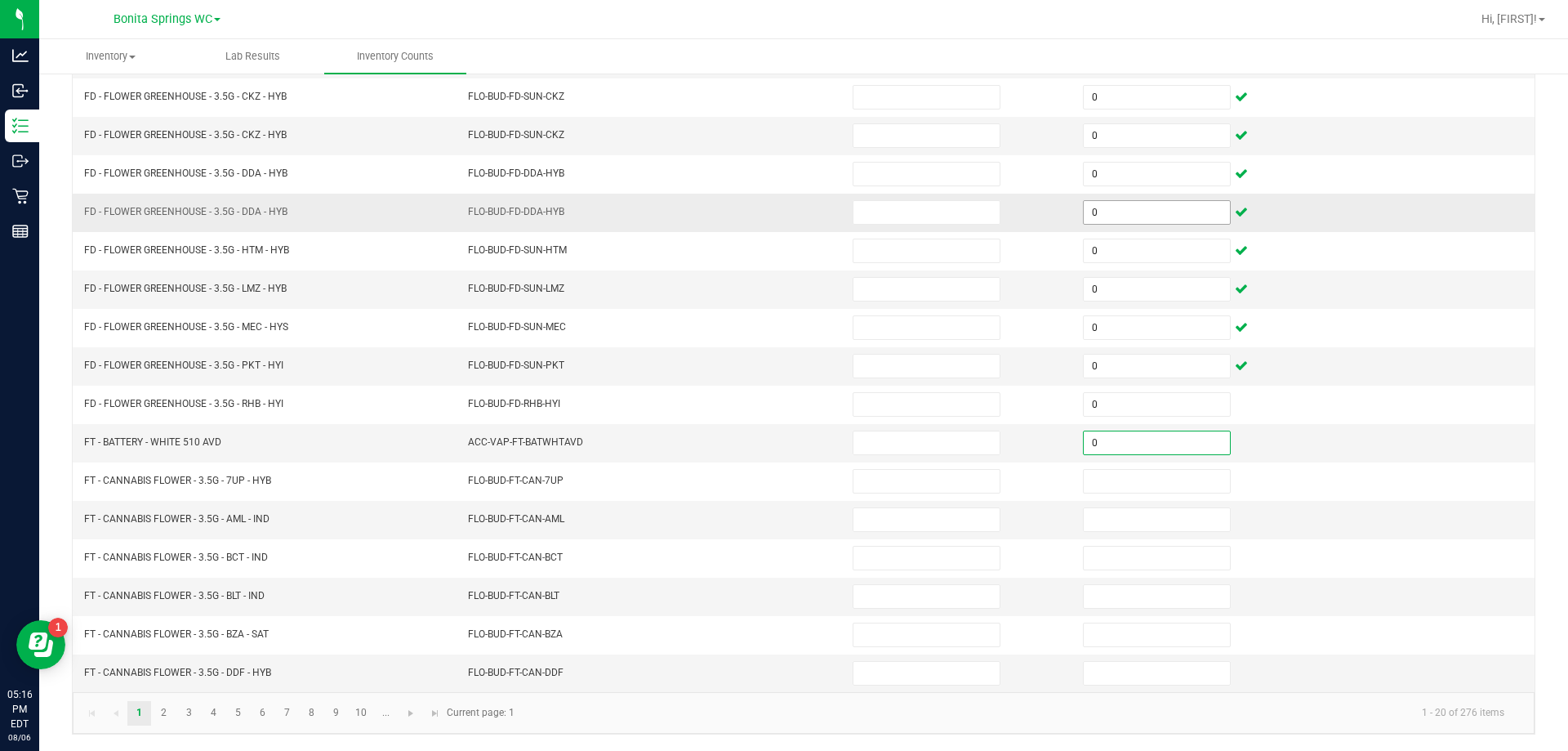 type on "0" 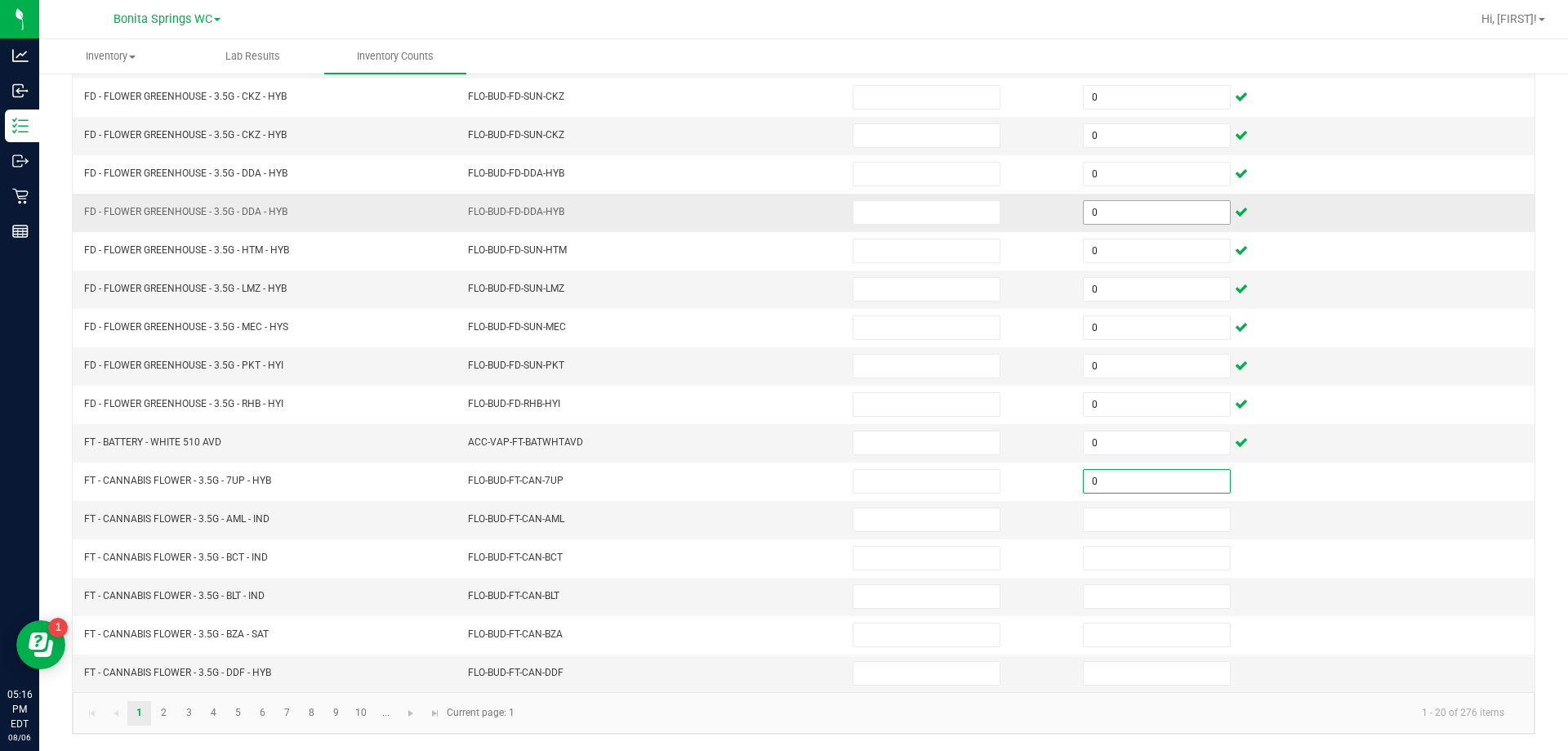 type on "0" 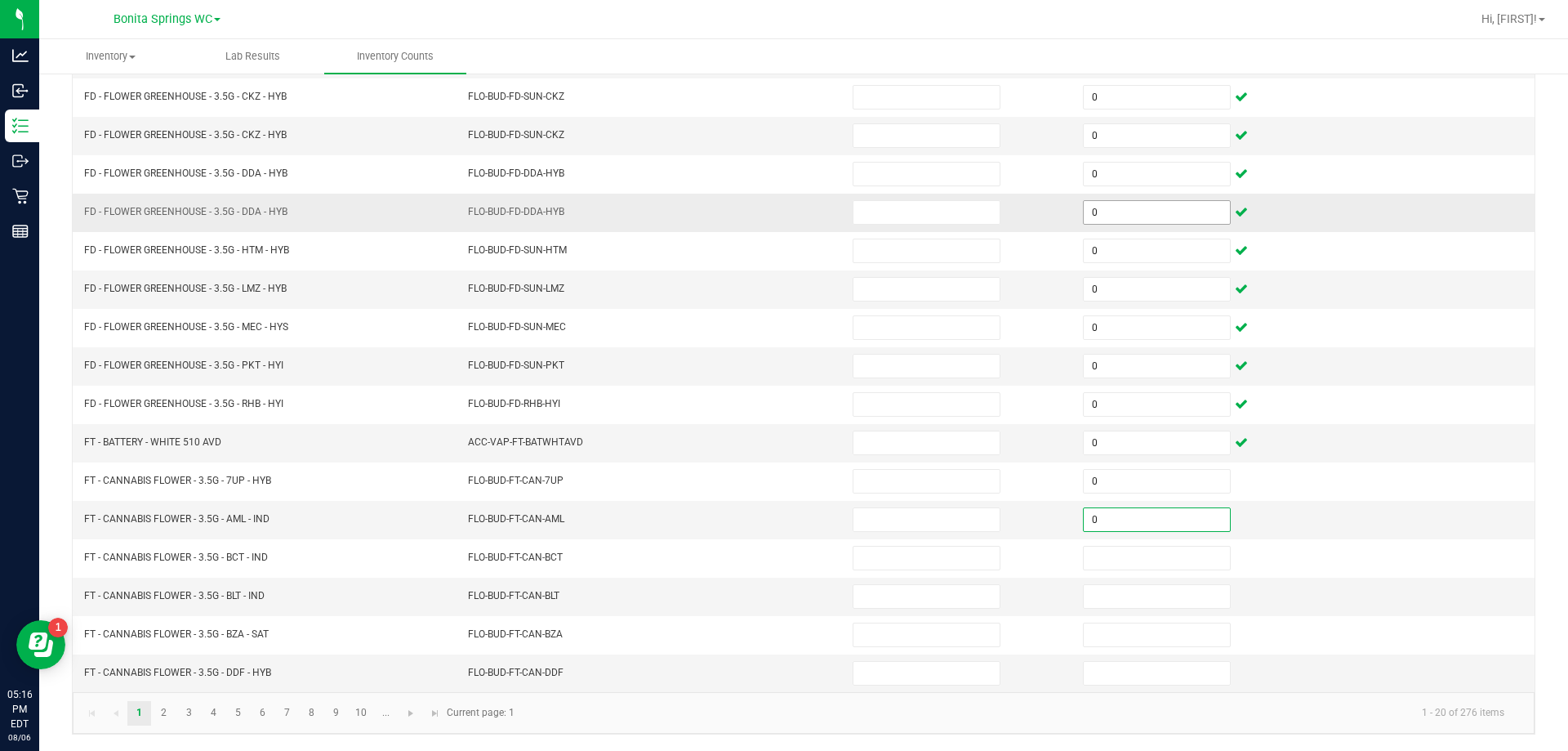 type on "0" 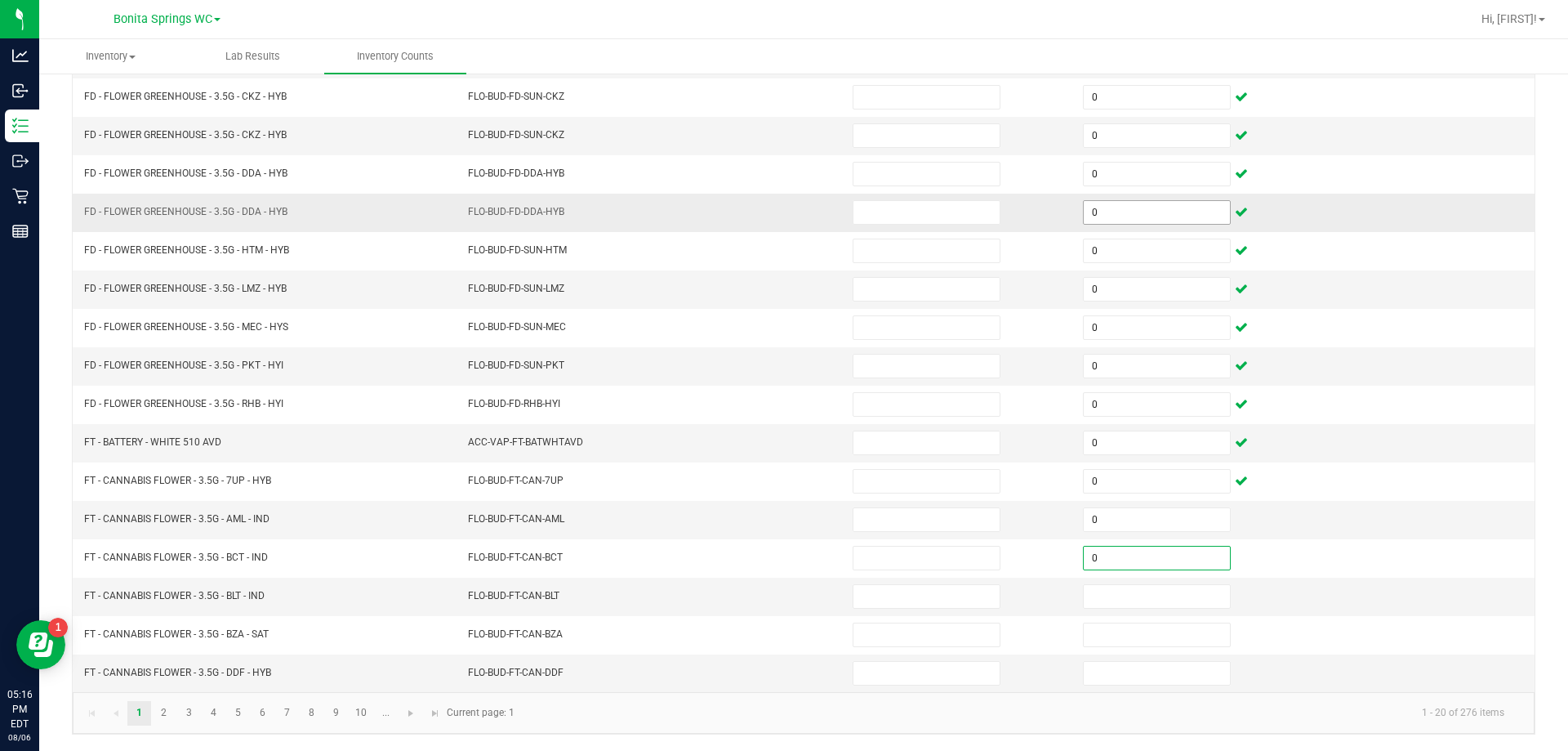 type on "0" 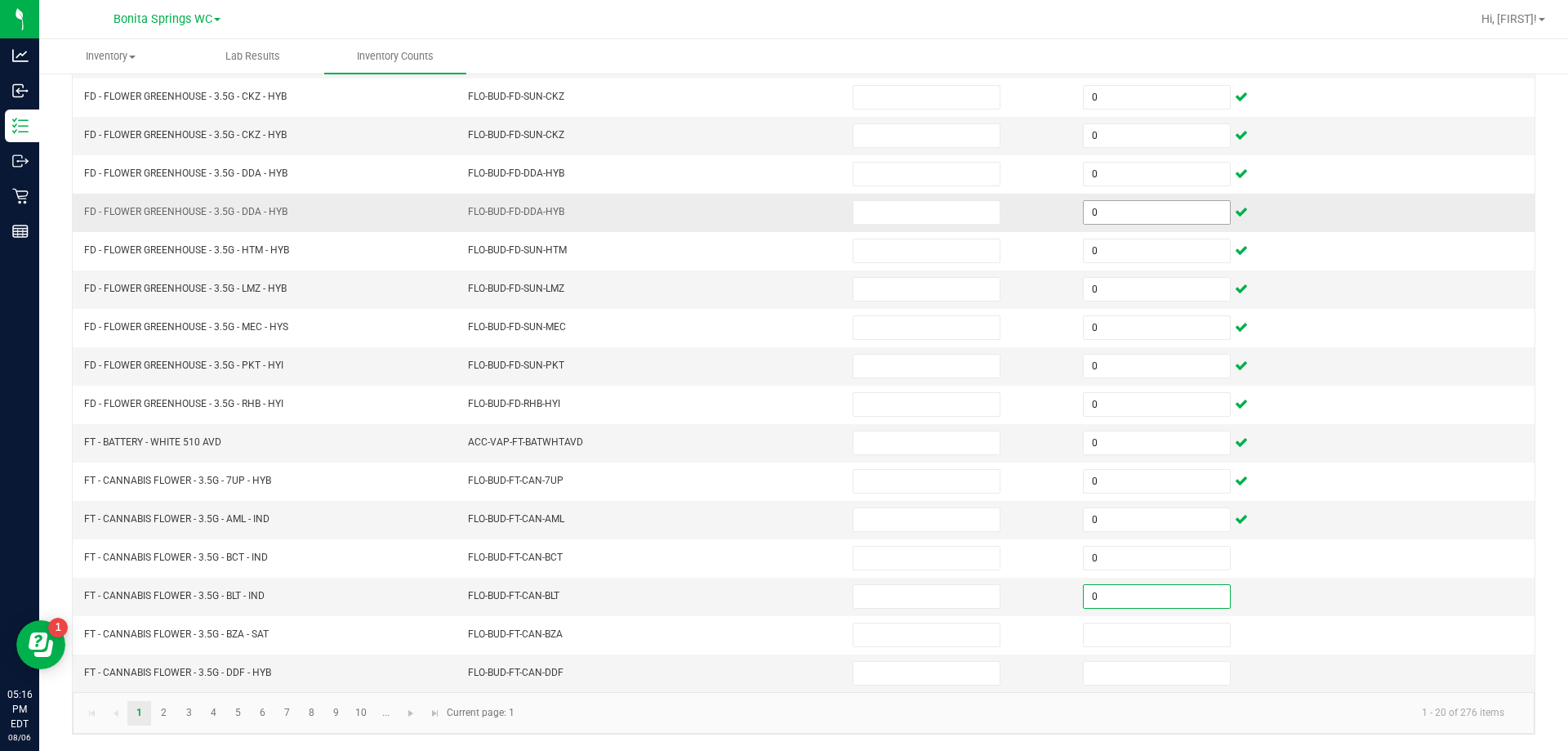 type on "0" 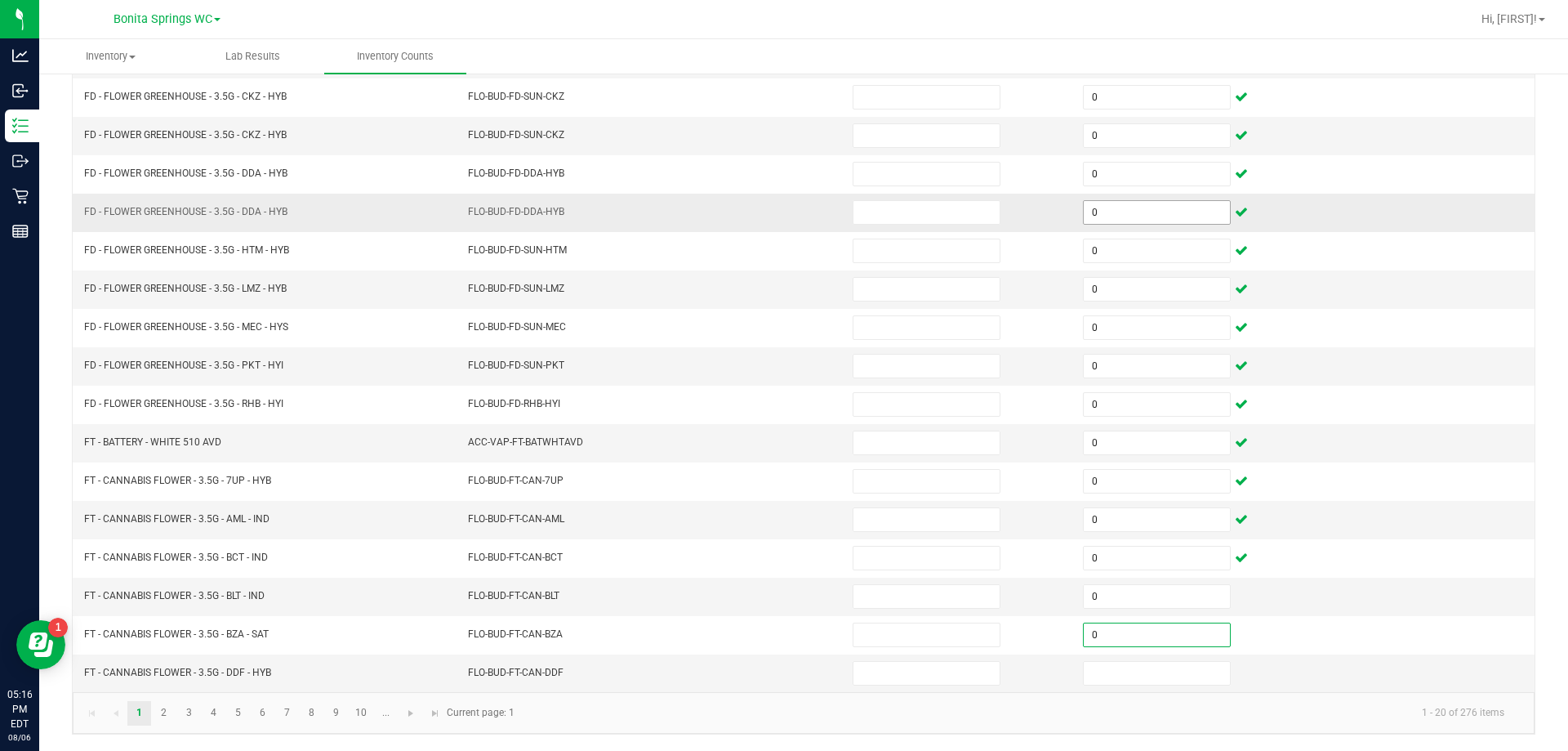 type on "0" 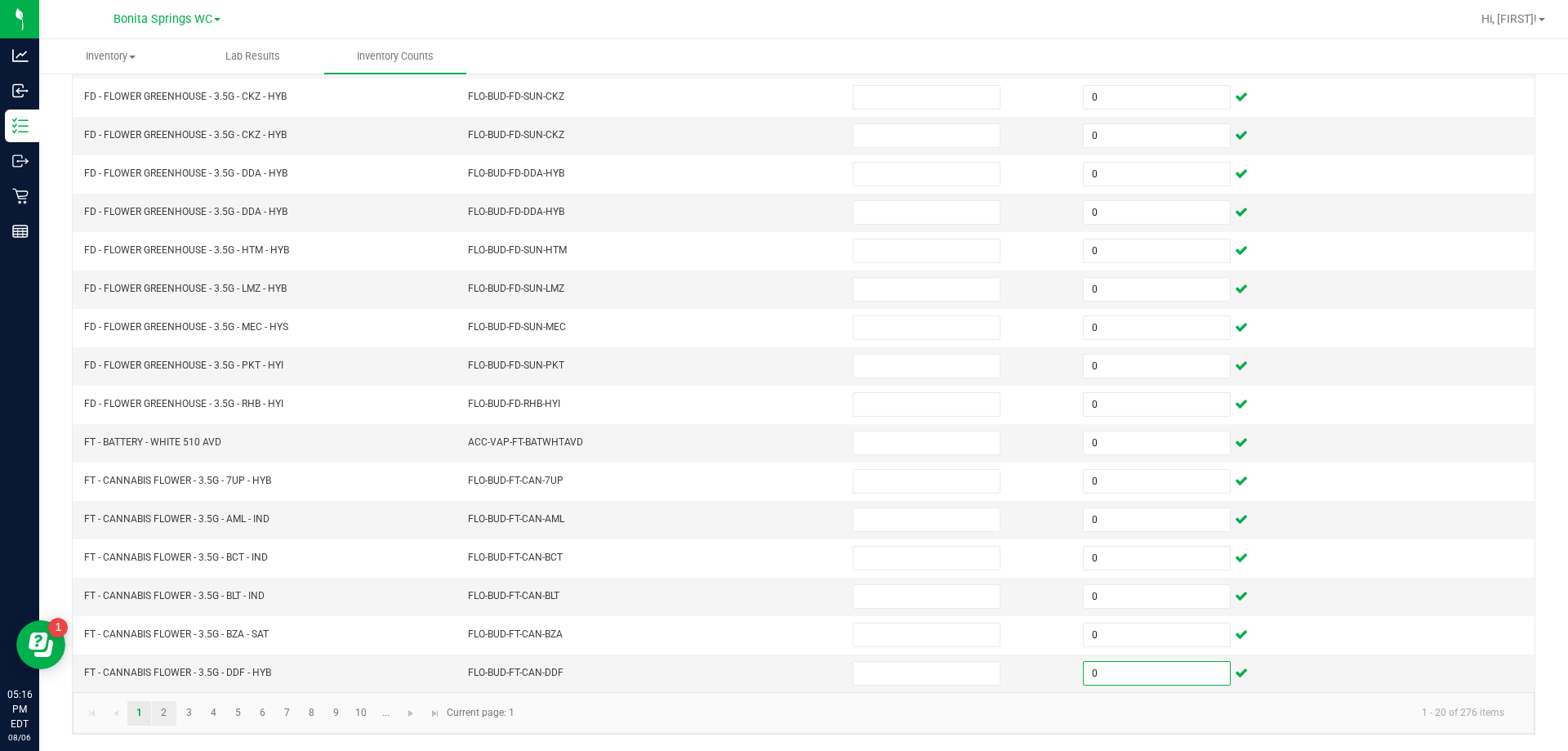 type on "0" 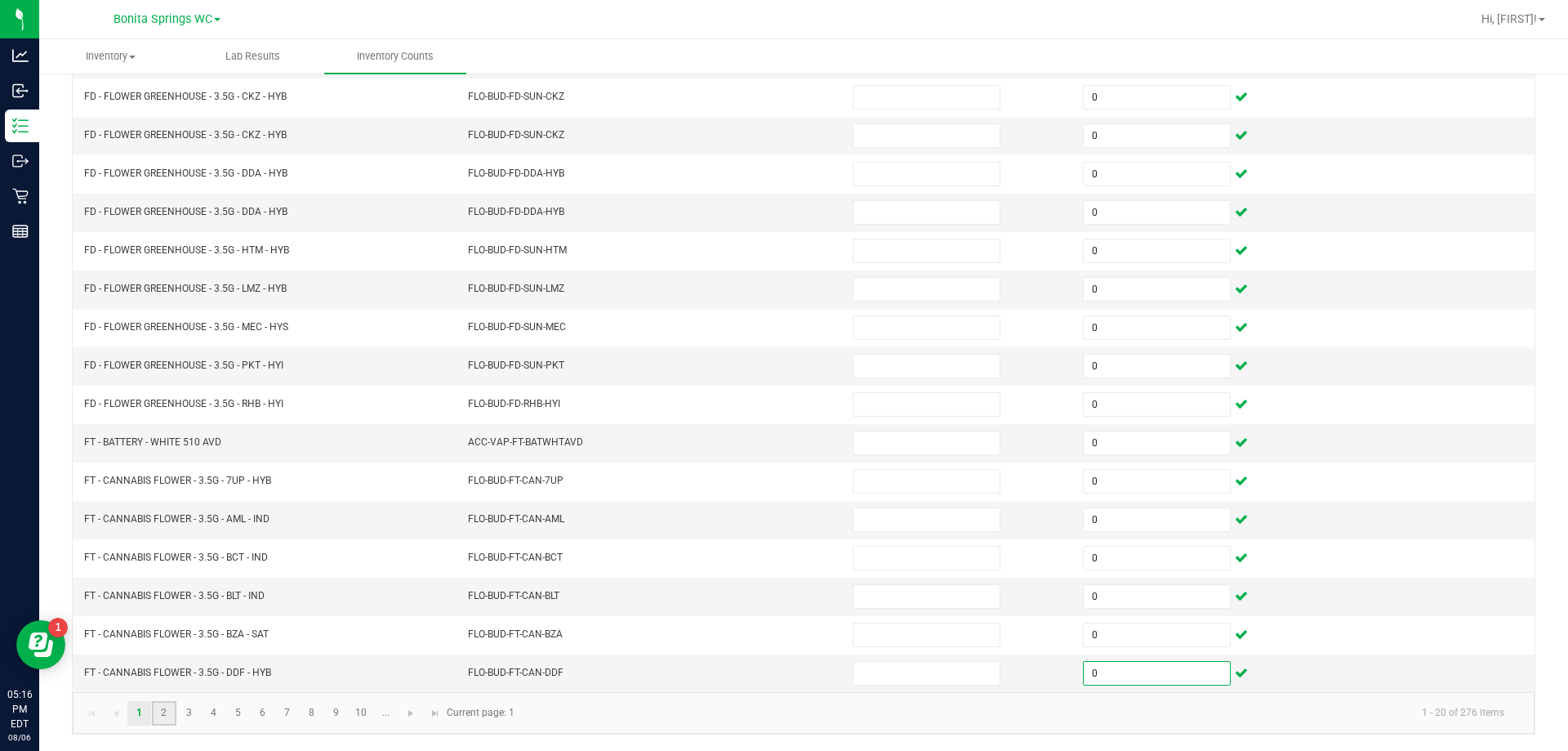 click on "2" 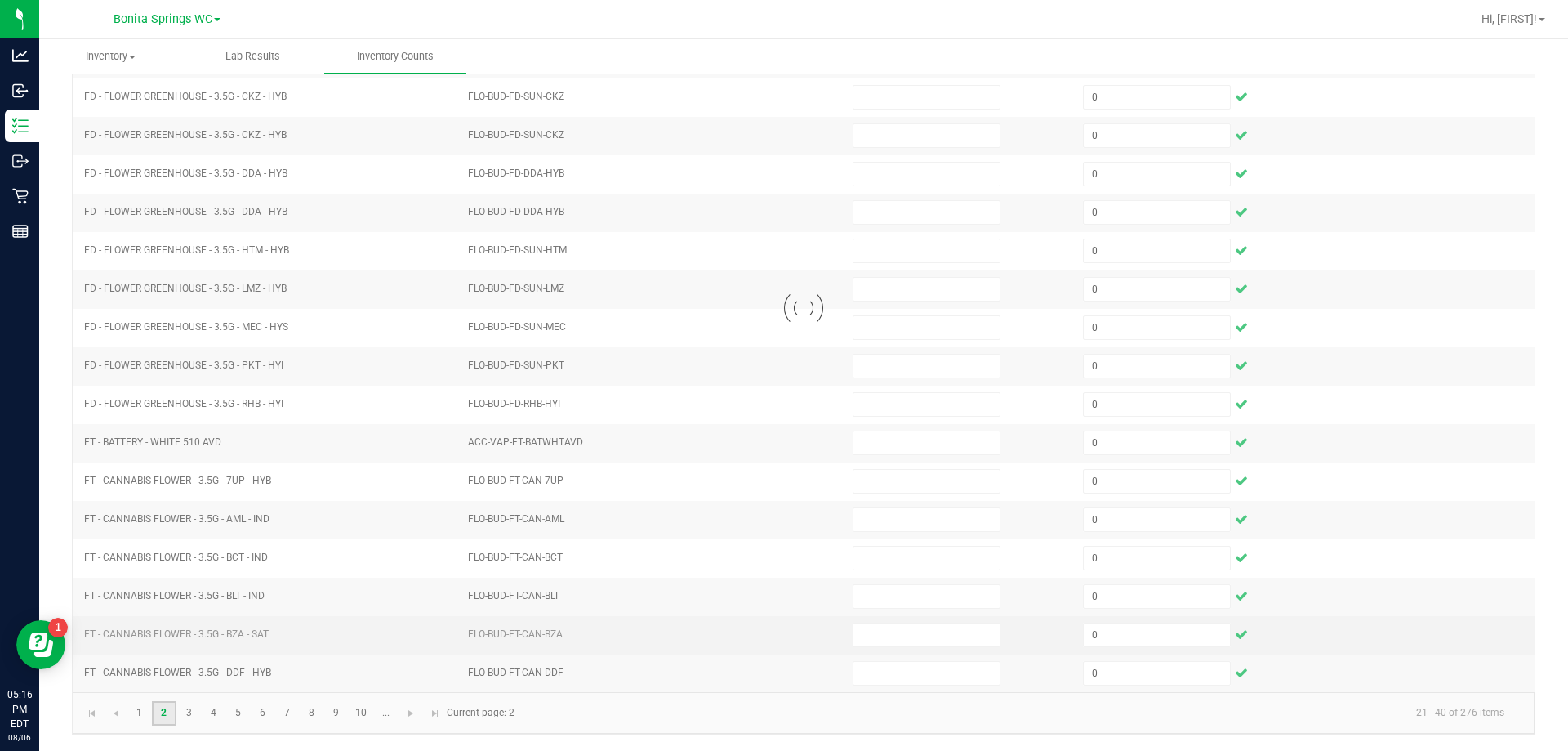 type 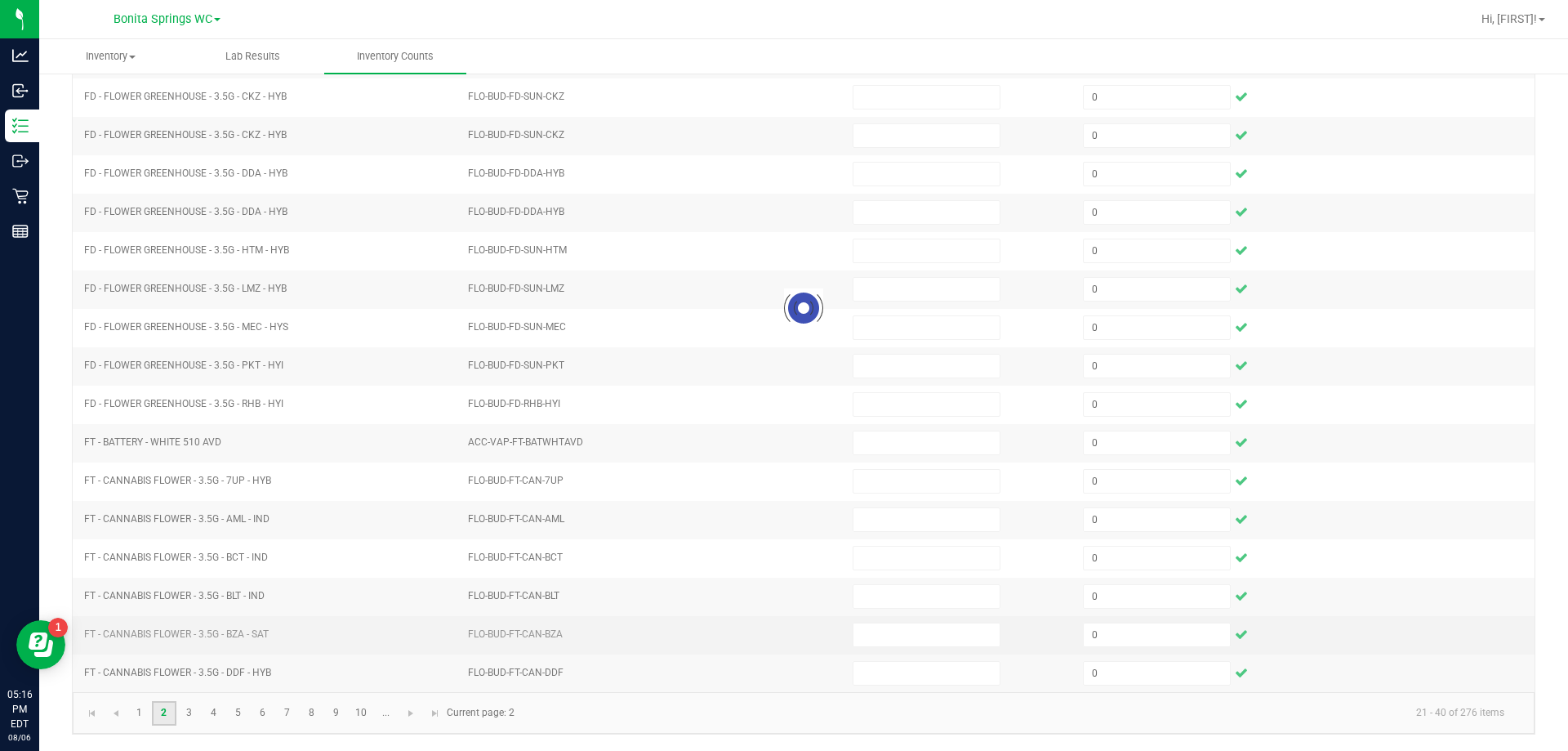 type 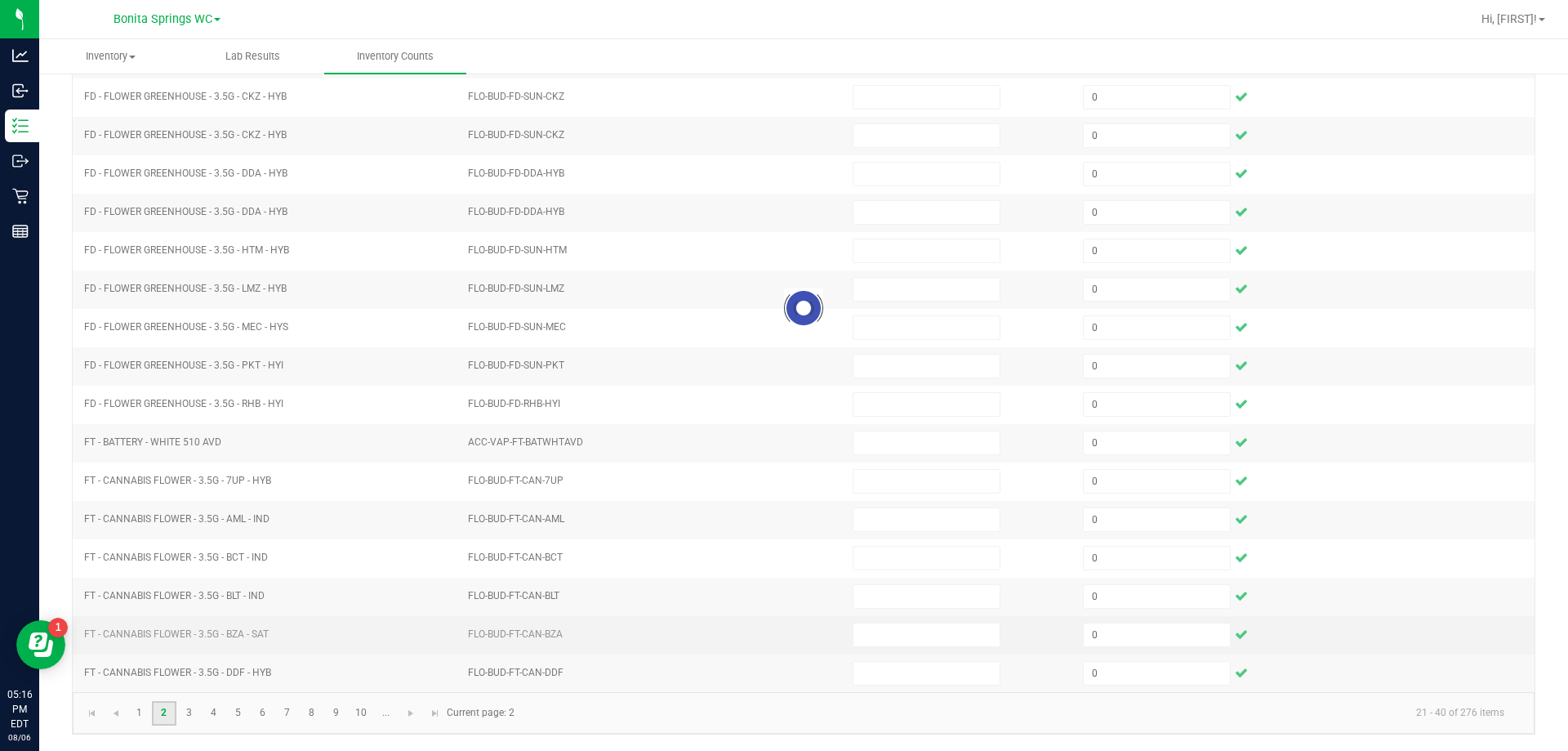 type 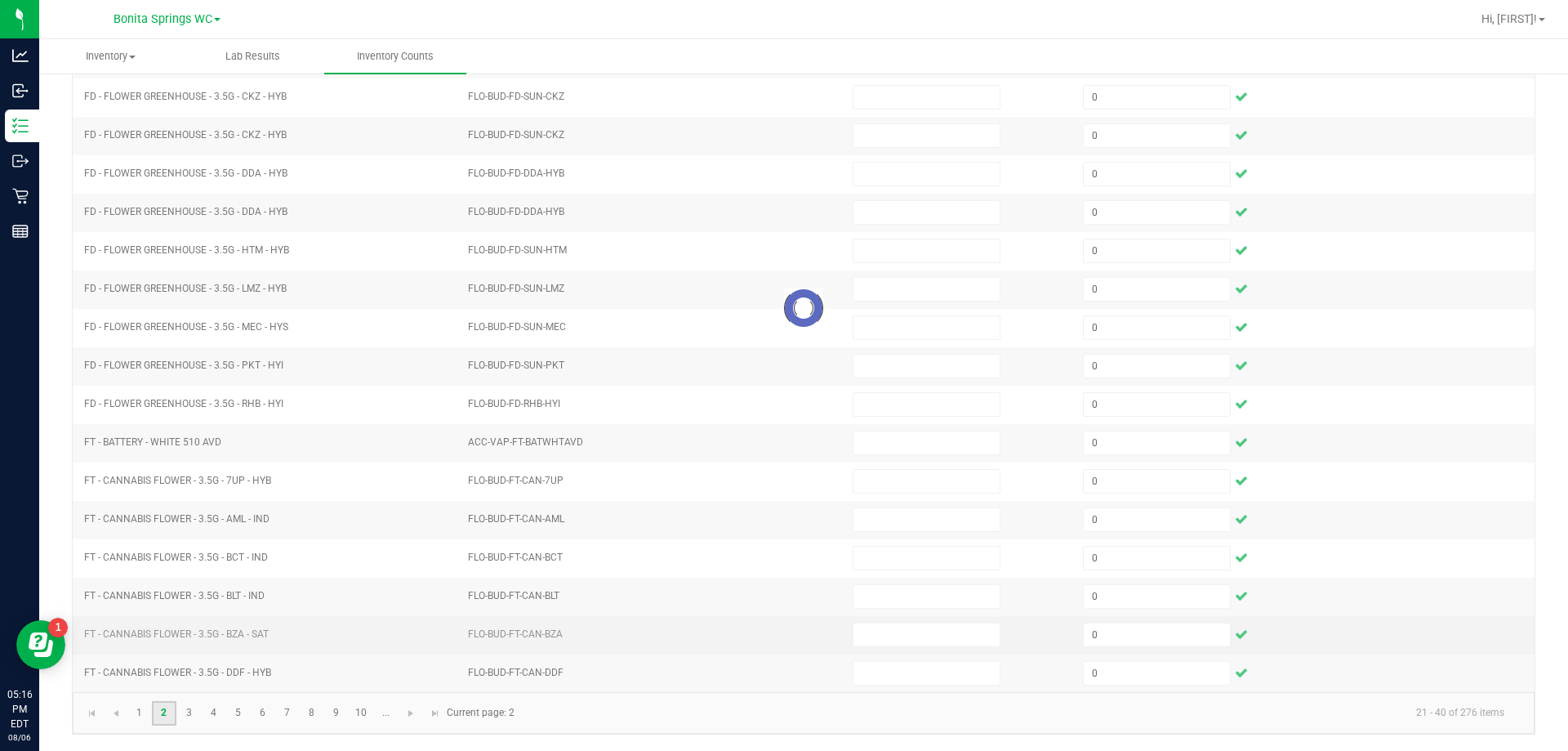 type 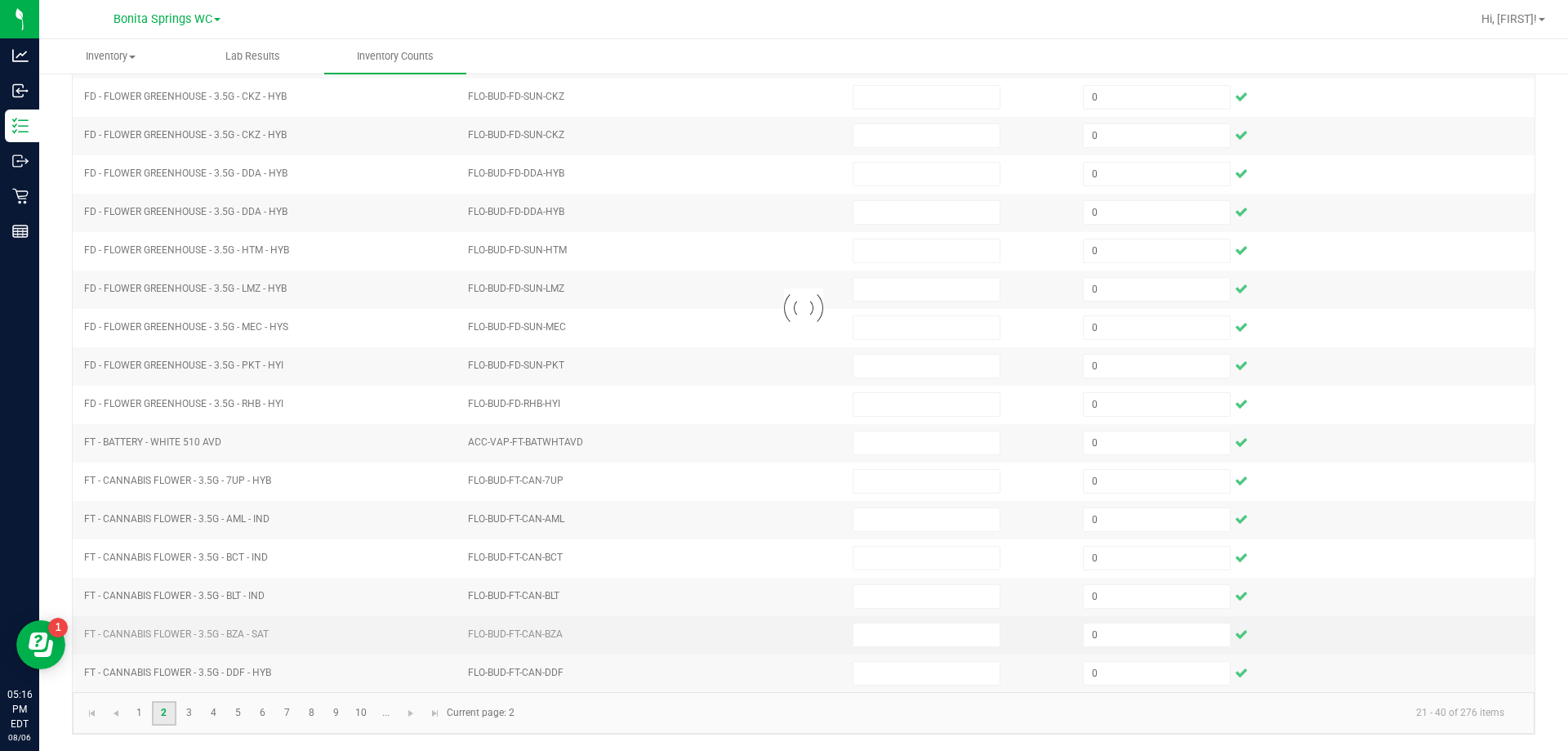 type 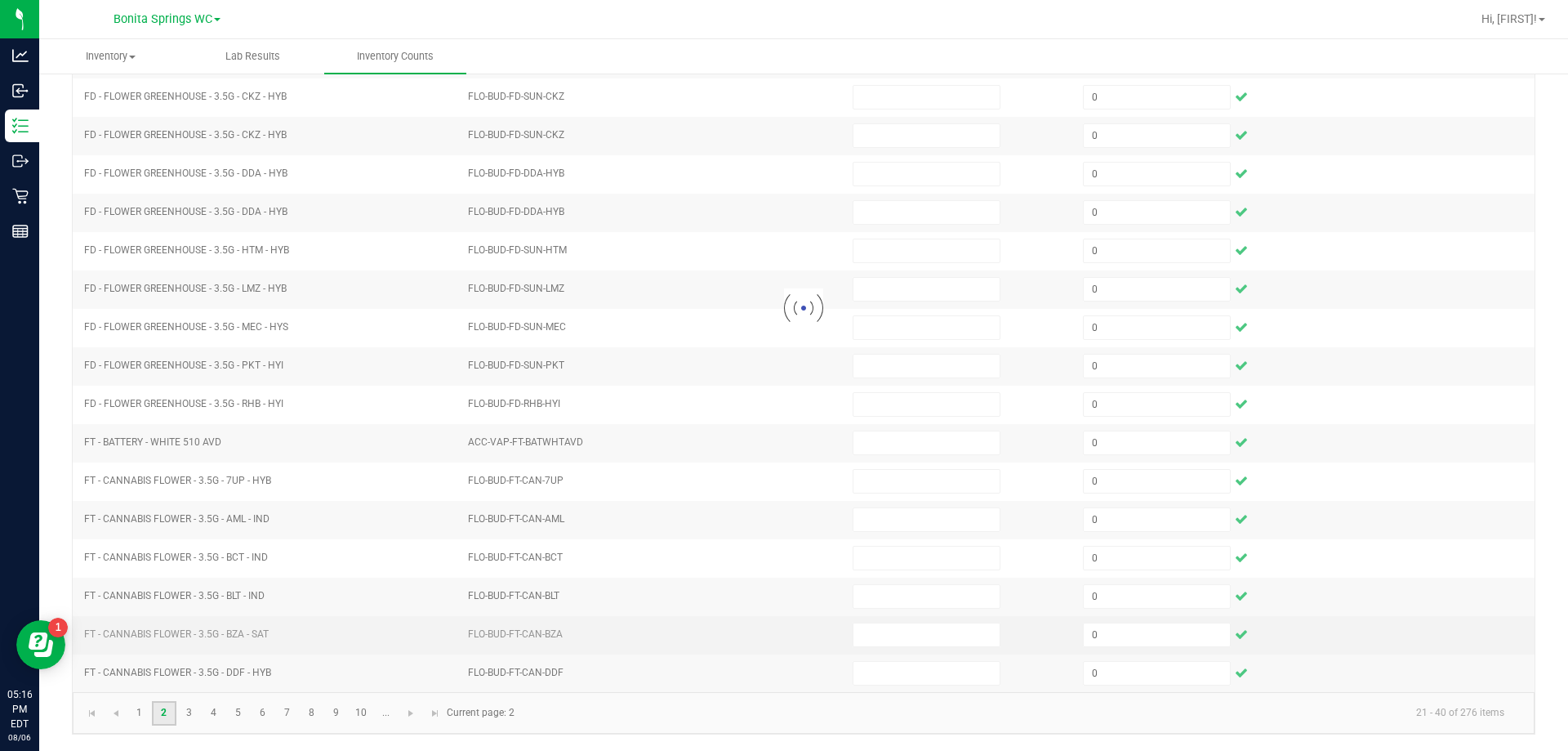 type 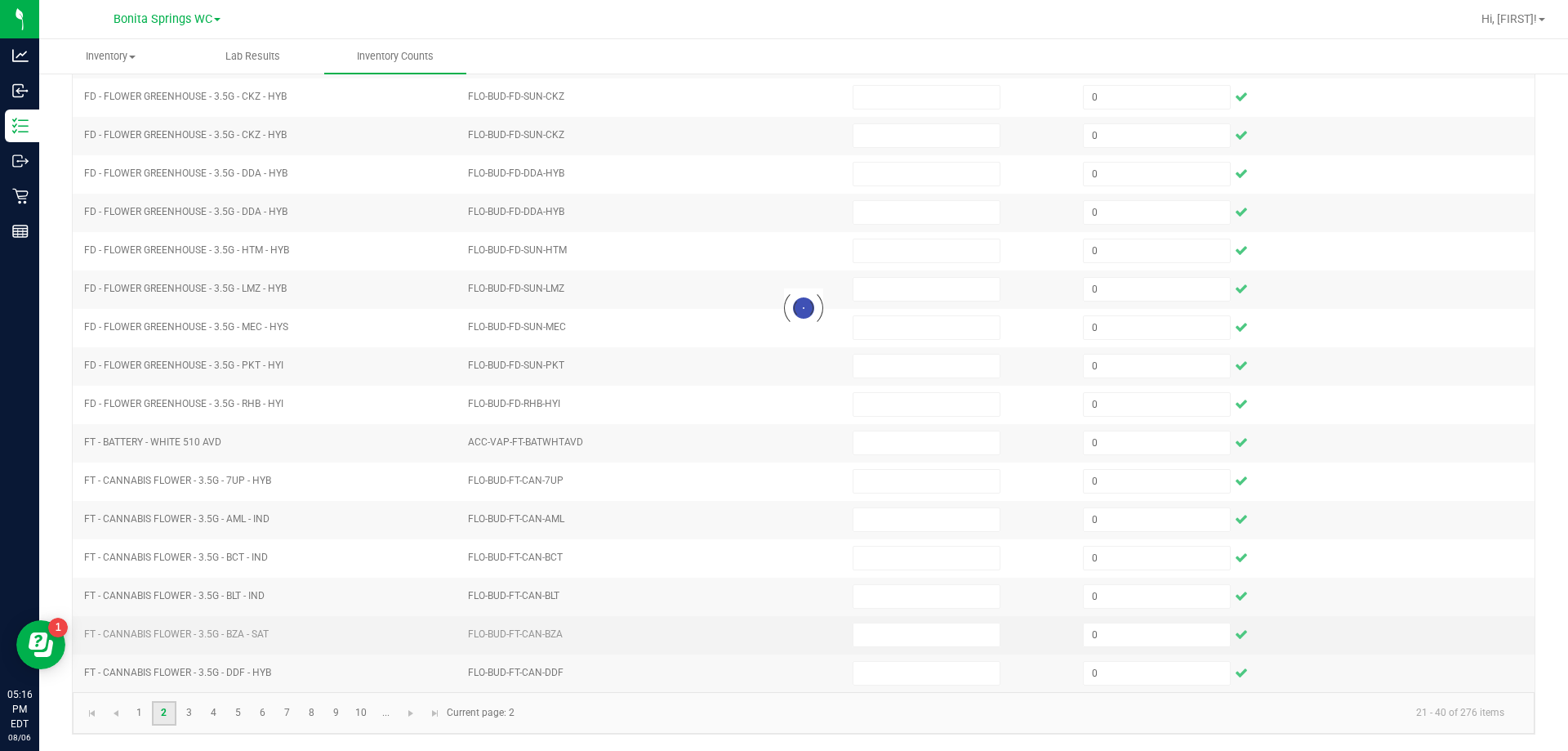 type 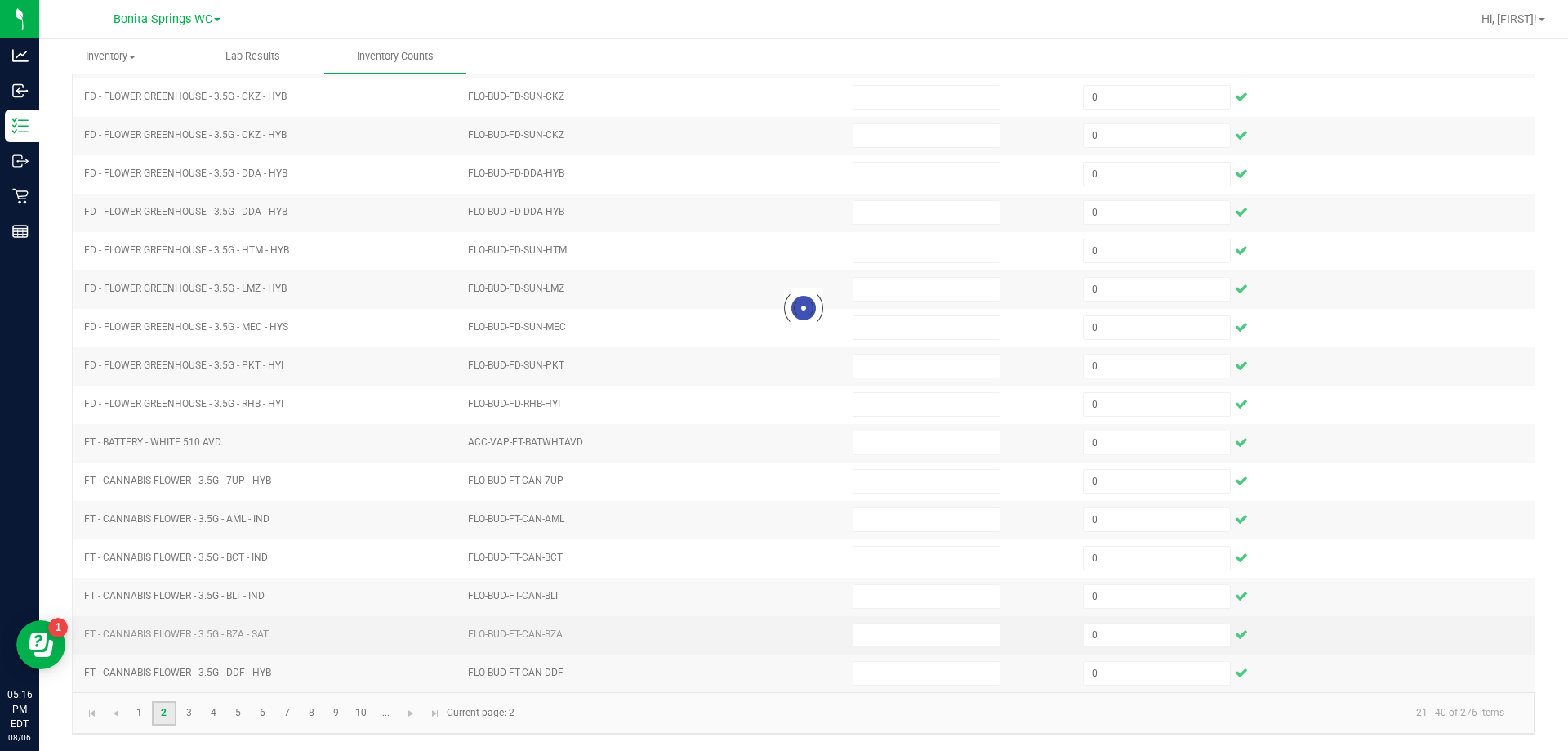 type 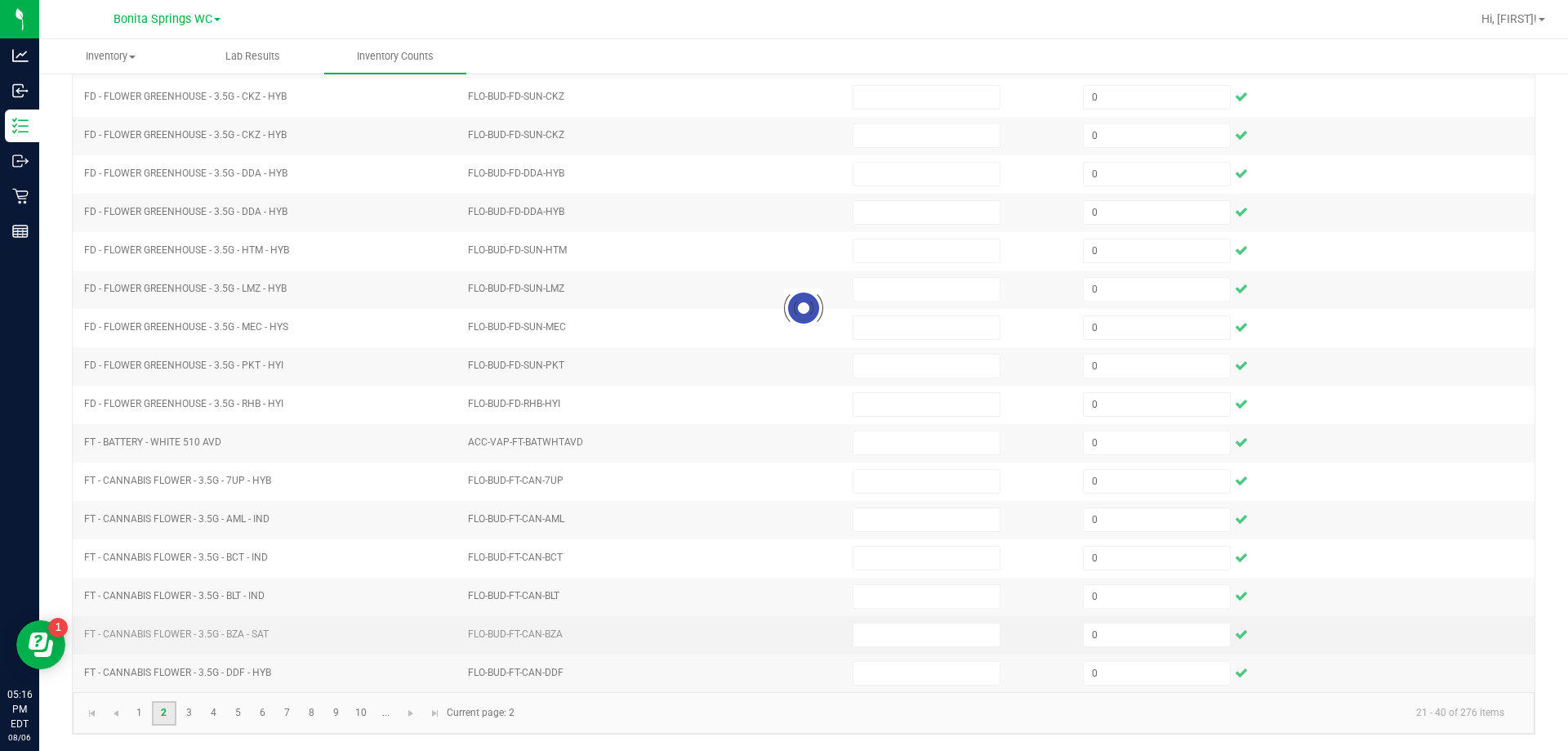 type 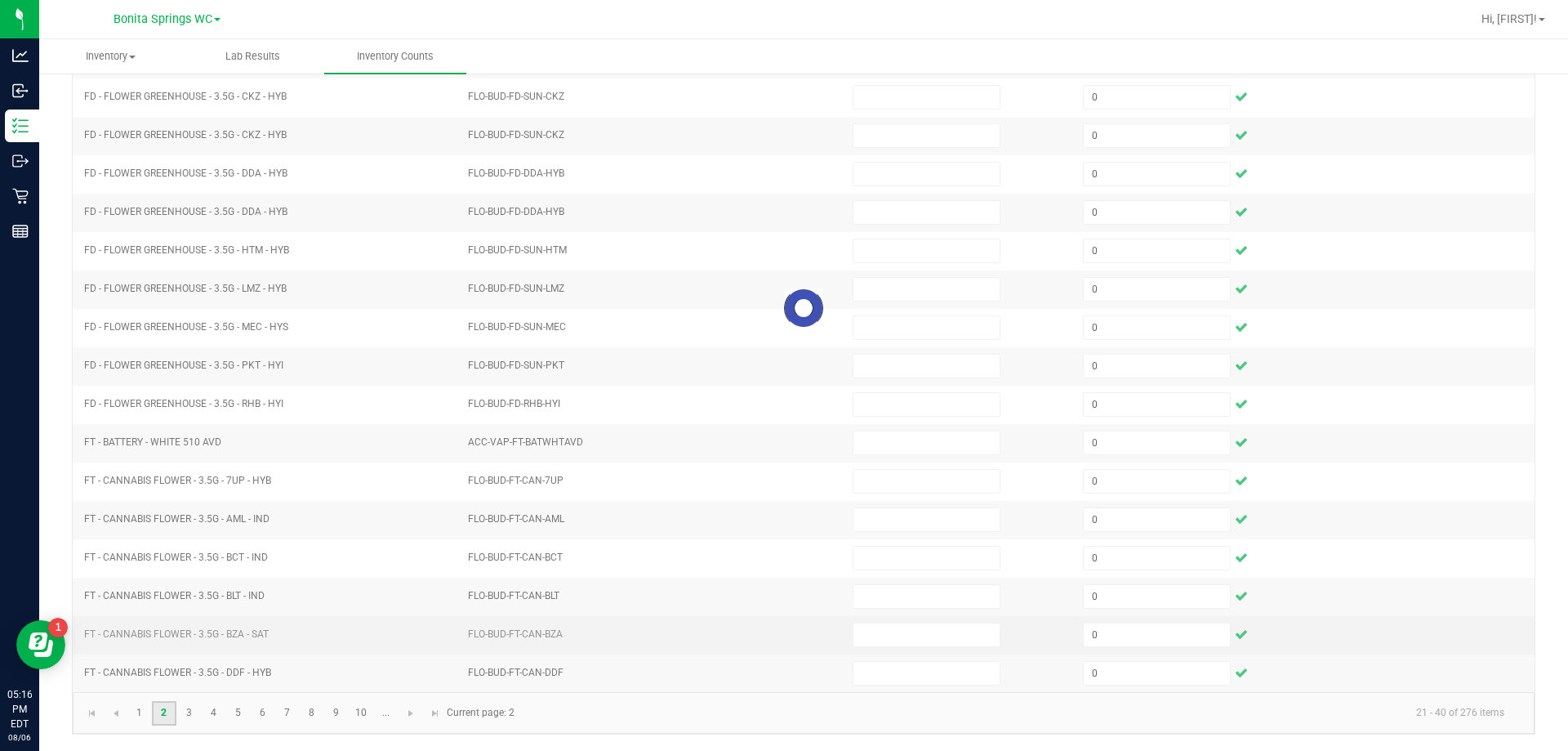 type 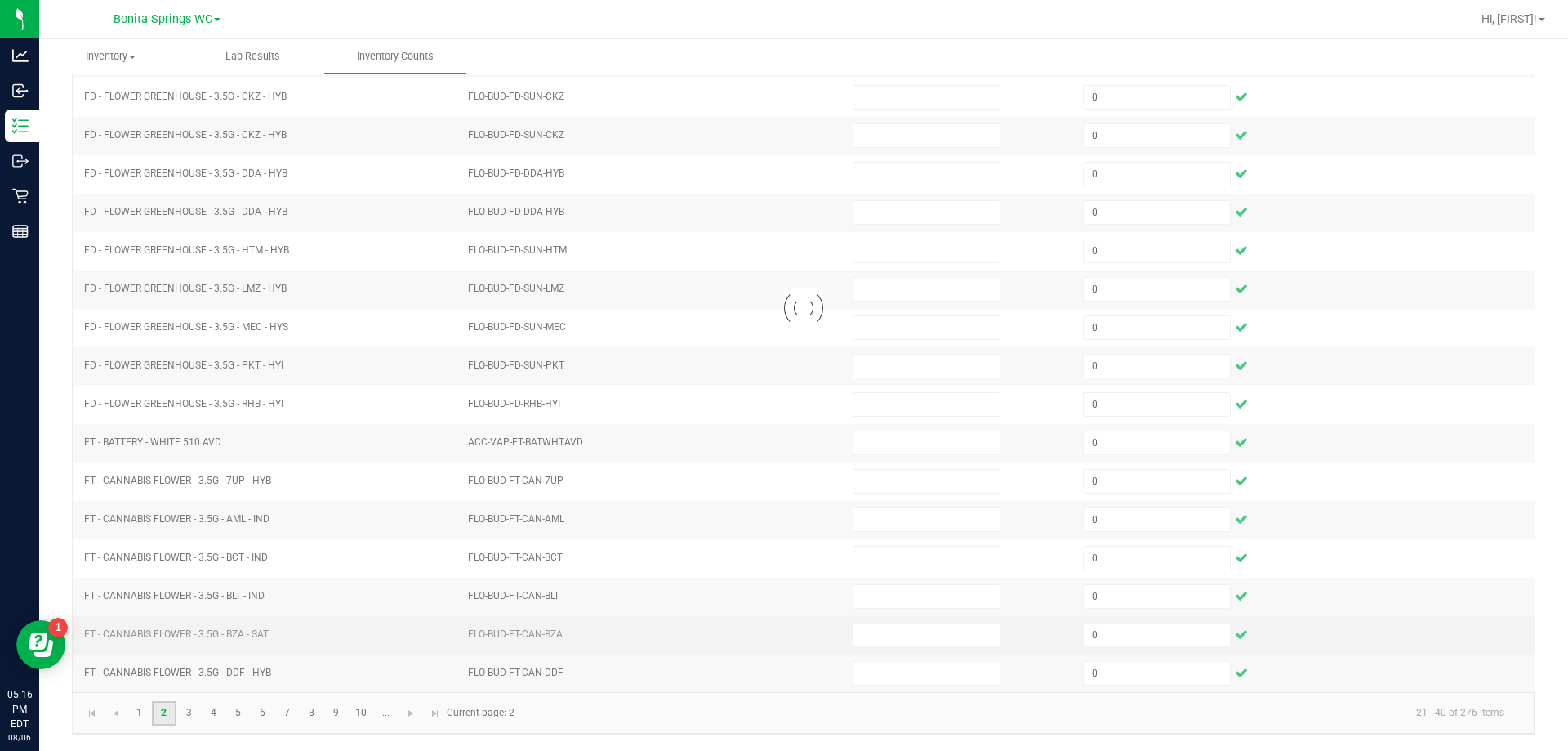 type 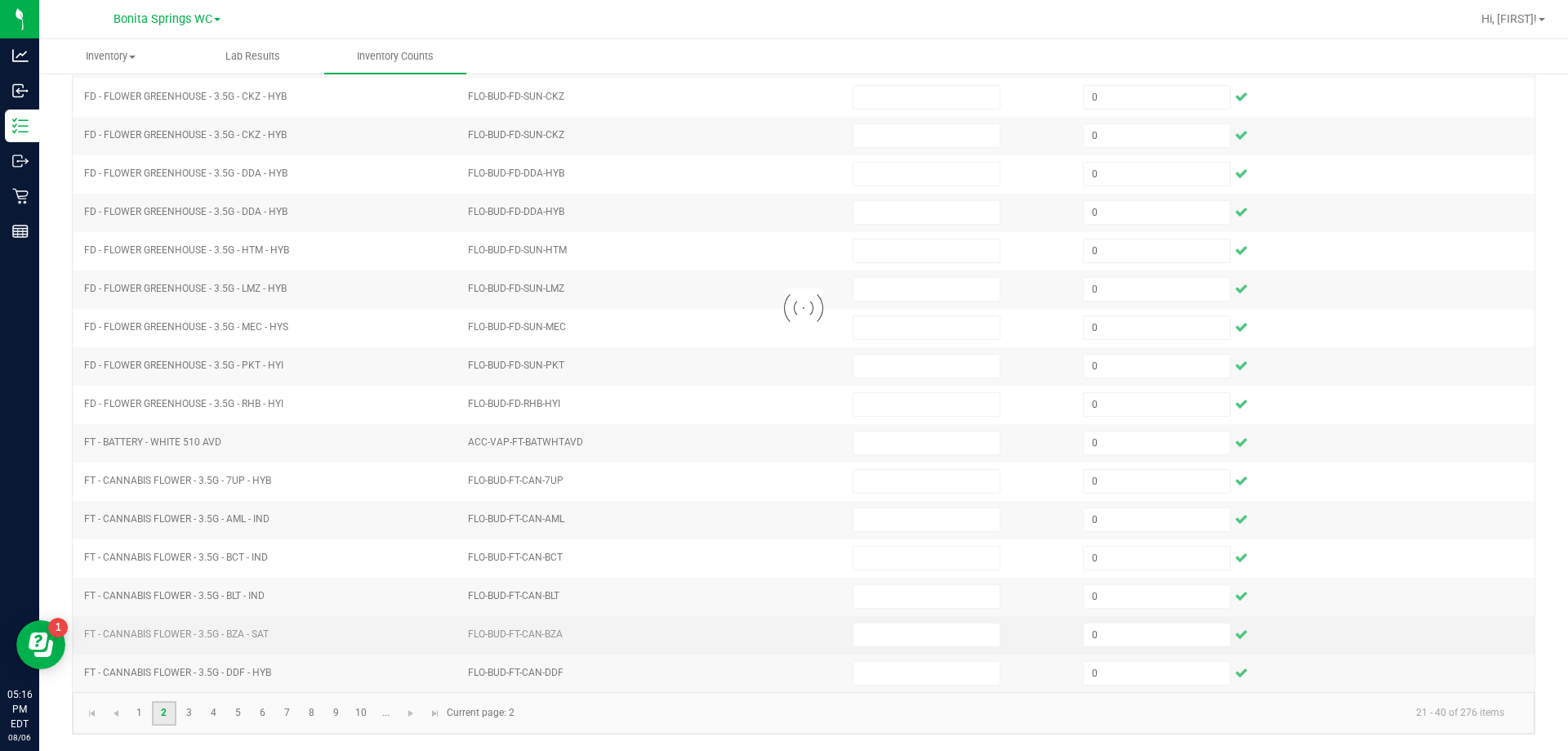 type 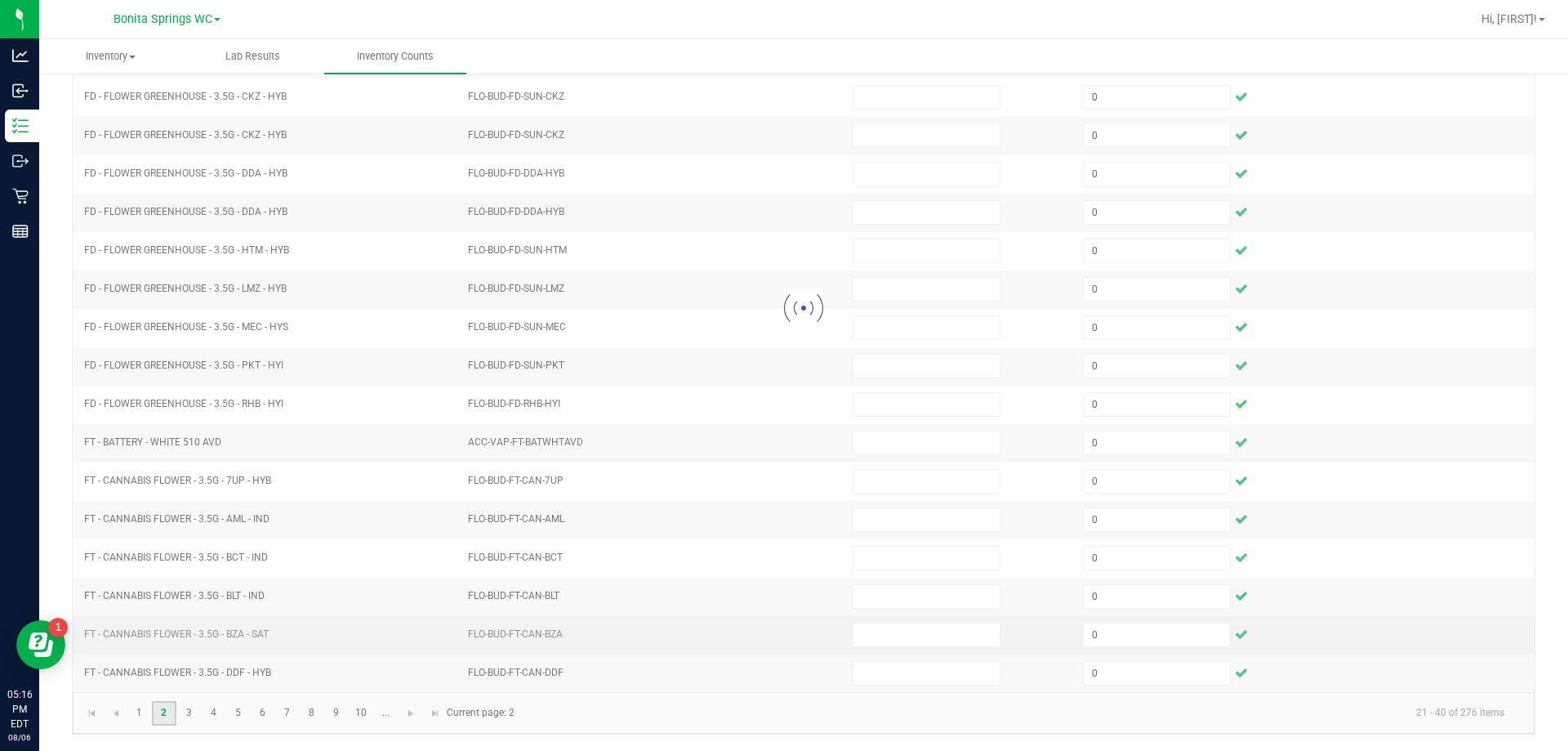 type 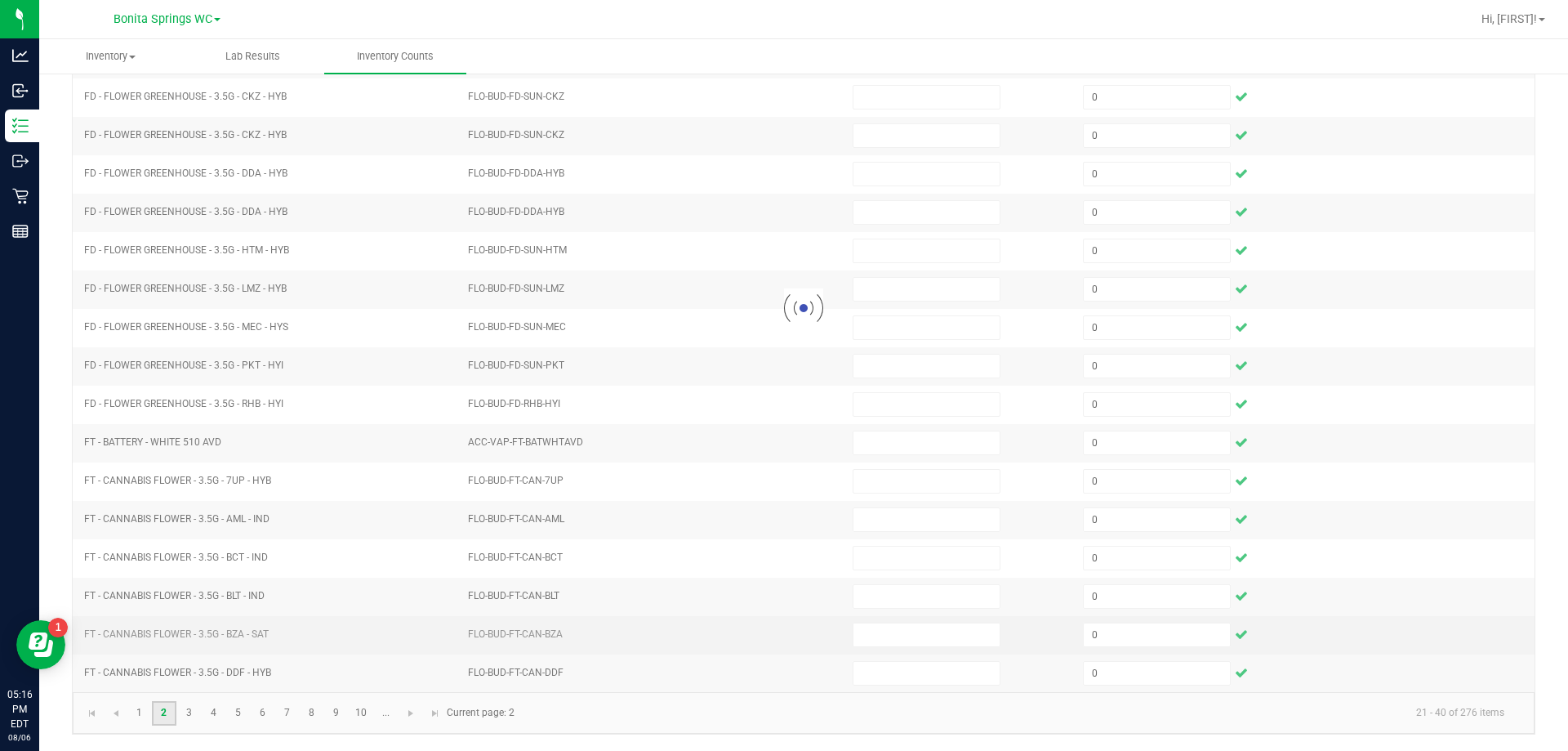 type 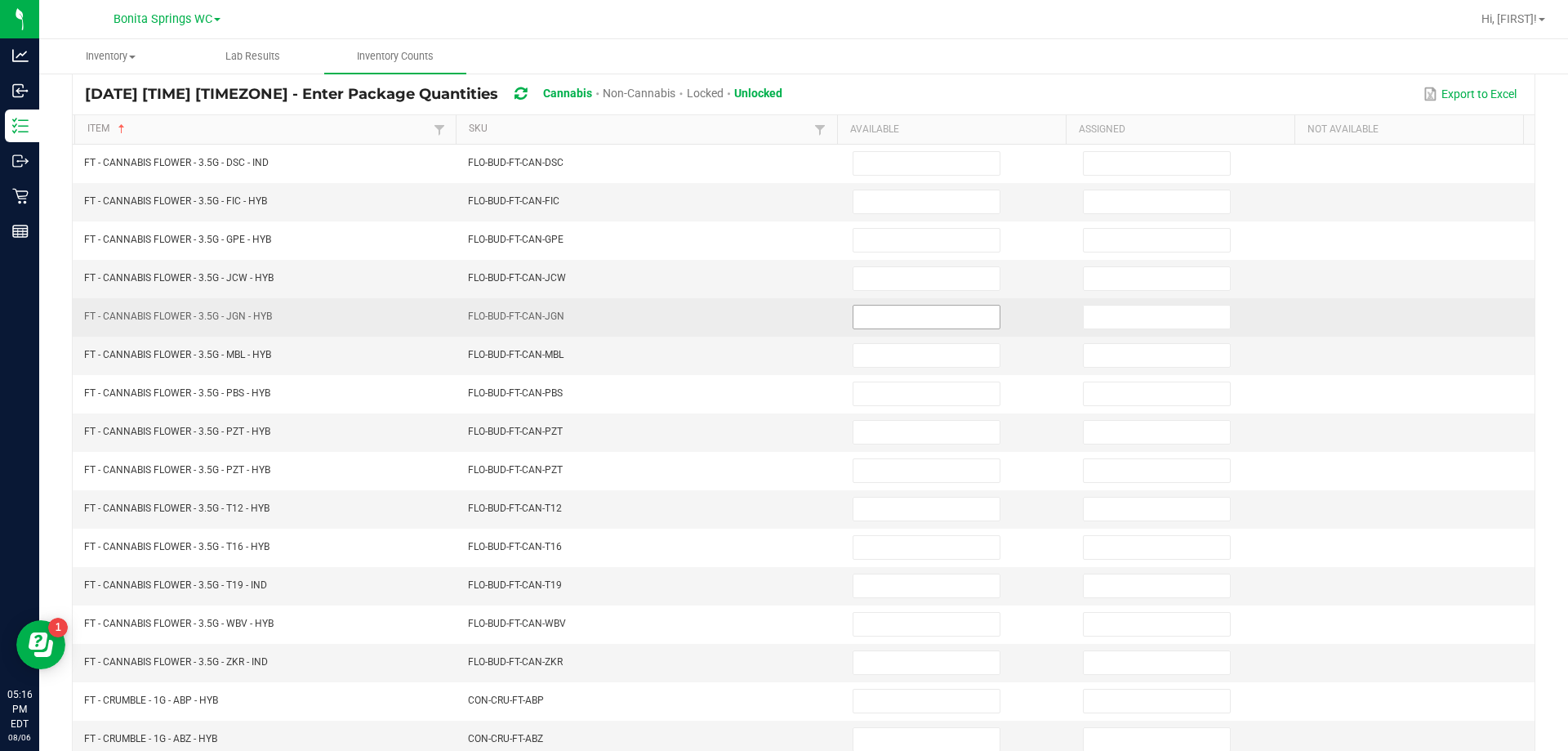 scroll, scrollTop: 0, scrollLeft: 0, axis: both 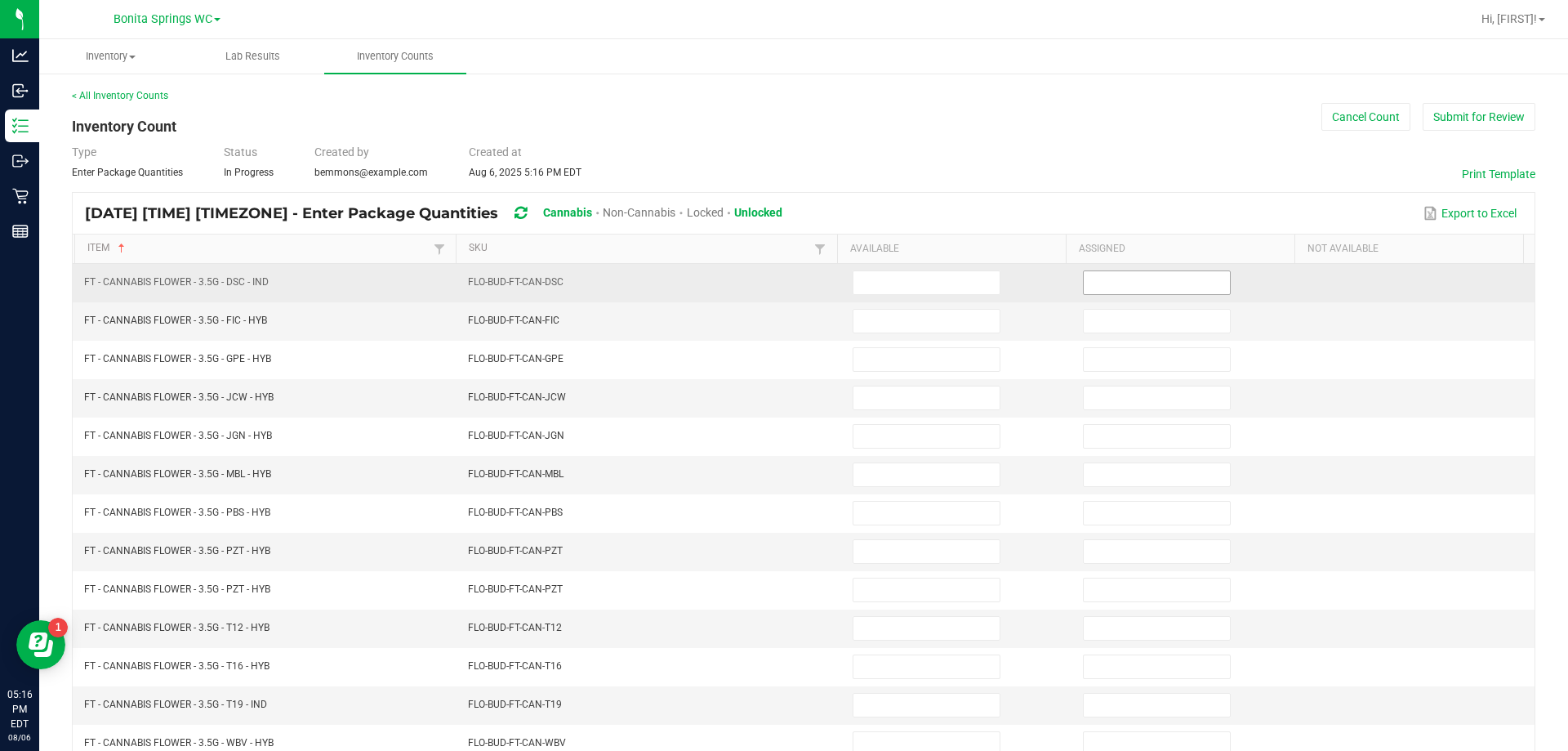 click at bounding box center (1156, 283) 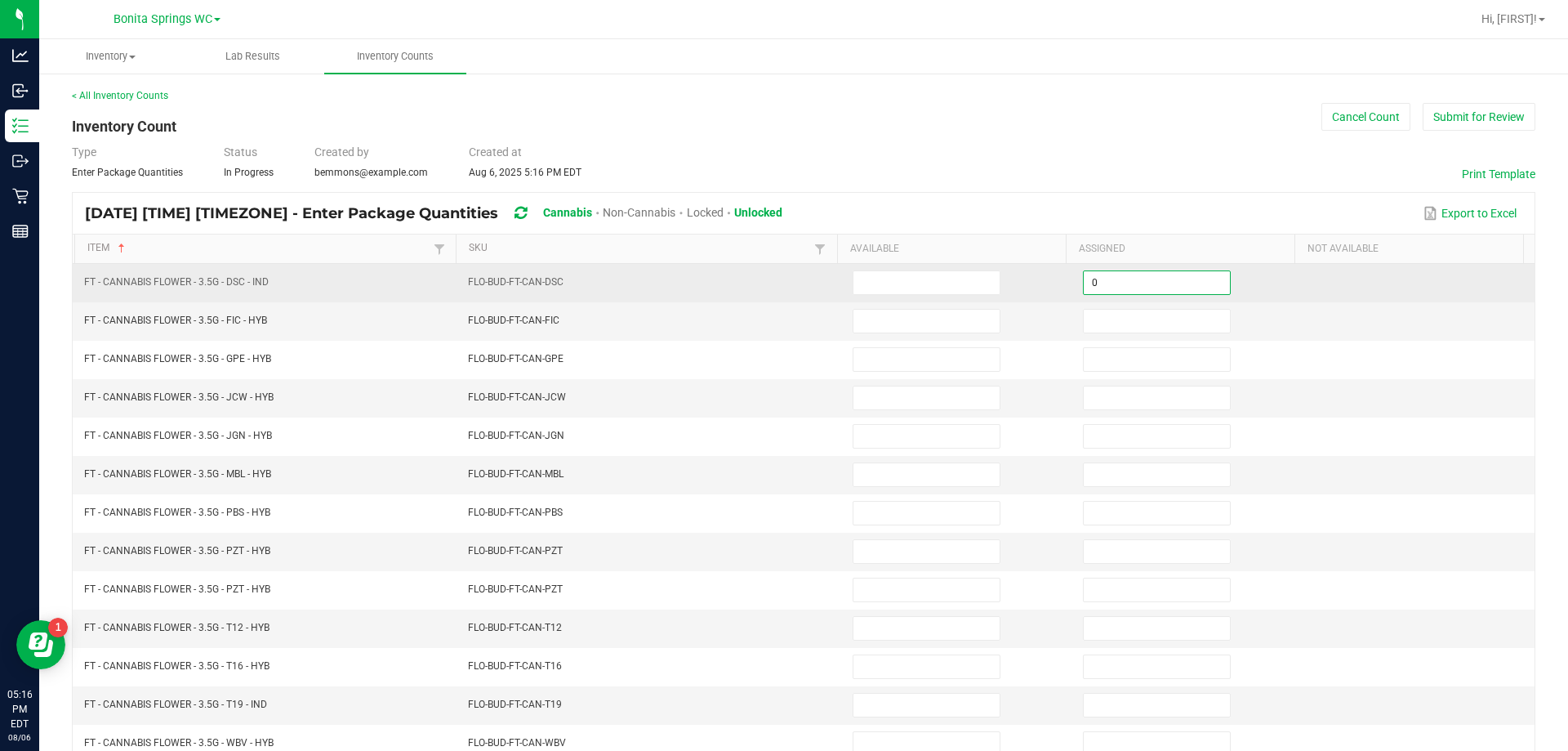 type on "0" 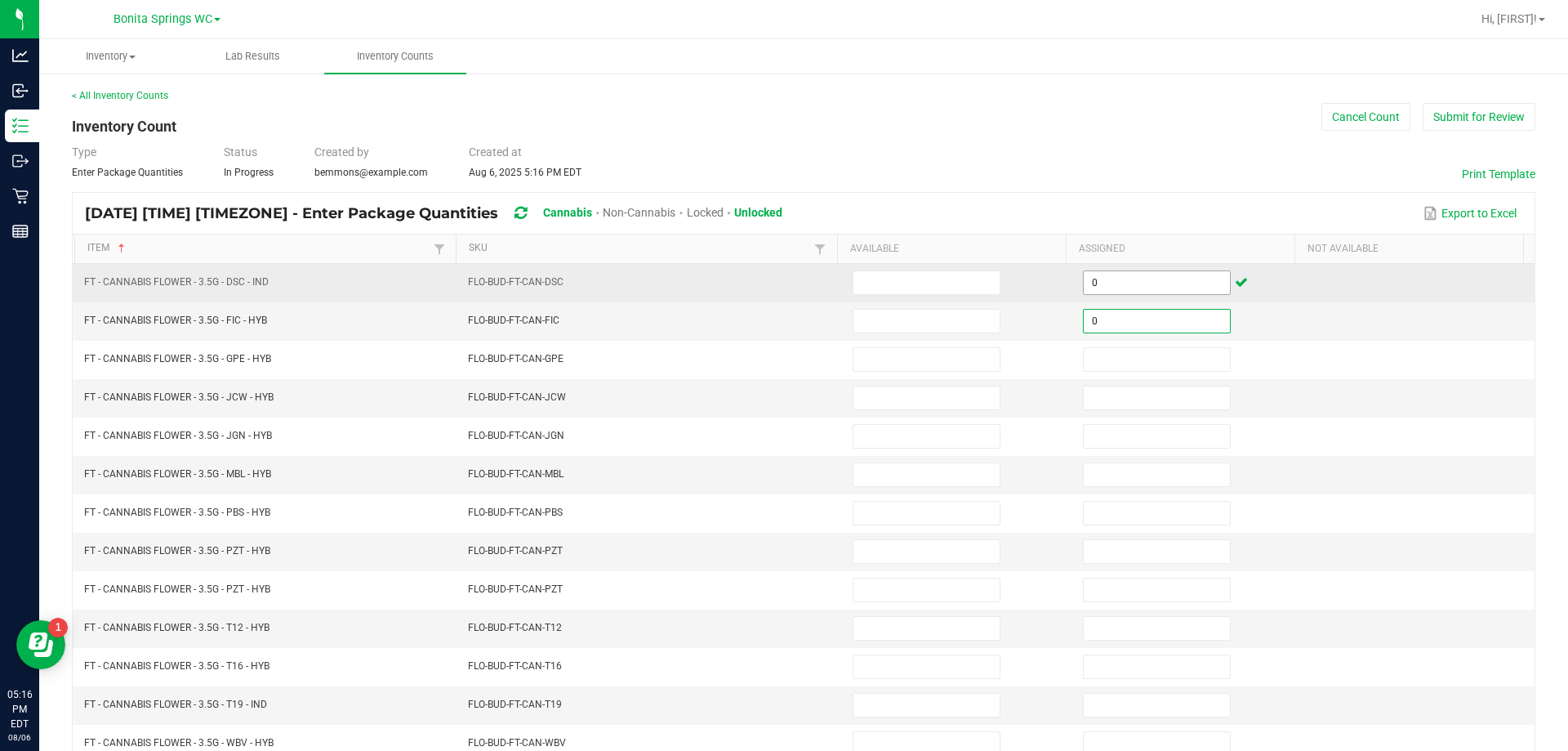 type on "0" 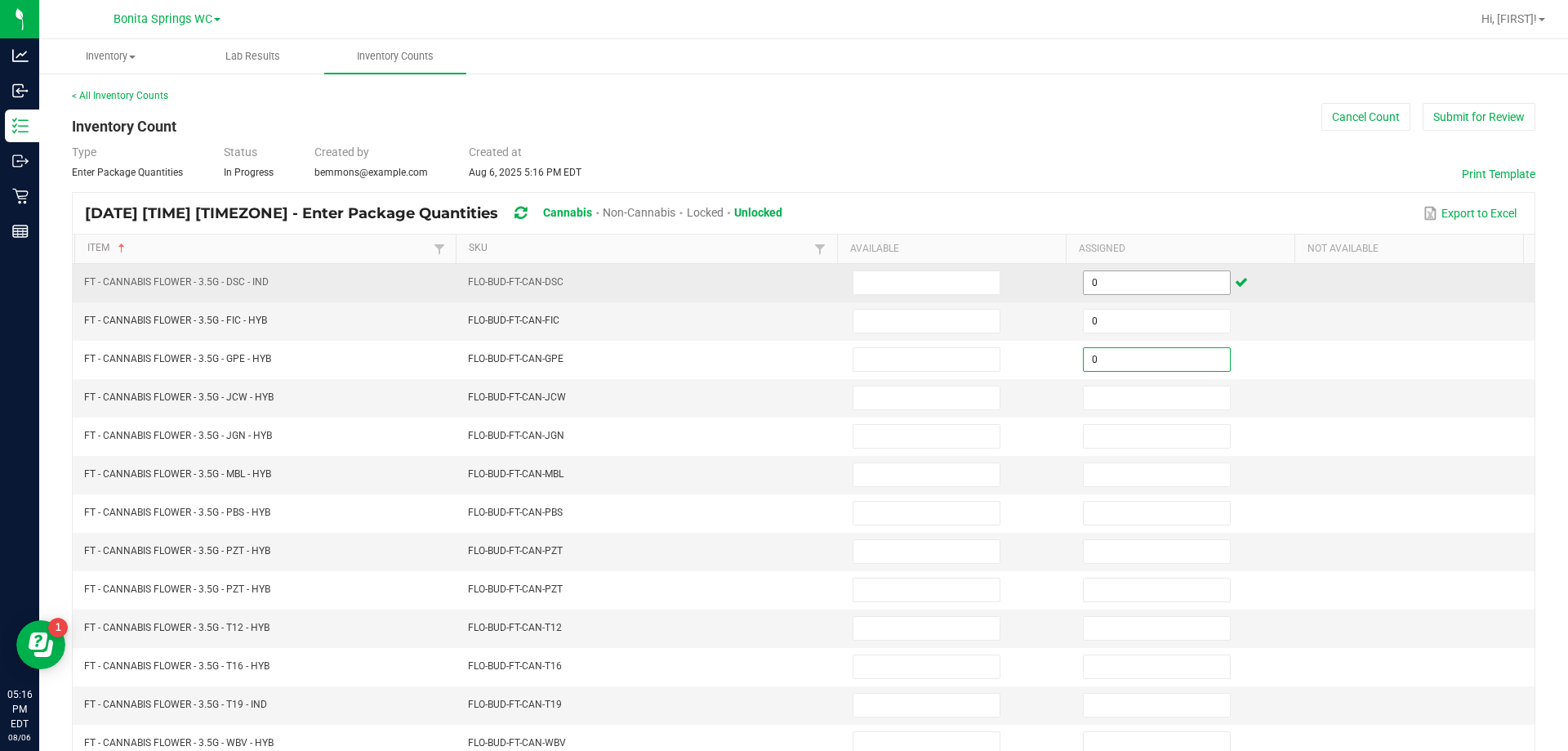 type on "0" 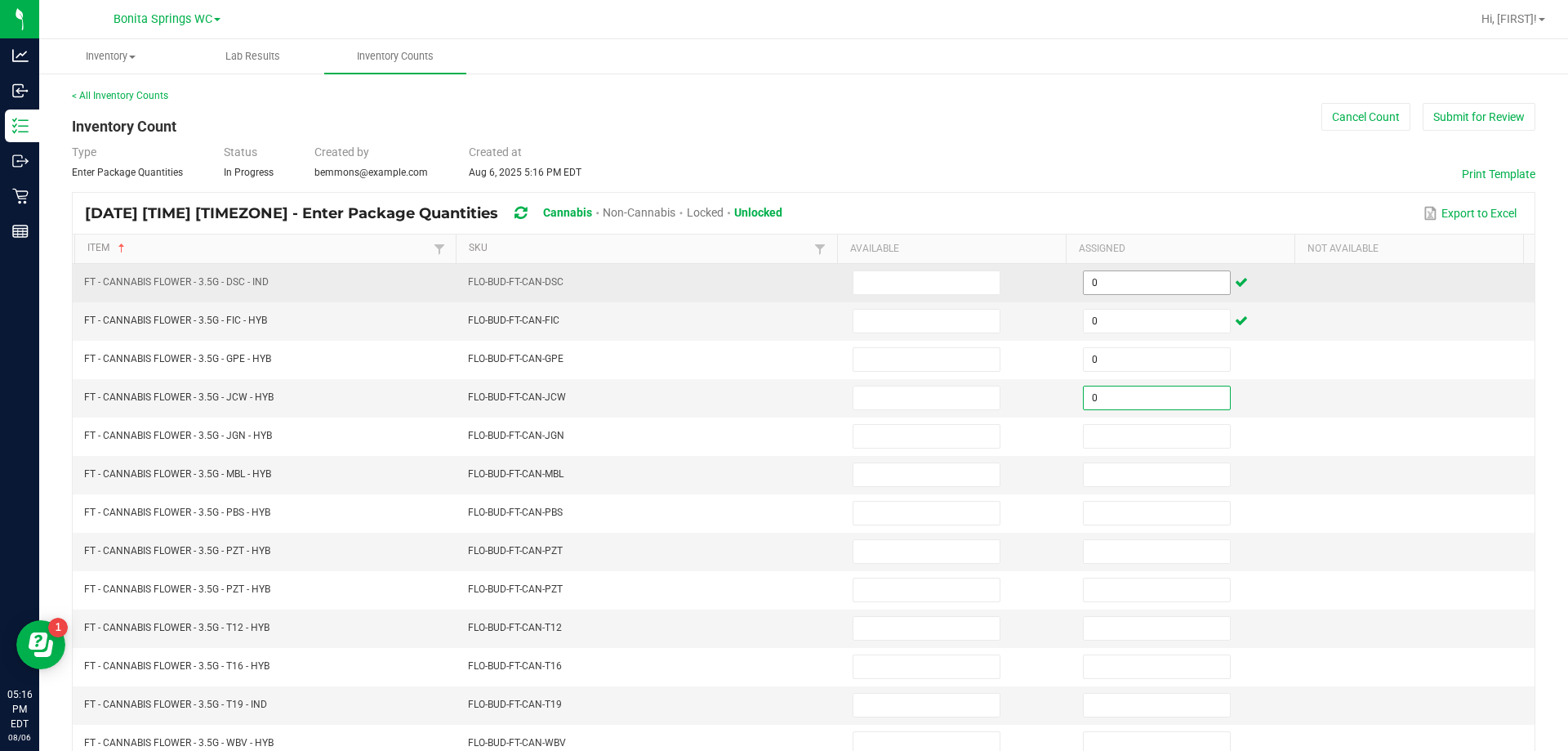 type on "0" 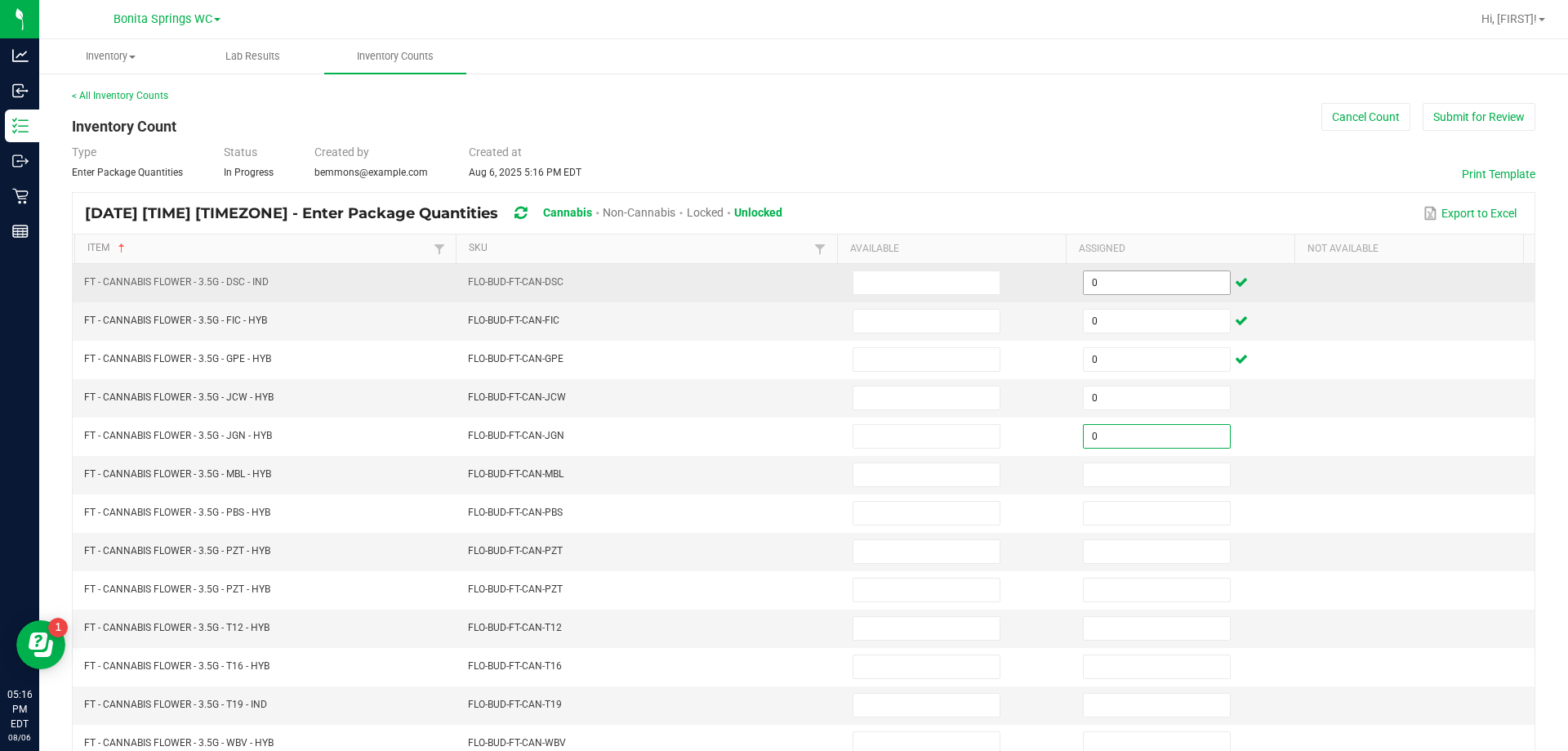 type on "0" 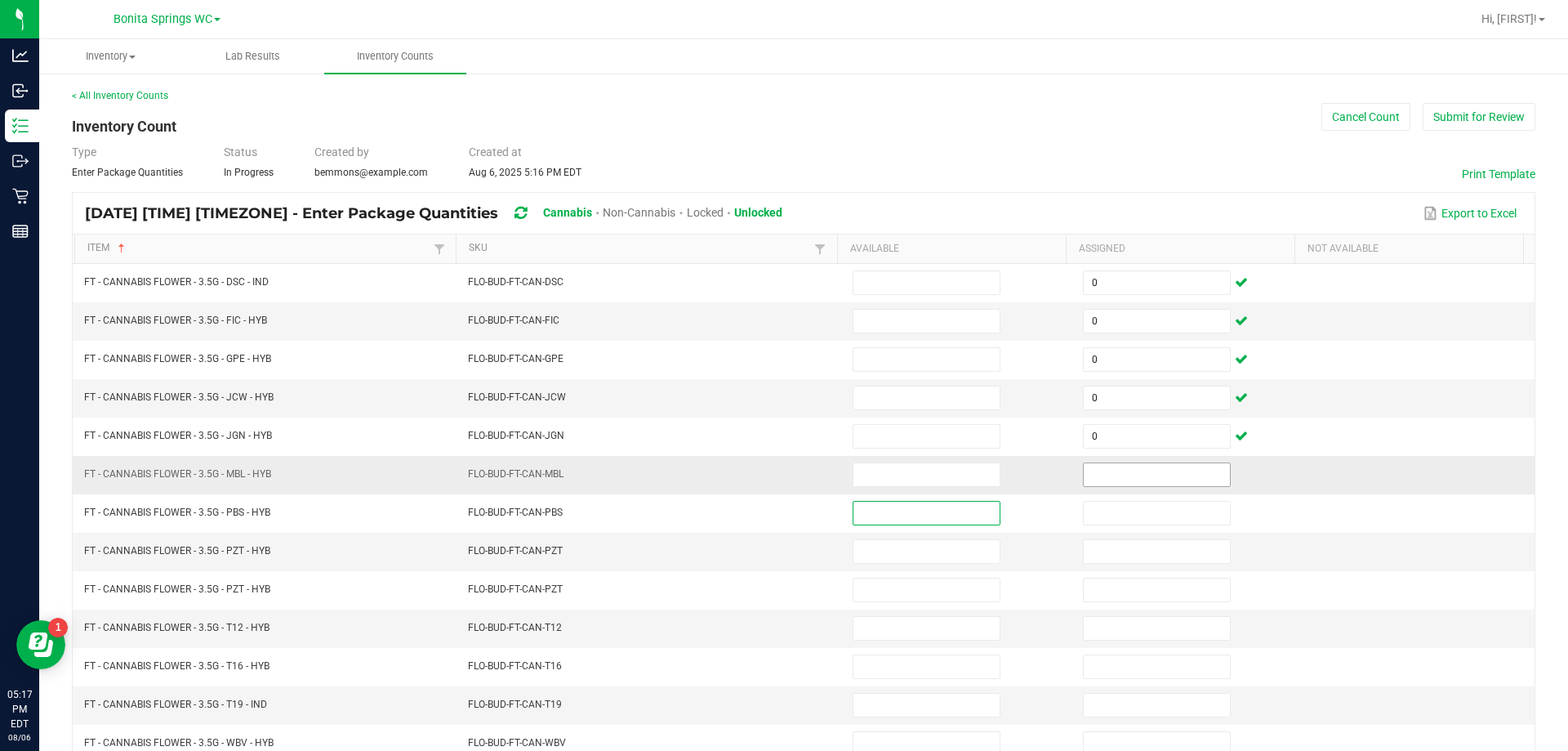 click at bounding box center [1156, 475] 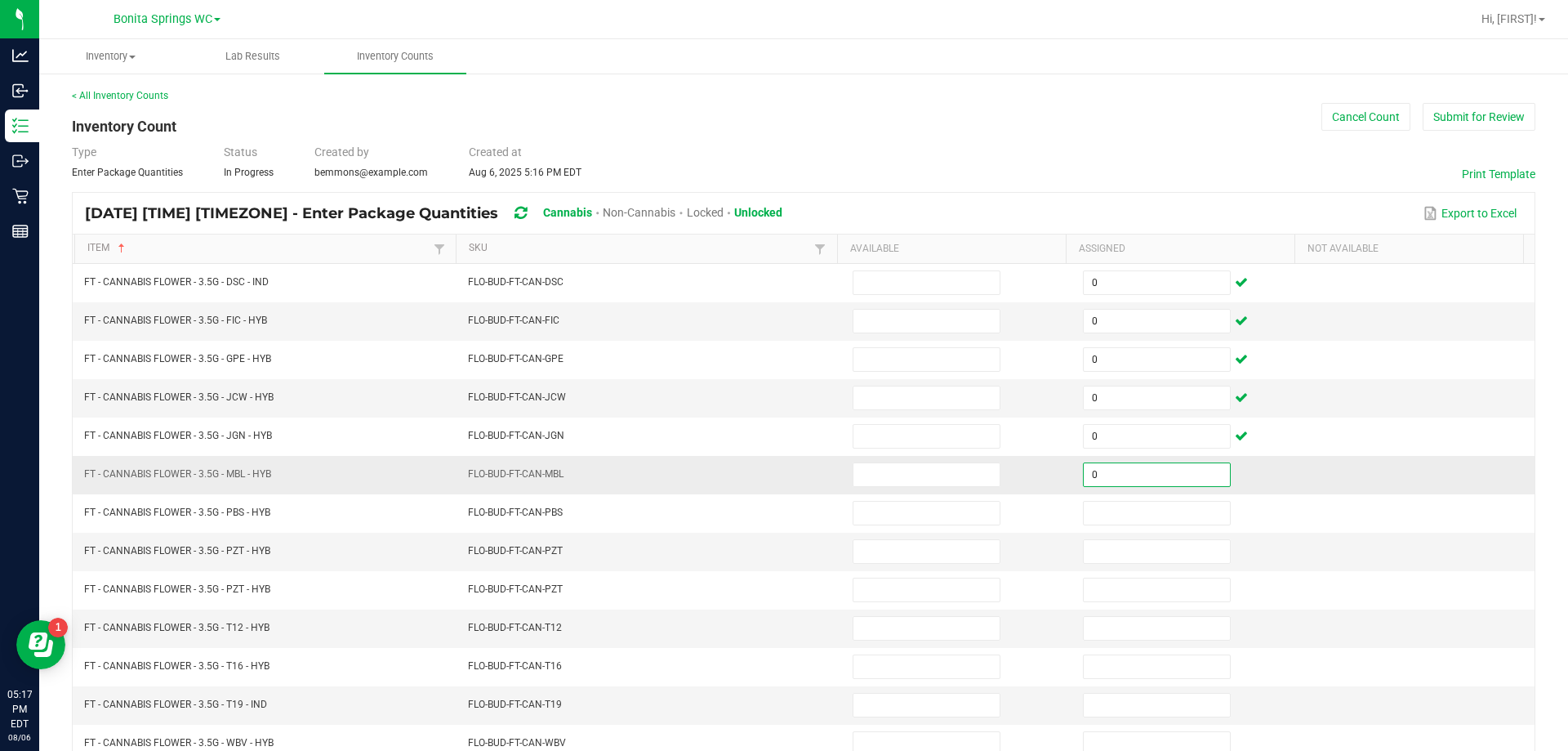 type on "0" 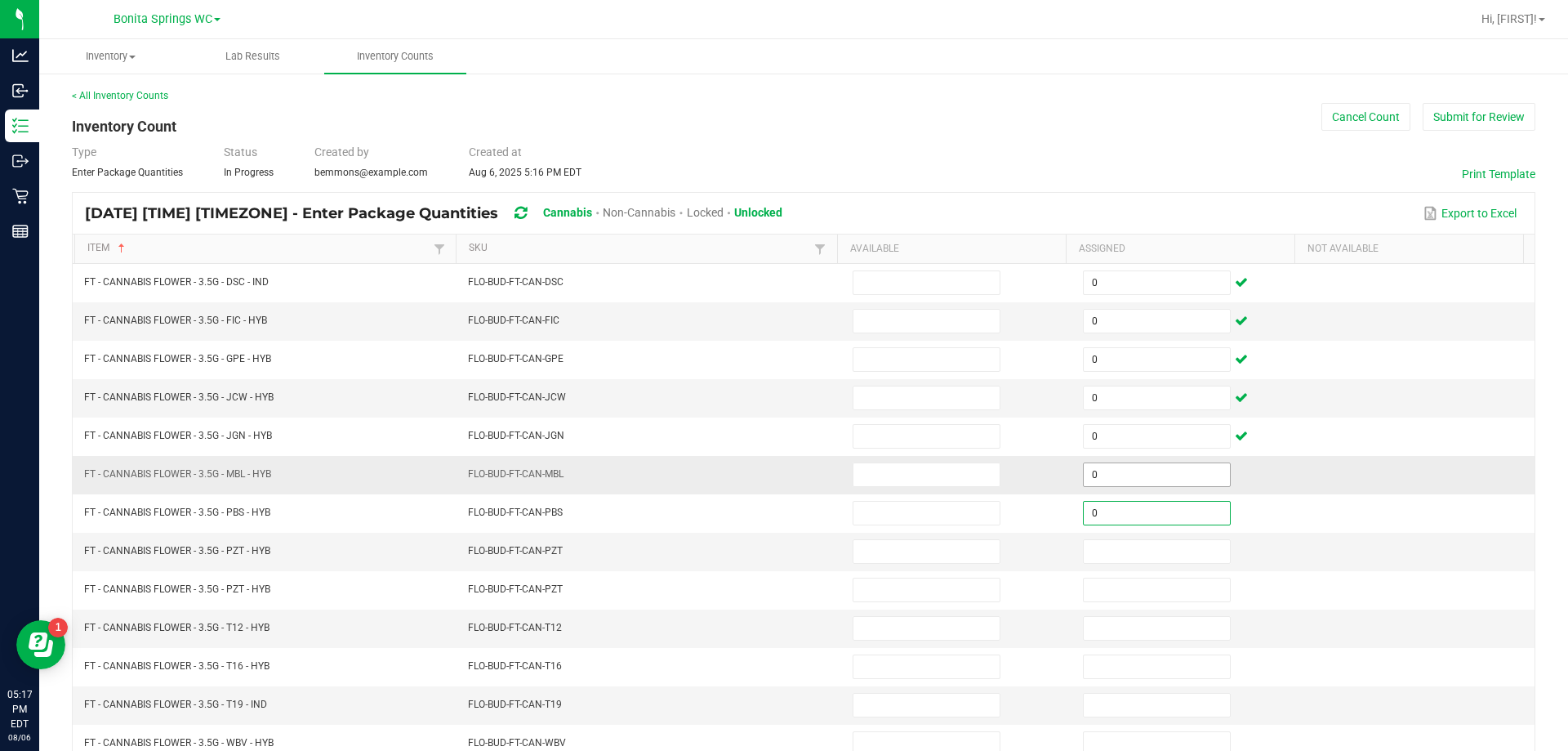 type on "0" 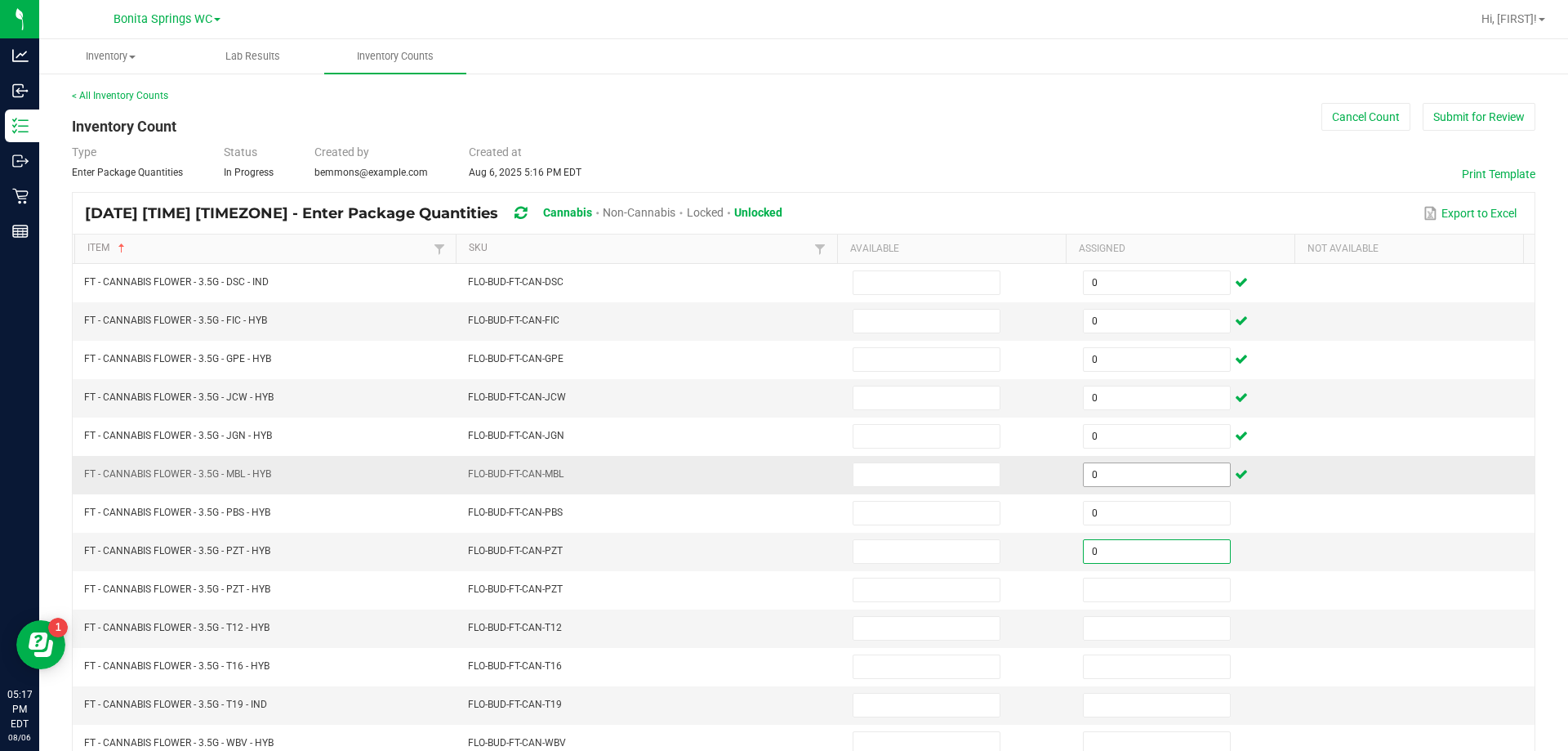 type on "0" 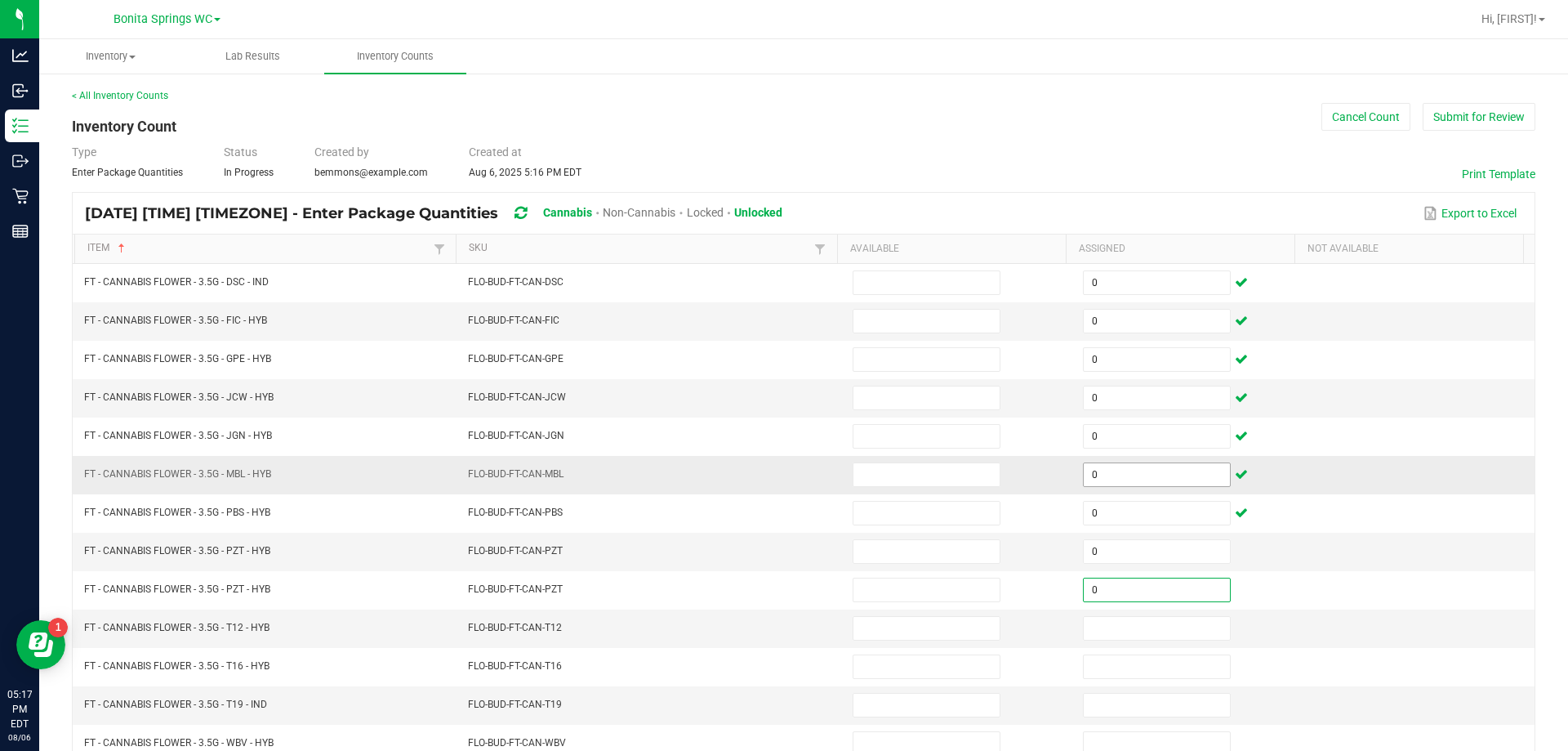 type on "0" 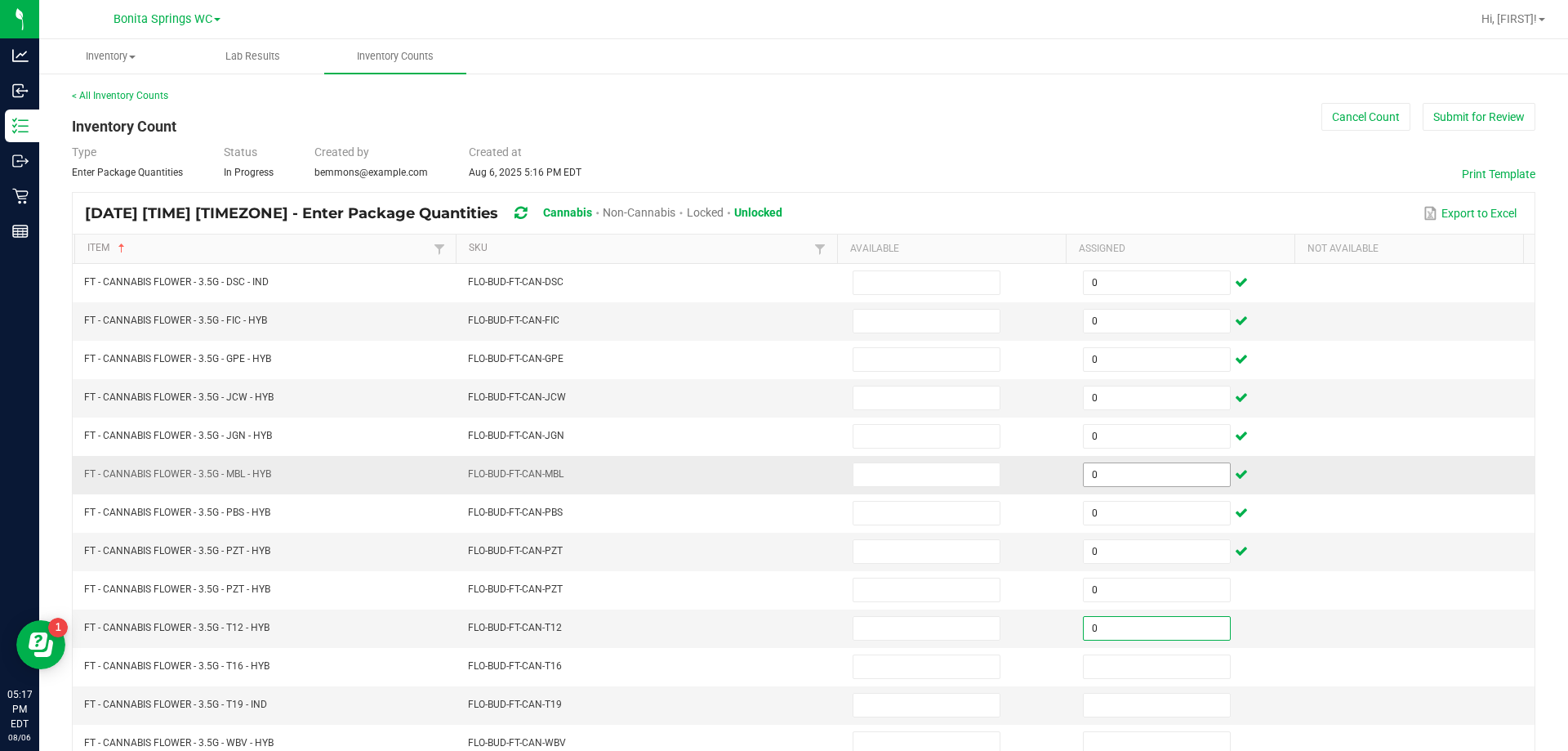 type on "0" 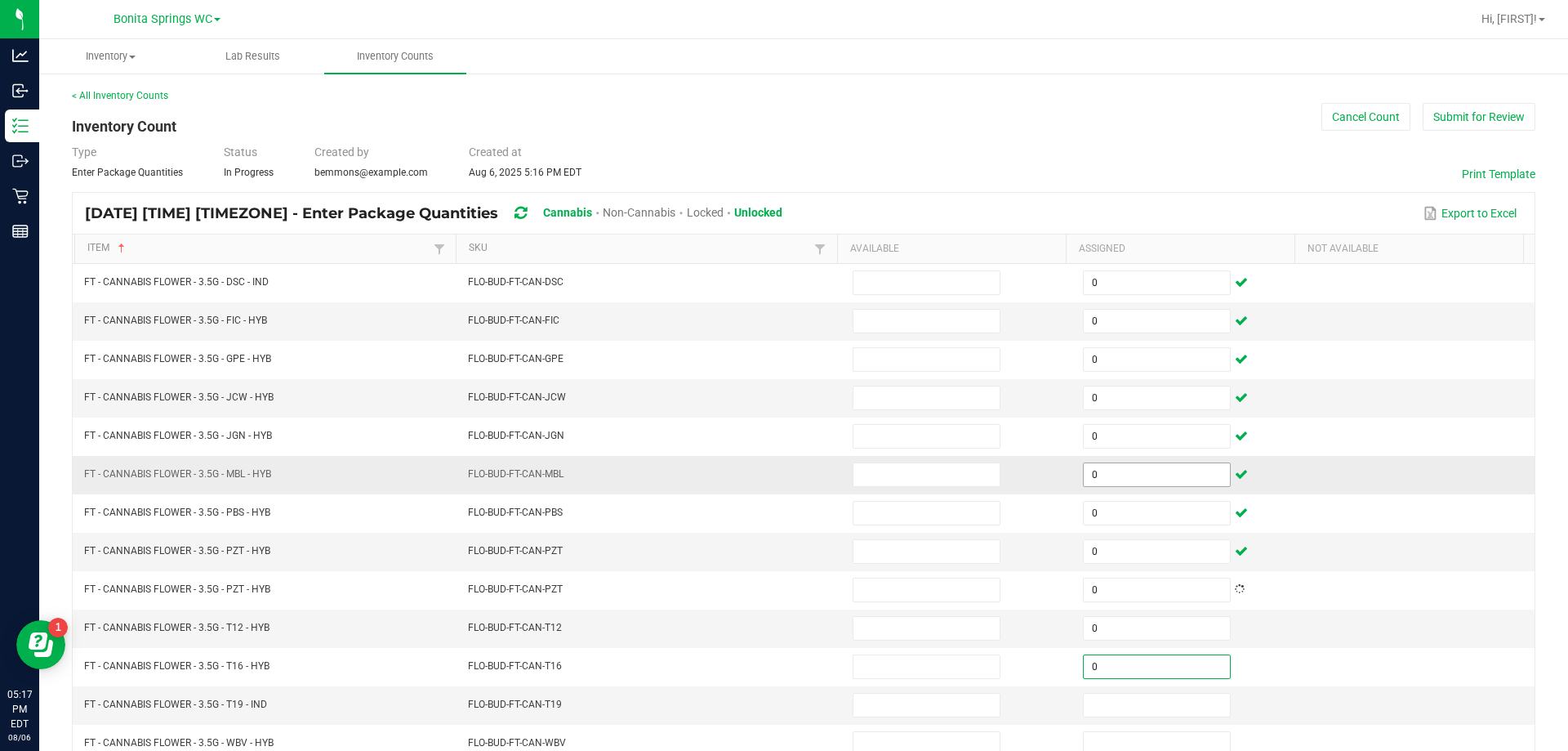type on "0" 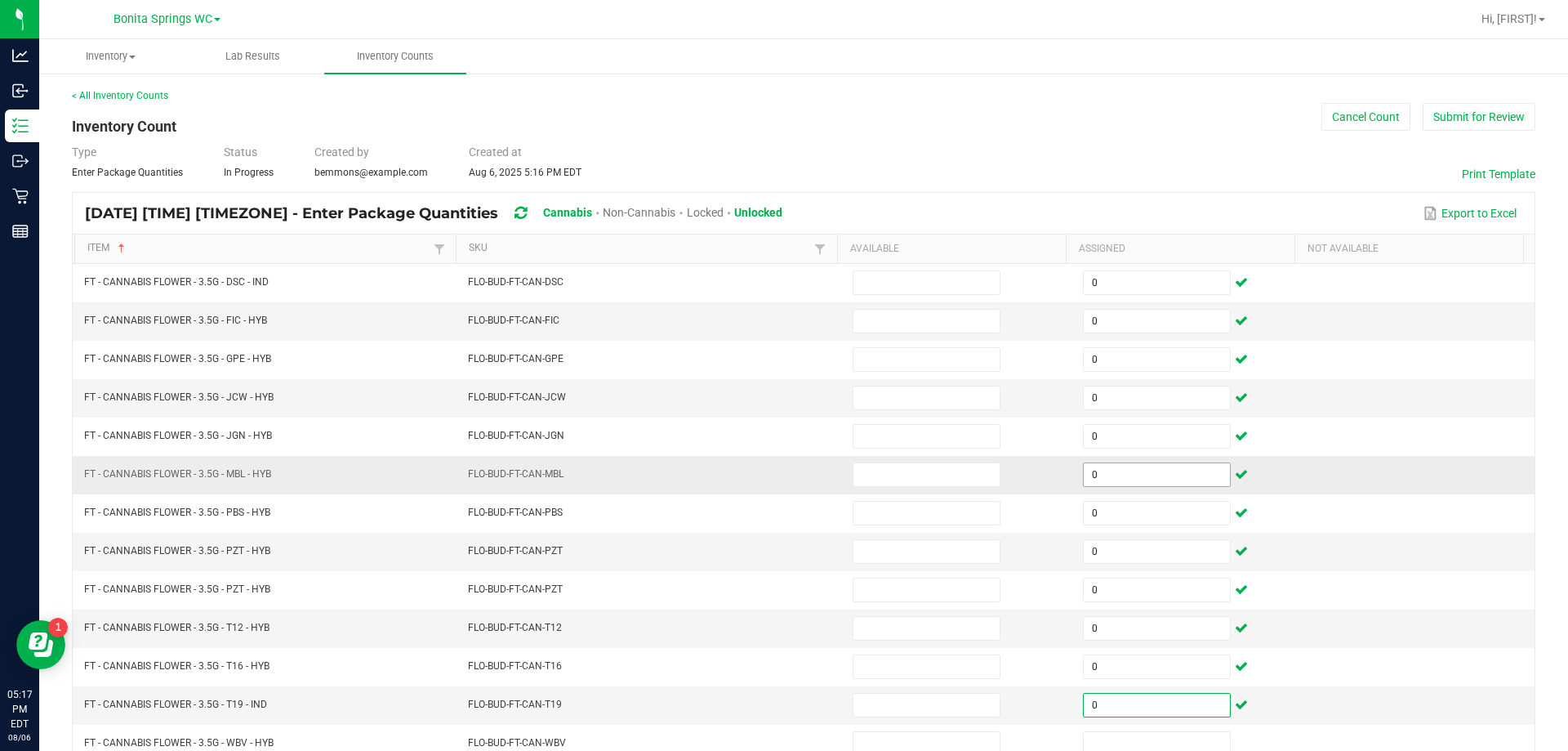 type on "0" 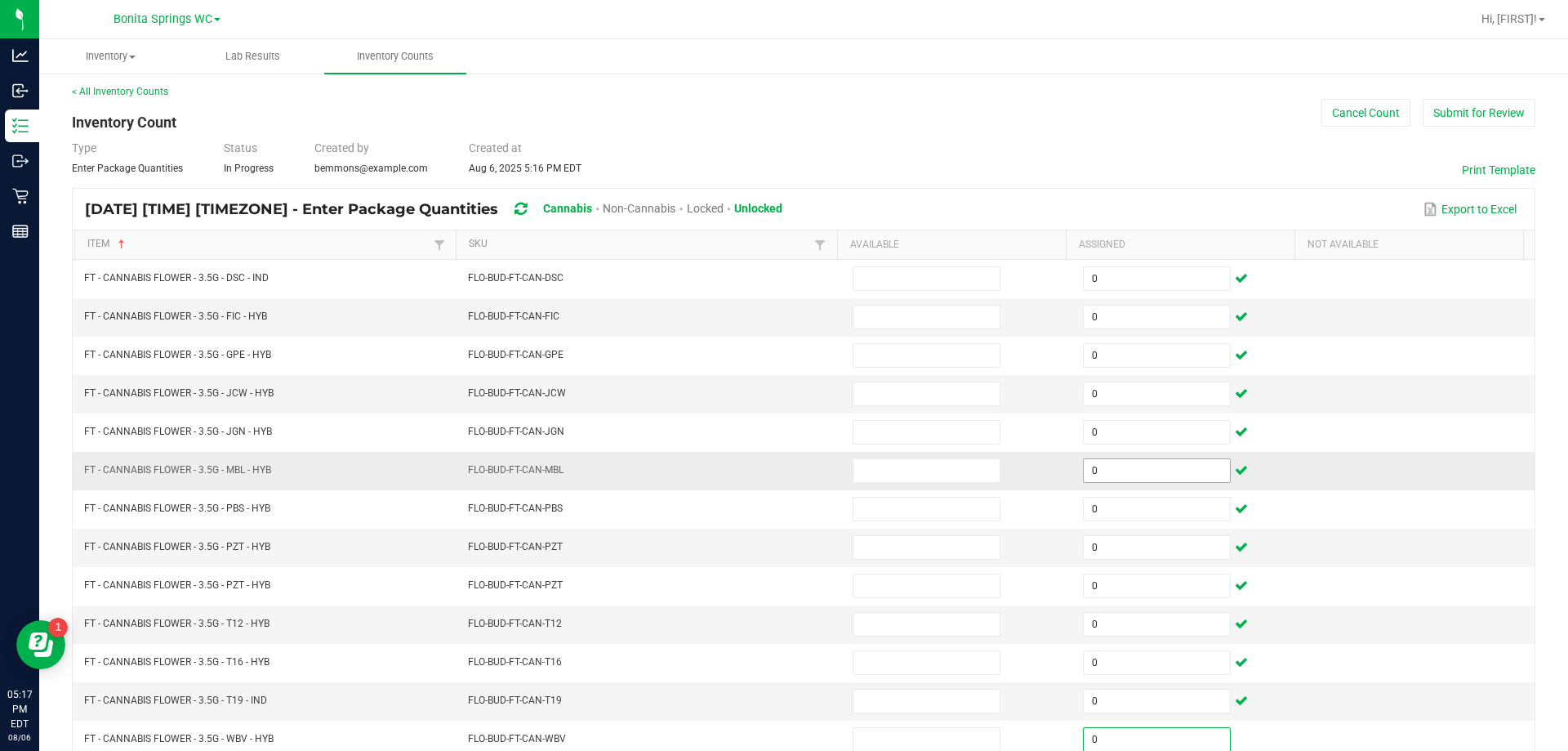 type on "0" 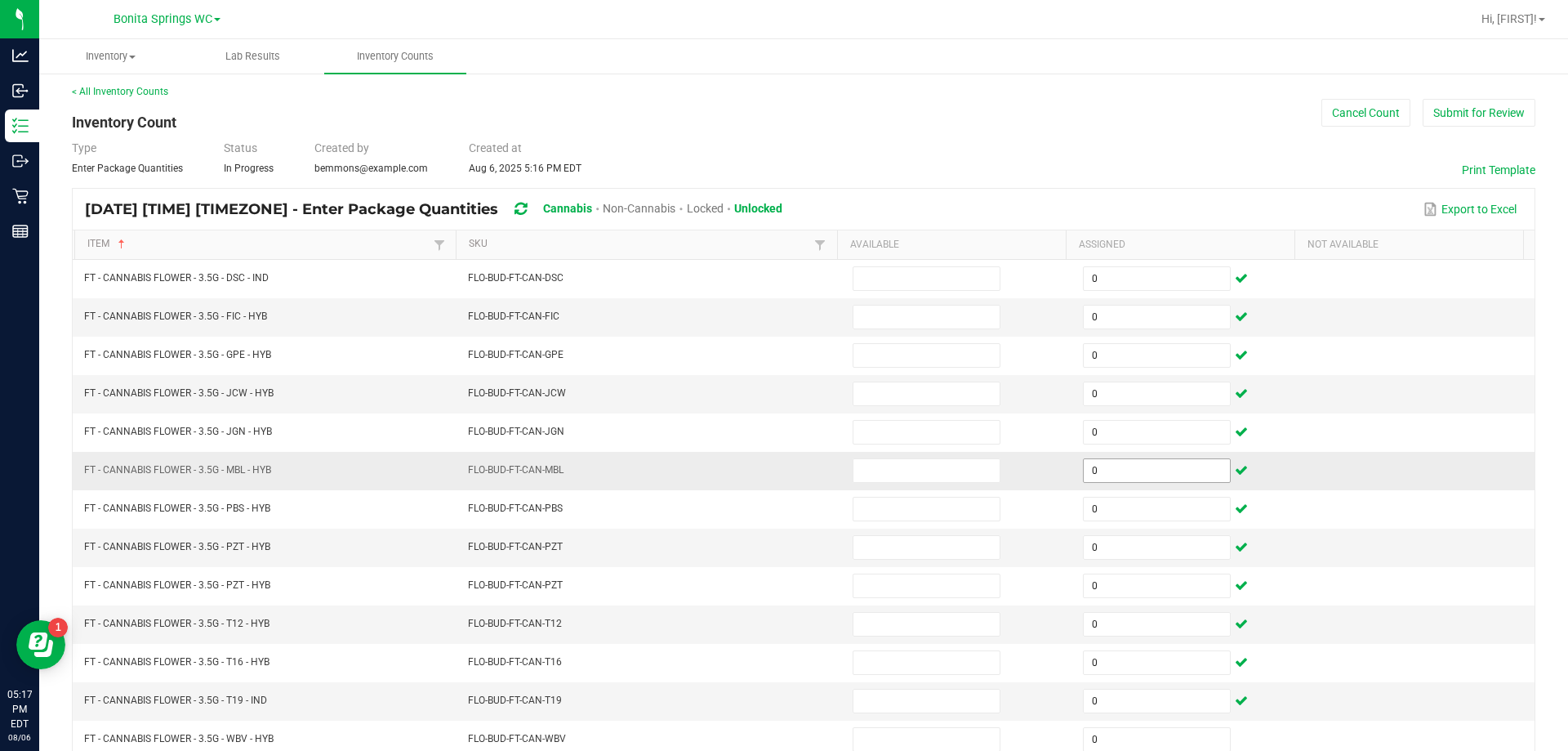 scroll, scrollTop: 339, scrollLeft: 0, axis: vertical 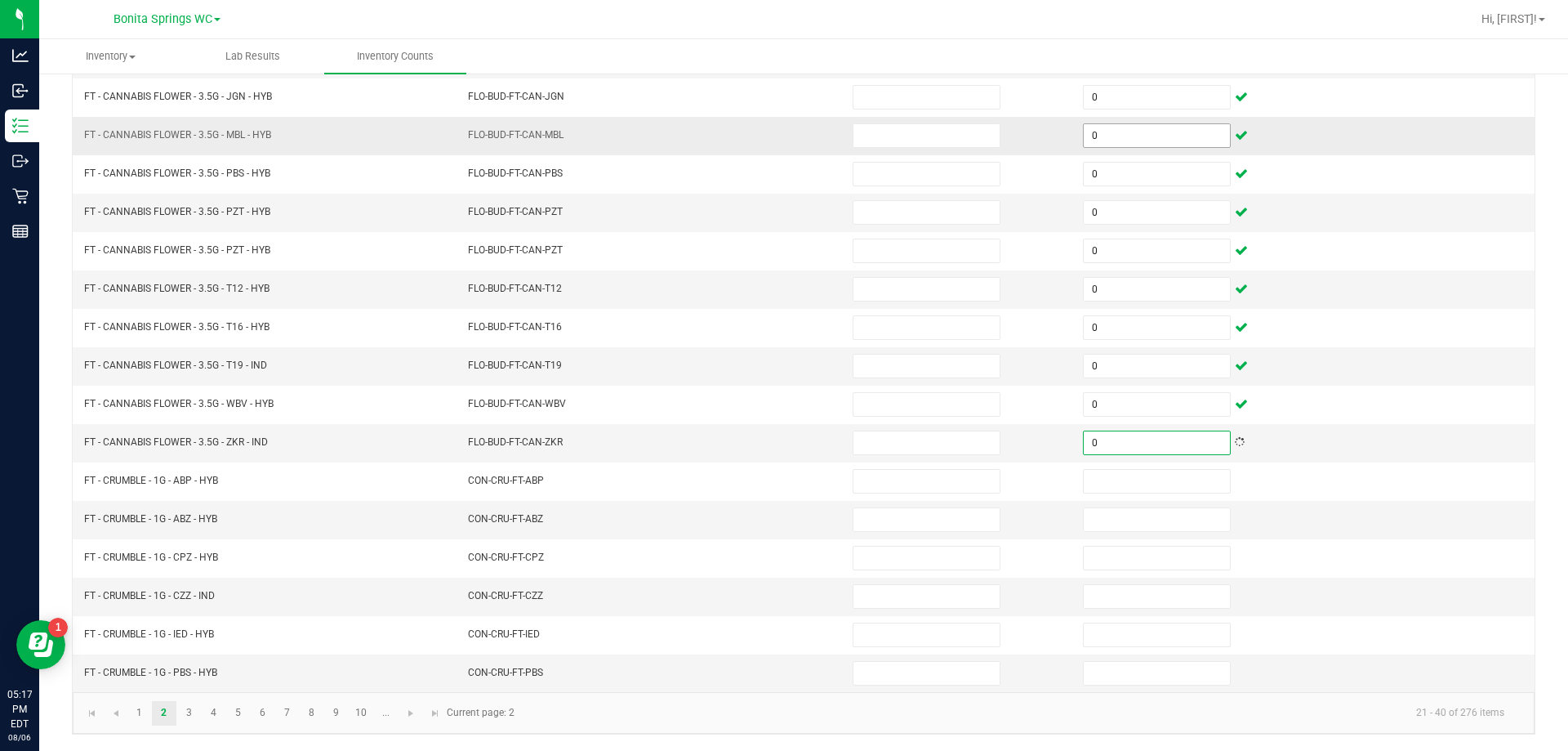 type on "0" 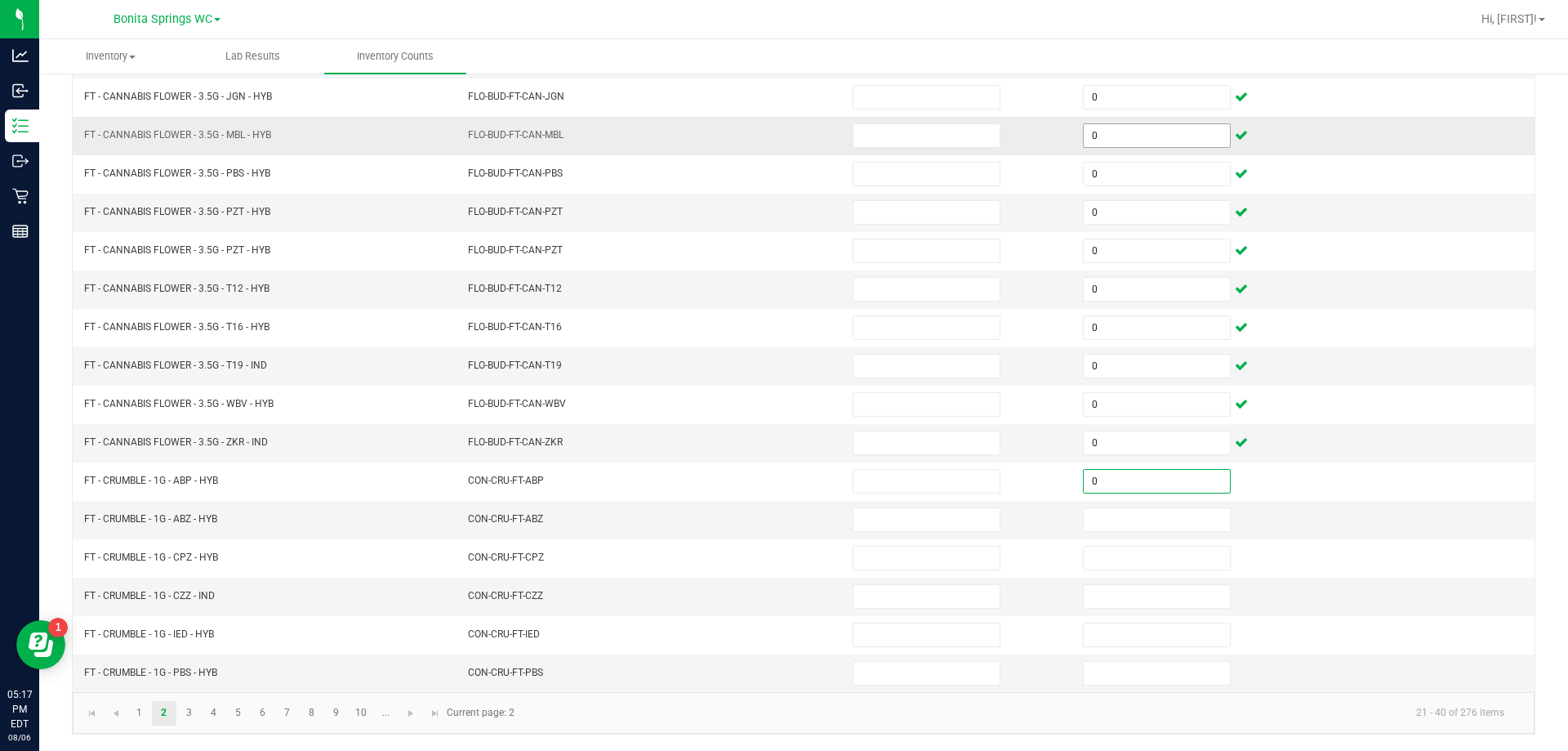 type on "0" 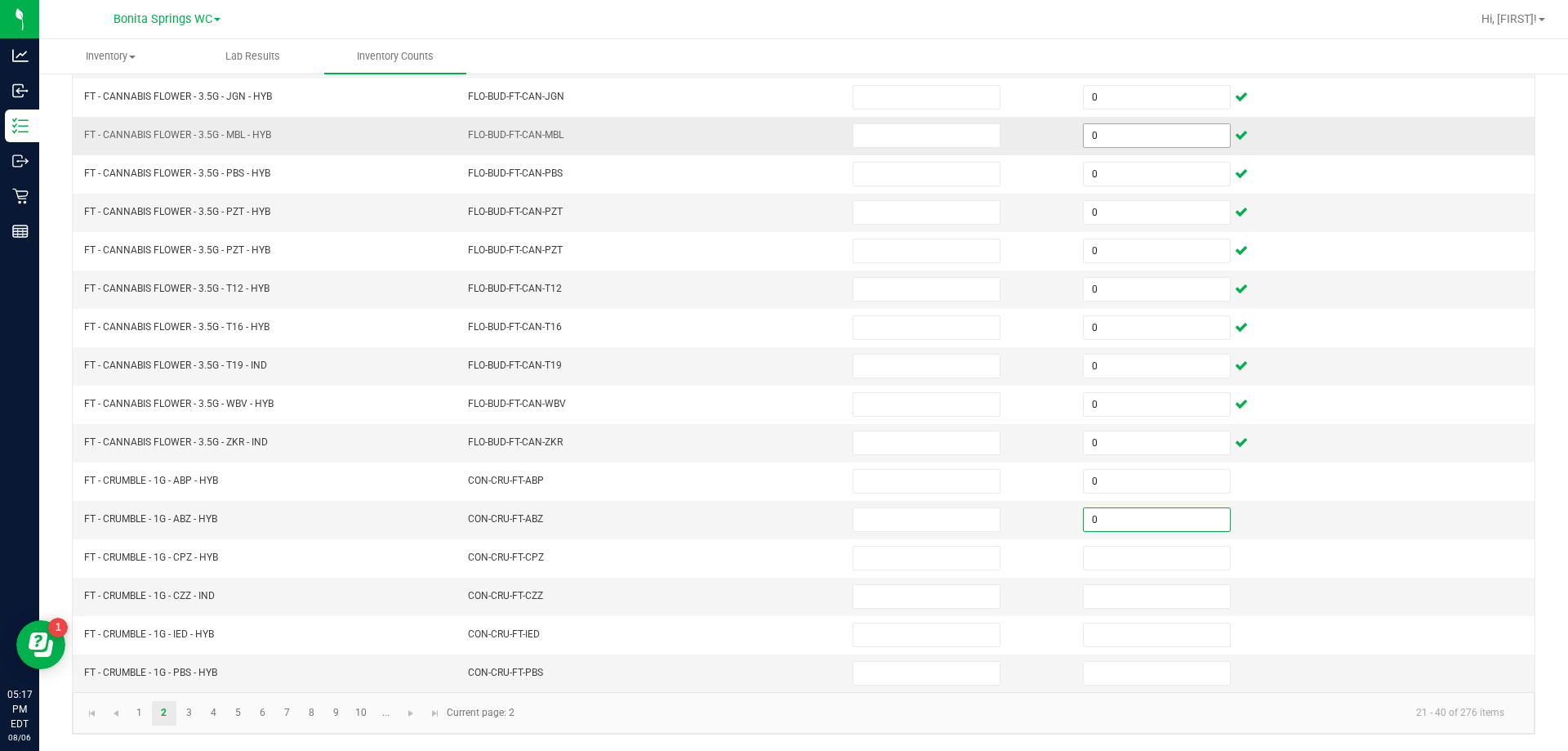 type on "0" 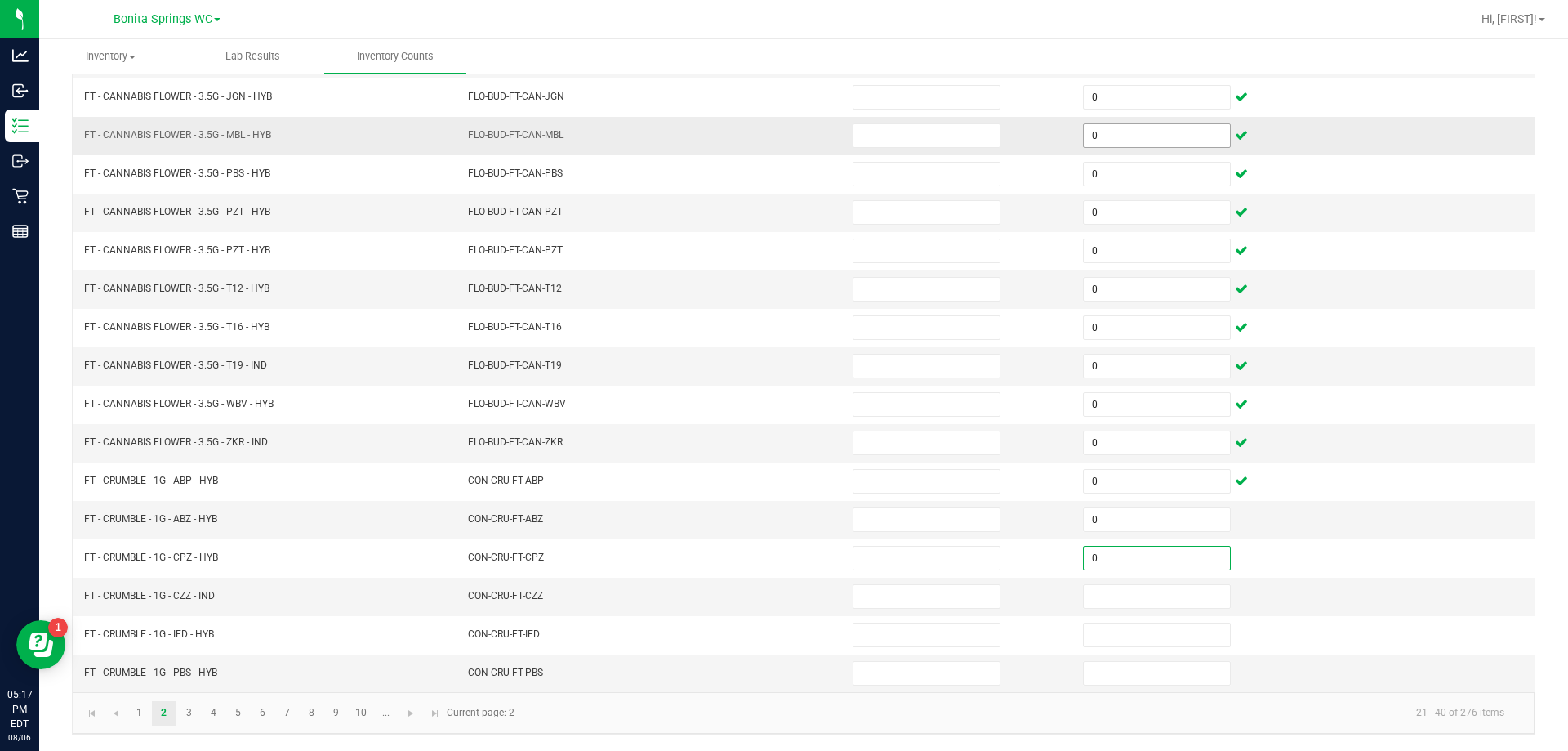 type on "0" 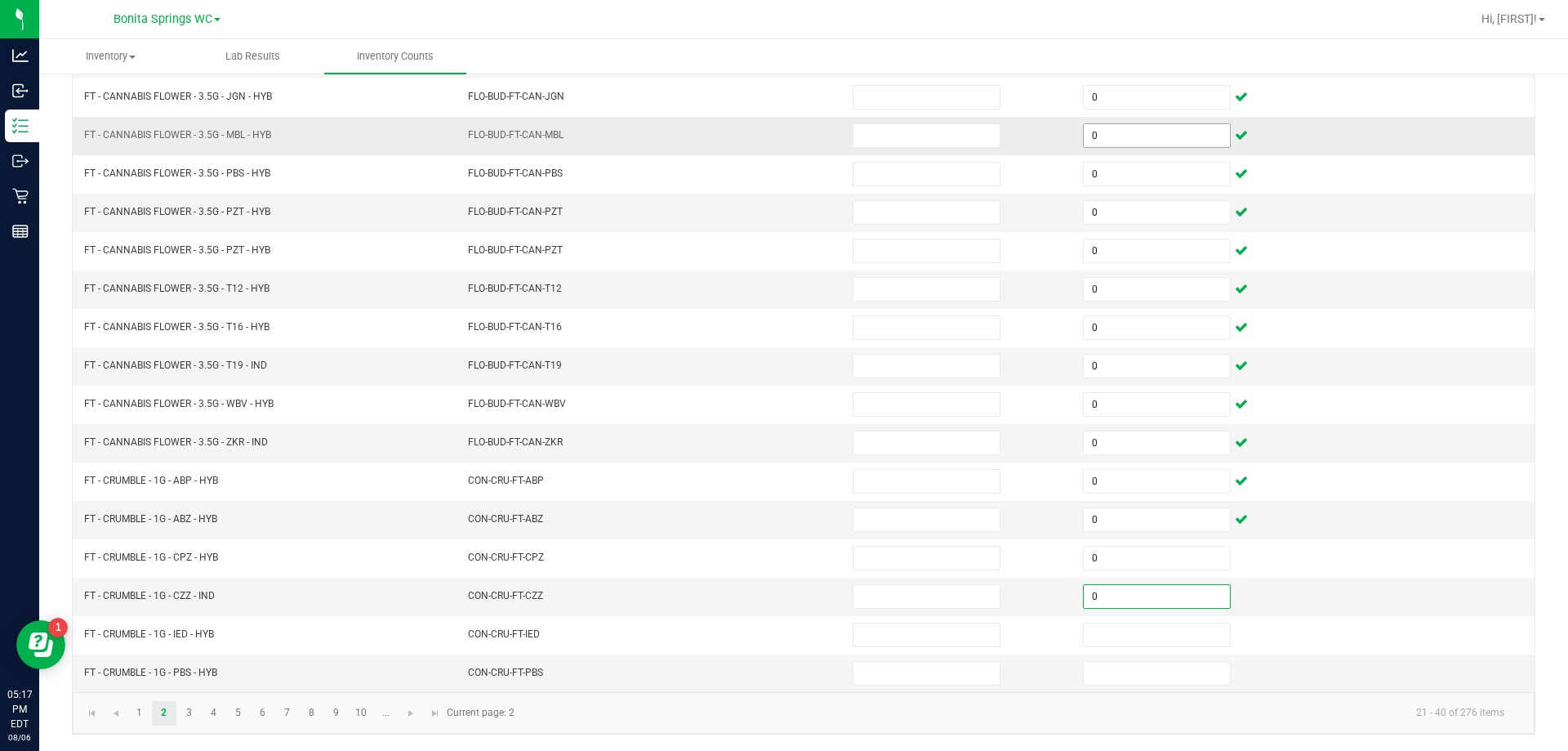 type on "0" 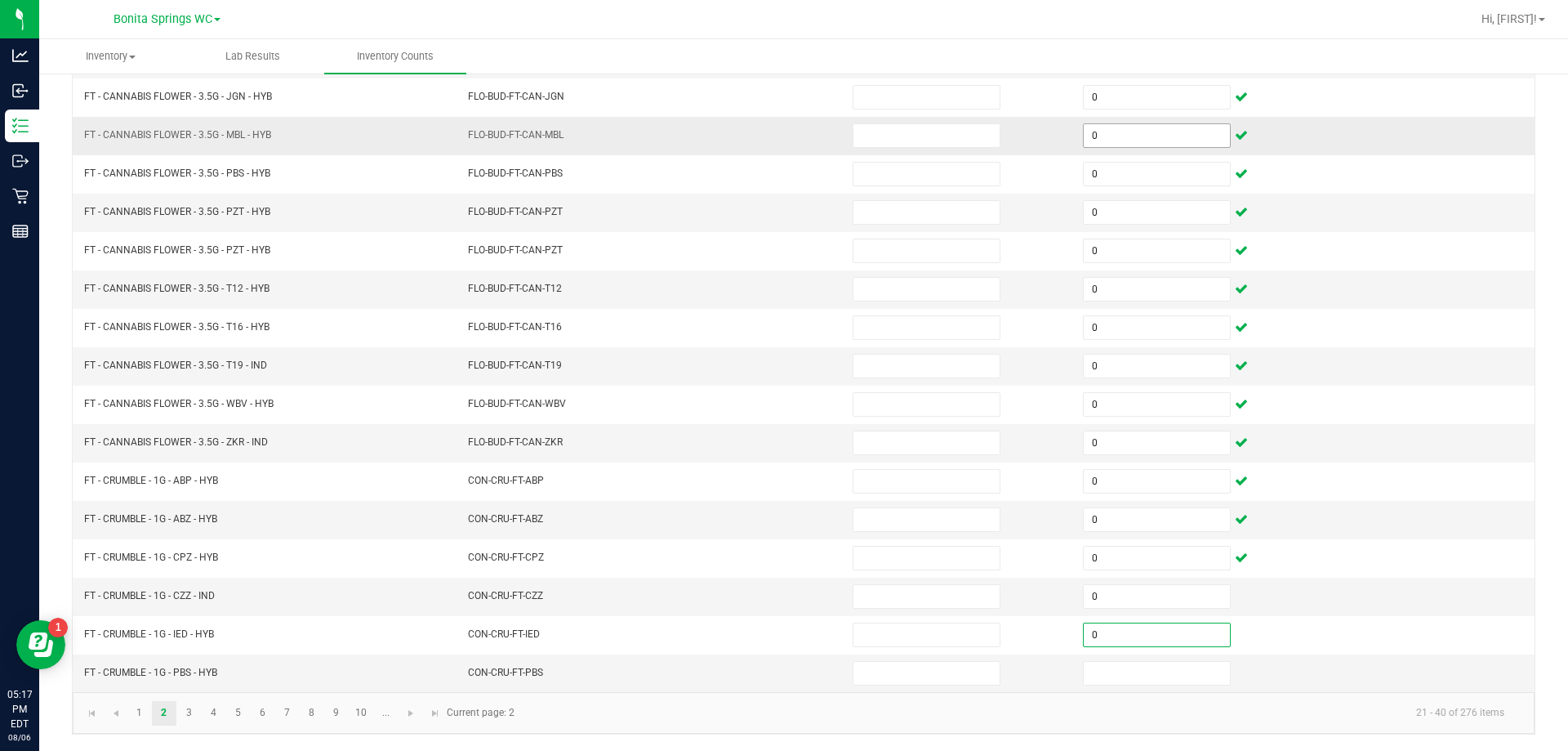 type on "0" 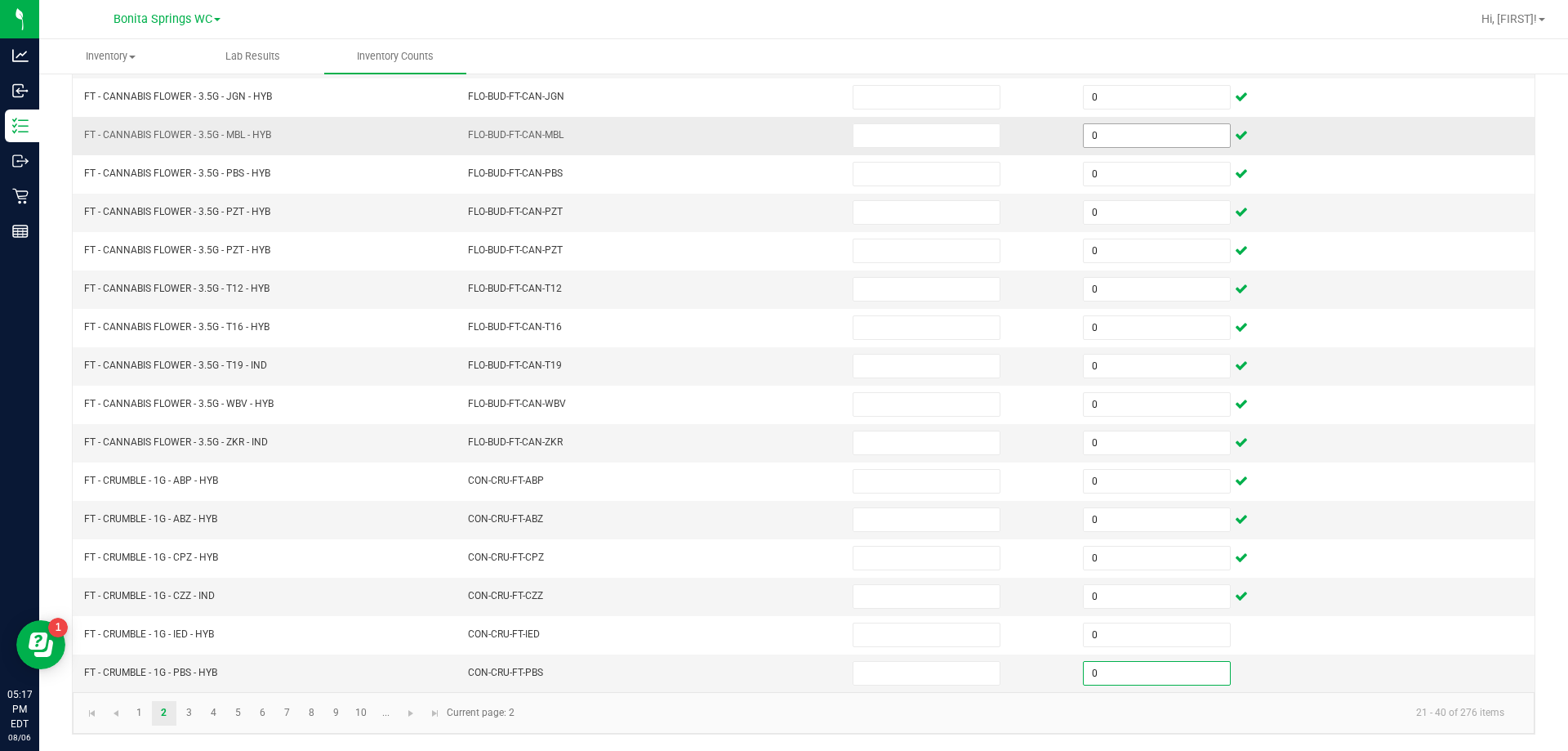 type on "0" 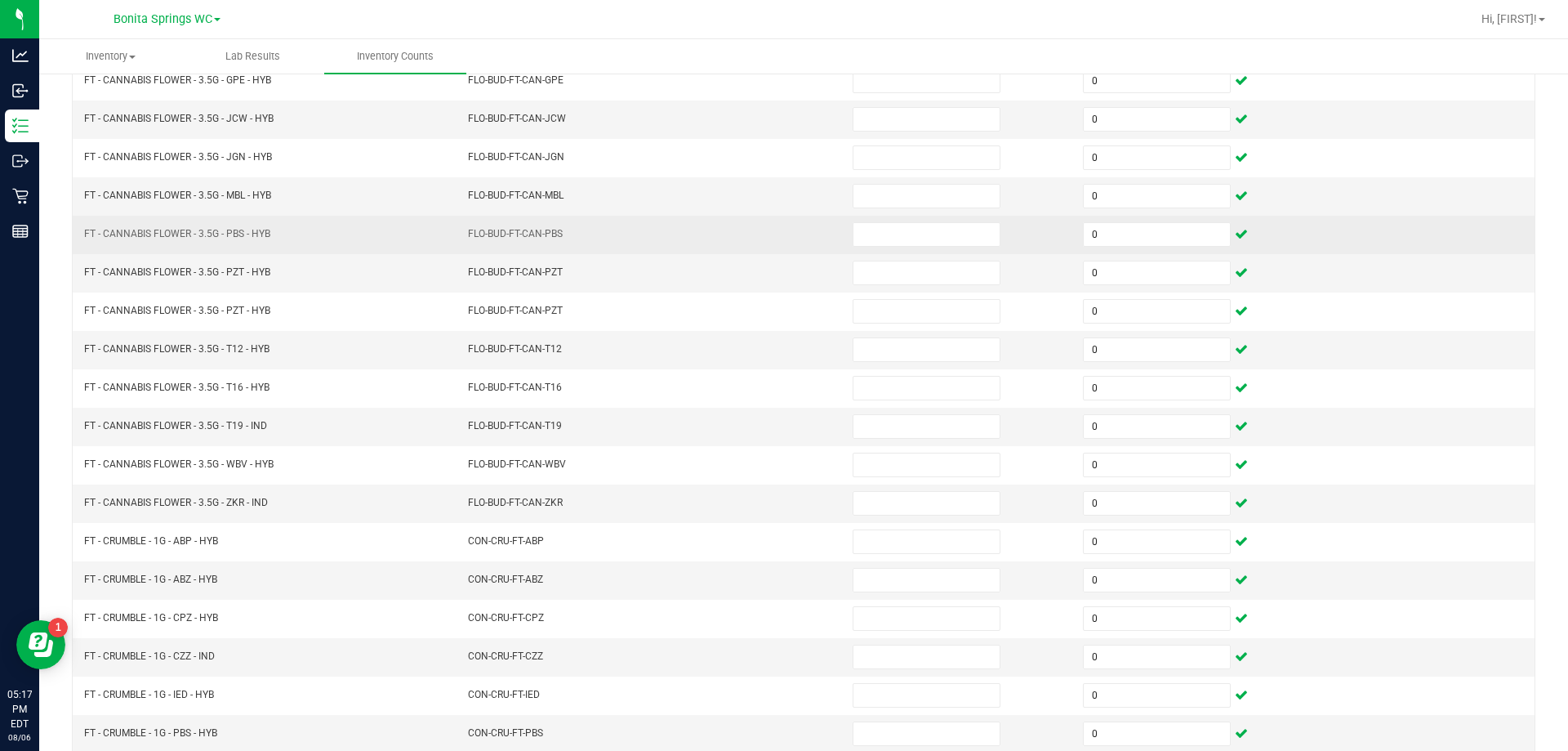 scroll, scrollTop: 339, scrollLeft: 0, axis: vertical 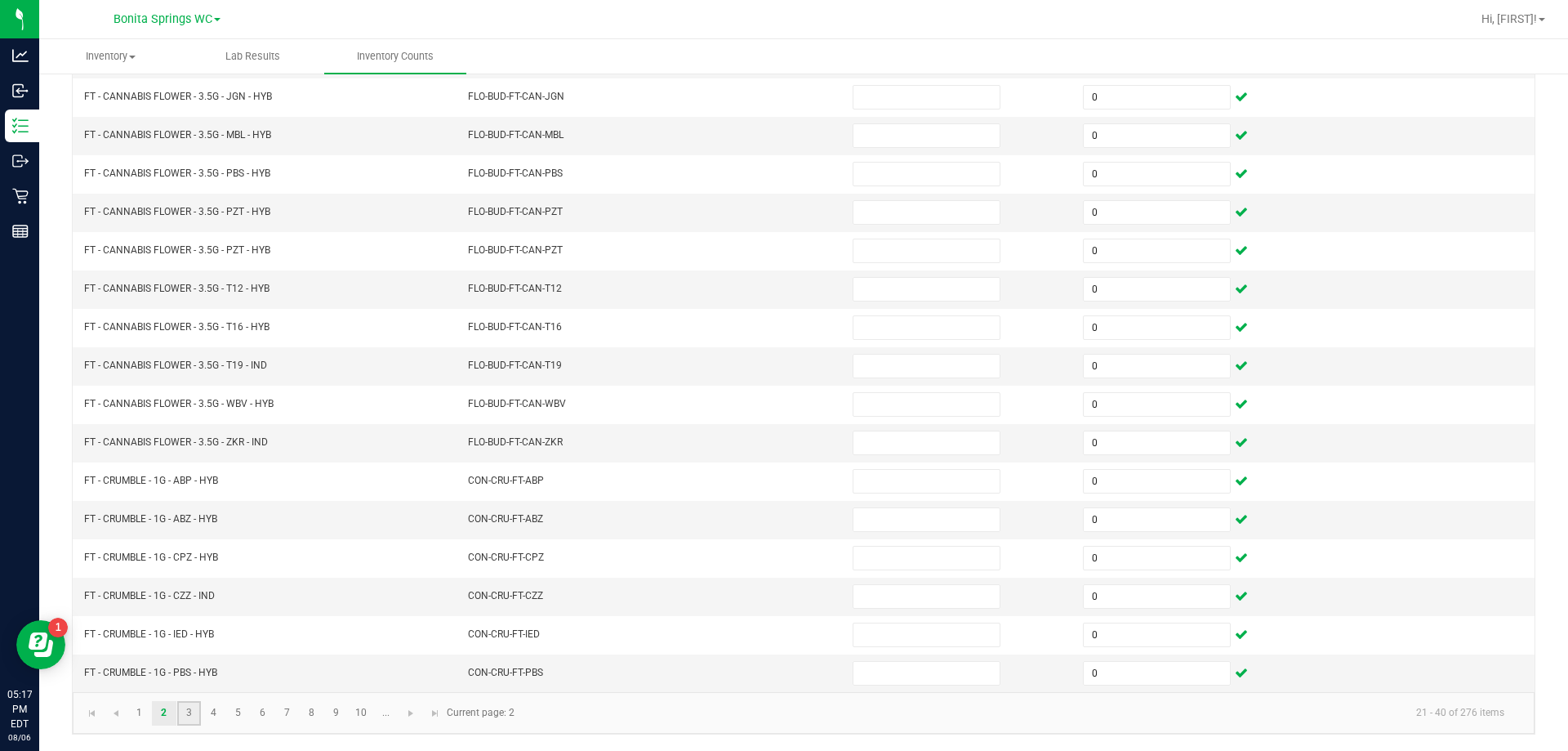 click on "3" 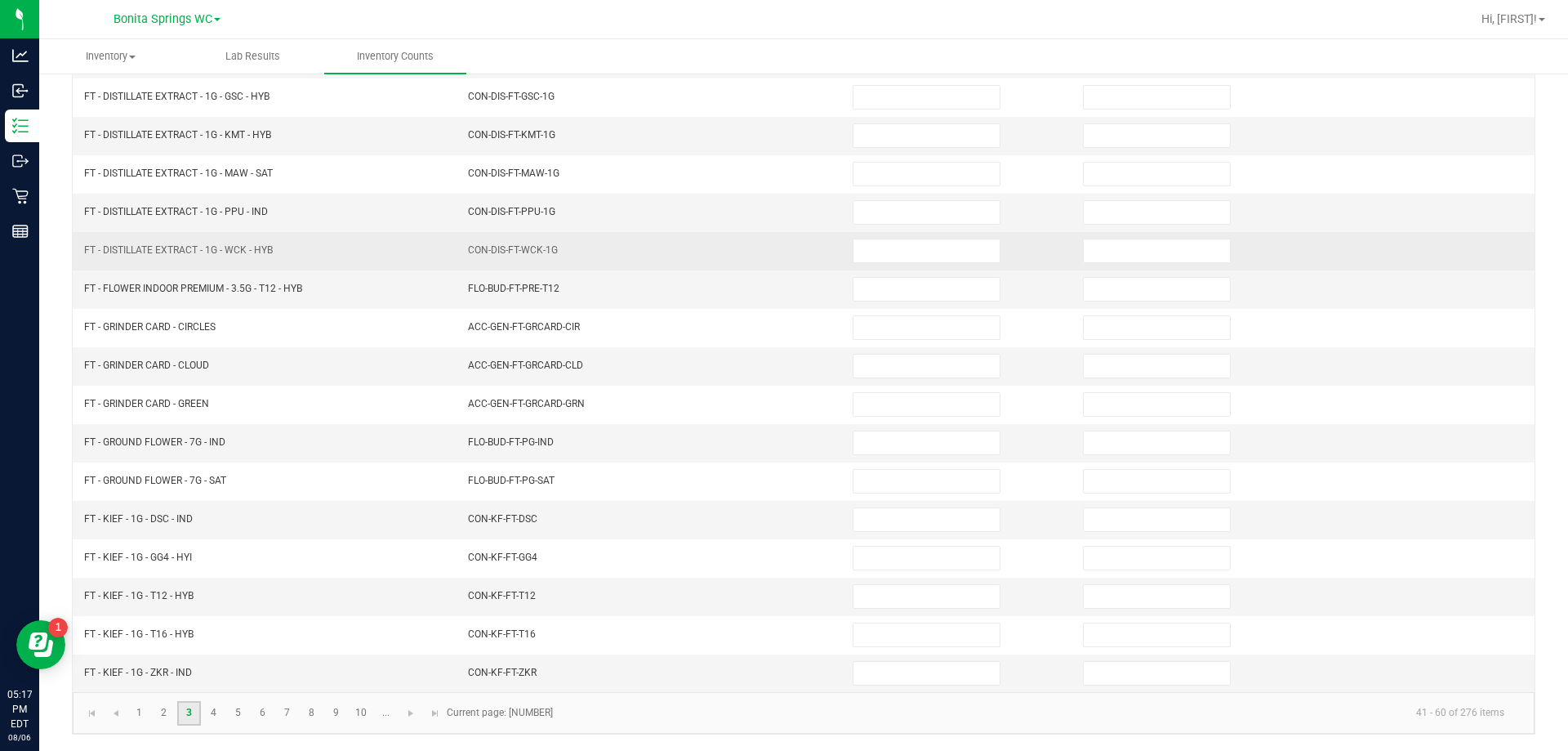 scroll, scrollTop: 12, scrollLeft: 0, axis: vertical 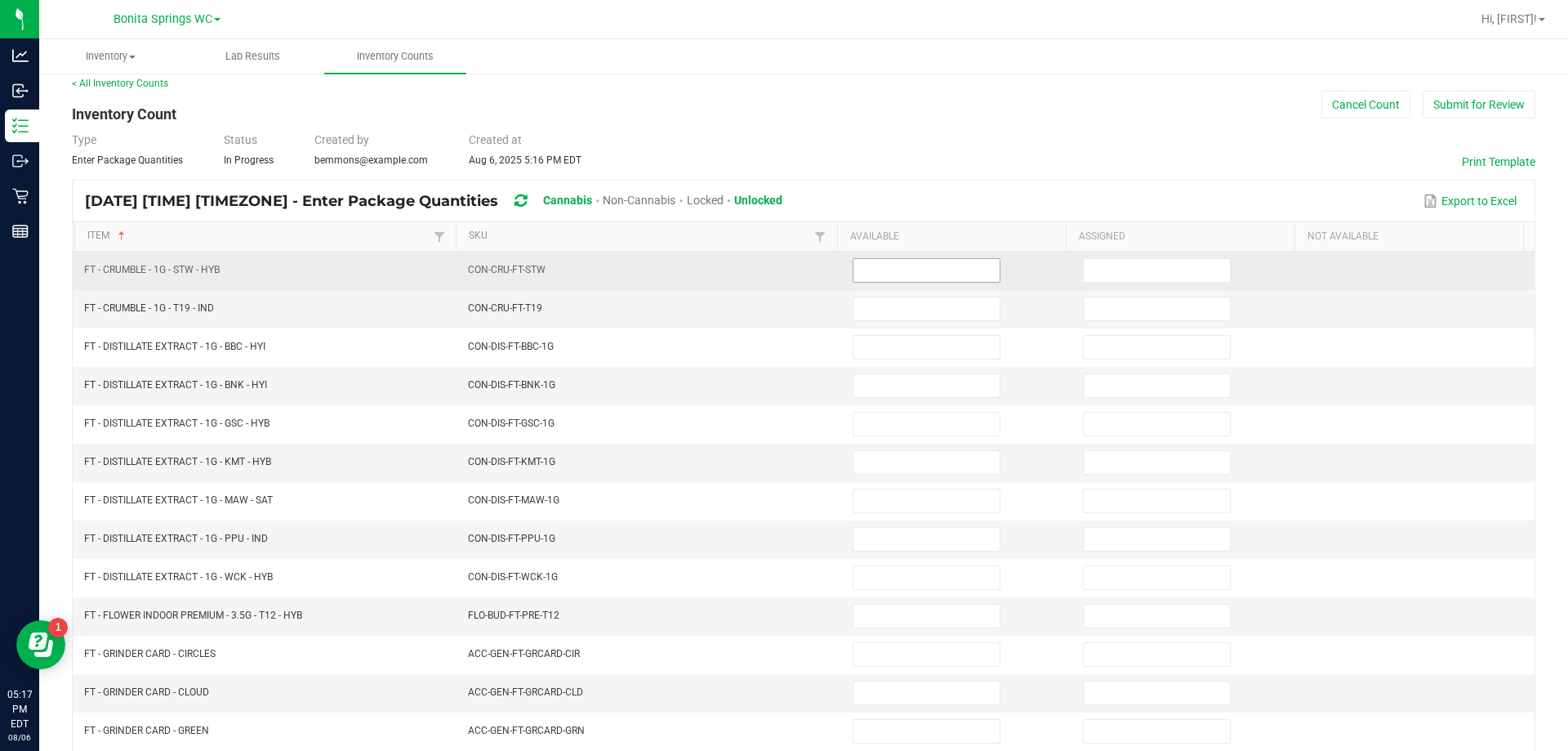 click at bounding box center [926, 270] 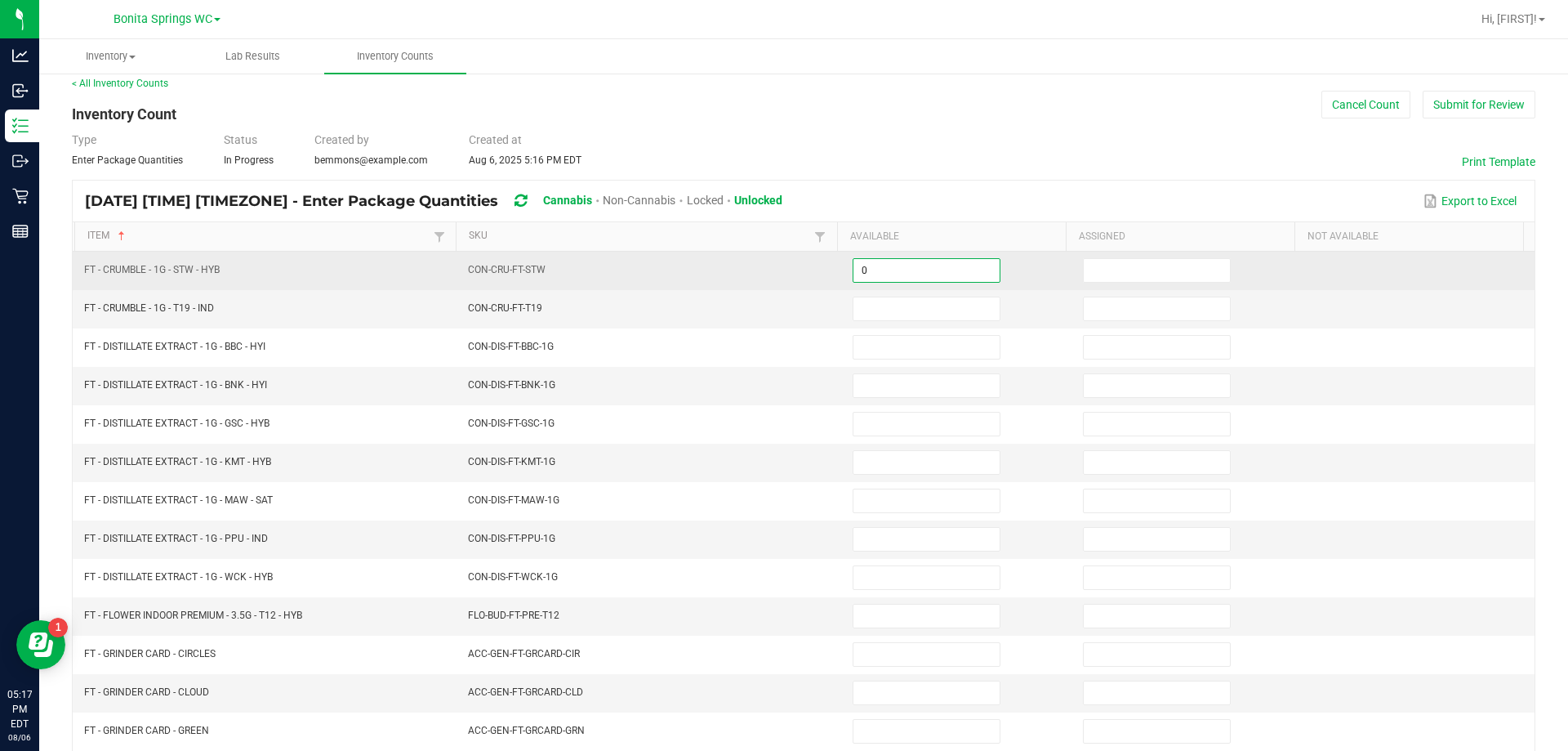 type on "0" 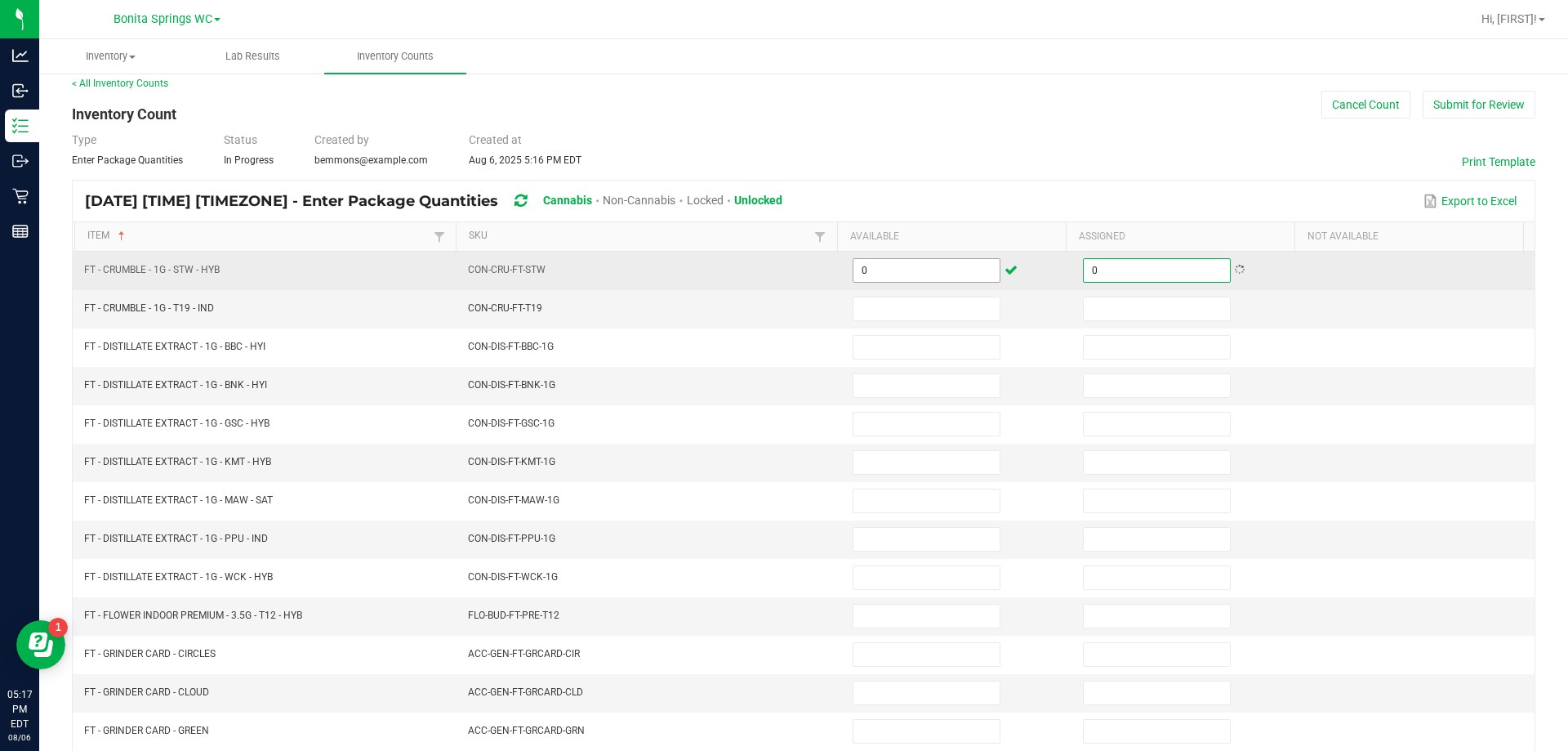 type on "0" 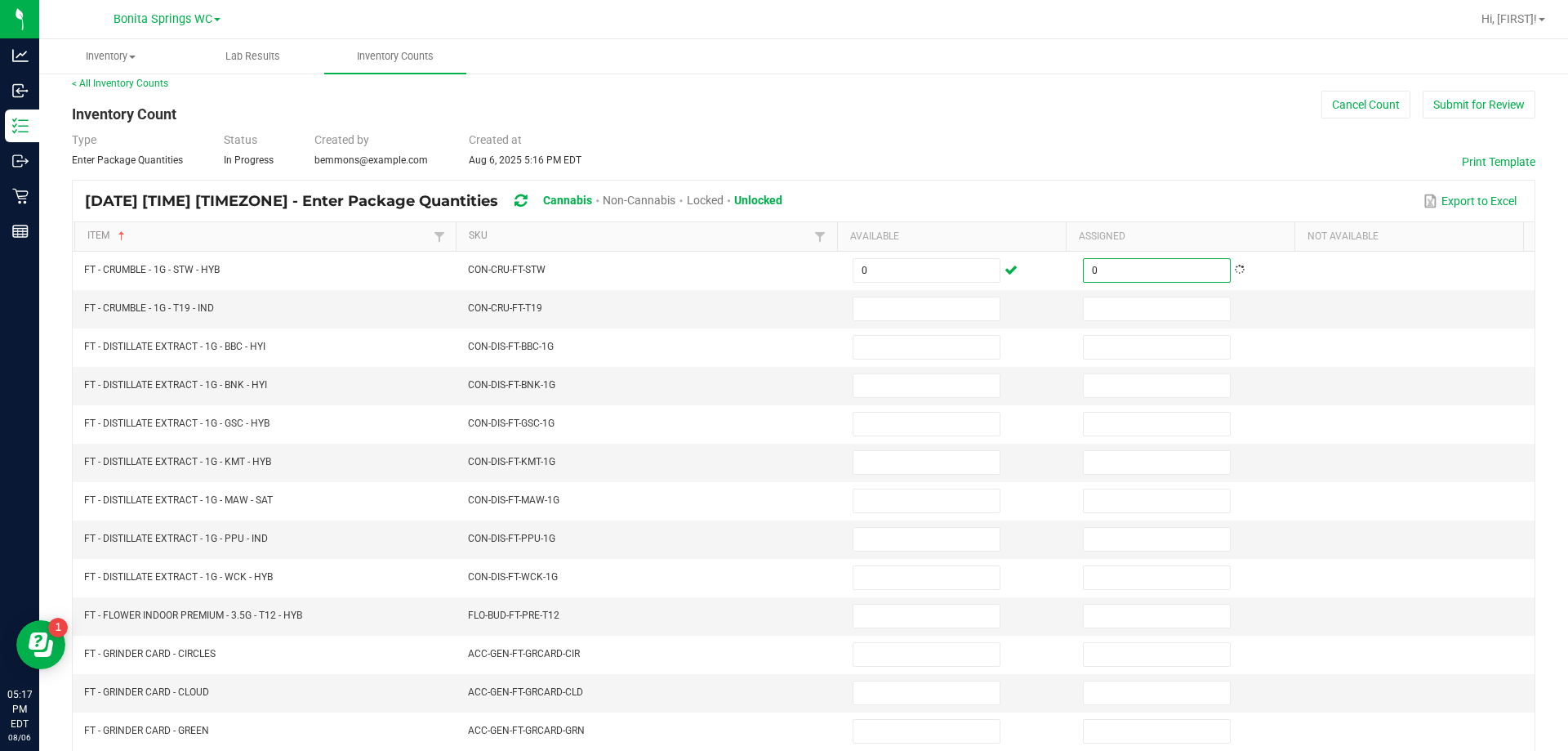 click on "Available" at bounding box center [951, 237] 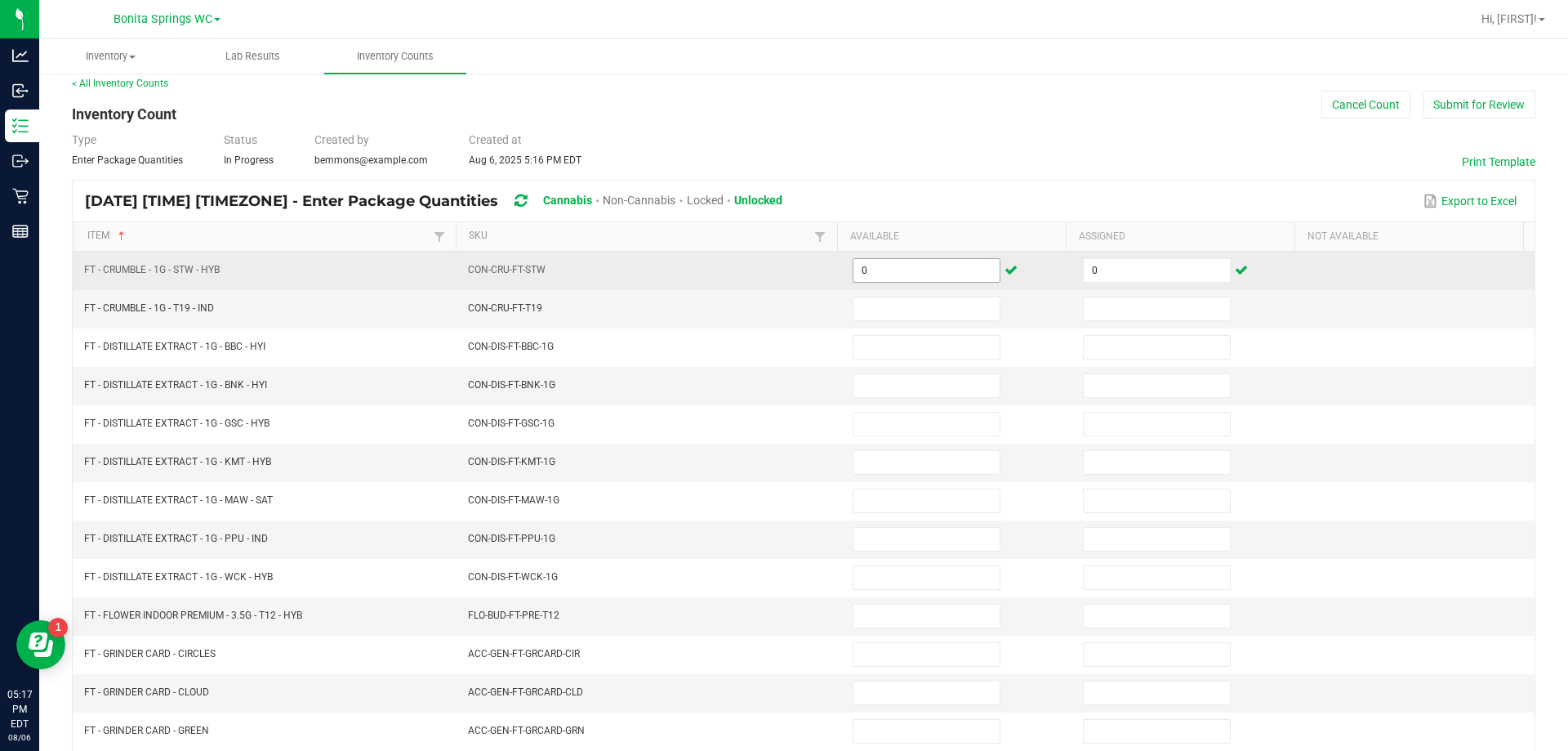 click on "0" at bounding box center [926, 270] 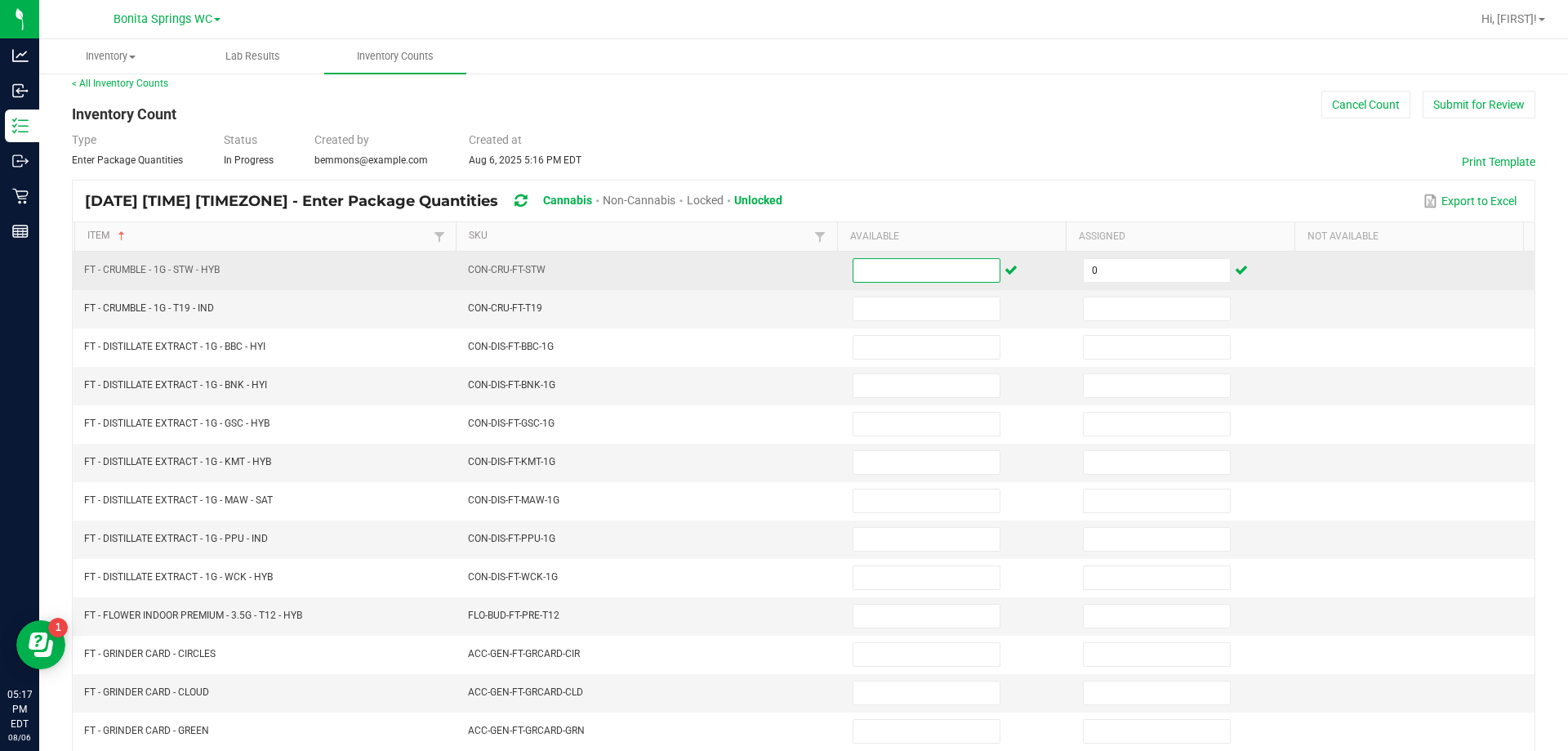 type 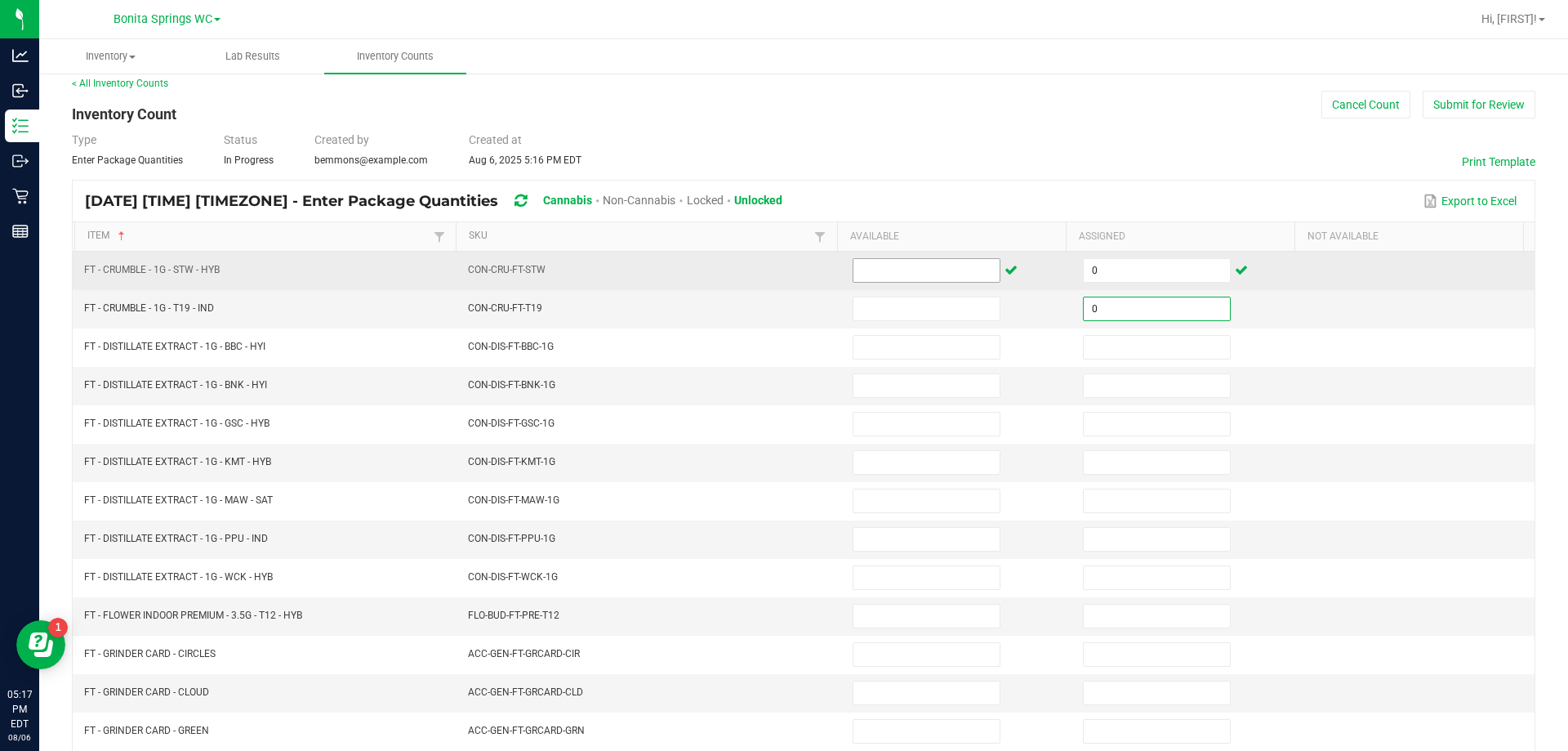 type on "0" 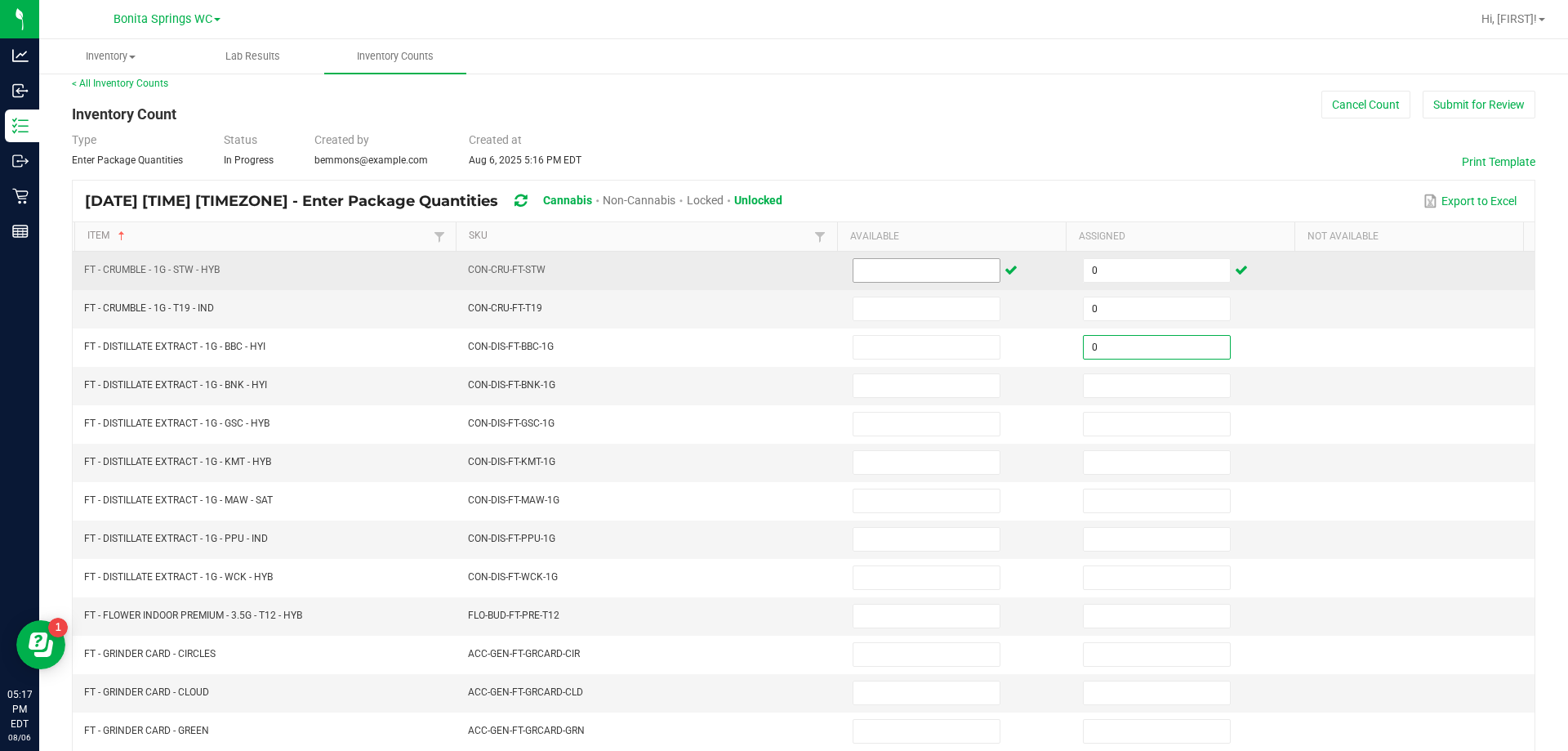 type on "0" 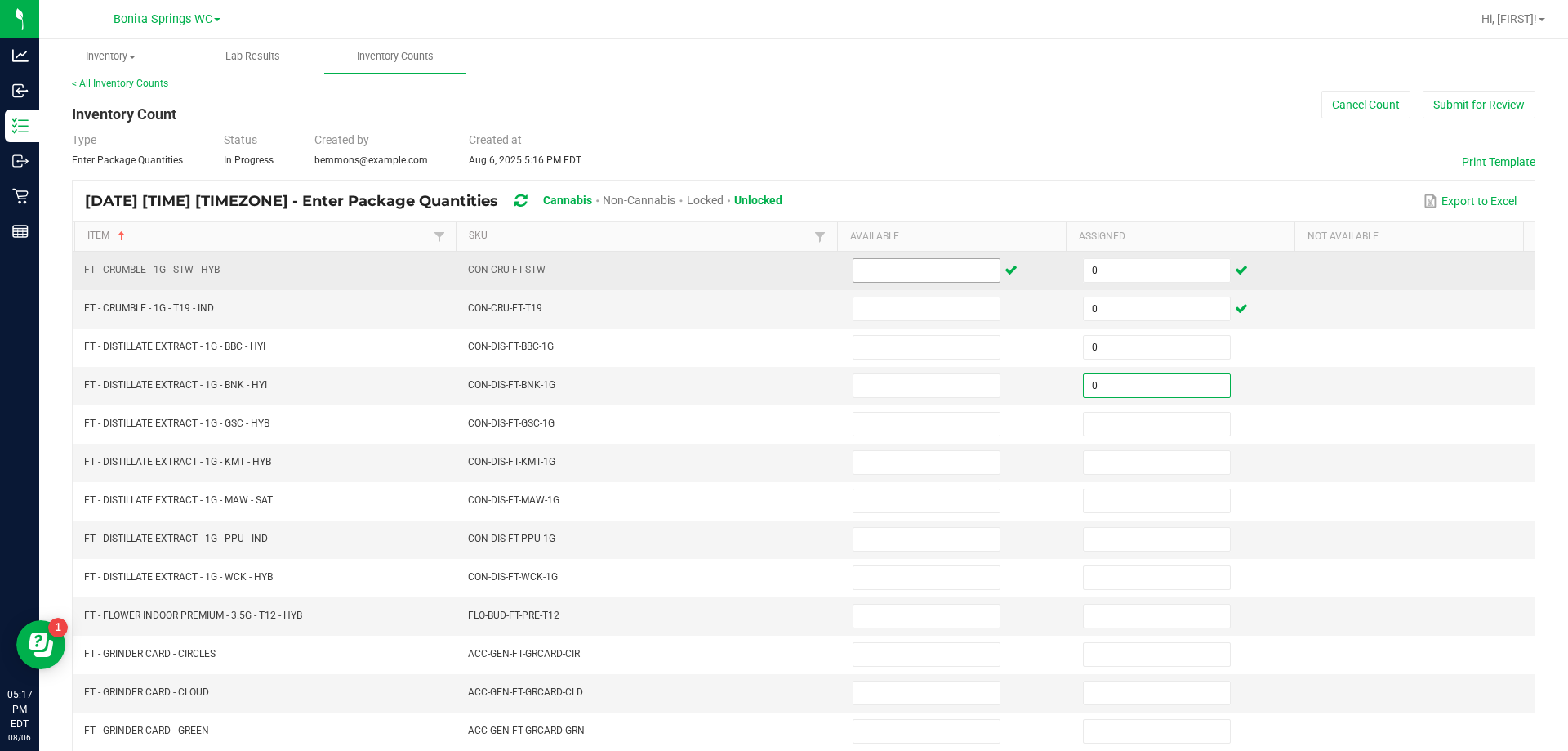 type on "0" 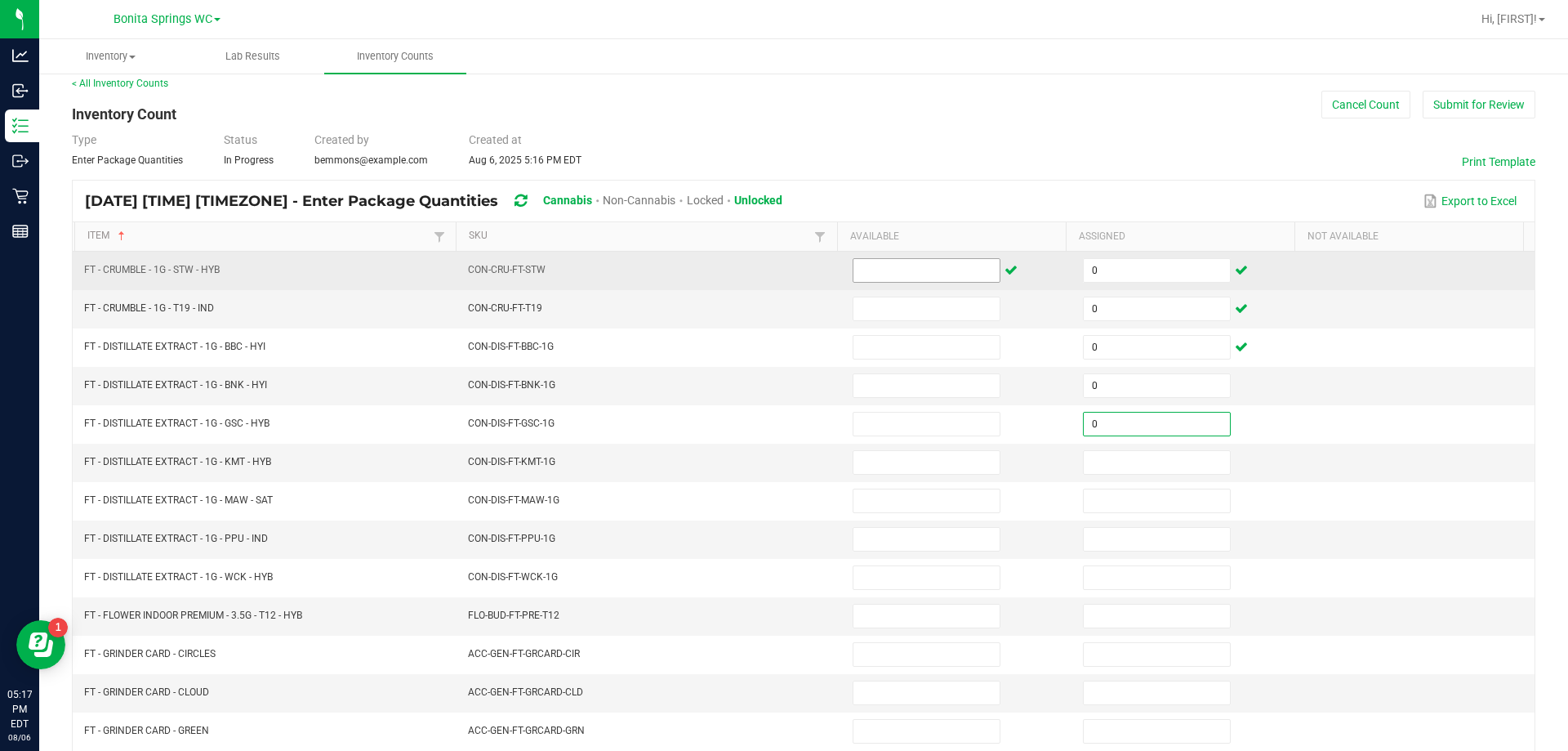 type on "0" 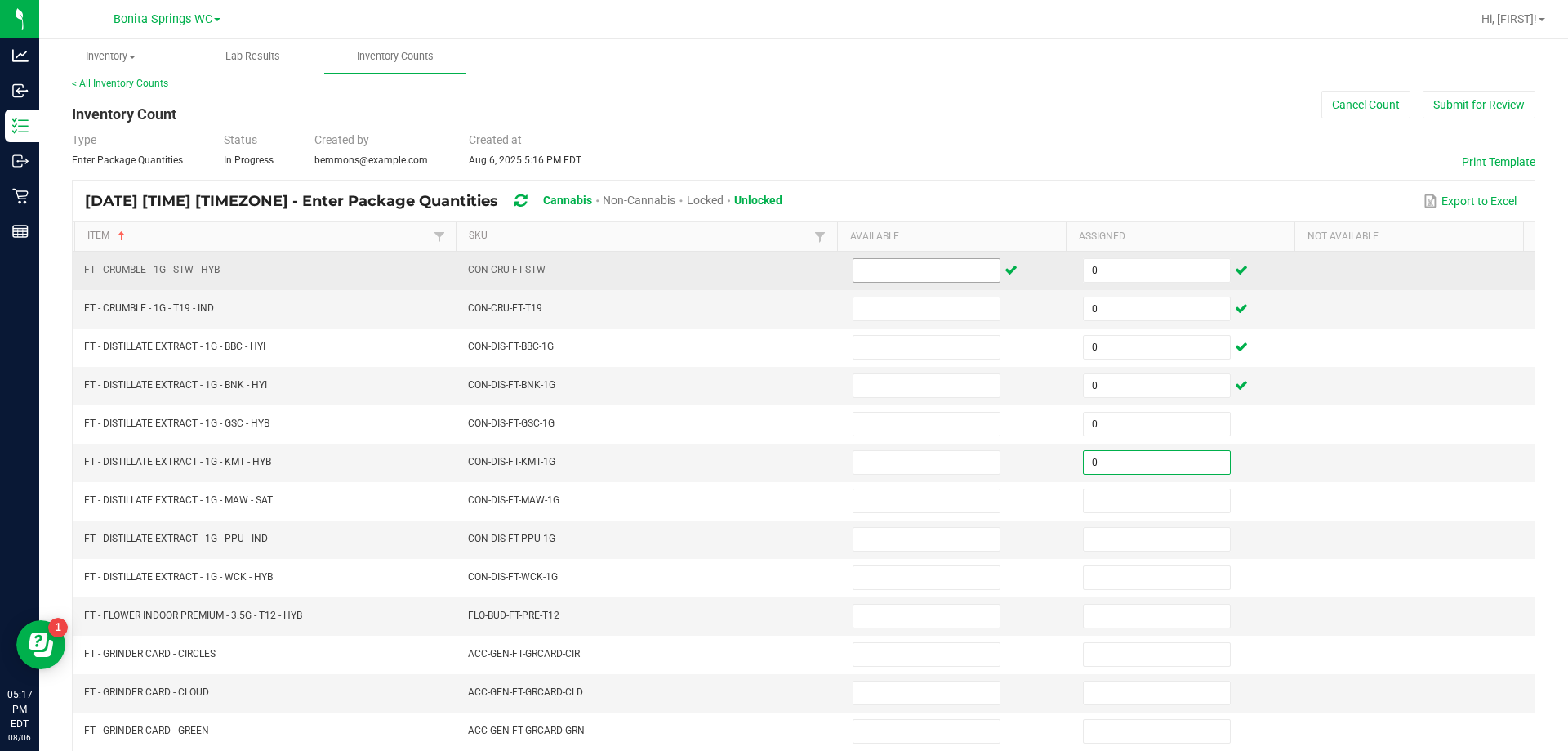 type on "0" 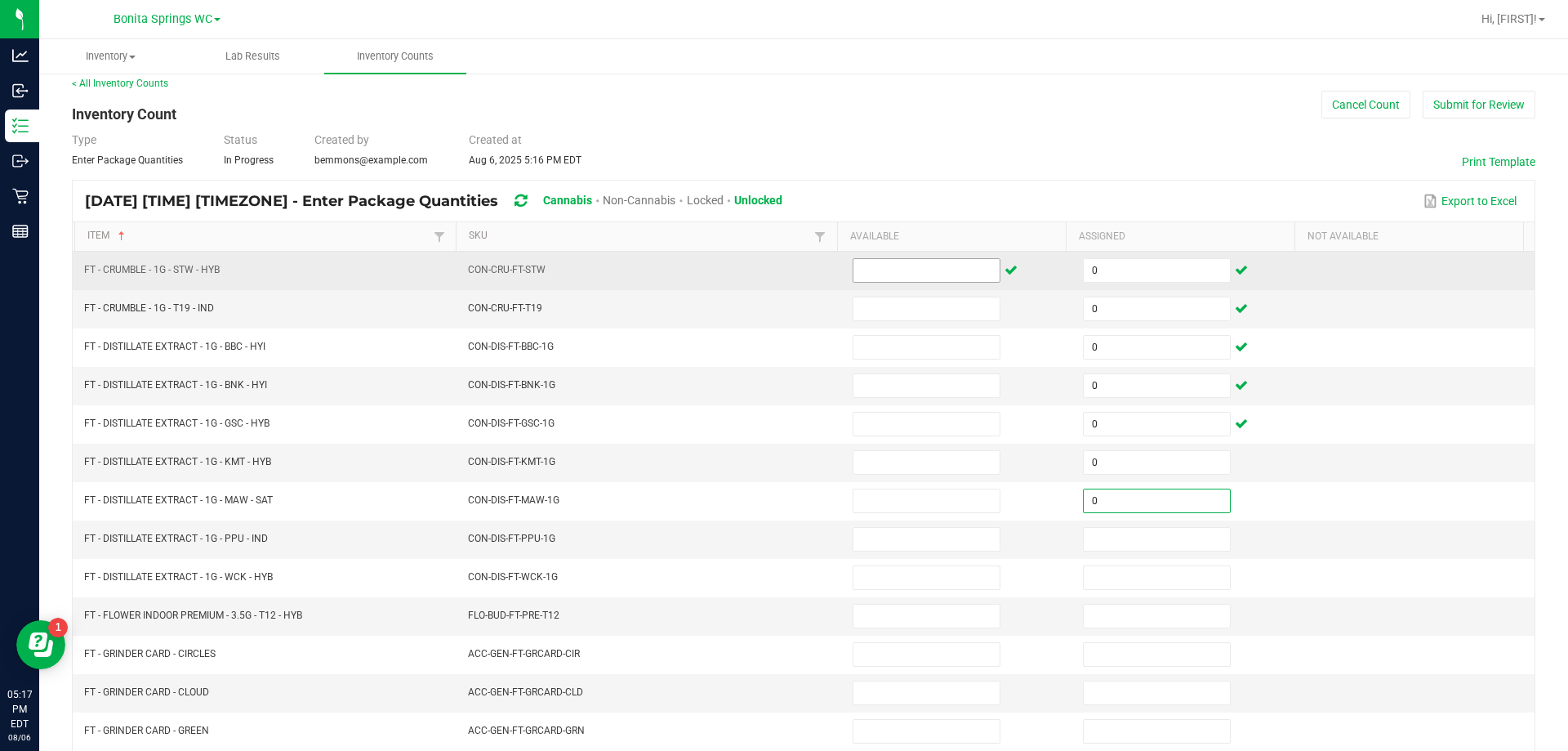 type on "0" 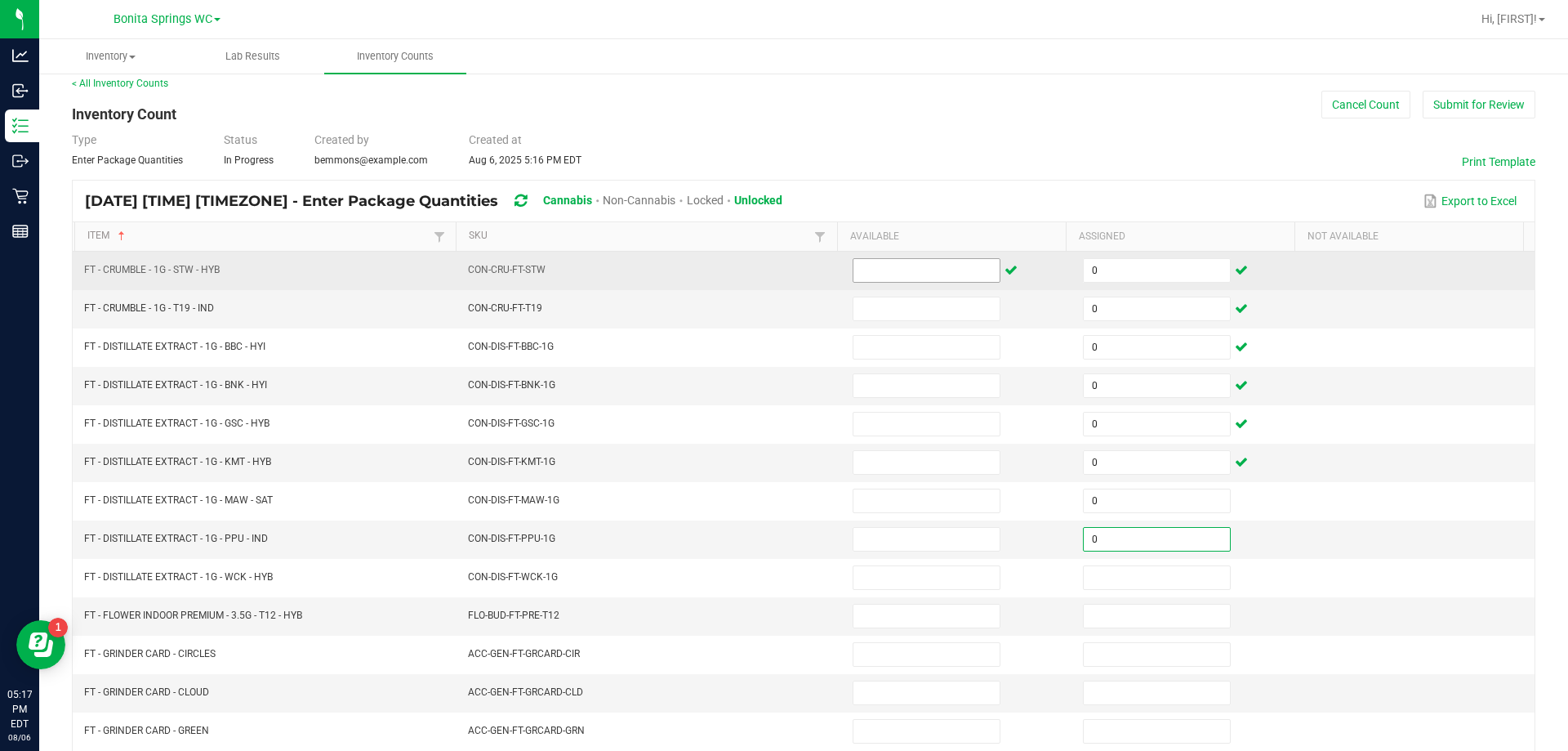 type on "0" 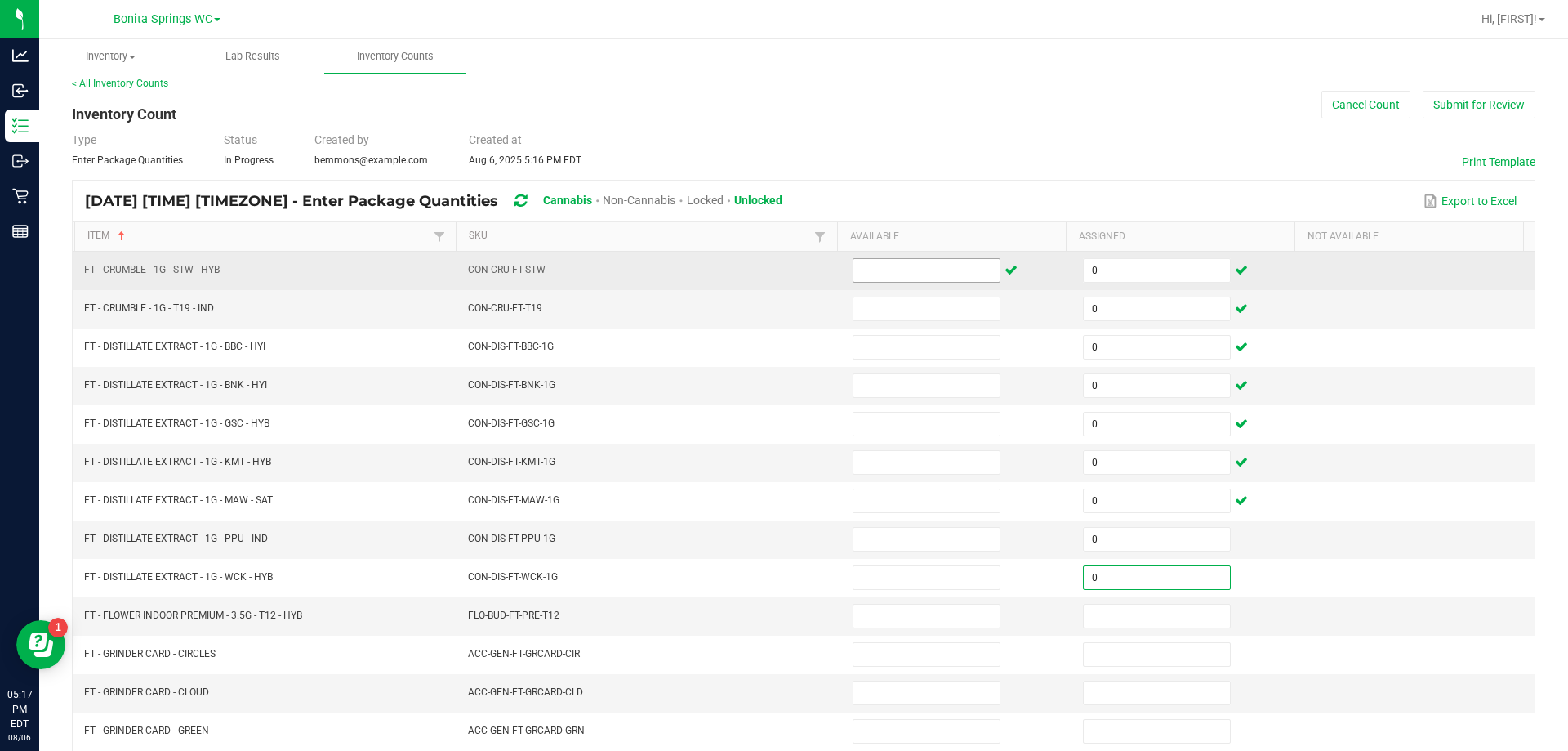 type on "0" 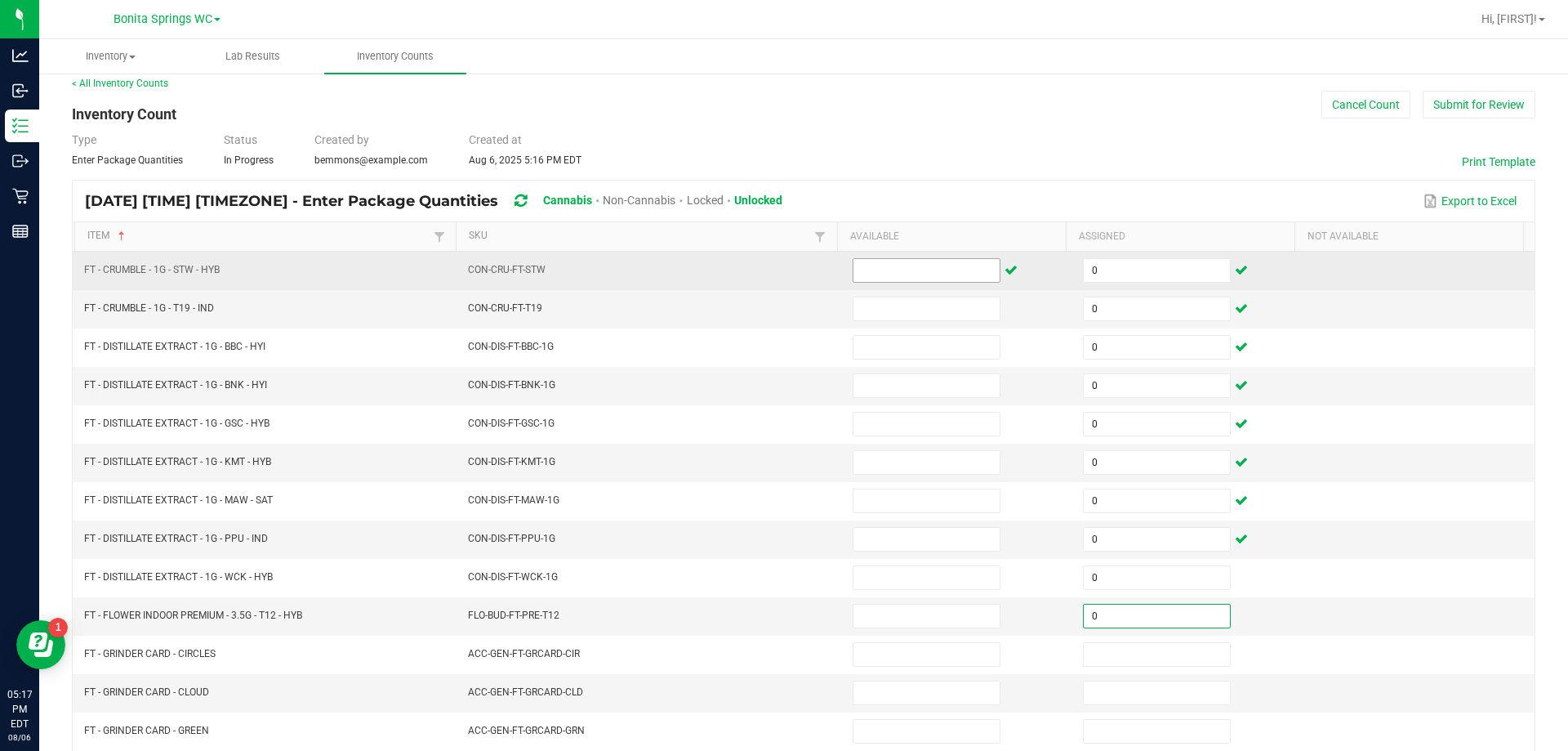 type on "0" 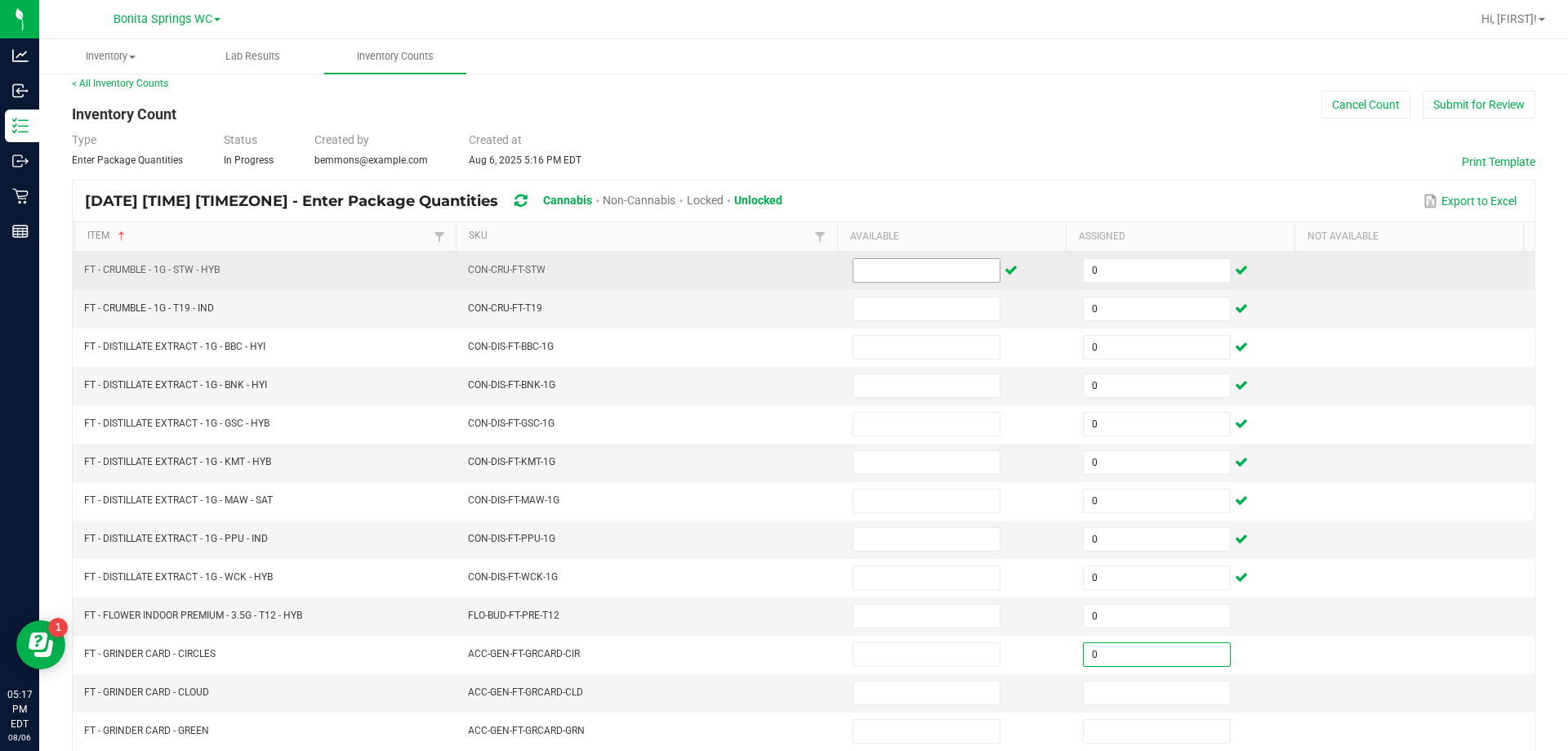 type on "0" 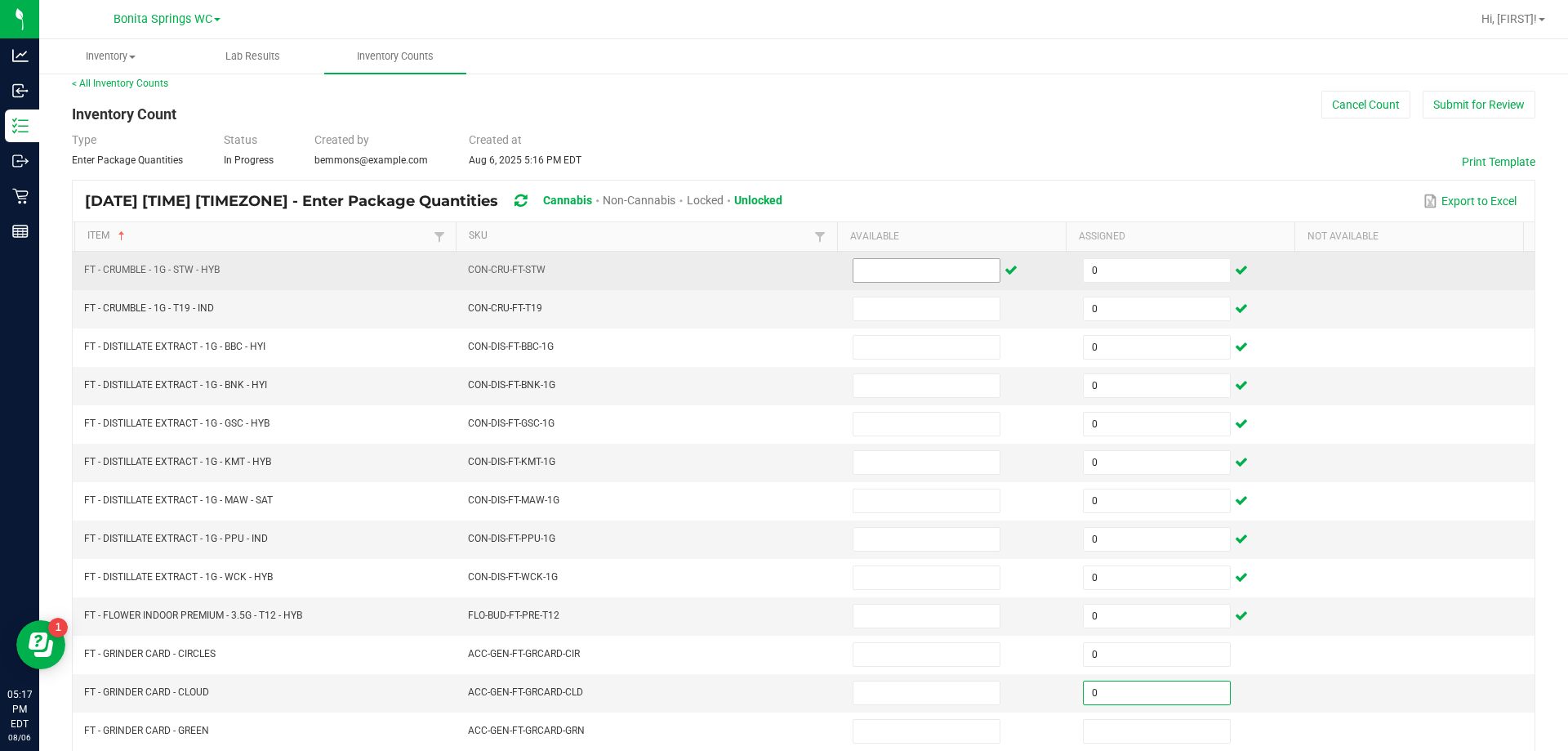 type on "0" 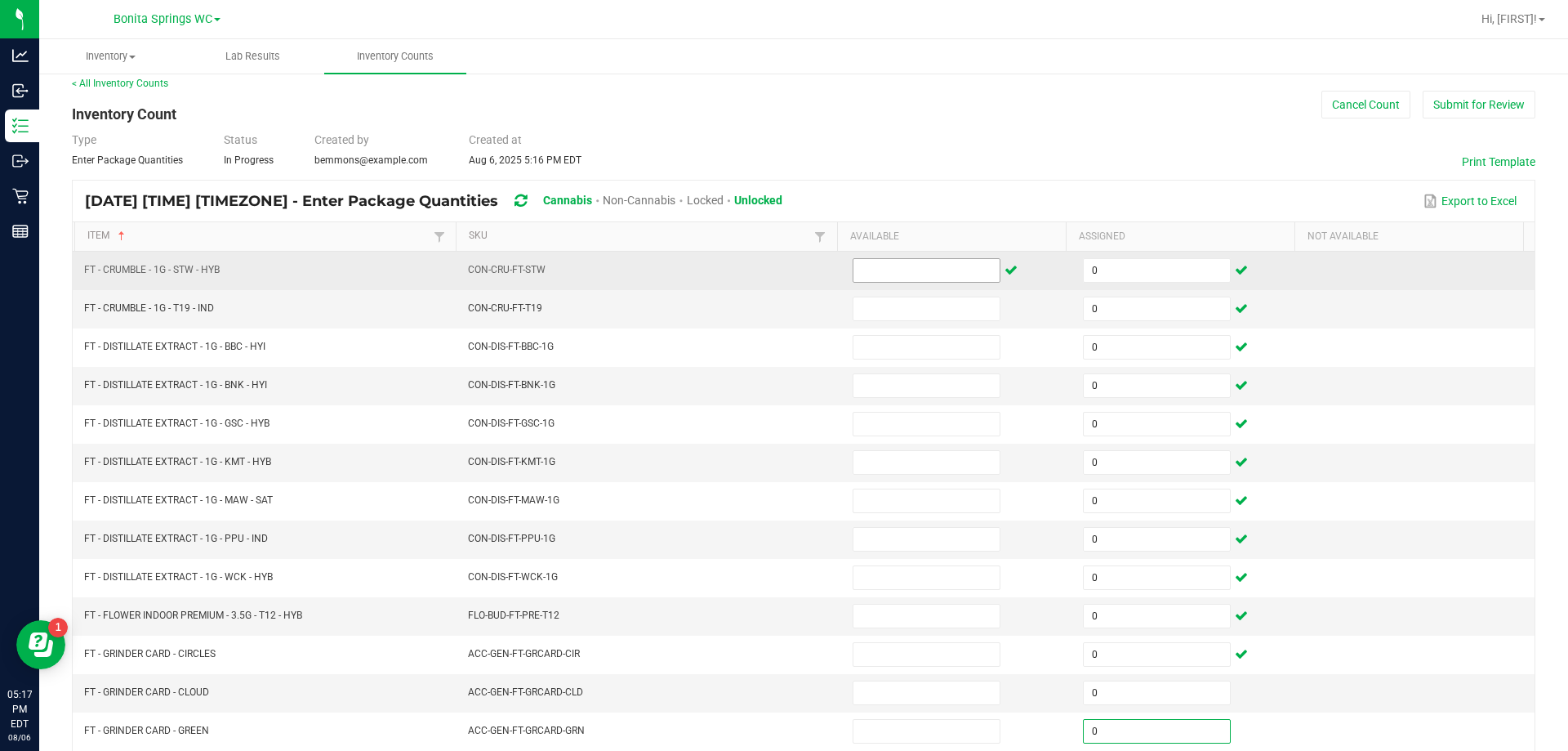 type on "0" 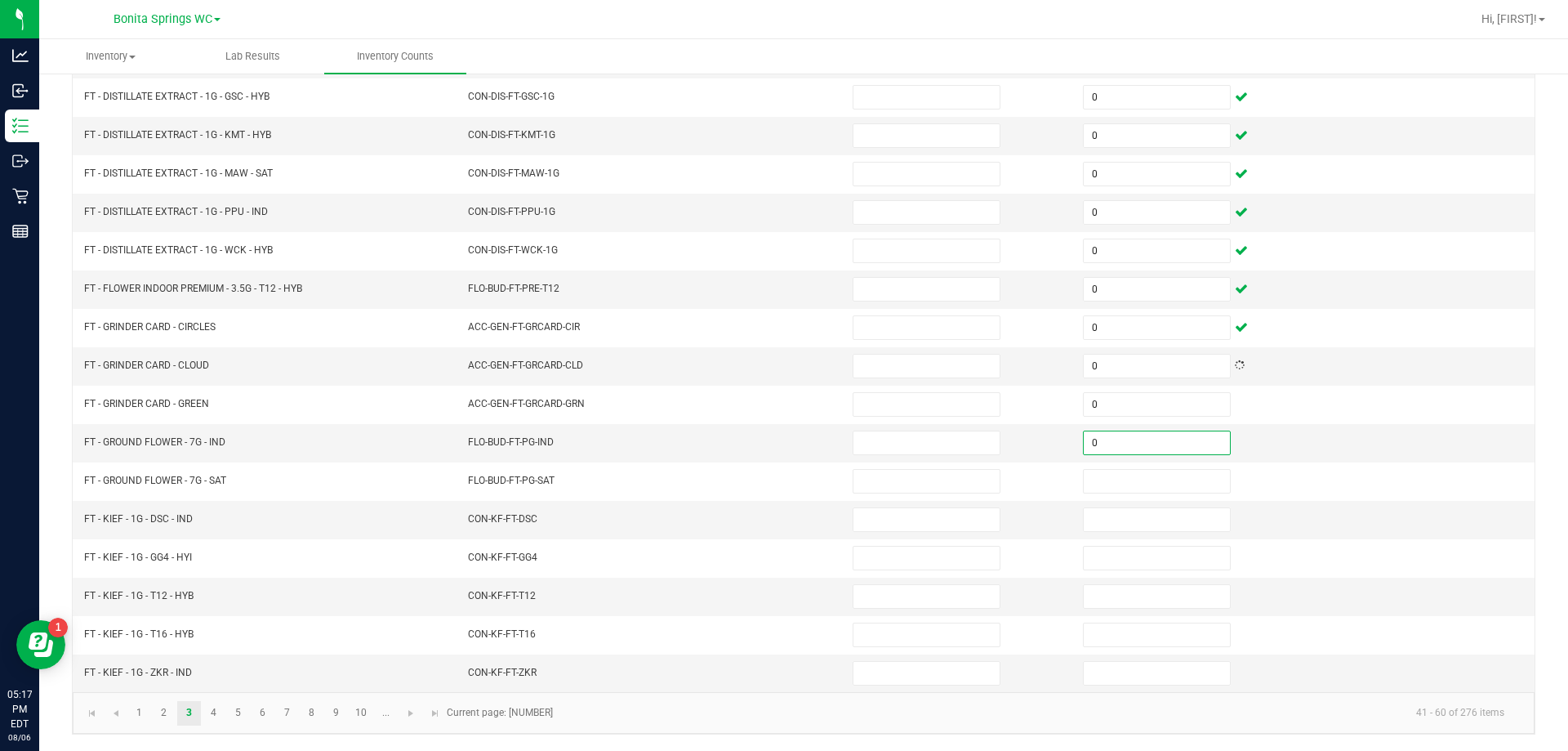 type on "0" 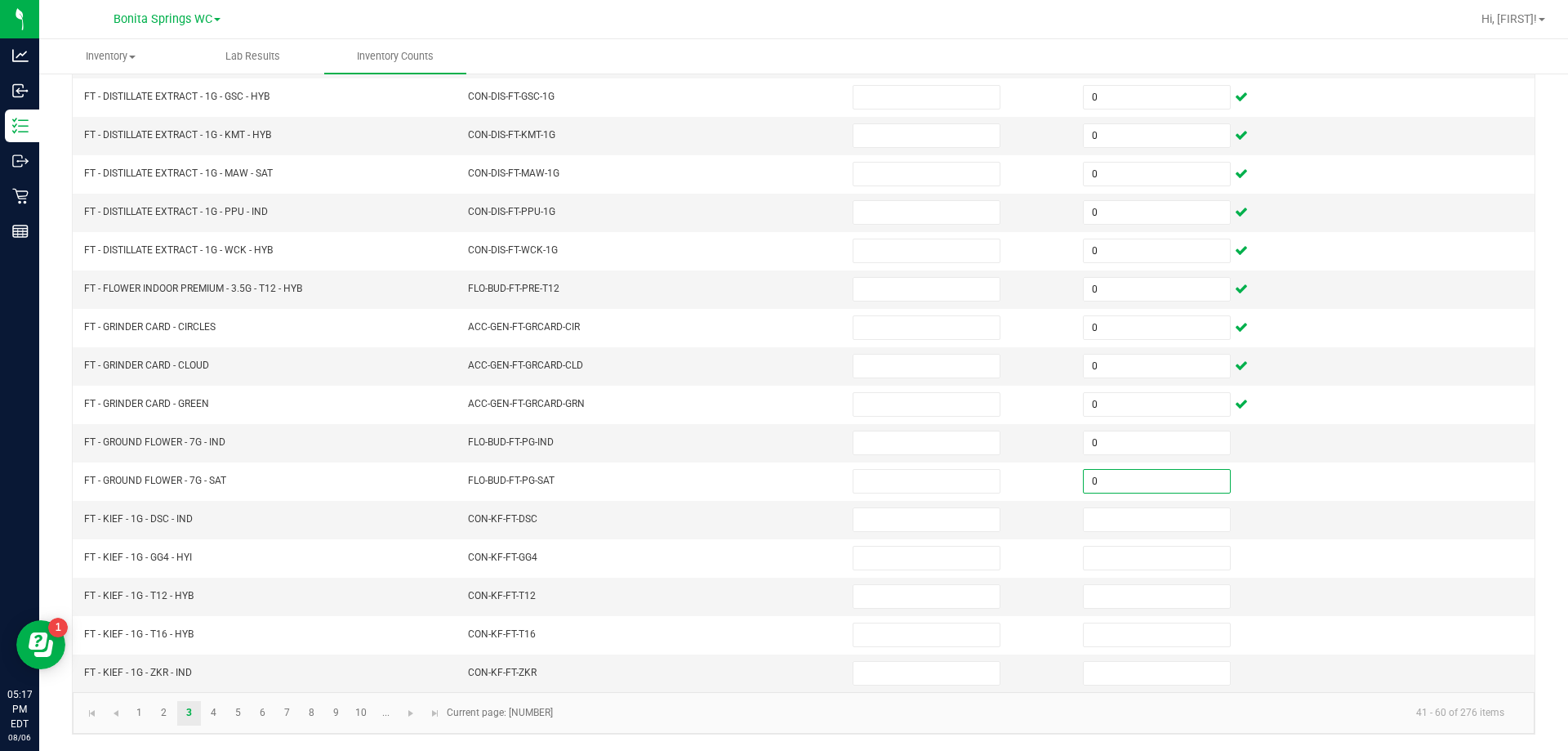 type on "0" 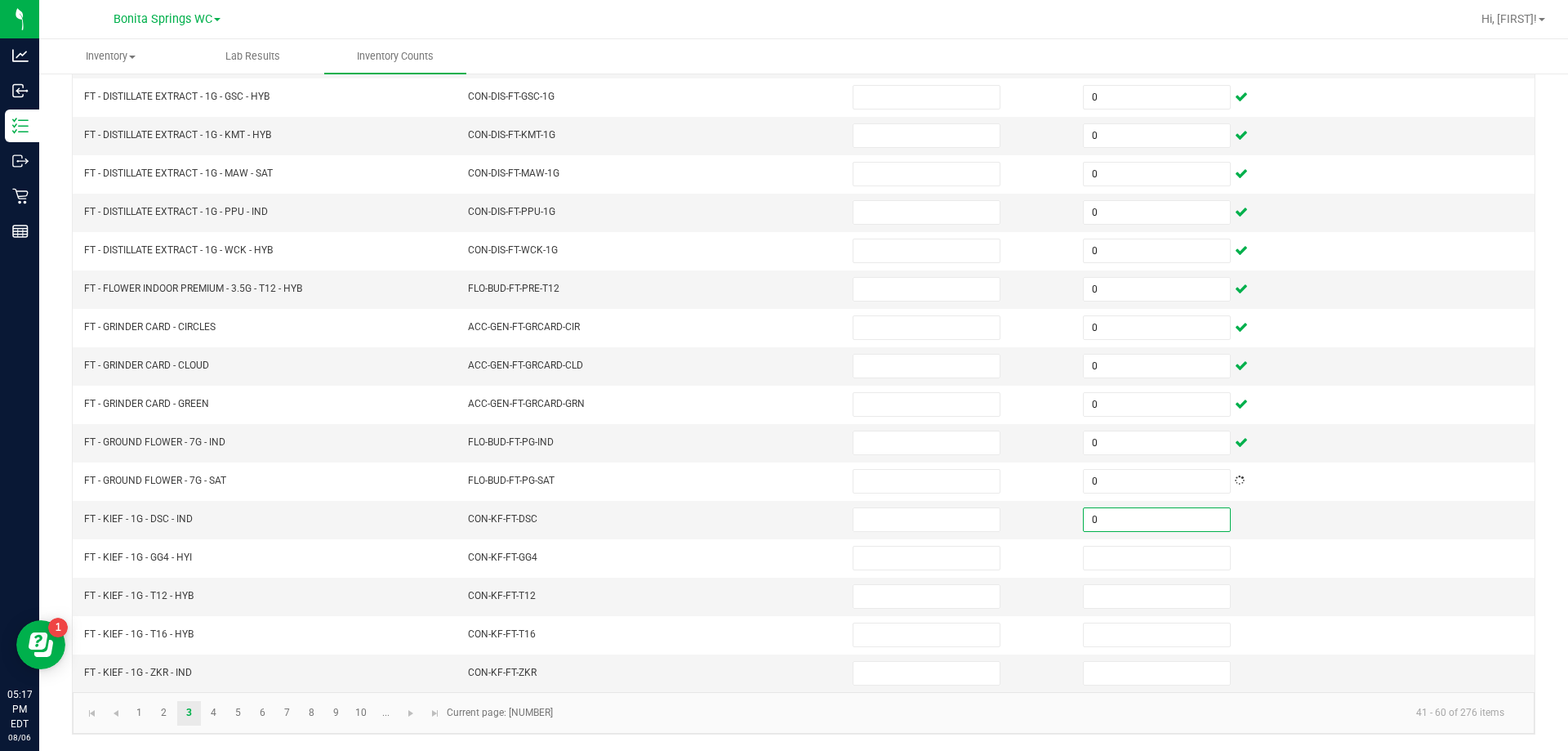 type on "0" 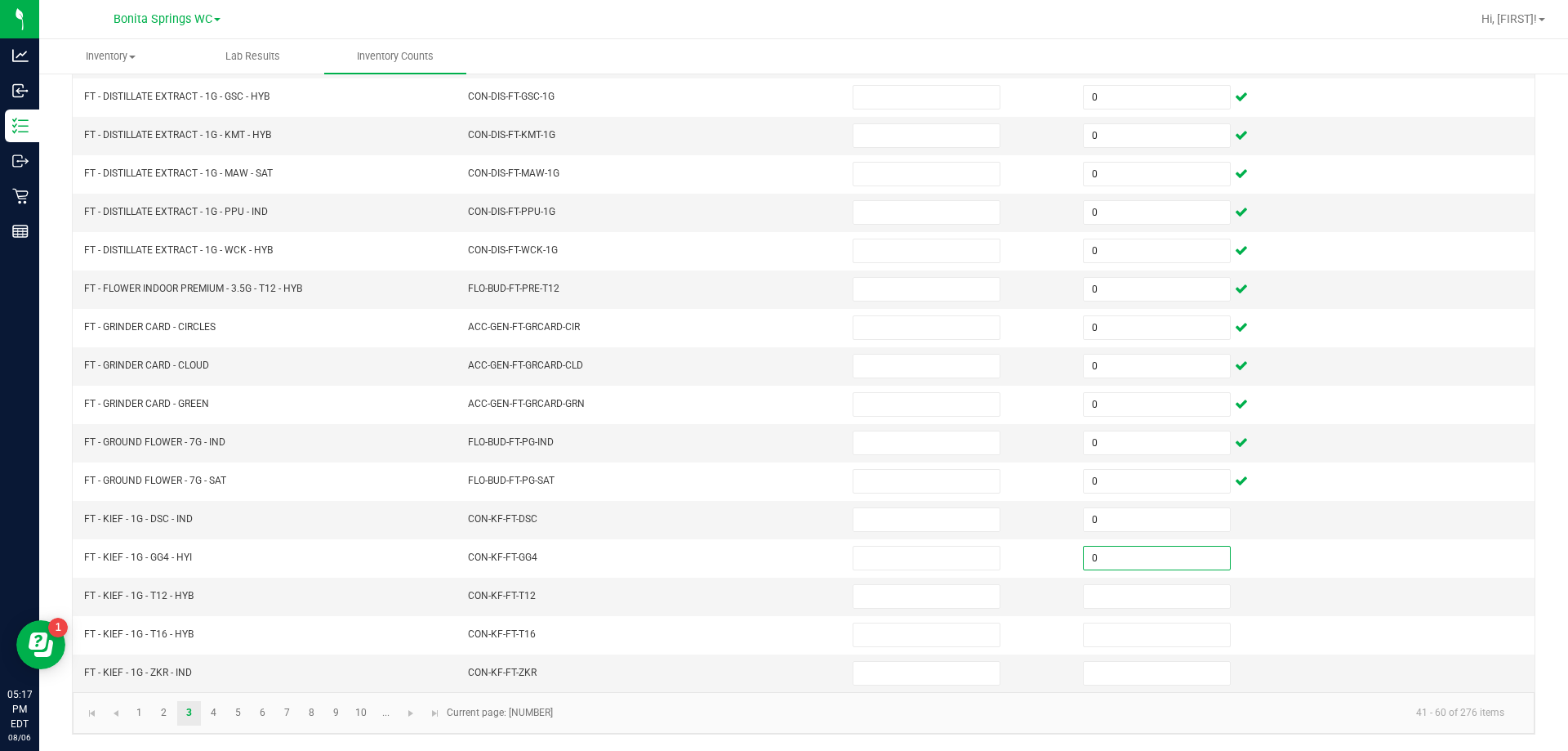 type on "0" 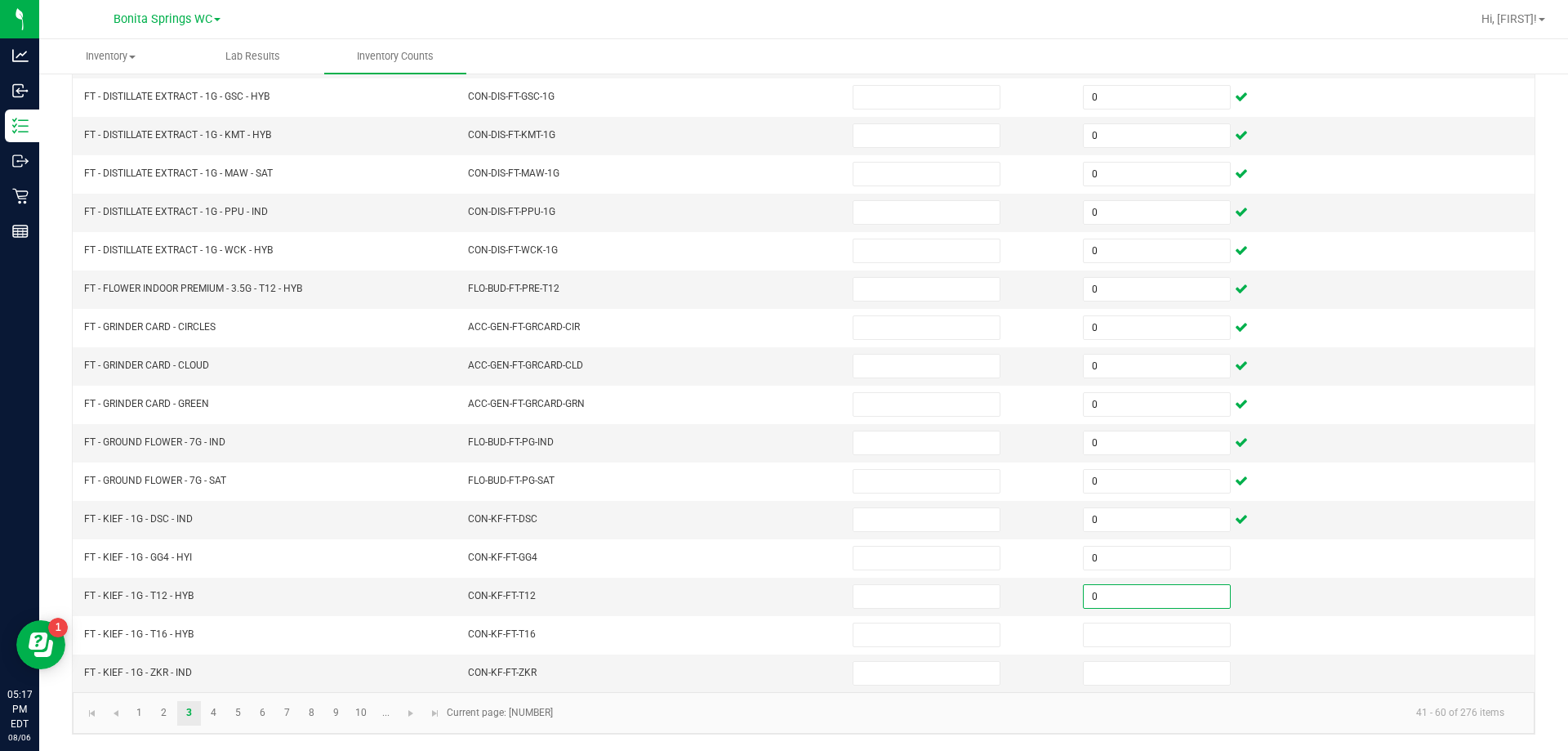 type on "0" 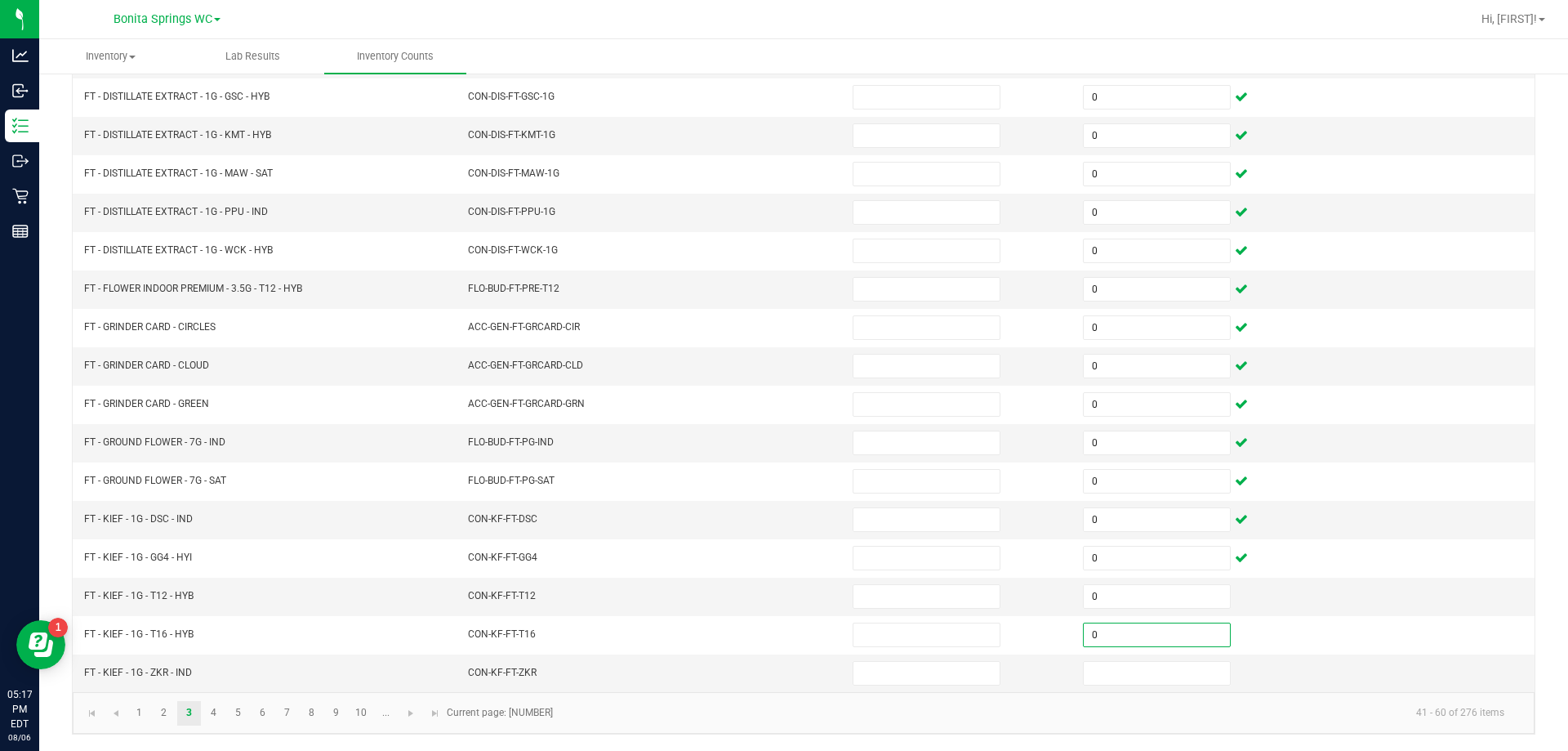 type on "0" 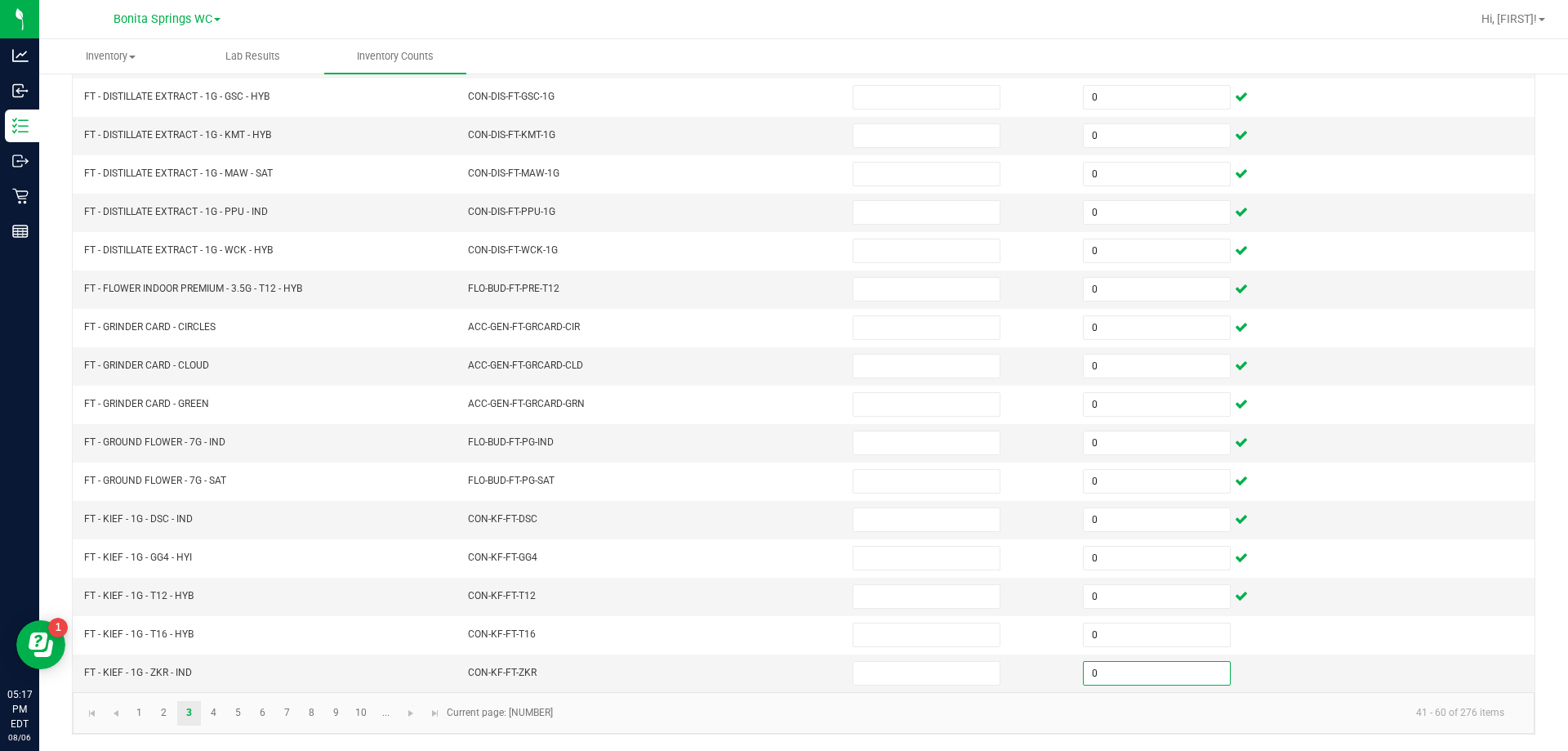 type on "0" 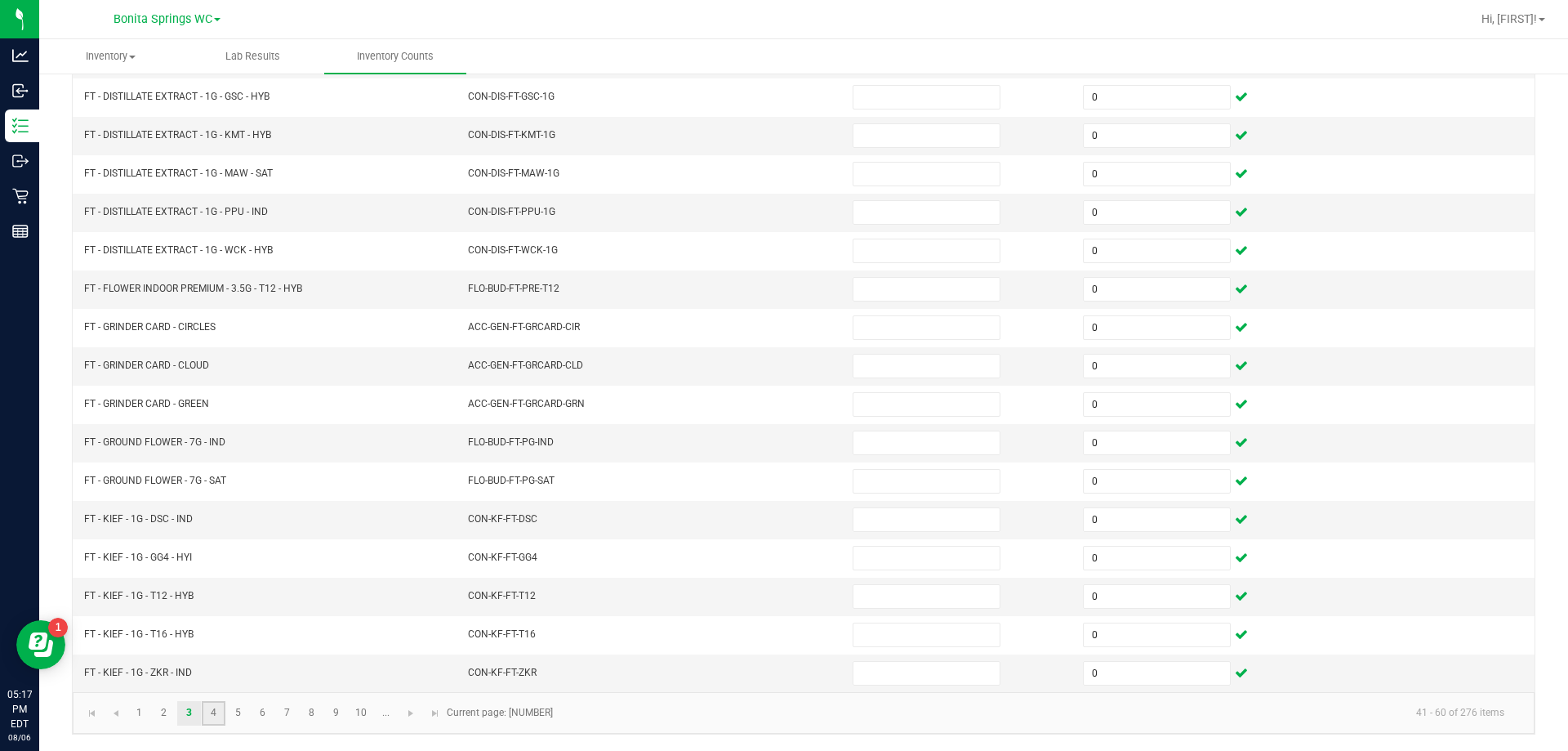 click on "4" 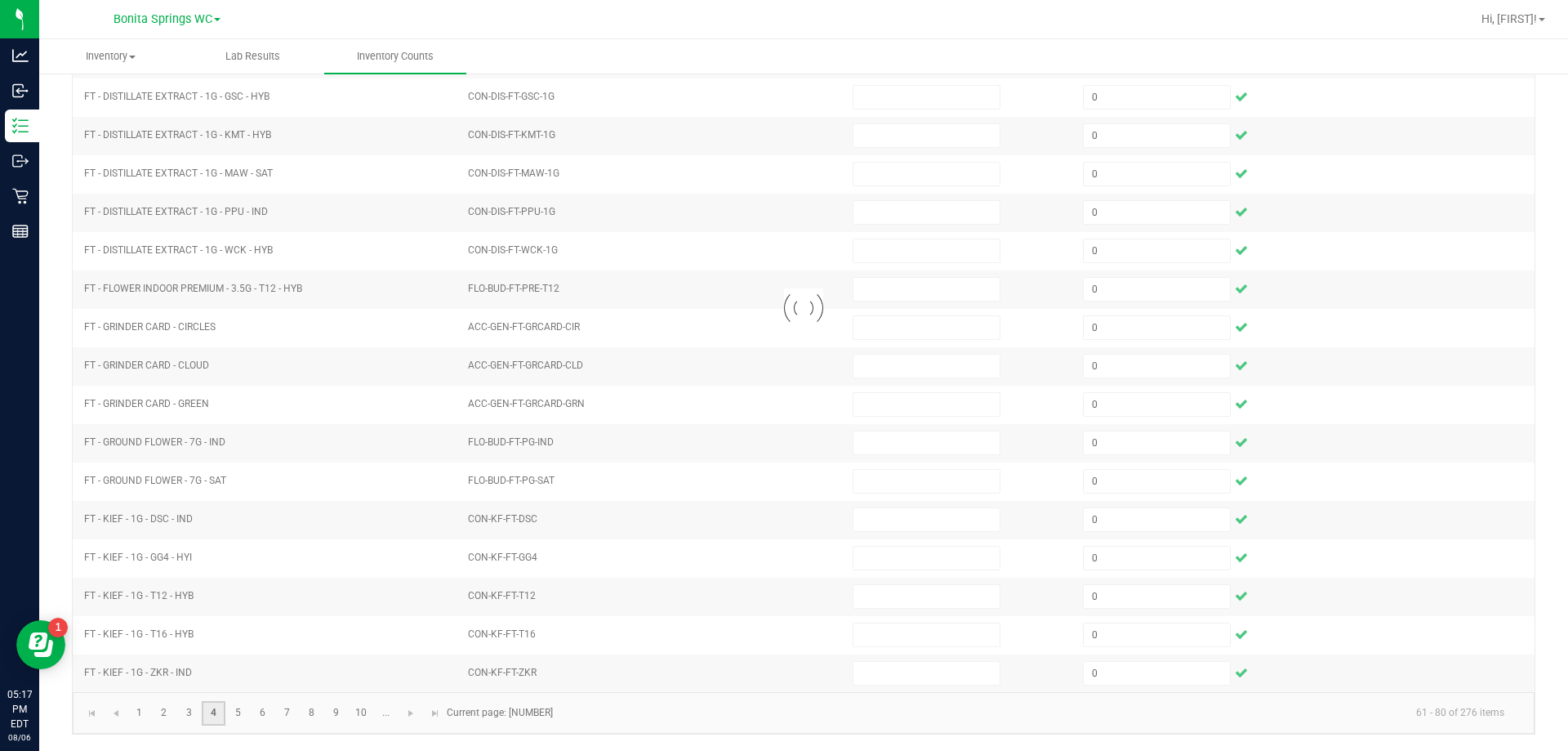 type 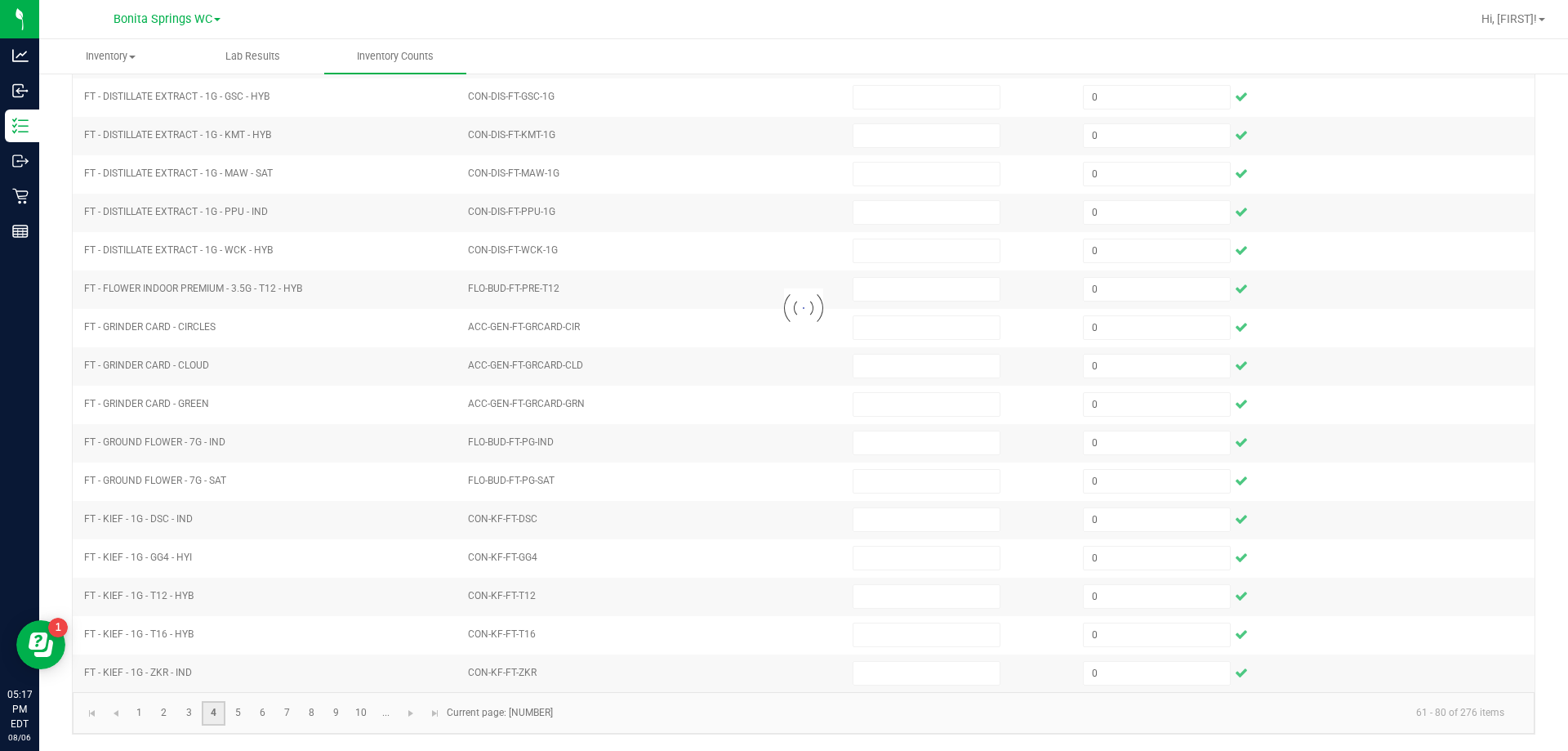type 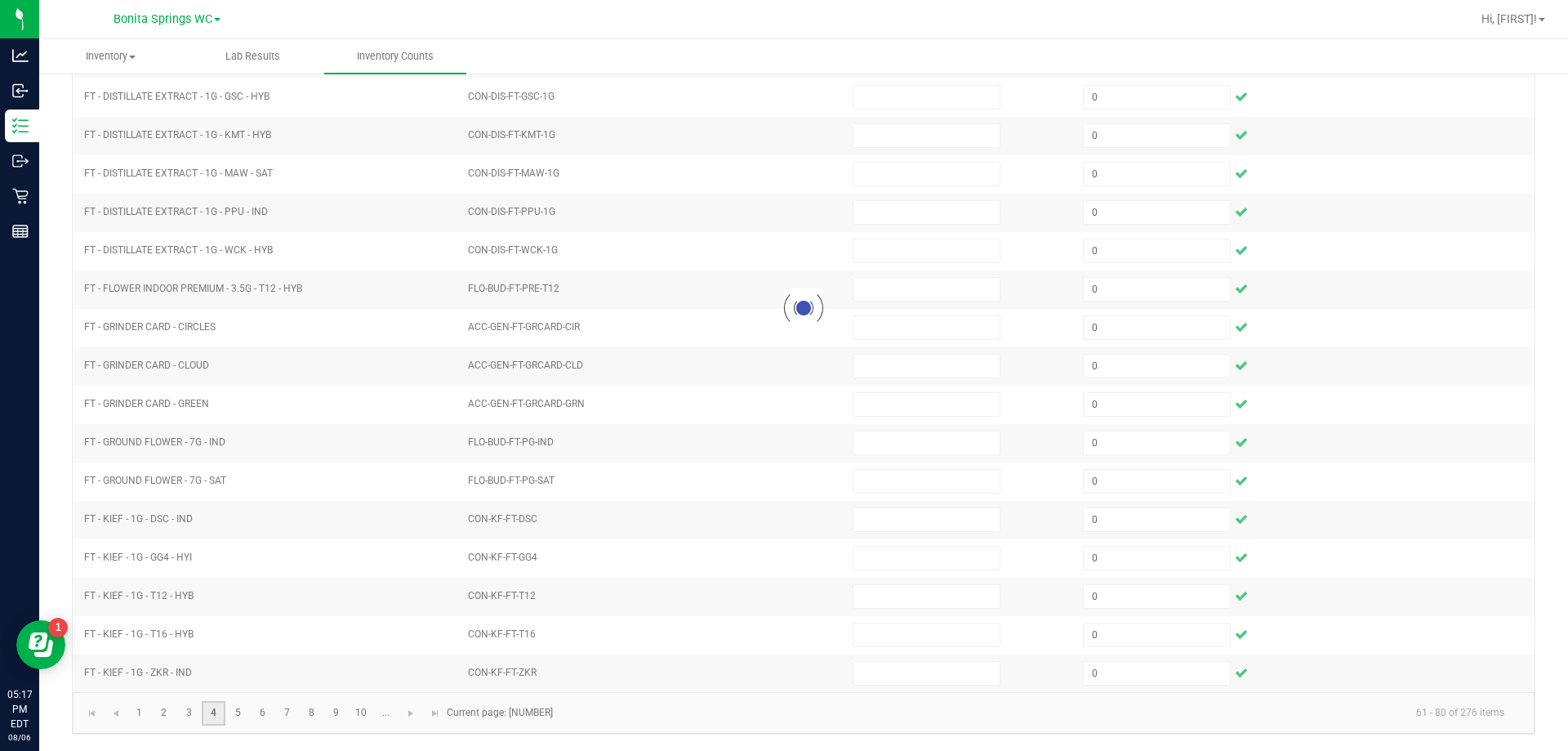 type 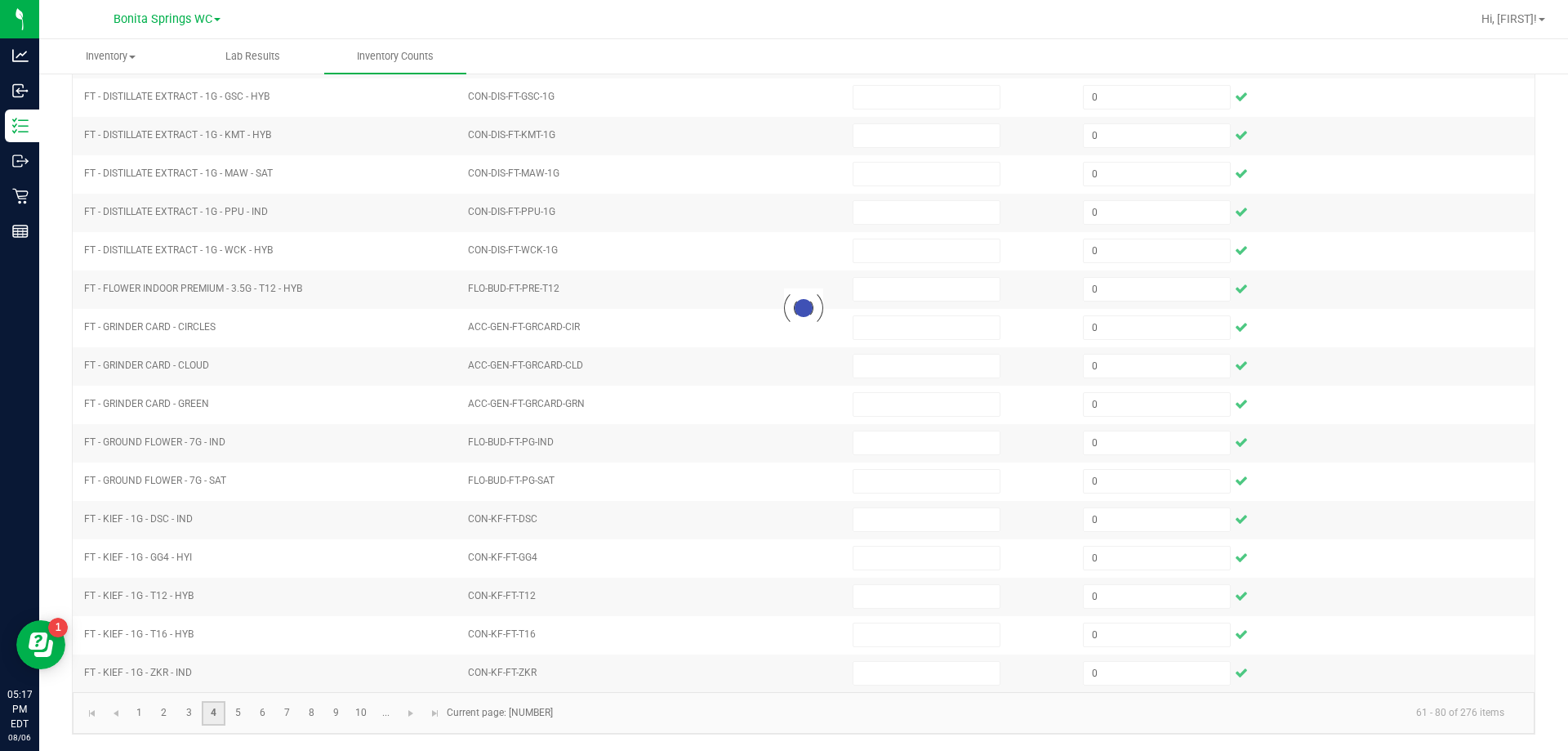 type 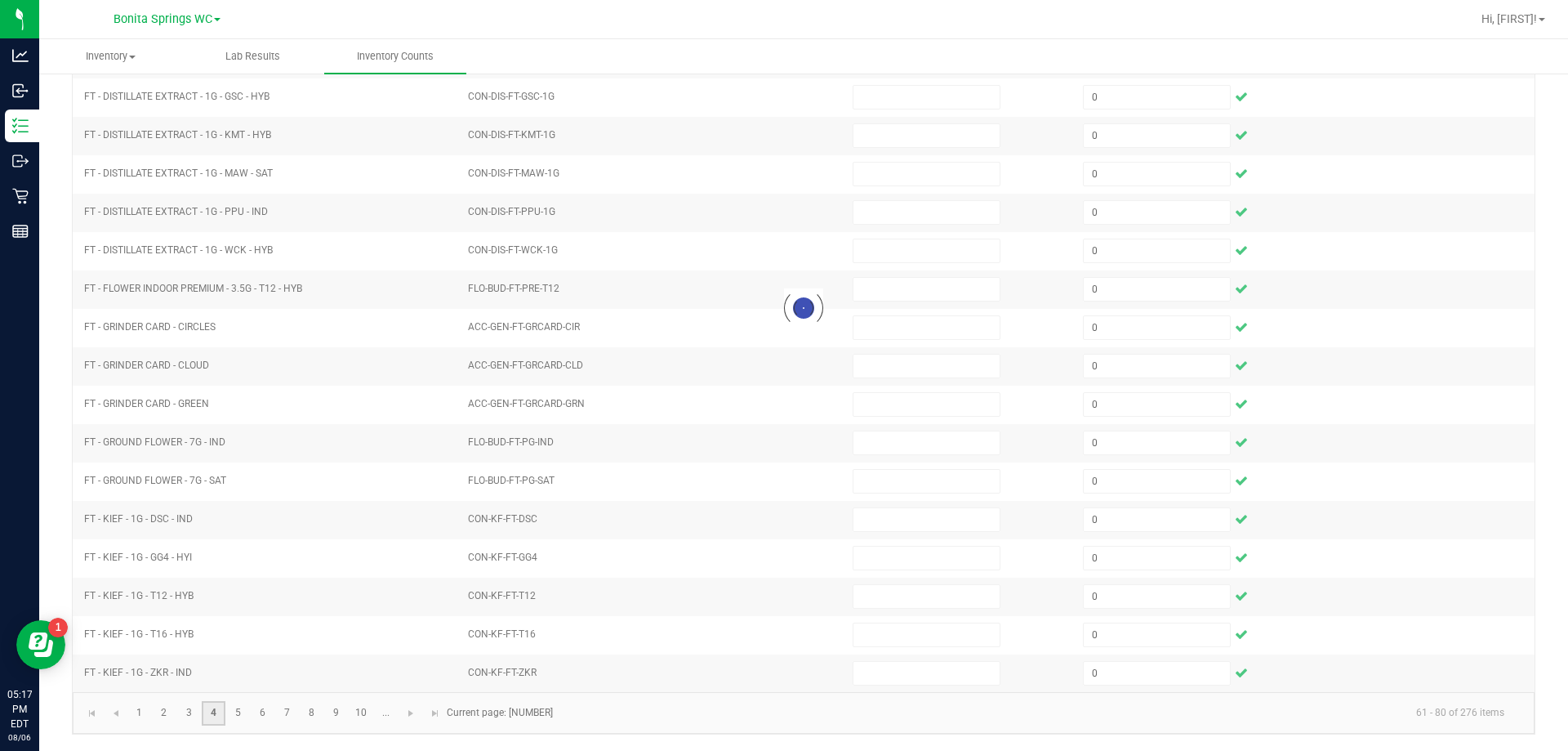 type 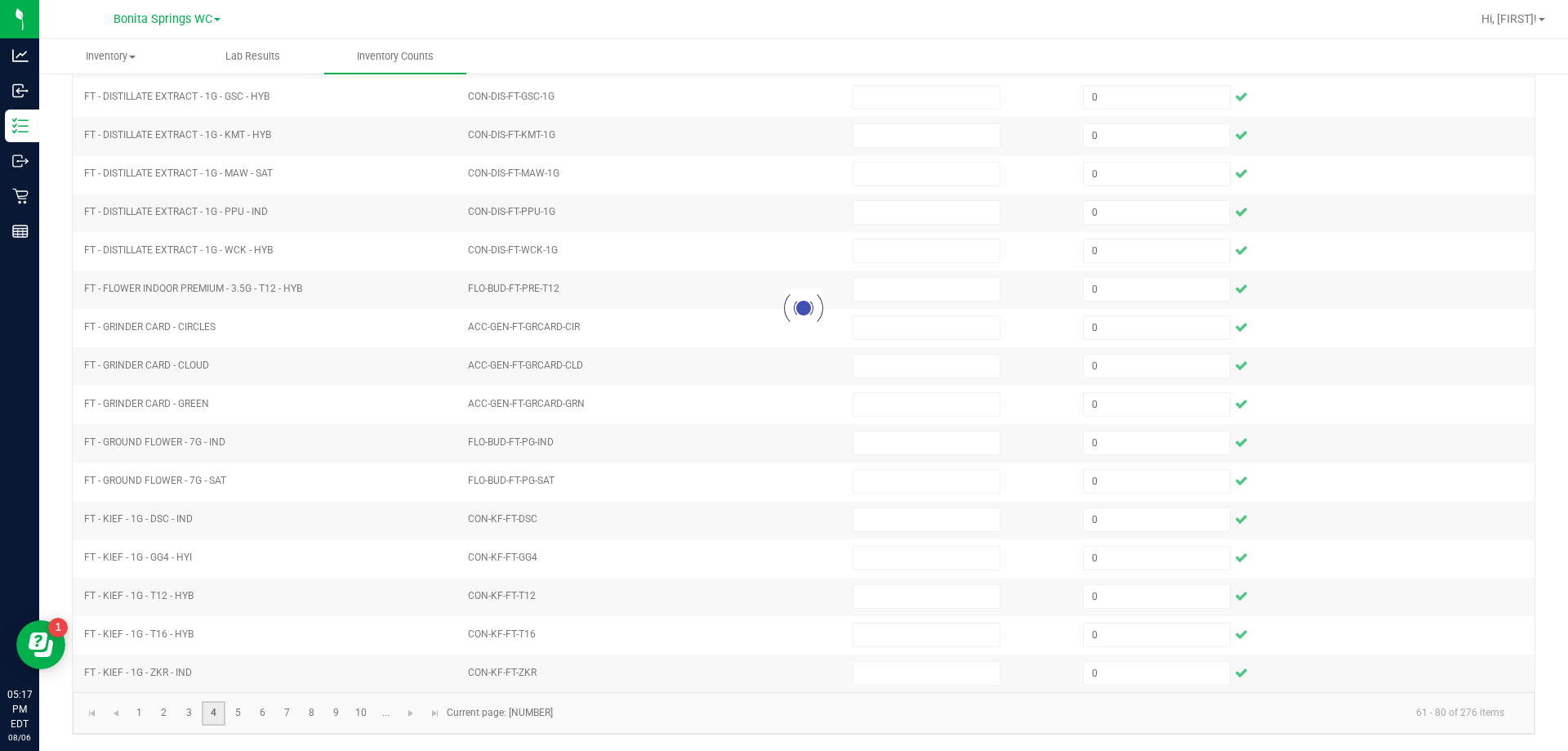 type 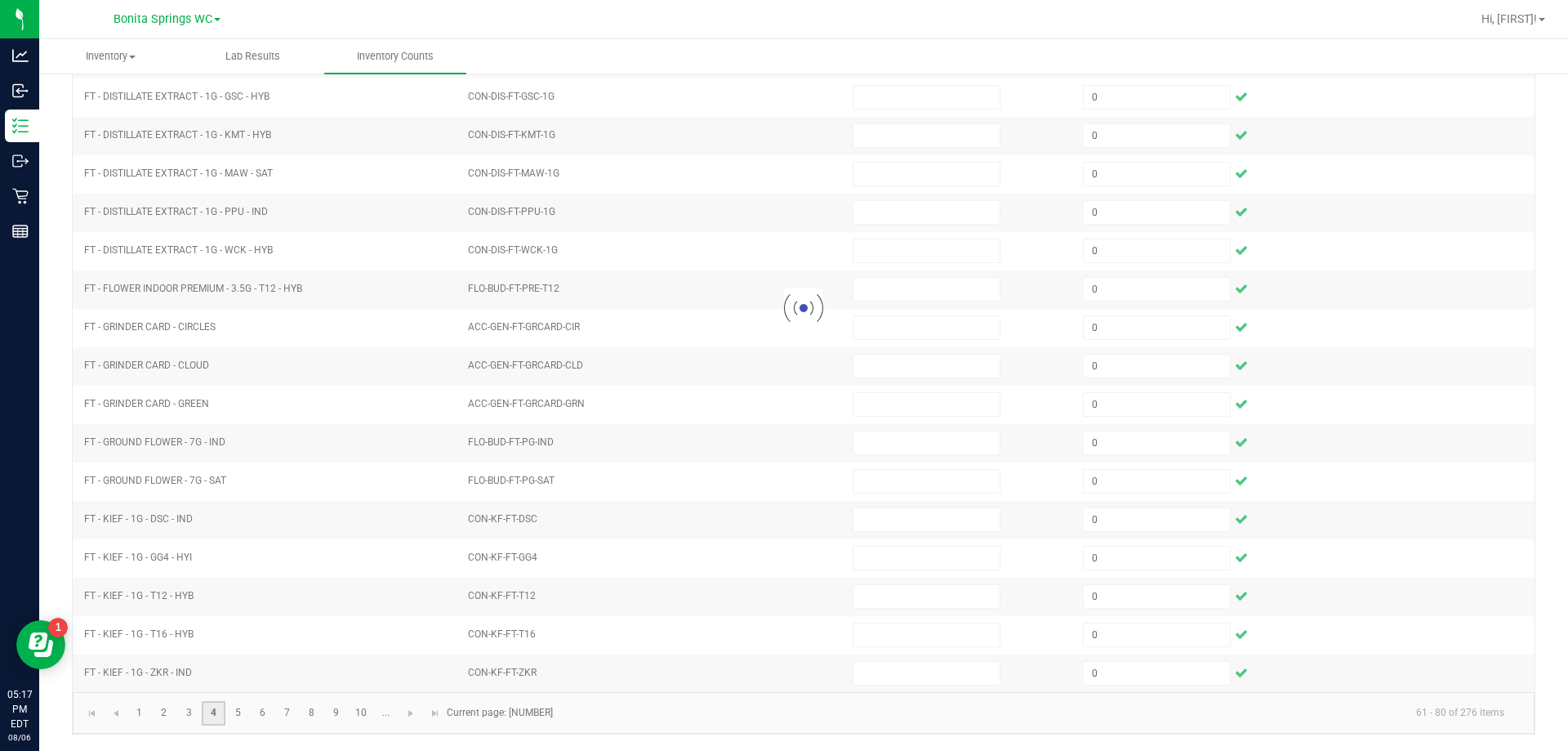 type 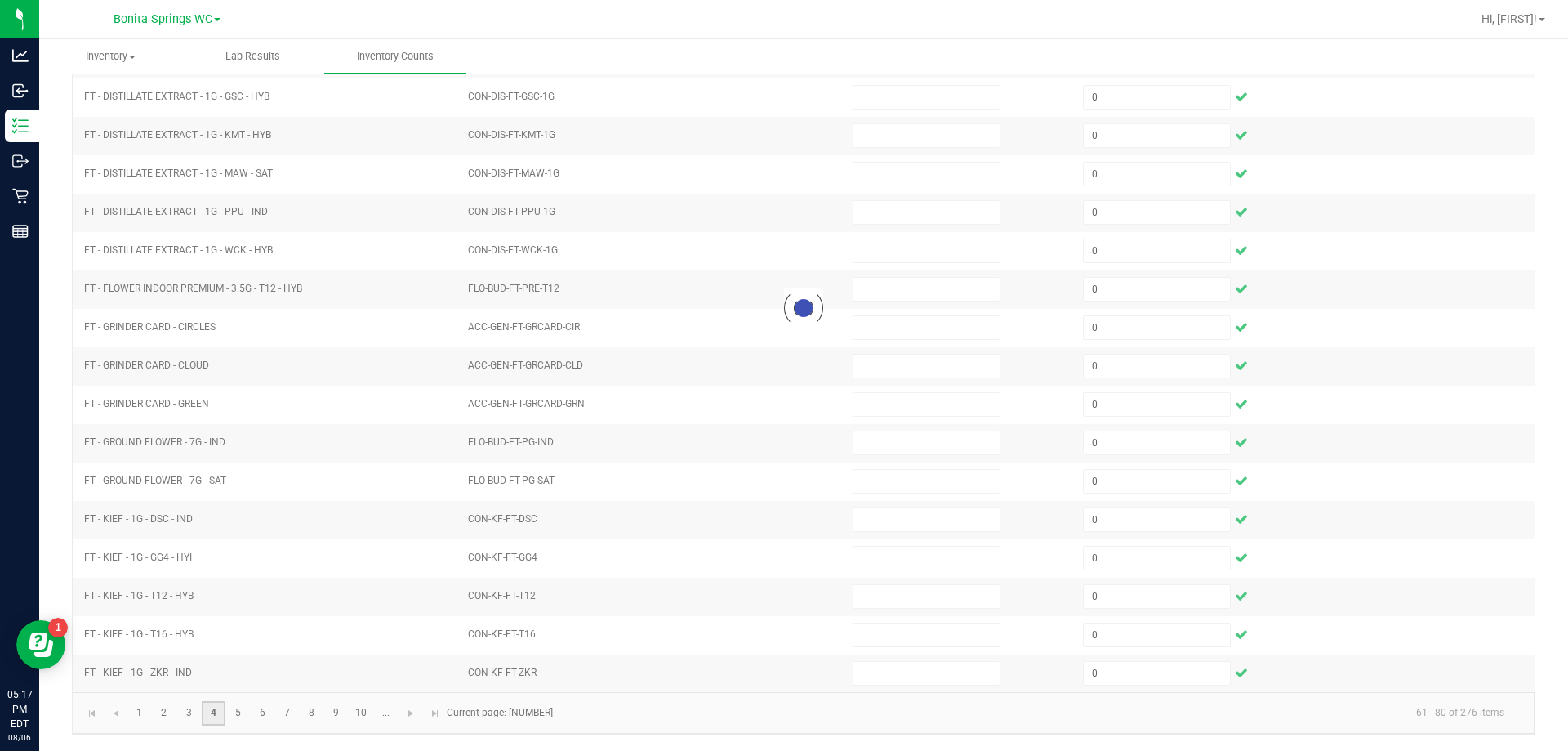type 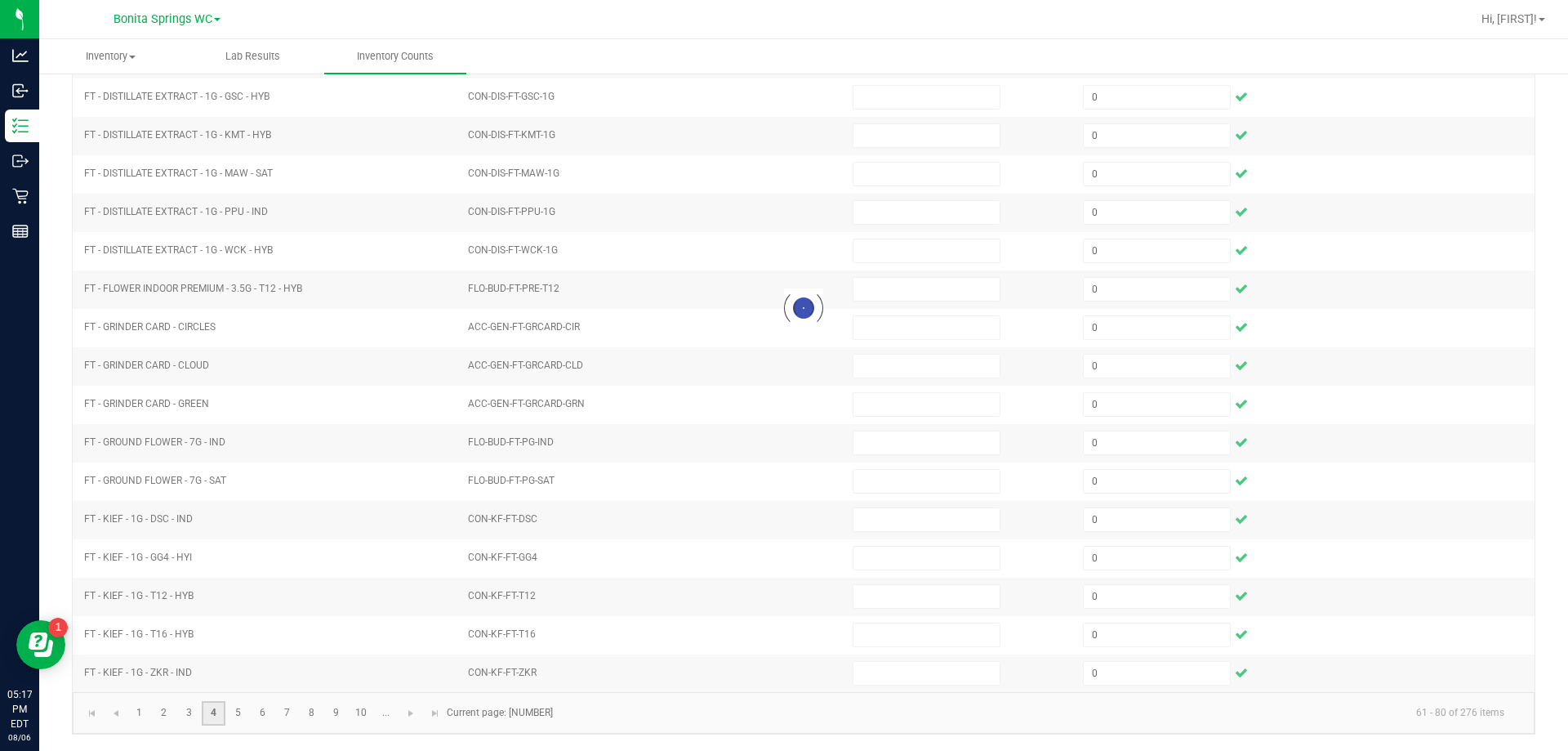 type 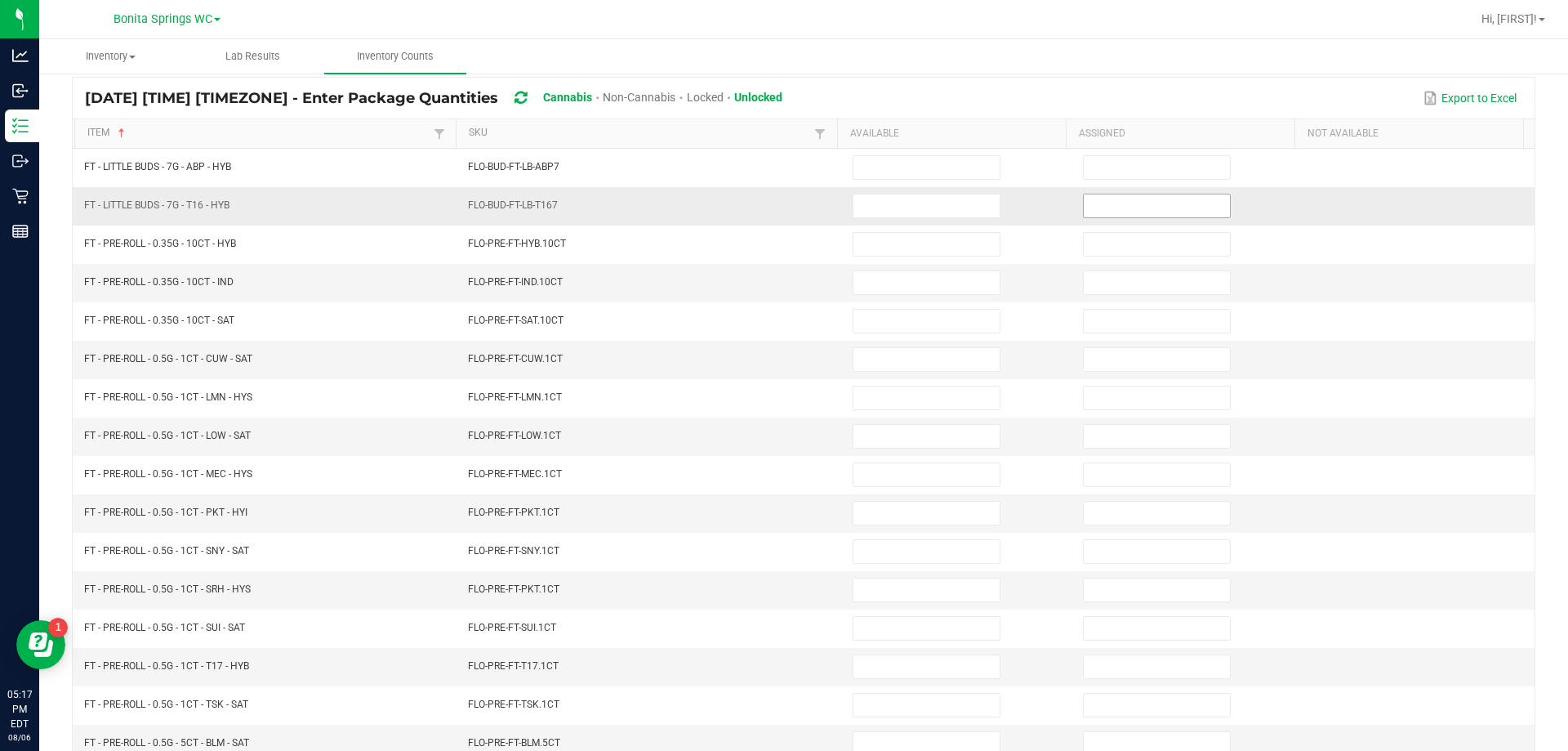 scroll, scrollTop: 0, scrollLeft: 0, axis: both 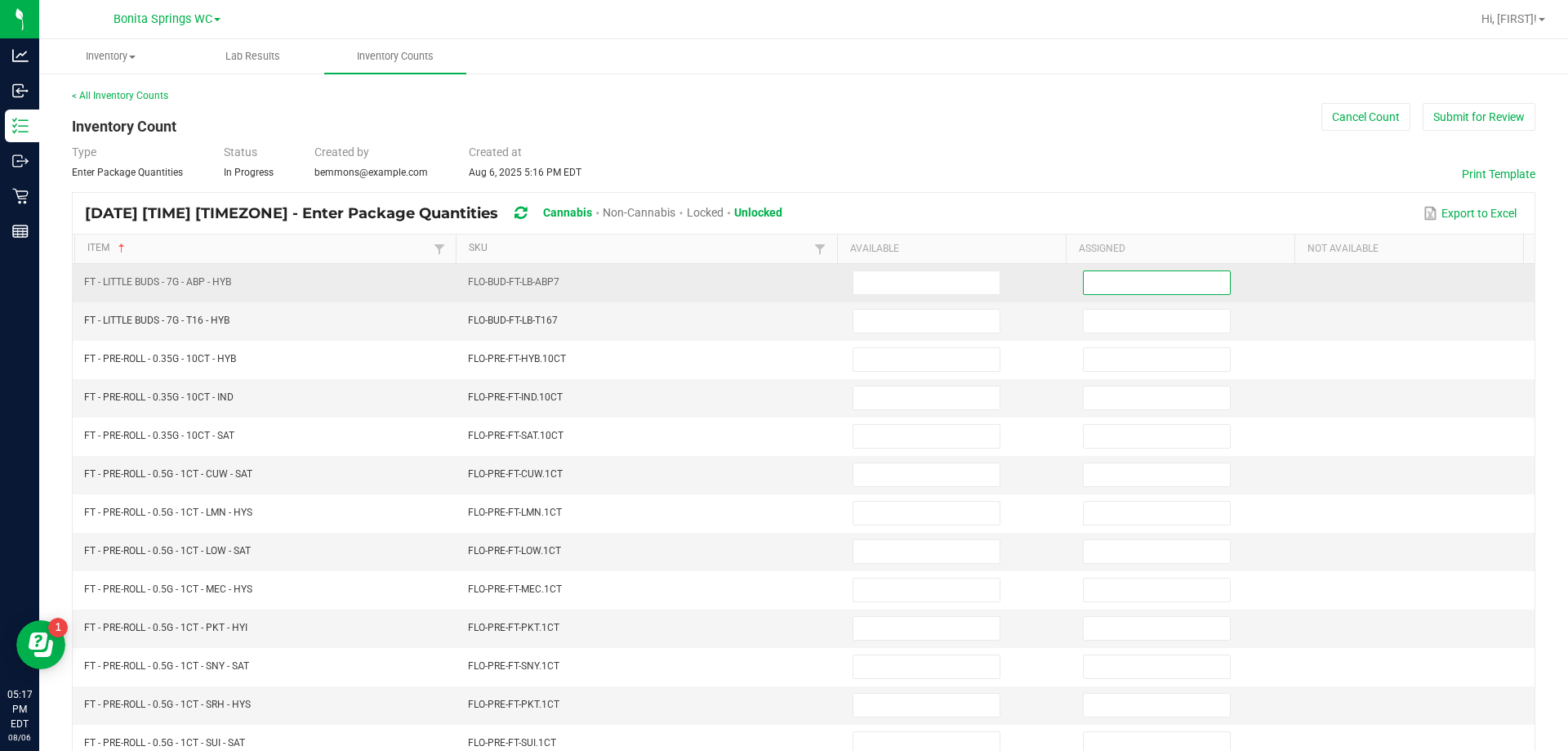 click at bounding box center [1156, 283] 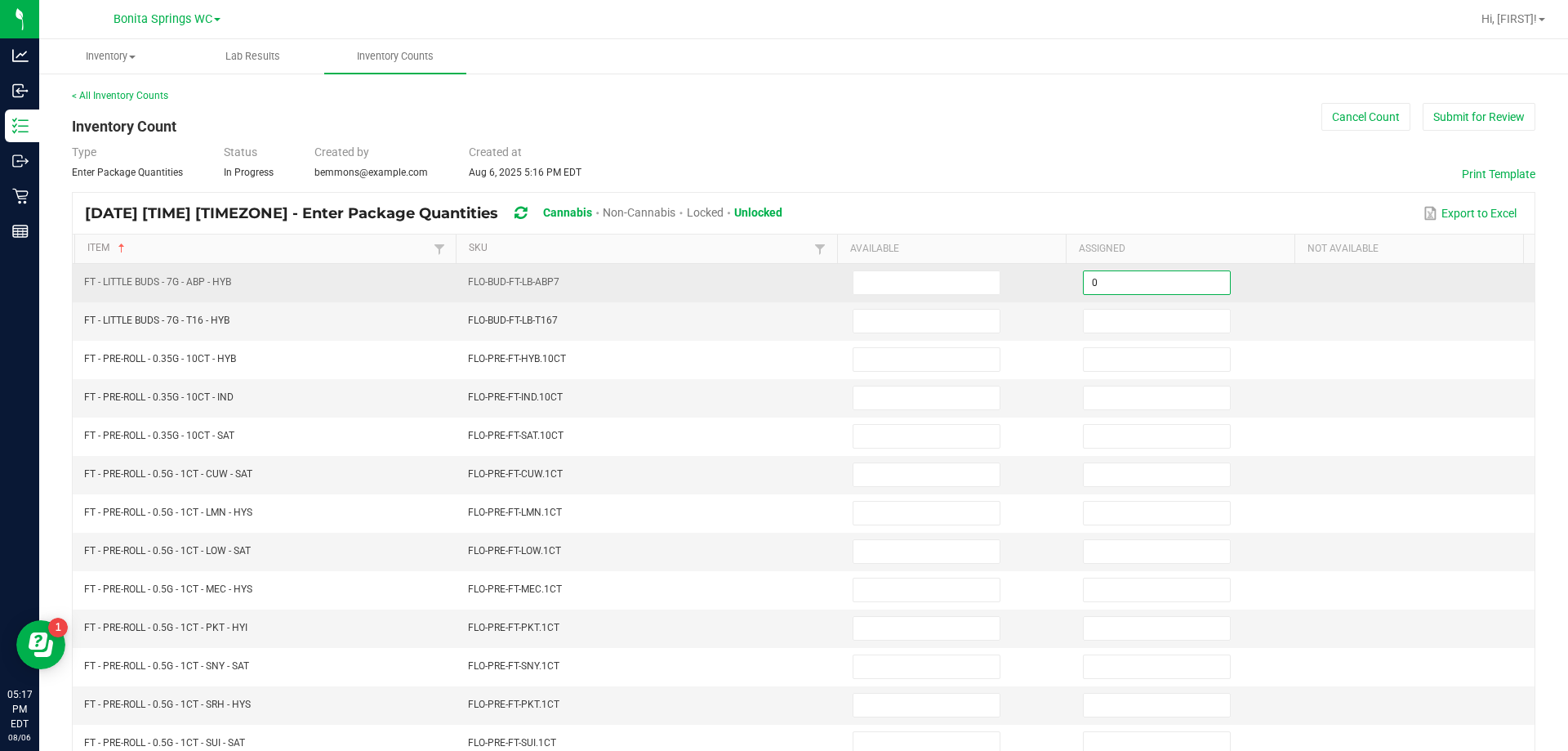 type on "0" 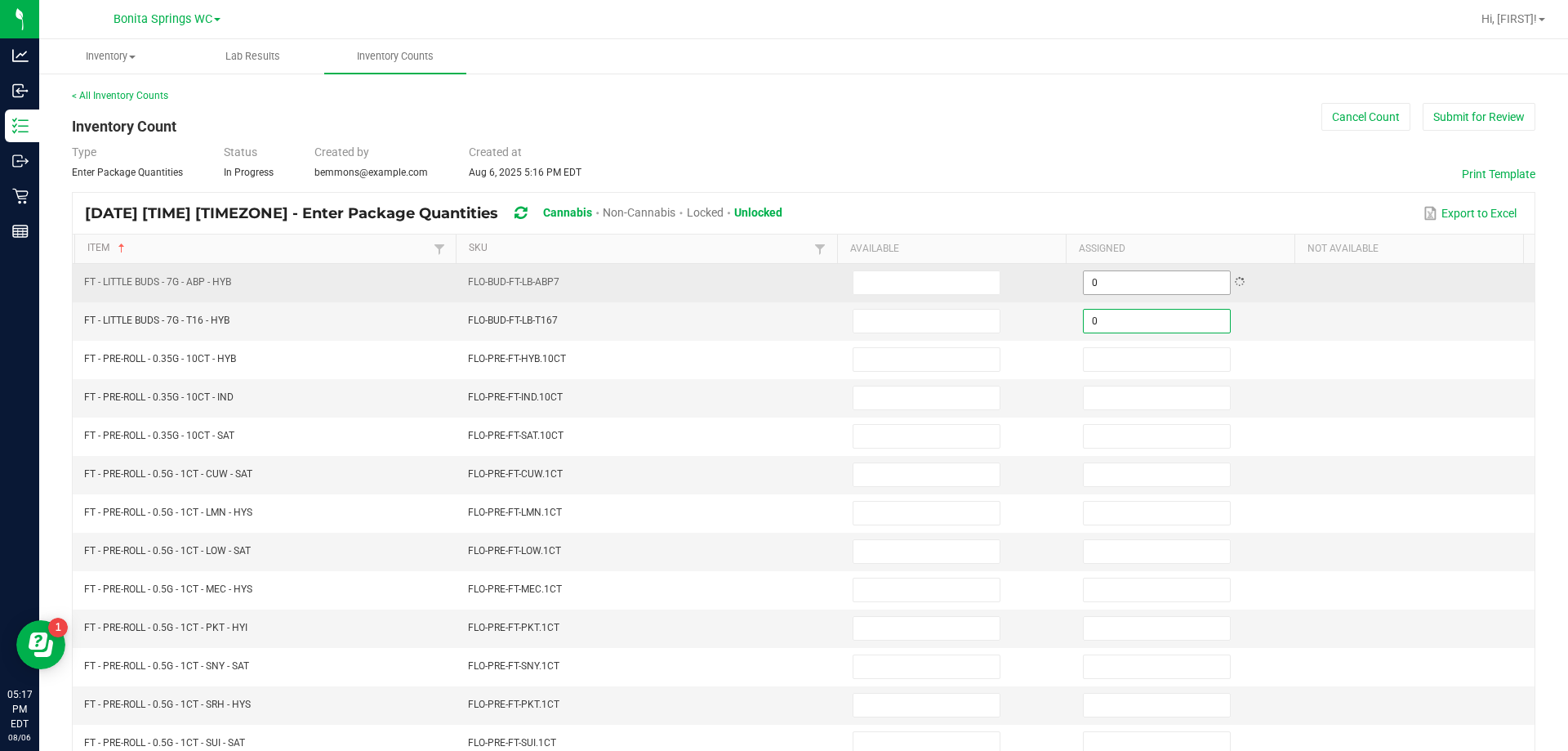 type on "0" 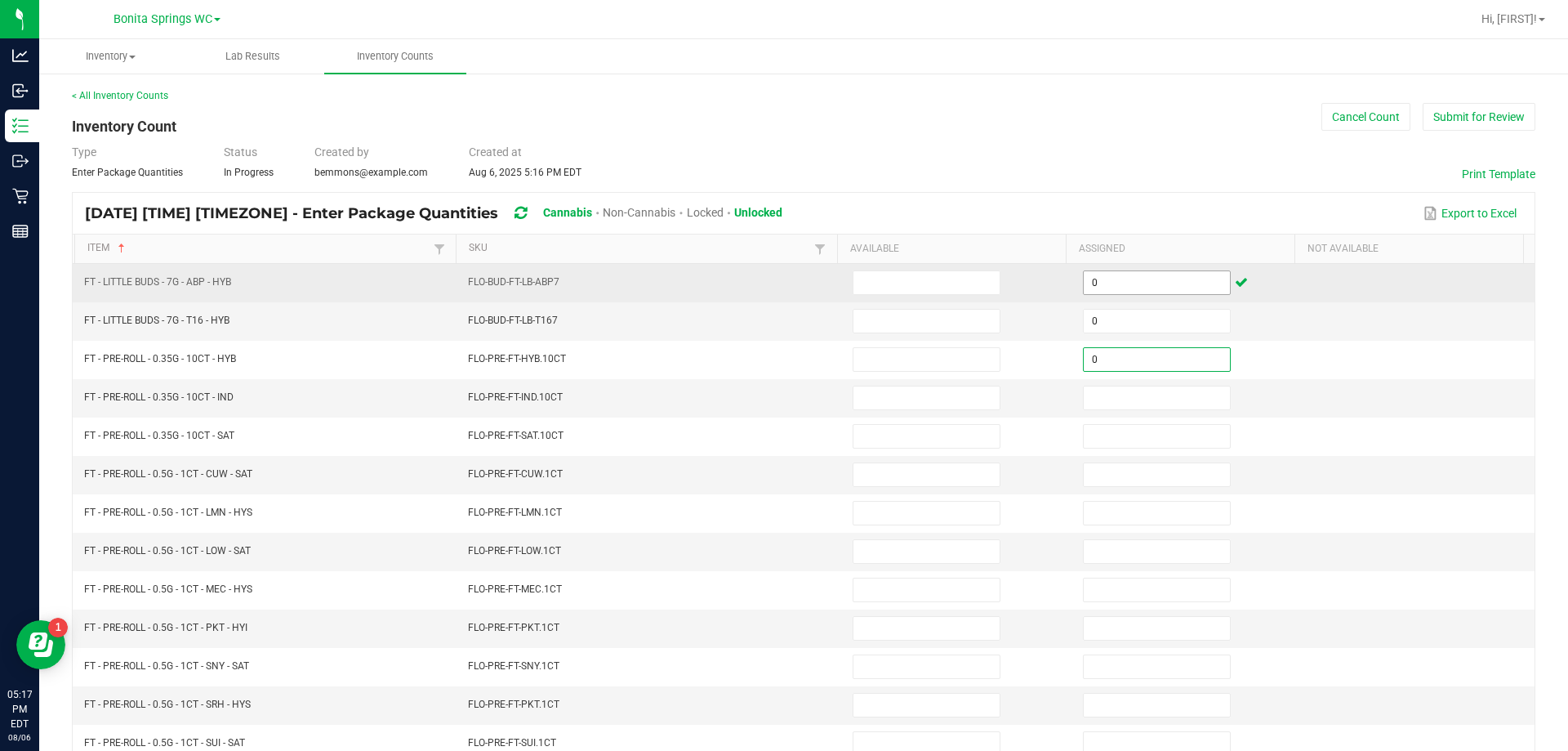 type on "0" 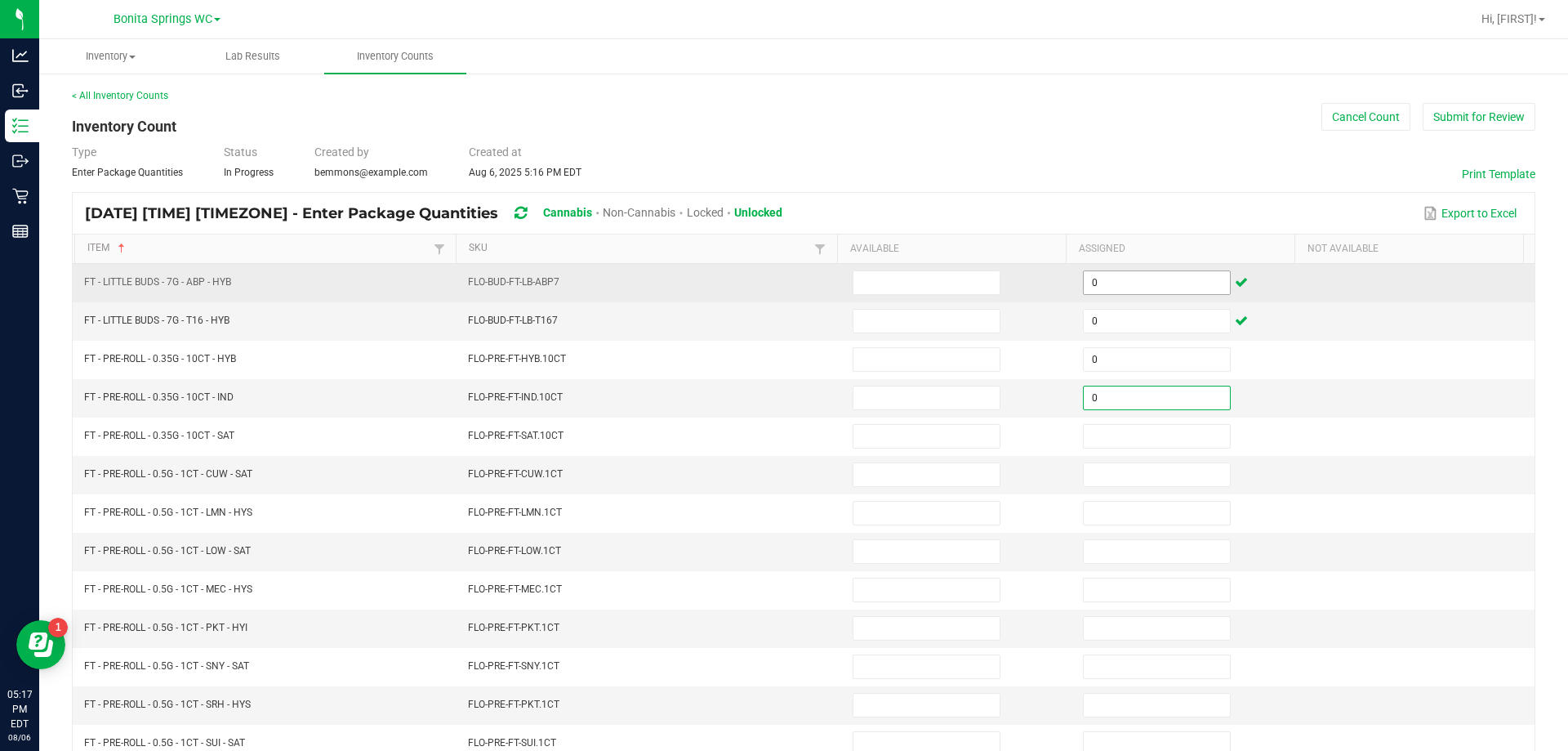 type on "0" 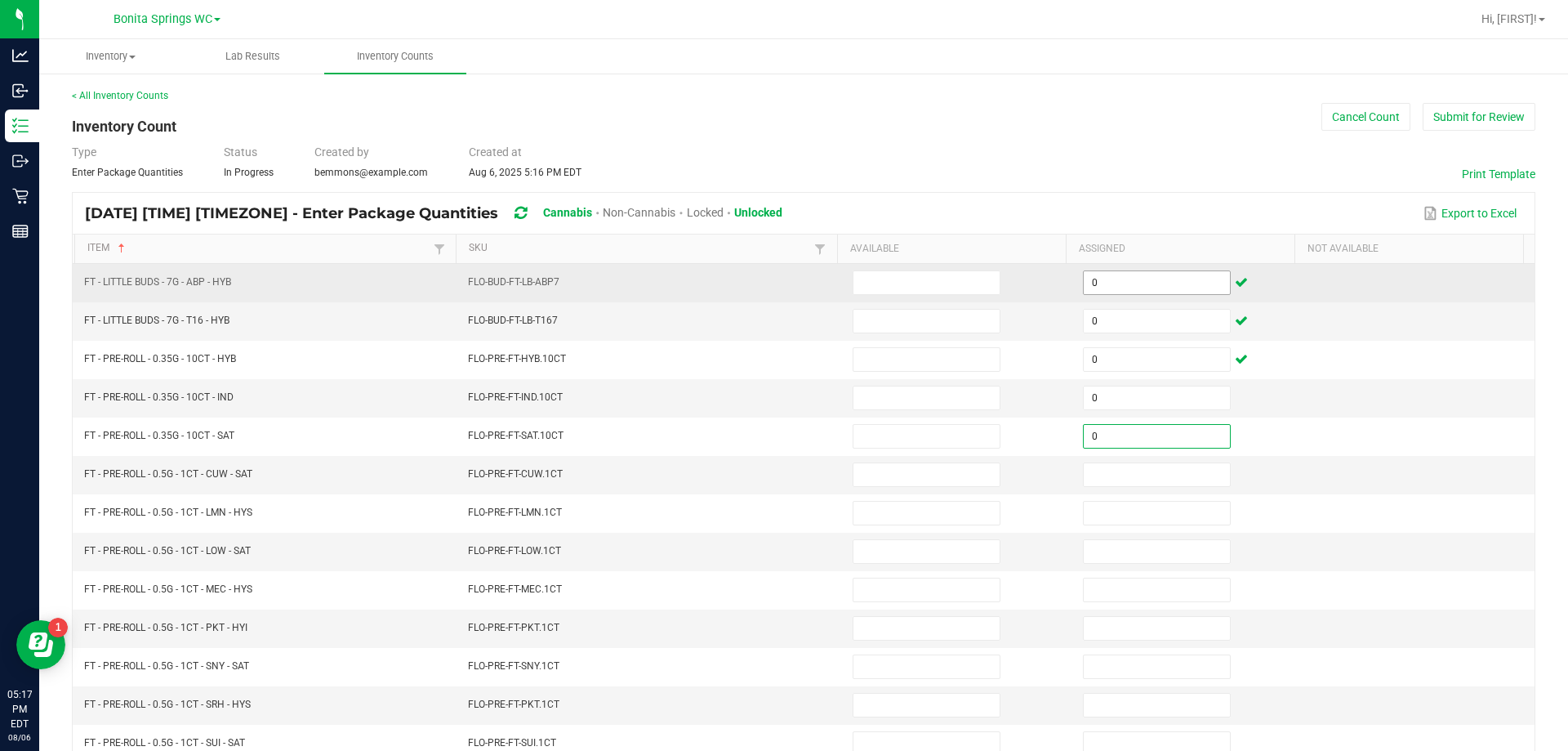 type on "0" 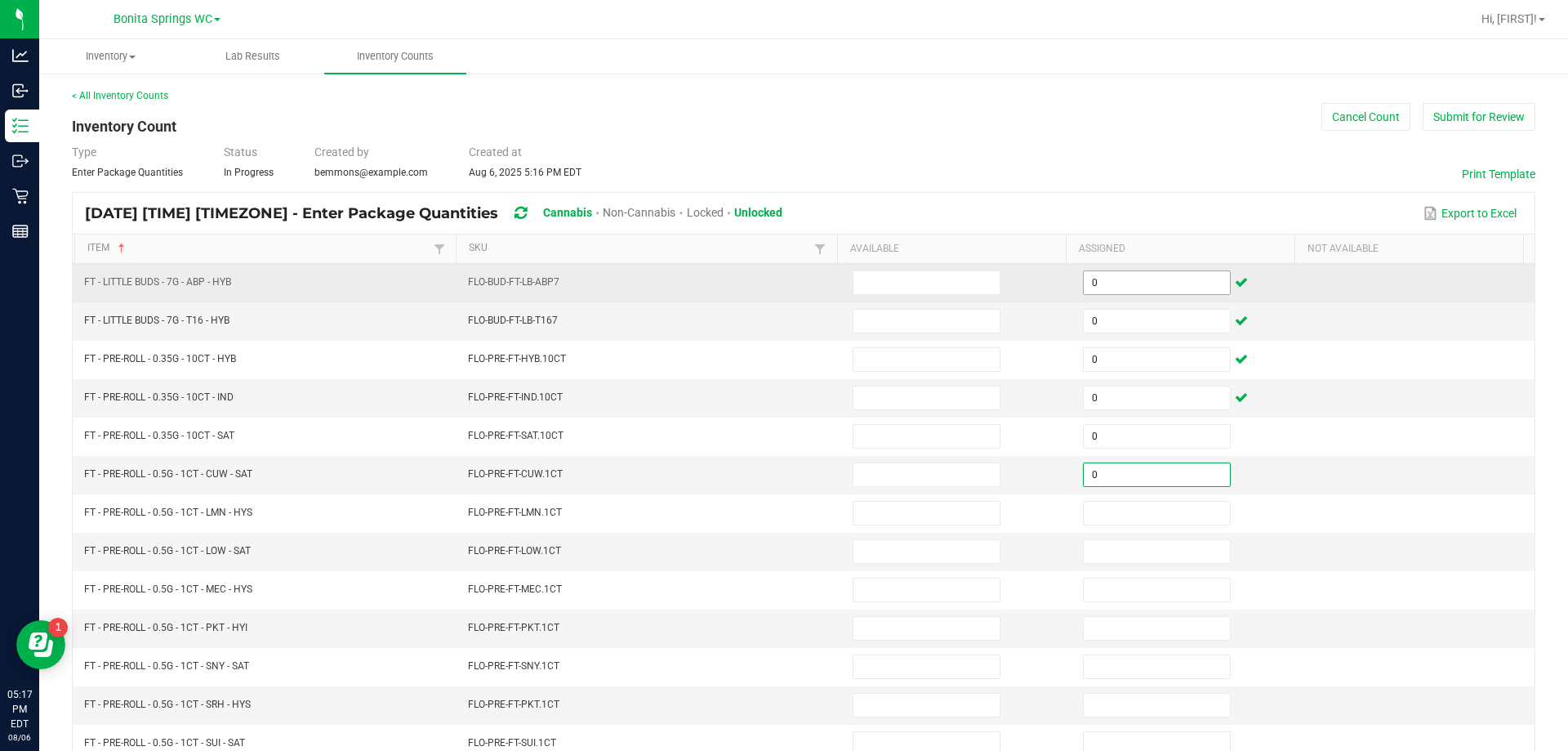type on "0" 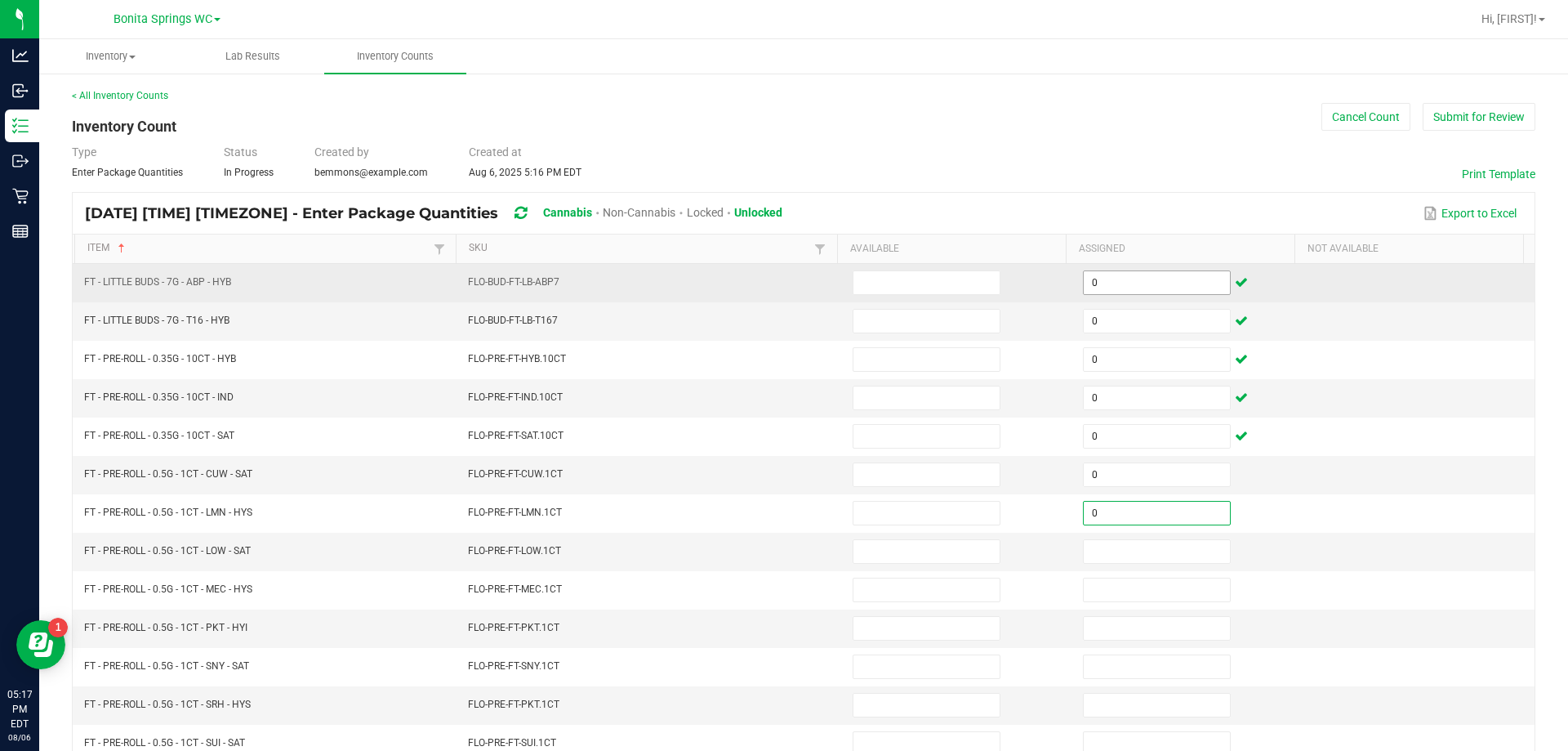 type on "0" 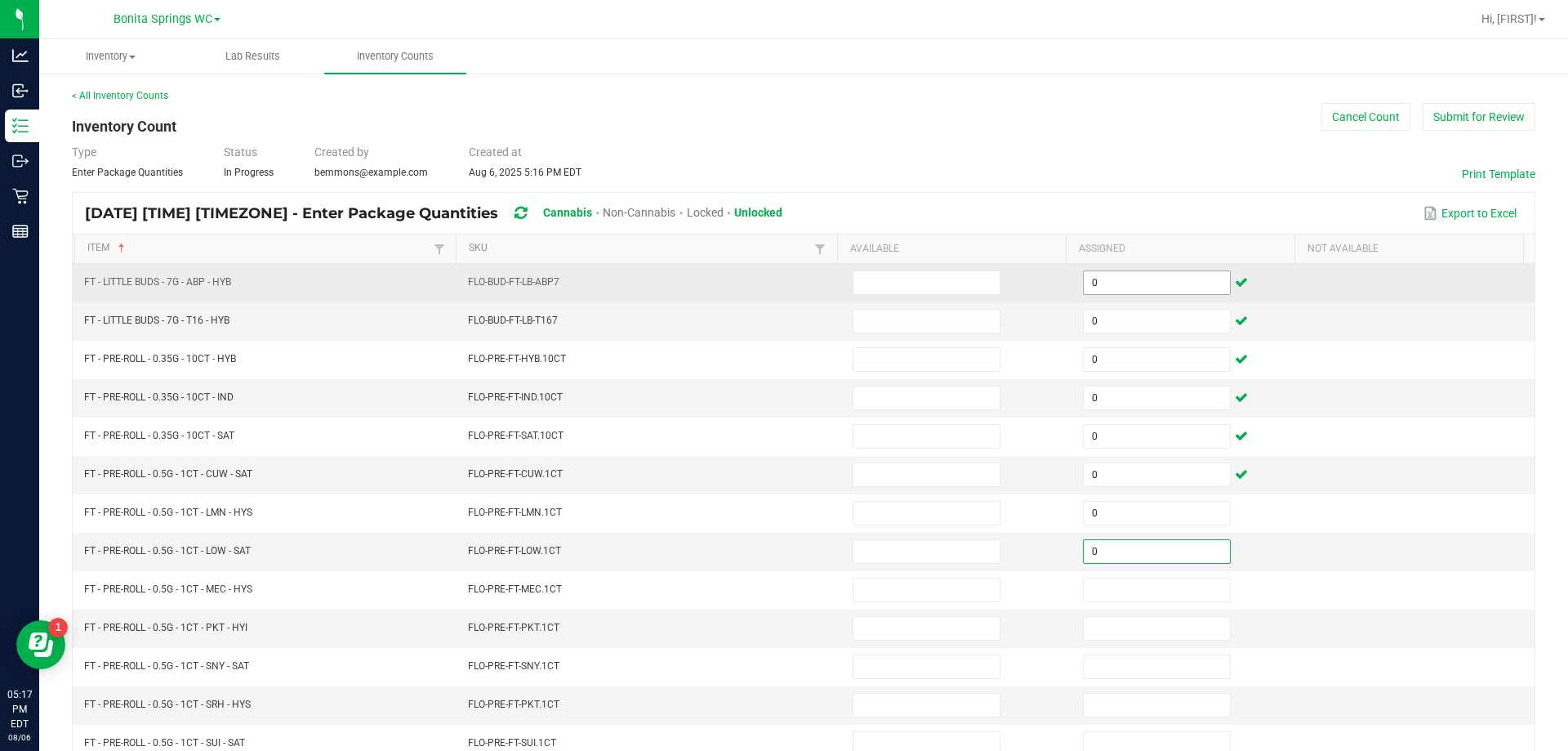 type on "0" 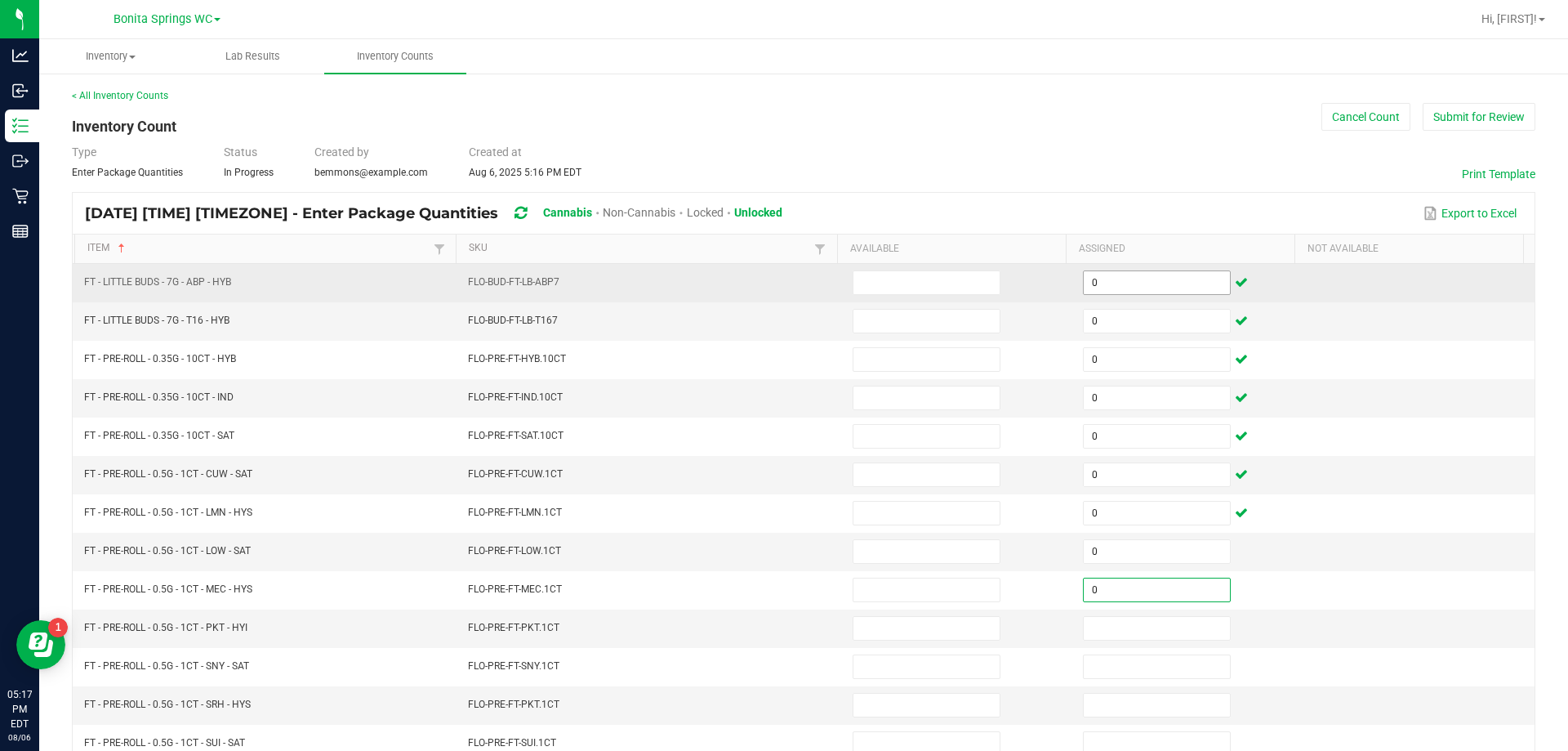 type on "0" 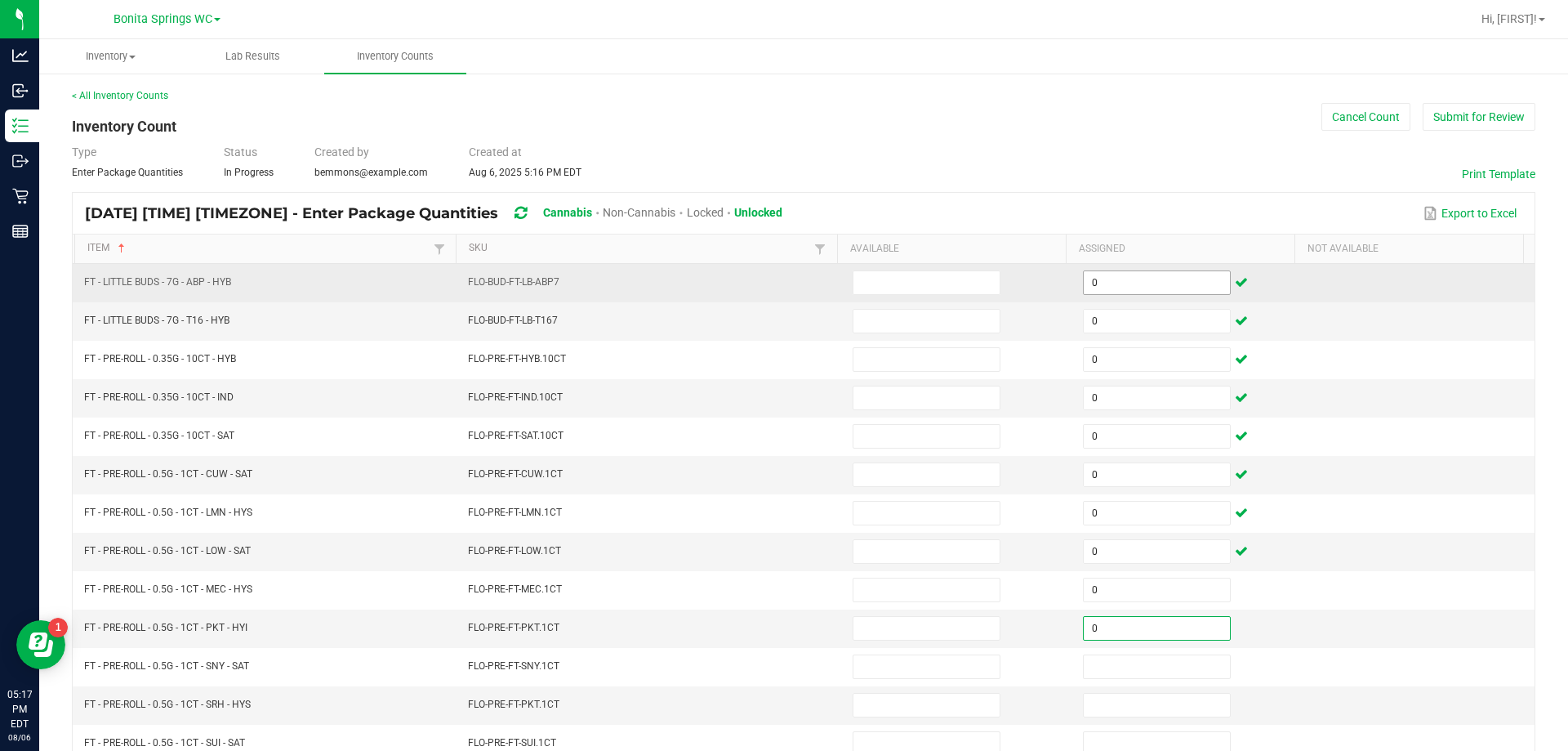 type on "0" 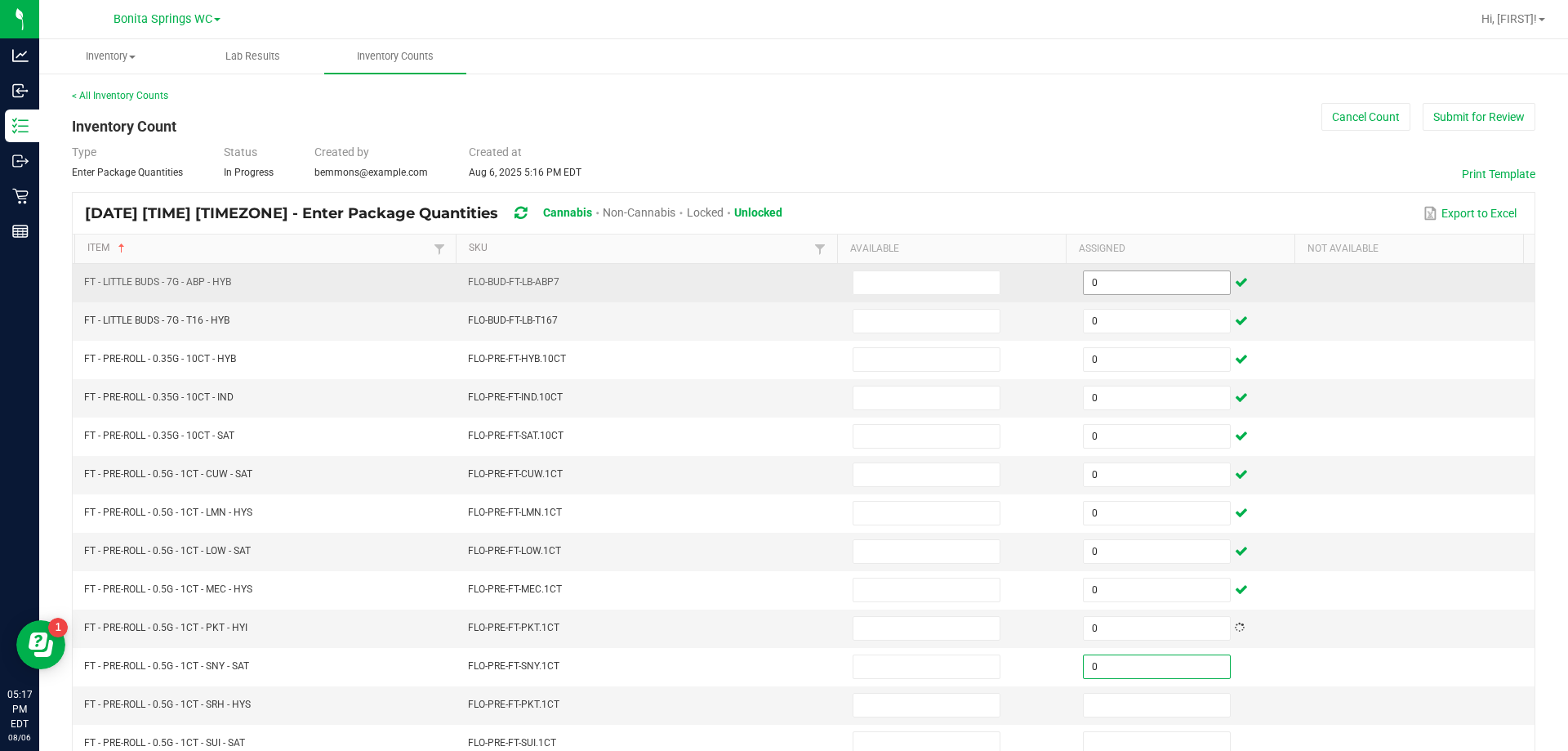 type on "0" 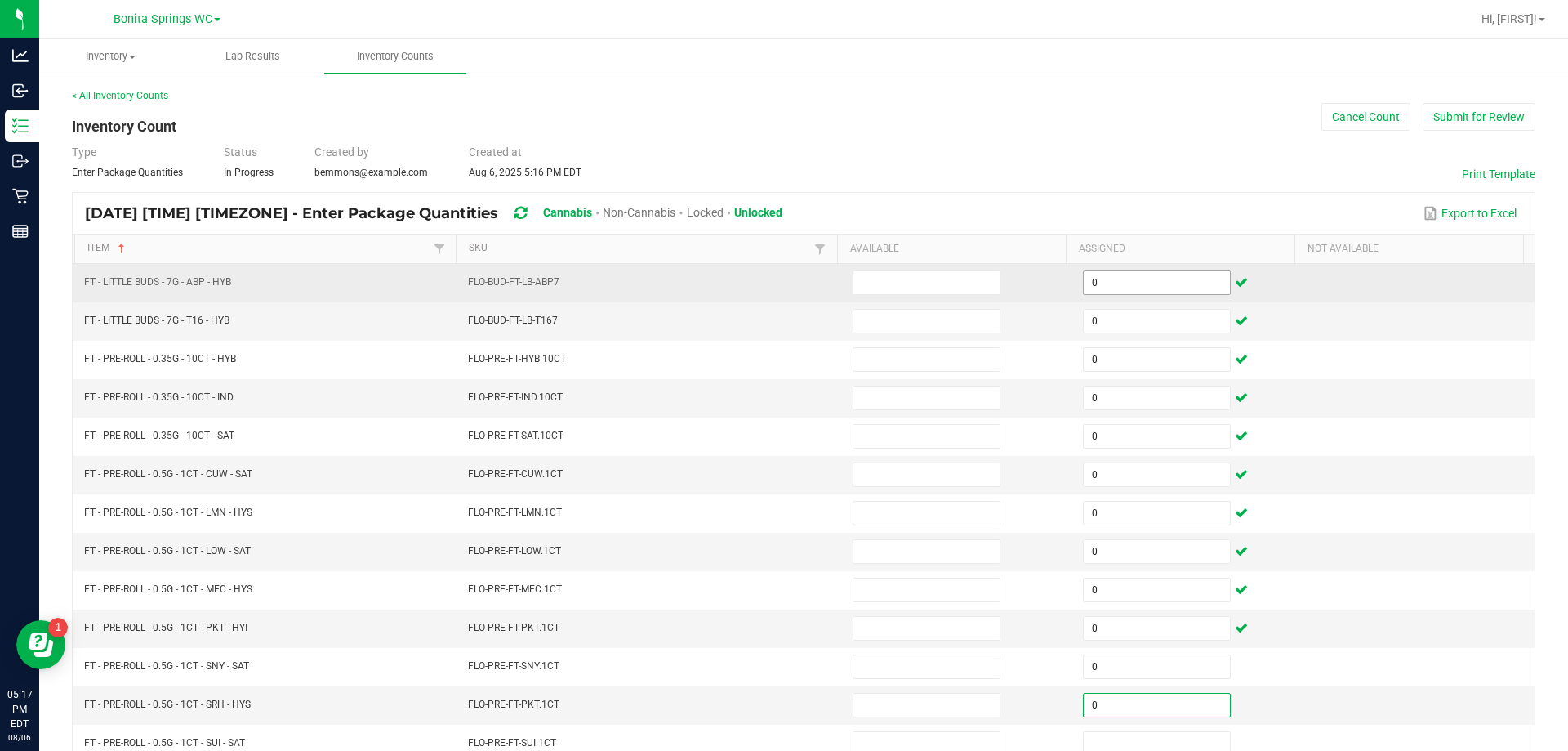 type on "0" 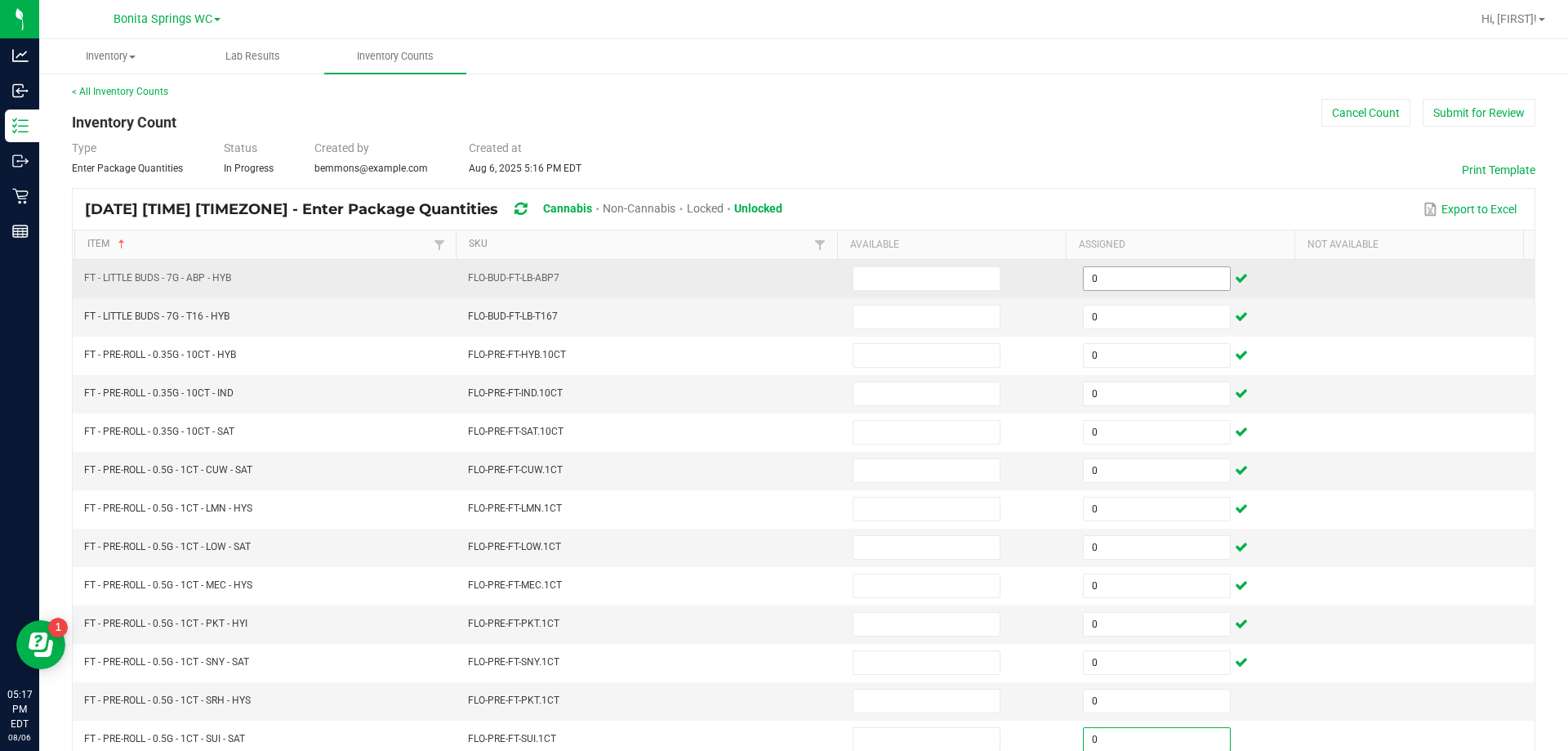 type on "0" 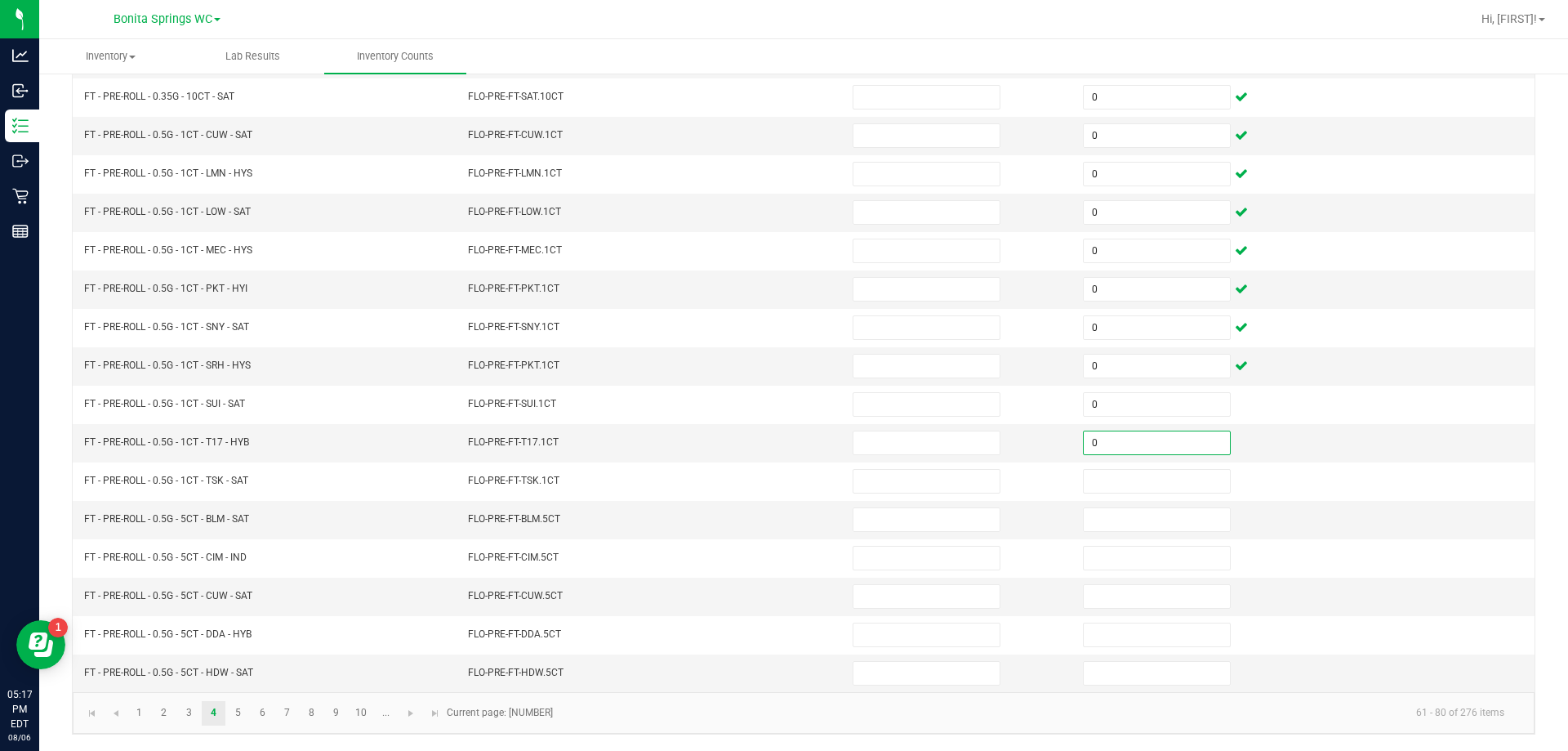 type on "0" 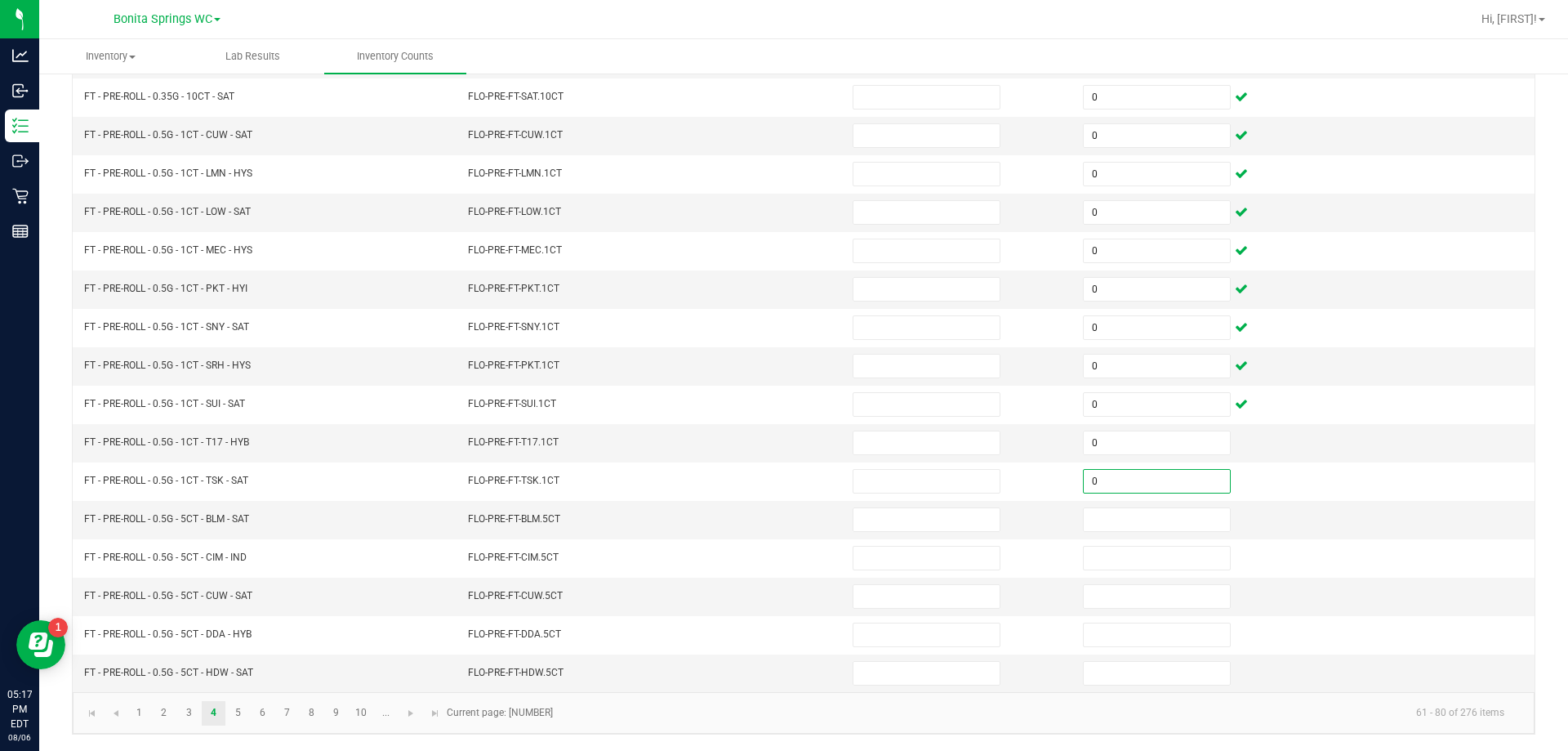 type on "0" 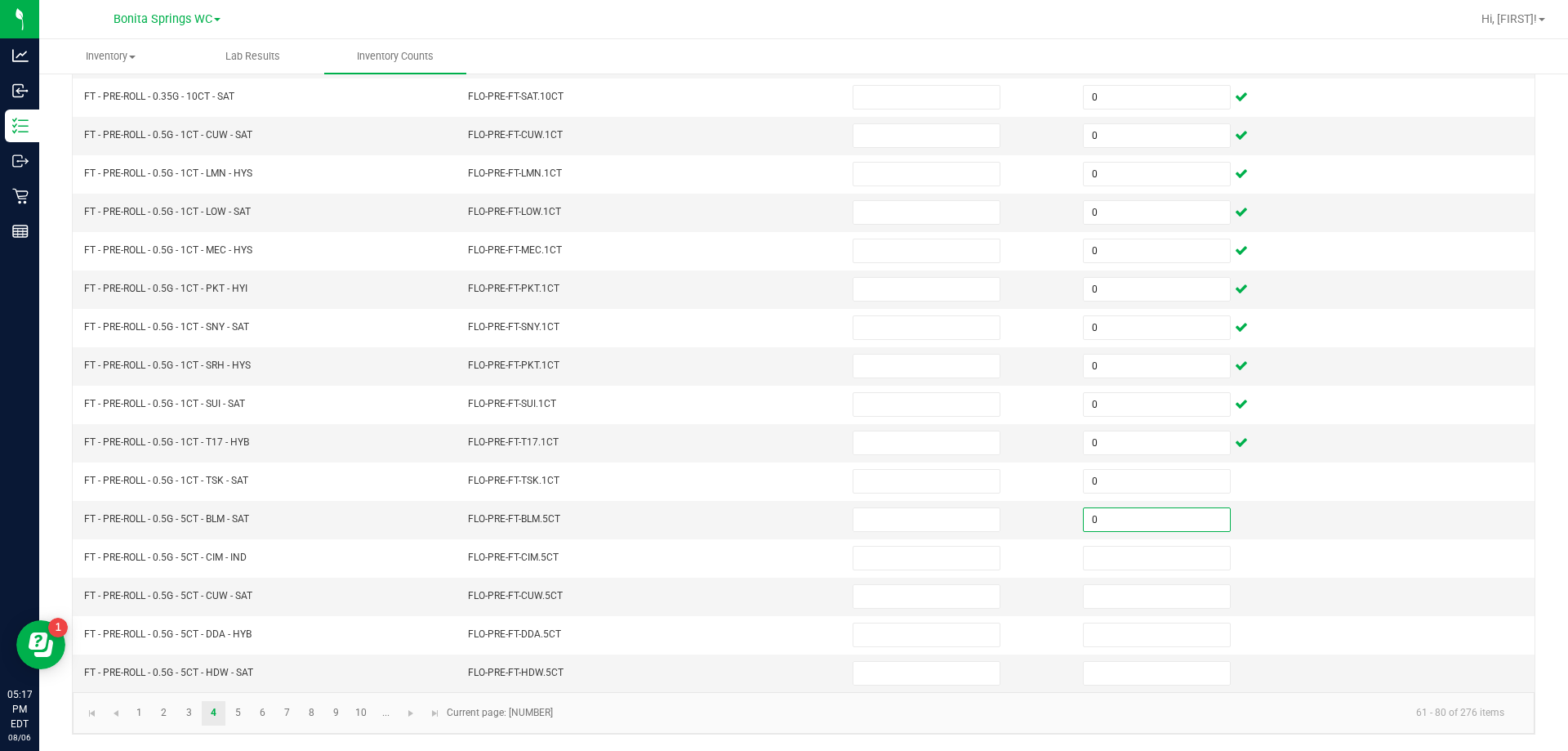 type on "0" 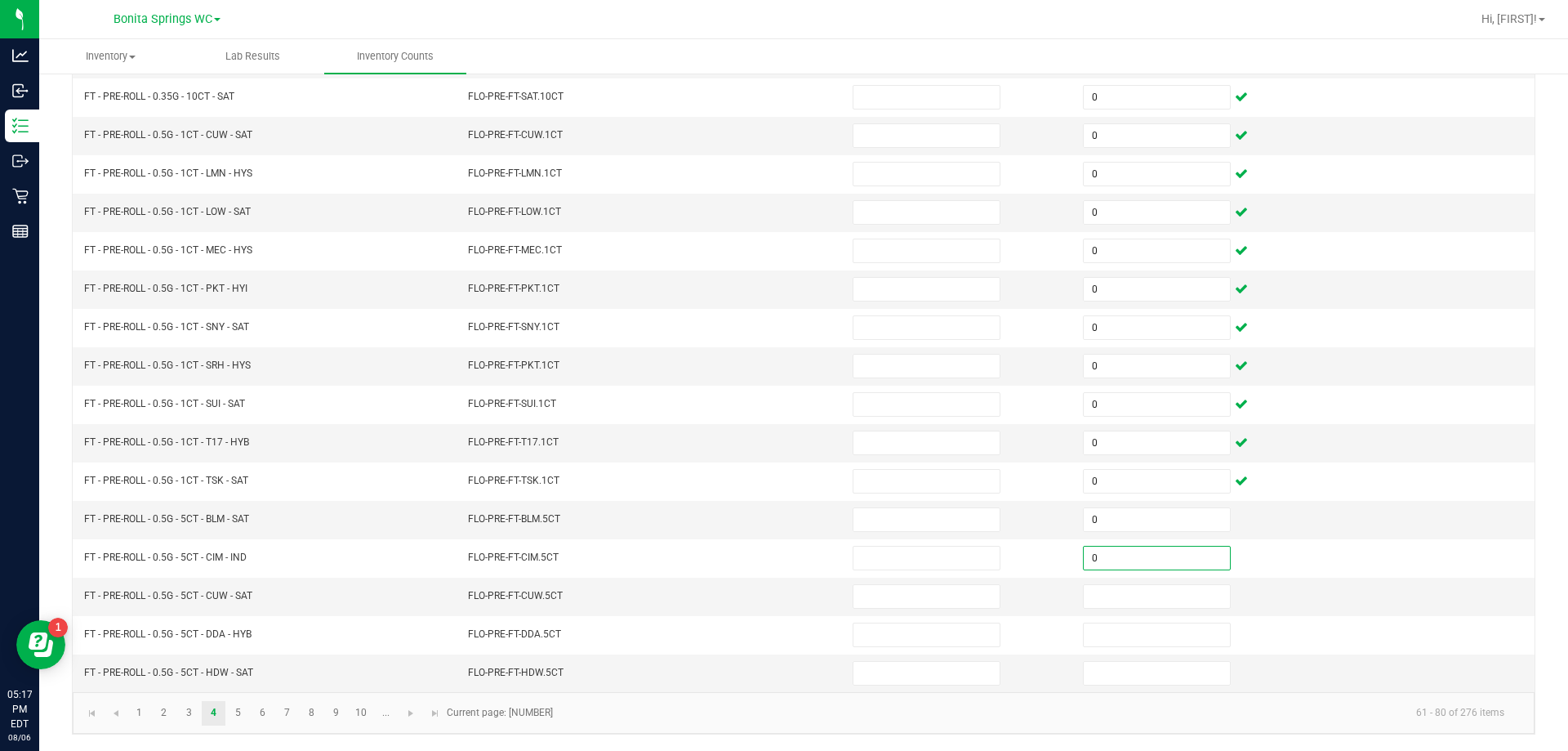 type on "0" 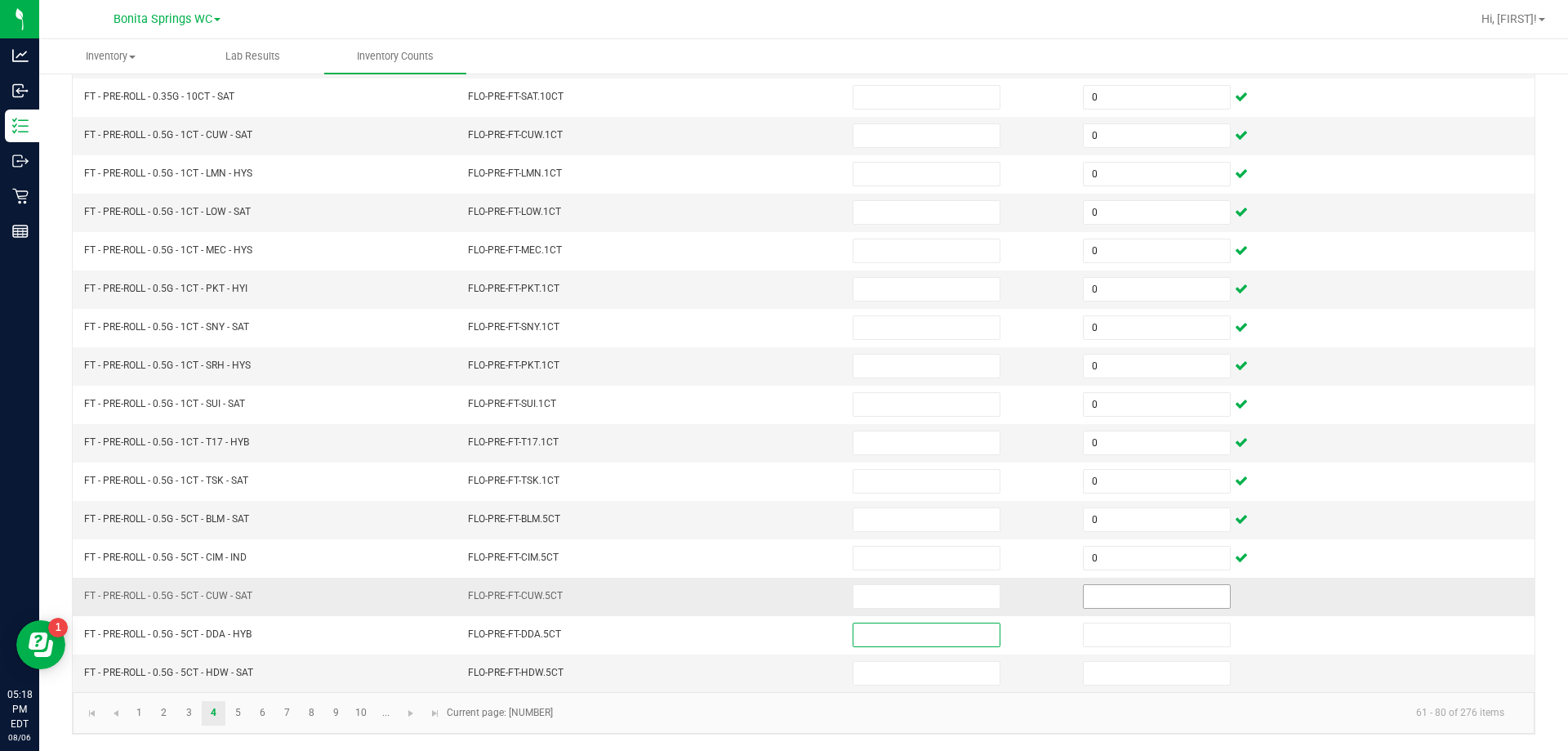 click at bounding box center (1156, 597) 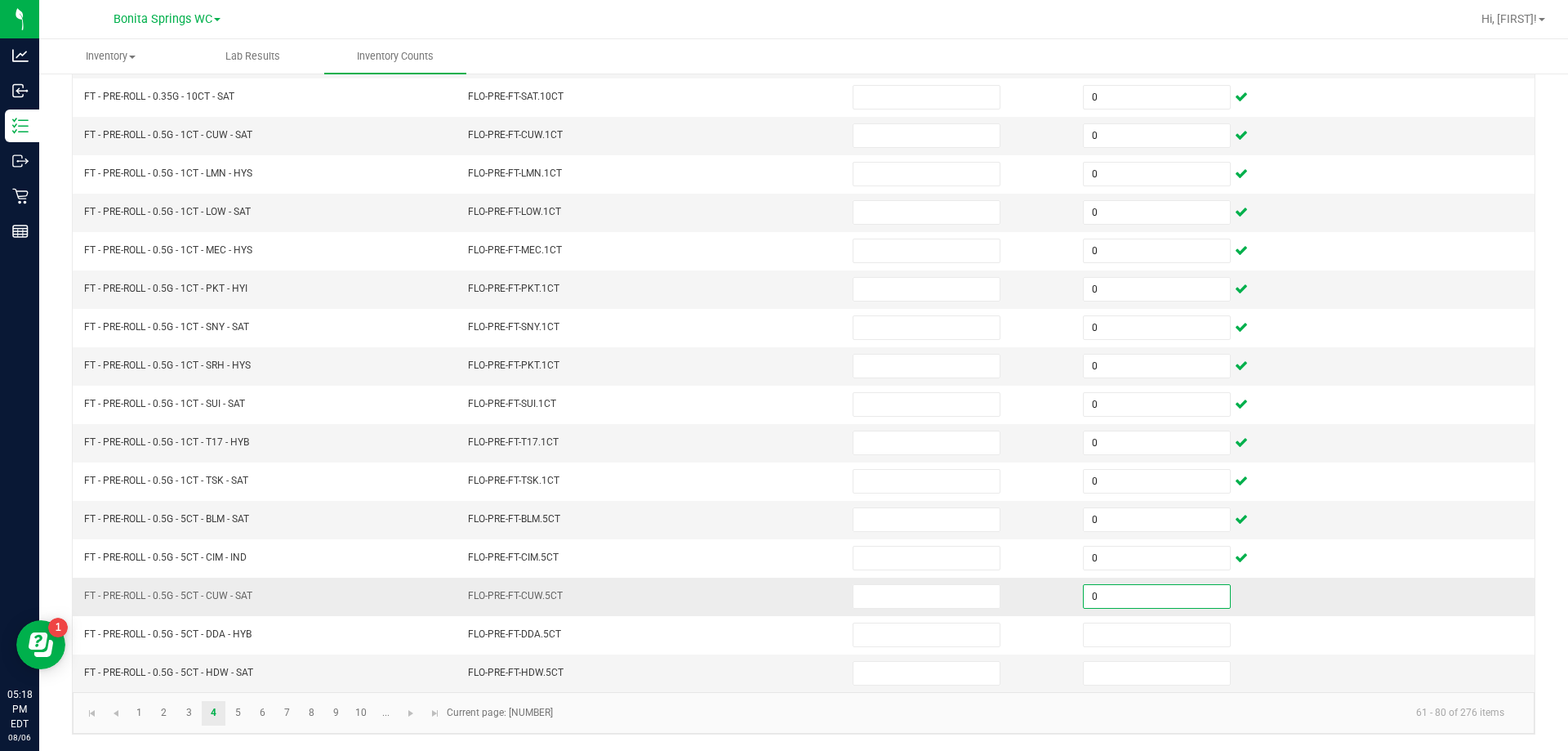 type on "0" 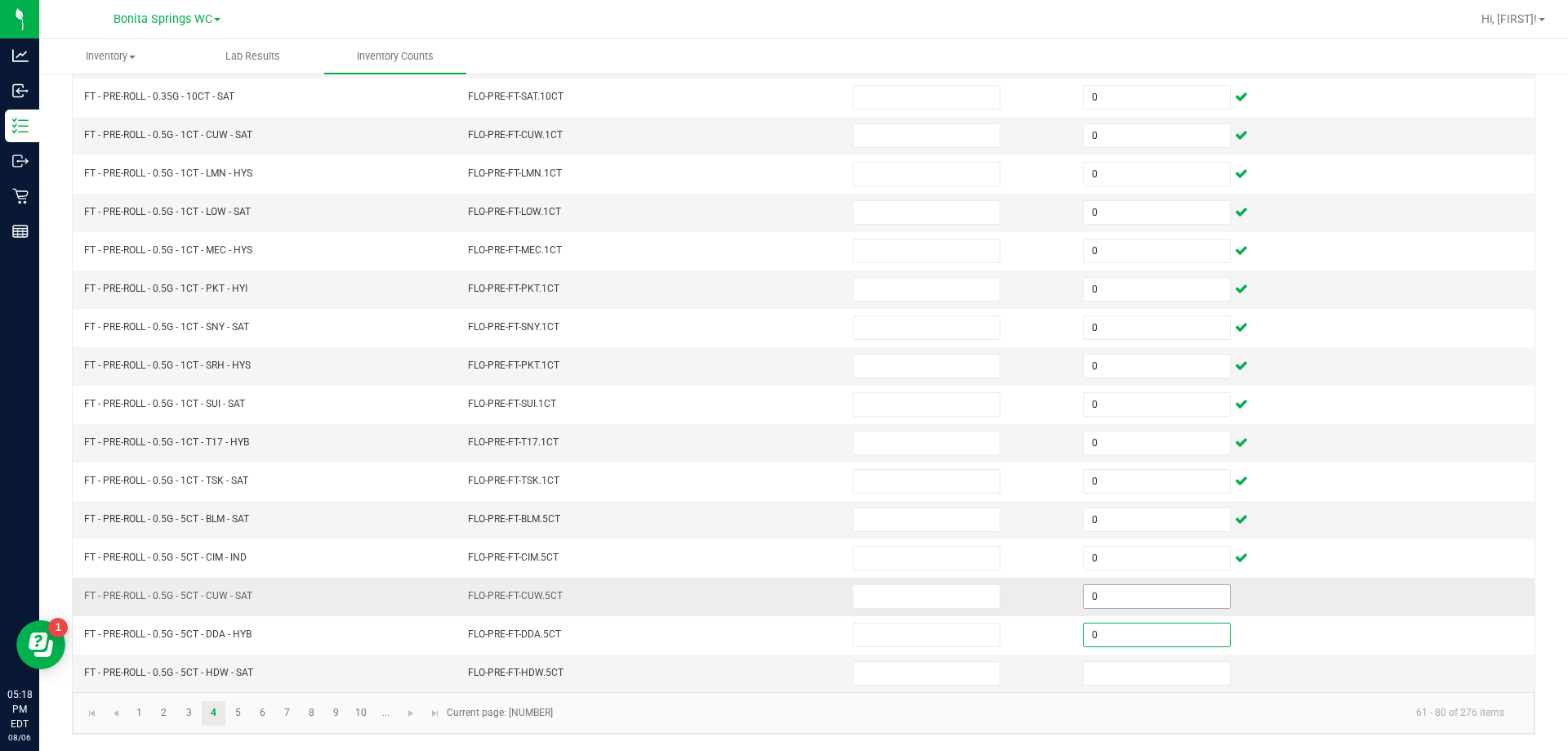 type on "0" 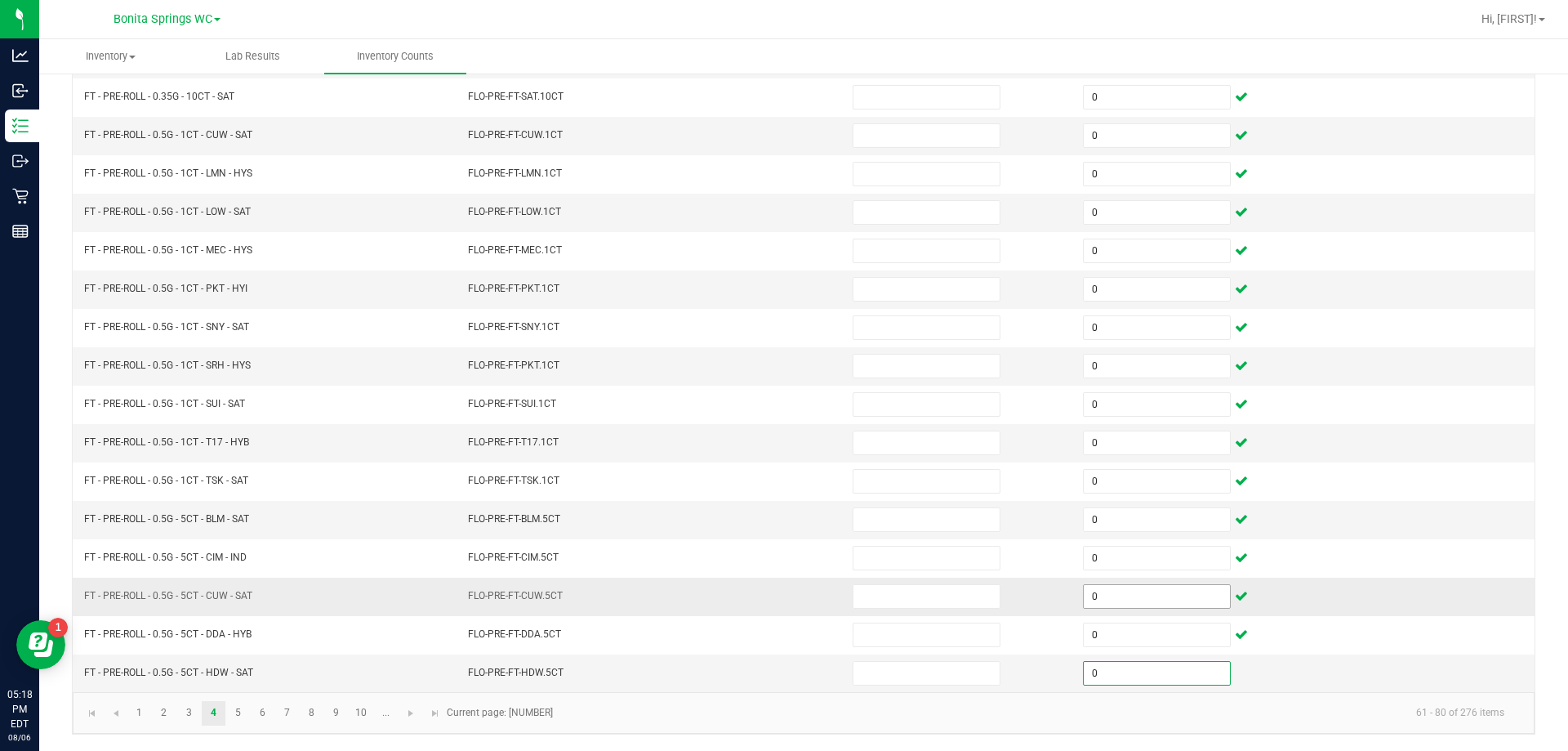 type on "0" 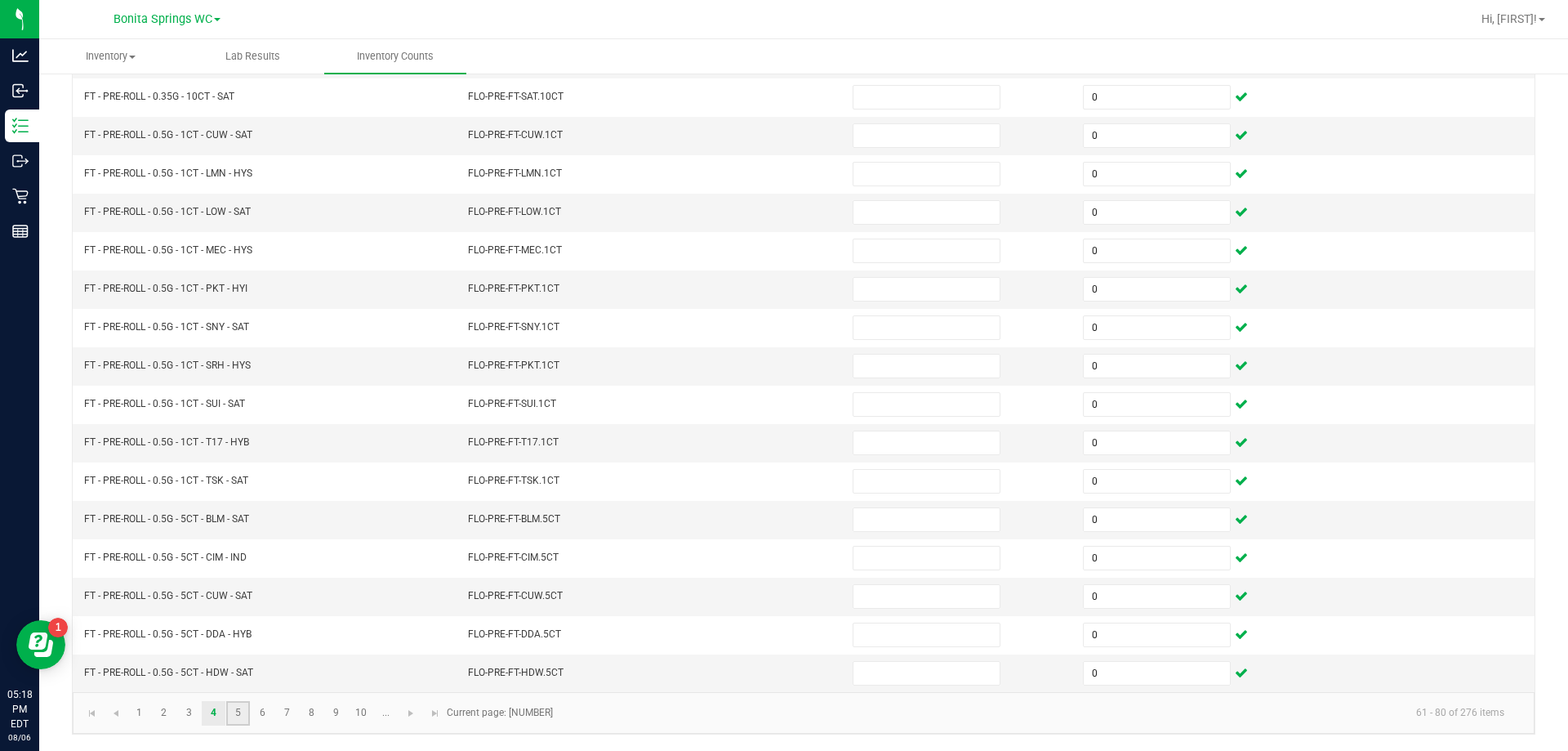 click on "5" 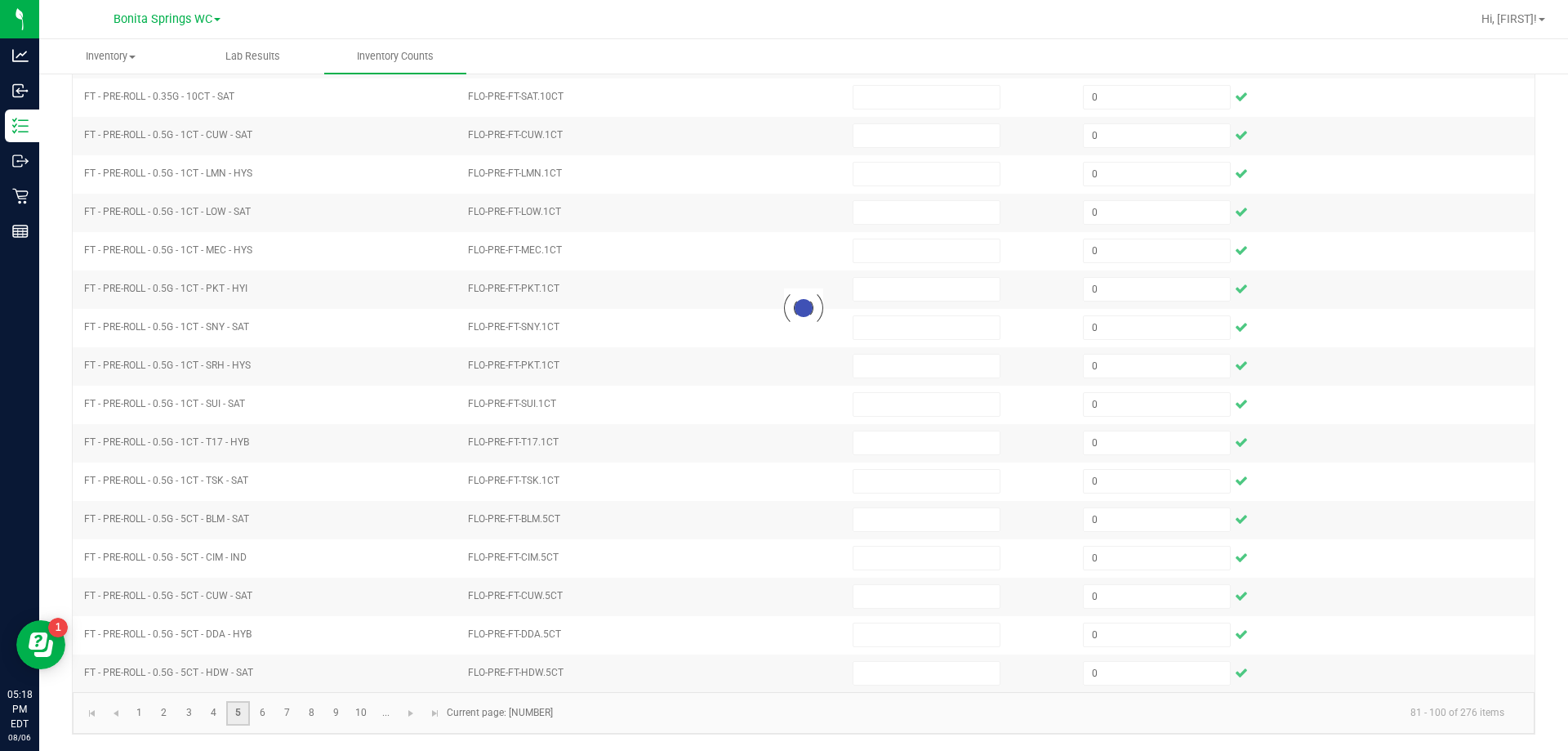 type 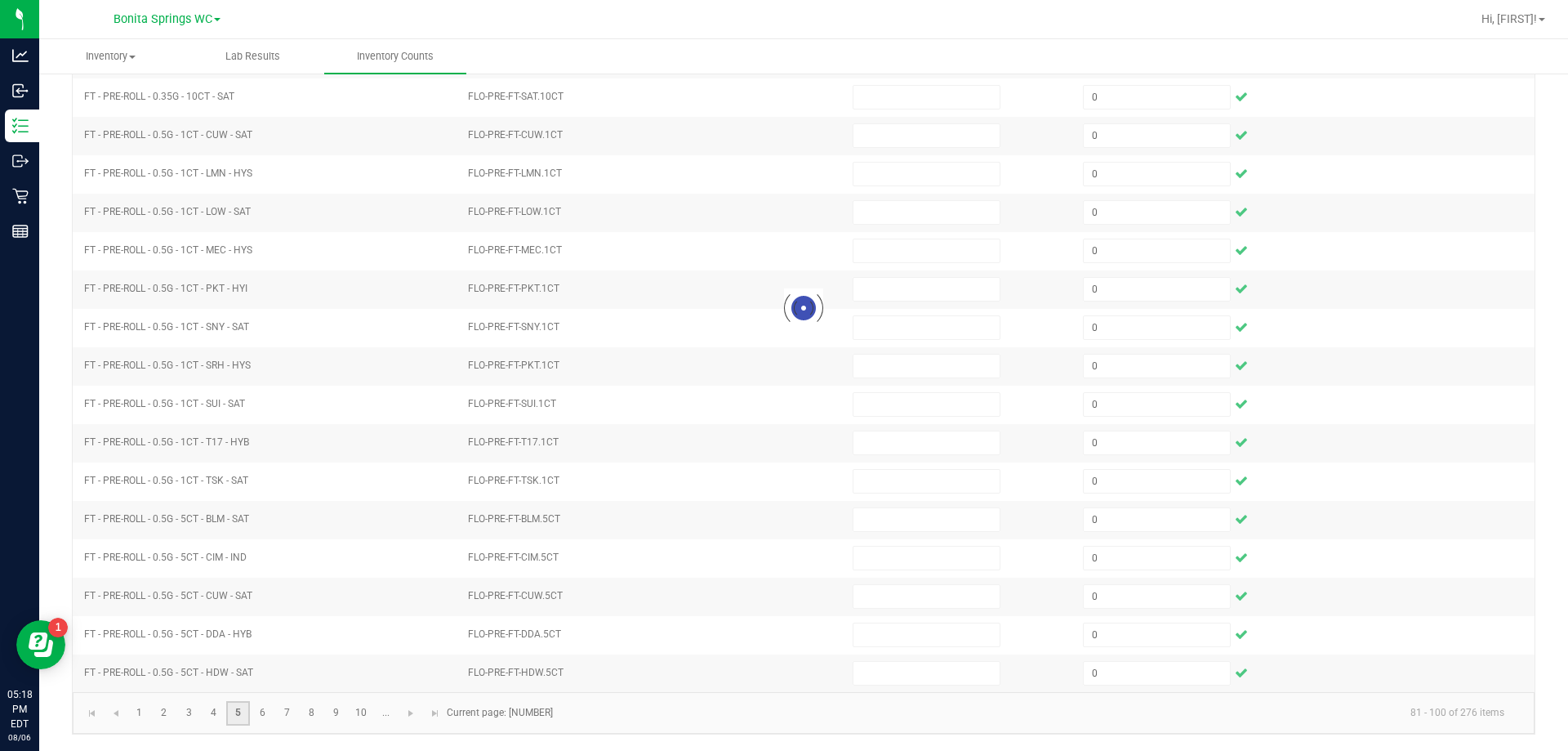 type 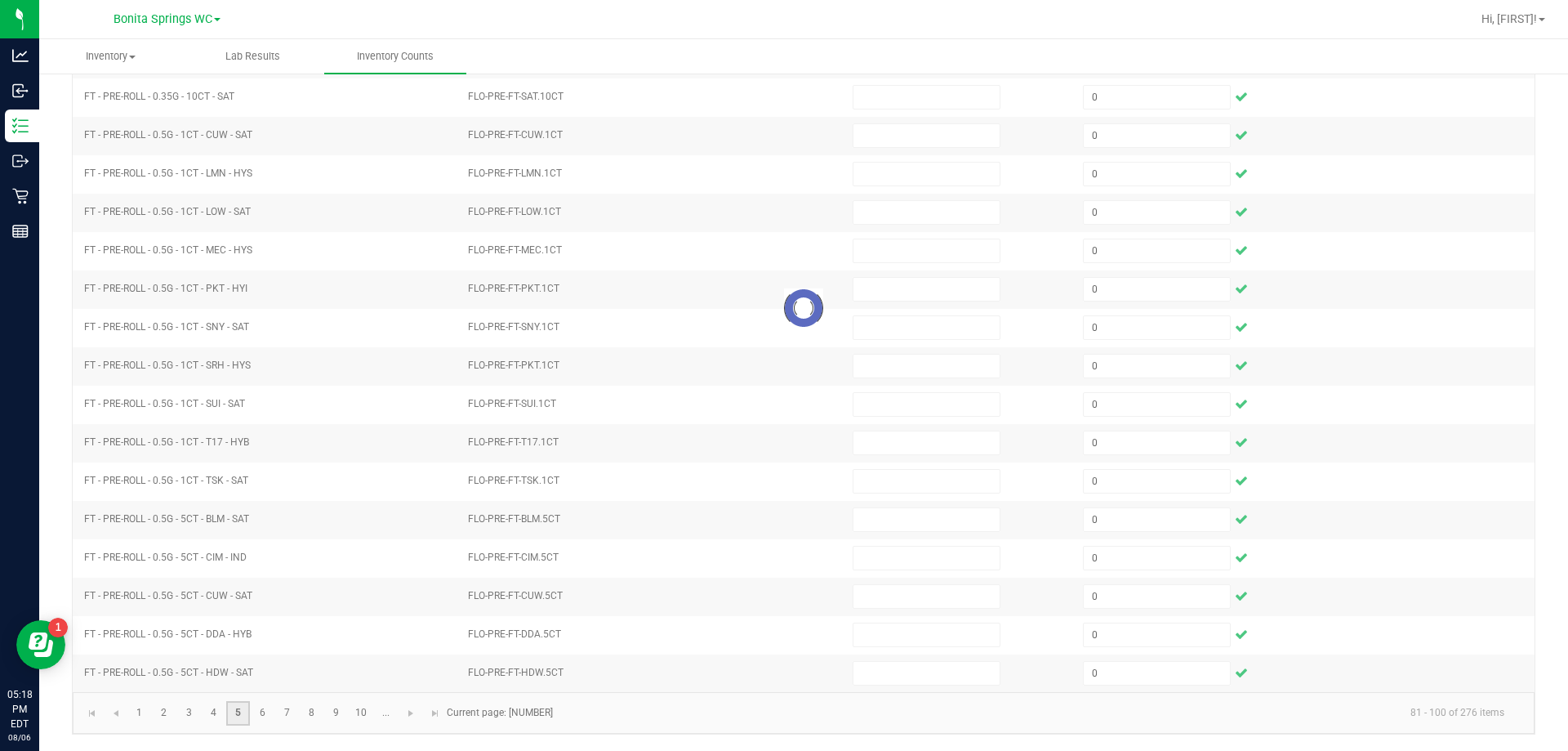 type 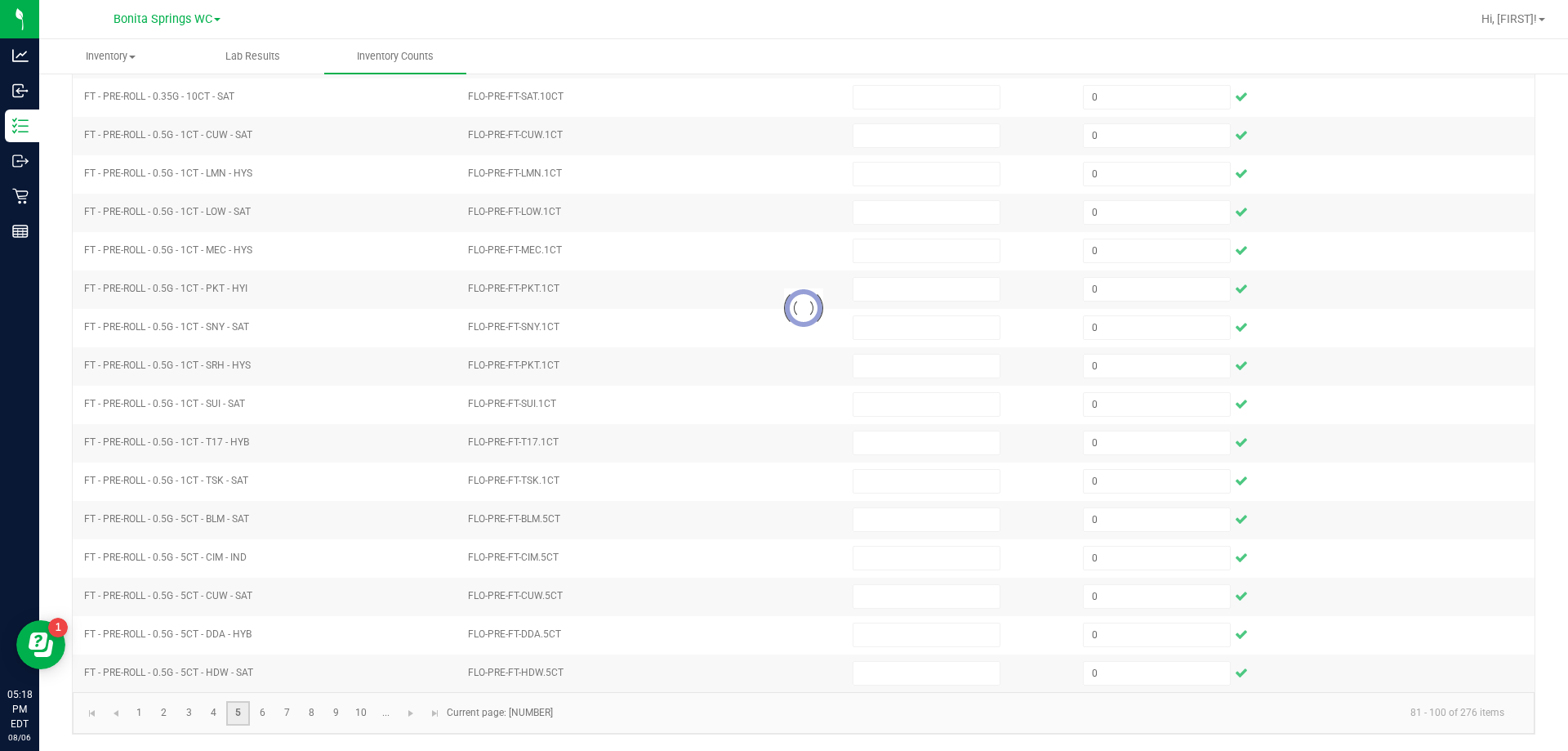 type 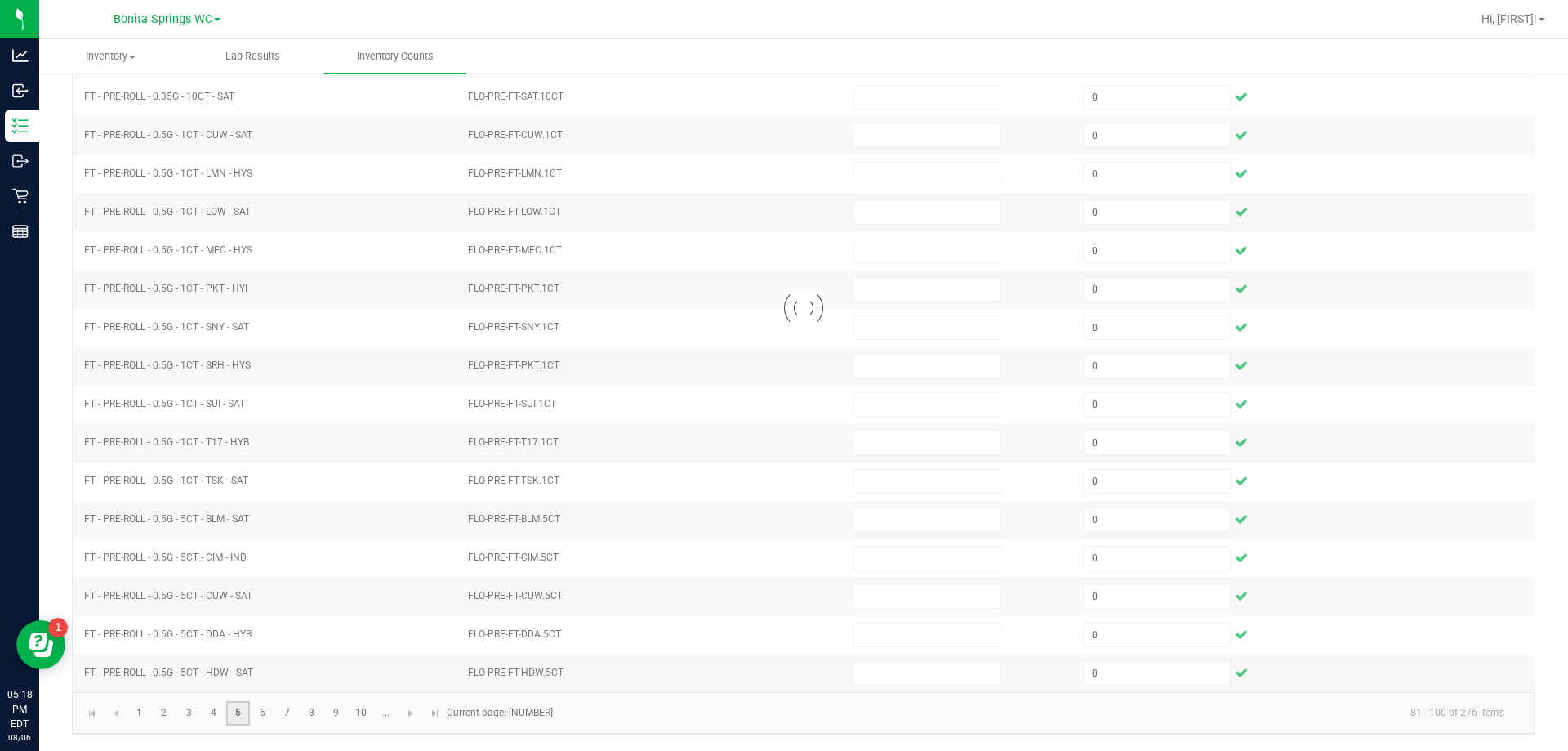 type 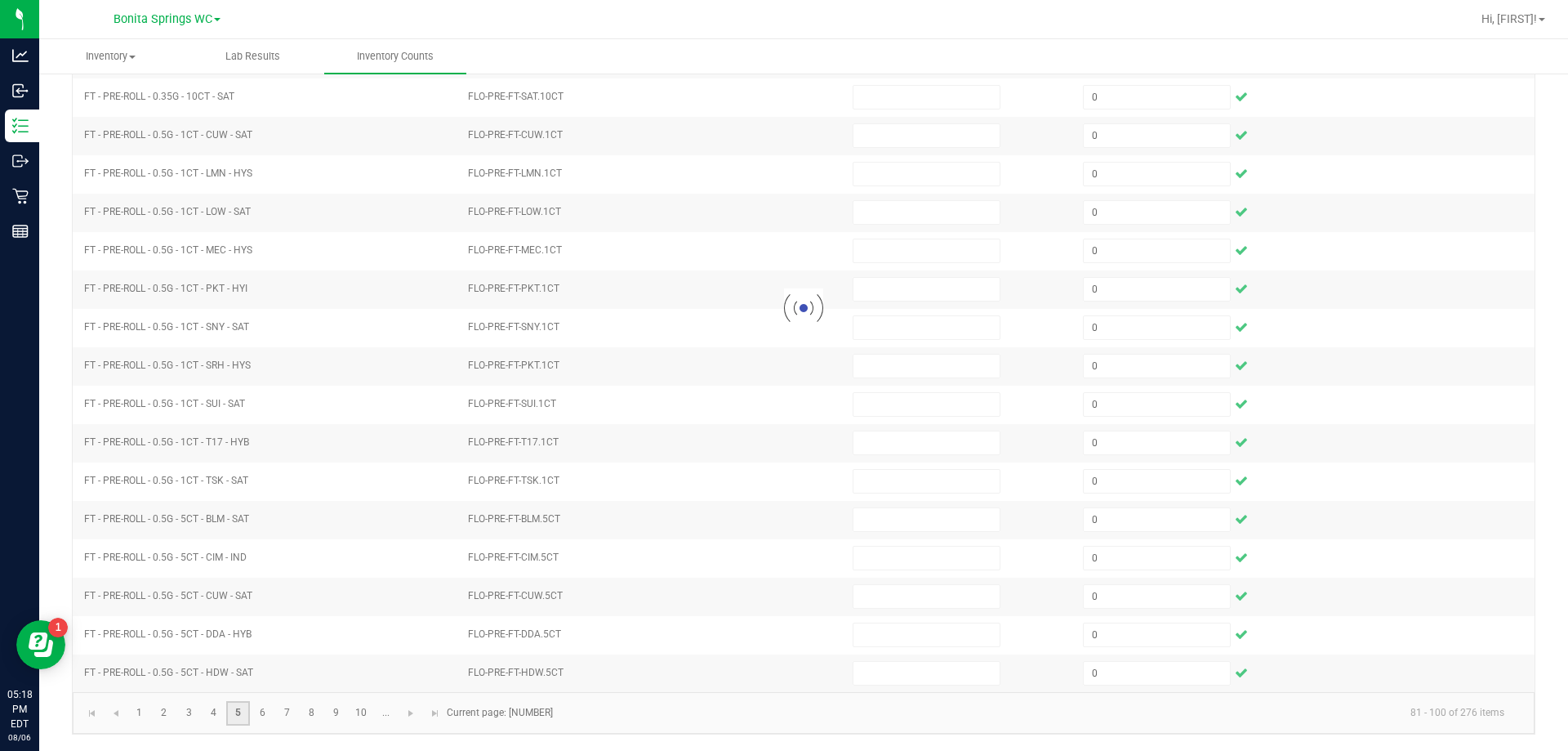 type 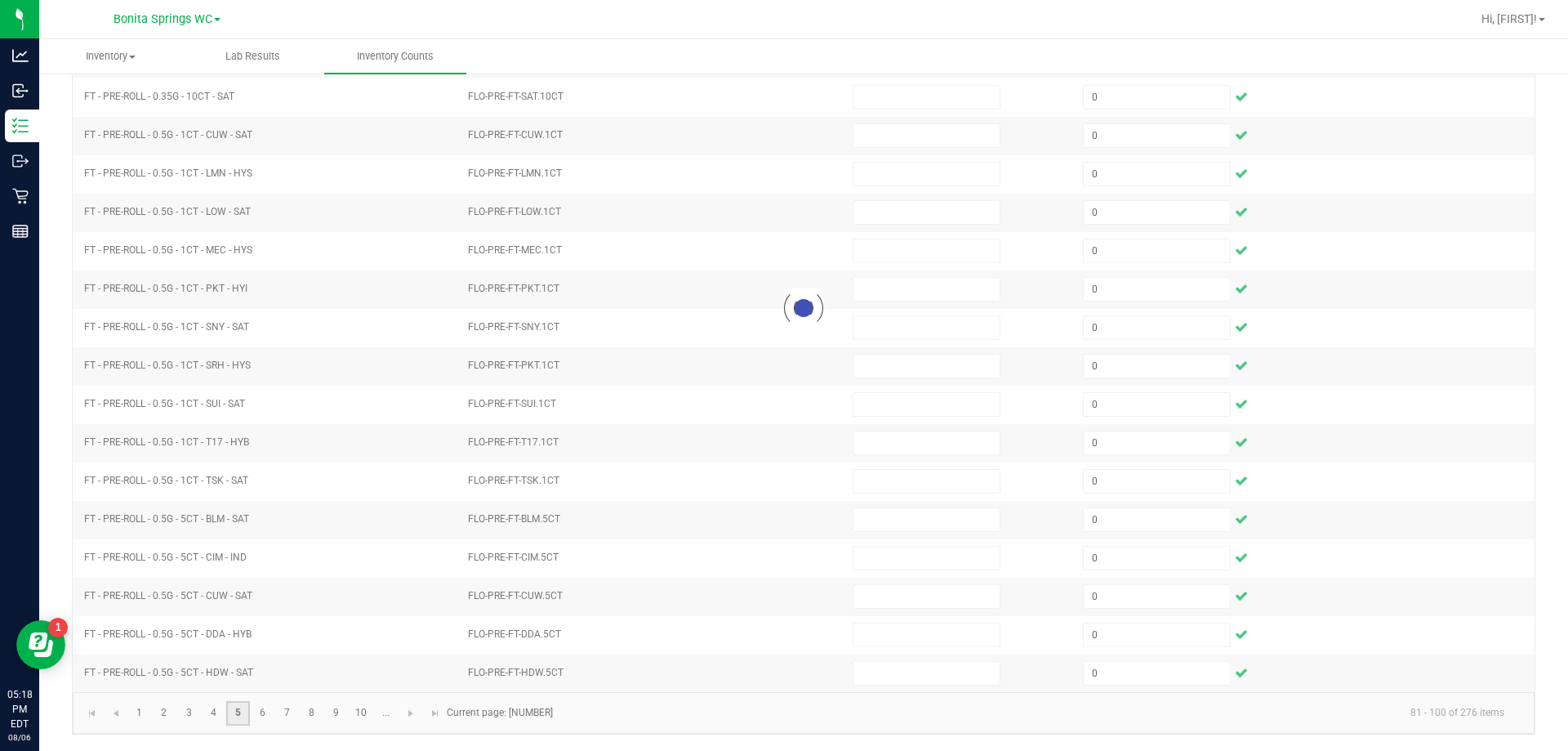 type 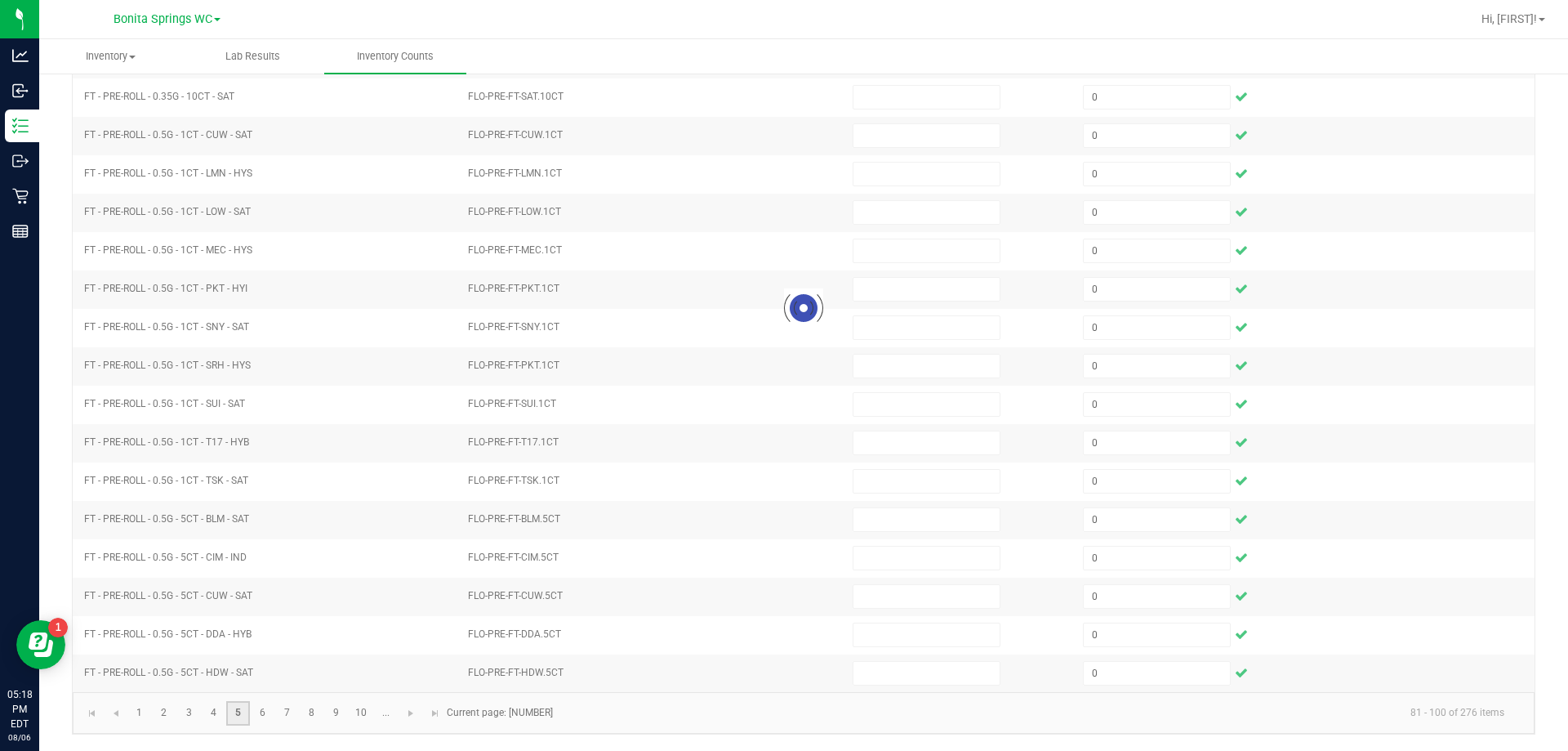 type 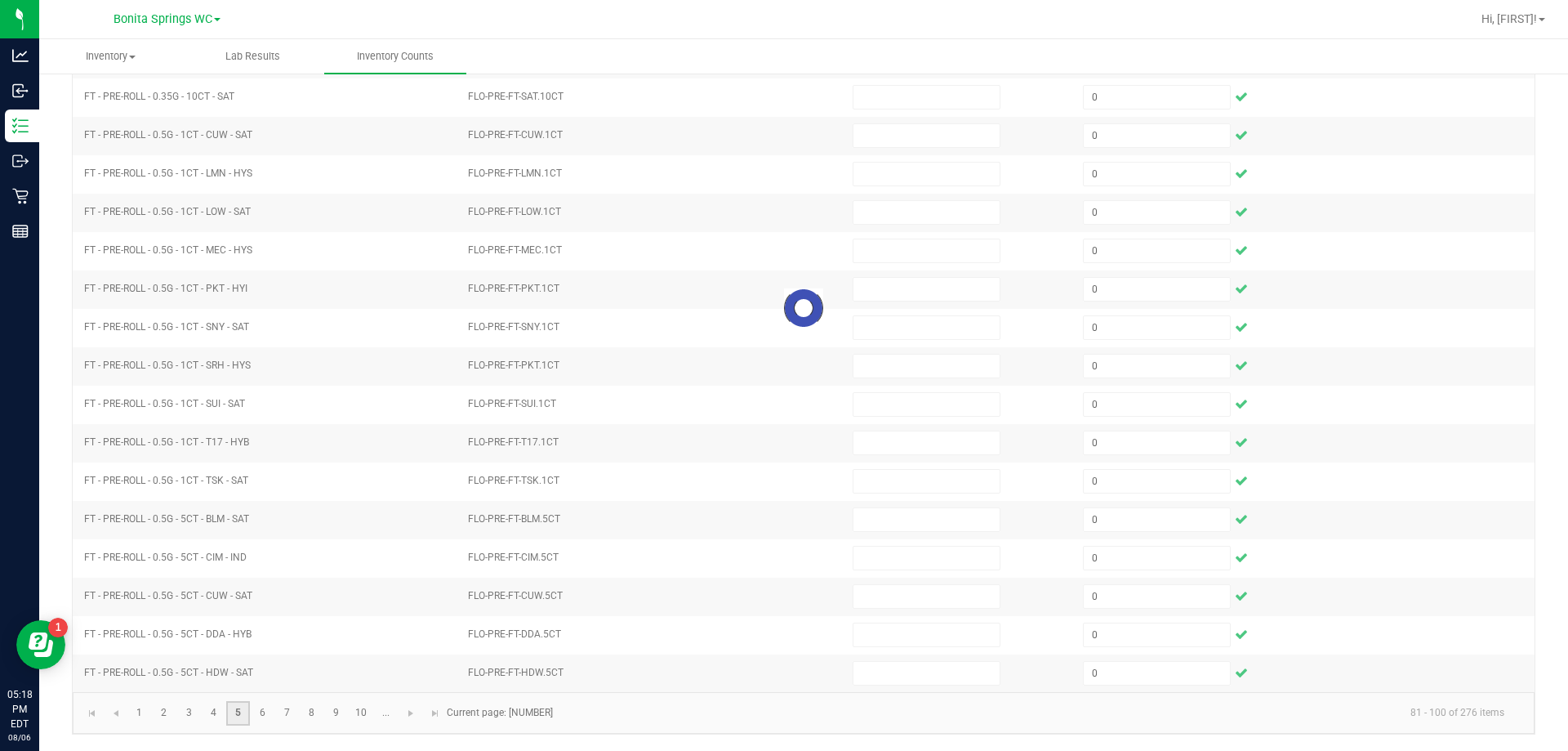 type 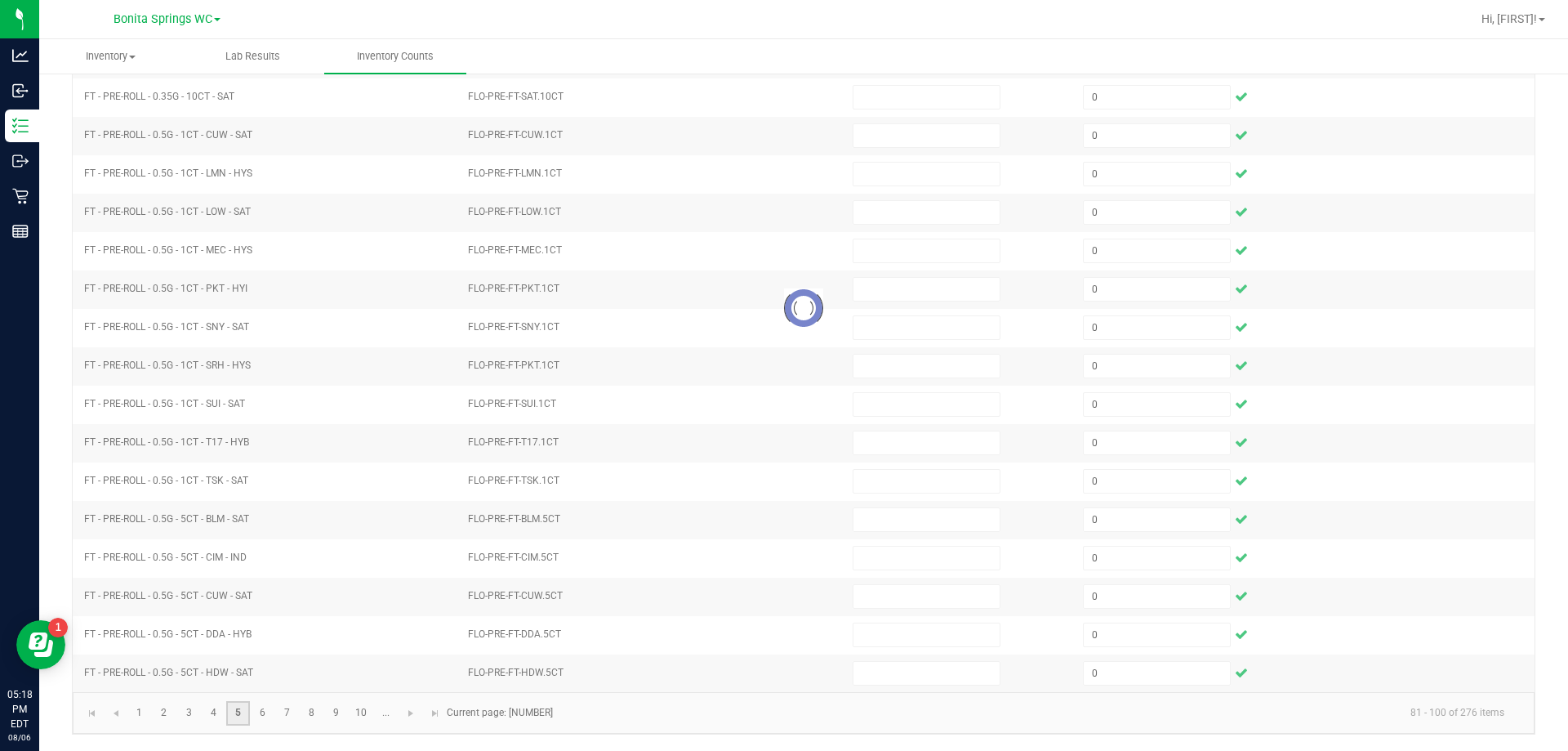 type 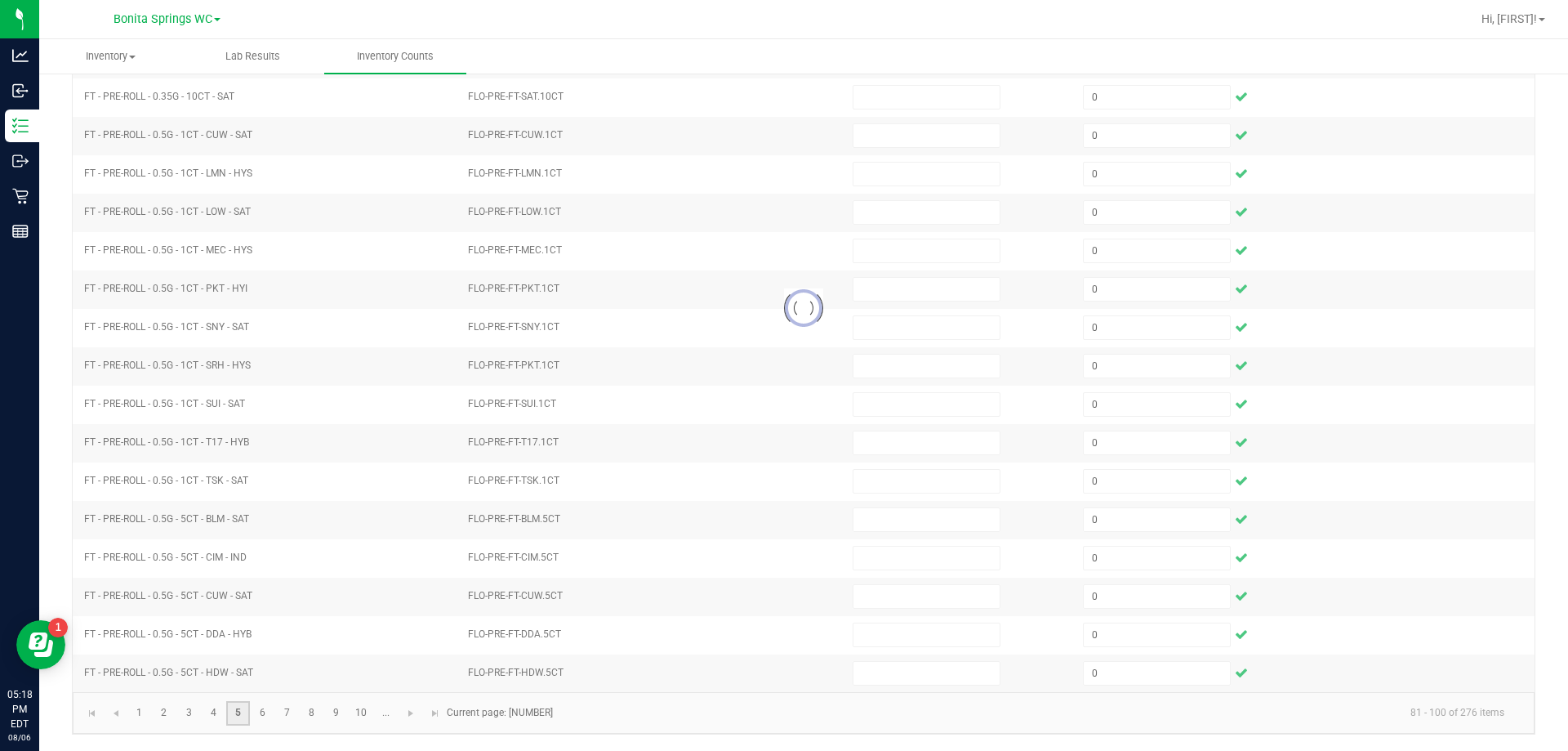 type 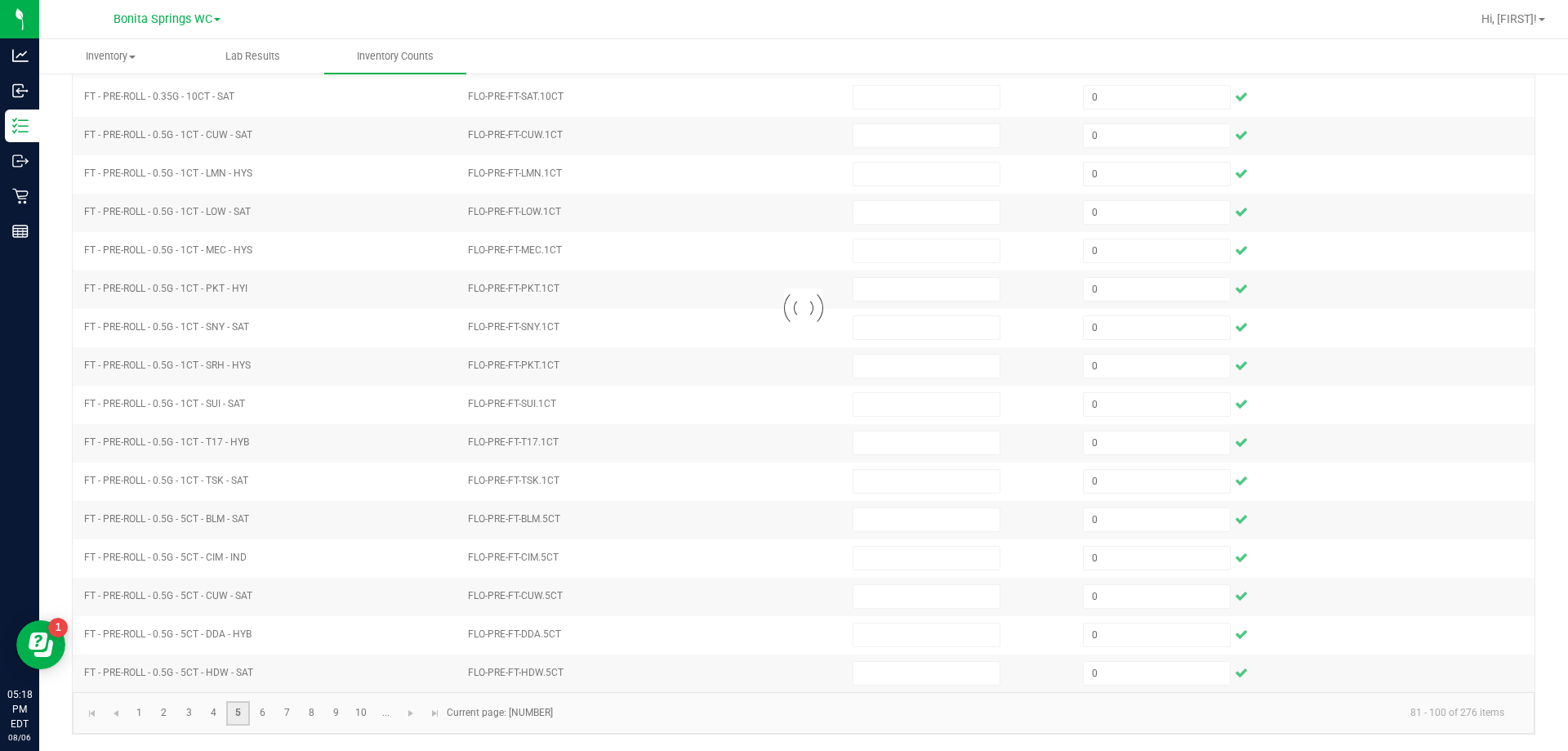 type 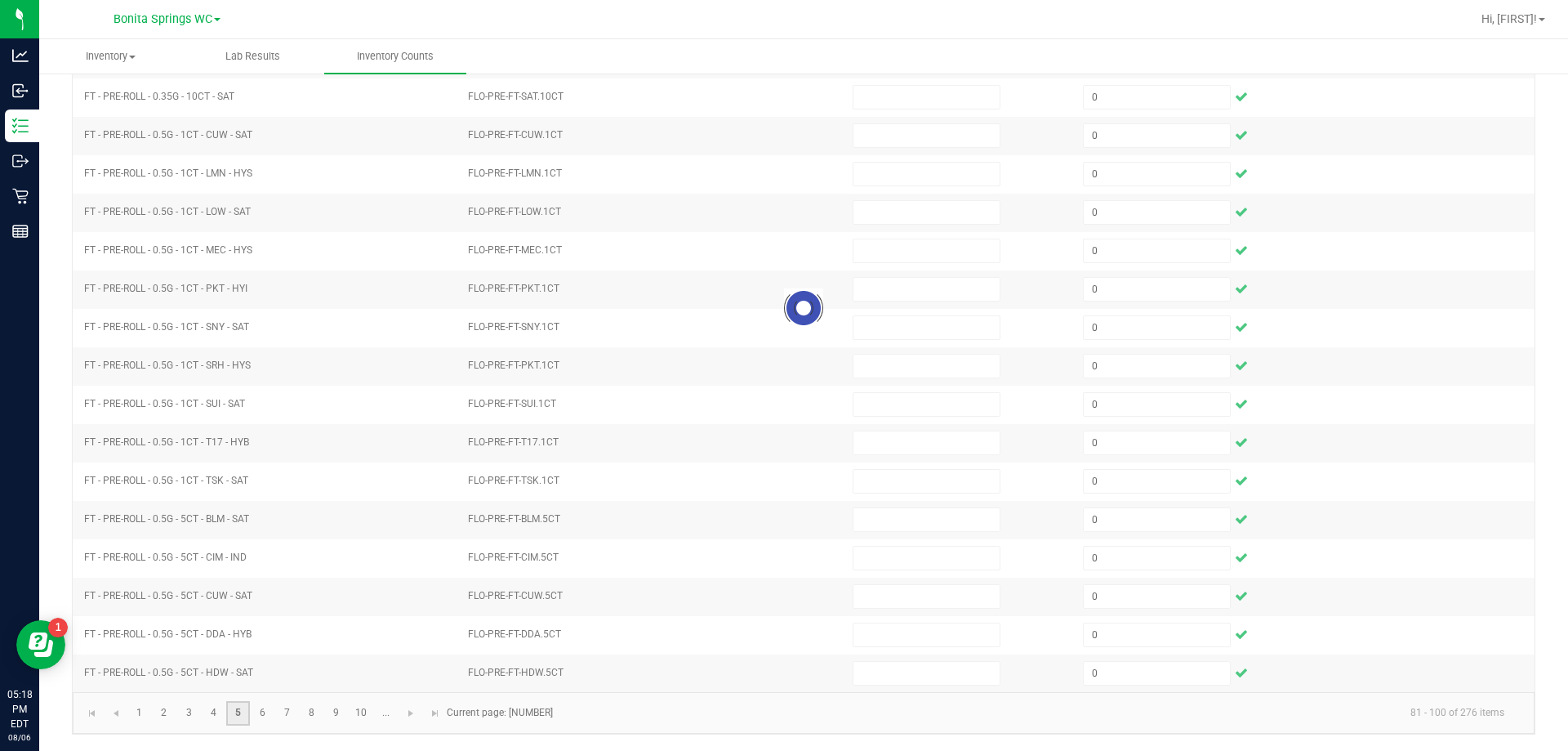 type 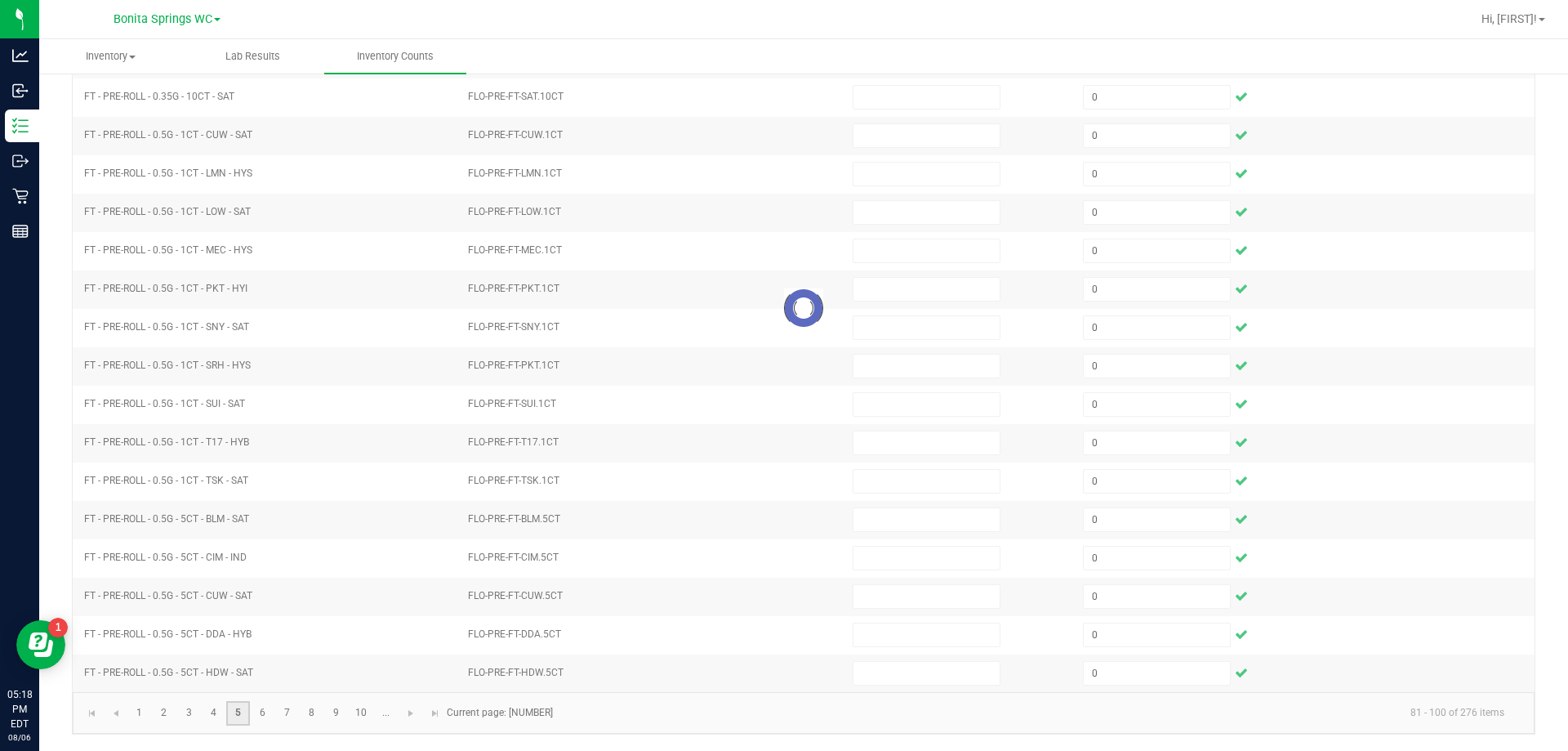 type 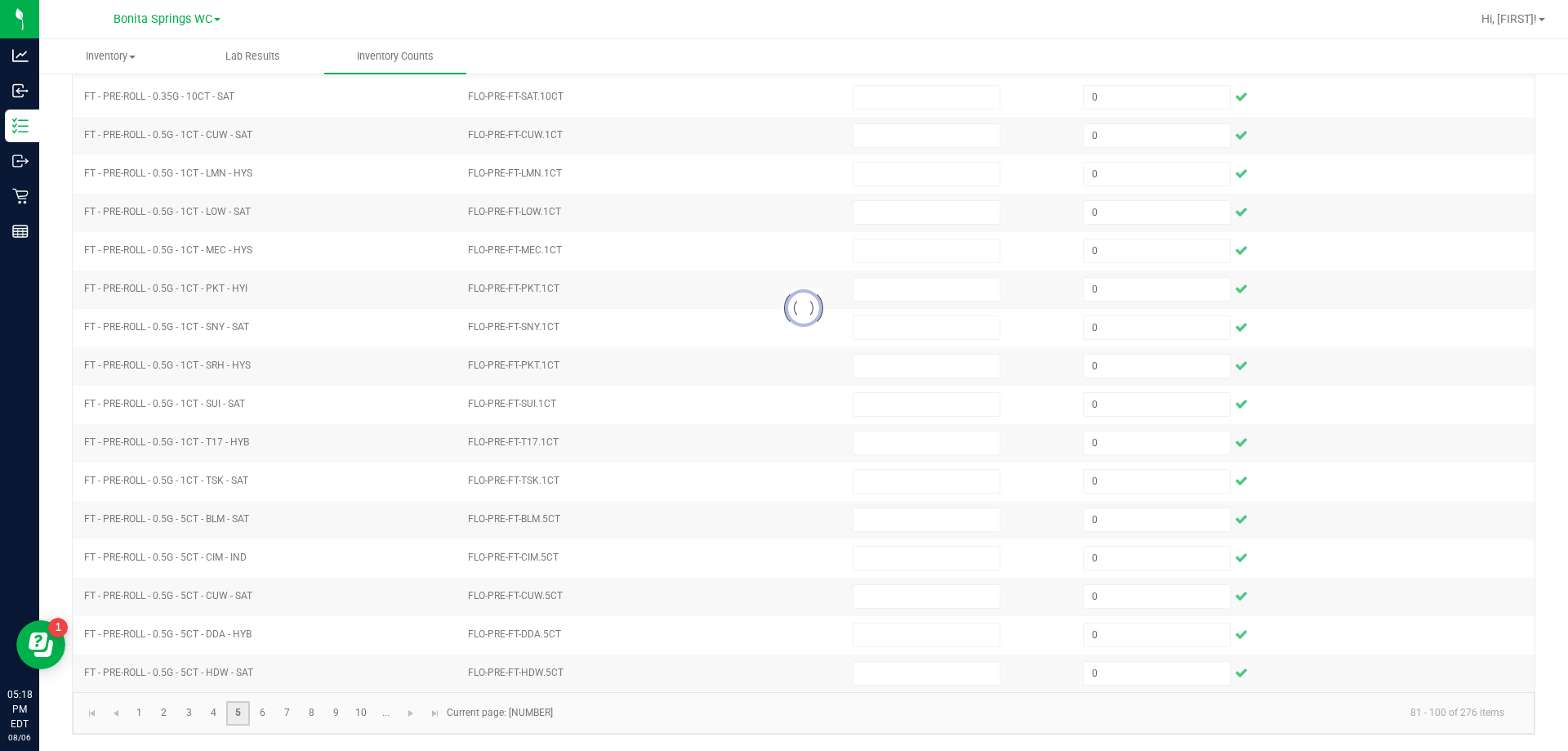 type 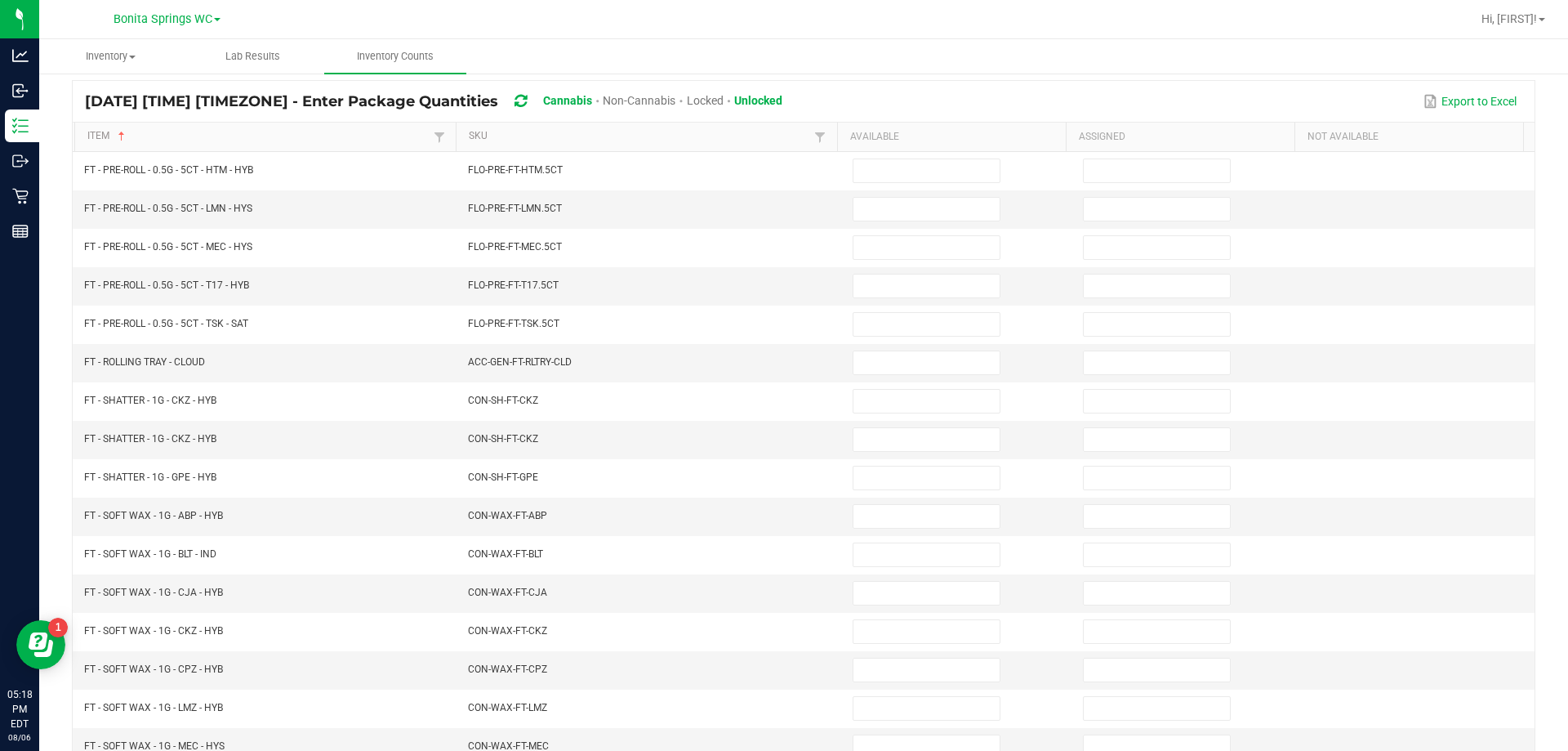 scroll, scrollTop: 0, scrollLeft: 0, axis: both 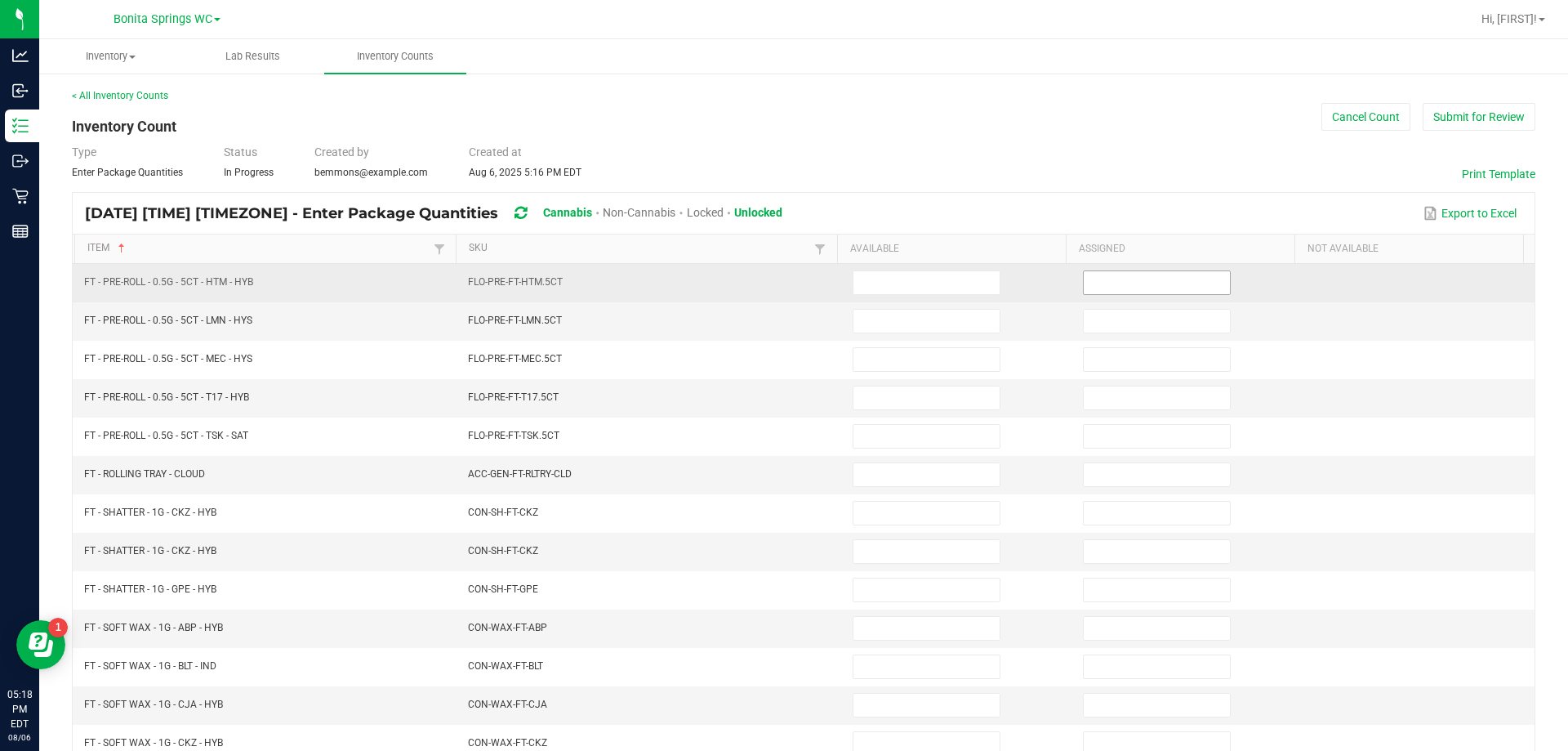 click at bounding box center (1156, 283) 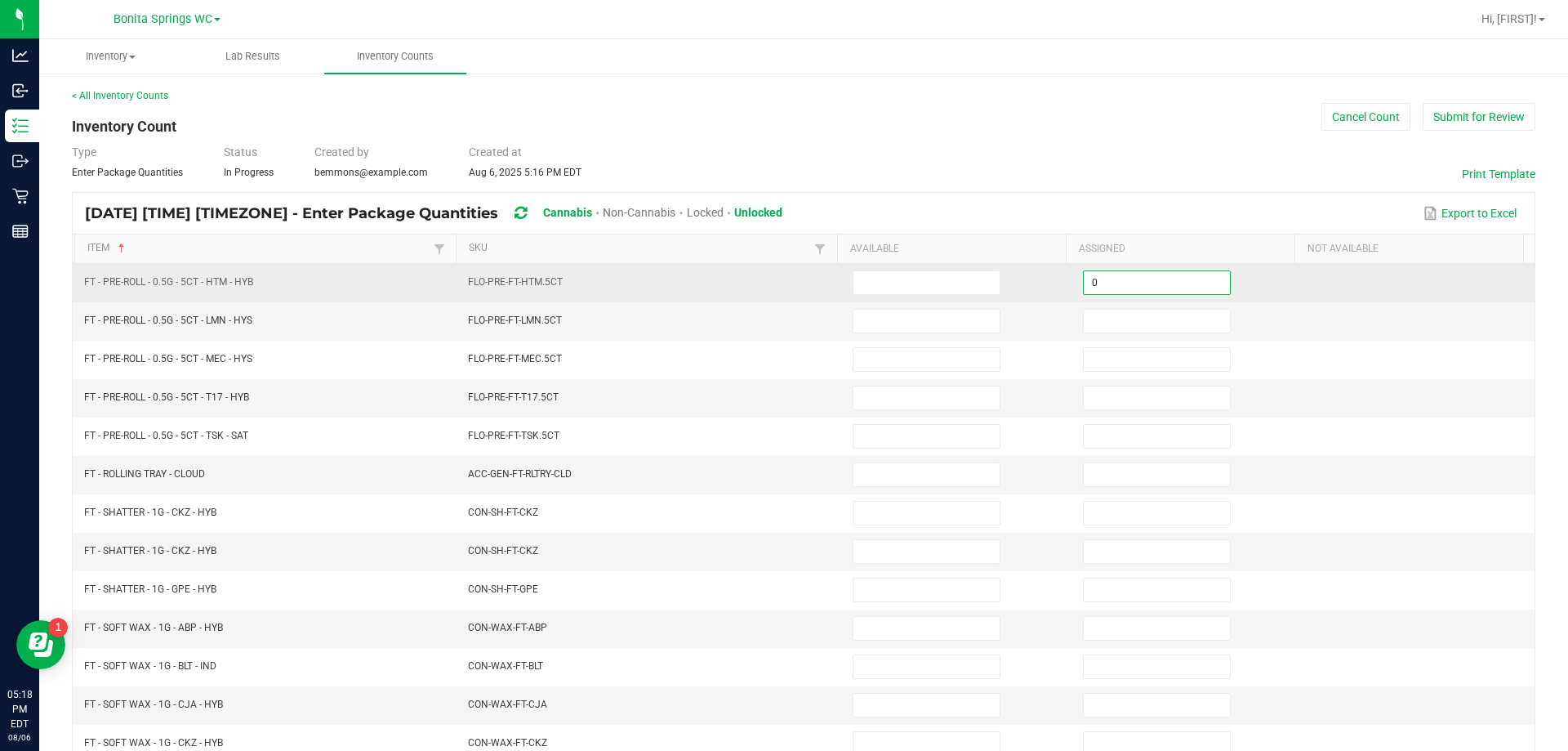 type on "0" 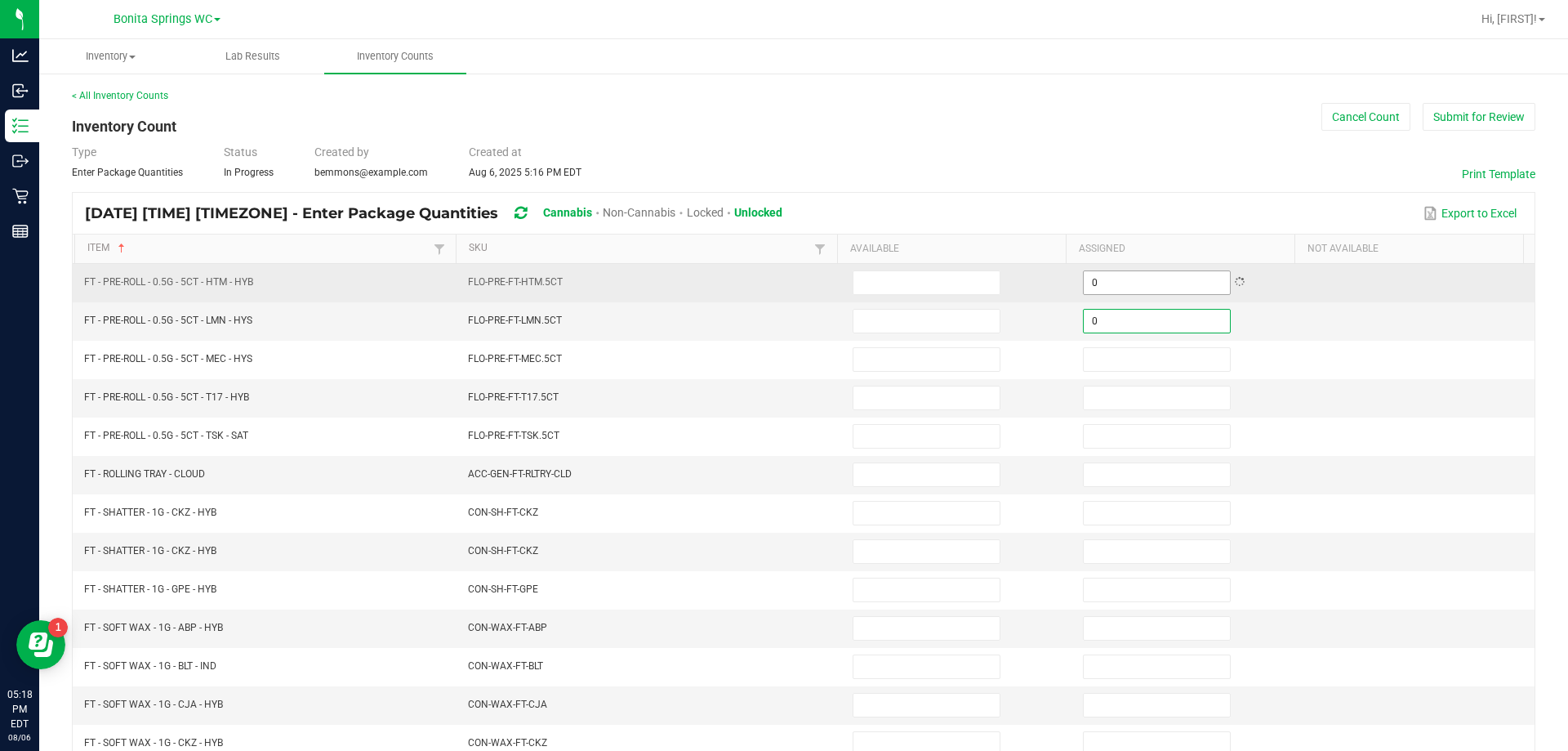 type on "0" 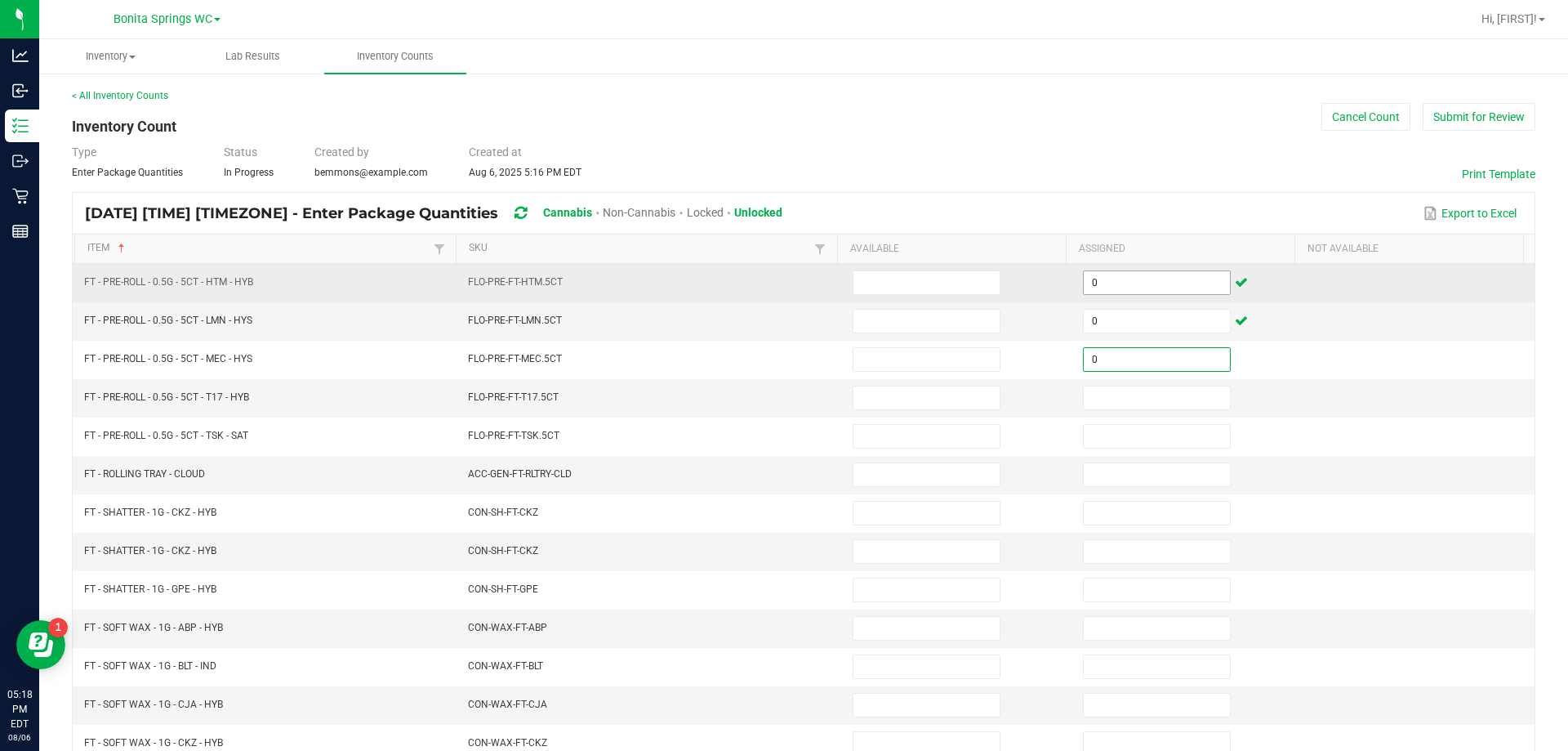 type on "0" 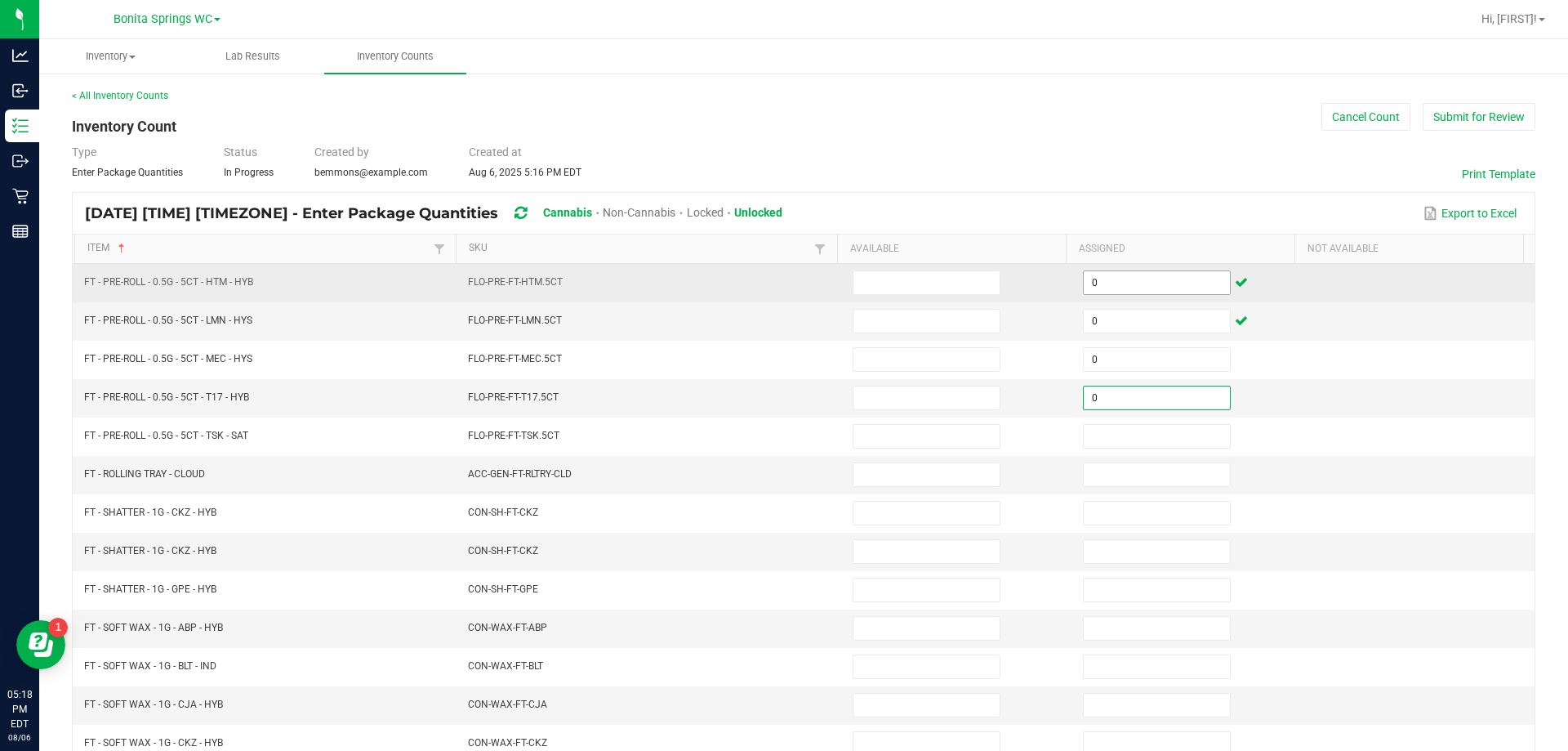 type on "0" 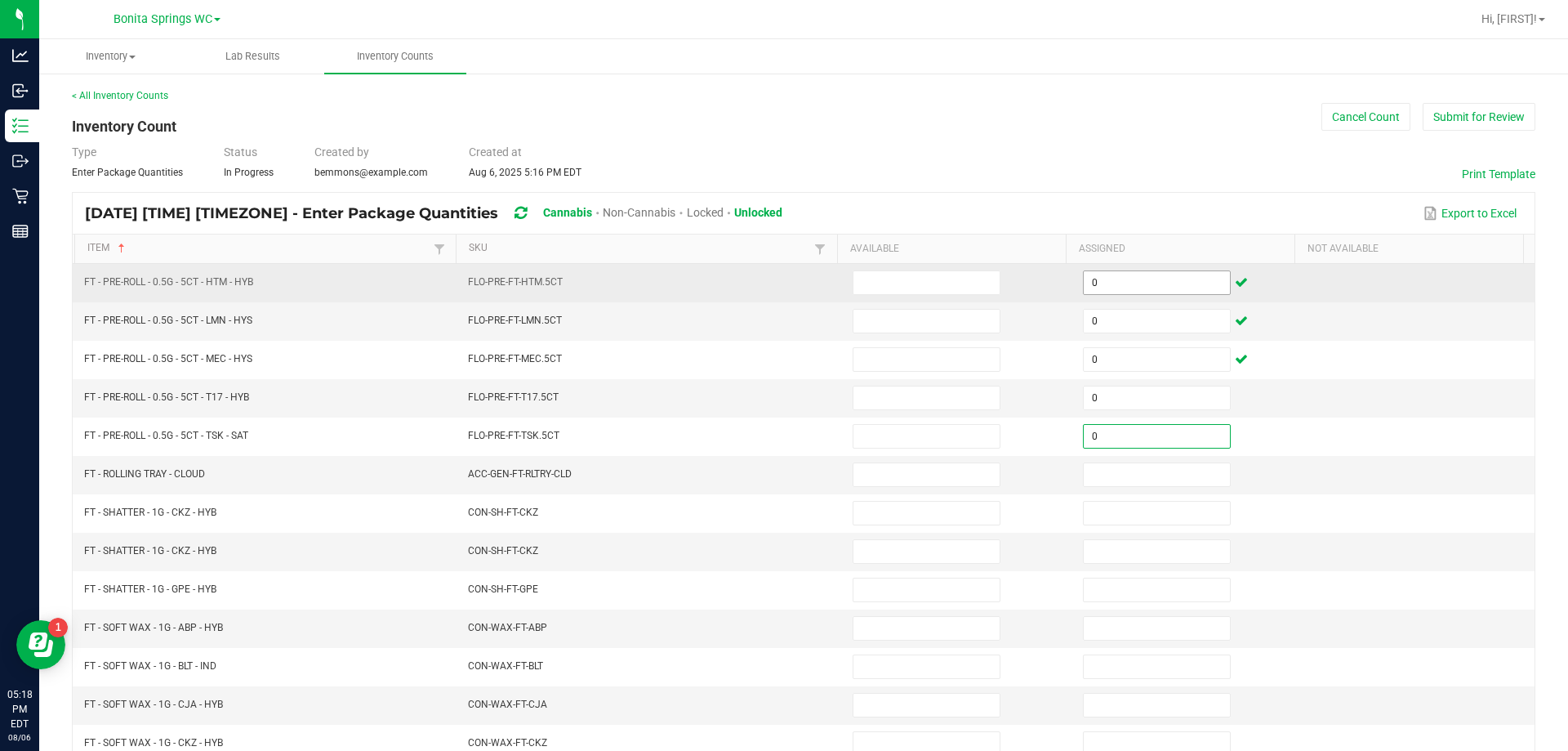 type on "0" 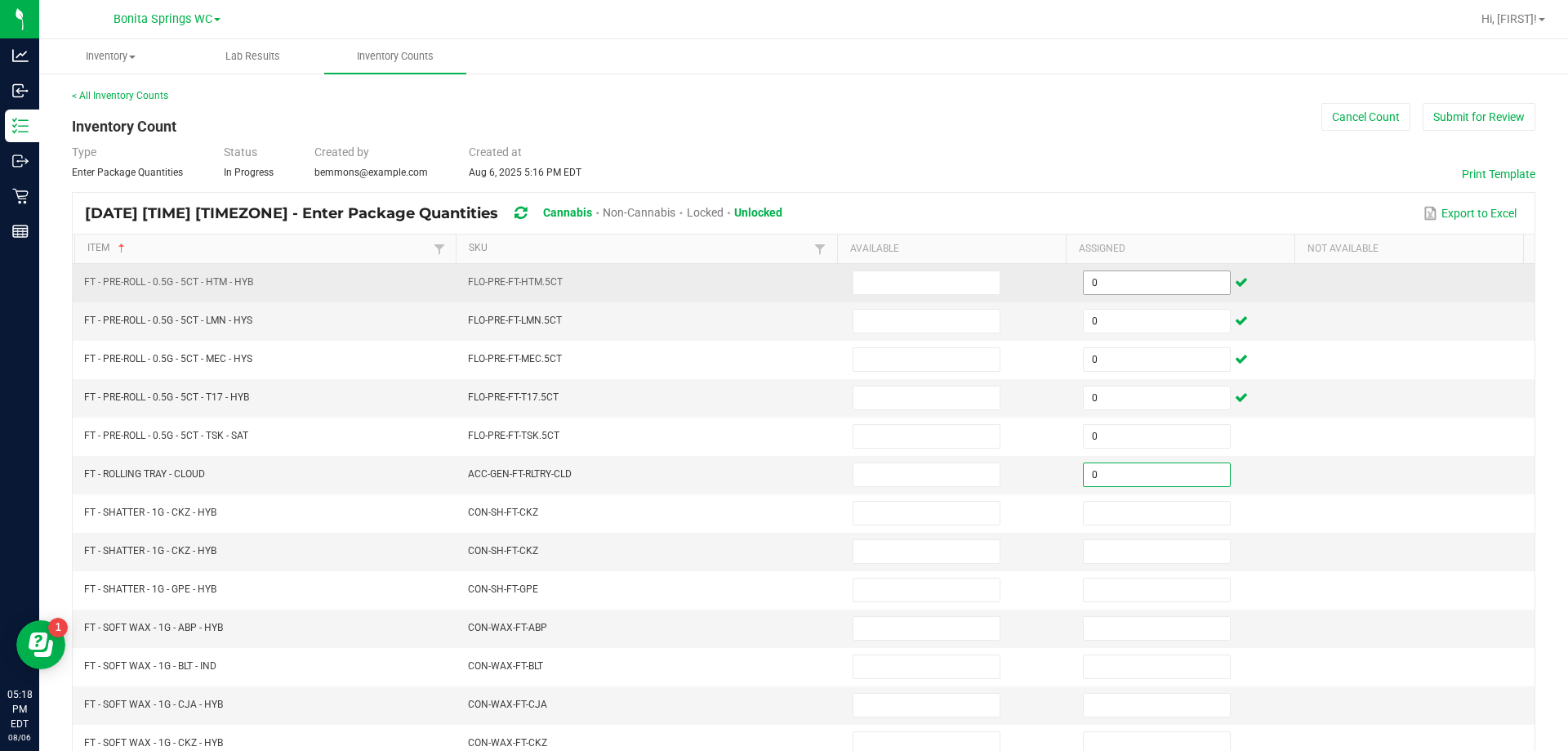 type on "0" 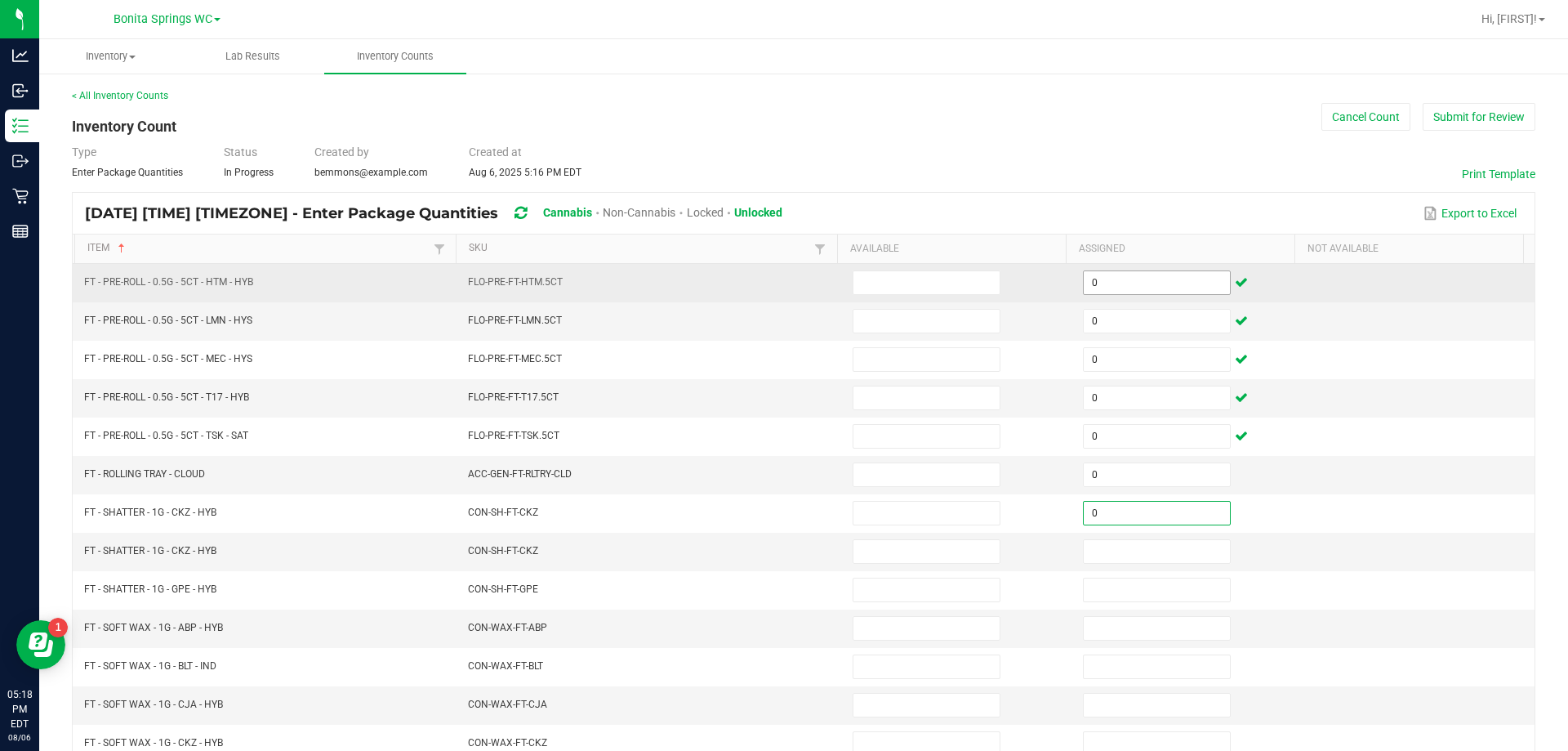 type on "0" 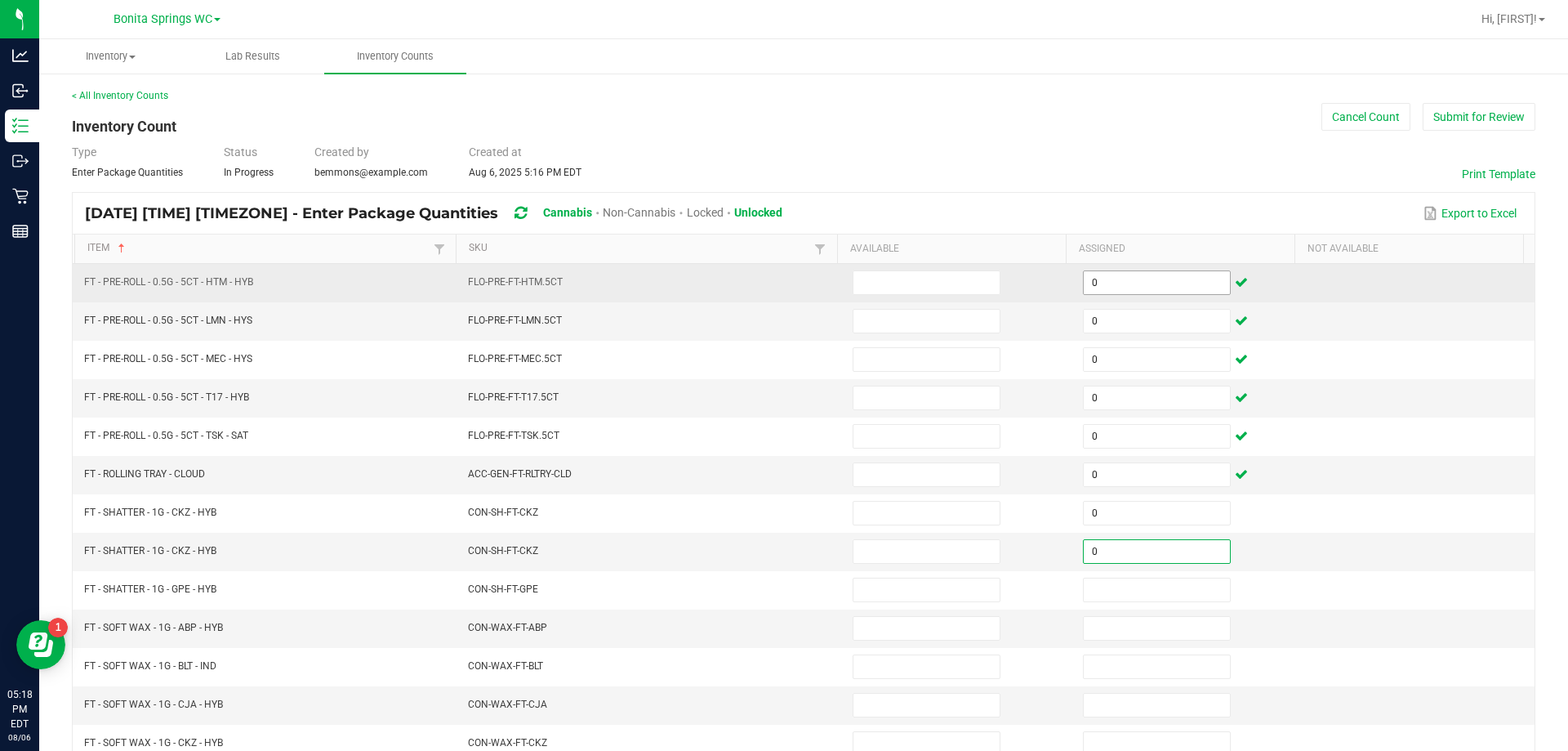 type on "0" 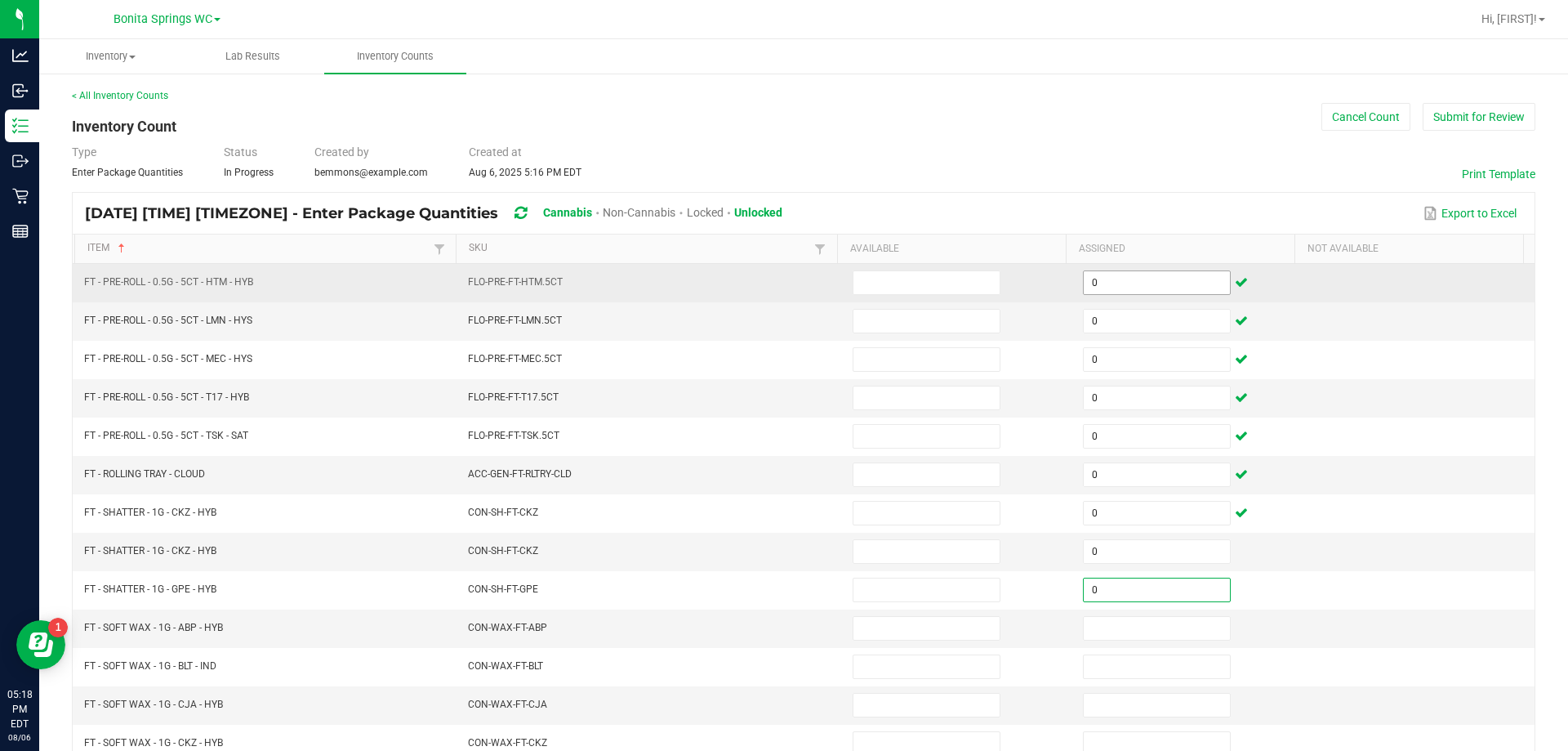 type on "0" 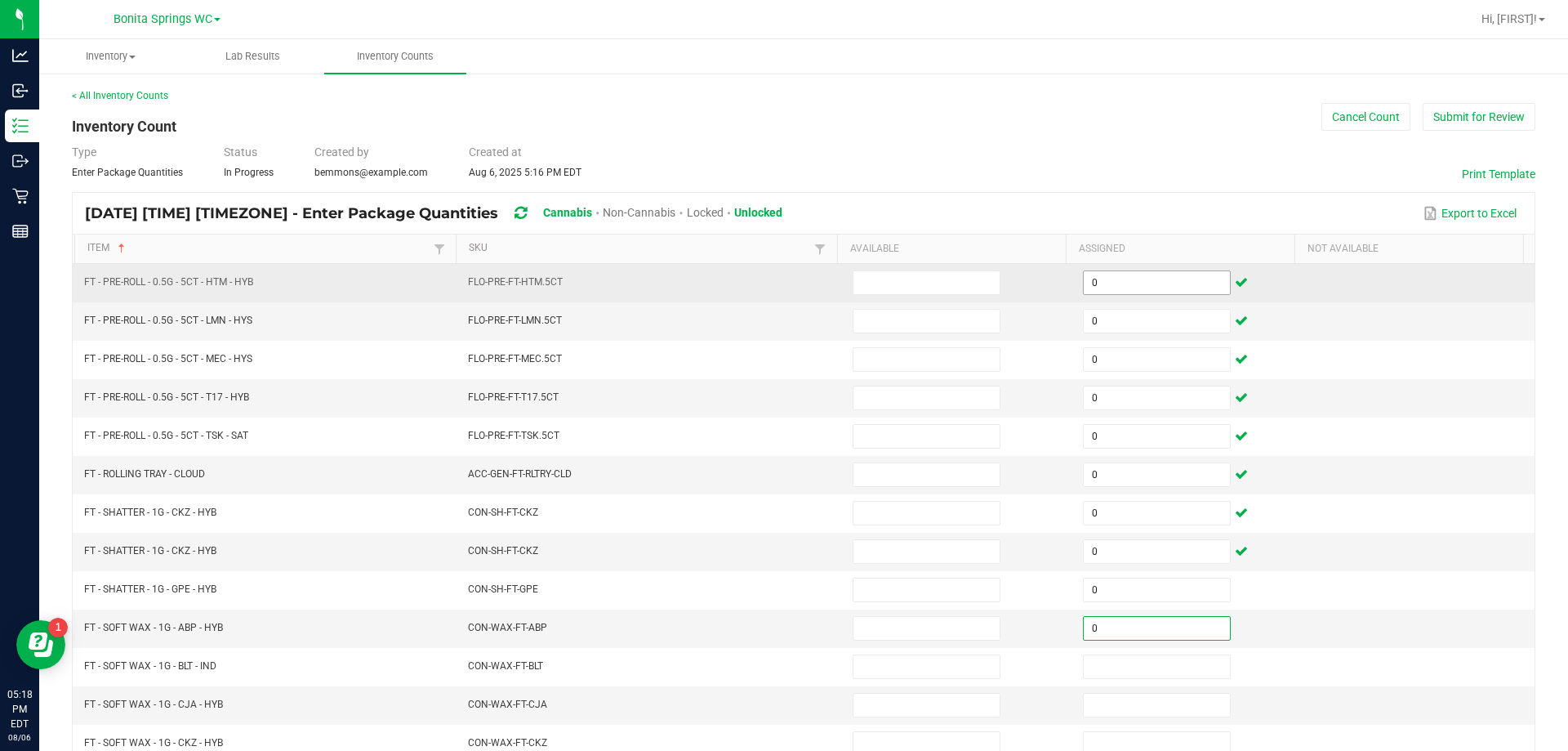 type on "0" 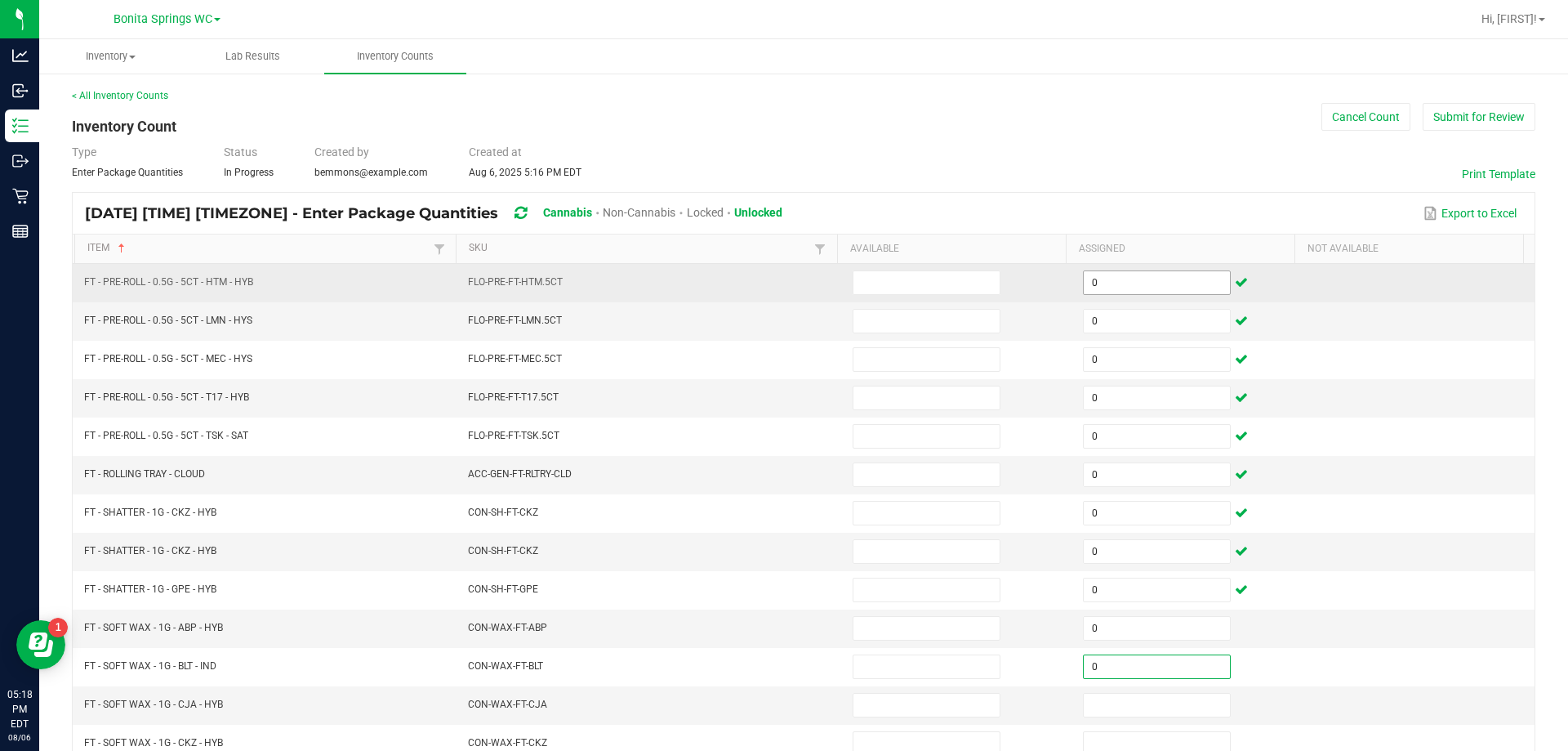 type on "0" 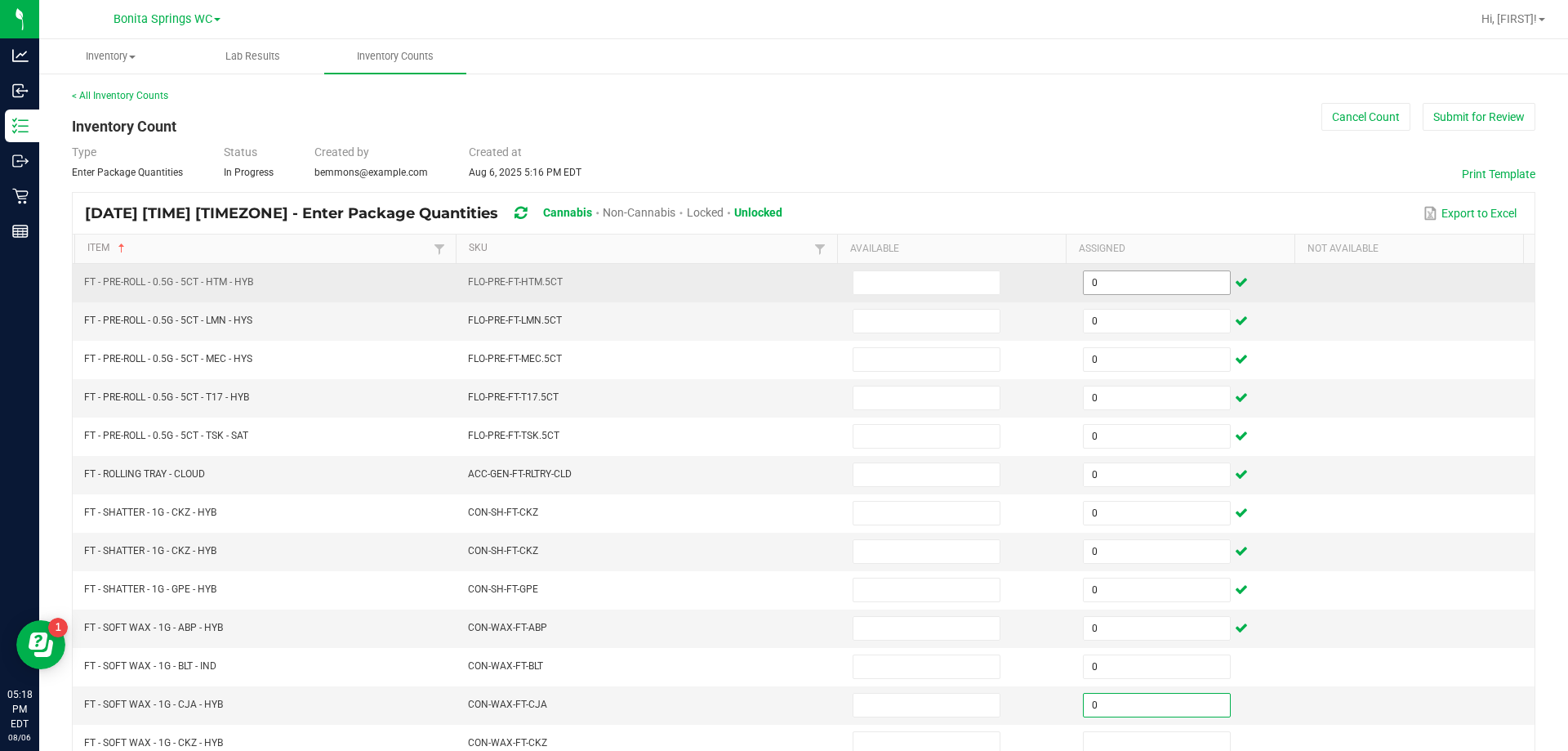 type on "0" 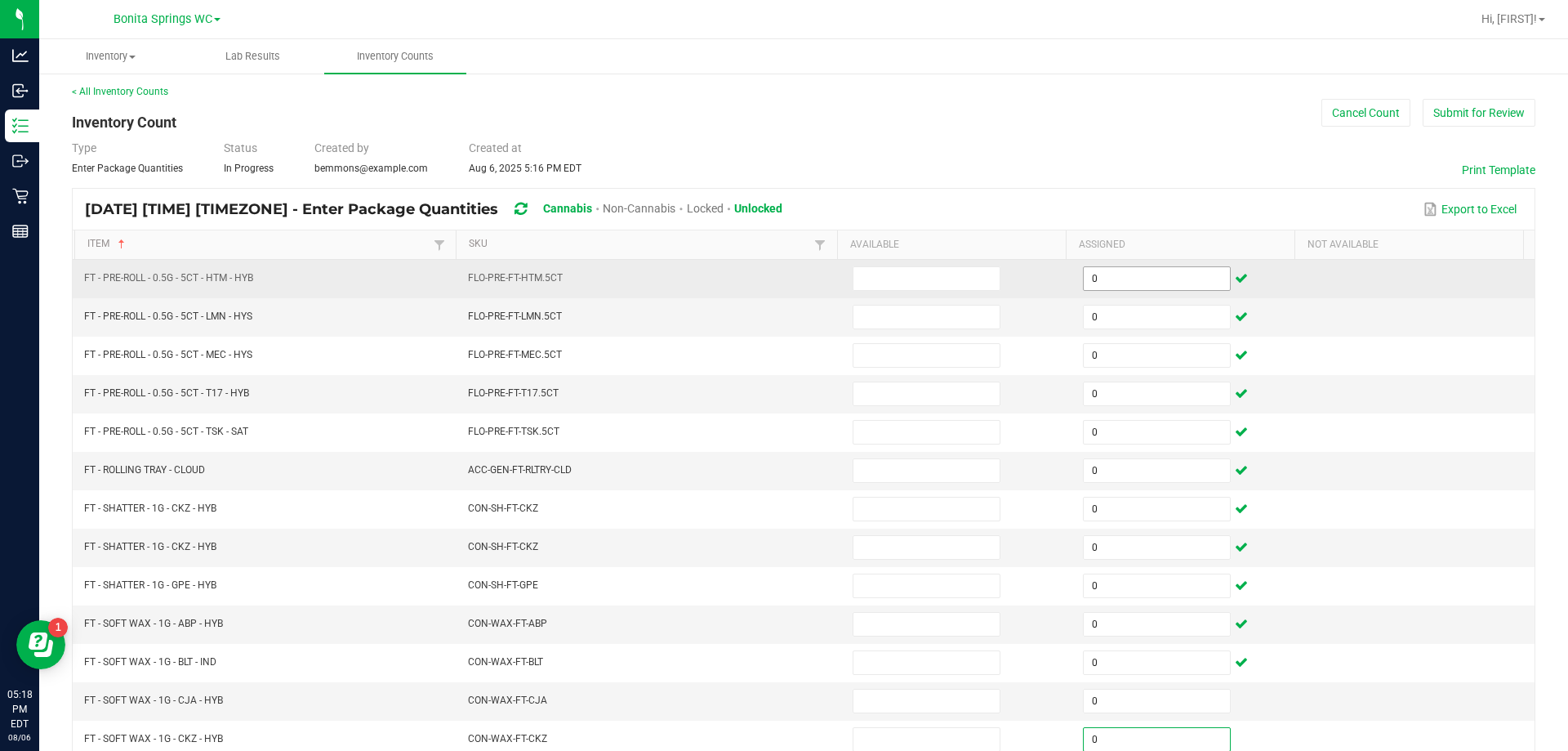 type on "0" 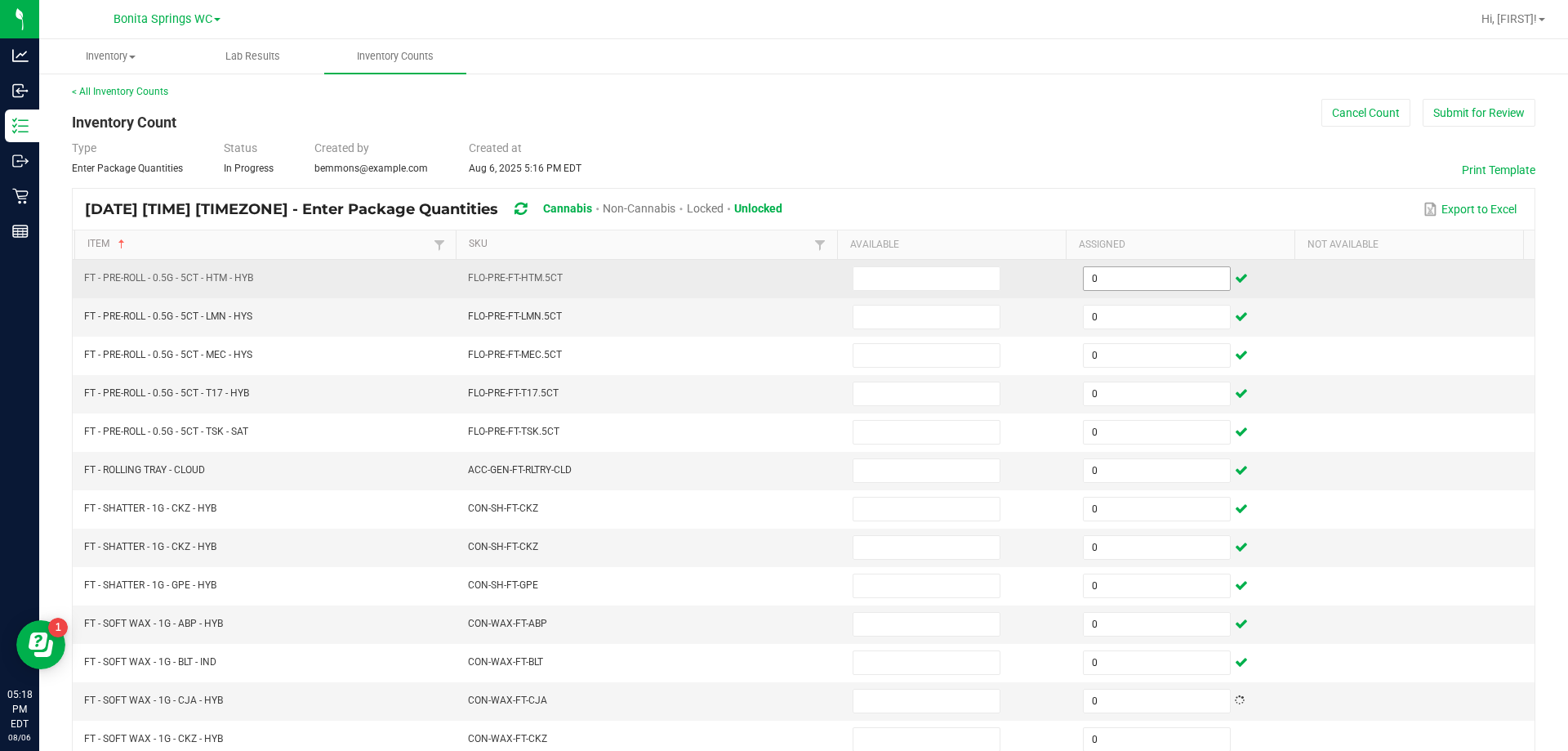 scroll, scrollTop: 339, scrollLeft: 0, axis: vertical 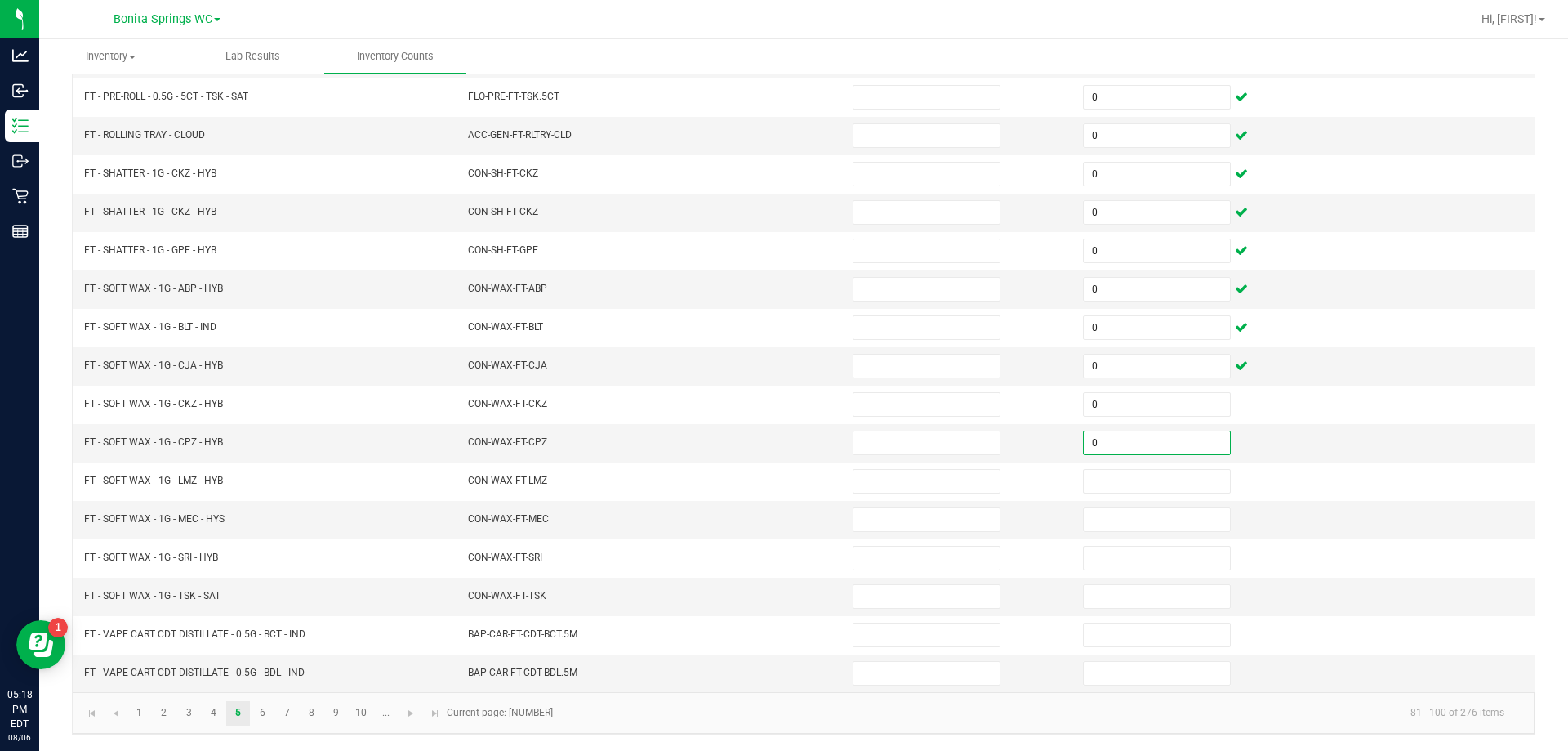 type on "0" 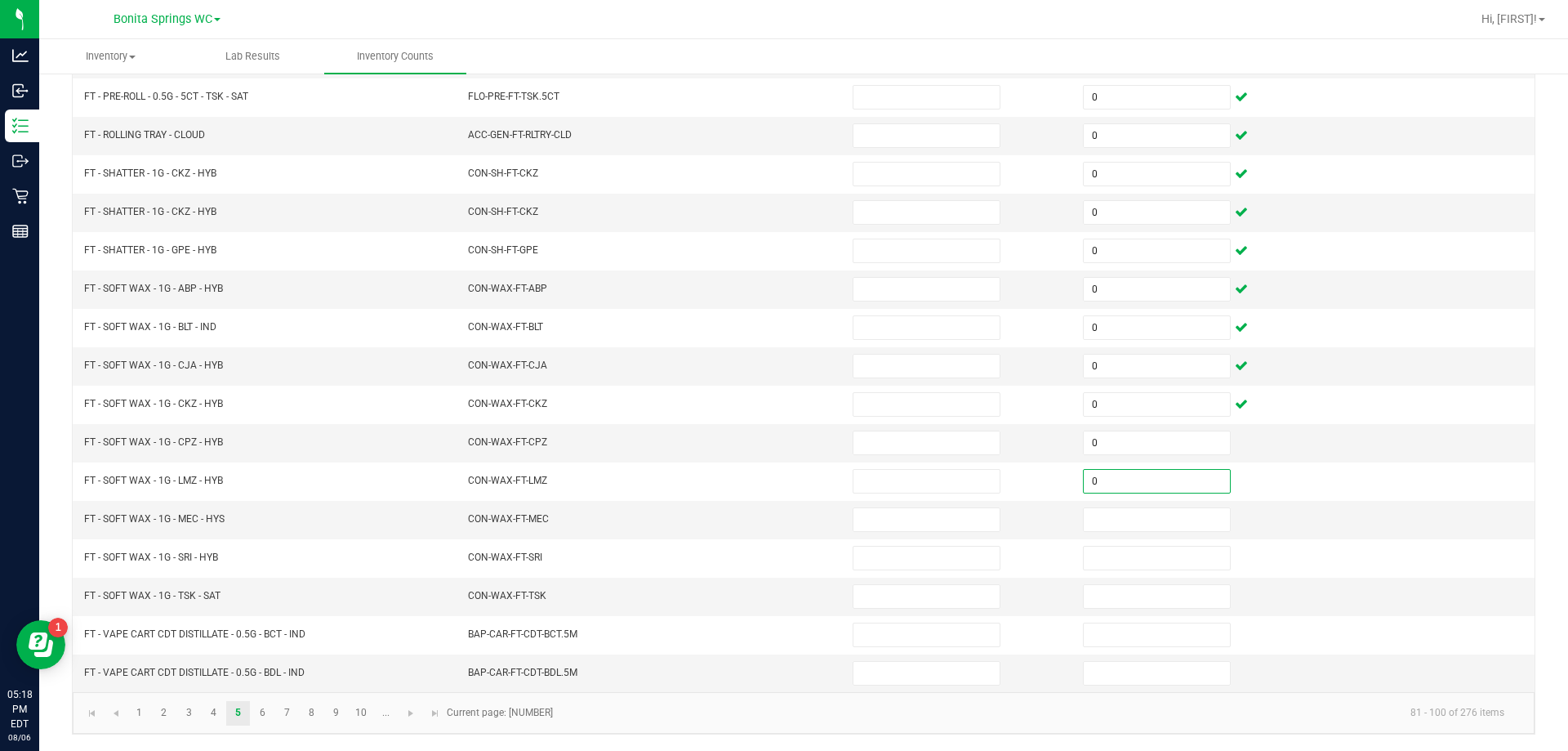 type on "0" 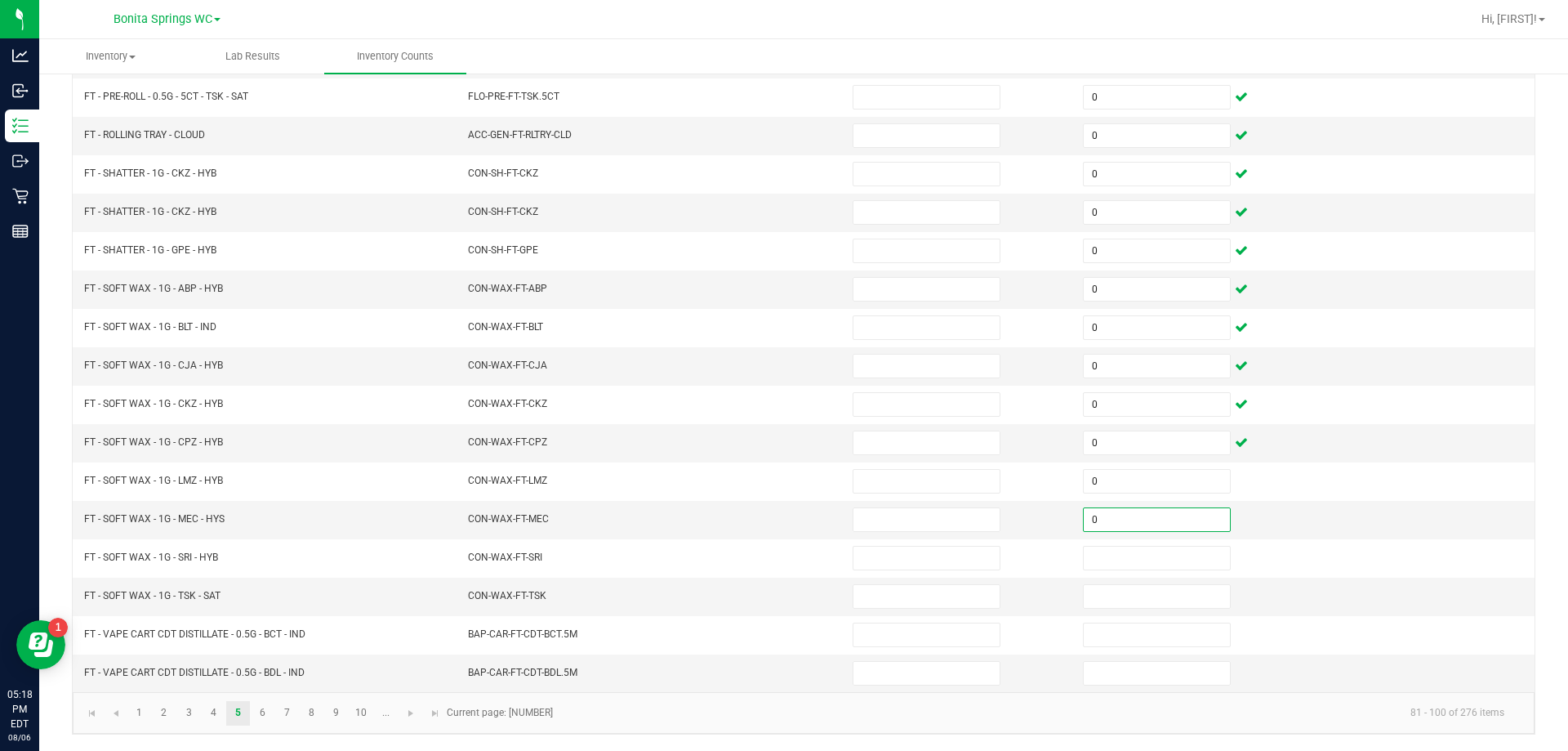 type on "0" 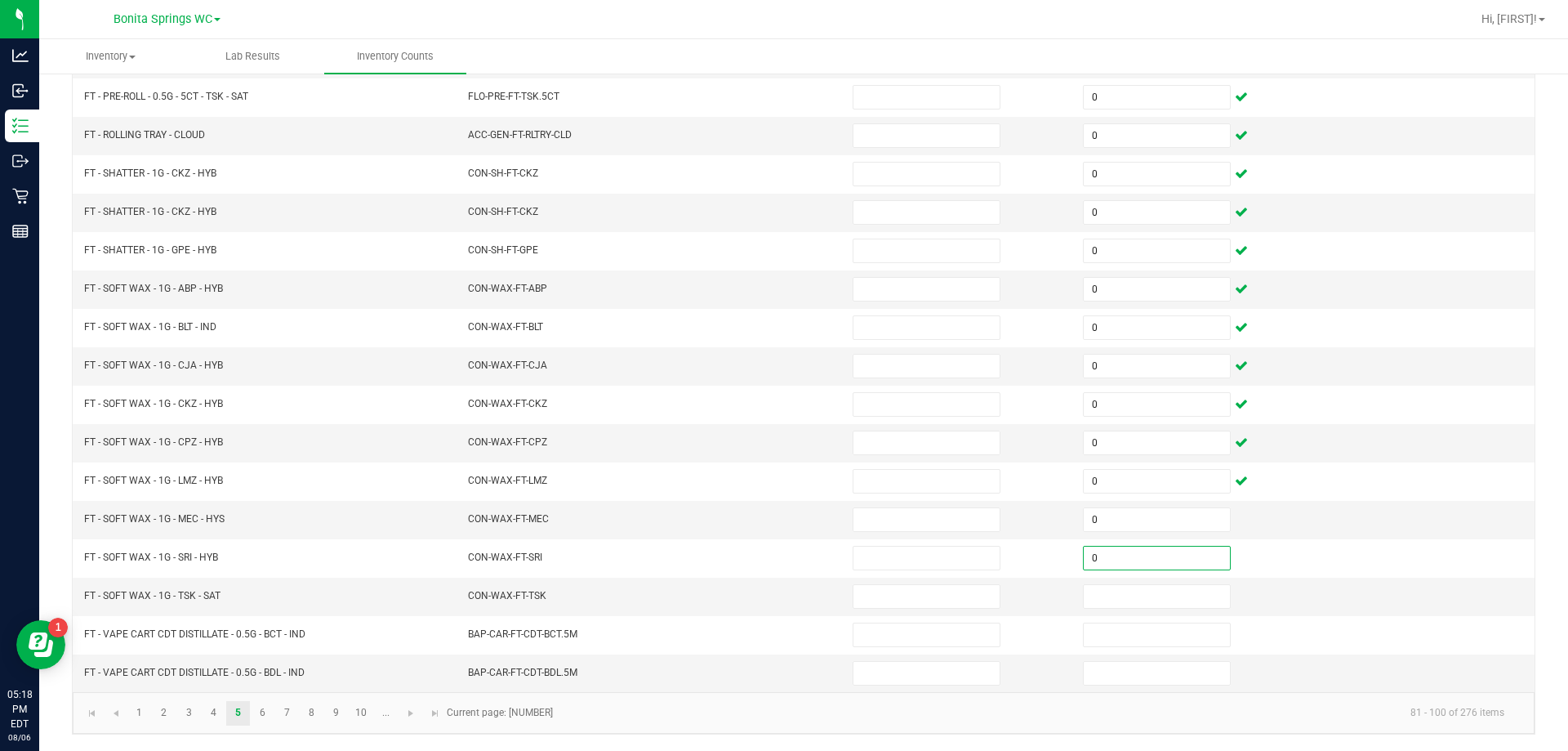 type on "0" 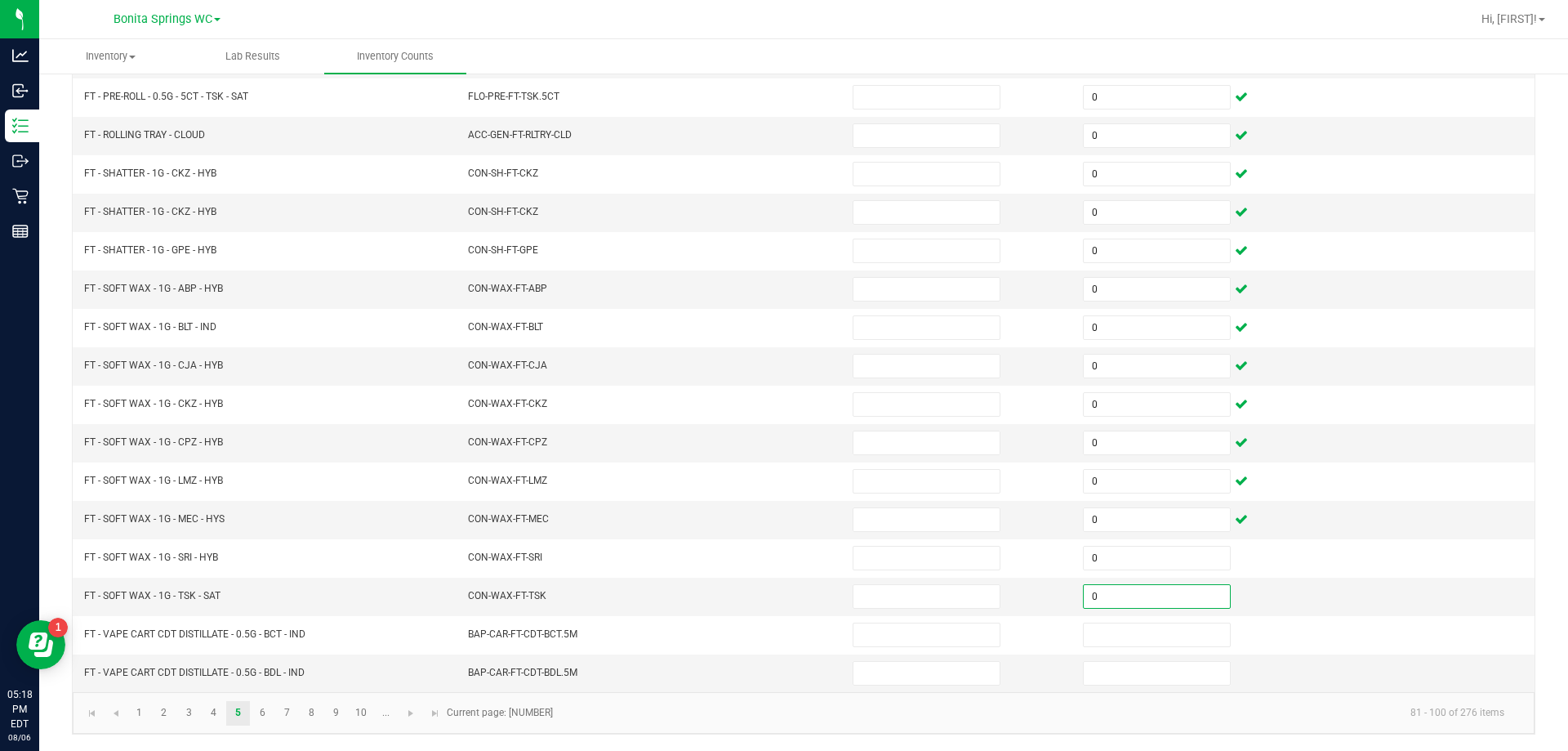 type on "0" 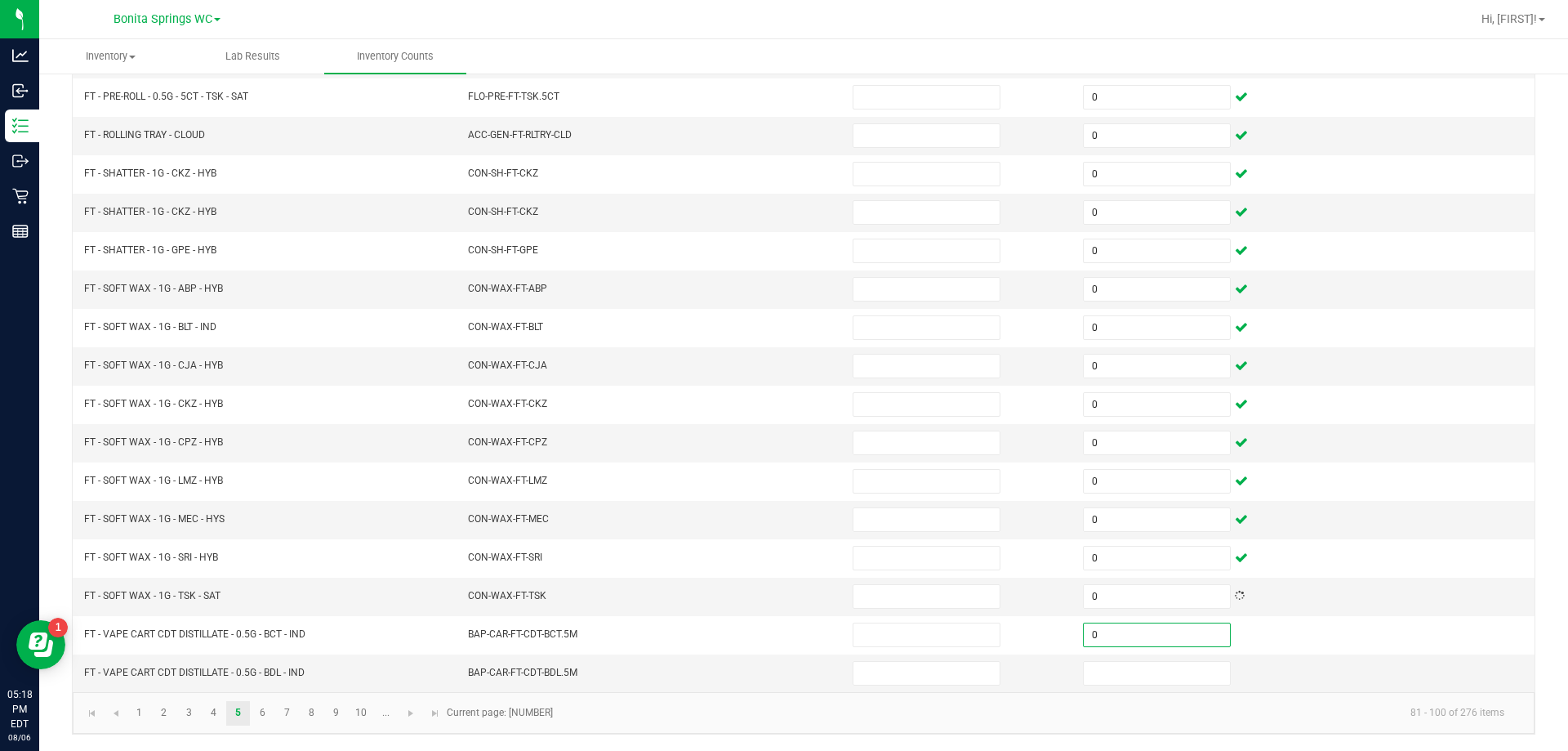 type on "0" 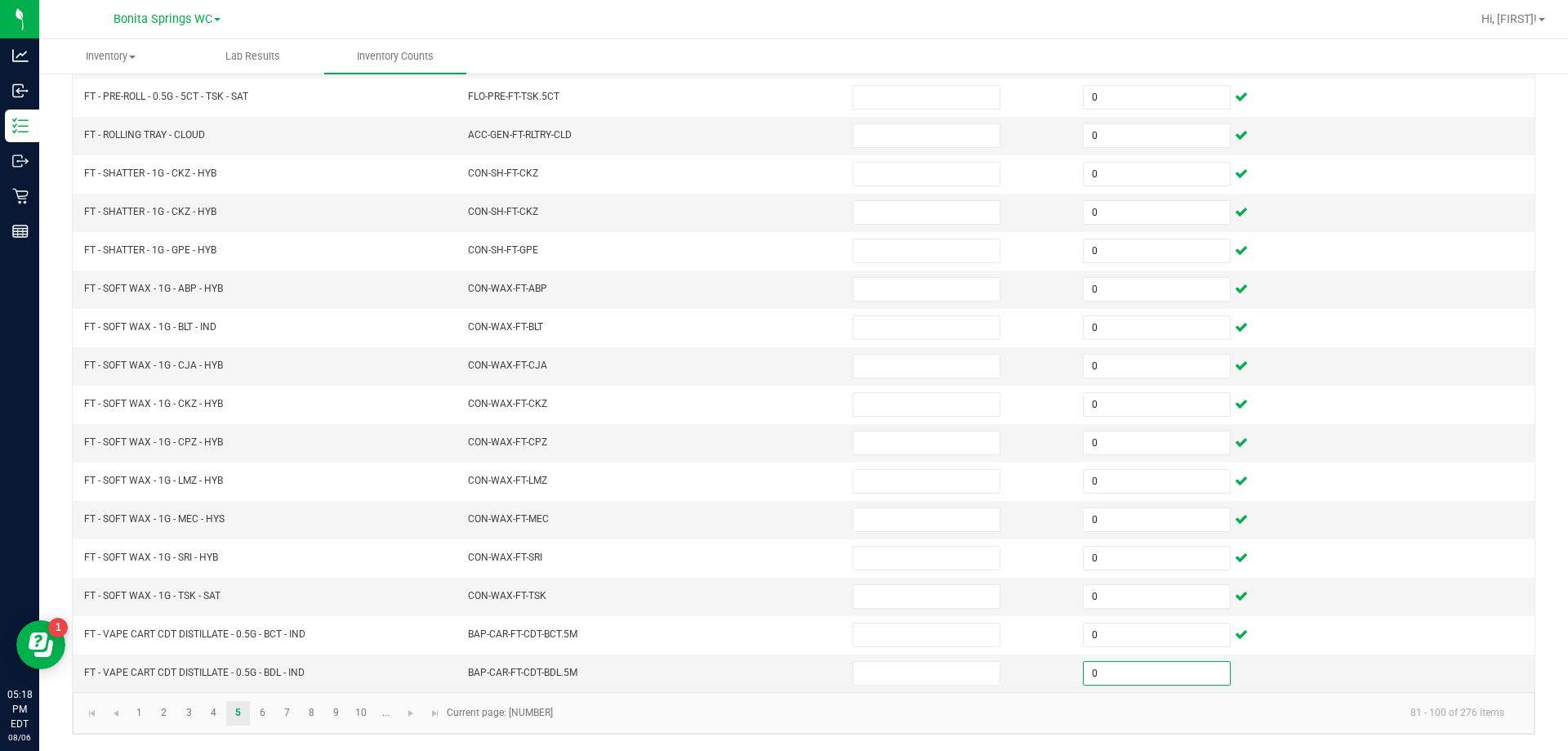 type on "0" 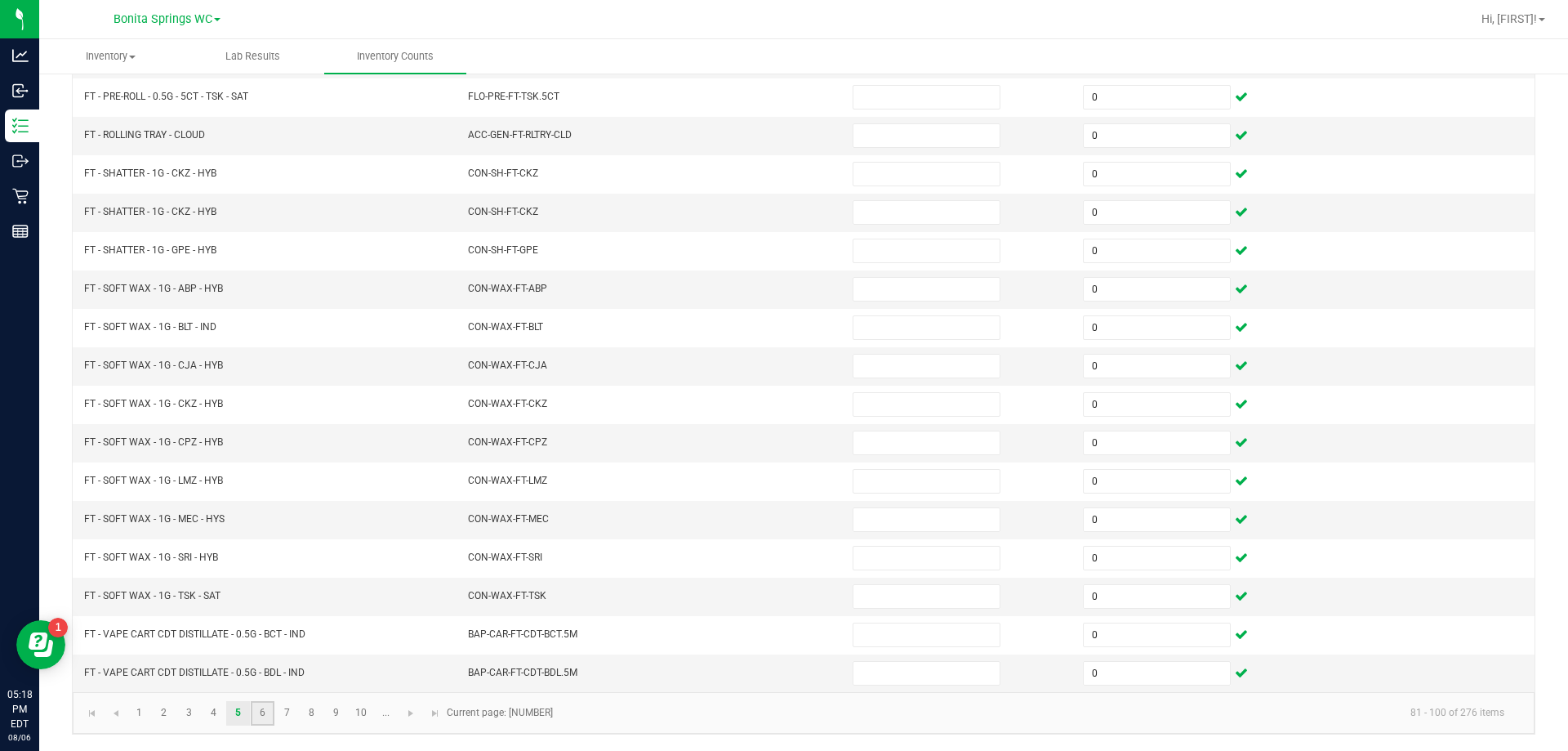 click on "6" 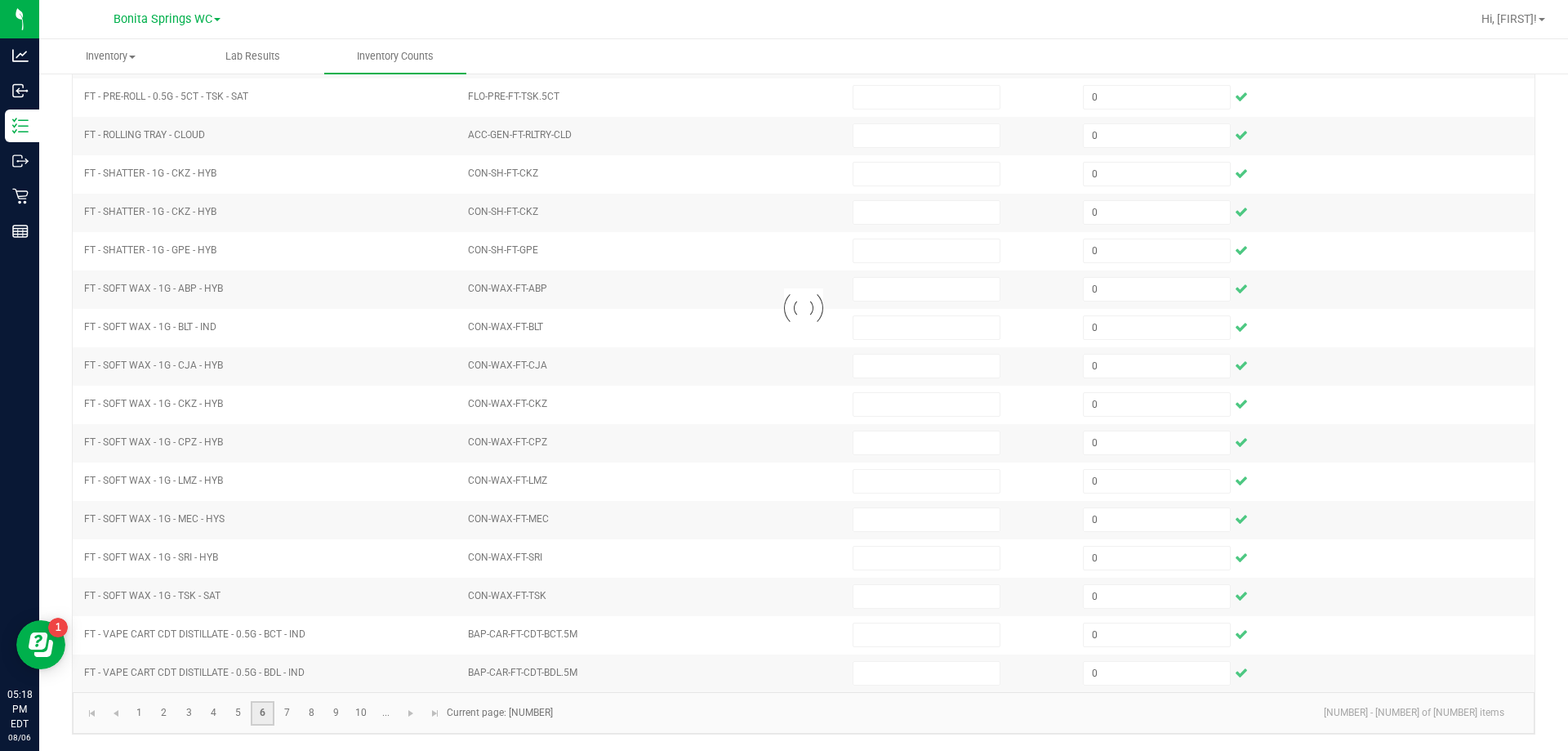 type 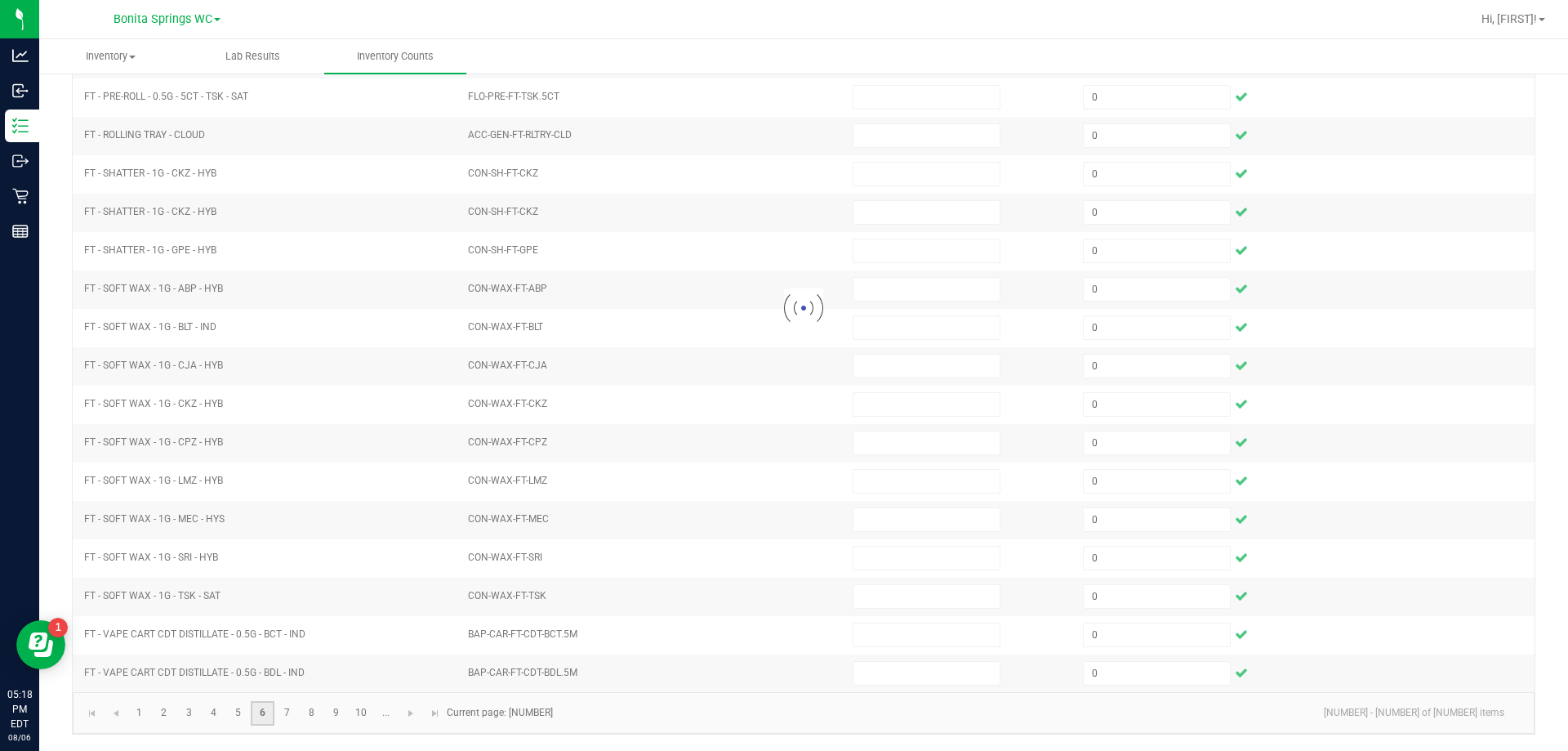 type 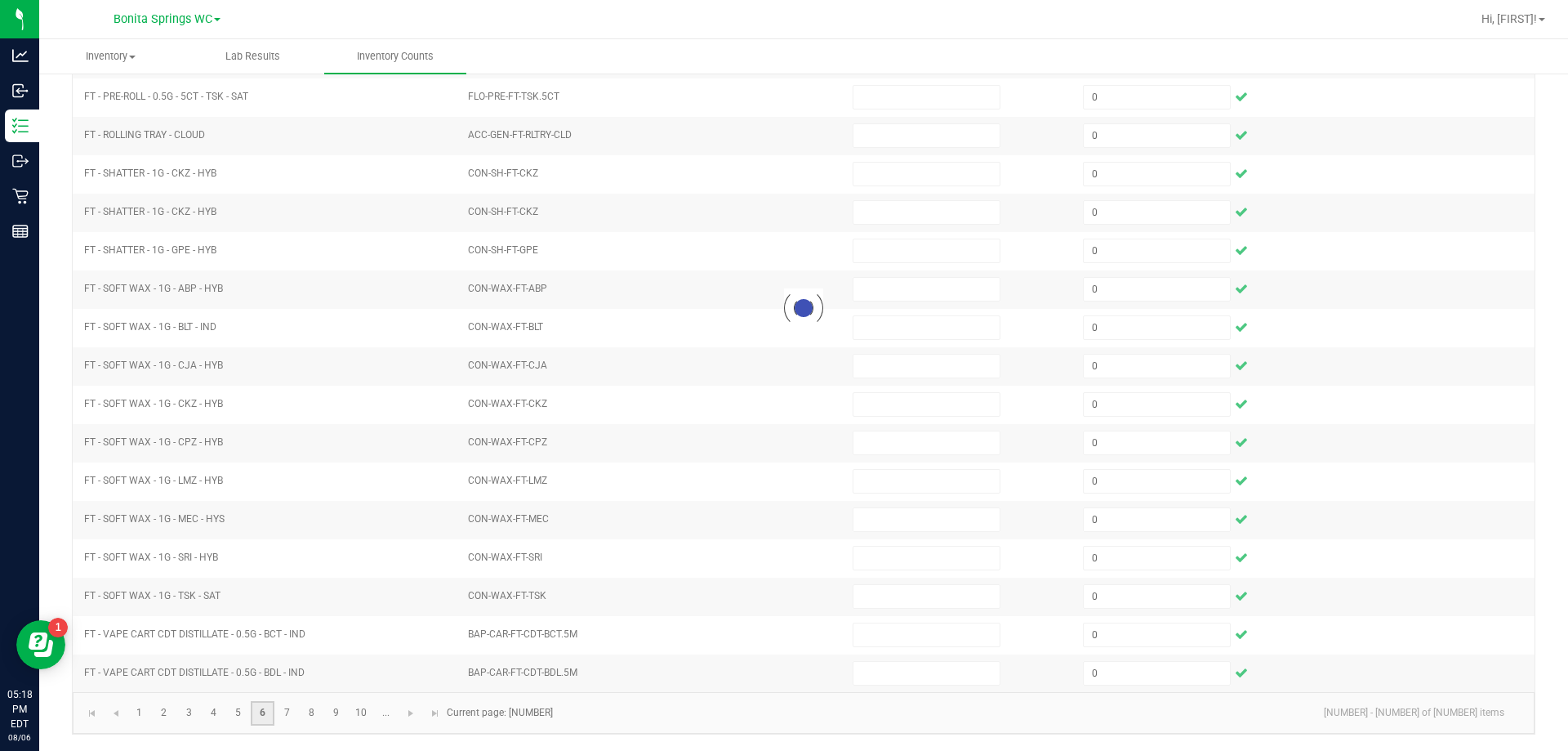 type 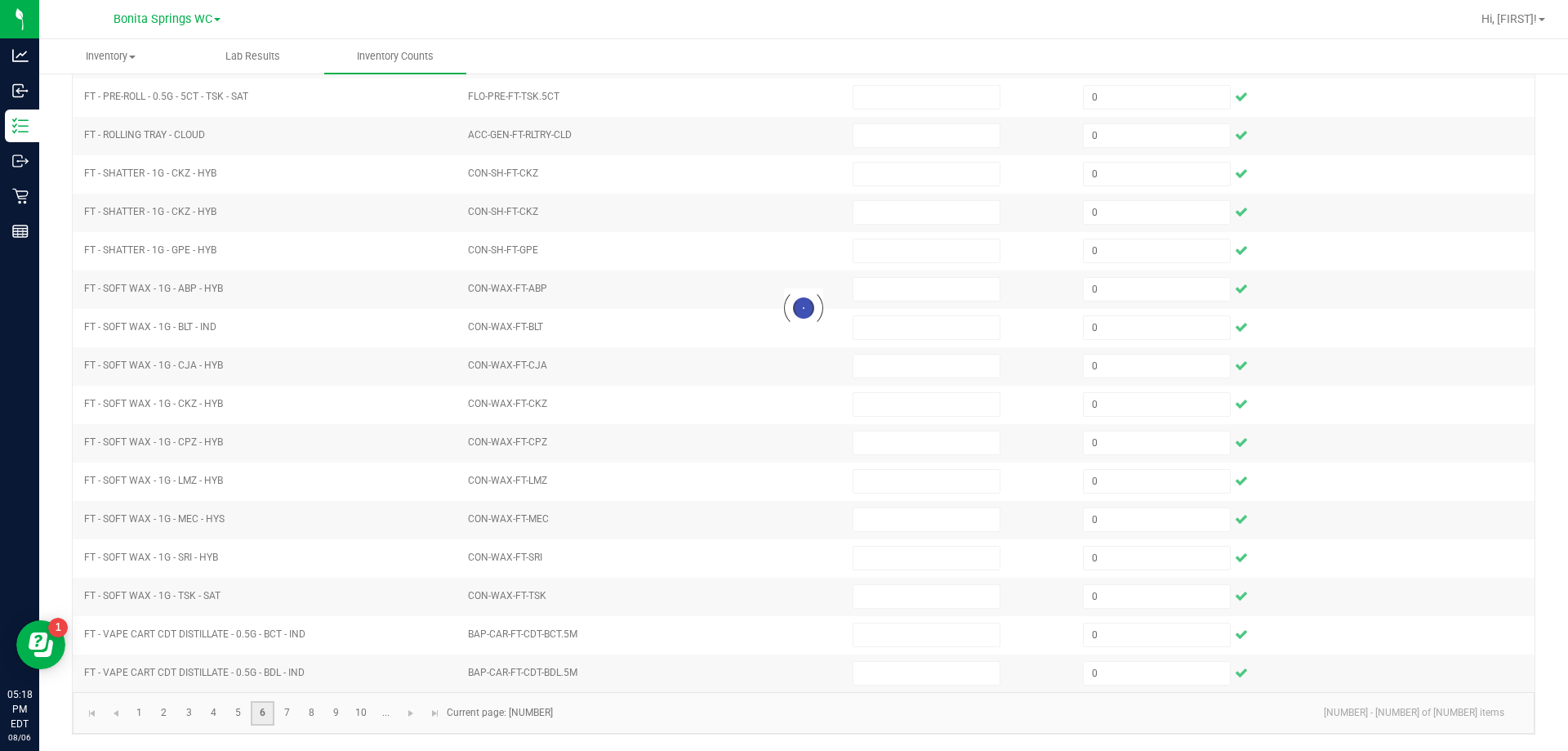 type 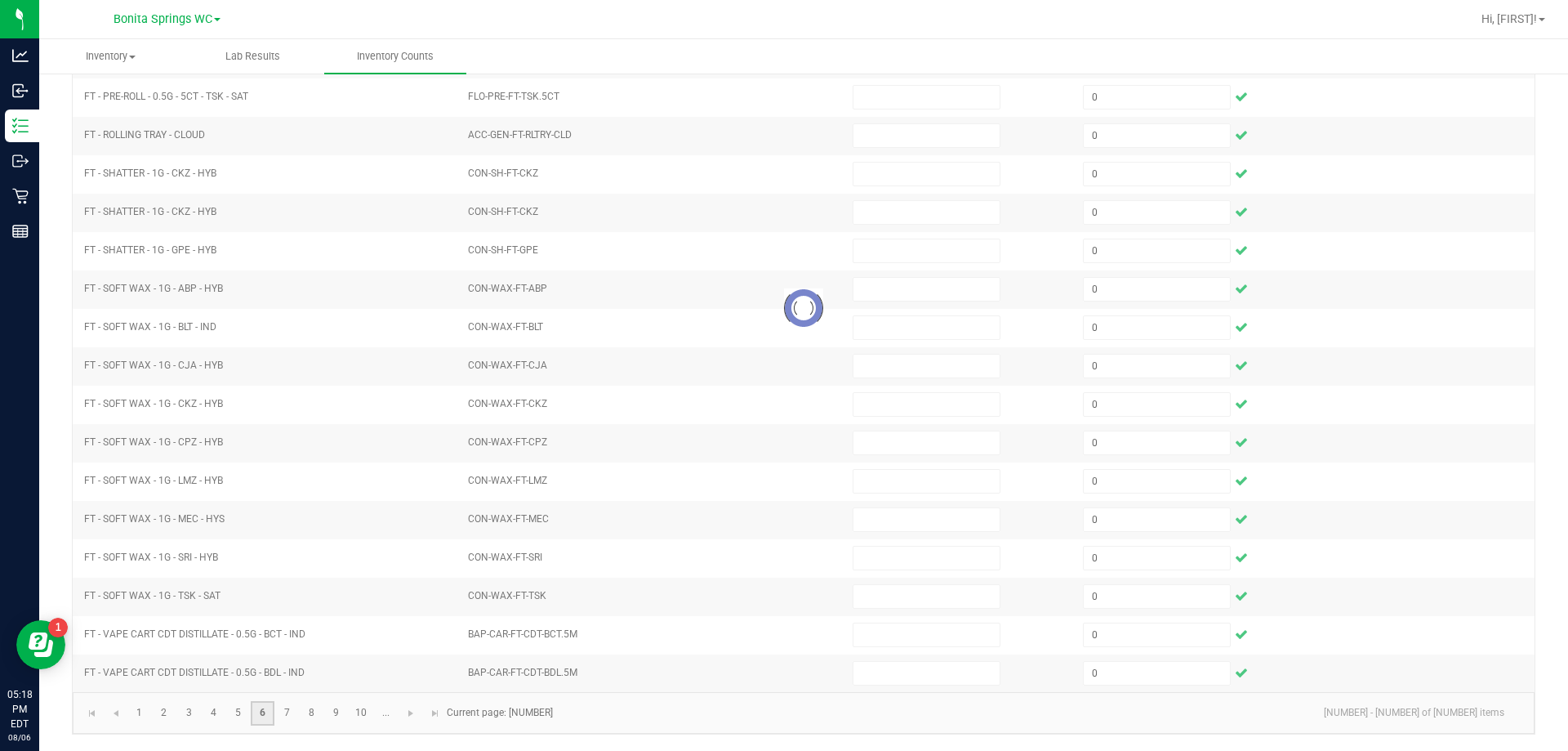 type 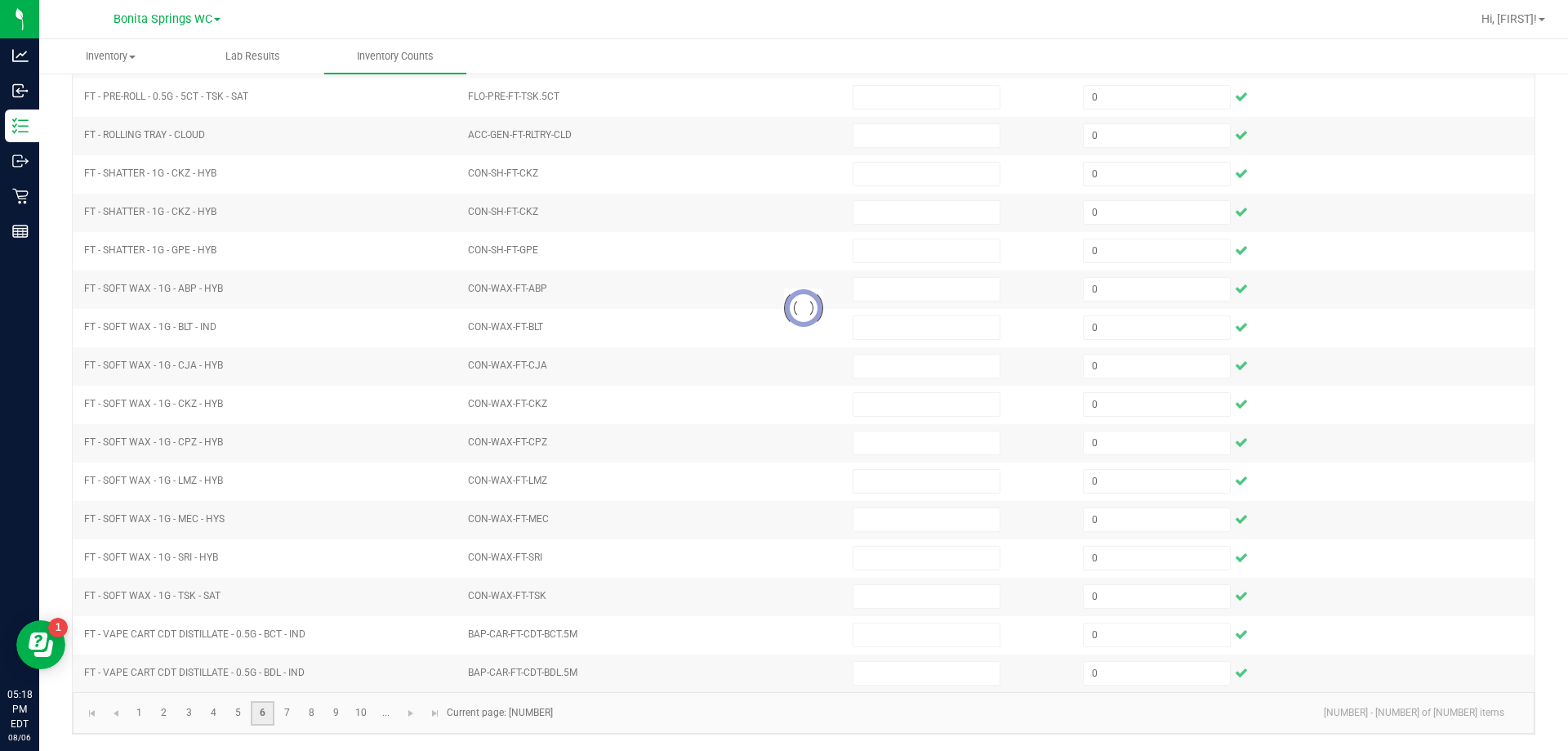type 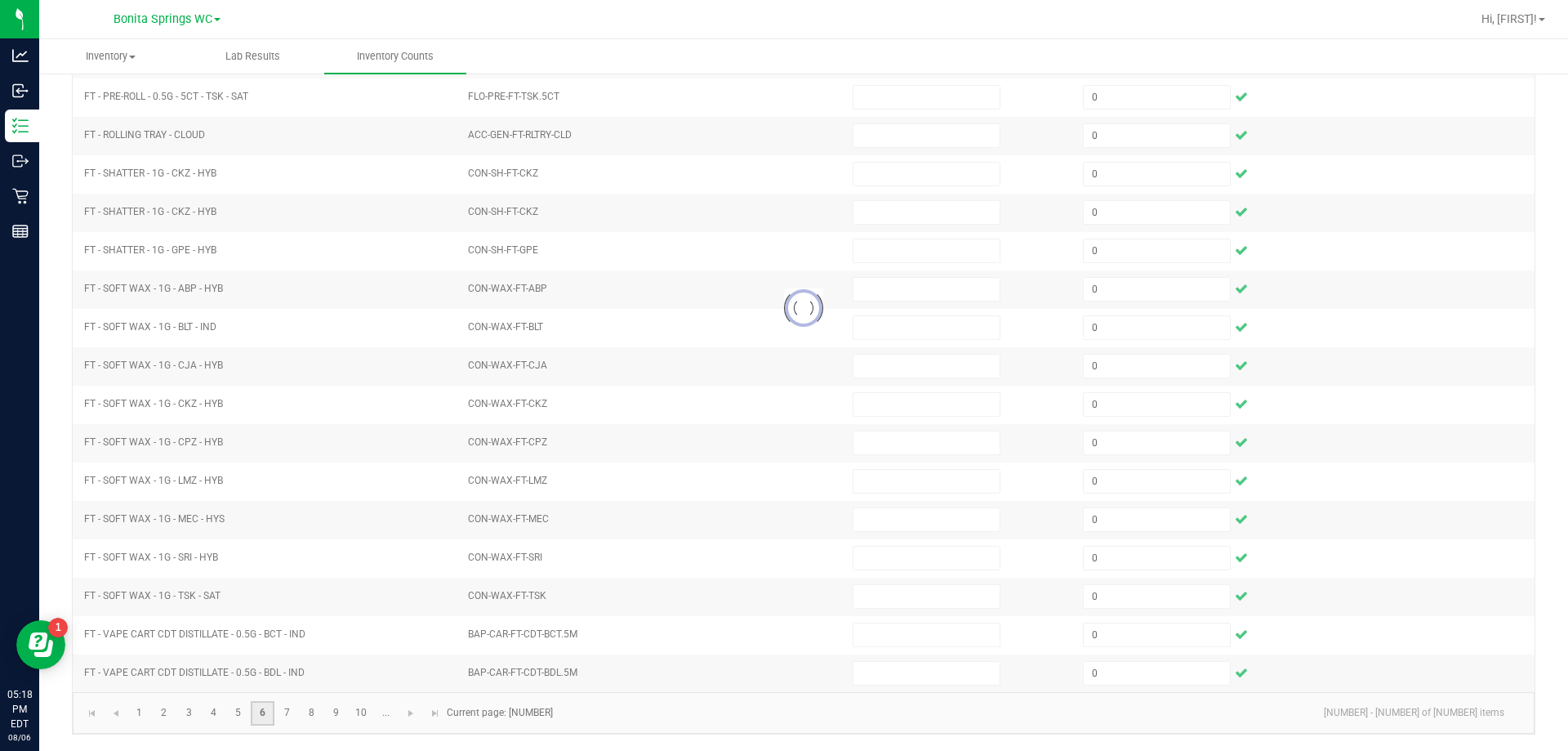 type 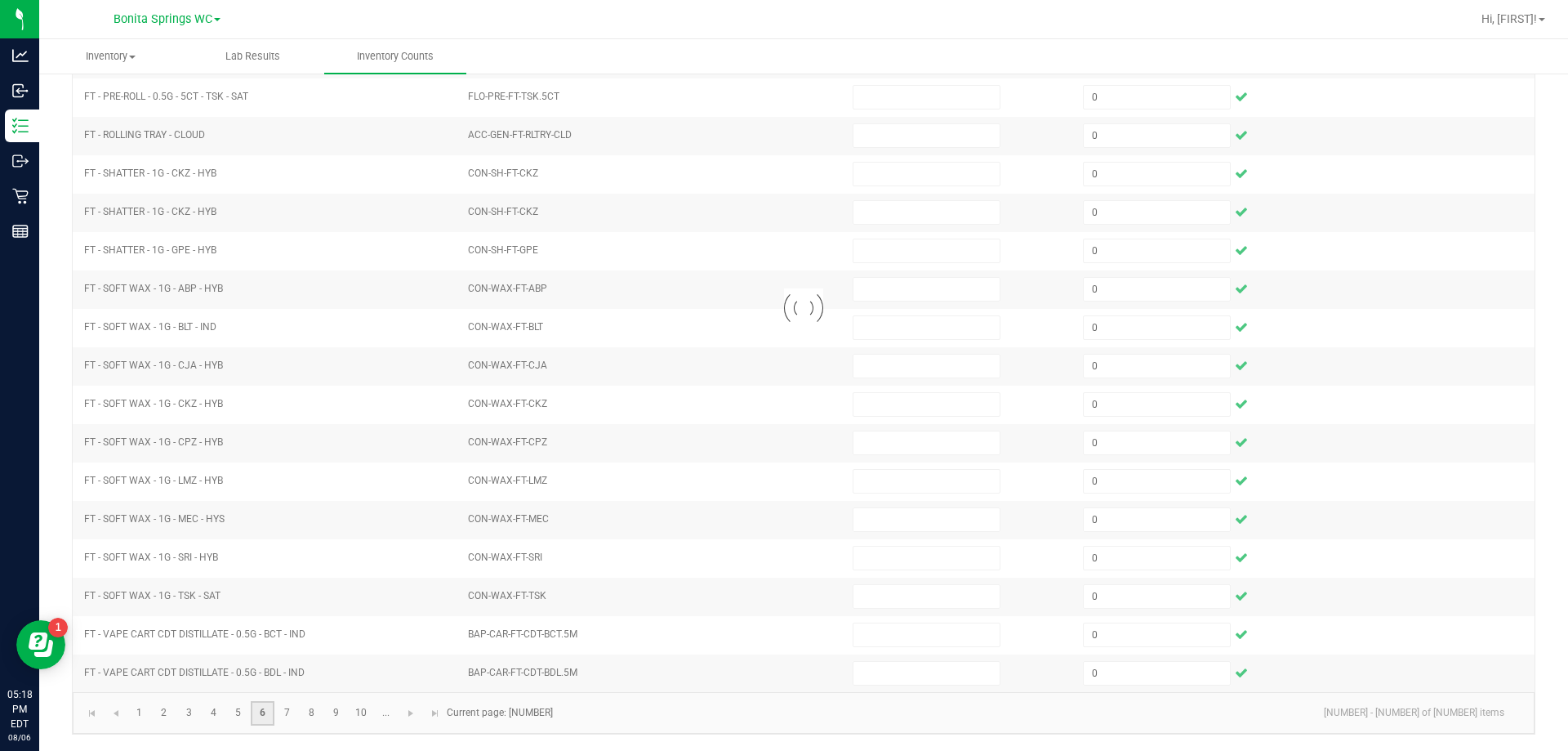 type 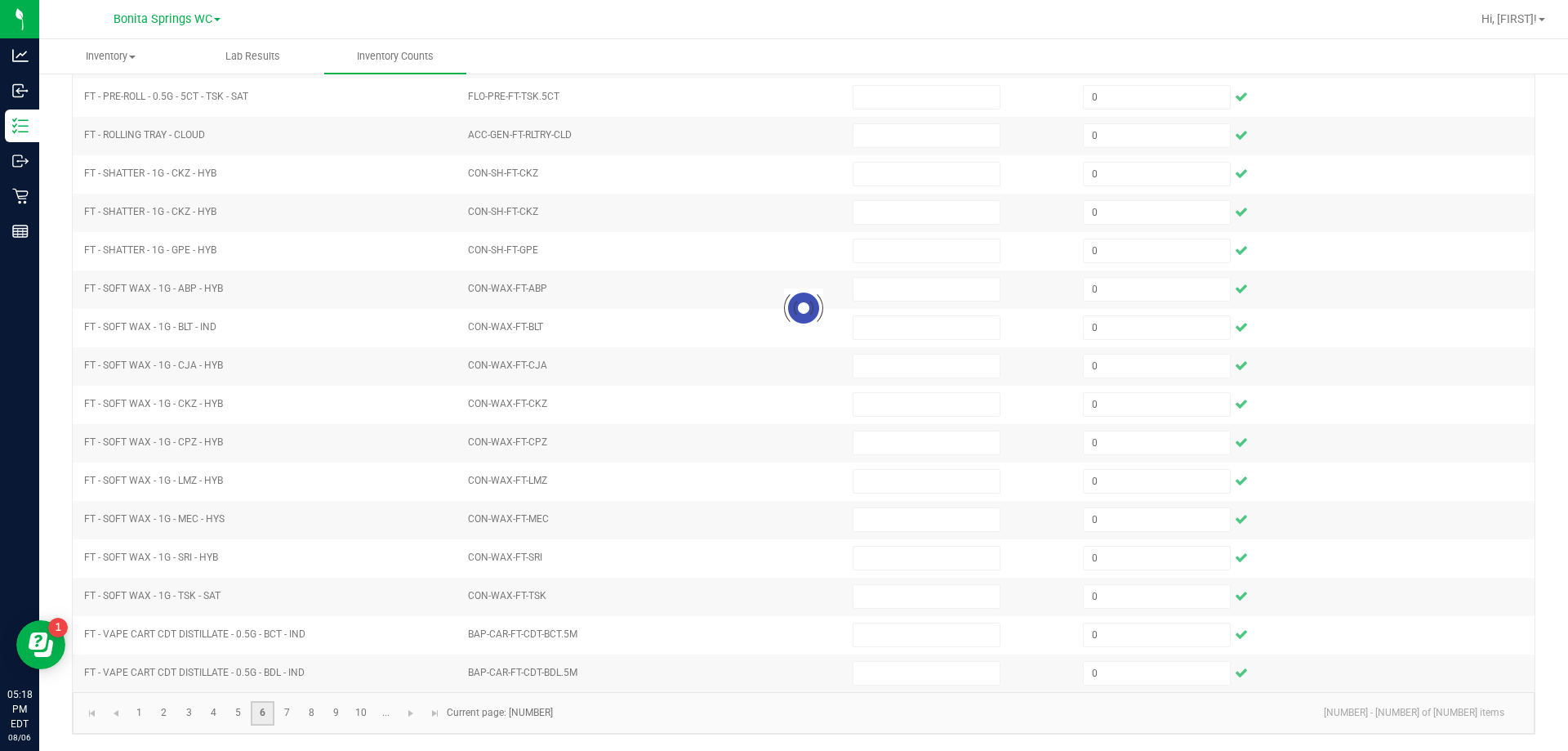 type 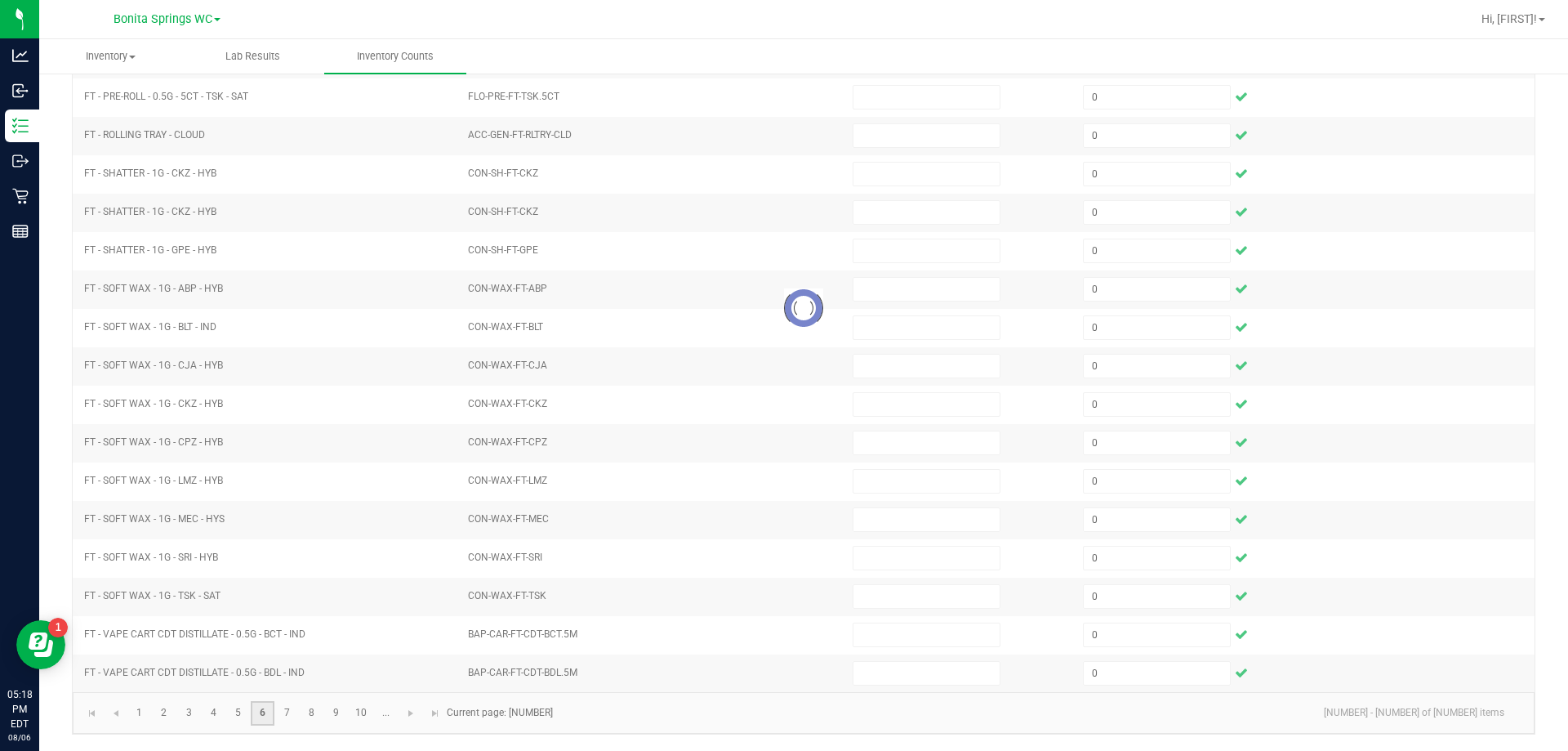 type 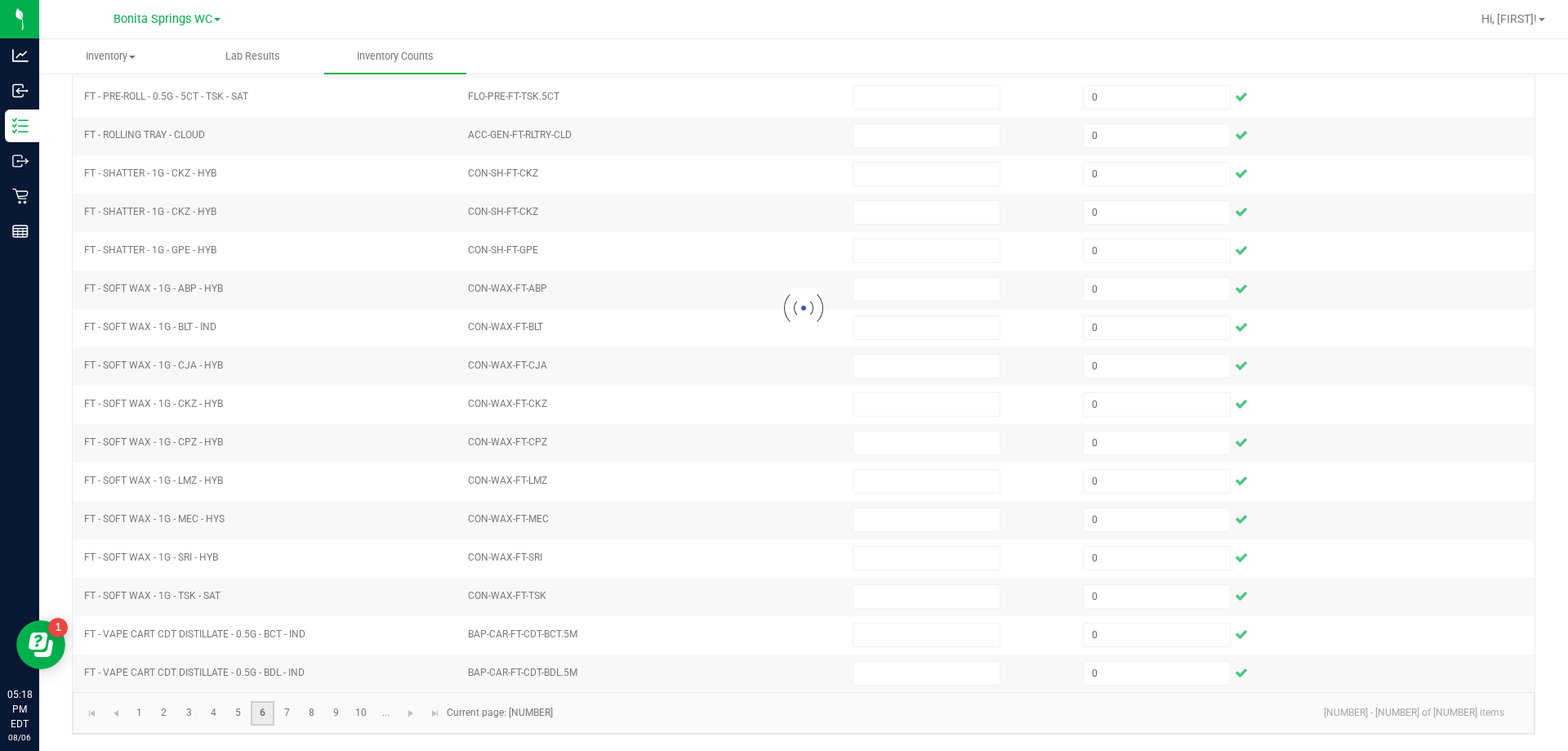 type 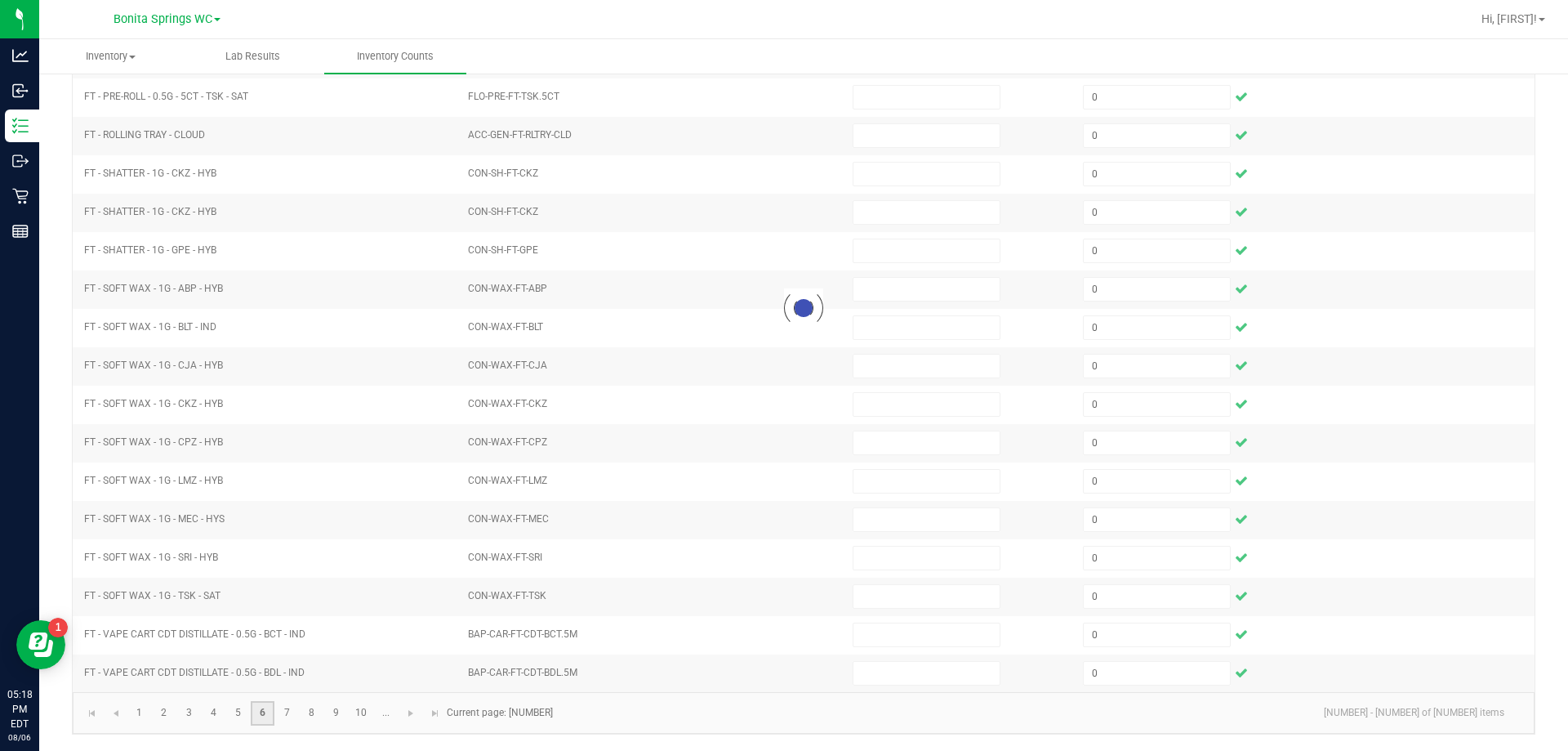 type 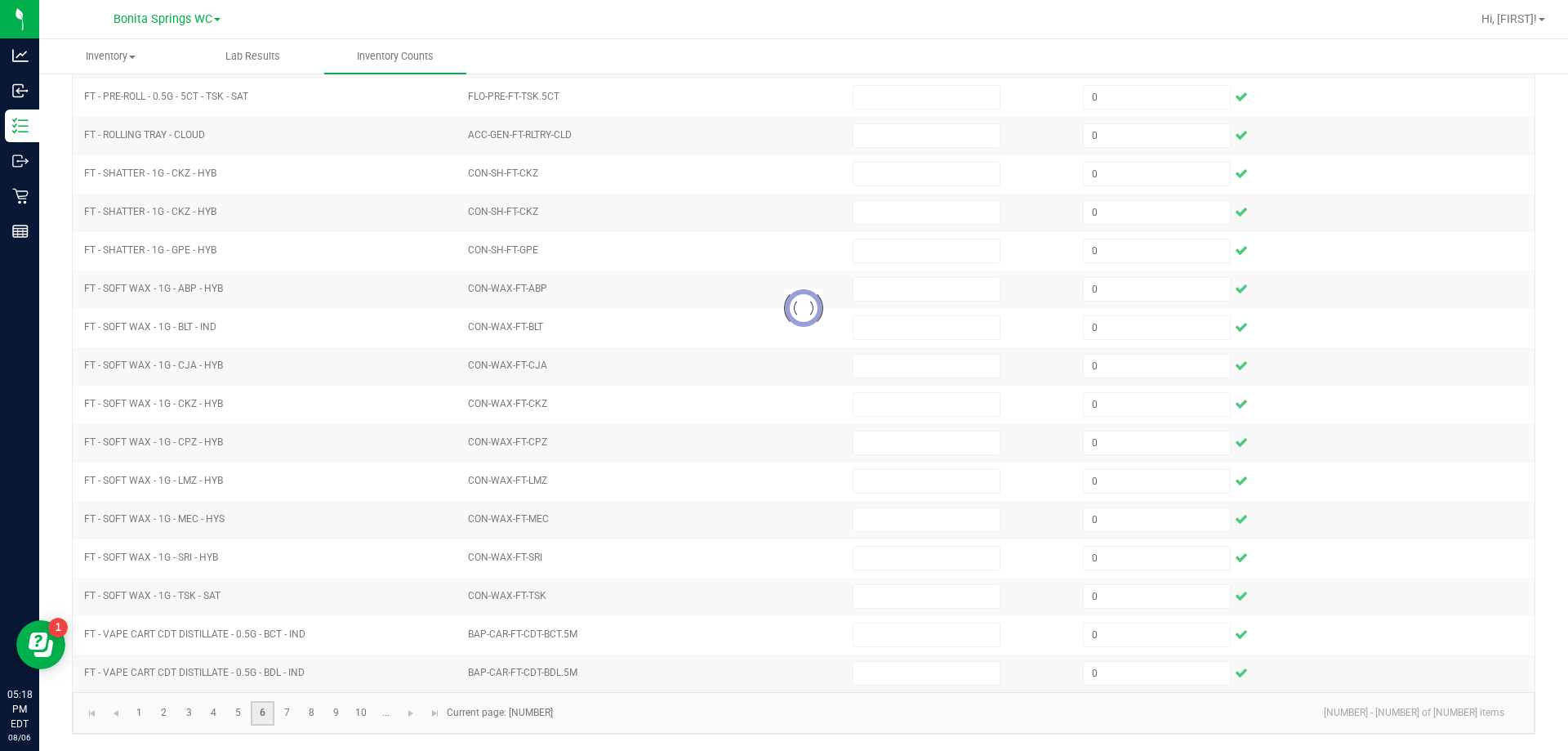type 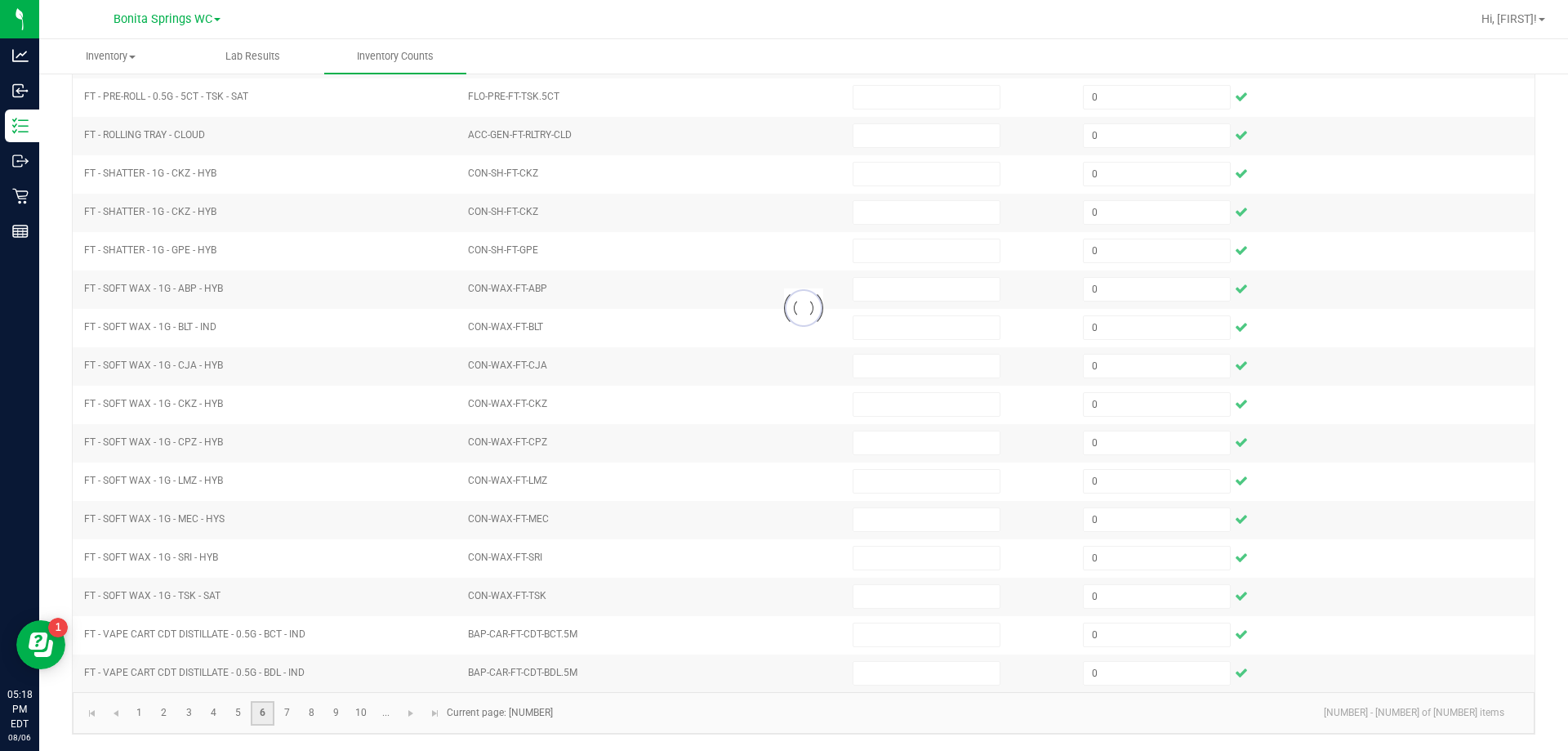 type 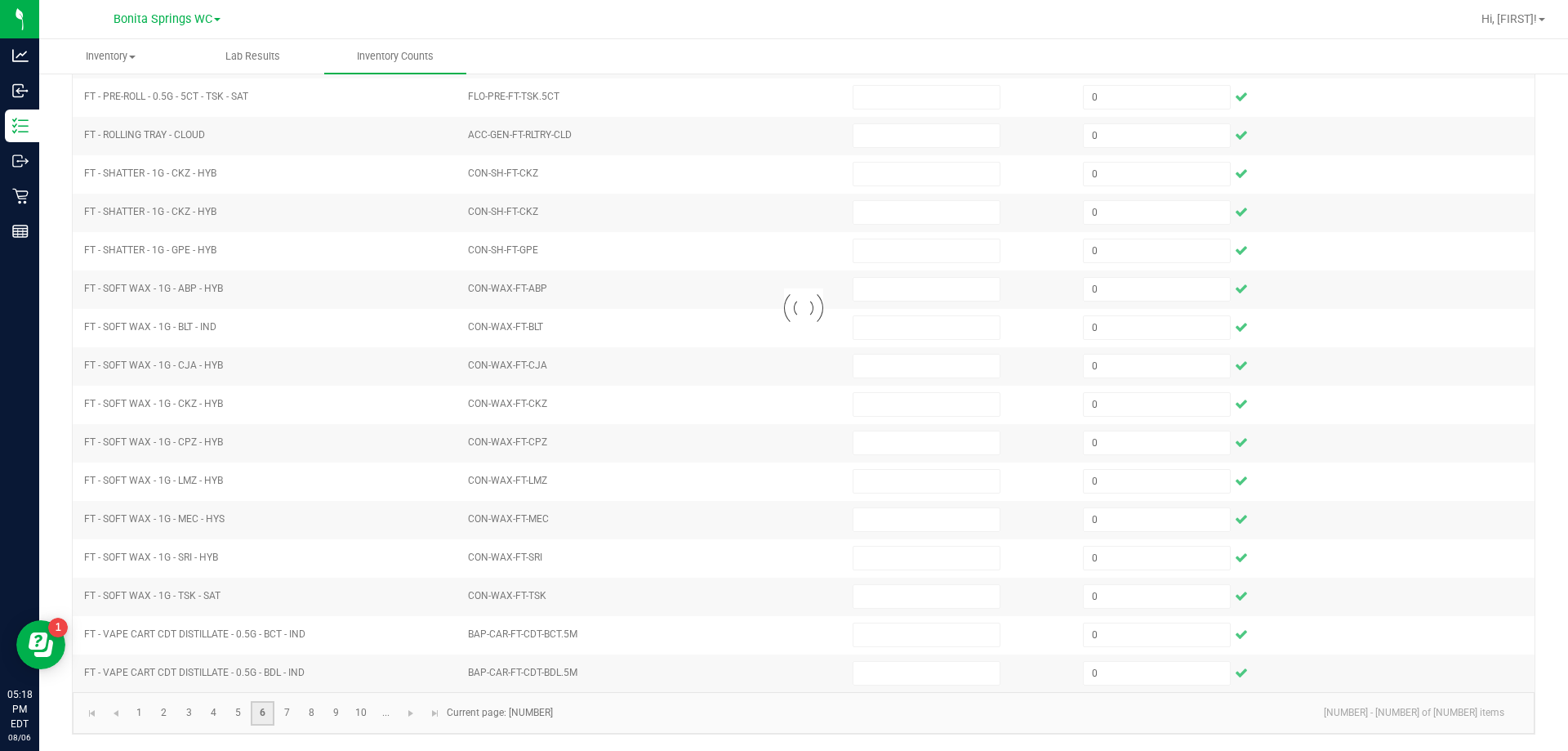 type 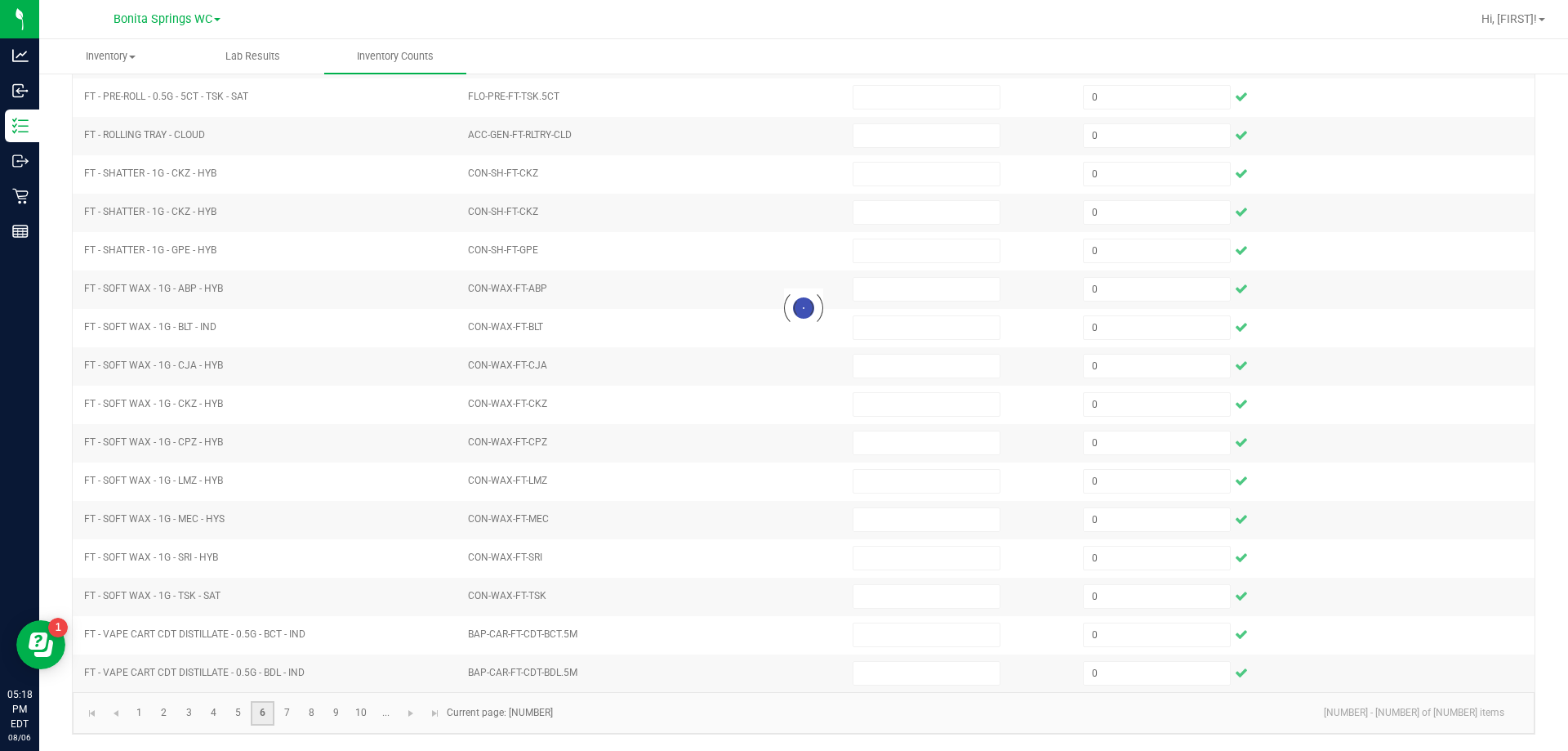 type 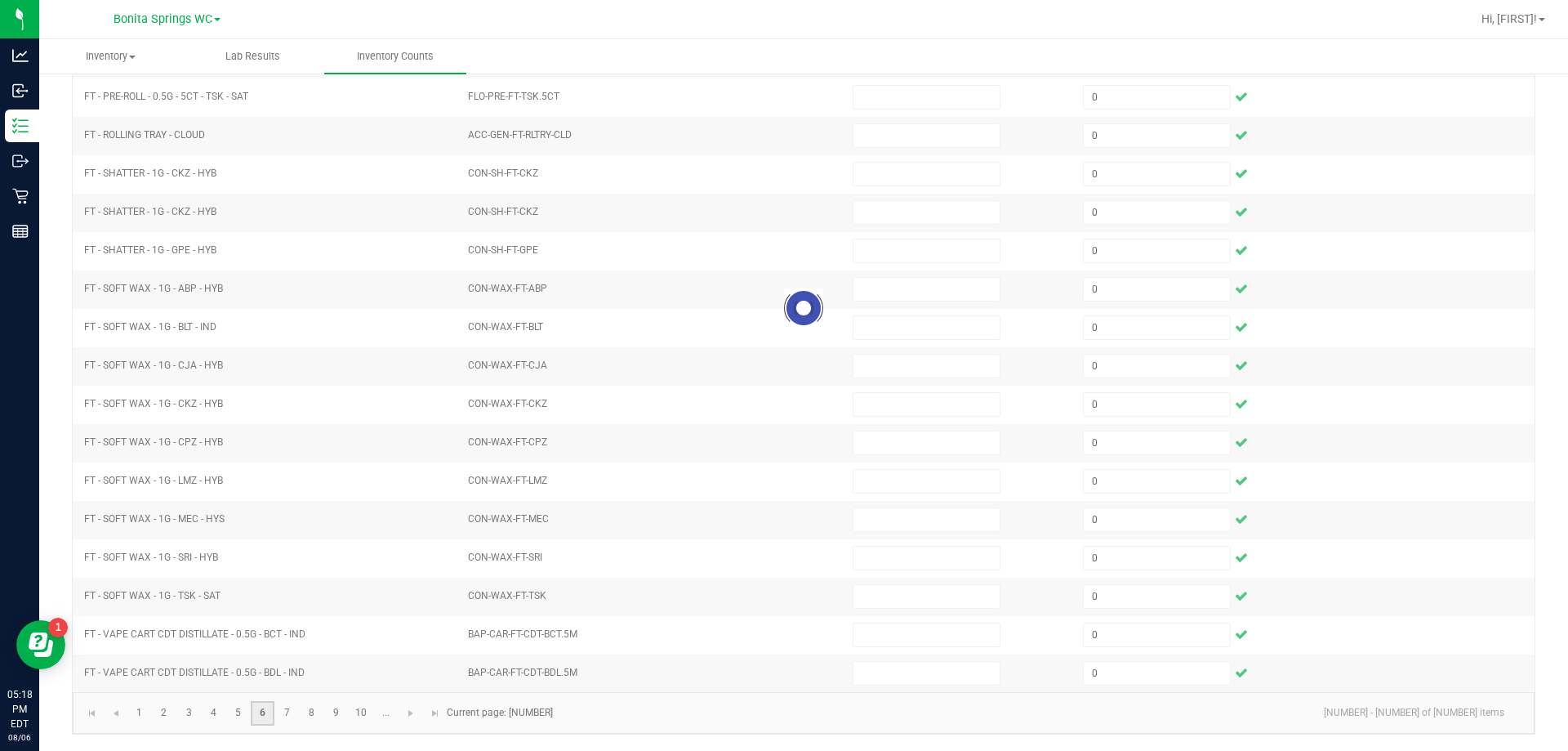 type 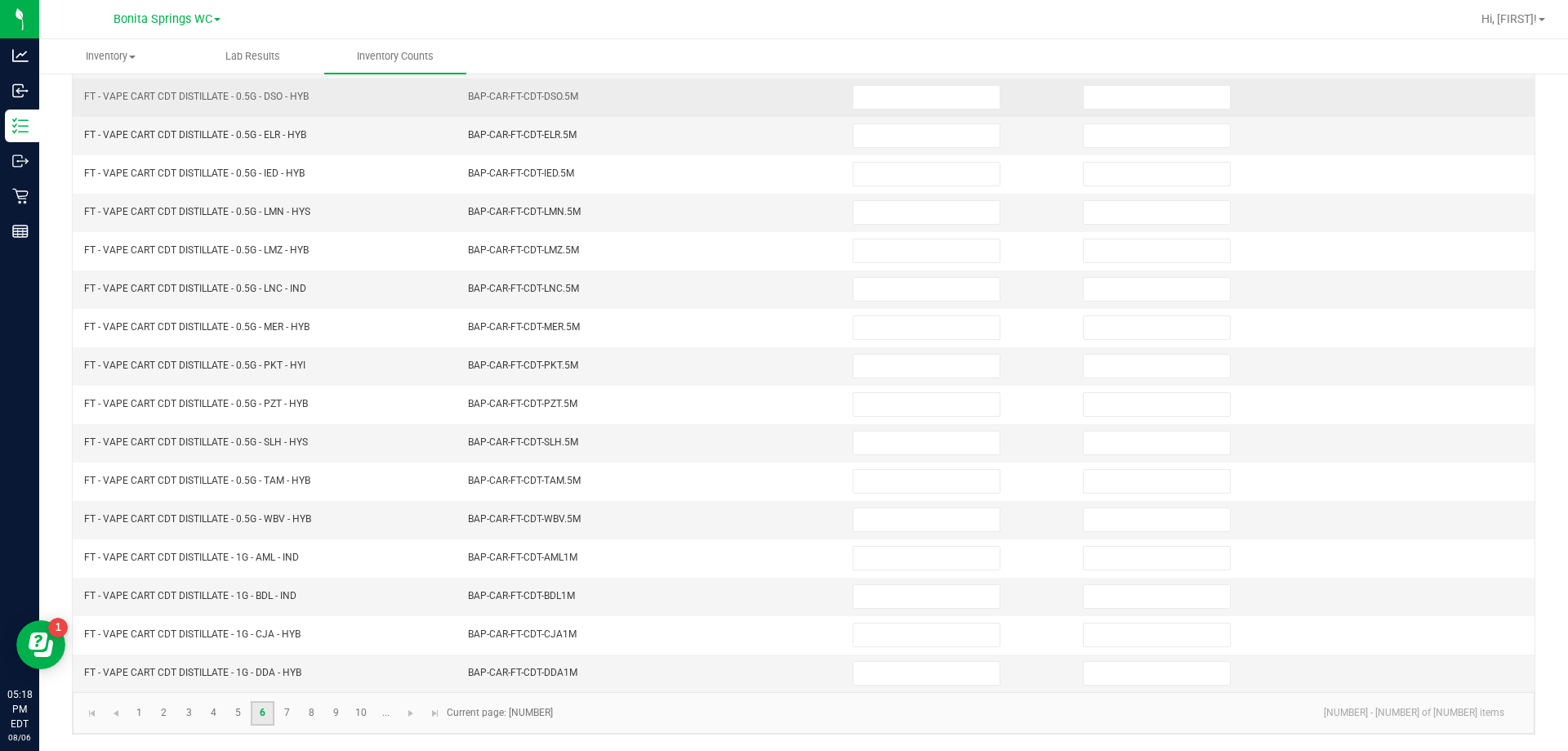 scroll, scrollTop: 12, scrollLeft: 0, axis: vertical 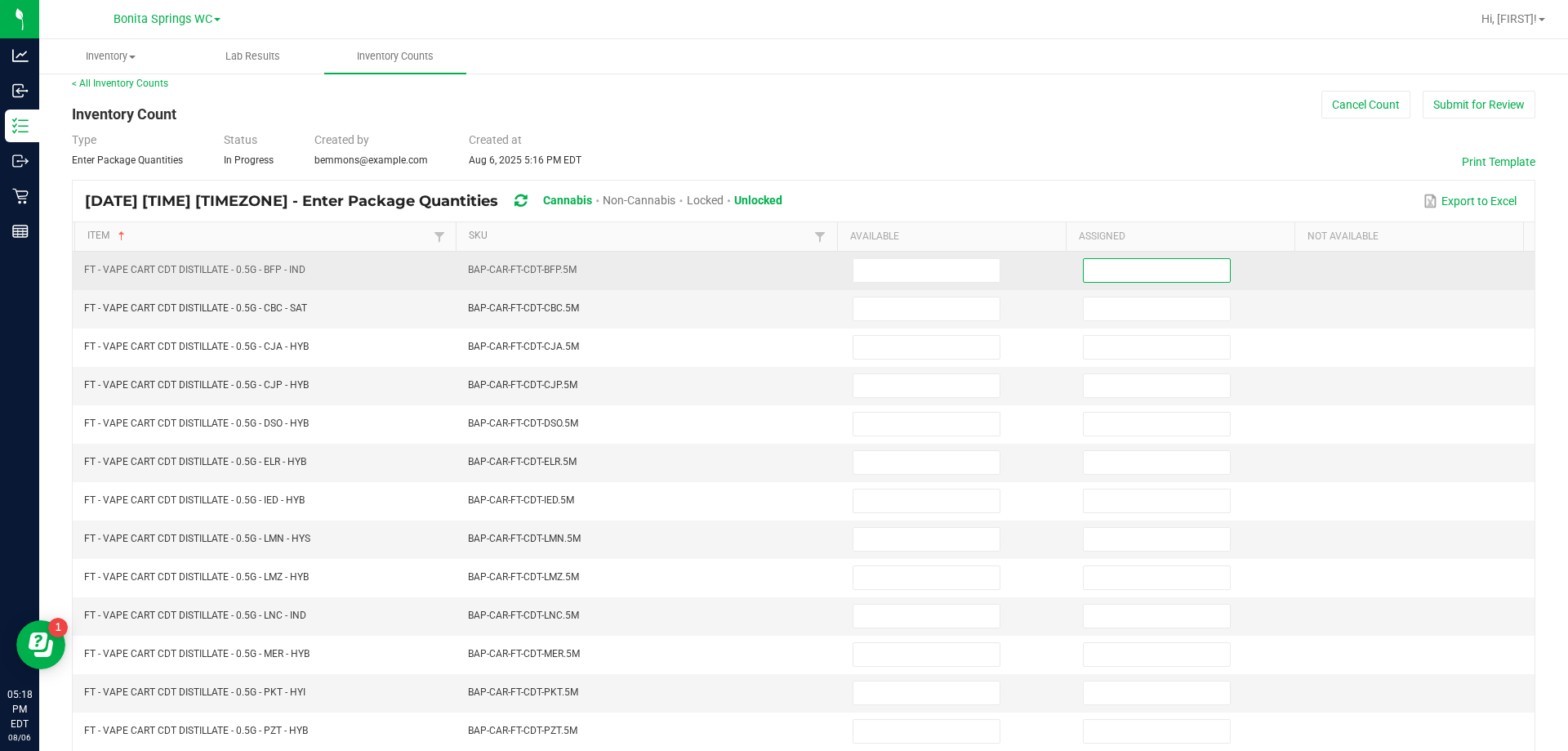 click at bounding box center (1156, 270) 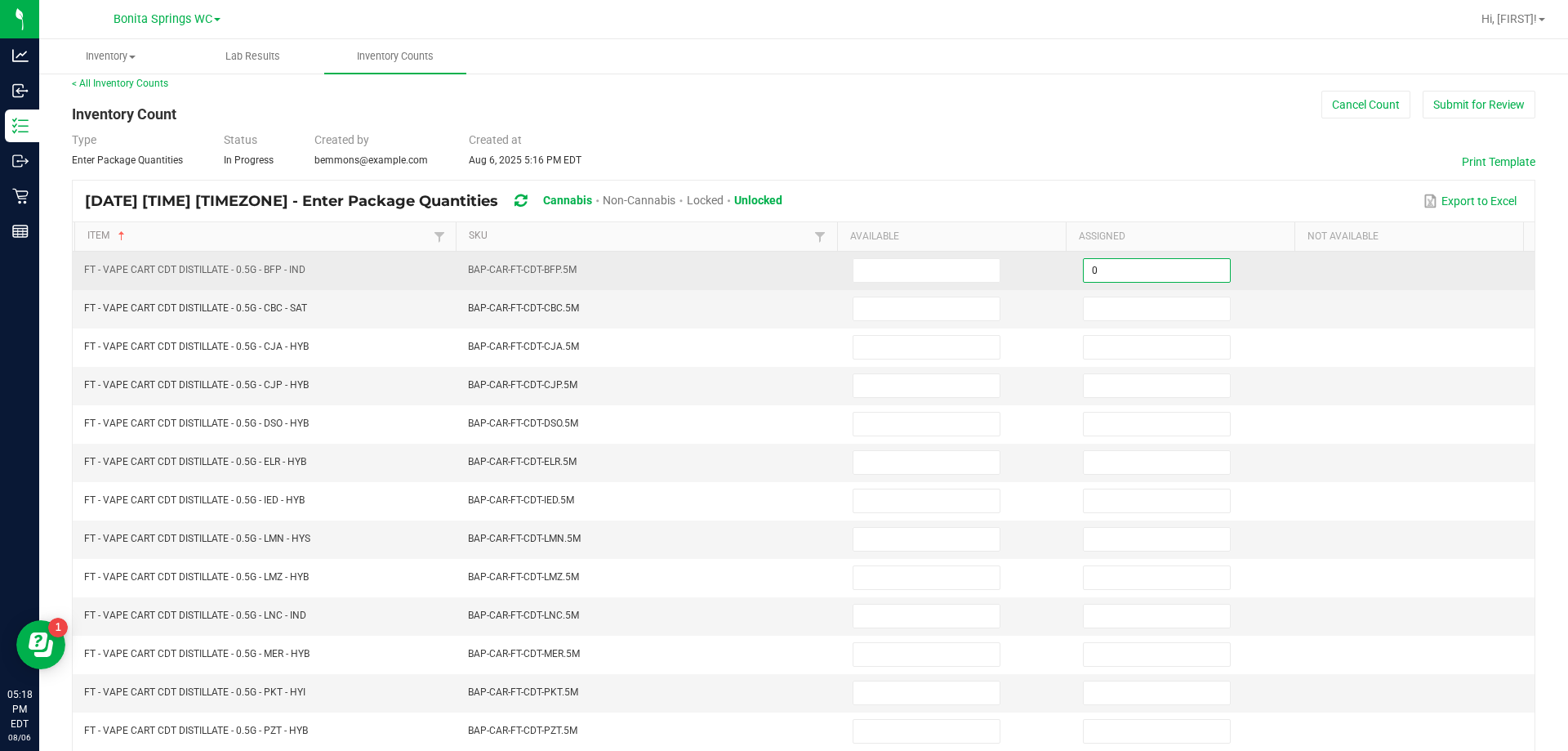type on "0" 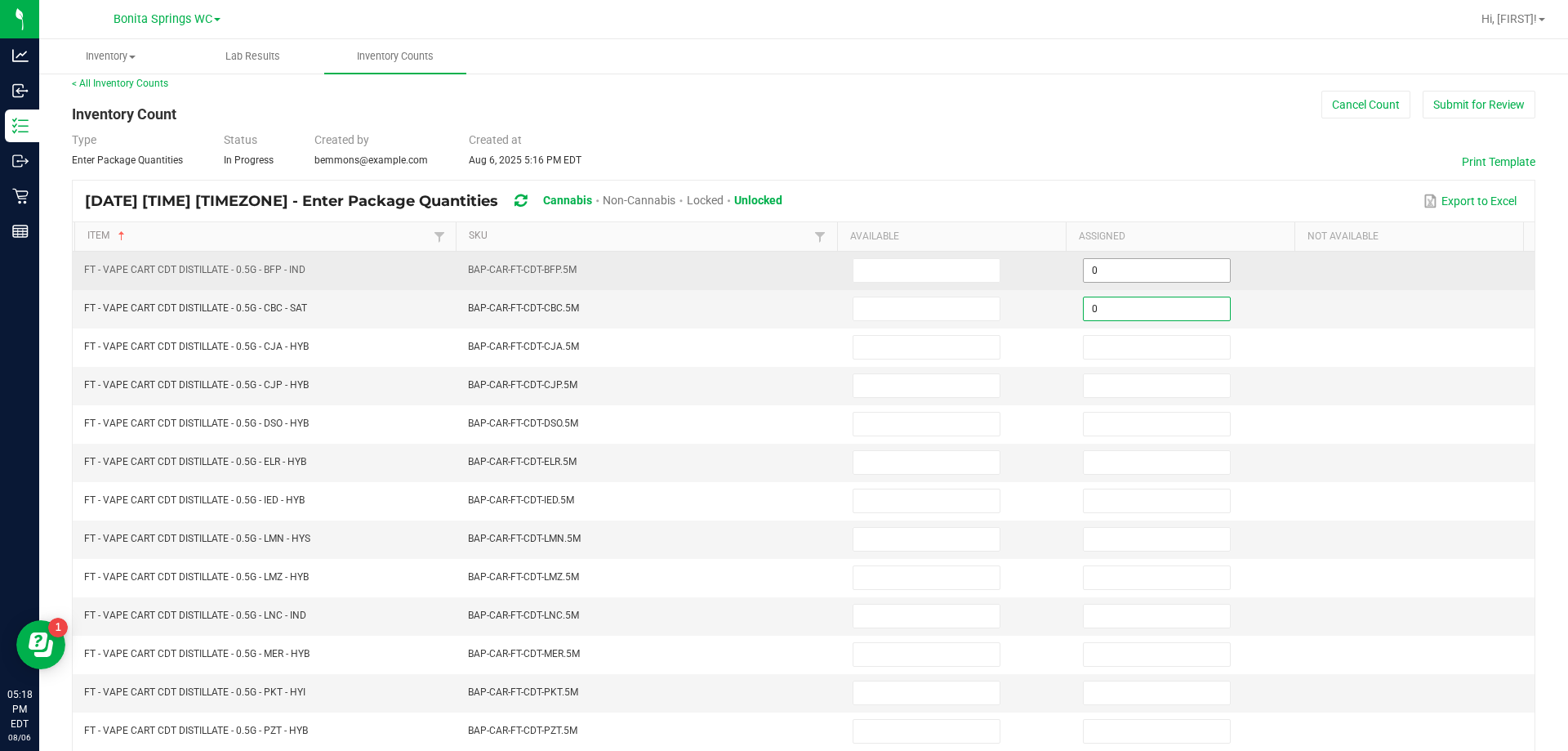 type 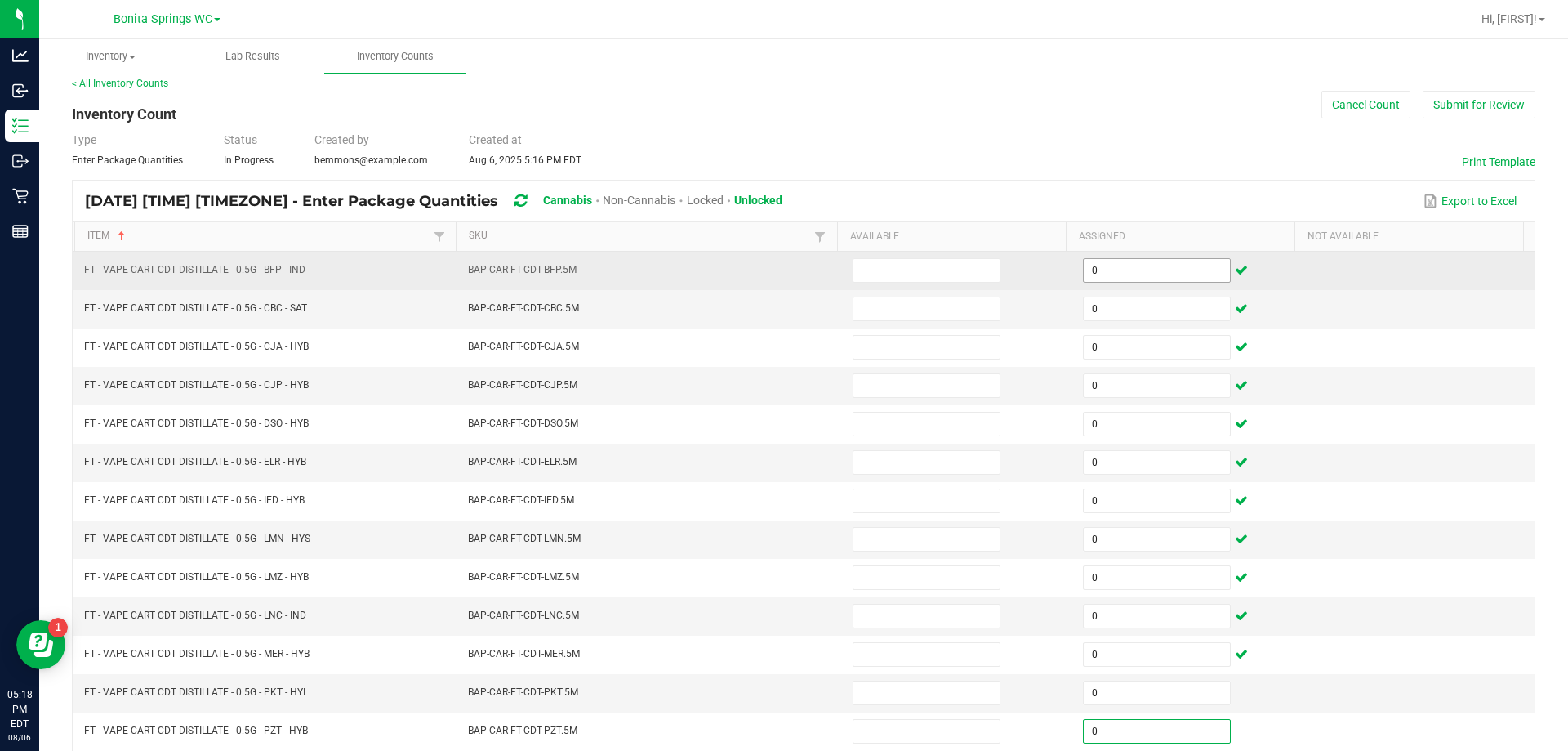 scroll, scrollTop: 339, scrollLeft: 0, axis: vertical 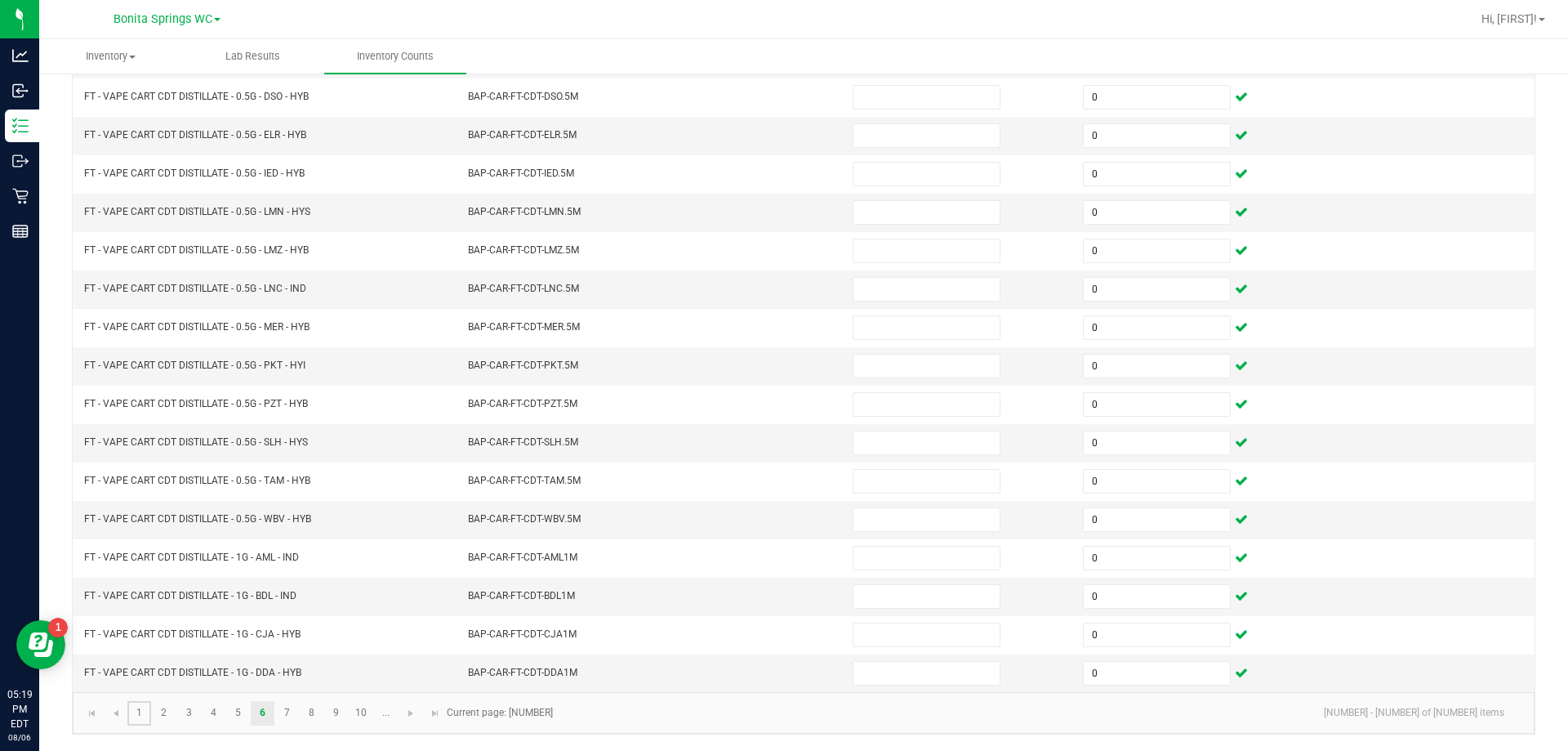 drag, startPoint x: 138, startPoint y: 717, endPoint x: 126, endPoint y: 699, distance: 21.633308 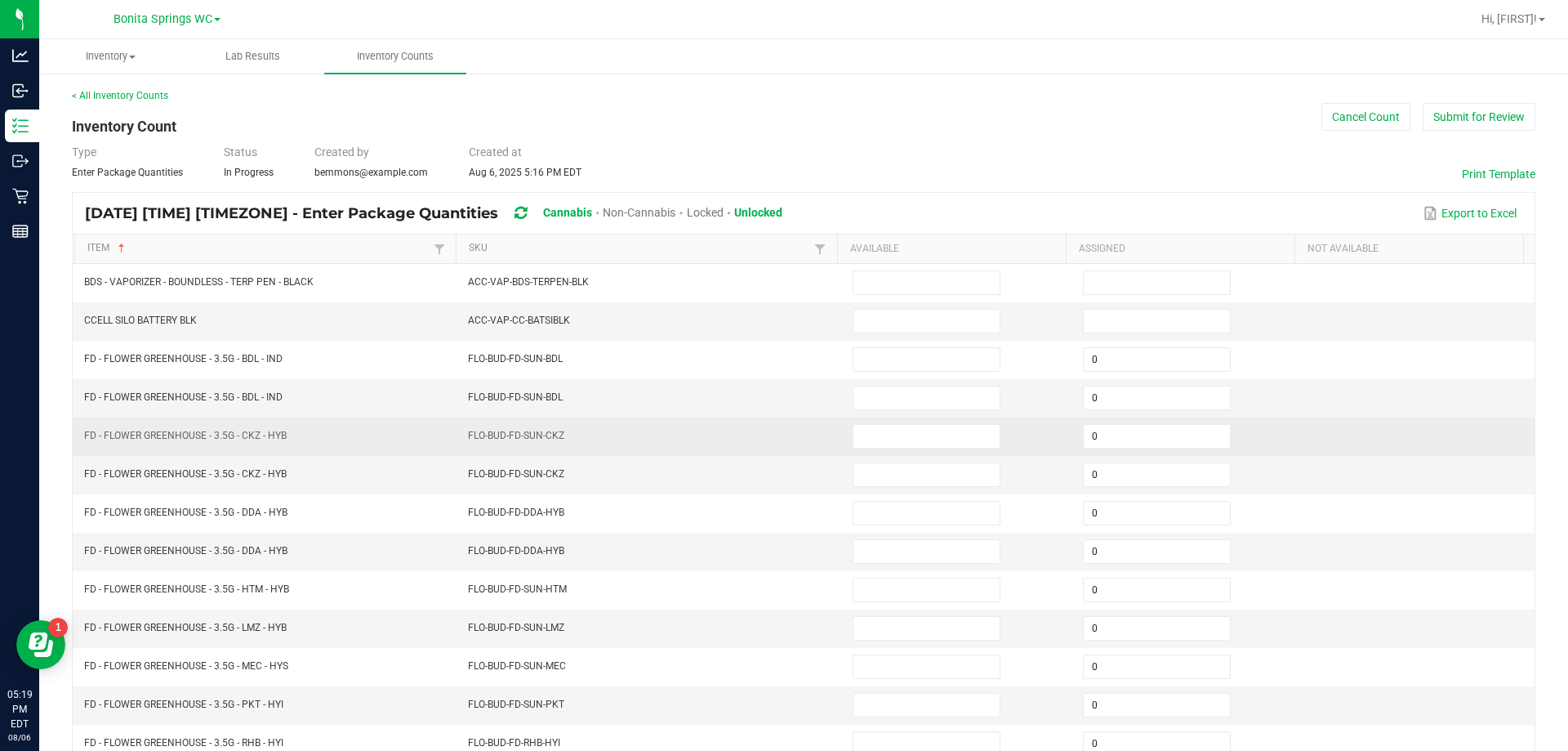 scroll, scrollTop: 82, scrollLeft: 0, axis: vertical 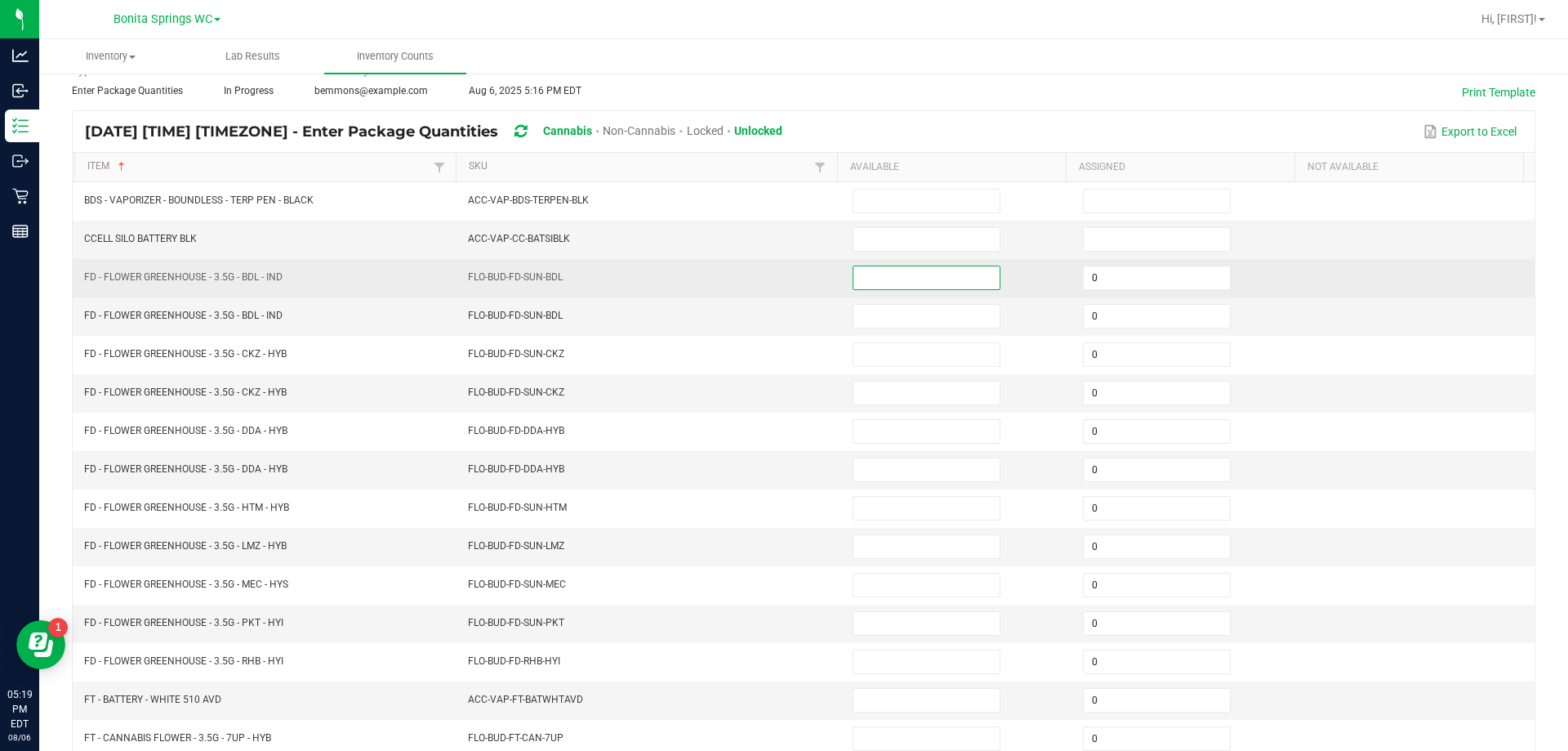 click at bounding box center [926, 278] 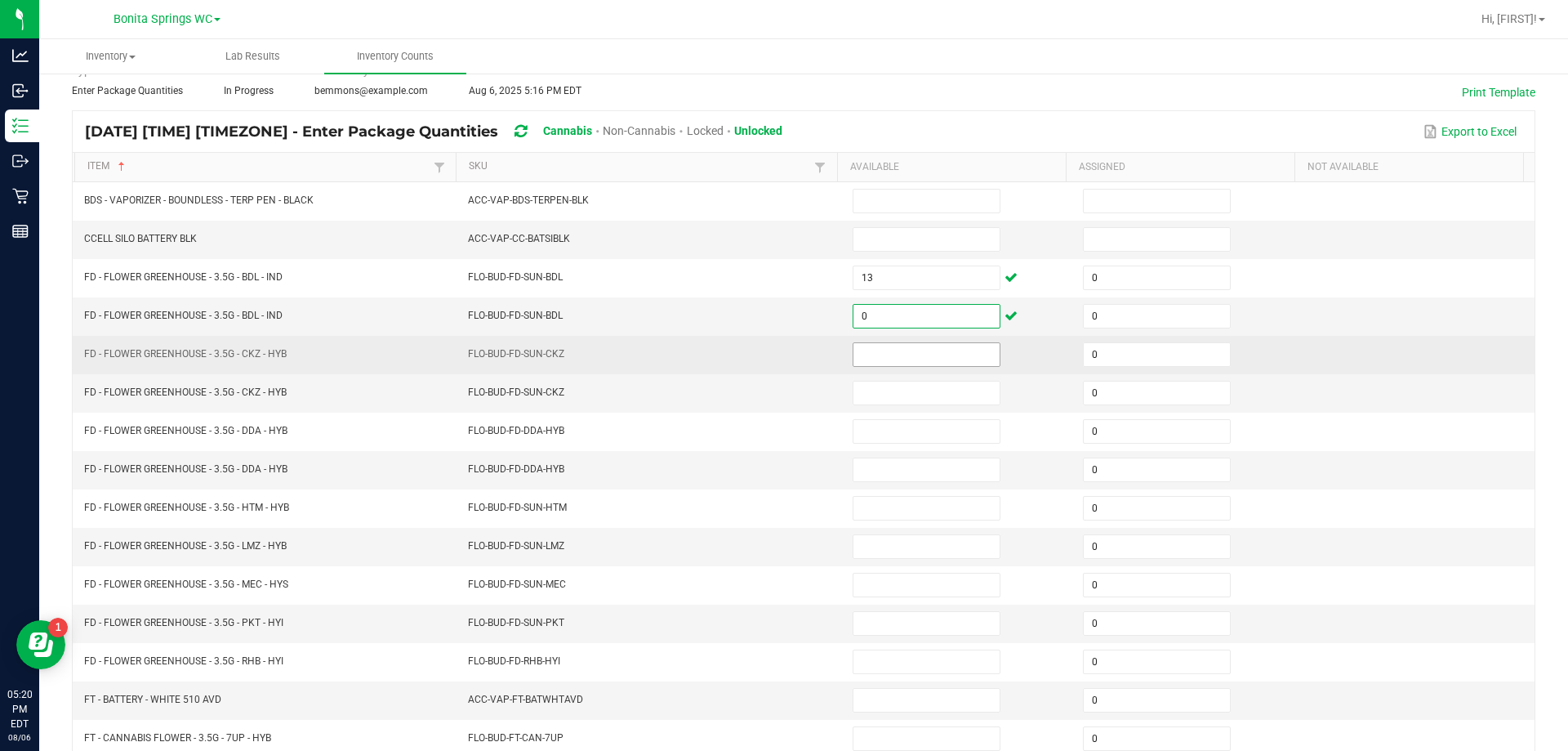 click at bounding box center (926, 355) 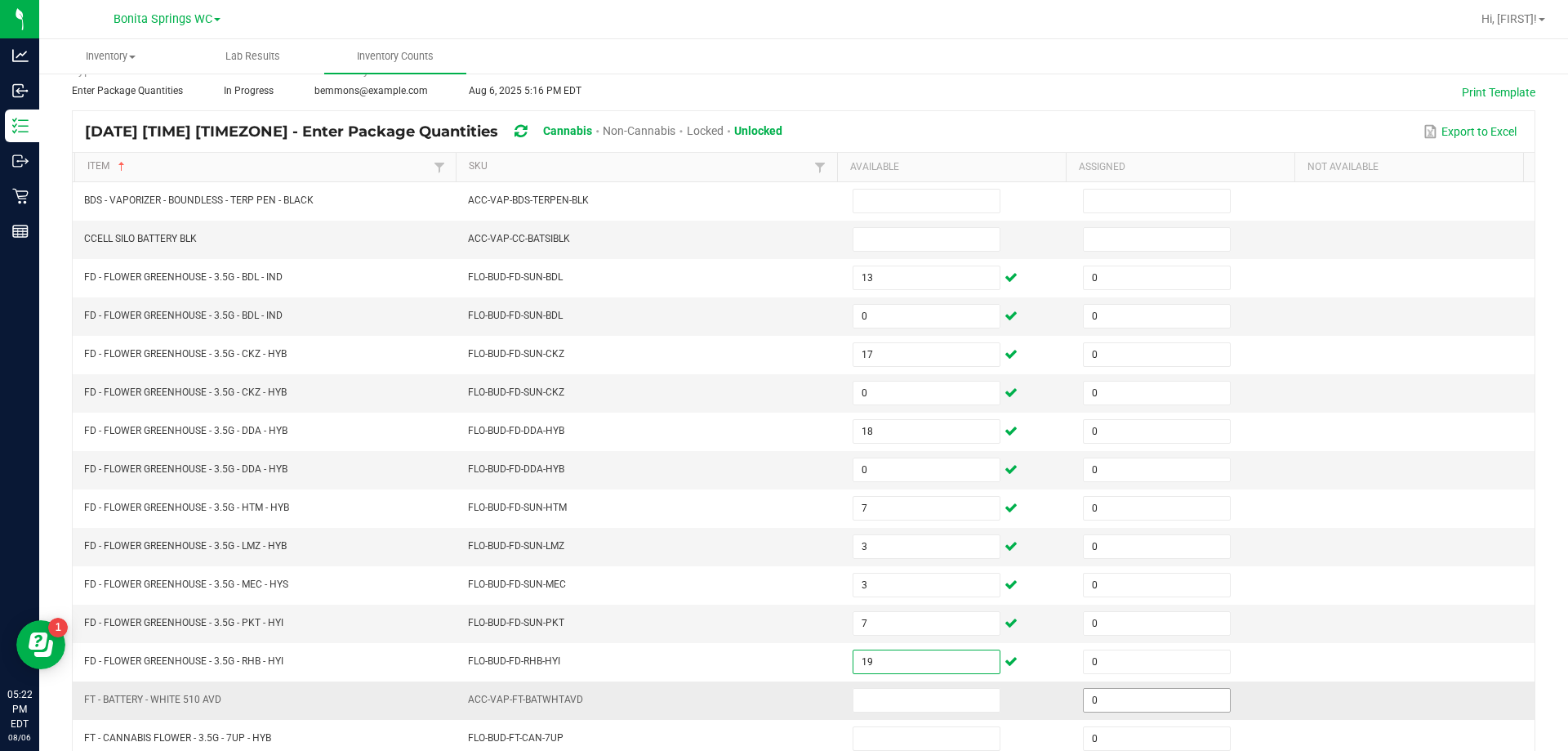 click on "0" at bounding box center [1156, 700] 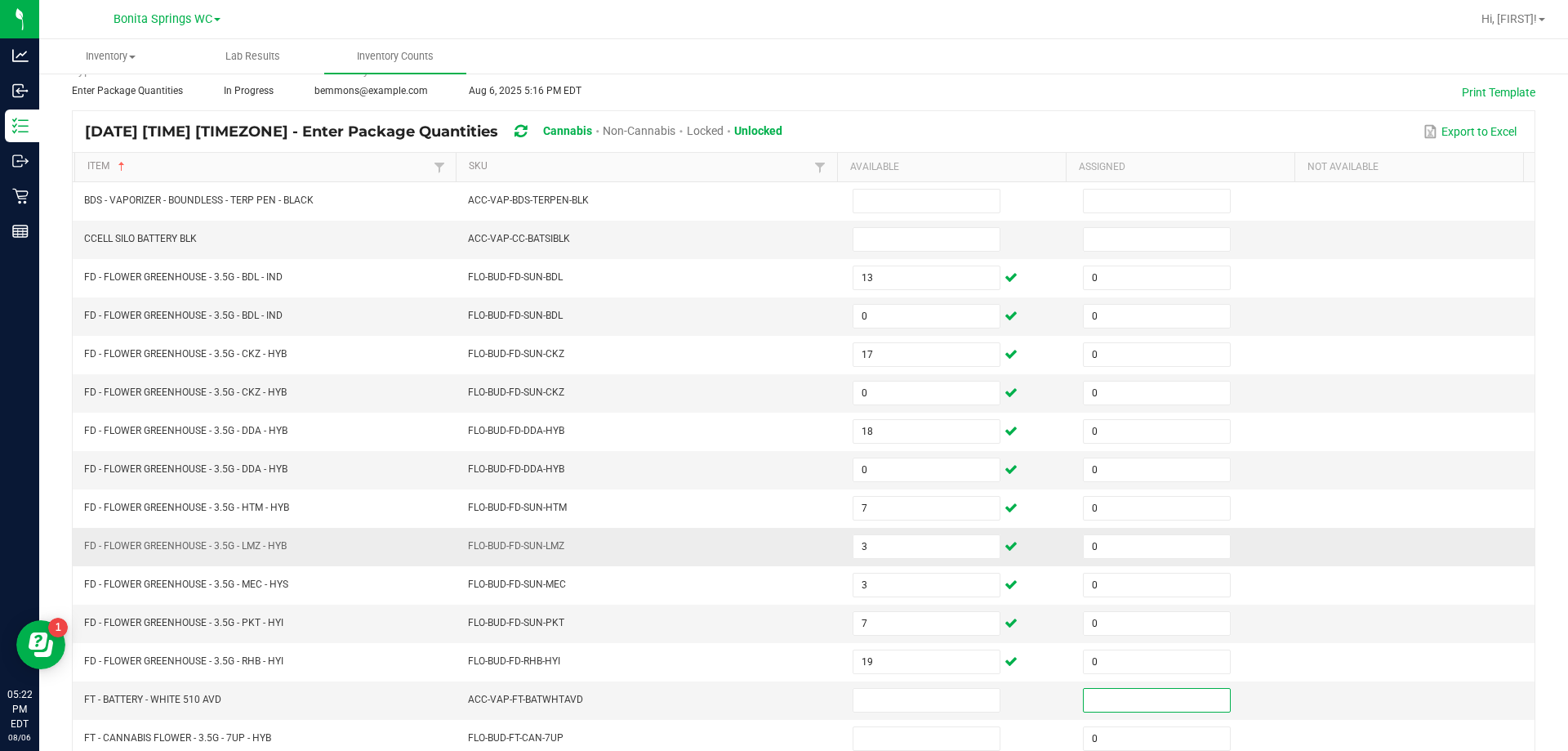click on "FLO-BUD-FD-SUN-LMZ" at bounding box center [650, 547] 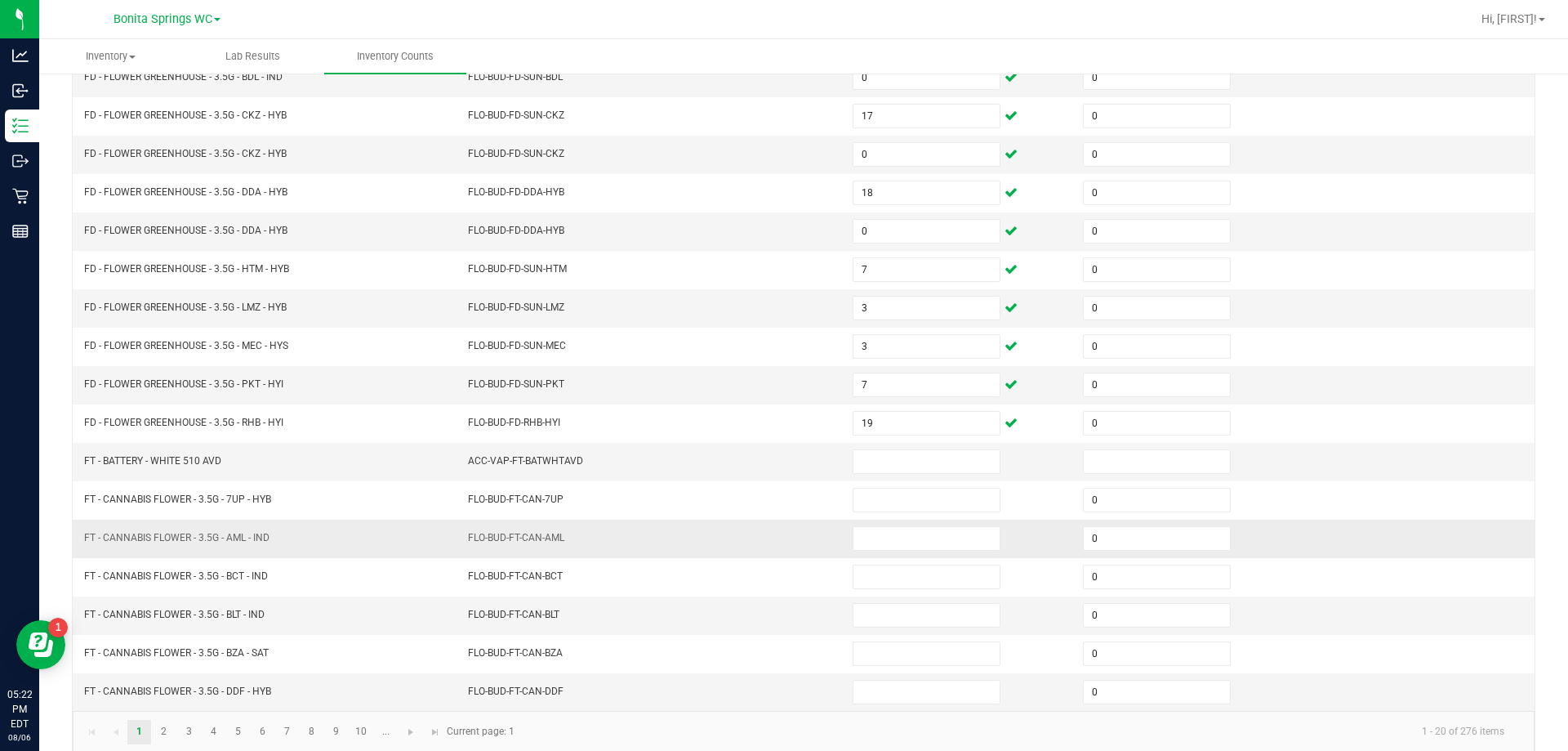scroll, scrollTop: 327, scrollLeft: 0, axis: vertical 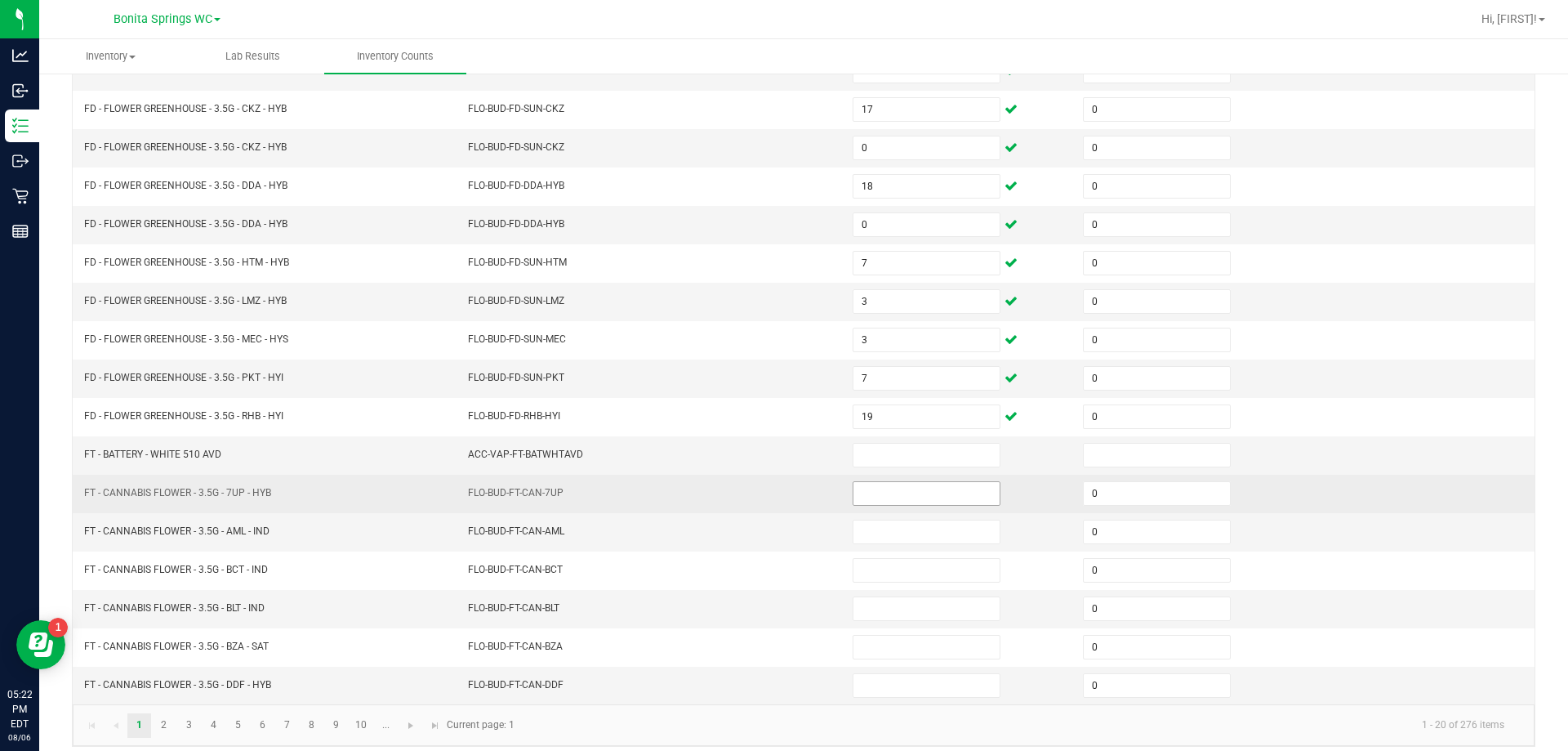 click at bounding box center (926, 494) 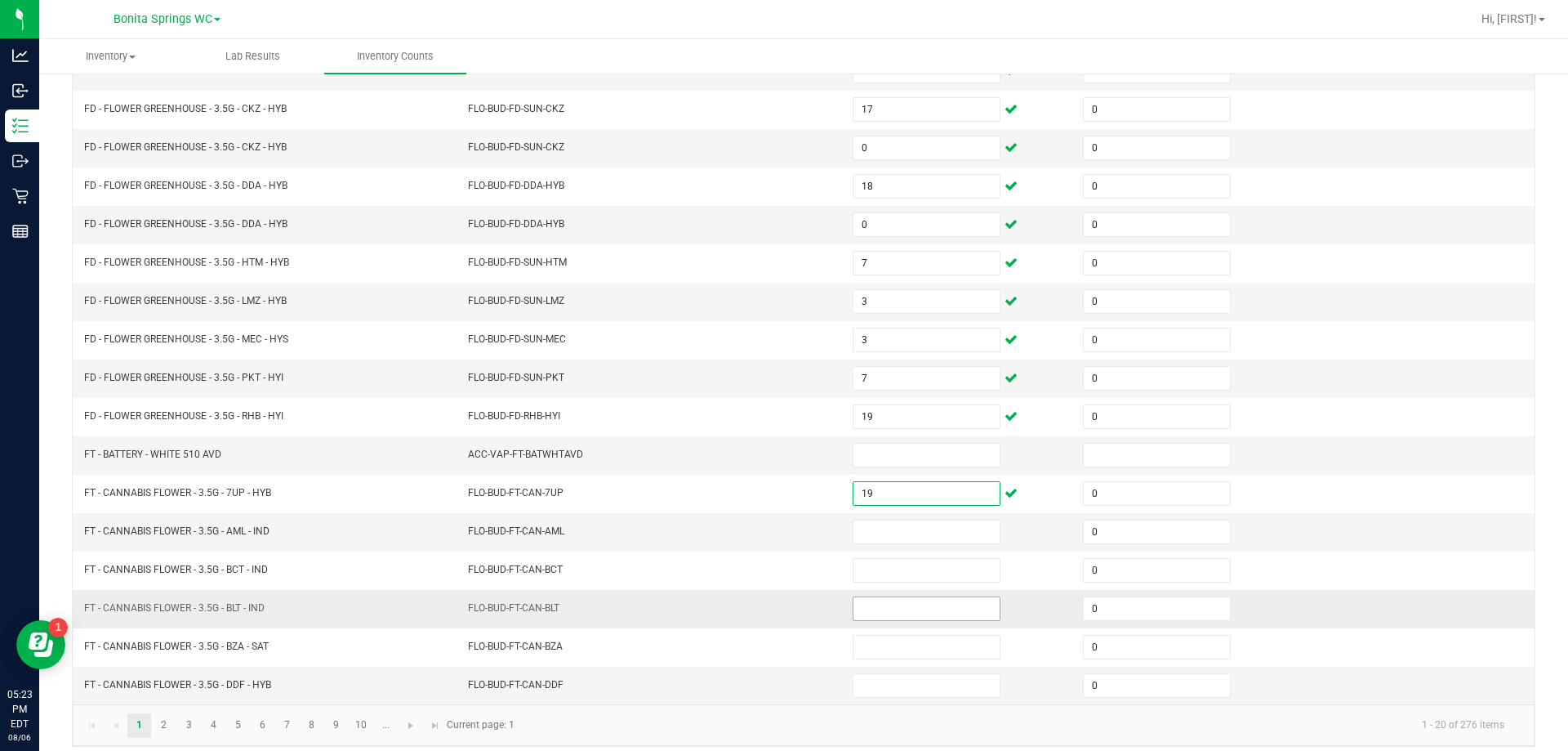 click at bounding box center [926, 609] 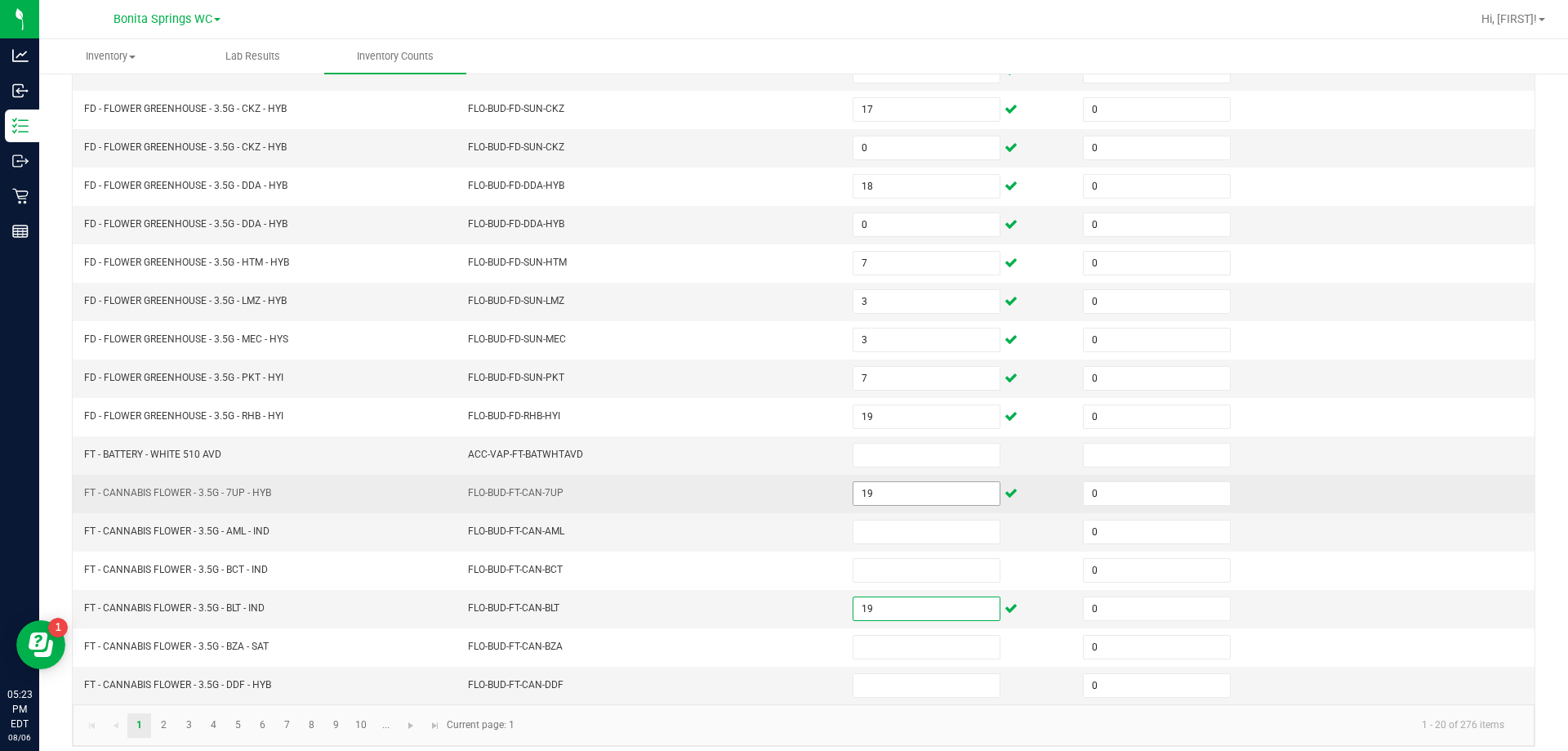 click on "19" at bounding box center [926, 494] 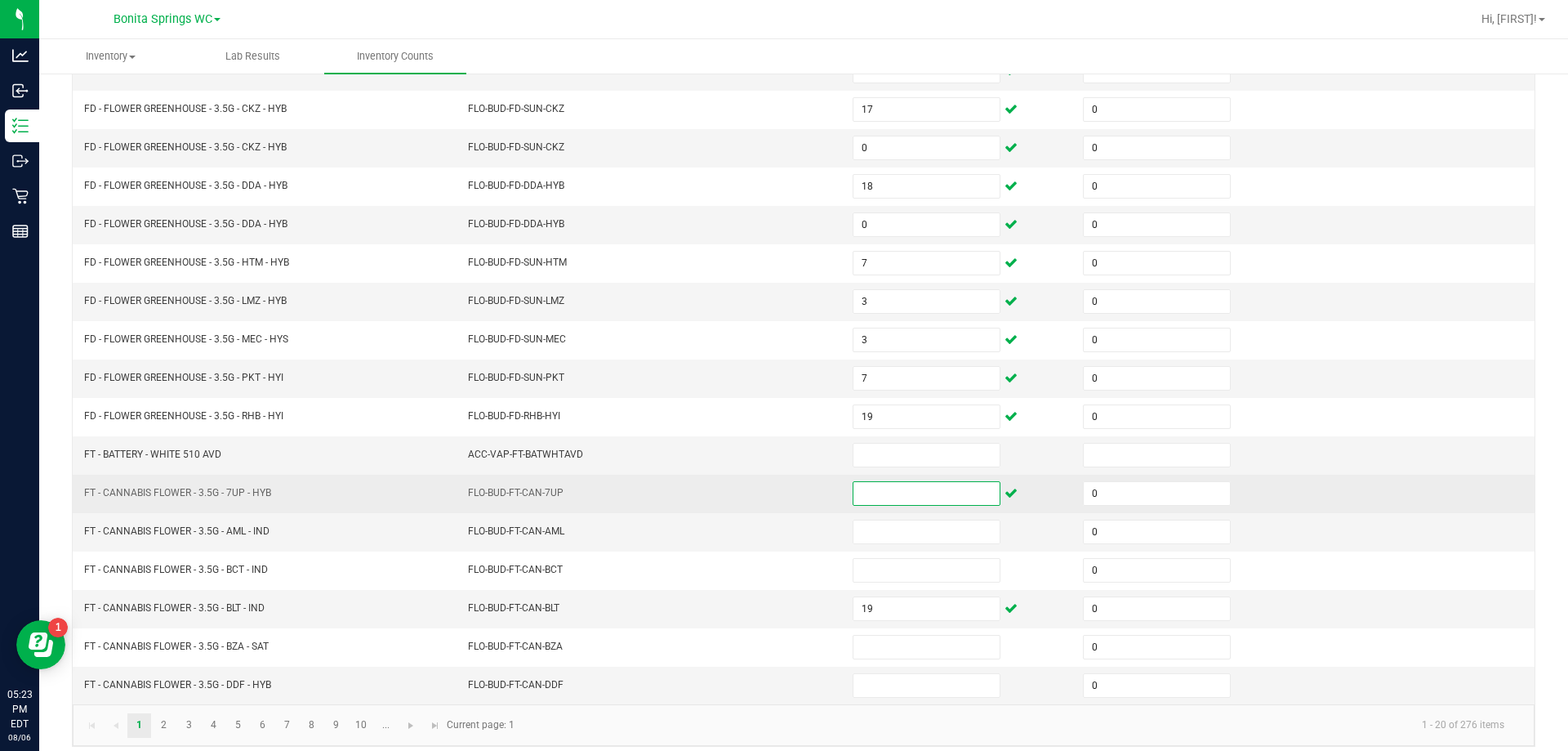 scroll, scrollTop: 339, scrollLeft: 0, axis: vertical 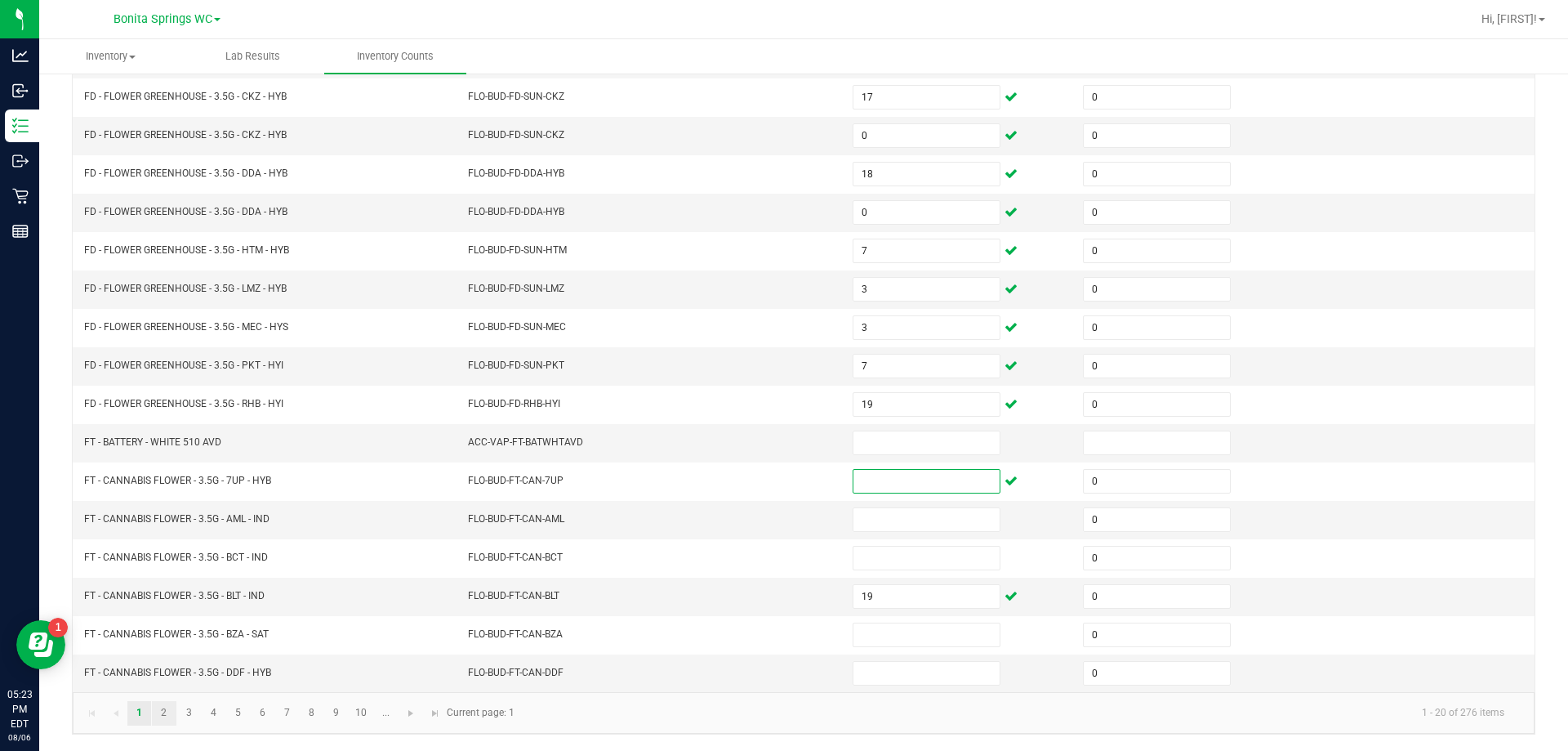 click on "2" 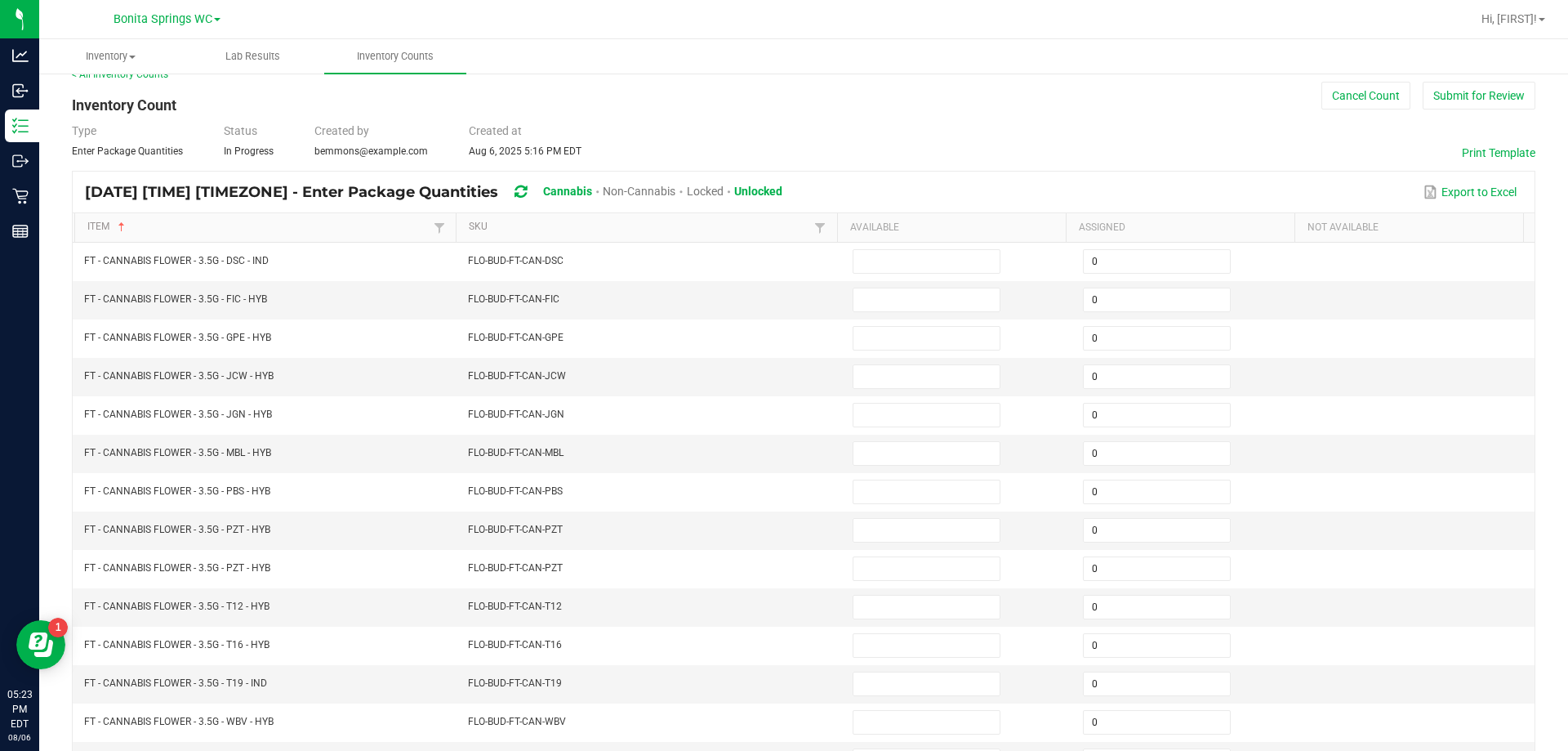 scroll, scrollTop: 20, scrollLeft: 0, axis: vertical 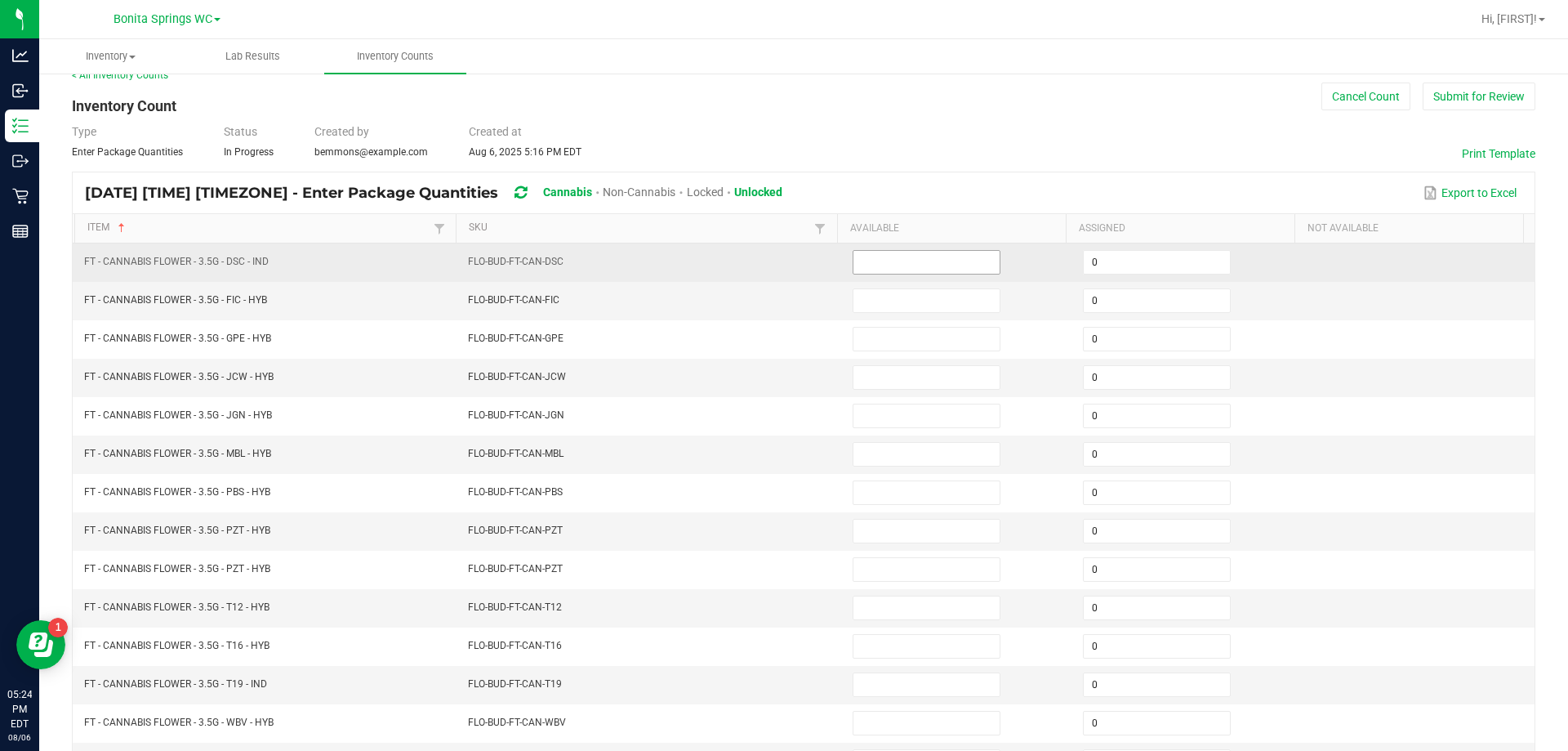 click at bounding box center [926, 262] 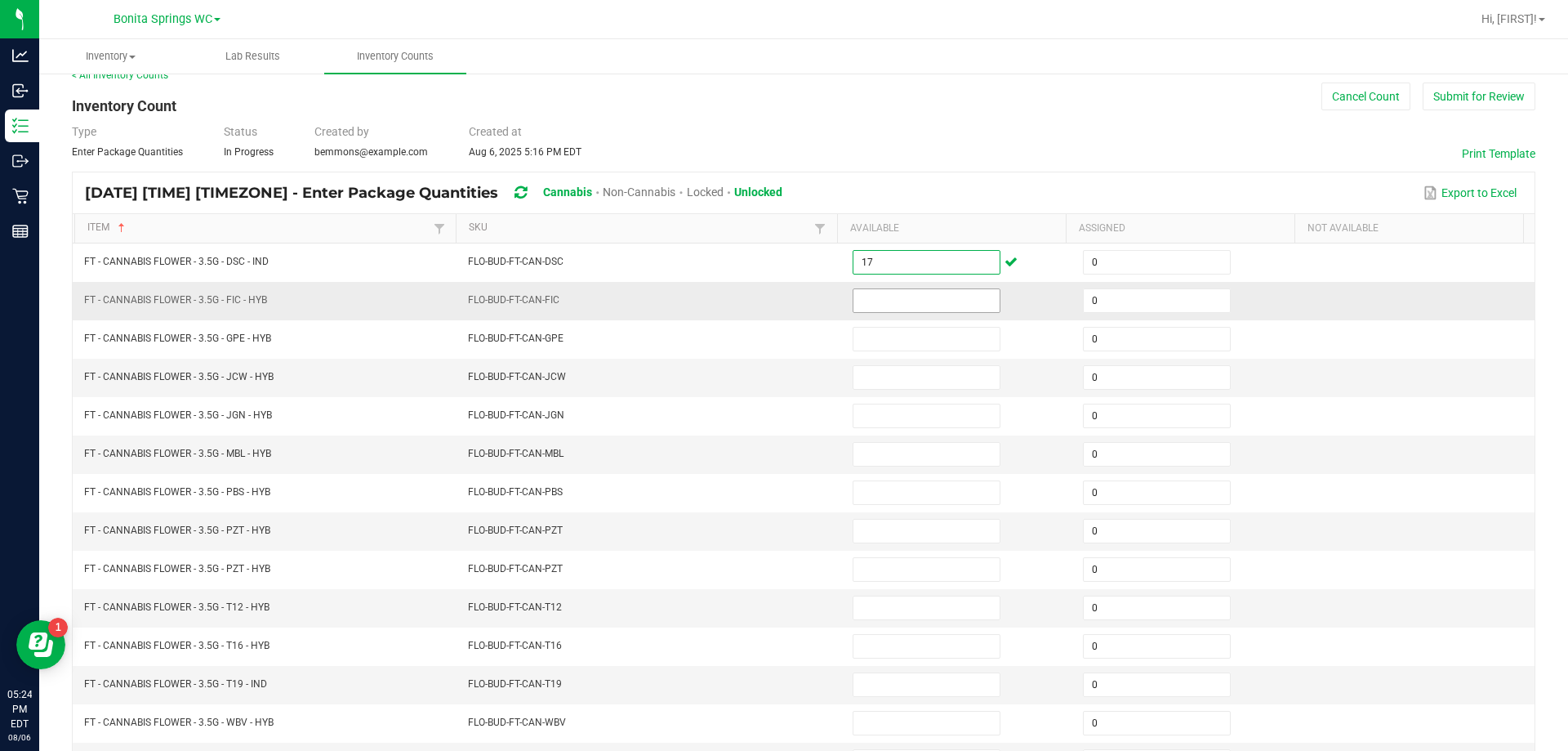 click at bounding box center [926, 301] 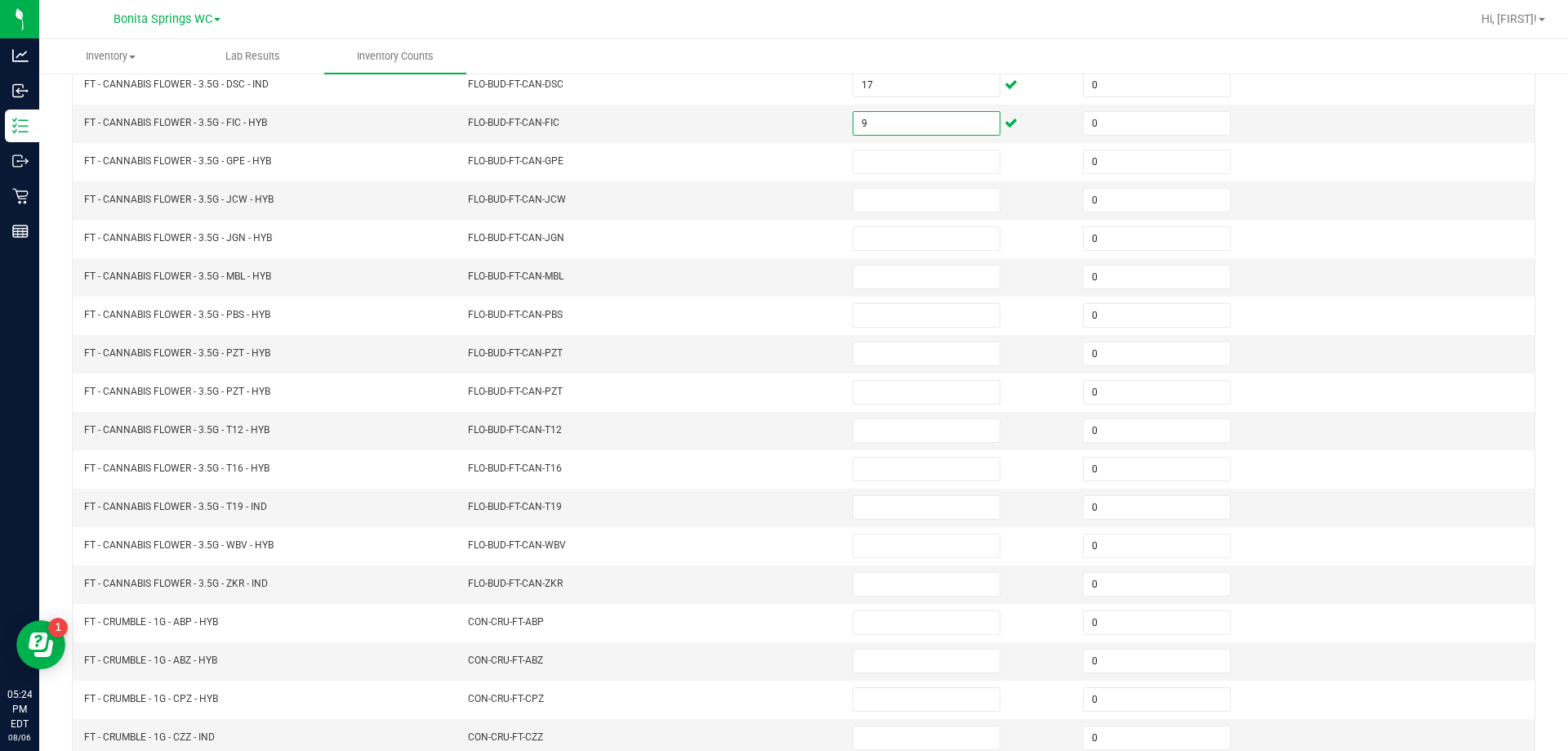 scroll, scrollTop: 339, scrollLeft: 0, axis: vertical 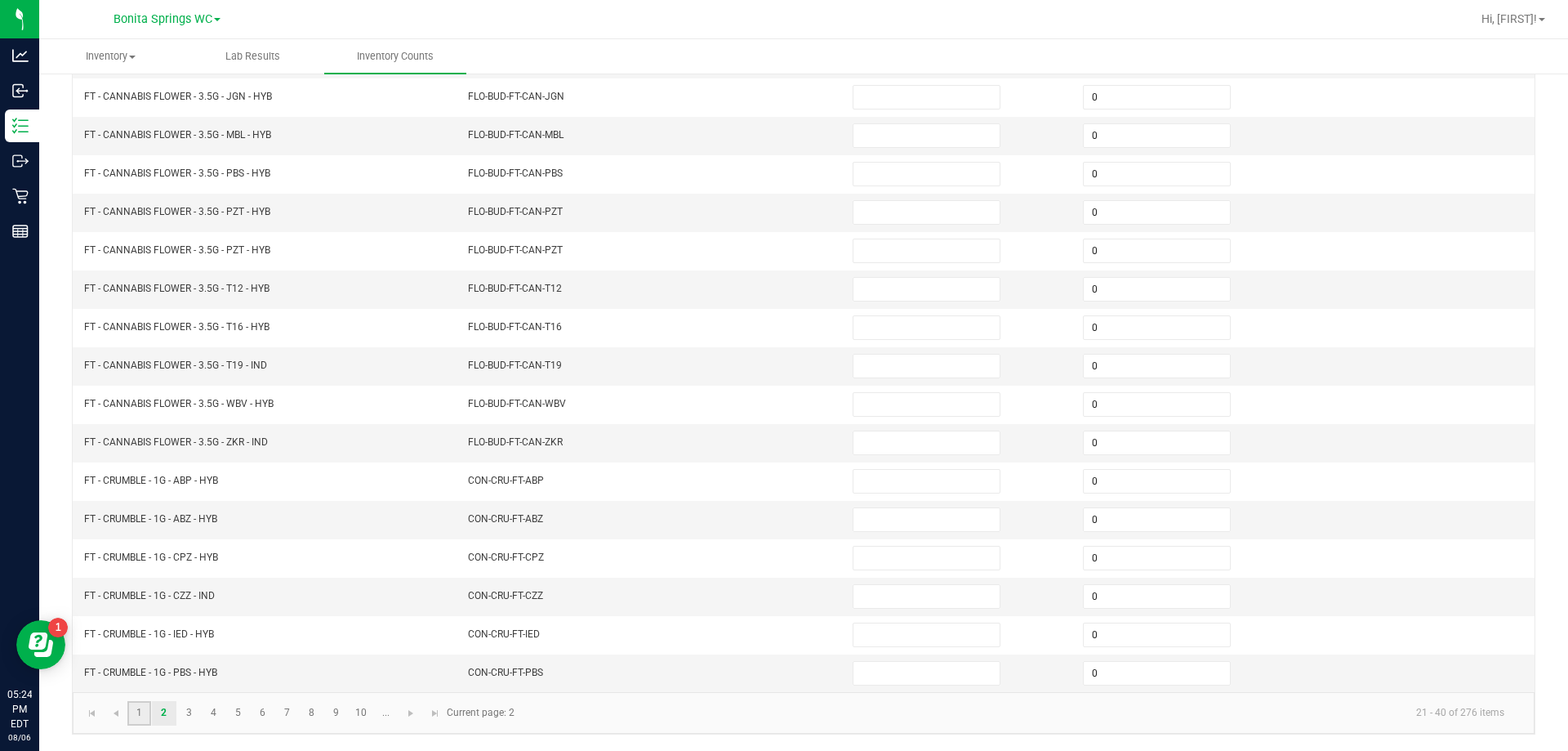 click on "1" 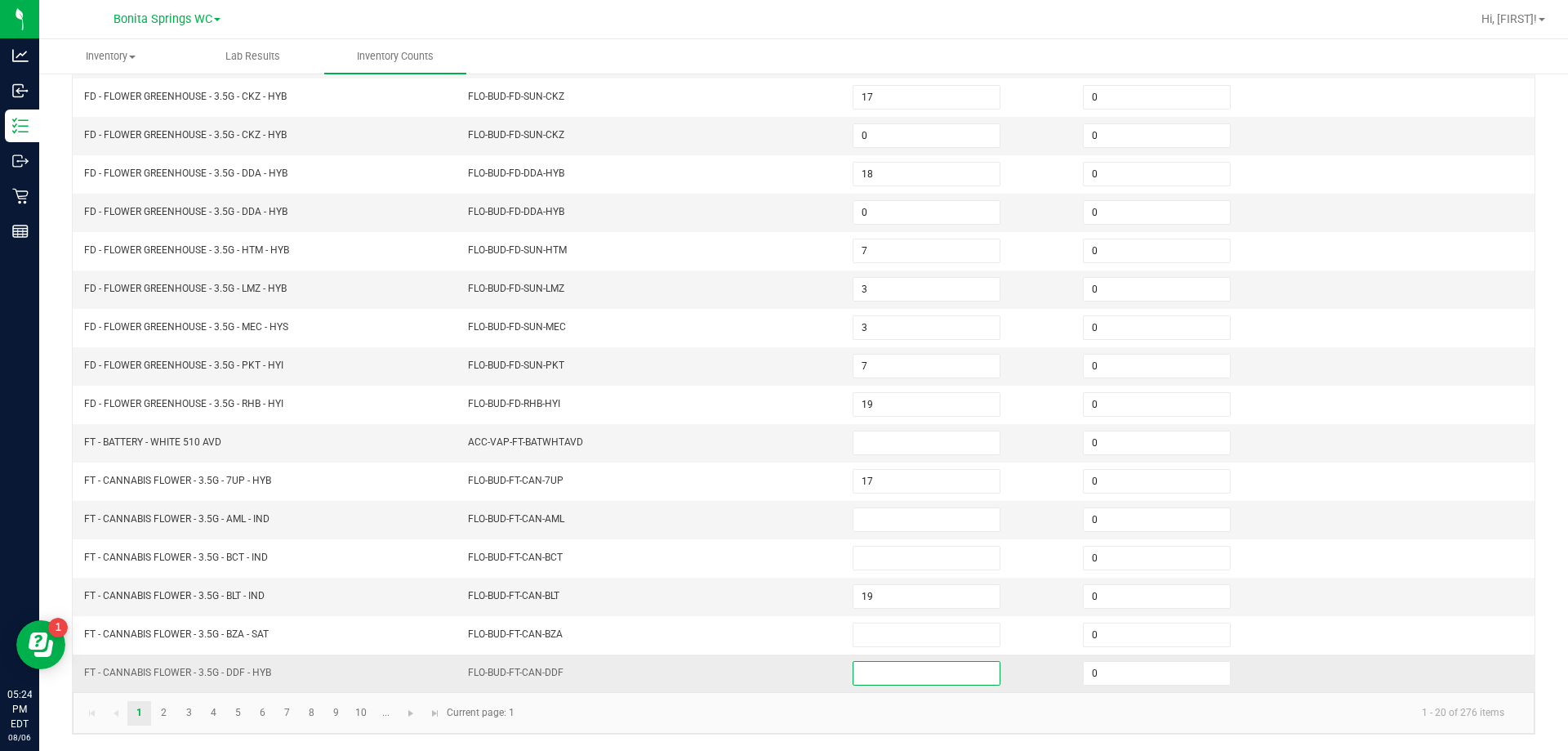 click at bounding box center (926, 673) 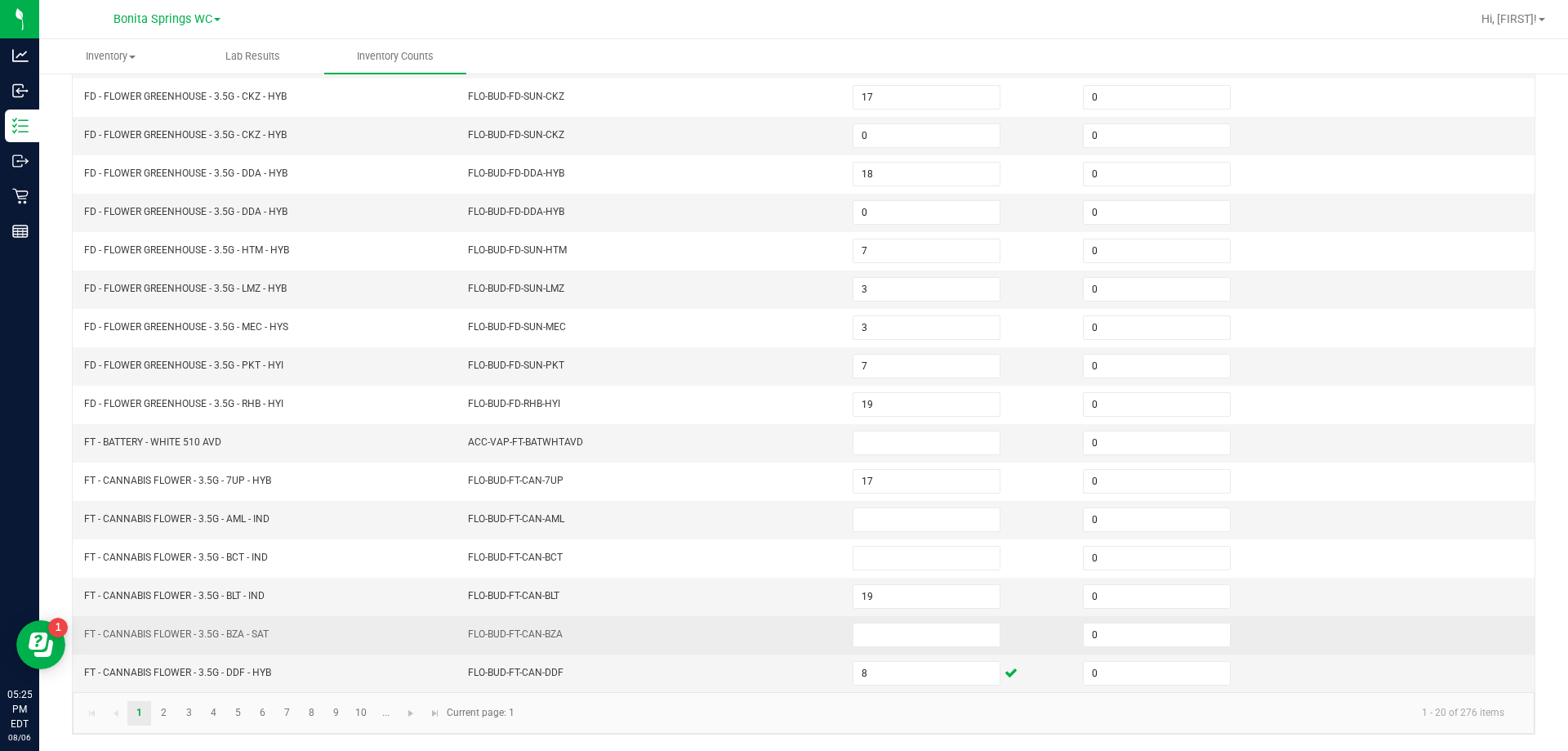 click on "FLO-BUD-FT-CAN-BZA" at bounding box center [650, 635] 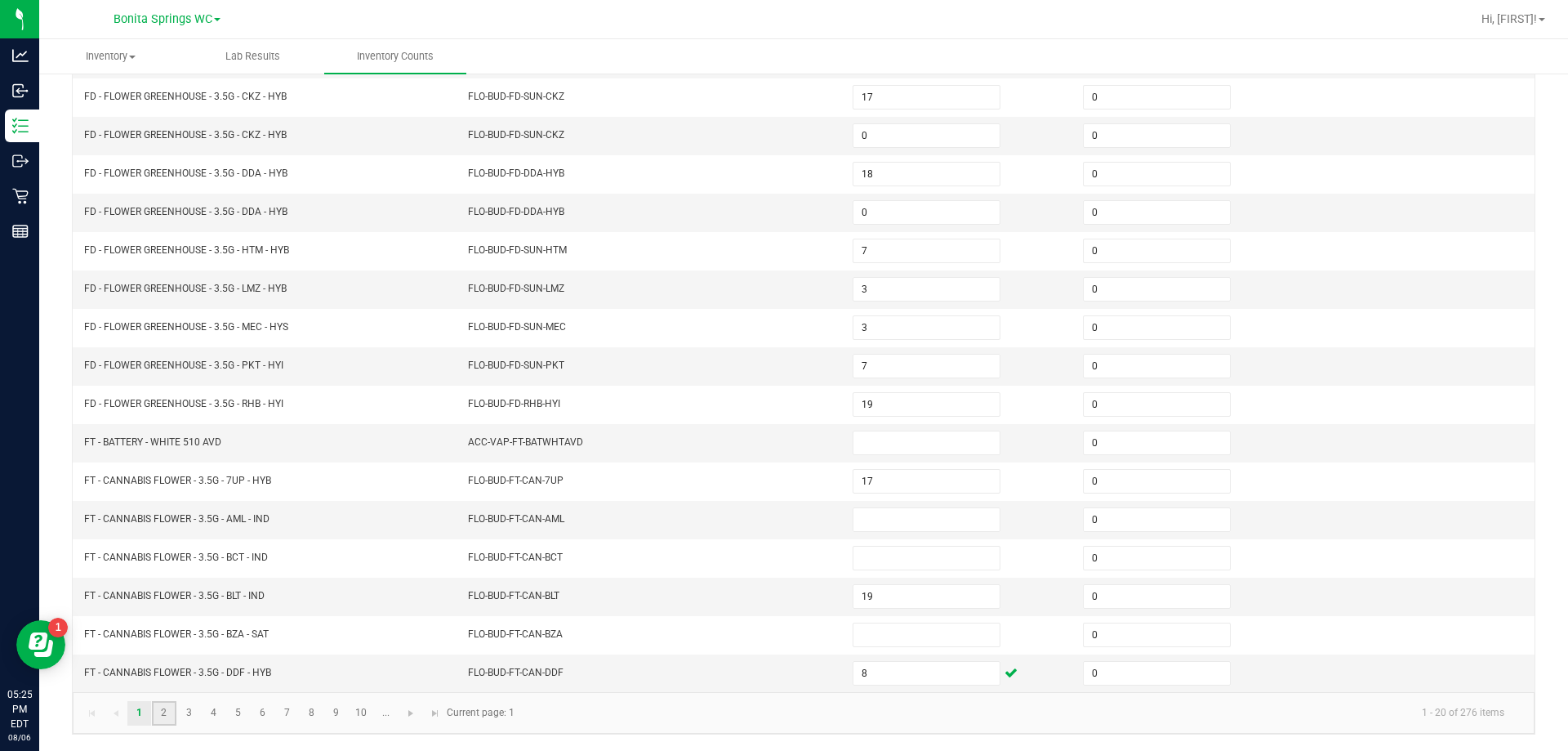 click on "2" 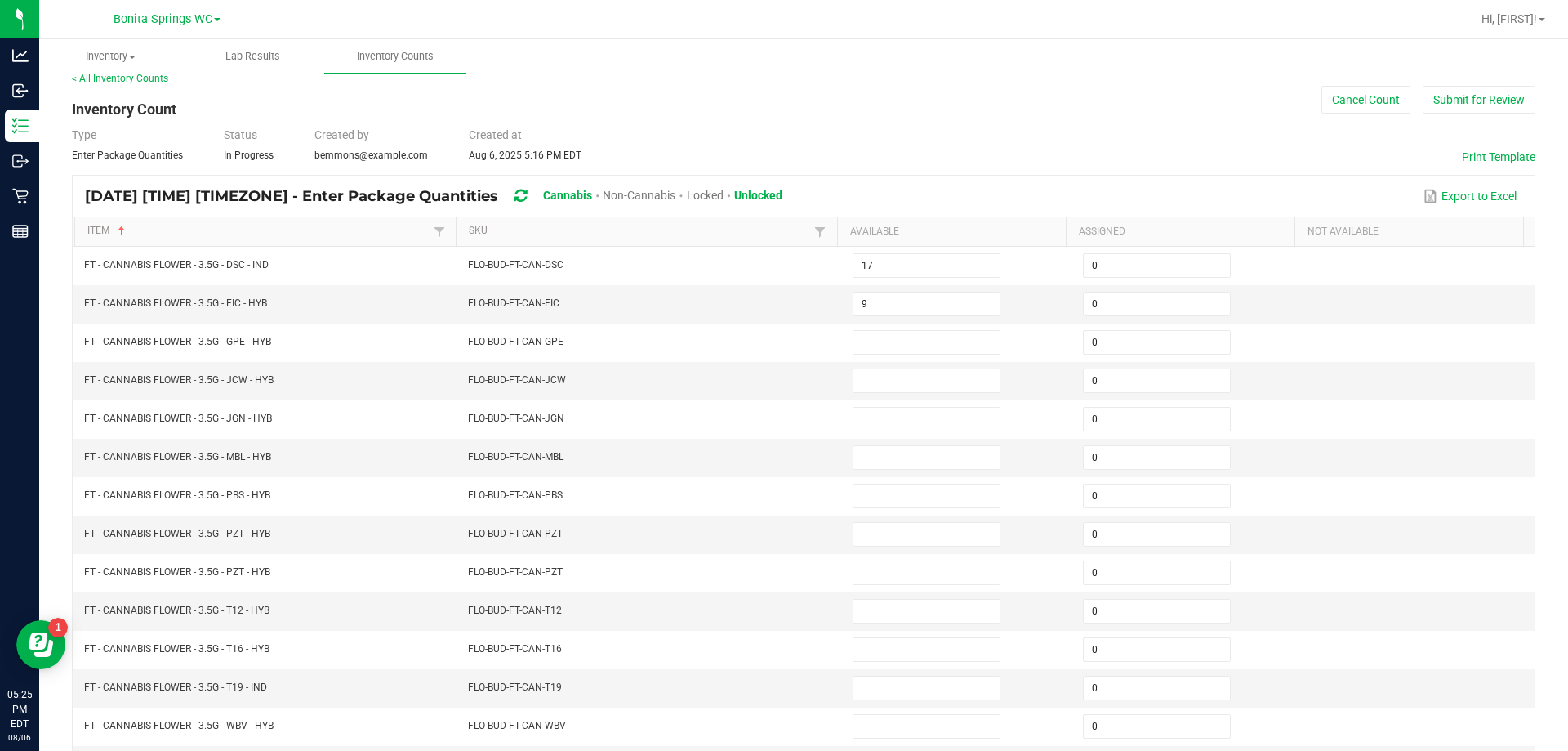 scroll, scrollTop: 12, scrollLeft: 0, axis: vertical 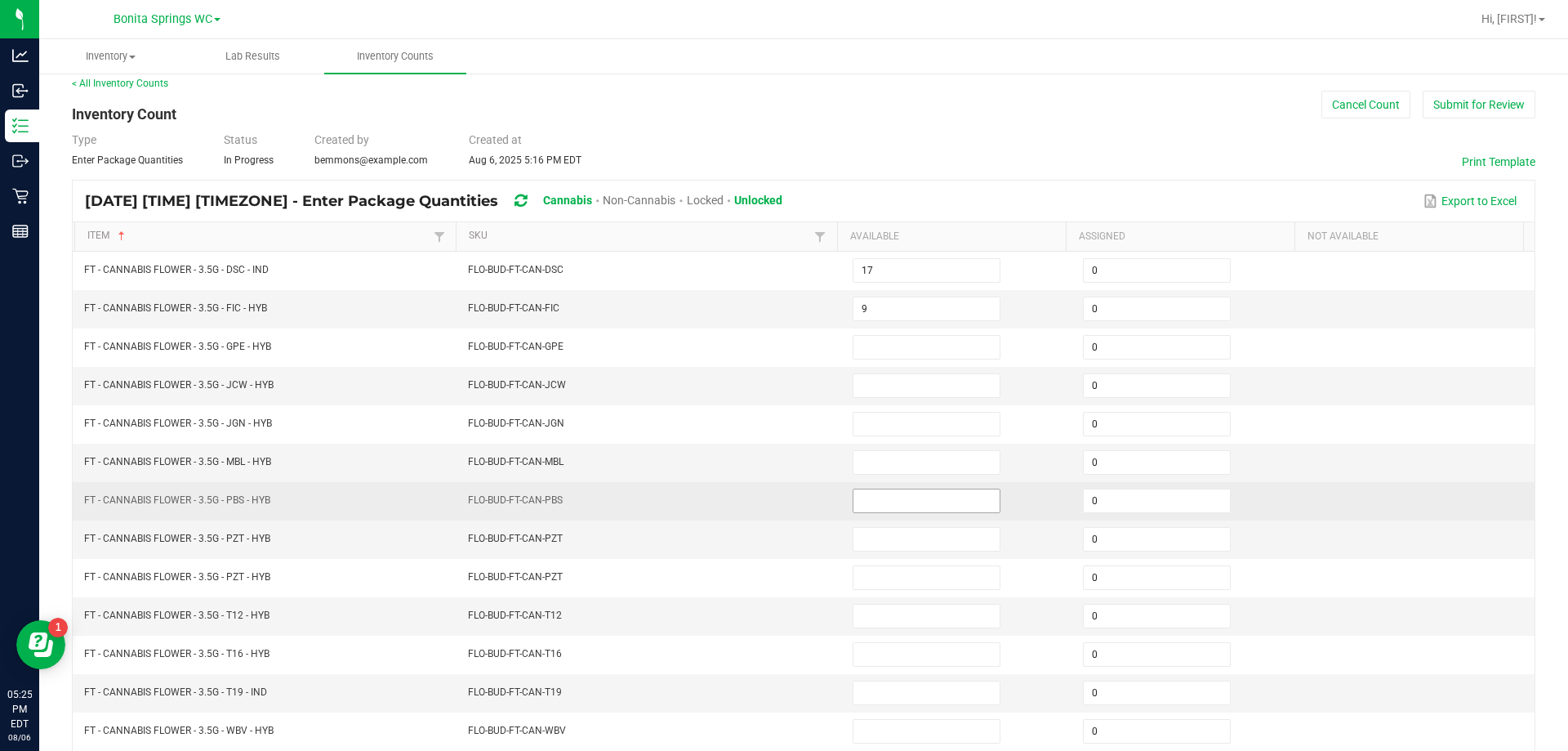 click at bounding box center [926, 501] 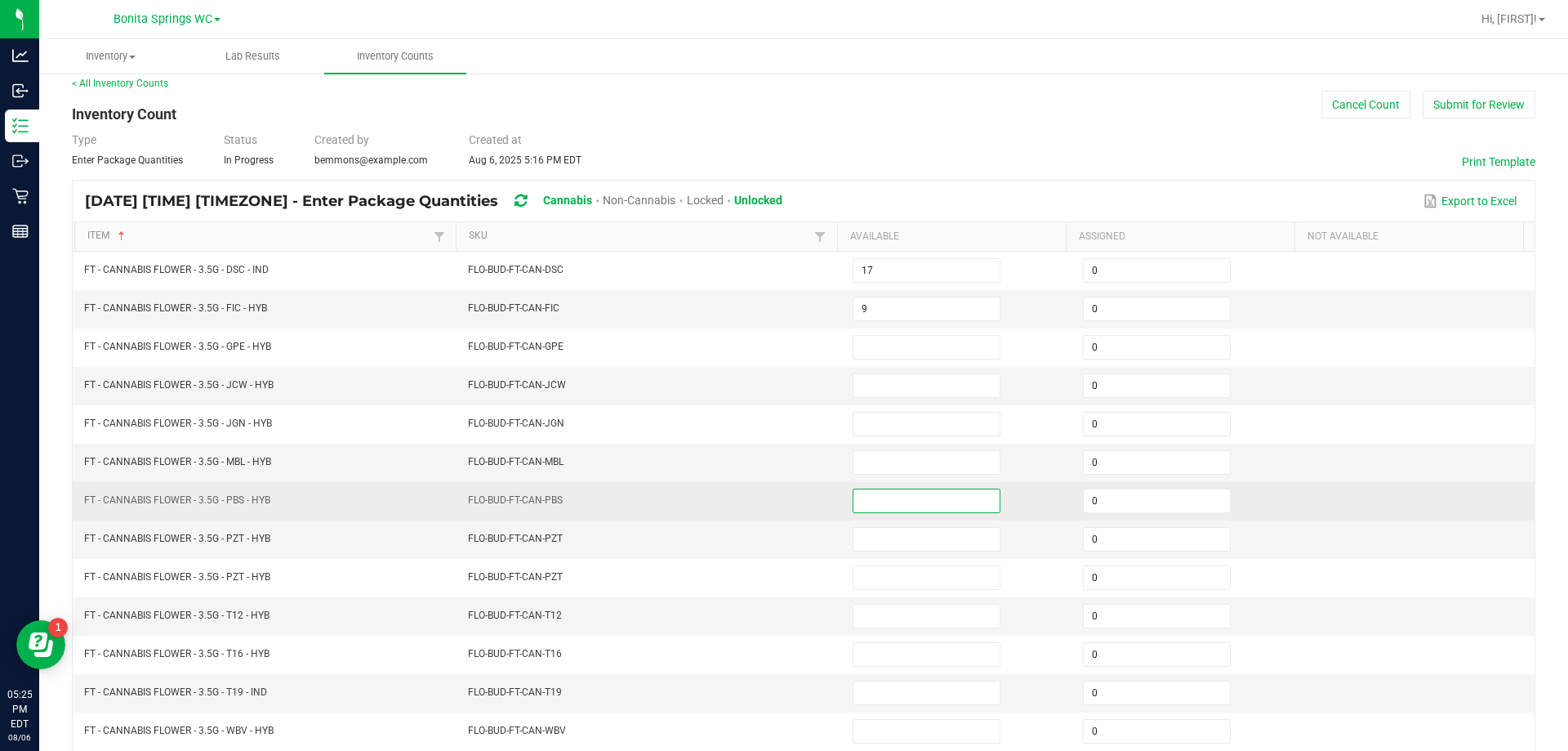 click at bounding box center (926, 501) 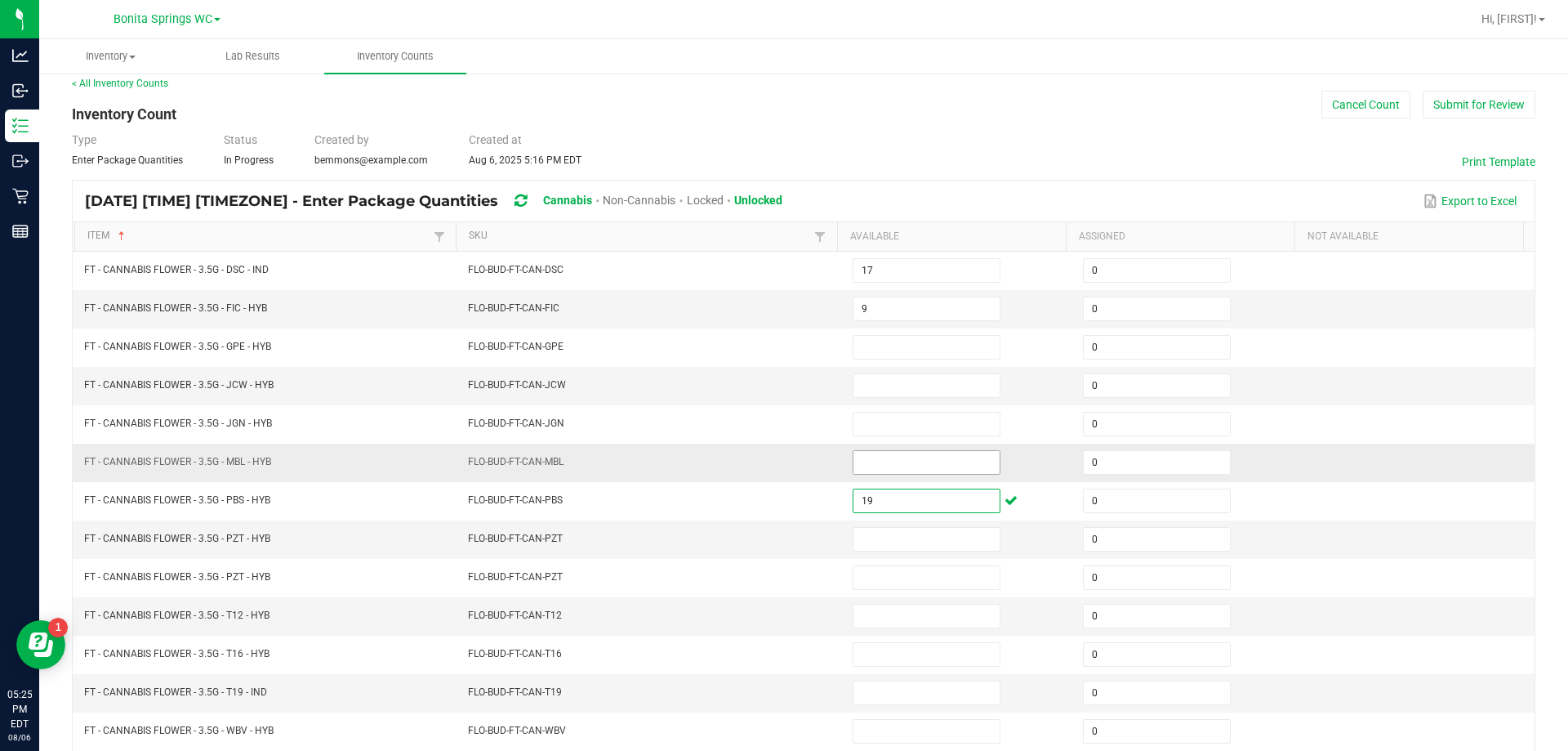 click at bounding box center (926, 463) 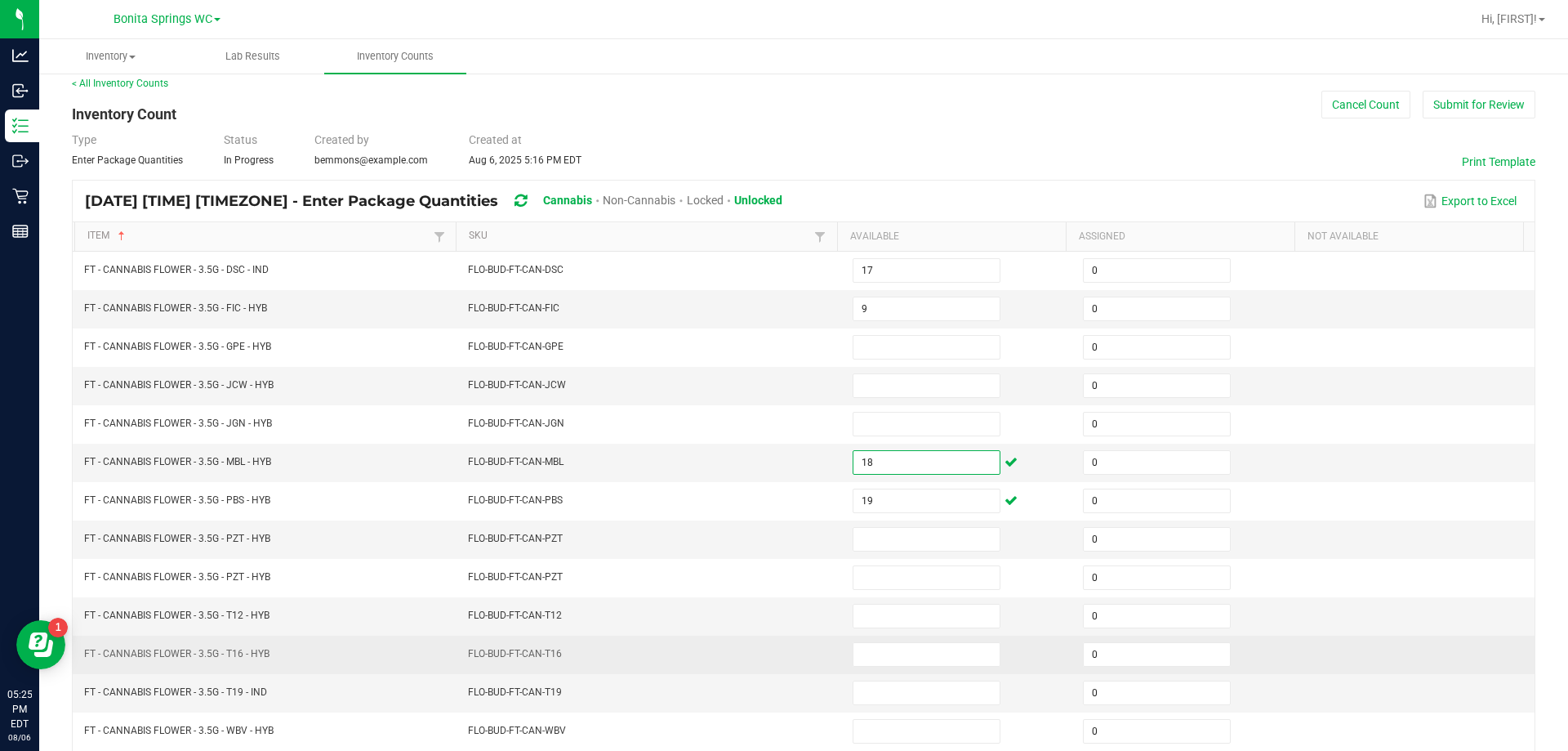 scroll, scrollTop: 94, scrollLeft: 0, axis: vertical 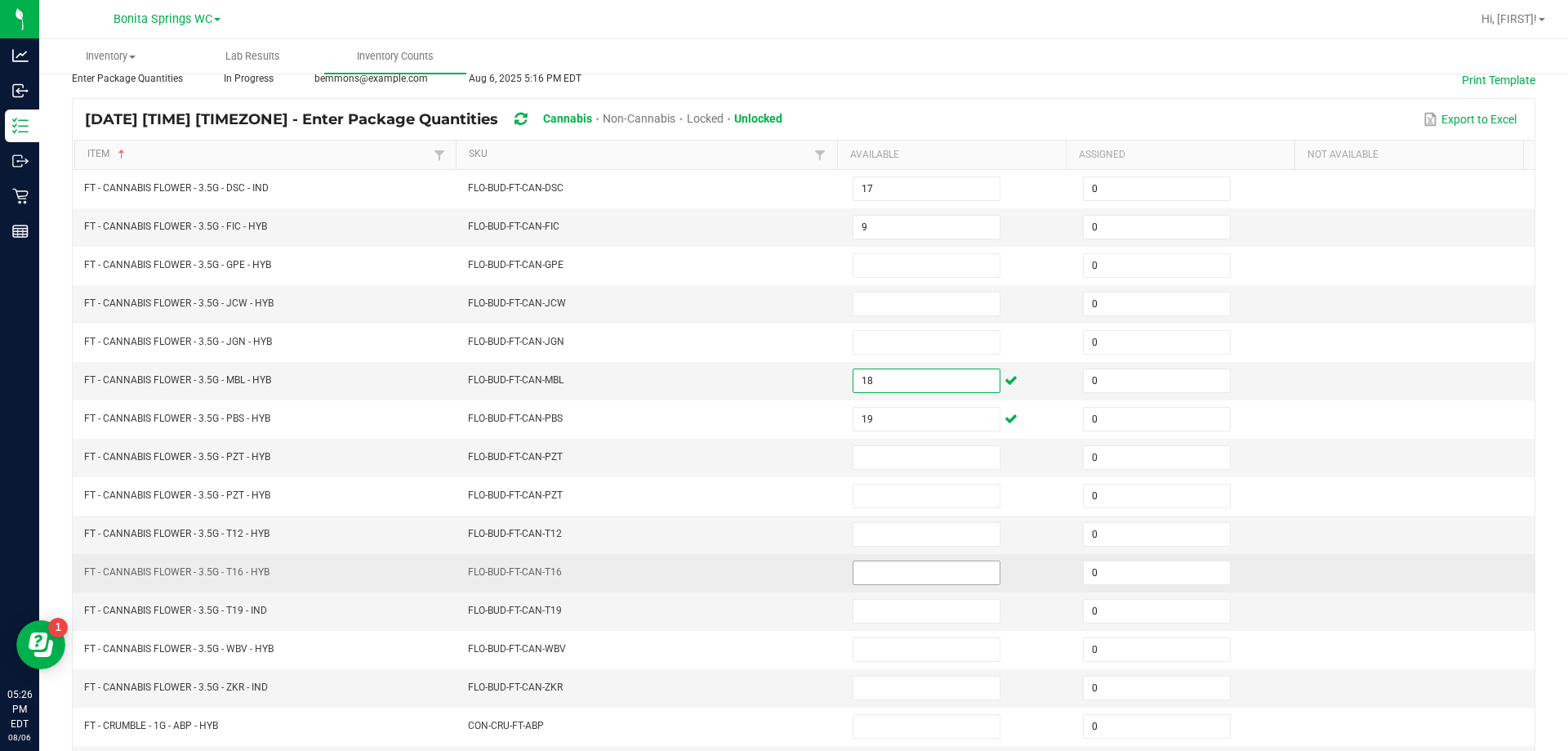 click at bounding box center [926, 573] 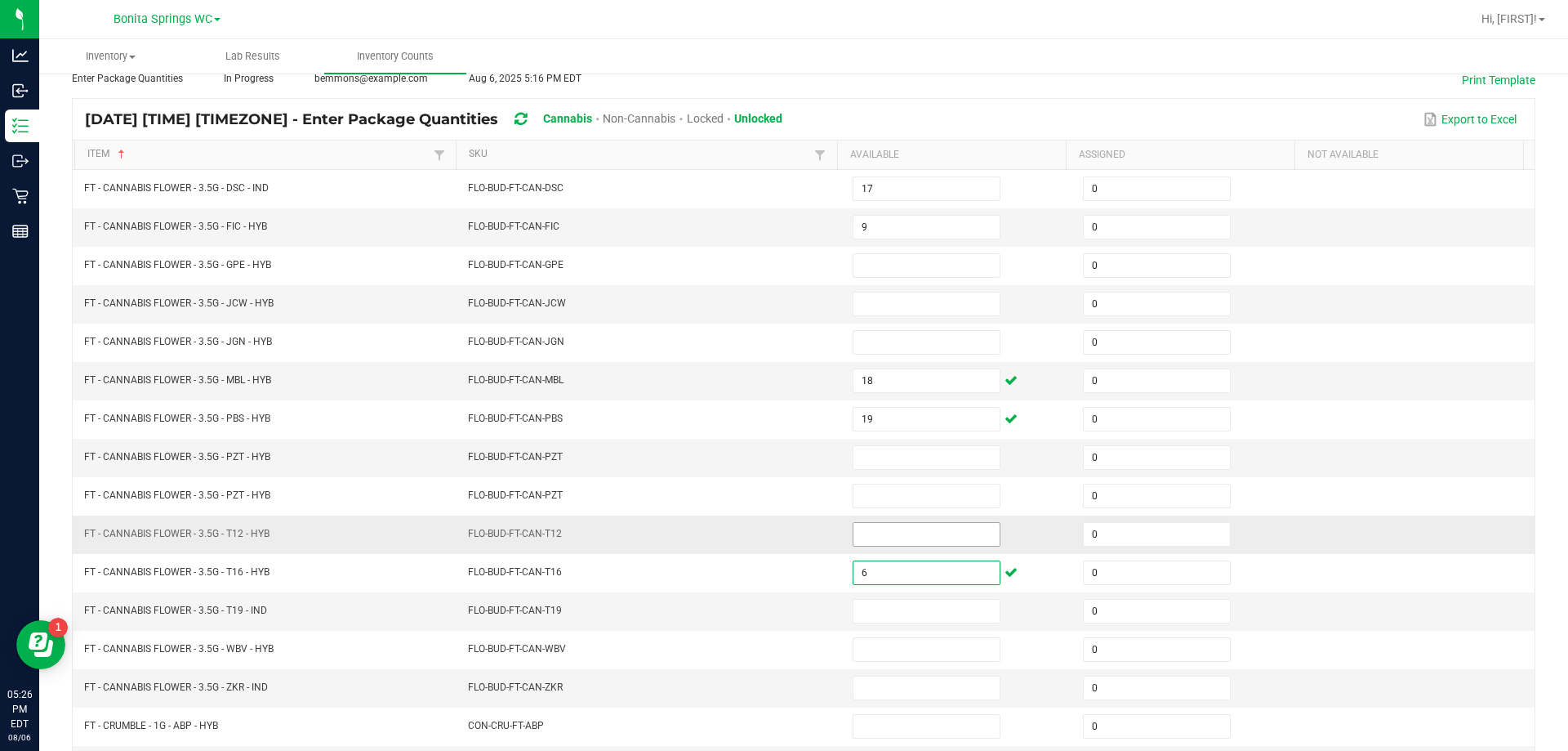 click at bounding box center (926, 534) 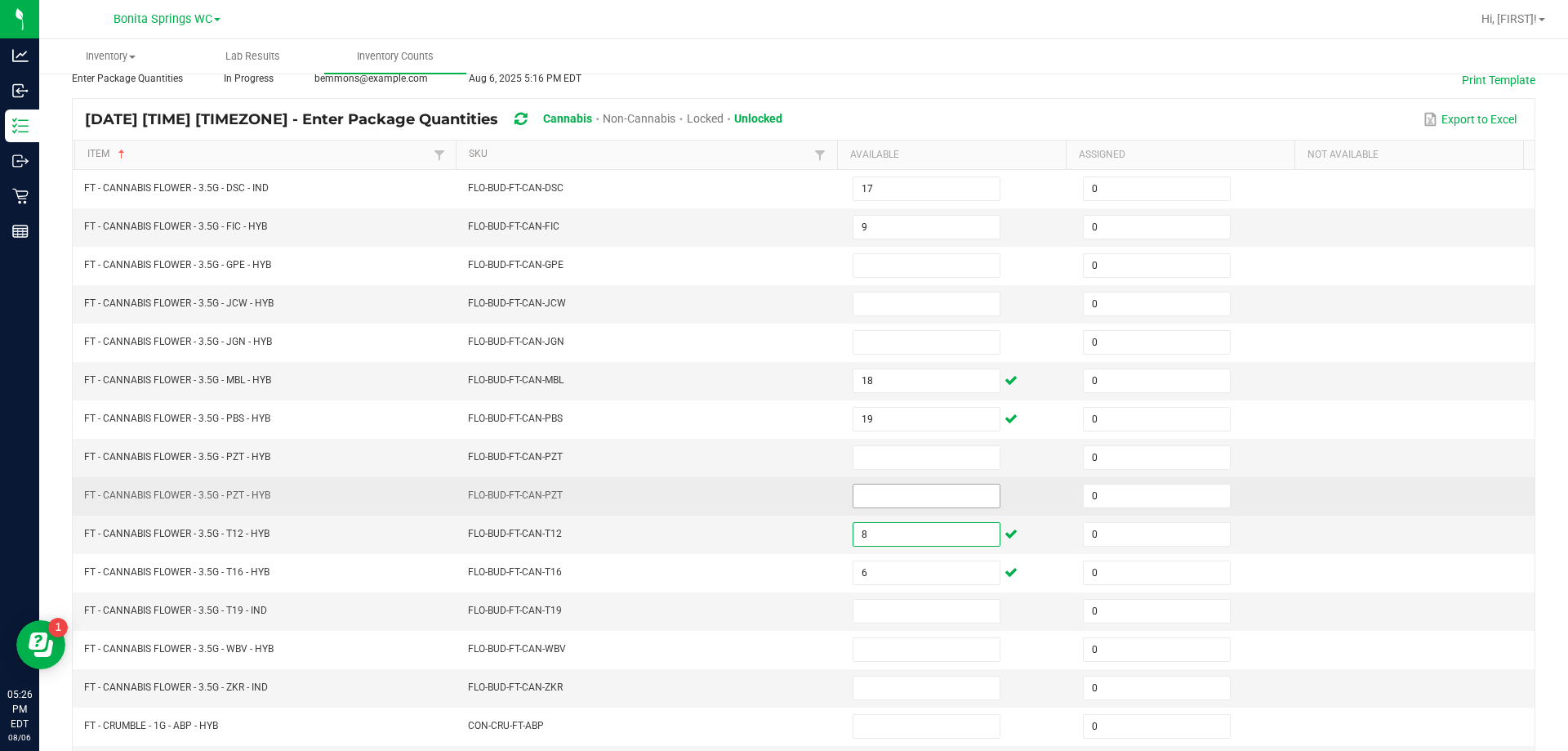 click at bounding box center (926, 496) 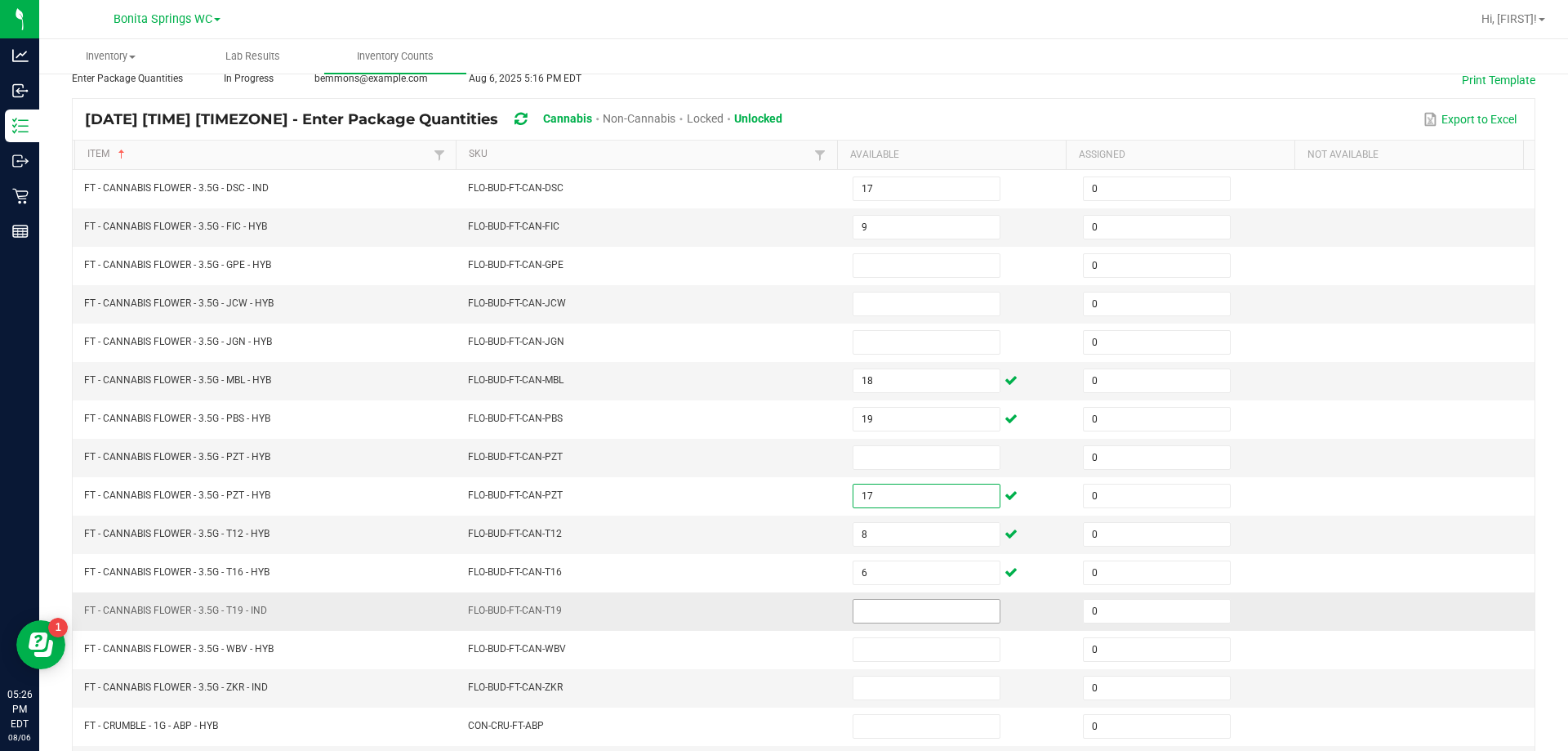 click at bounding box center [926, 611] 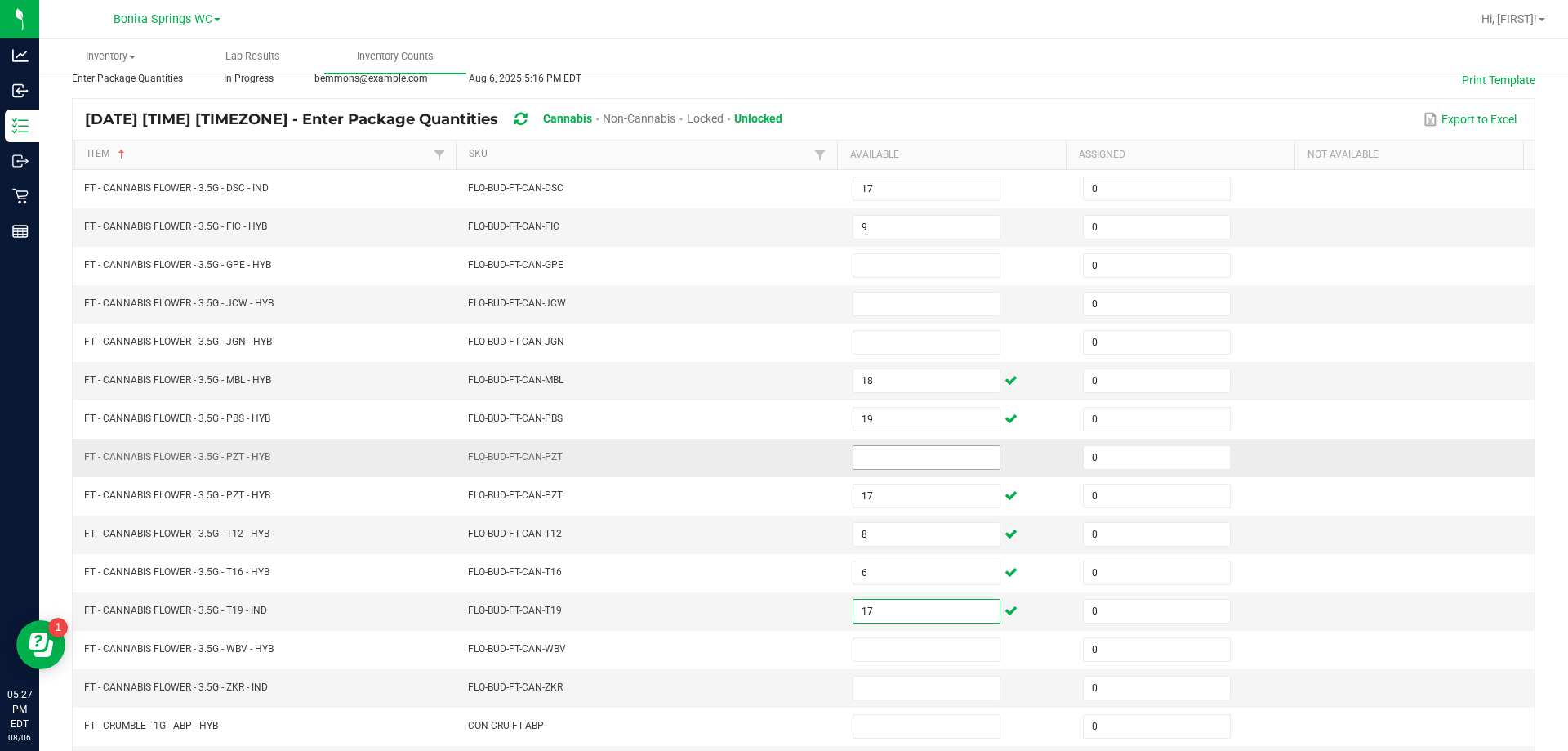 click at bounding box center [926, 458] 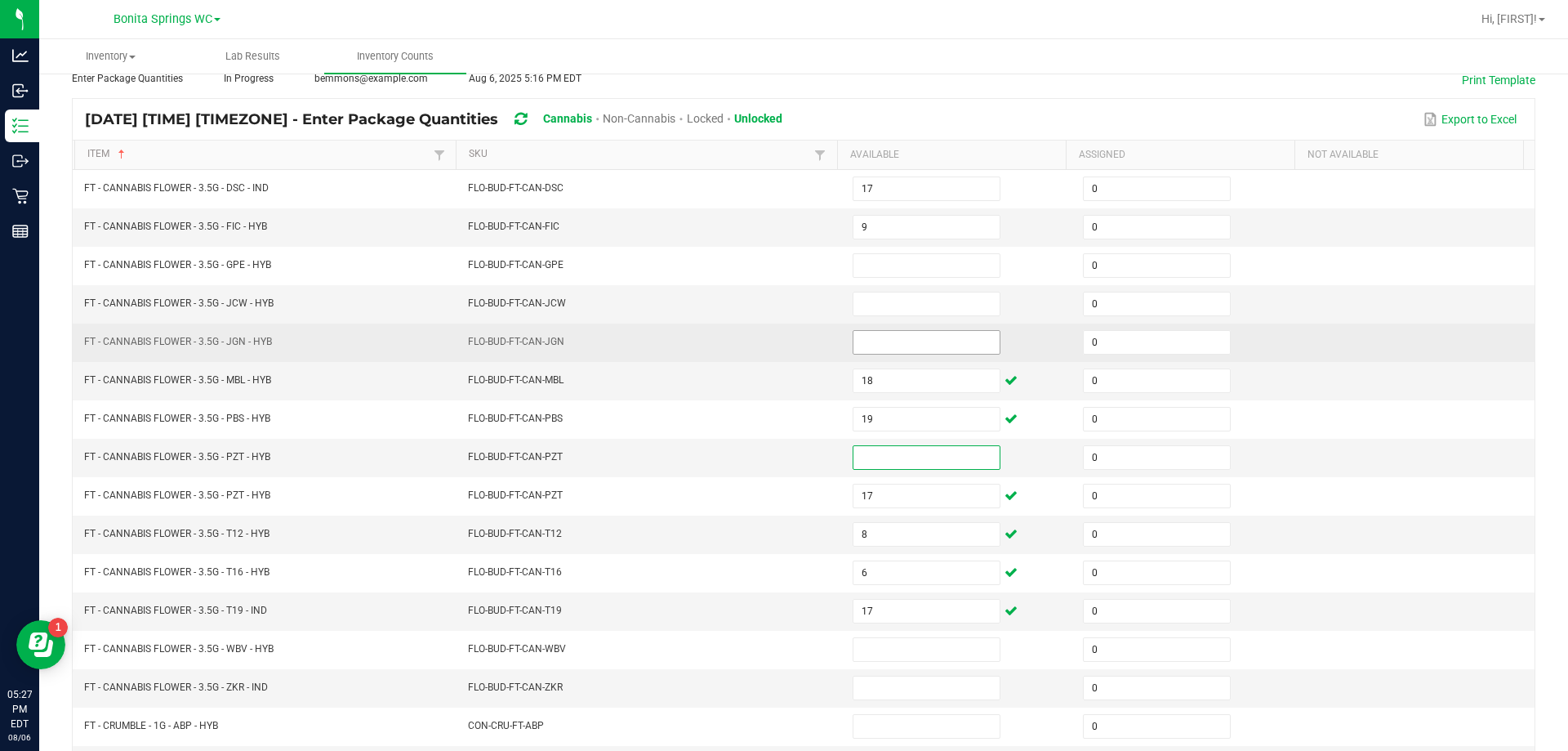 click at bounding box center (926, 342) 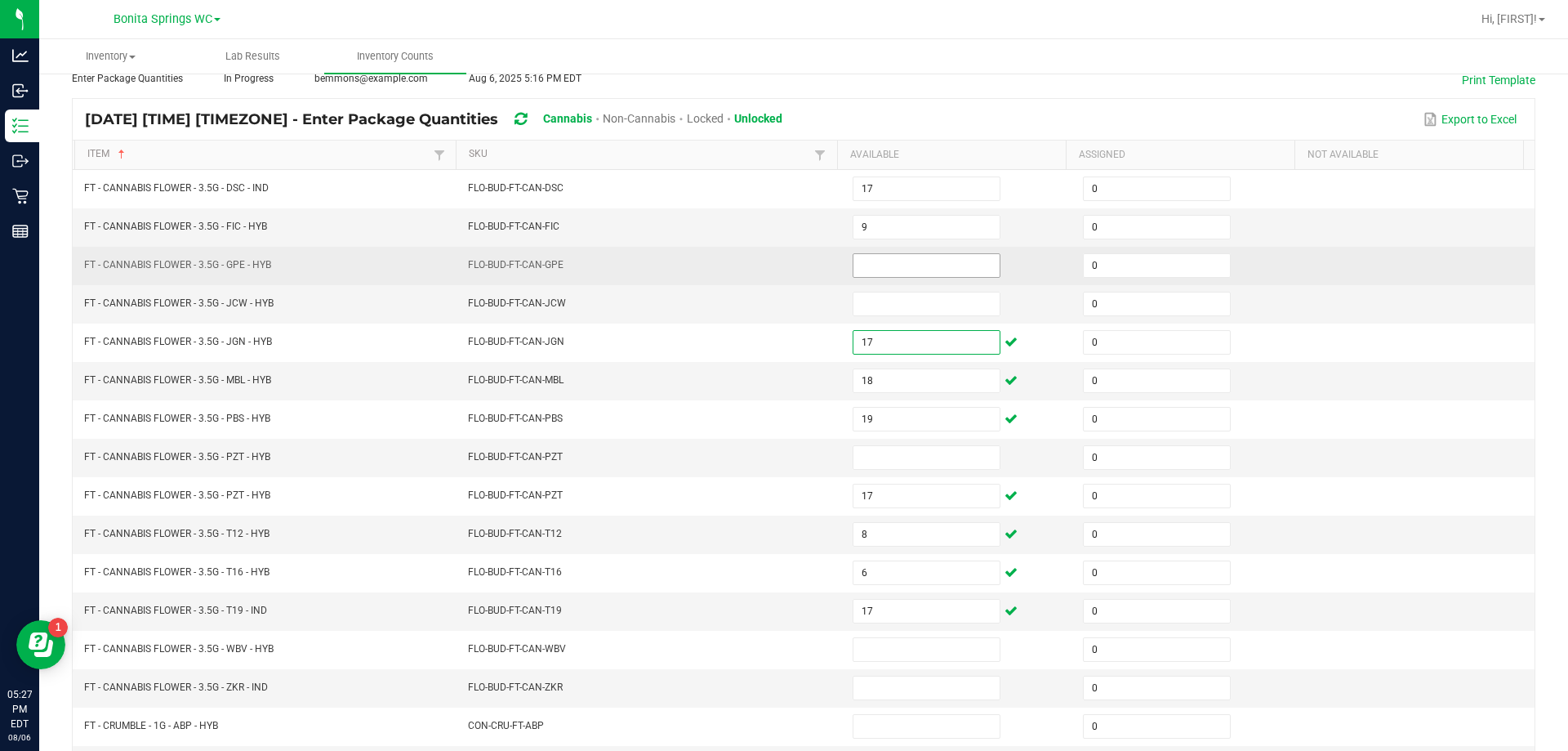 click at bounding box center (926, 266) 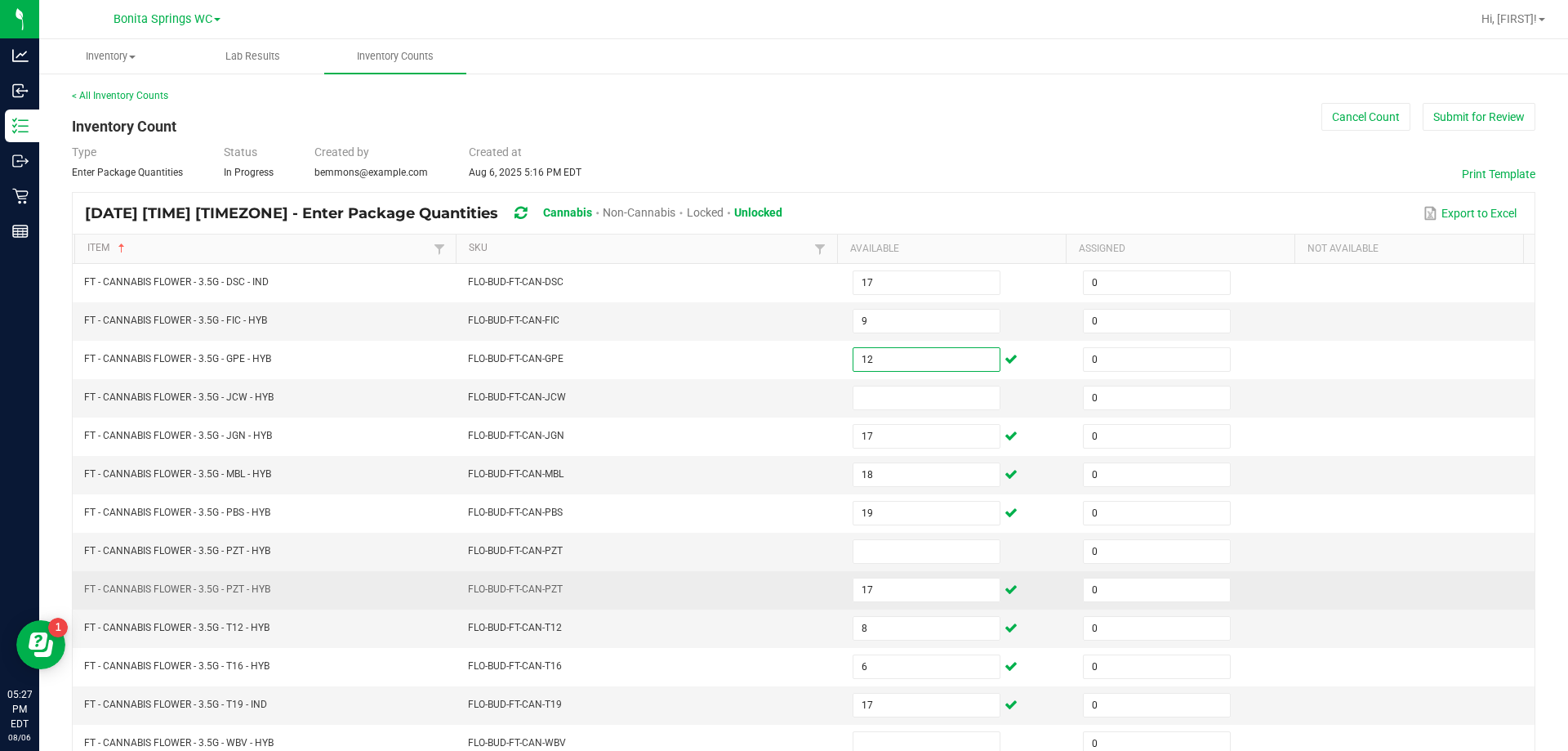 scroll, scrollTop: 339, scrollLeft: 0, axis: vertical 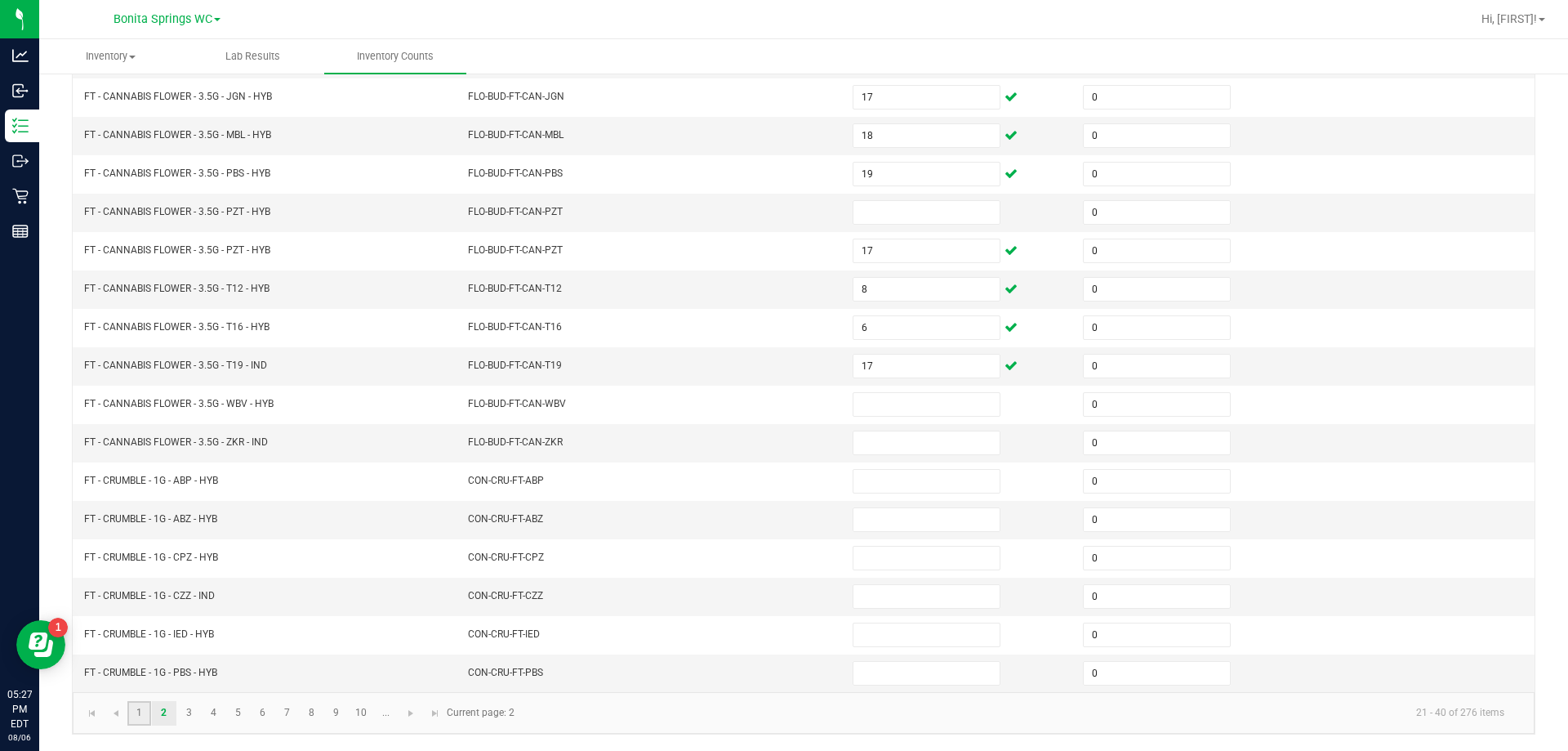 click on "1" 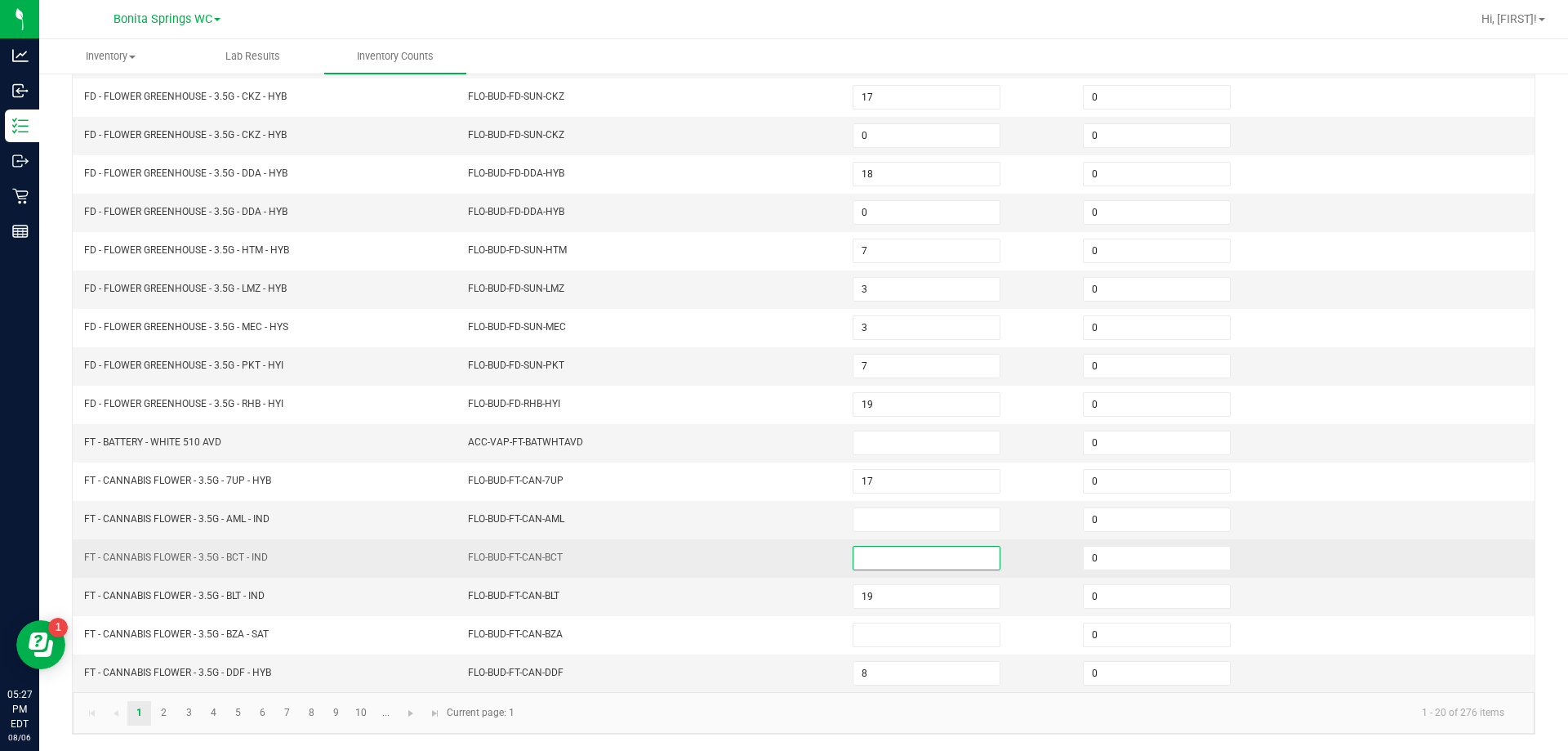 click at bounding box center [926, 558] 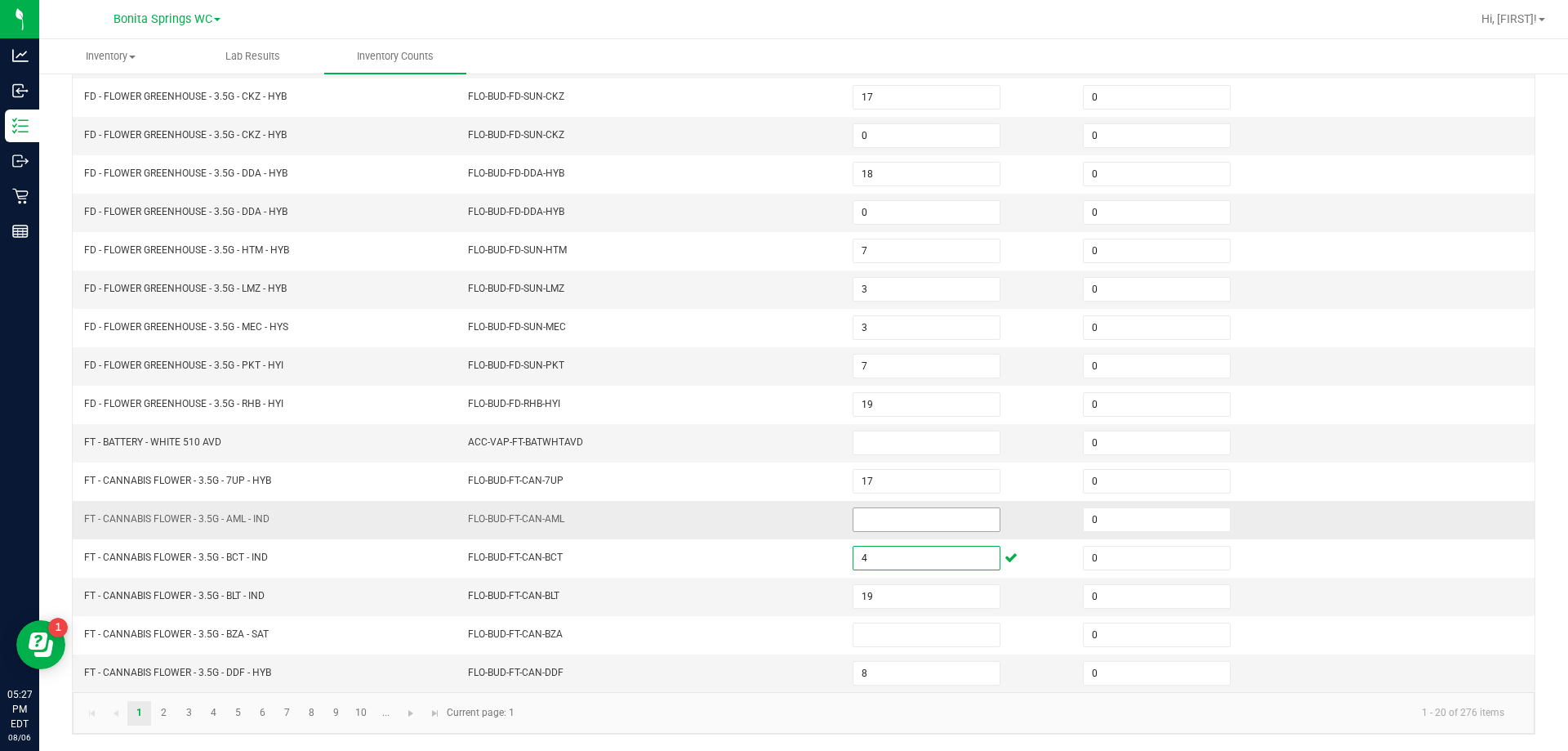 click at bounding box center [926, 520] 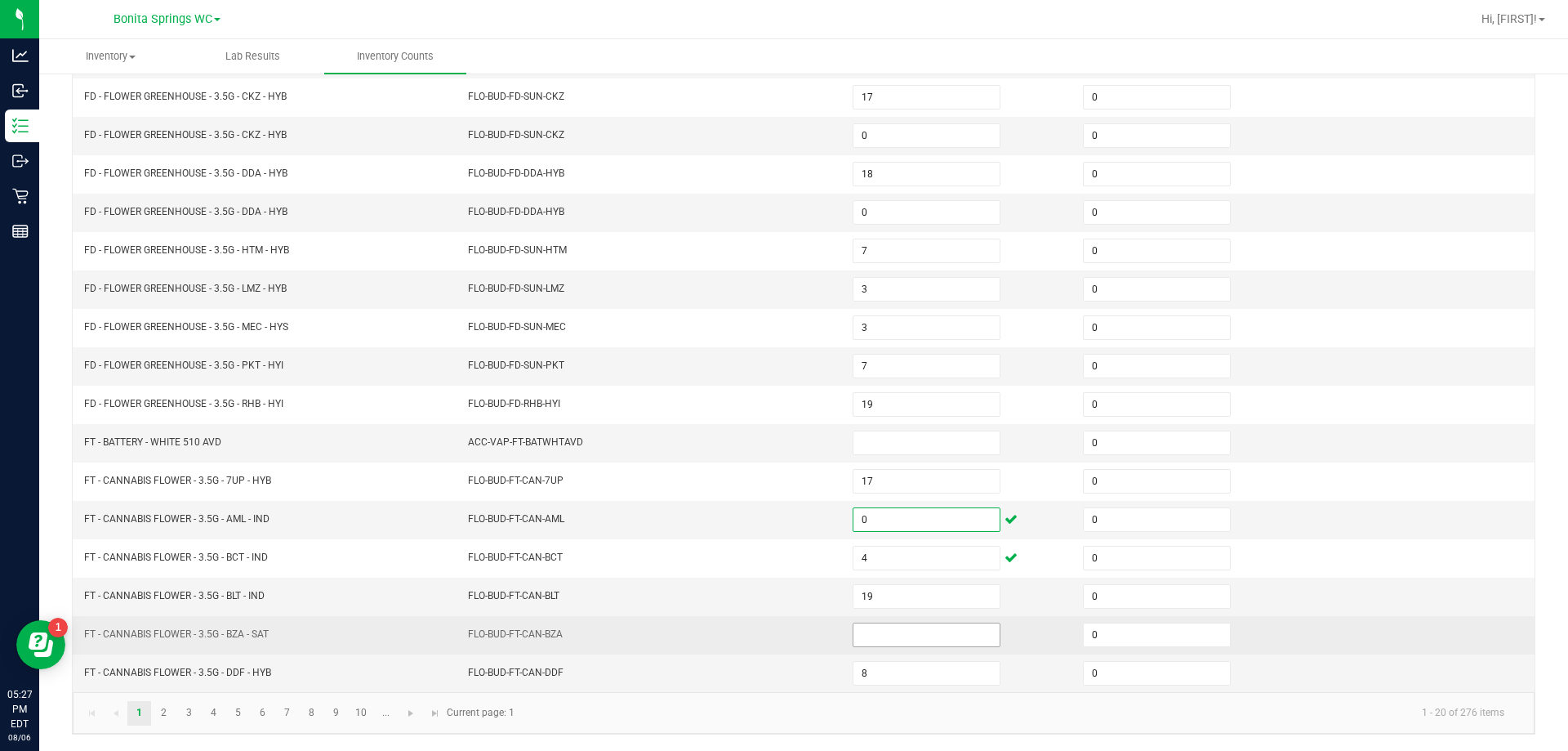 click at bounding box center (926, 635) 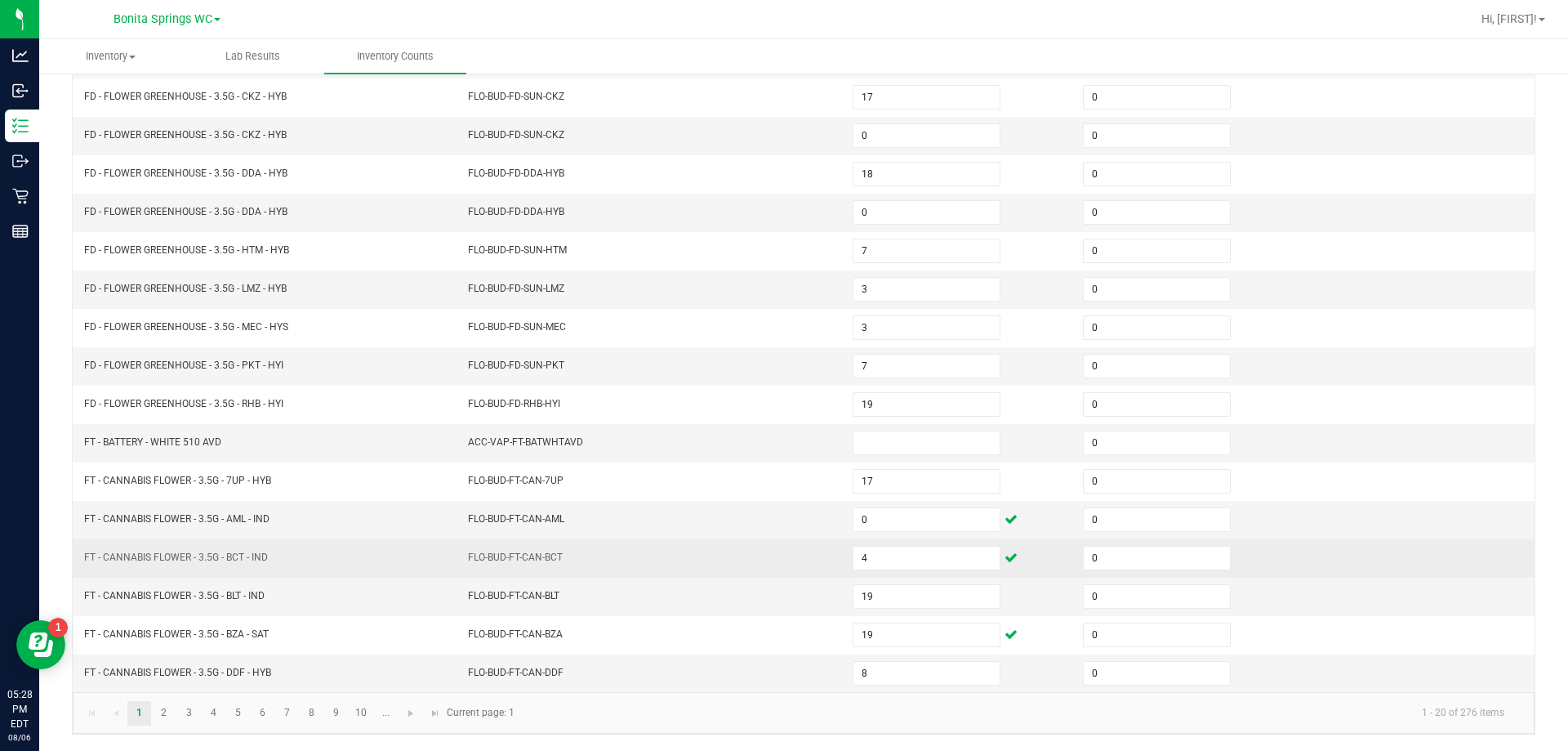 click on "FLO-BUD-FT-CAN-BCT" at bounding box center (650, 558) 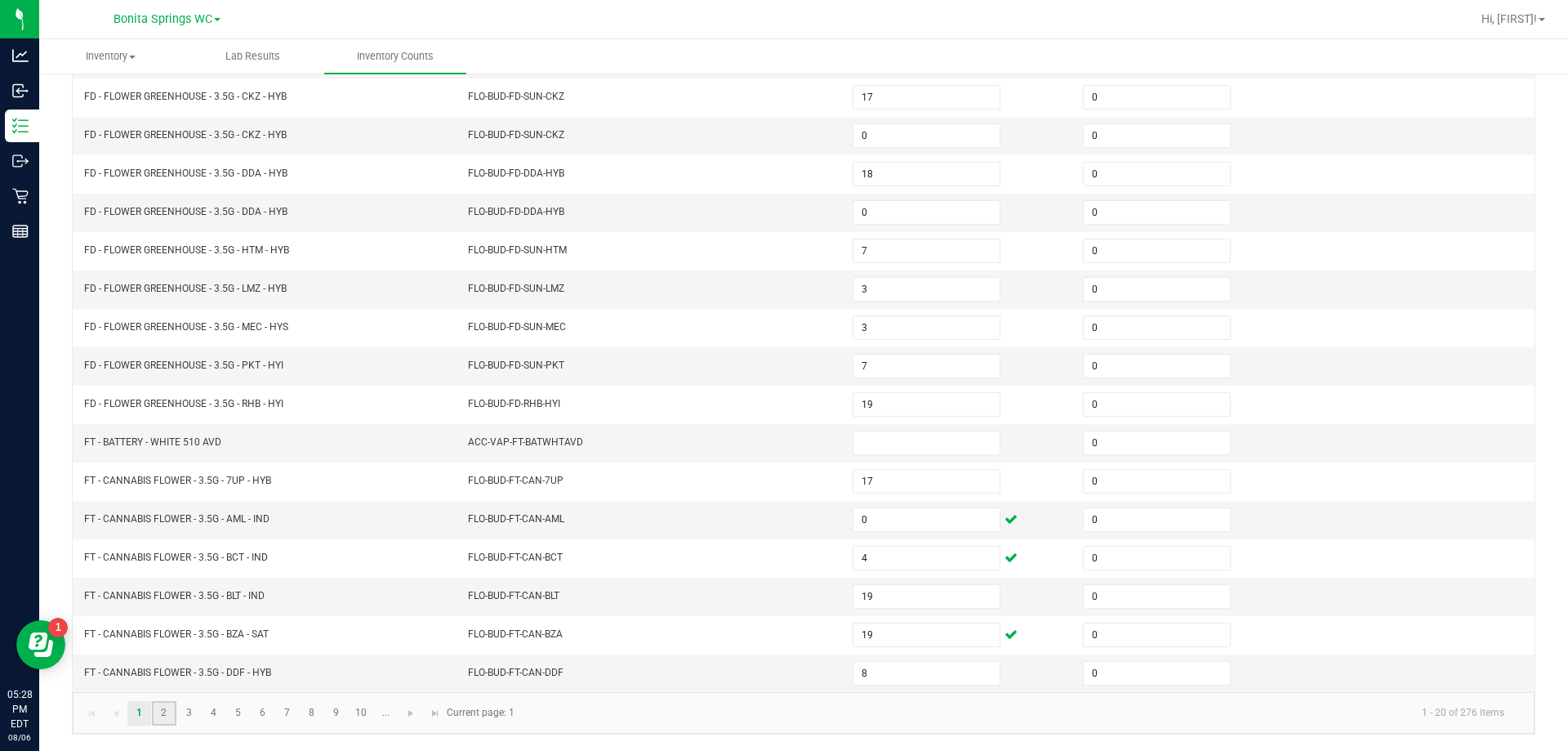 click on "2" 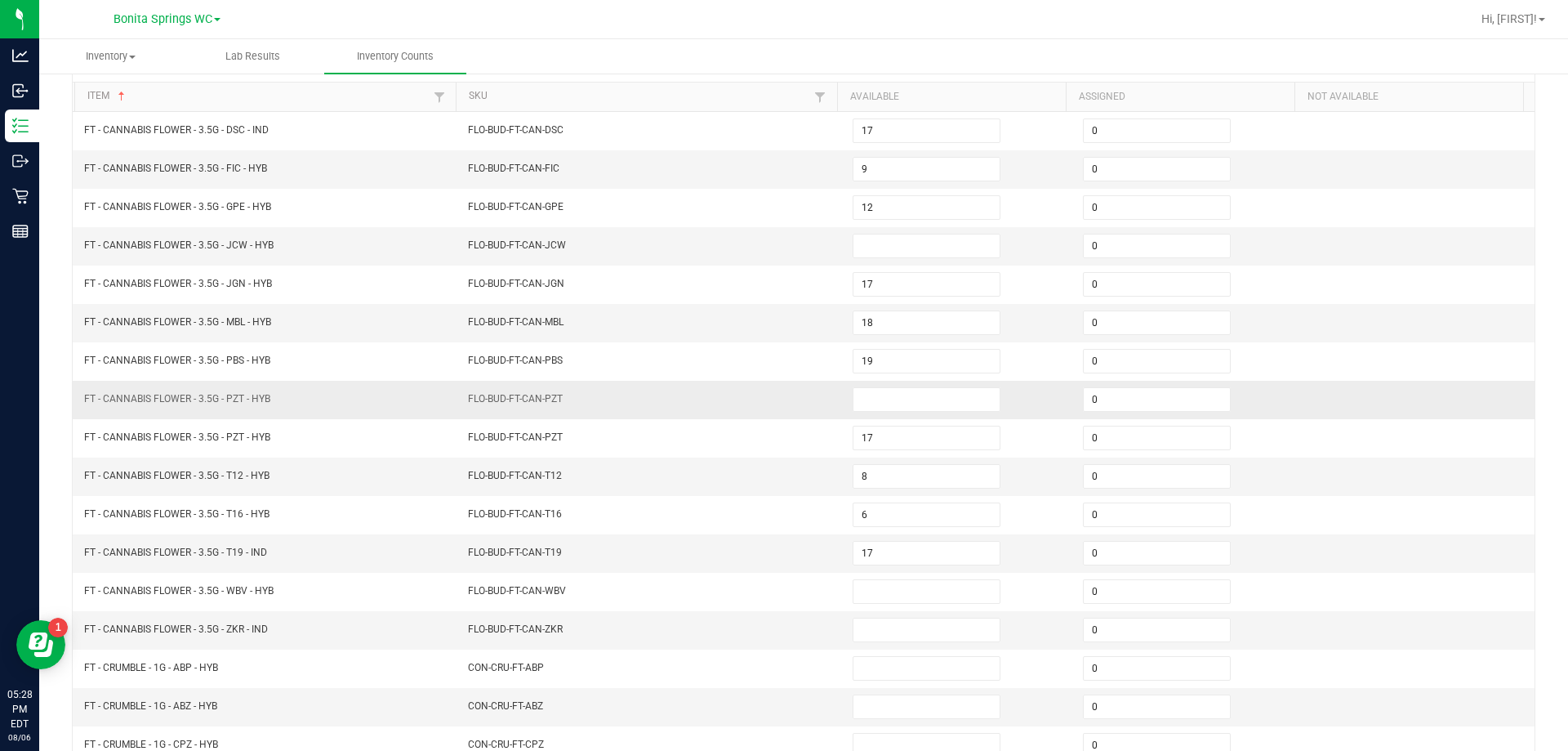 scroll, scrollTop: 0, scrollLeft: 0, axis: both 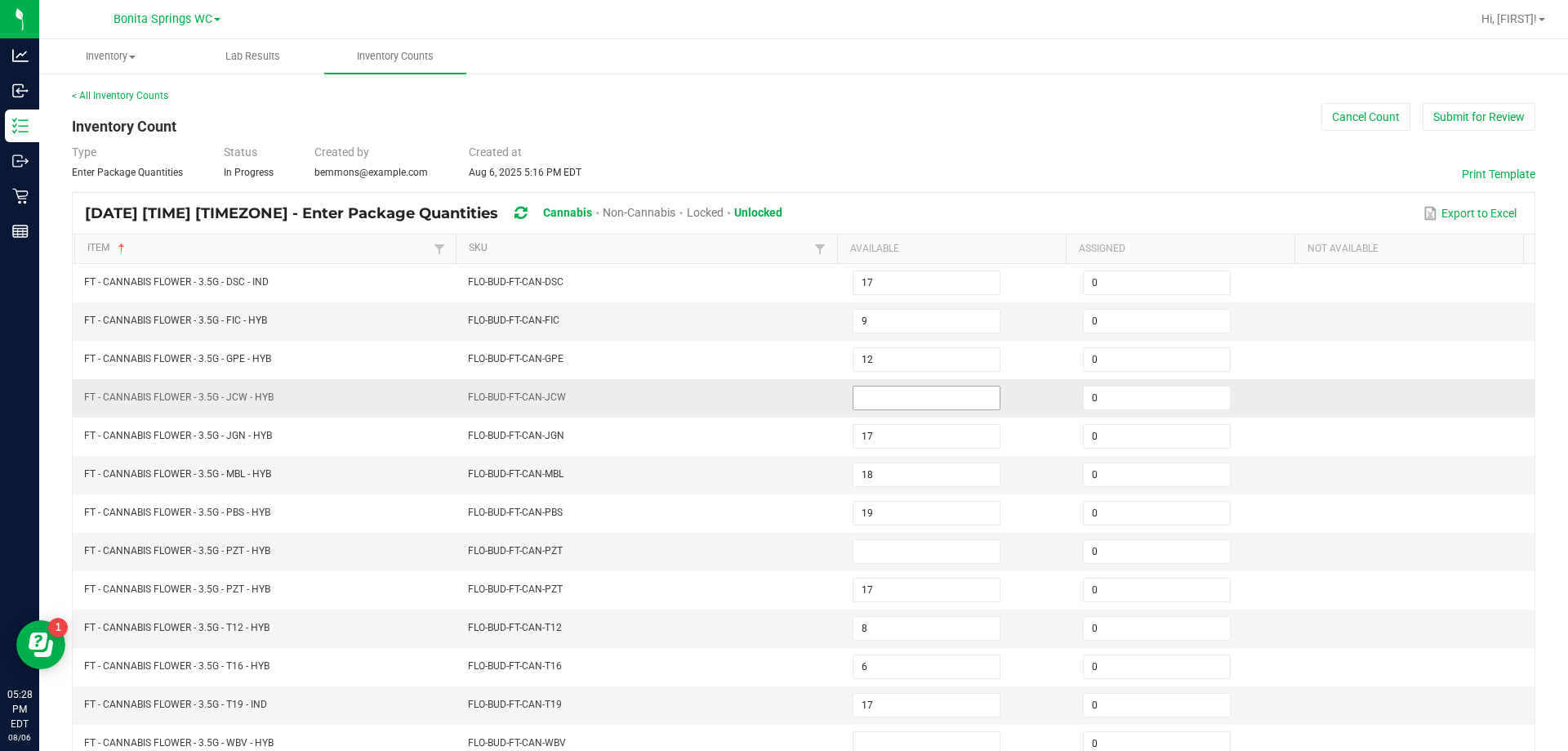 click at bounding box center (926, 398) 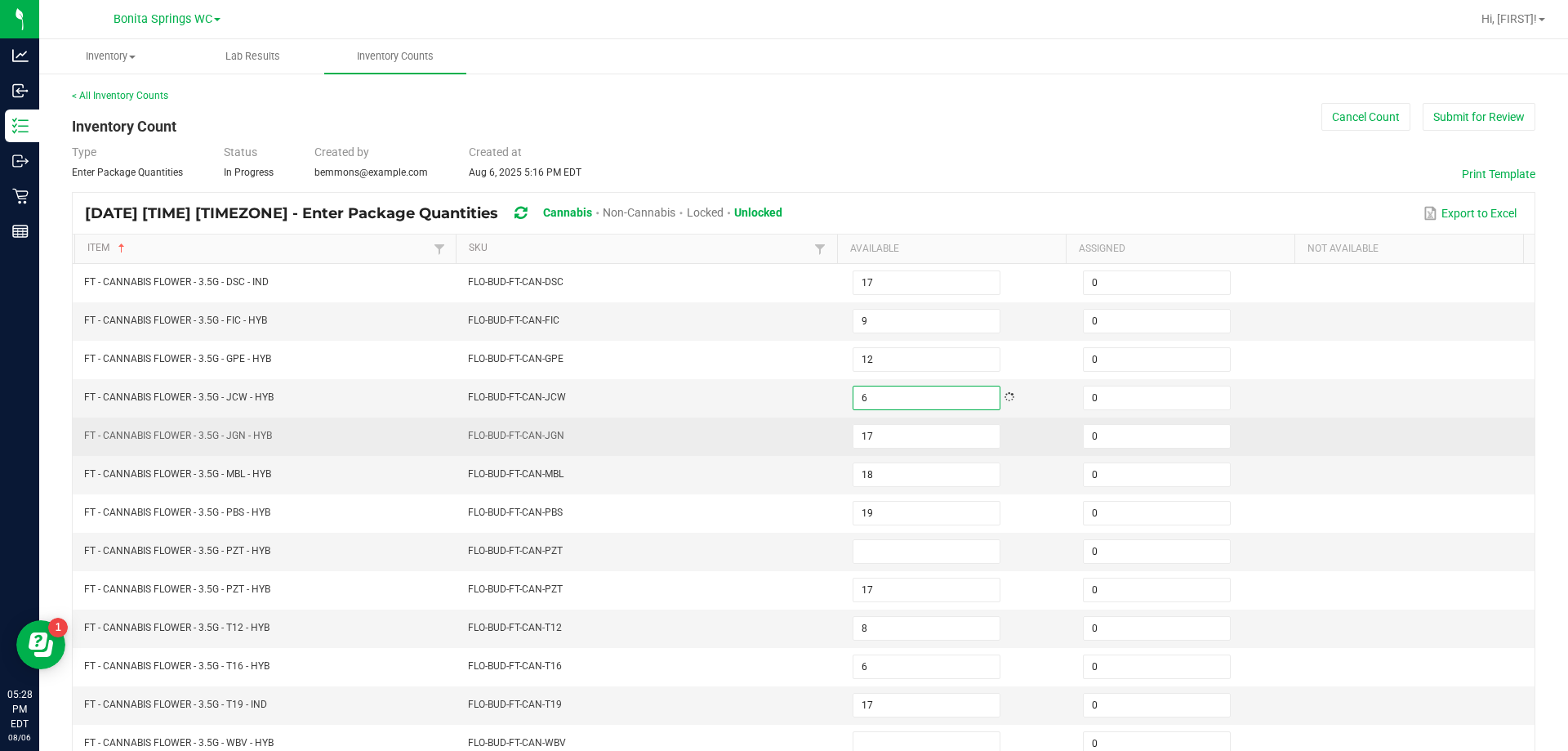 click on "FLO-BUD-FT-CAN-JGN" at bounding box center [650, 436] 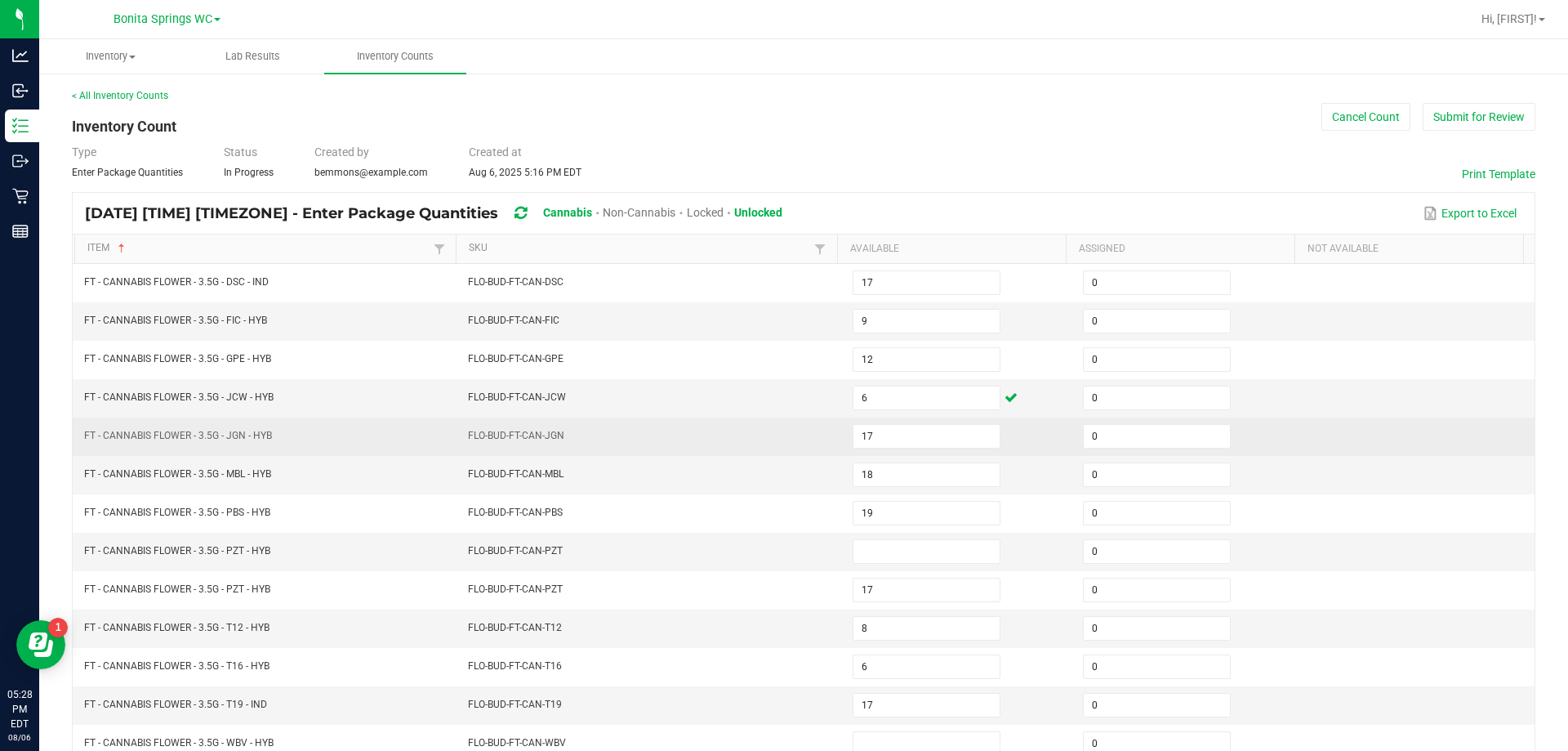 scroll, scrollTop: 339, scrollLeft: 0, axis: vertical 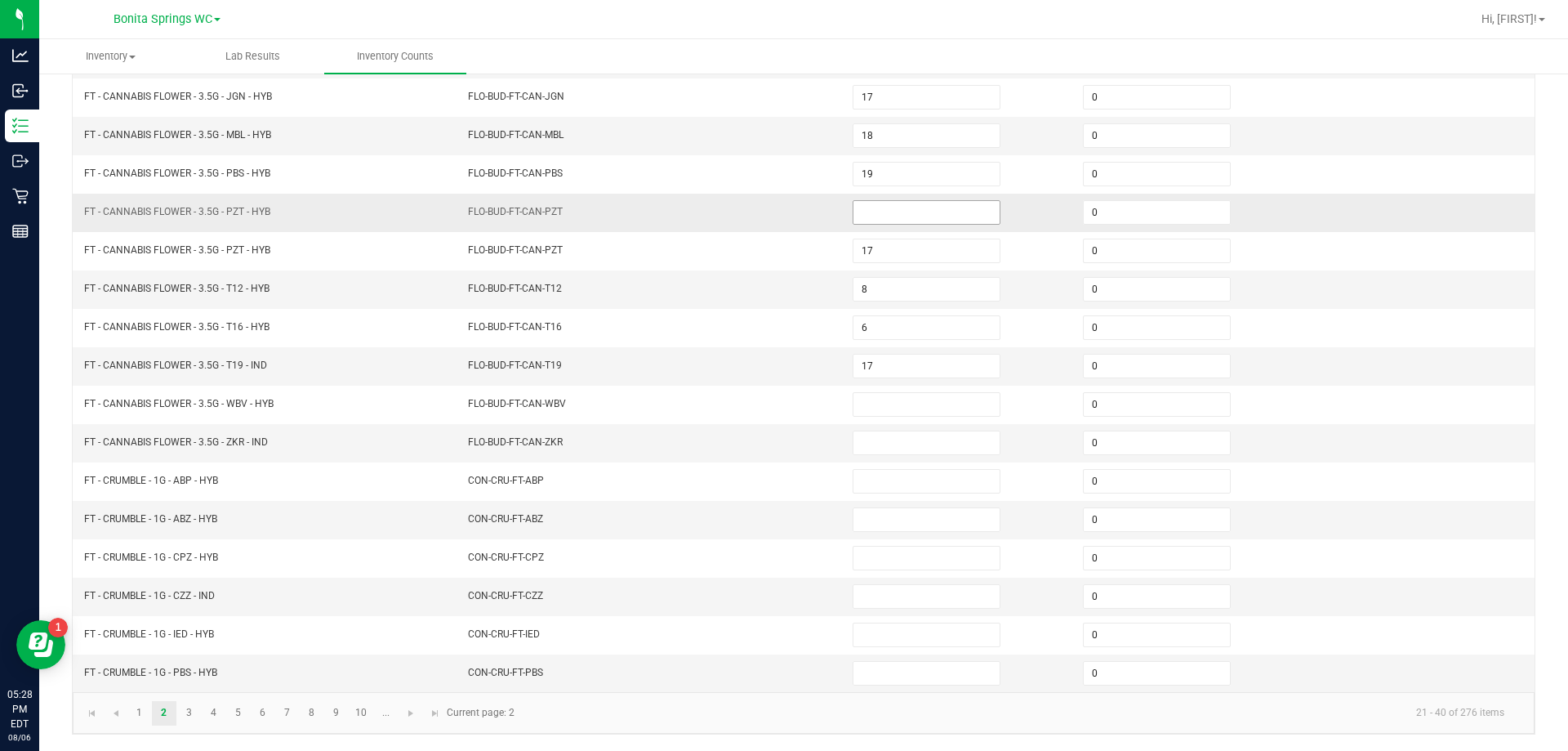click at bounding box center (926, 212) 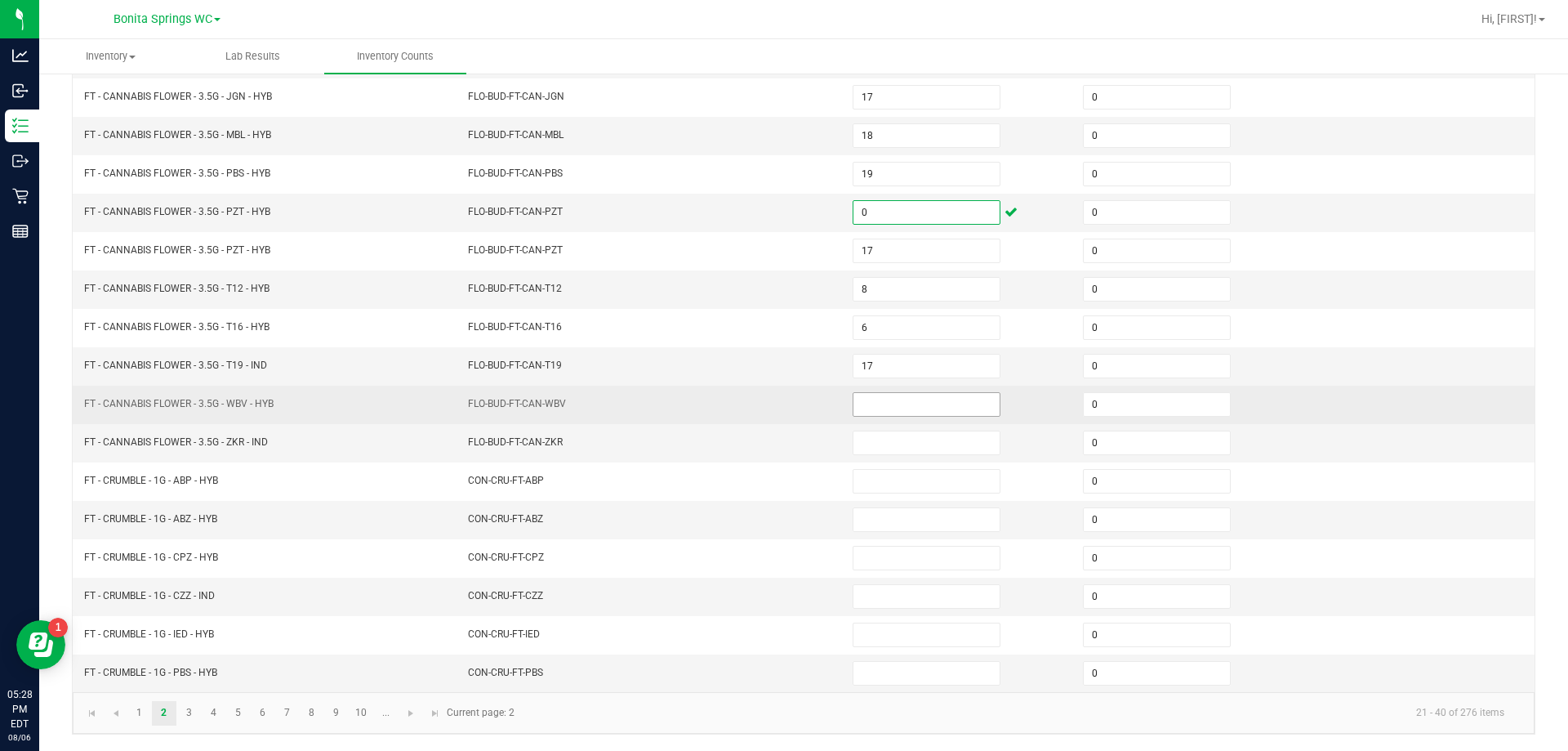 click at bounding box center [926, 405] 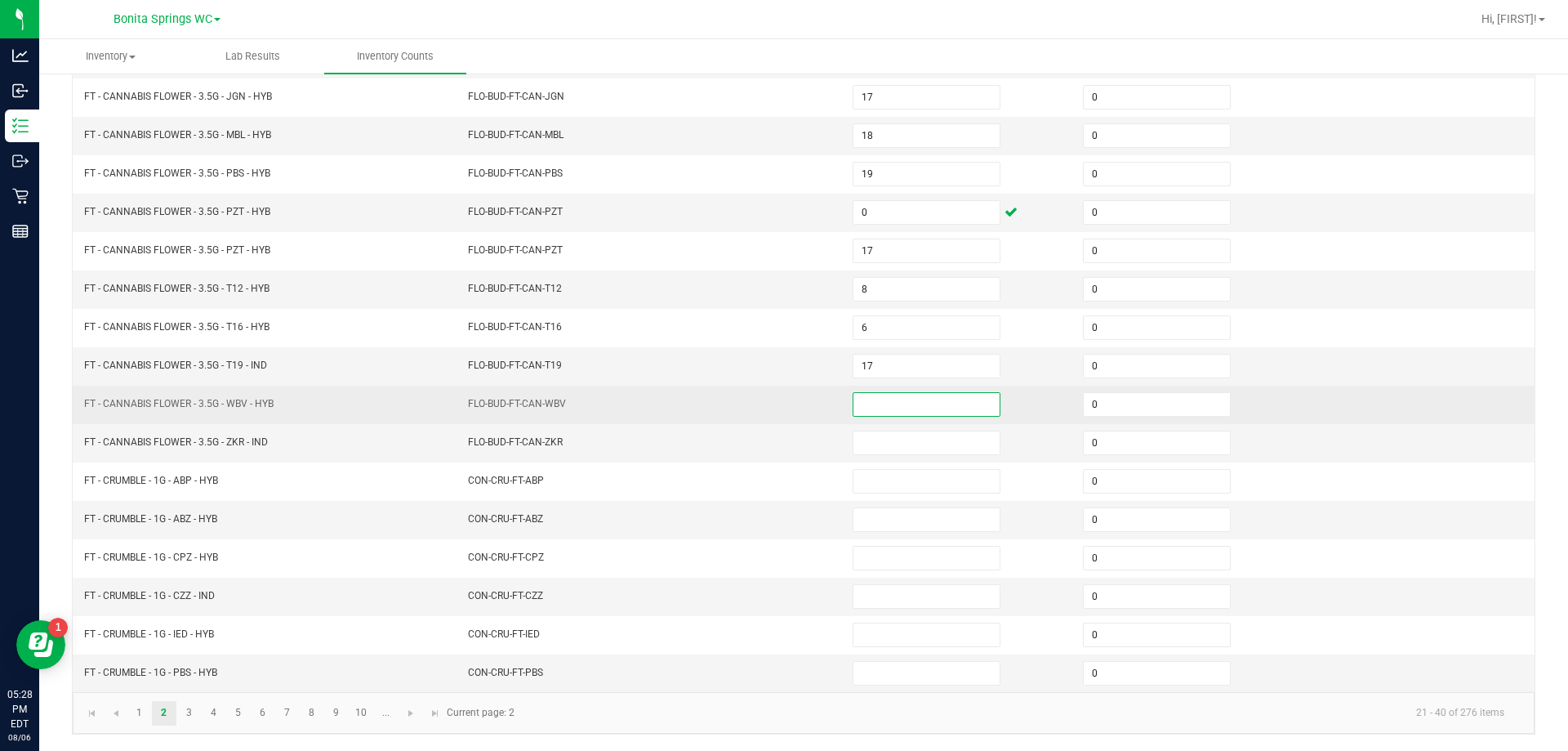 click at bounding box center (926, 405) 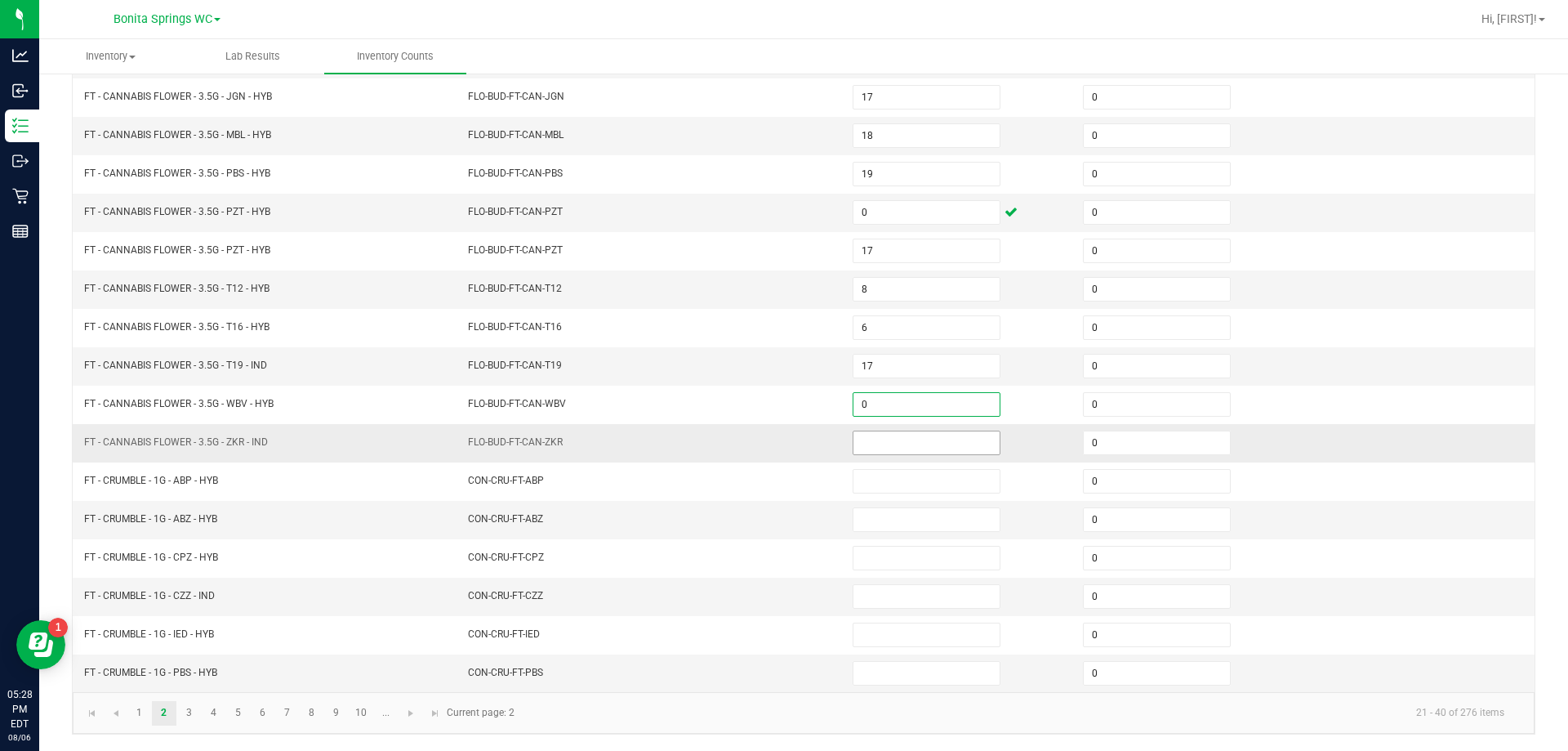 click at bounding box center (926, 443) 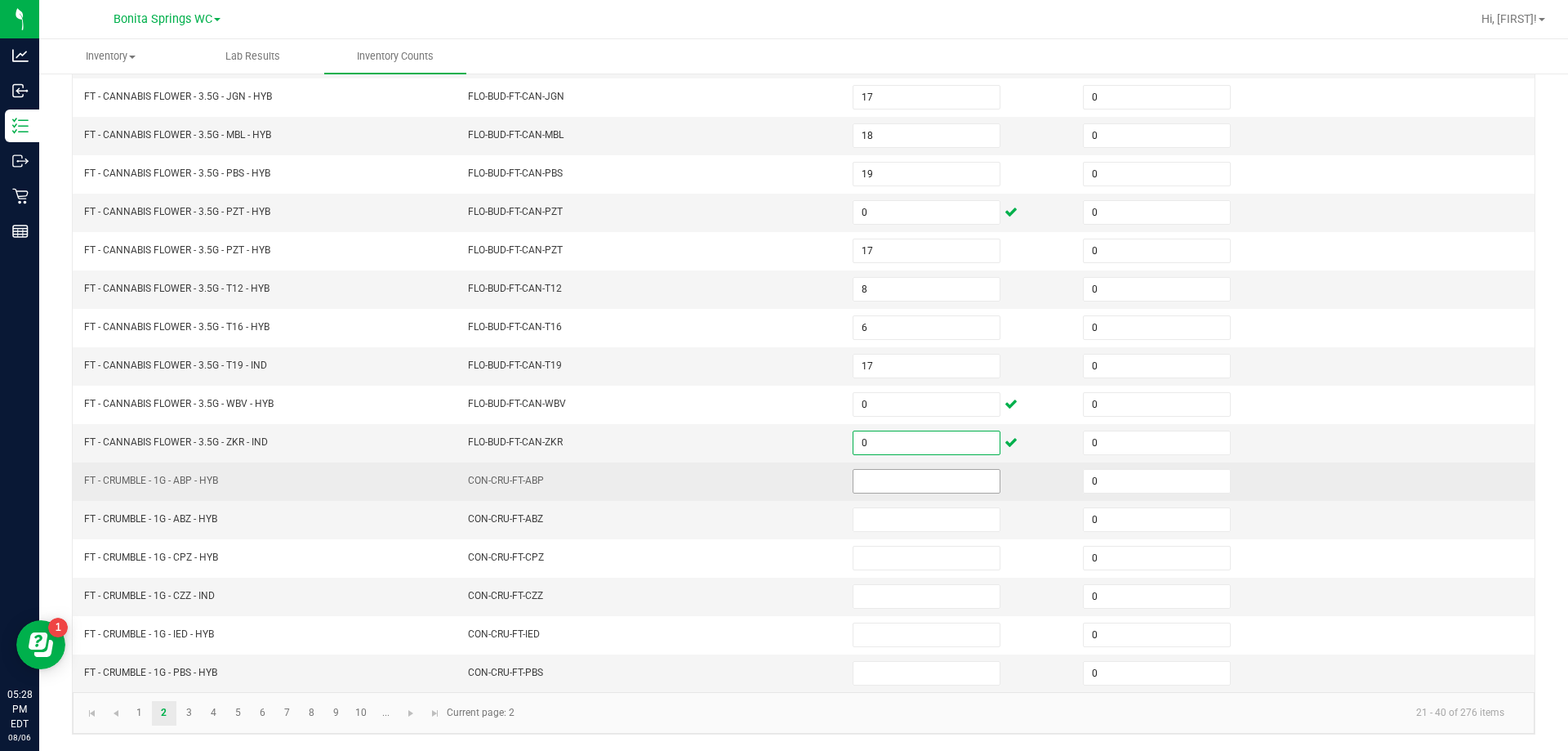 click at bounding box center [926, 481] 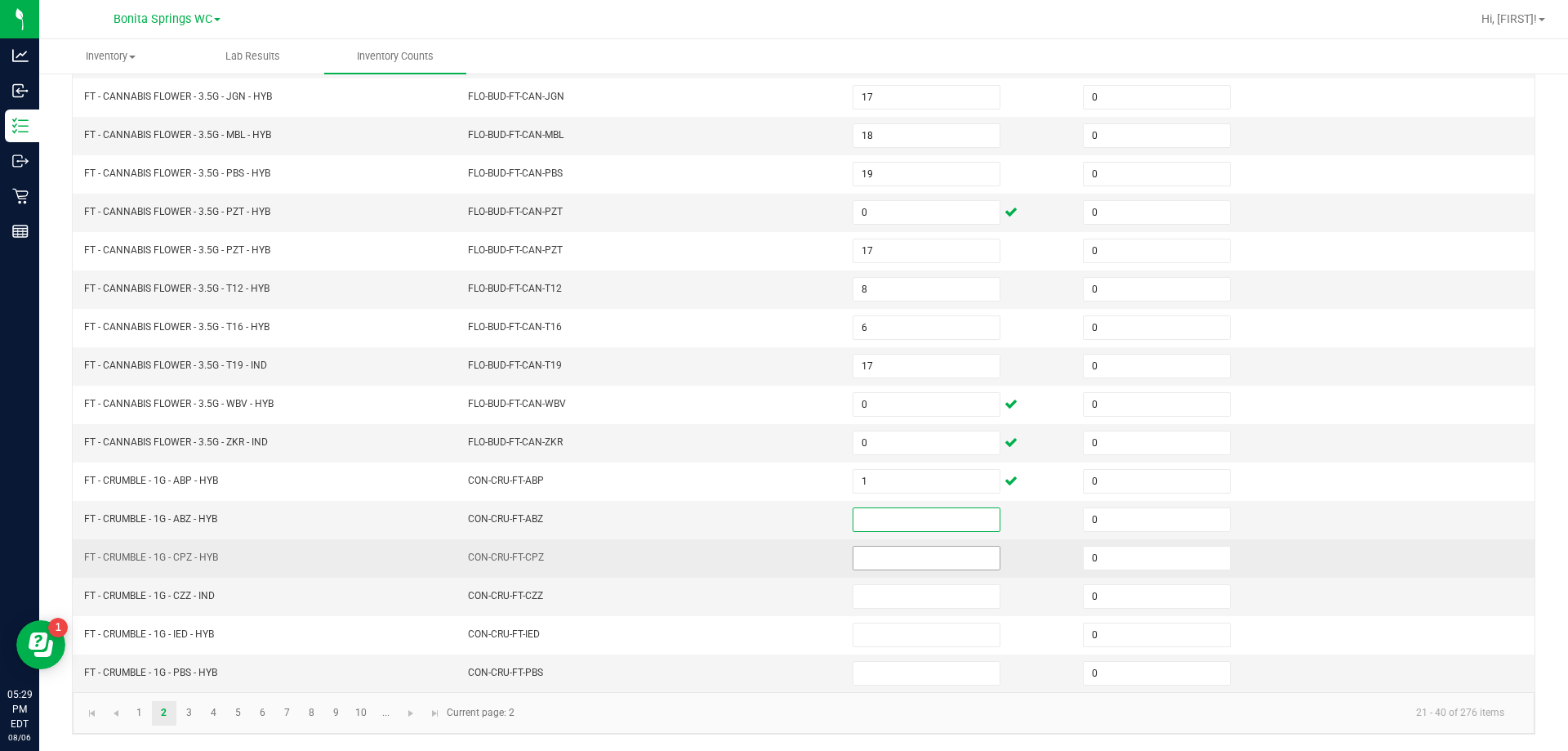 click at bounding box center [926, 558] 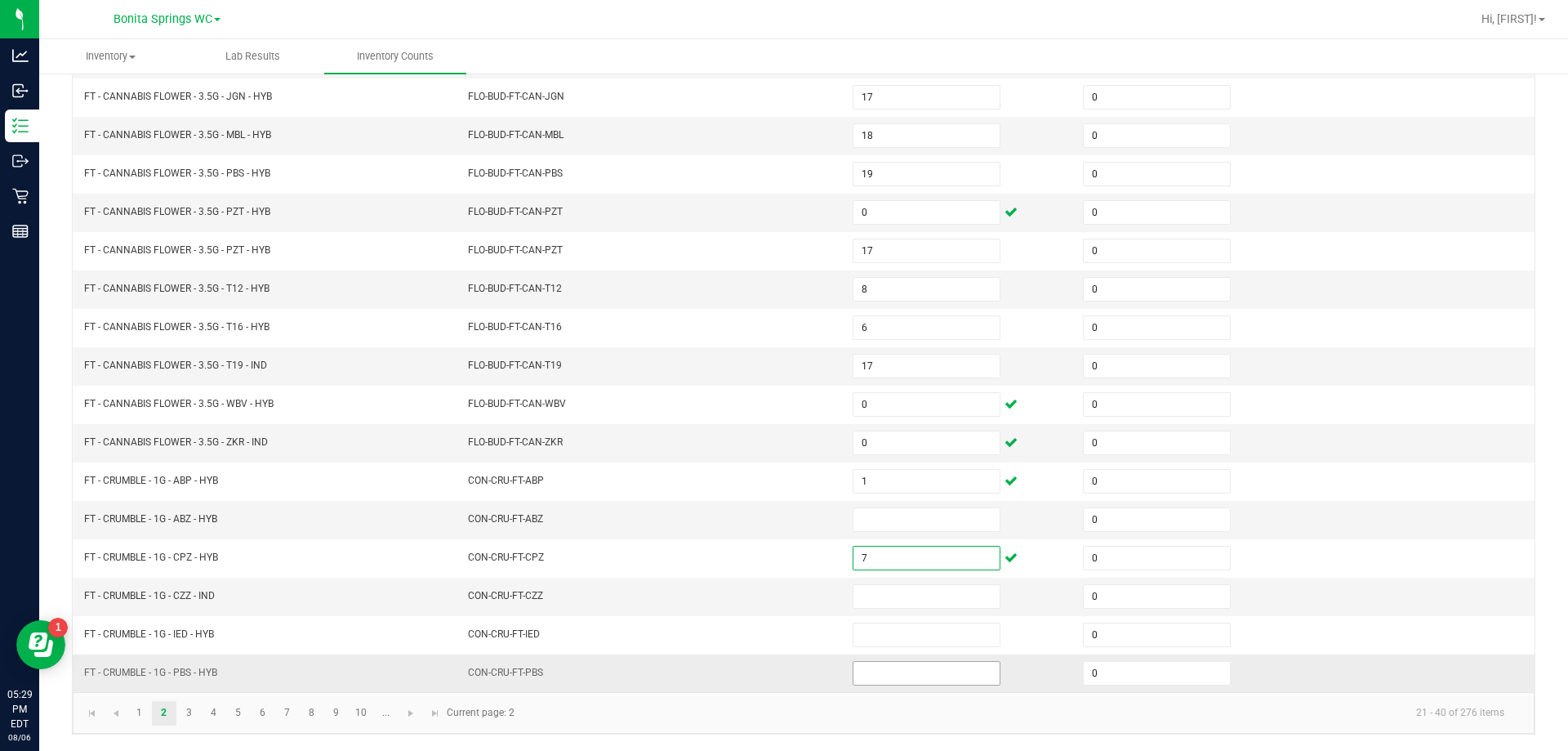 click at bounding box center [926, 673] 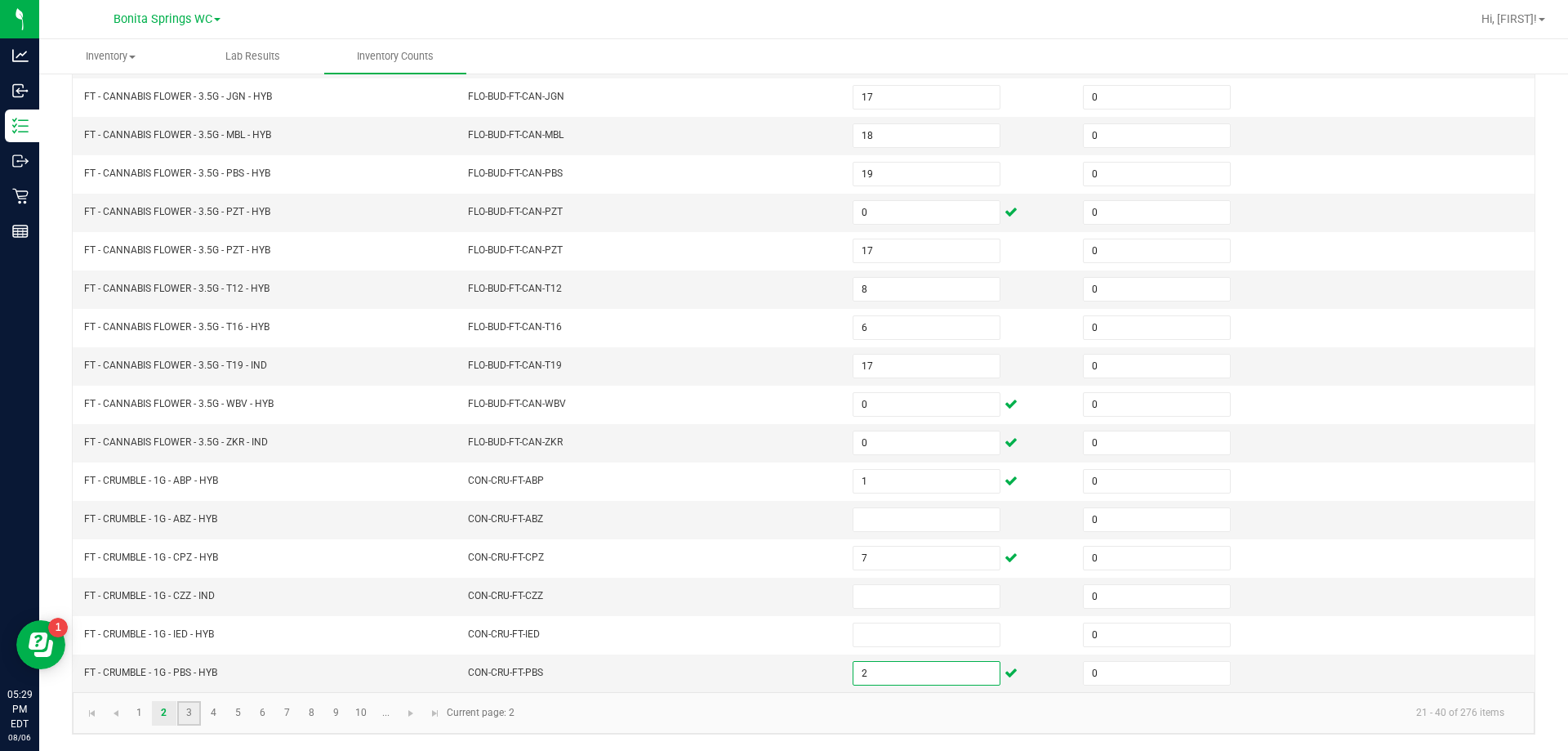 click on "3" 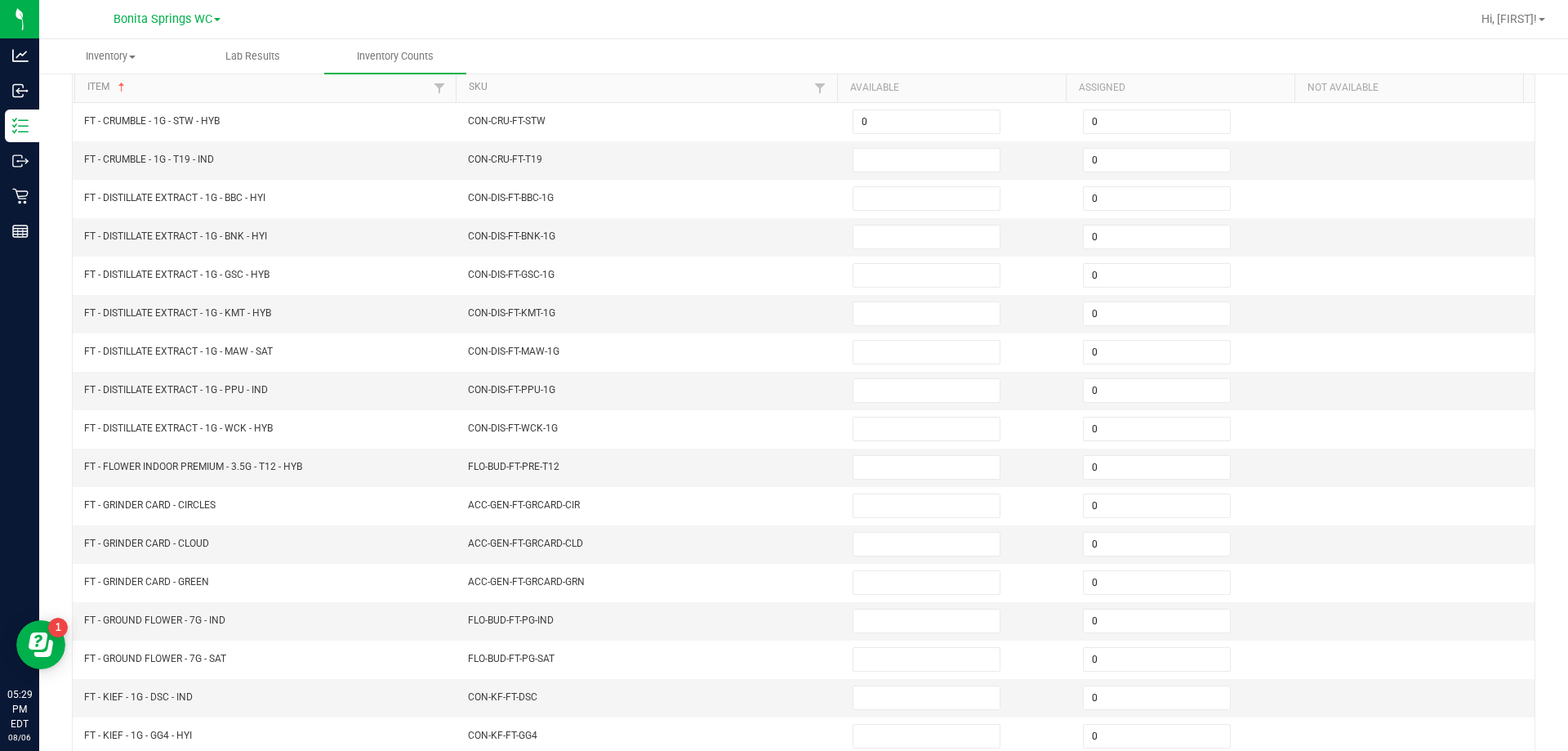 scroll, scrollTop: 44, scrollLeft: 0, axis: vertical 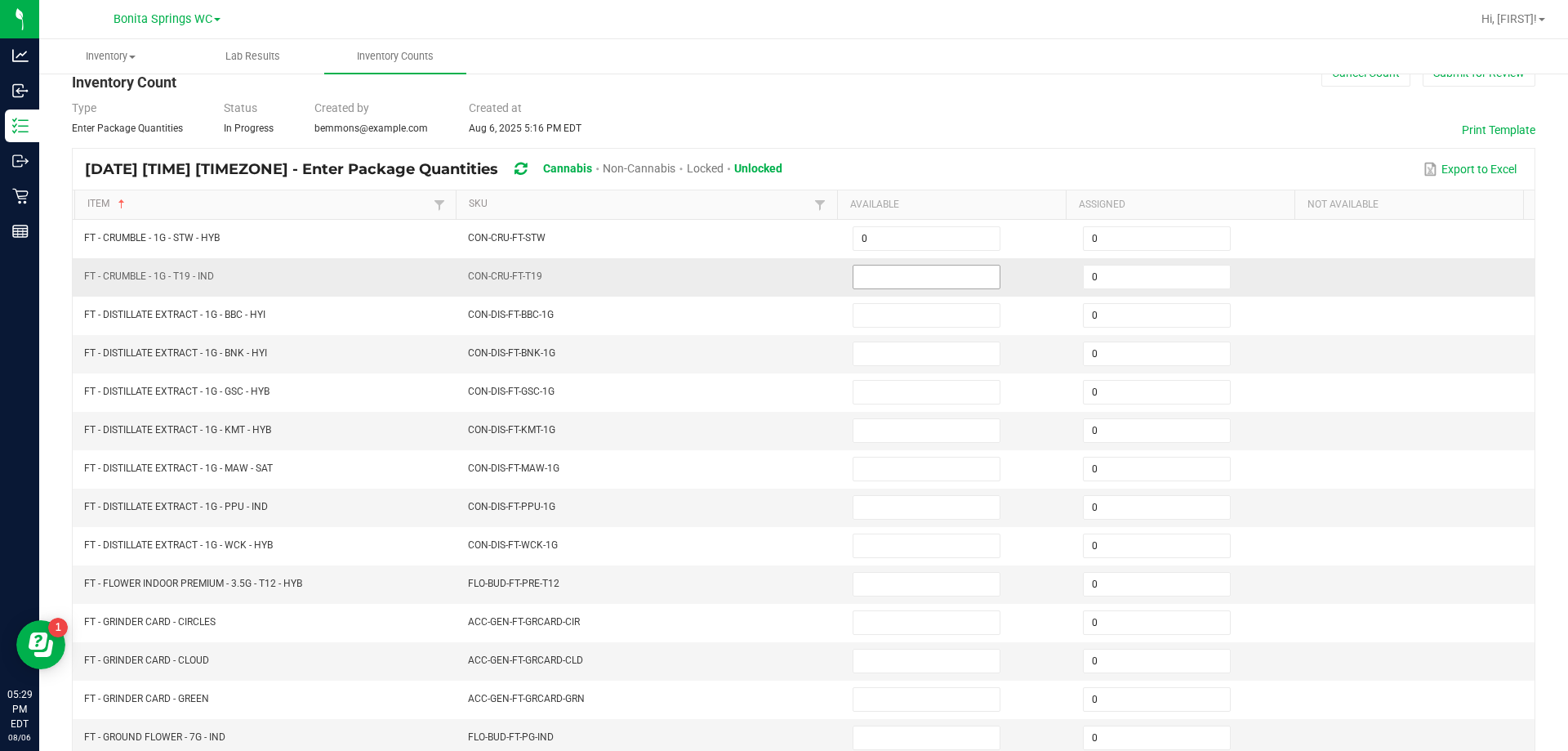 click at bounding box center (926, 277) 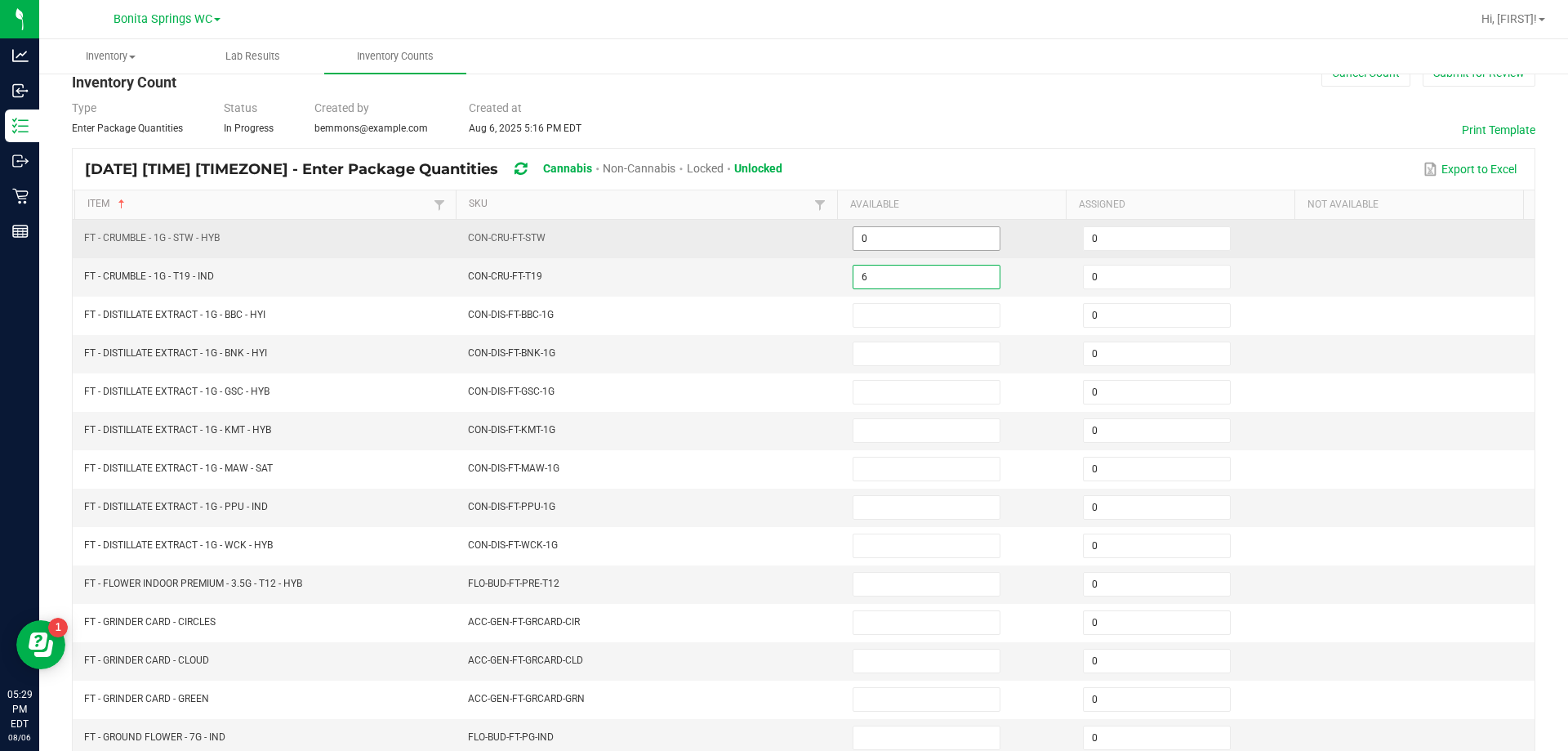 click on "0" at bounding box center (926, 239) 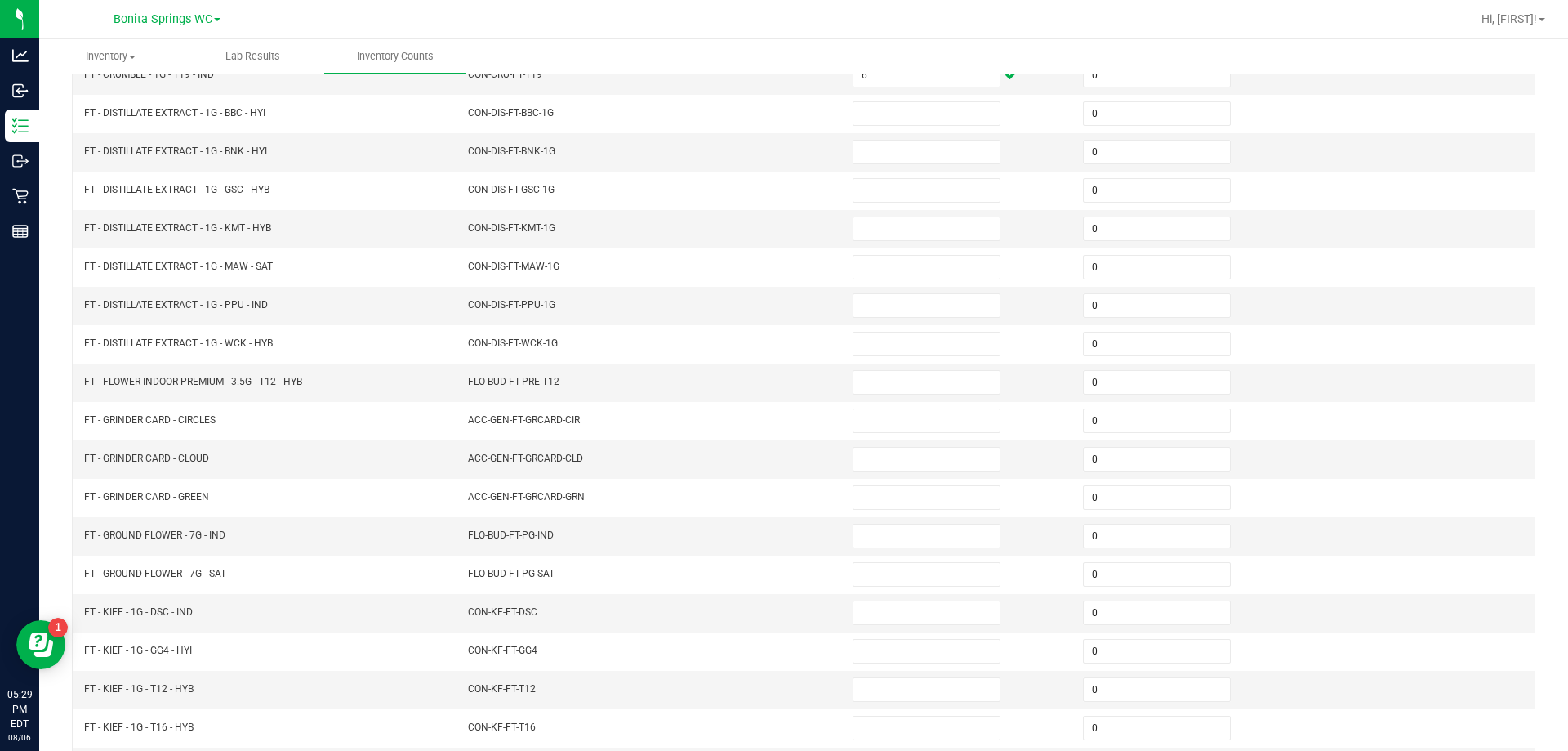 scroll, scrollTop: 339, scrollLeft: 0, axis: vertical 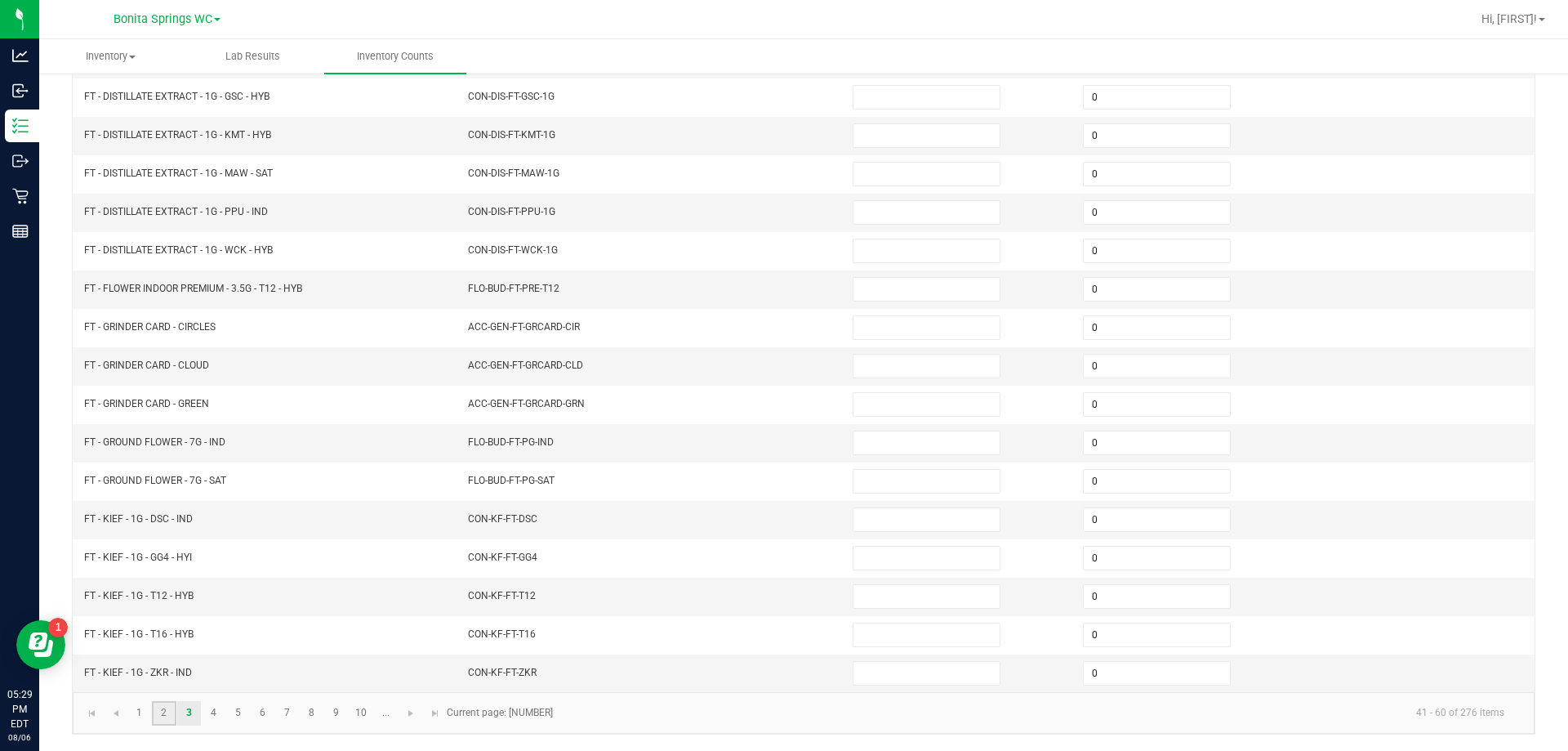 click on "2" 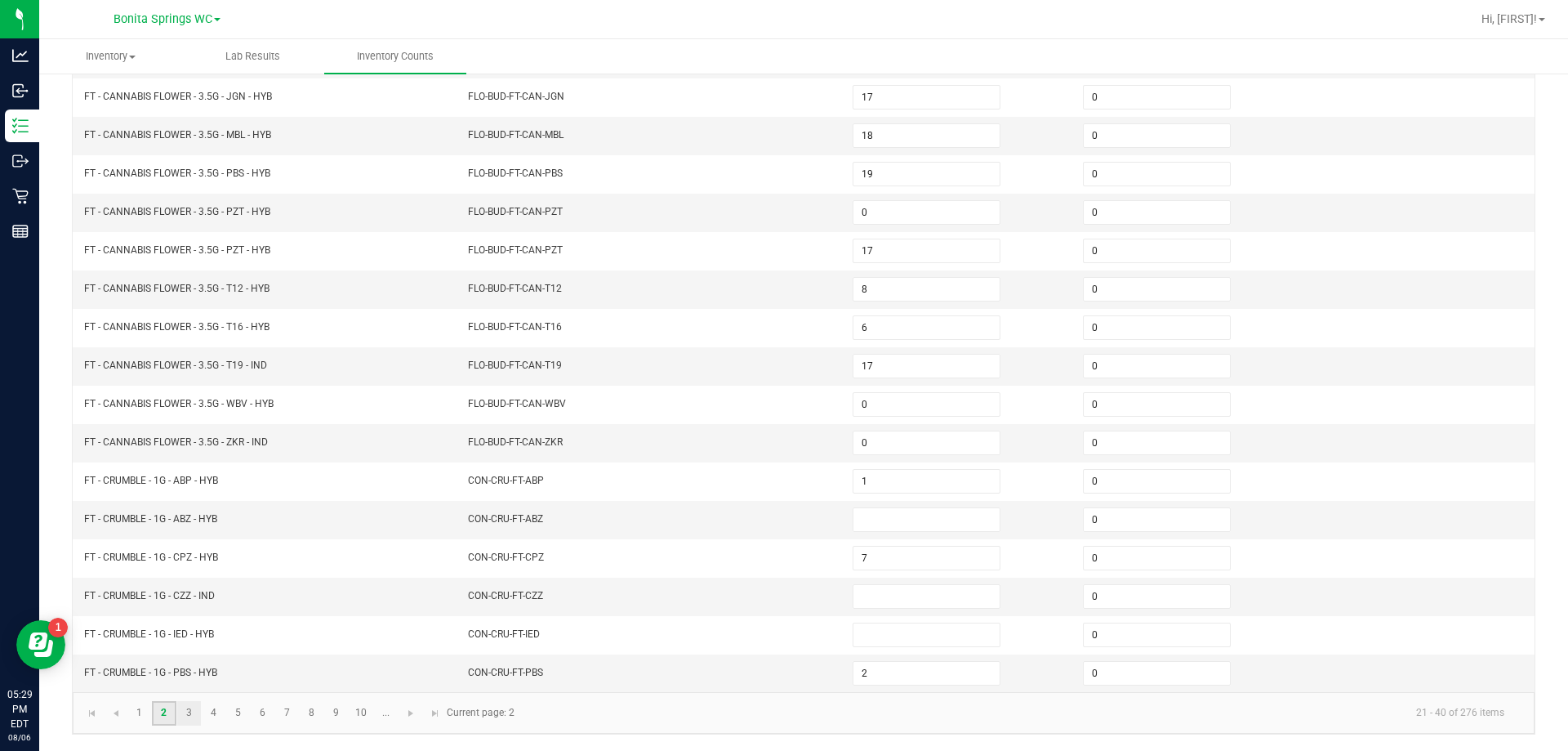 click on "3" 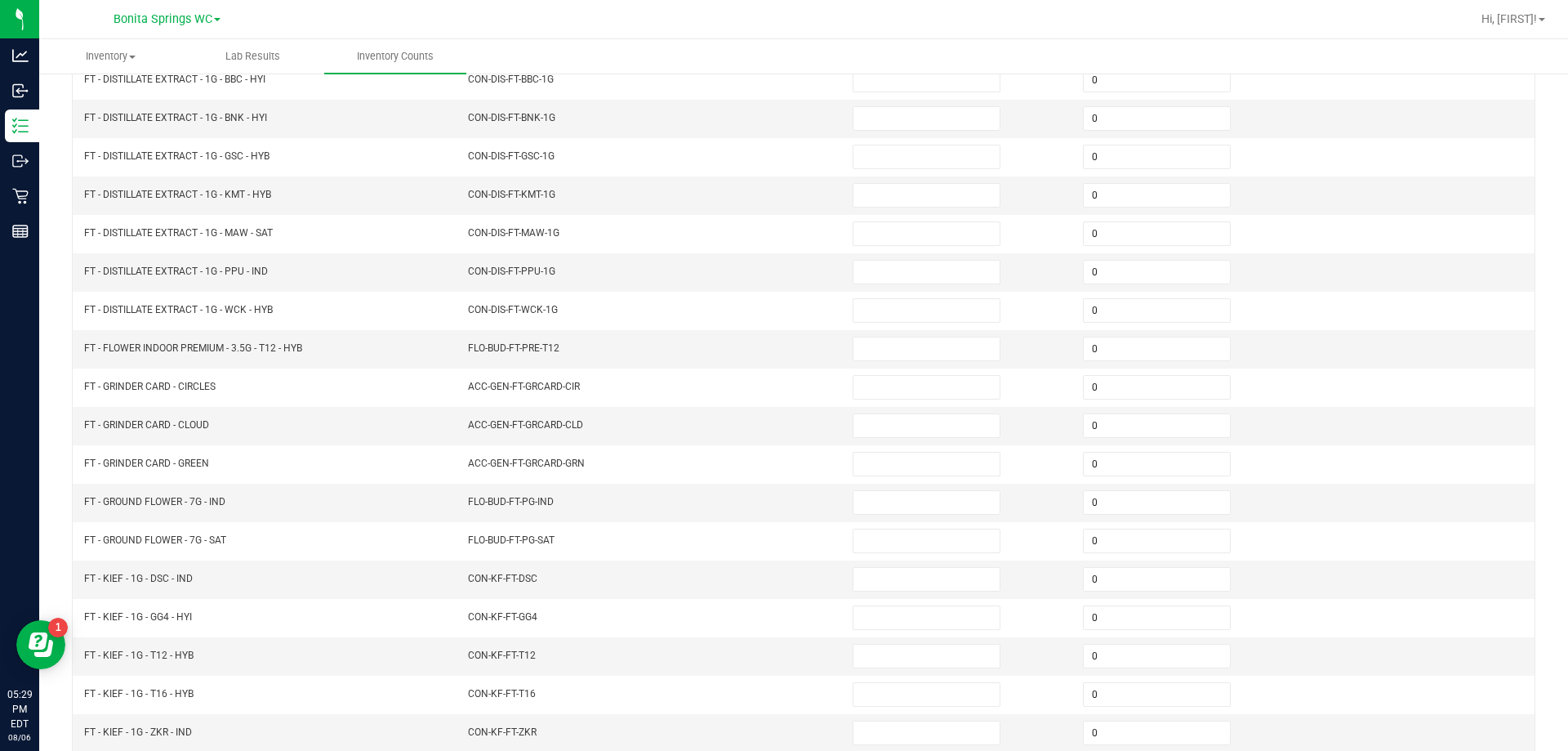 scroll, scrollTop: 339, scrollLeft: 0, axis: vertical 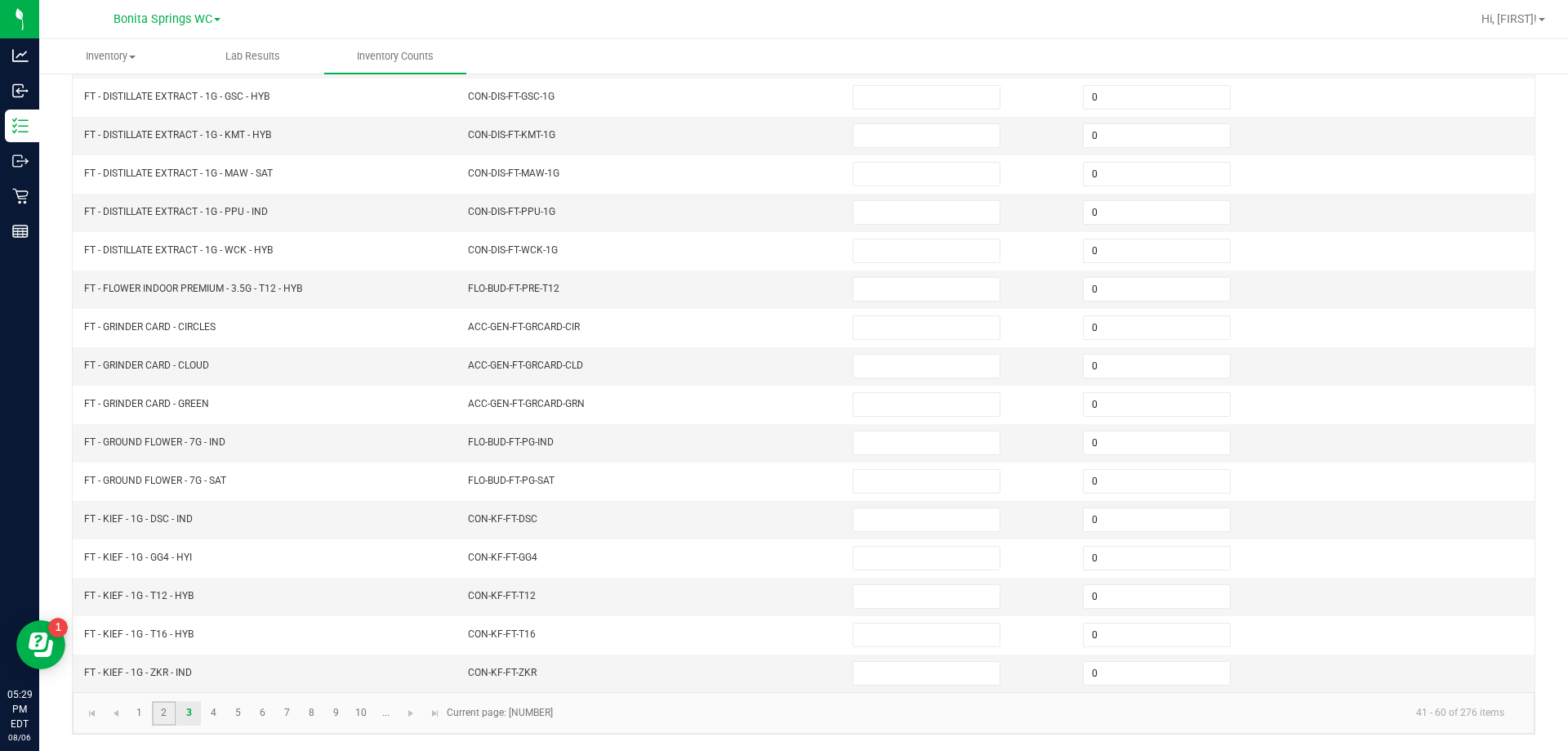 click on "2" 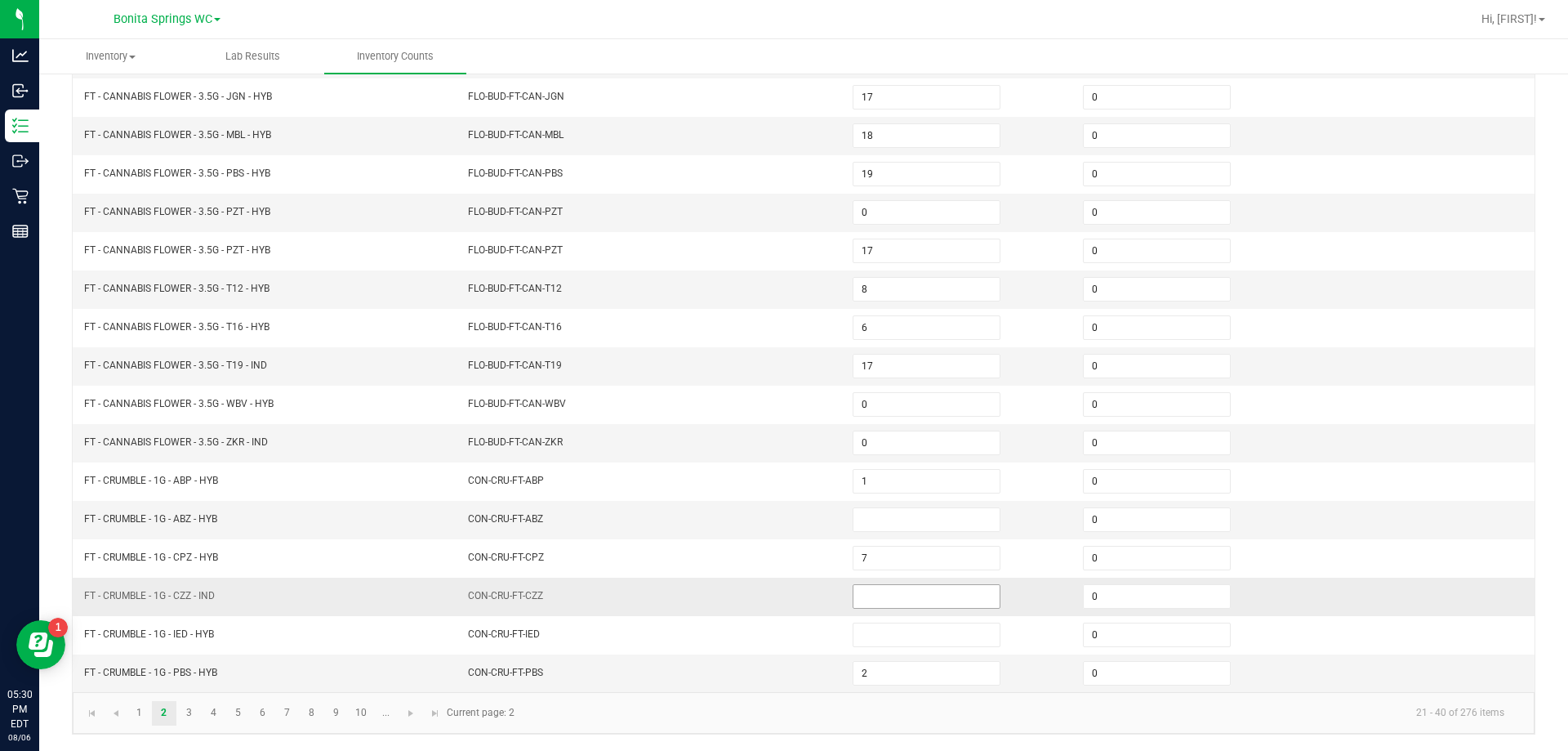 click at bounding box center [926, 597] 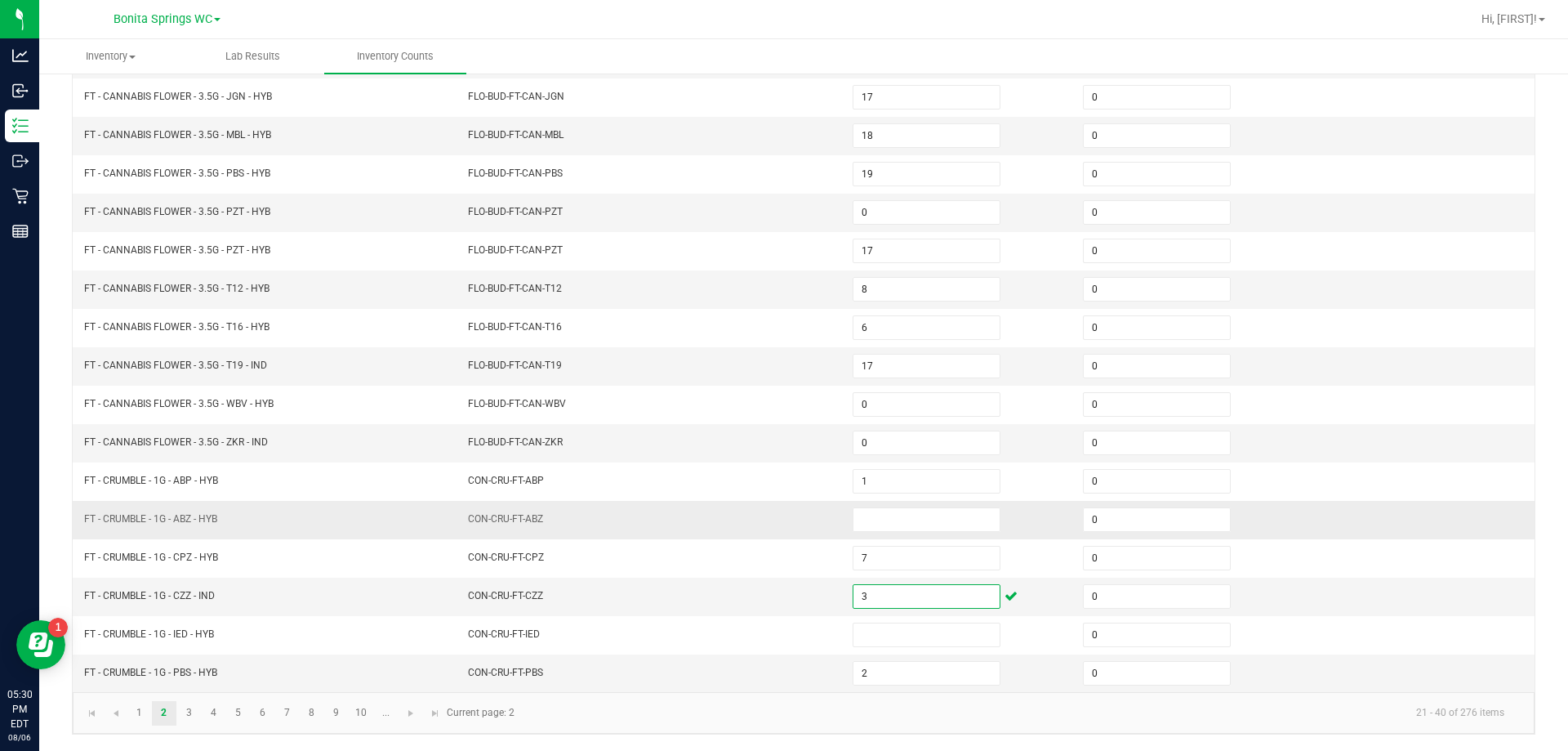 click on "CON-CRU-FT-ABZ" at bounding box center (650, 520) 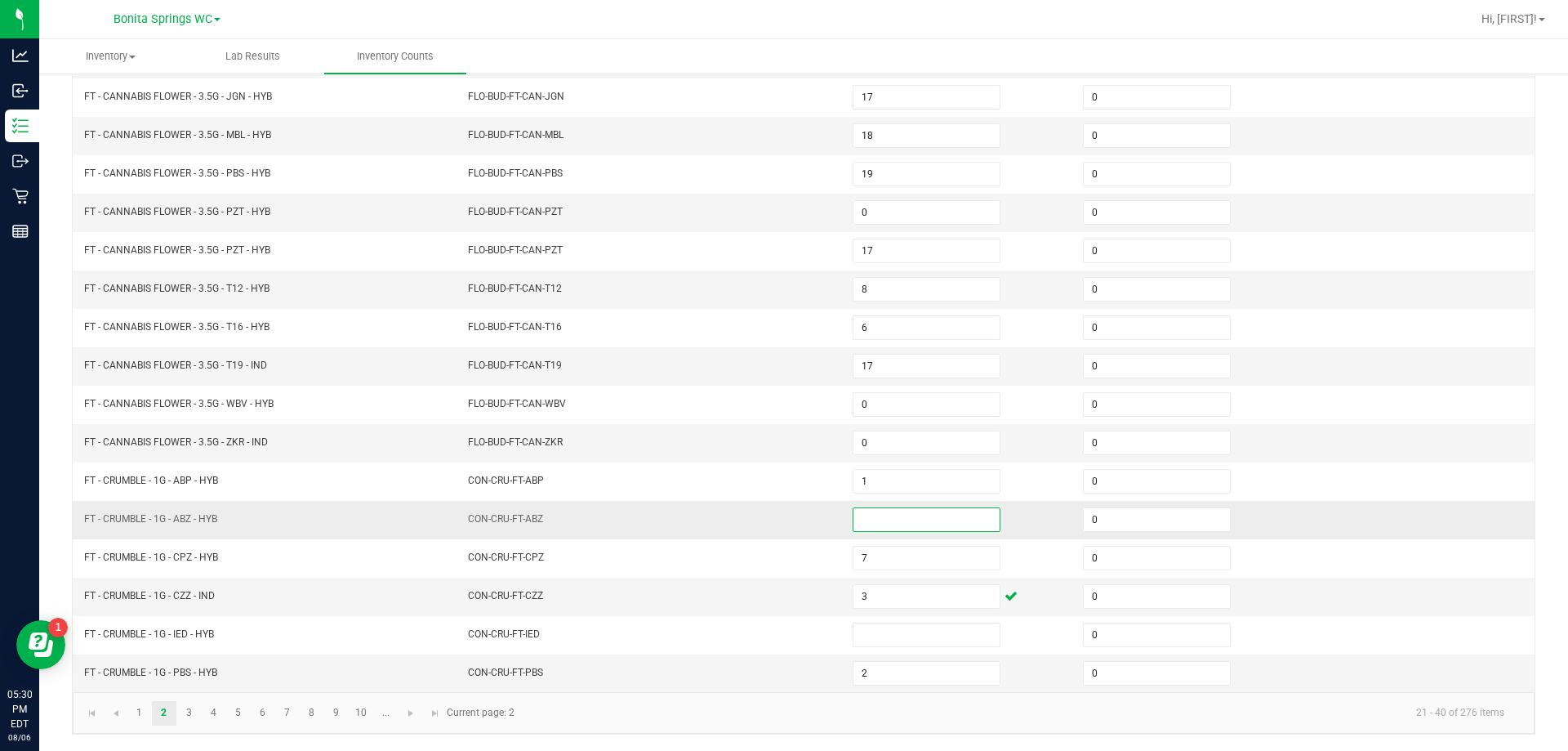 click at bounding box center [926, 520] 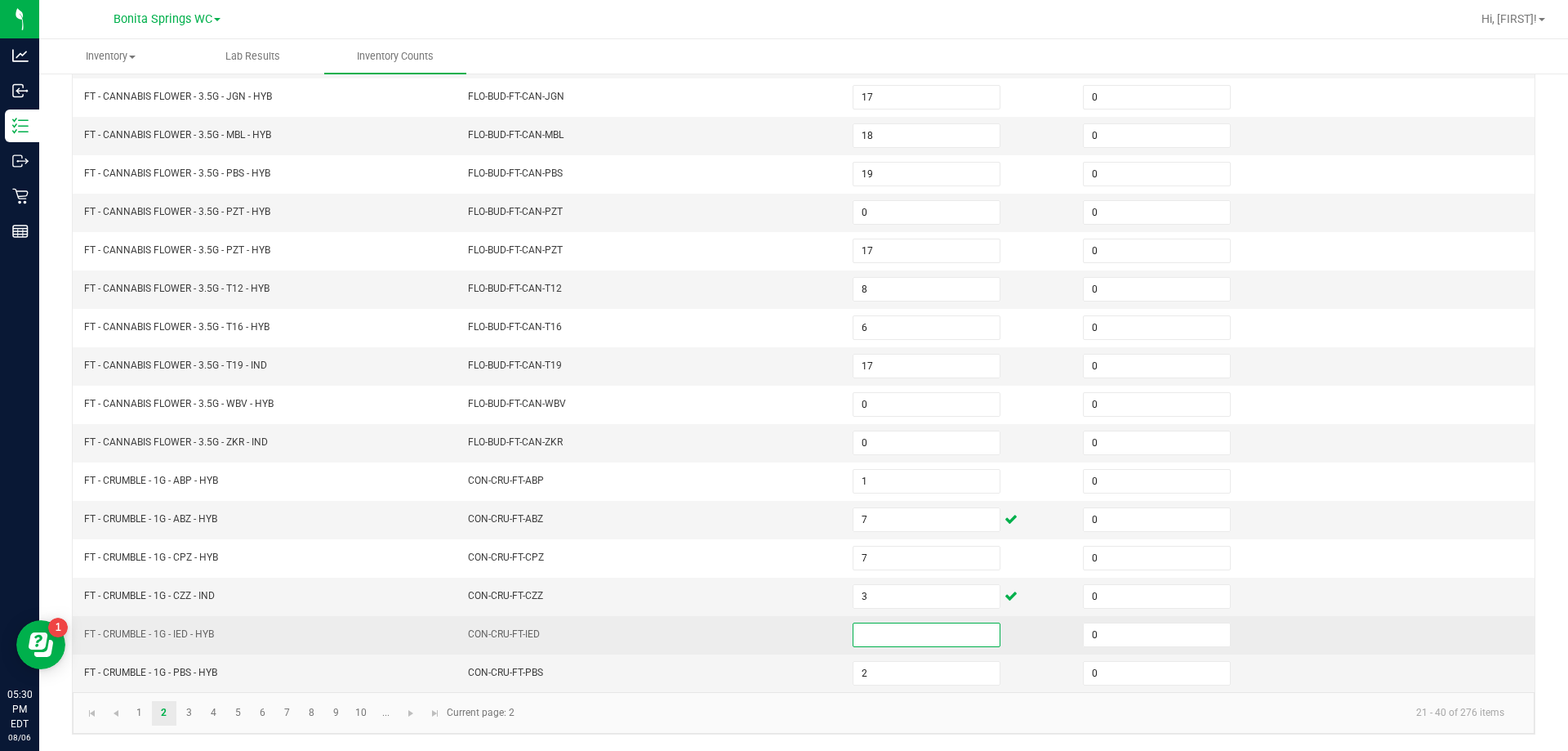 click at bounding box center [926, 635] 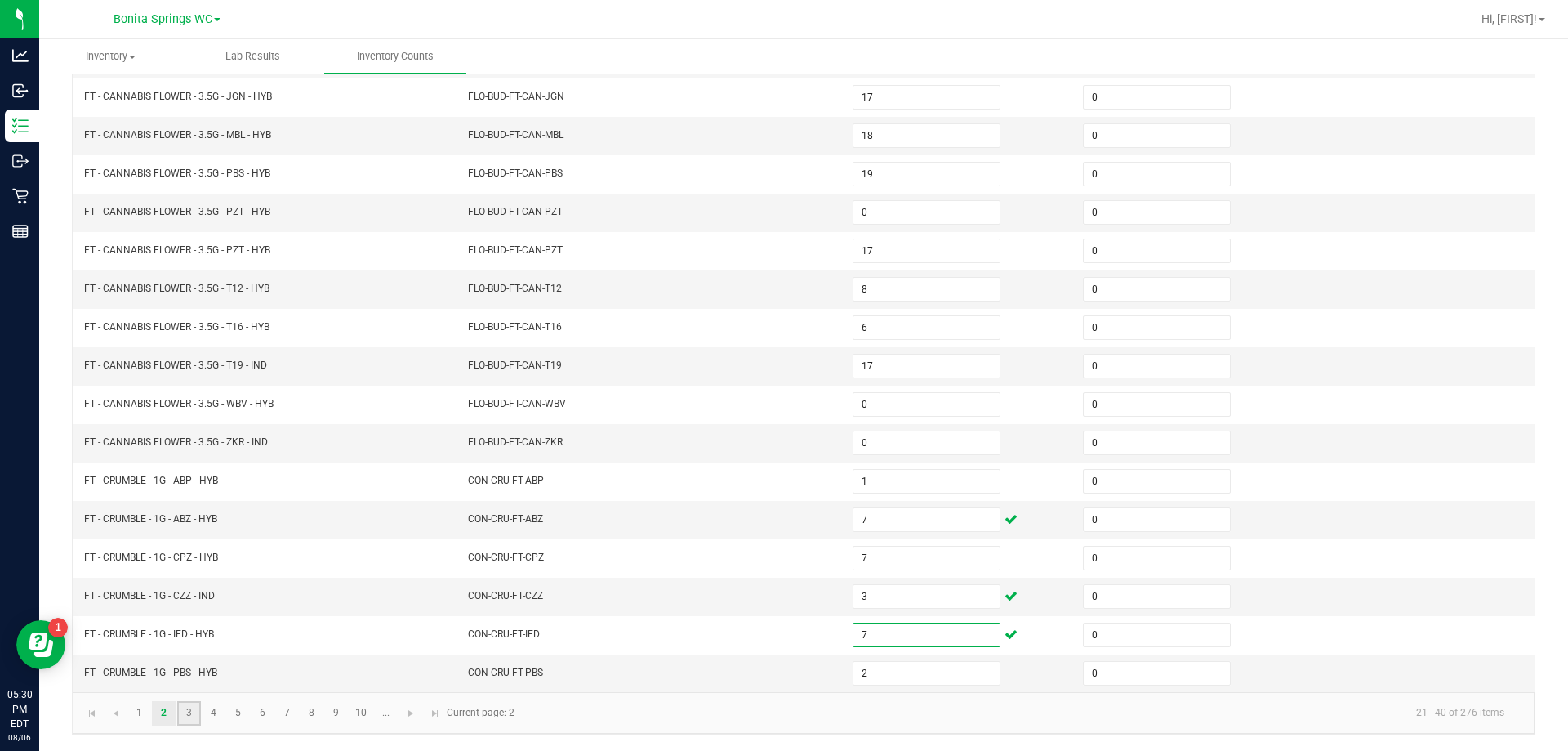 click on "3" 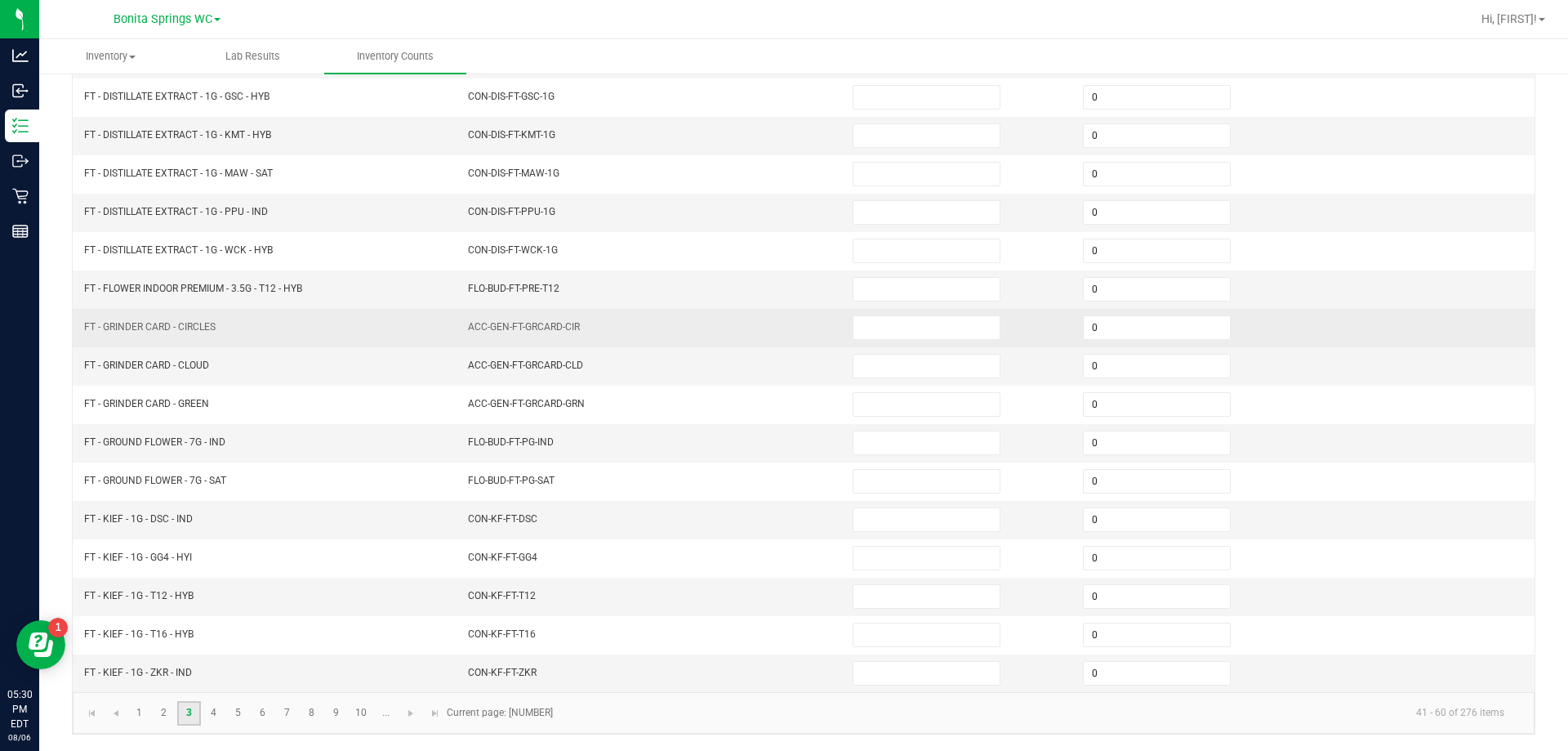 scroll, scrollTop: 0, scrollLeft: 0, axis: both 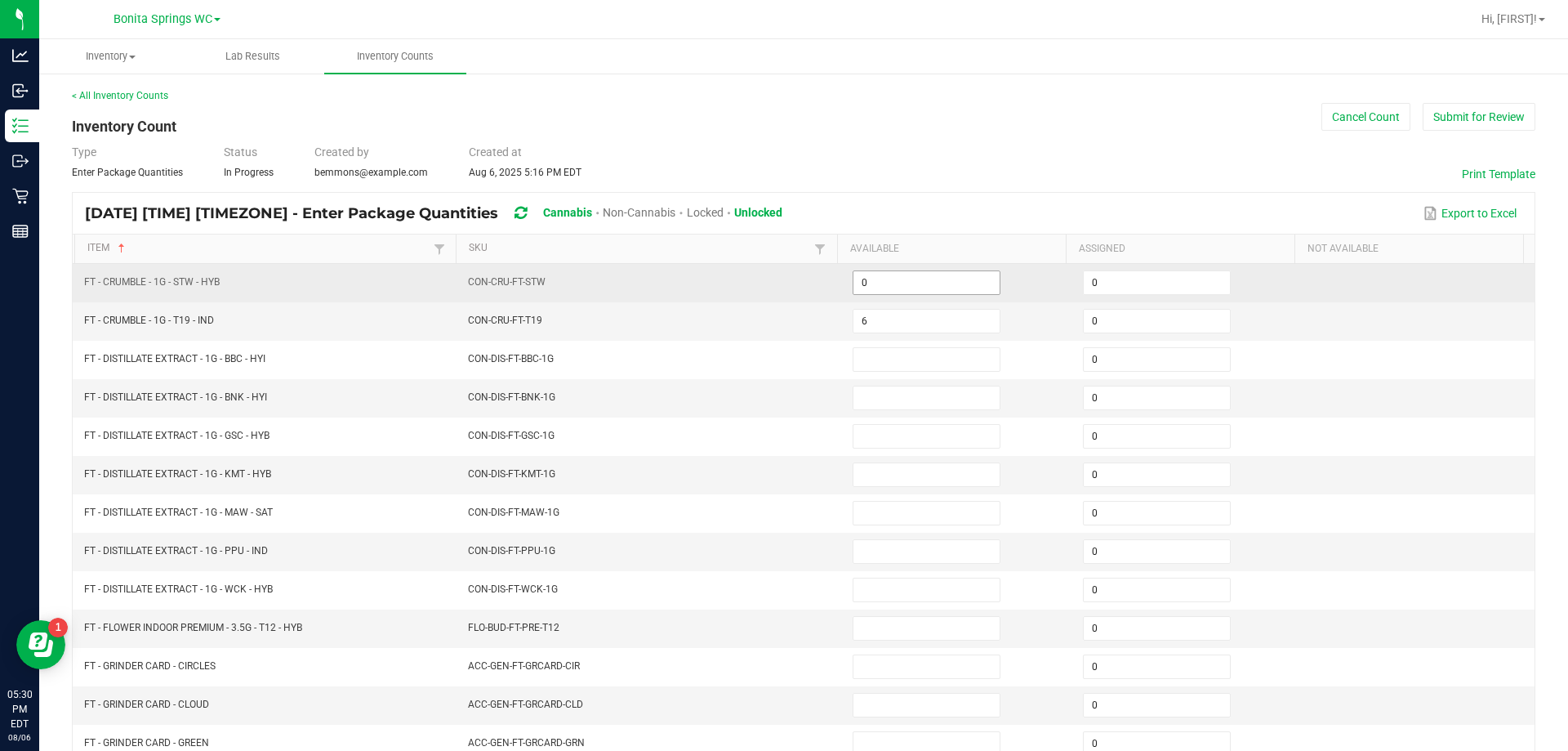 click on "0" at bounding box center [926, 283] 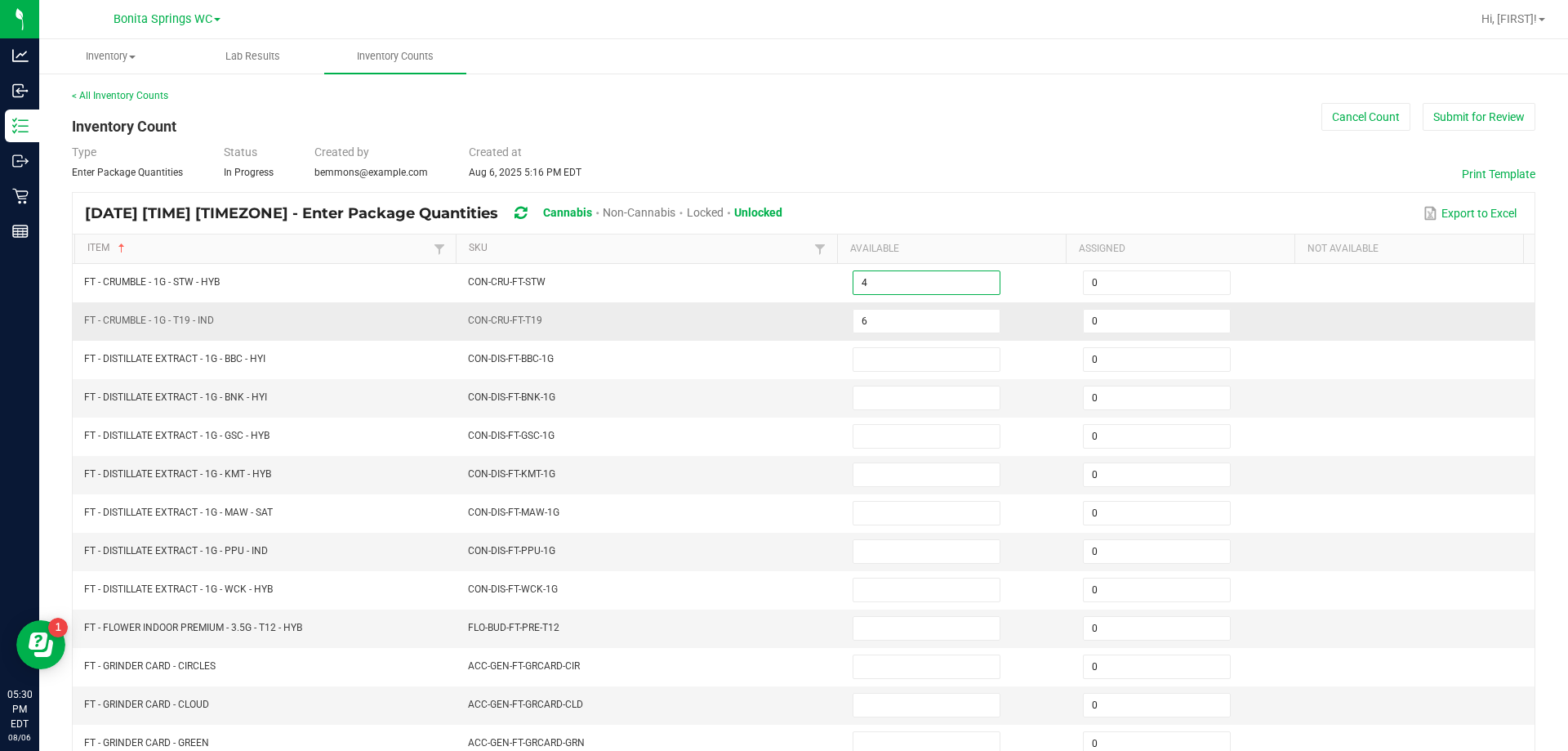click on "CON-CRU-FT-T19" at bounding box center (650, 321) 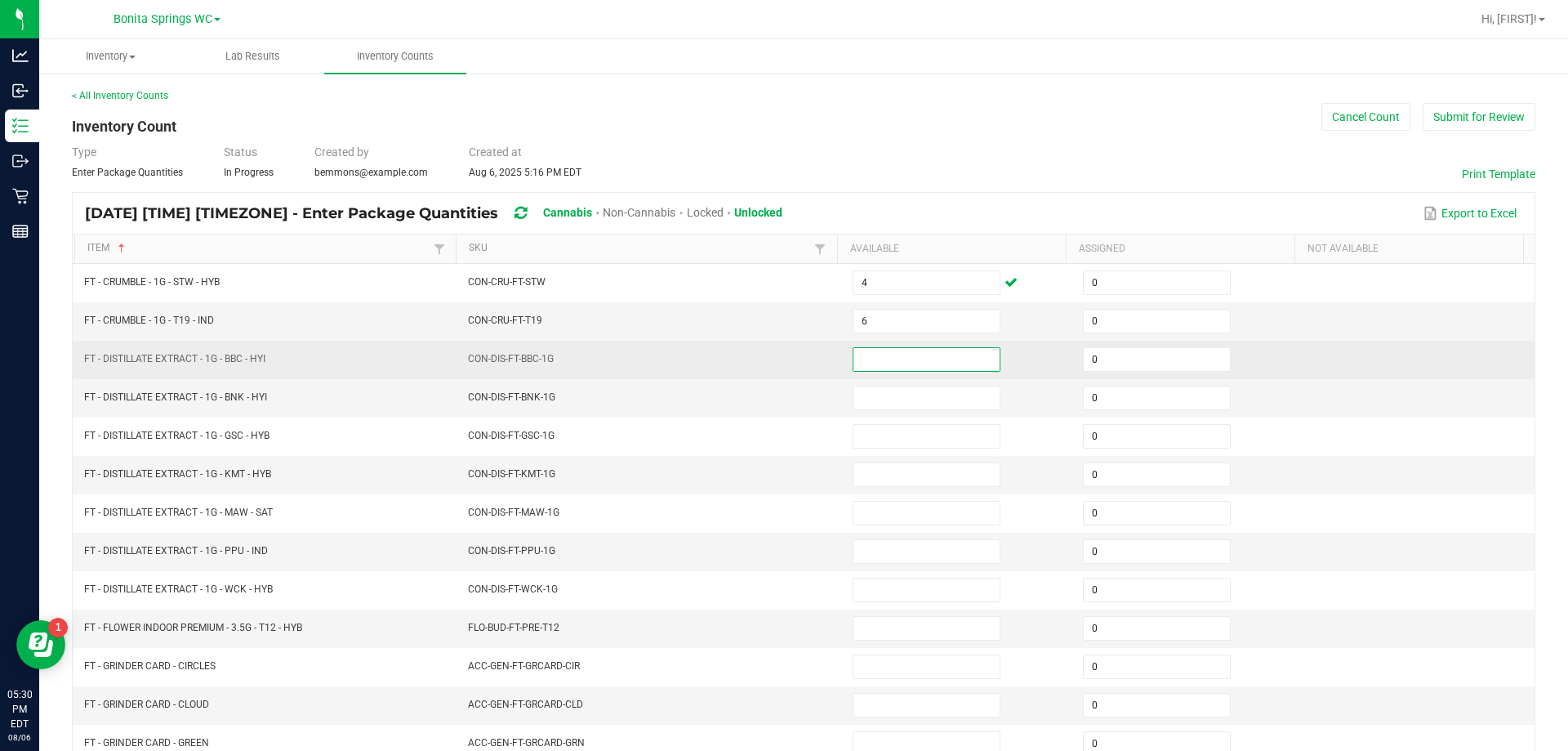 click at bounding box center (926, 360) 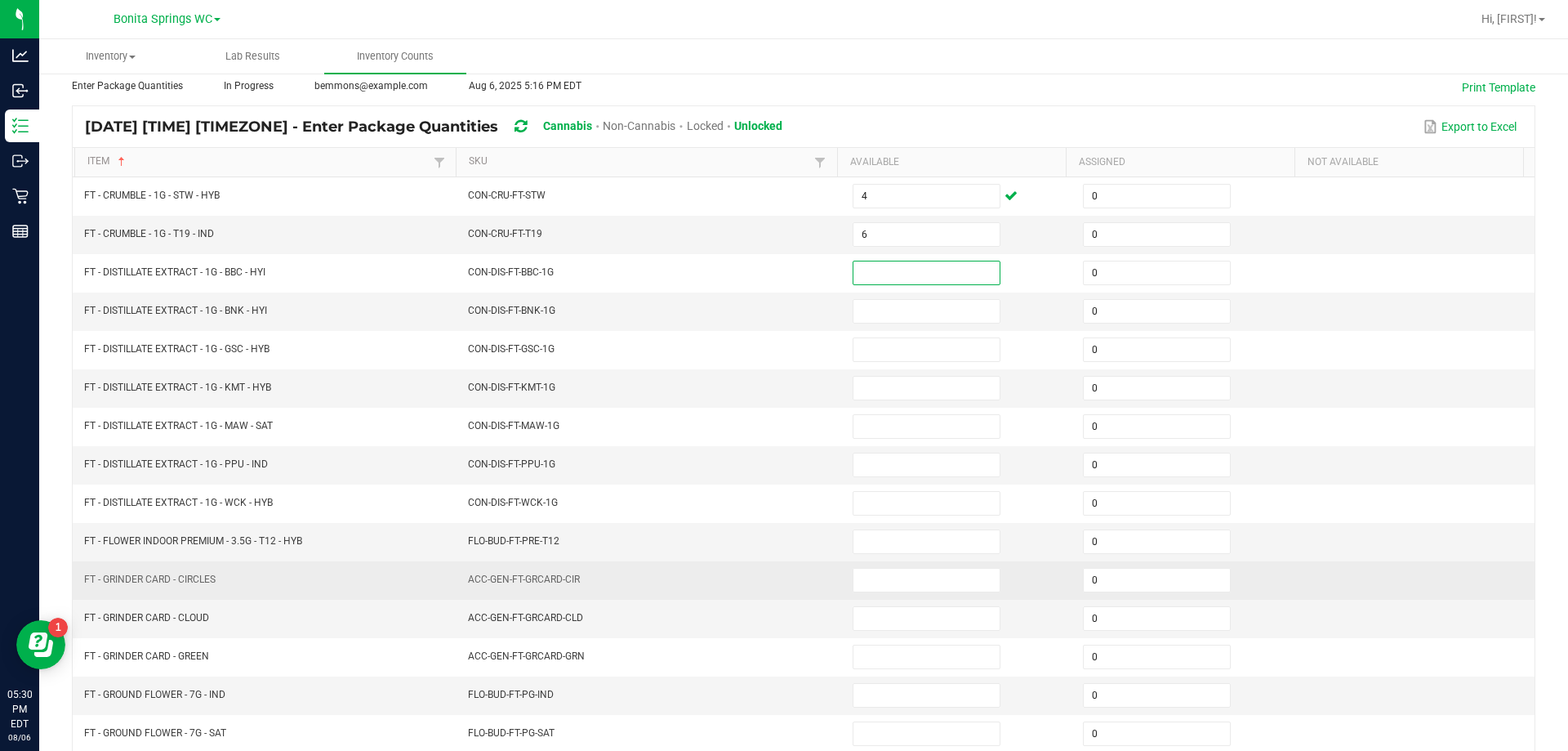 scroll, scrollTop: 245, scrollLeft: 0, axis: vertical 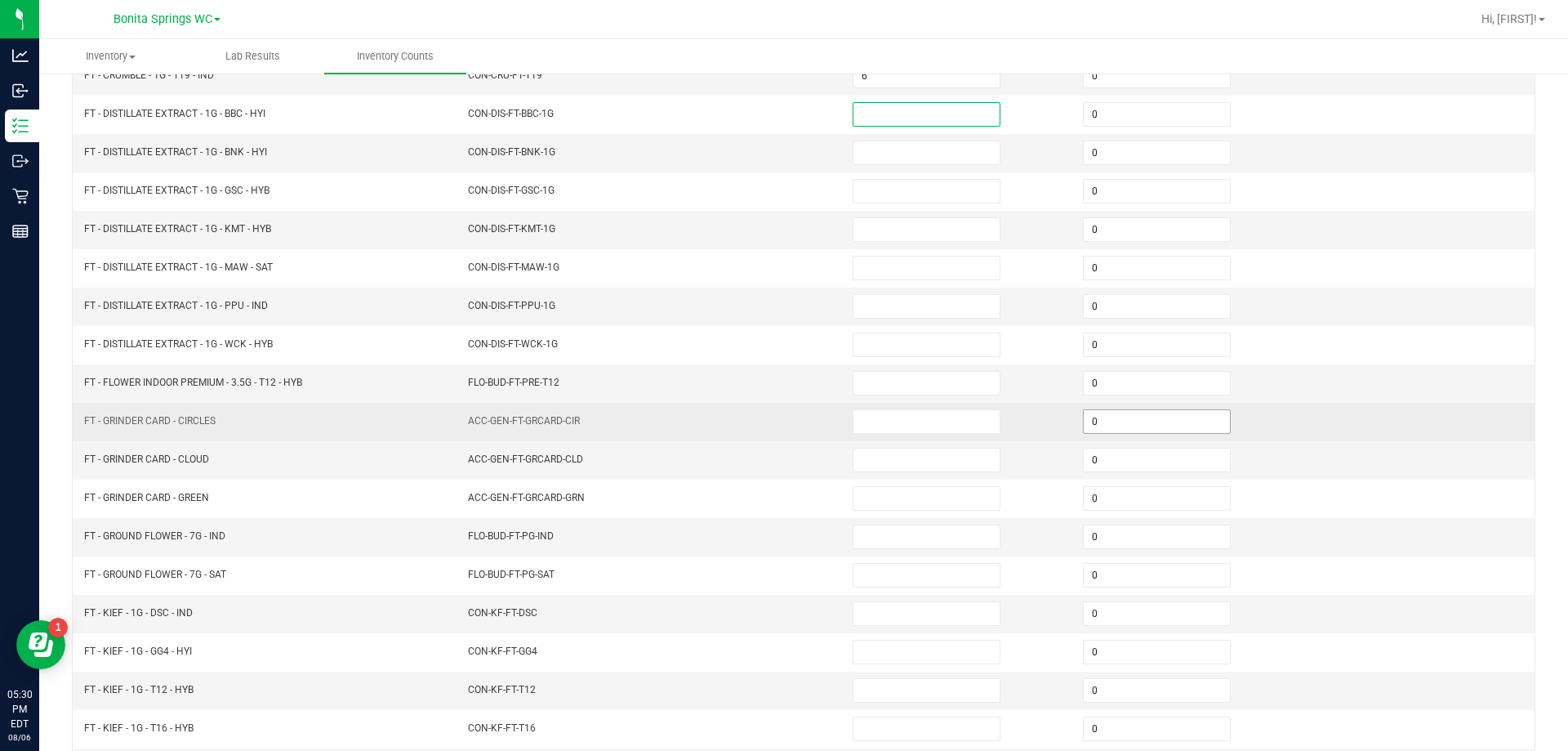 click on "0" at bounding box center (1156, 422) 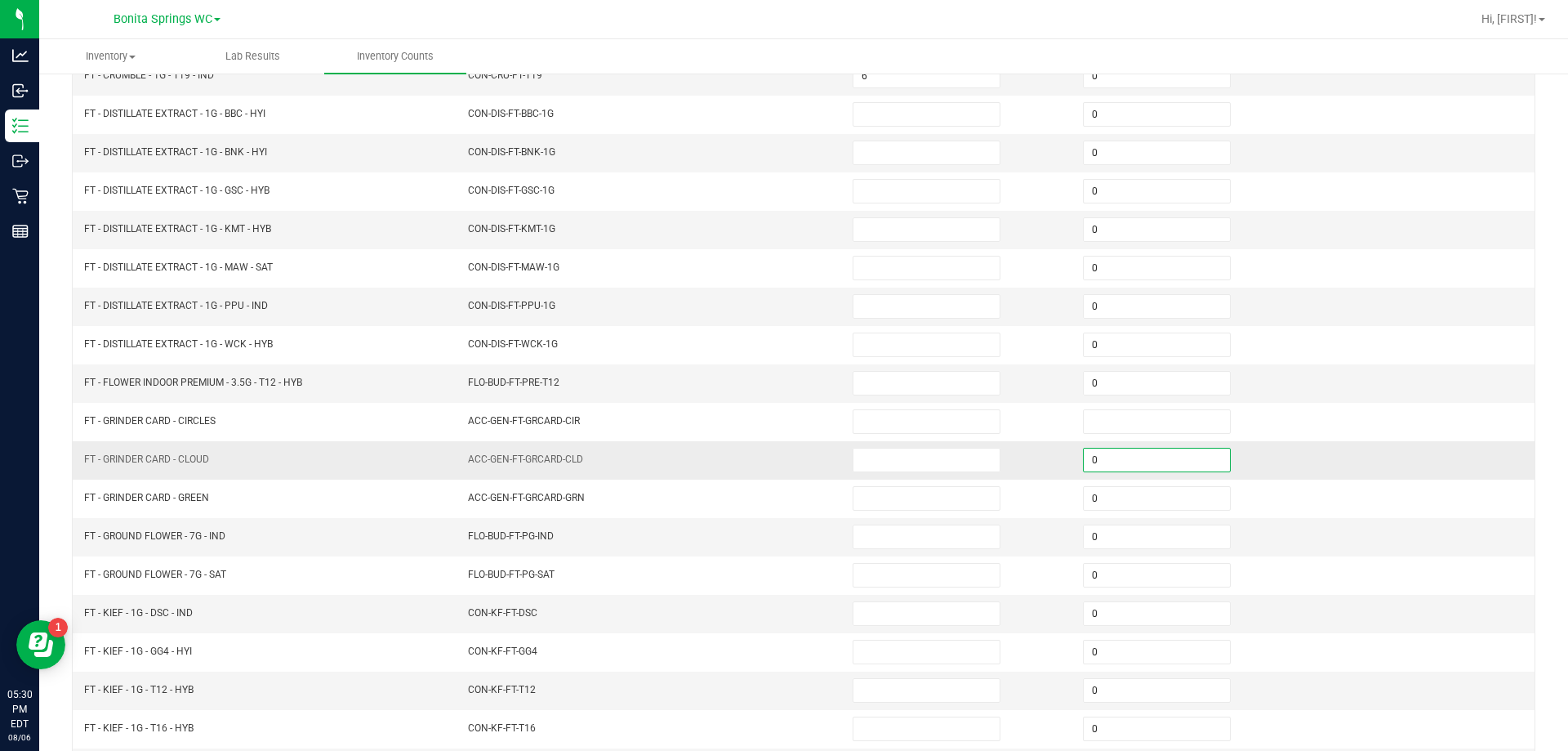 click on "0" at bounding box center [1156, 460] 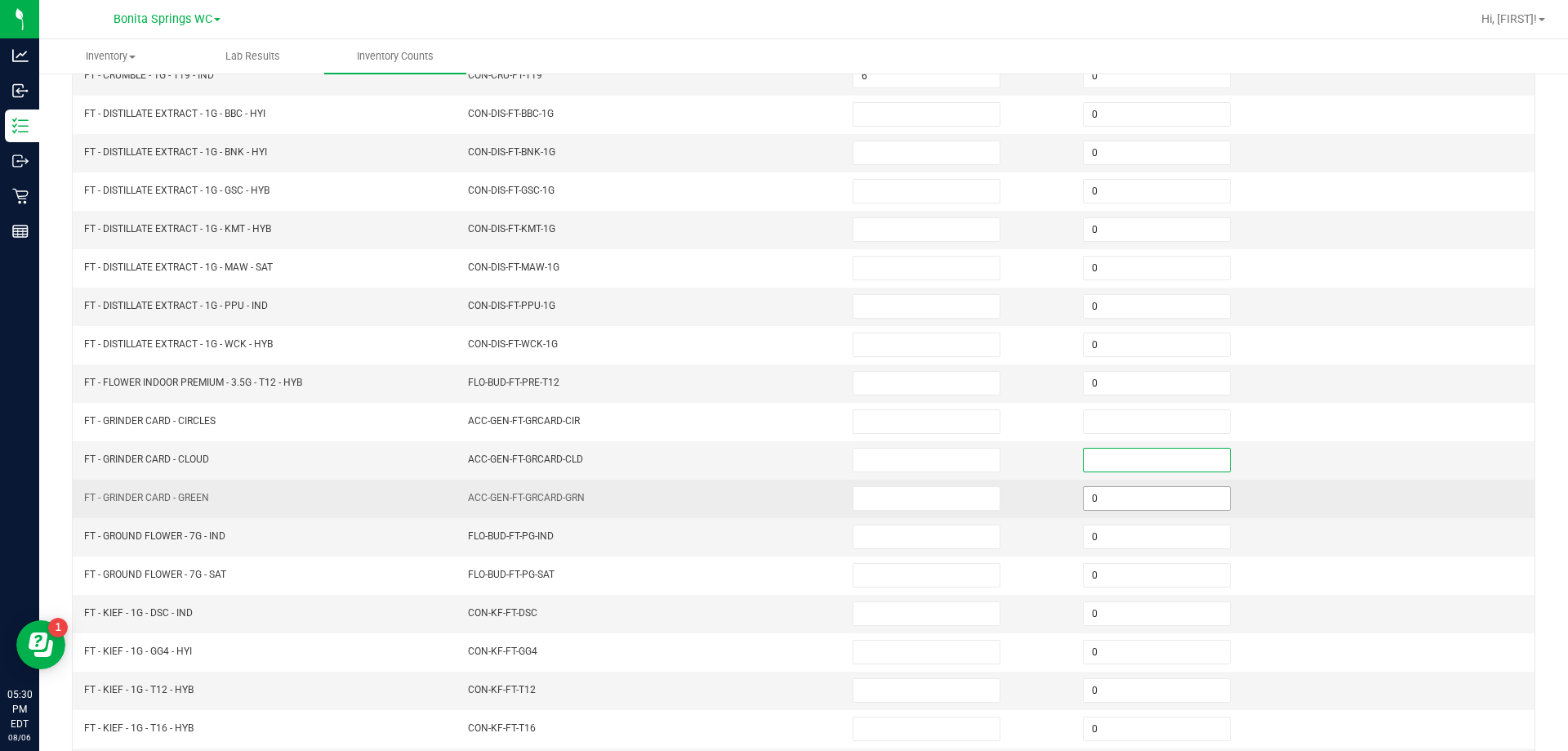 click on "0" at bounding box center [1156, 498] 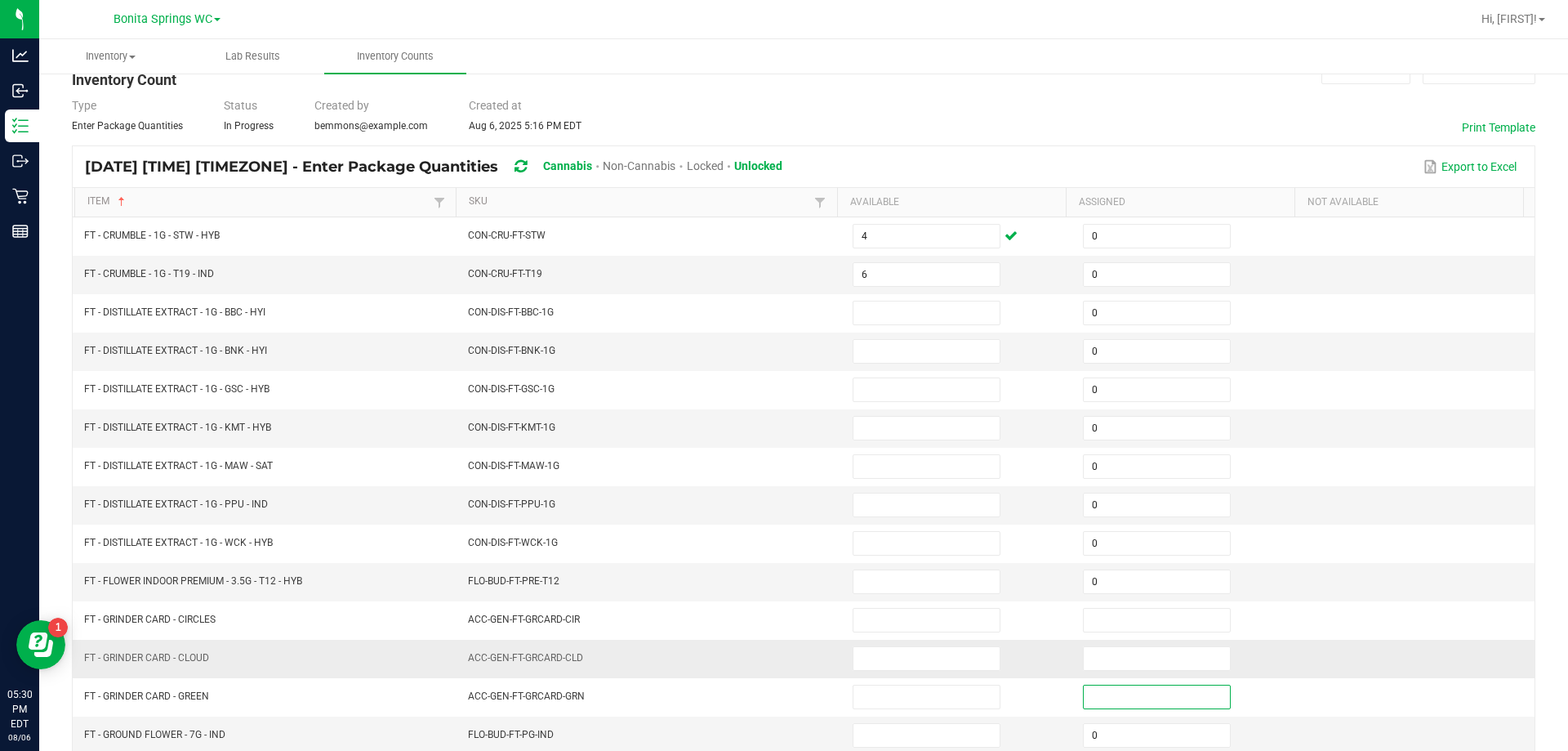 scroll, scrollTop: 0, scrollLeft: 0, axis: both 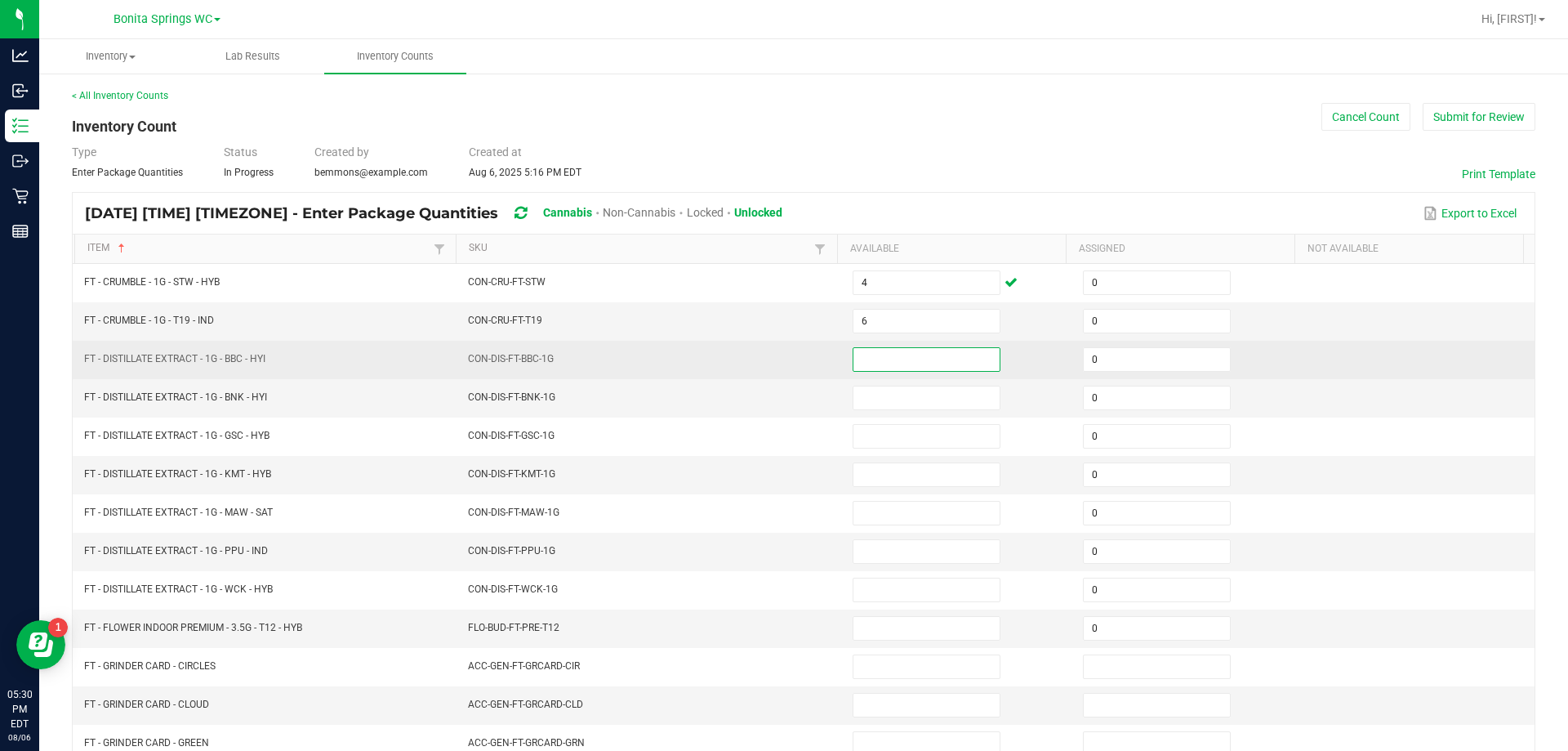 click at bounding box center (926, 360) 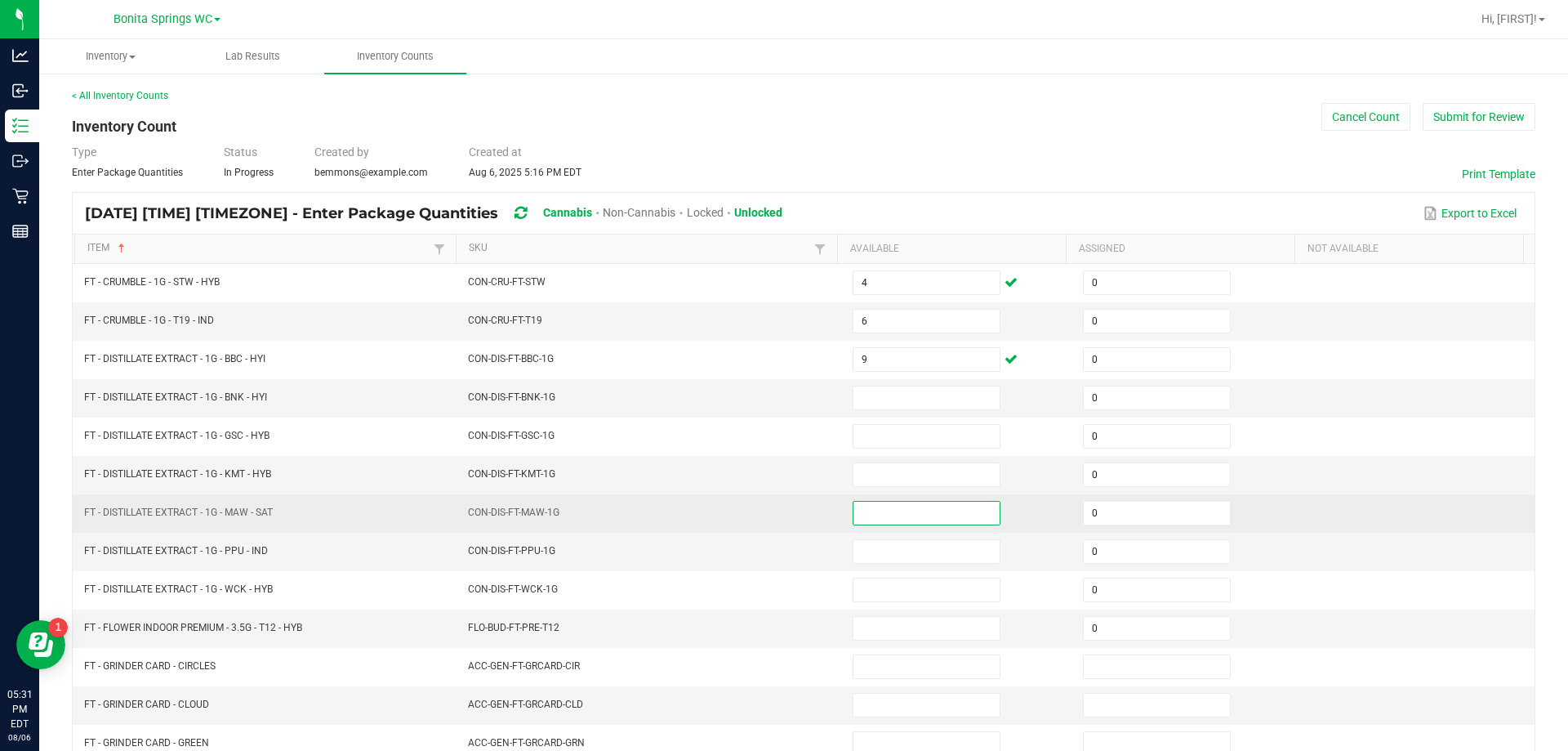 click at bounding box center (926, 513) 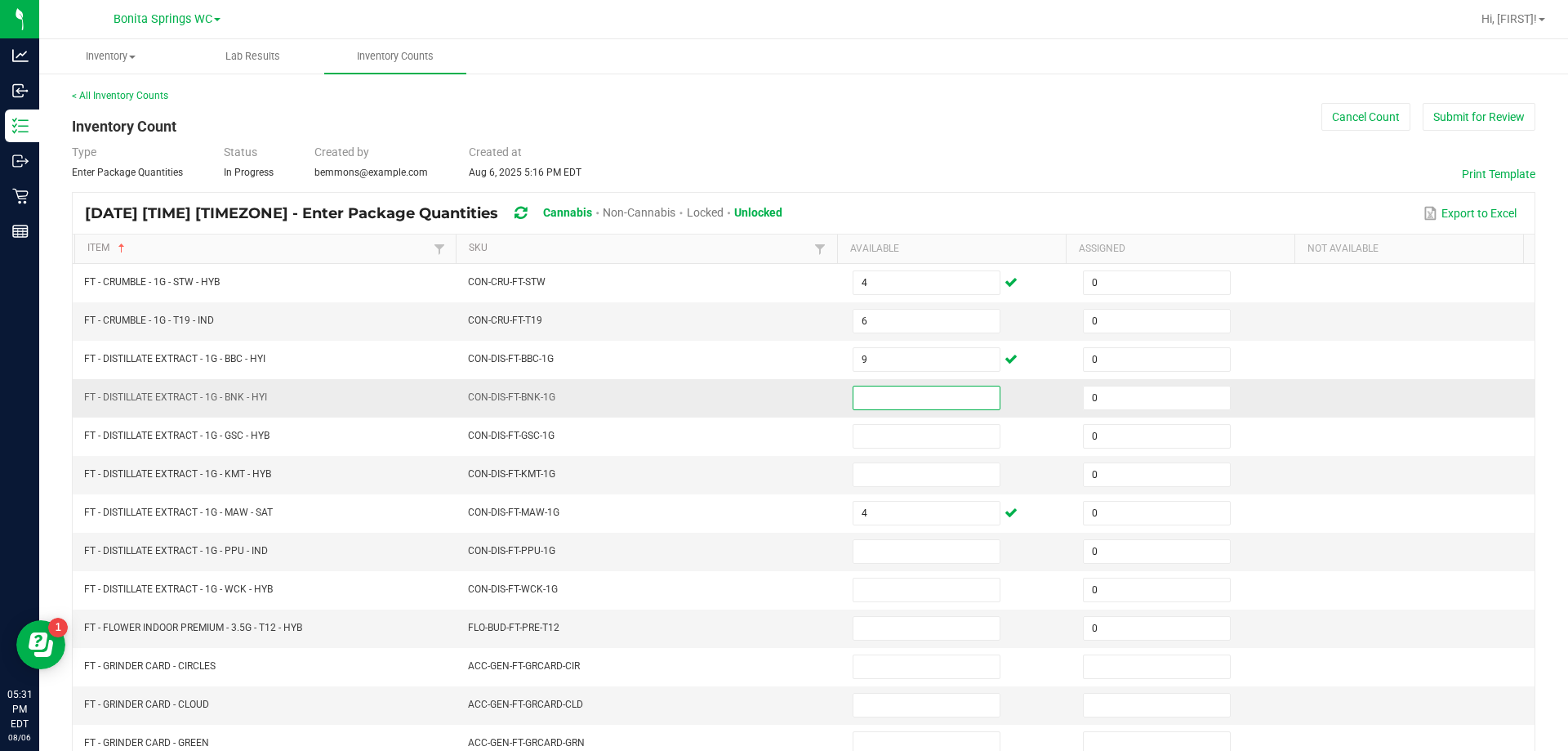 click at bounding box center (926, 398) 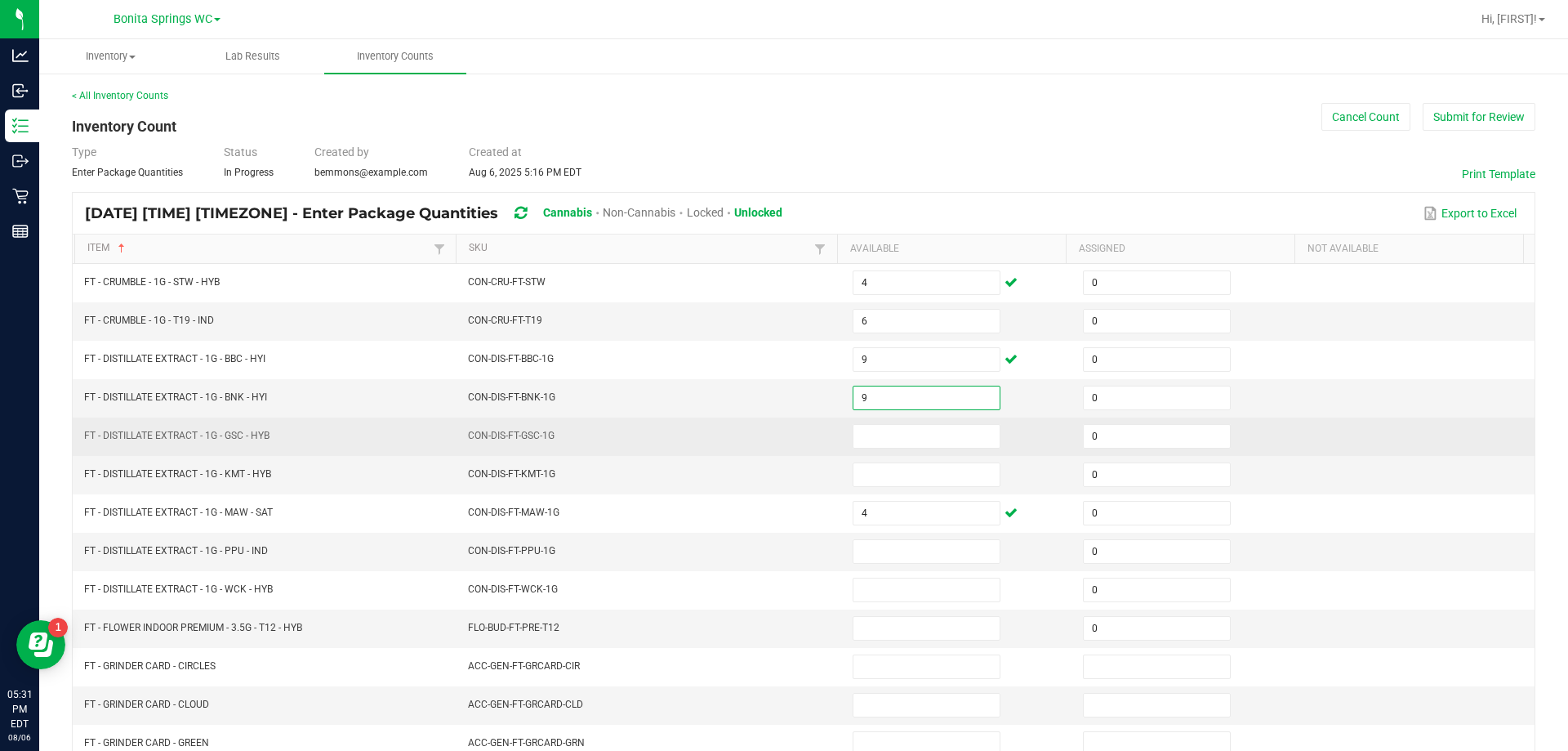 click on "CON-DIS-FT-GSC-1G" at bounding box center [650, 436] 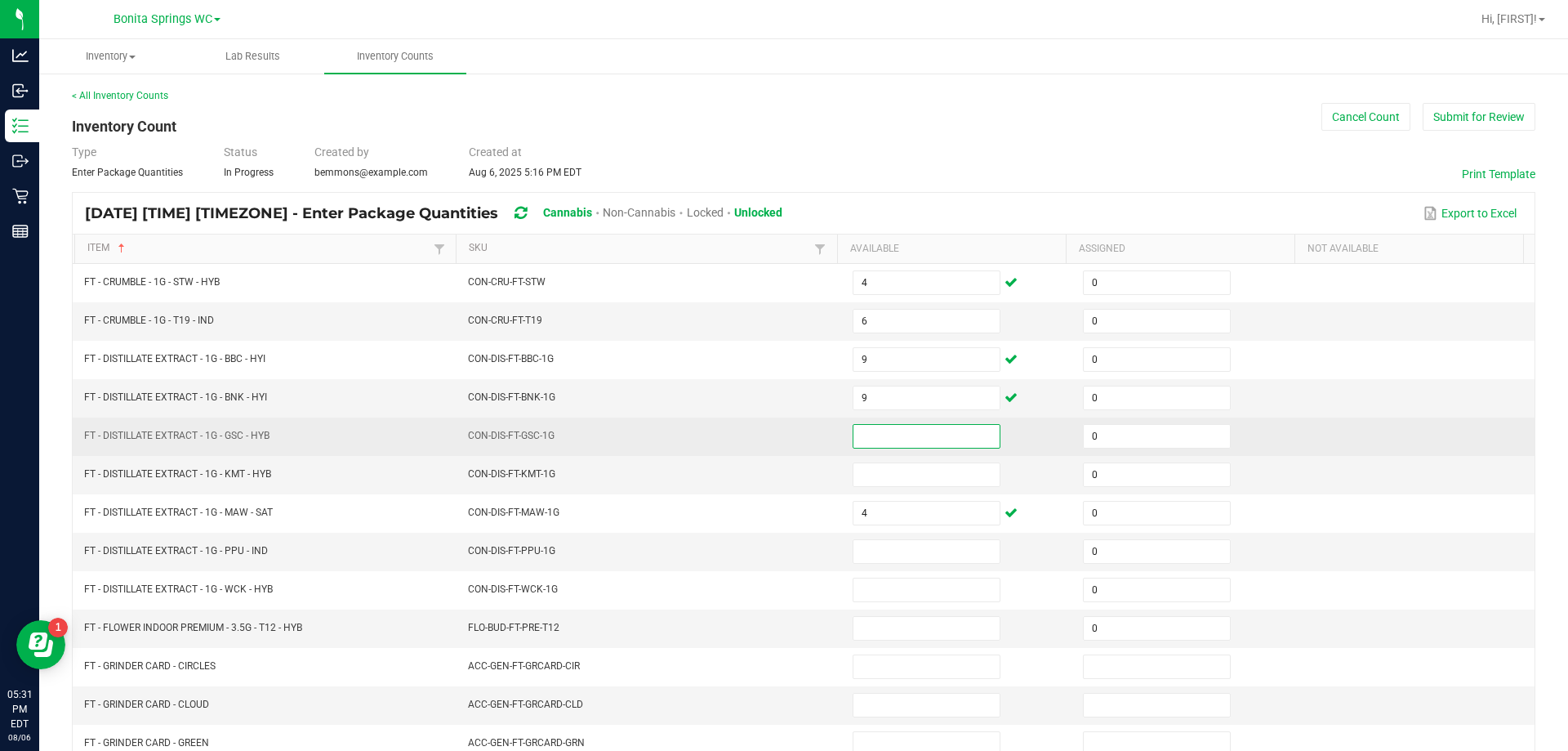 click at bounding box center [926, 436] 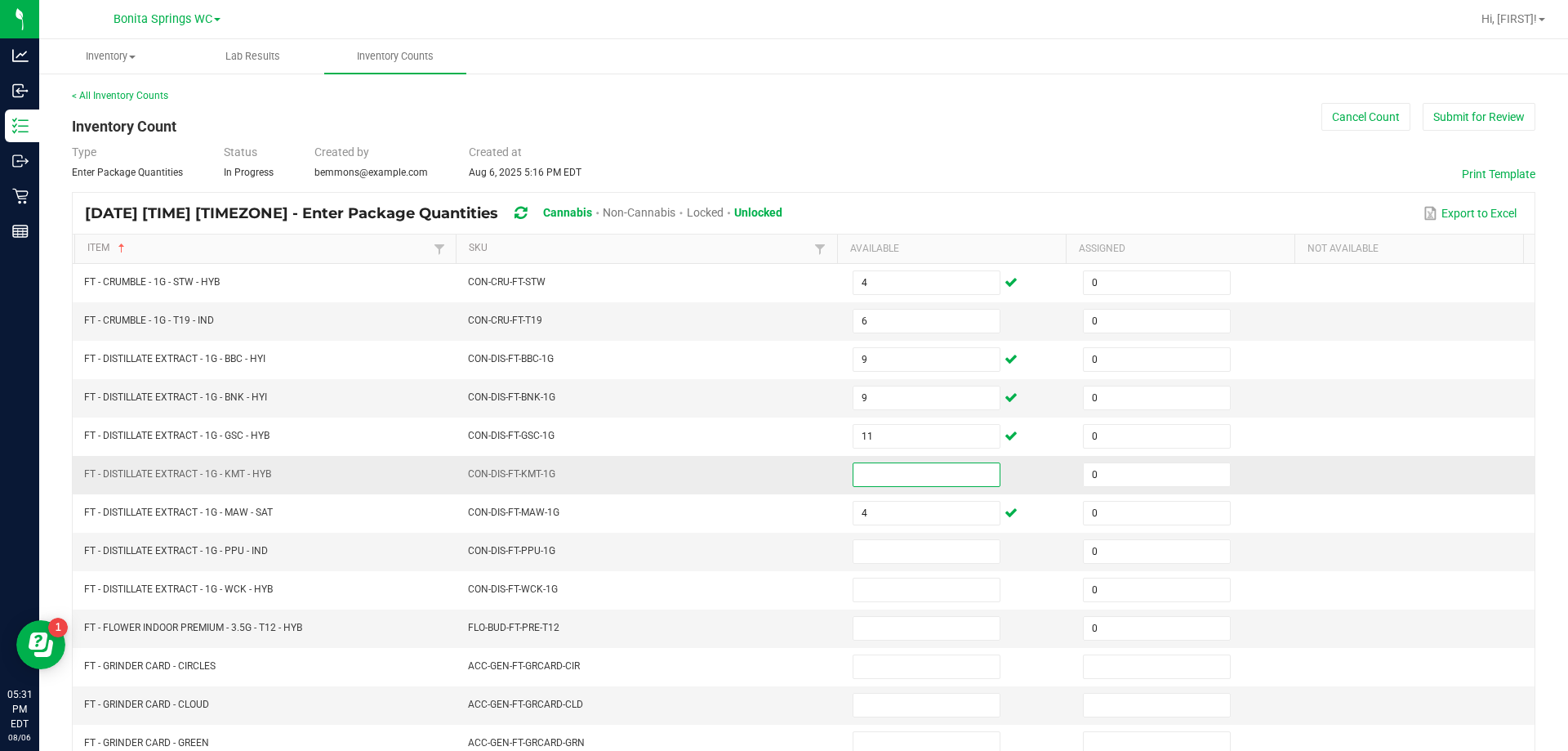 click at bounding box center [926, 475] 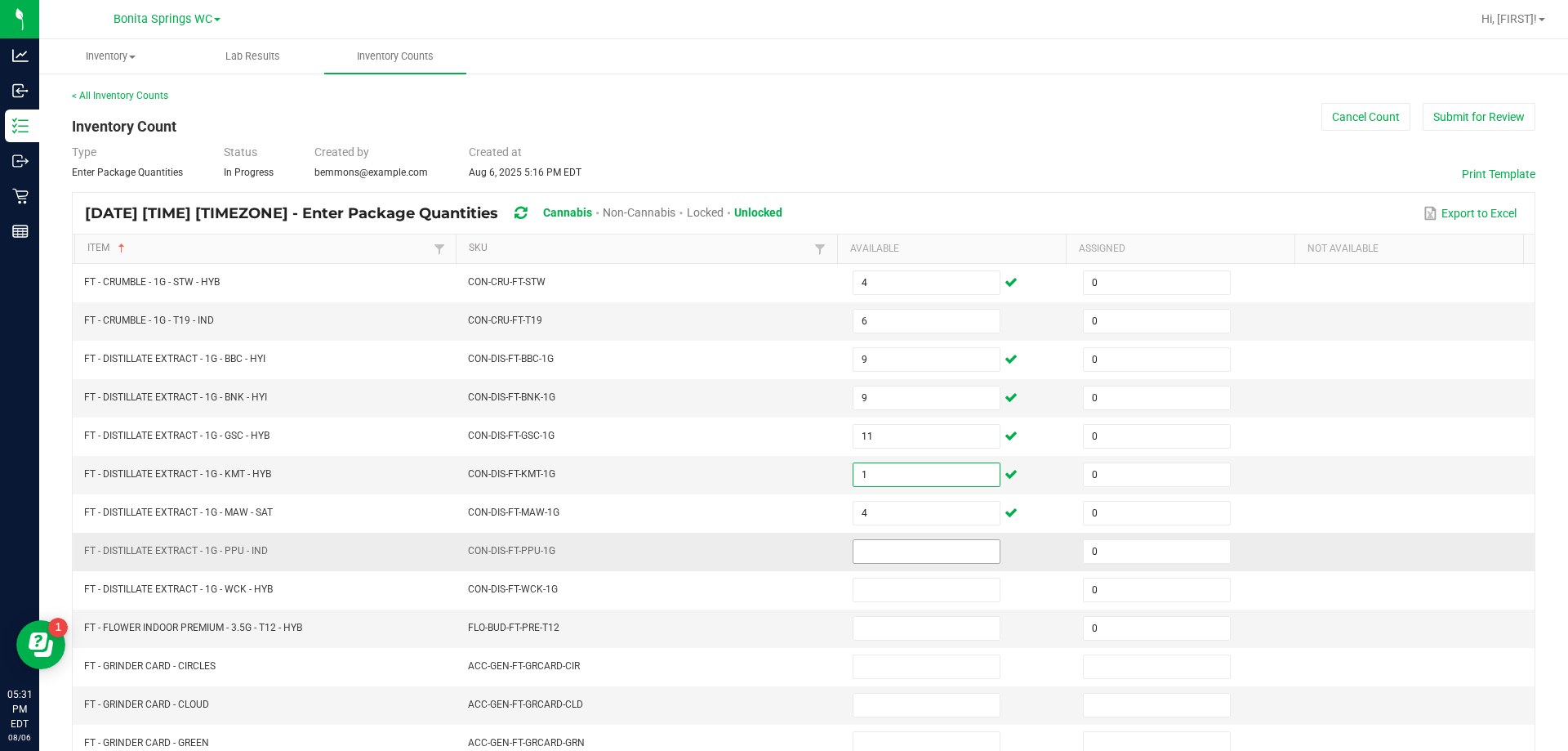 click at bounding box center [926, 552] 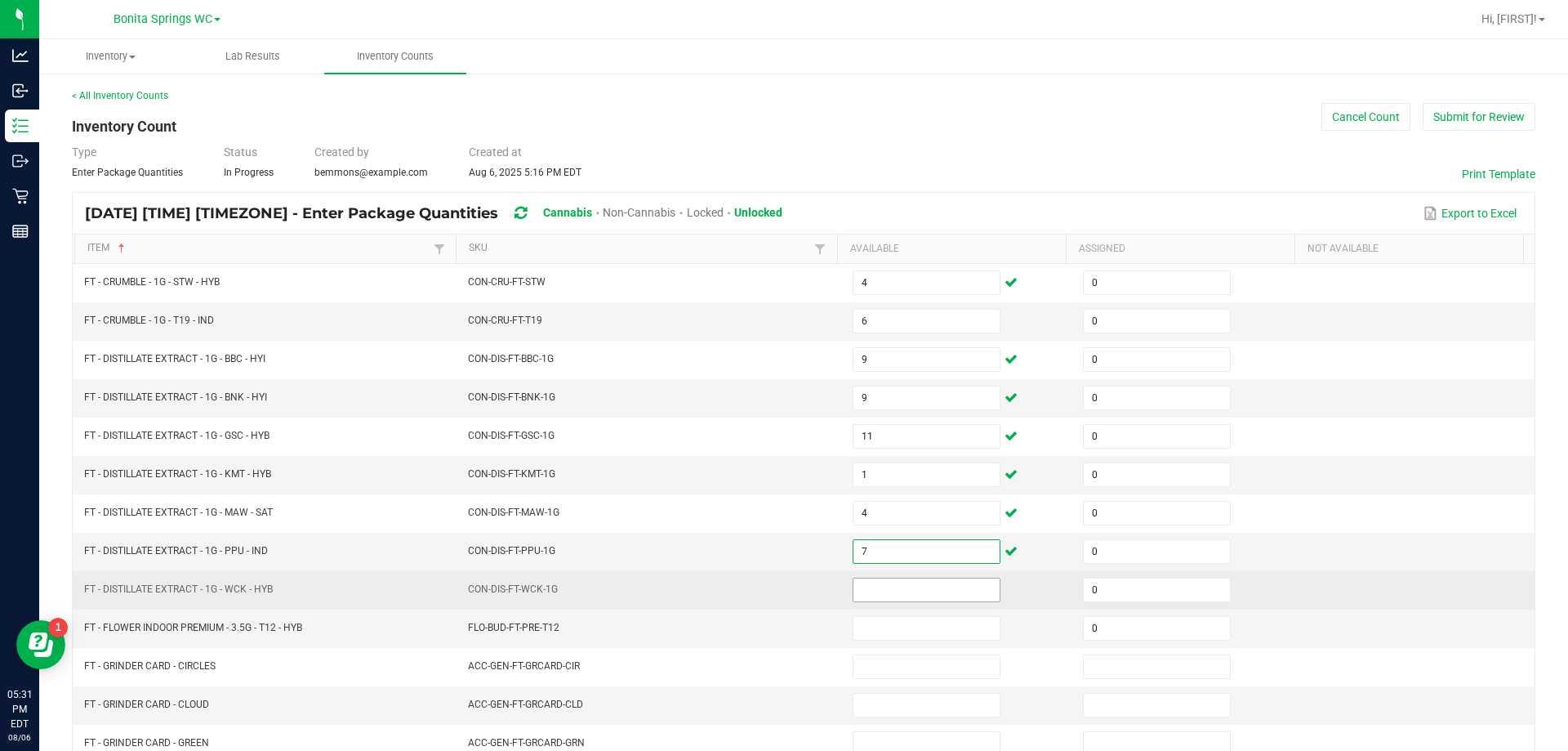 click at bounding box center (926, 590) 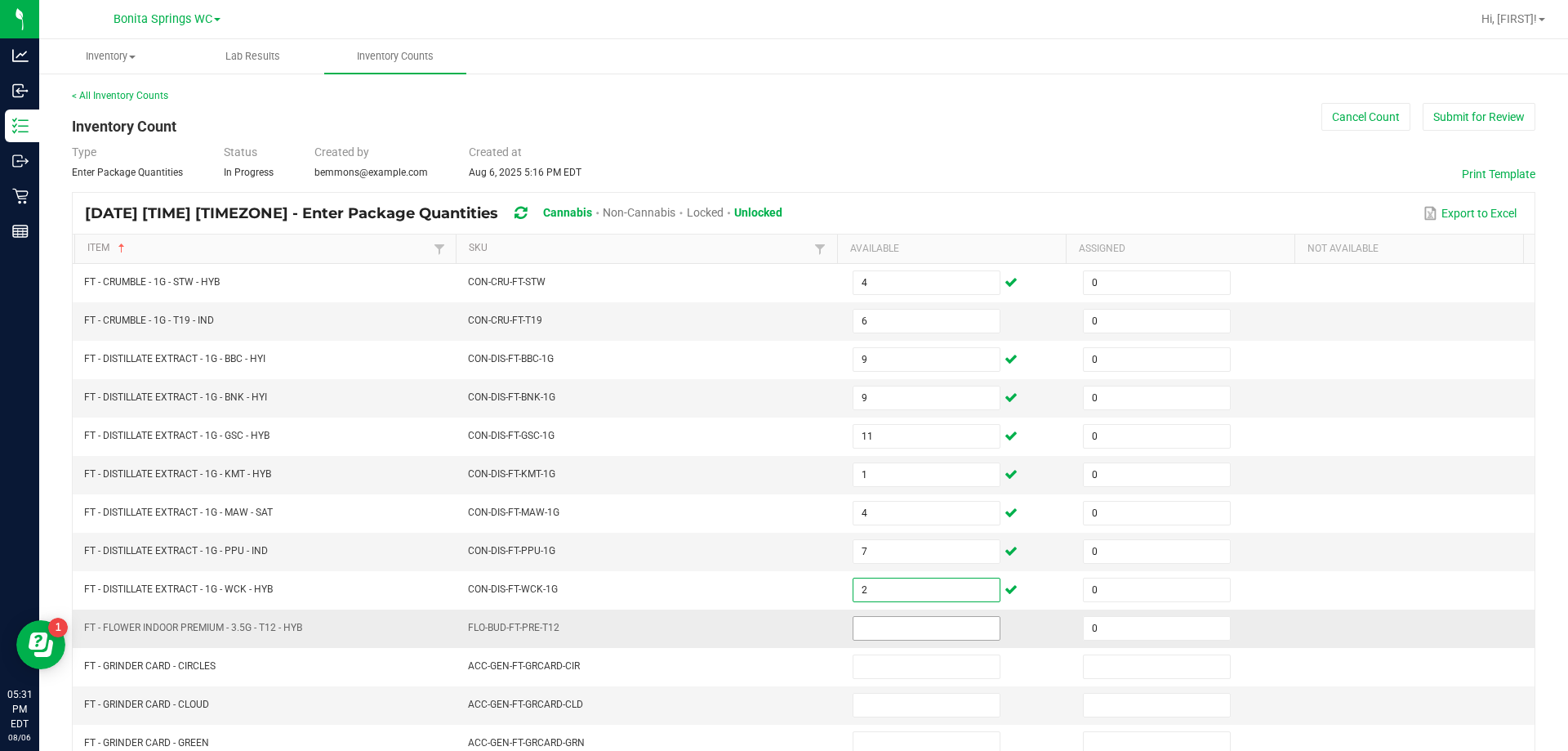 click at bounding box center (926, 628) 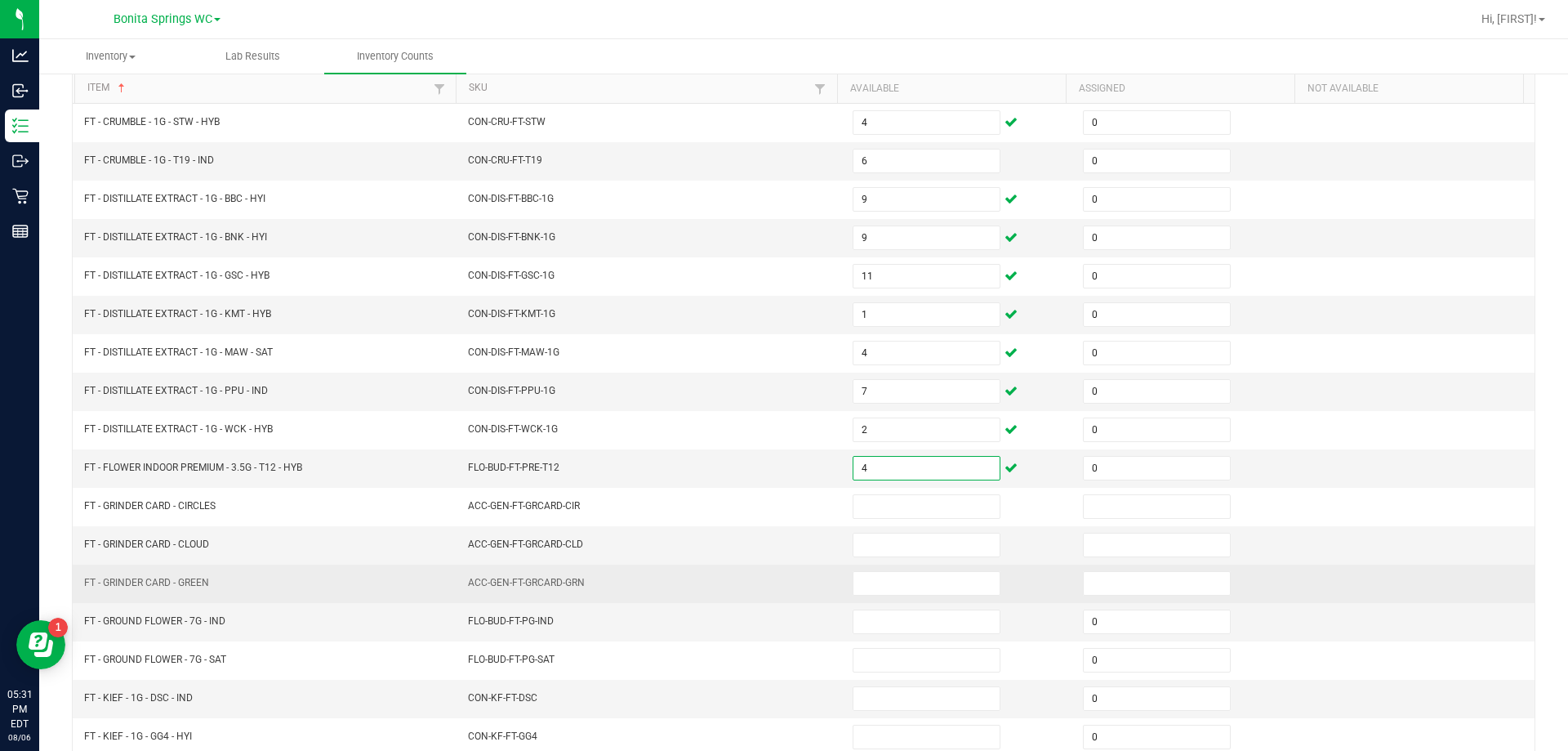 scroll, scrollTop: 163, scrollLeft: 0, axis: vertical 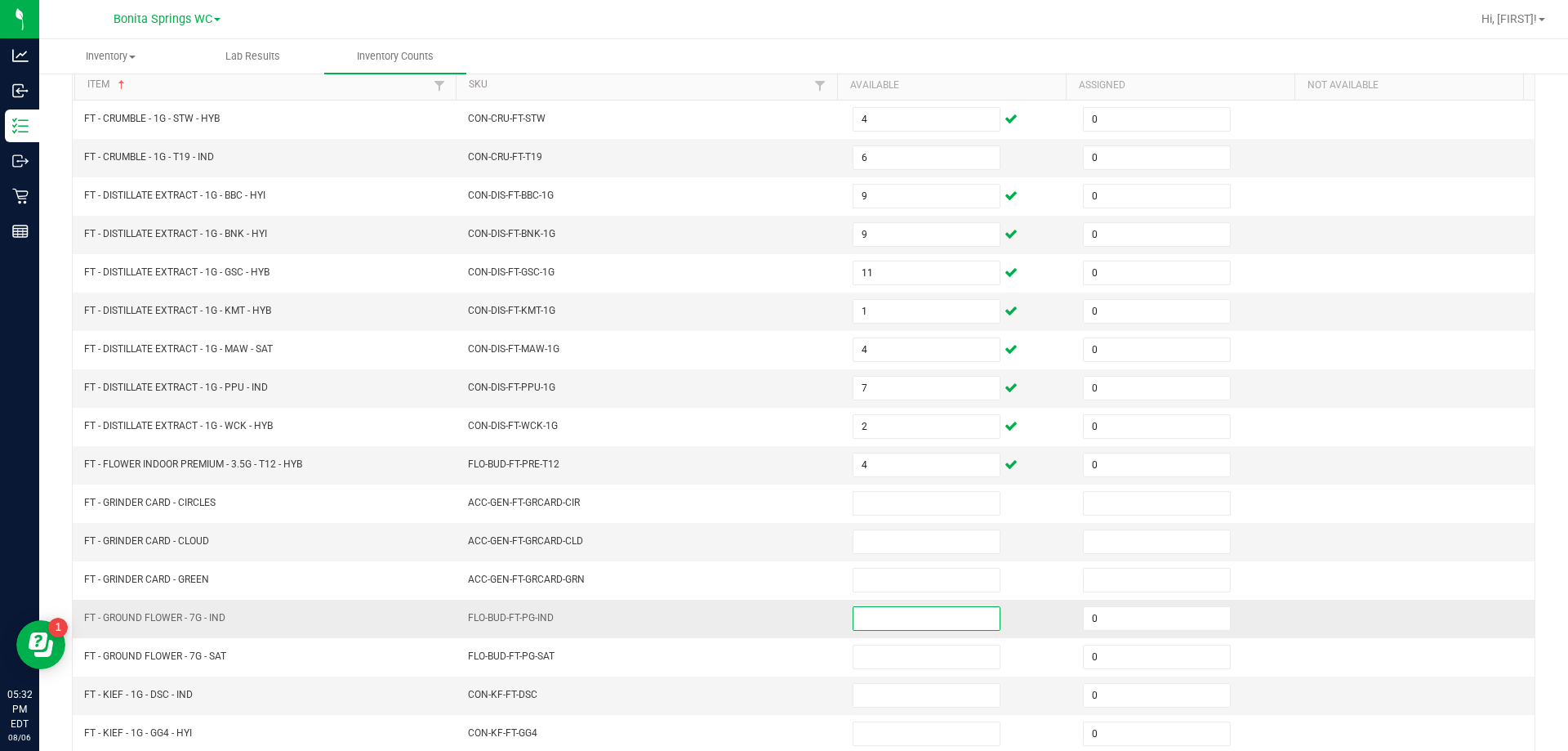 click at bounding box center (926, 619) 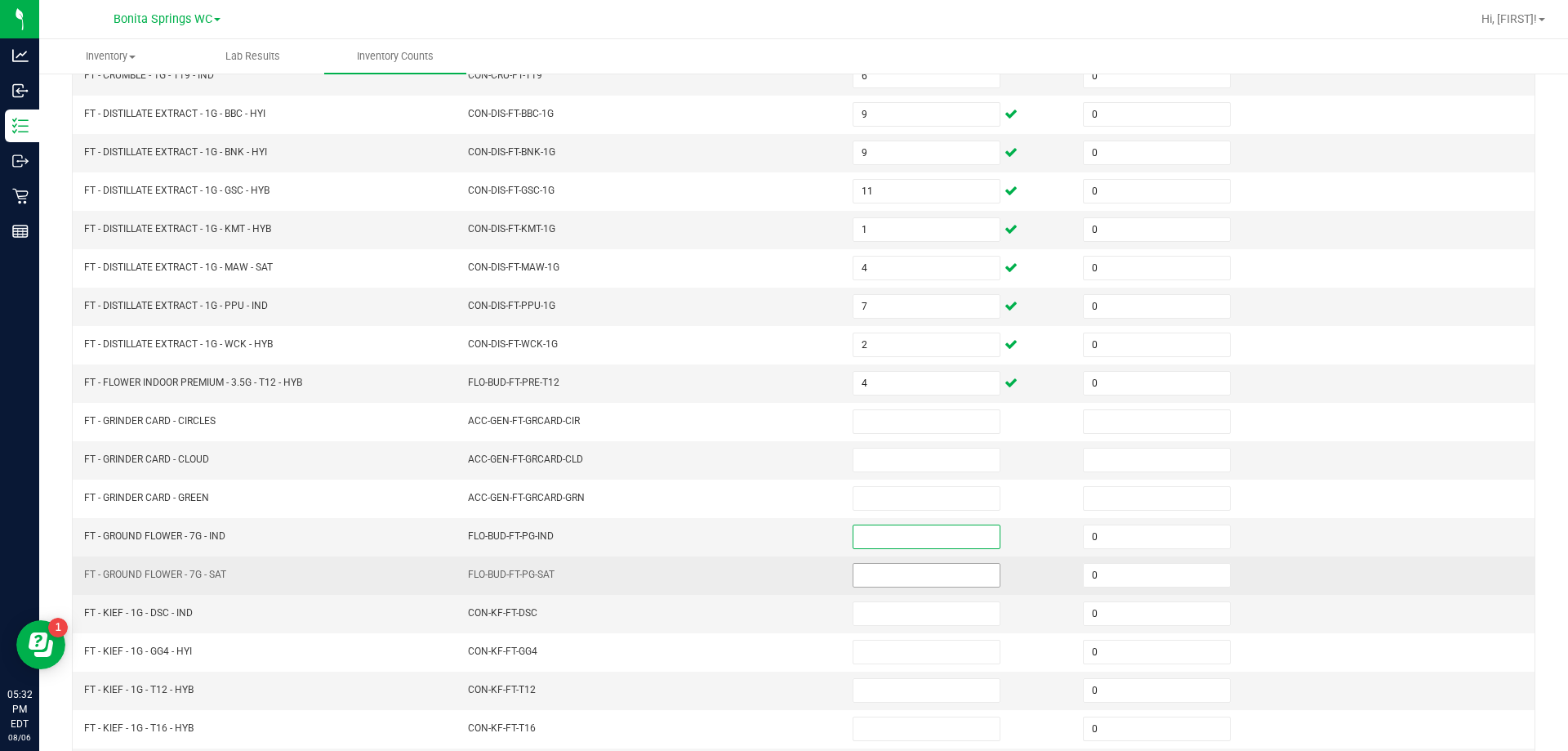click at bounding box center (926, 575) 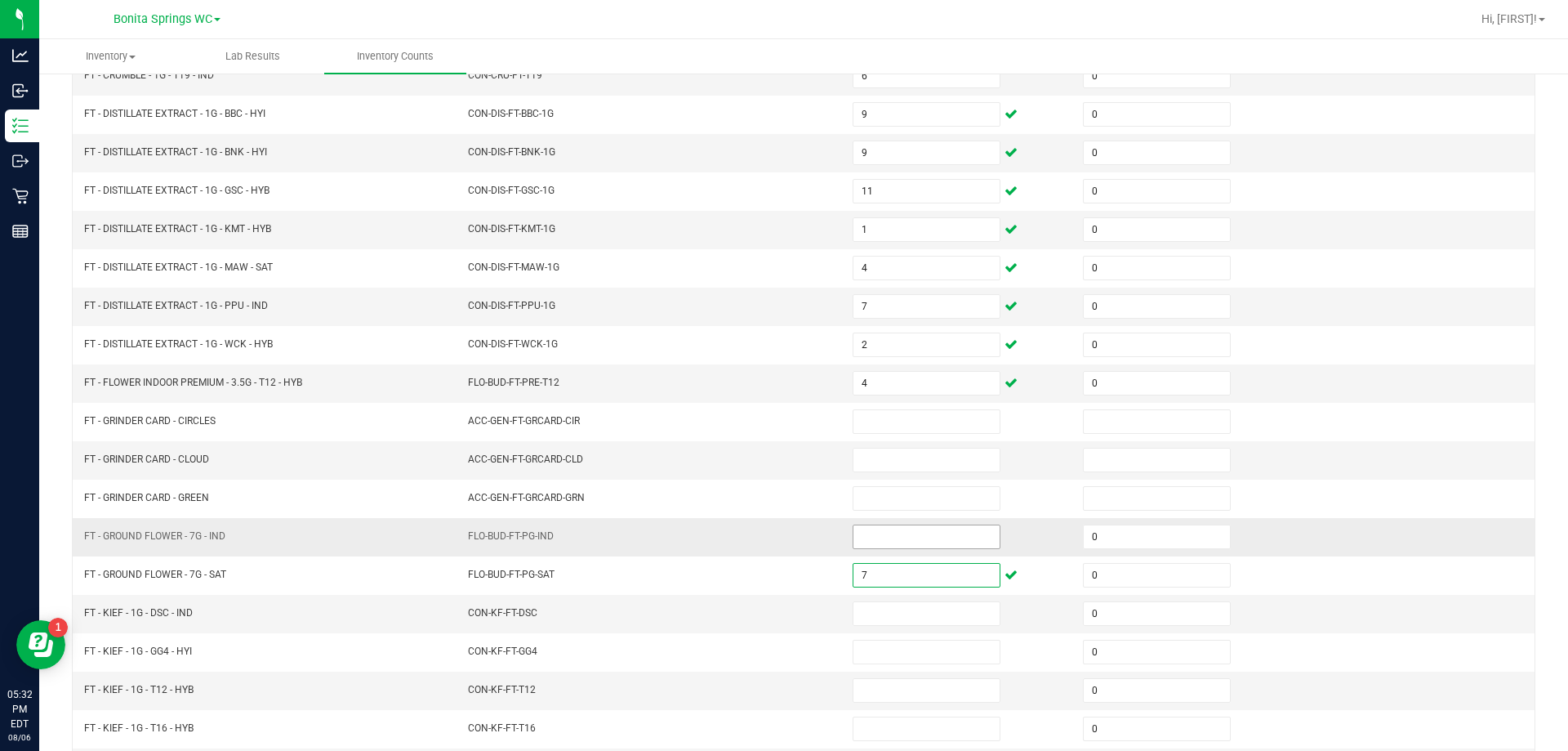 click at bounding box center [926, 537] 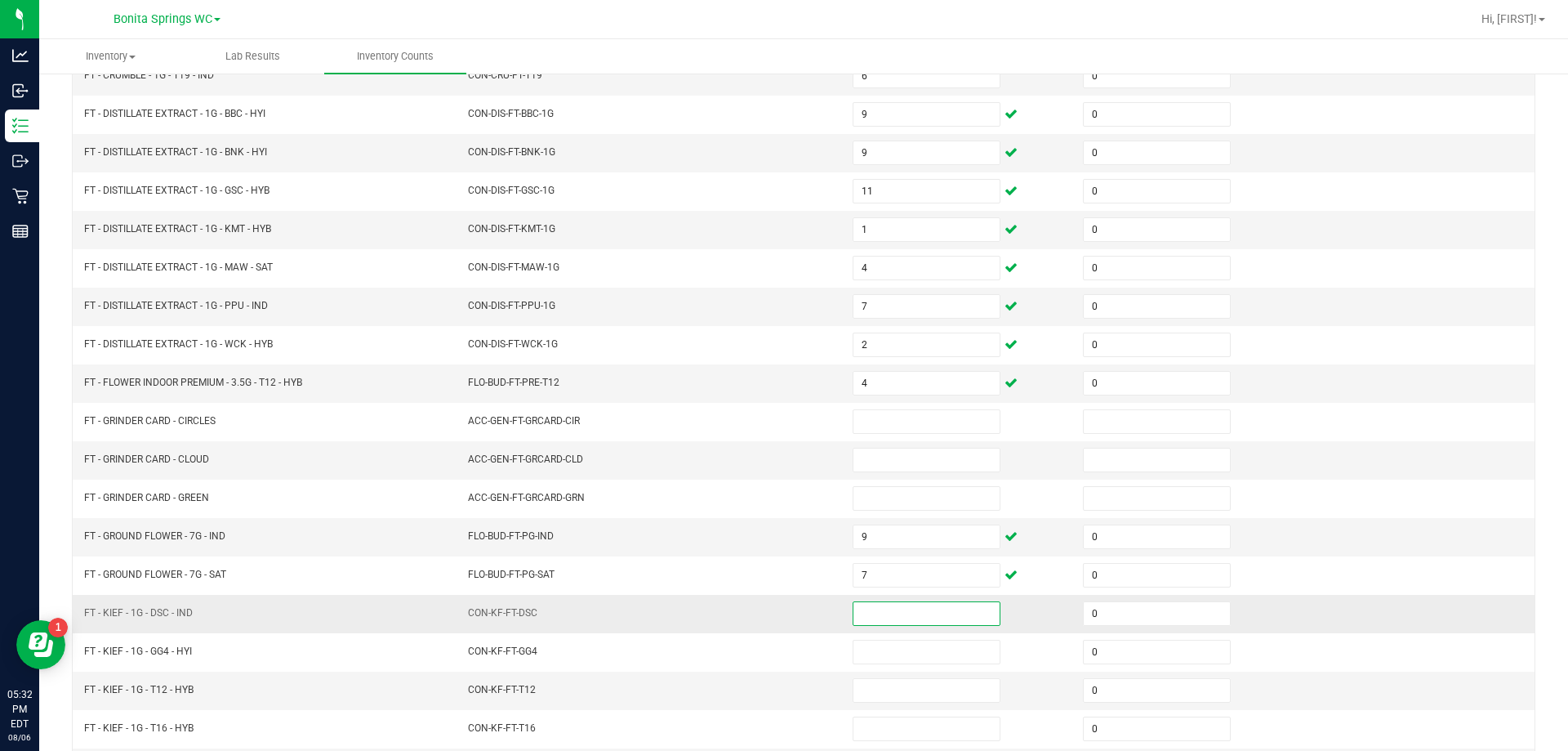 click at bounding box center [926, 614] 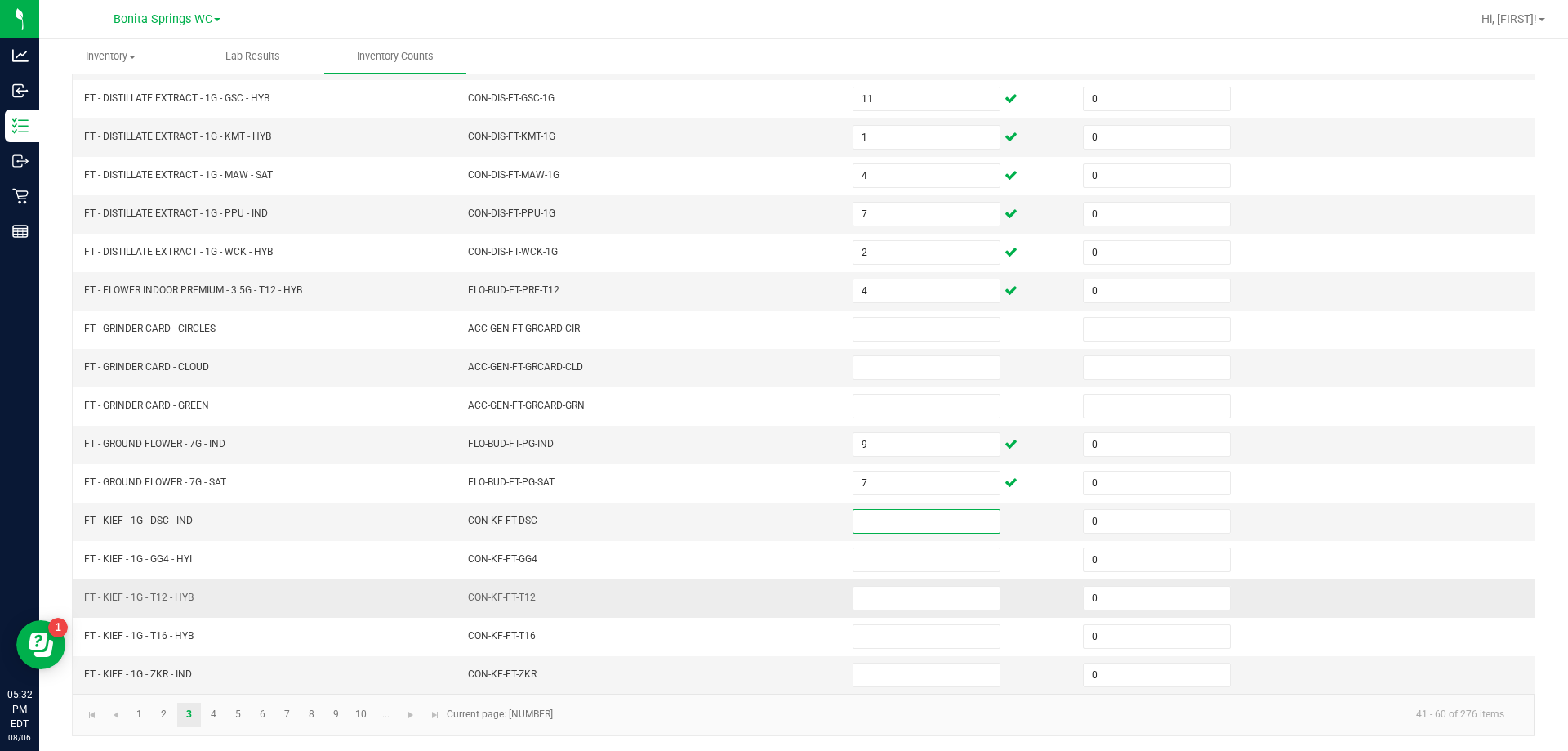 scroll, scrollTop: 339, scrollLeft: 0, axis: vertical 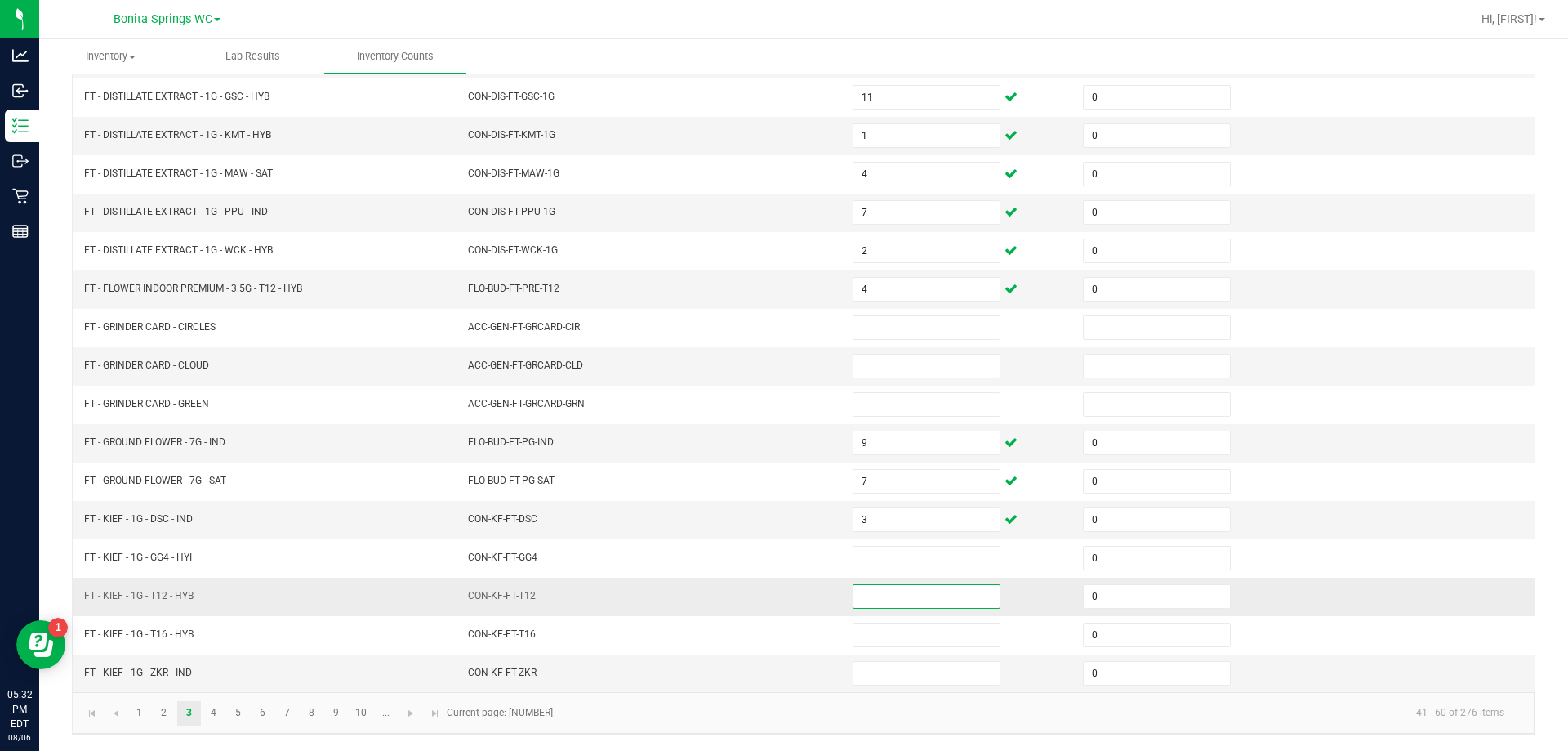 click at bounding box center (926, 597) 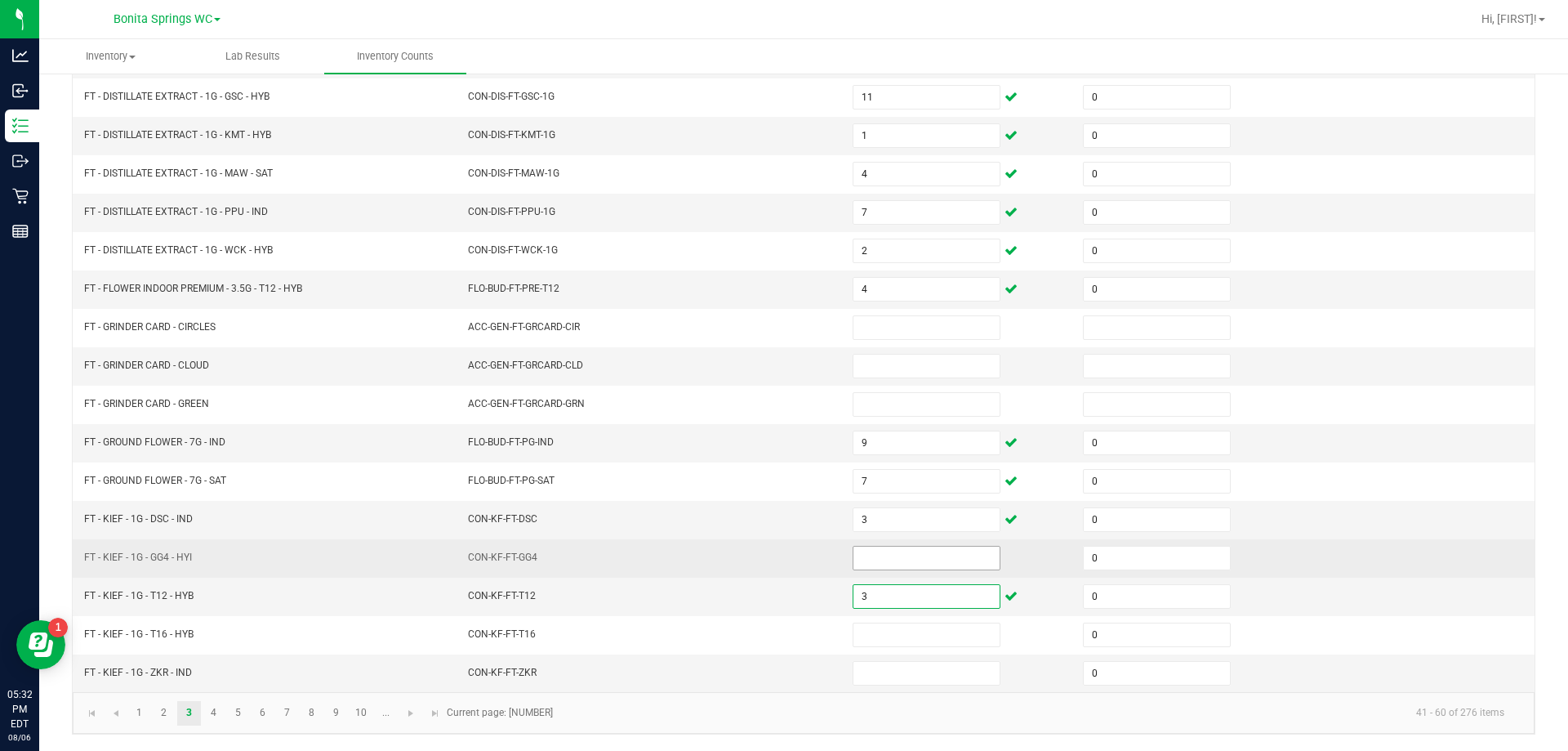 click at bounding box center (926, 558) 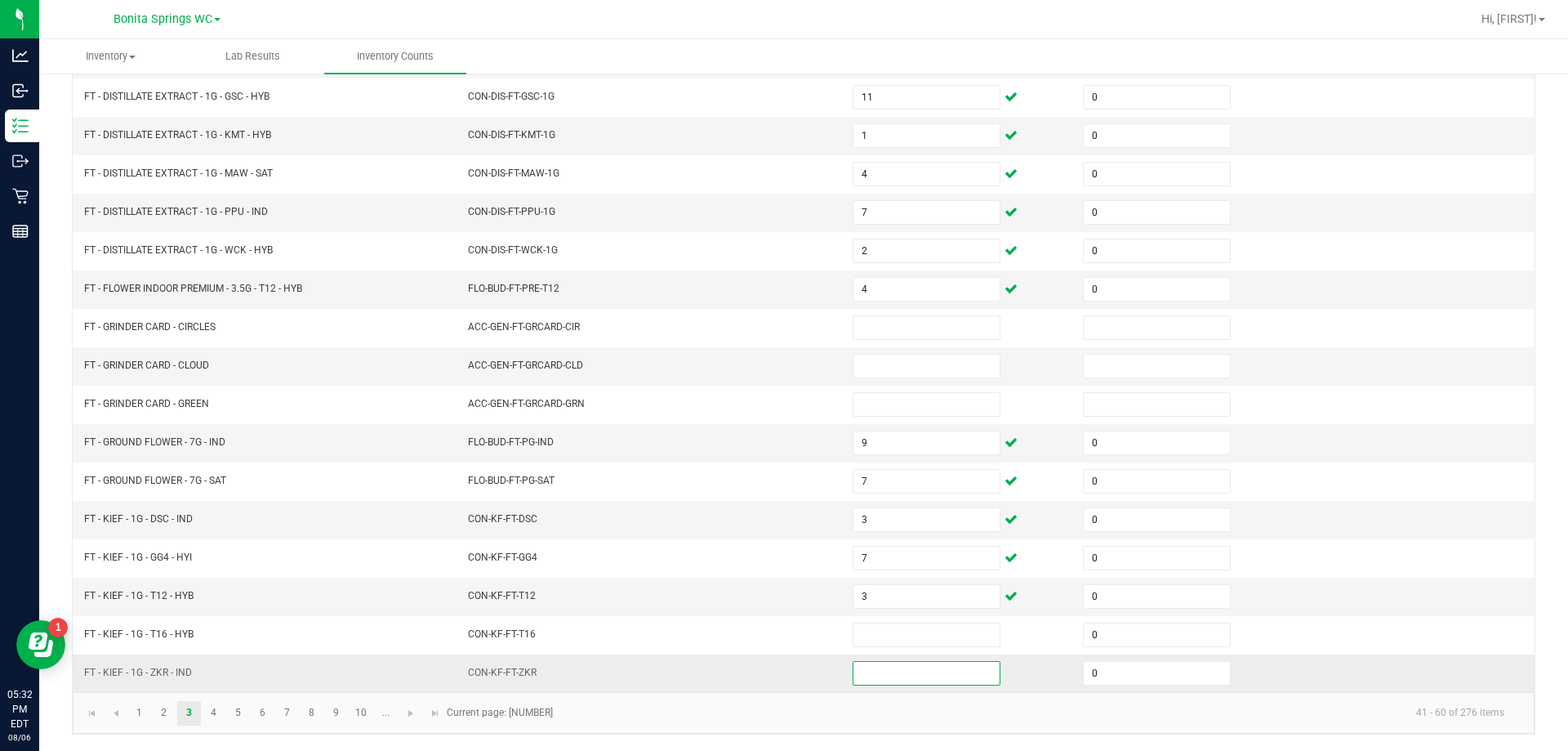 click at bounding box center [926, 673] 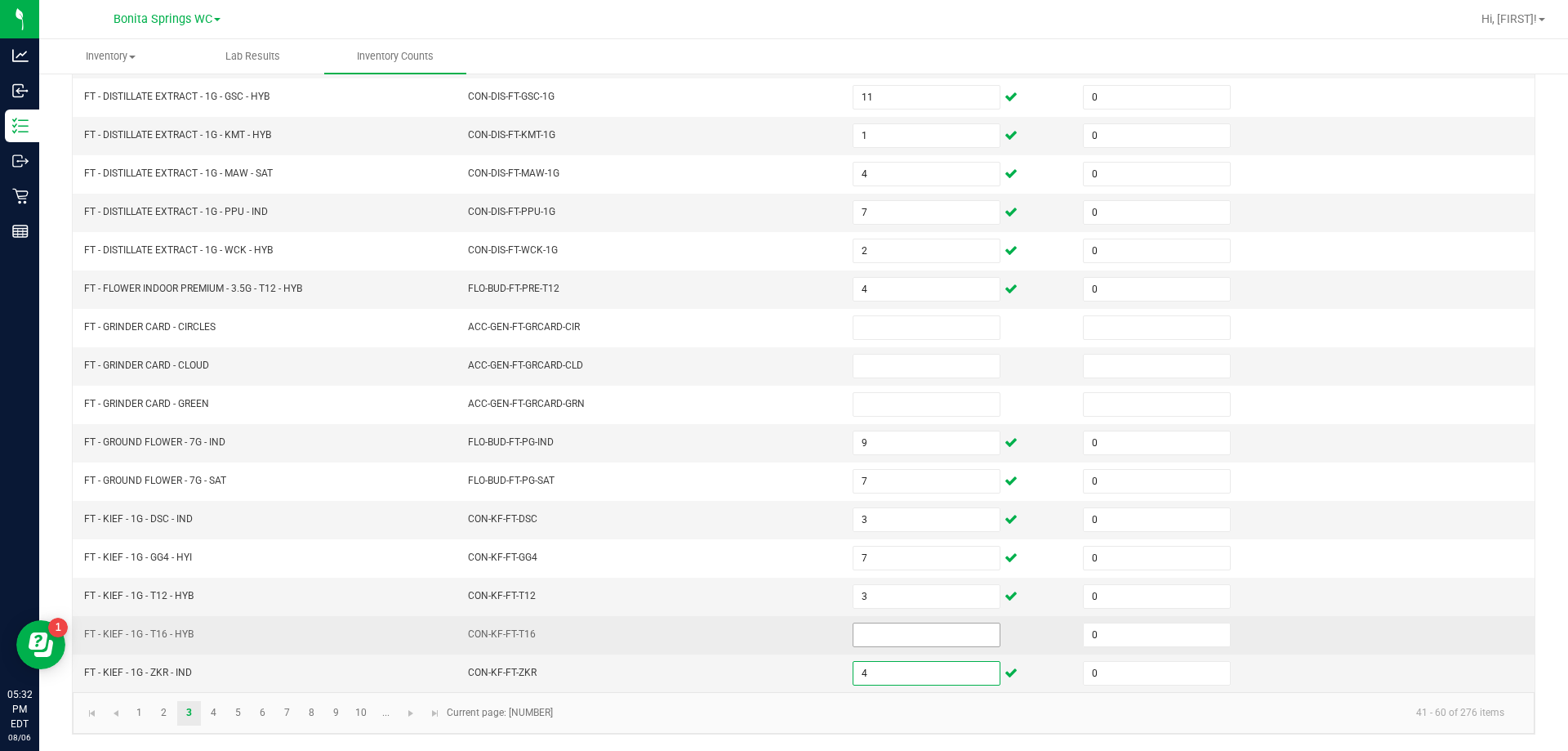 click at bounding box center (926, 635) 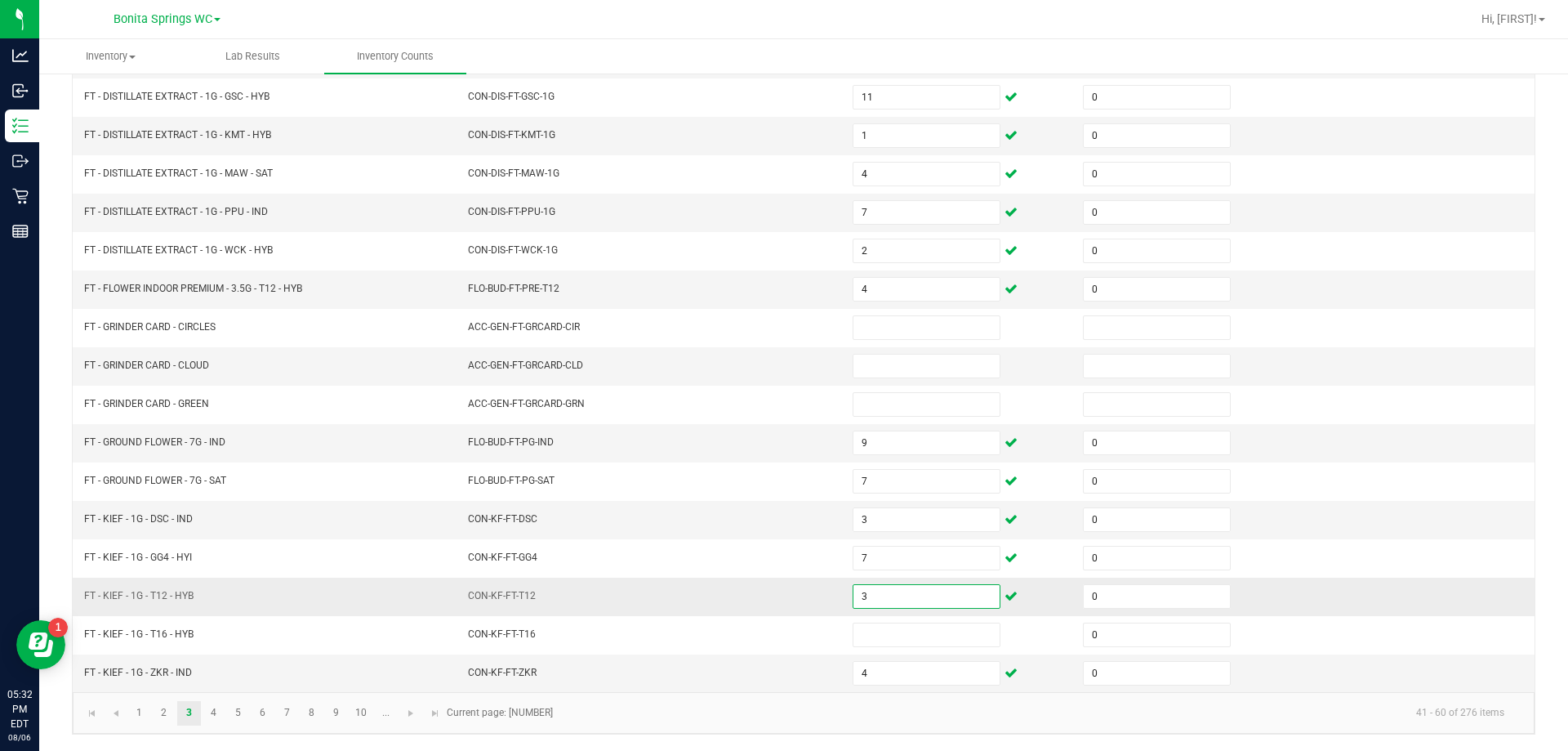 click on "3" at bounding box center (926, 597) 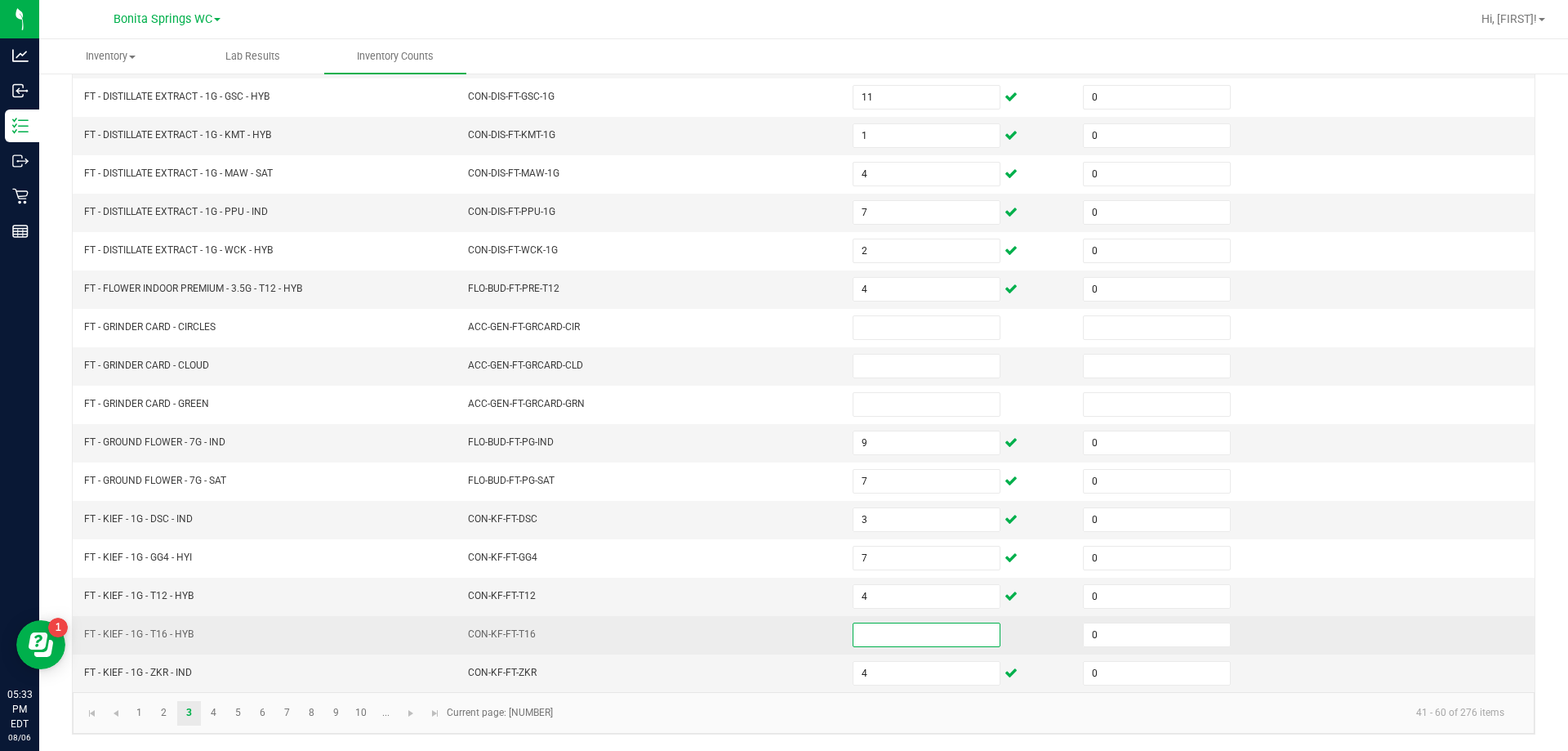 click at bounding box center (926, 635) 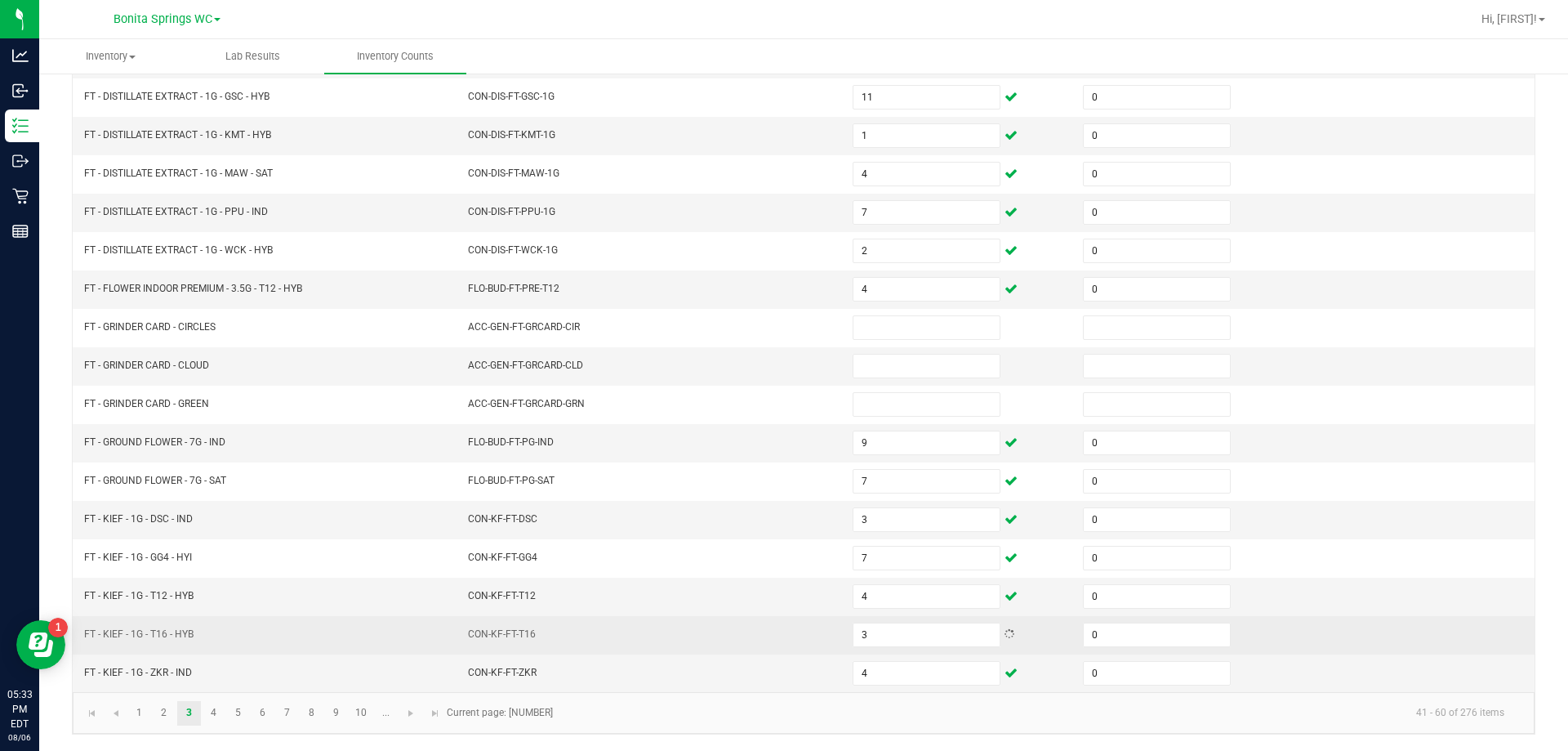 click on "CON-KF-FT-T16" at bounding box center [650, 635] 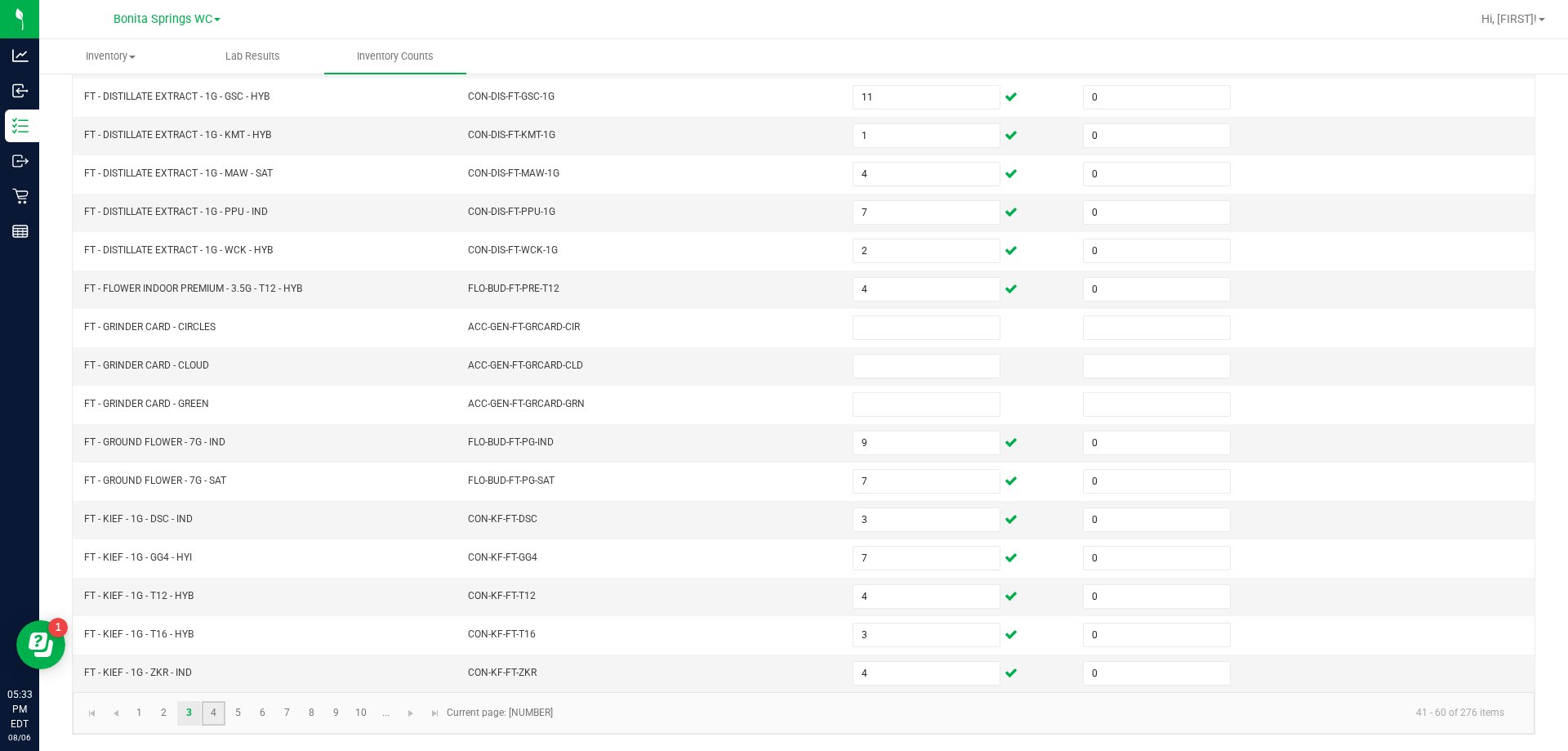click on "4" 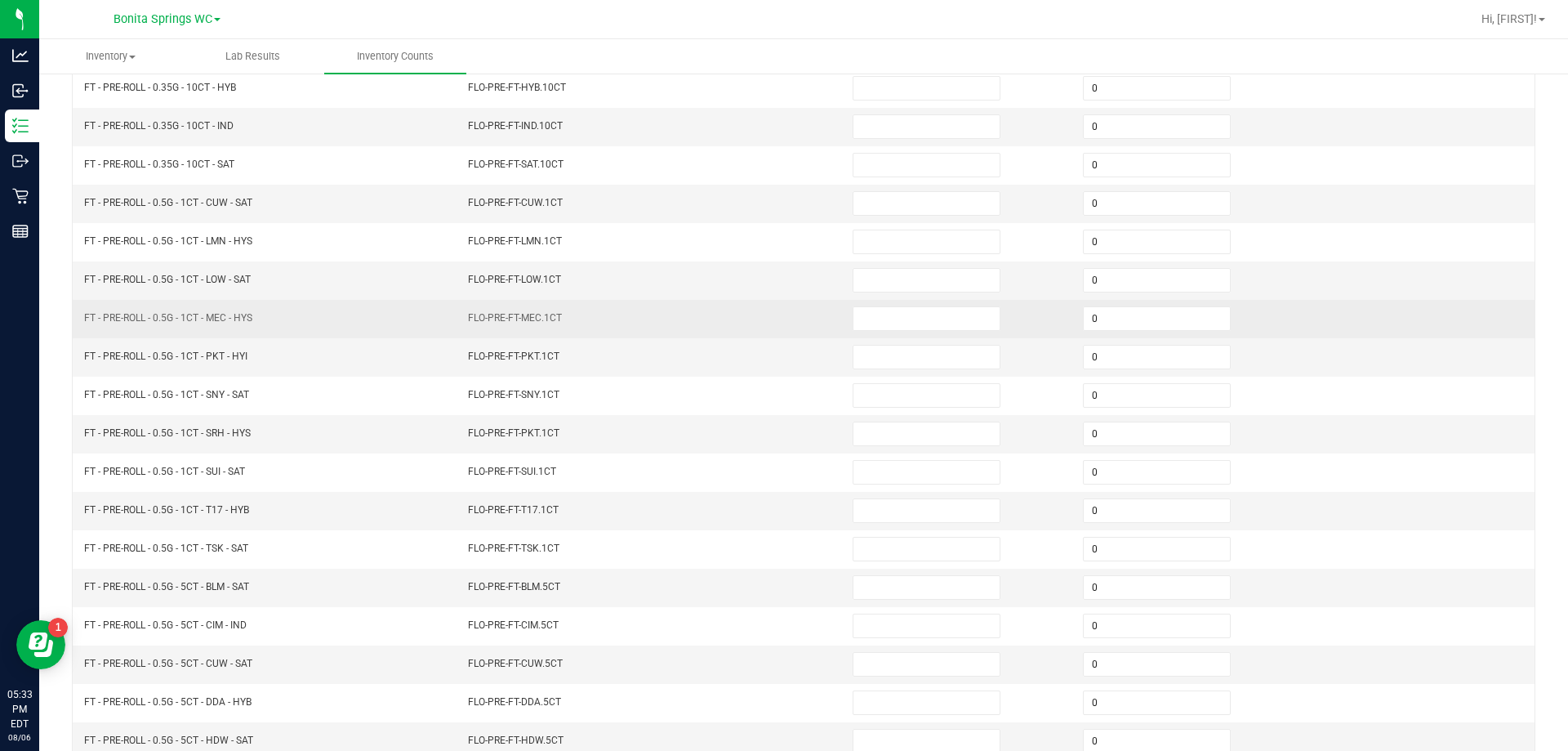 scroll, scrollTop: 0, scrollLeft: 0, axis: both 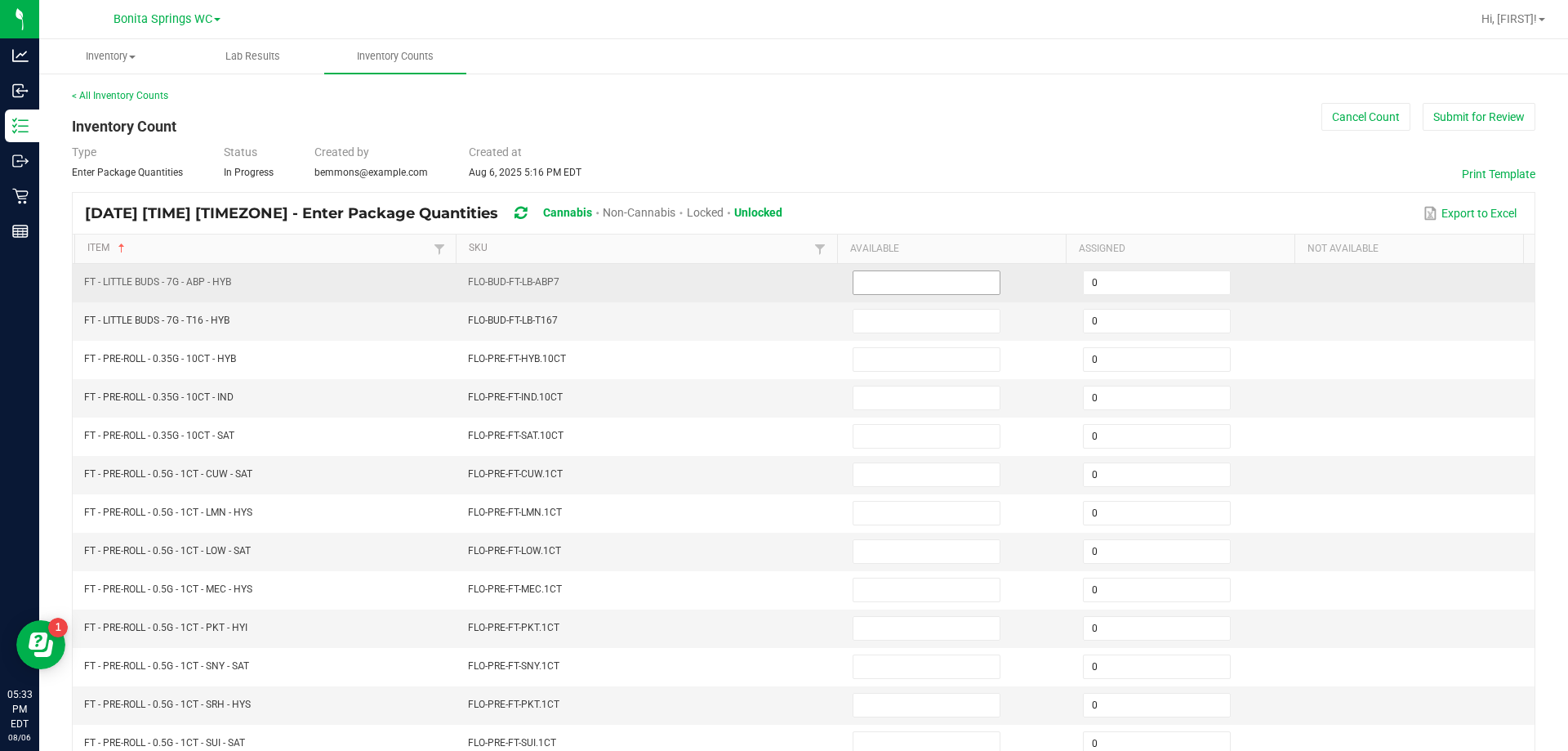 click at bounding box center (926, 283) 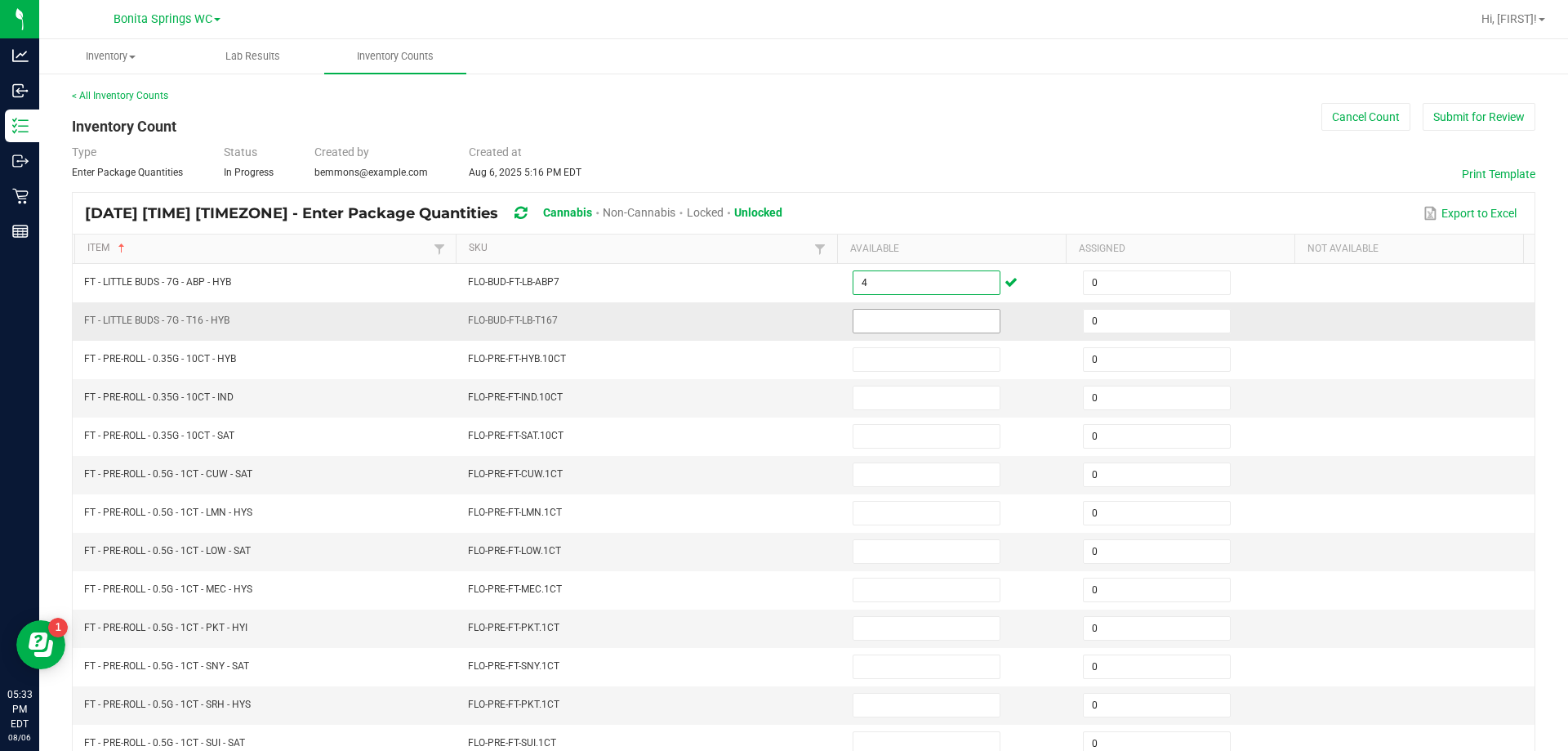 click at bounding box center (926, 321) 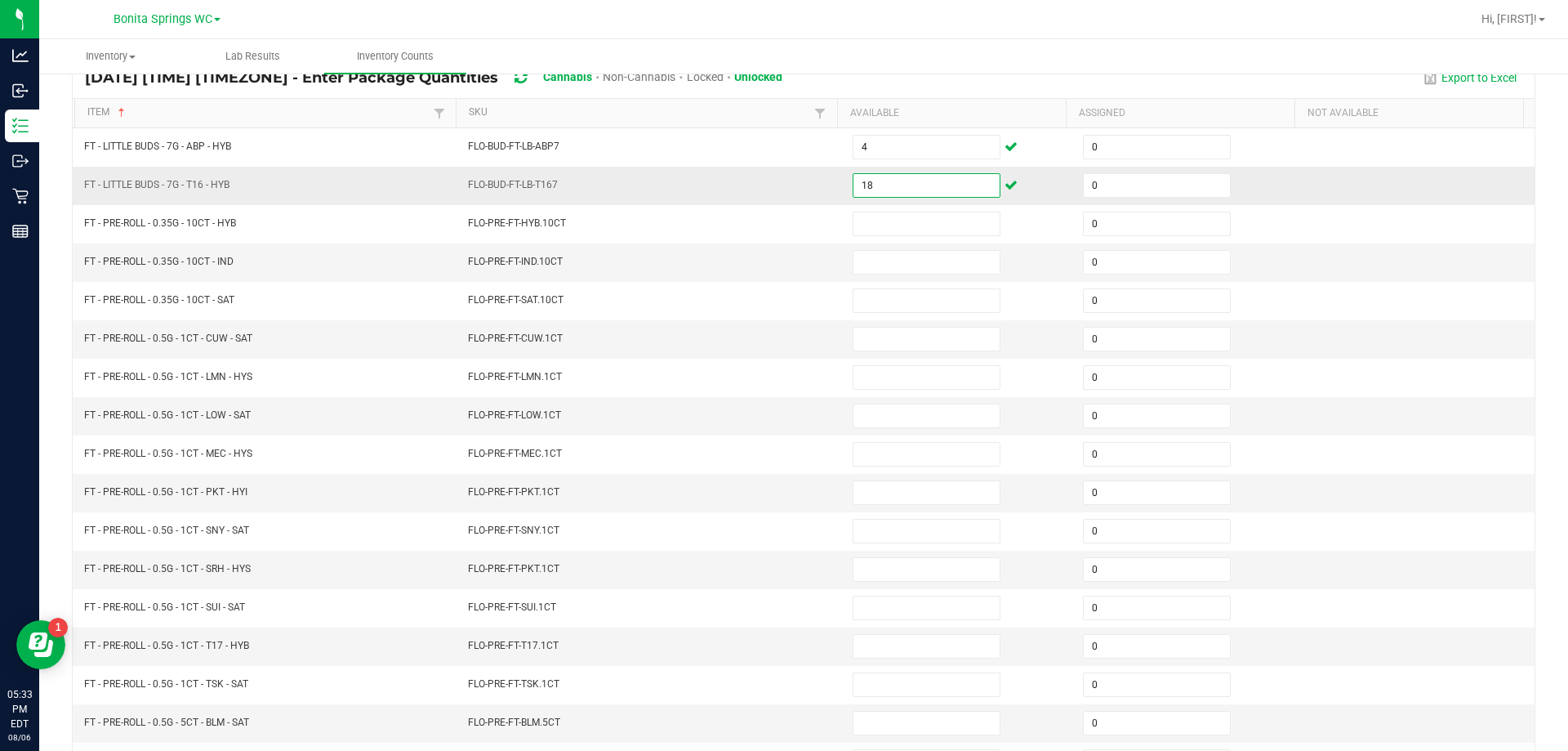 scroll, scrollTop: 137, scrollLeft: 0, axis: vertical 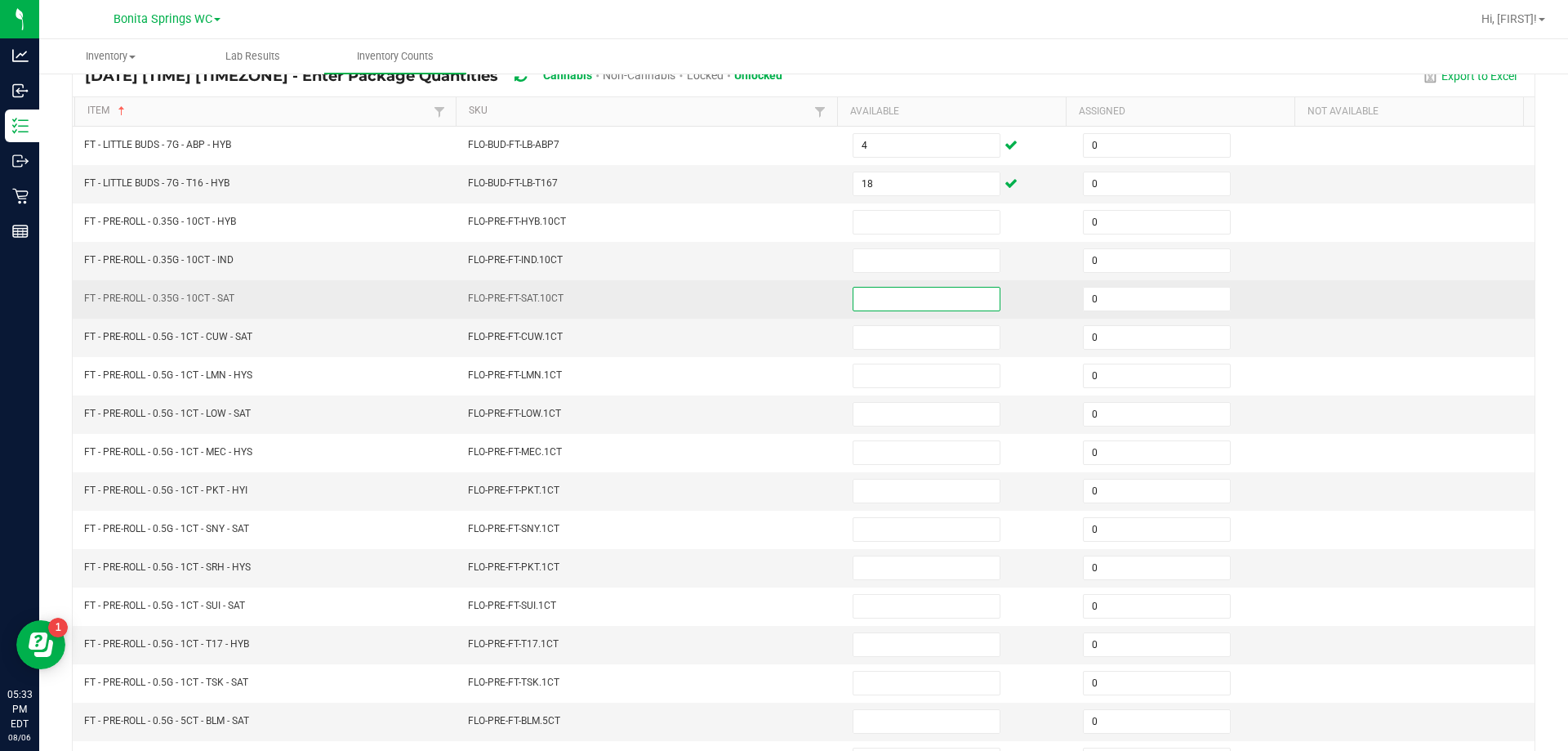 click at bounding box center (926, 299) 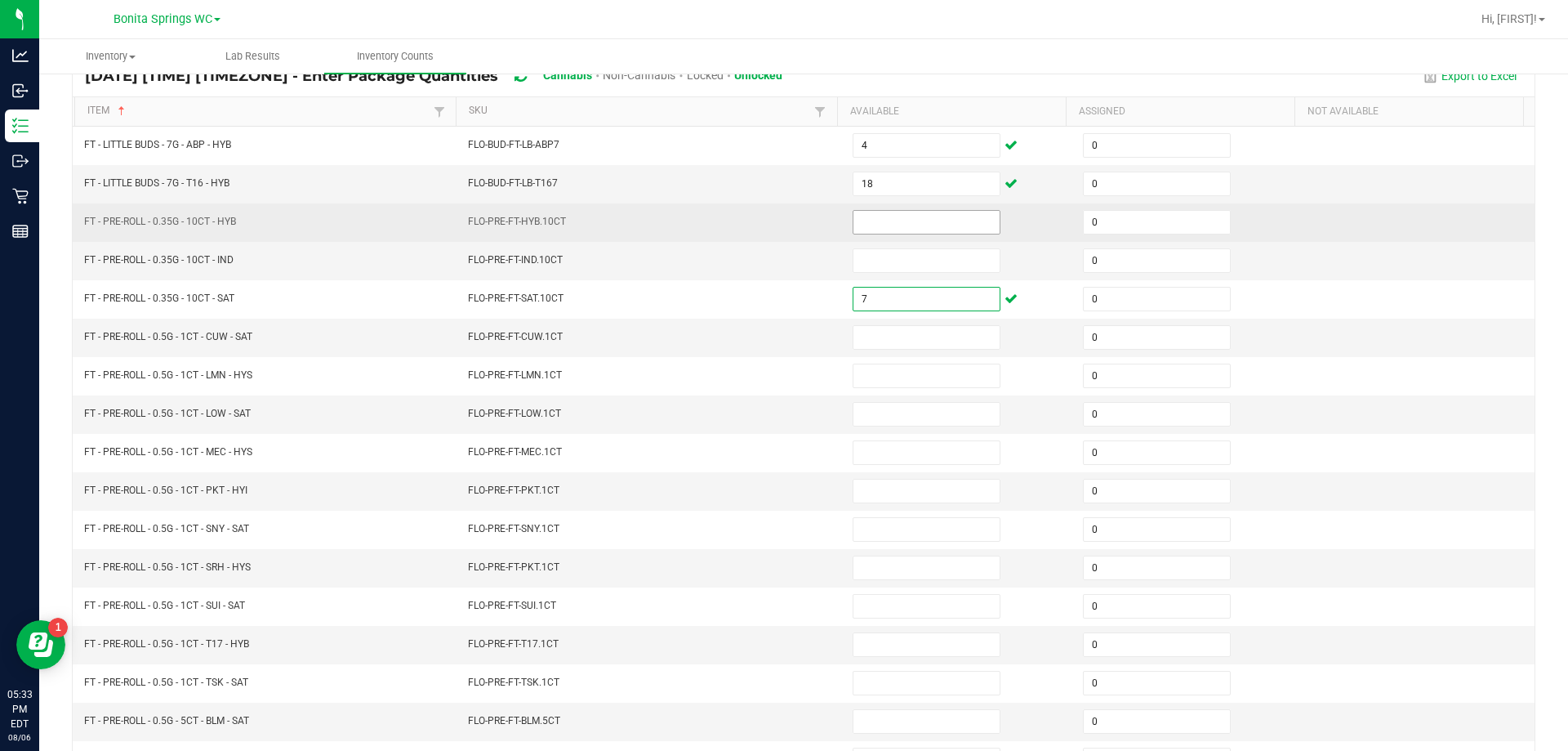 click at bounding box center (926, 222) 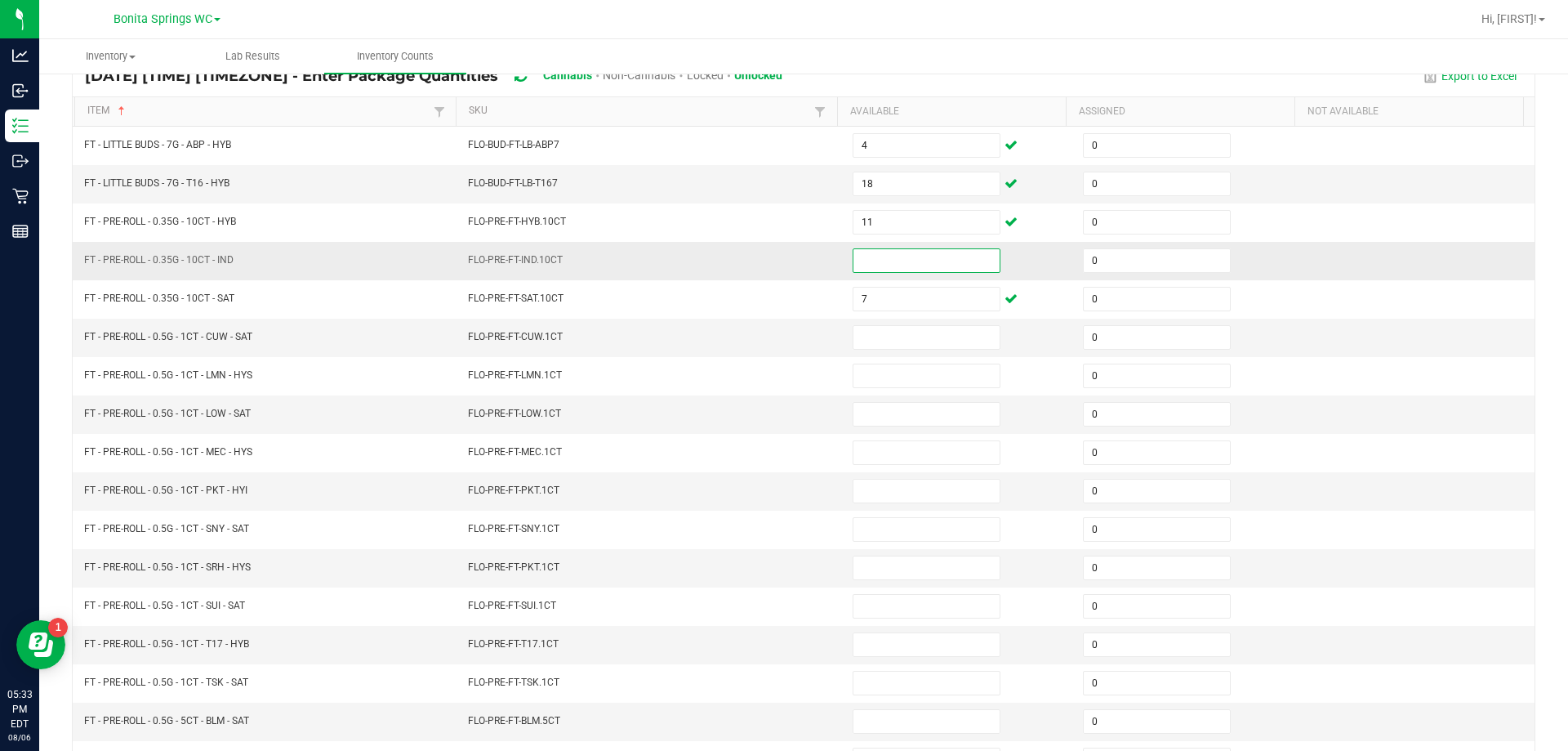 click at bounding box center [926, 261] 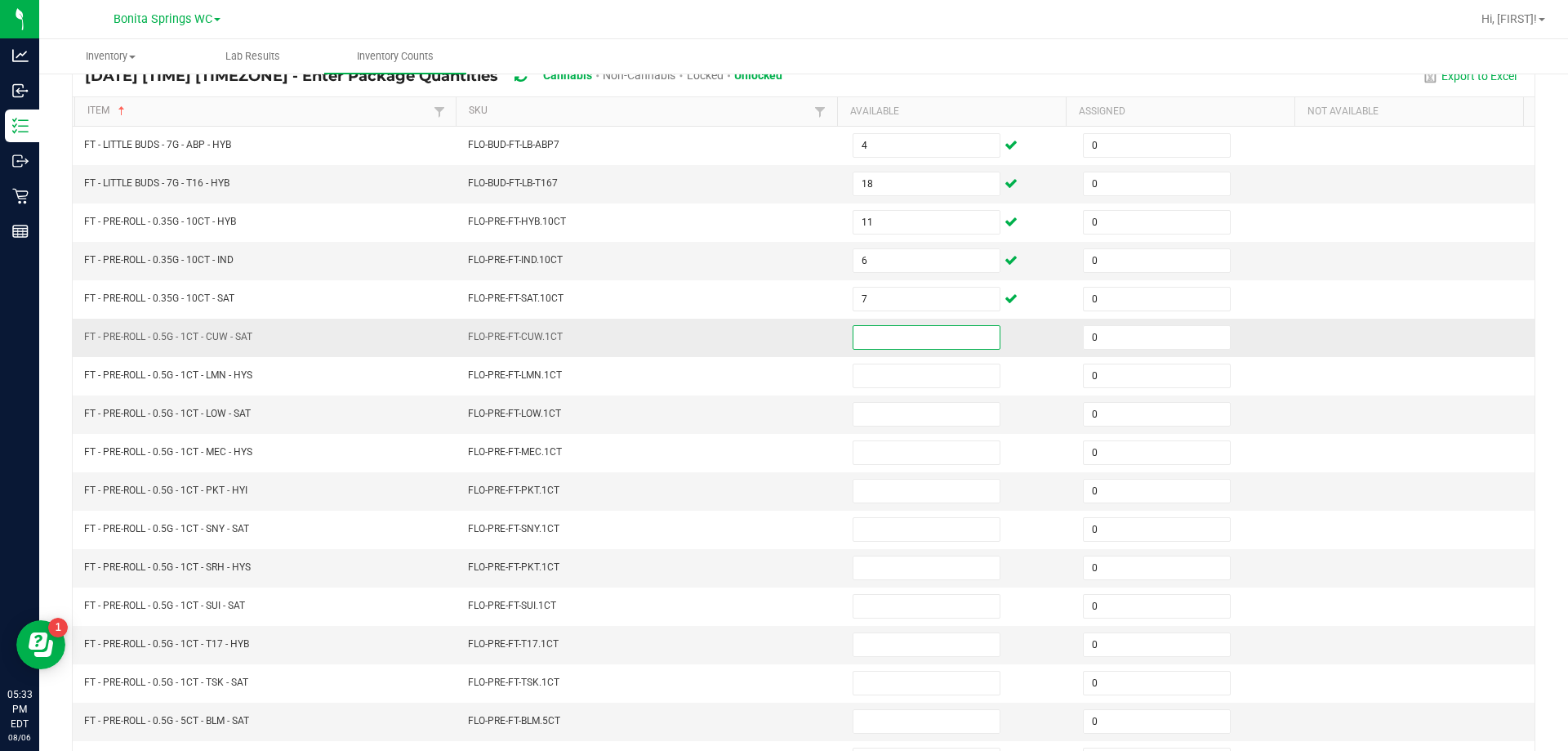 click at bounding box center (926, 338) 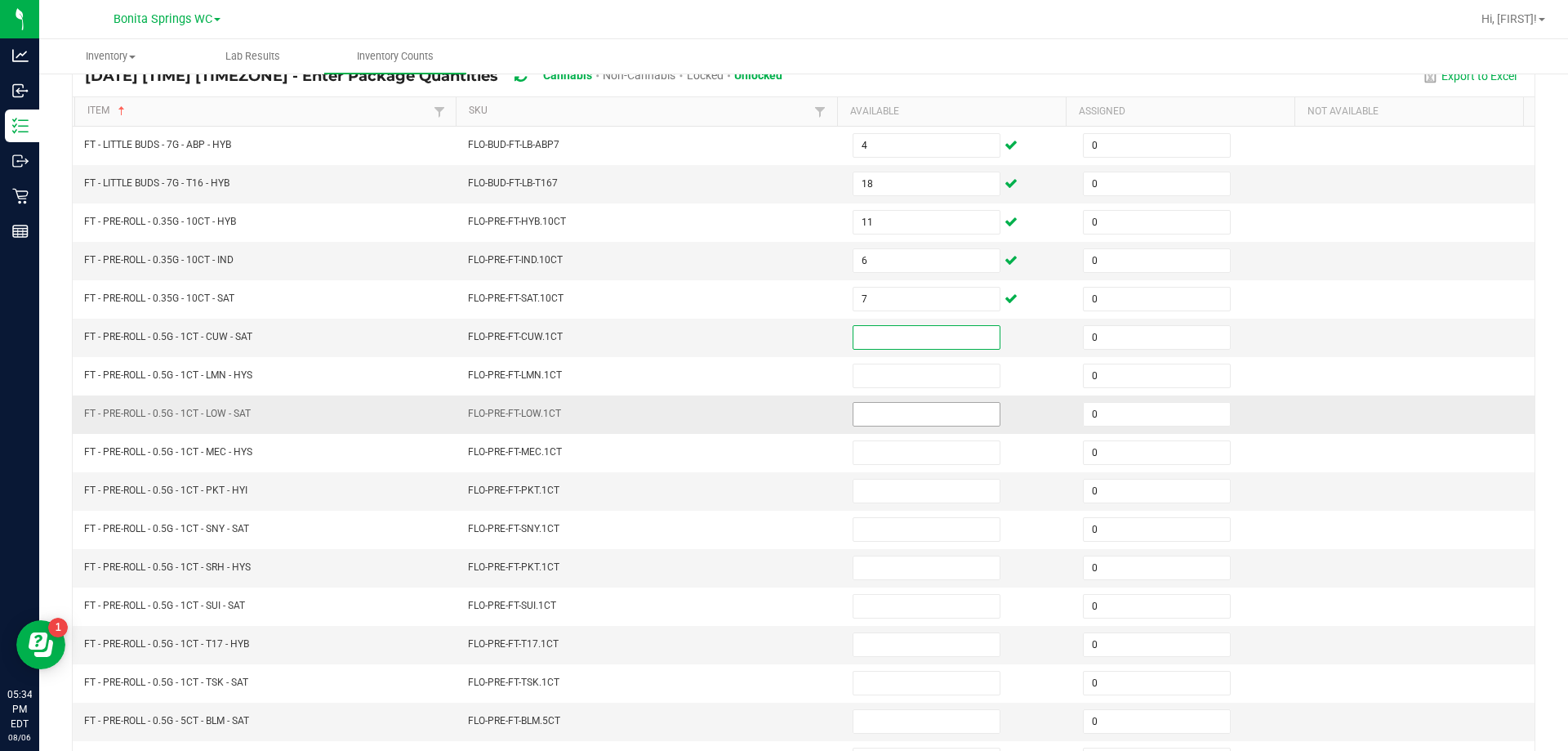 click at bounding box center (926, 414) 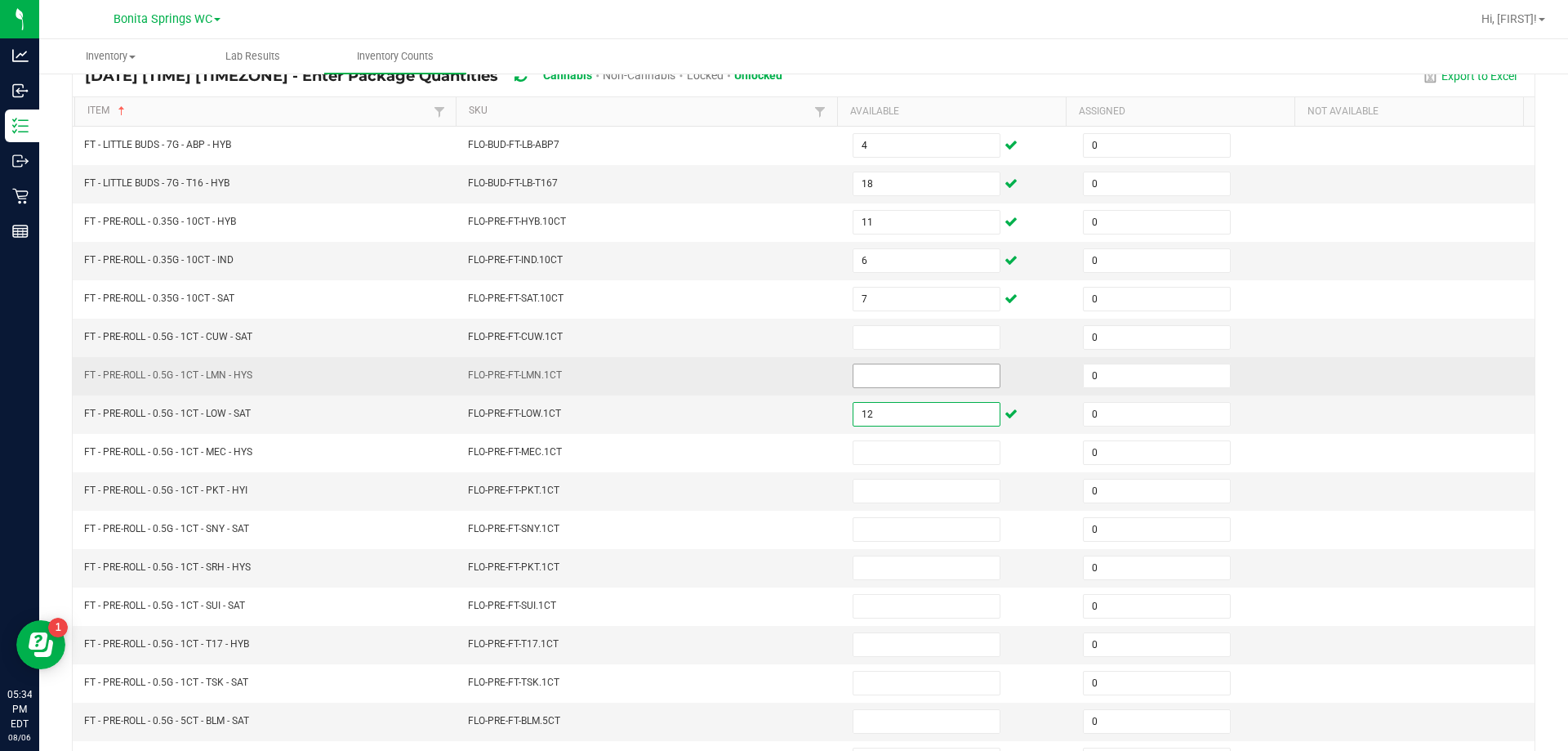 click at bounding box center [926, 376] 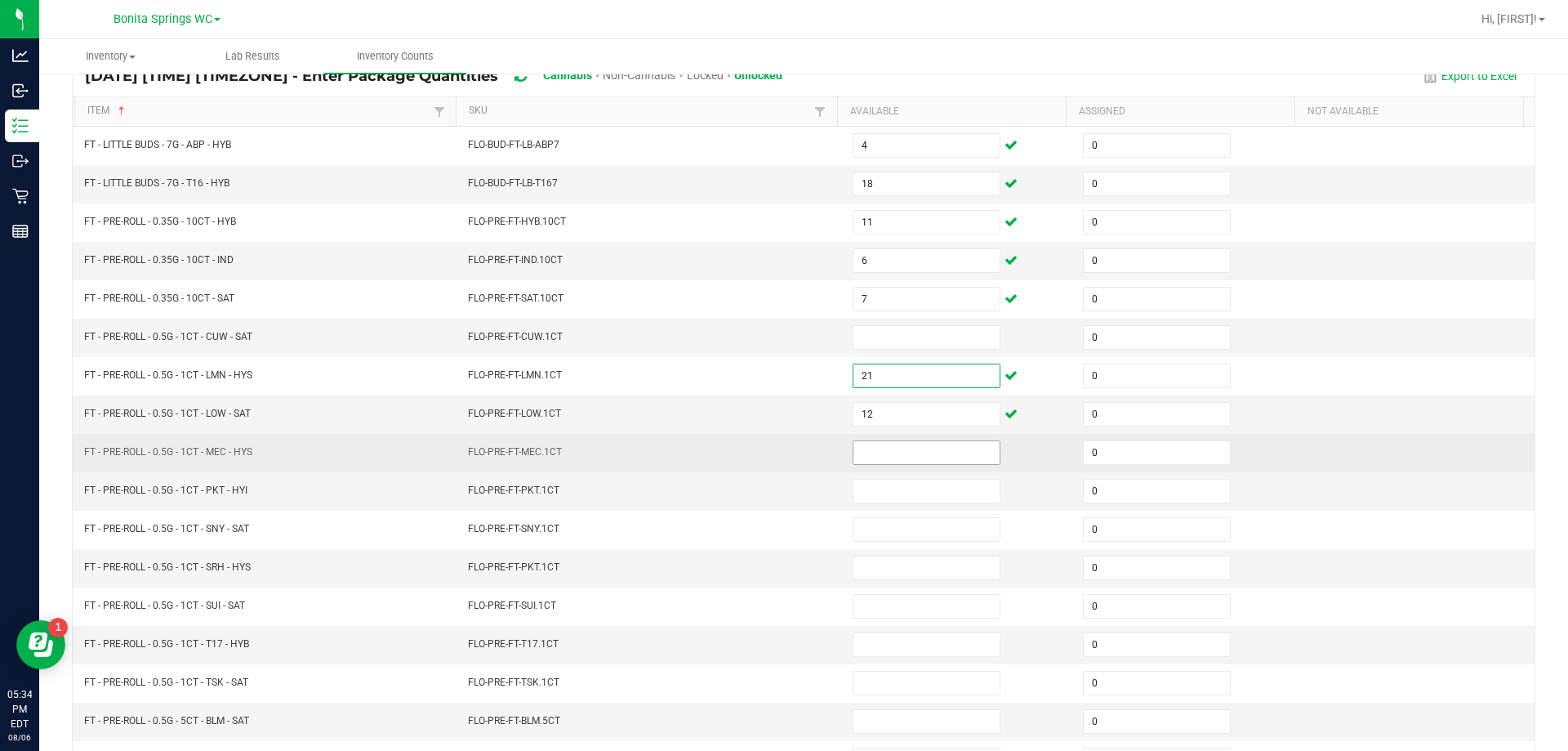 click at bounding box center (926, 453) 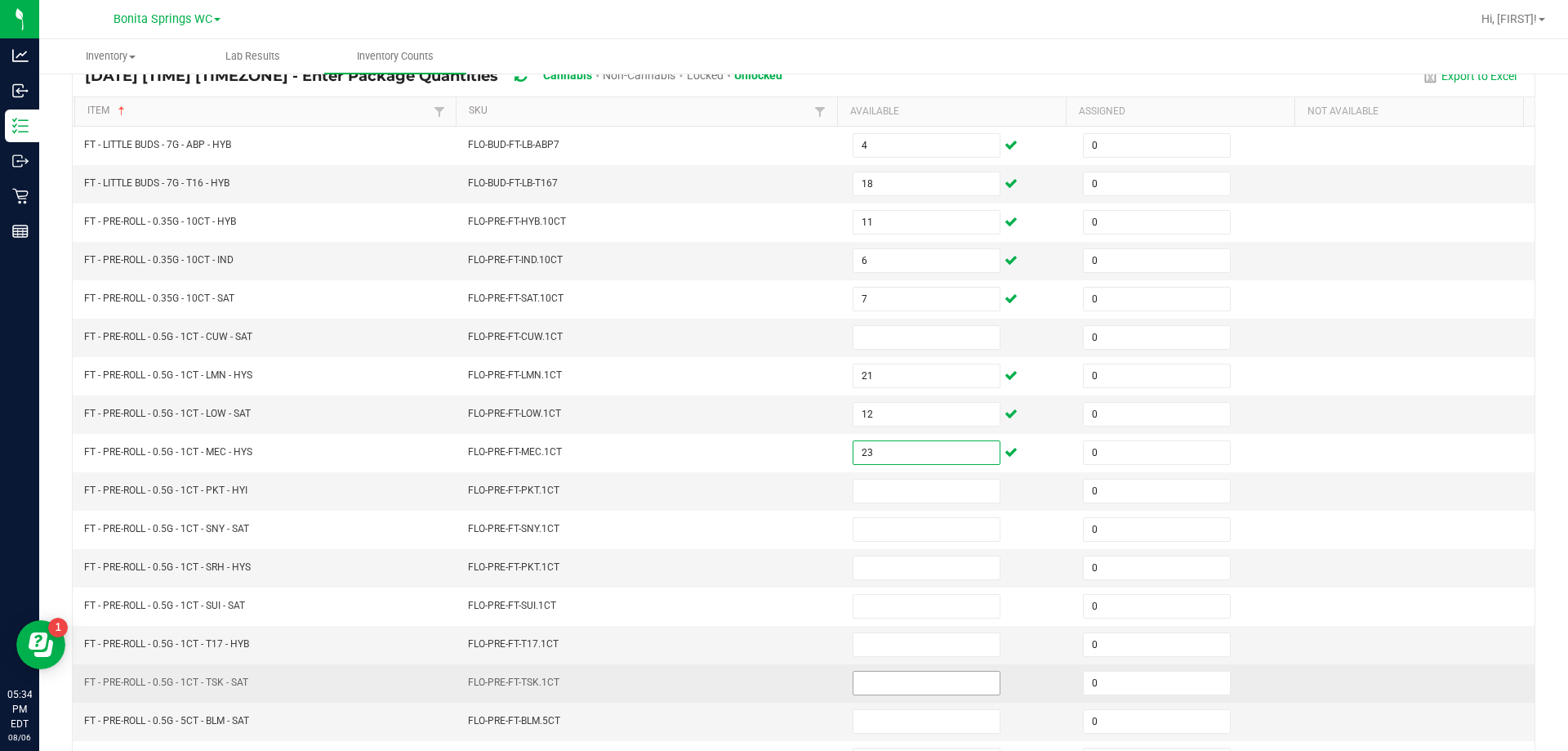 click at bounding box center (926, 683) 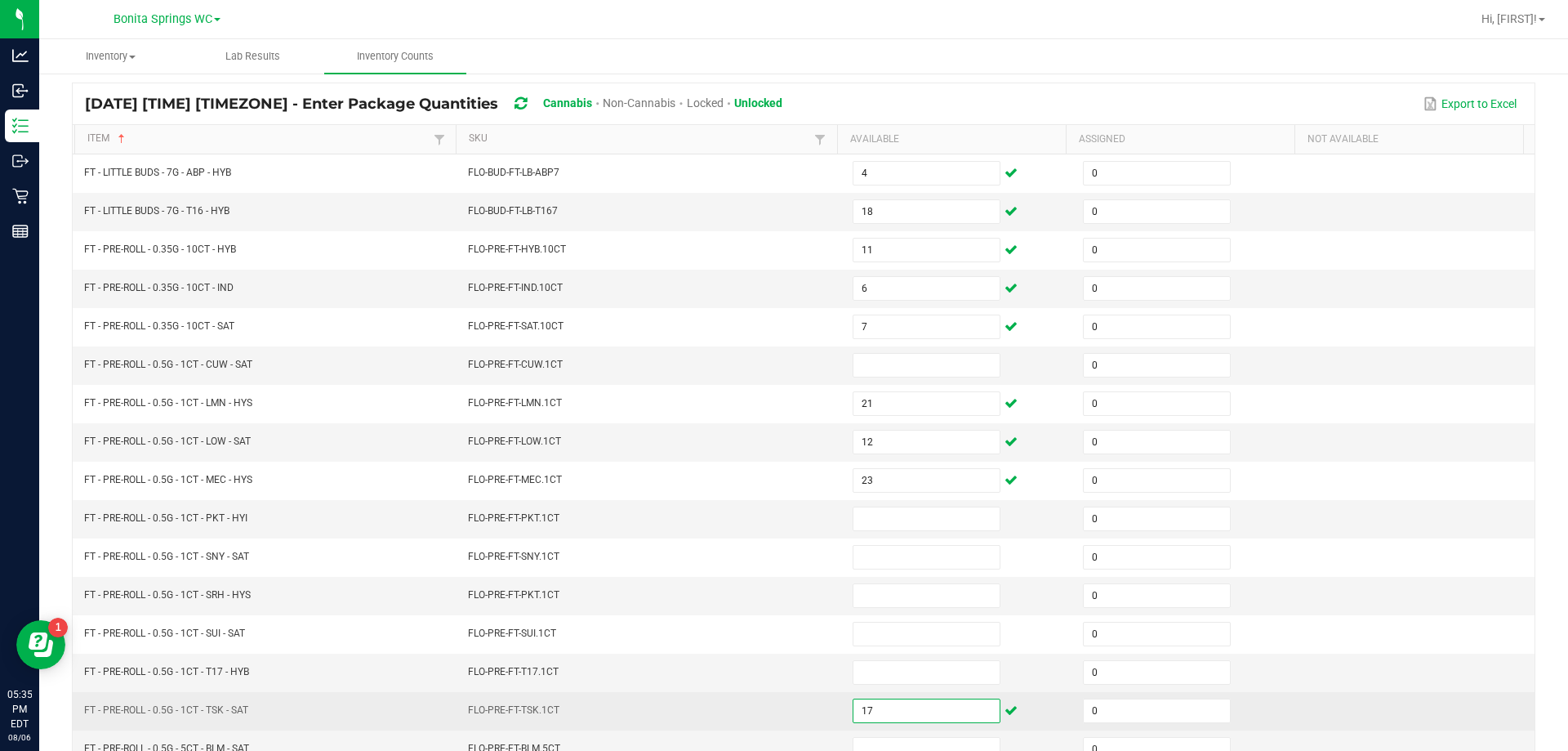 scroll, scrollTop: 114, scrollLeft: 0, axis: vertical 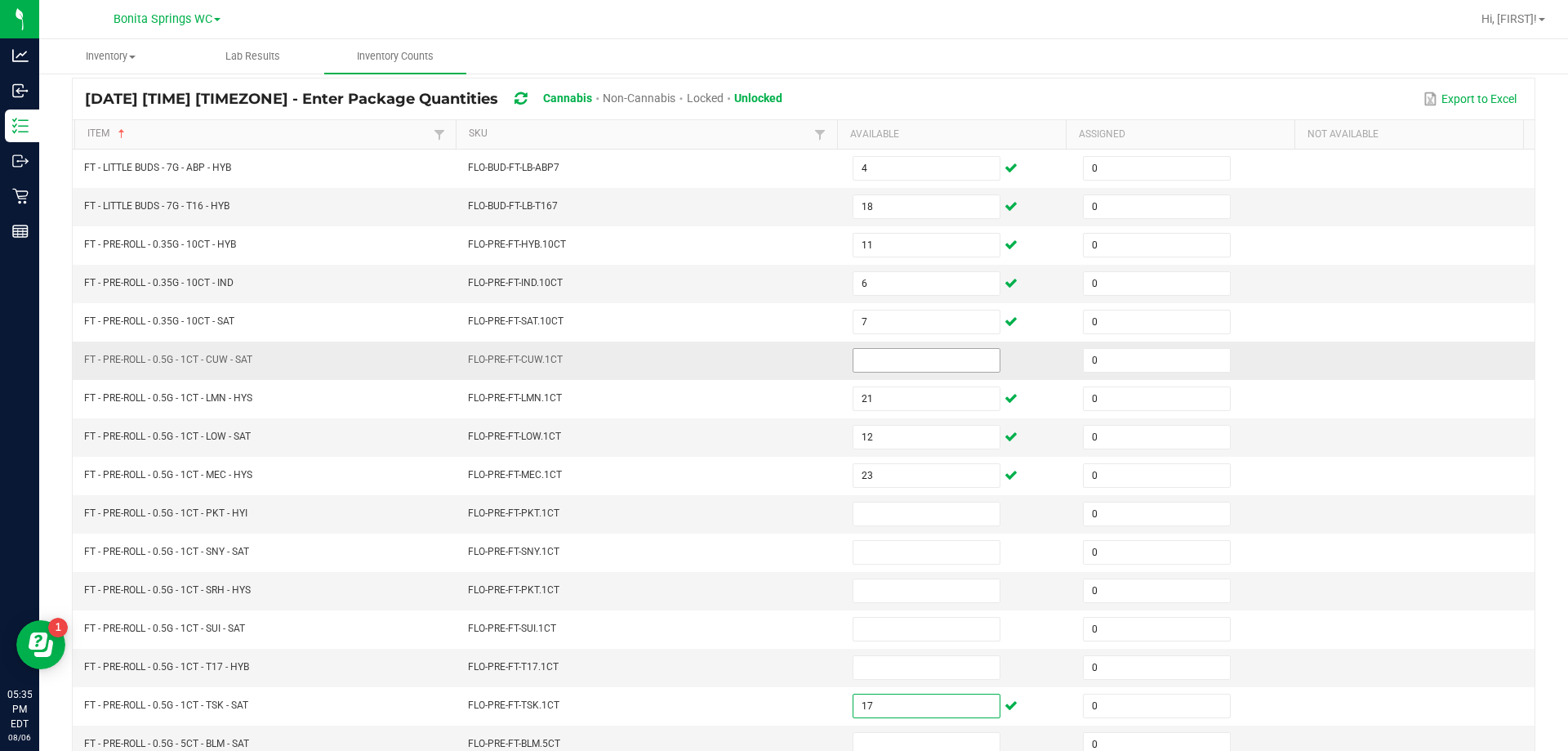 click at bounding box center (926, 360) 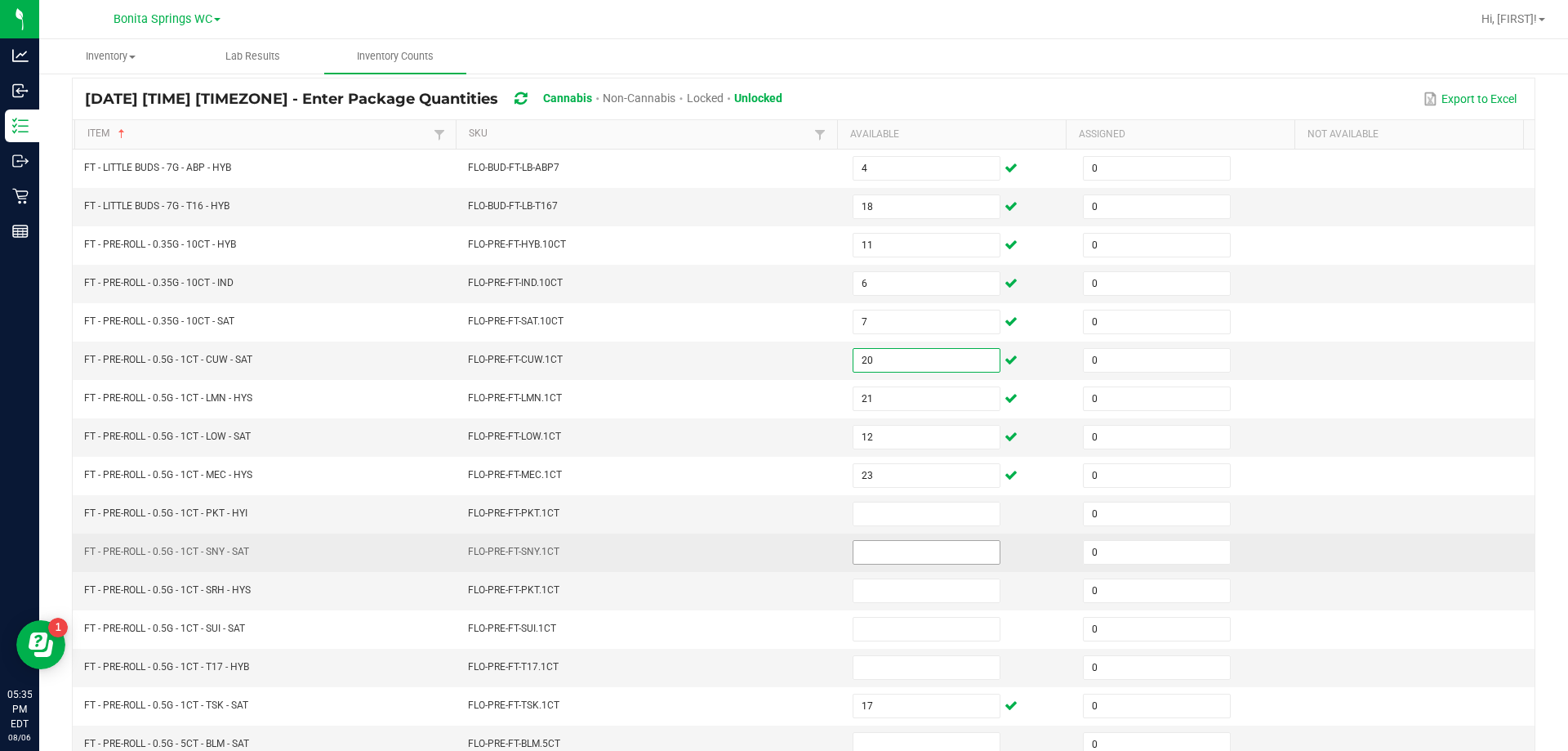 click at bounding box center [926, 552] 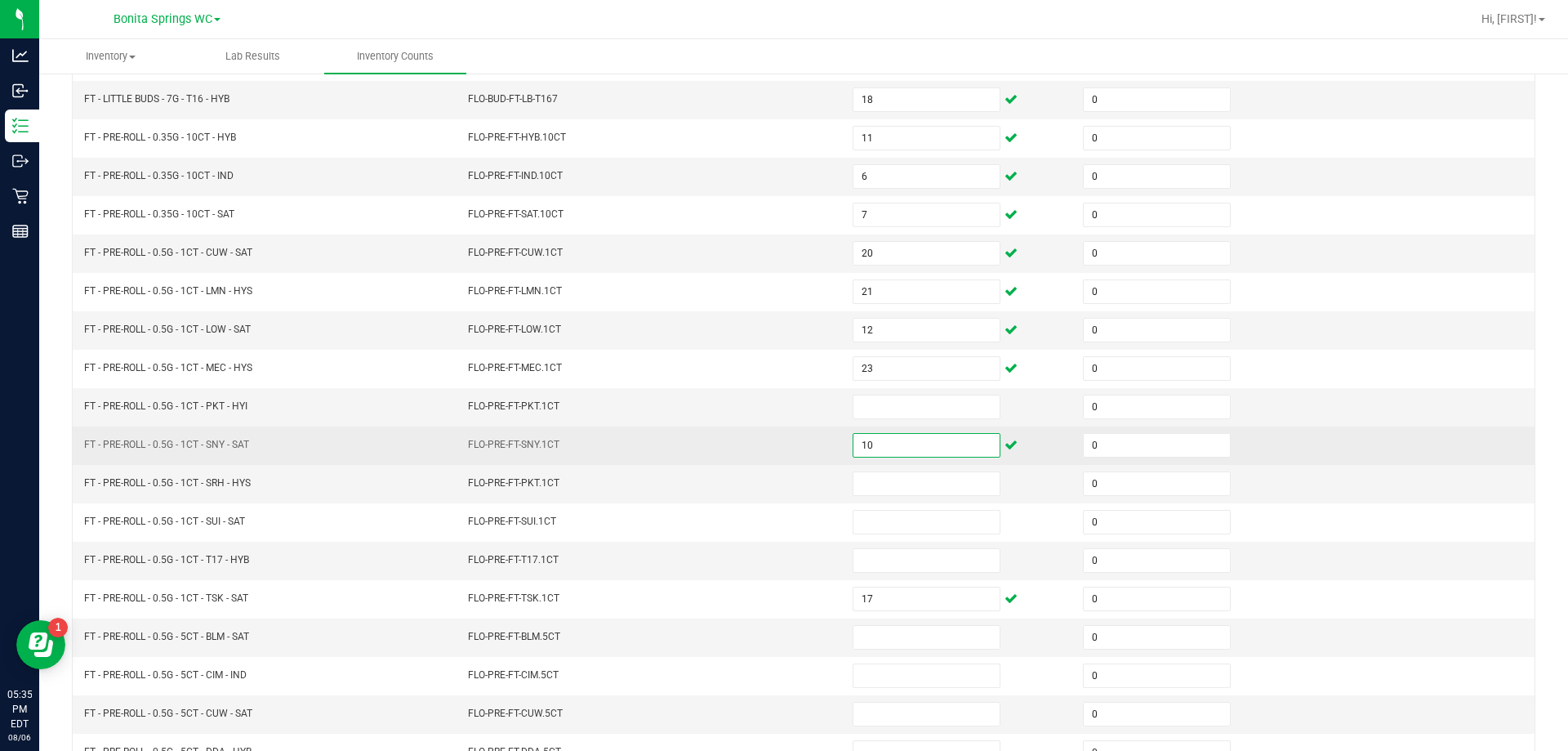 scroll, scrollTop: 260, scrollLeft: 0, axis: vertical 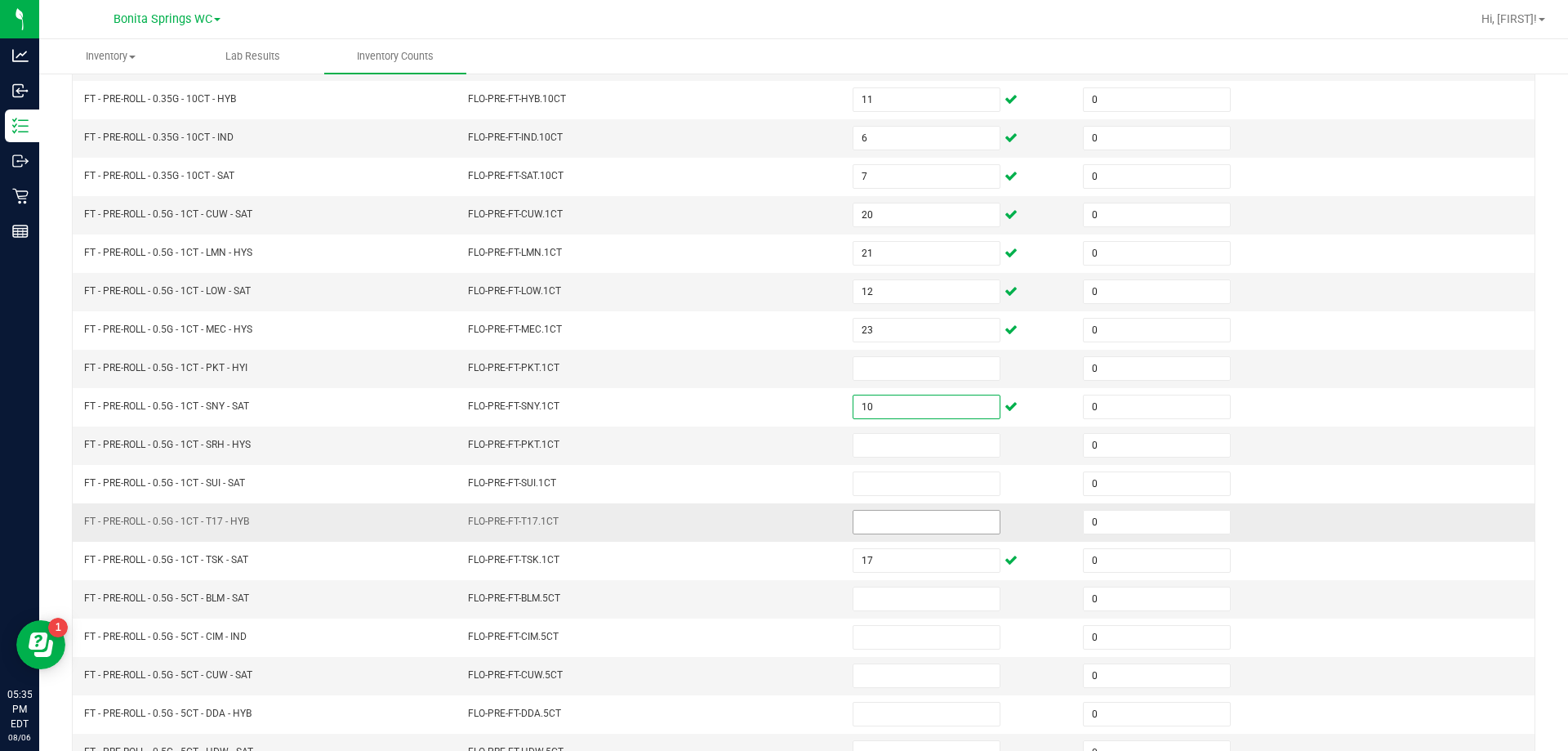 click at bounding box center [926, 522] 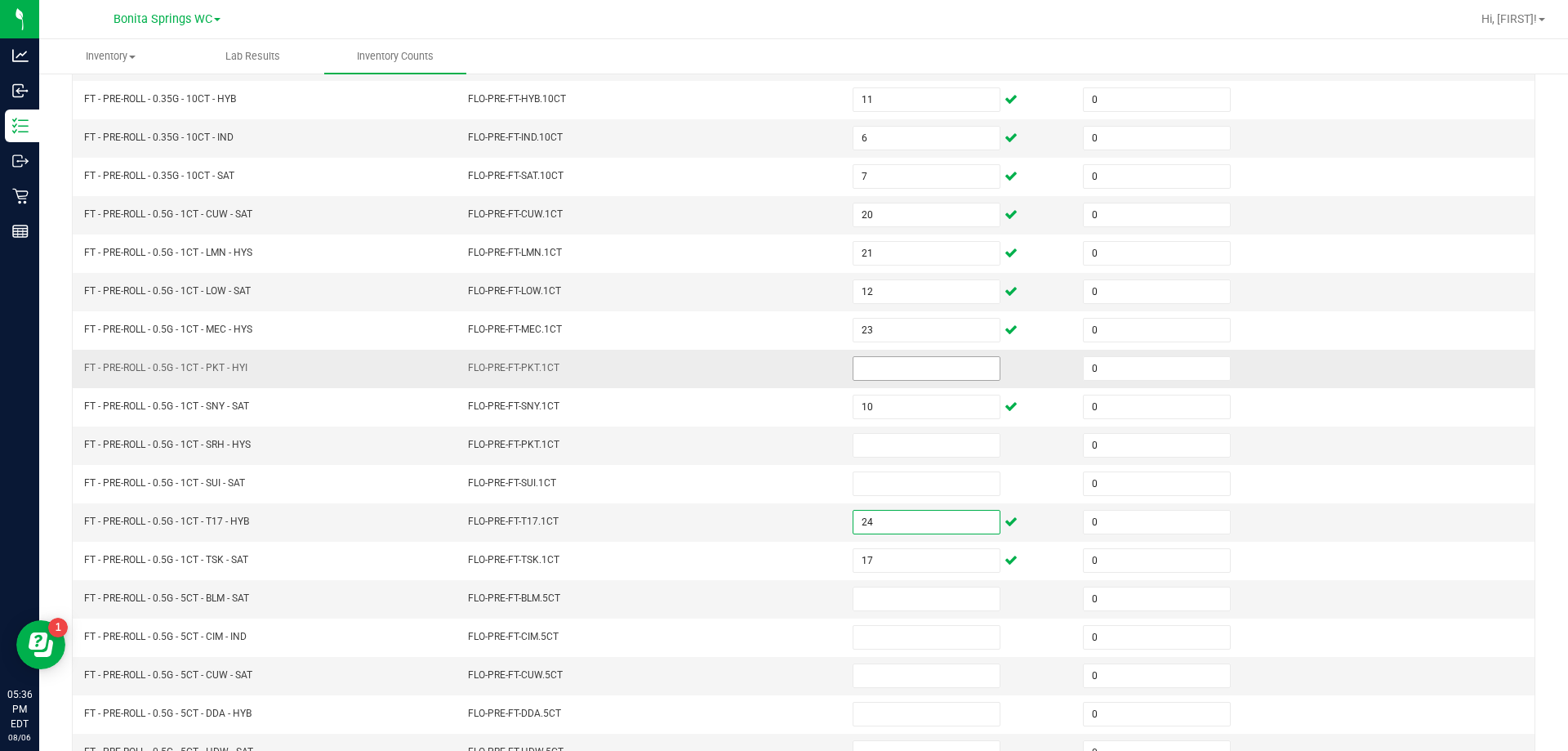 click at bounding box center [926, 369] 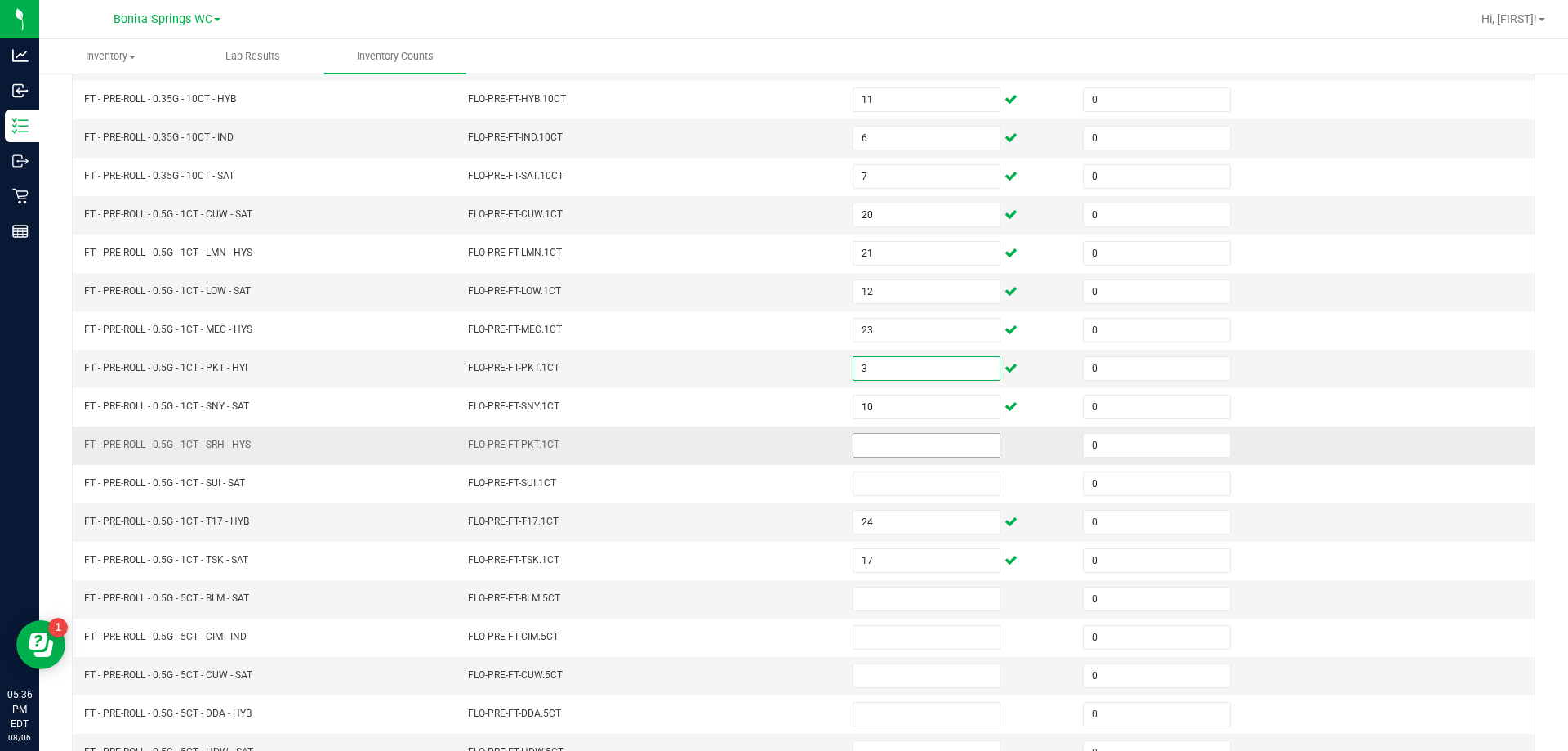 click at bounding box center (926, 445) 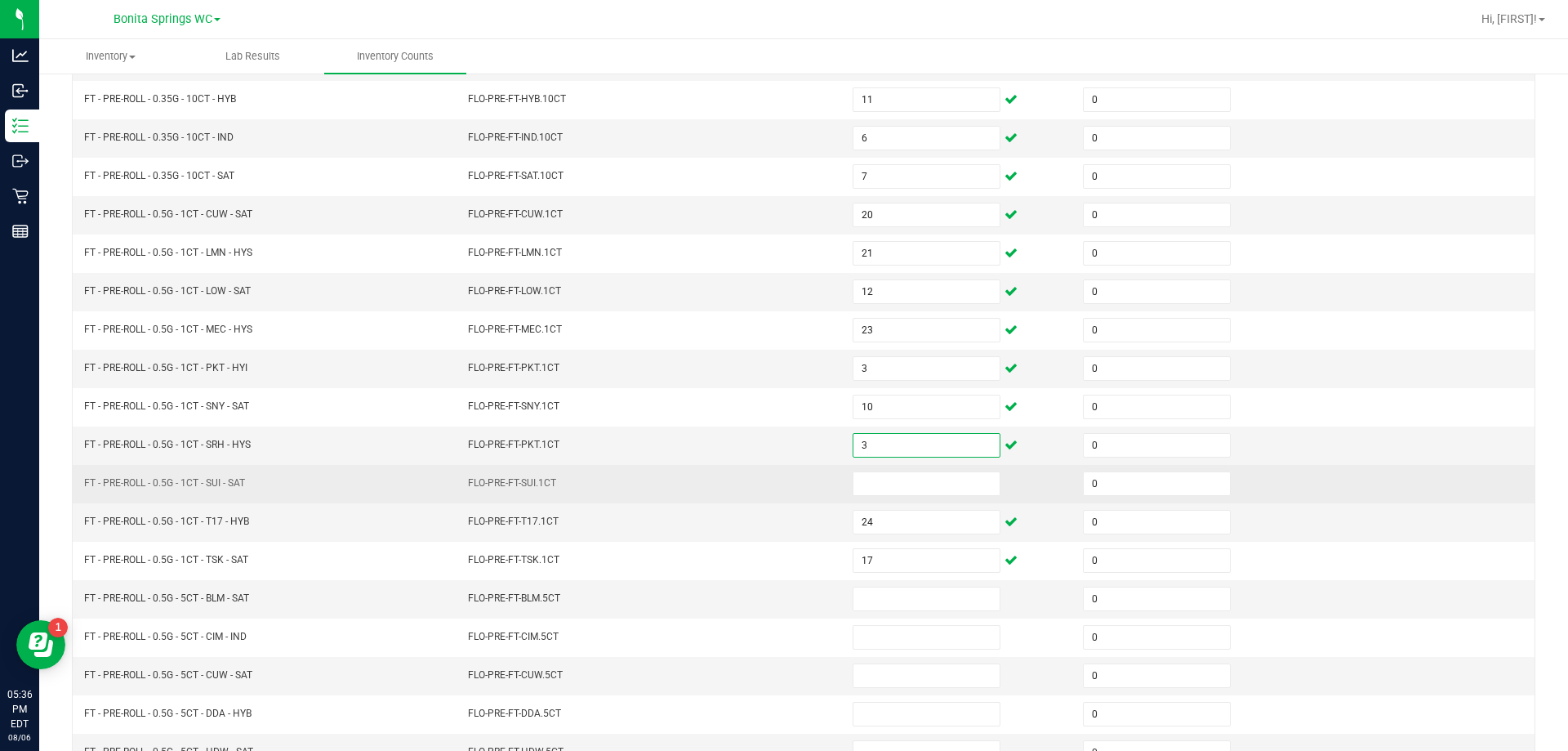 click on "FLO-PRE-FT-SUI.1CT" at bounding box center [650, 484] 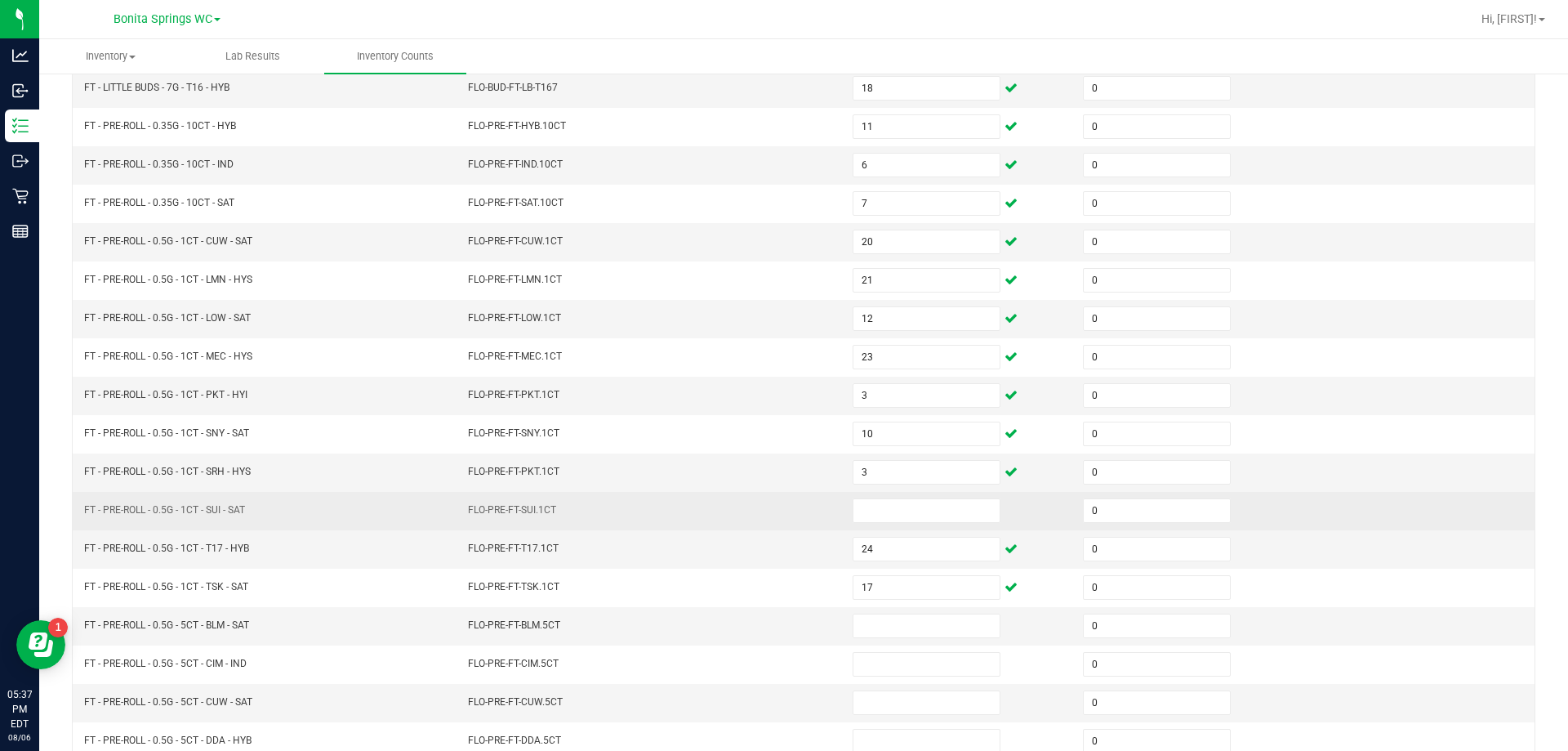 scroll, scrollTop: 257, scrollLeft: 0, axis: vertical 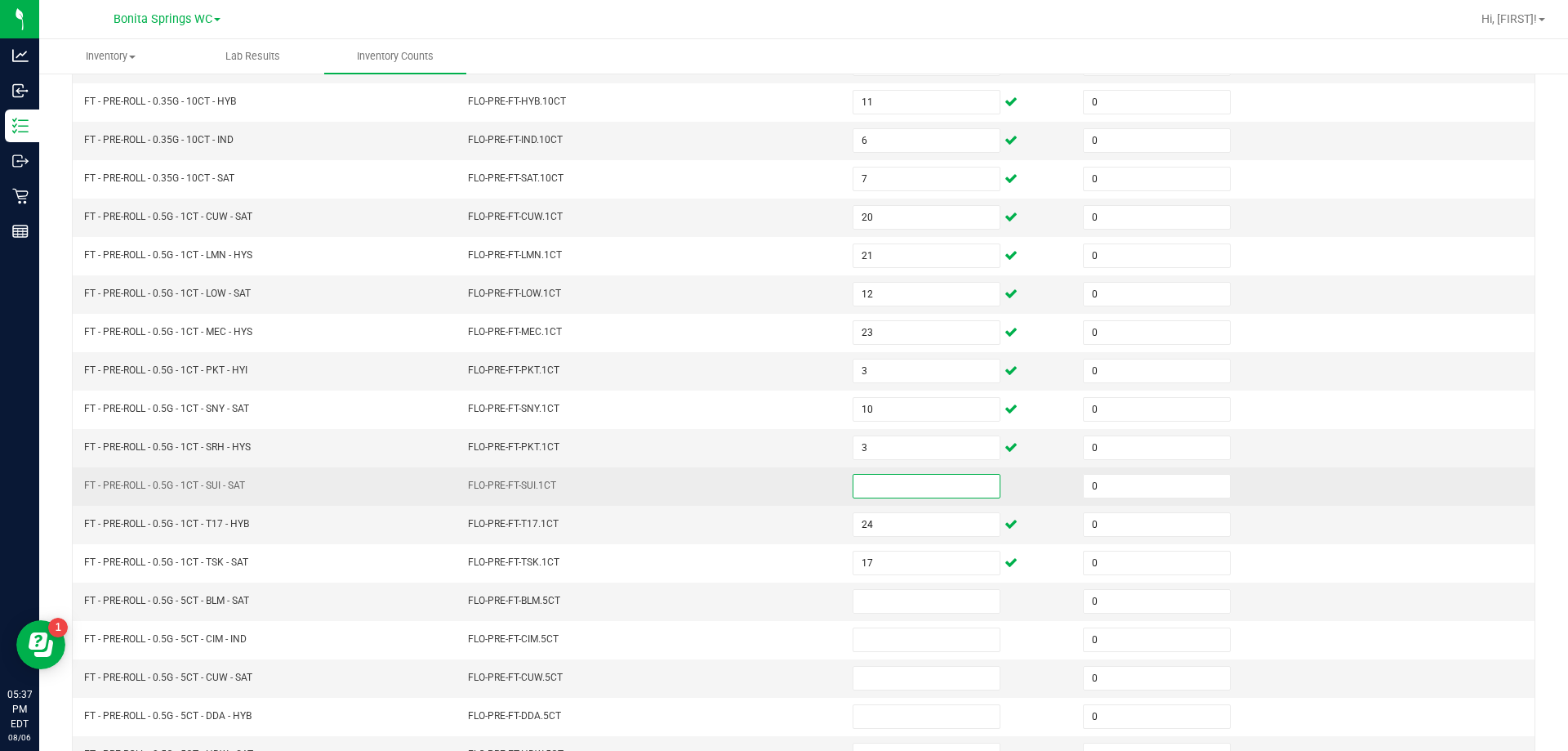 click at bounding box center [926, 486] 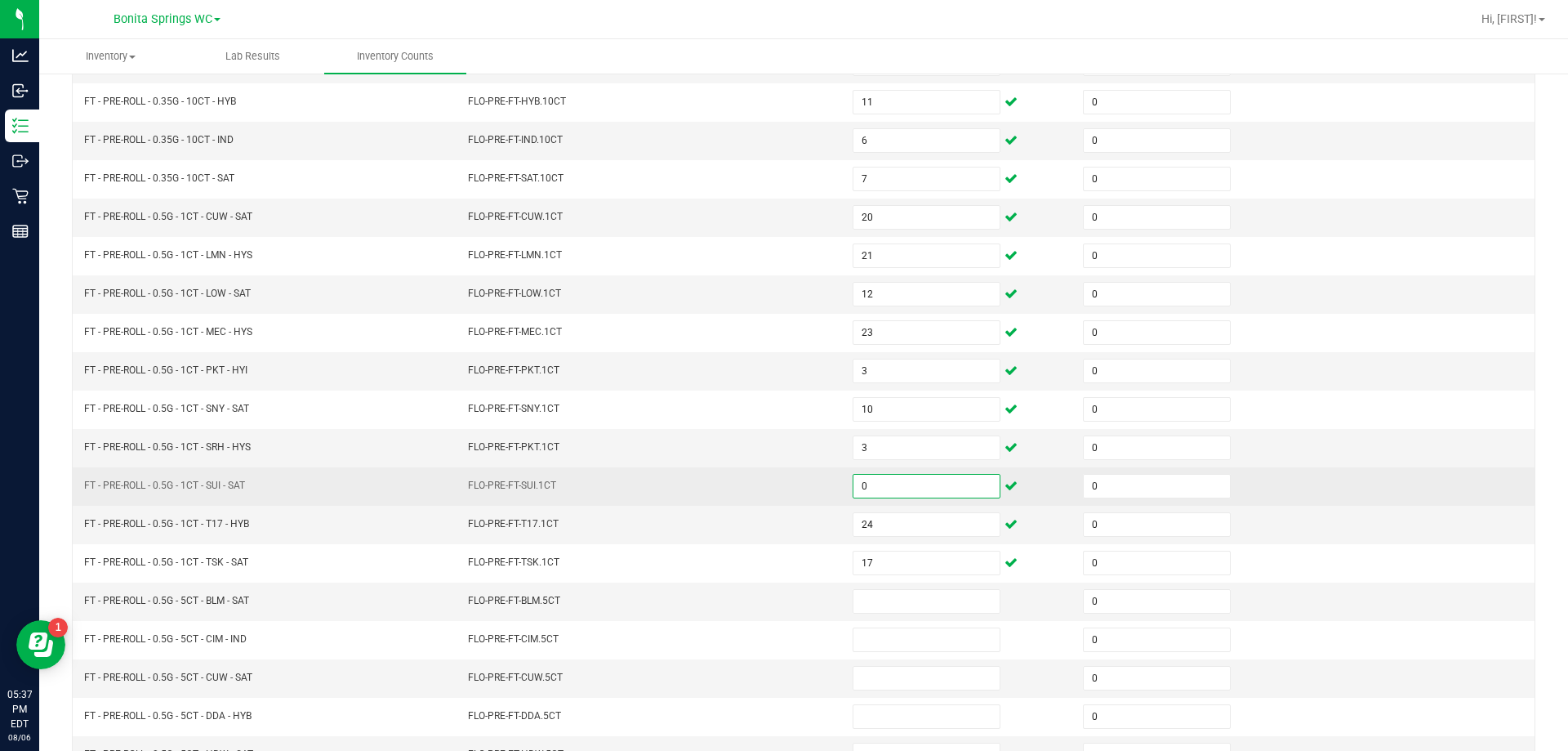 click on "FLO-PRE-FT-SUI.1CT" at bounding box center [650, 486] 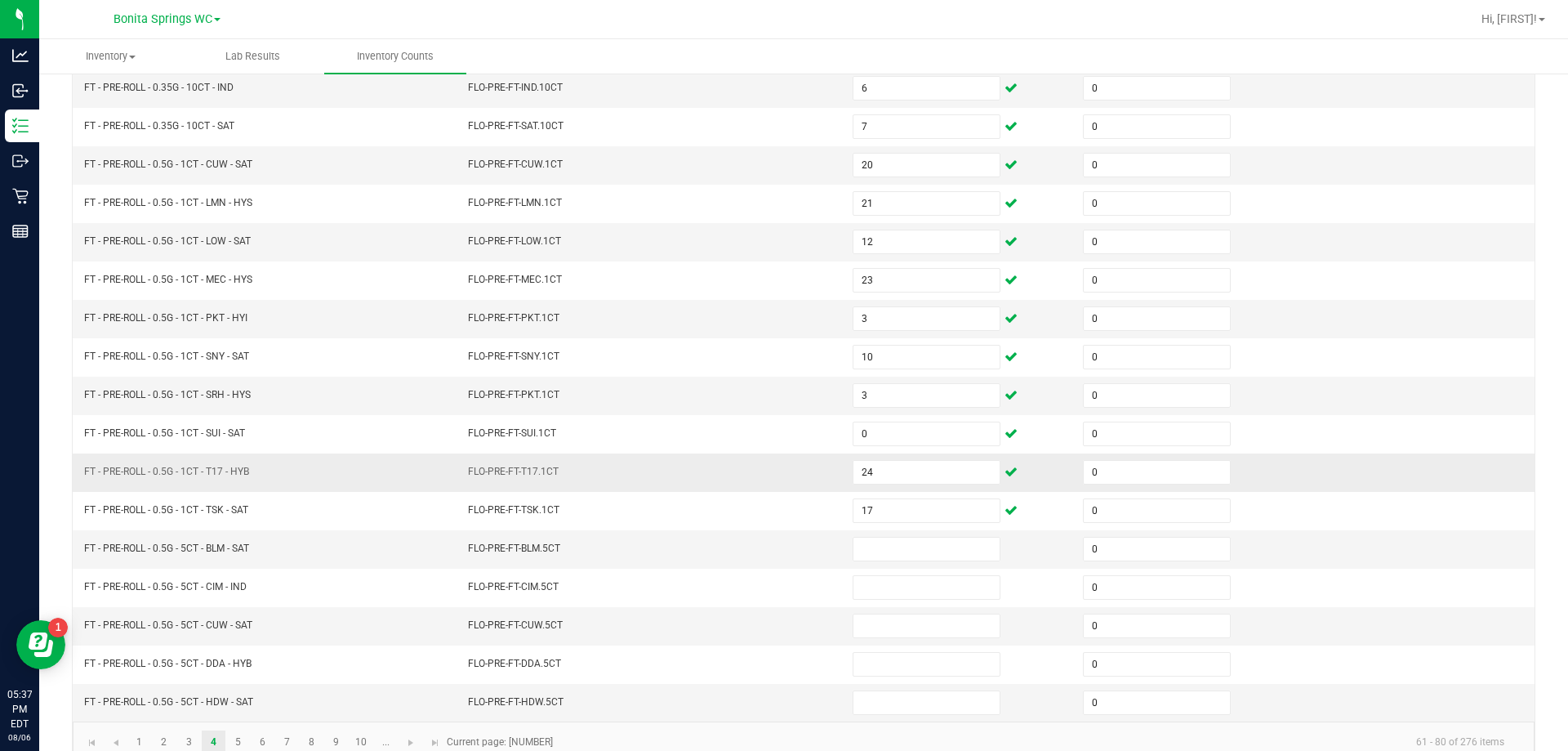 scroll, scrollTop: 339, scrollLeft: 0, axis: vertical 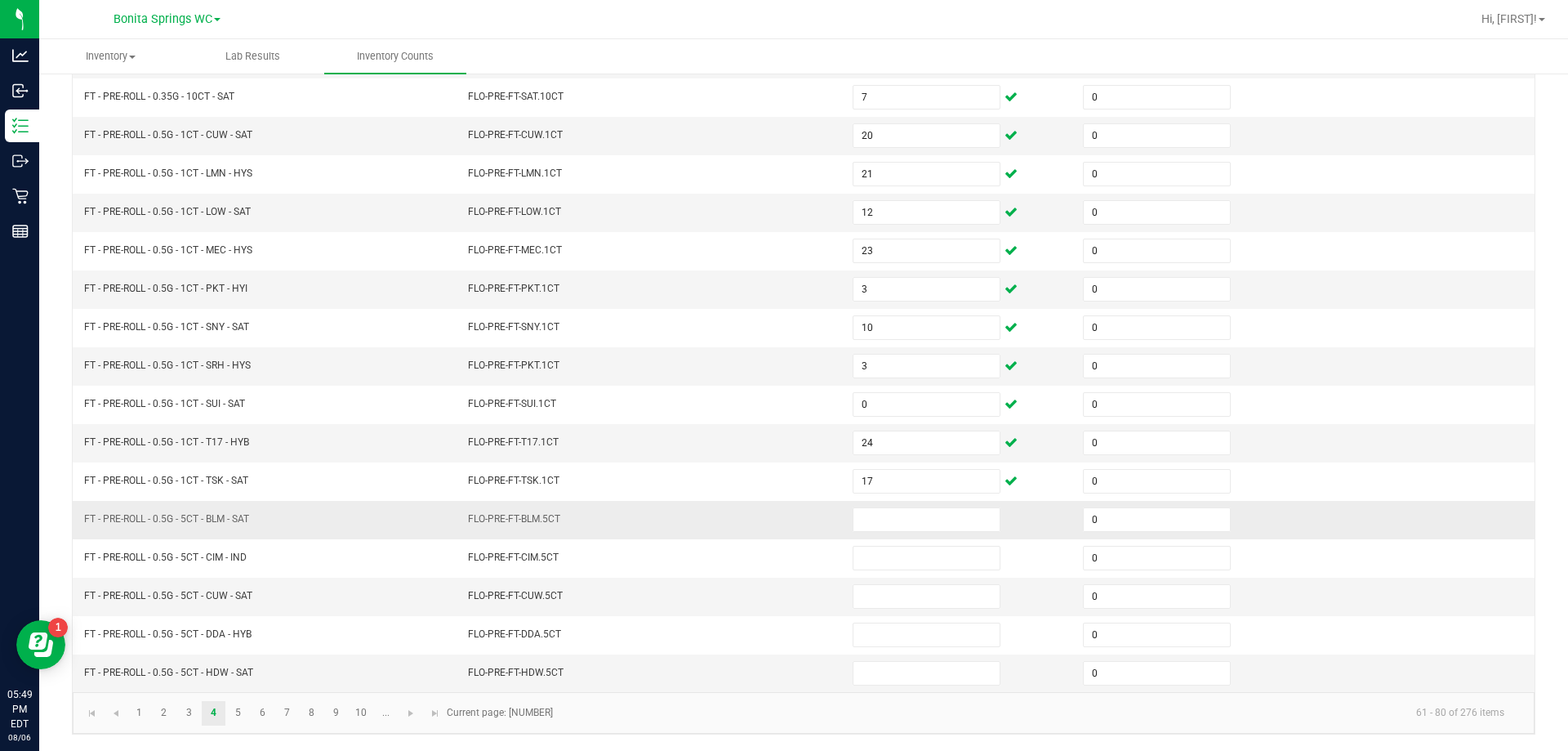 drag, startPoint x: 915, startPoint y: 523, endPoint x: 911, endPoint y: 502, distance: 21.377558 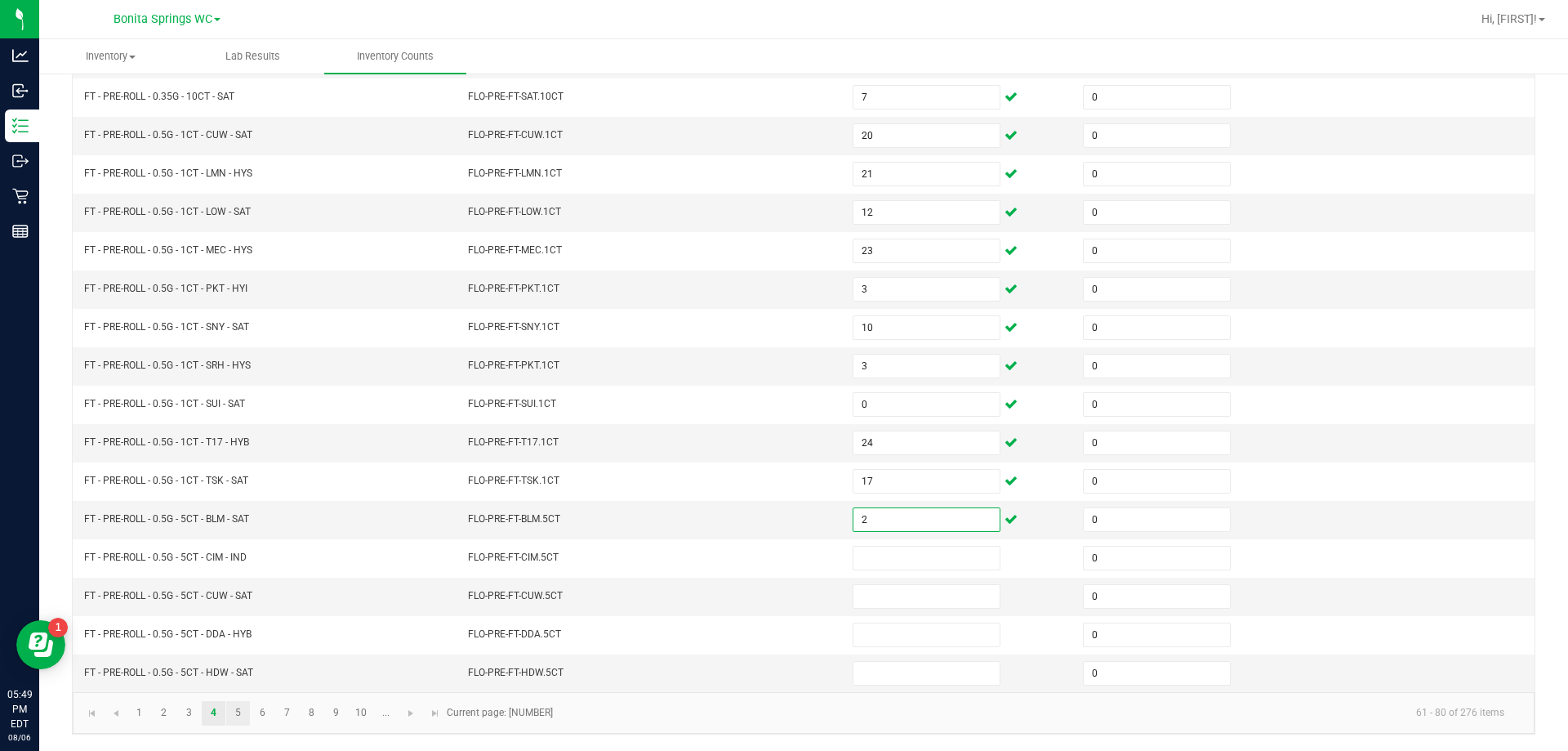 click on "5" 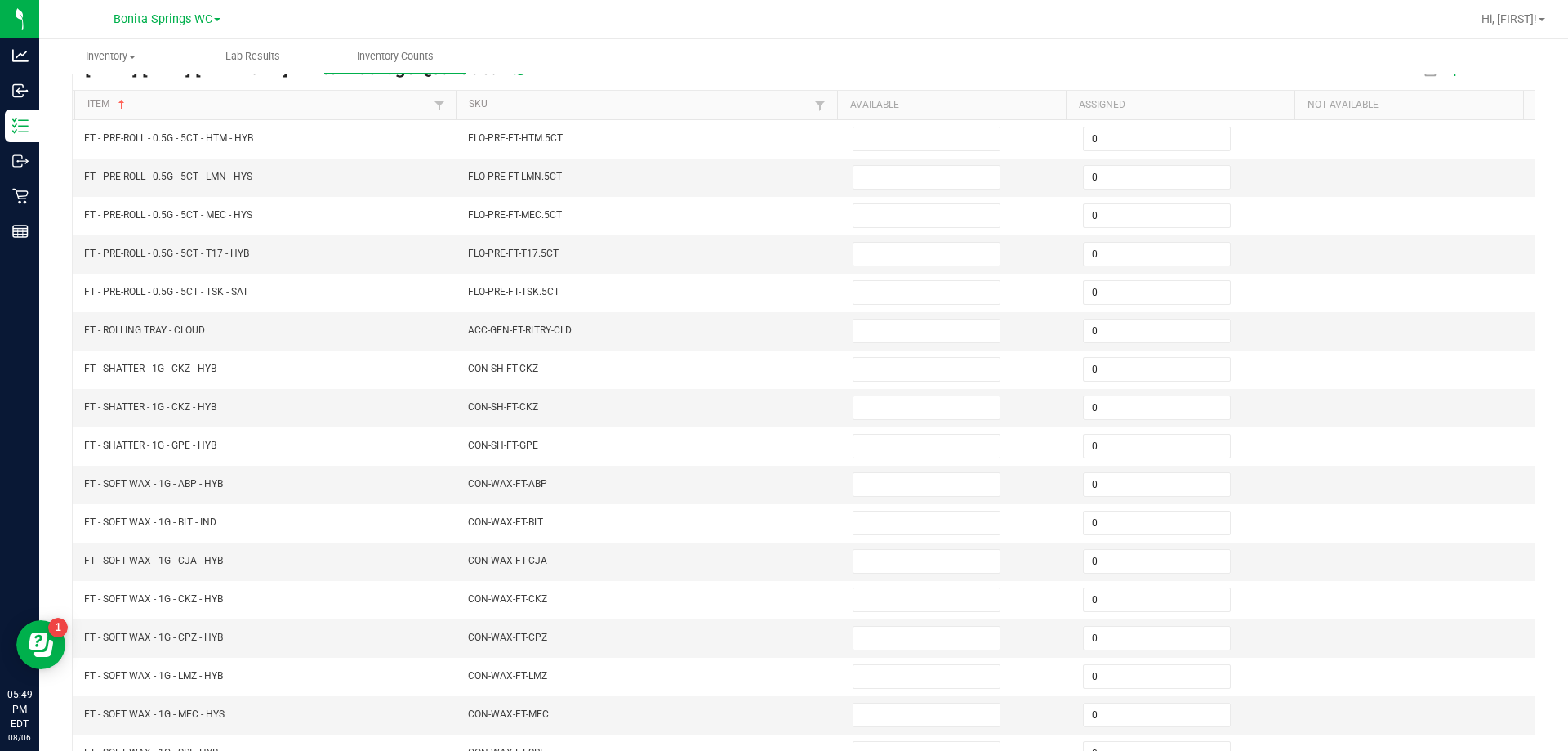 scroll, scrollTop: 142, scrollLeft: 0, axis: vertical 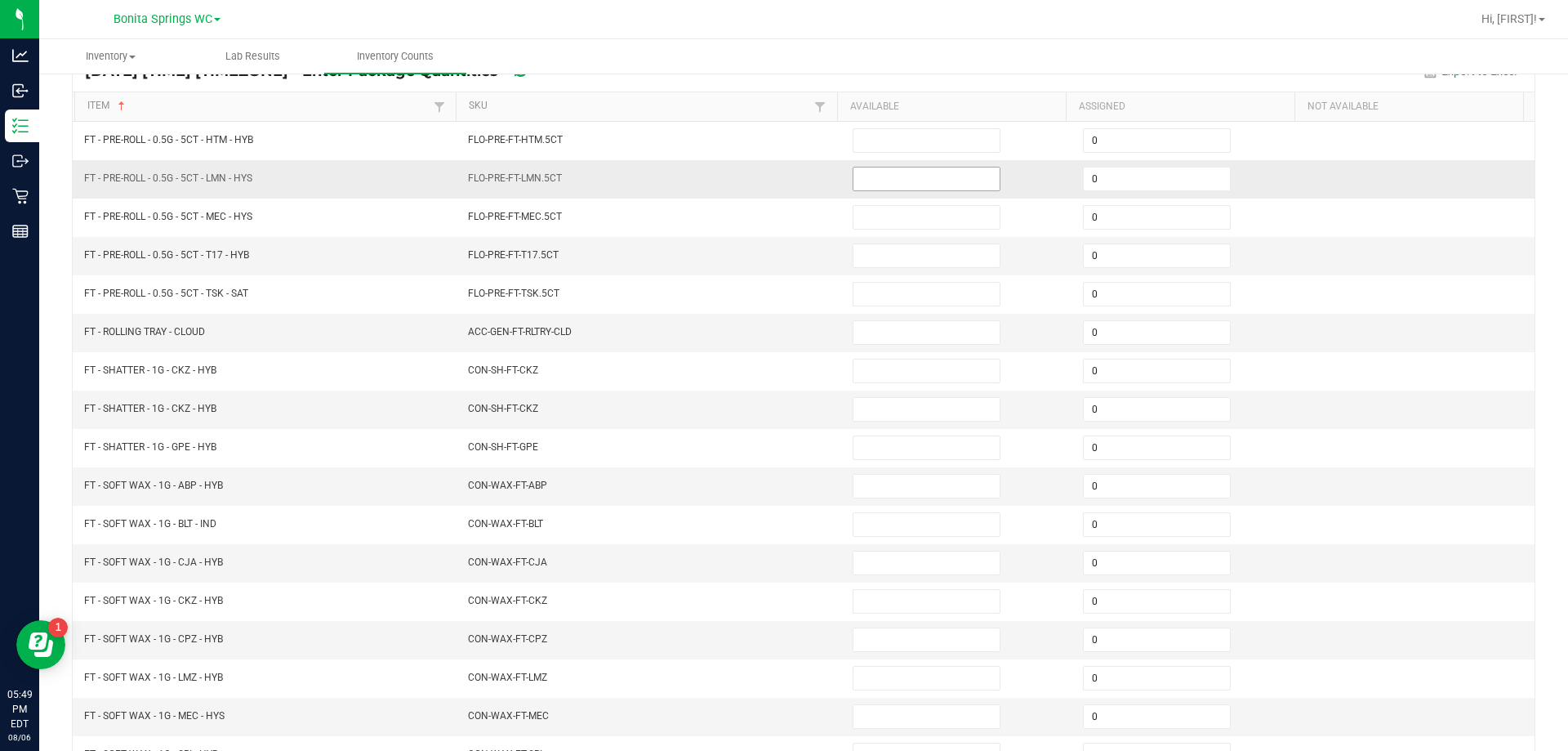 click at bounding box center [926, 179] 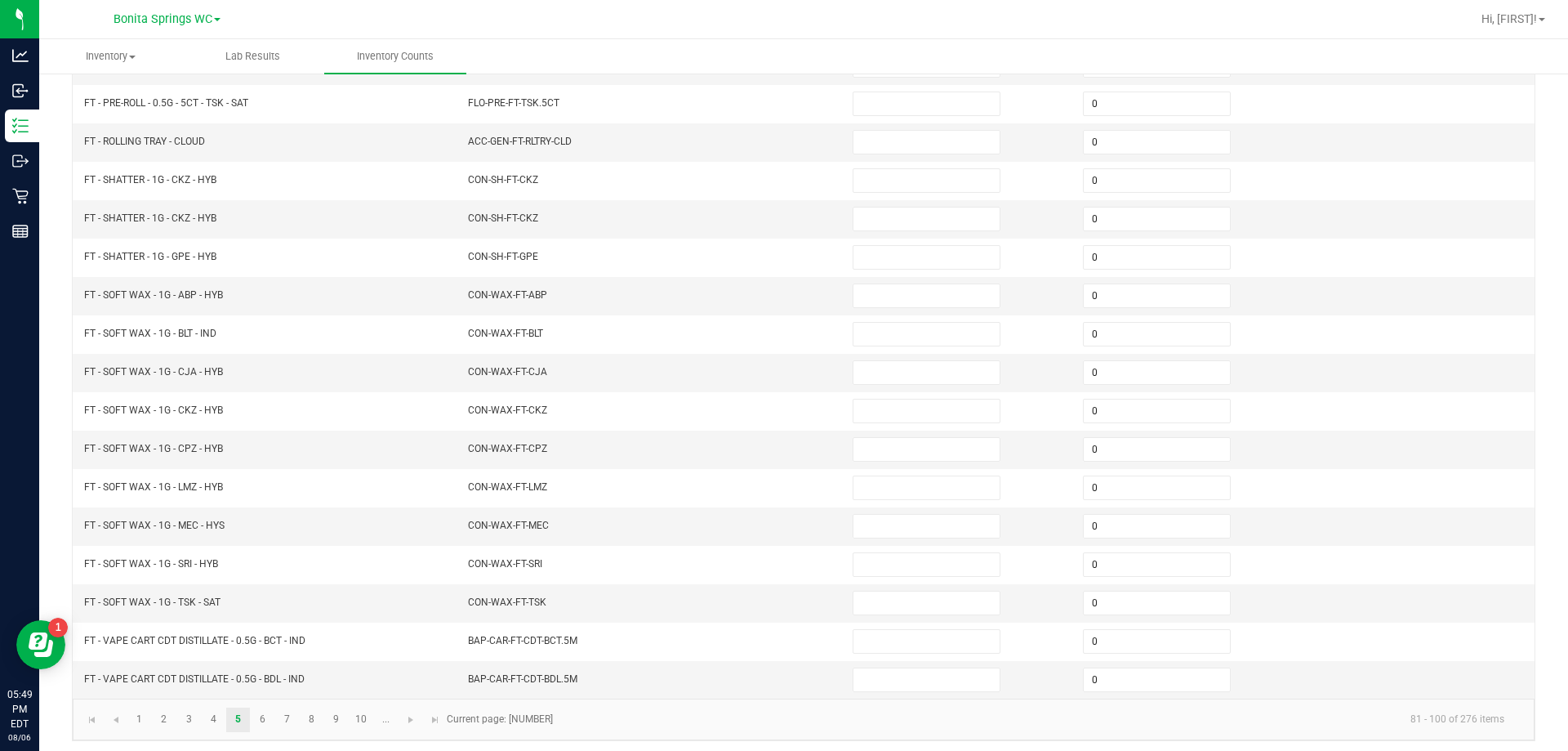 scroll, scrollTop: 339, scrollLeft: 0, axis: vertical 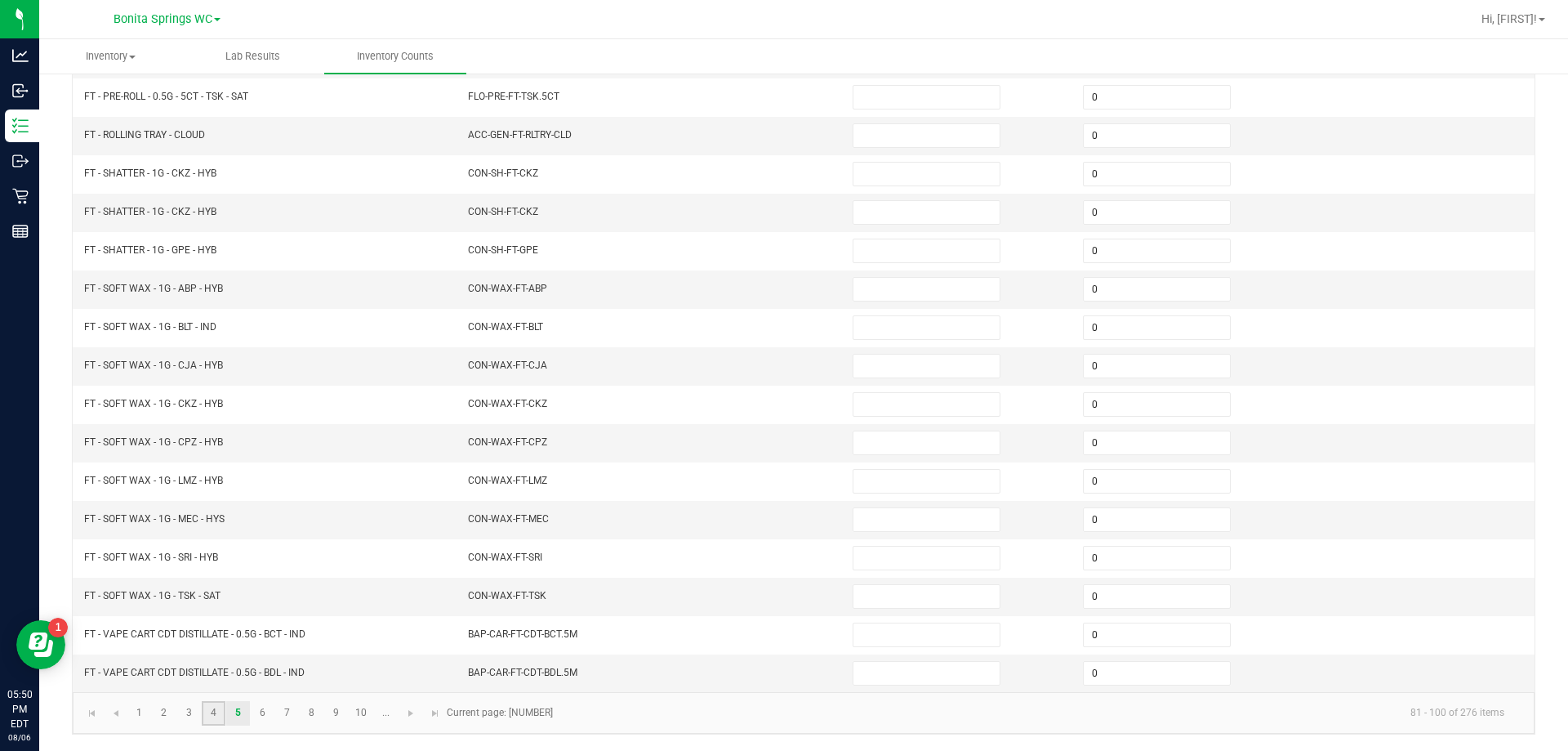 click on "4" 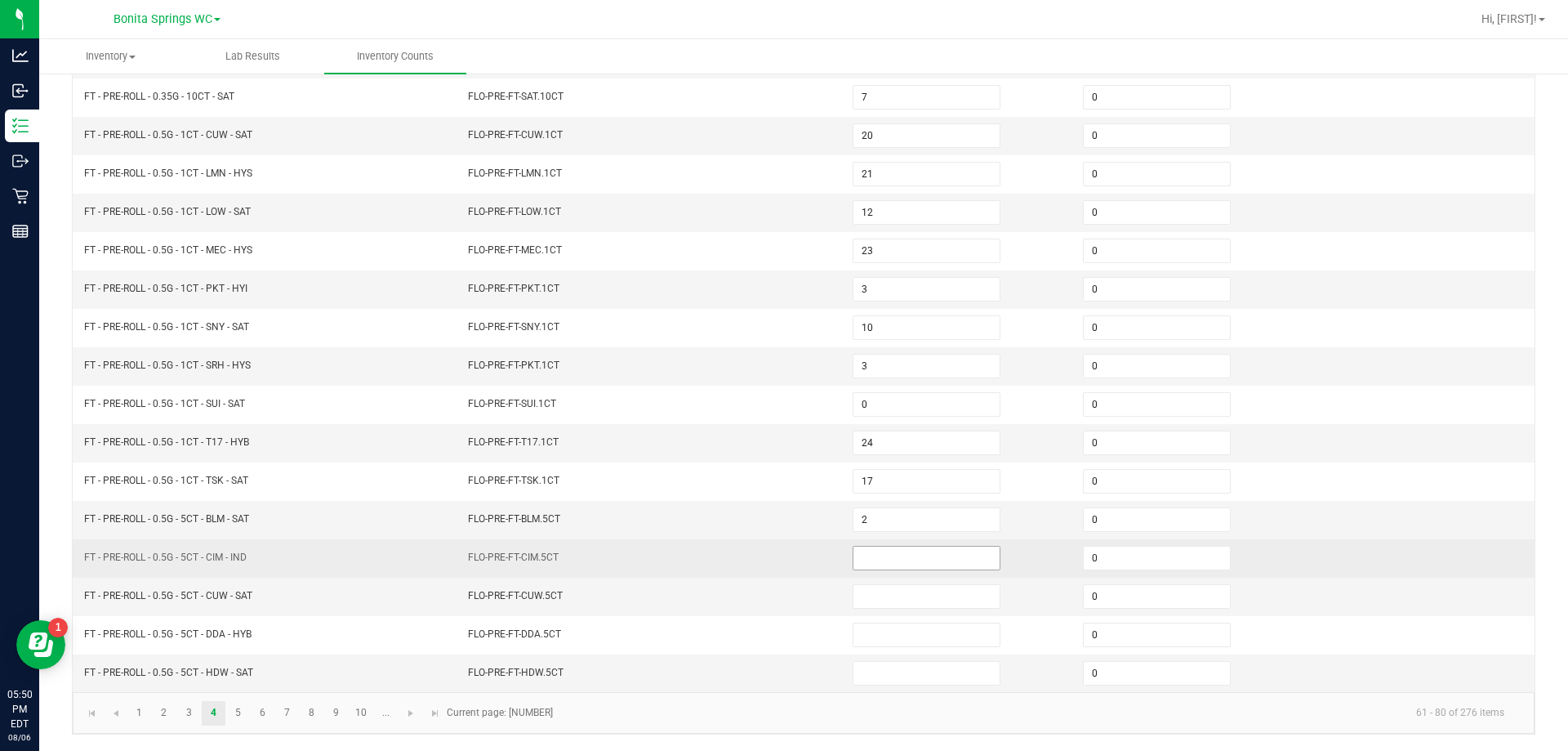 click at bounding box center [926, 558] 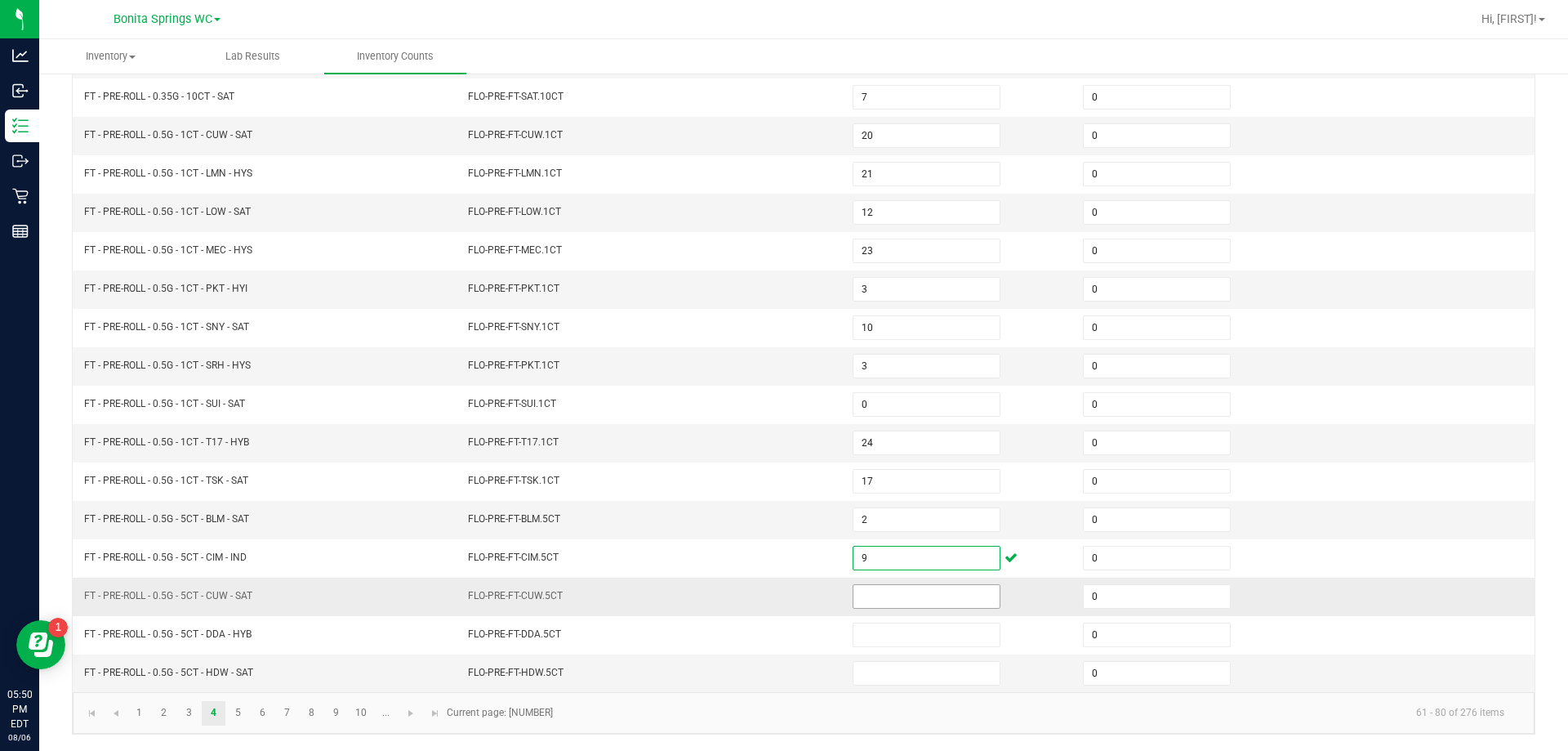 click at bounding box center (926, 597) 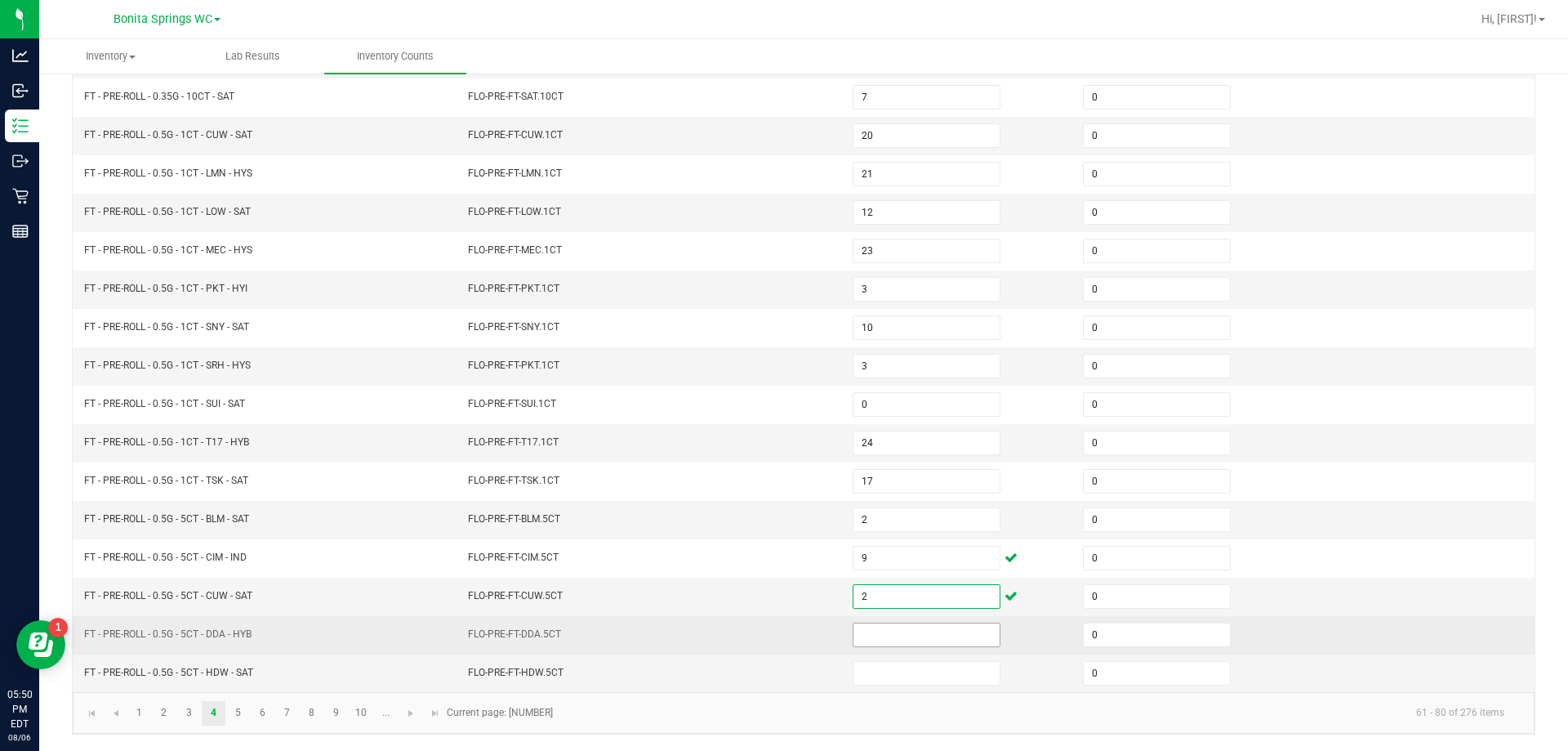 click at bounding box center (926, 635) 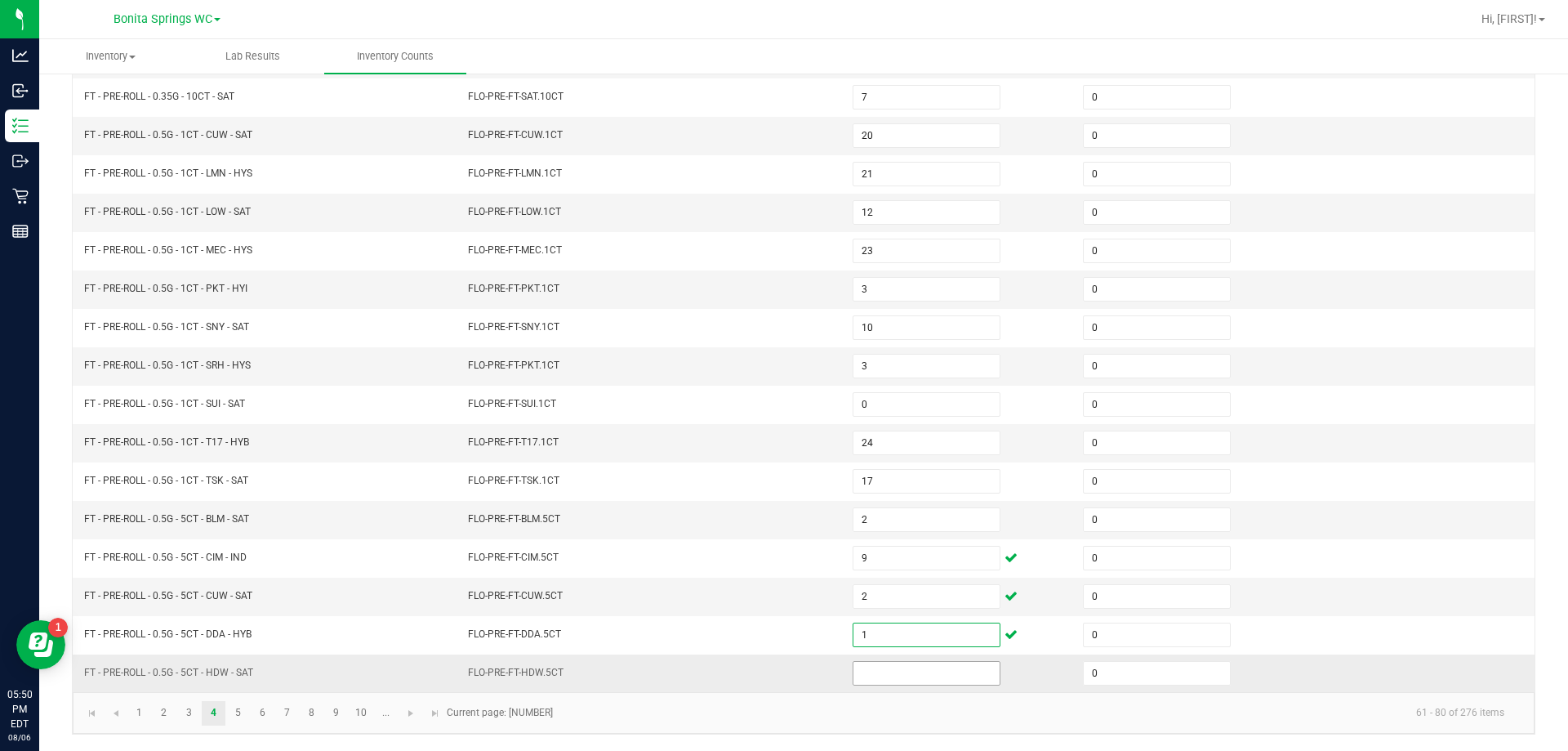 click at bounding box center (926, 673) 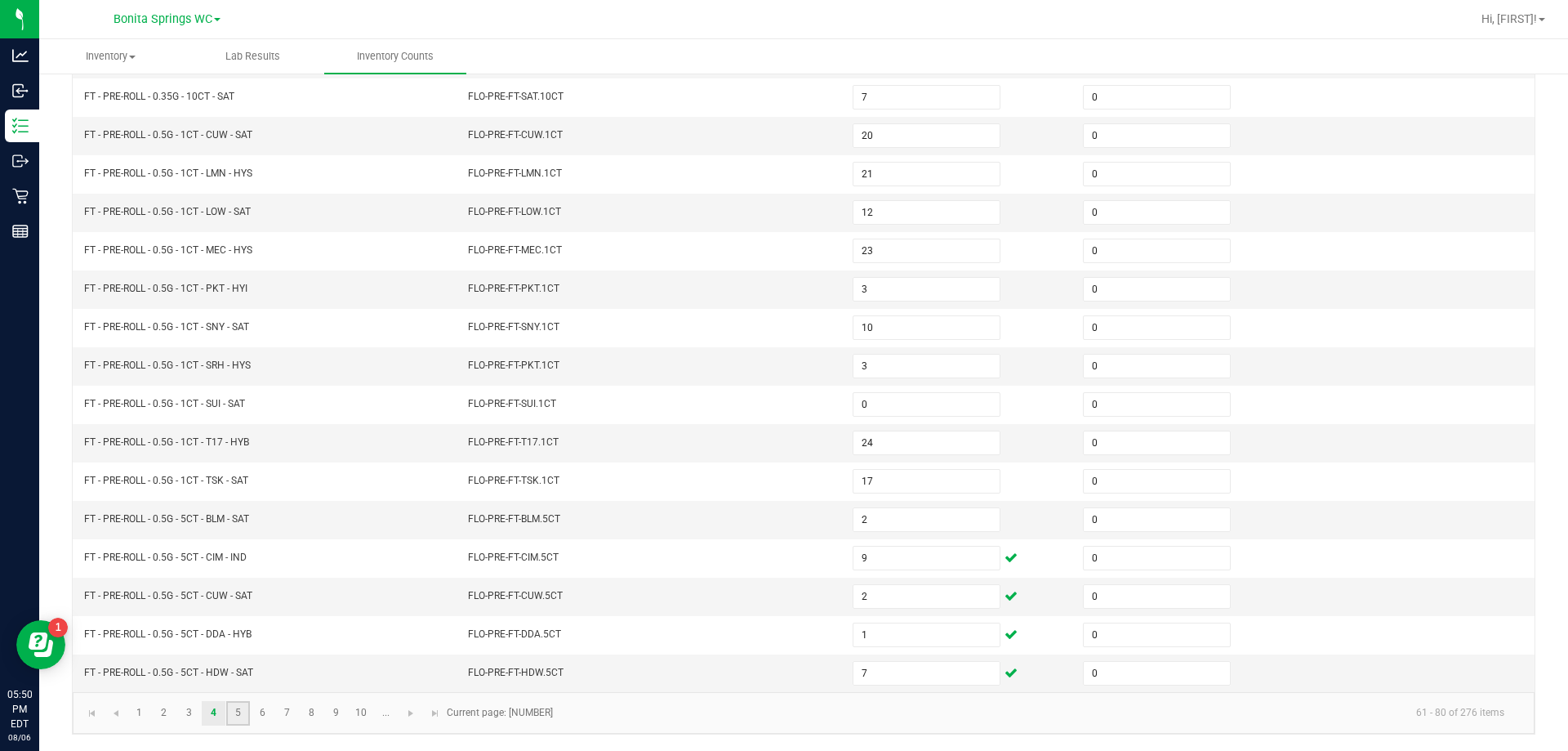 click on "5" 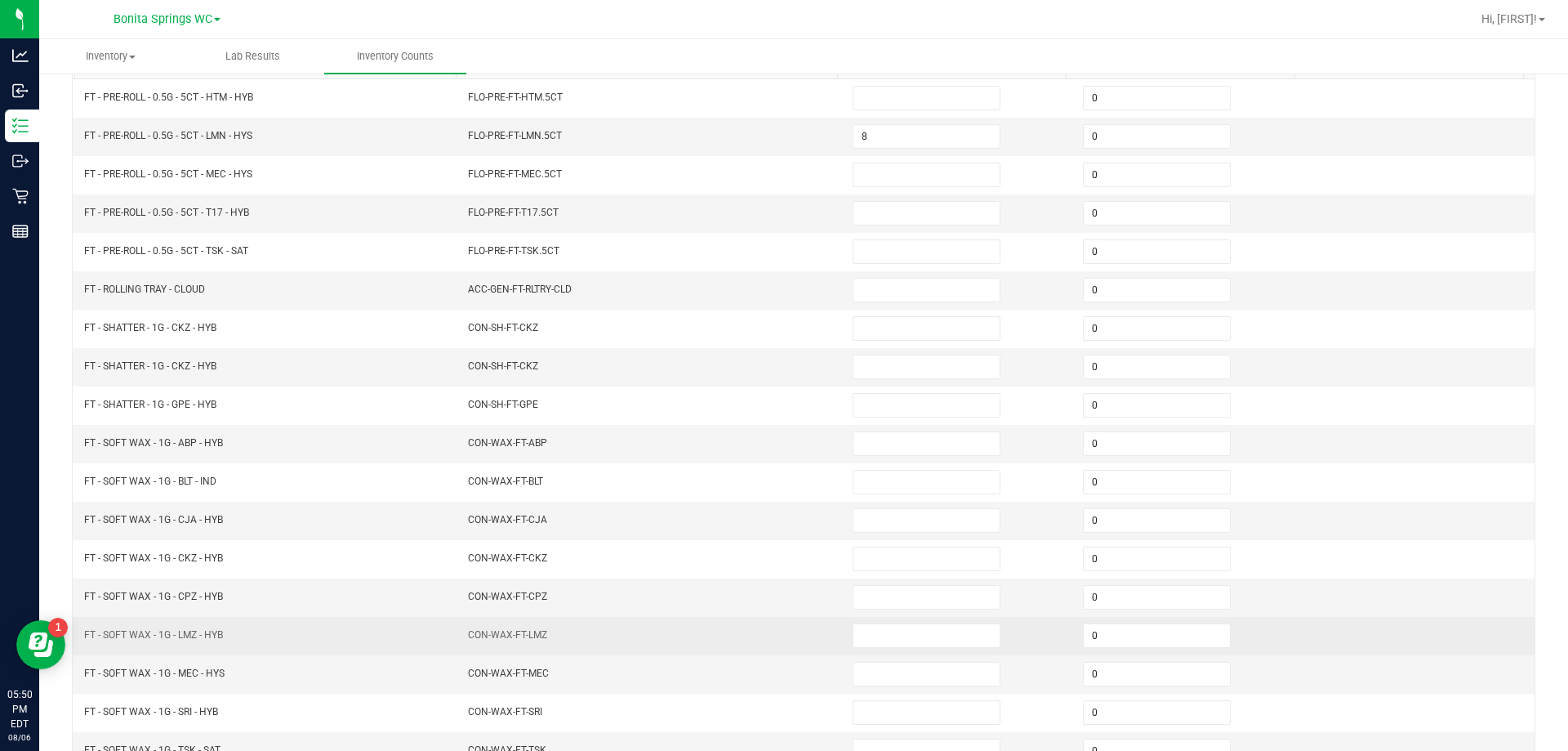 scroll, scrollTop: 12, scrollLeft: 0, axis: vertical 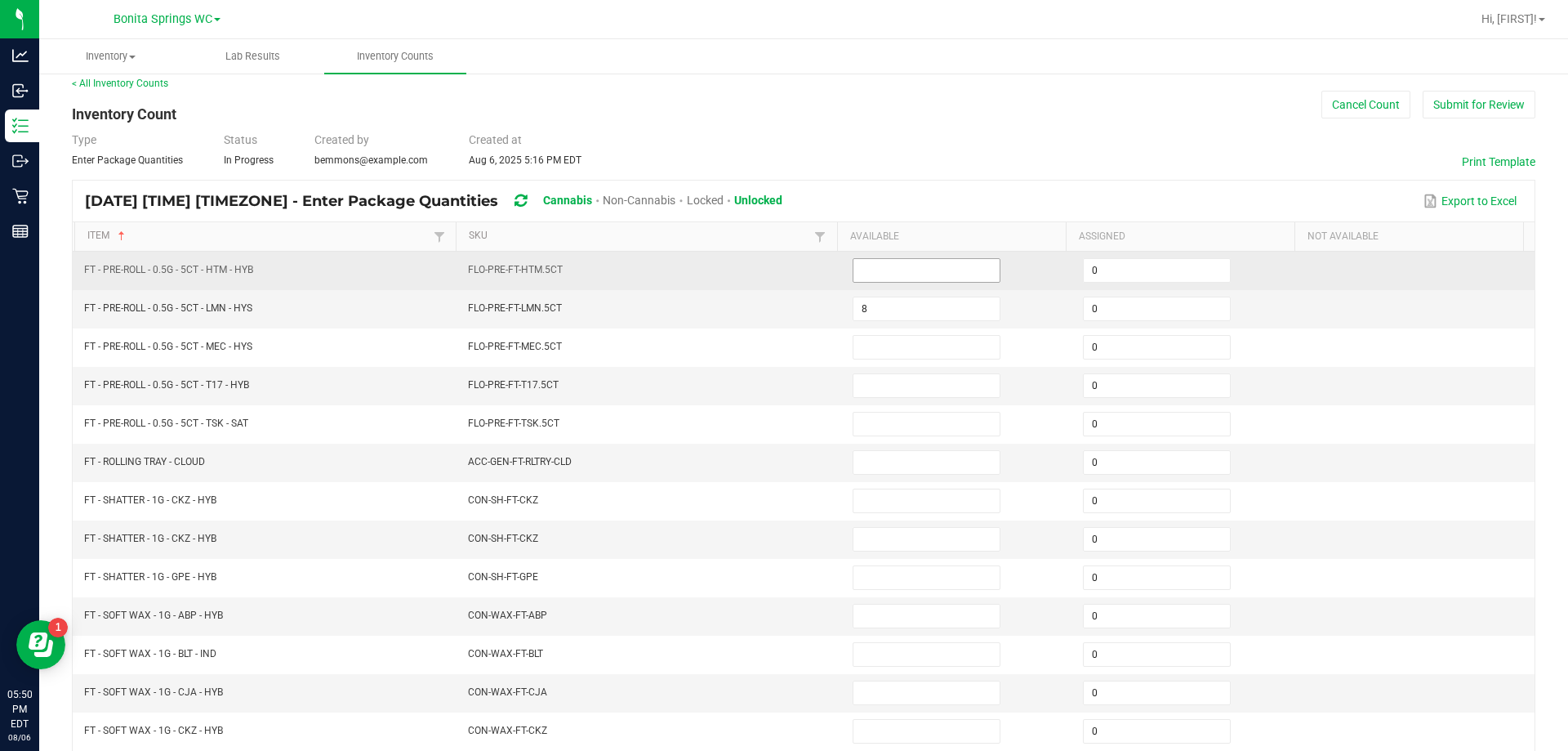click at bounding box center [926, 270] 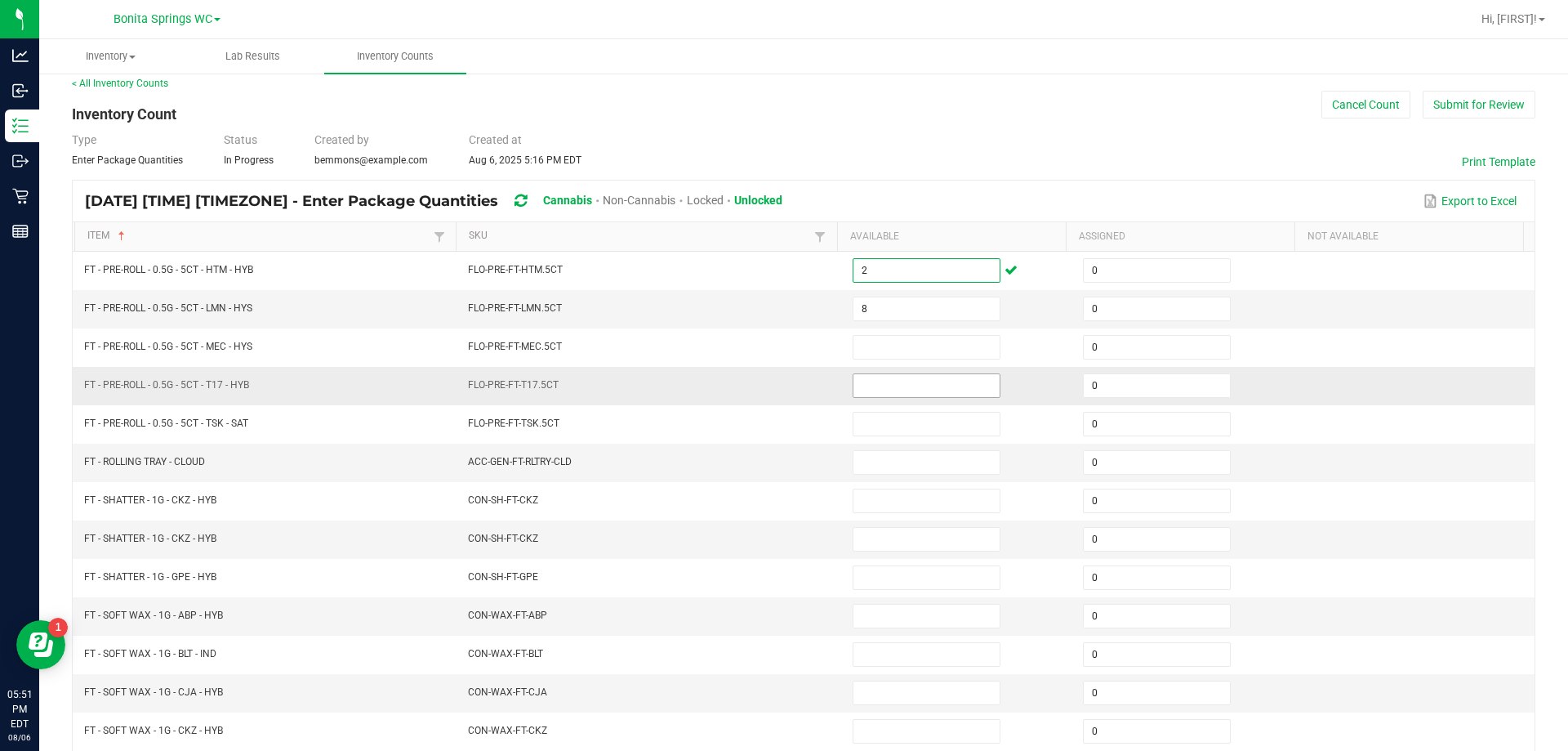click at bounding box center (926, 386) 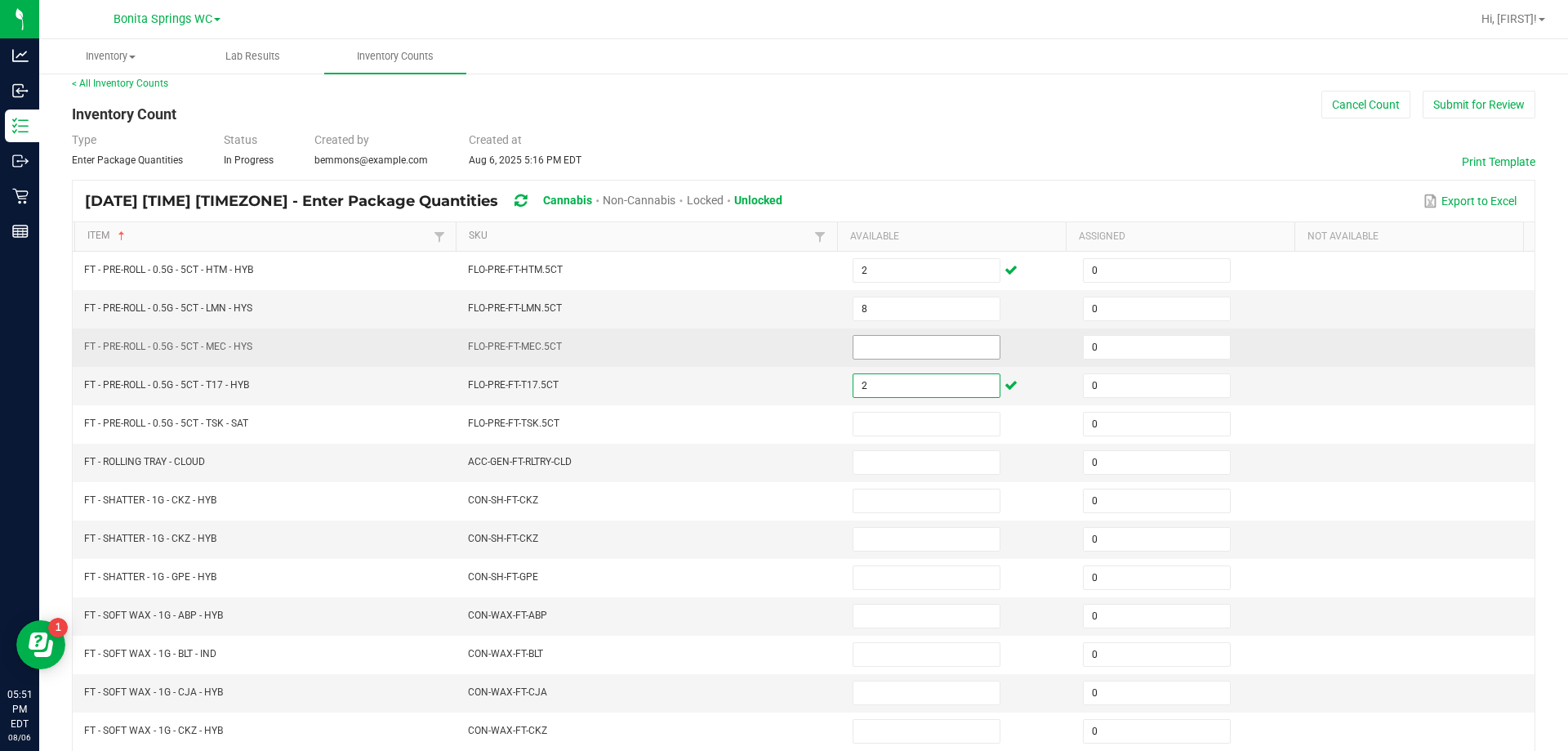 click at bounding box center [926, 347] 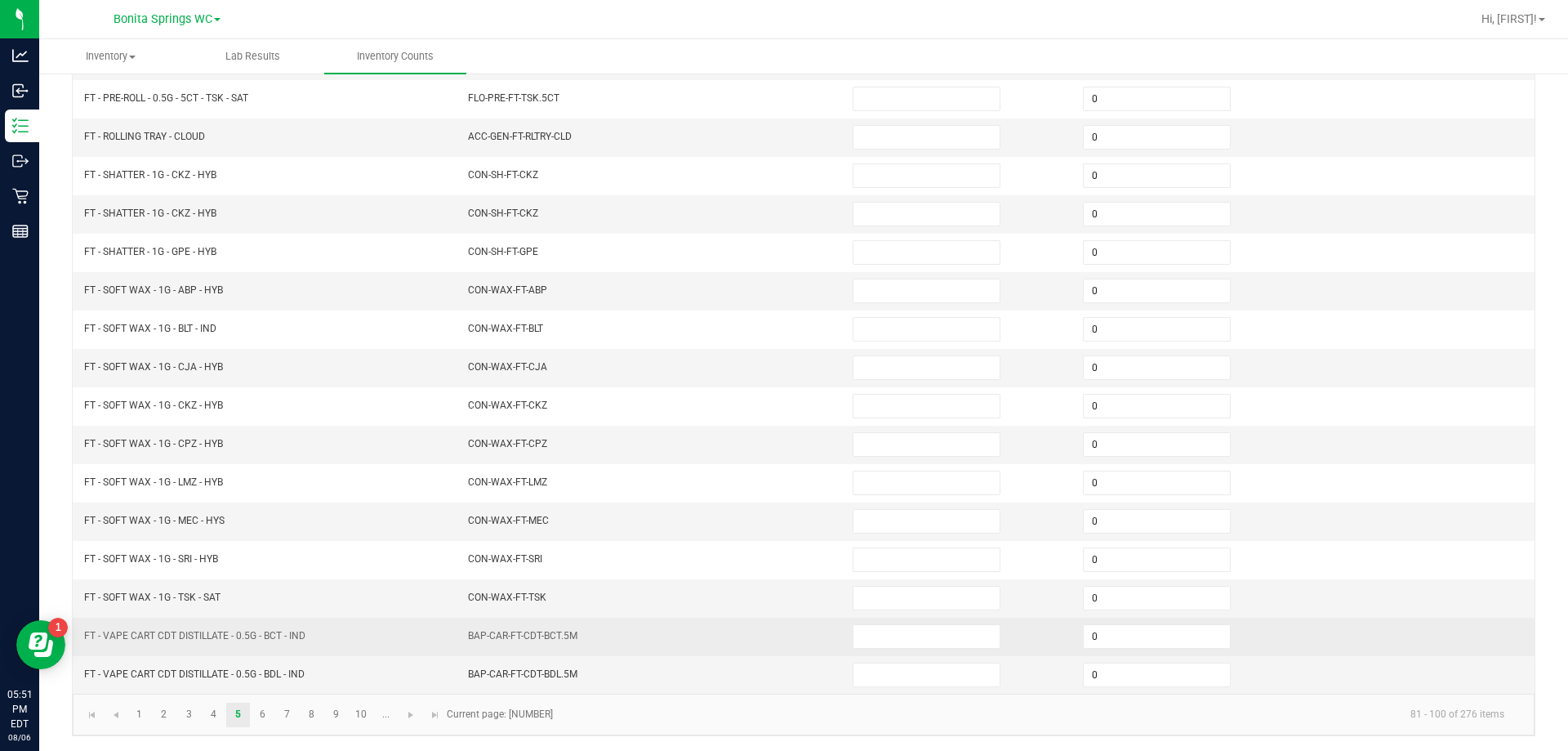 scroll, scrollTop: 339, scrollLeft: 0, axis: vertical 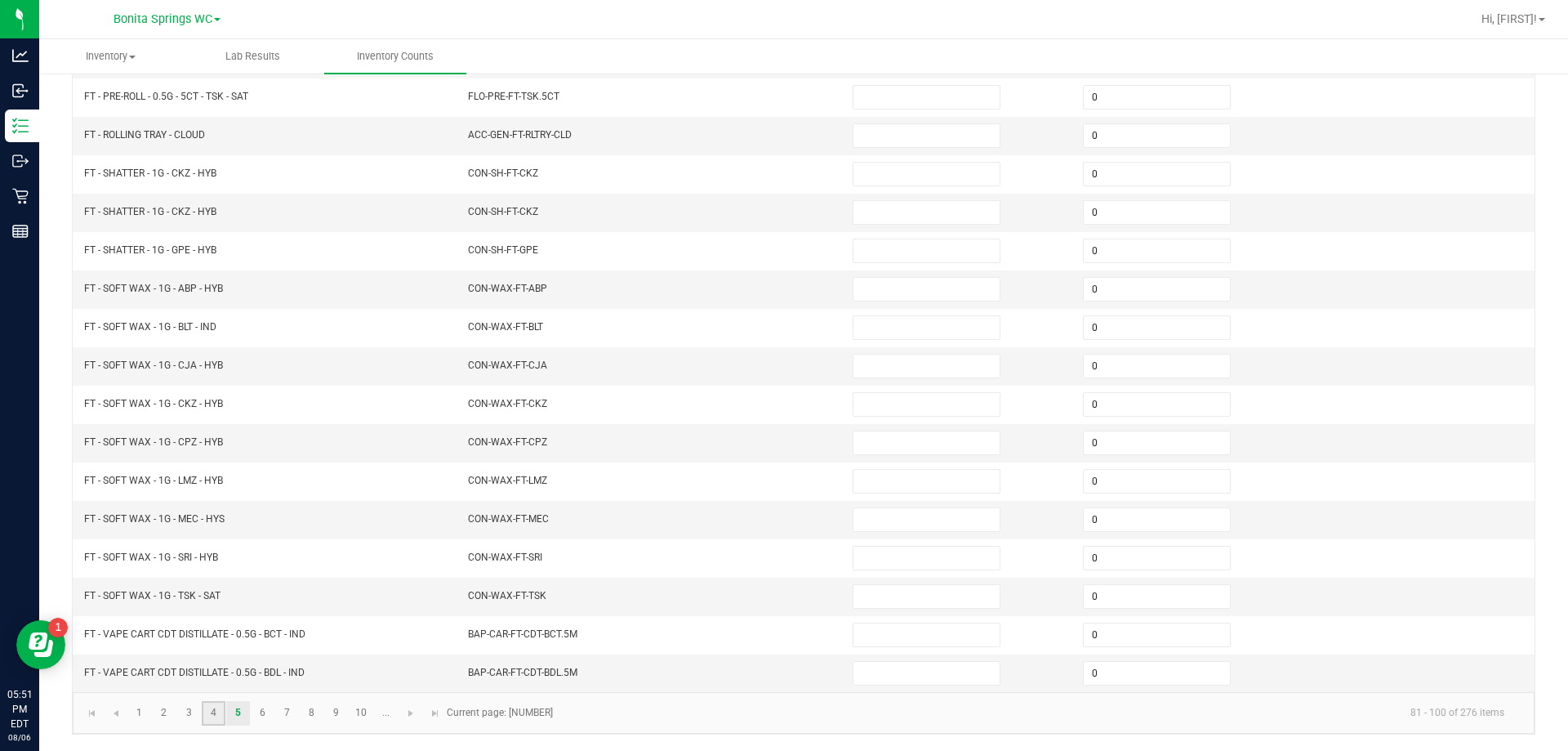 click on "4" 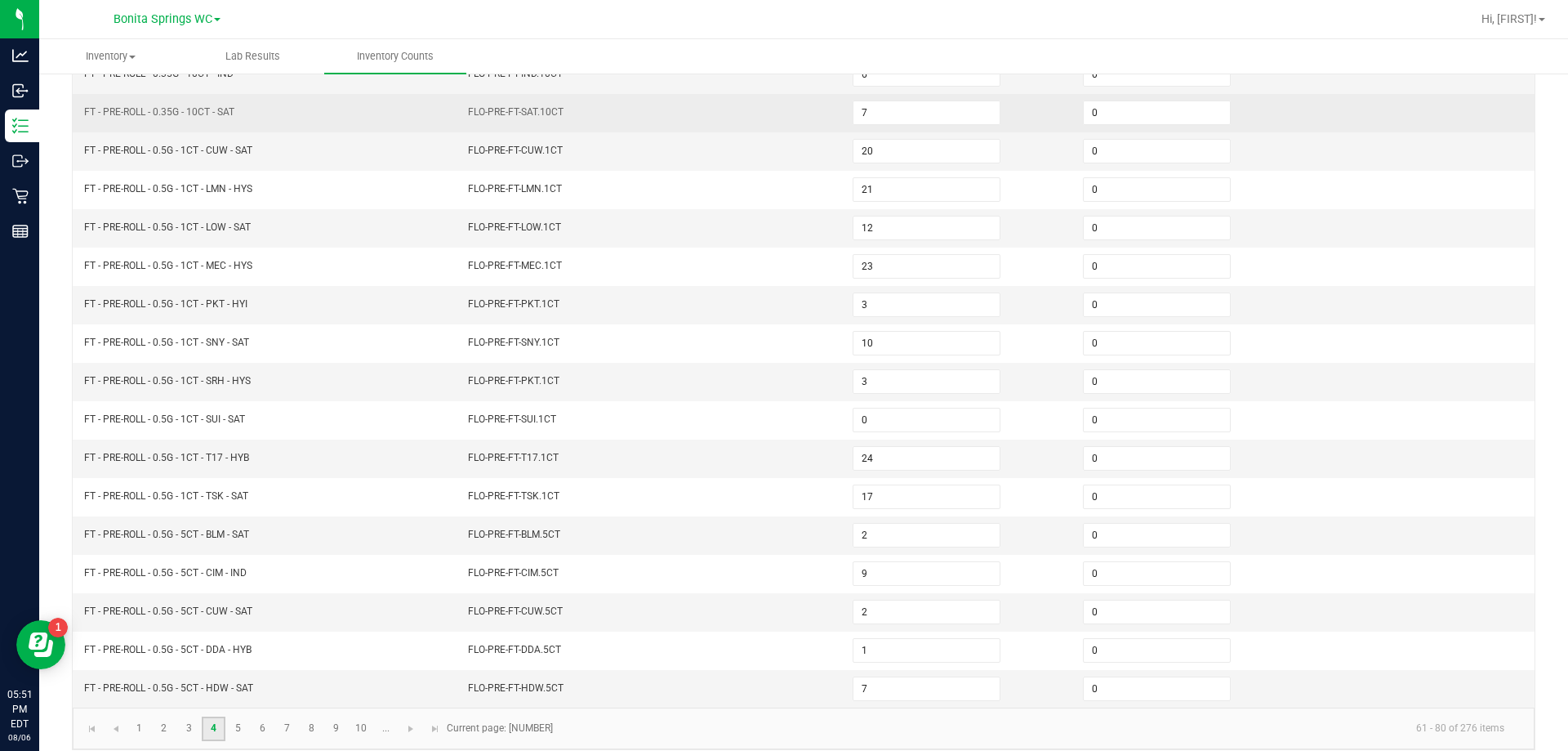 scroll, scrollTop: 327, scrollLeft: 0, axis: vertical 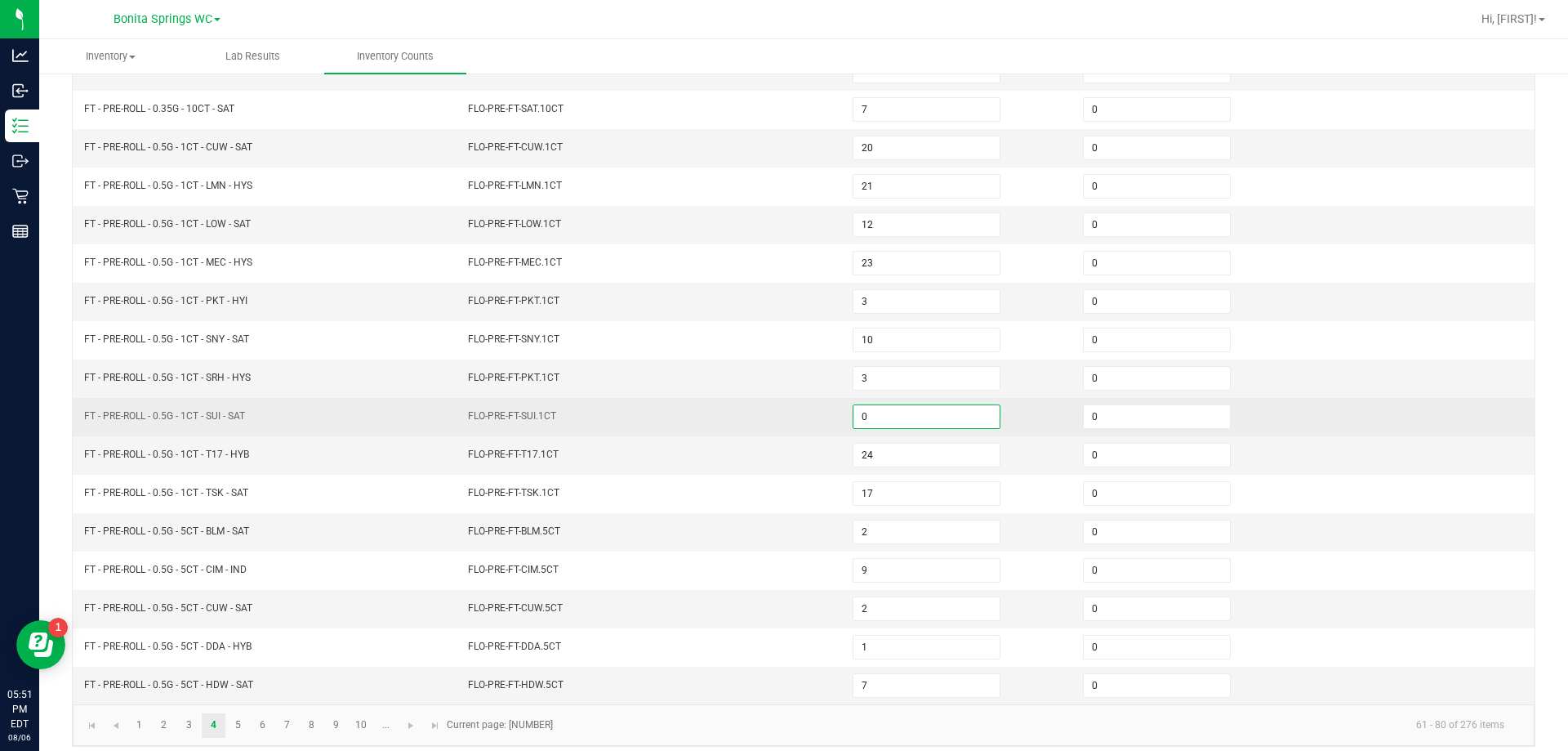 click on "0" at bounding box center [926, 417] 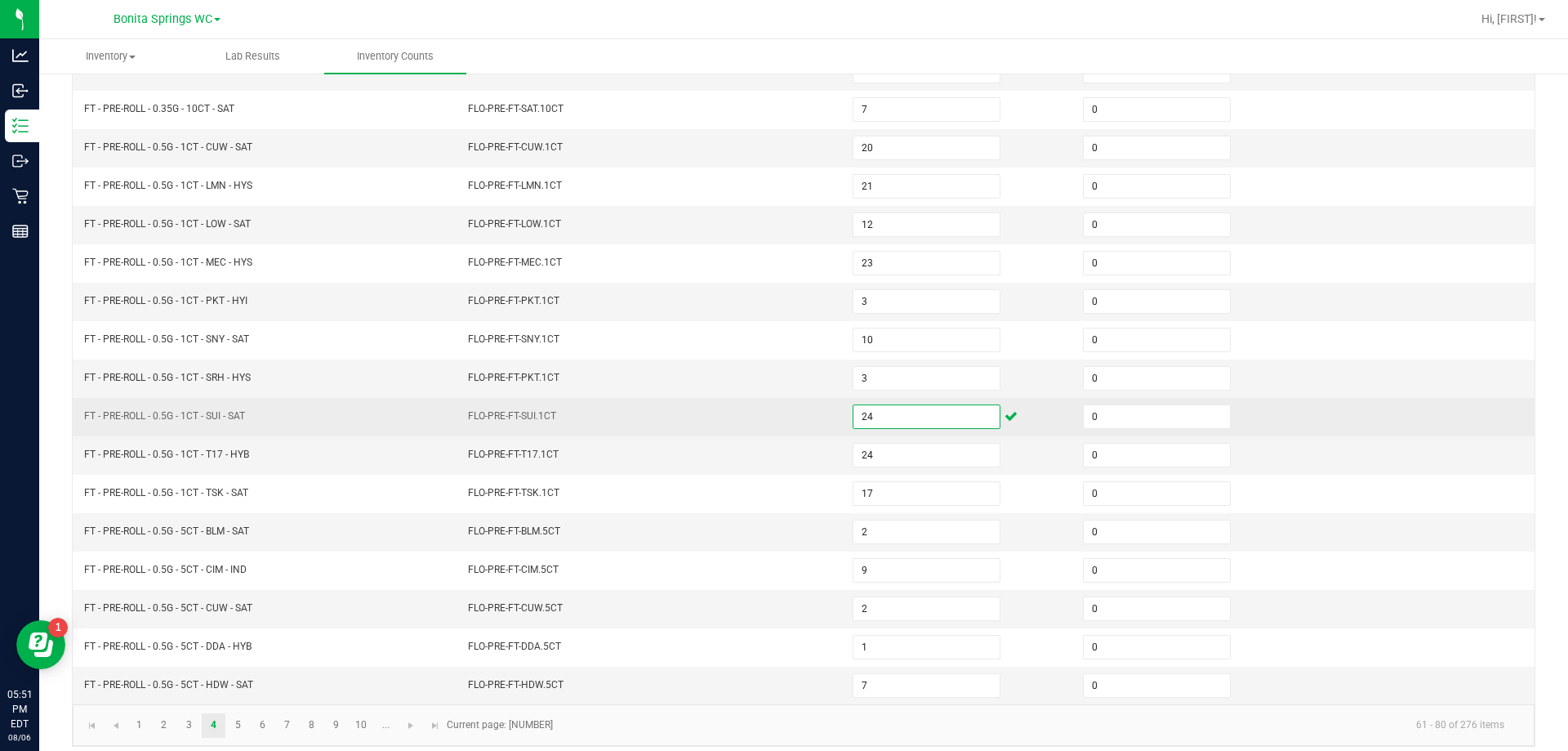 click on "FLO-PRE-FT-SUI.1CT" at bounding box center (650, 417) 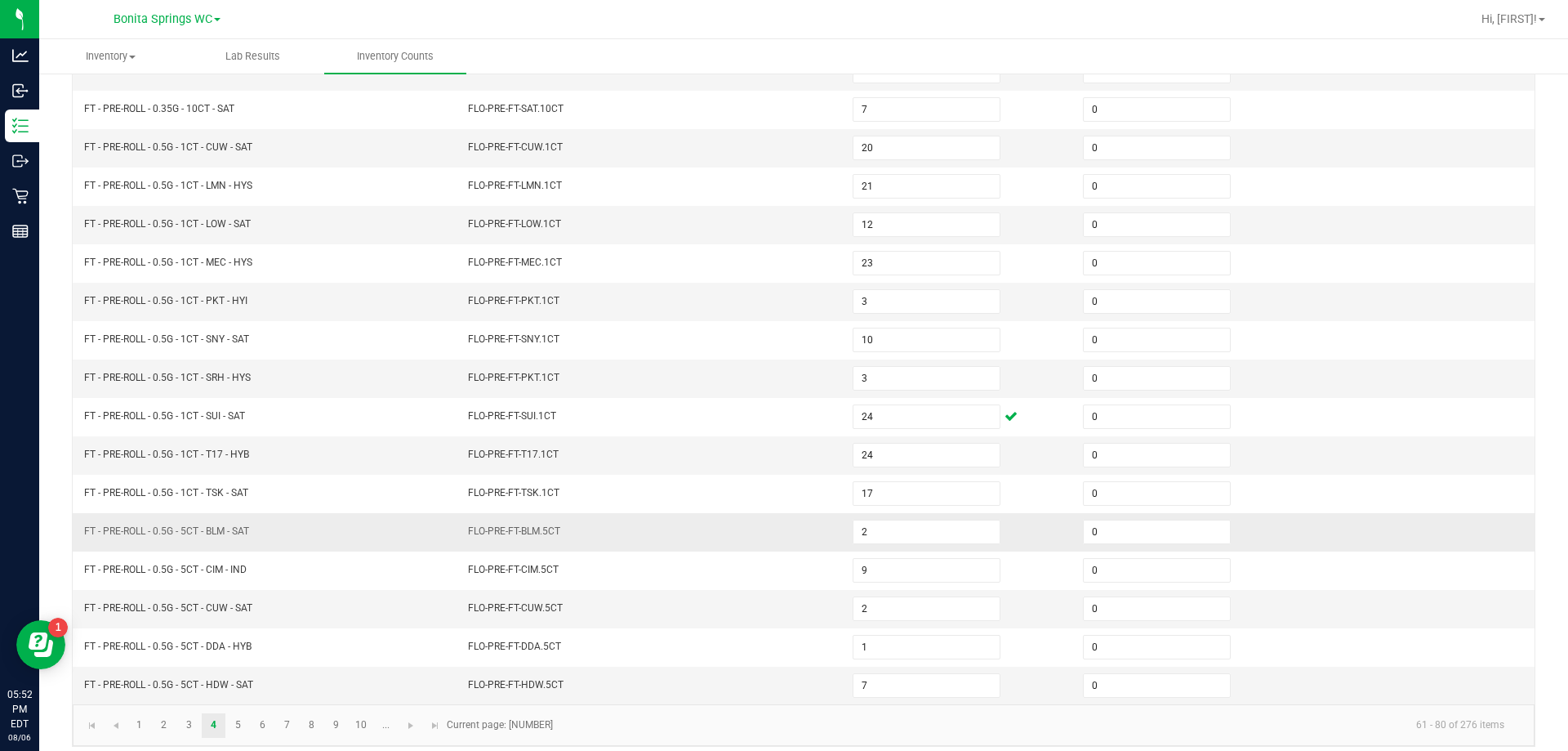 scroll, scrollTop: 339, scrollLeft: 0, axis: vertical 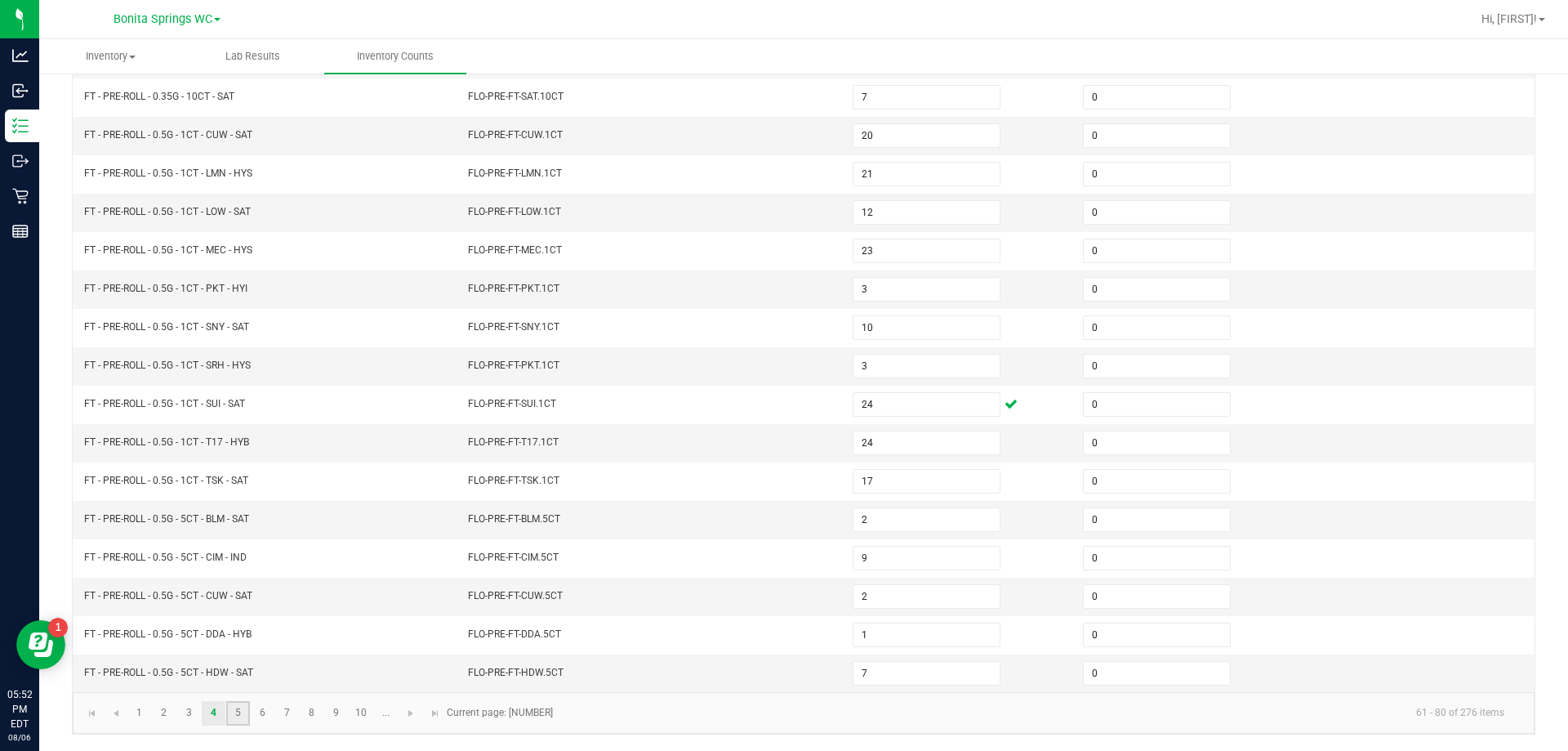 click on "5" 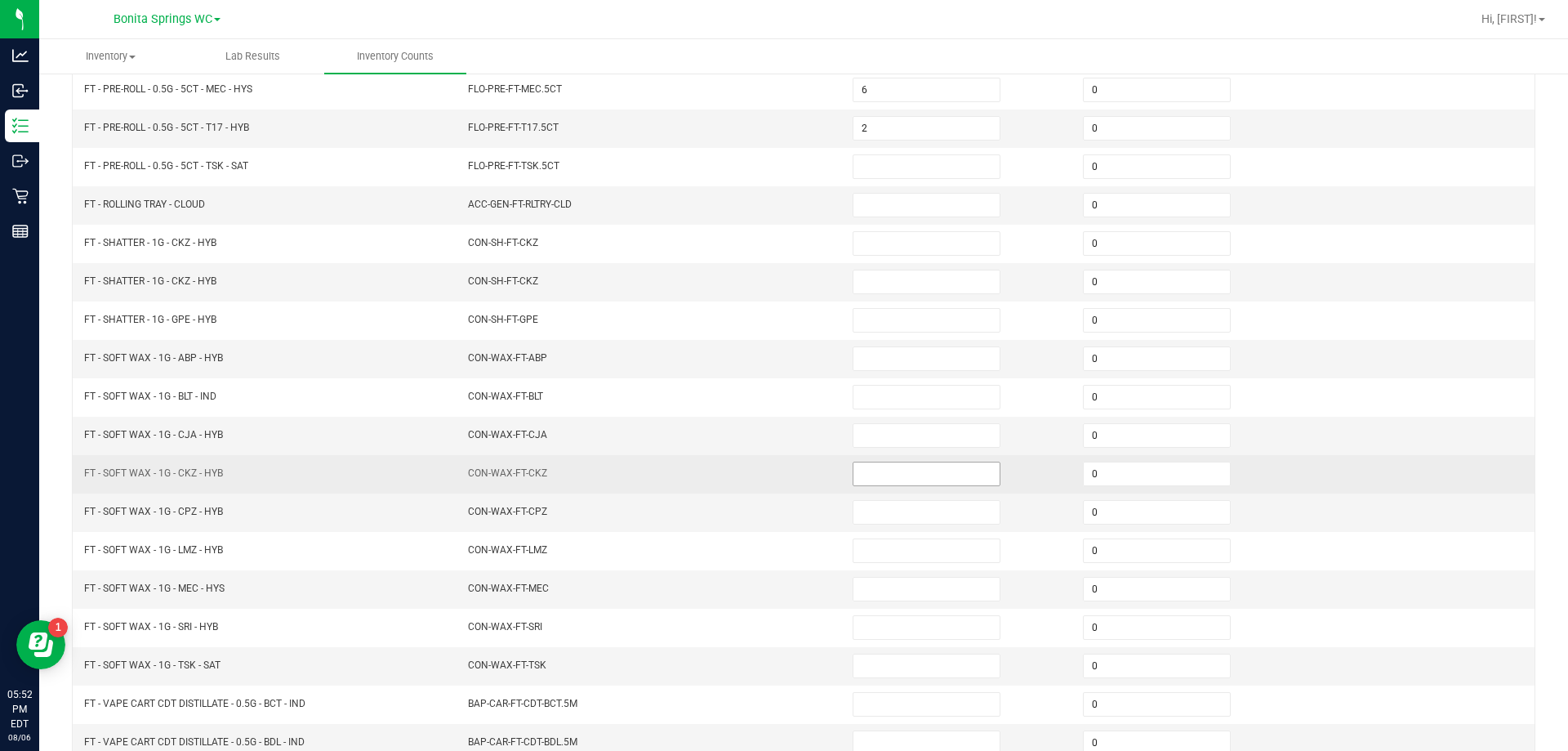 scroll, scrollTop: 94, scrollLeft: 0, axis: vertical 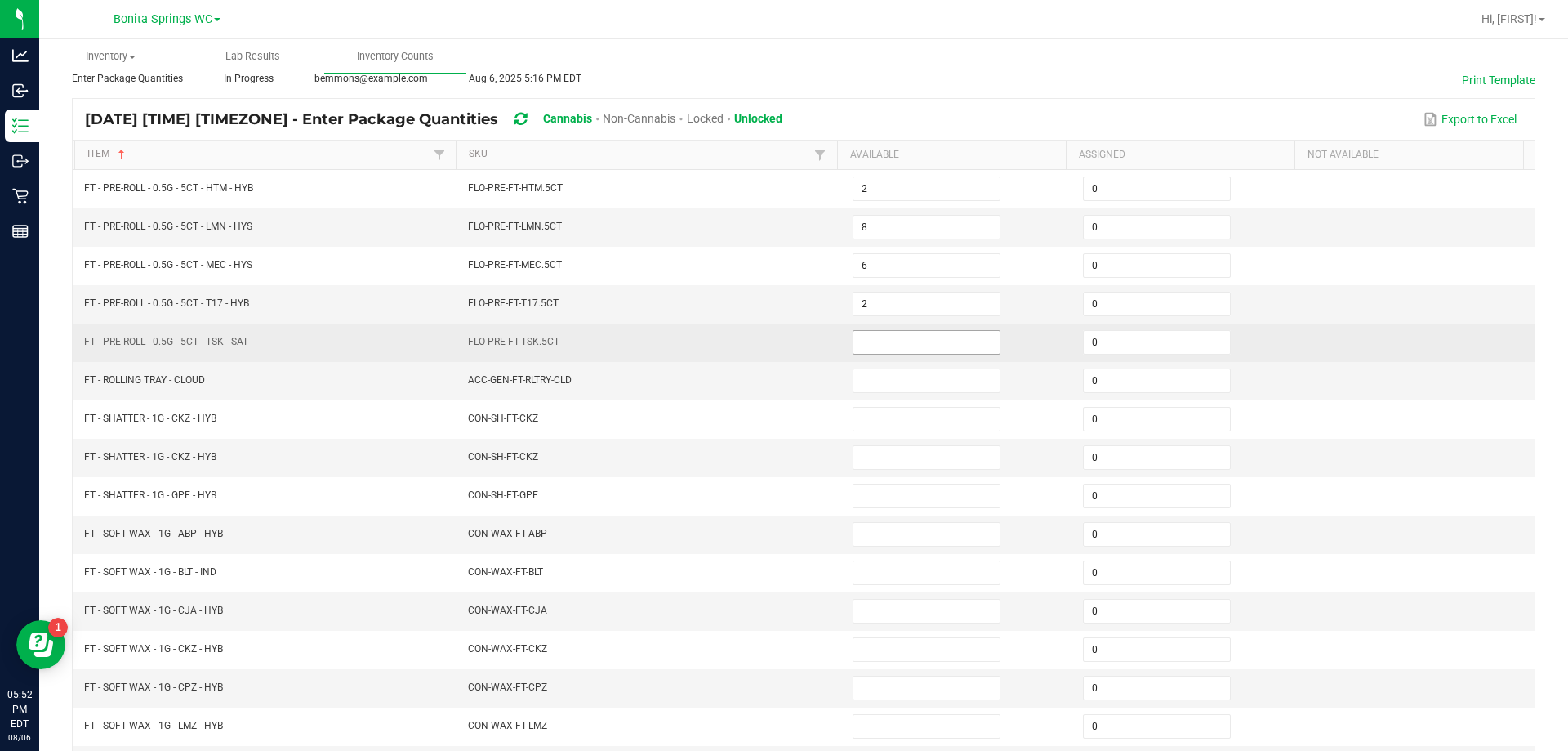 click at bounding box center [926, 342] 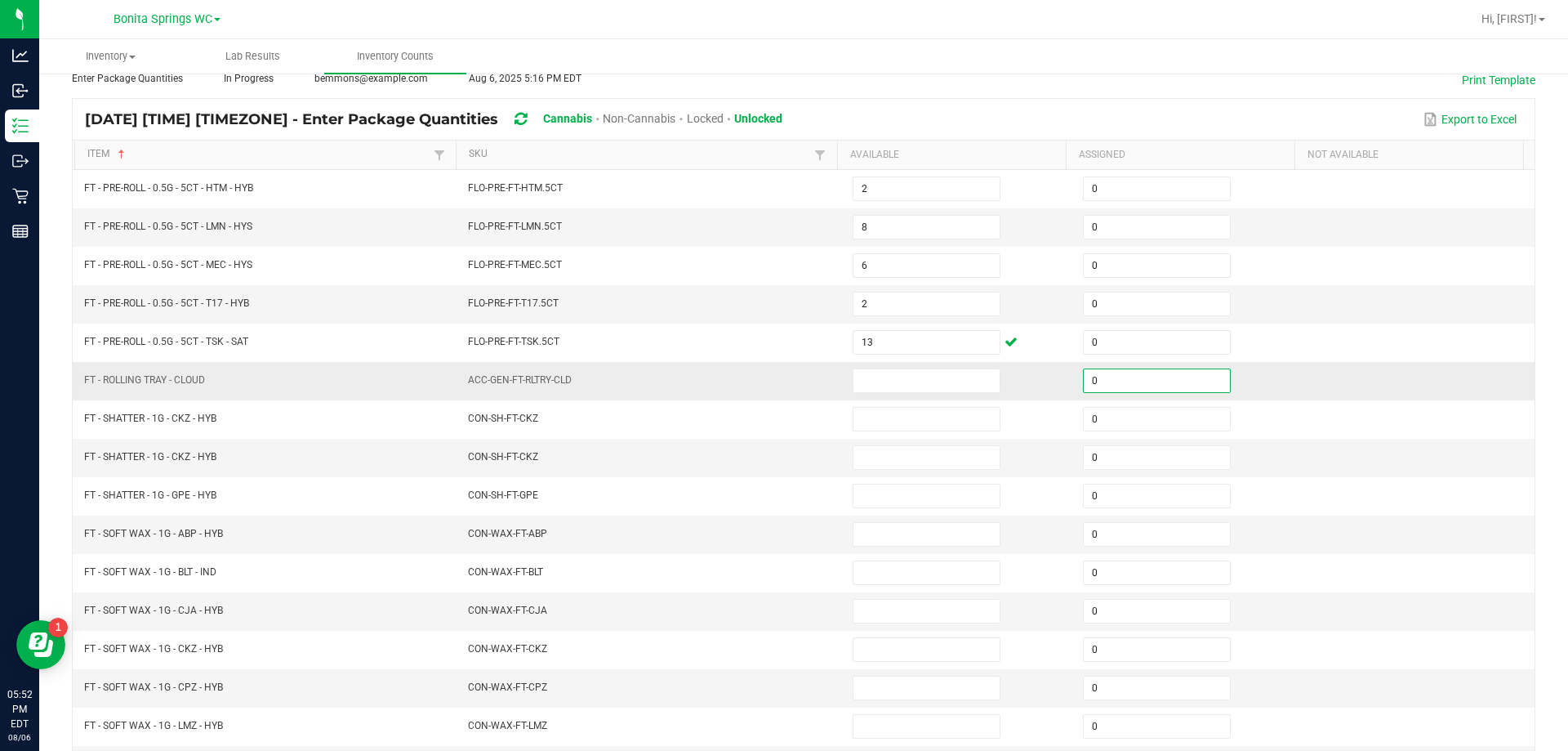 click on "0" at bounding box center (1156, 381) 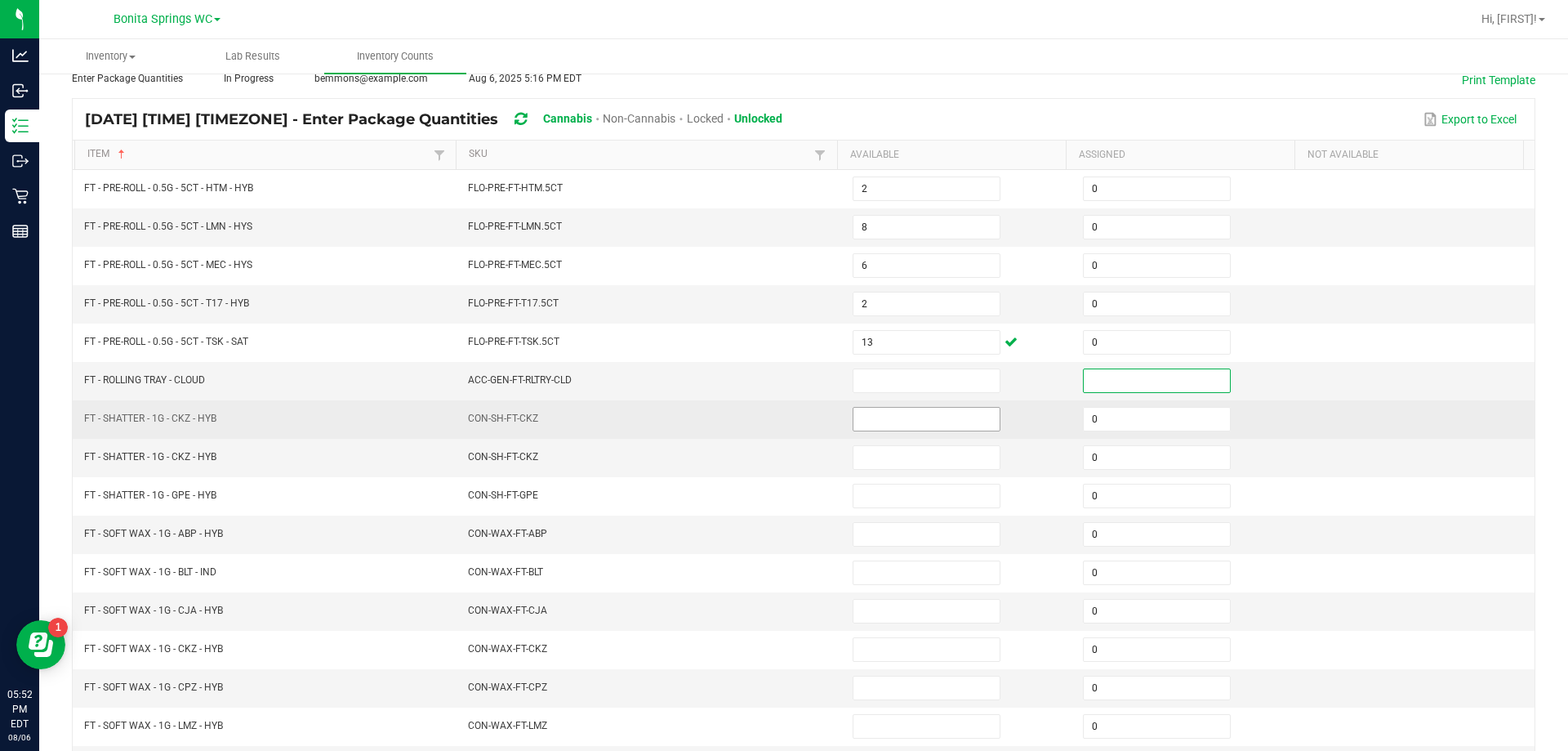 click at bounding box center (926, 419) 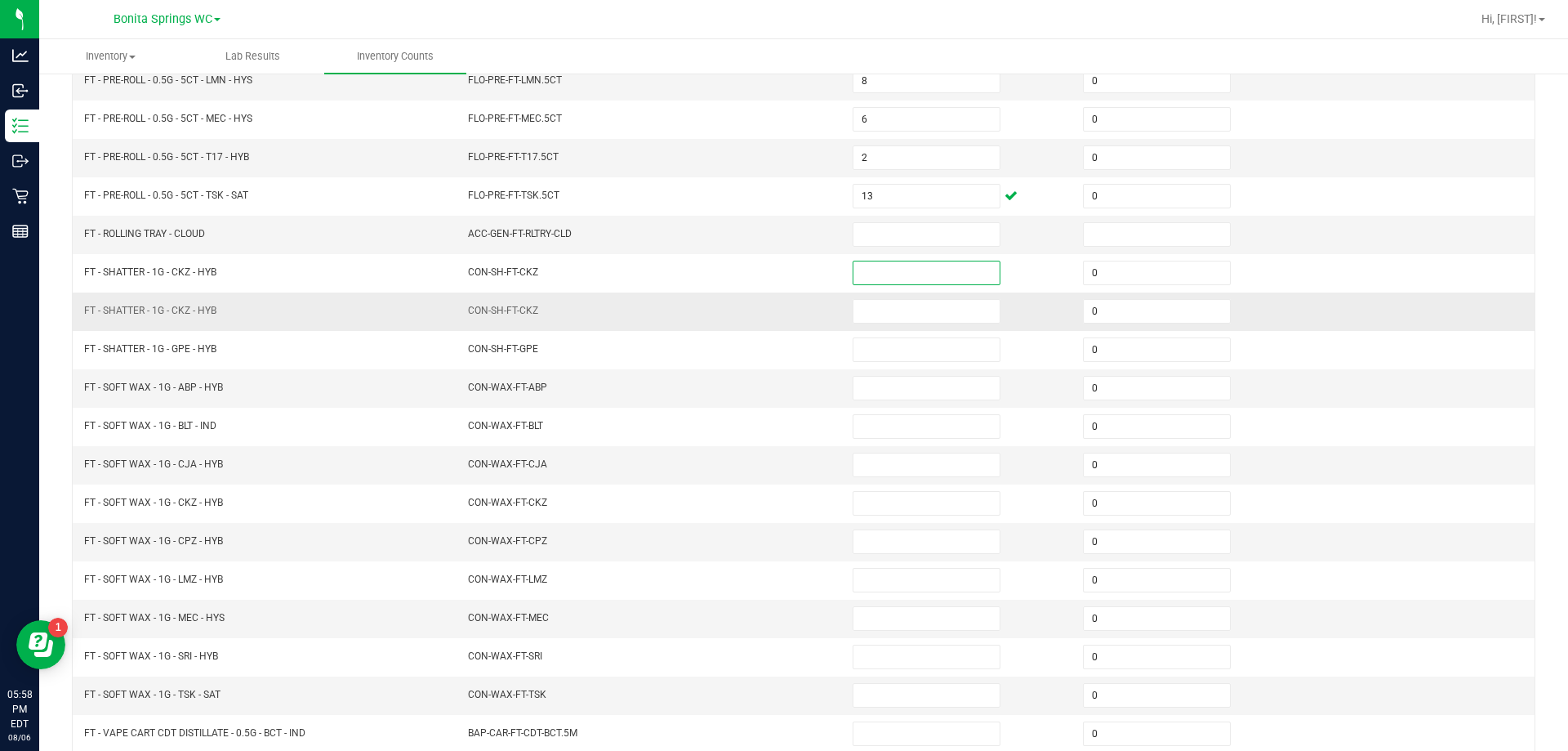 scroll, scrollTop: 257, scrollLeft: 0, axis: vertical 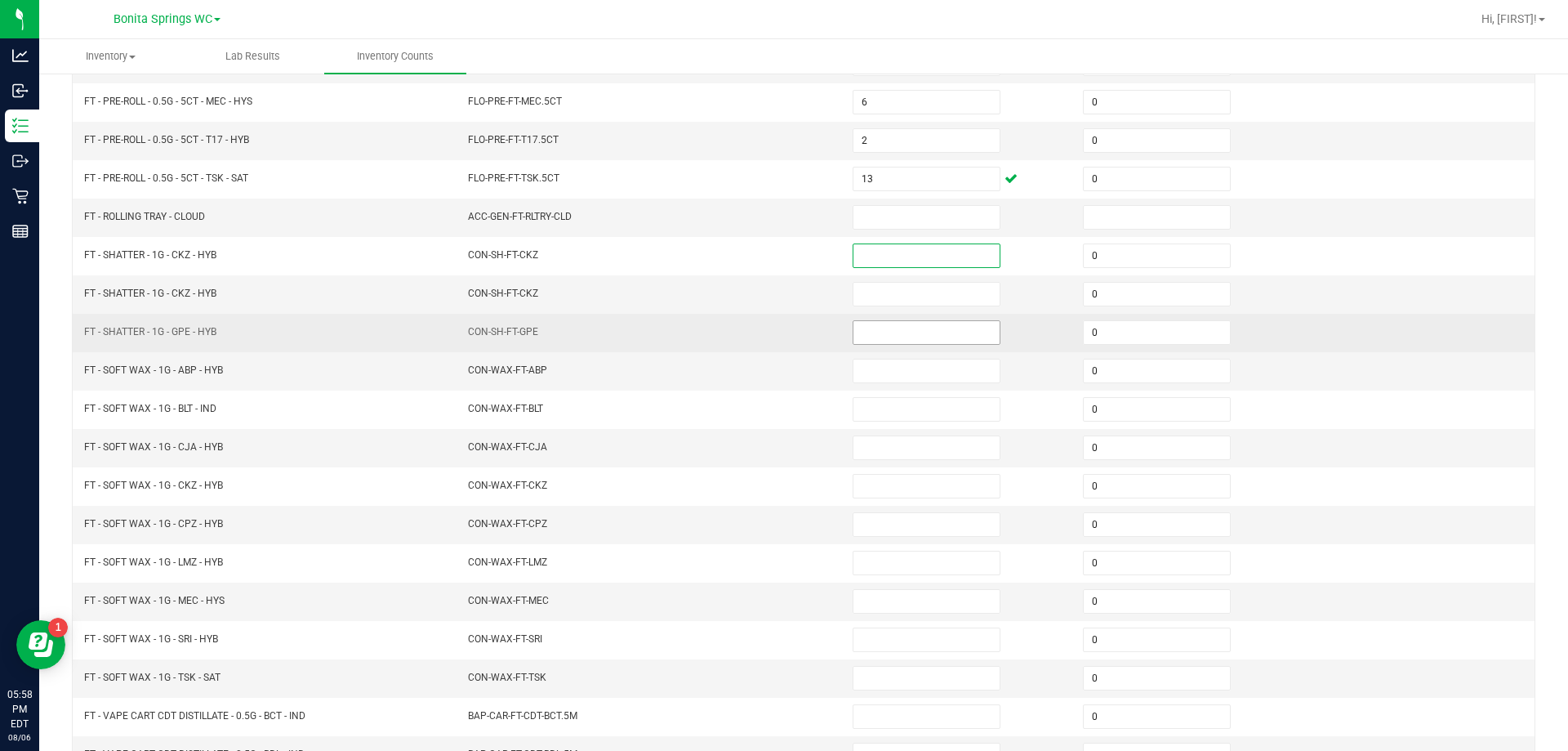 click at bounding box center [926, 333] 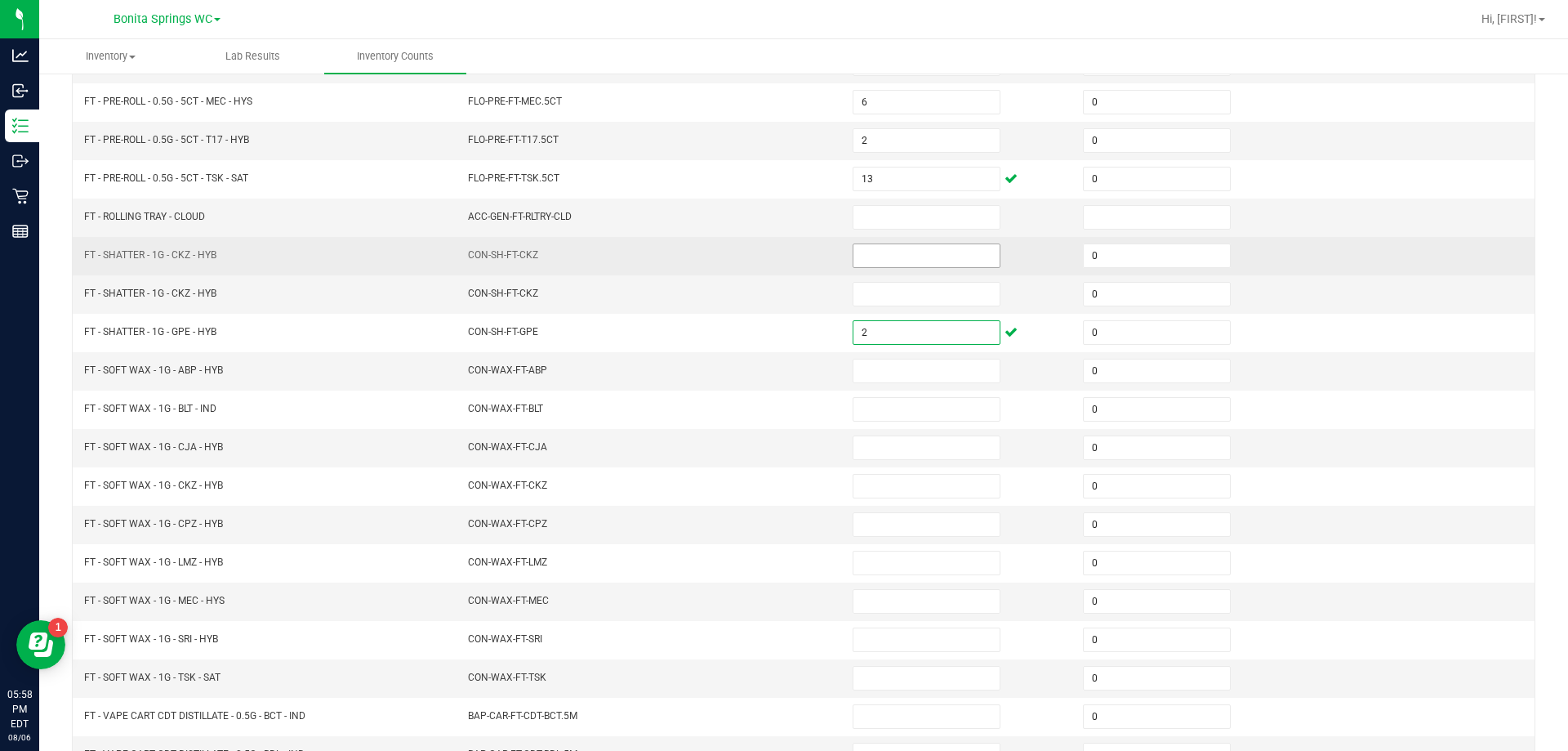 click at bounding box center [926, 256] 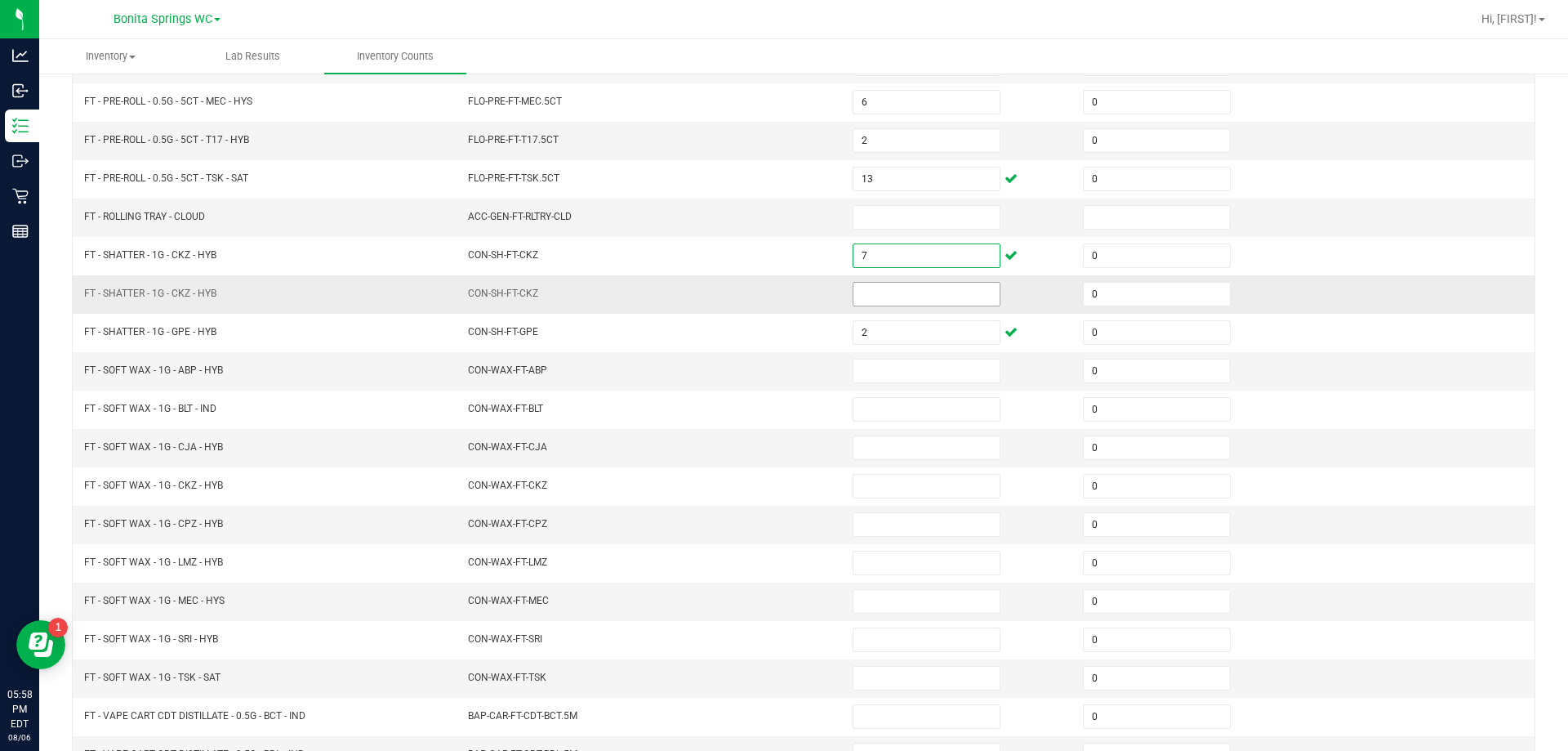 click at bounding box center (926, 294) 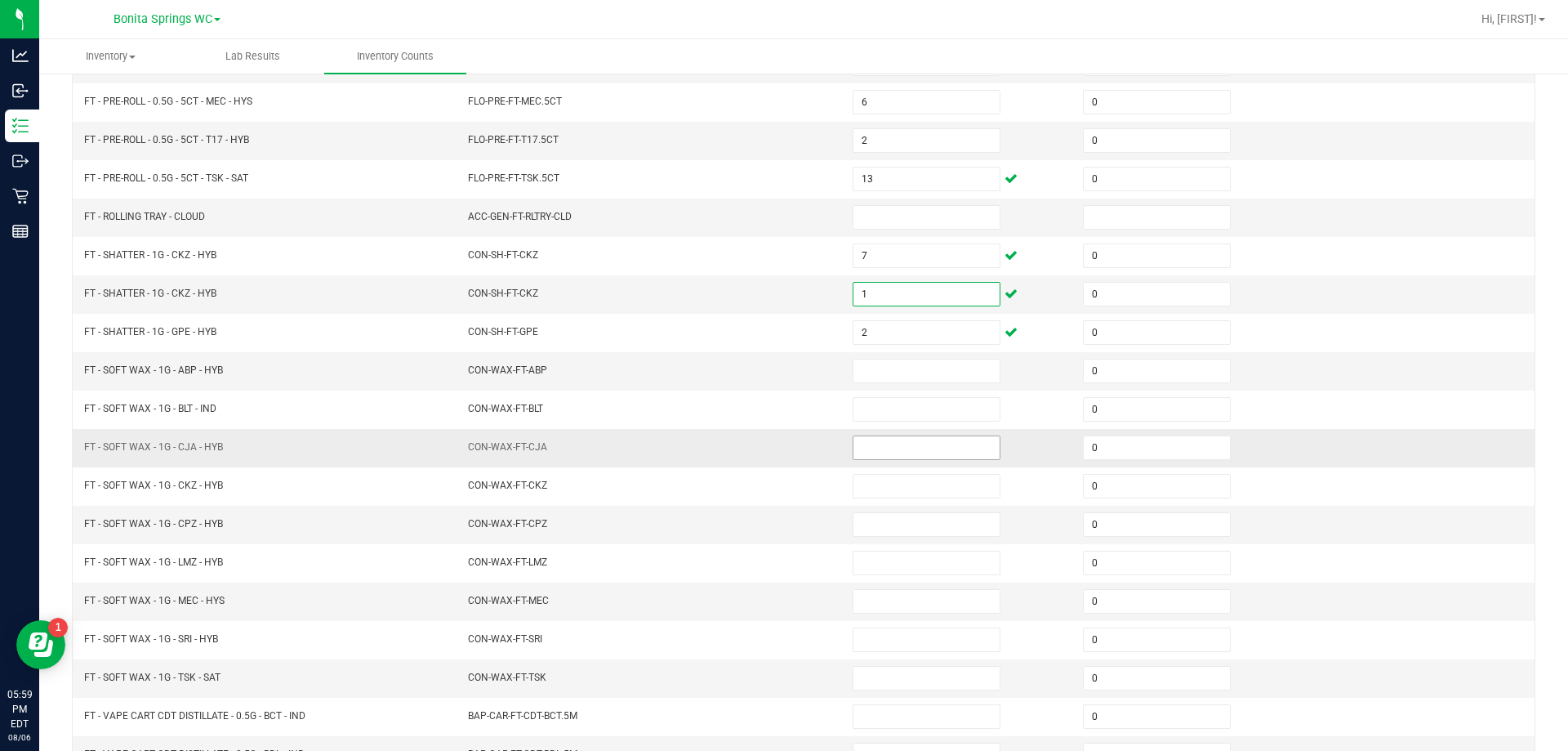 click at bounding box center [926, 448] 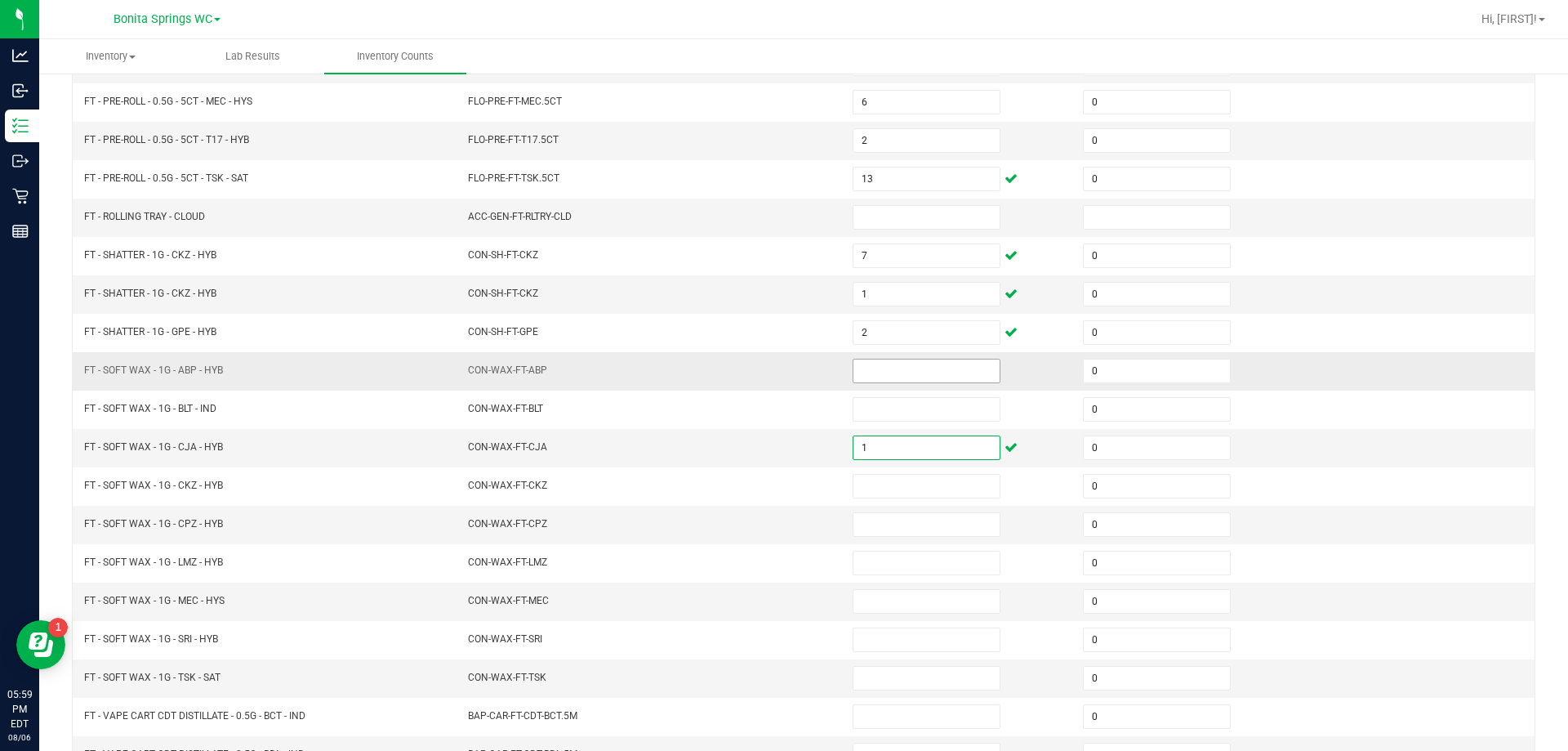 click at bounding box center (926, 371) 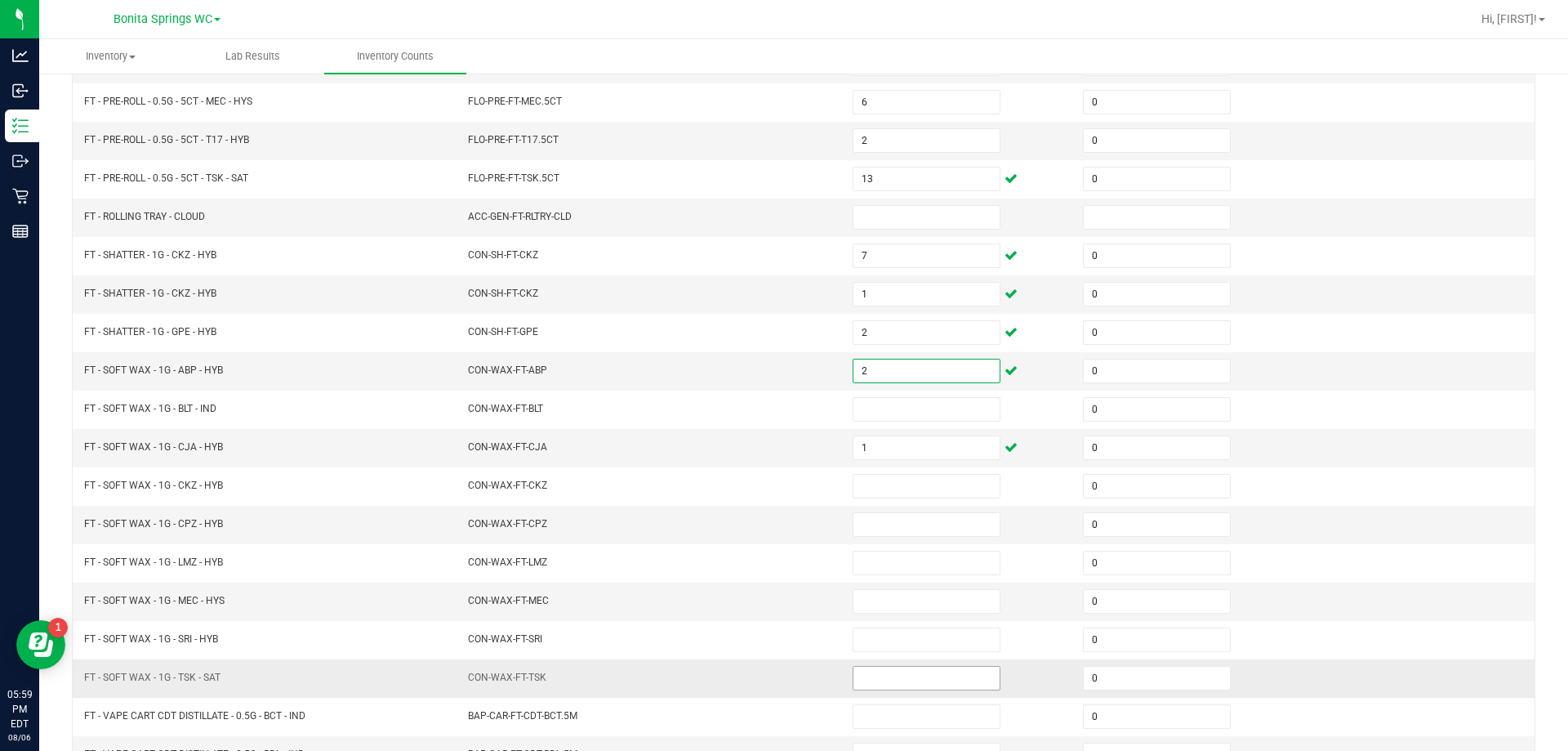 click at bounding box center (926, 678) 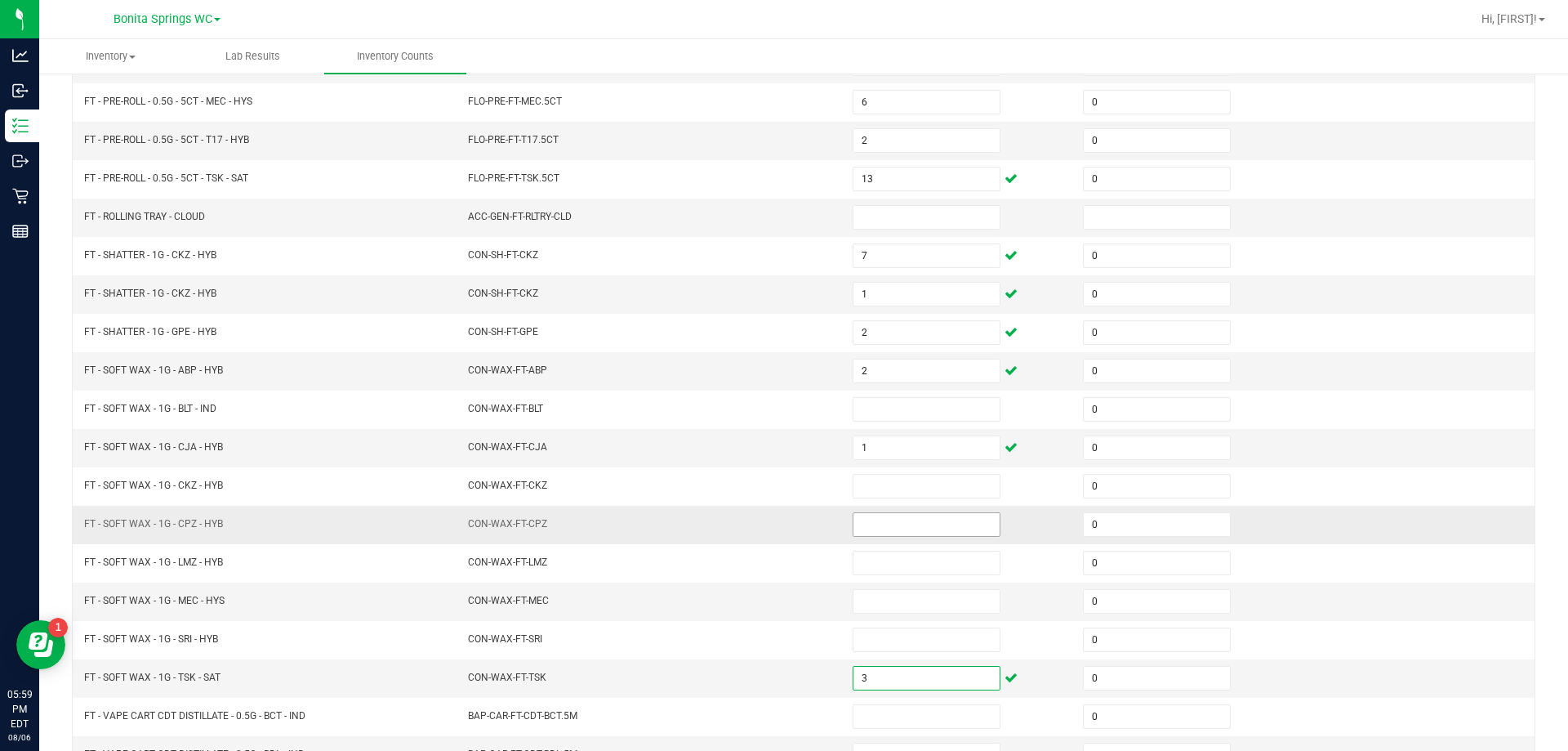 click at bounding box center (926, 525) 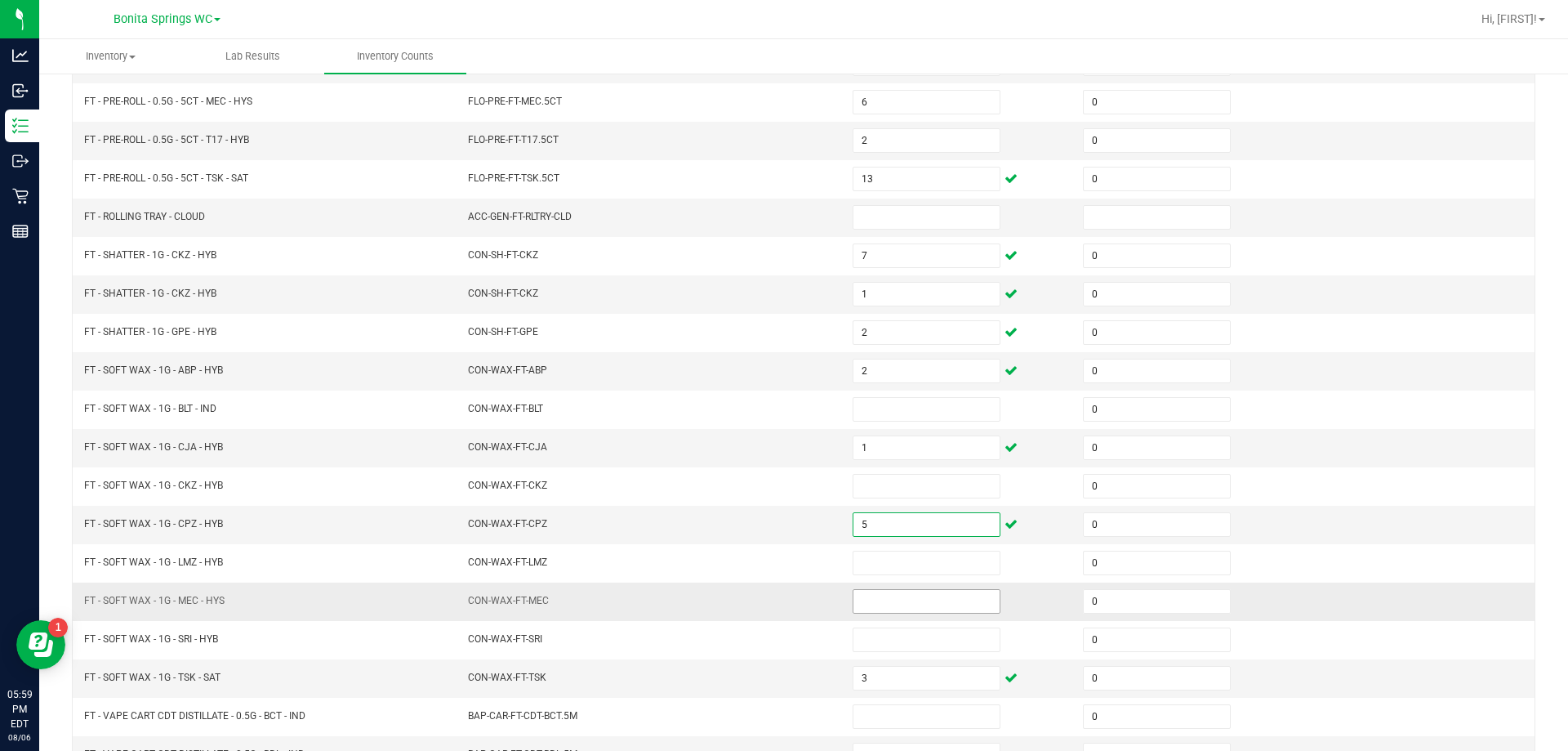click at bounding box center [926, 601] 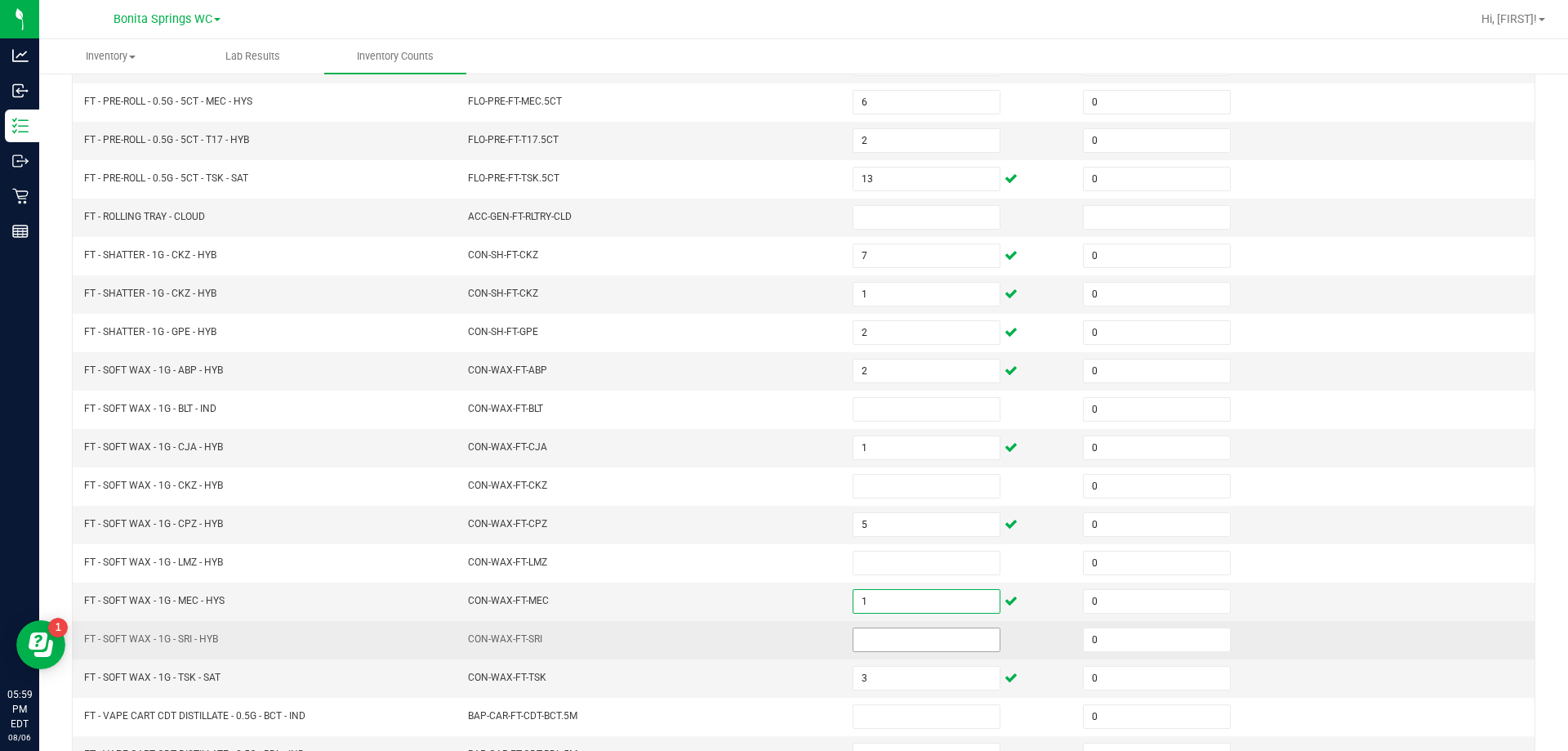click at bounding box center (926, 640) 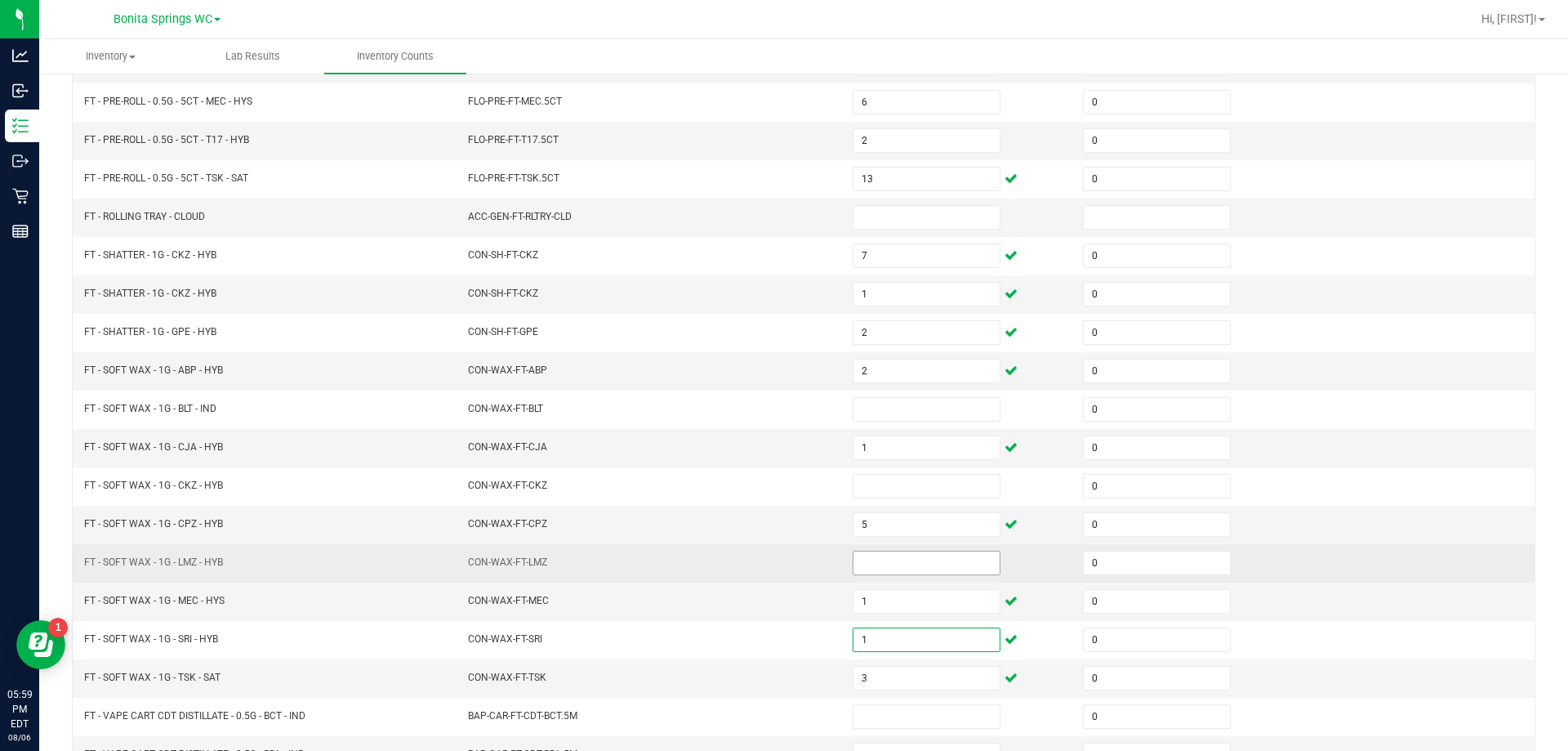 click at bounding box center [926, 563] 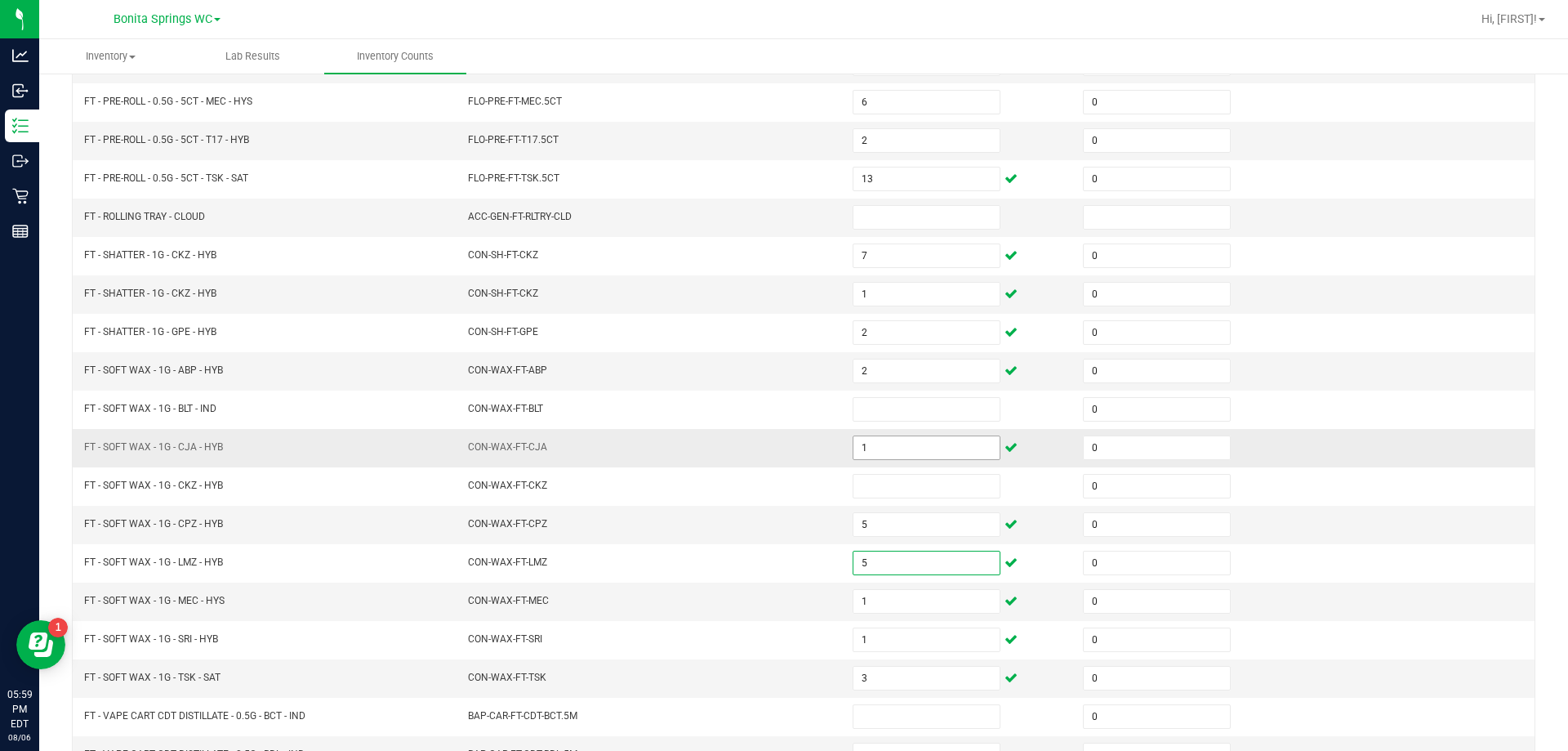 click on "1" at bounding box center [926, 448] 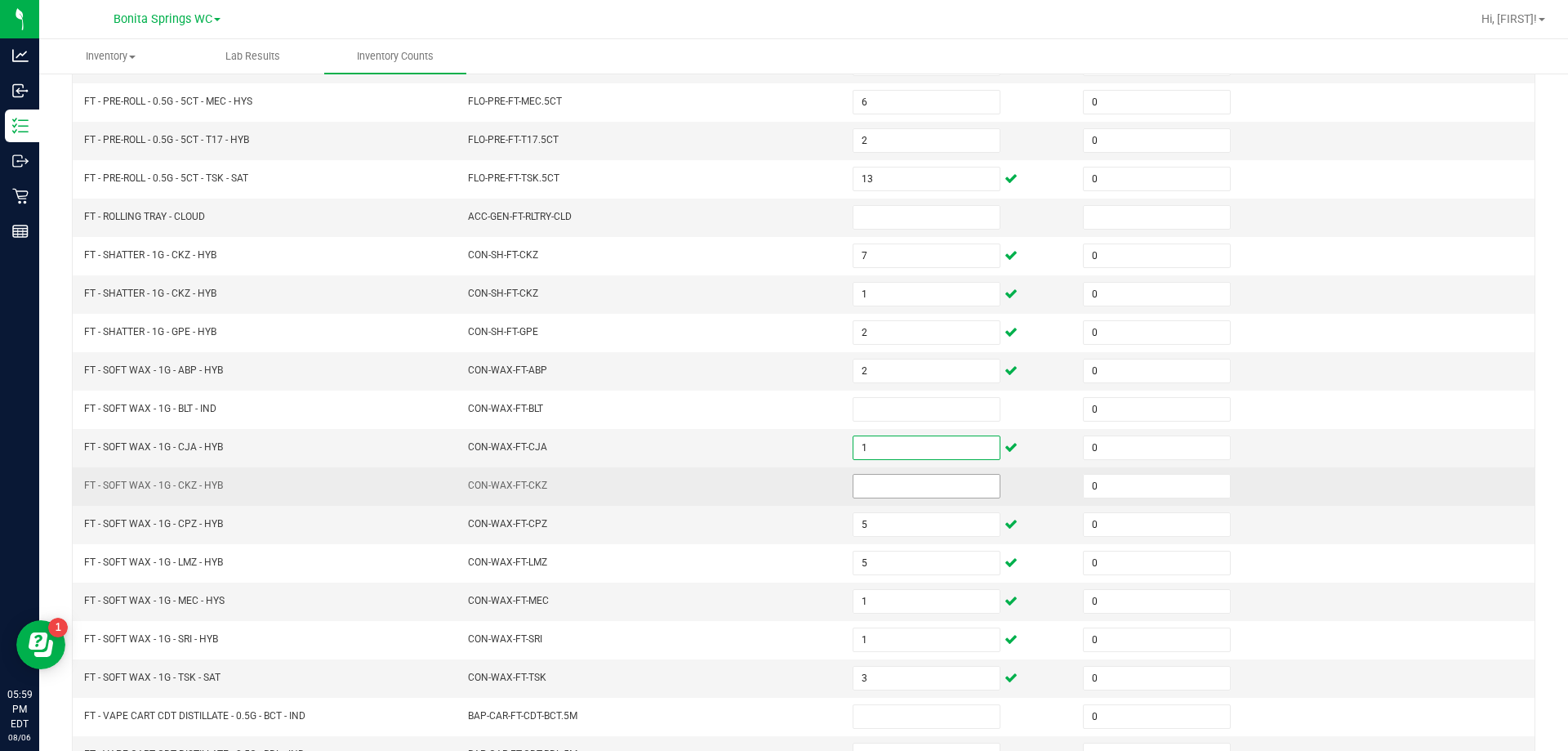 click at bounding box center [926, 486] 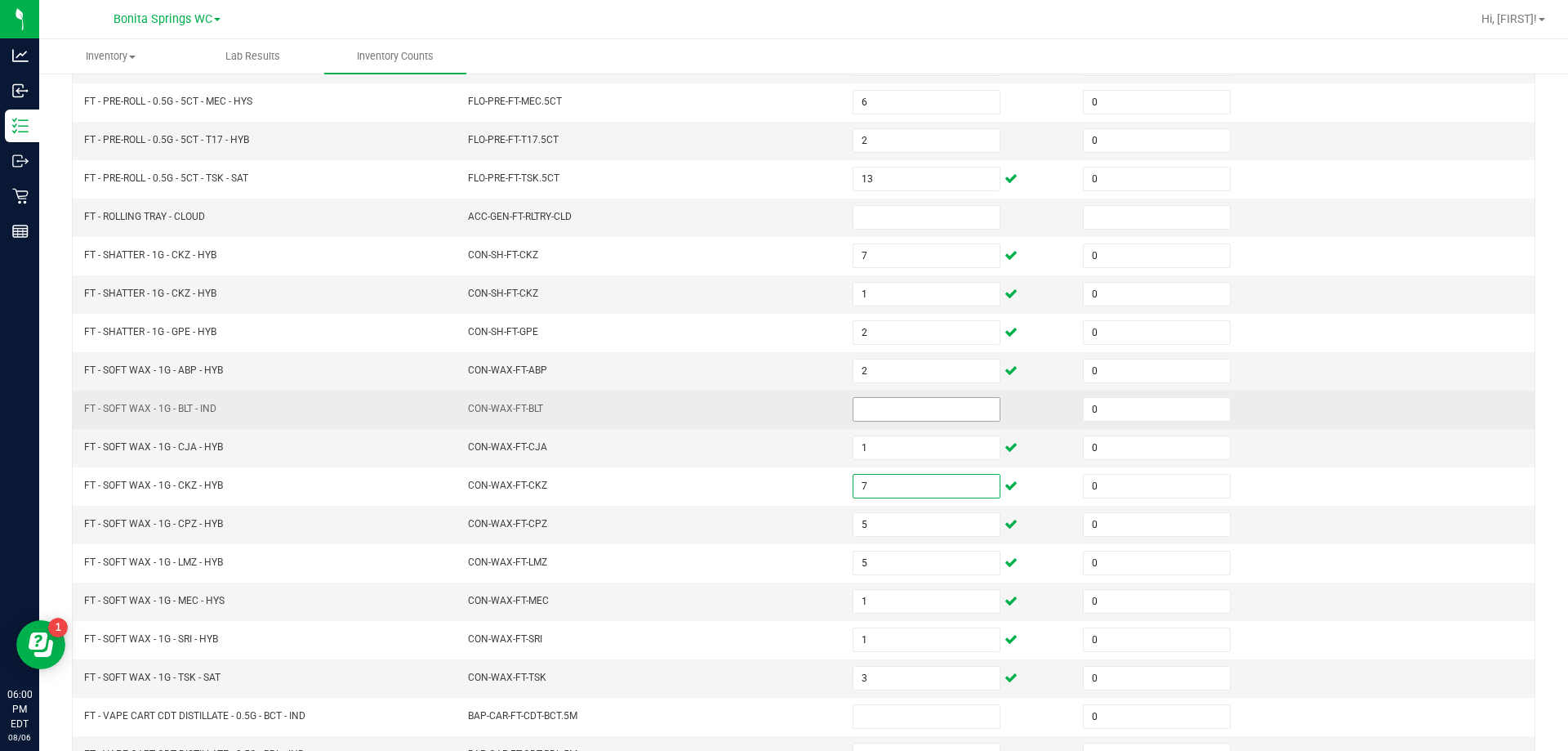 click at bounding box center (926, 409) 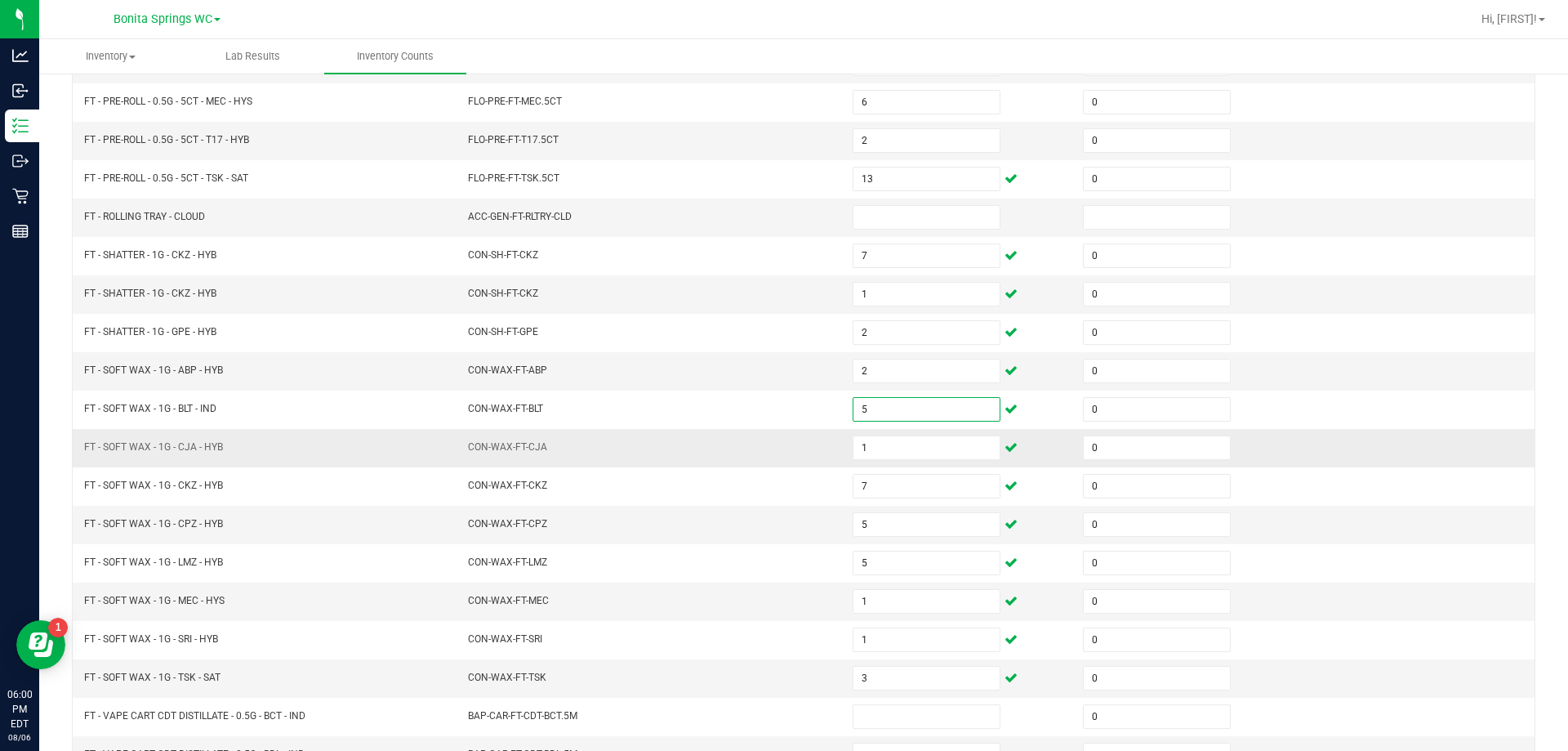 click on "CON-WAX-FT-CJA" at bounding box center (650, 448) 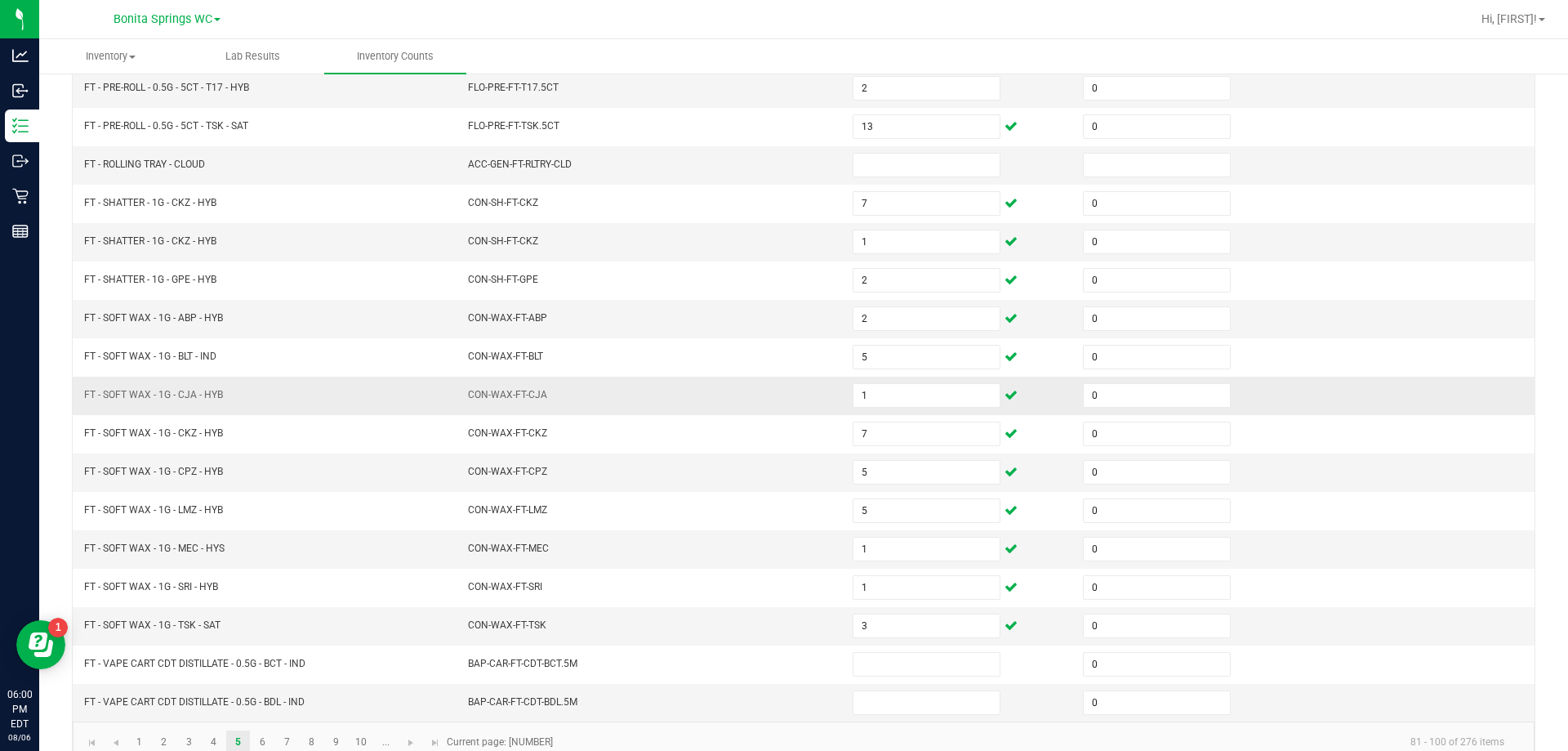 scroll, scrollTop: 339, scrollLeft: 0, axis: vertical 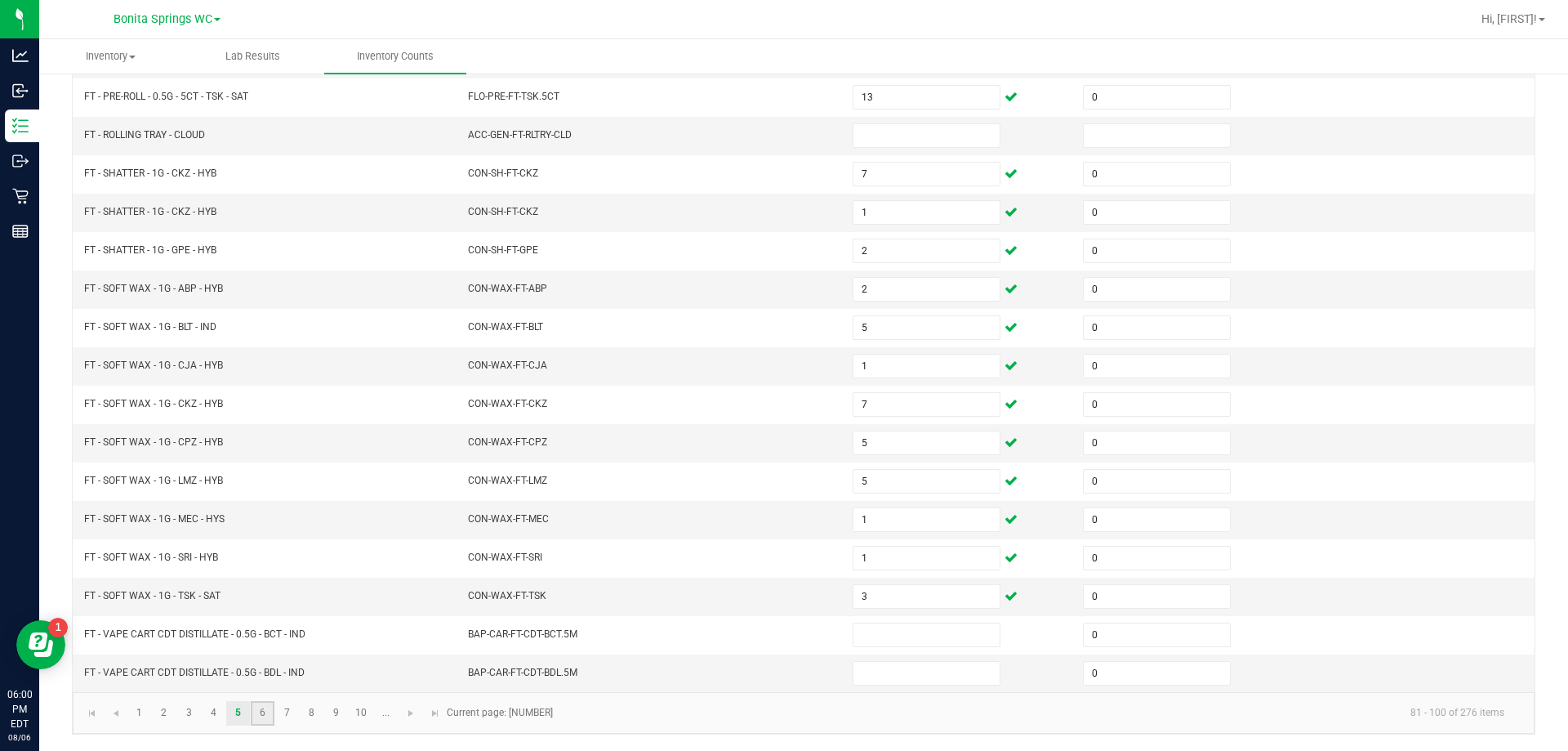 click on "6" 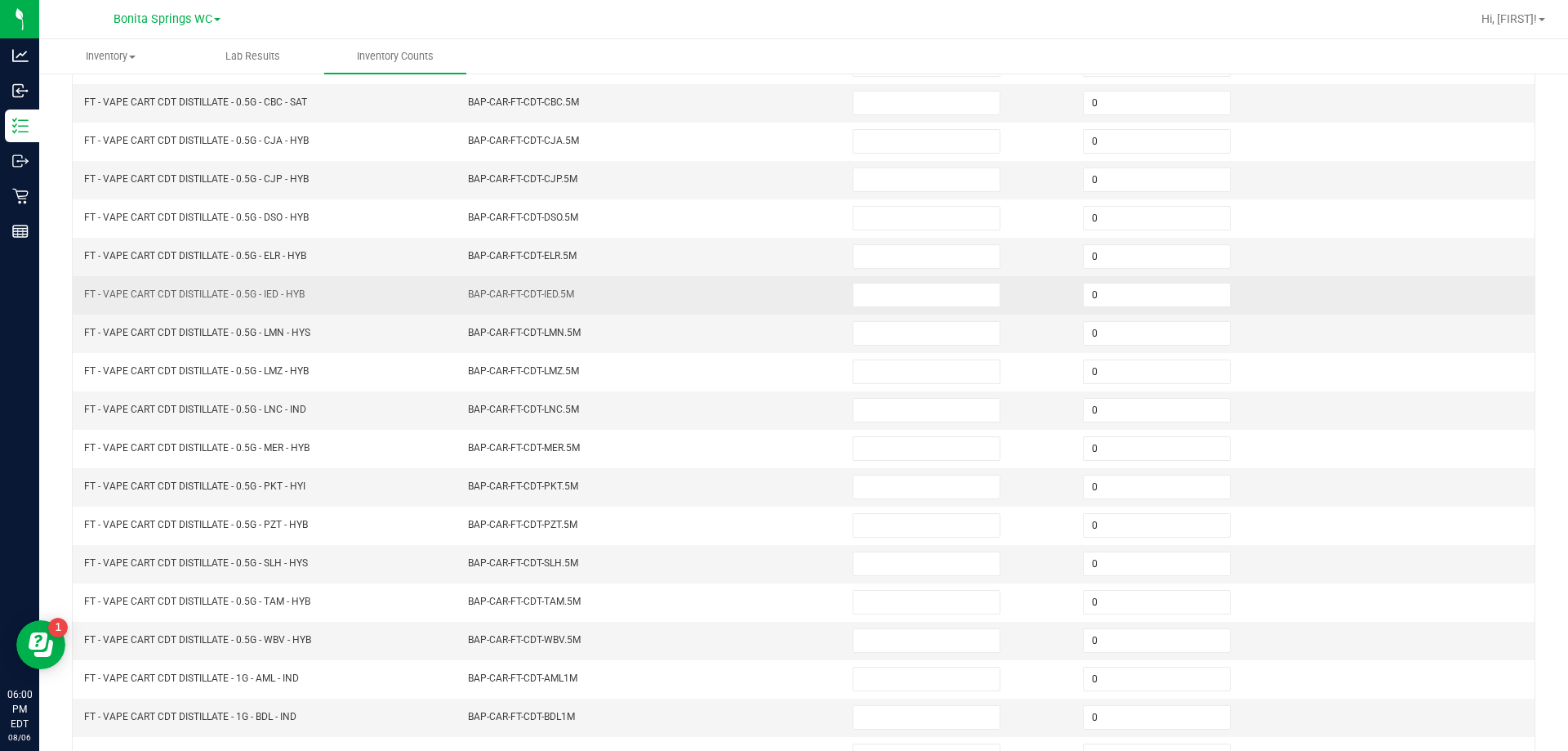 scroll, scrollTop: 0, scrollLeft: 0, axis: both 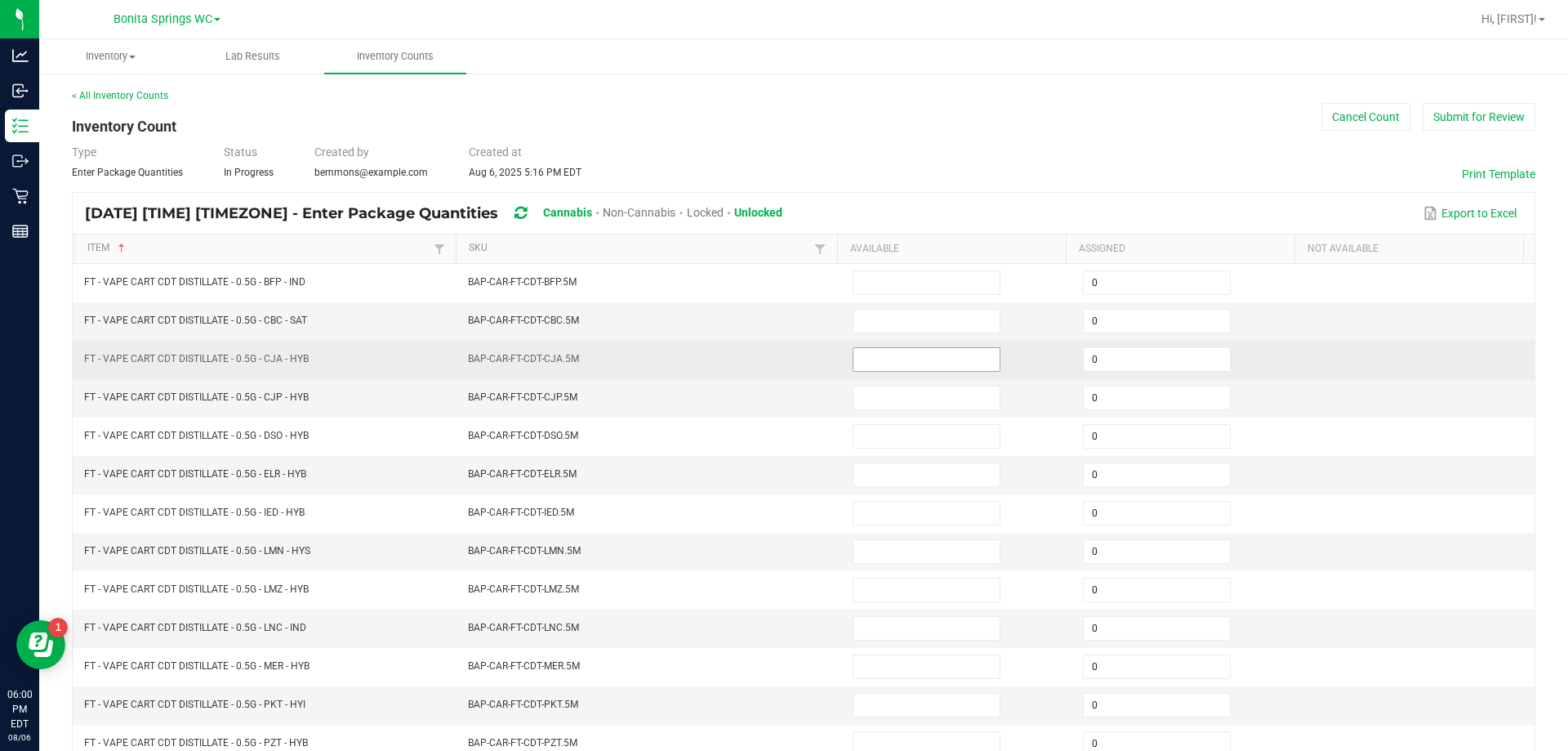 click at bounding box center (926, 360) 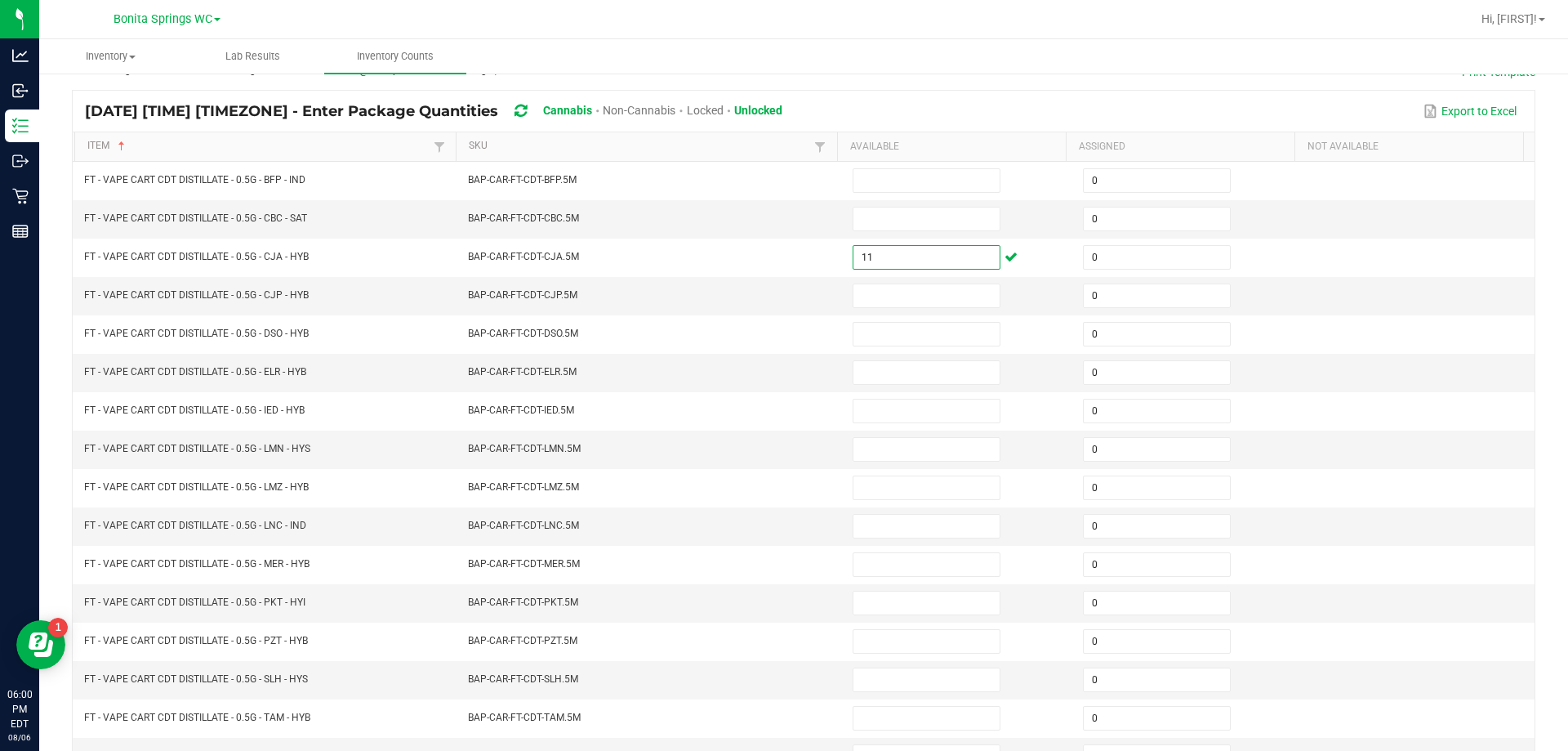scroll, scrollTop: 339, scrollLeft: 0, axis: vertical 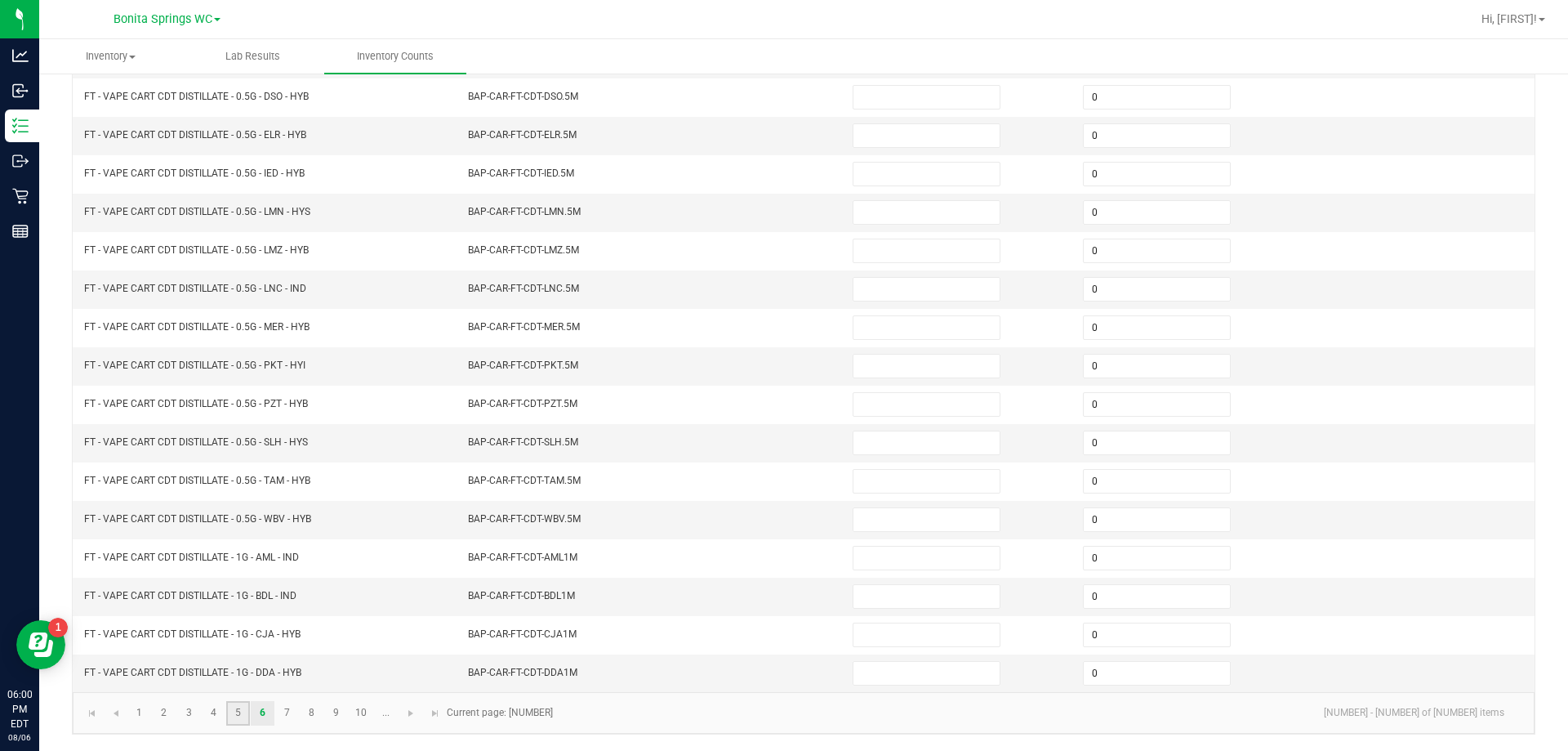 click on "5" 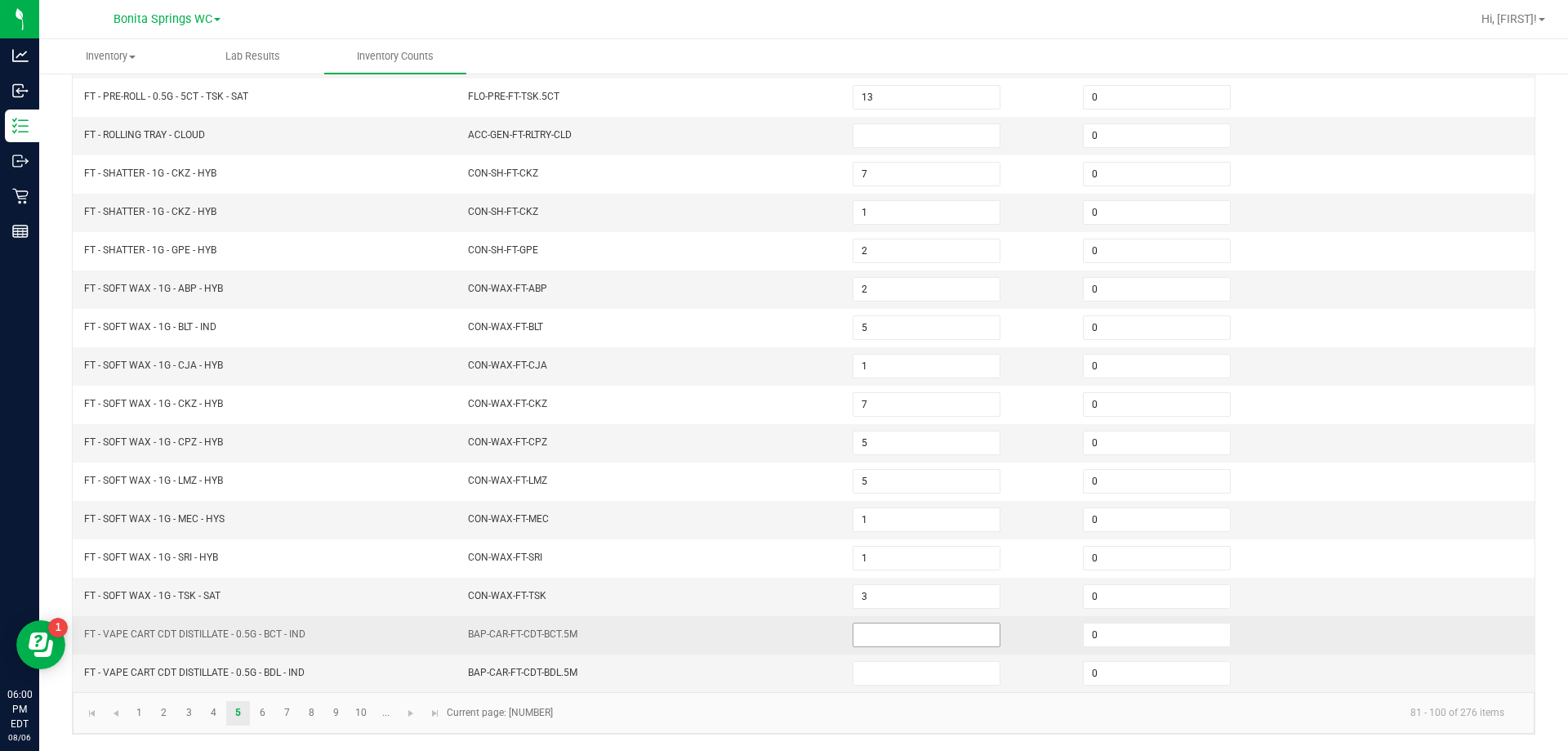click at bounding box center (926, 635) 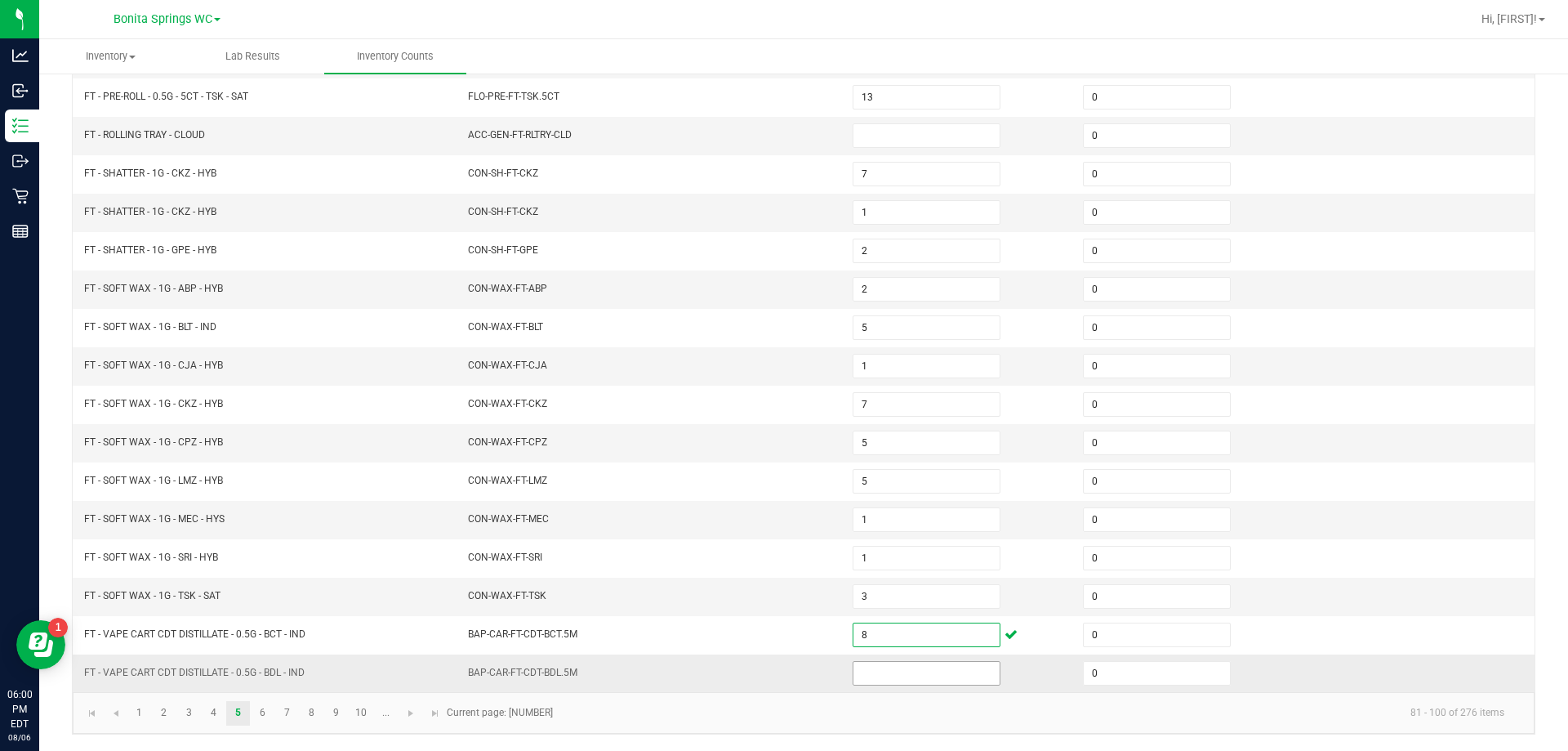 click at bounding box center [926, 673] 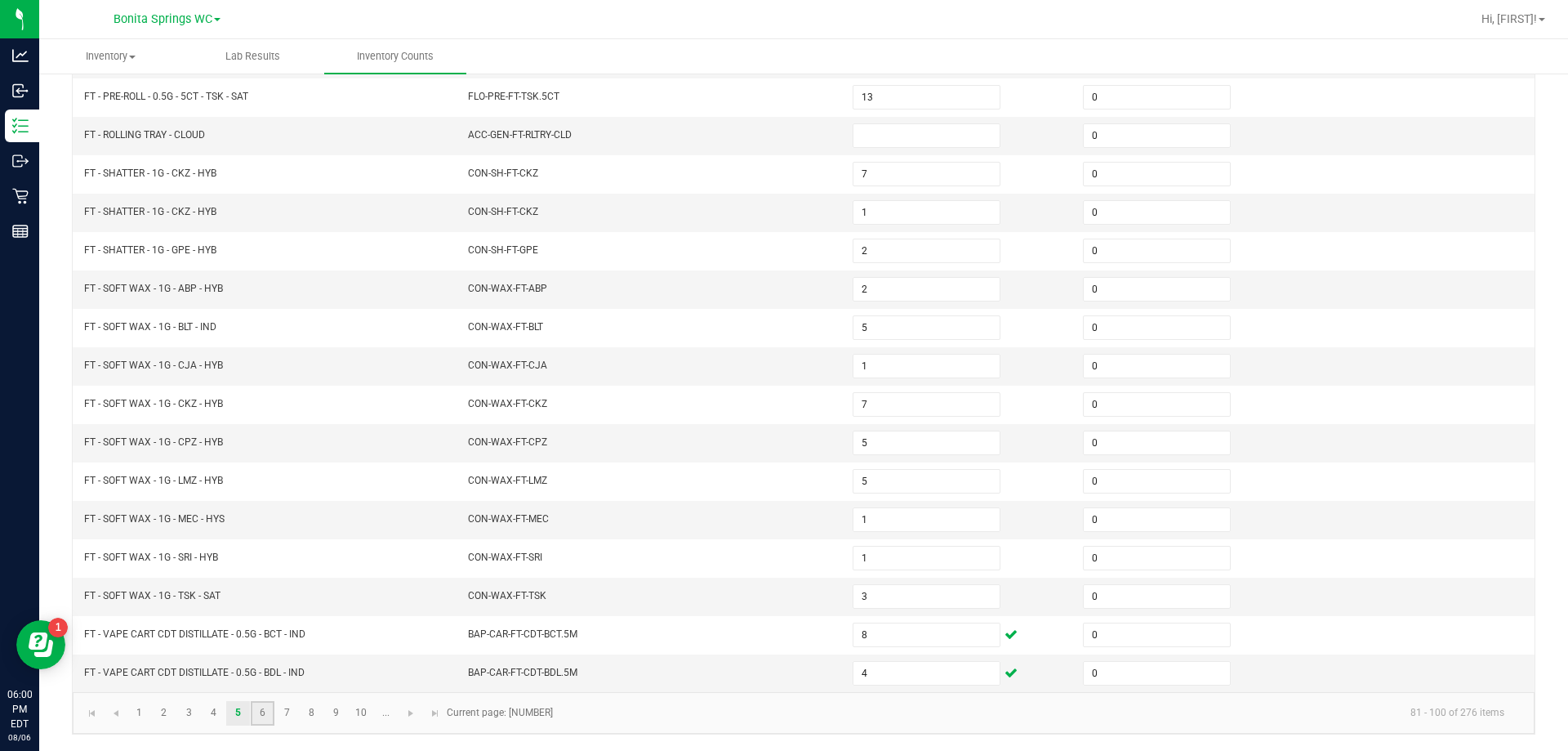 click on "6" 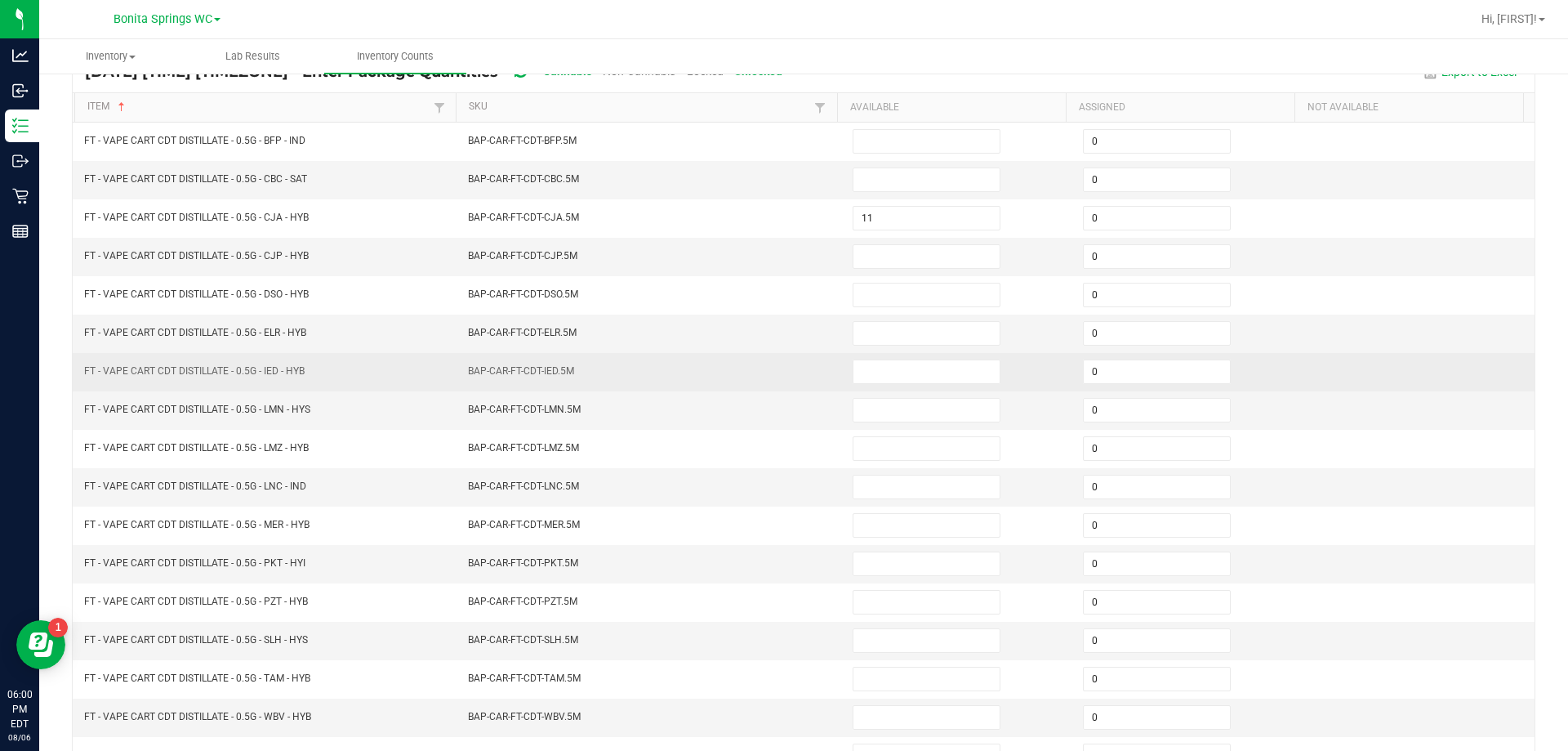 scroll, scrollTop: 0, scrollLeft: 0, axis: both 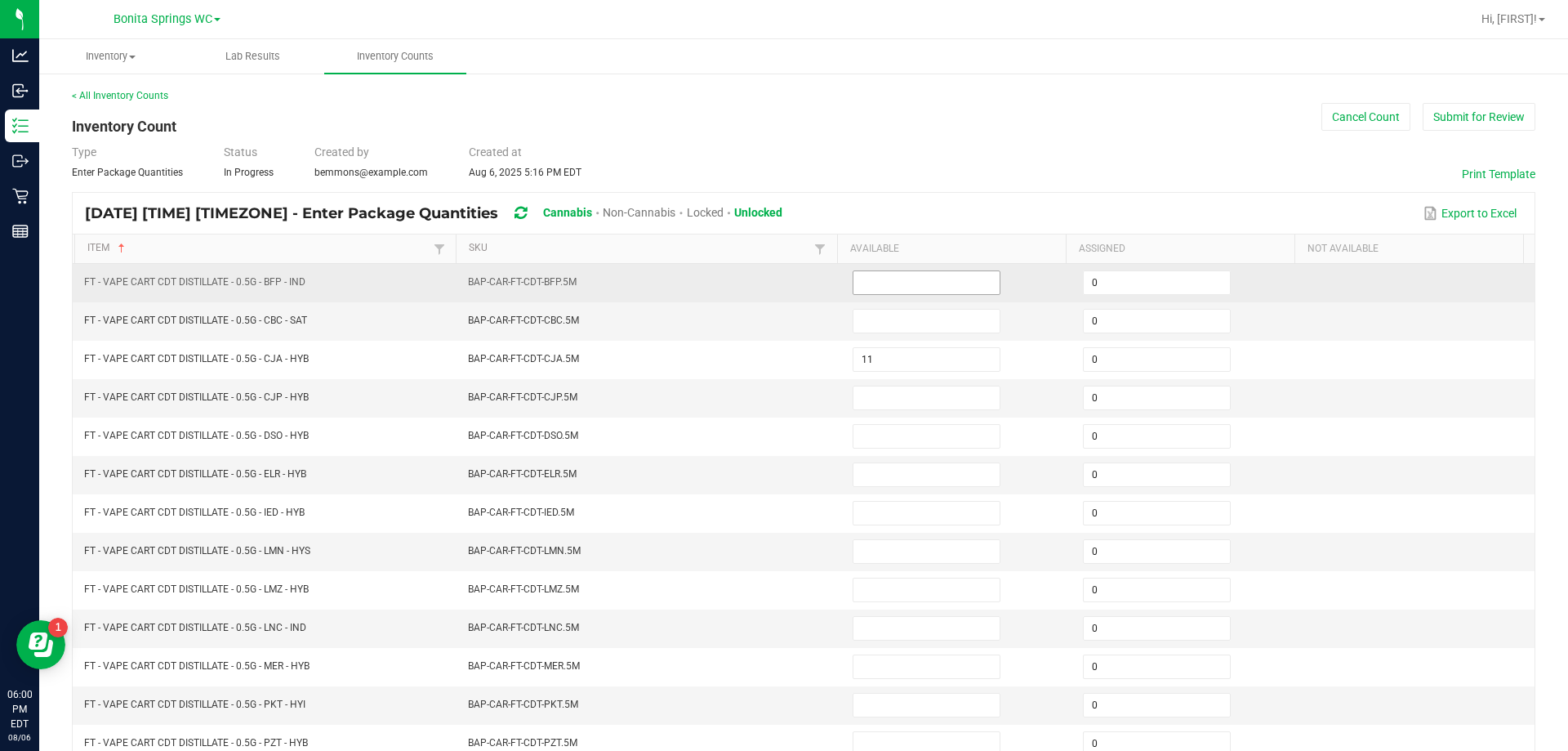 click at bounding box center [926, 283] 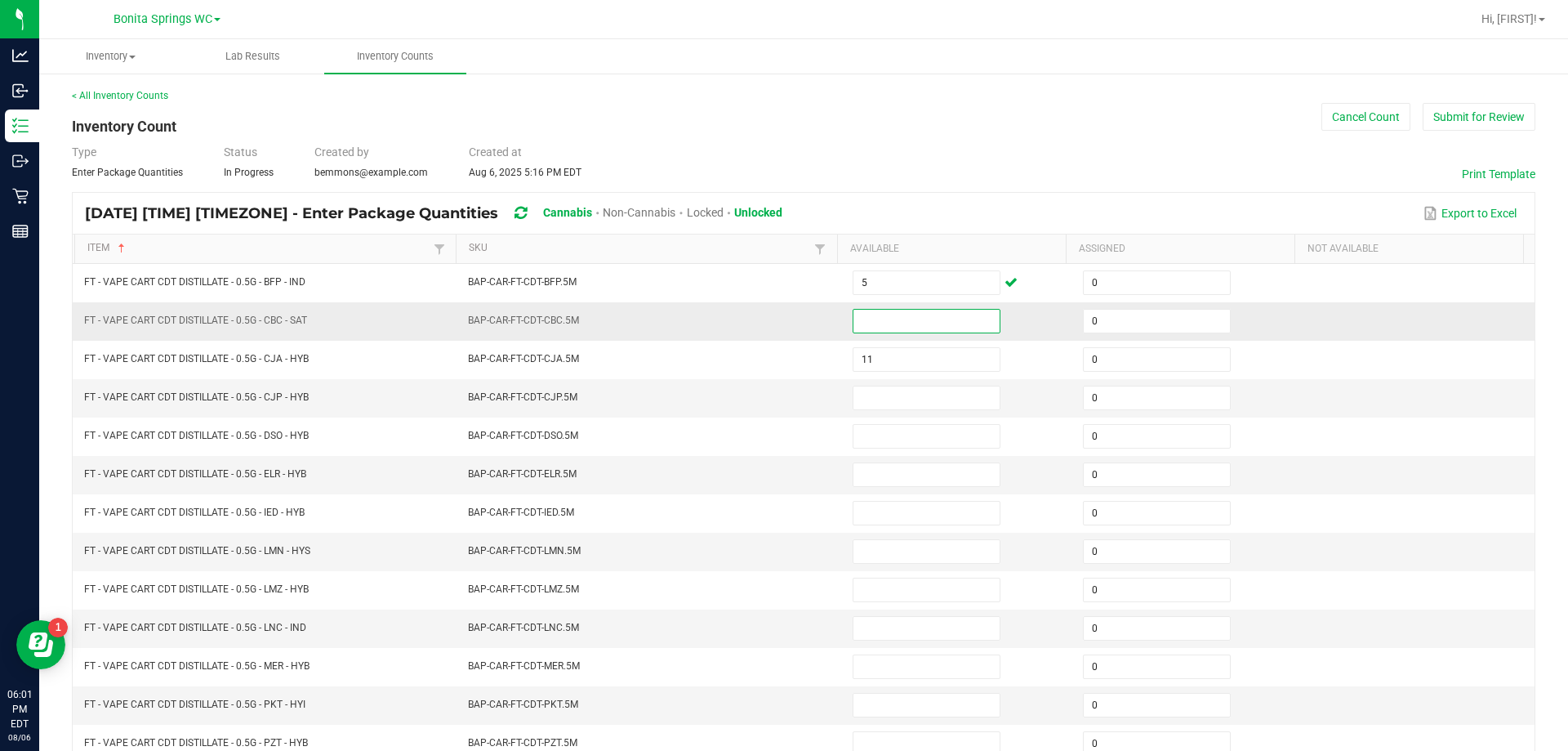 click at bounding box center [926, 321] 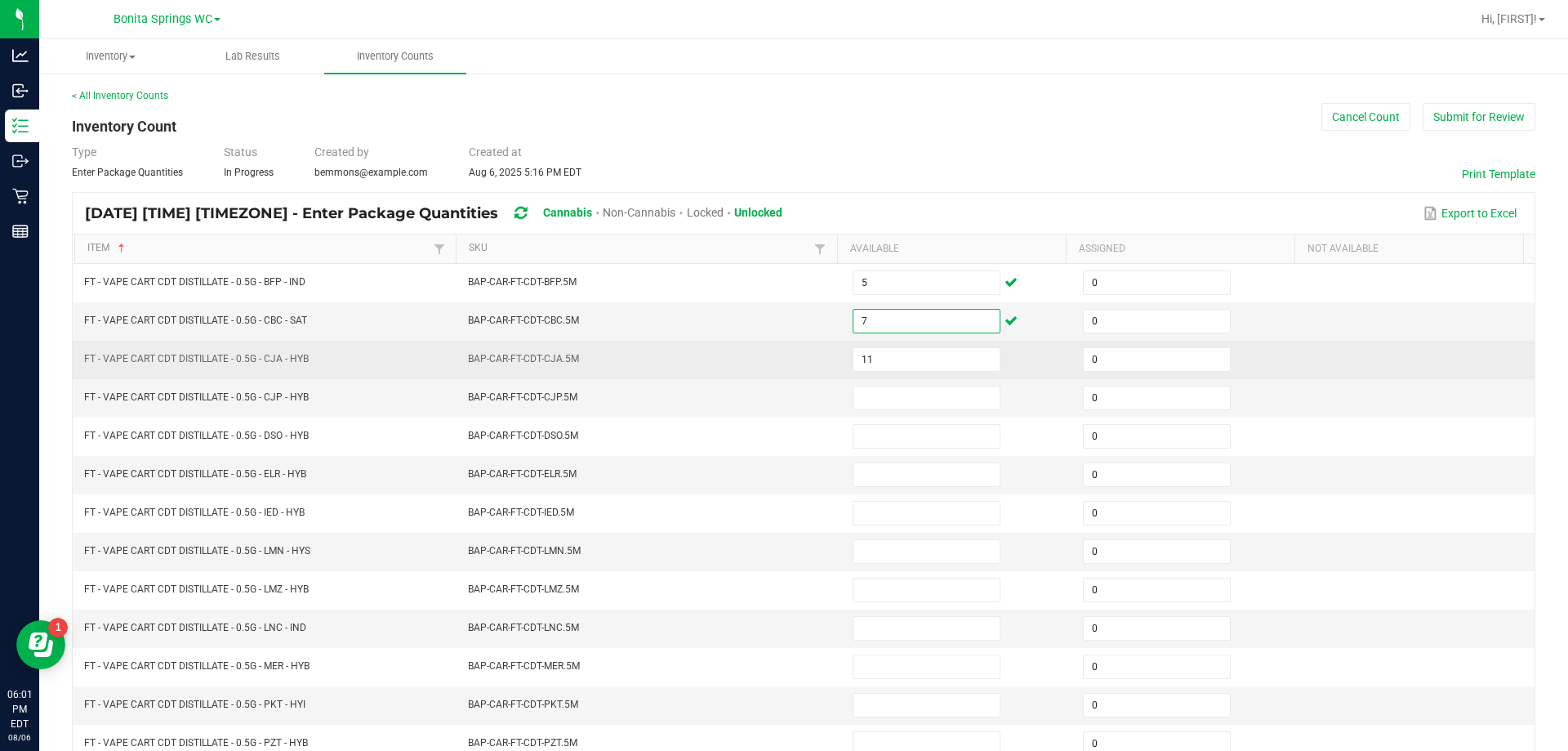 click on "BAP-CAR-FT-CDT-CJA.5M" at bounding box center [650, 360] 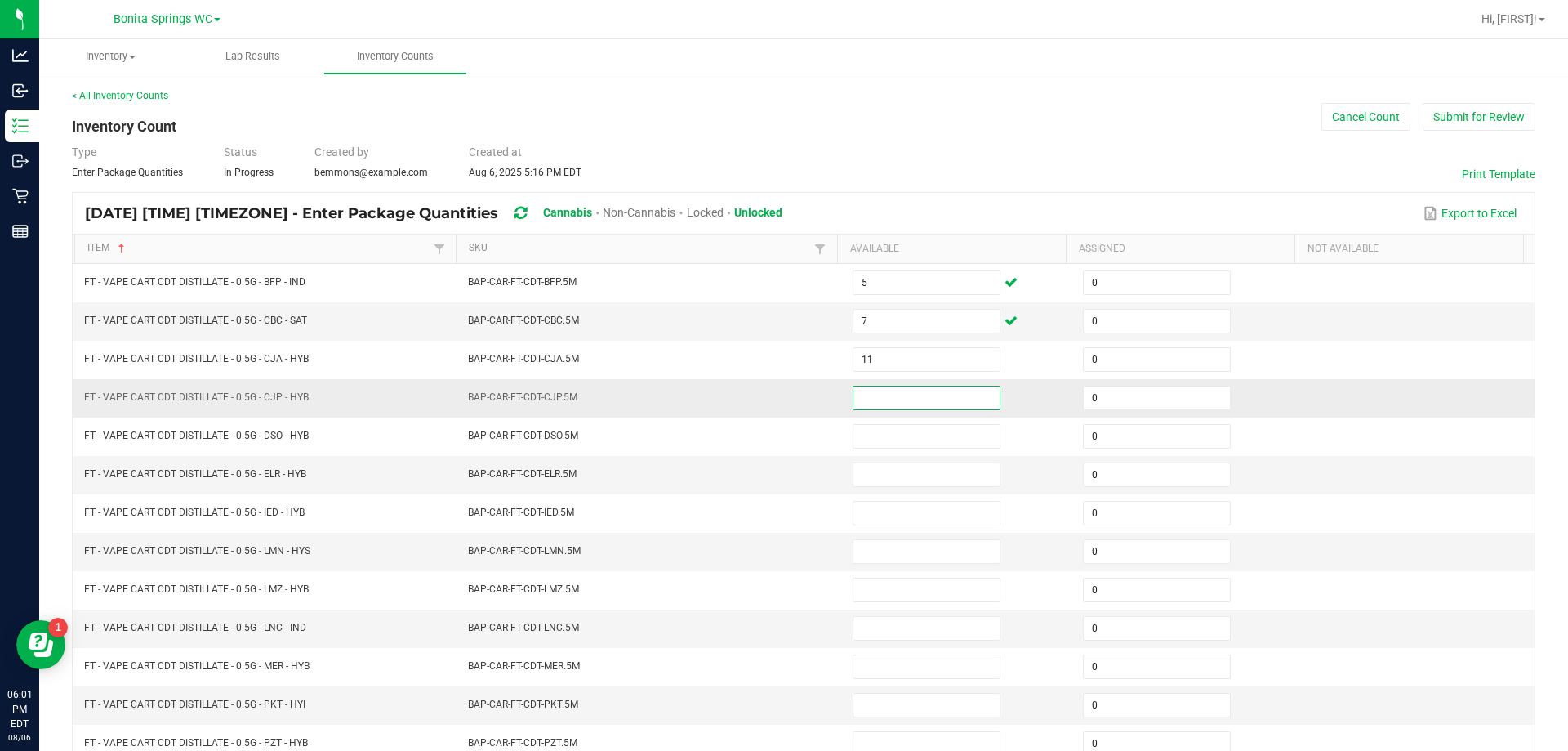 click at bounding box center [926, 398] 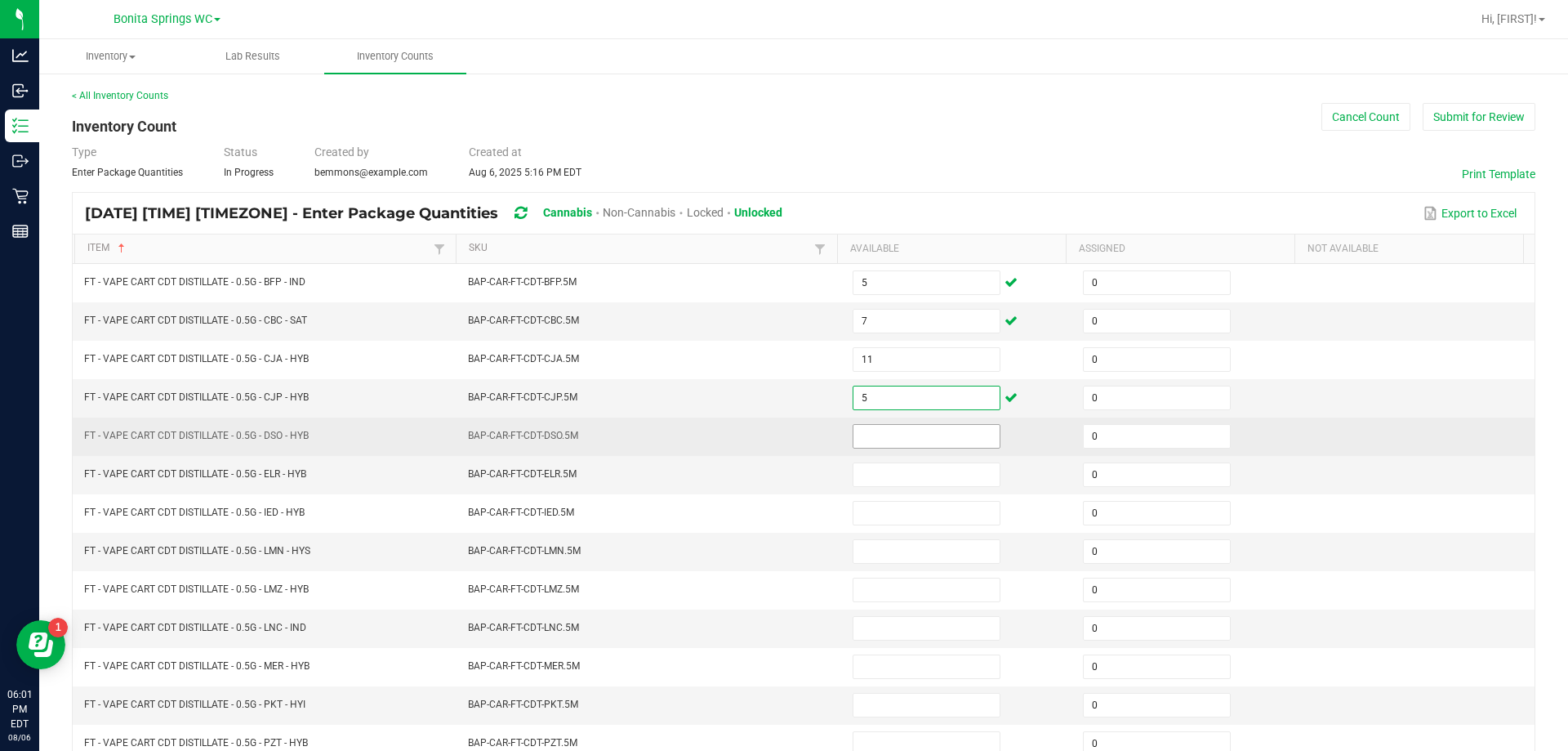 click at bounding box center (926, 436) 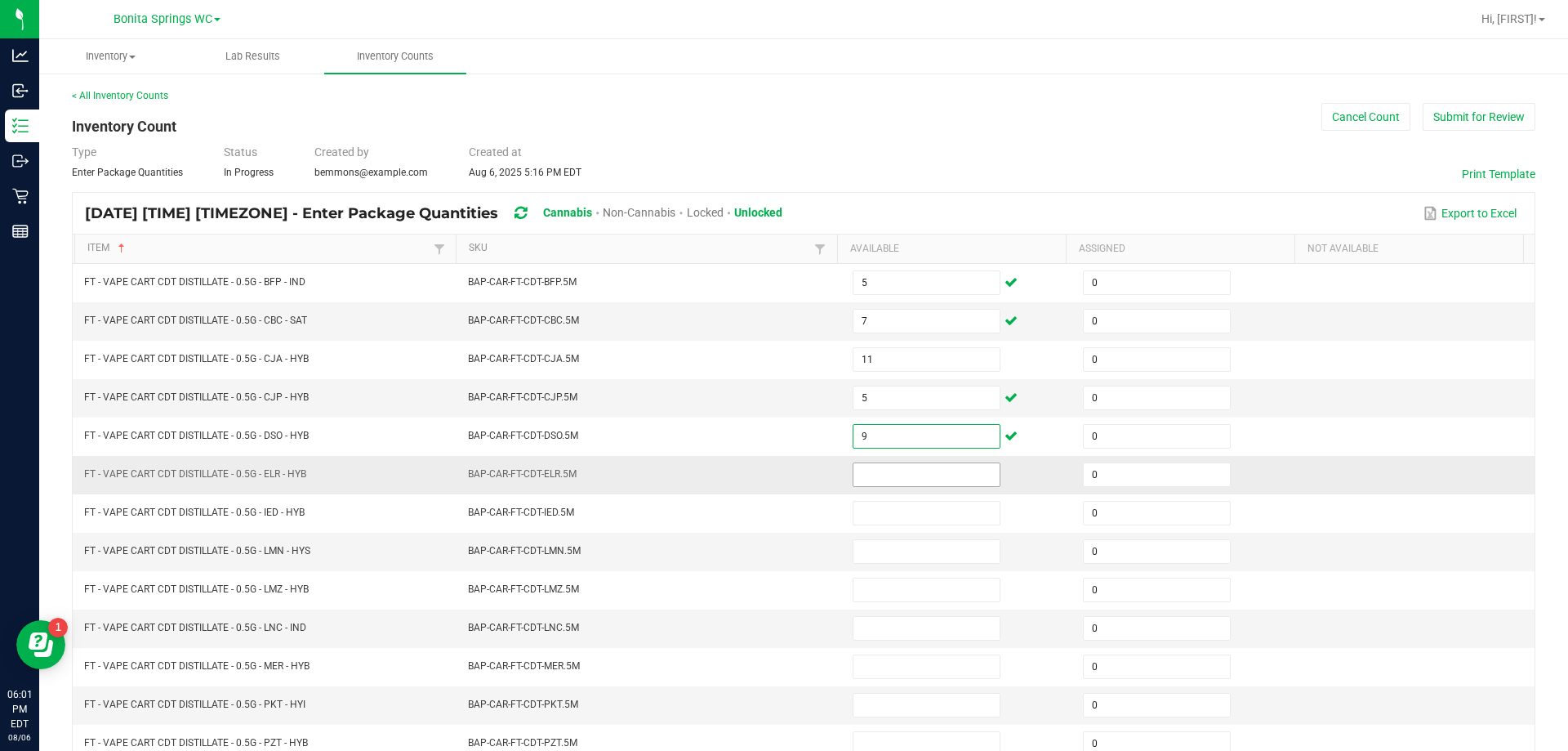 click at bounding box center (926, 475) 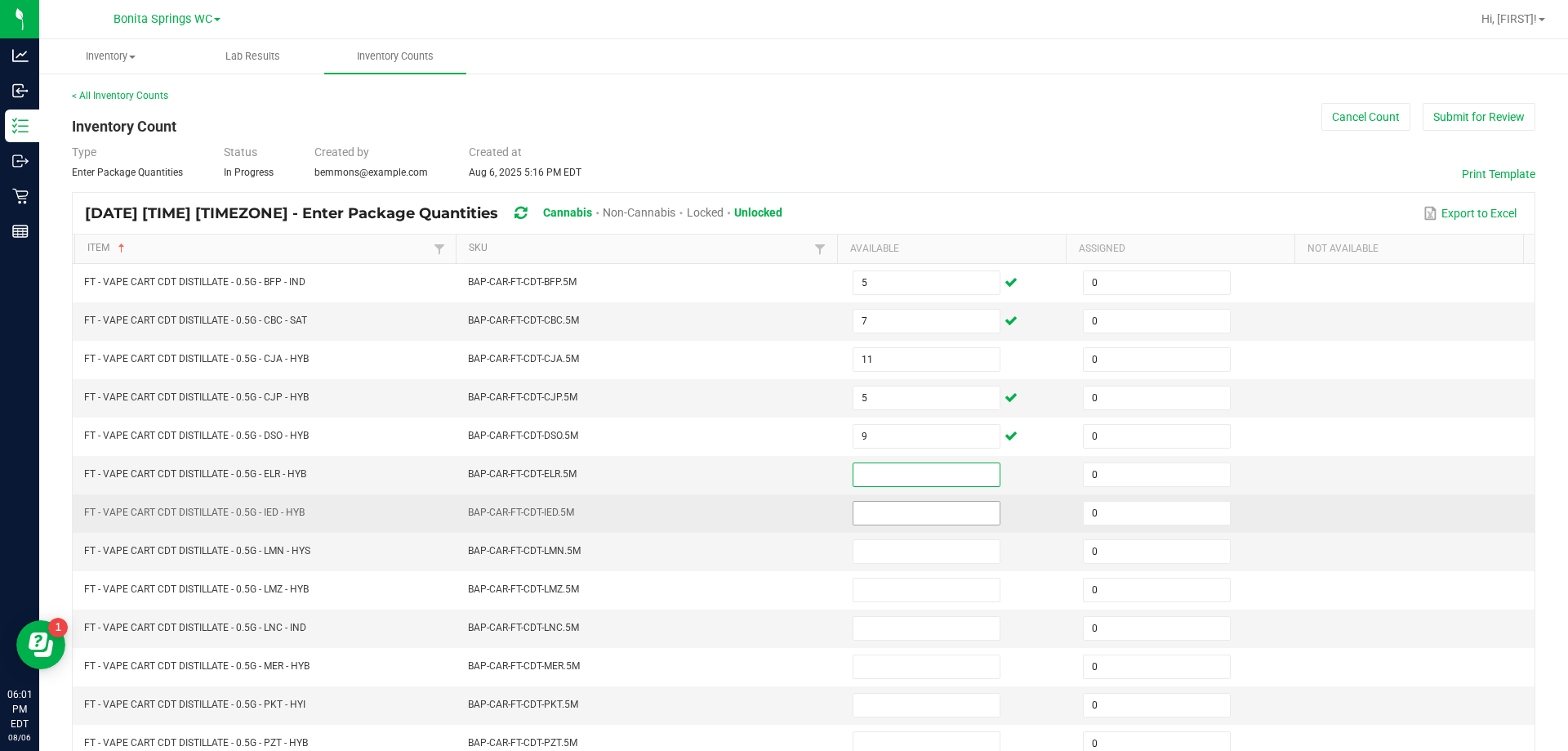 click at bounding box center (926, 513) 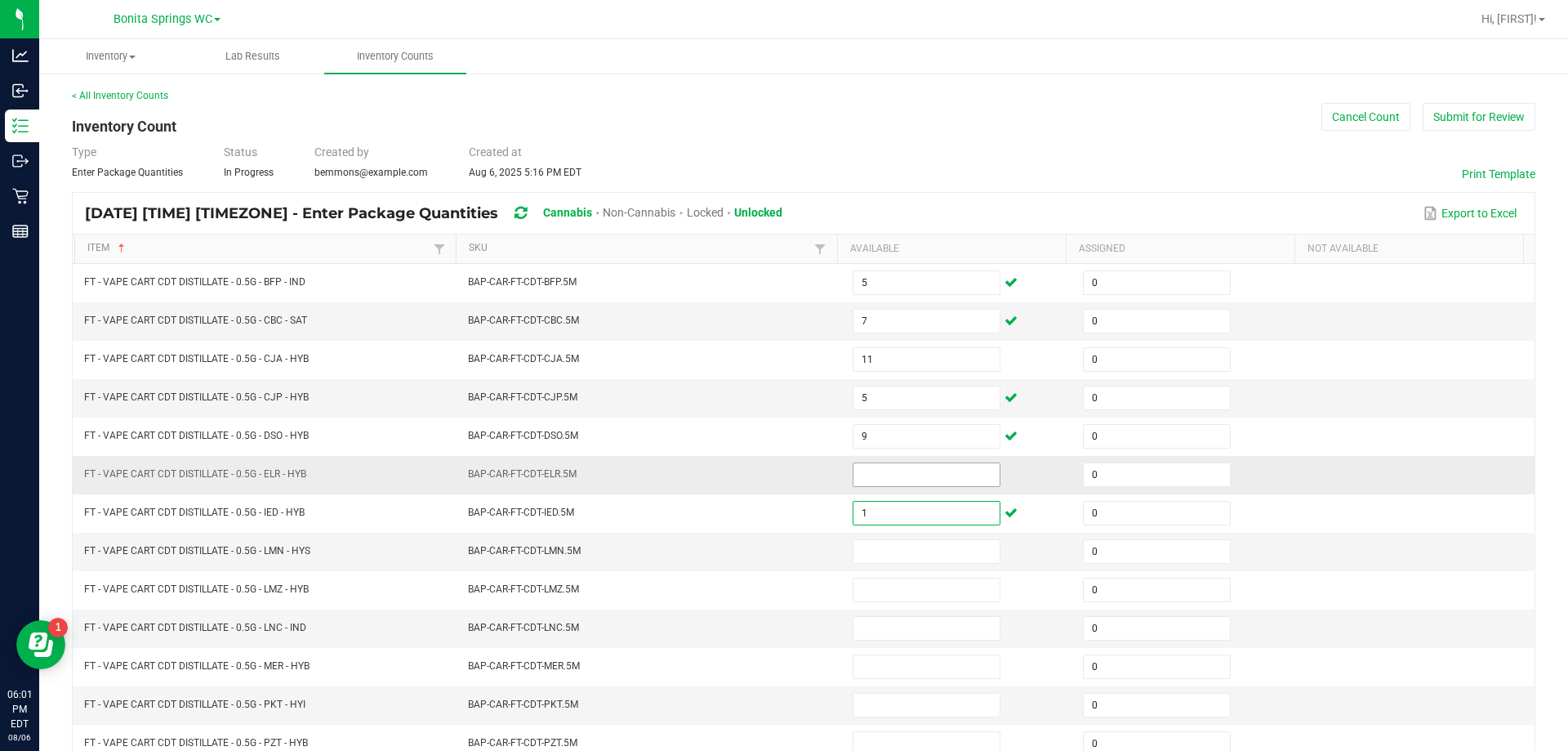 click at bounding box center (926, 475) 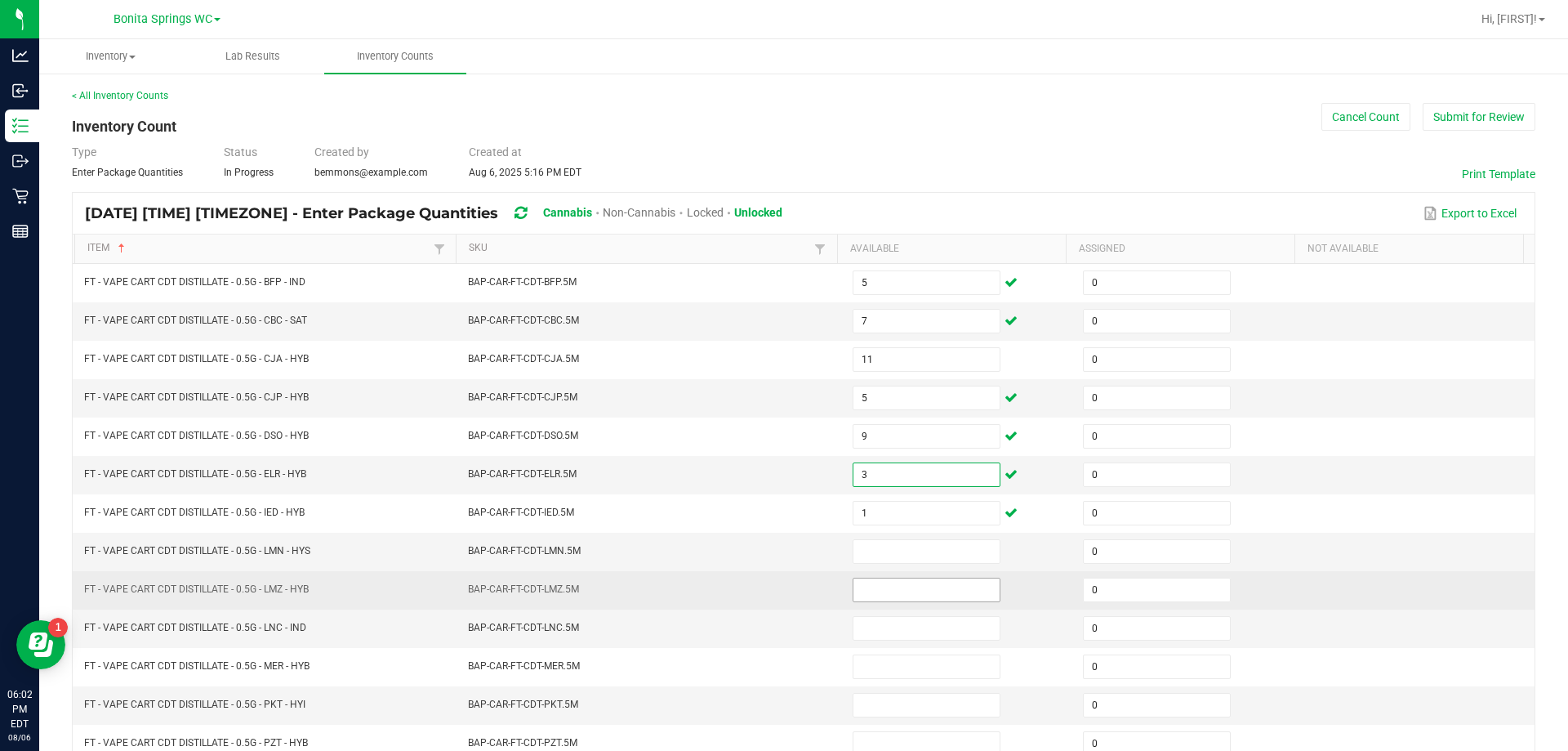 click at bounding box center (926, 590) 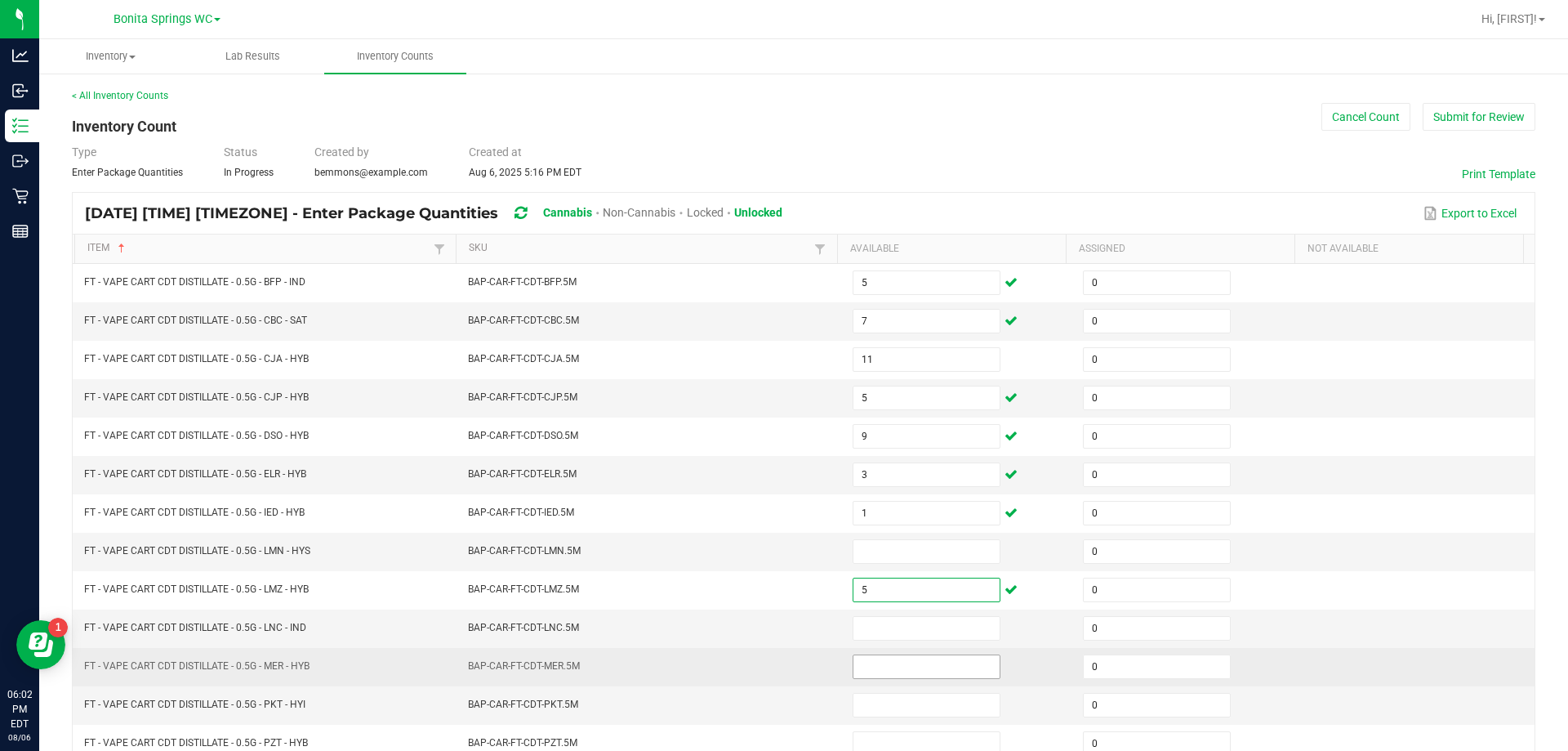 click at bounding box center [926, 667] 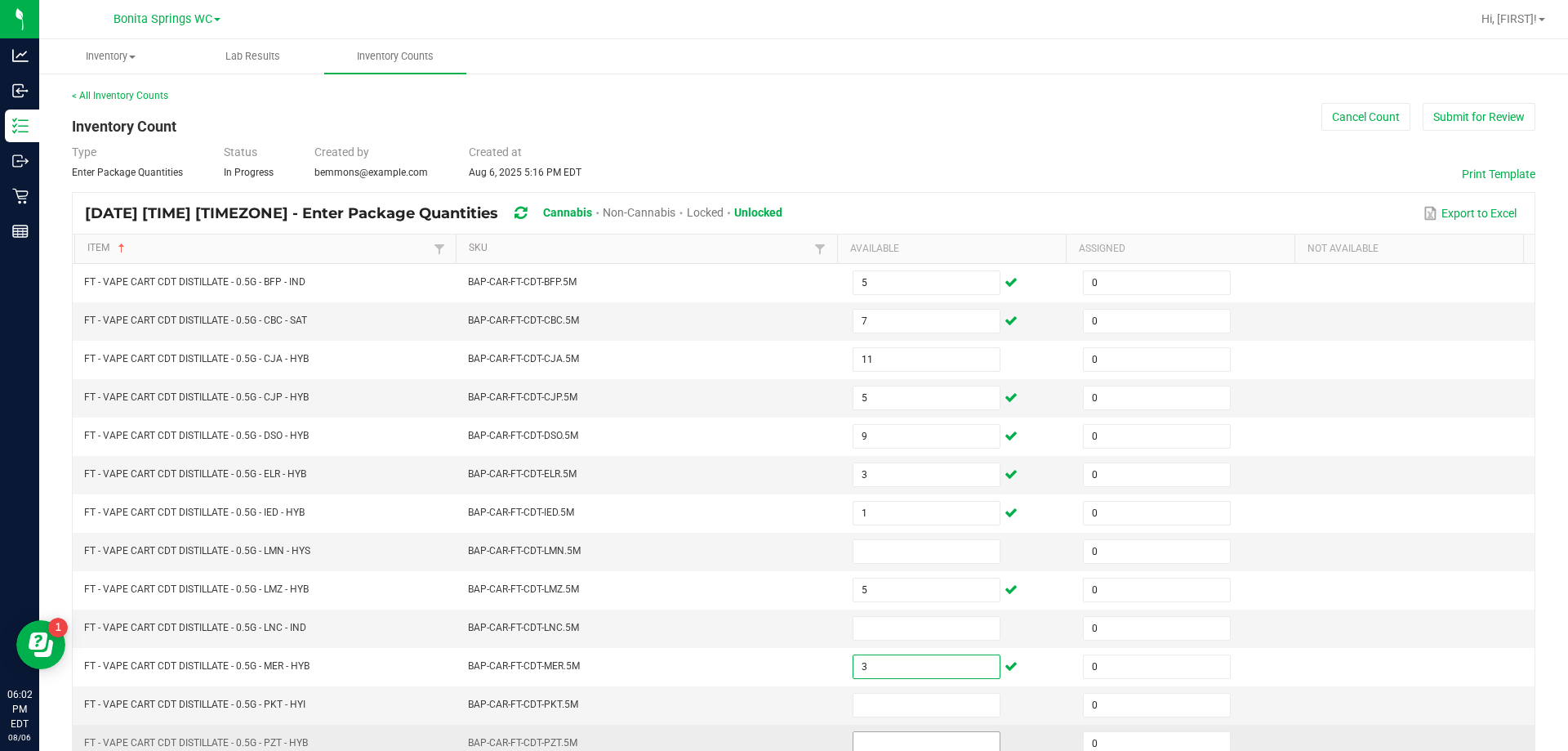 click at bounding box center [926, 744] 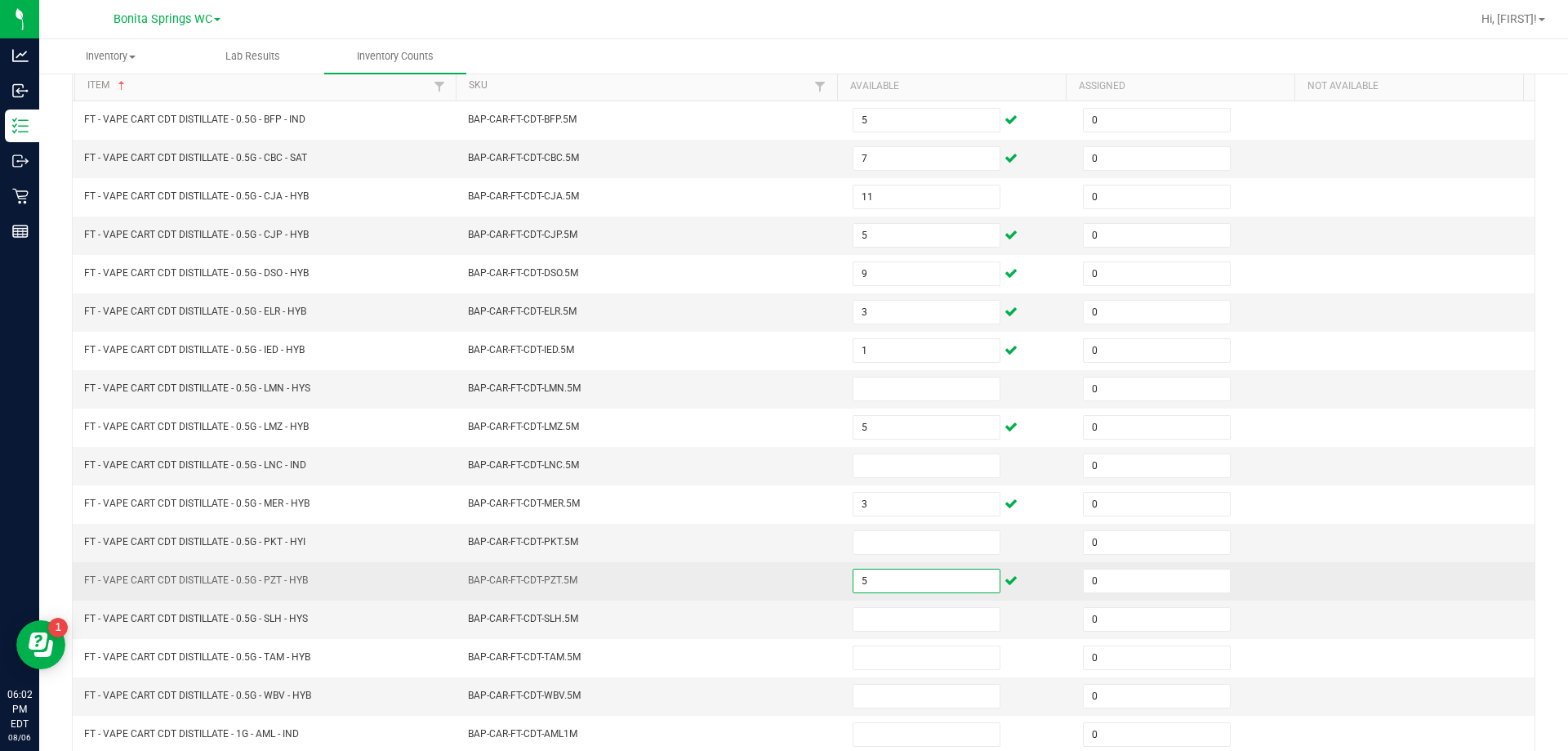 scroll, scrollTop: 195, scrollLeft: 0, axis: vertical 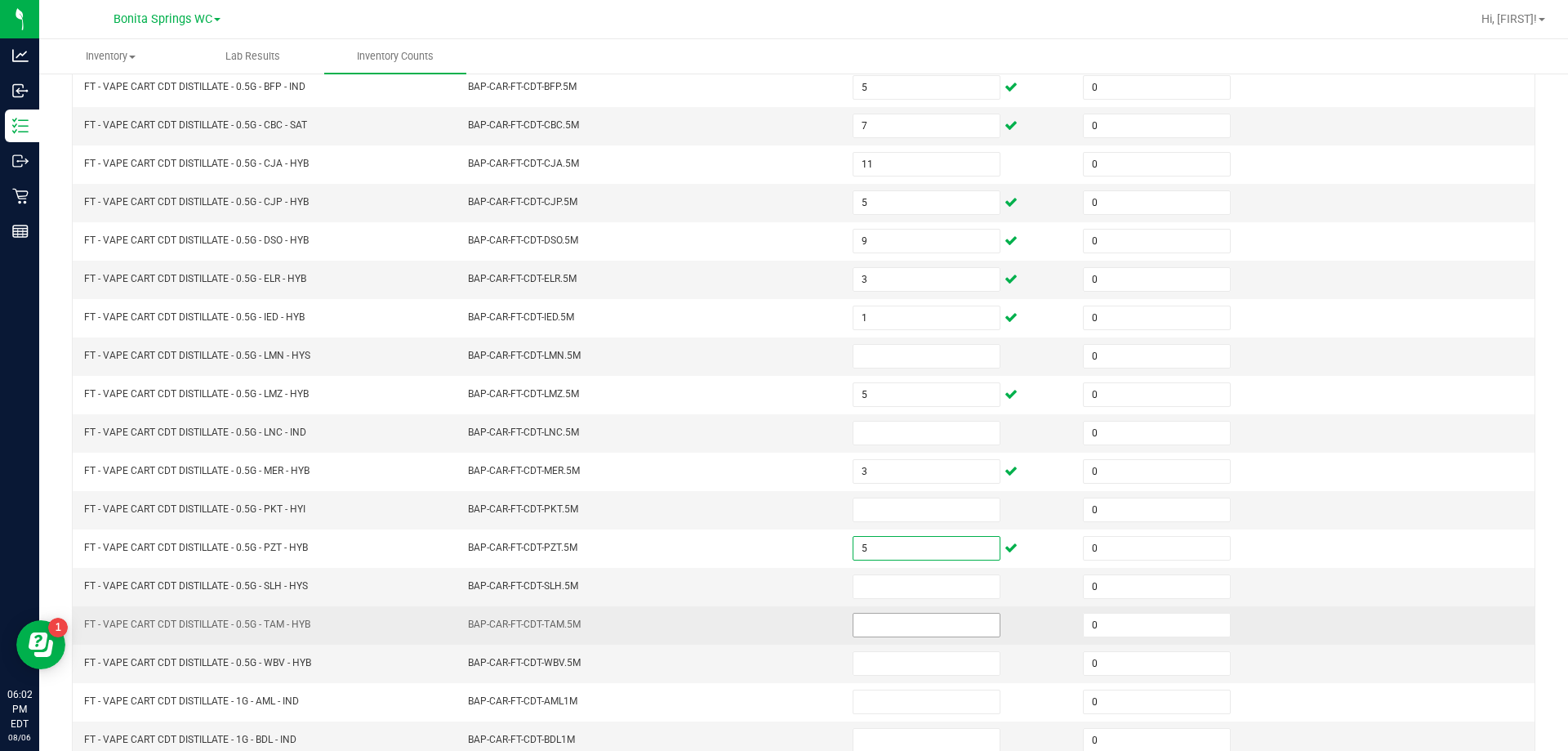 click at bounding box center [926, 625] 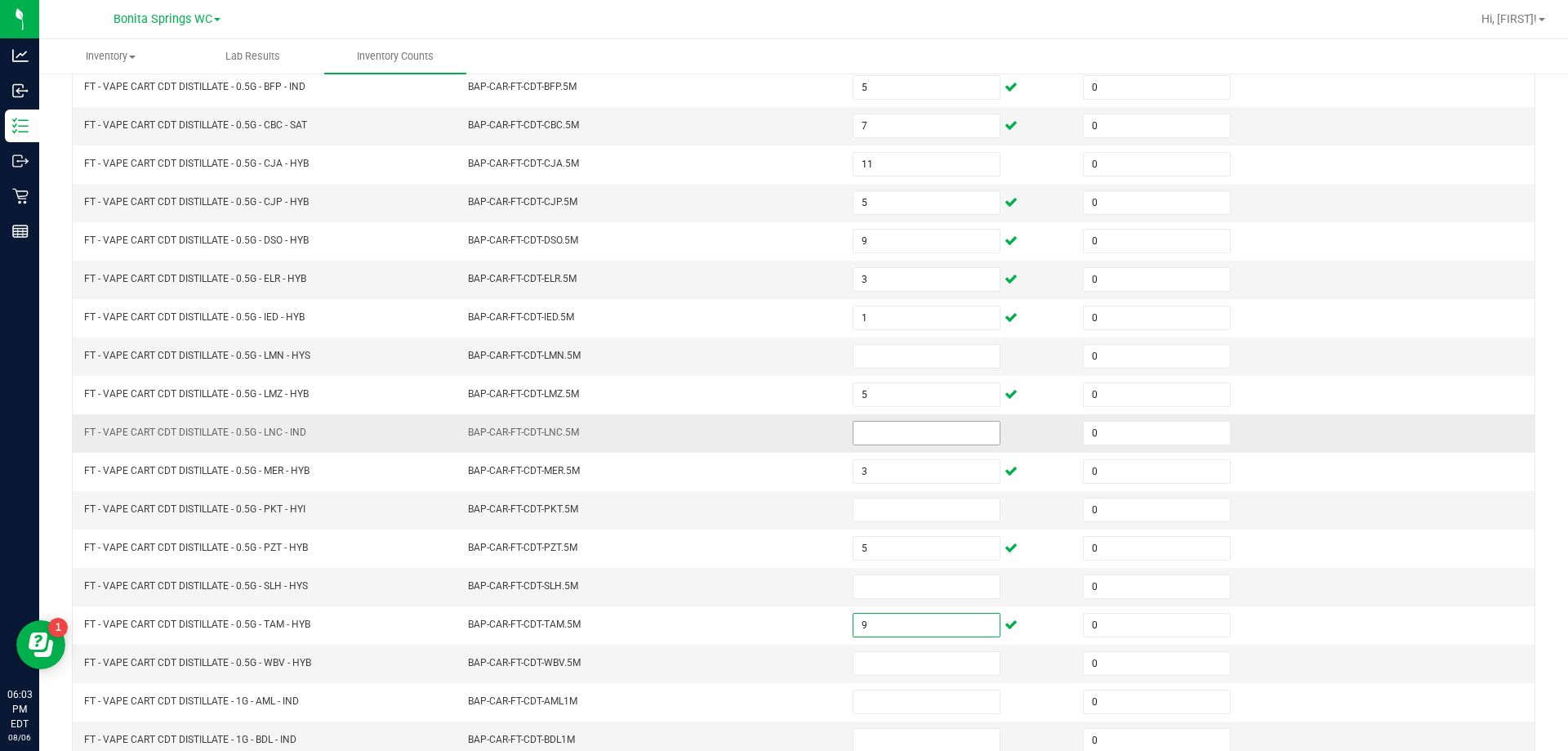 click at bounding box center (926, 433) 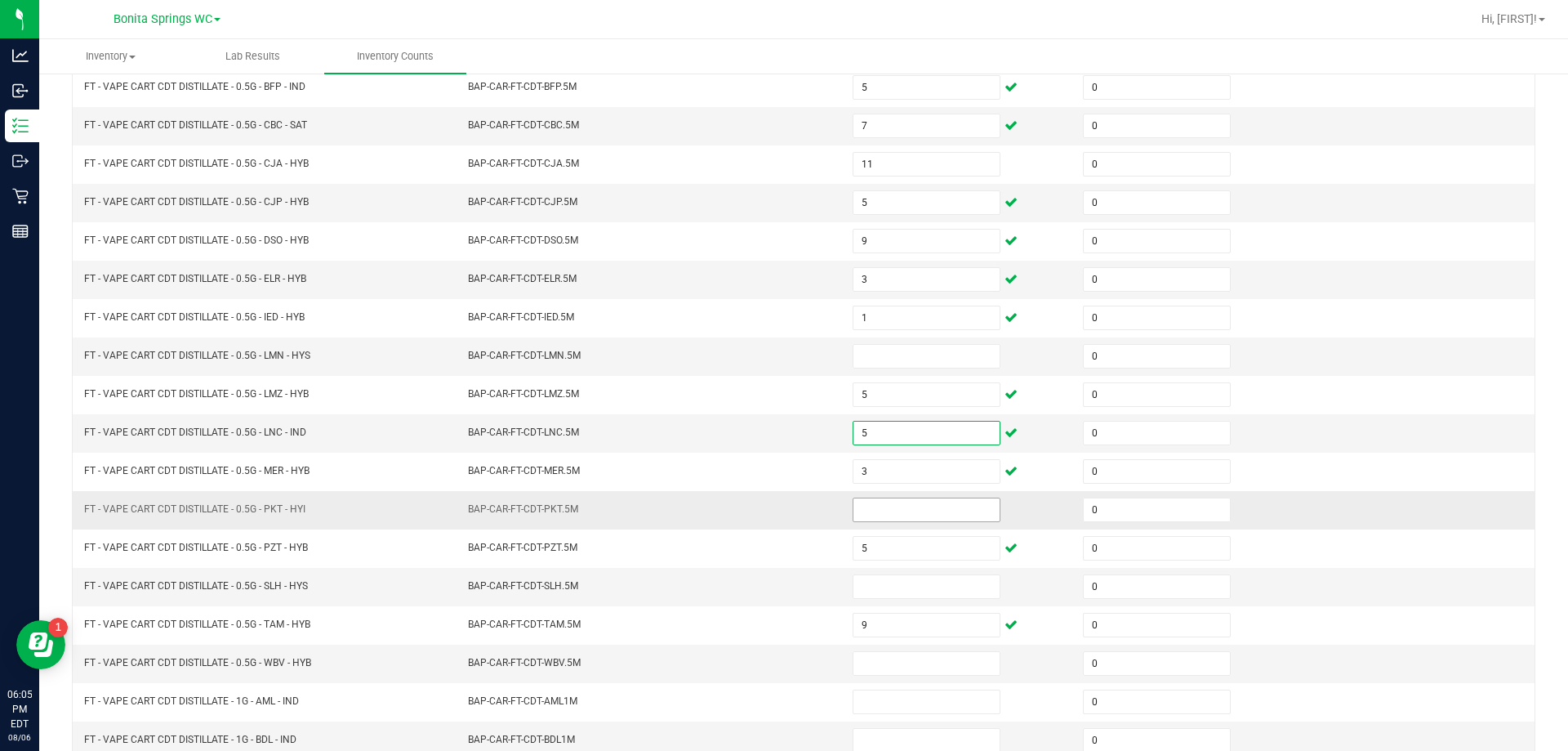 click at bounding box center [926, 510] 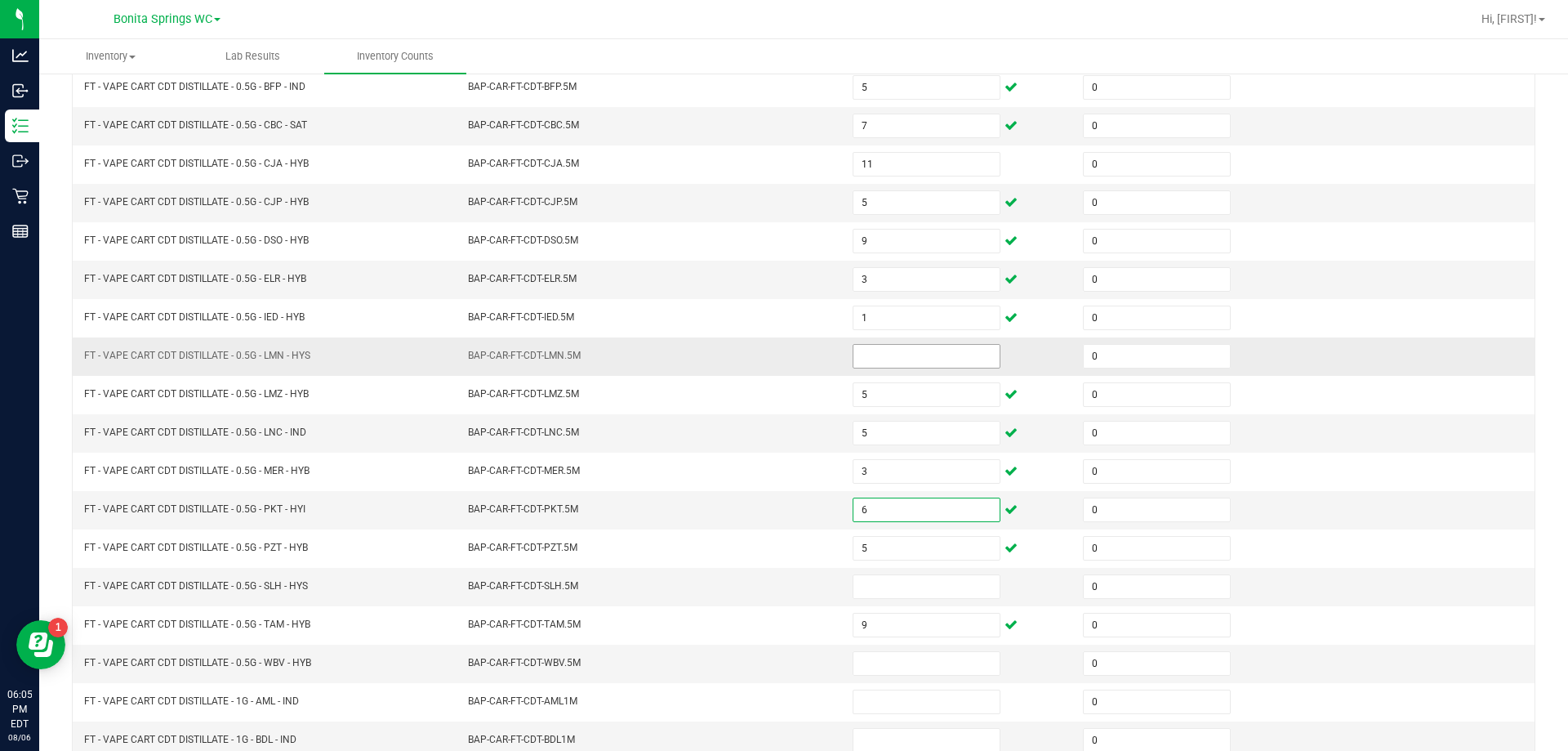 click at bounding box center [926, 356] 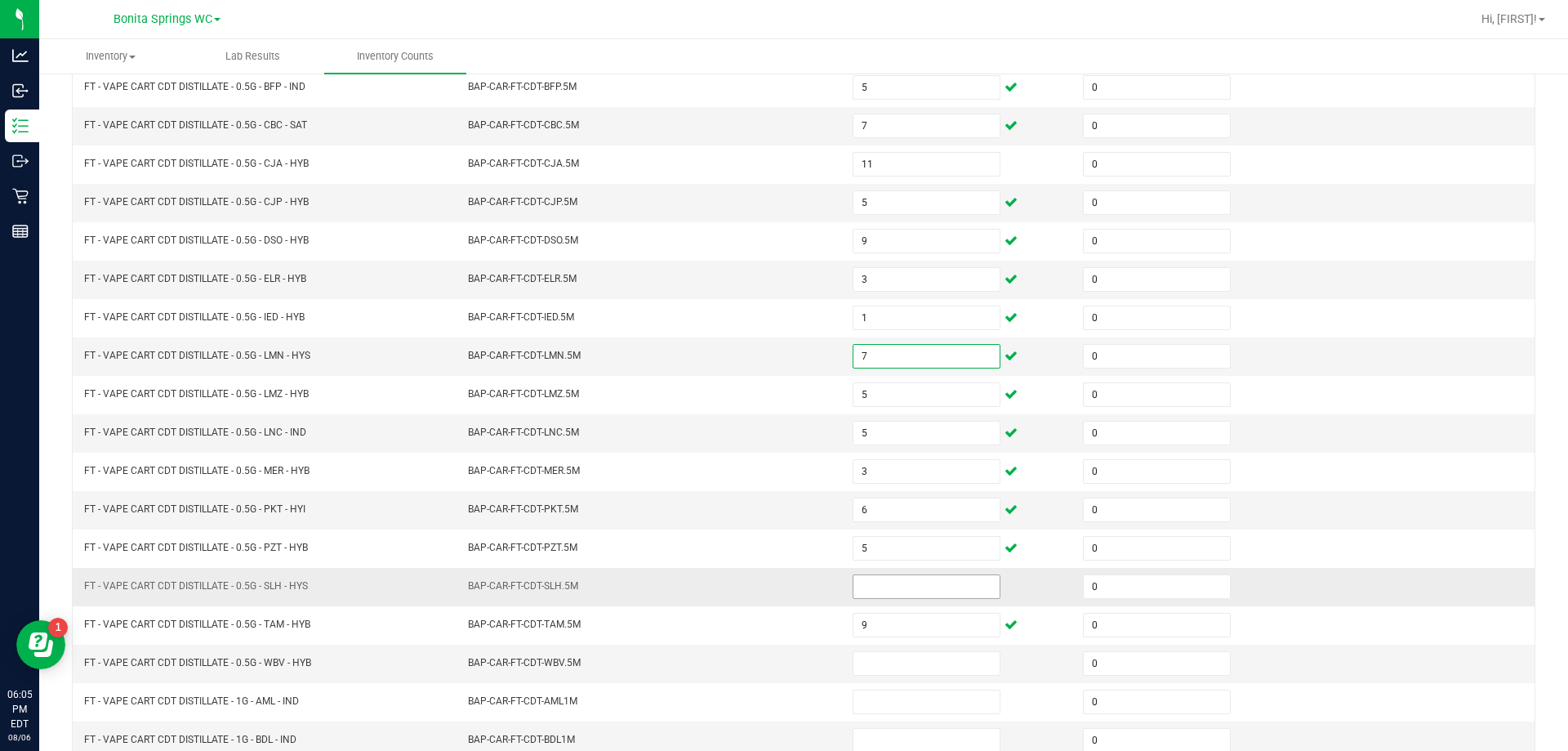 click at bounding box center (926, 587) 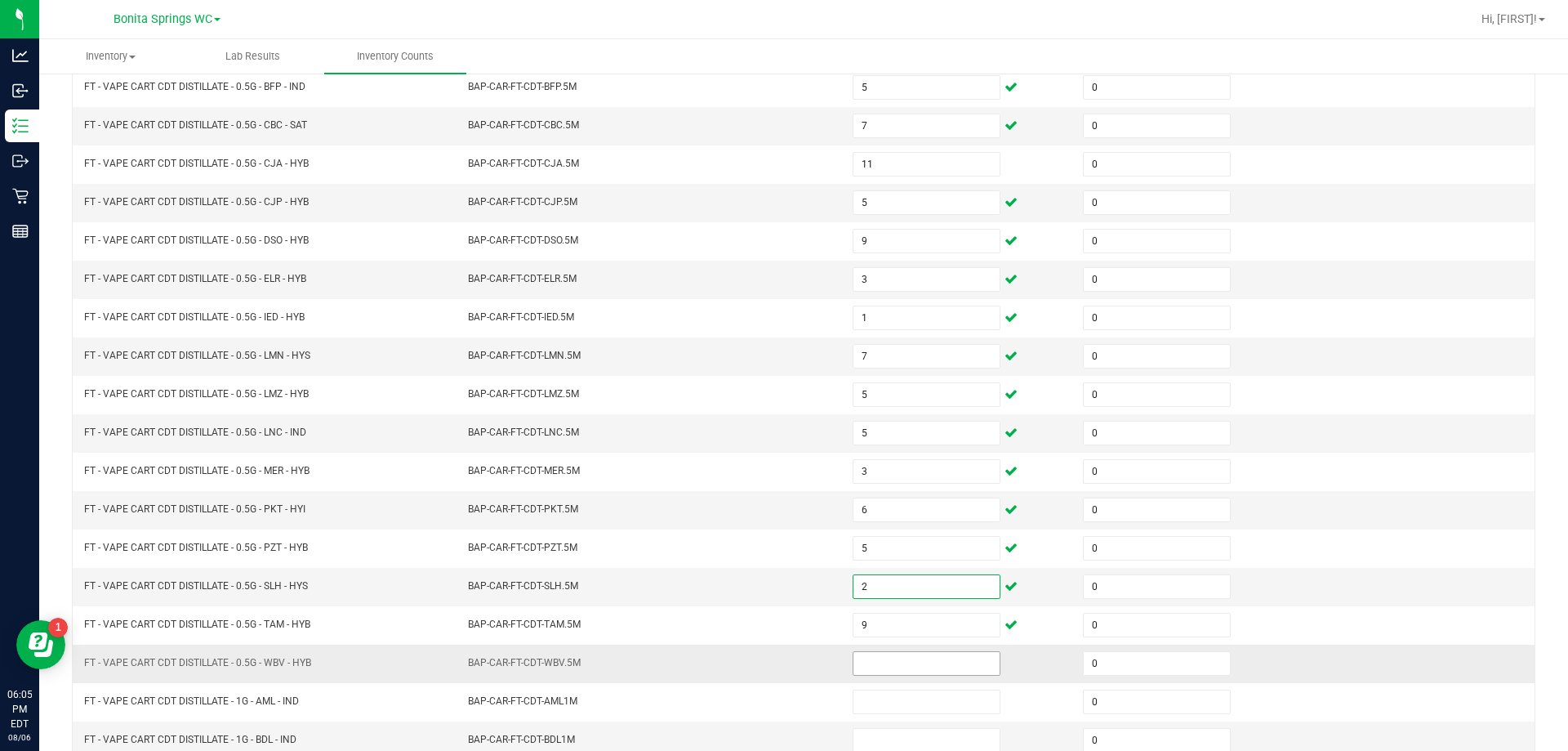 click at bounding box center (926, 664) 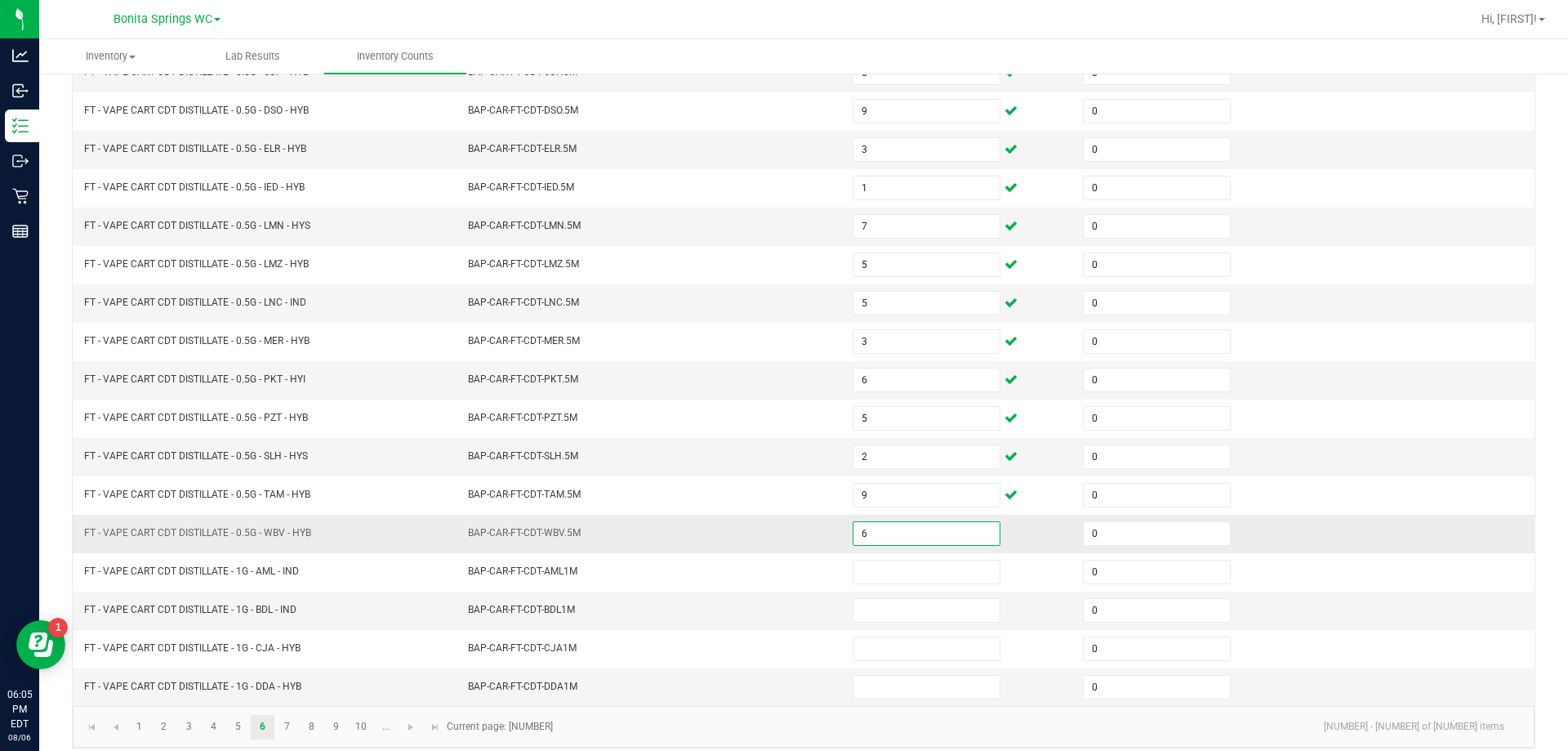 scroll, scrollTop: 339, scrollLeft: 0, axis: vertical 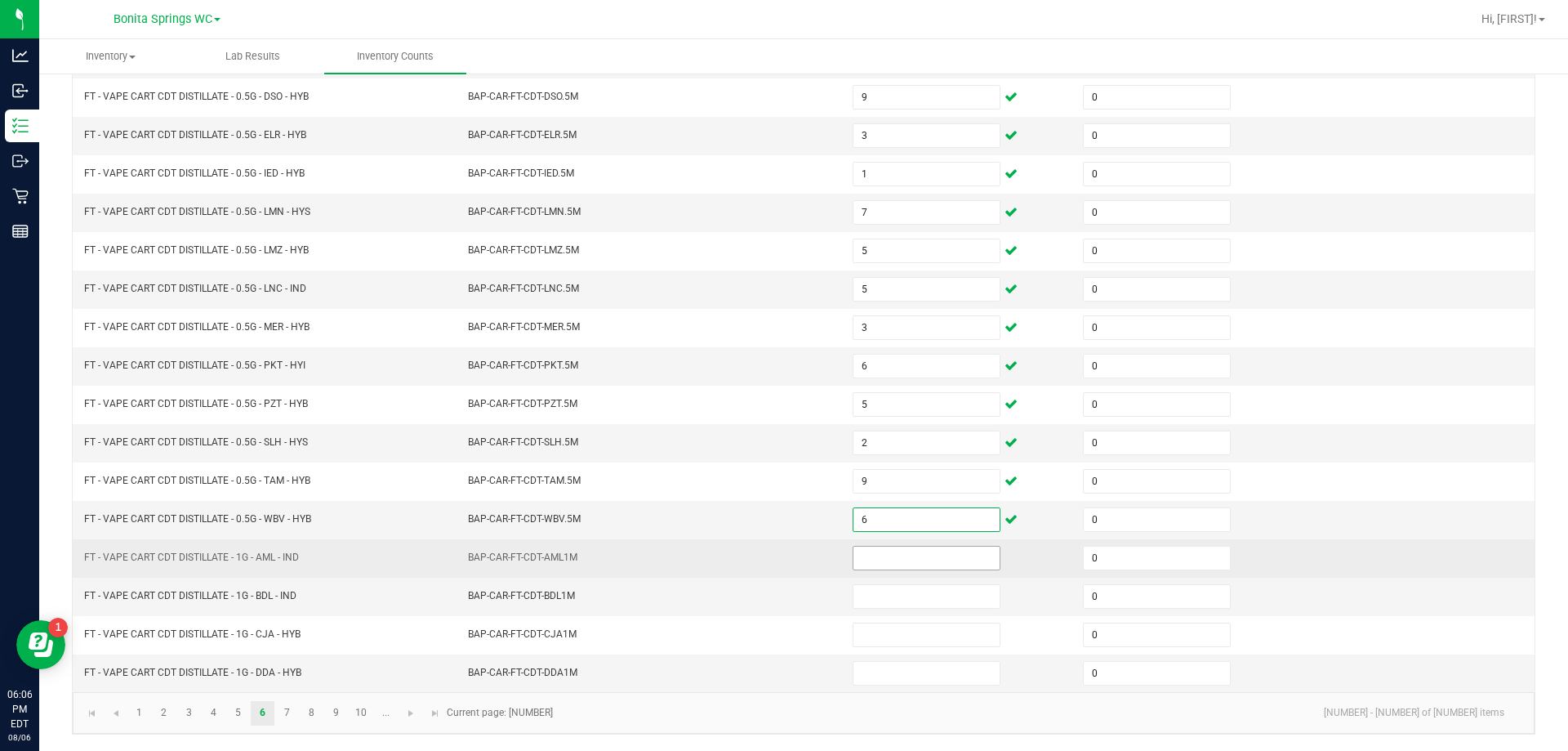 click at bounding box center (926, 558) 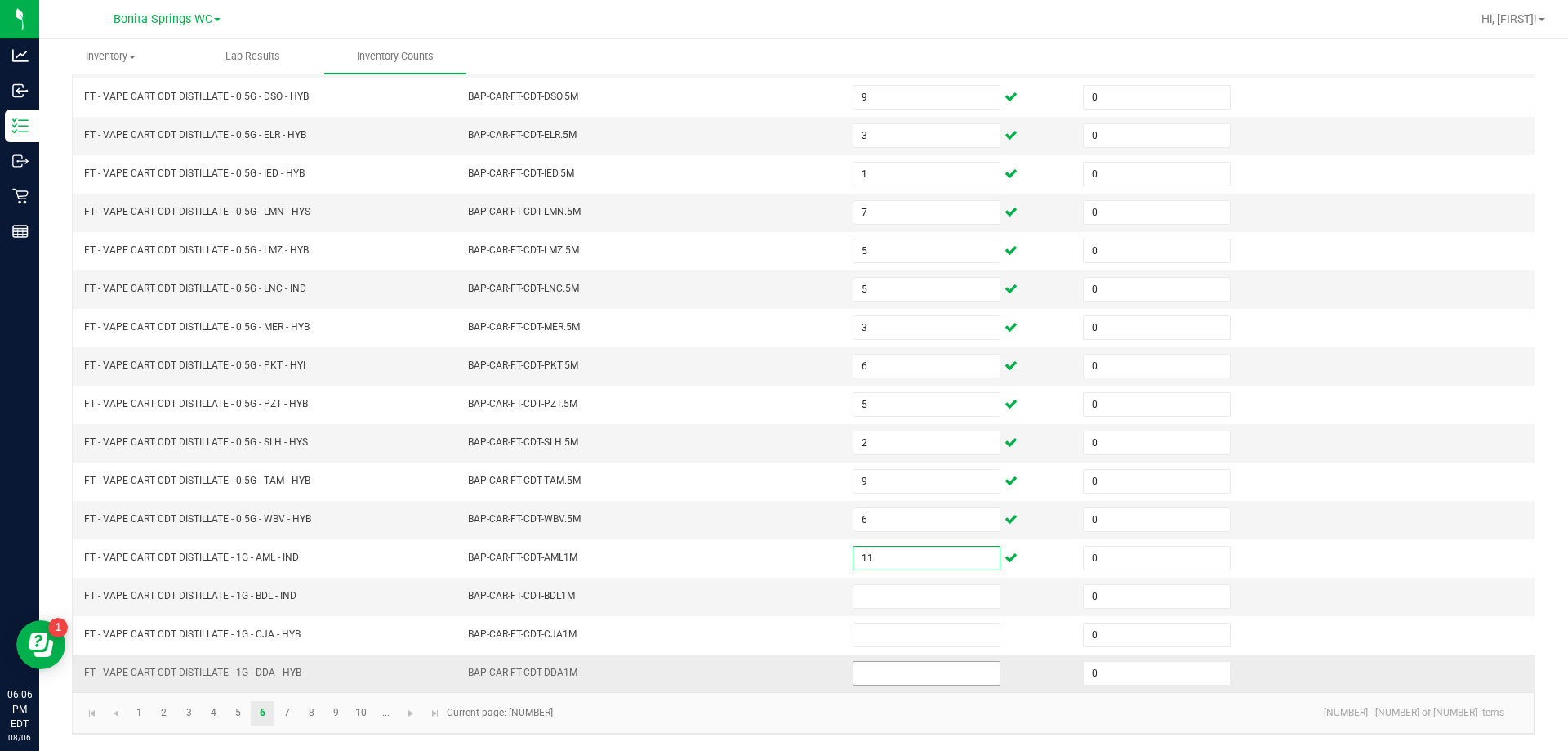 click at bounding box center (926, 673) 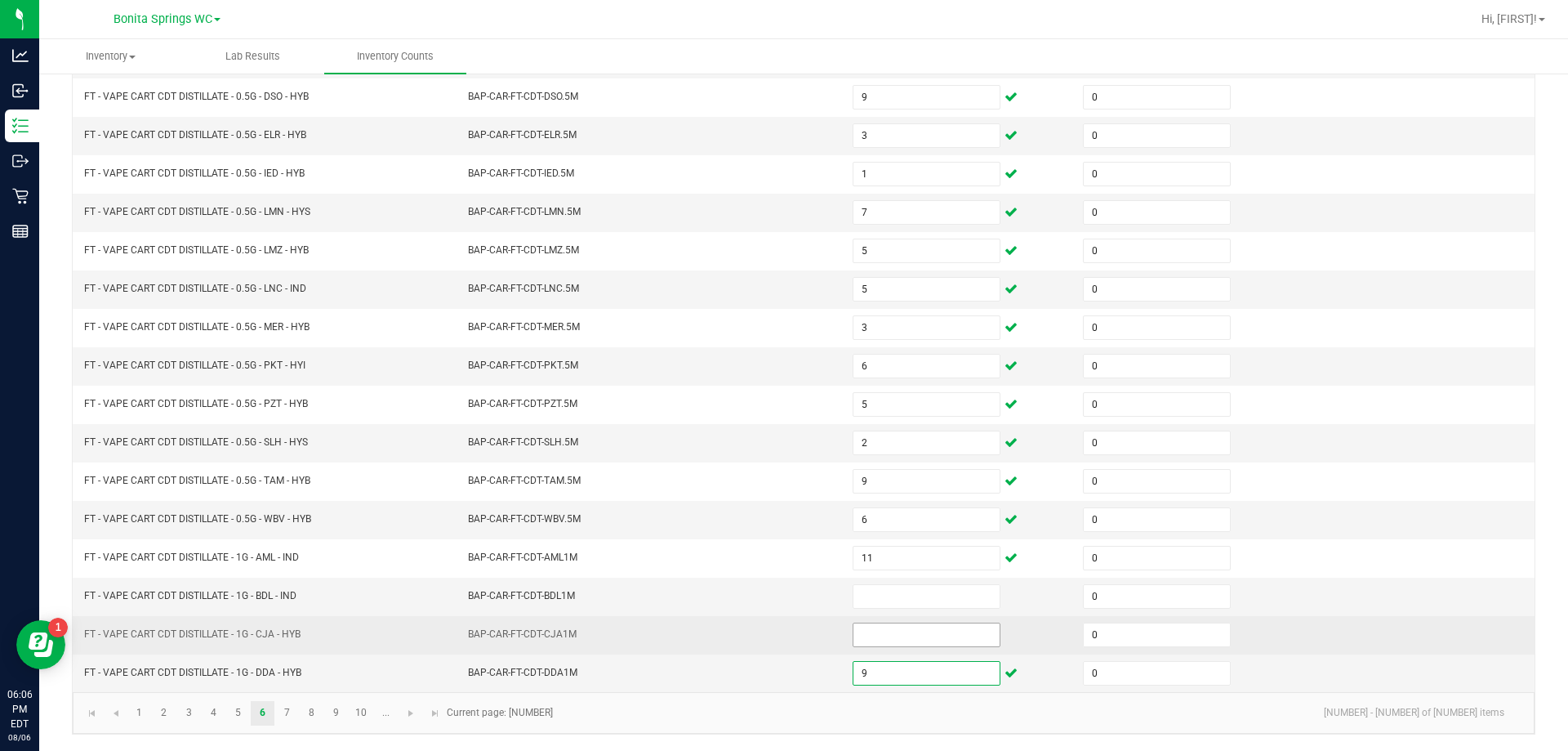 click at bounding box center (926, 635) 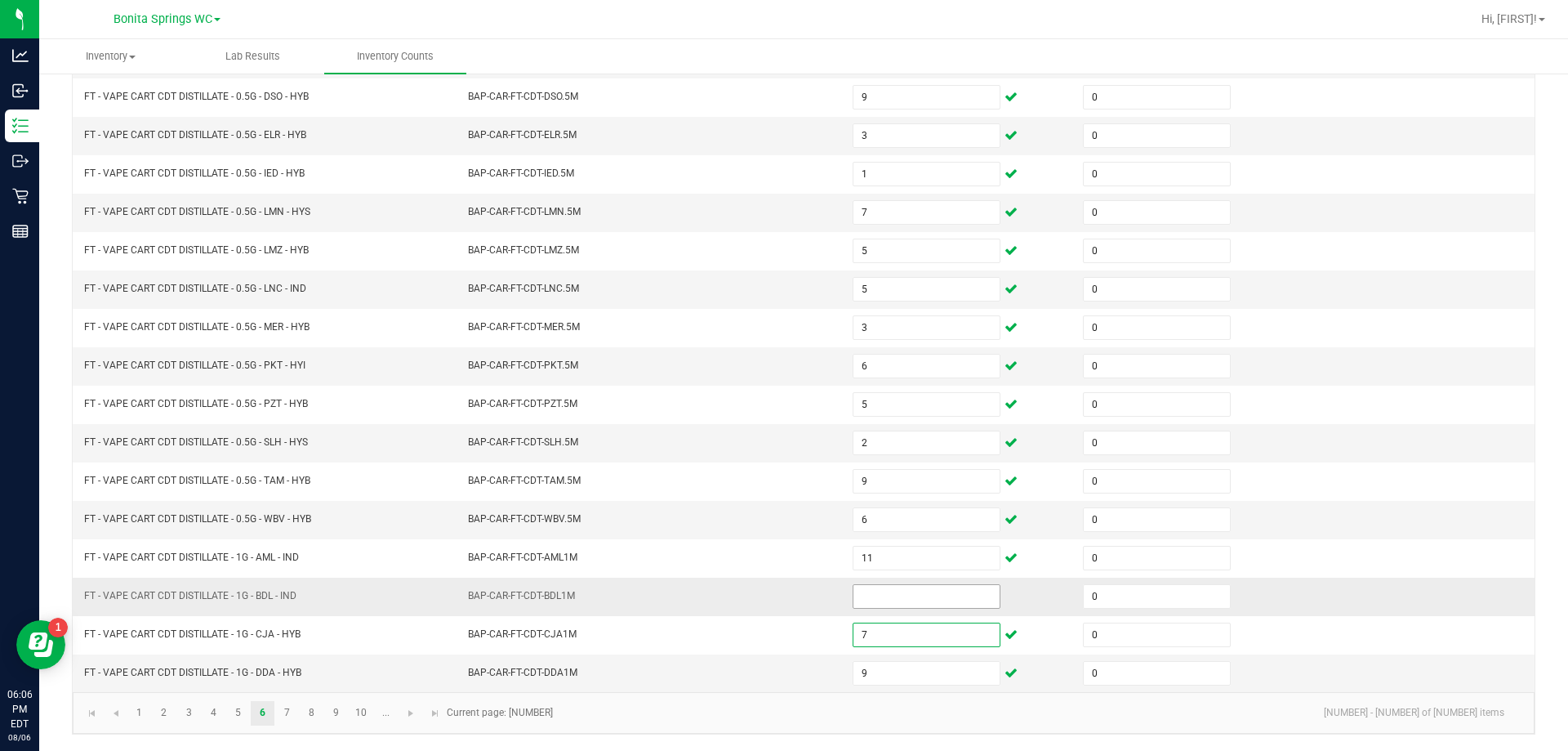 click at bounding box center (926, 597) 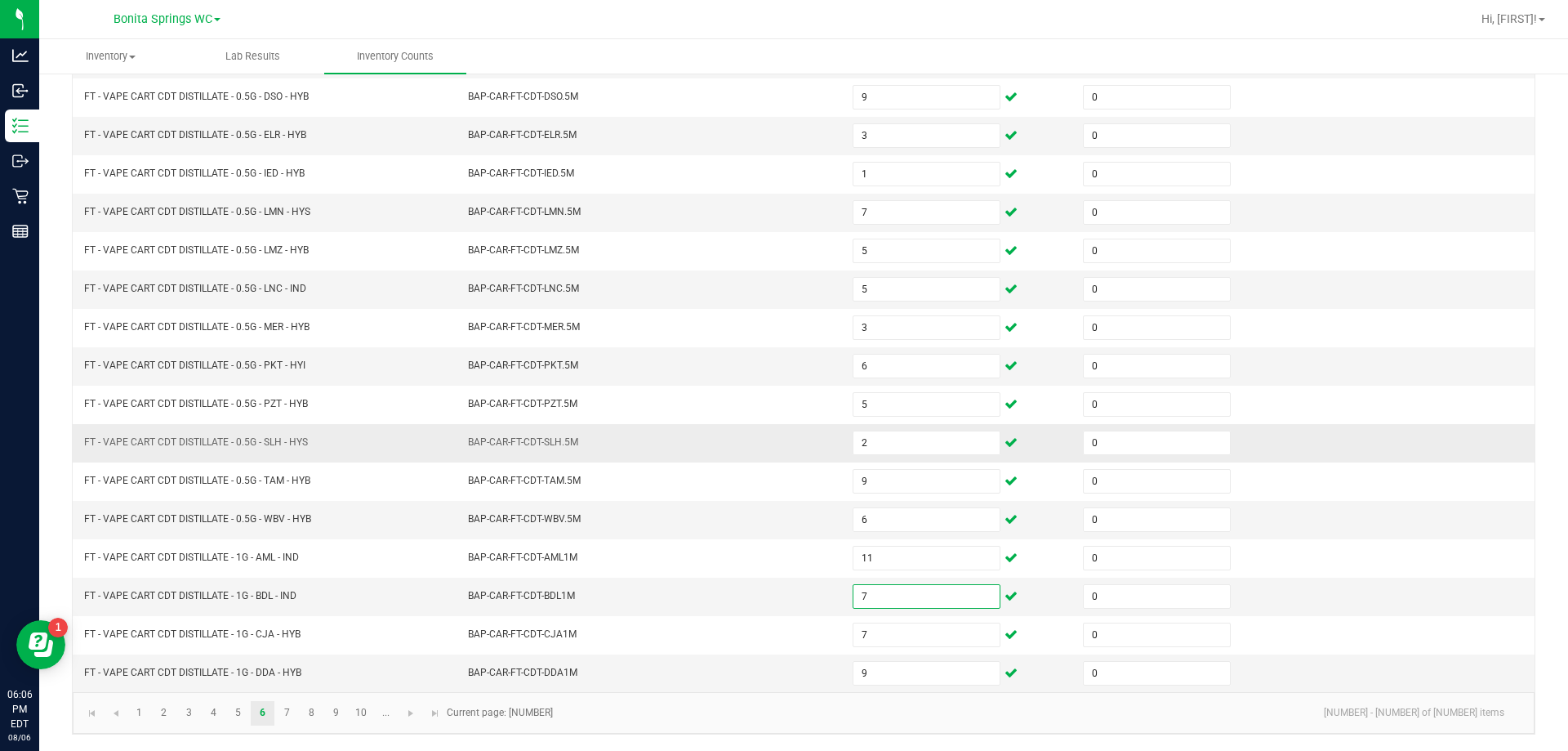 click on "BAP-CAR-FT-CDT-SLH.5M" at bounding box center [650, 443] 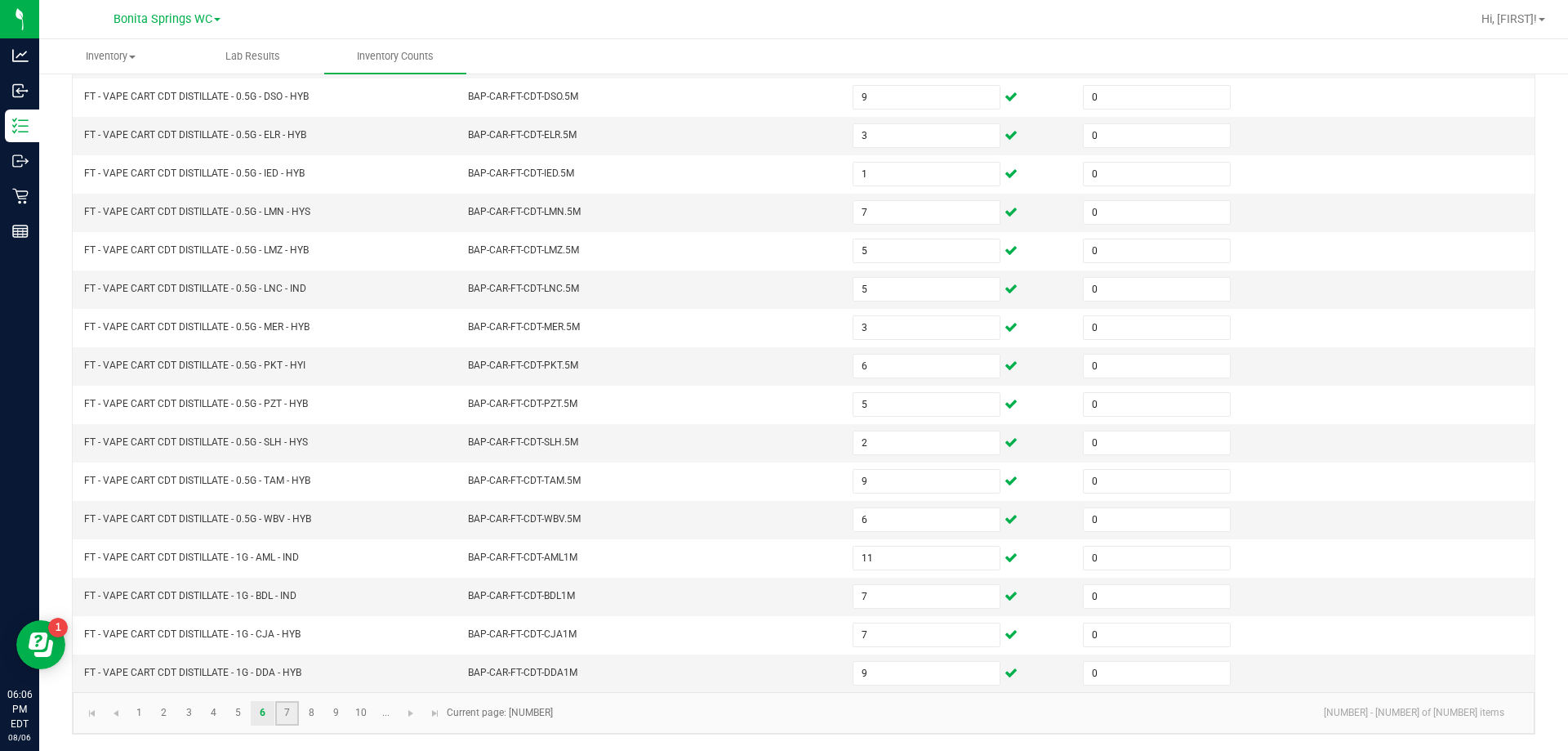 click on "7" 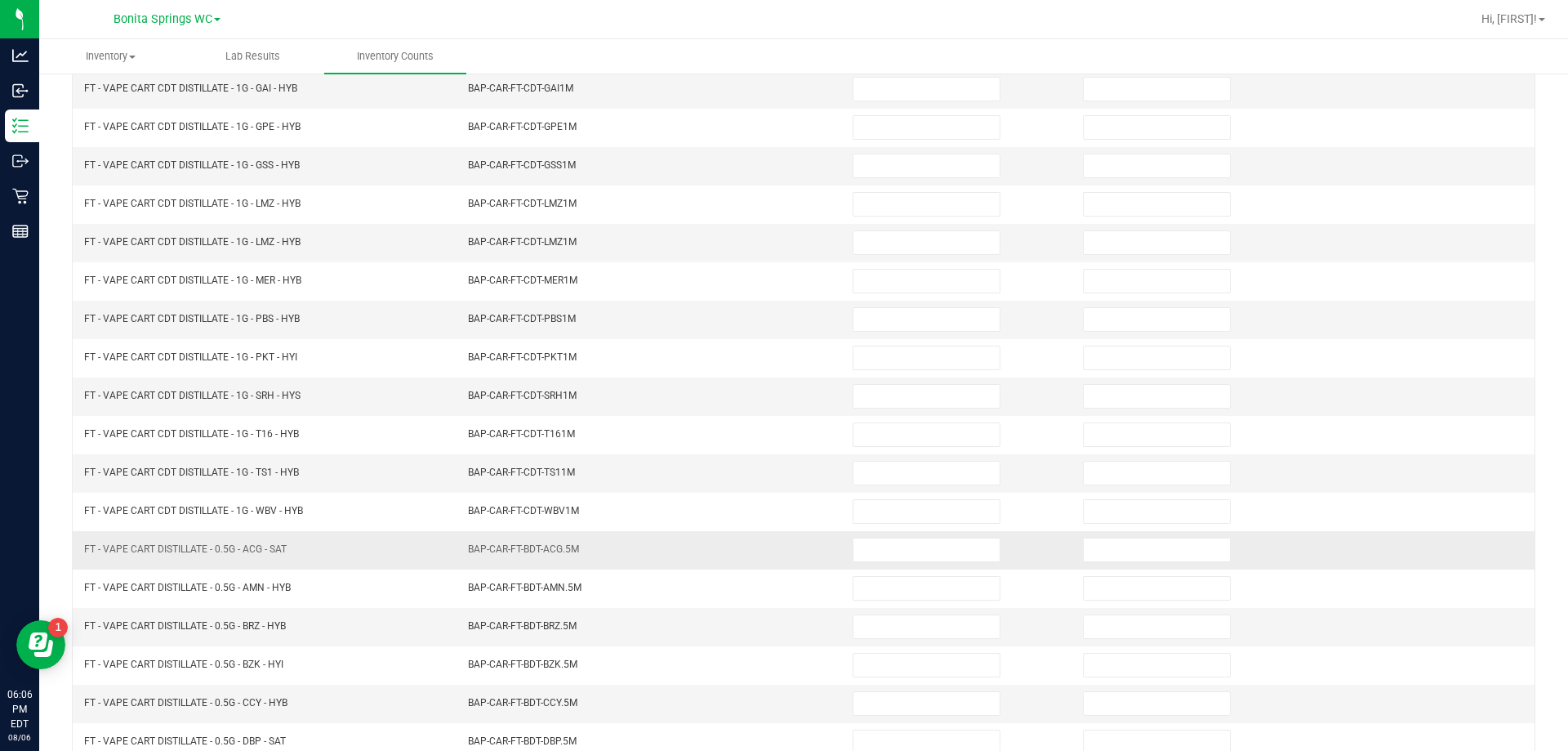 scroll, scrollTop: 12, scrollLeft: 0, axis: vertical 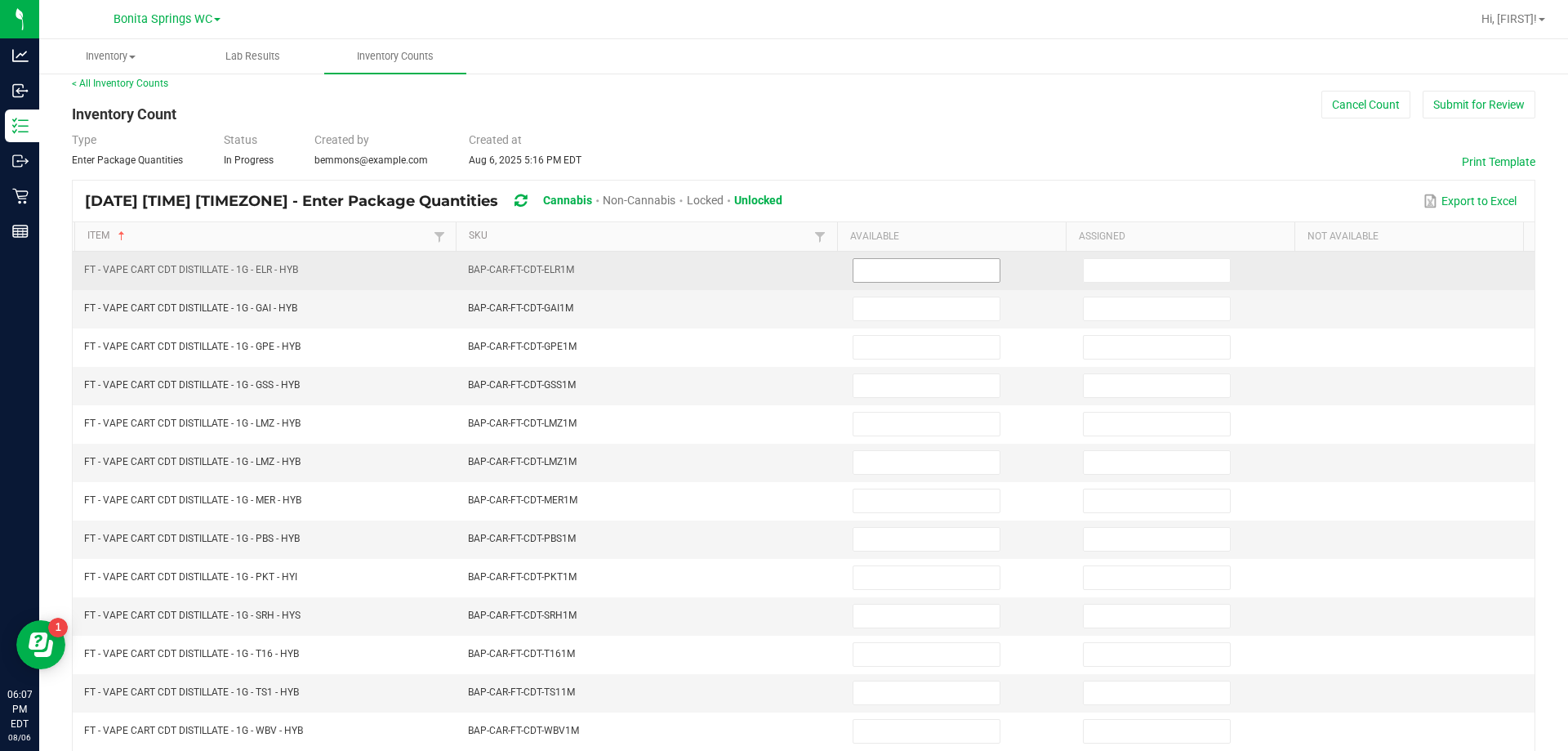 click at bounding box center [926, 270] 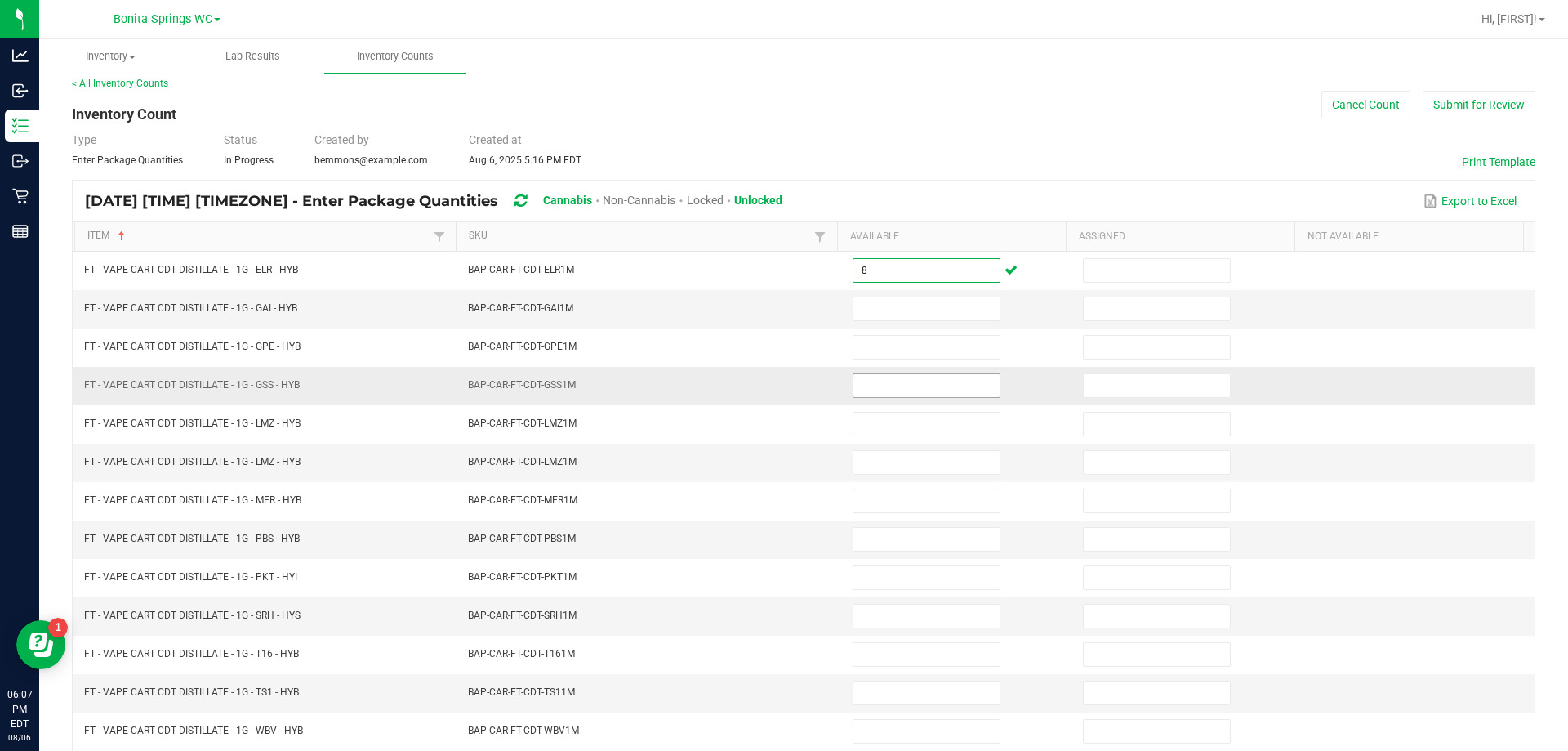 click at bounding box center [926, 386] 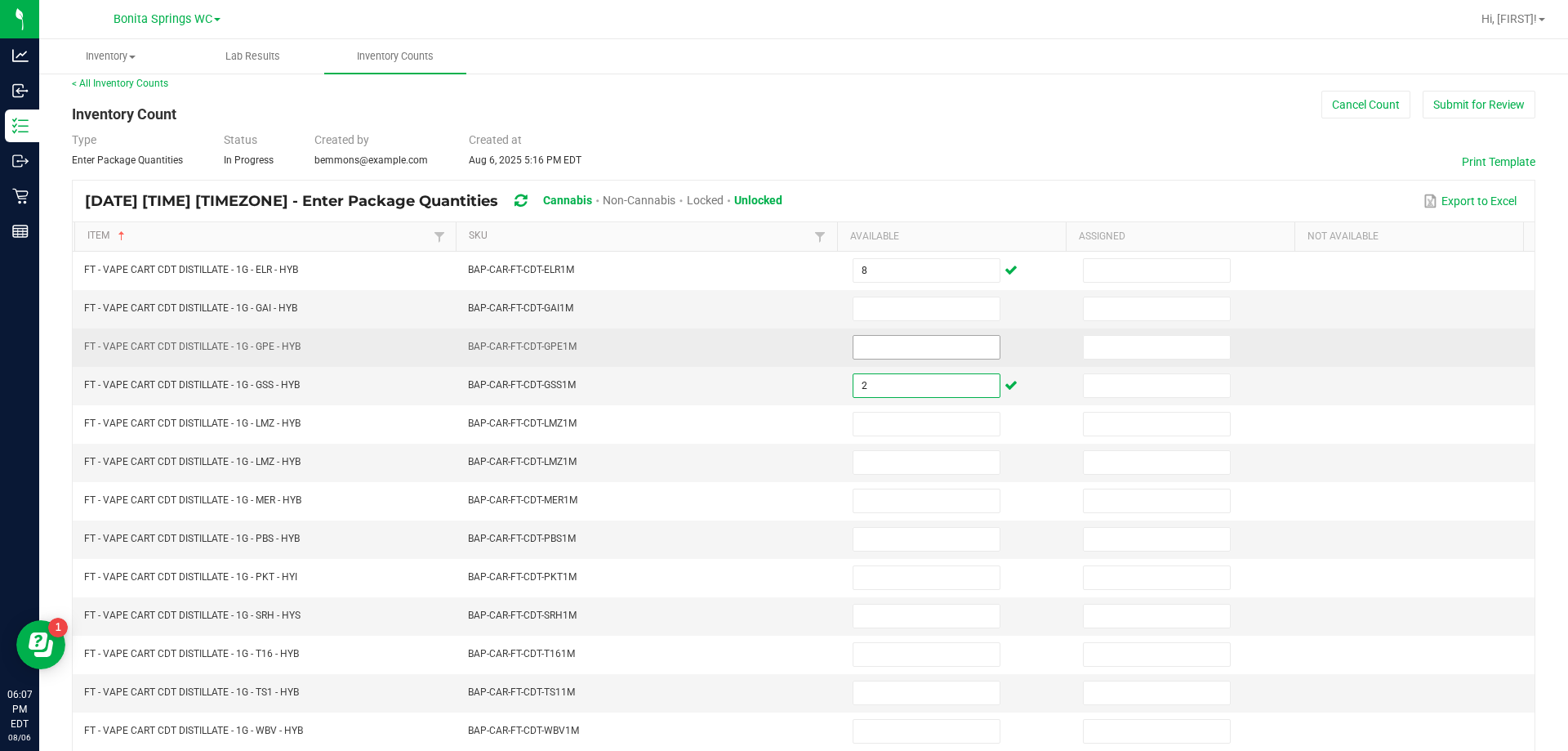 click at bounding box center [926, 347] 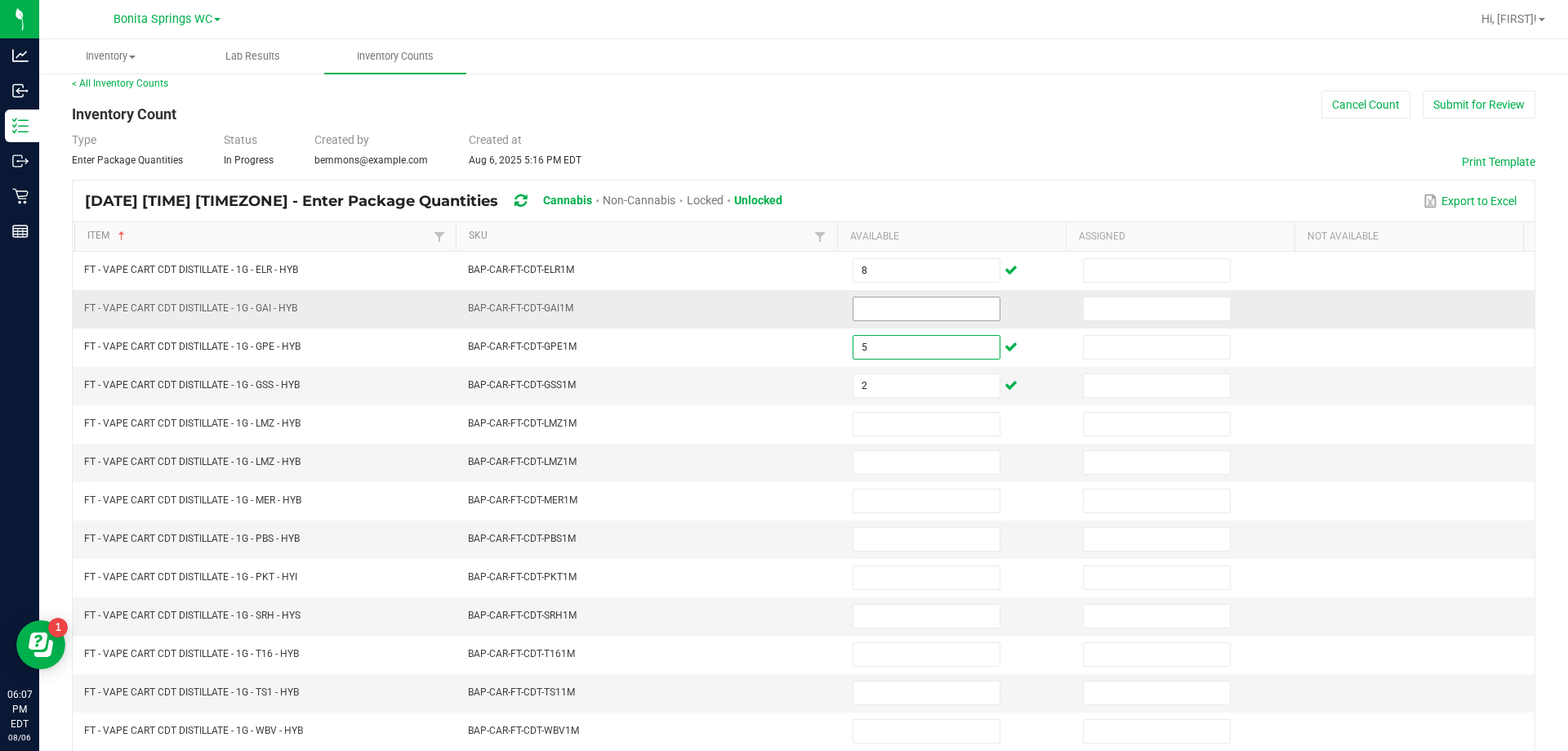 click at bounding box center (926, 309) 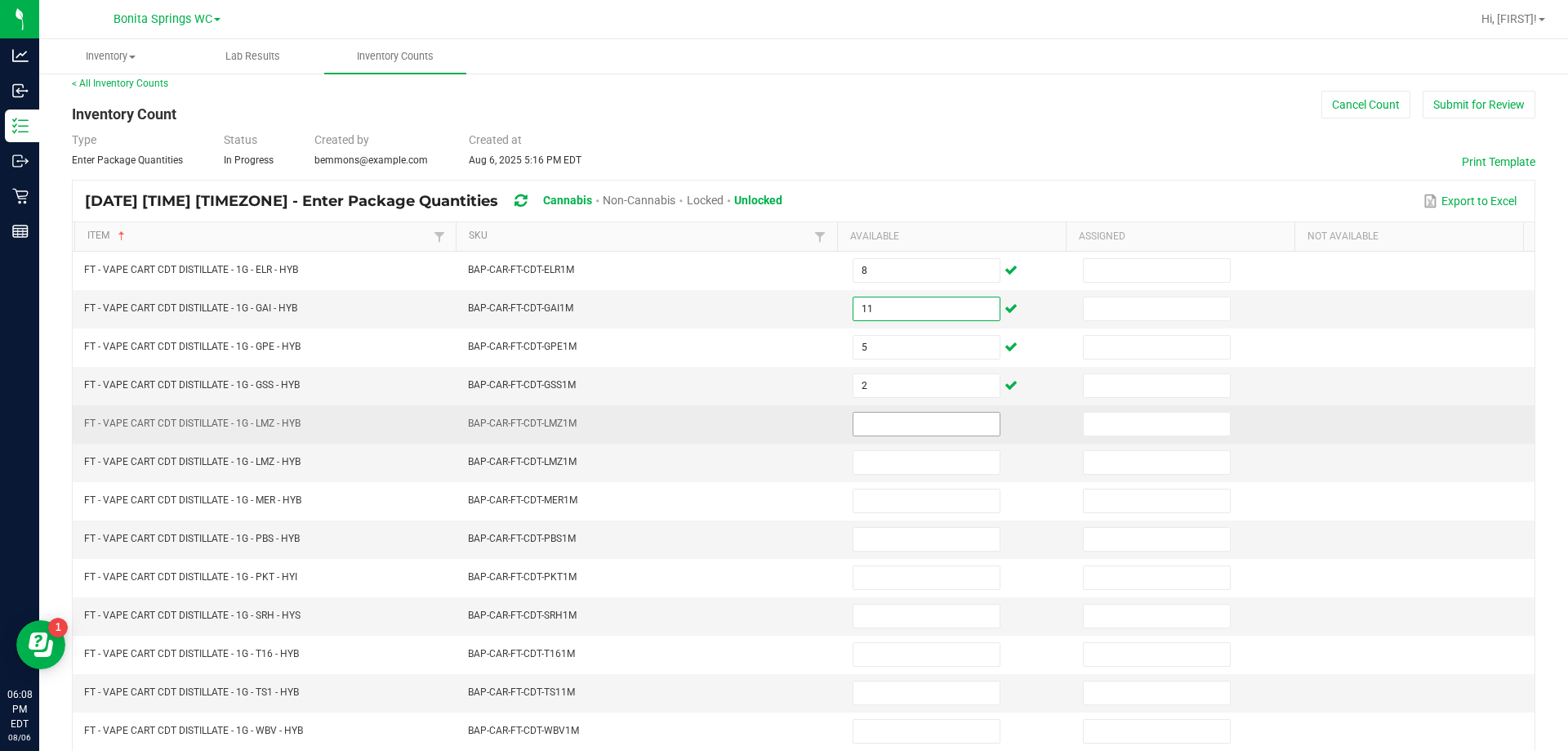 click at bounding box center (926, 424) 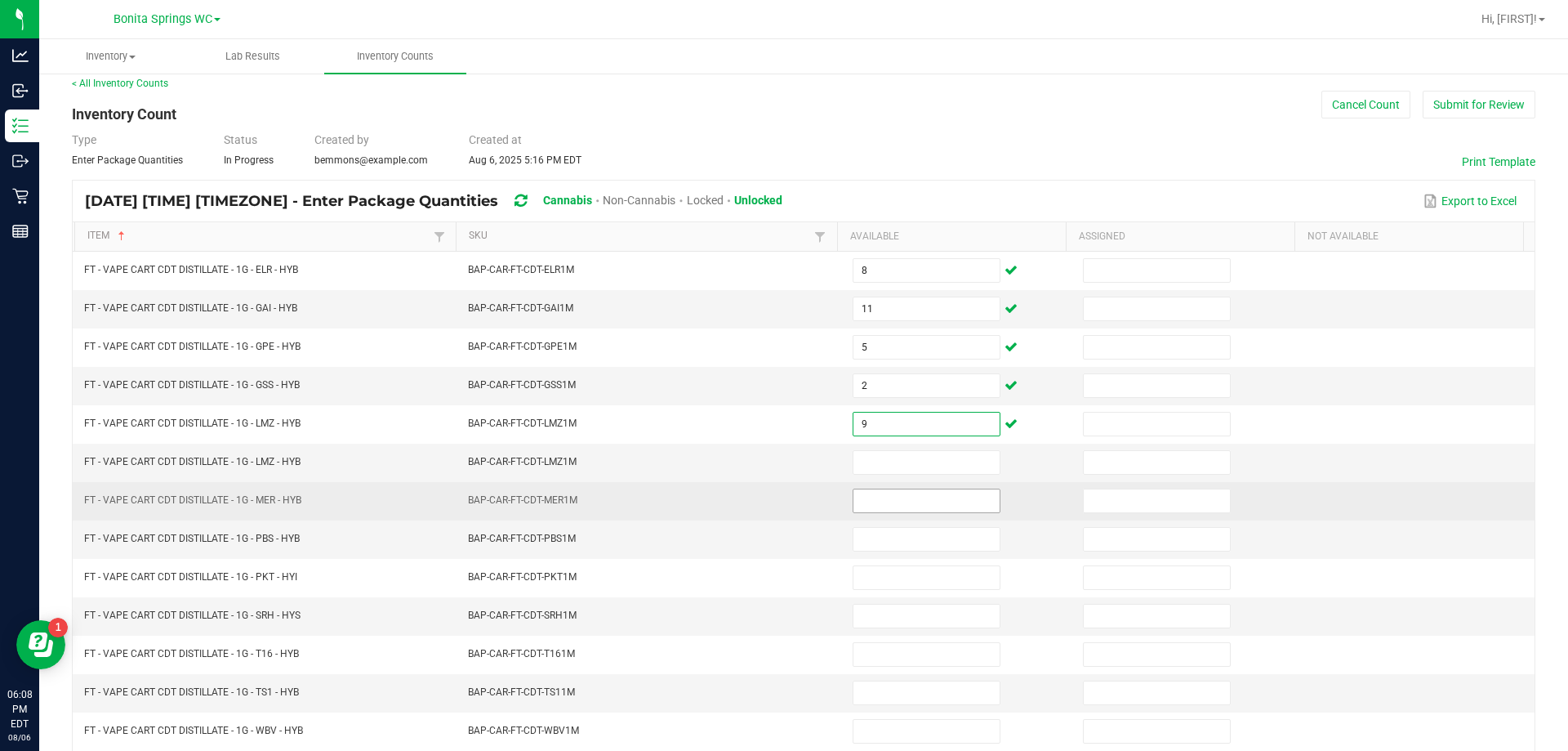 click at bounding box center [926, 501] 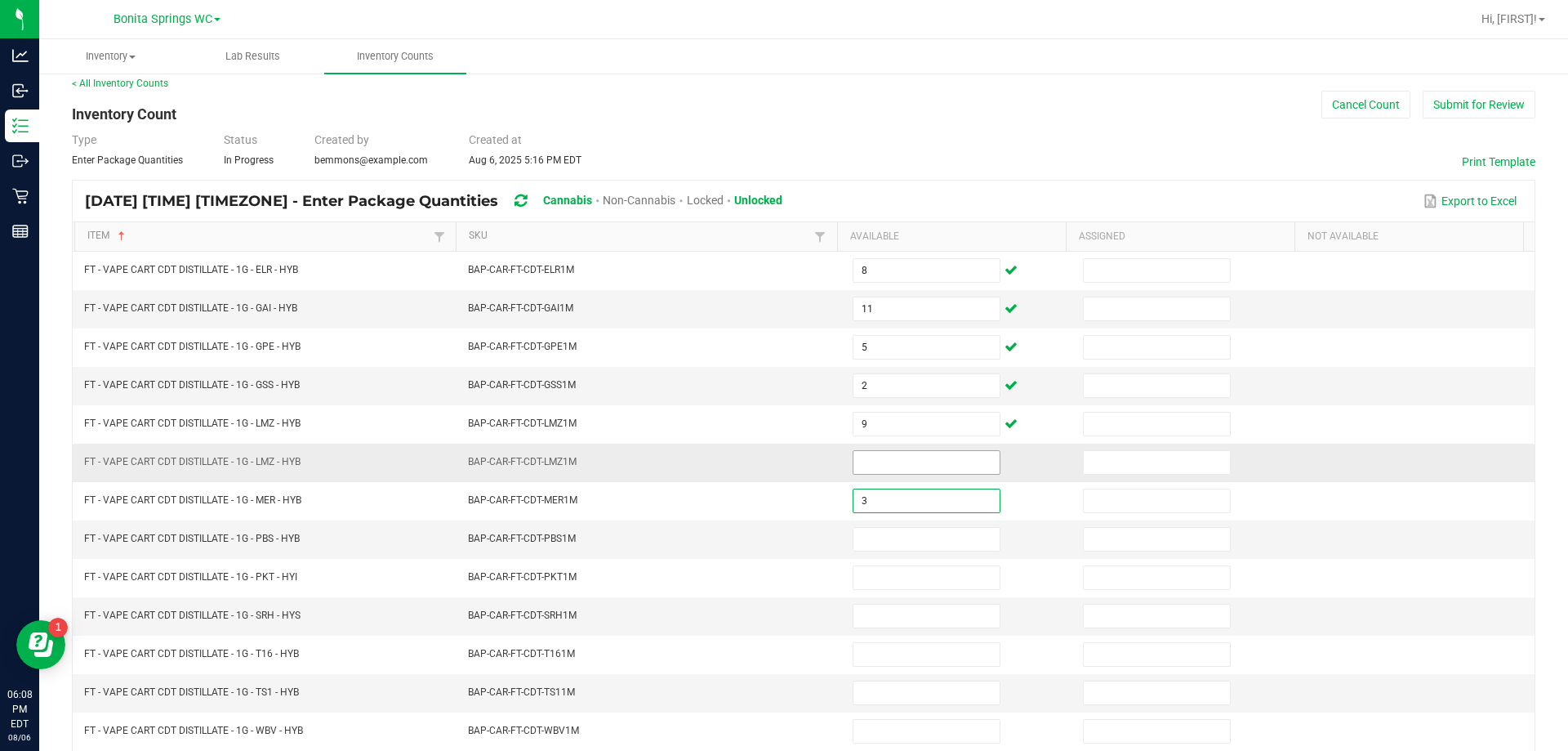 click at bounding box center [926, 463] 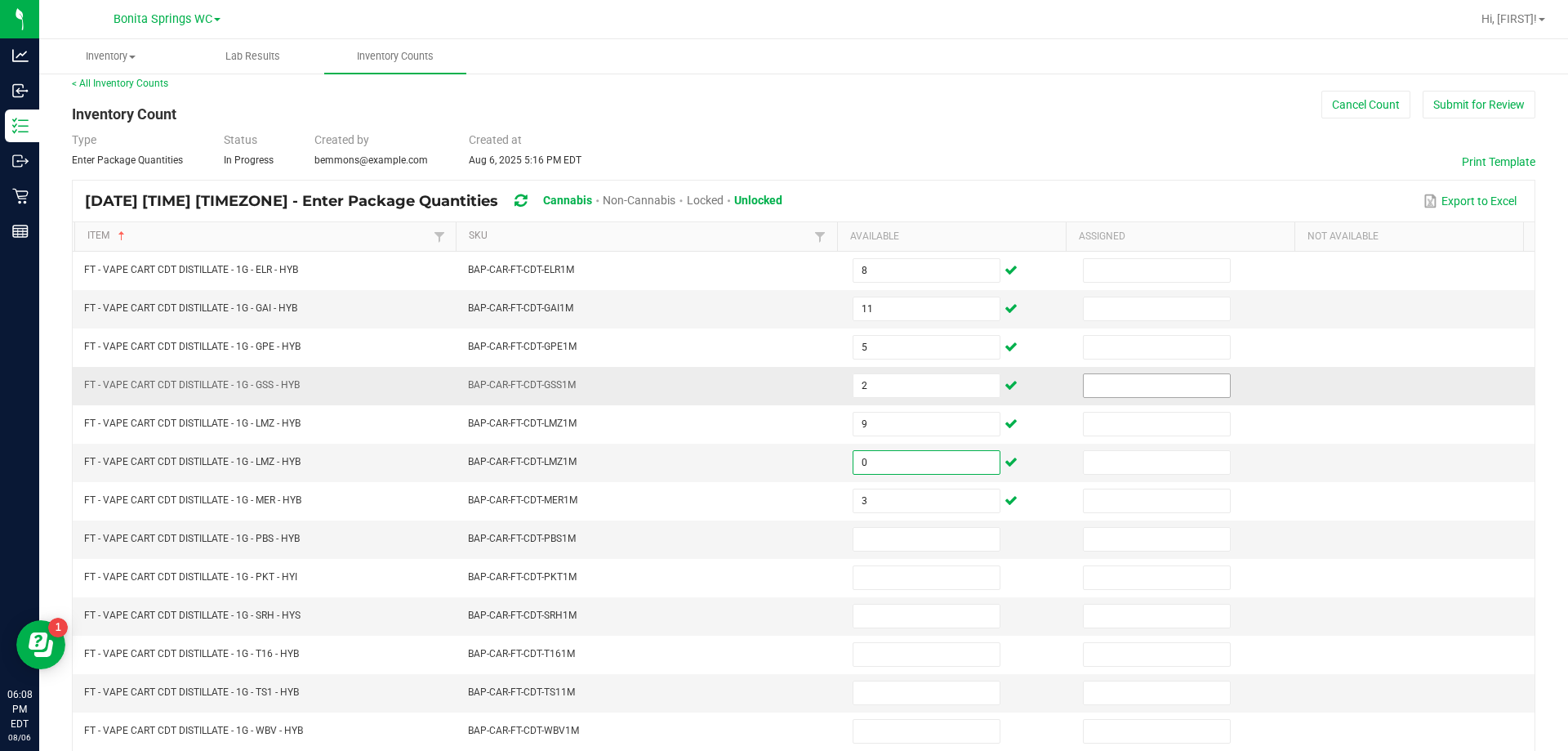 scroll, scrollTop: 0, scrollLeft: 0, axis: both 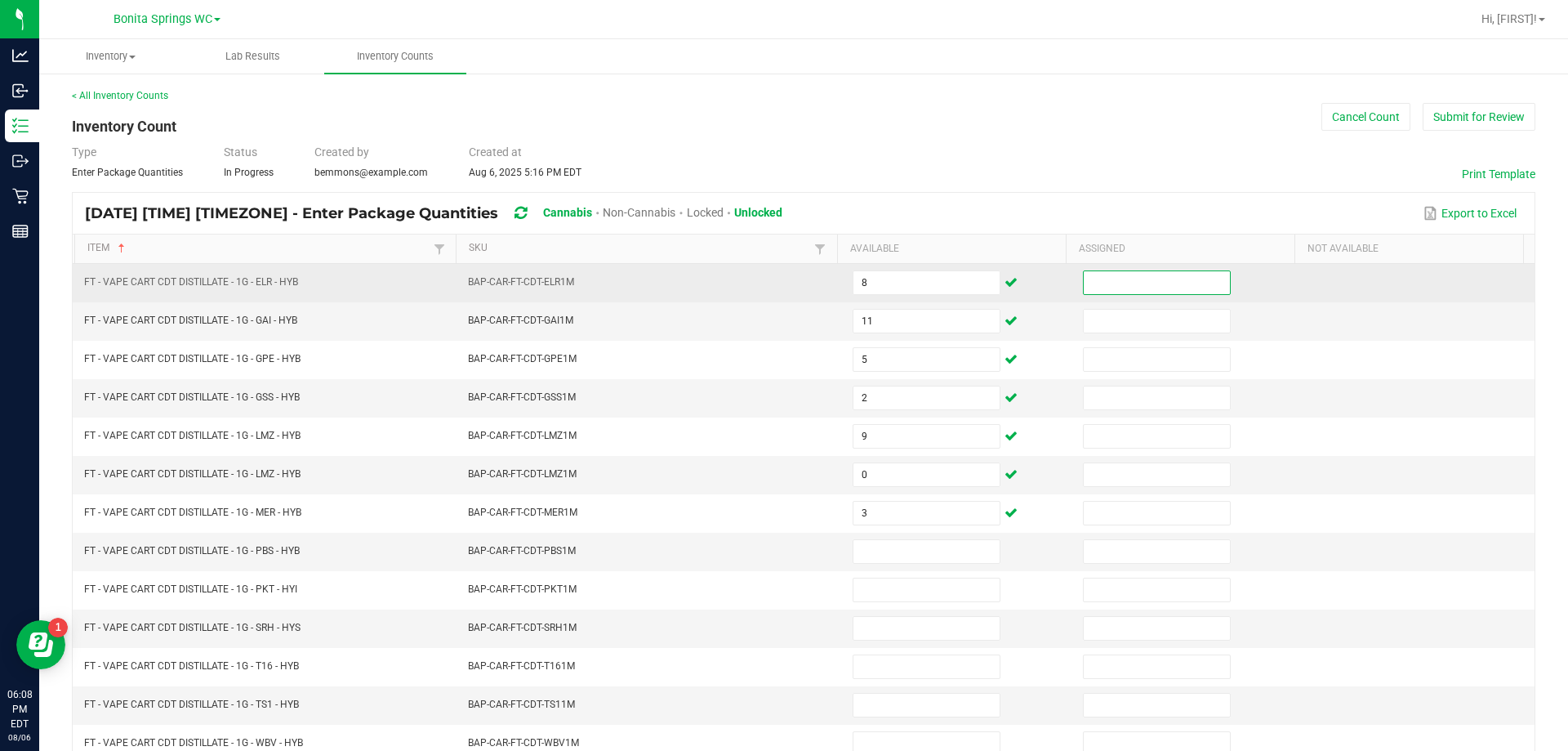 click at bounding box center [1156, 283] 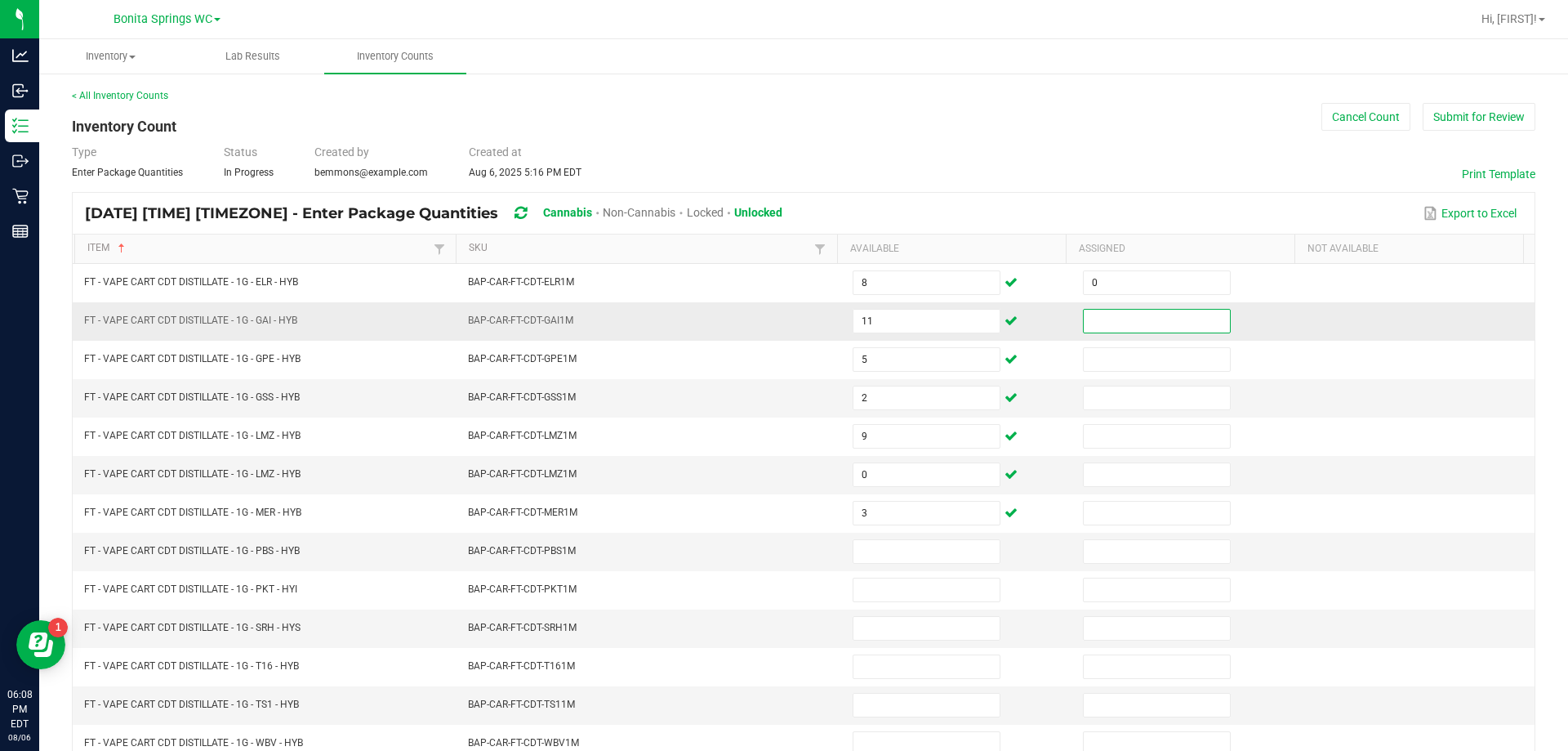 click at bounding box center (1156, 321) 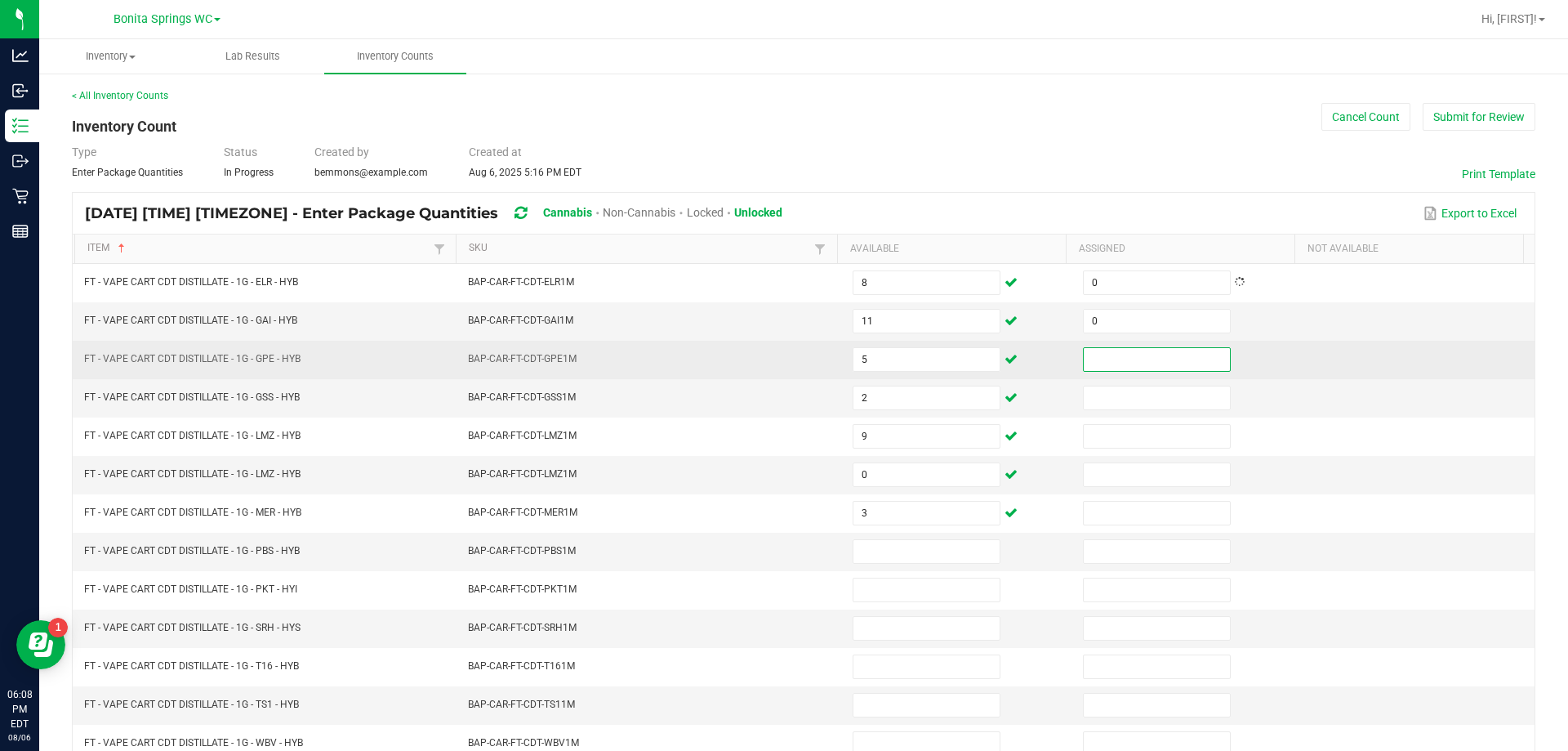 click at bounding box center (1156, 360) 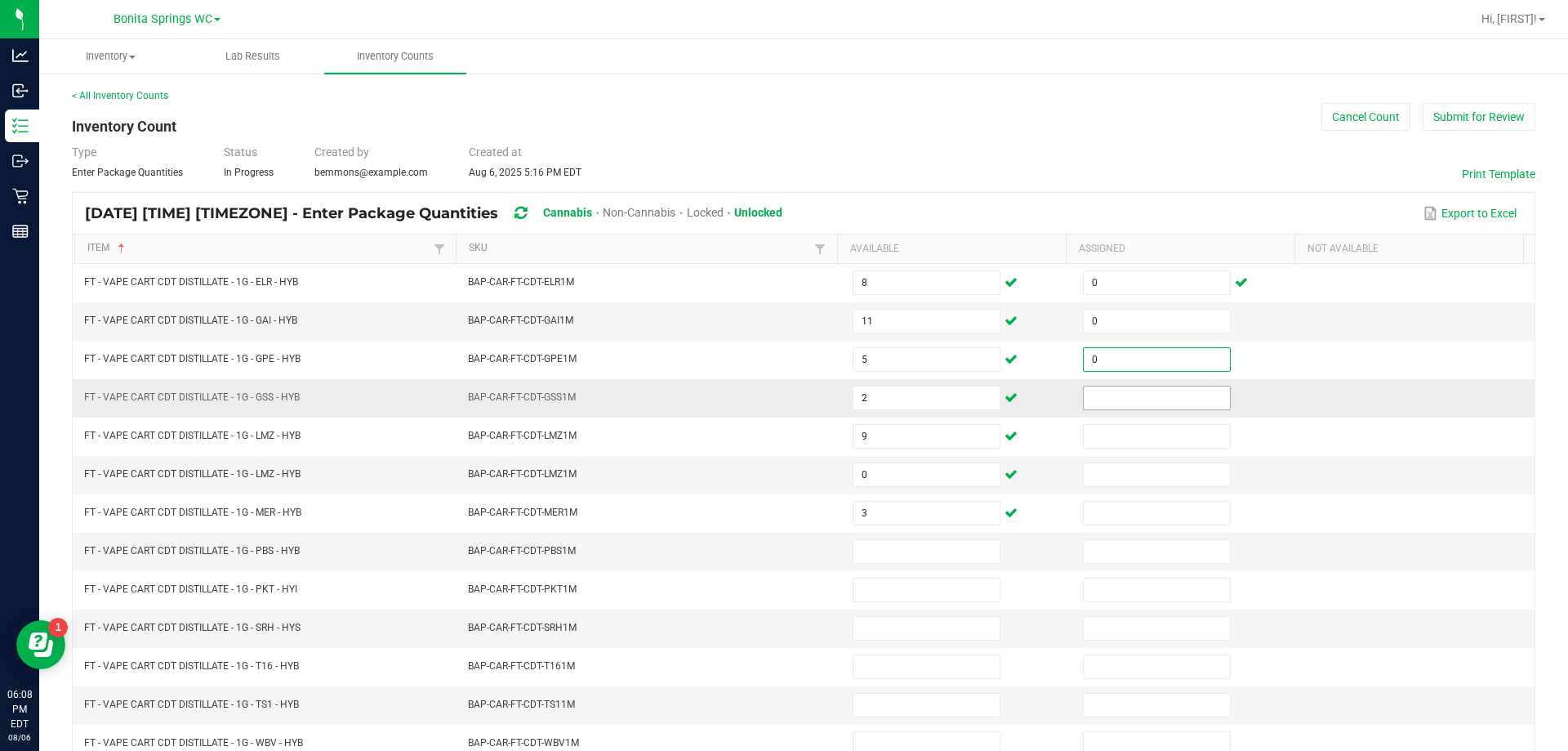 click at bounding box center (1156, 398) 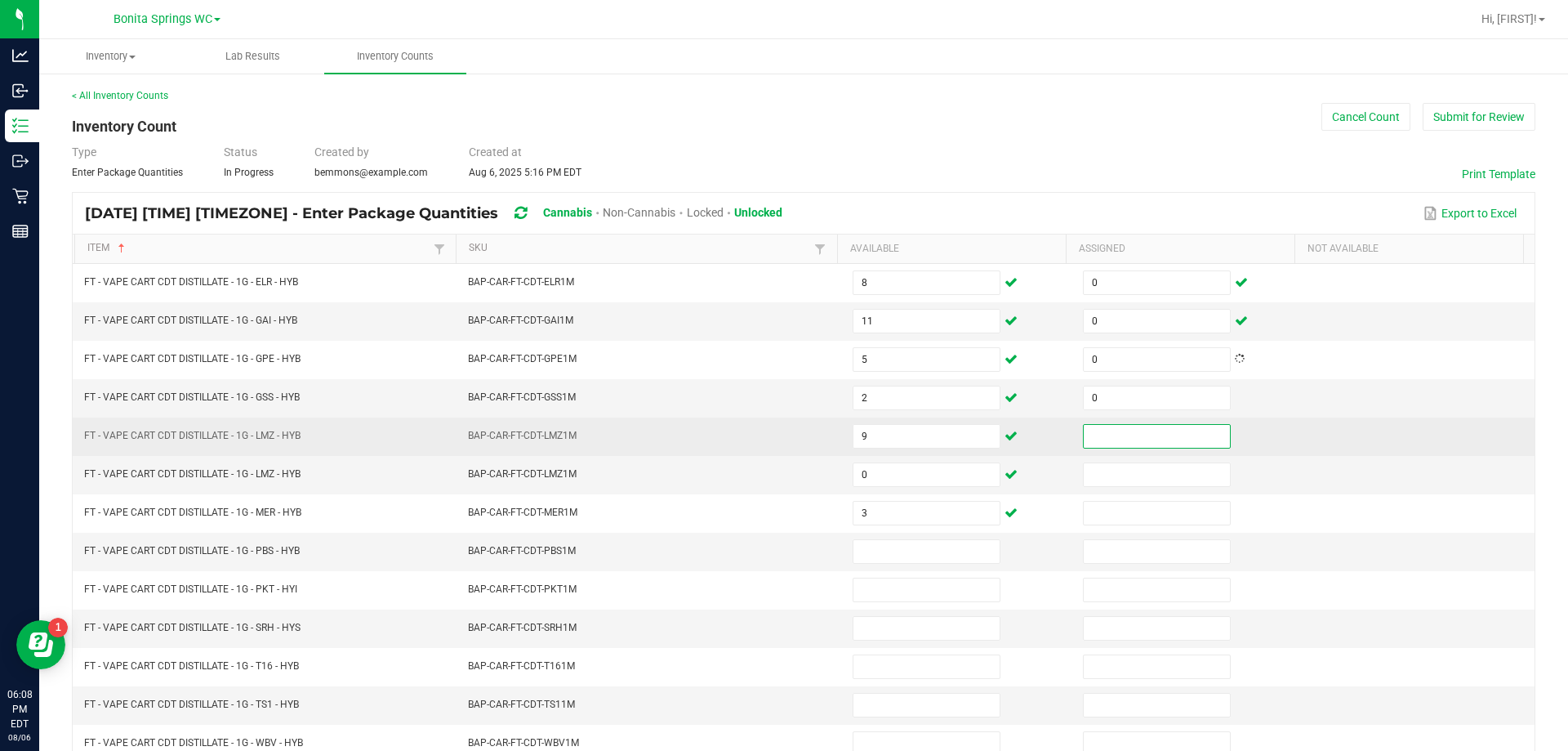 click at bounding box center [1156, 436] 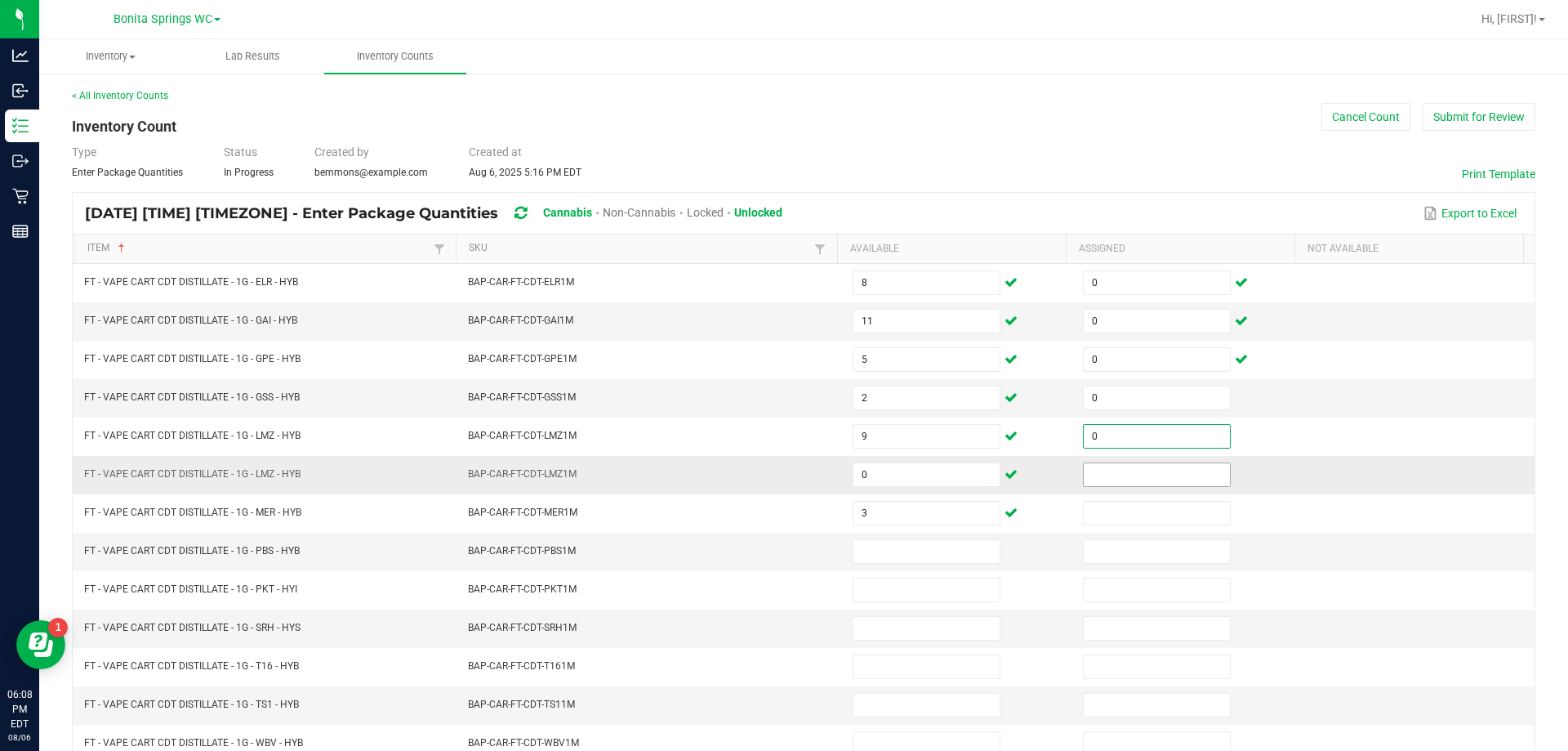 click at bounding box center [1156, 475] 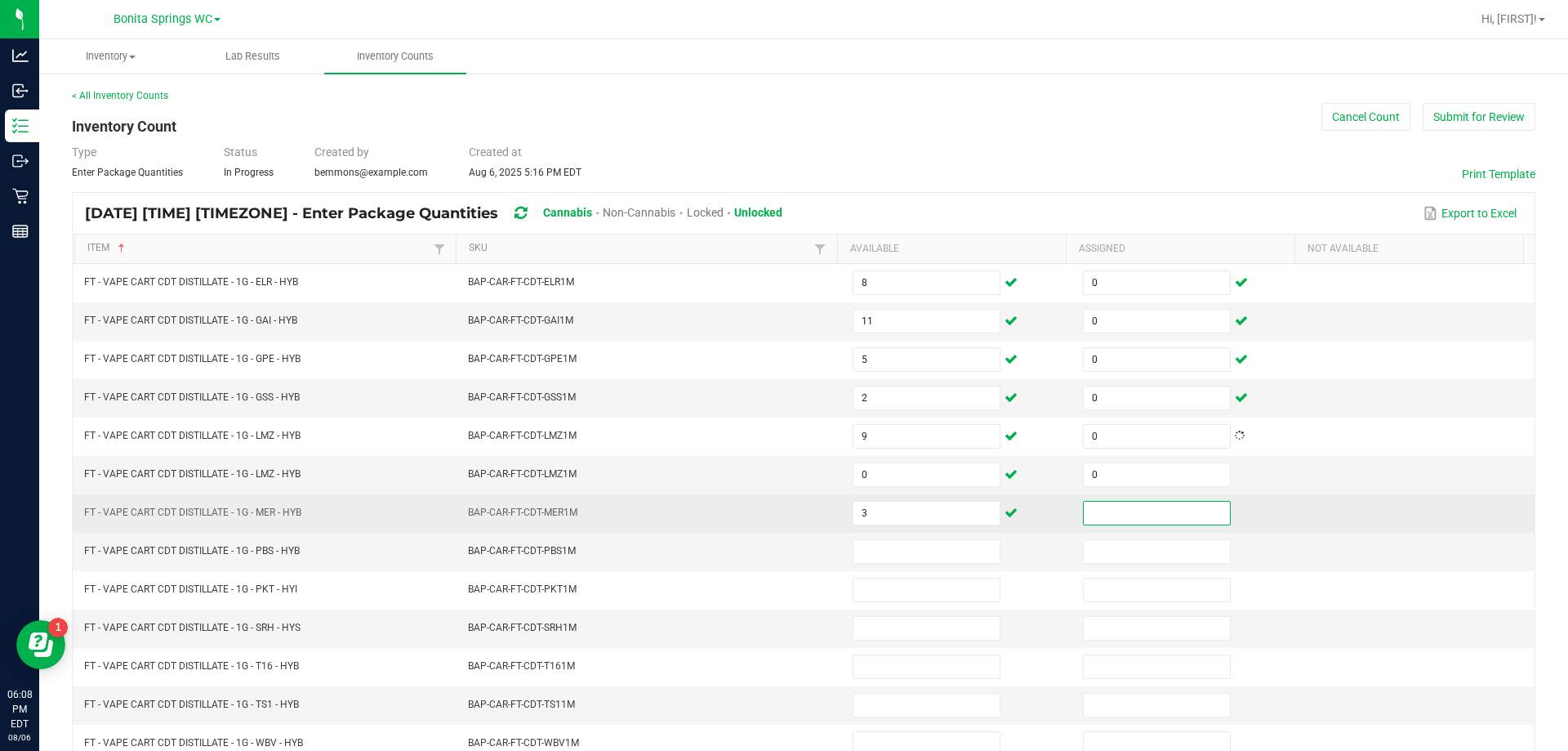 click at bounding box center (1156, 513) 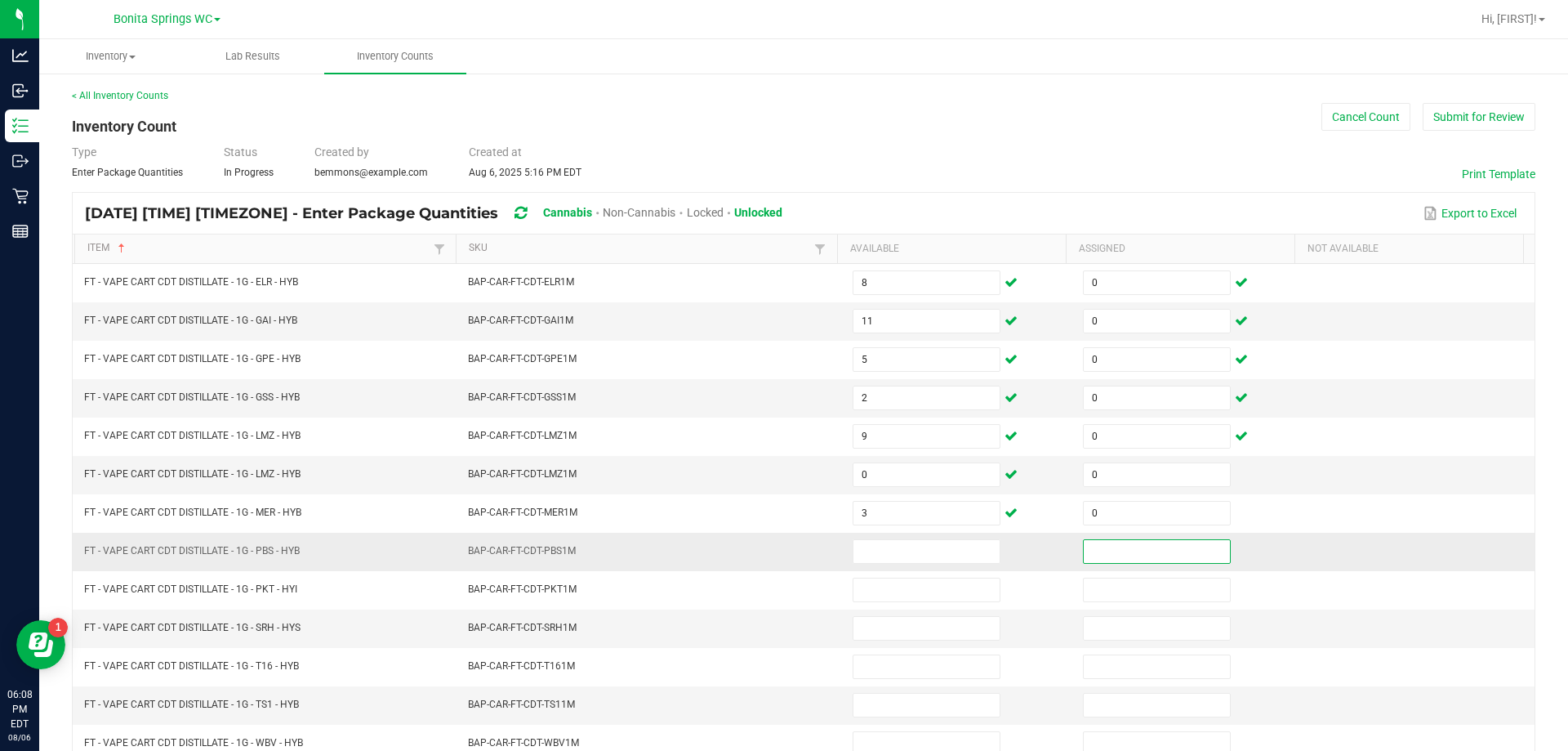 click at bounding box center (1156, 552) 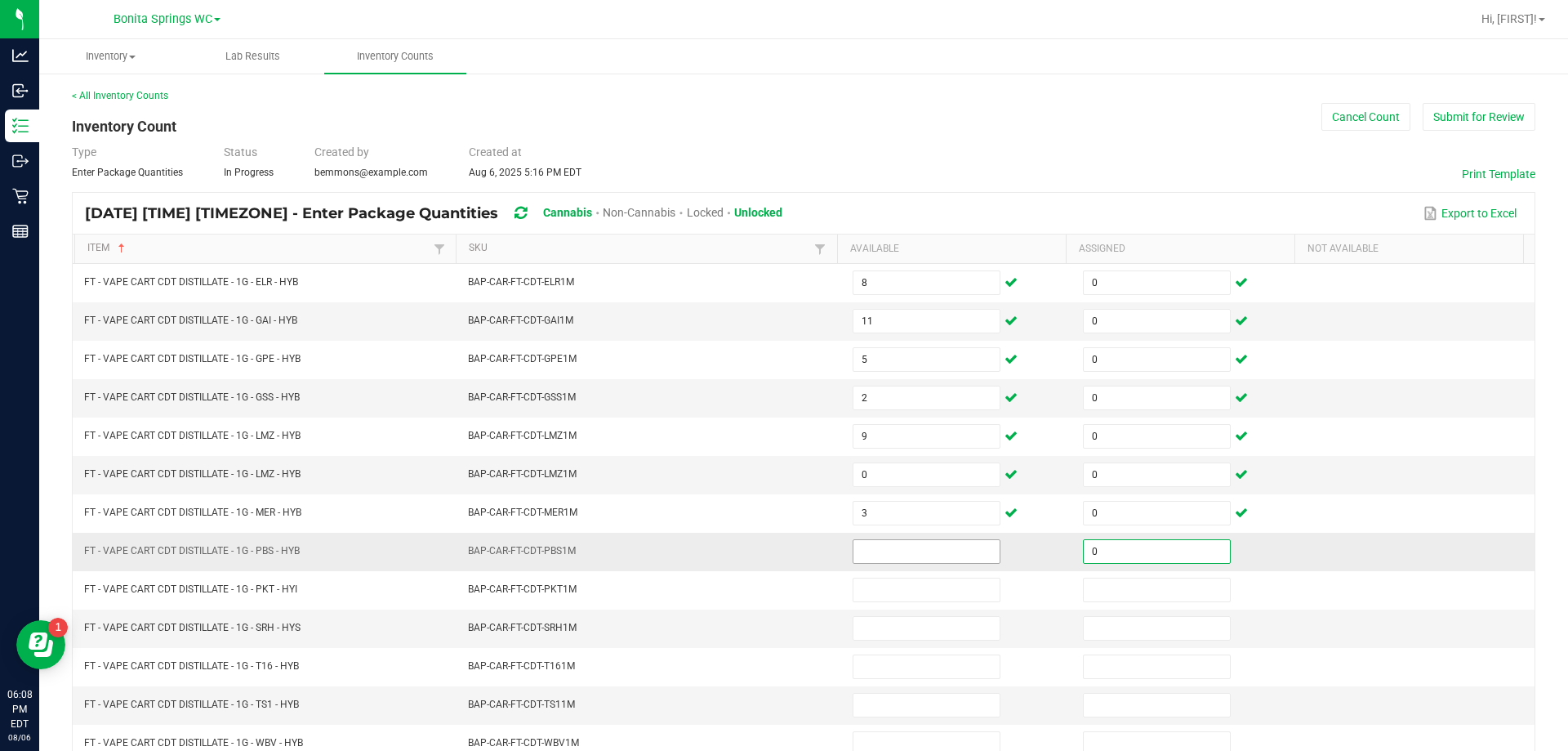 click at bounding box center [926, 552] 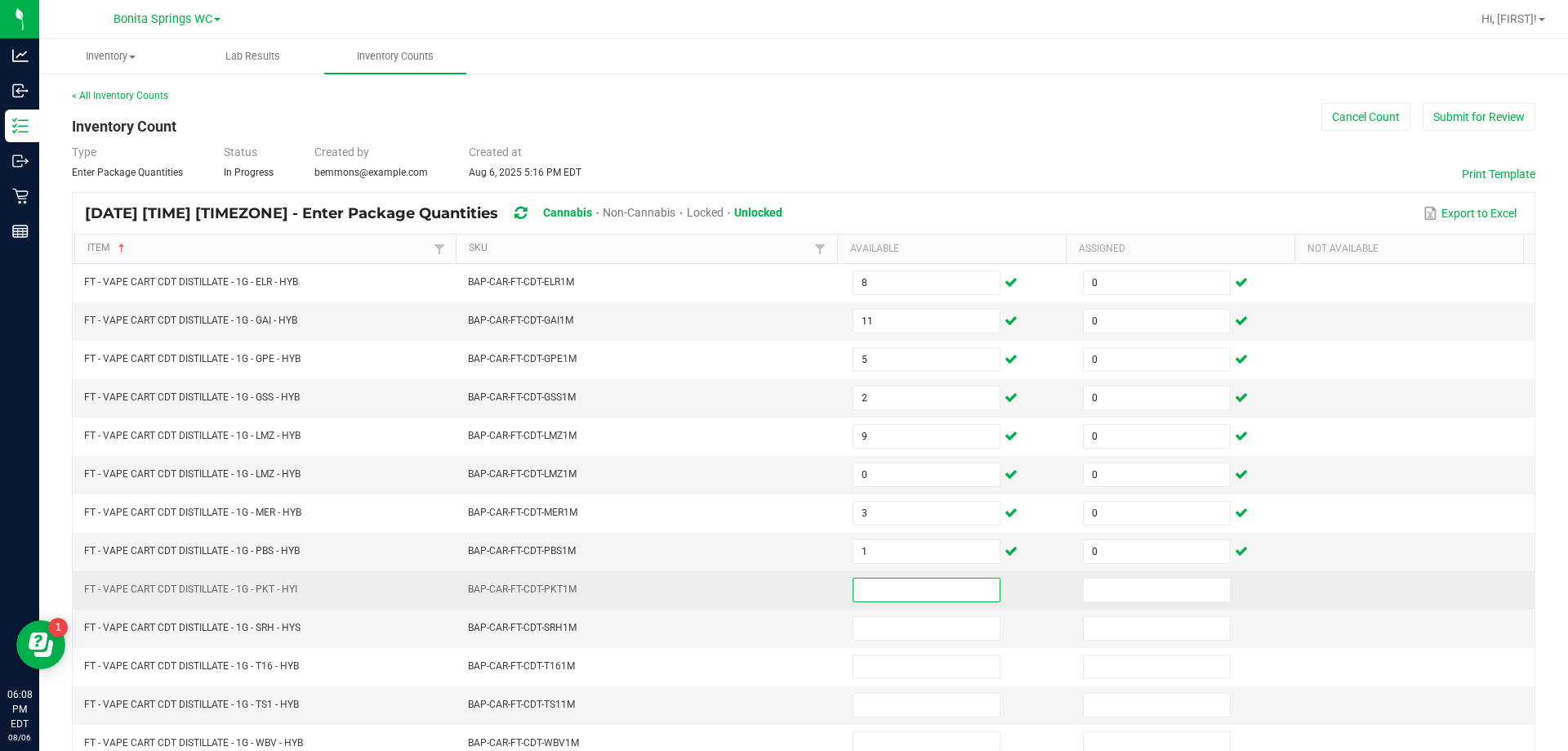 click at bounding box center [926, 590] 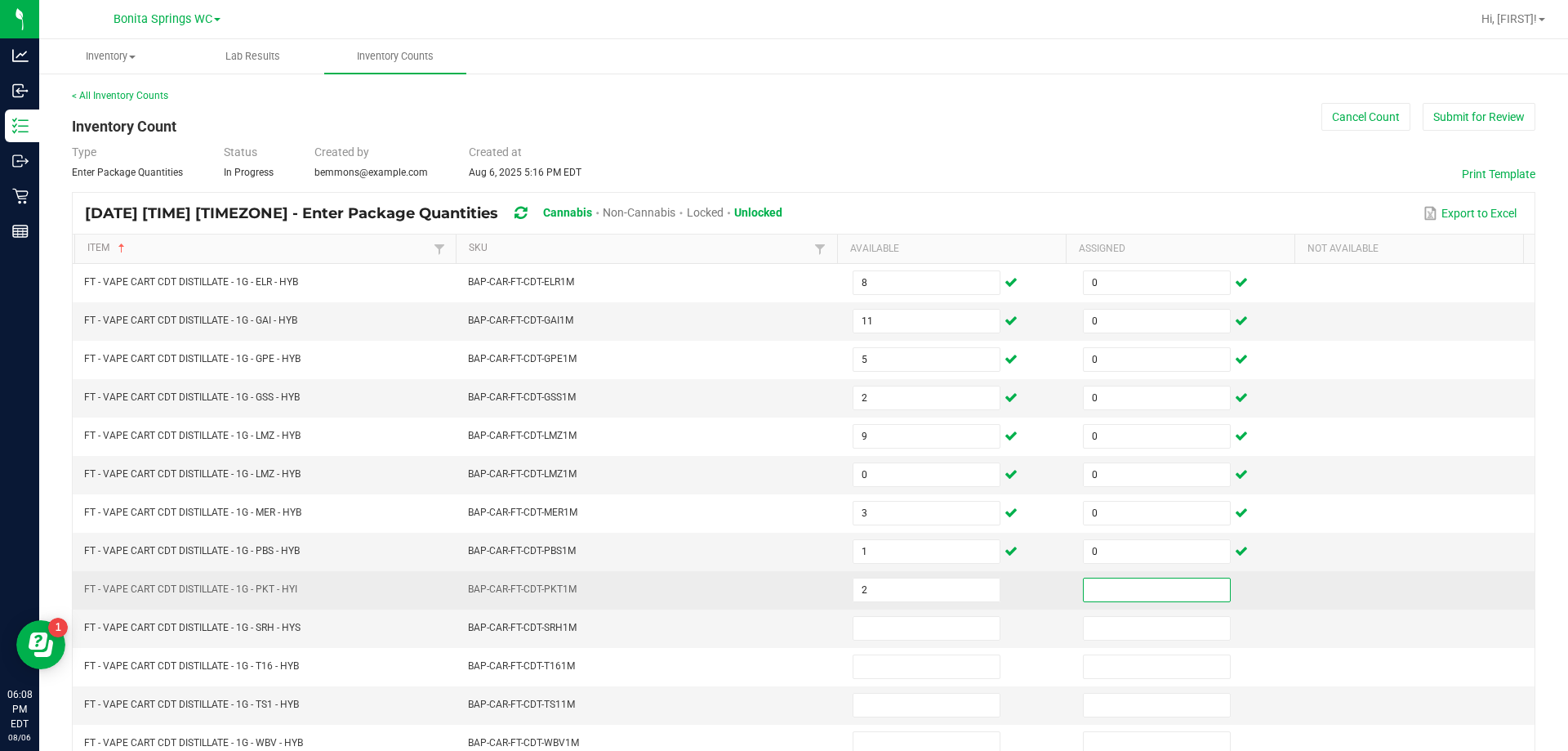 click at bounding box center (1156, 590) 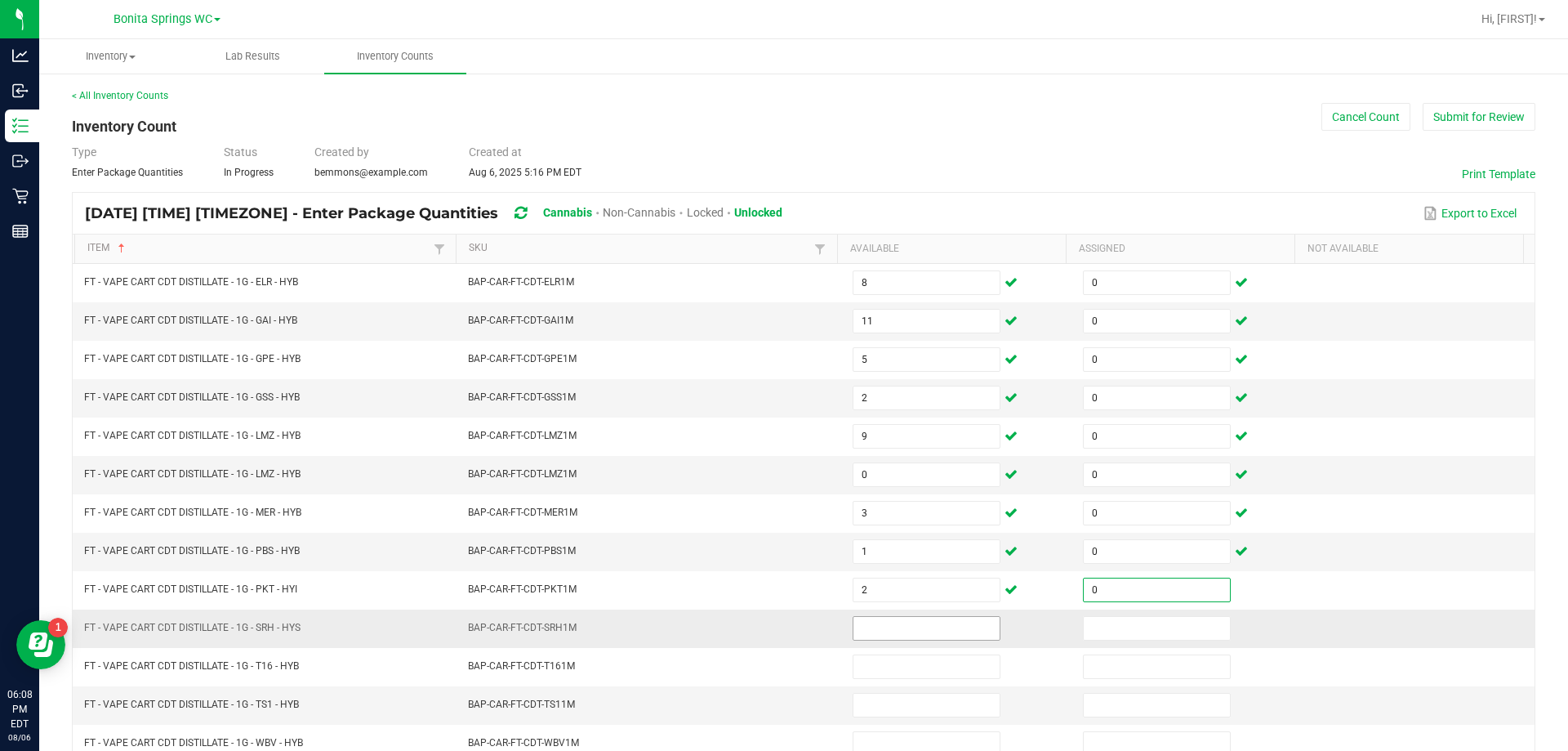 click at bounding box center (926, 628) 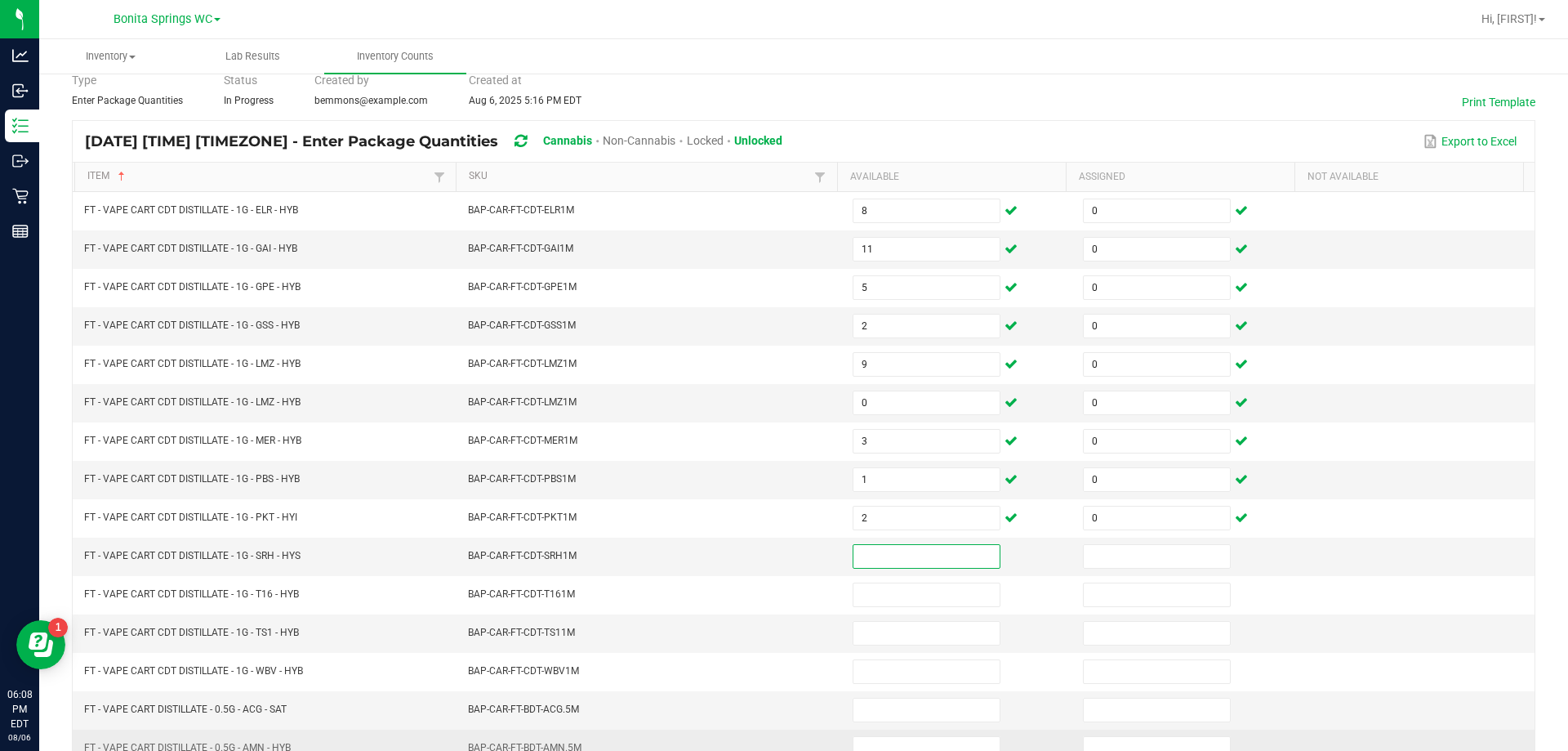 scroll, scrollTop: 245, scrollLeft: 0, axis: vertical 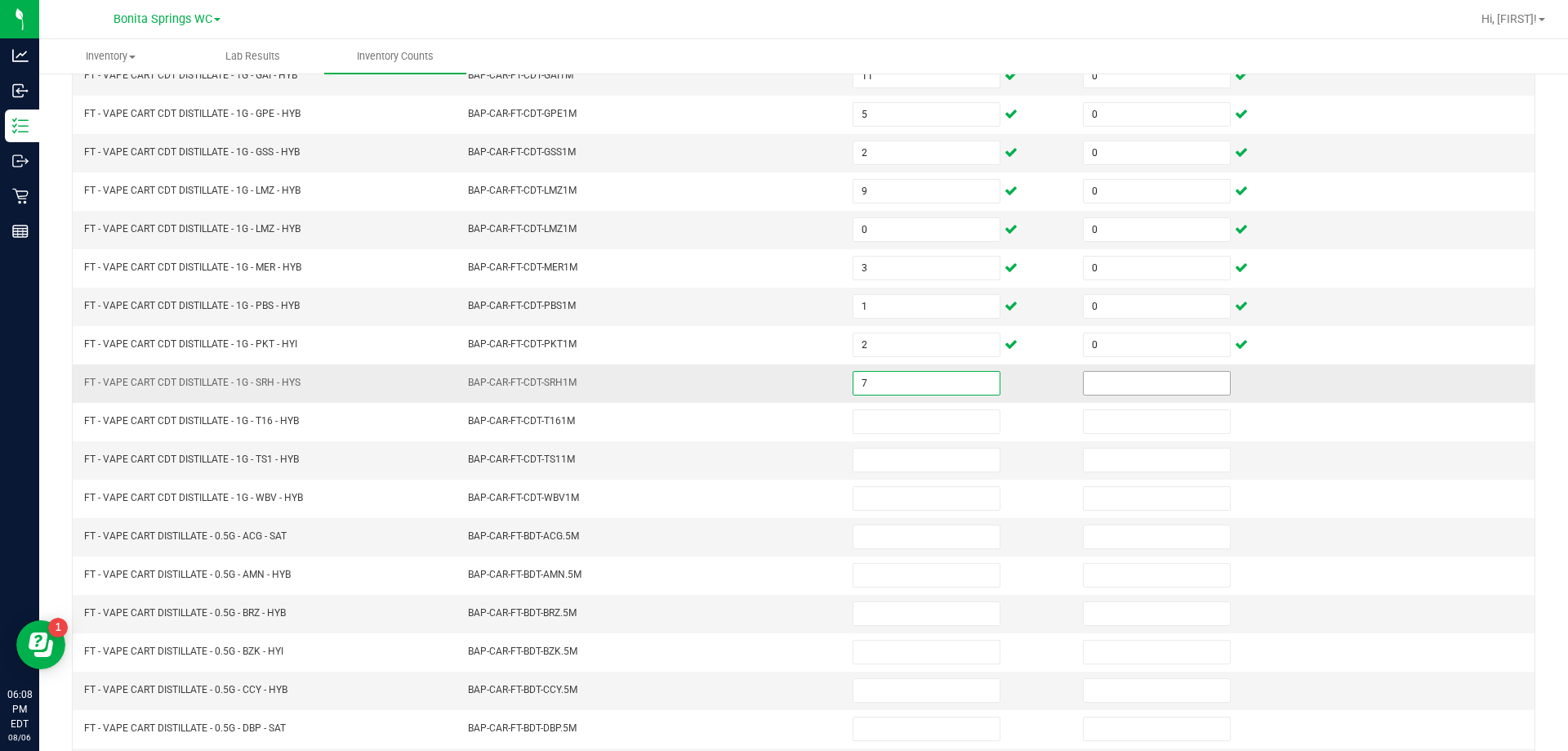 click at bounding box center (1156, 383) 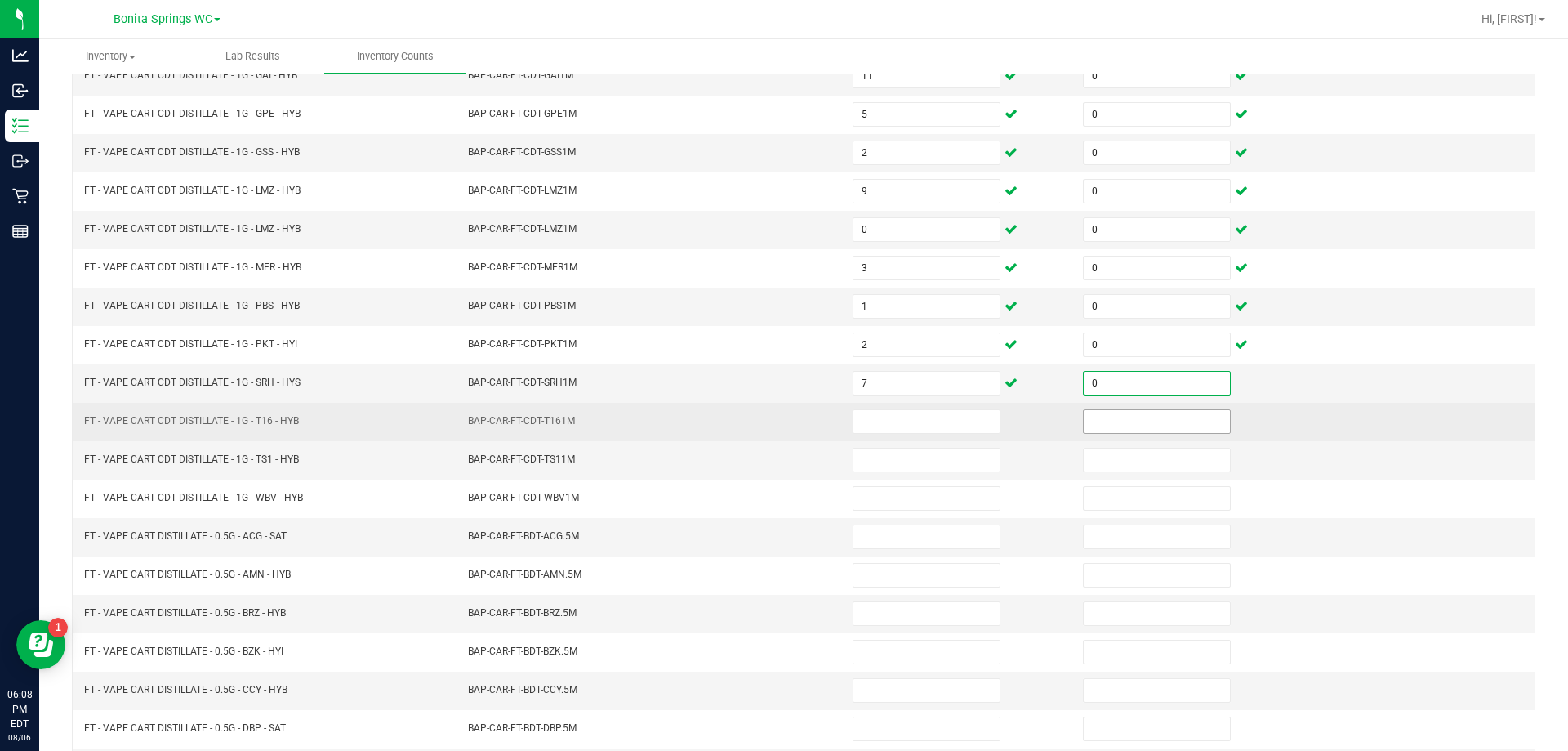 click at bounding box center [1156, 422] 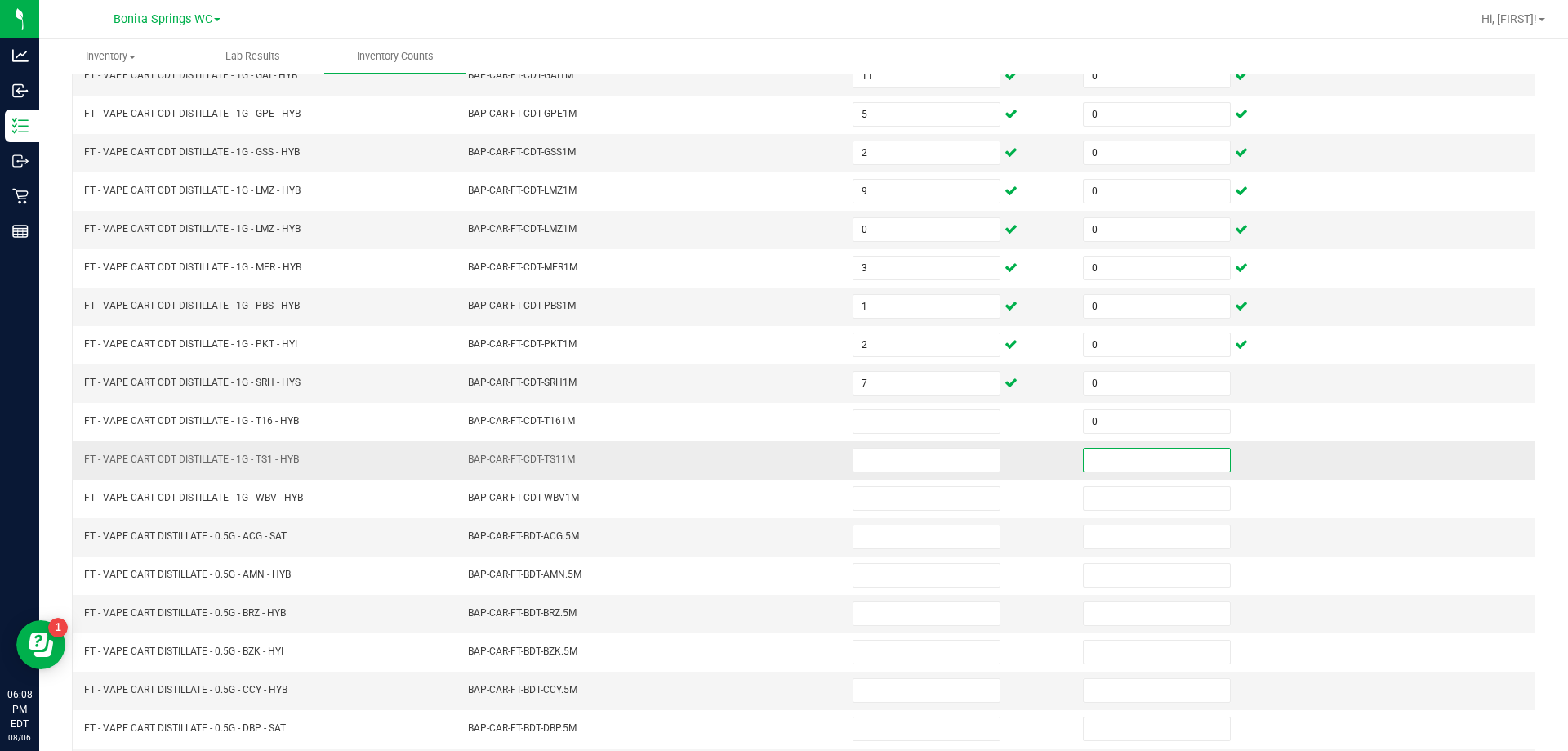 click at bounding box center [1156, 460] 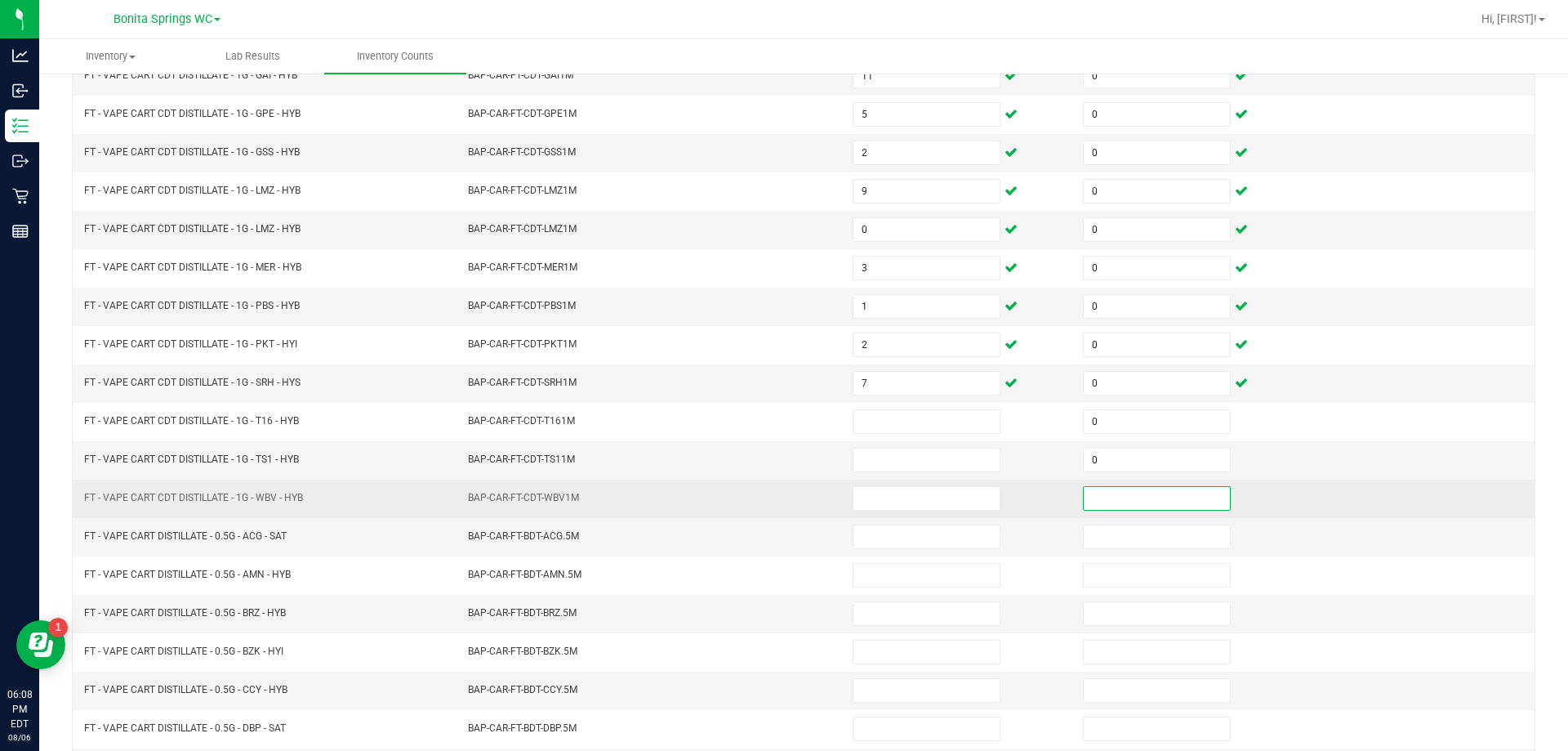 click at bounding box center [1156, 498] 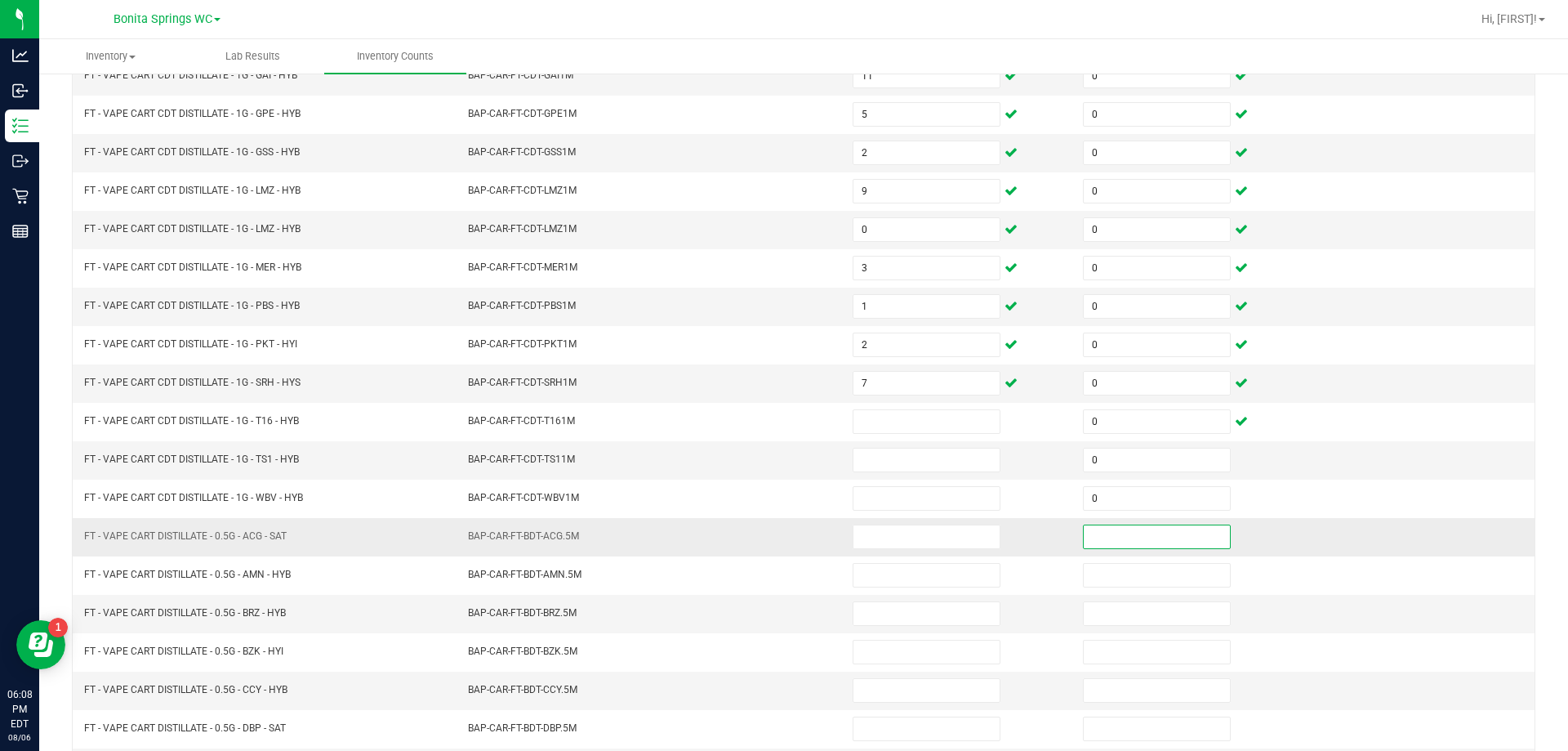 click at bounding box center (1156, 537) 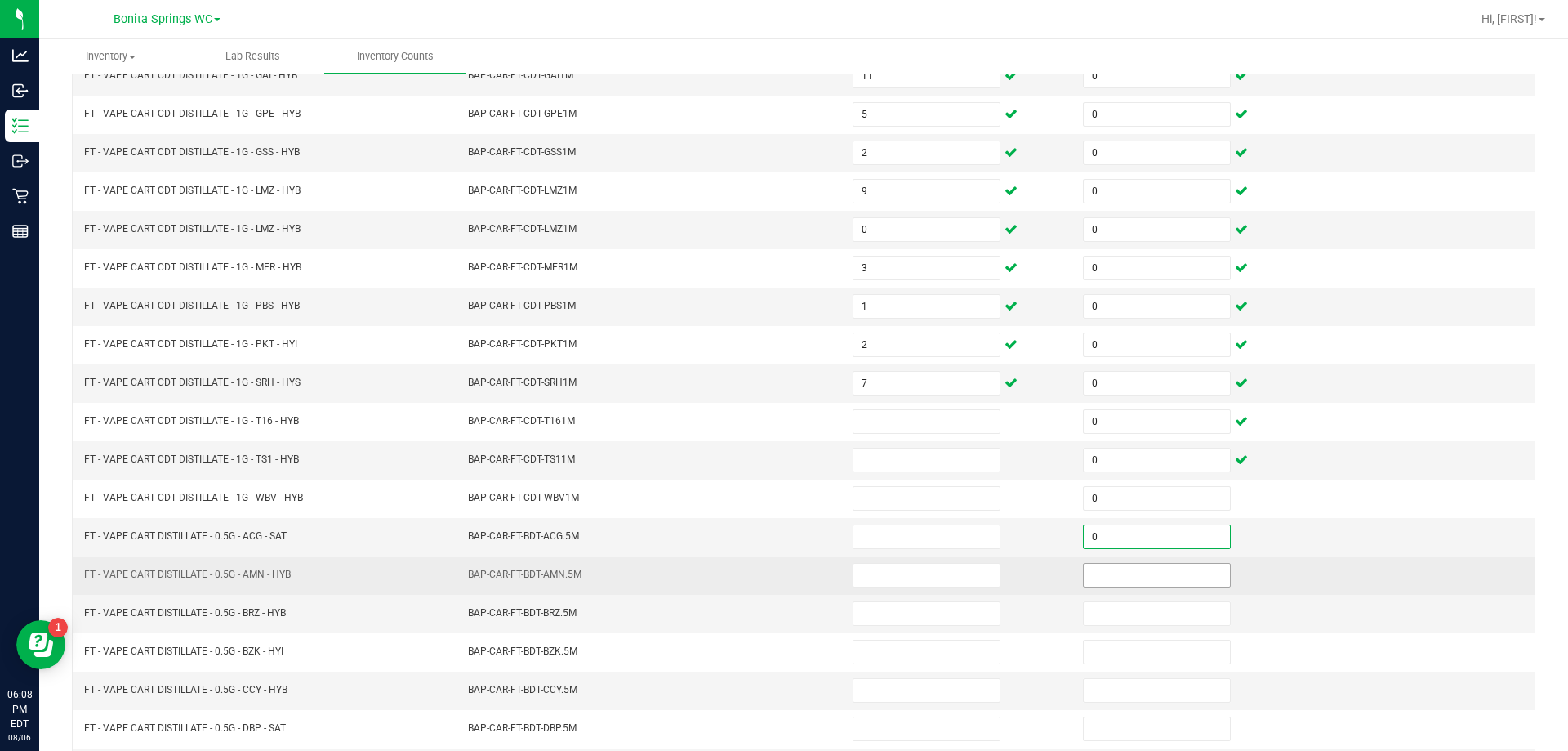 click at bounding box center [1156, 575] 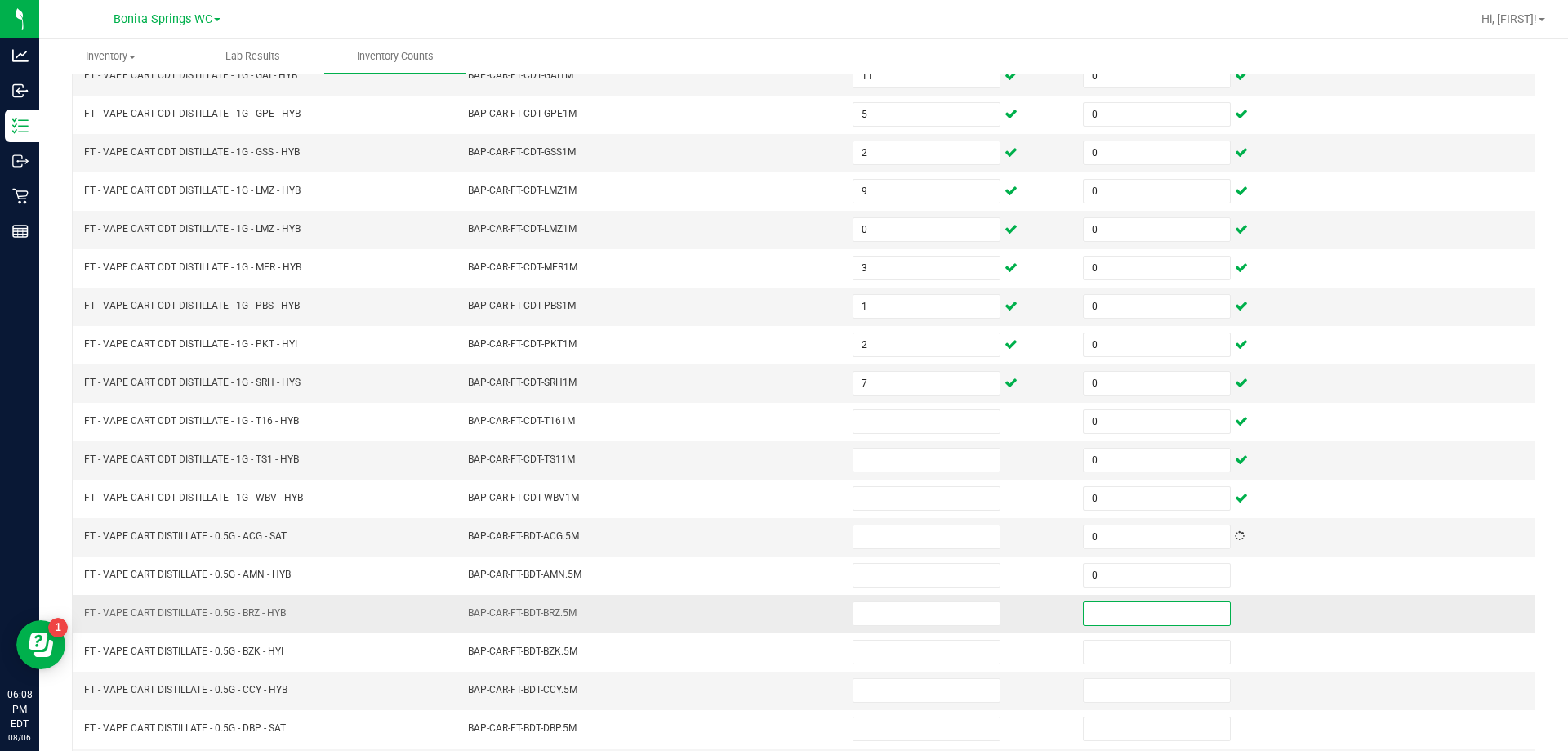 click at bounding box center [1156, 614] 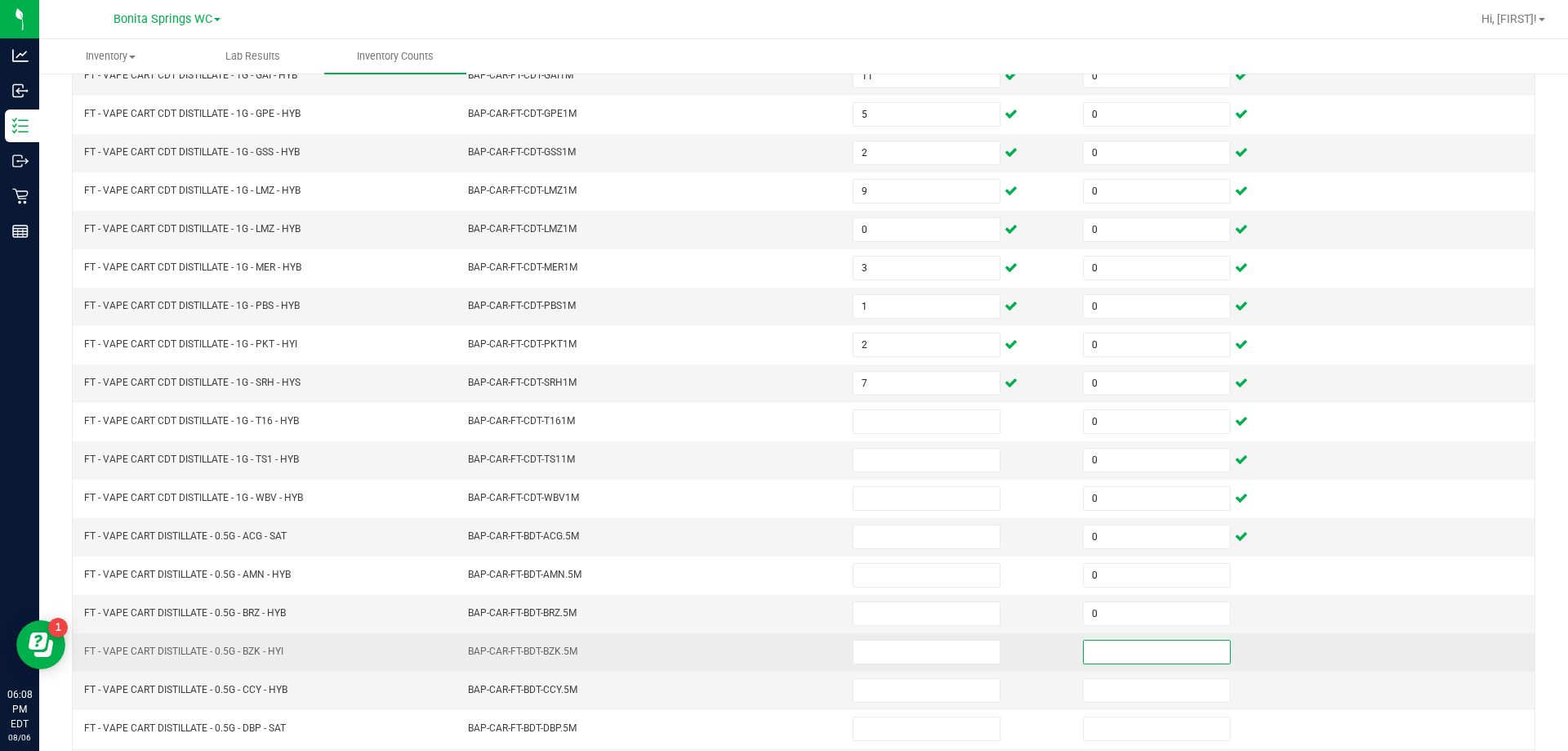 click at bounding box center [1156, 652] 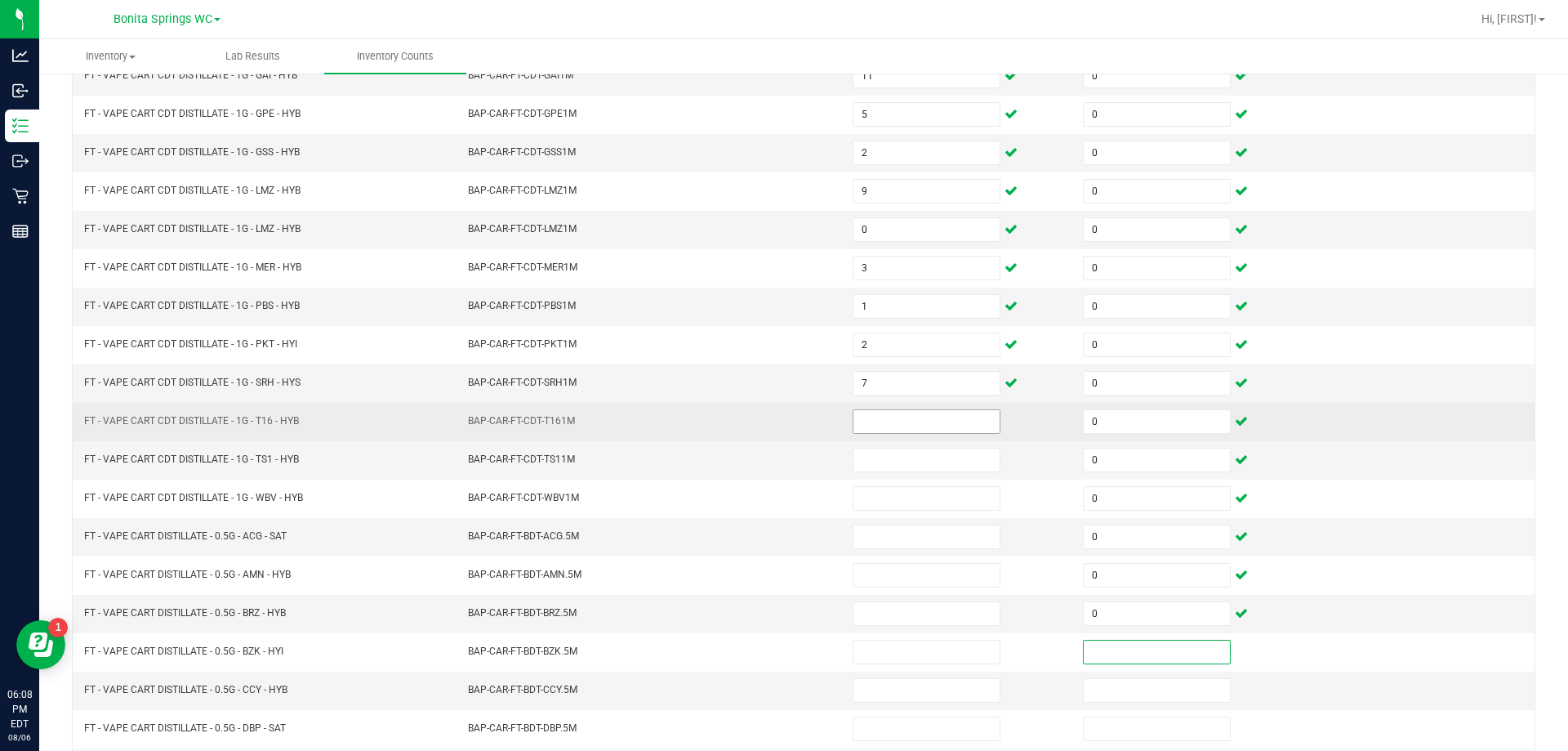 click at bounding box center [926, 422] 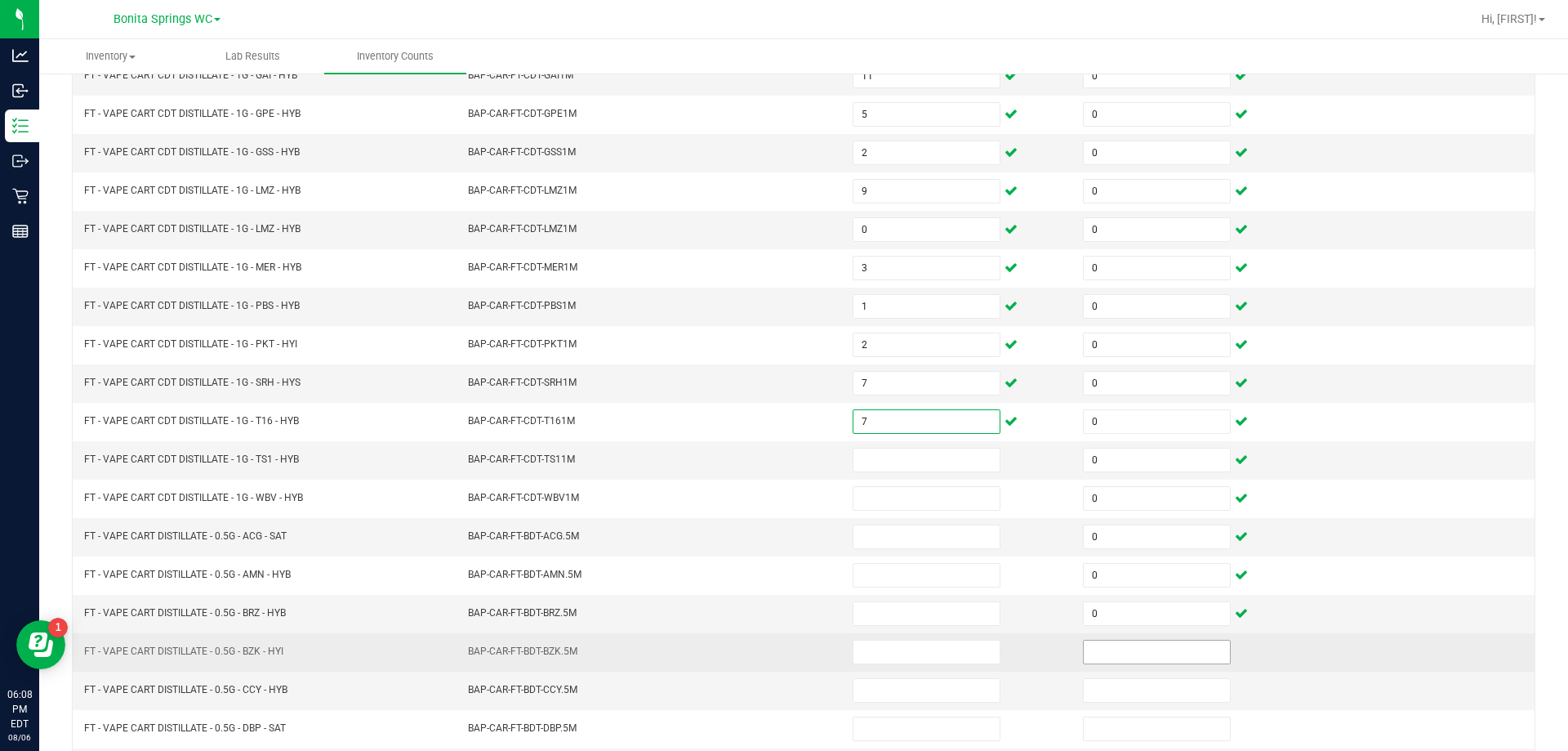 click at bounding box center [1156, 652] 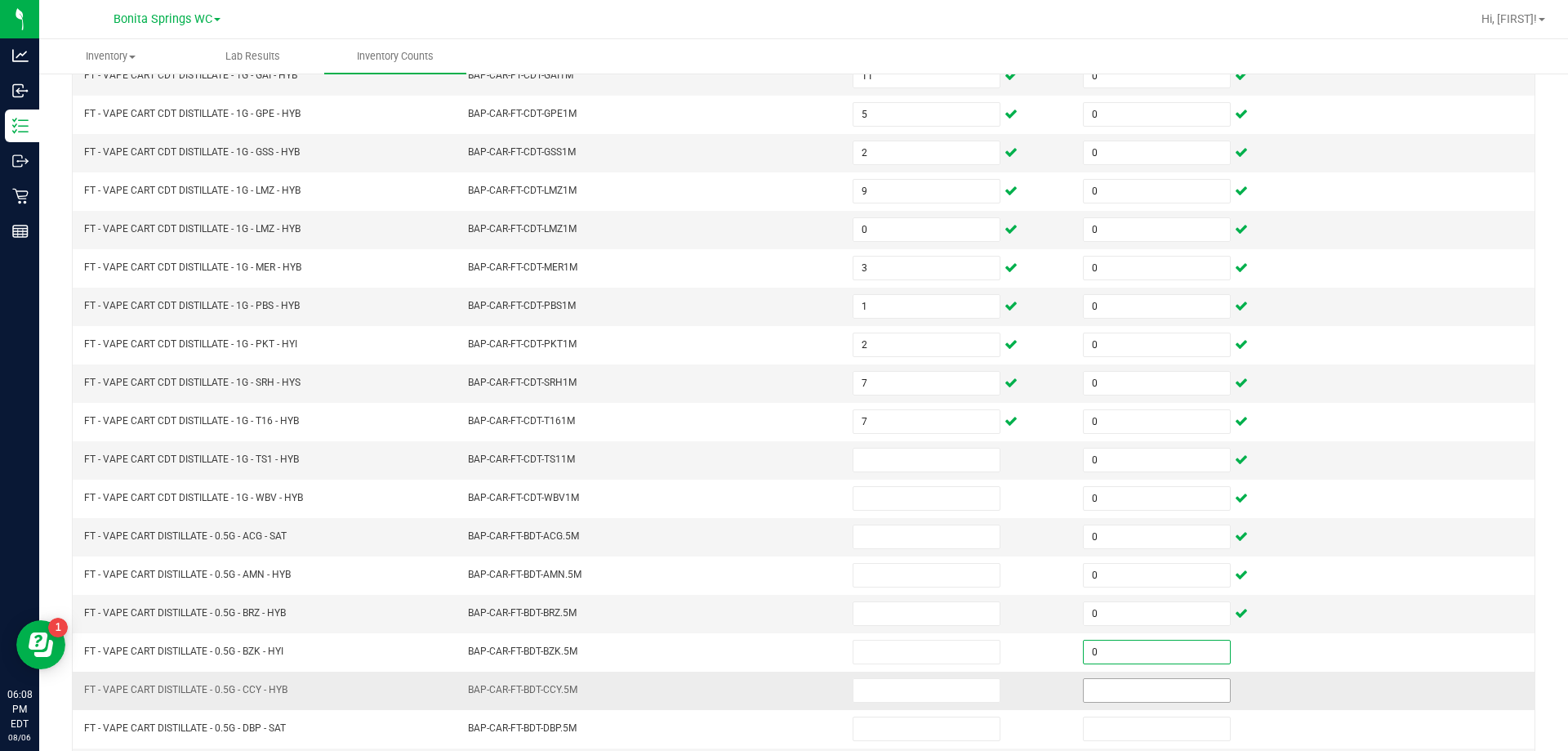 click at bounding box center (1156, 691) 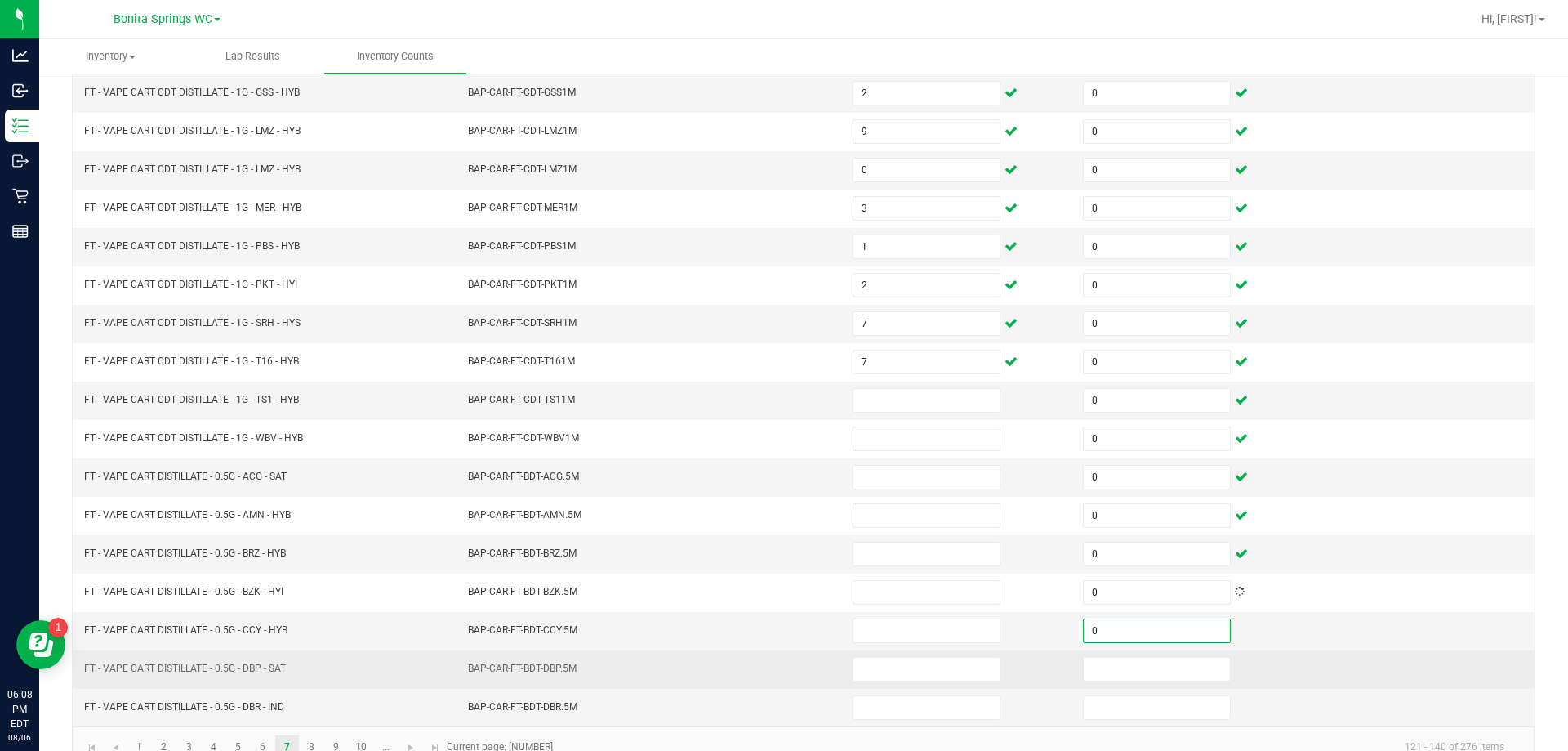 scroll, scrollTop: 339, scrollLeft: 0, axis: vertical 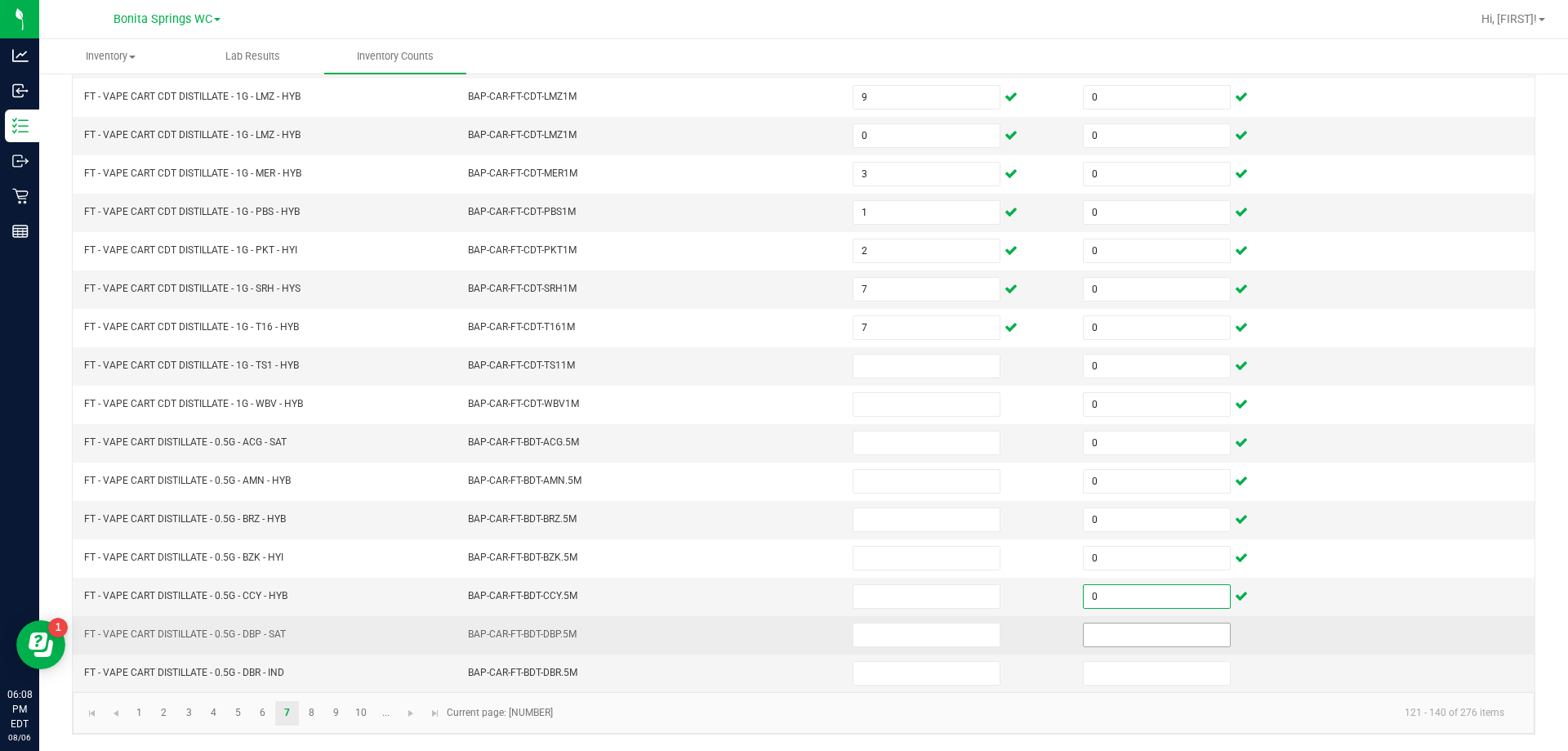 click at bounding box center [1156, 635] 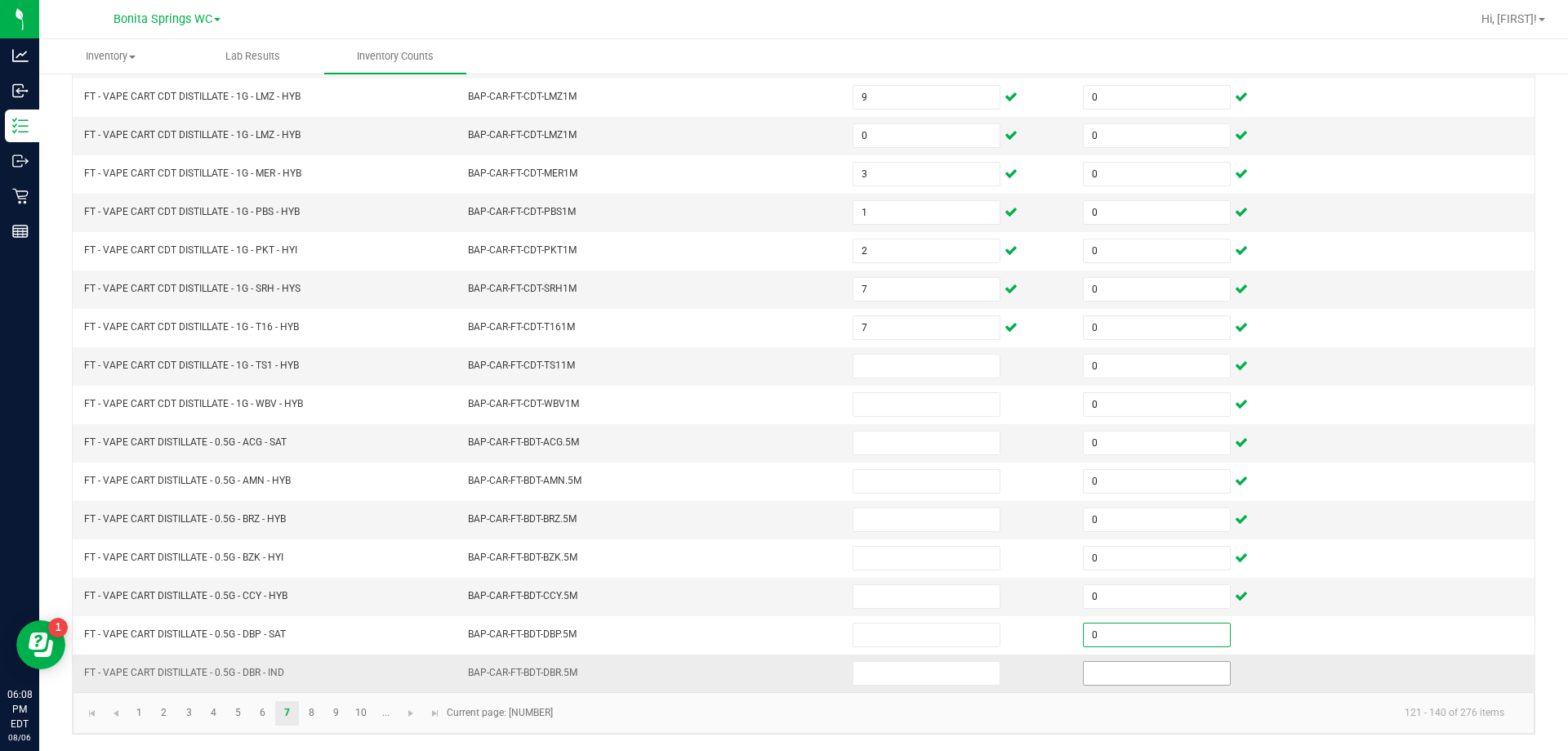 click at bounding box center (1156, 673) 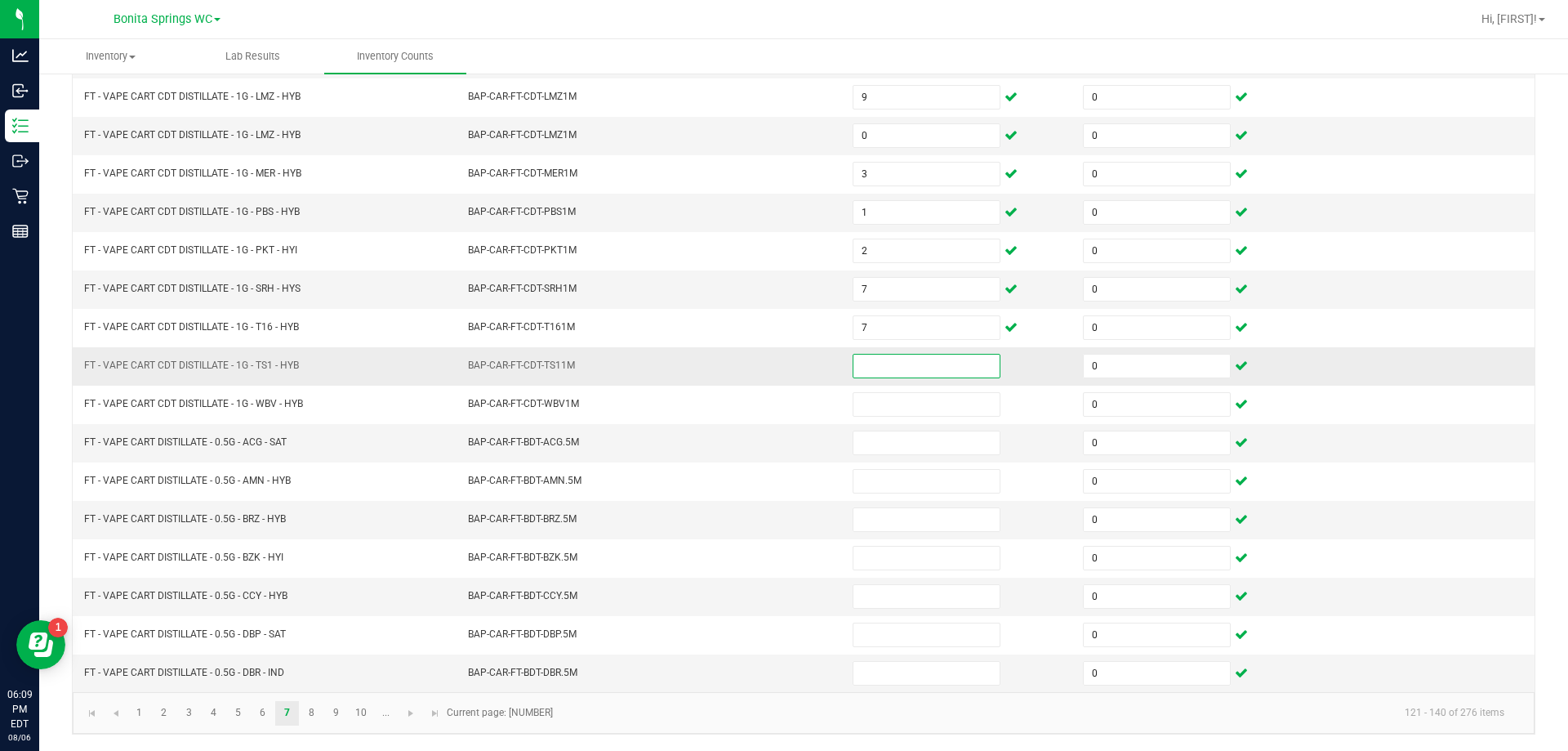 click at bounding box center (926, 366) 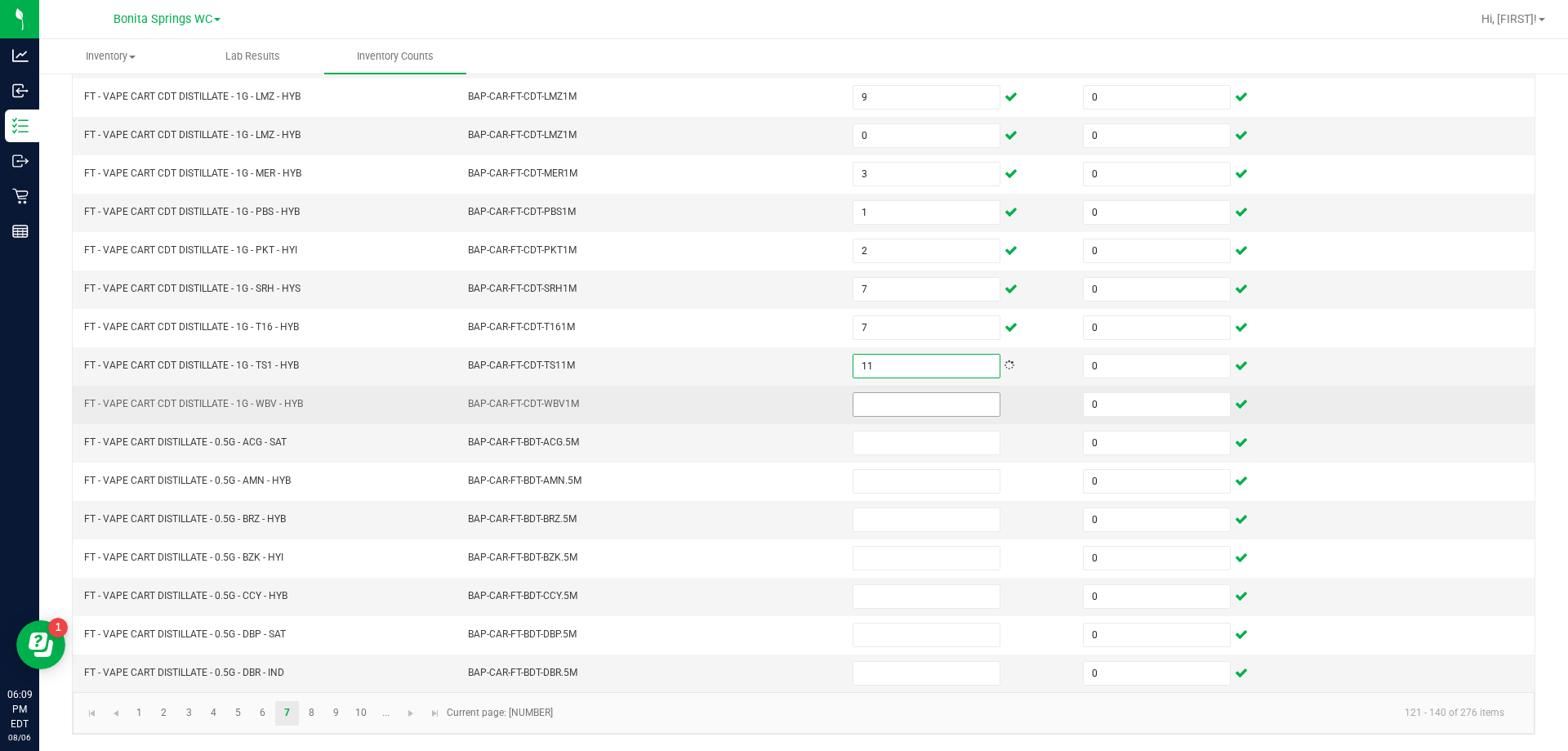 click at bounding box center [926, 405] 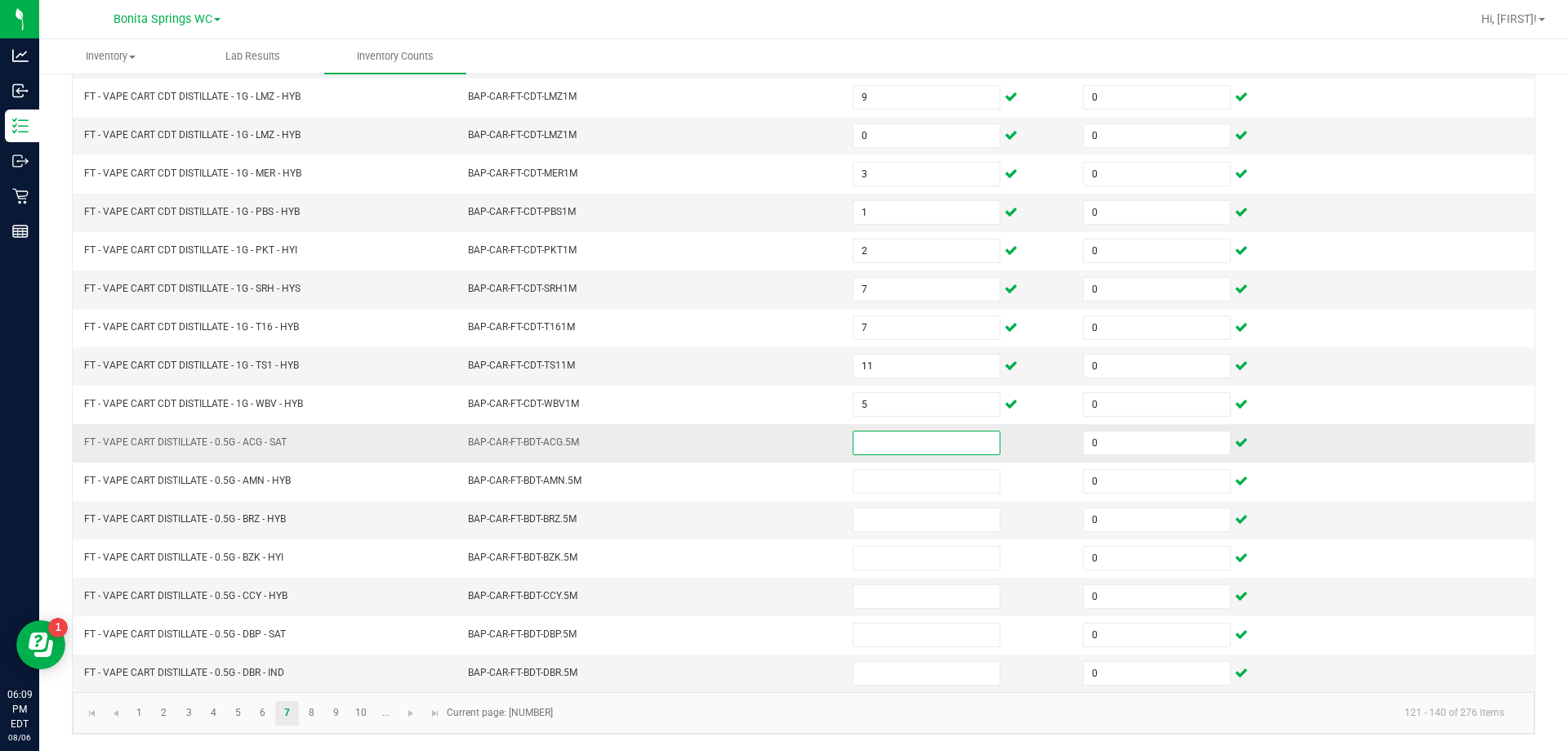 click at bounding box center [926, 443] 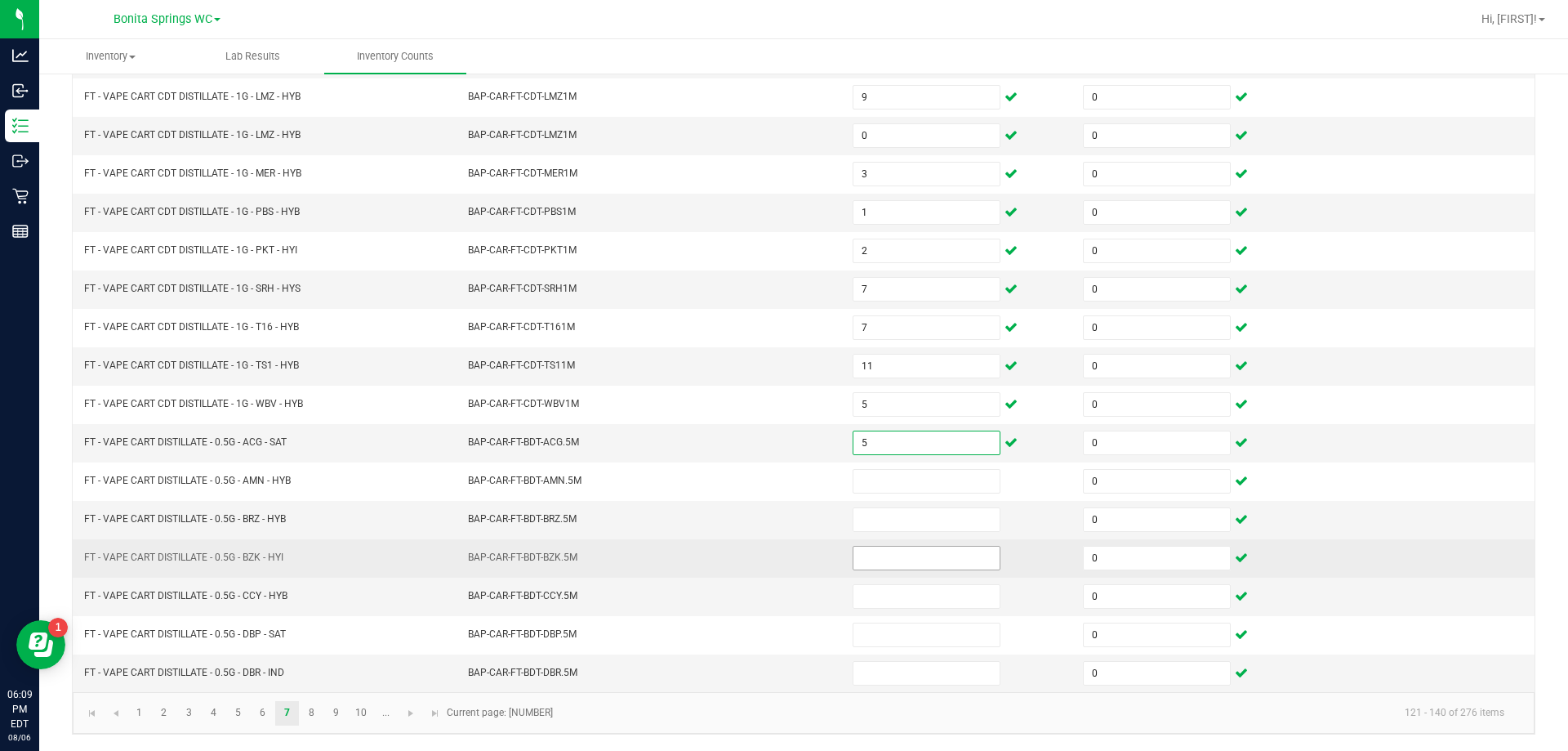 click at bounding box center [926, 558] 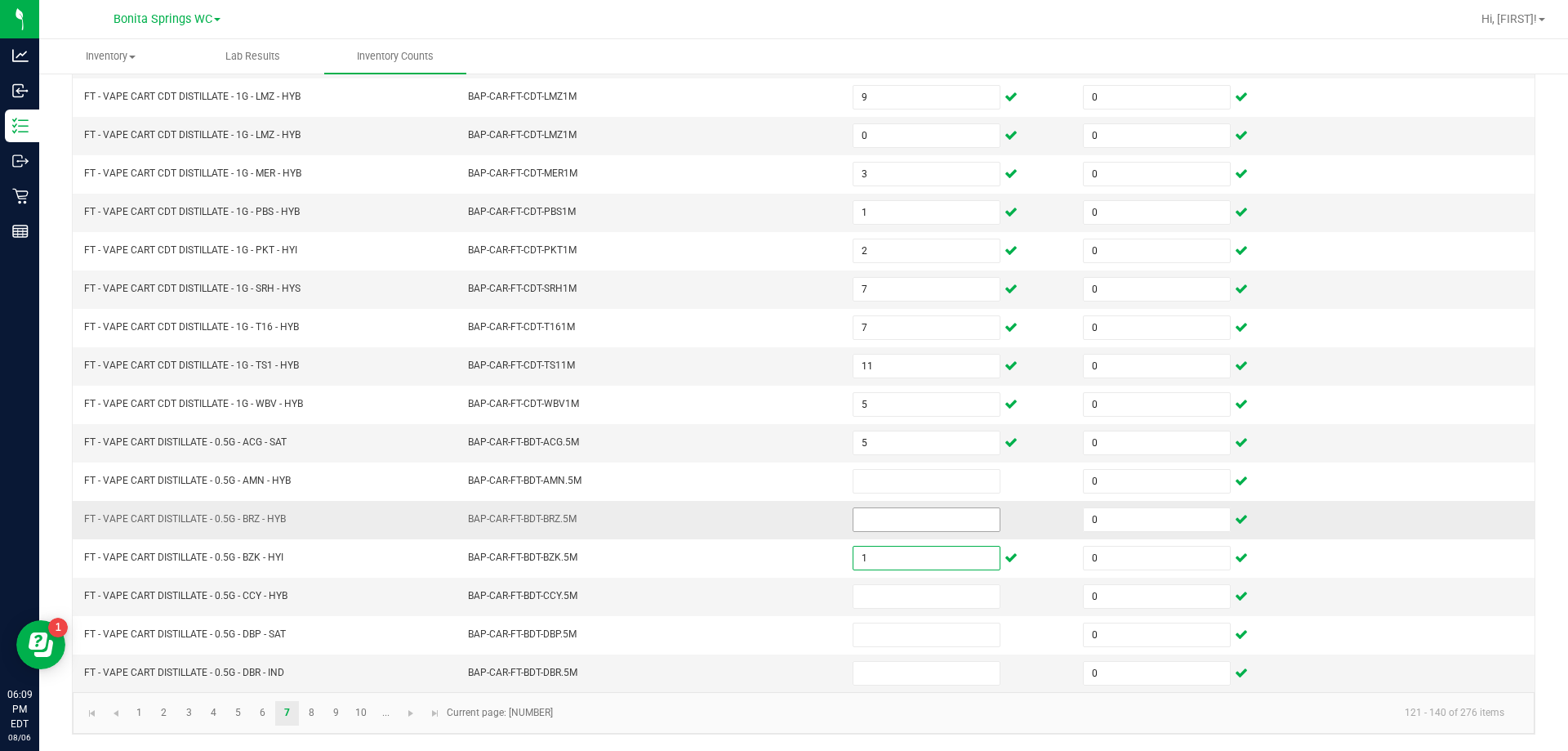 click at bounding box center (926, 520) 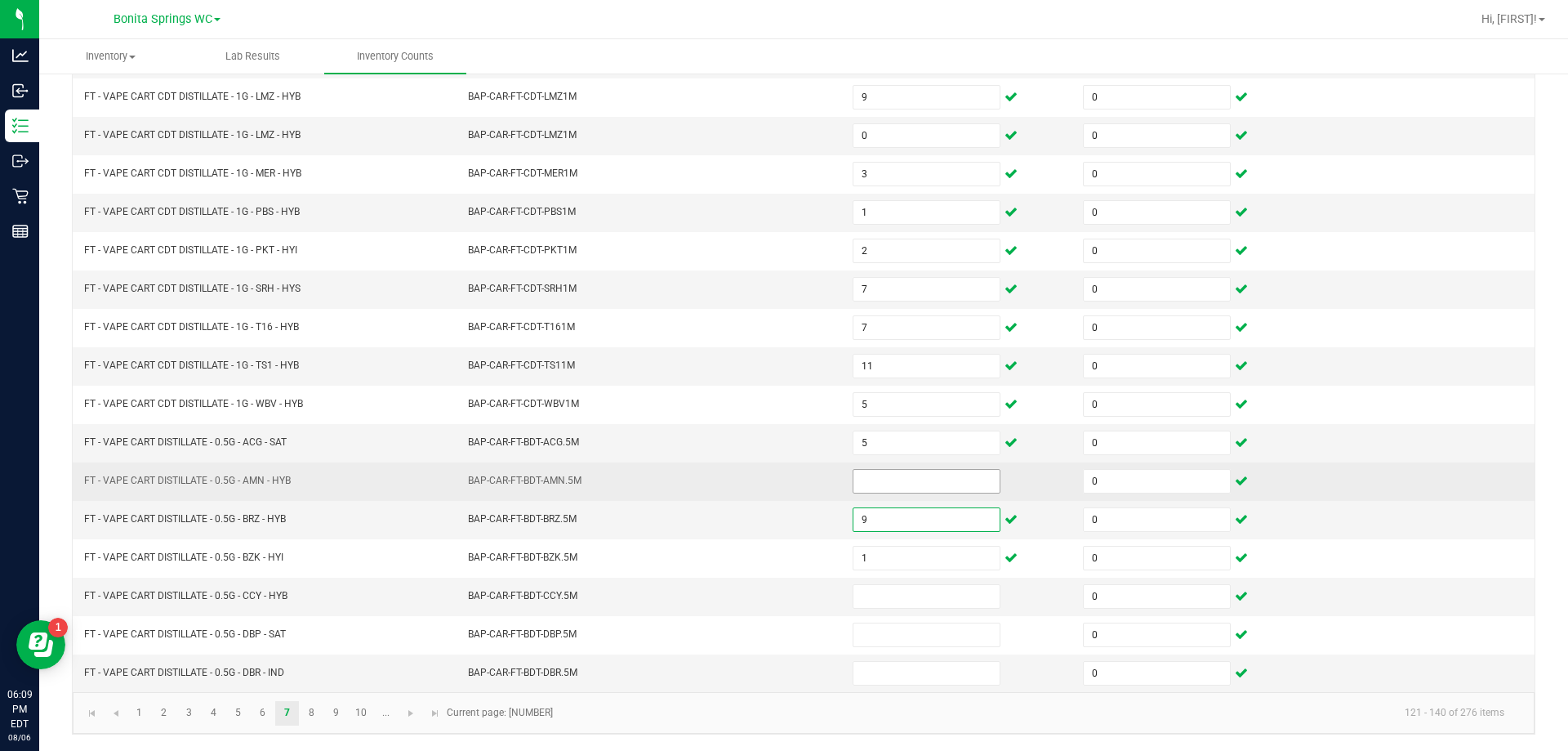 click at bounding box center (926, 481) 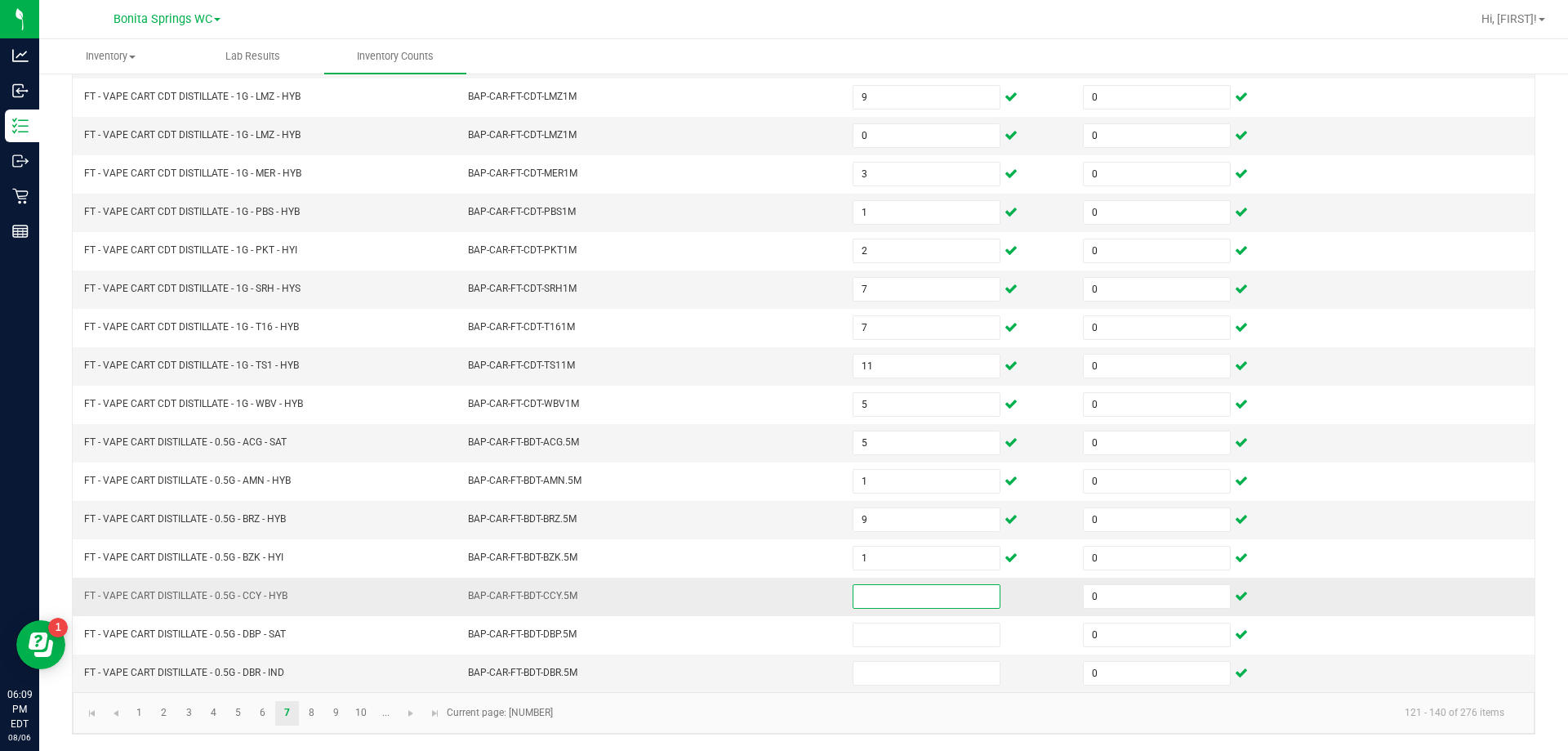 click at bounding box center [926, 597] 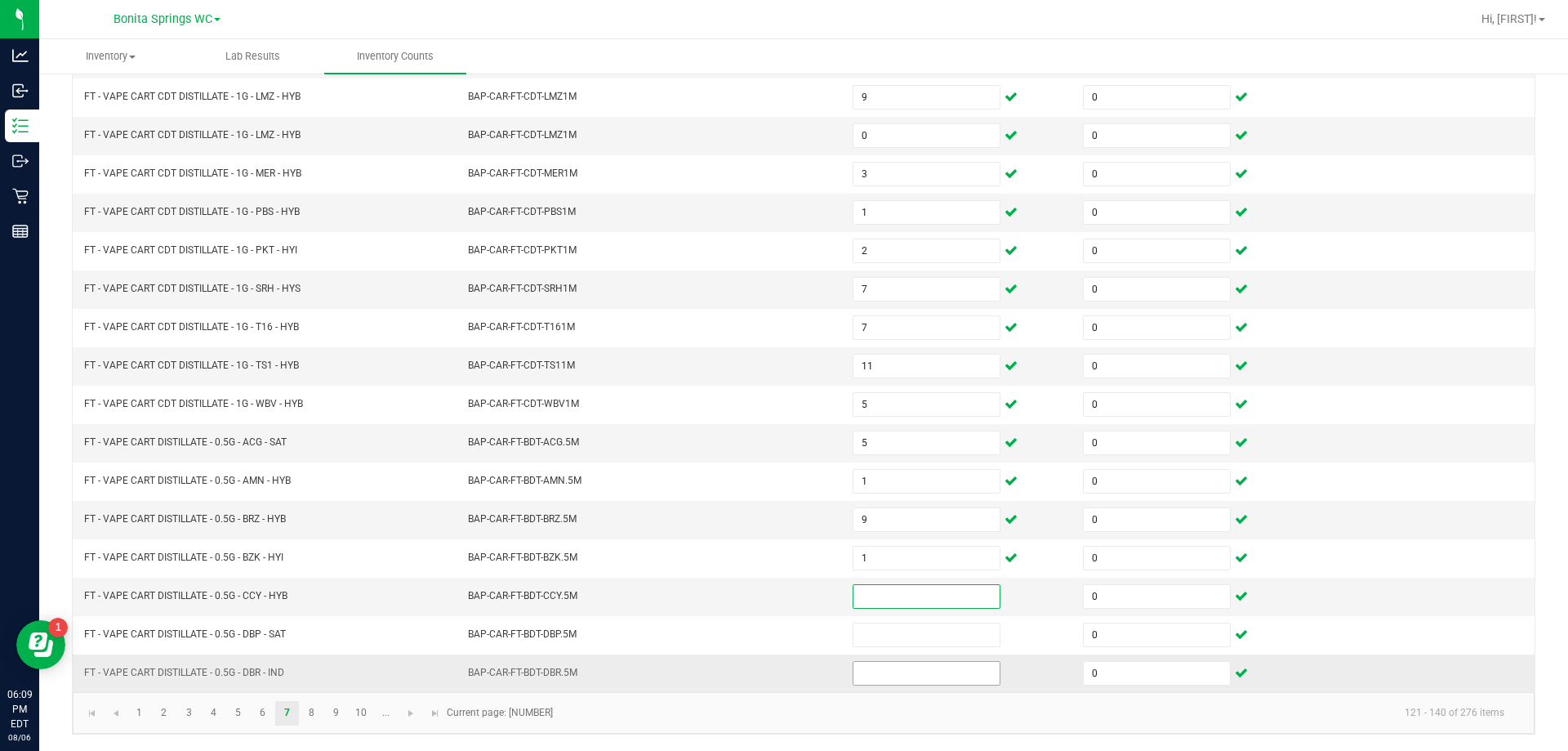 click at bounding box center (926, 673) 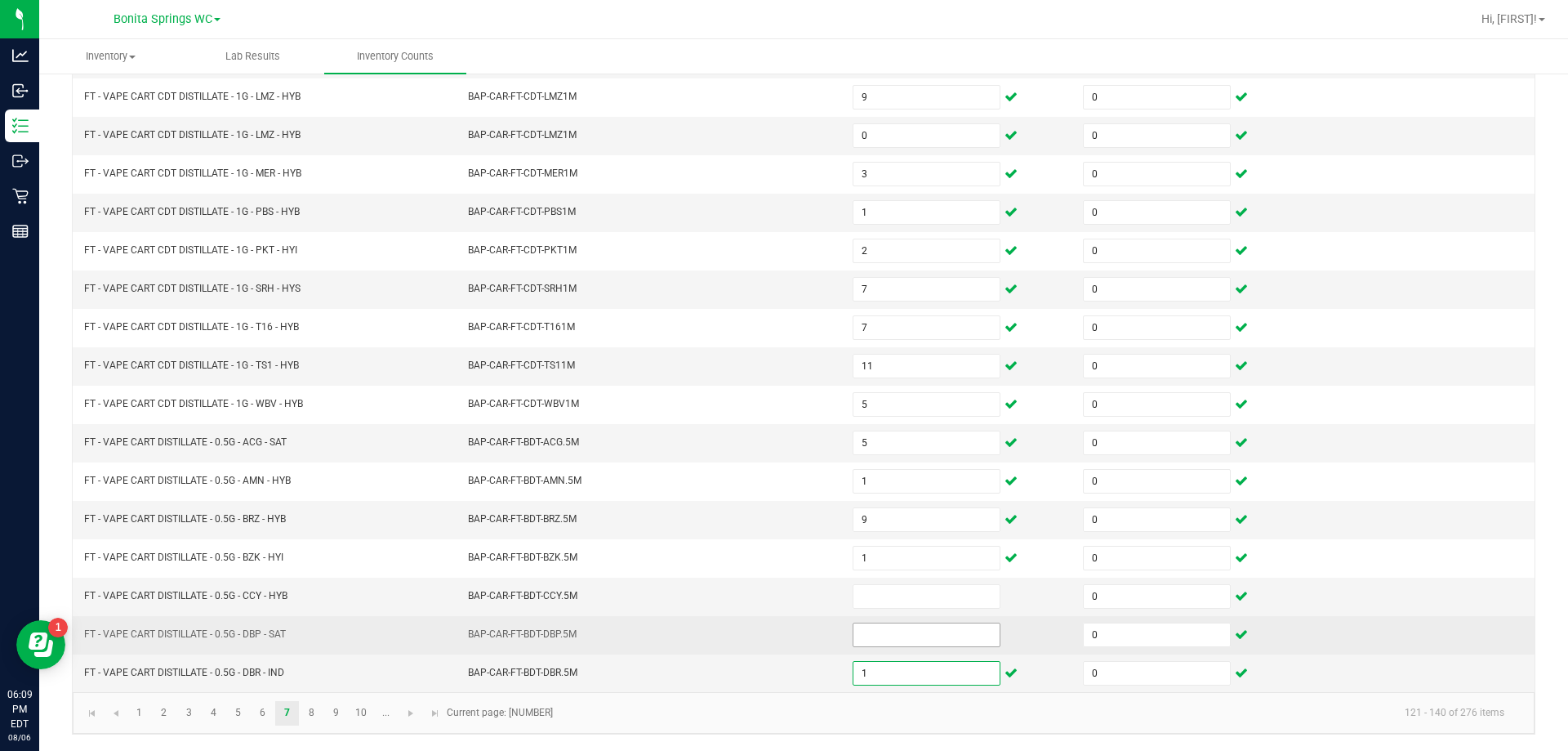 click at bounding box center [926, 635] 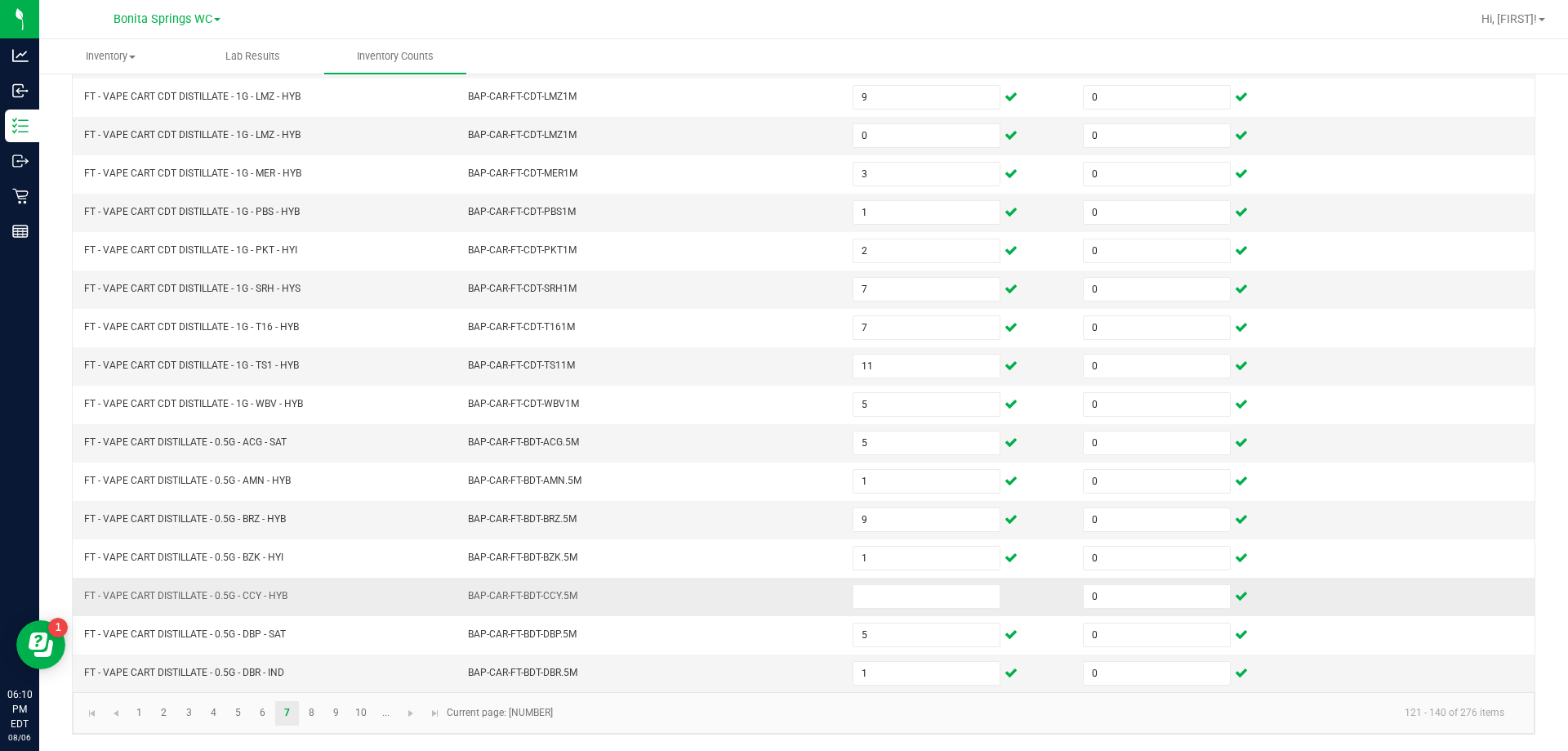 click on "BAP-CAR-FT-BDT-CCY.5M" at bounding box center (650, 597) 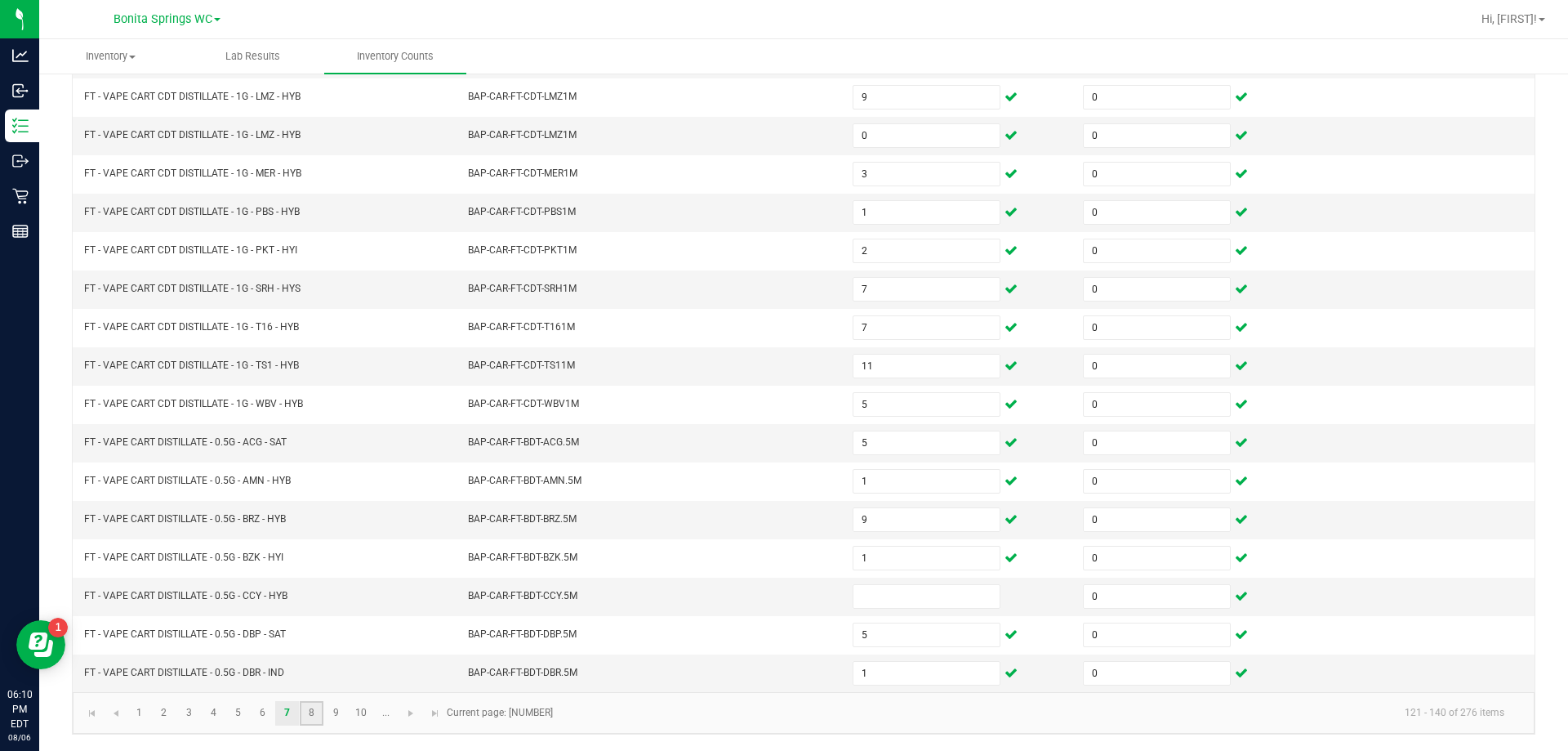 click on "8" 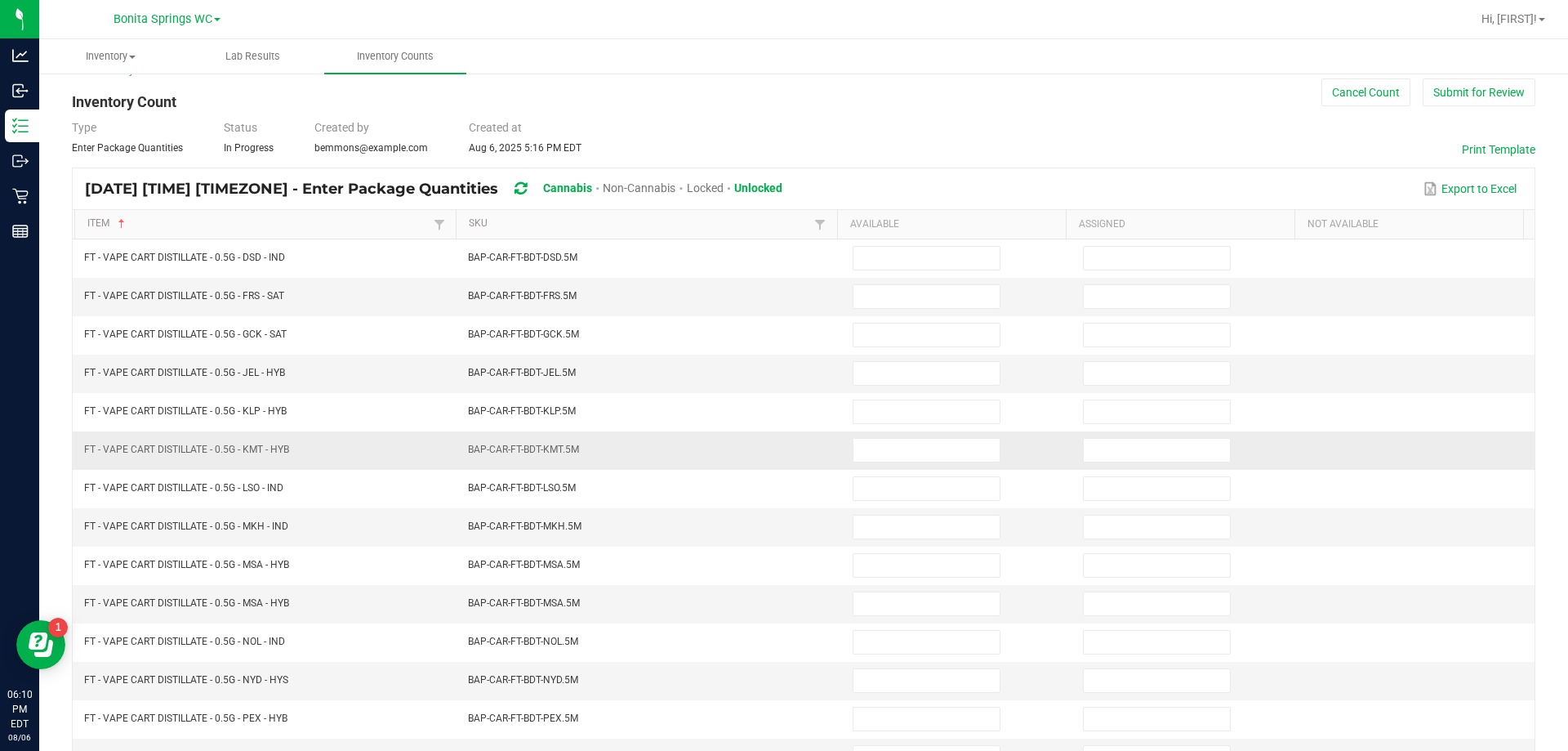 scroll, scrollTop: 0, scrollLeft: 0, axis: both 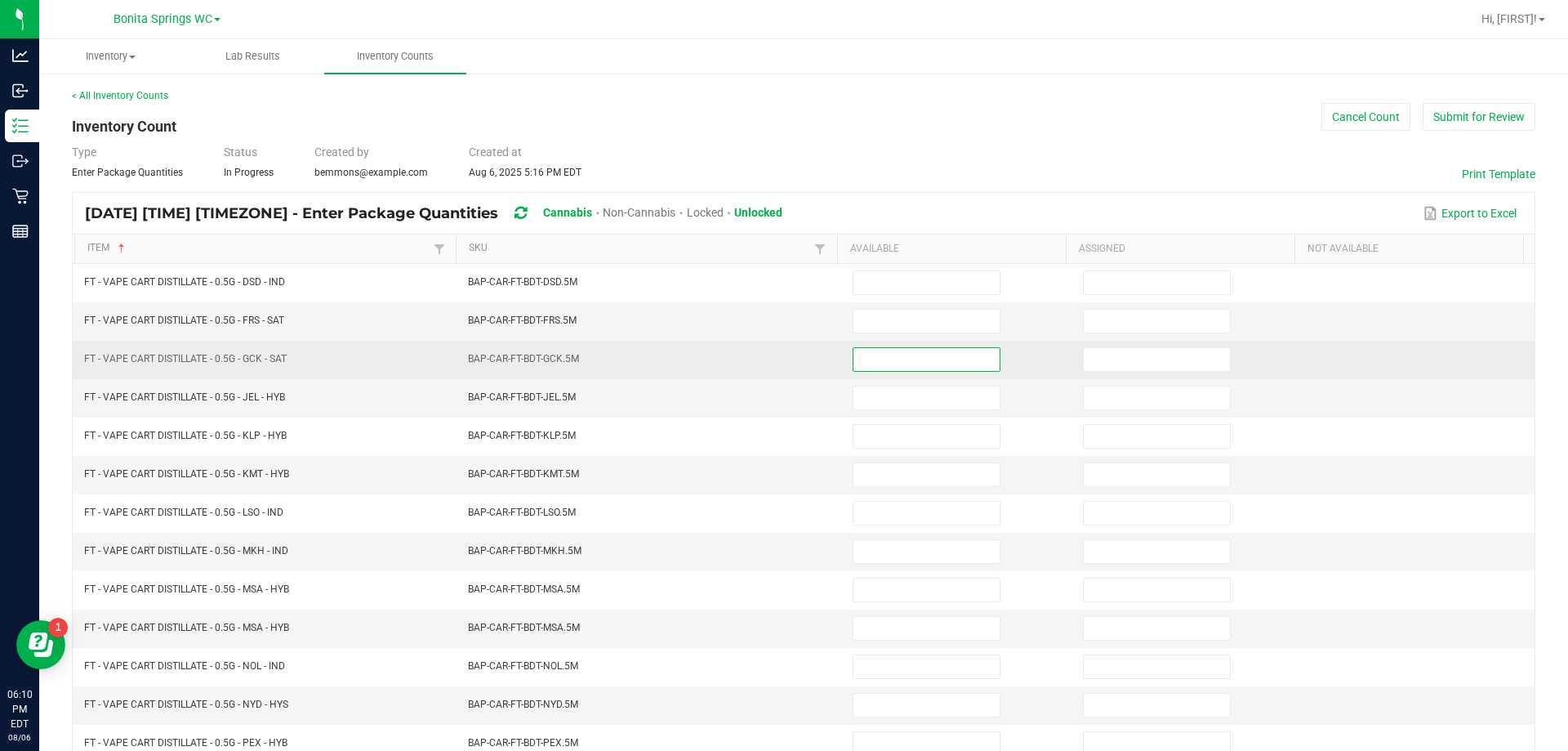 click at bounding box center [926, 360] 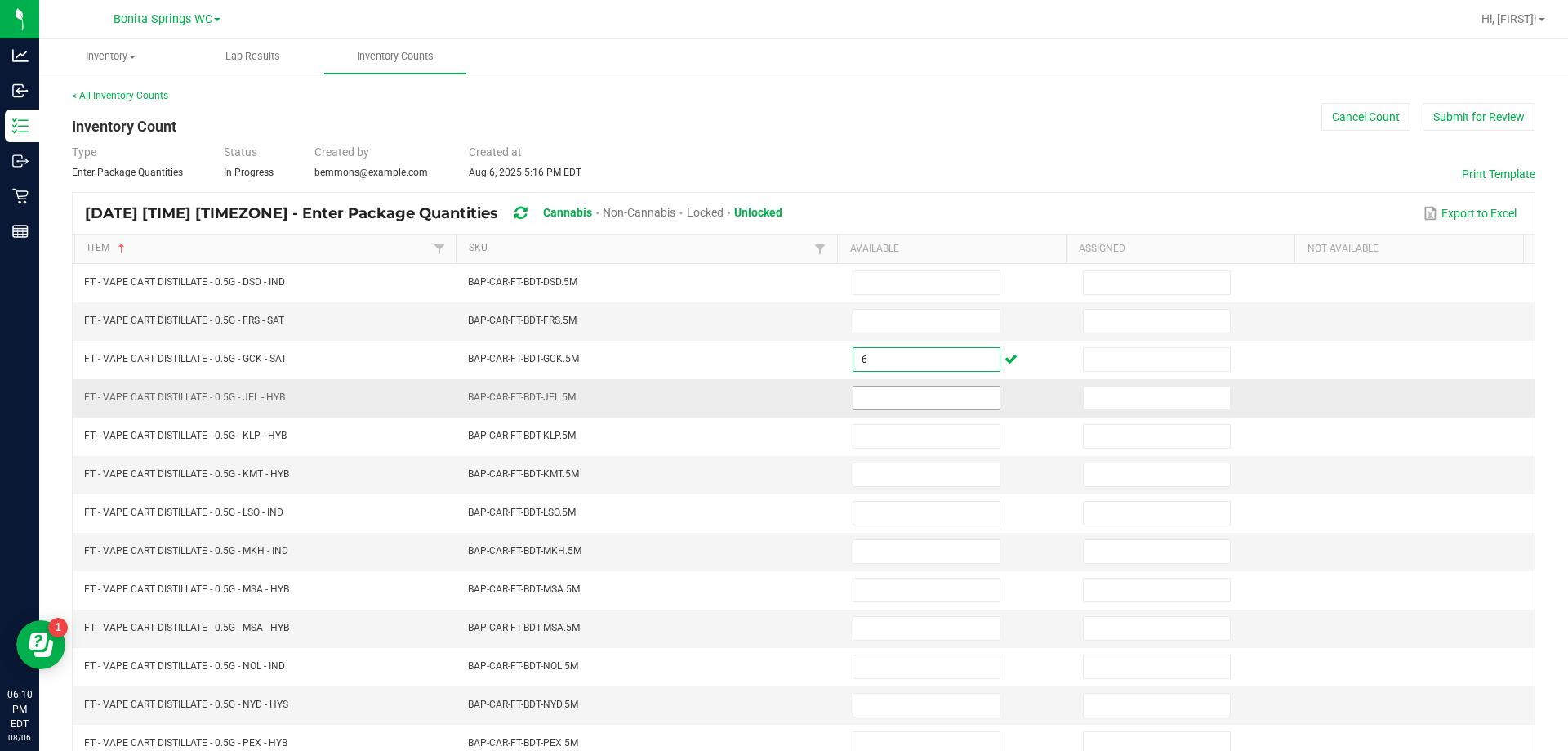 click at bounding box center (926, 398) 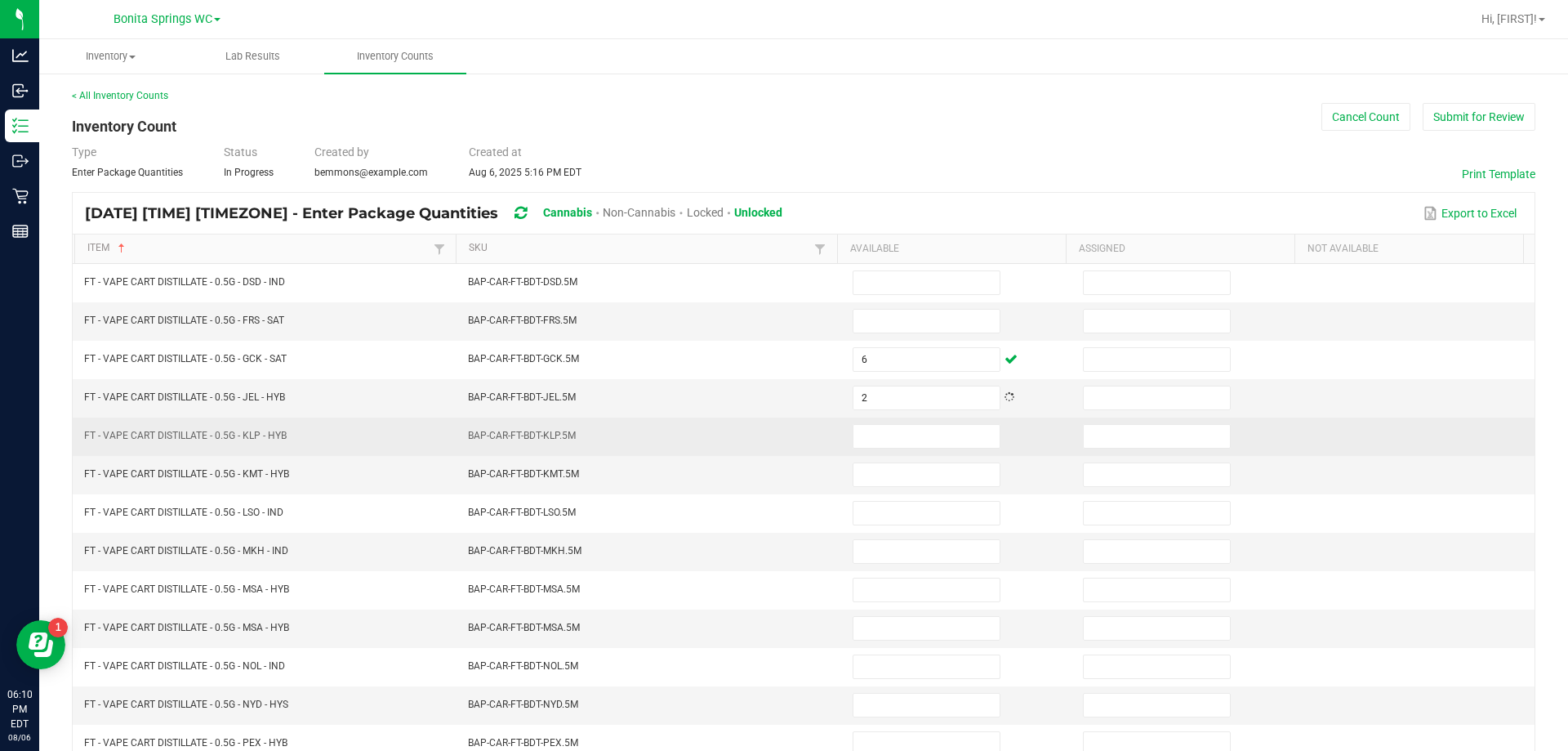 click on "BAP-CAR-FT-BDT-KLP.5M" at bounding box center (650, 436) 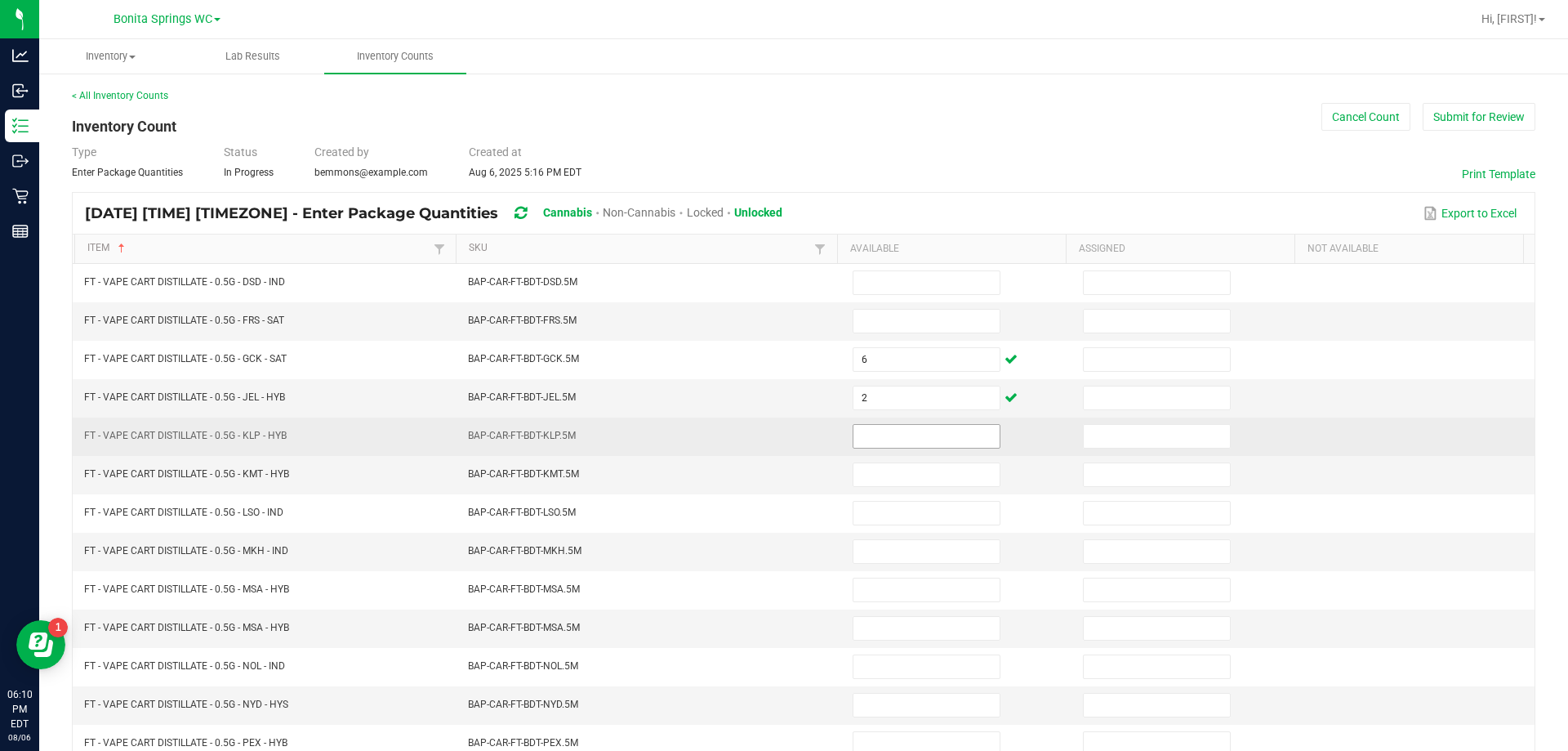 click at bounding box center [926, 436] 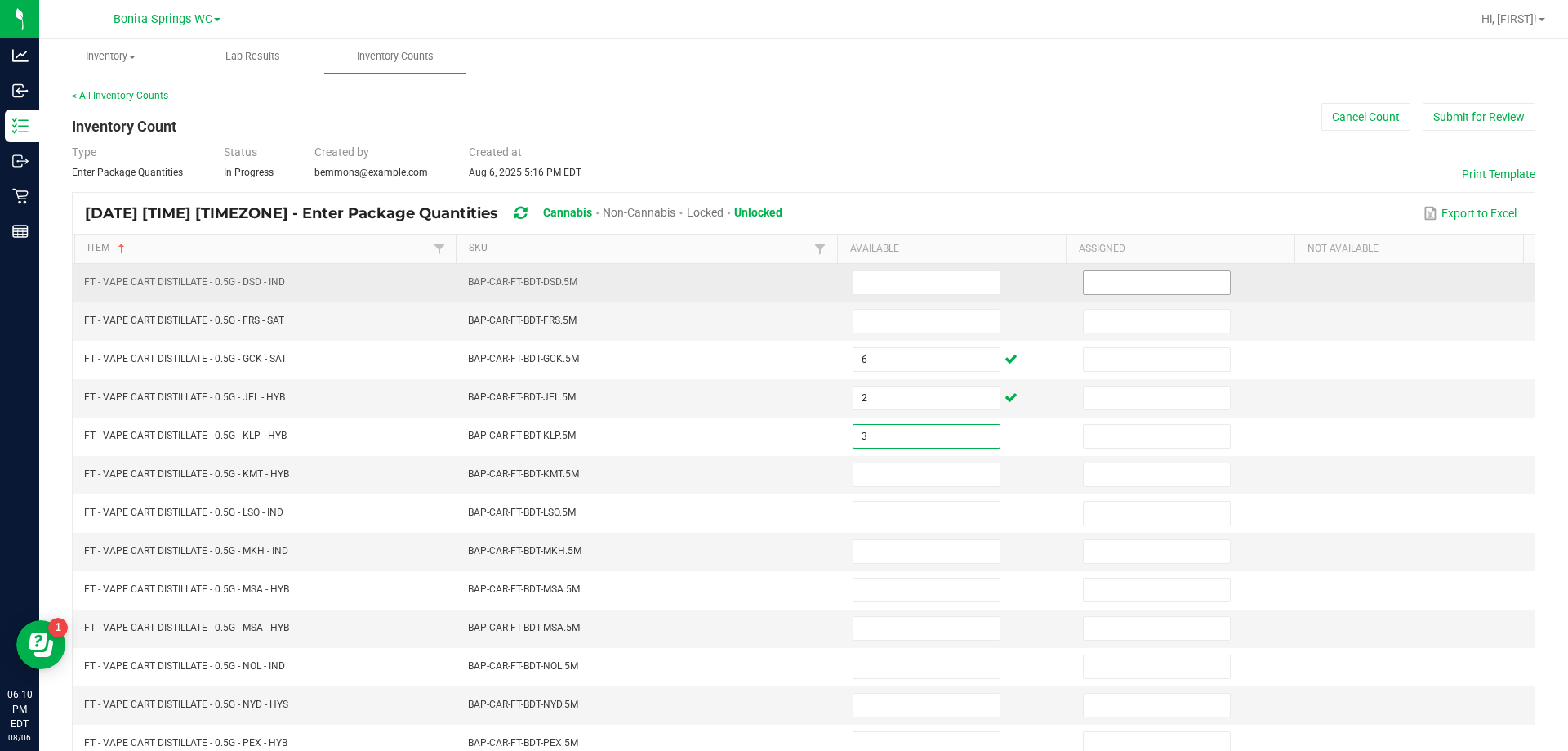 click at bounding box center [1156, 283] 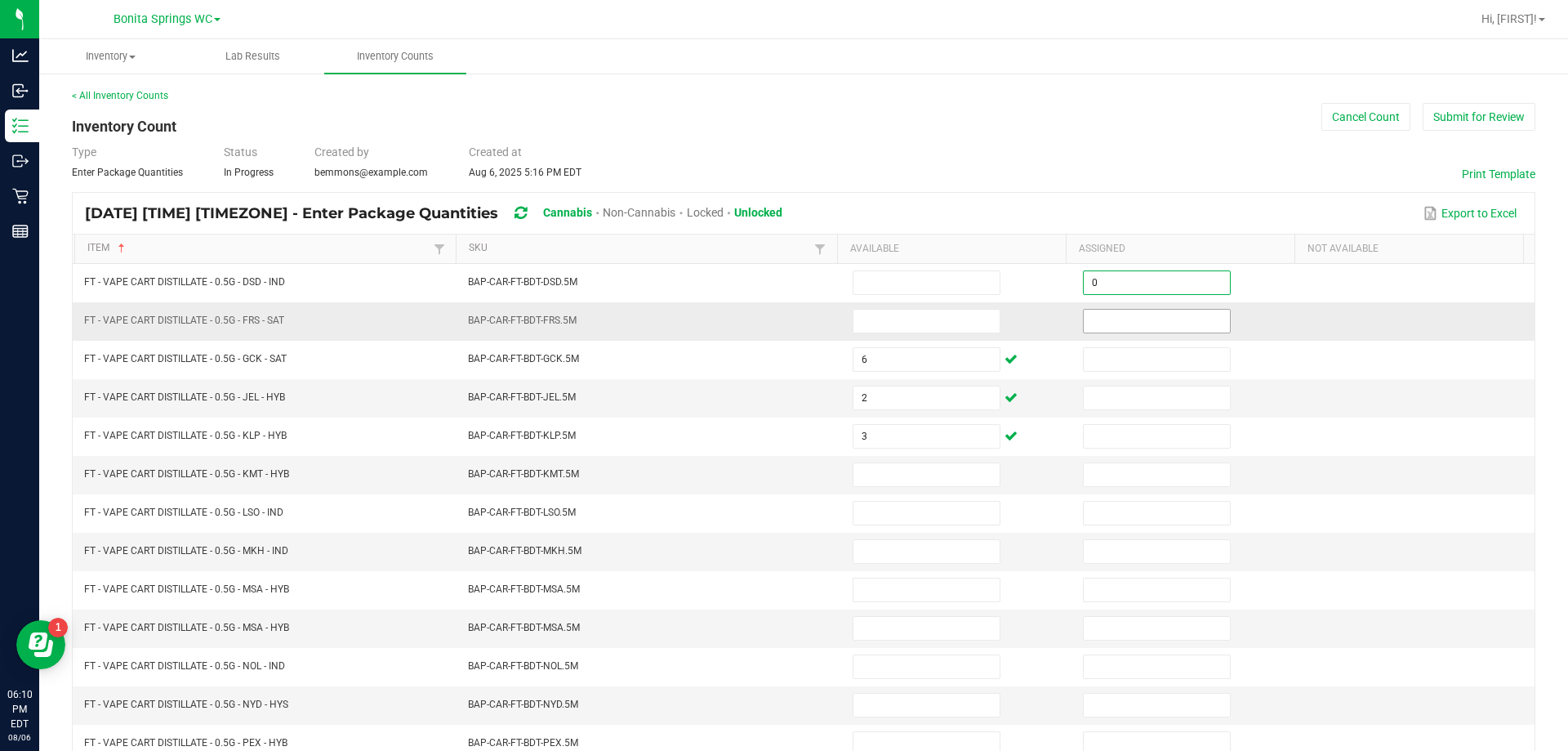 click at bounding box center [1156, 321] 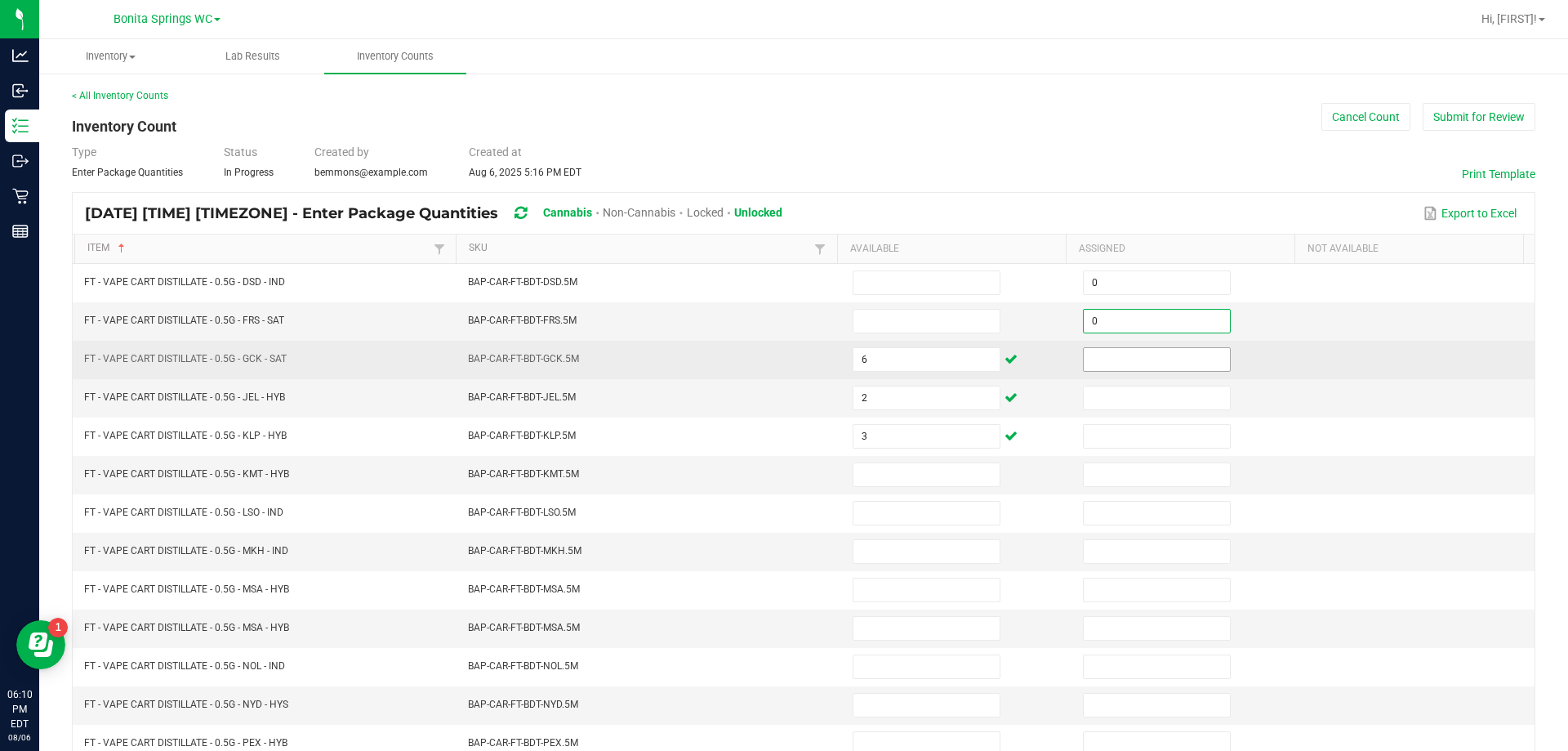 click at bounding box center (1156, 360) 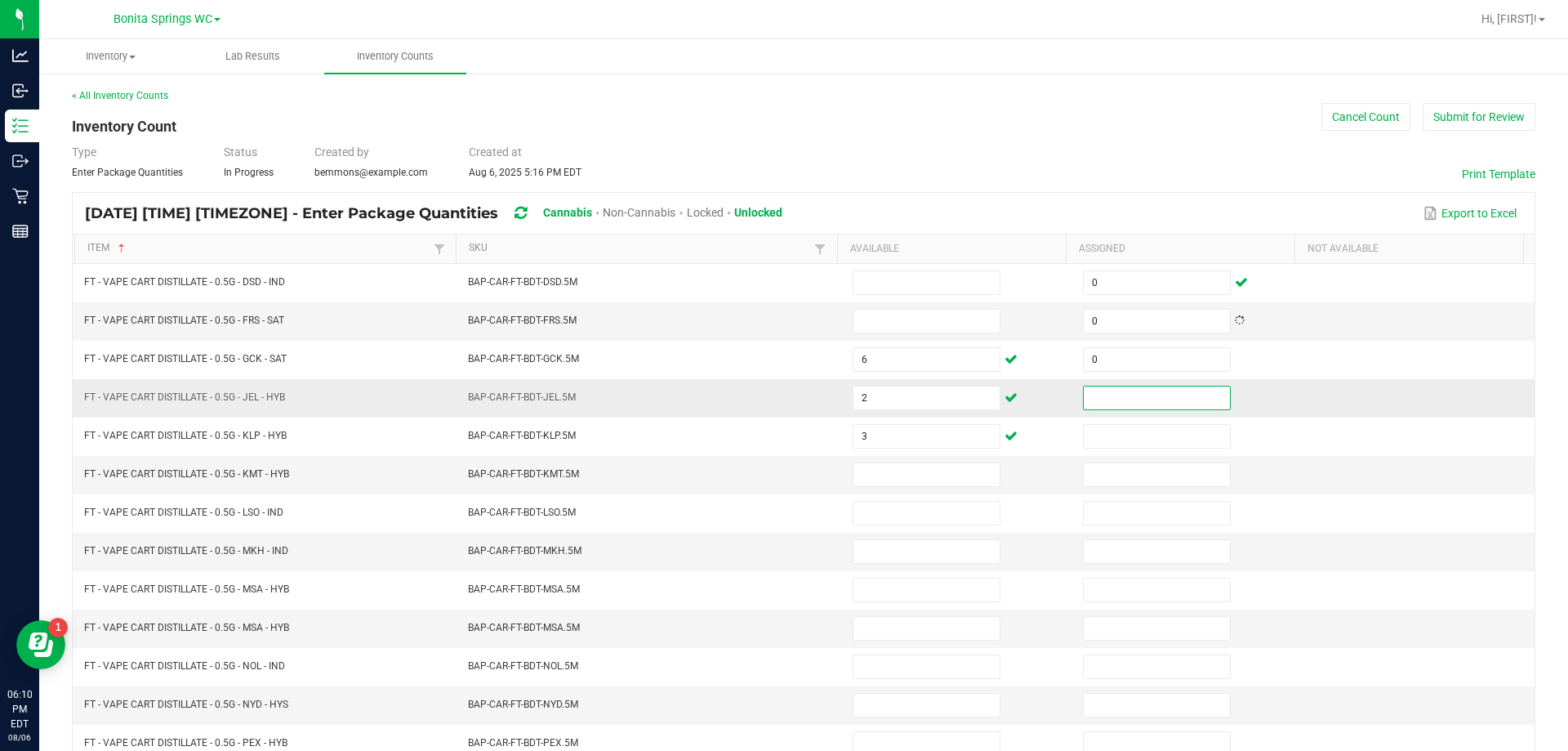 click at bounding box center (1156, 398) 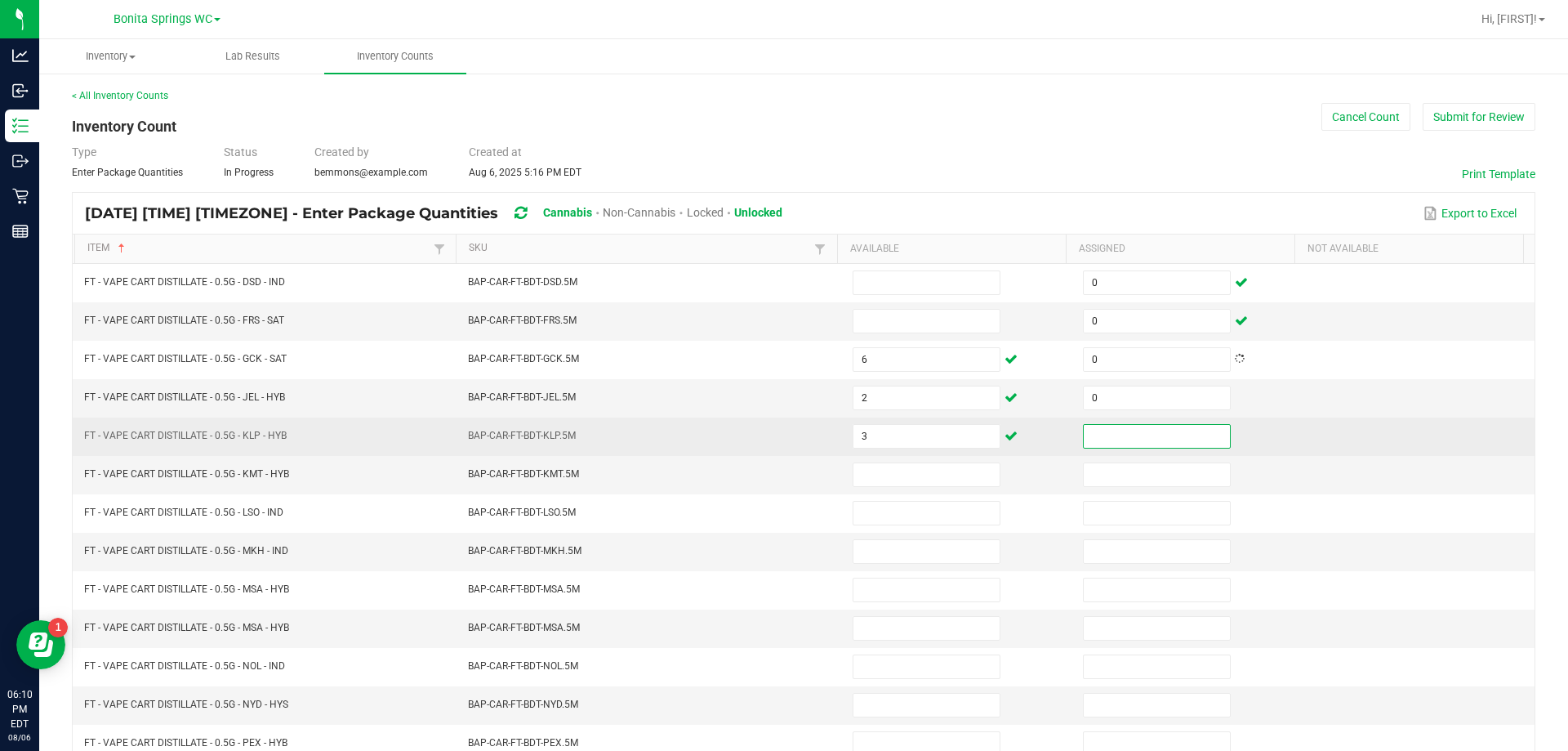 click at bounding box center (1156, 436) 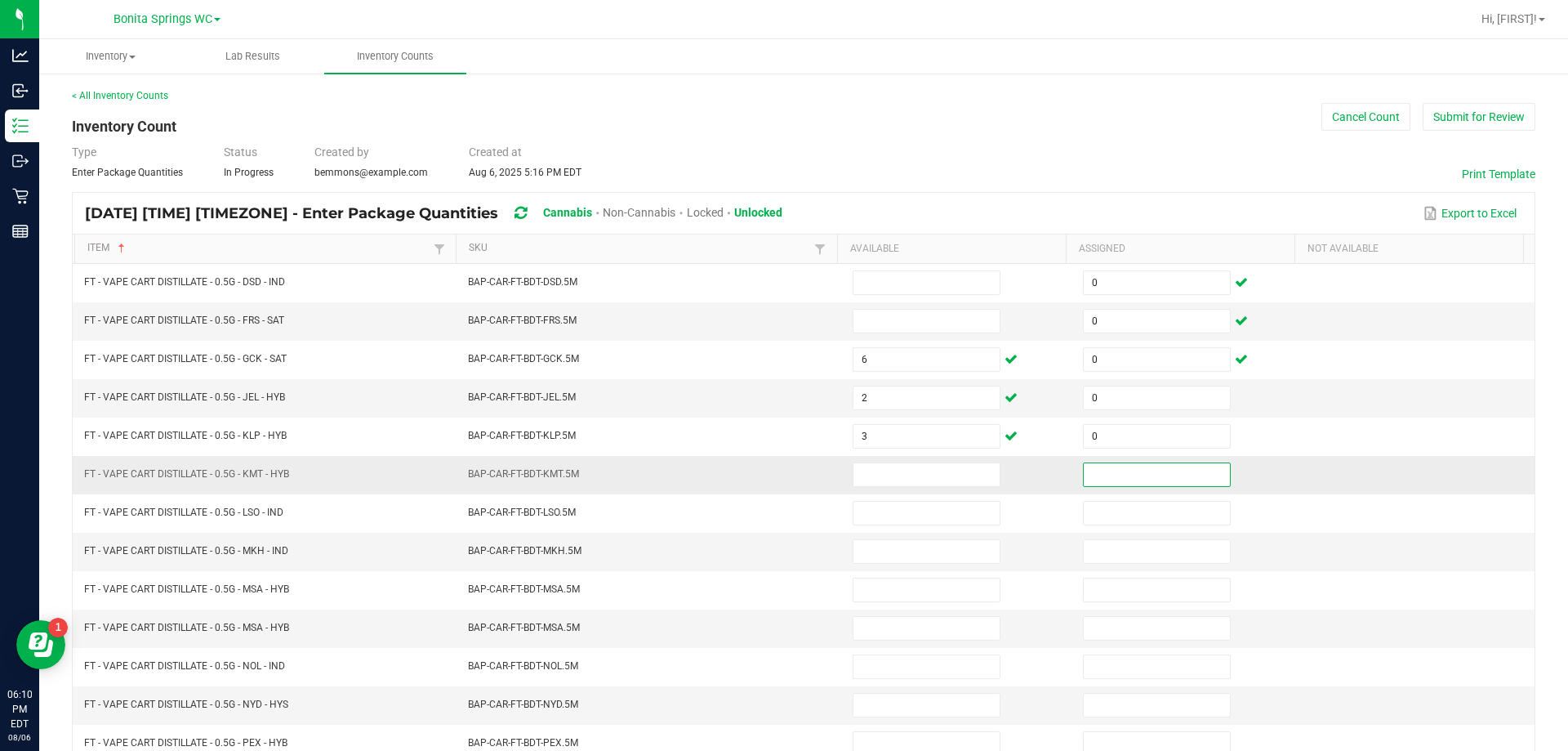 click at bounding box center [1156, 475] 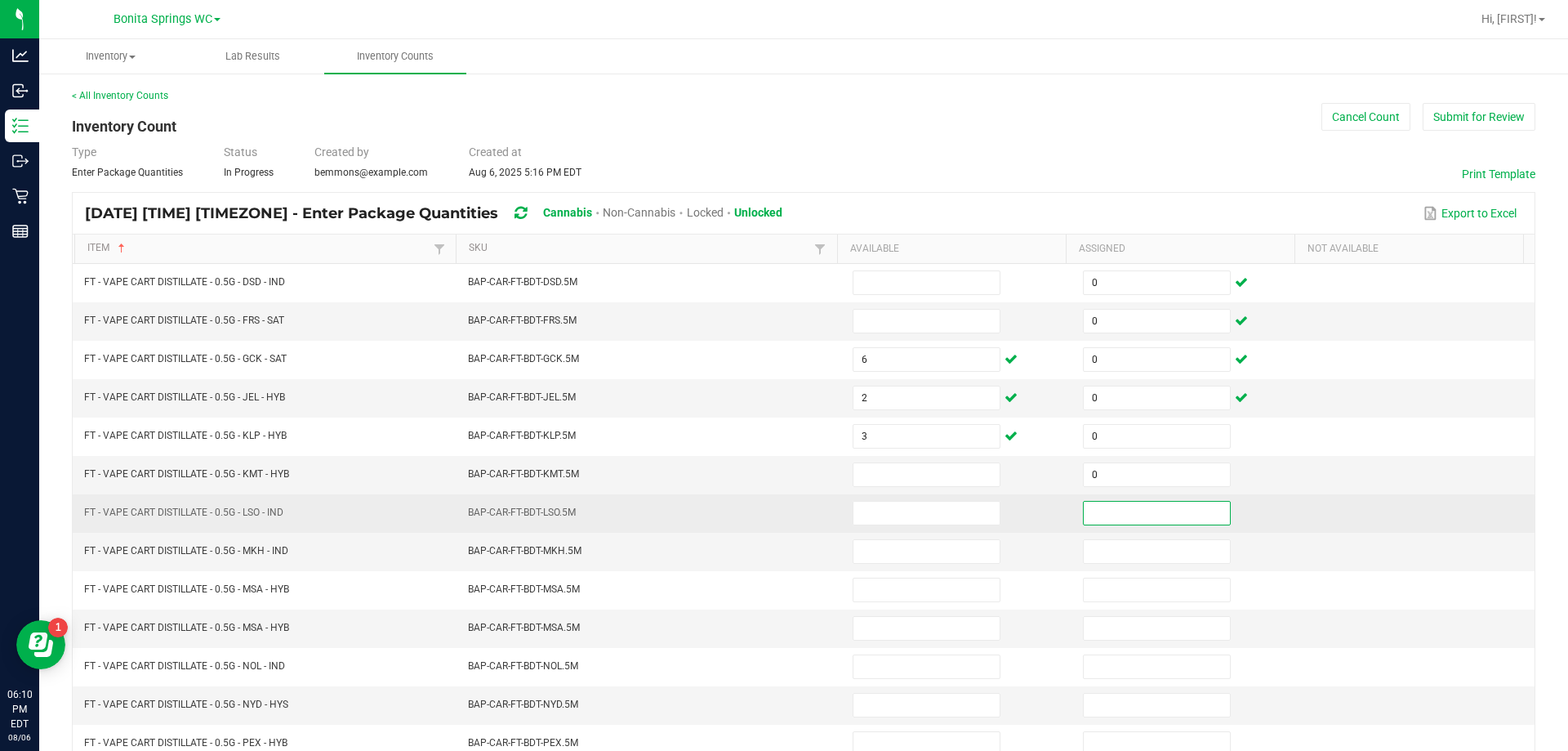 click at bounding box center (1156, 513) 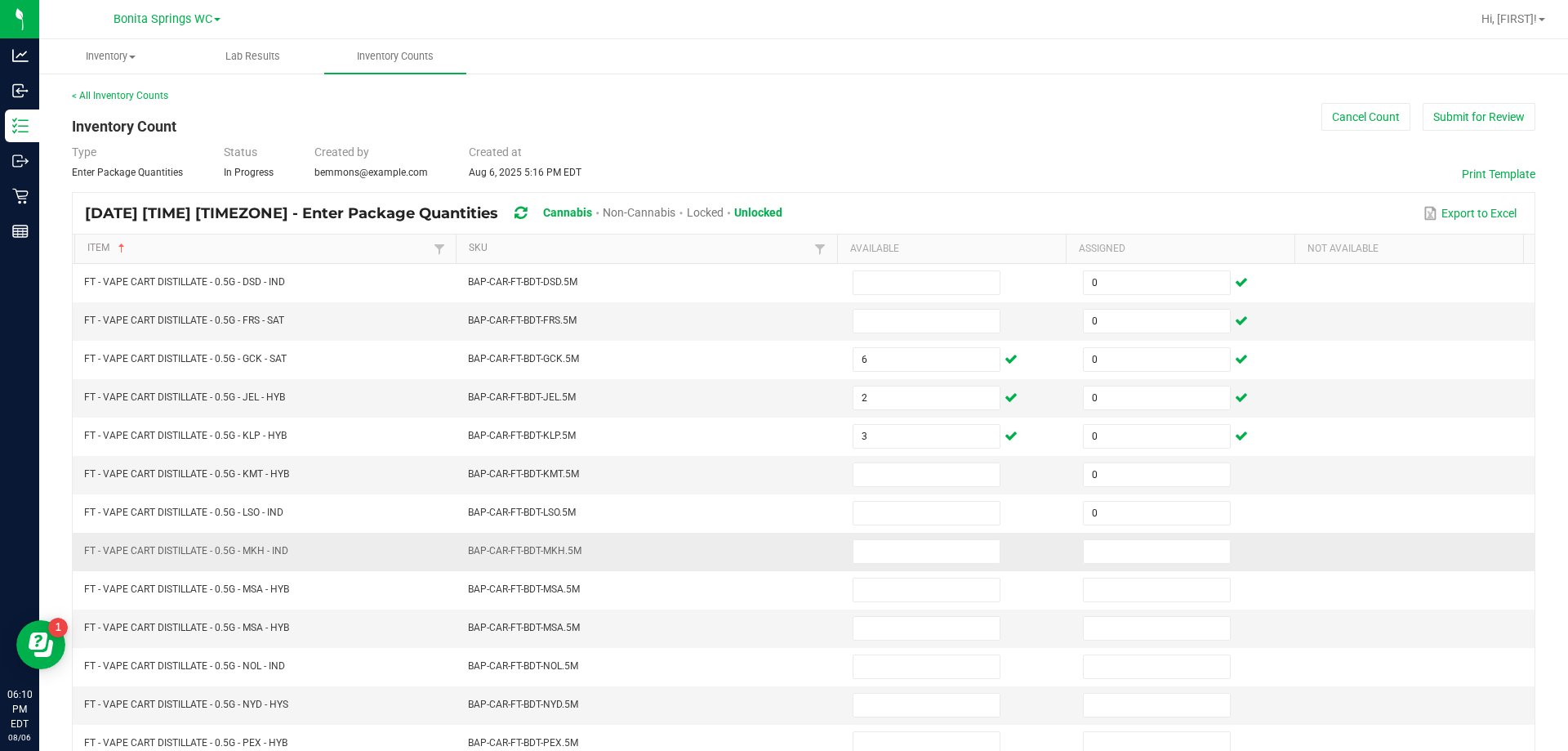 click at bounding box center [1188, 552] 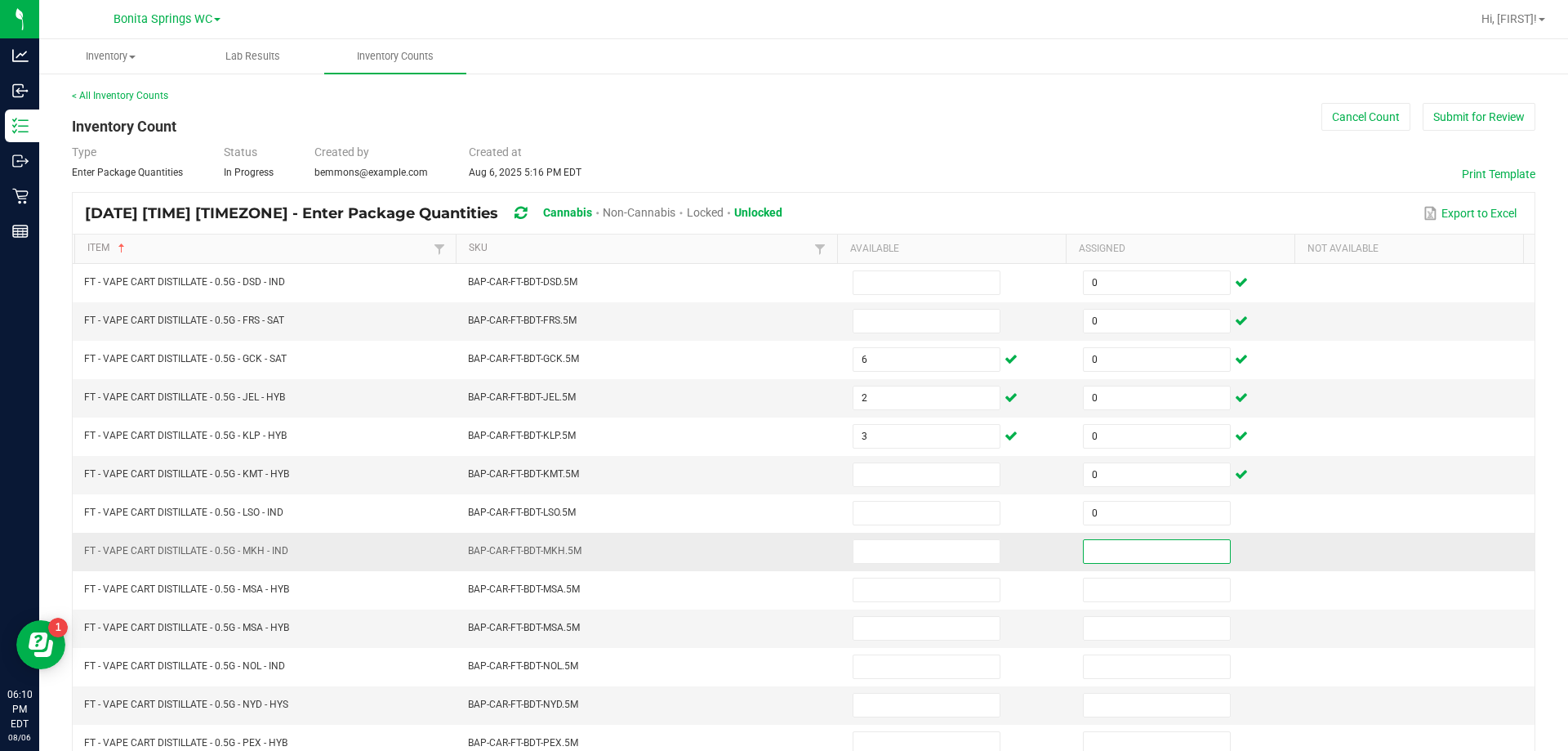 click at bounding box center [1156, 552] 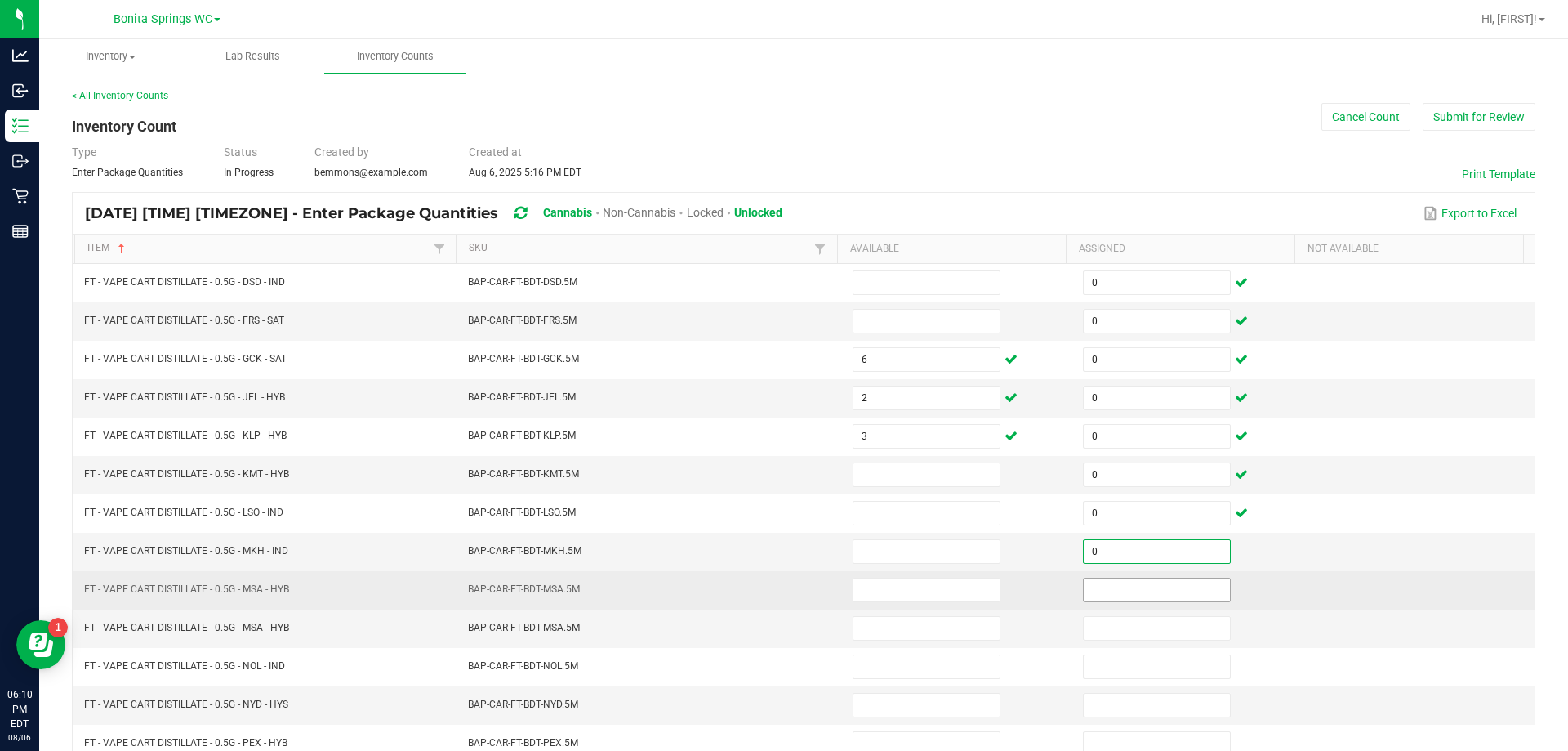 click at bounding box center [1156, 590] 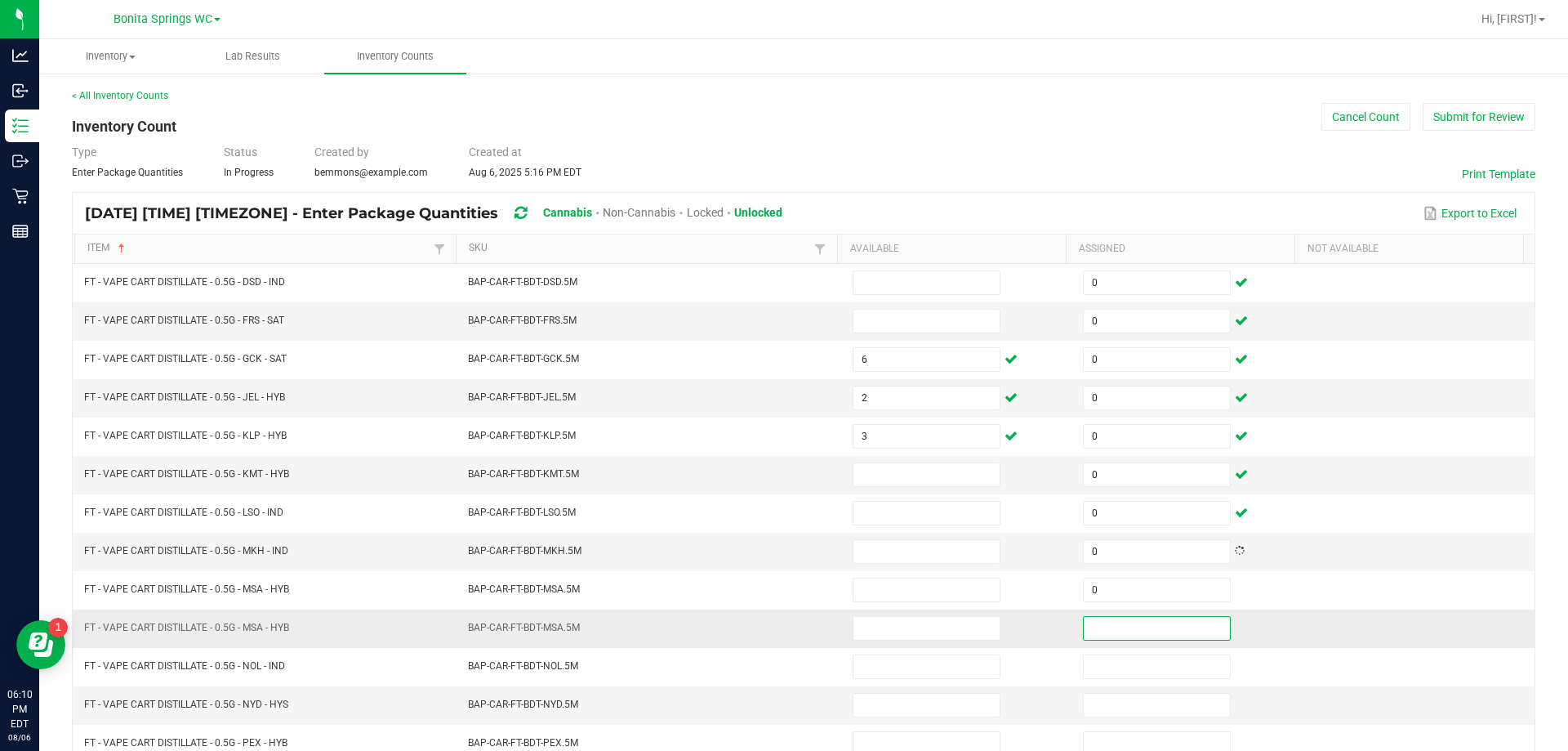 click at bounding box center (1156, 628) 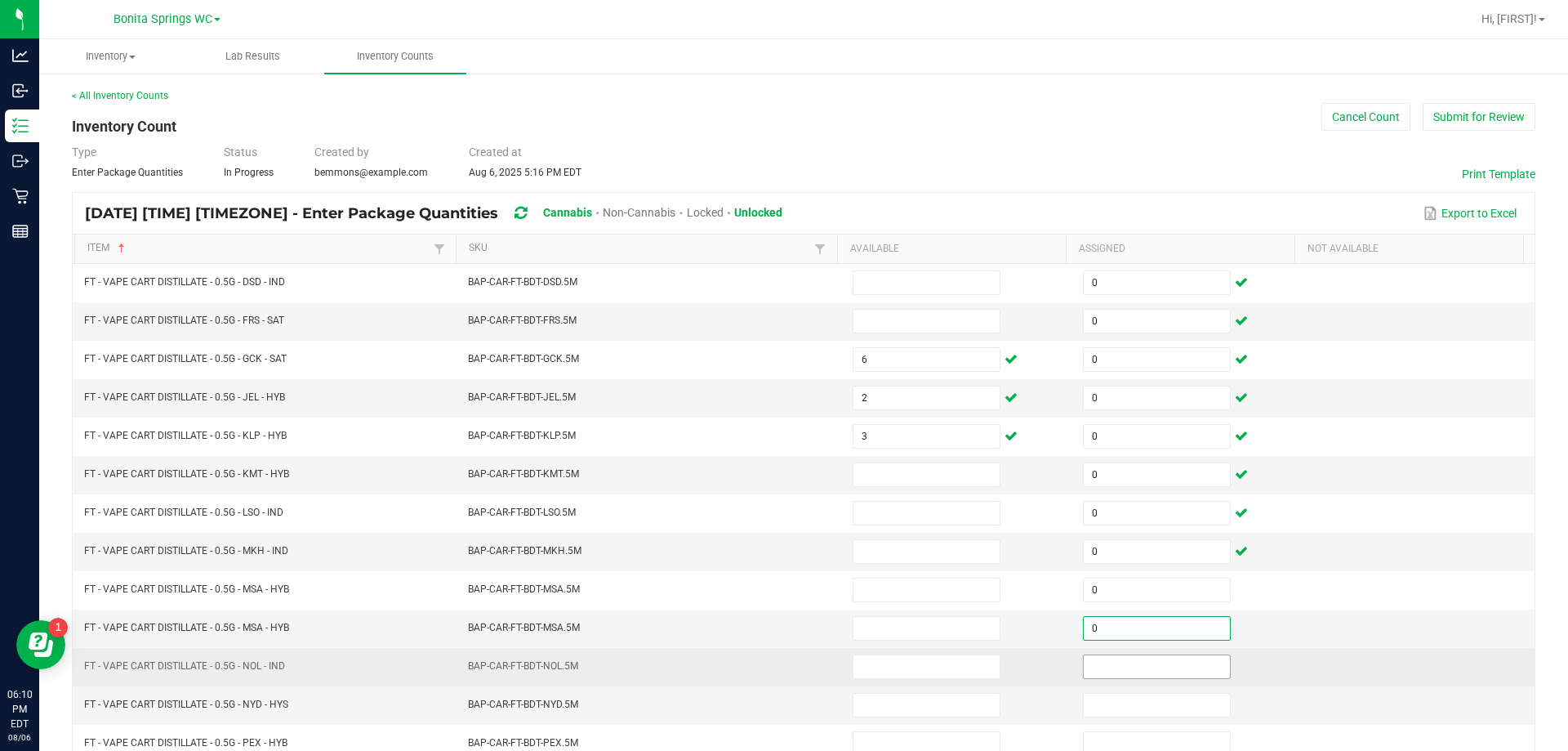 click at bounding box center (1156, 667) 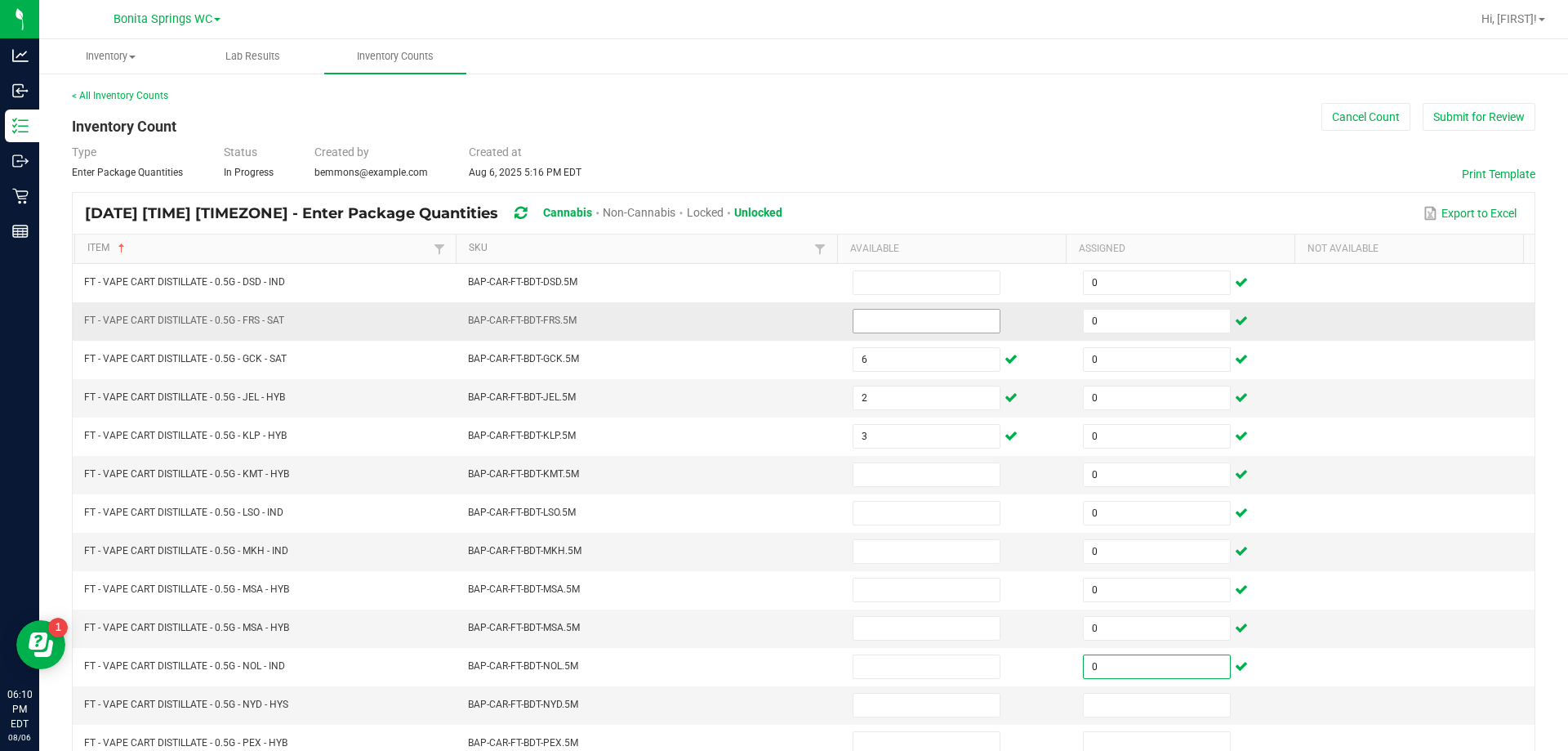 click at bounding box center (926, 321) 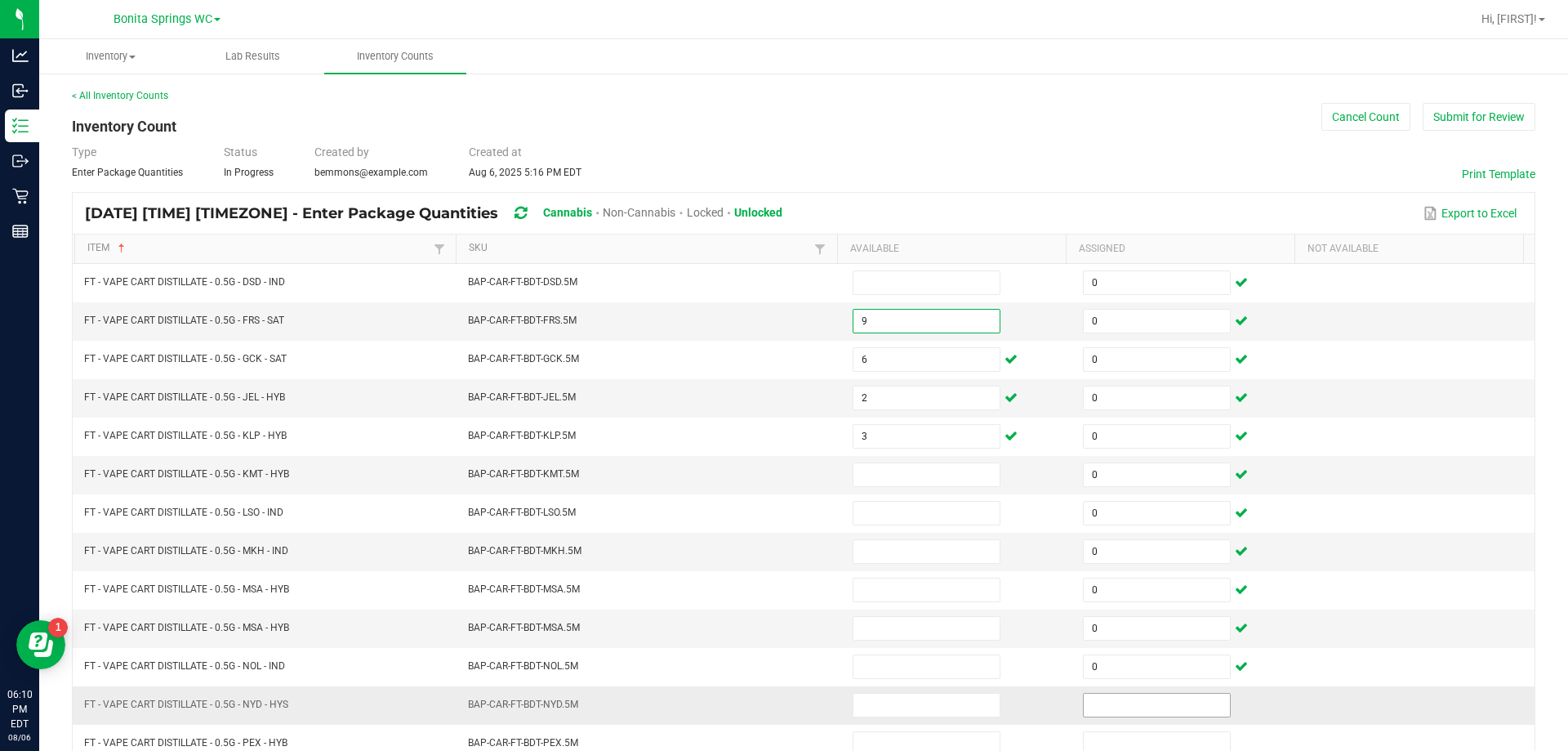 click at bounding box center (1156, 705) 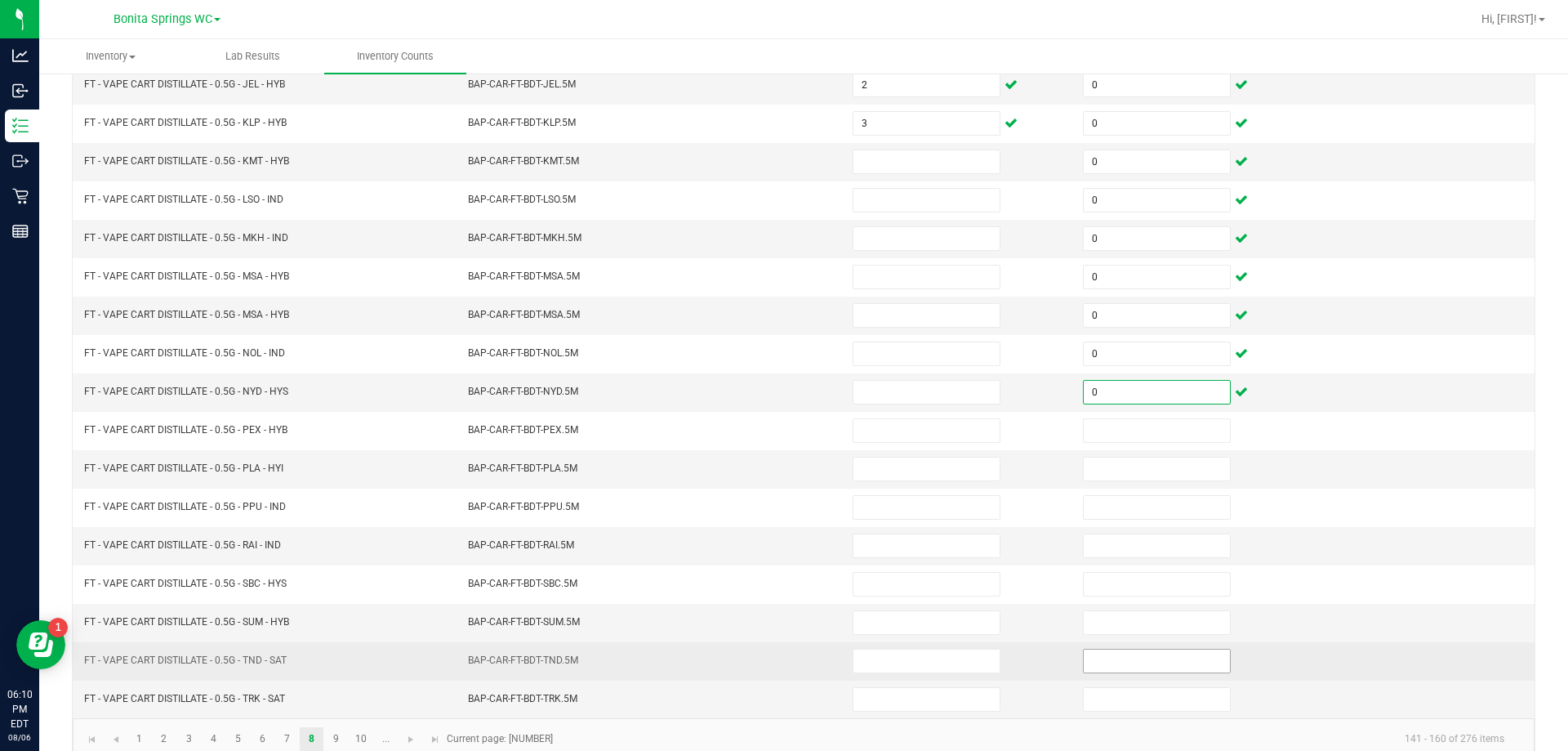 scroll, scrollTop: 327, scrollLeft: 0, axis: vertical 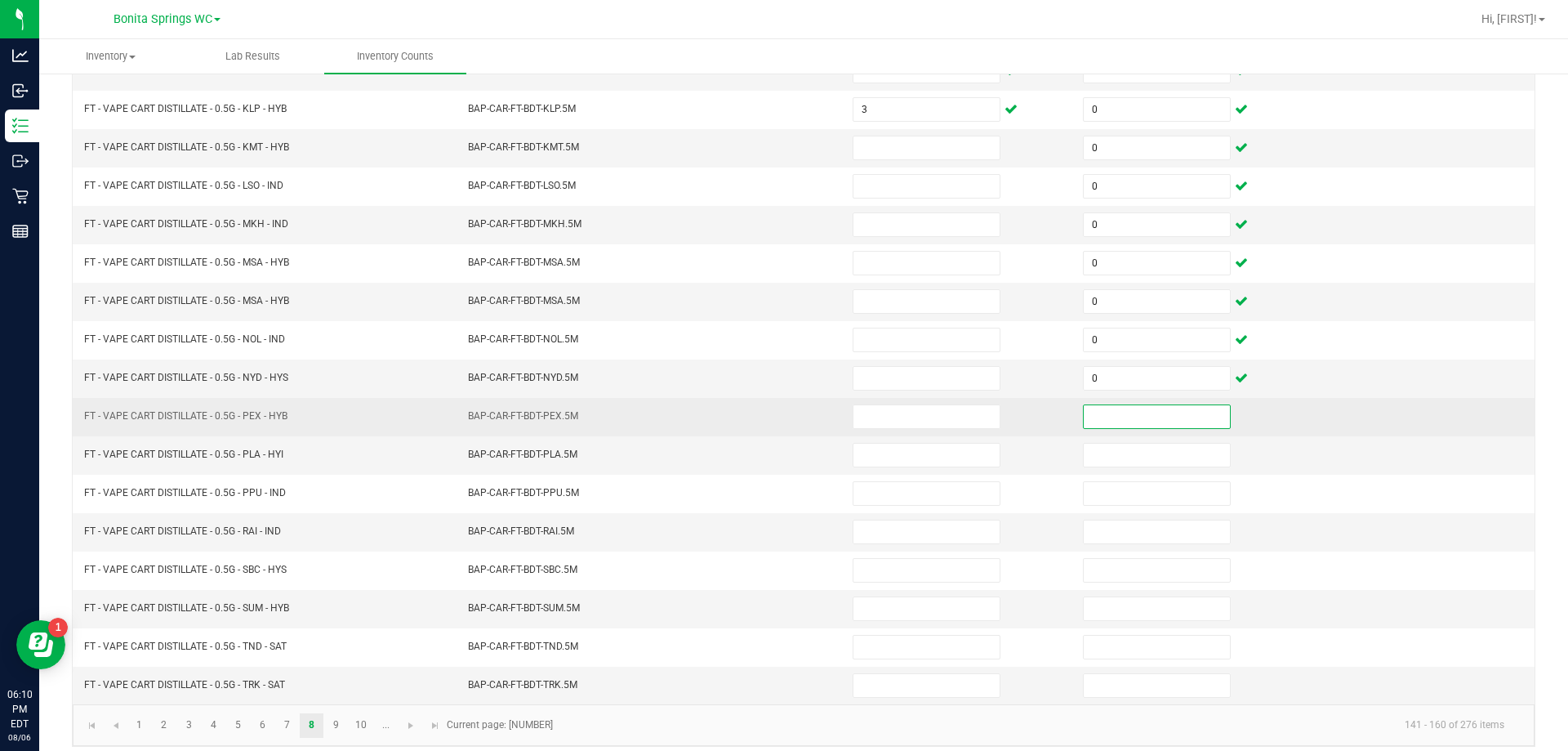 click at bounding box center (1156, 417) 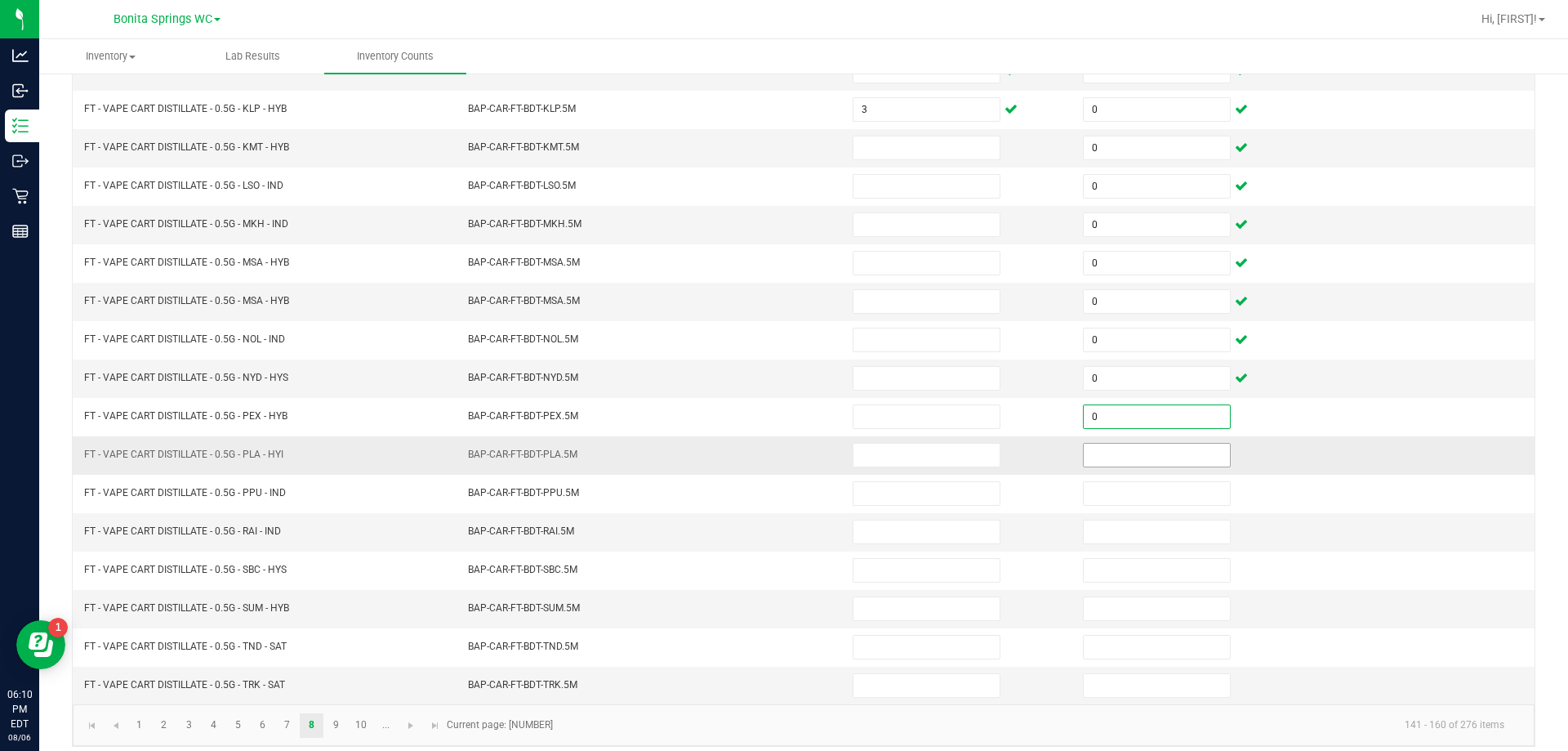 click at bounding box center [1156, 455] 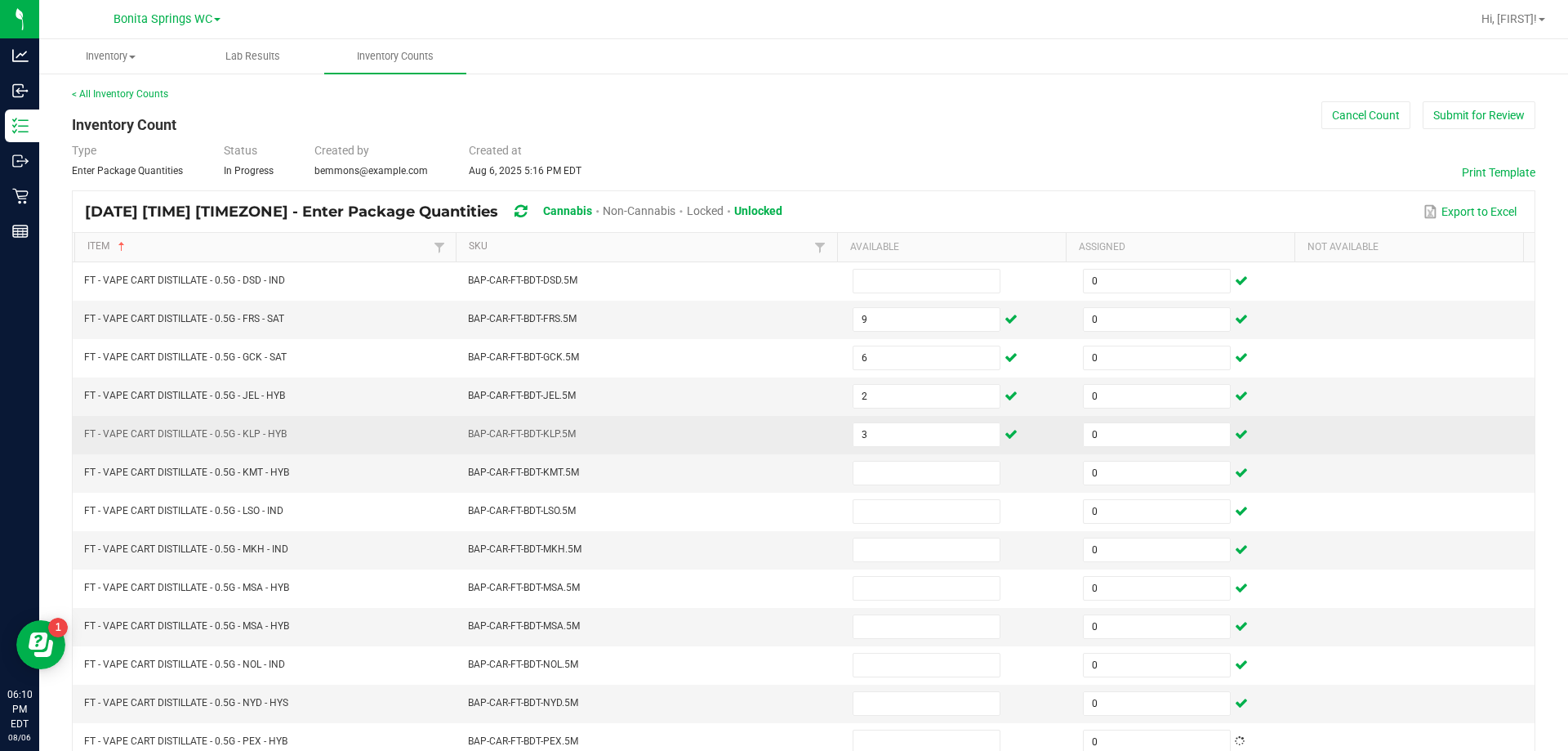 scroll, scrollTop: 0, scrollLeft: 0, axis: both 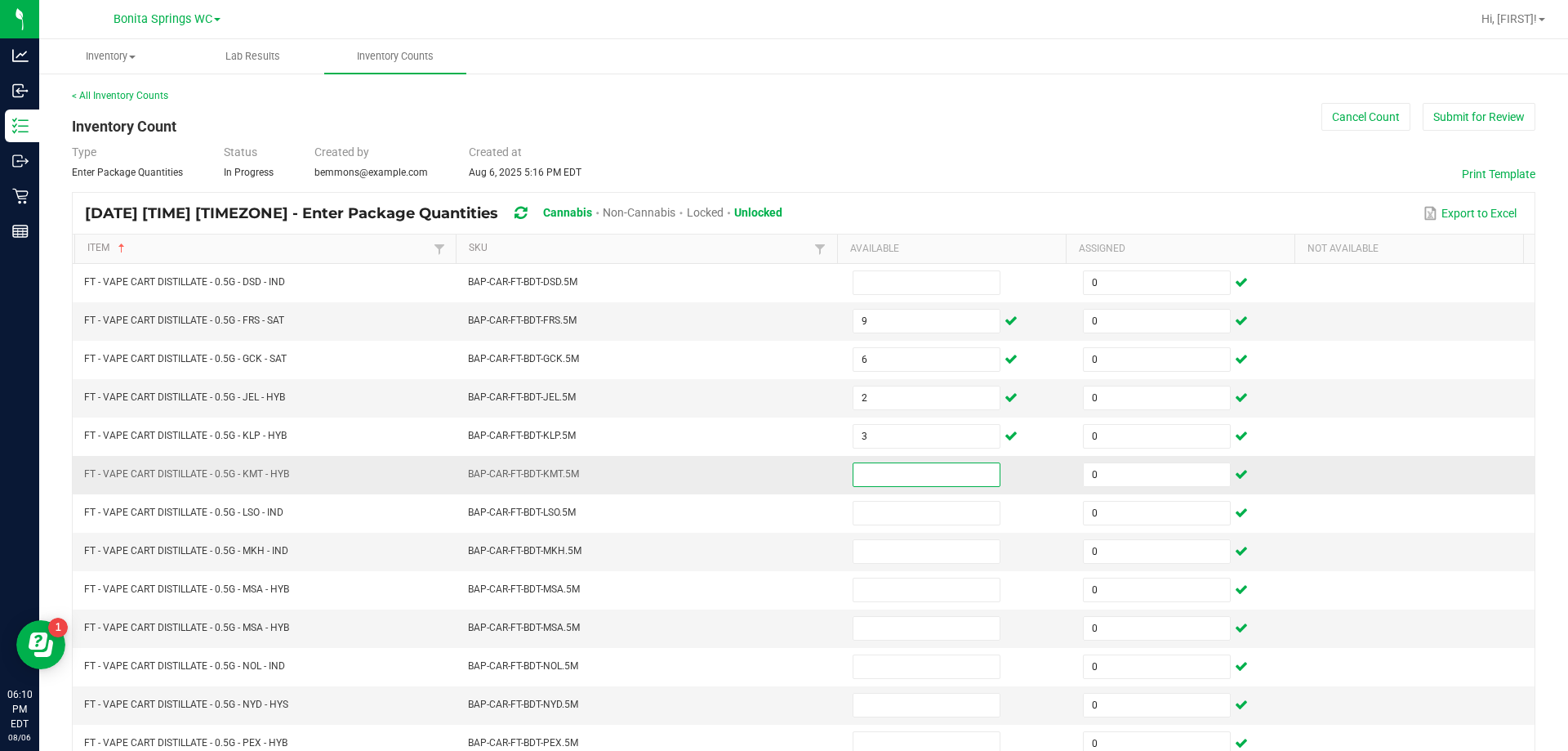 click at bounding box center [926, 475] 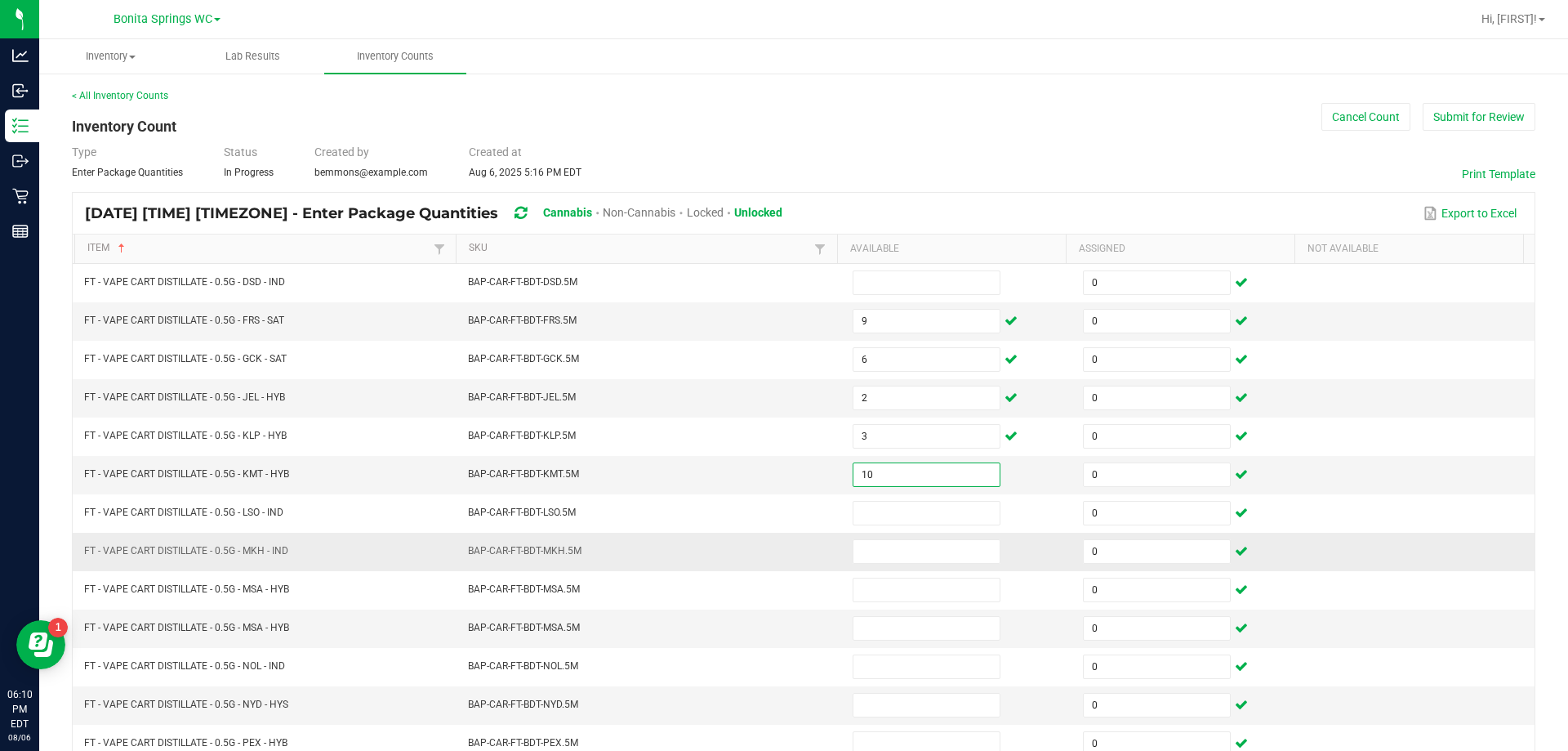click at bounding box center [958, 552] 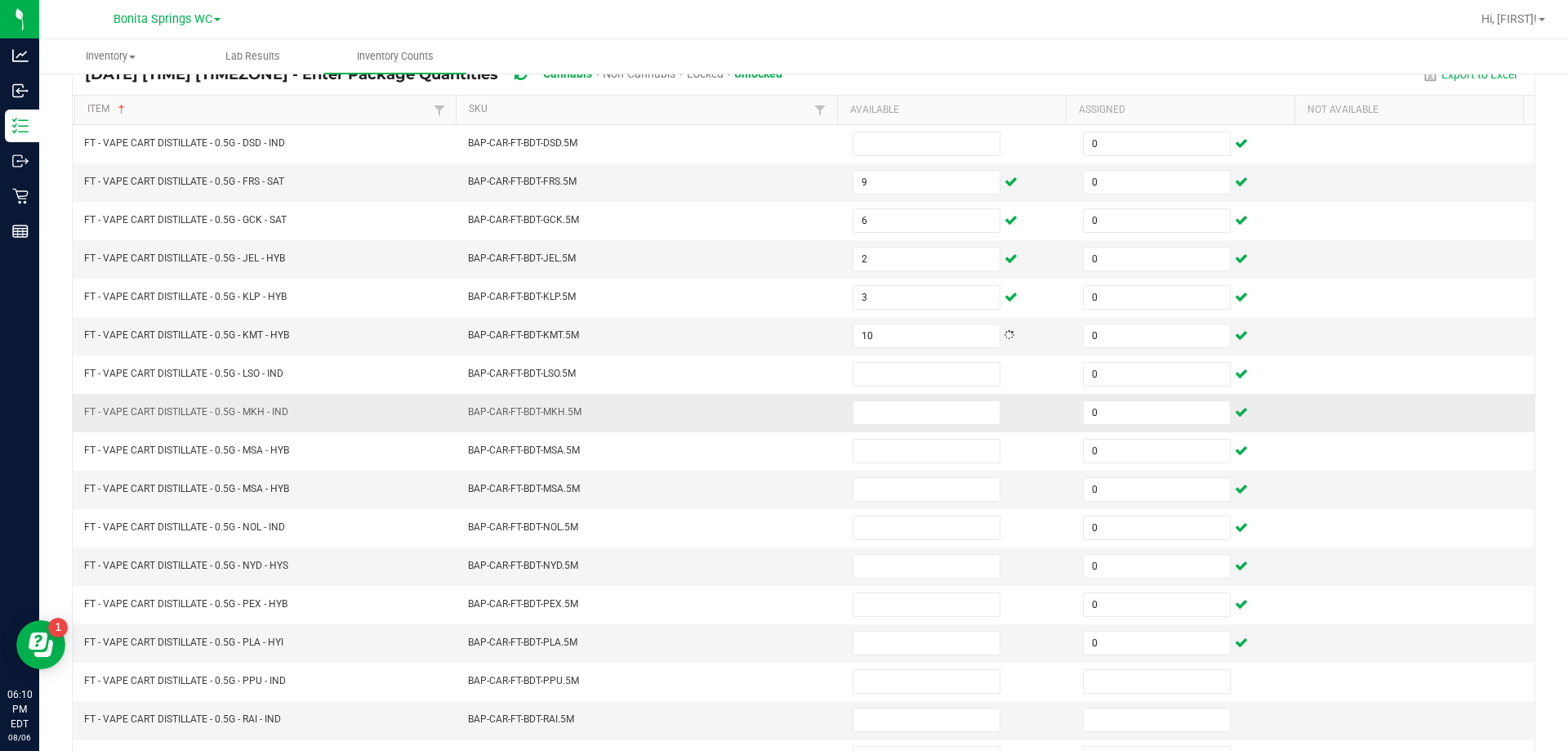 scroll, scrollTop: 339, scrollLeft: 0, axis: vertical 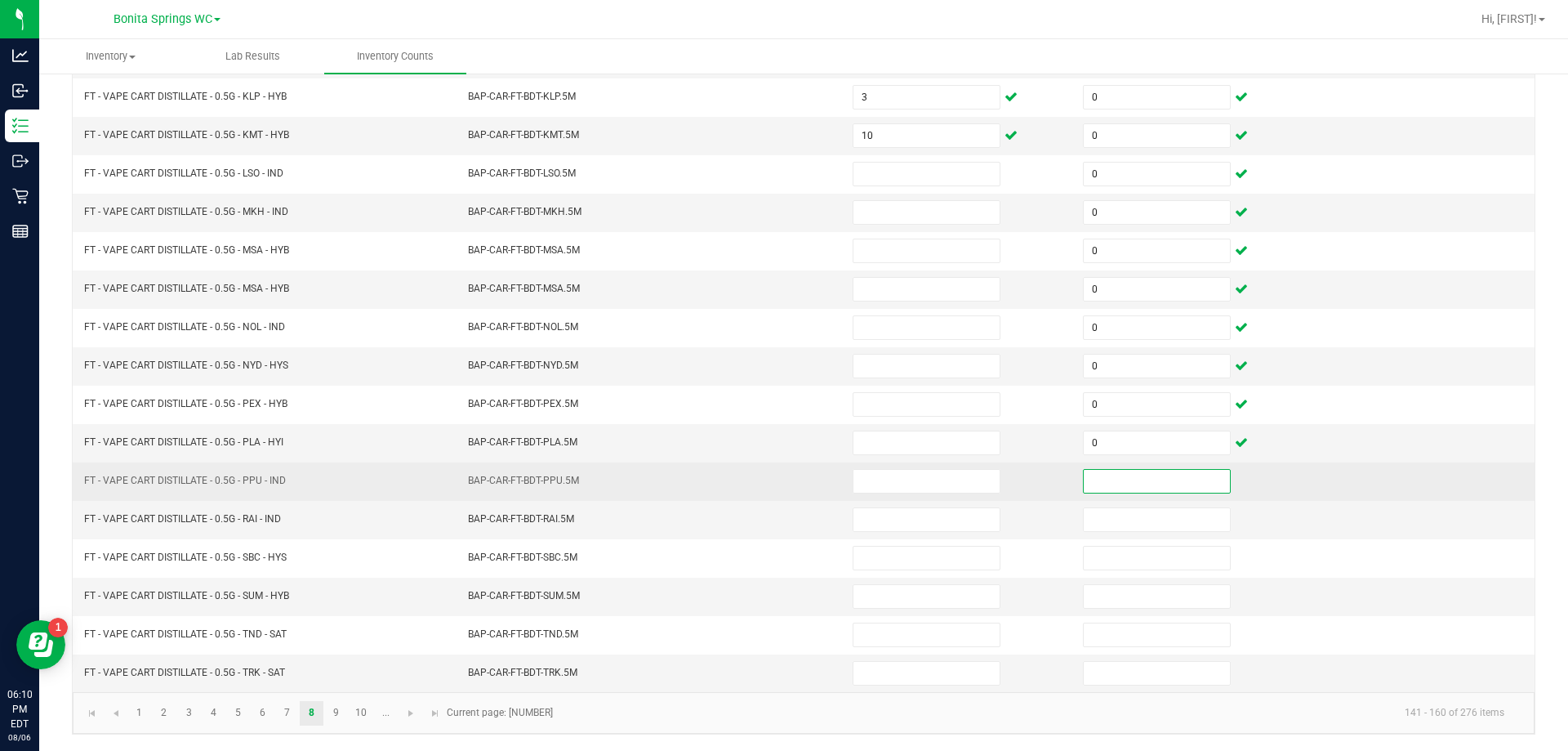 click at bounding box center (1156, 481) 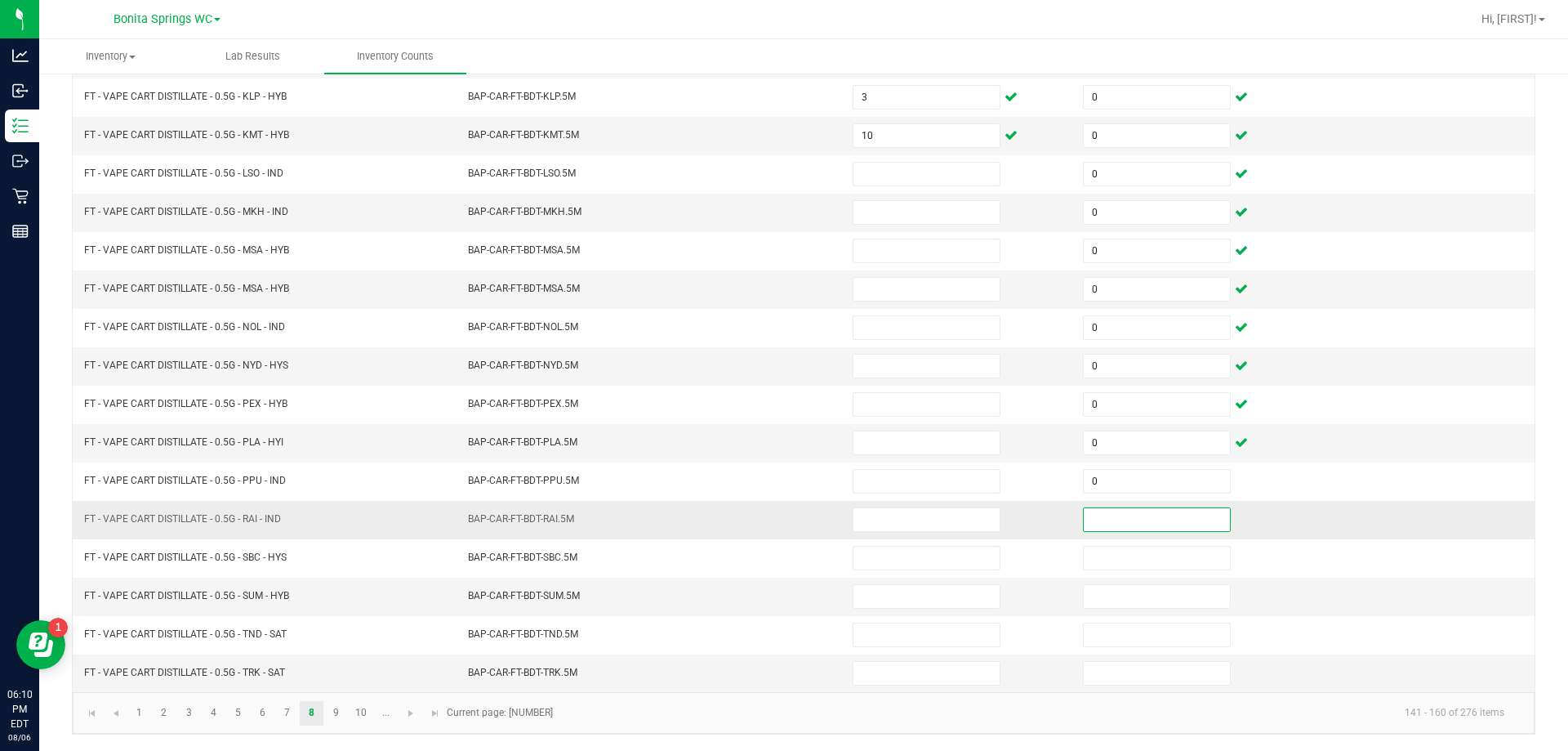 click at bounding box center (1156, 520) 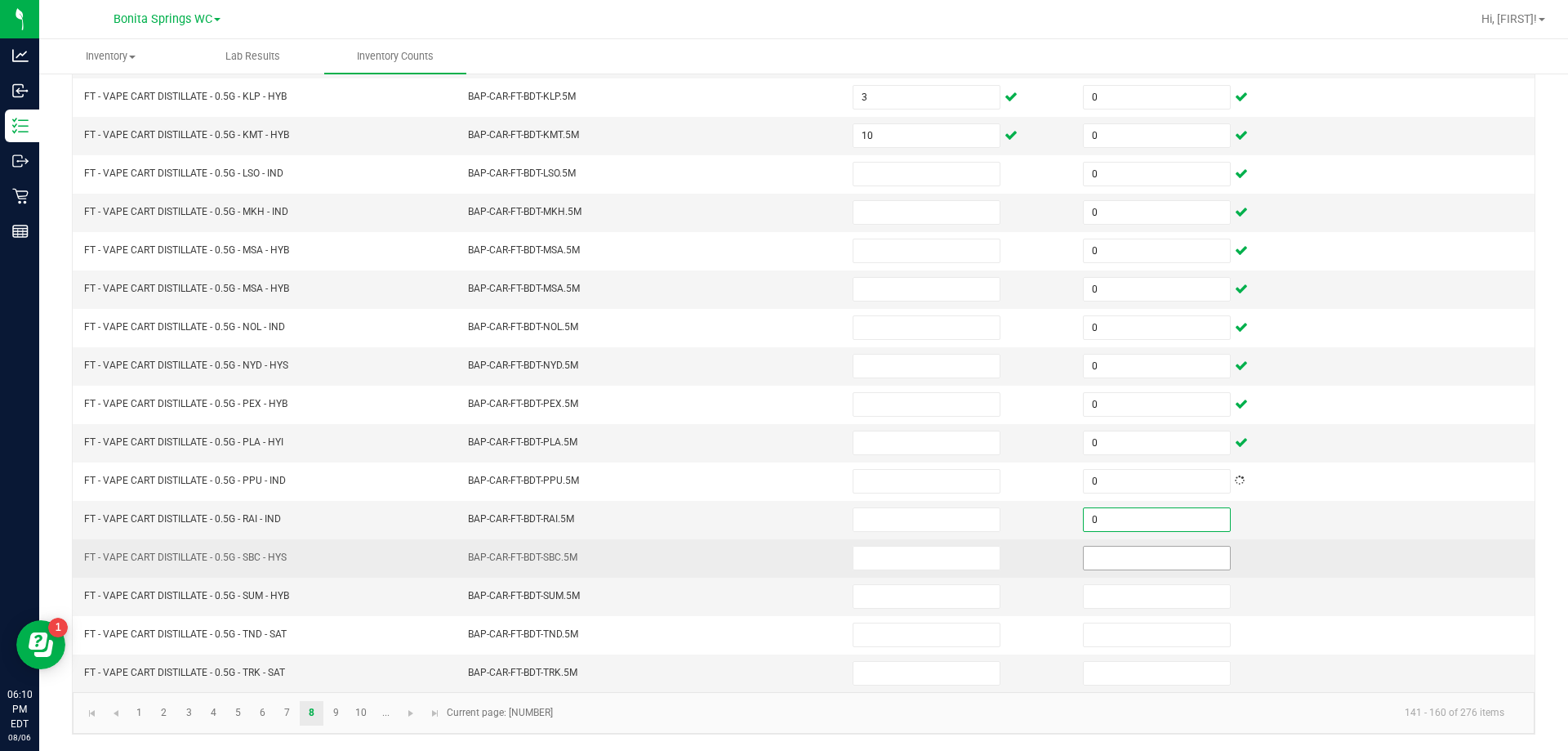 click at bounding box center [1156, 558] 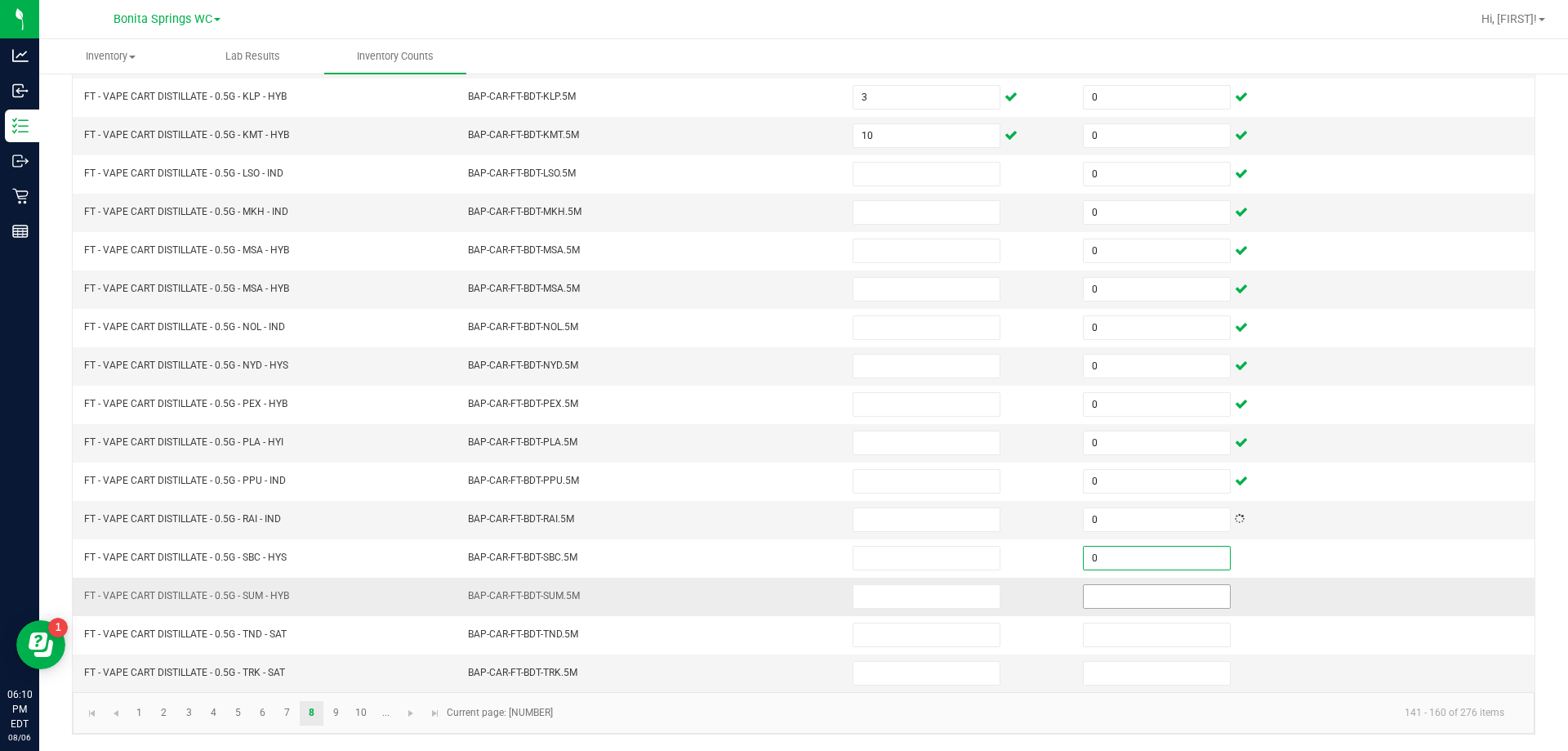 click at bounding box center (1156, 597) 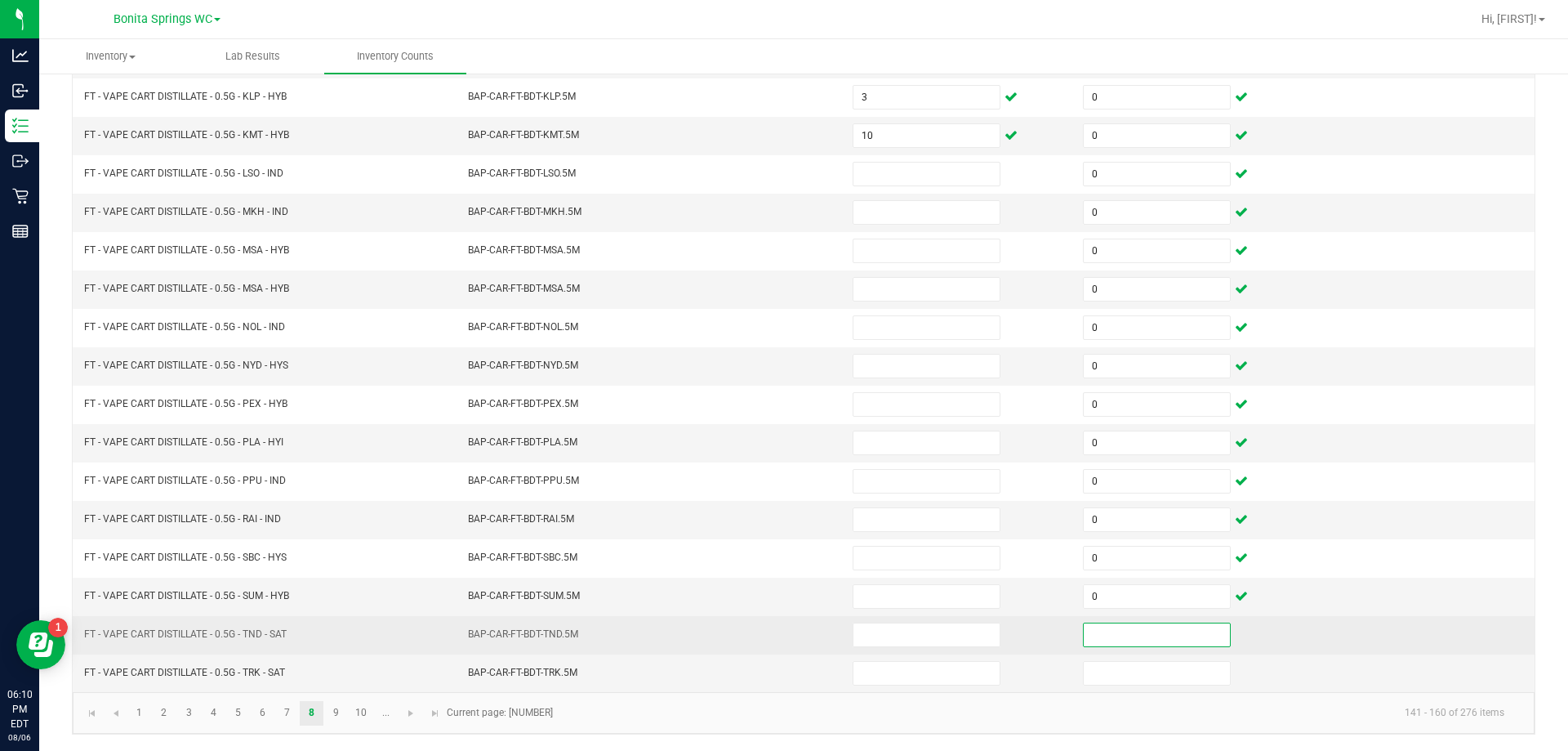 click at bounding box center (1156, 635) 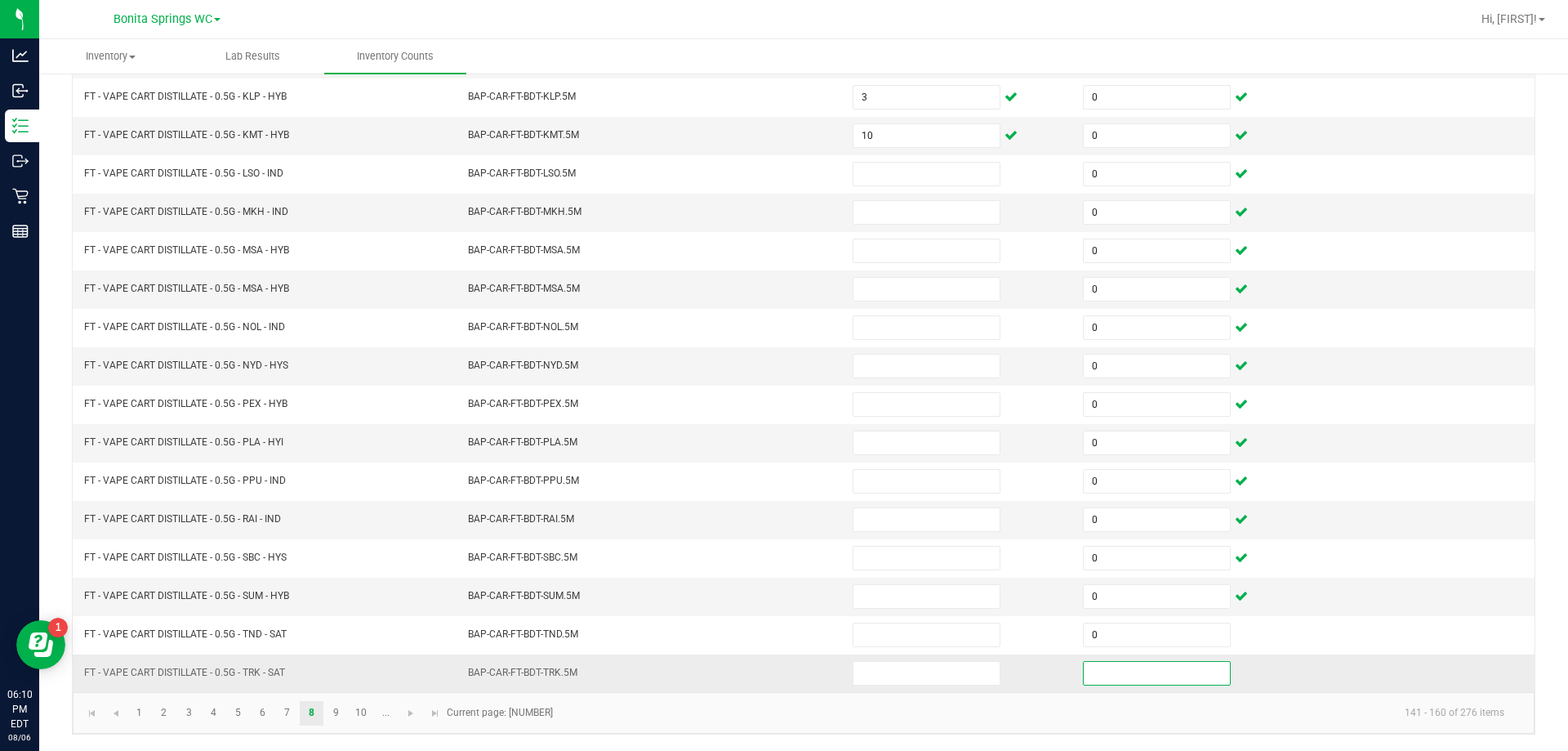 click at bounding box center (1156, 673) 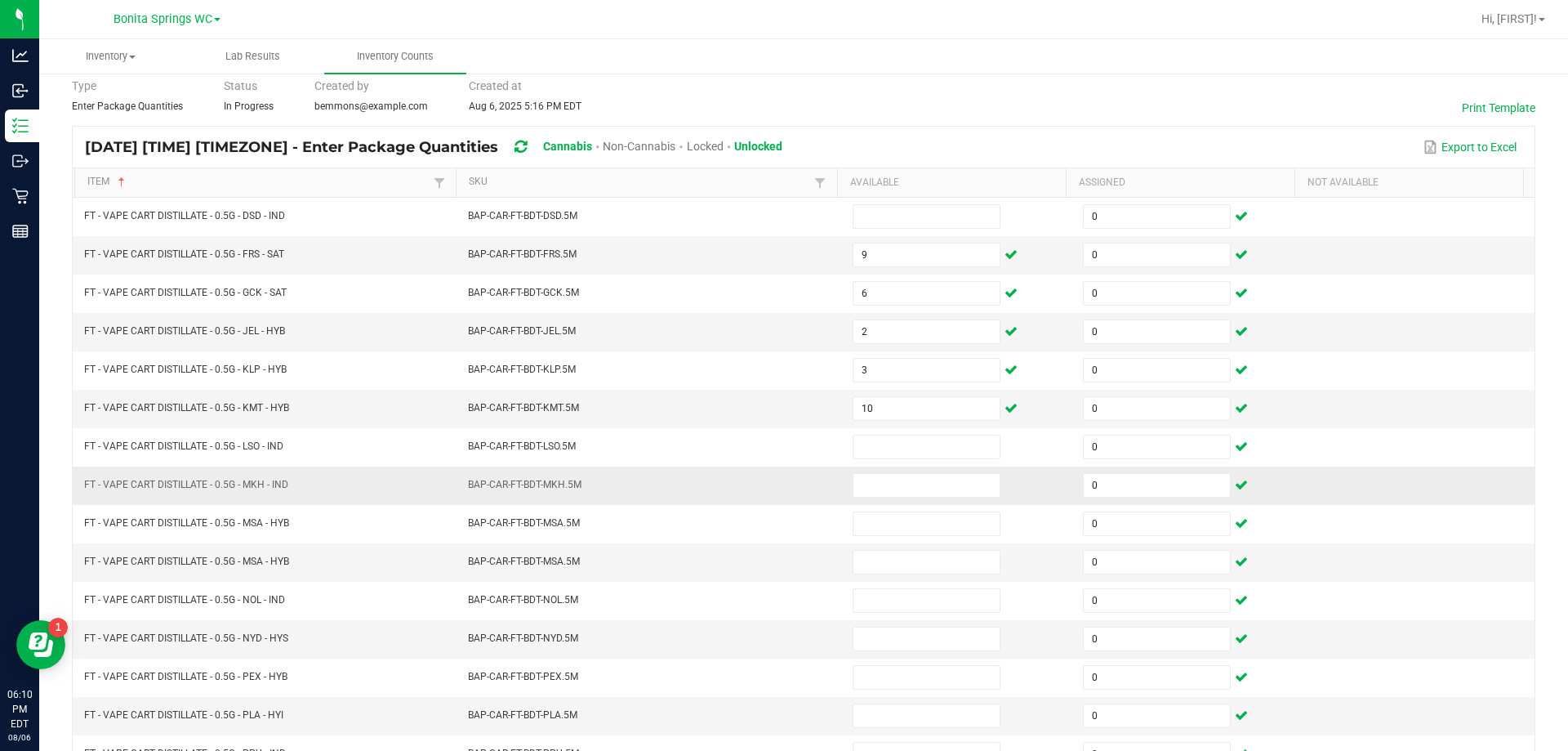 scroll, scrollTop: 12, scrollLeft: 0, axis: vertical 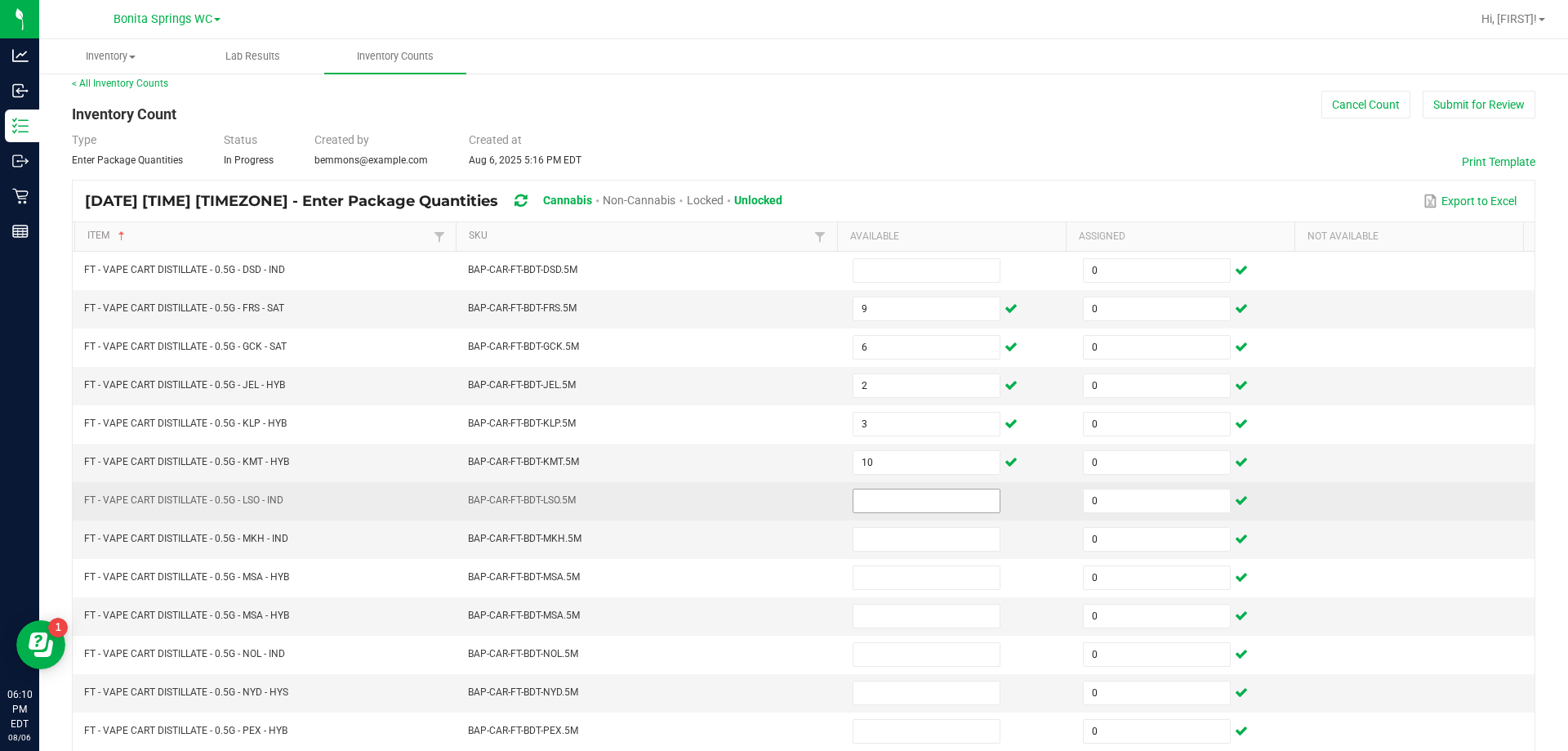 click at bounding box center [926, 501] 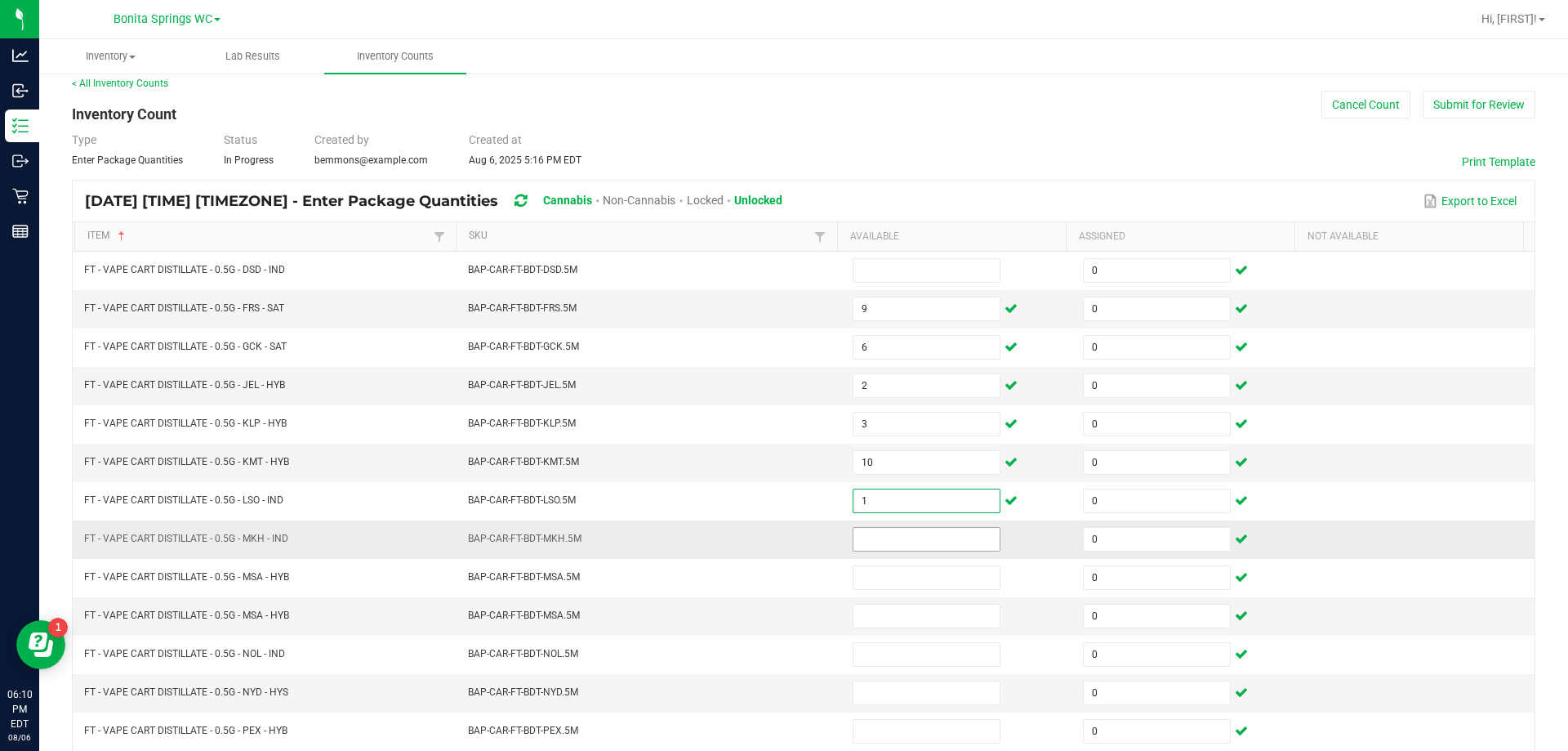 click at bounding box center [926, 539] 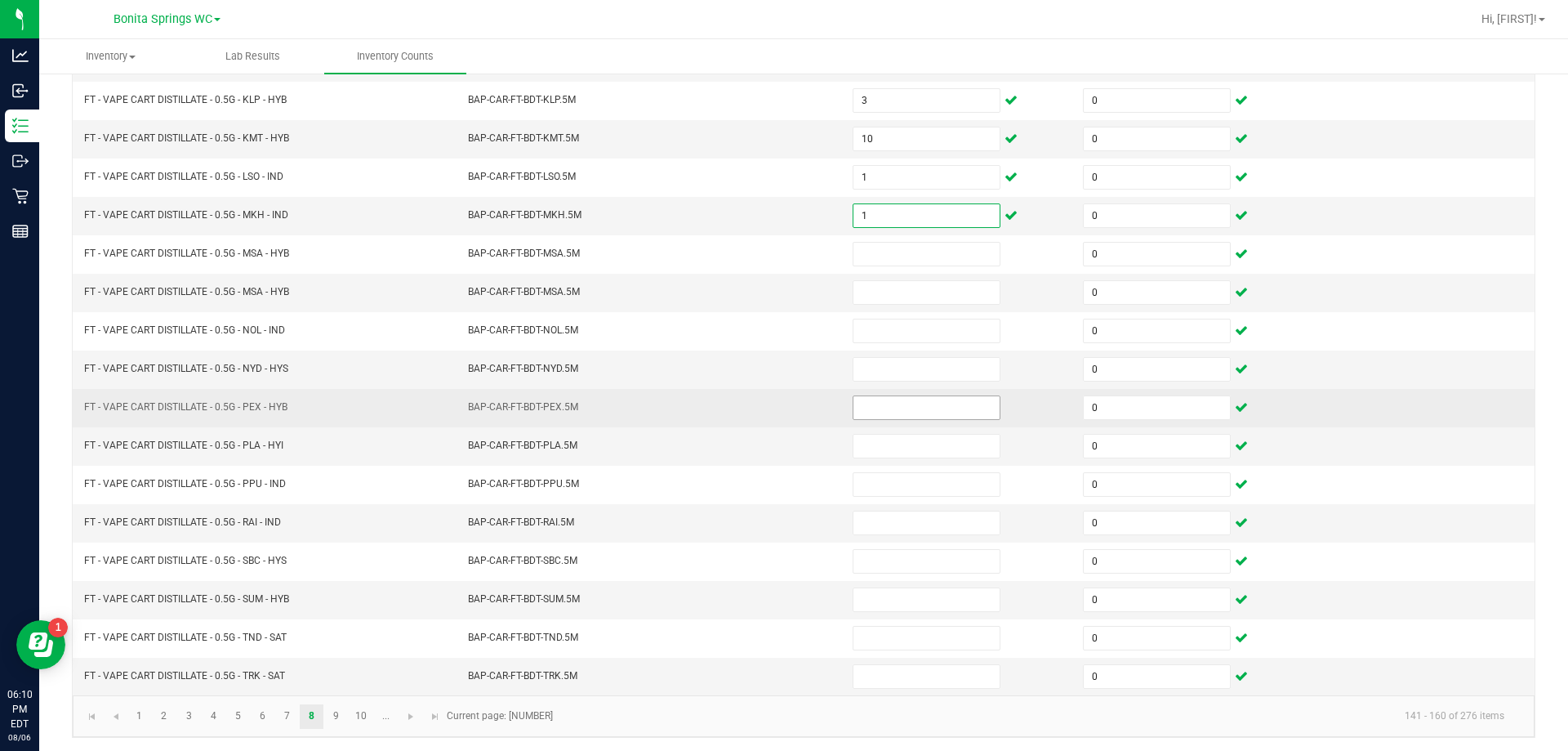 scroll, scrollTop: 339, scrollLeft: 0, axis: vertical 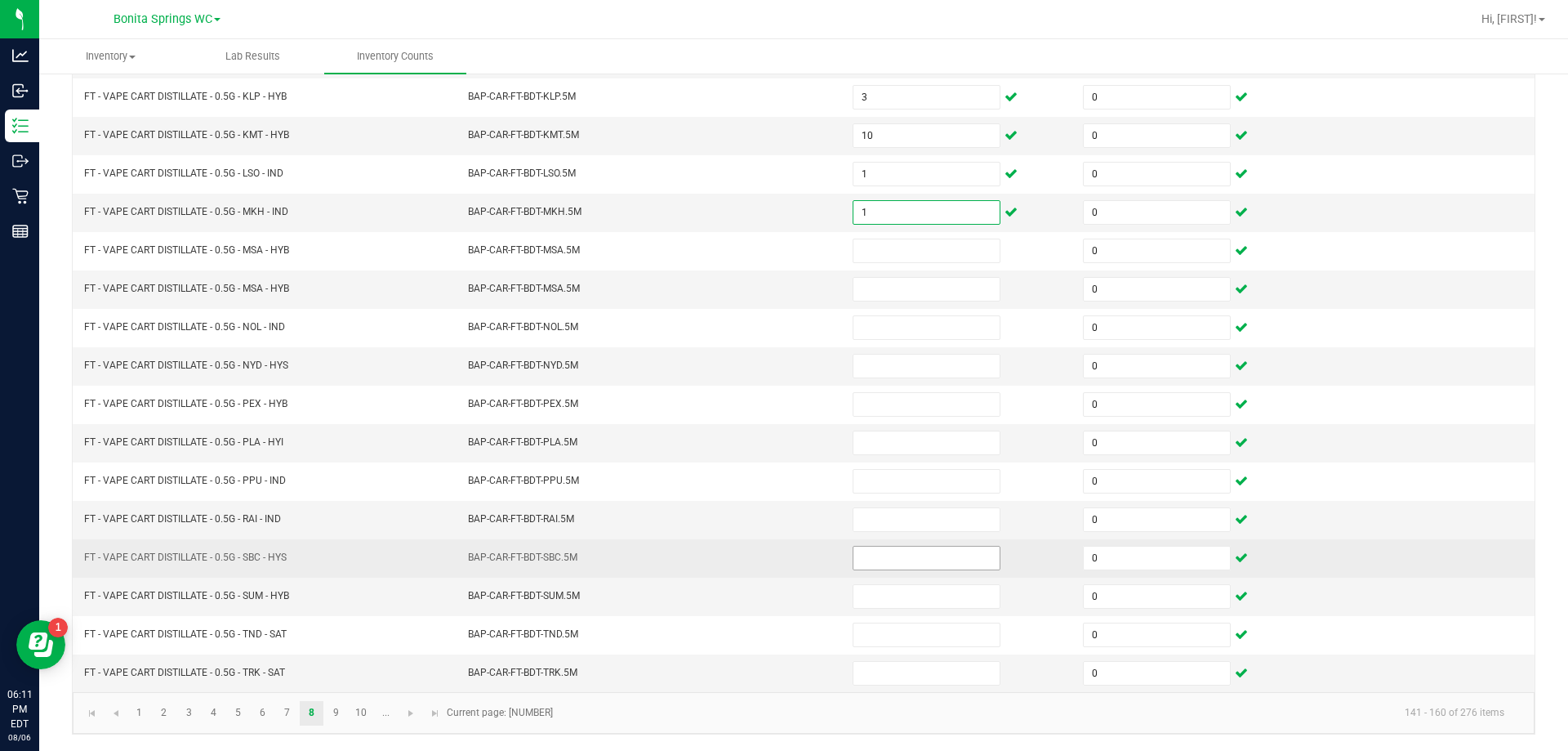 click at bounding box center [926, 558] 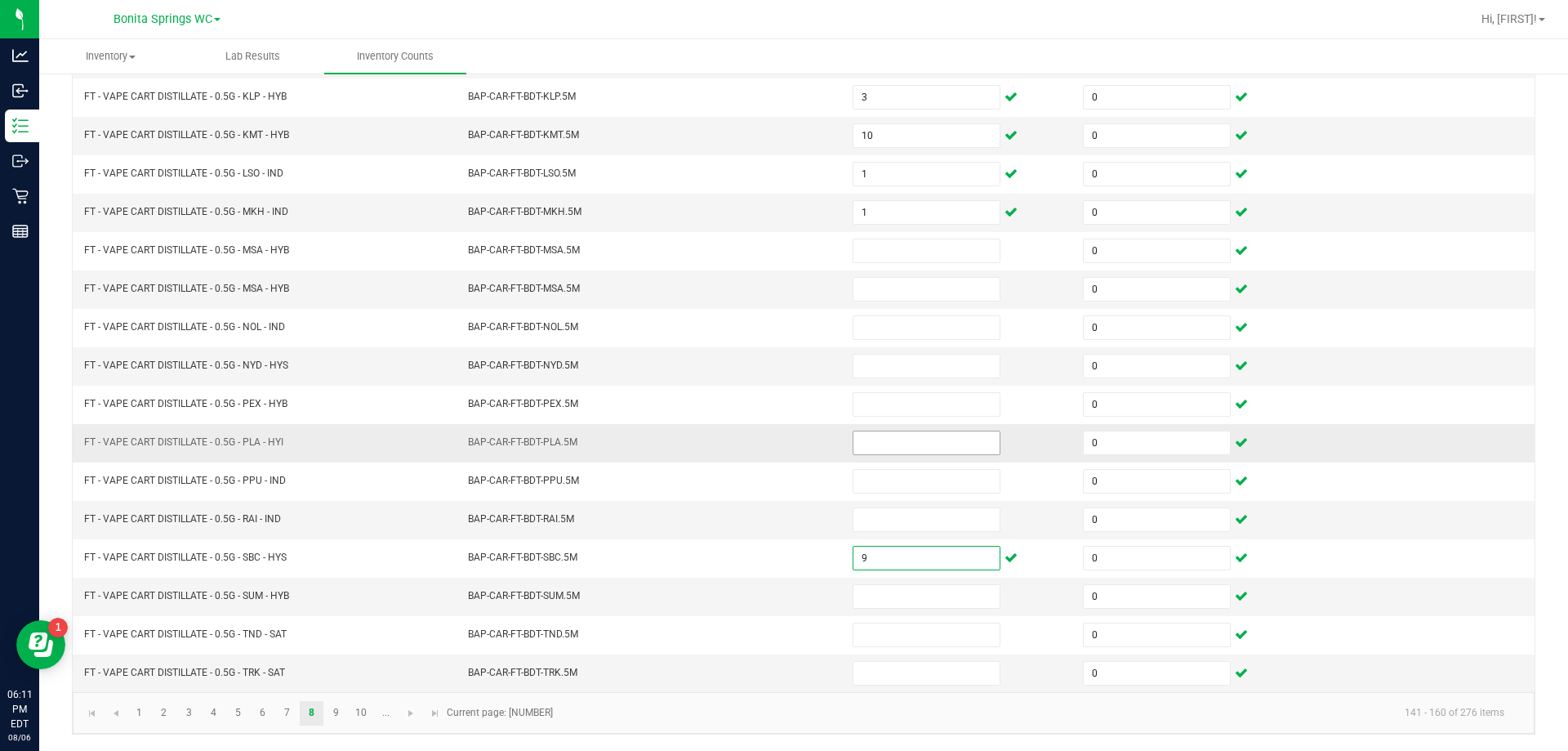 click at bounding box center (926, 443) 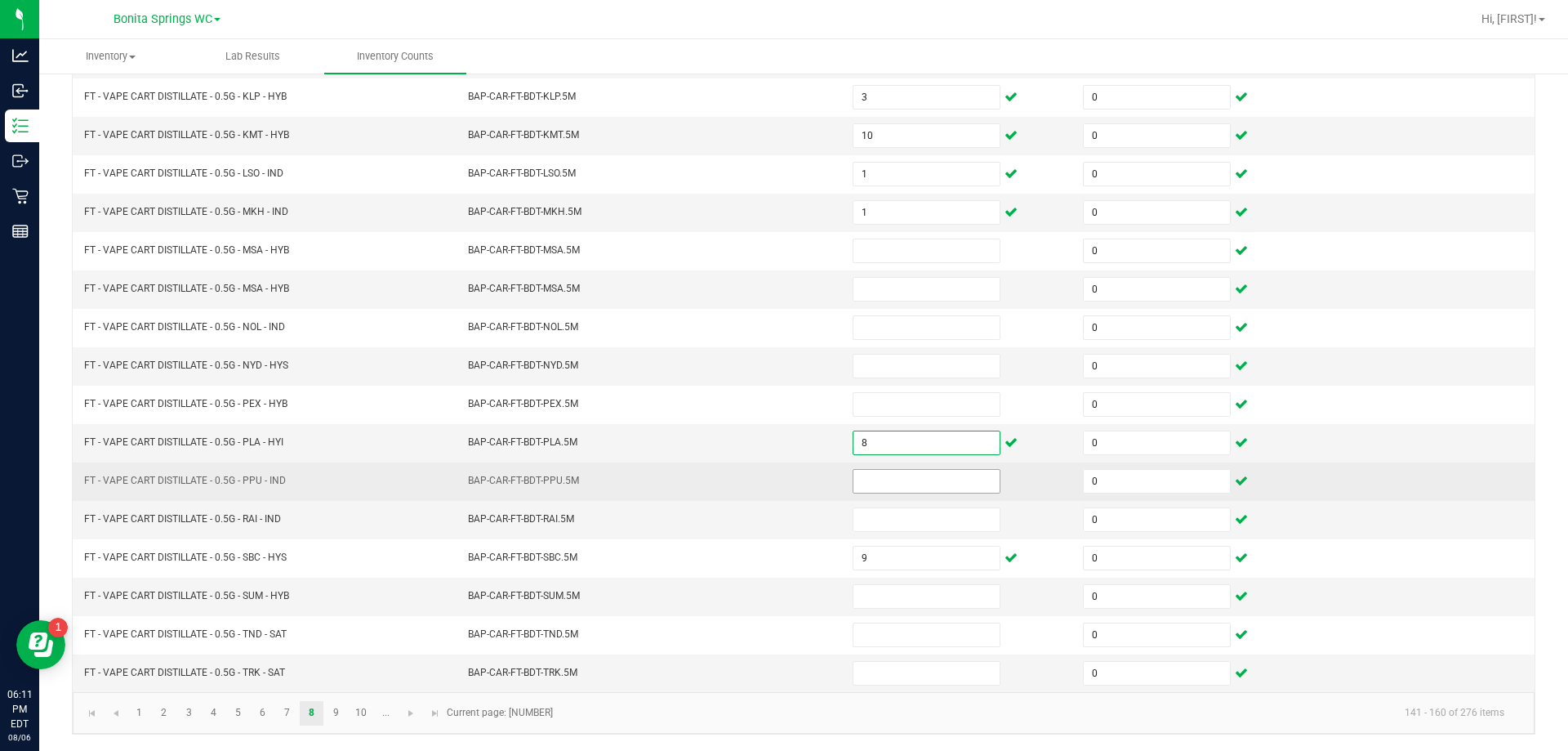 click at bounding box center [926, 481] 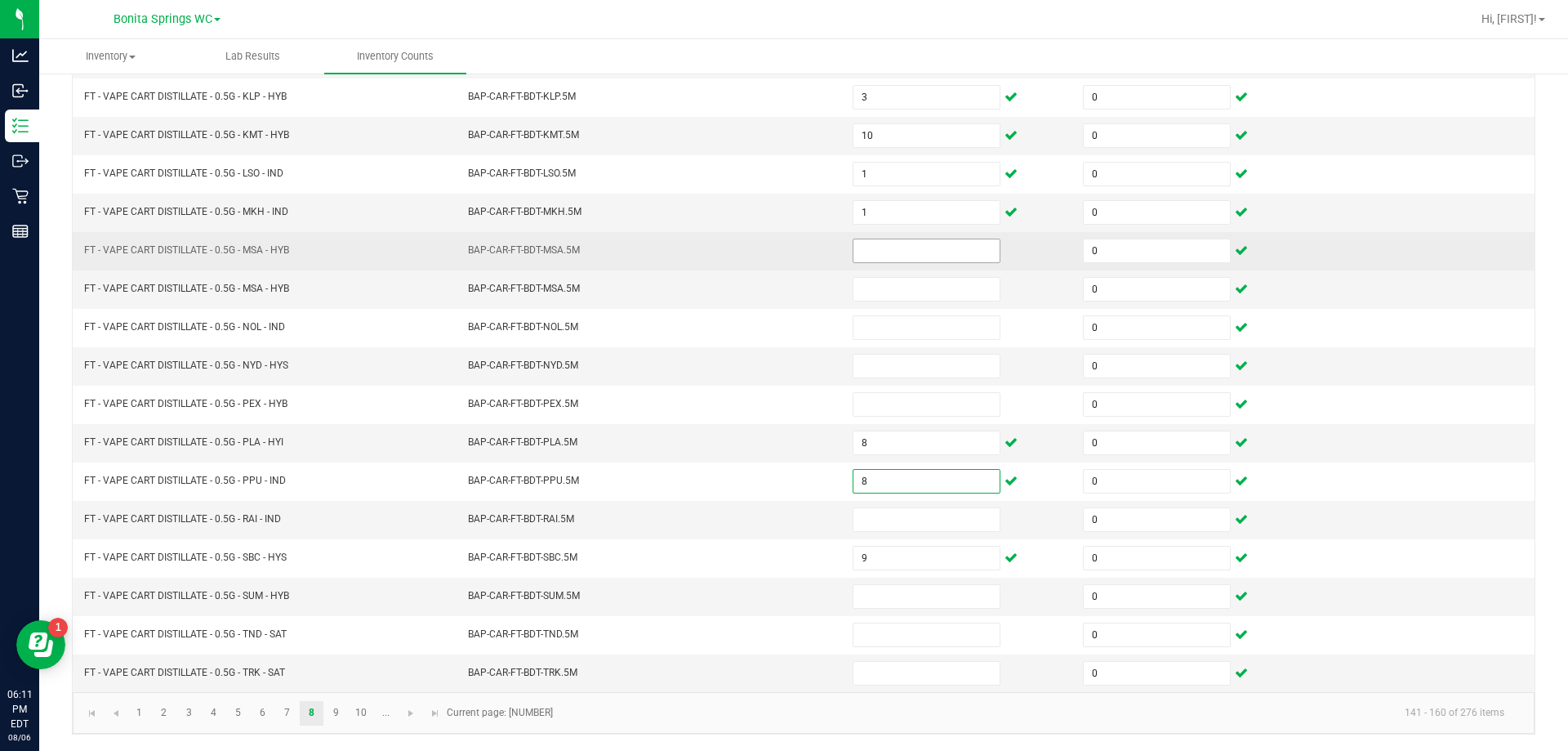 click at bounding box center (926, 251) 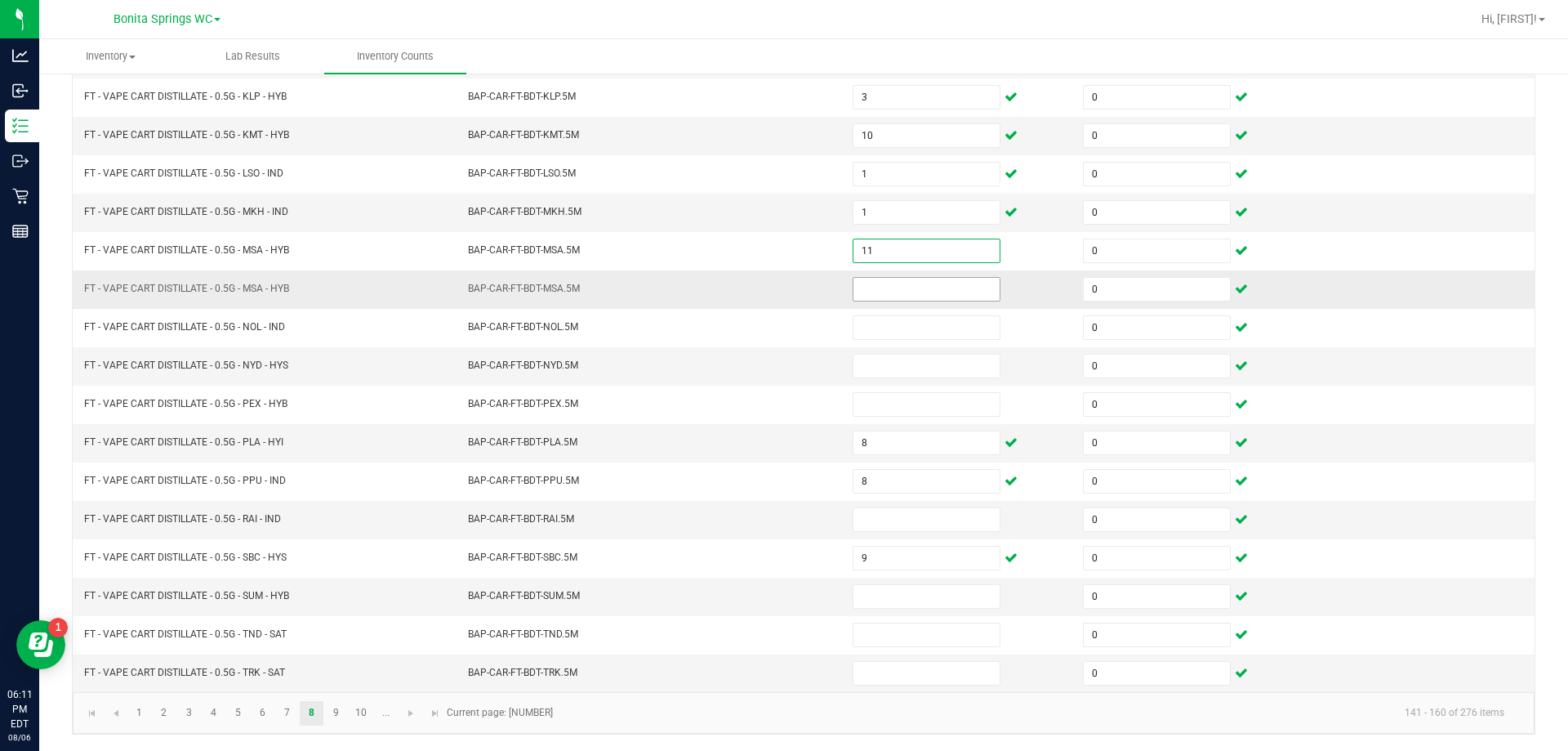 click at bounding box center [926, 289] 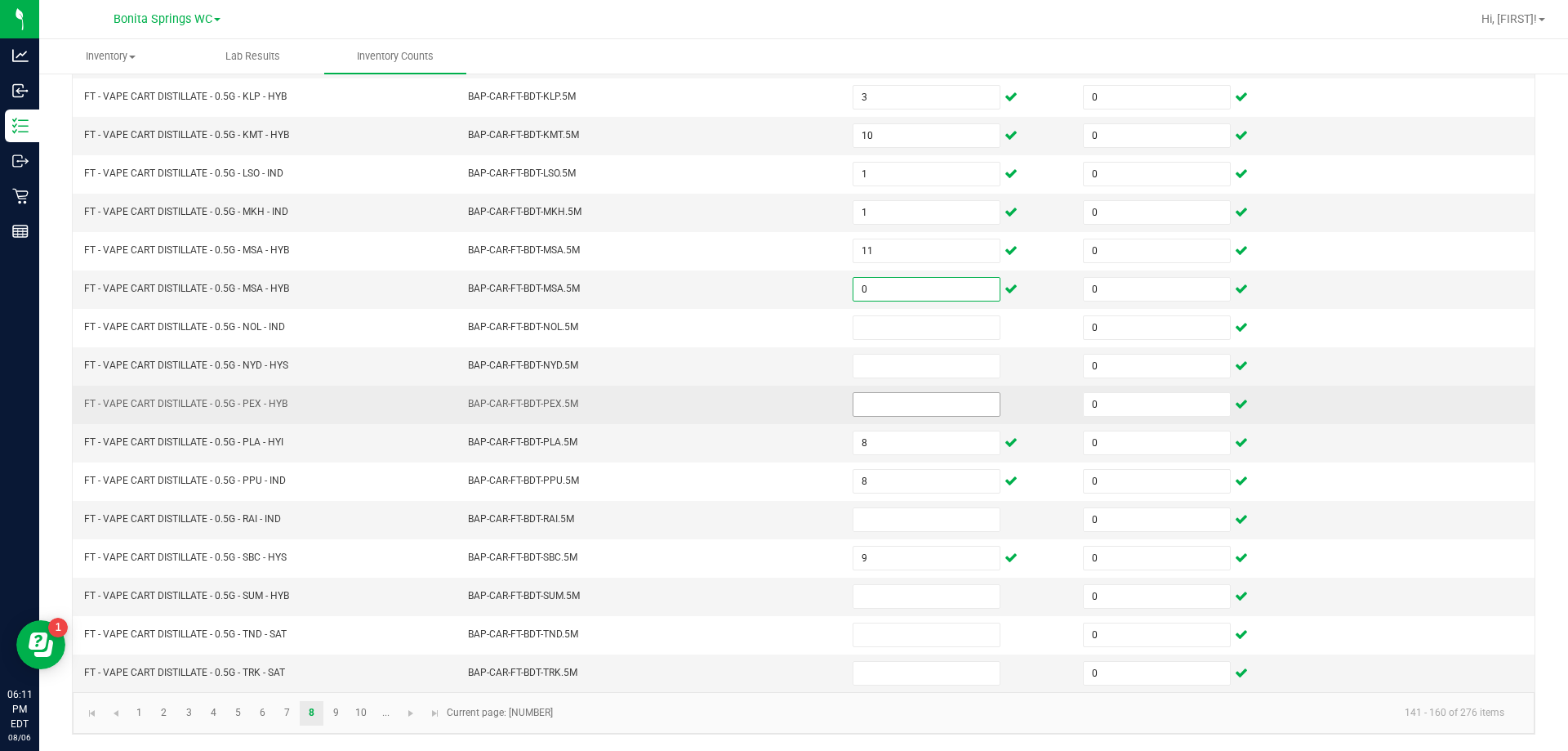 click at bounding box center [926, 405] 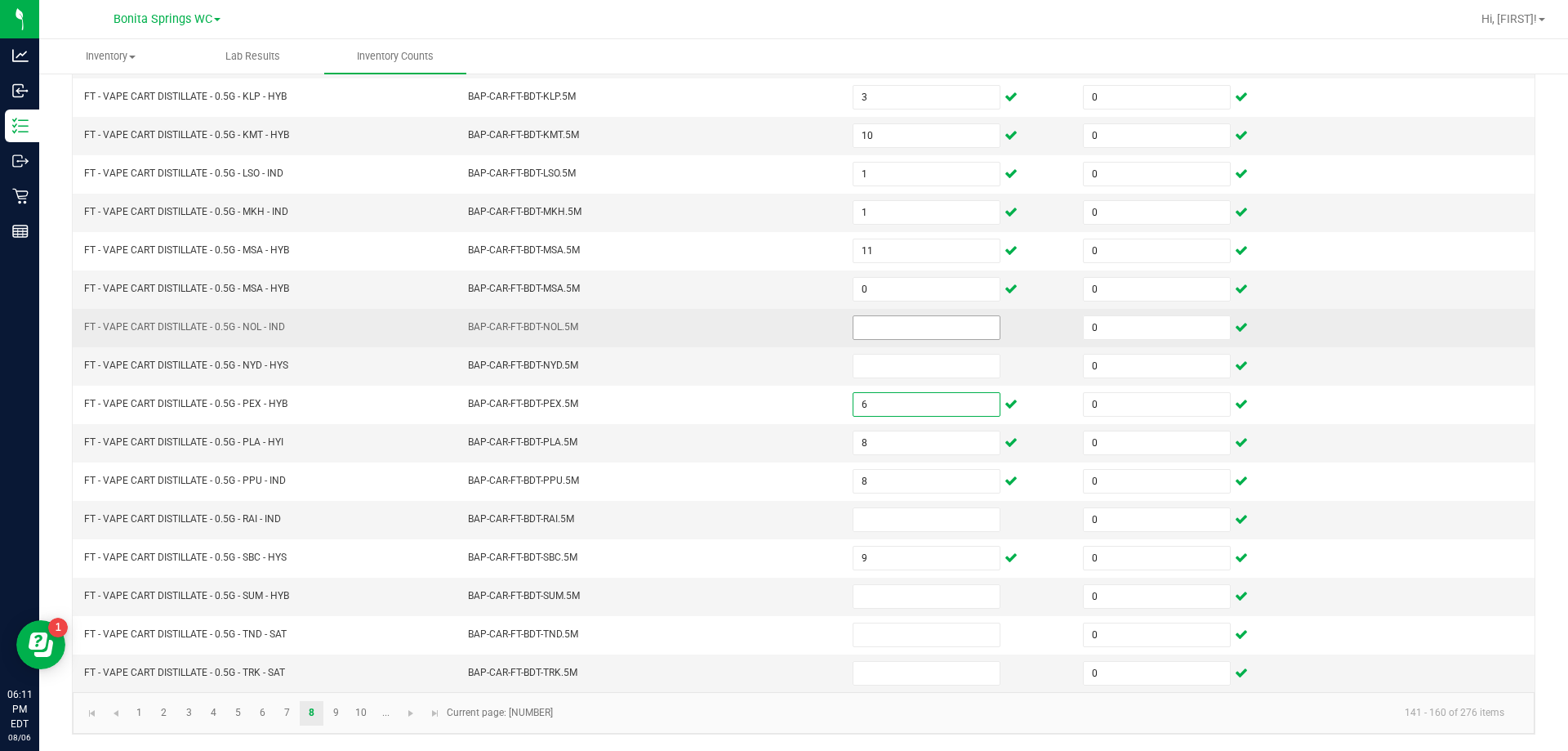 click at bounding box center (926, 328) 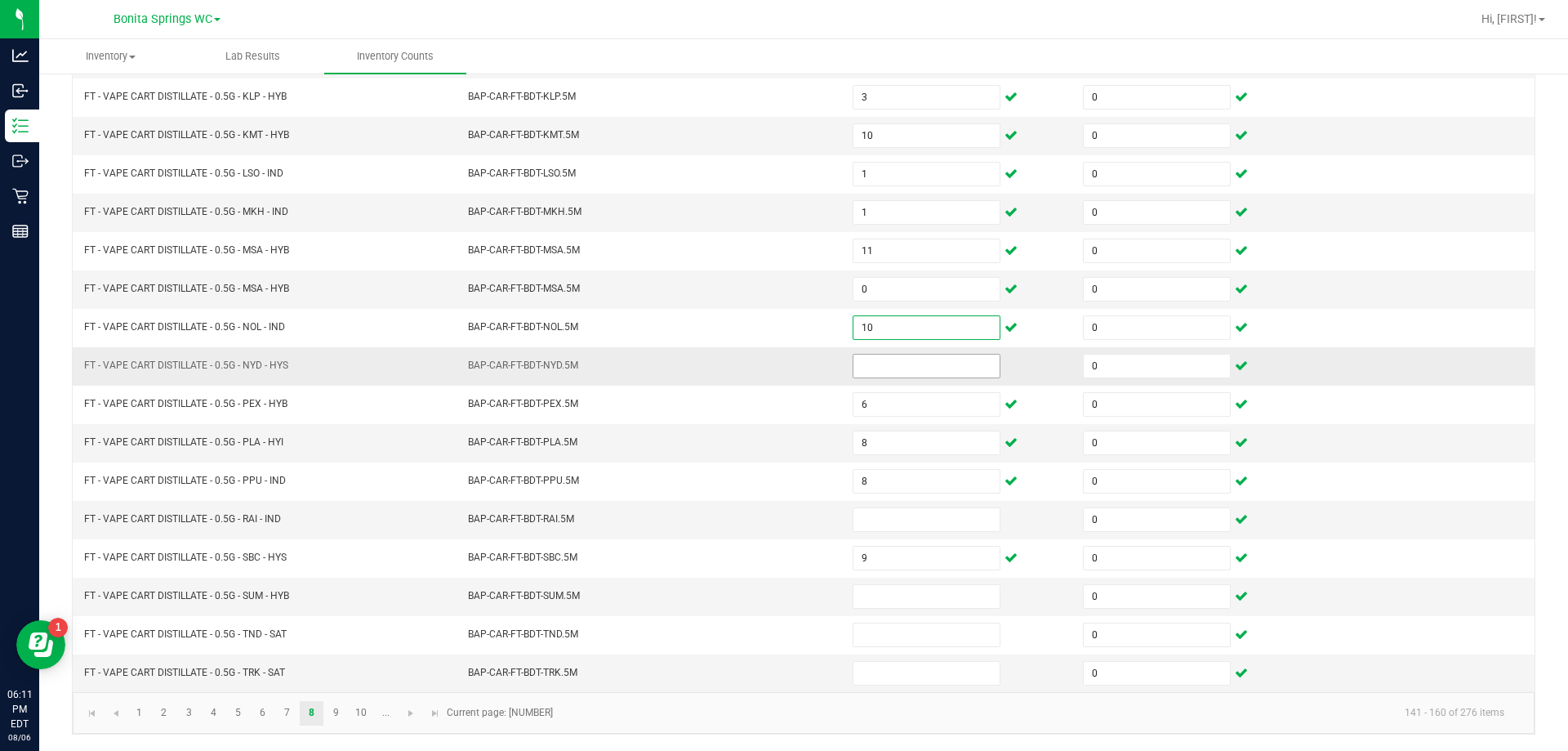 click at bounding box center [926, 366] 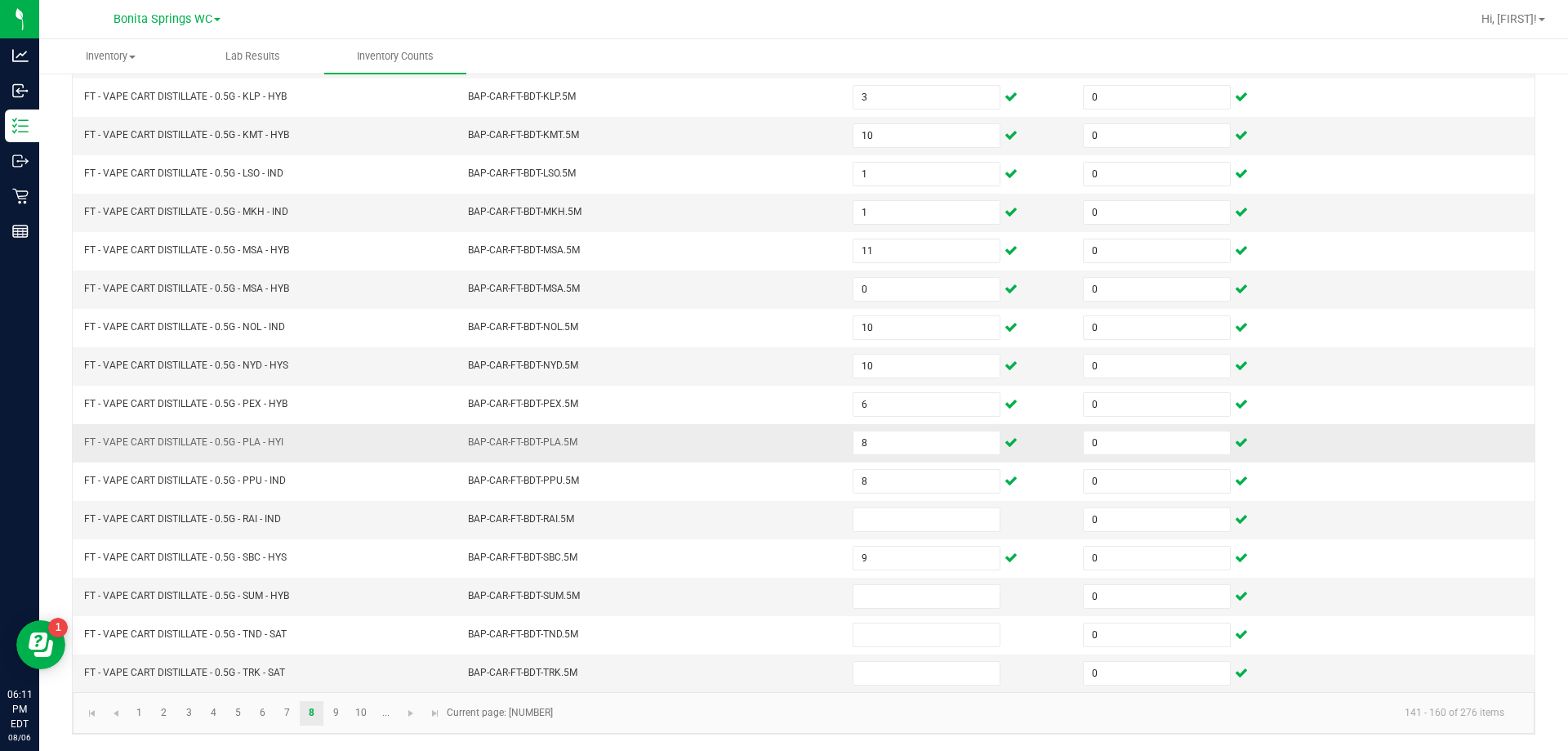 click on "BAP-CAR-FT-BDT-PLA.5M" at bounding box center (650, 443) 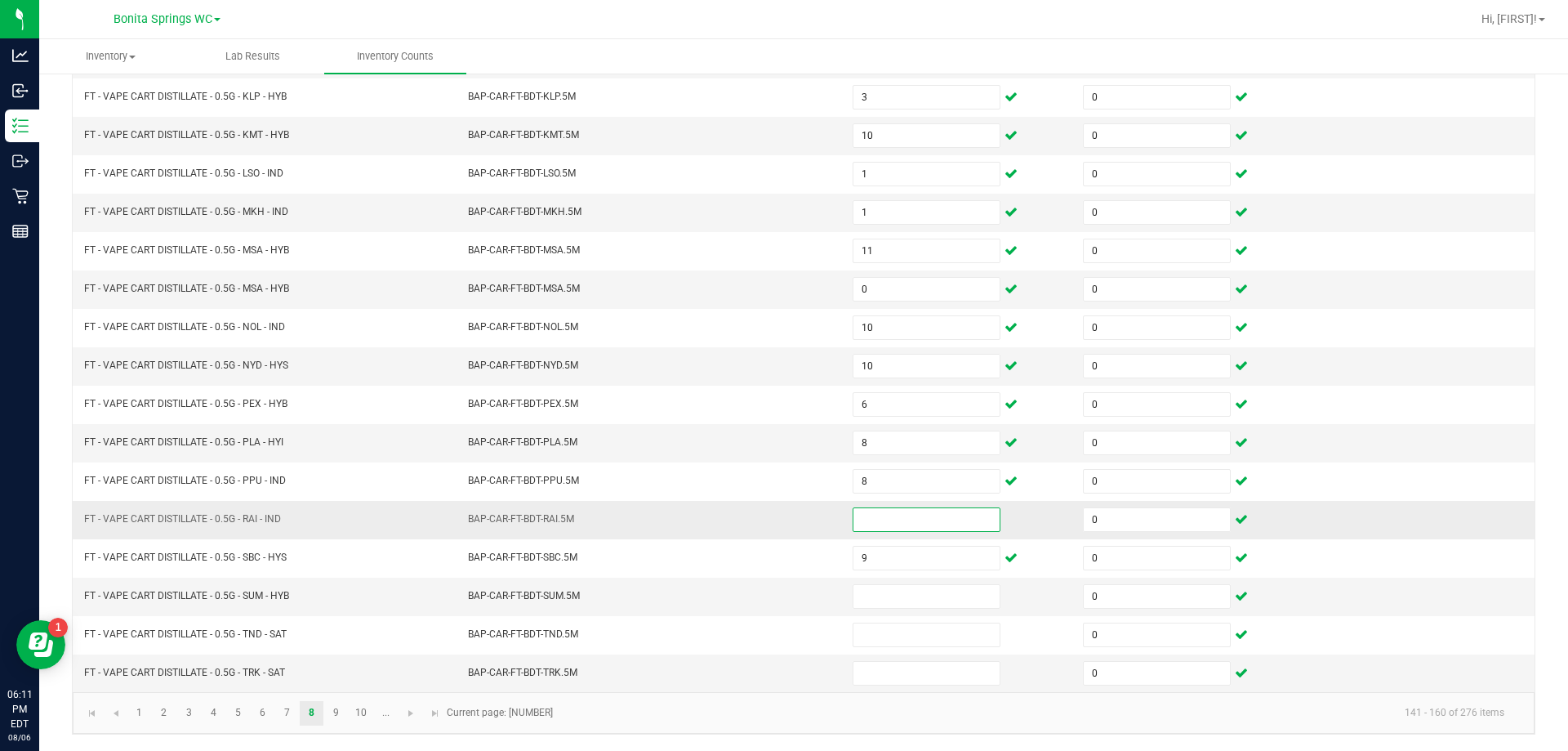 click at bounding box center (926, 520) 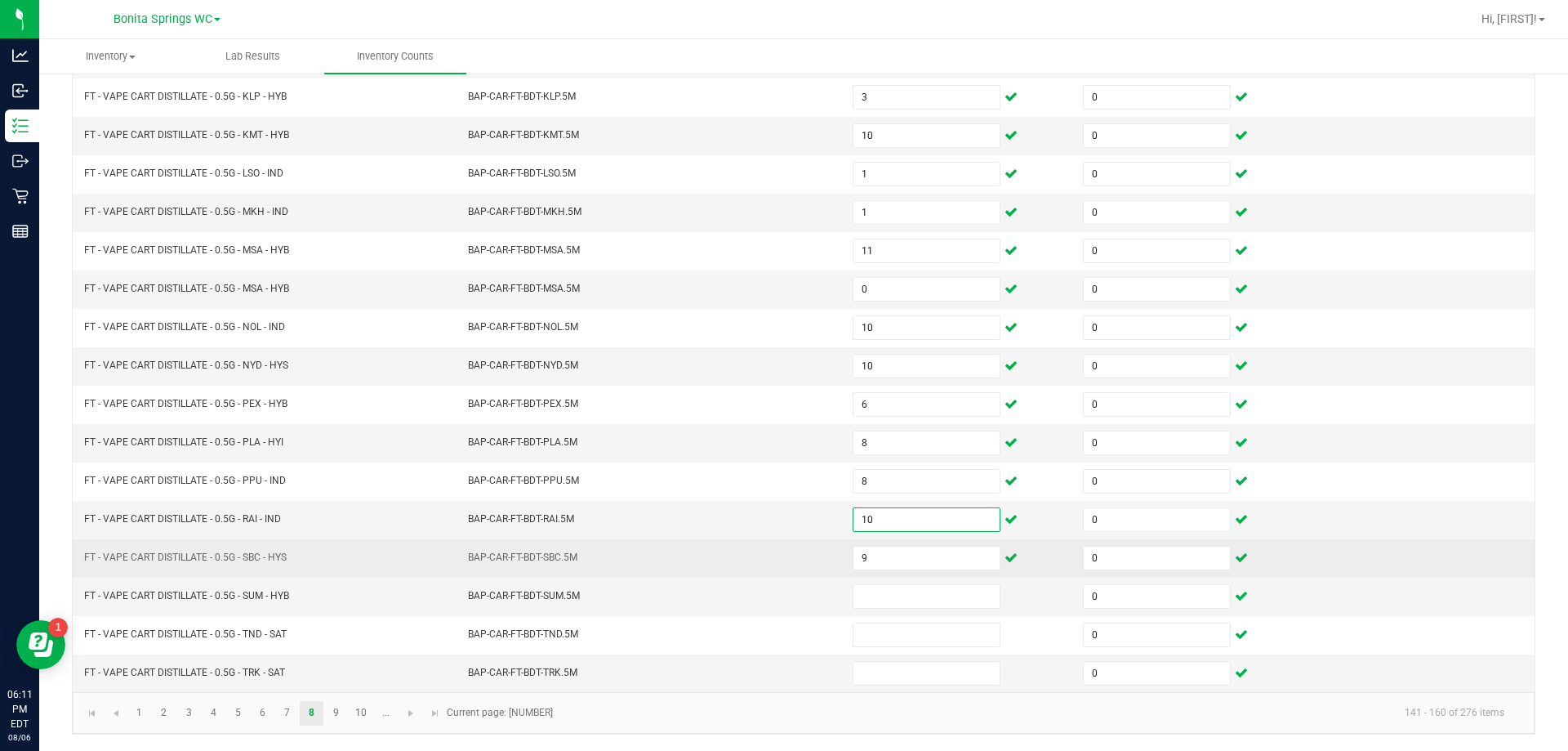 click on "BAP-CAR-FT-BDT-SBC.5M" at bounding box center [650, 558] 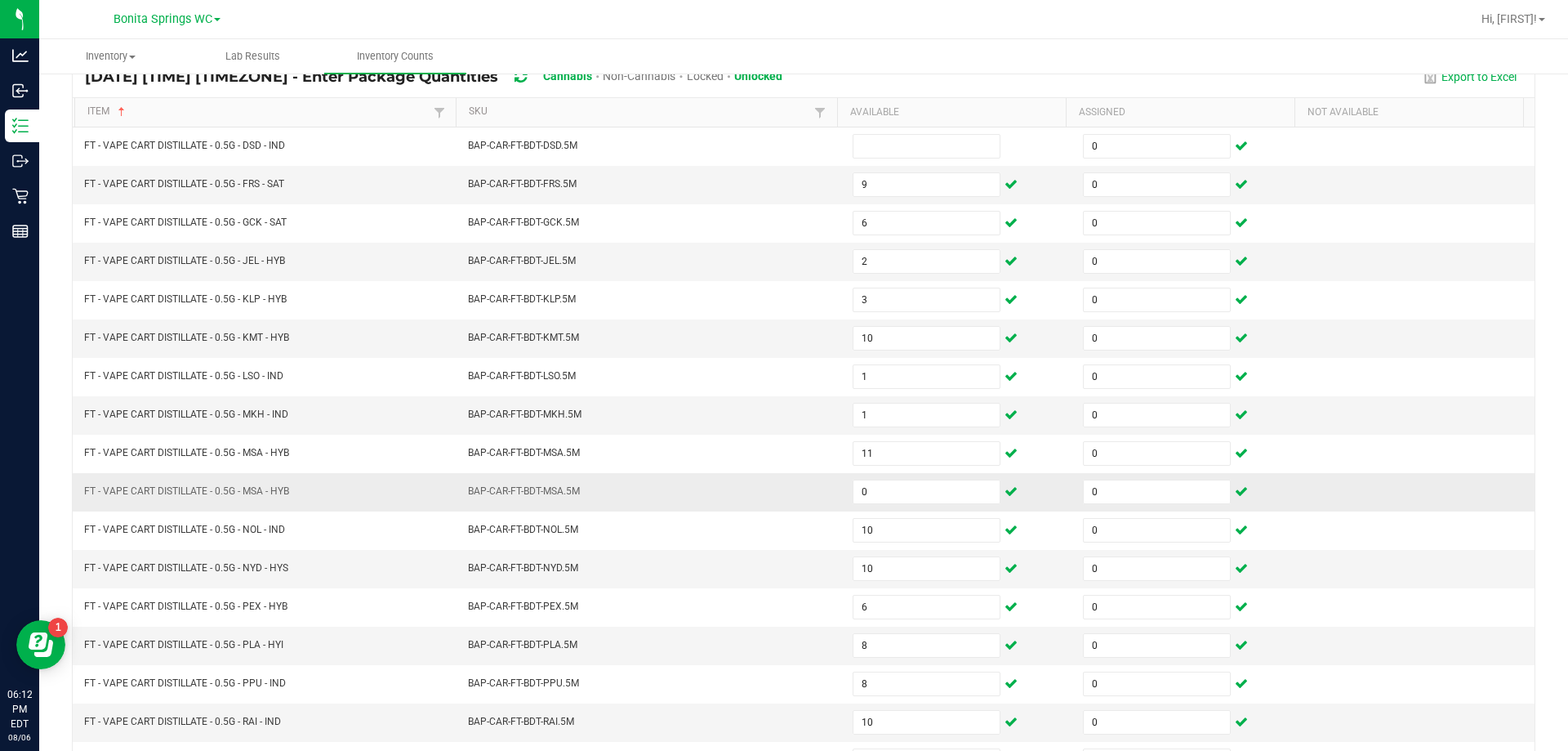 scroll, scrollTop: 94, scrollLeft: 0, axis: vertical 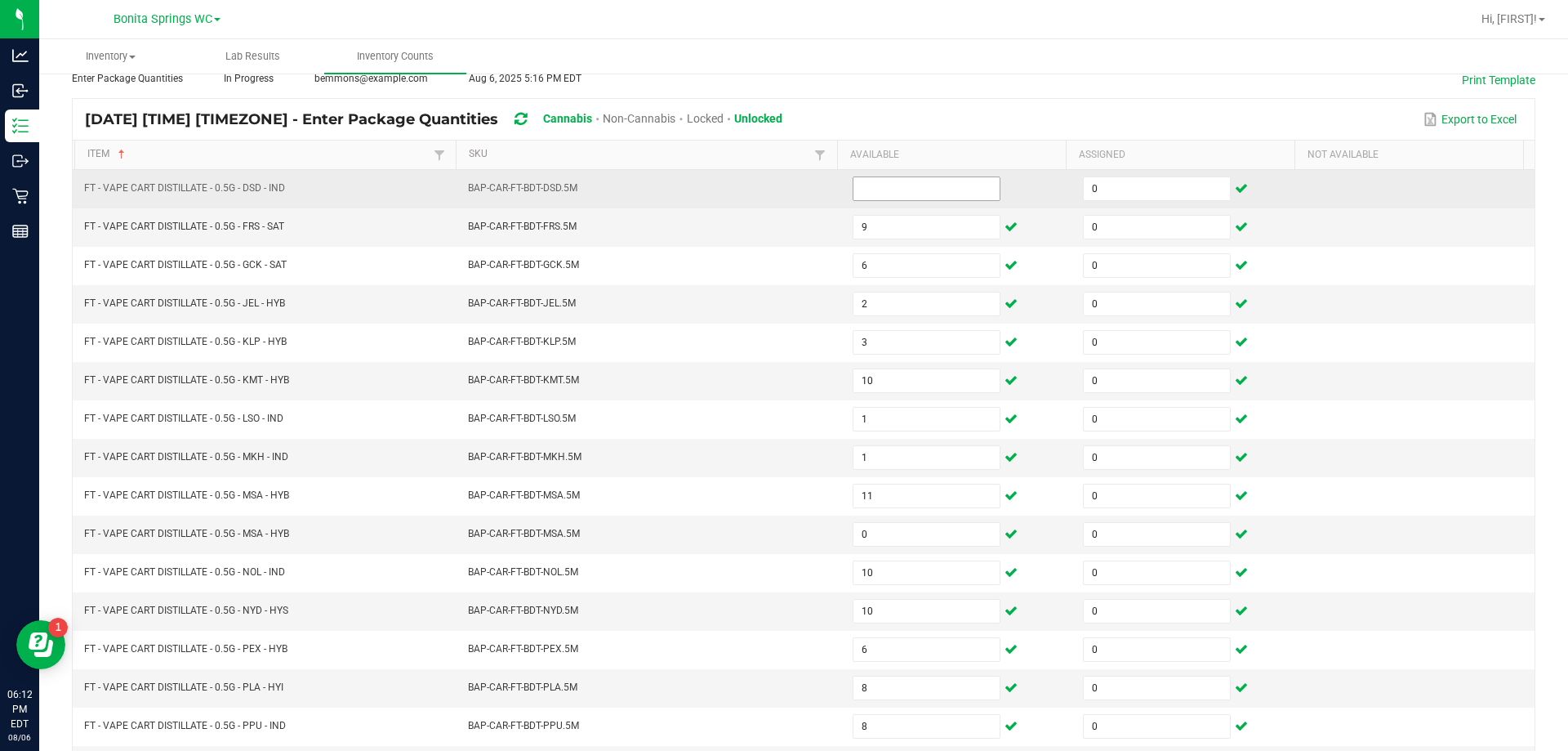 click at bounding box center (926, 189) 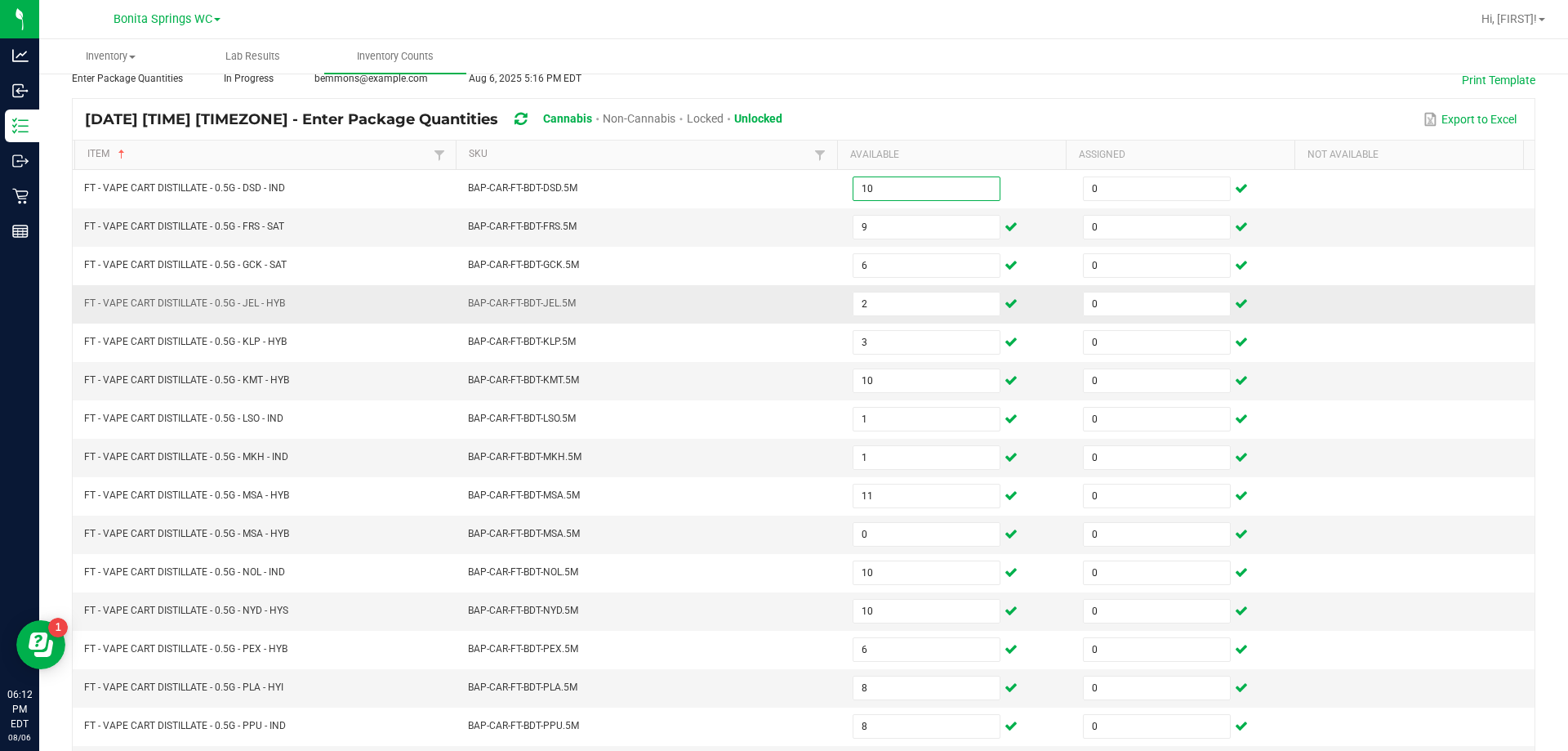 click on "BAP-CAR-FT-BDT-JEL.5M" at bounding box center [650, 304] 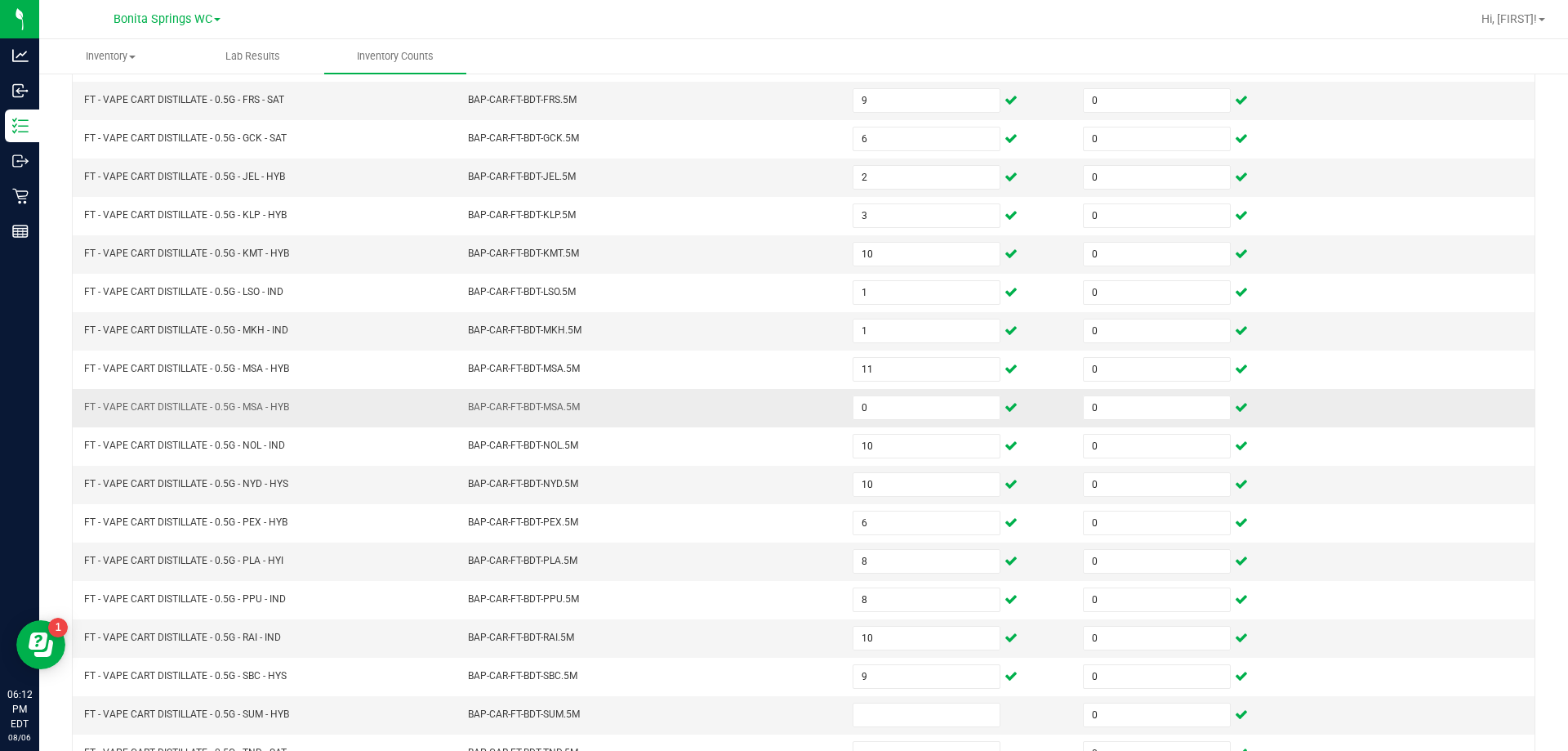 scroll, scrollTop: 339, scrollLeft: 0, axis: vertical 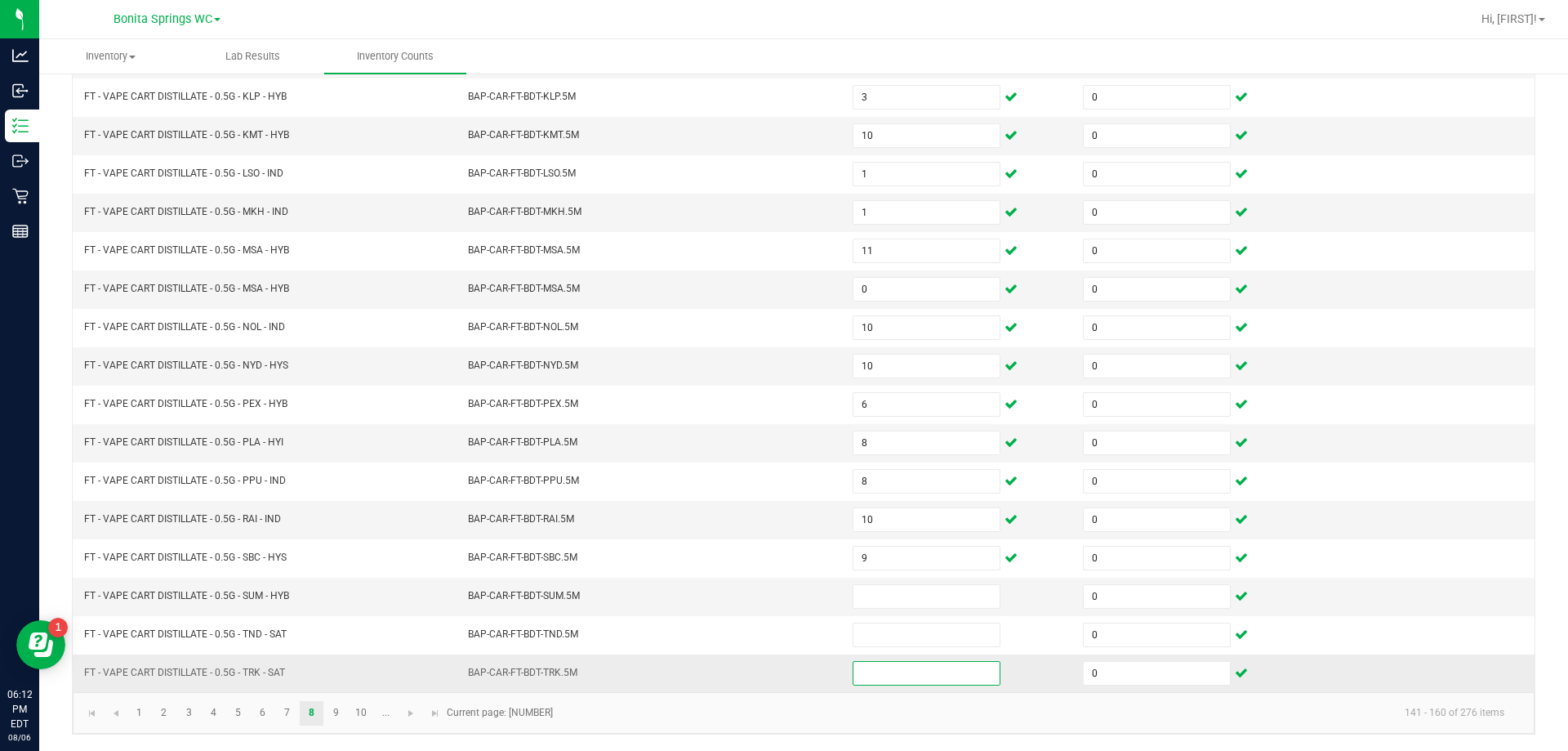 click at bounding box center [926, 673] 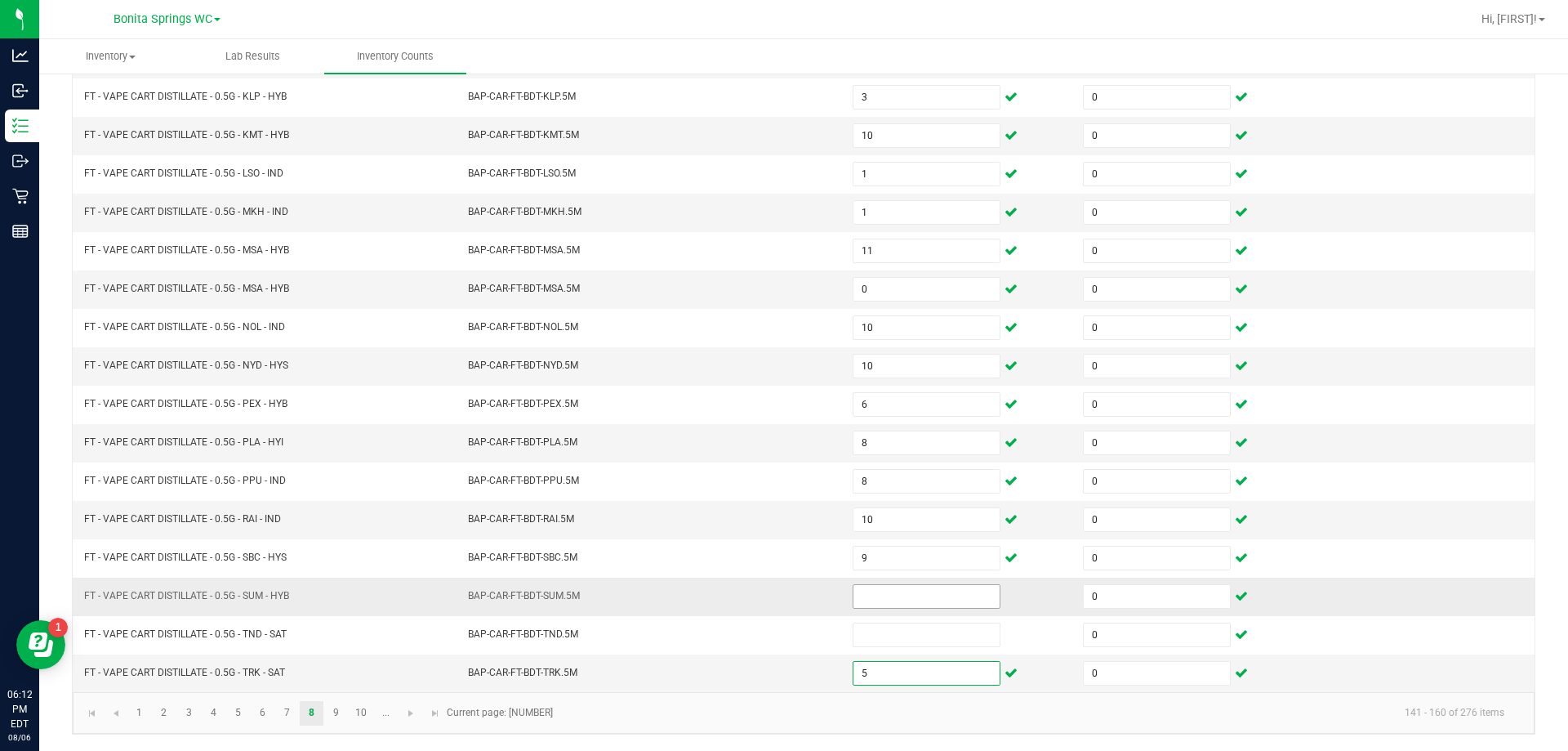 drag, startPoint x: 864, startPoint y: 596, endPoint x: 882, endPoint y: 592, distance: 18.43909 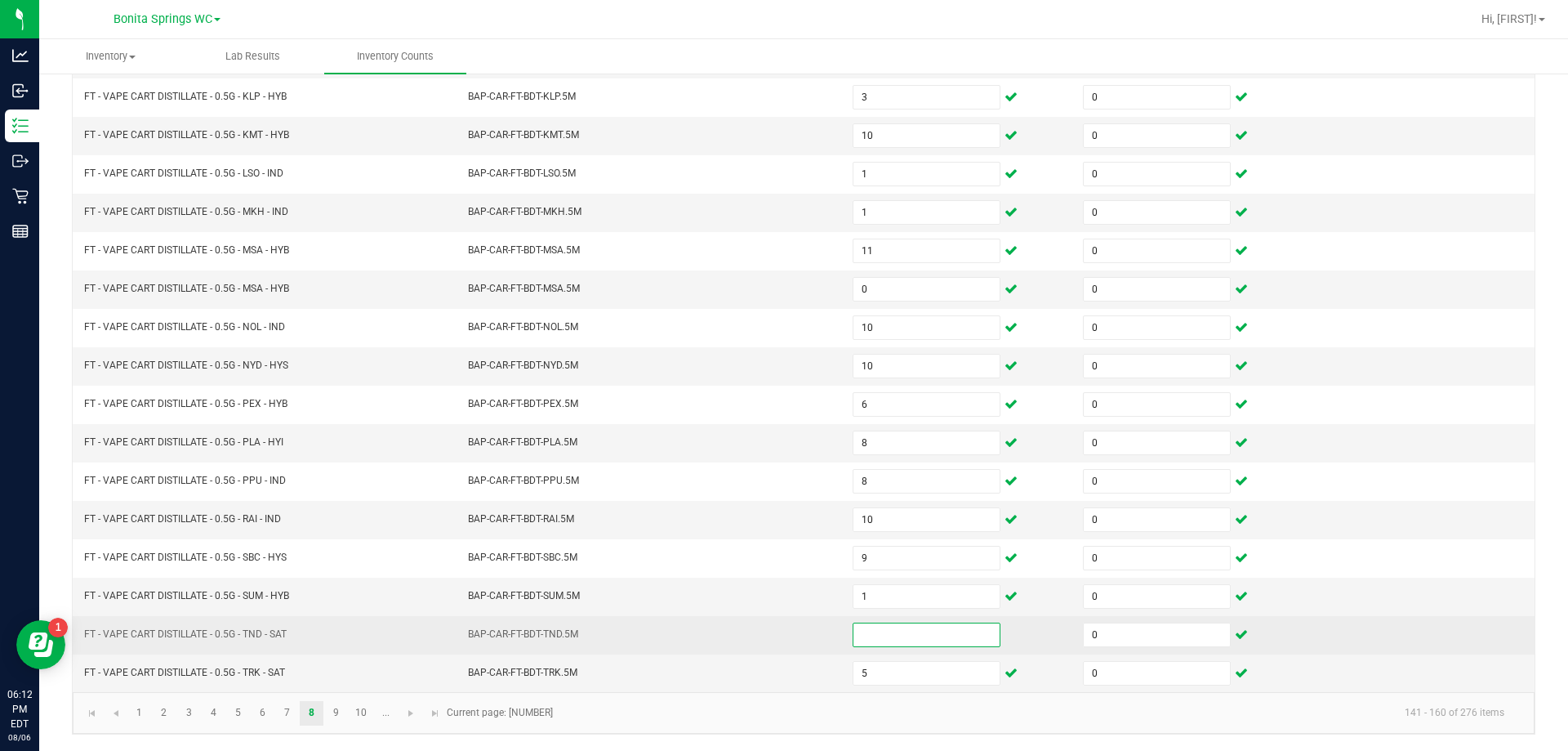 click at bounding box center (926, 635) 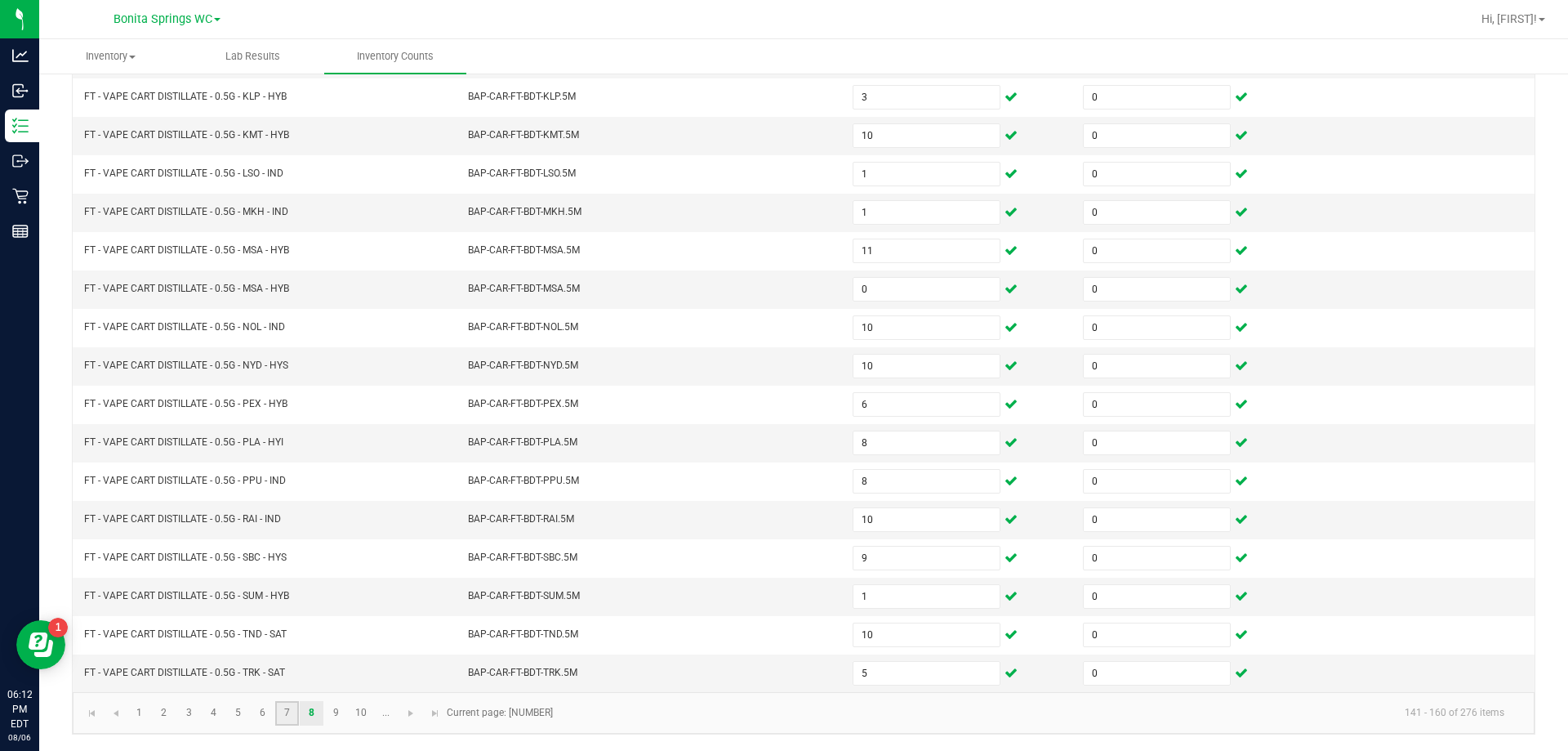 click on "7" 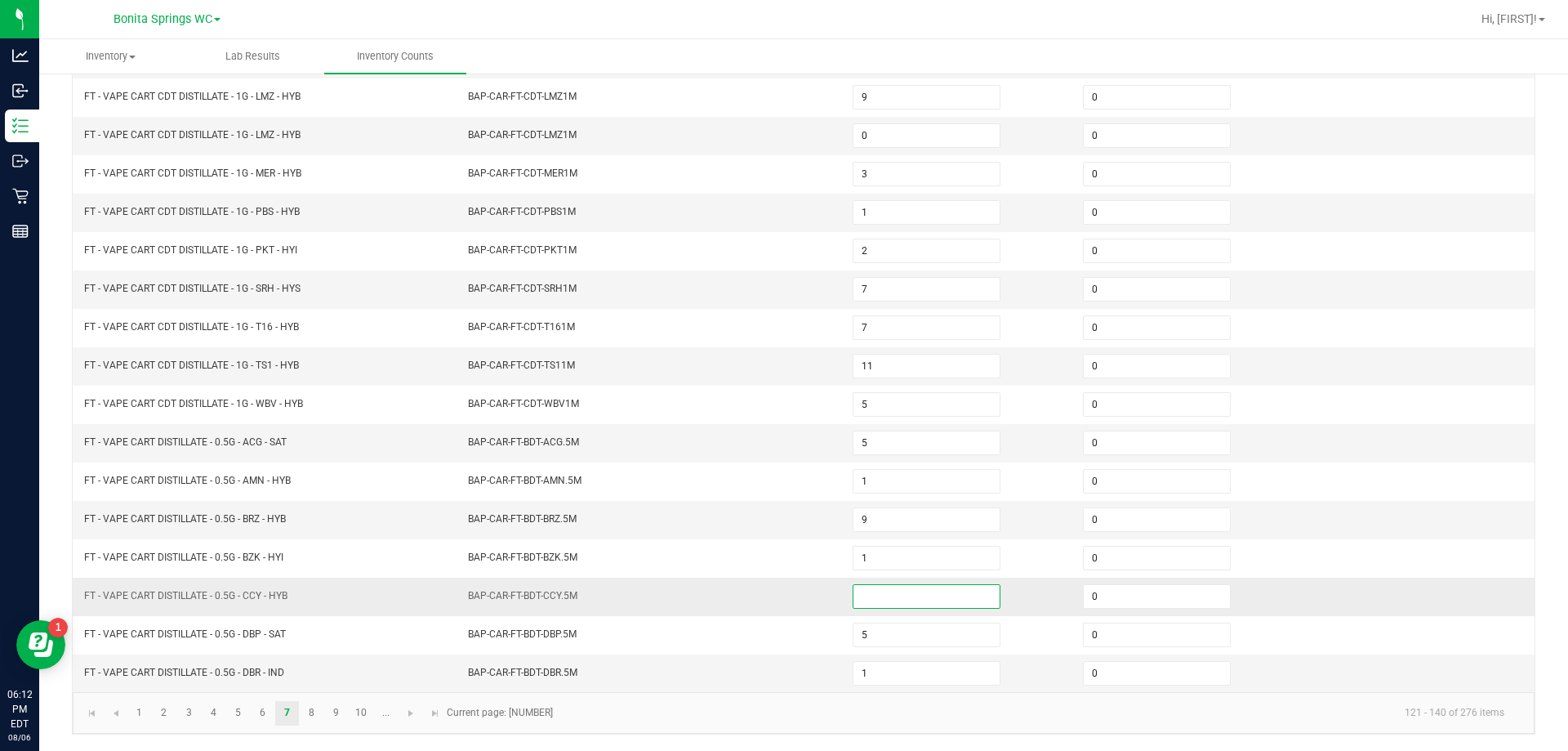 click at bounding box center [926, 597] 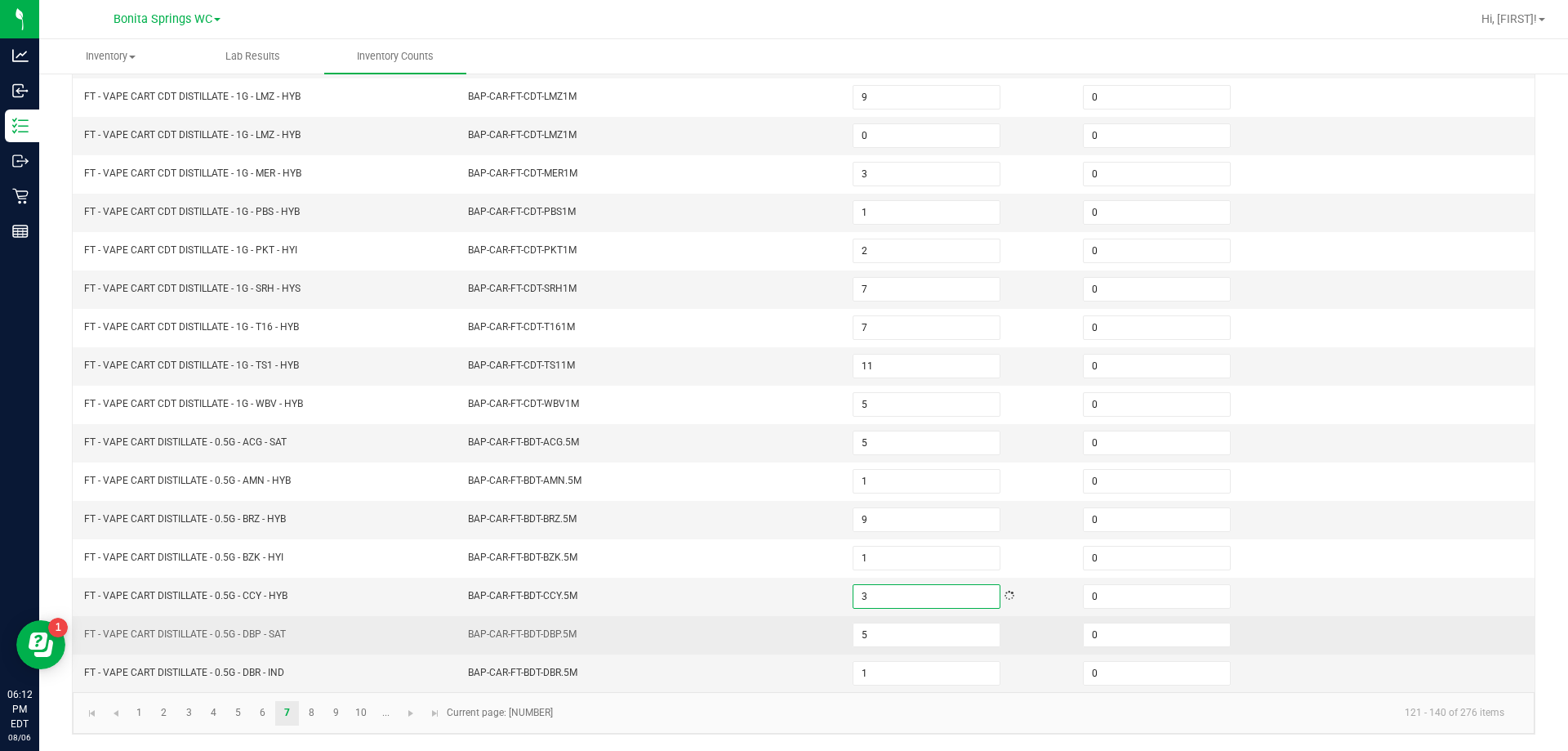 click on "BAP-CAR-FT-BDT-DBP.5M" at bounding box center (650, 635) 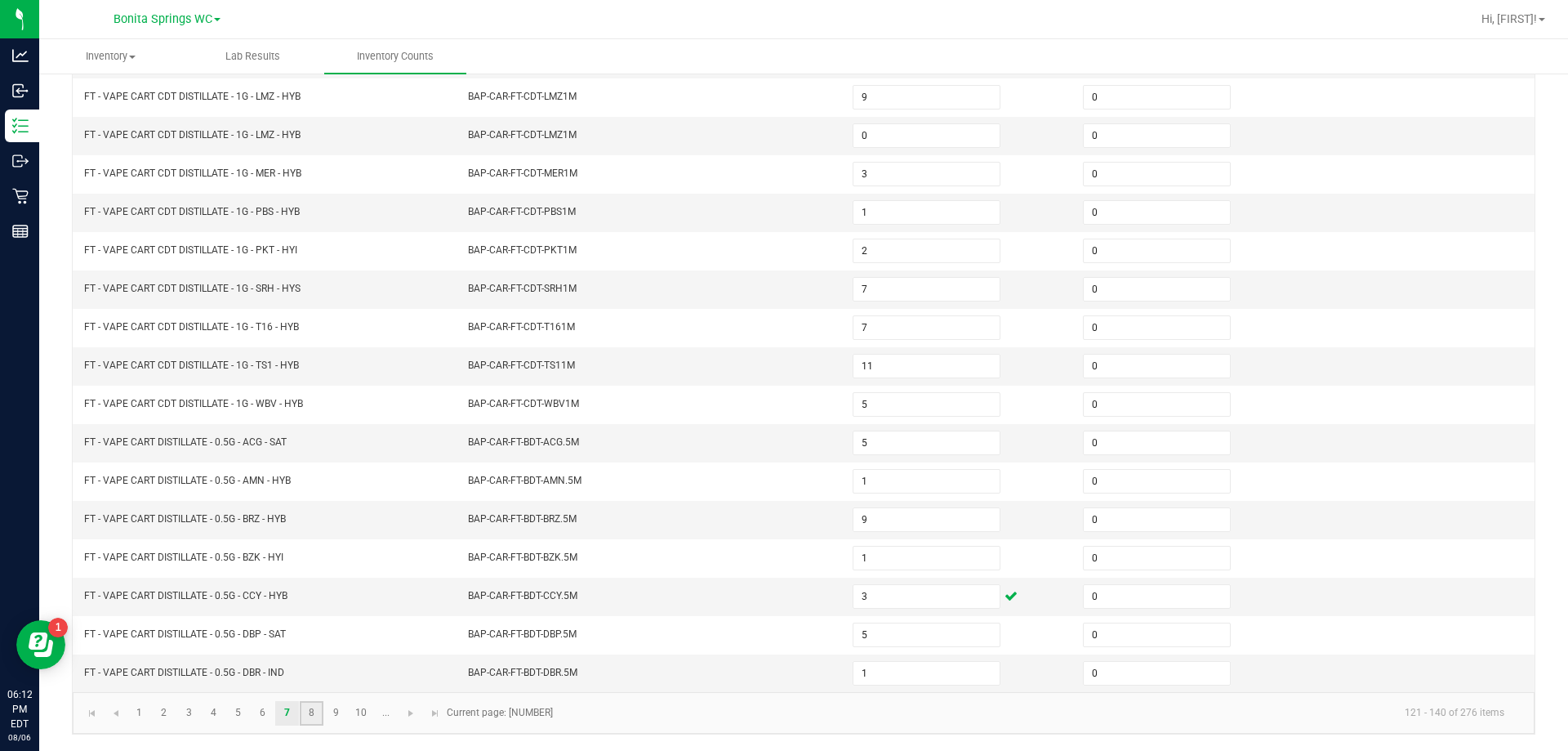 click on "8" 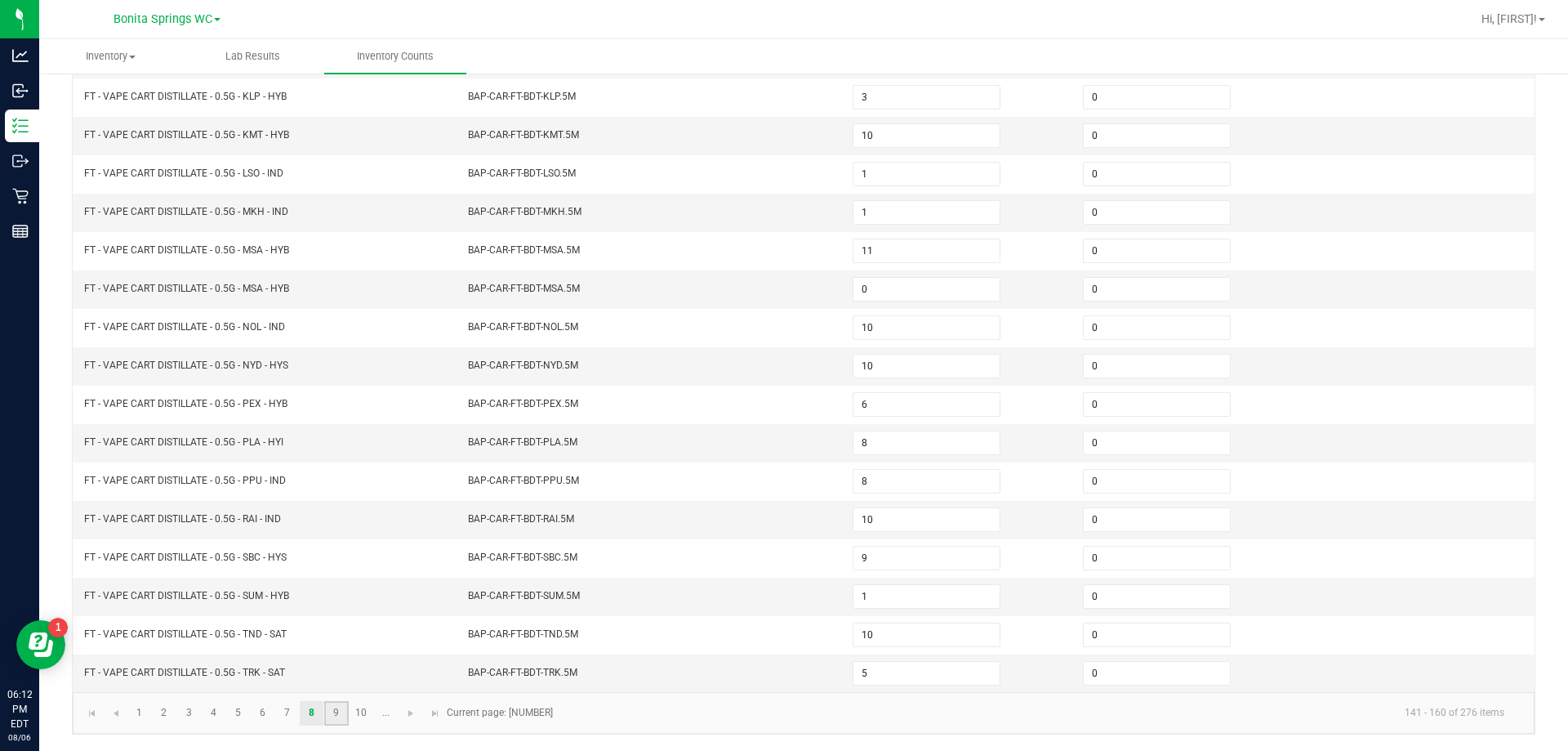 click on "9" 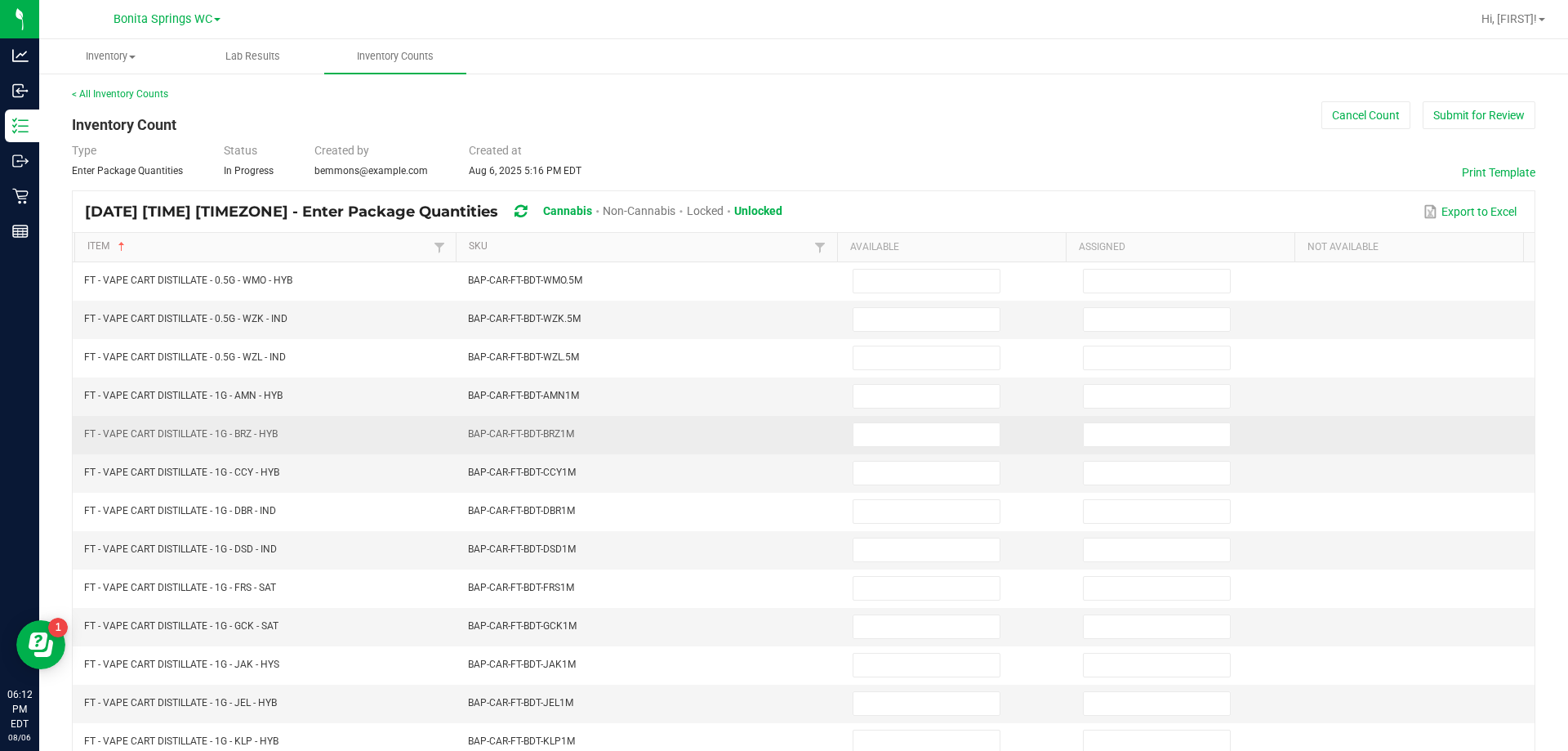 scroll, scrollTop: 0, scrollLeft: 0, axis: both 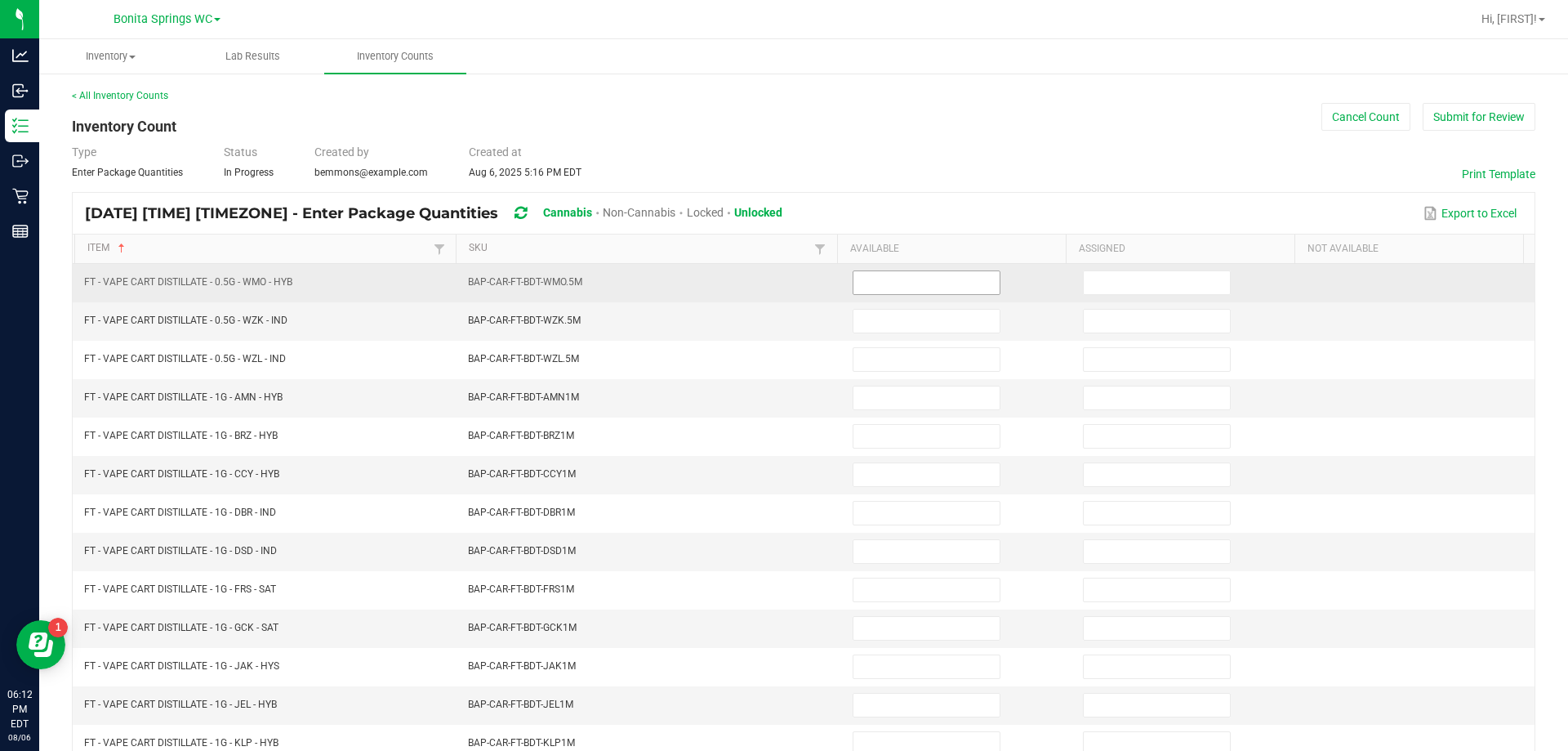 click at bounding box center (926, 283) 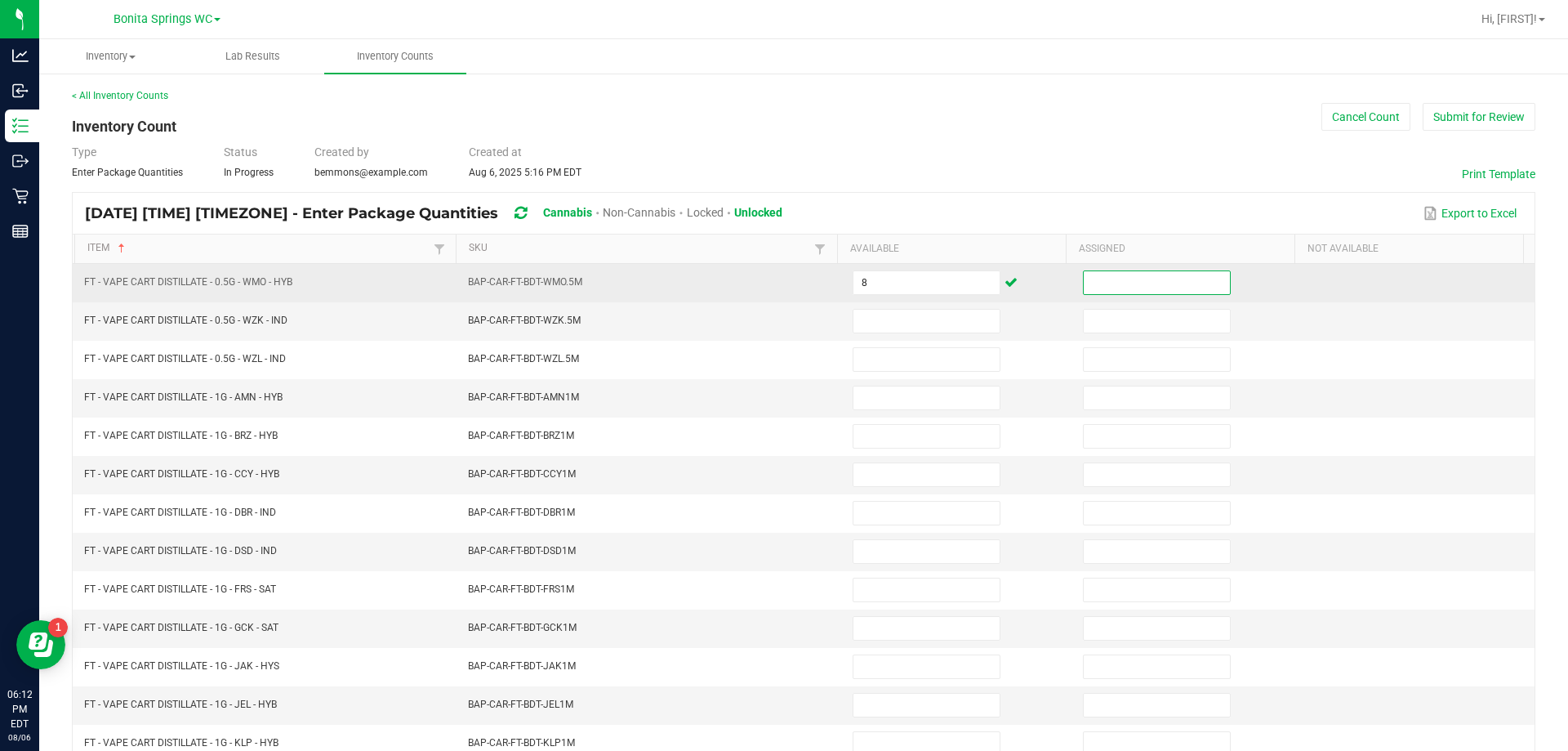 click at bounding box center [1156, 283] 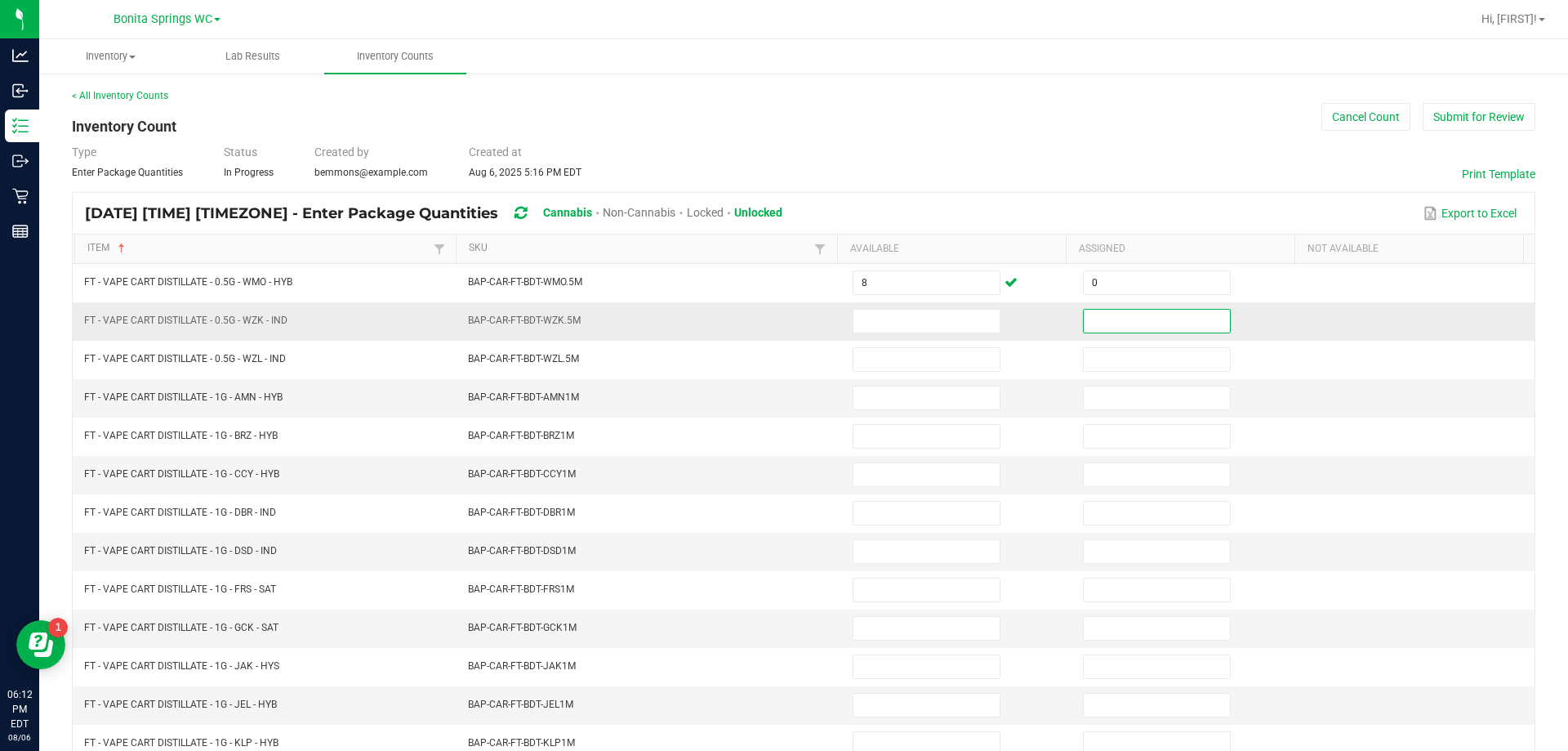 click at bounding box center [1156, 321] 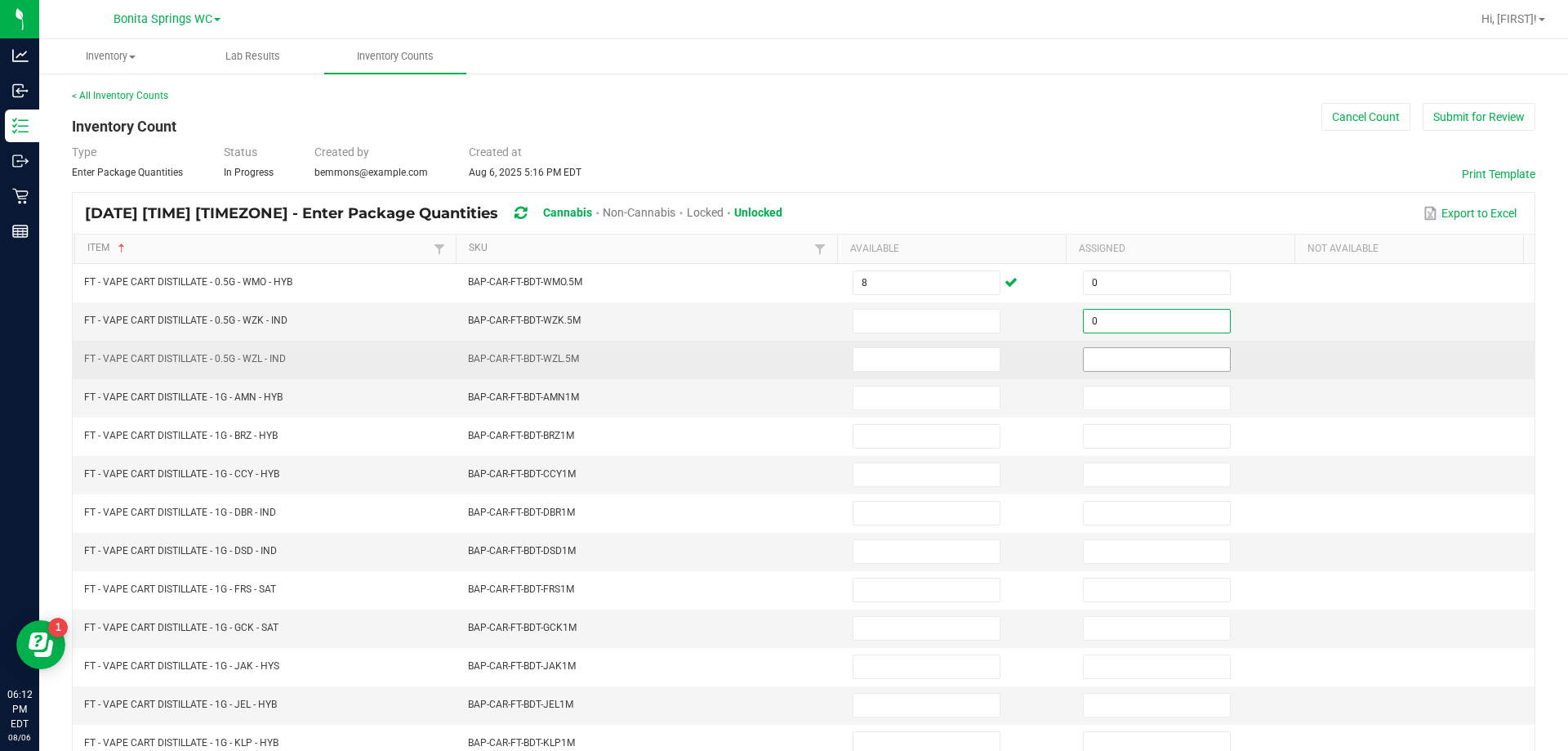 click at bounding box center (1156, 360) 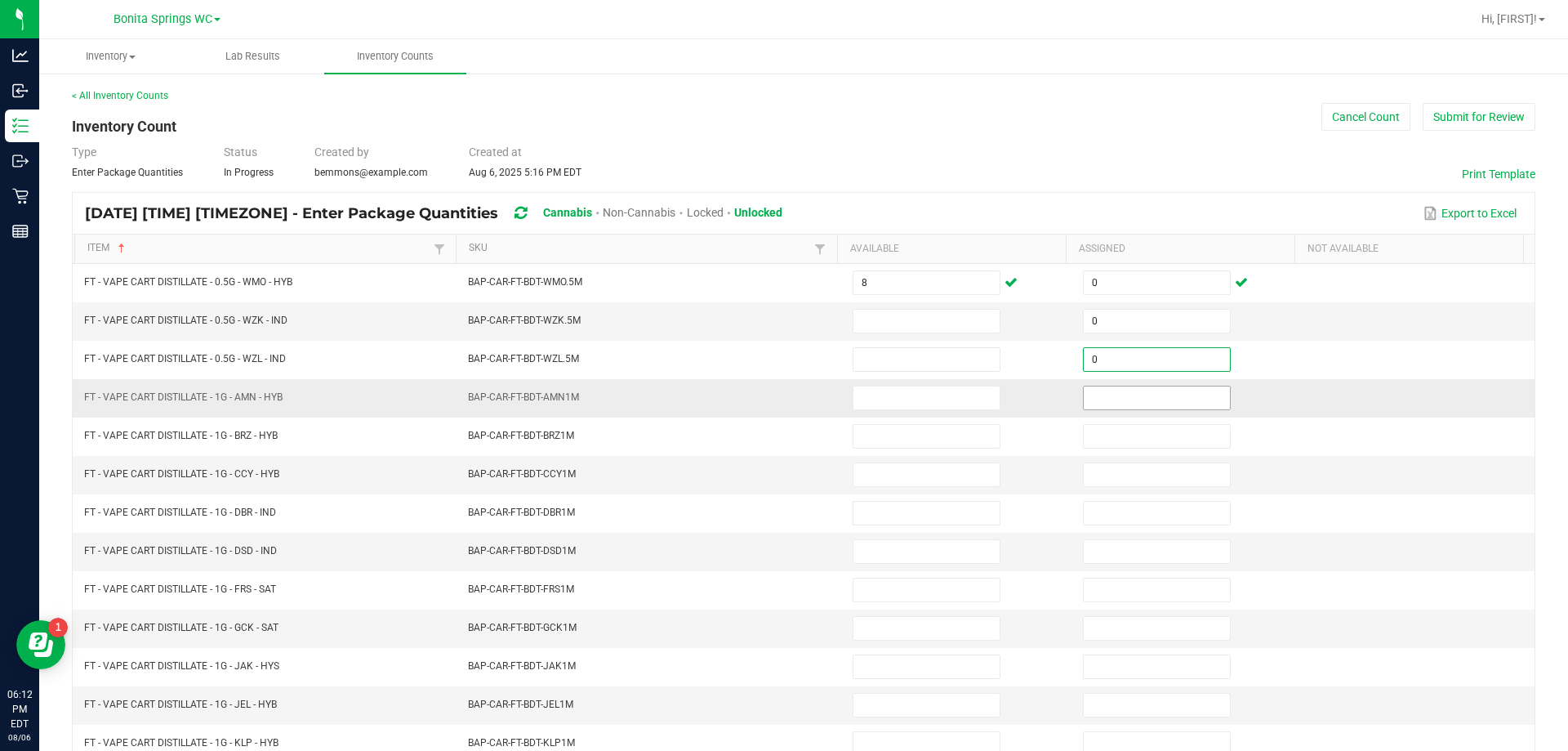 click at bounding box center (1156, 398) 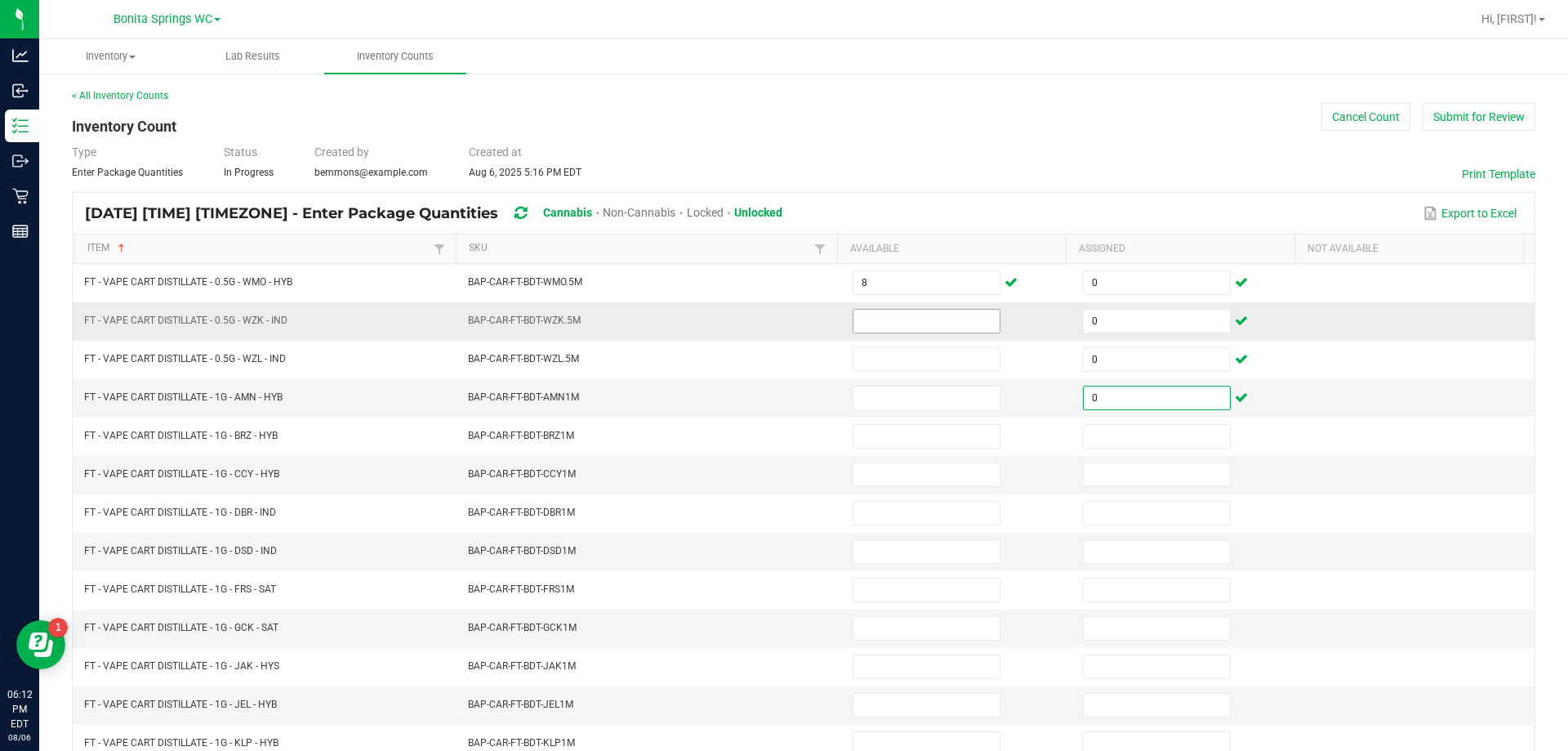 click at bounding box center [926, 321] 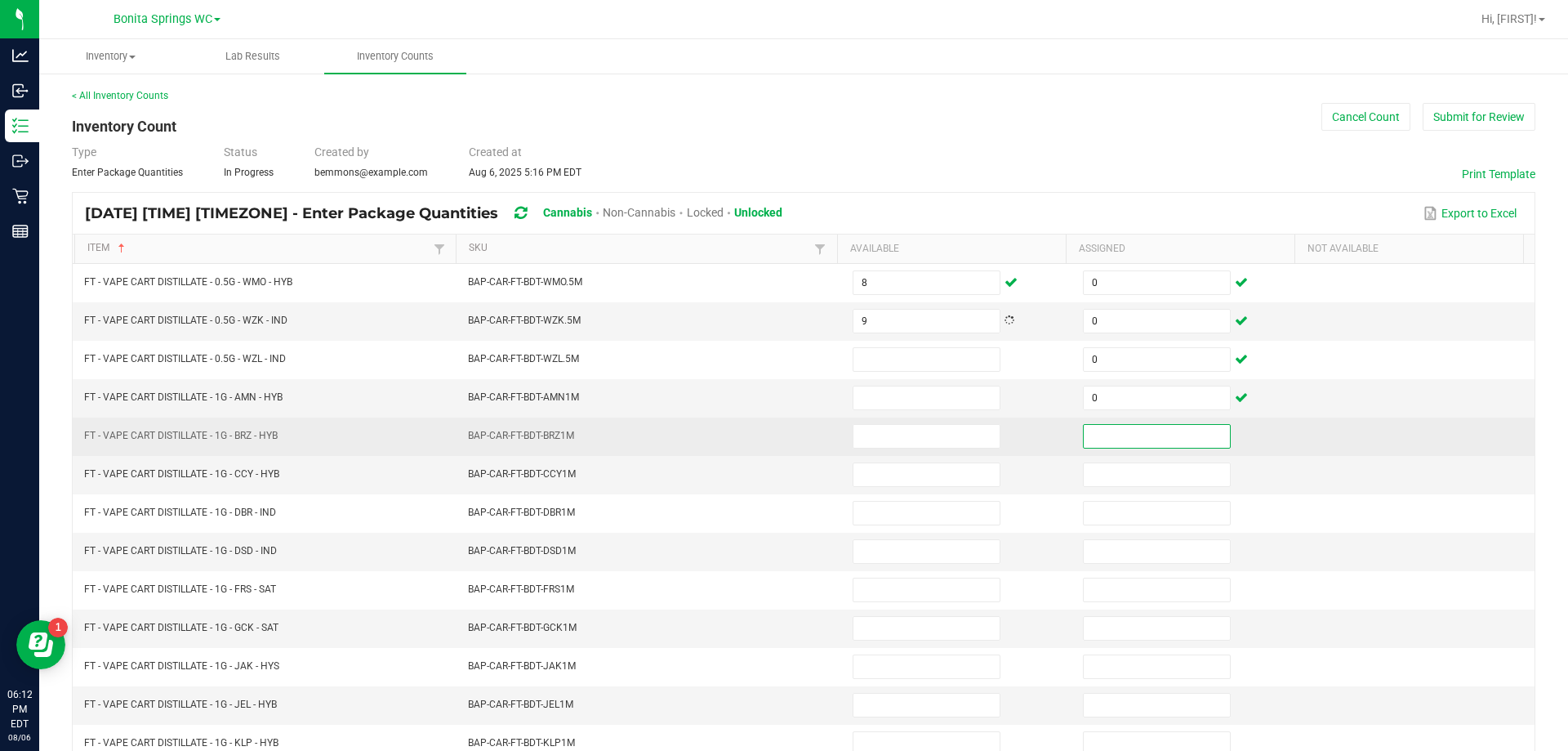 click at bounding box center [1156, 436] 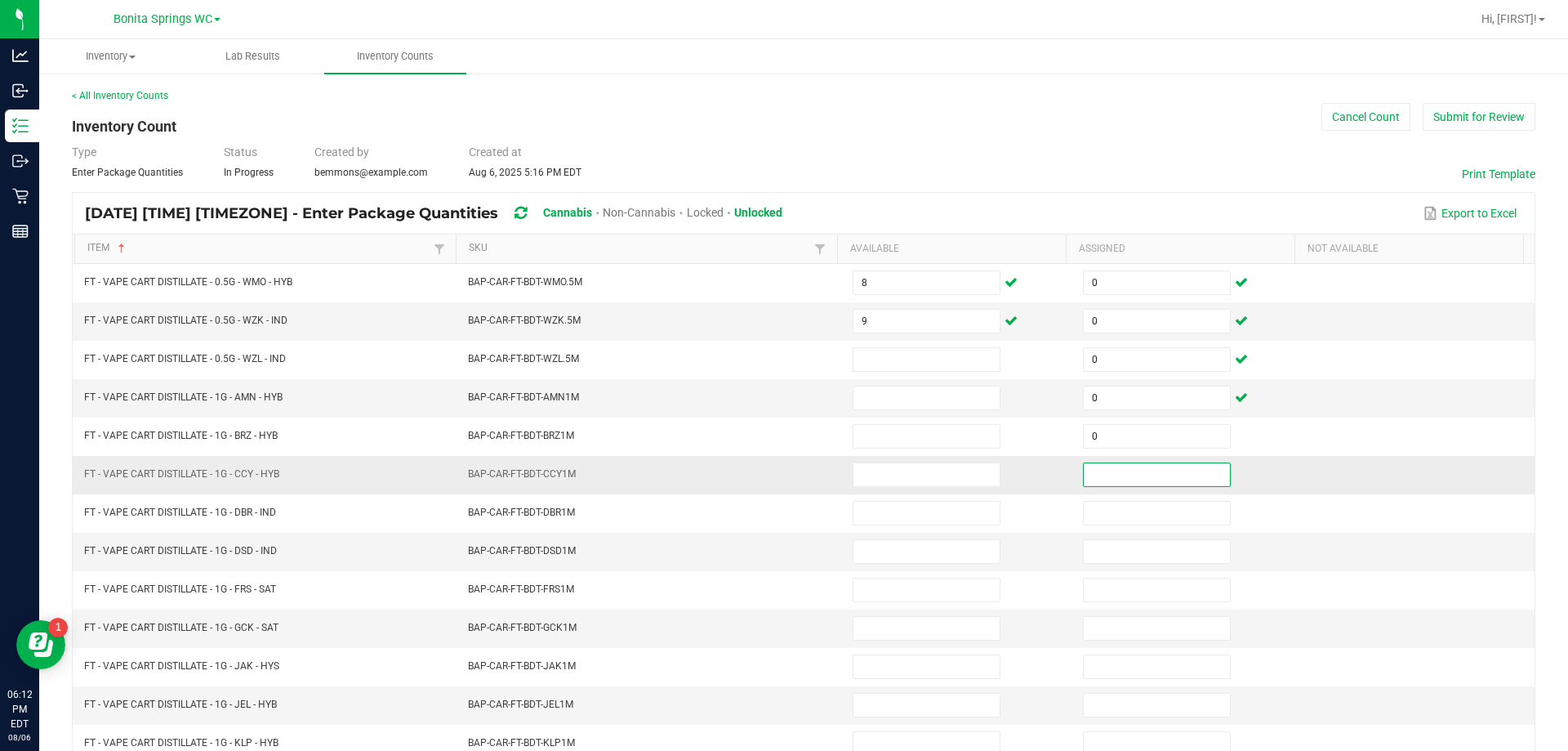 click at bounding box center [1156, 475] 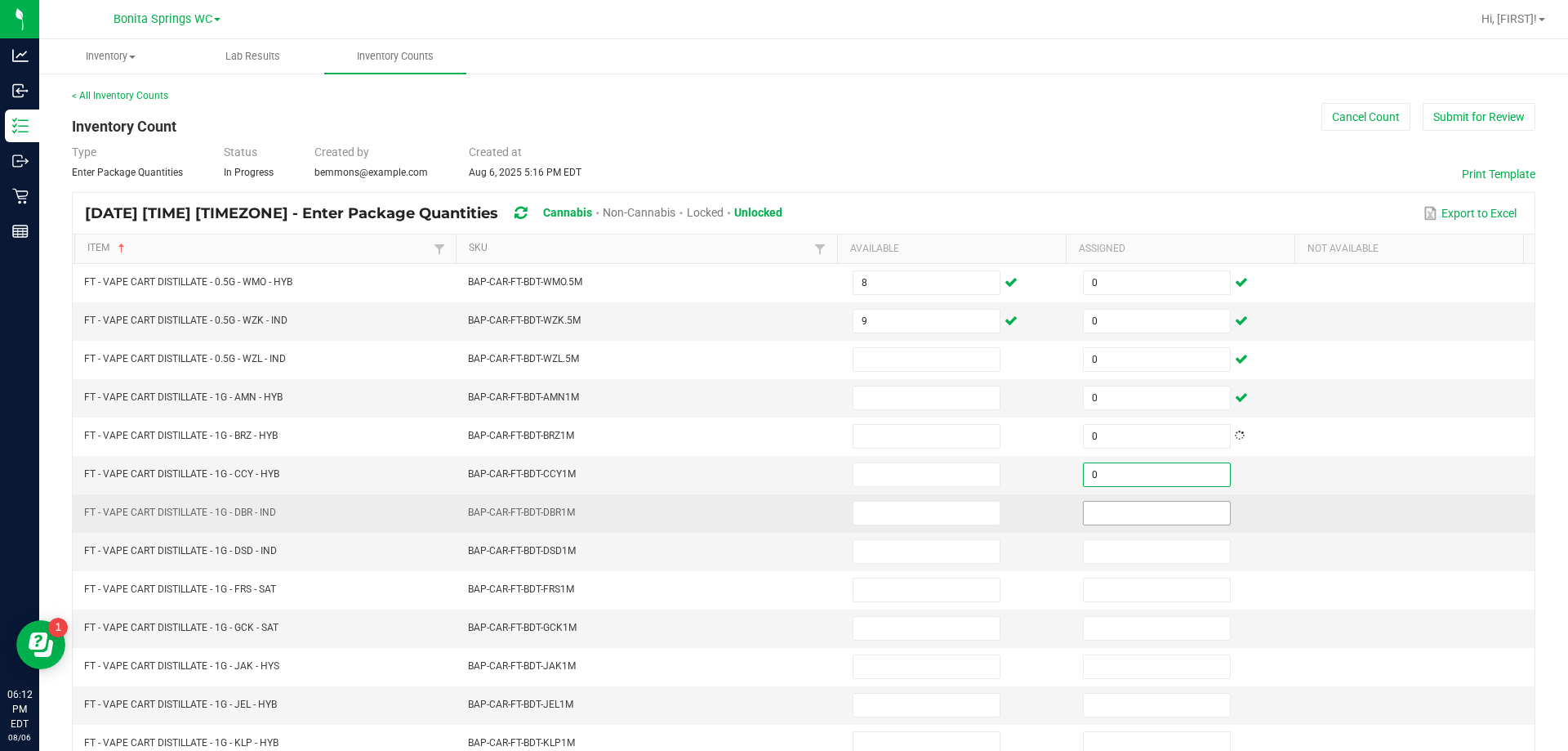 click at bounding box center [1156, 513] 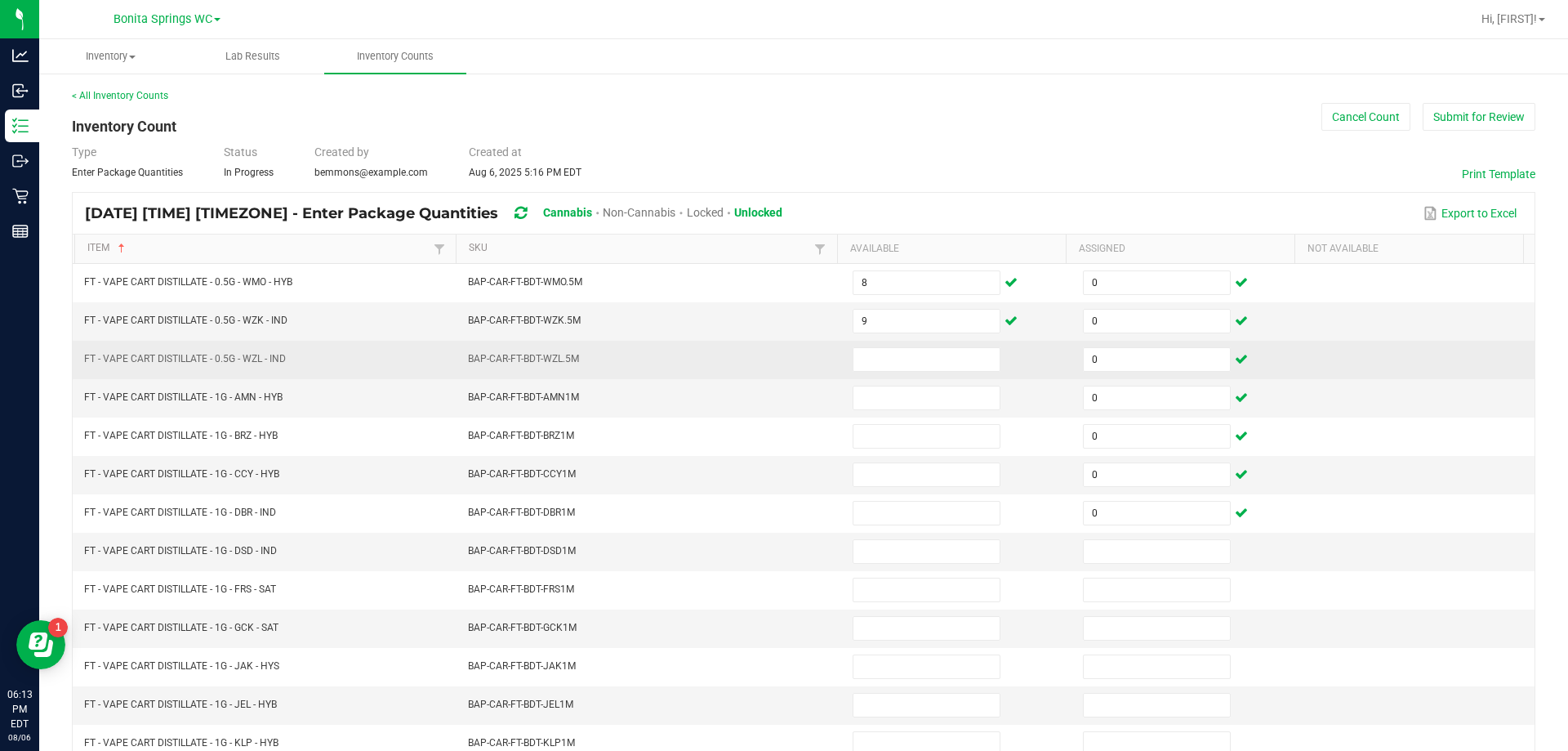 click at bounding box center [958, 360] 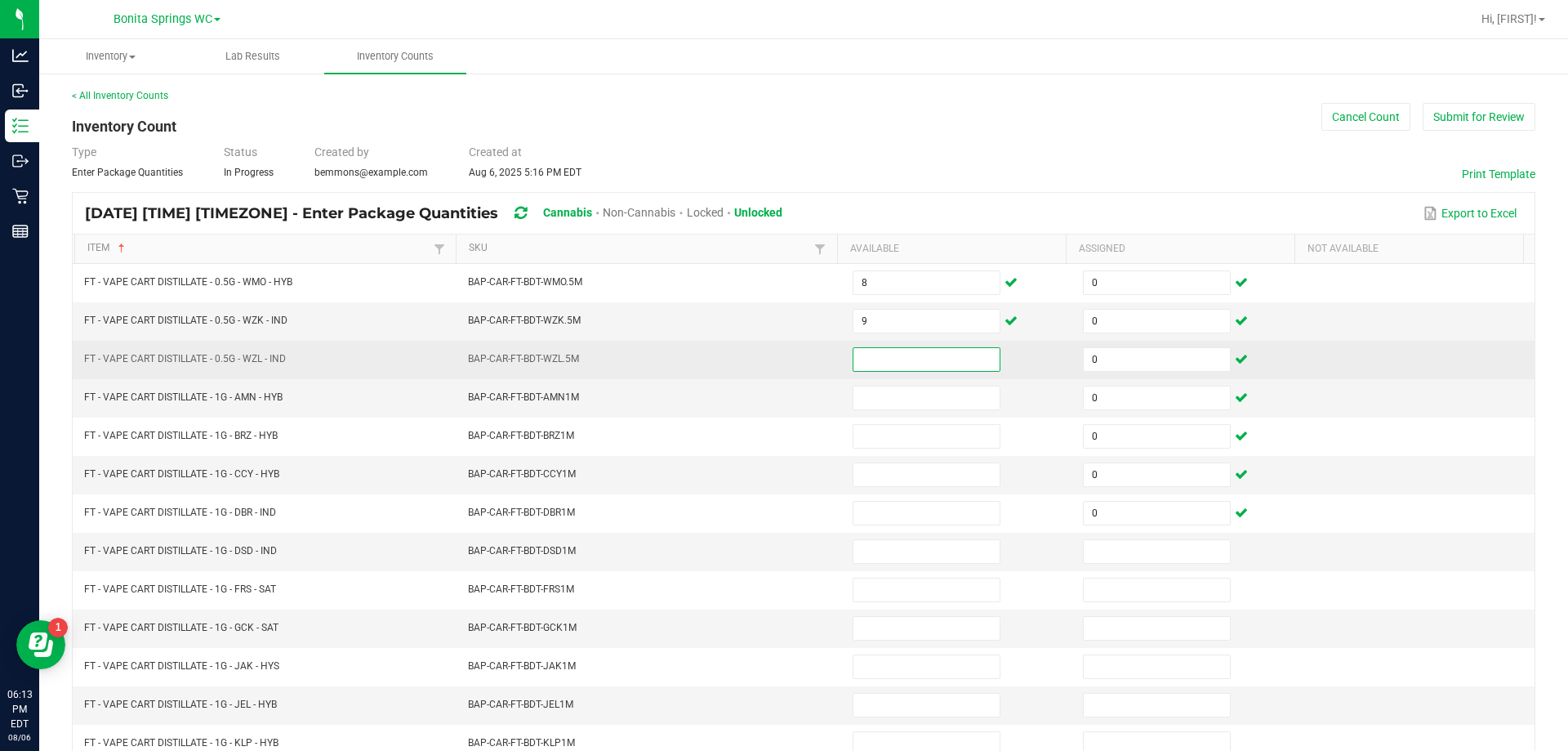 click at bounding box center [926, 360] 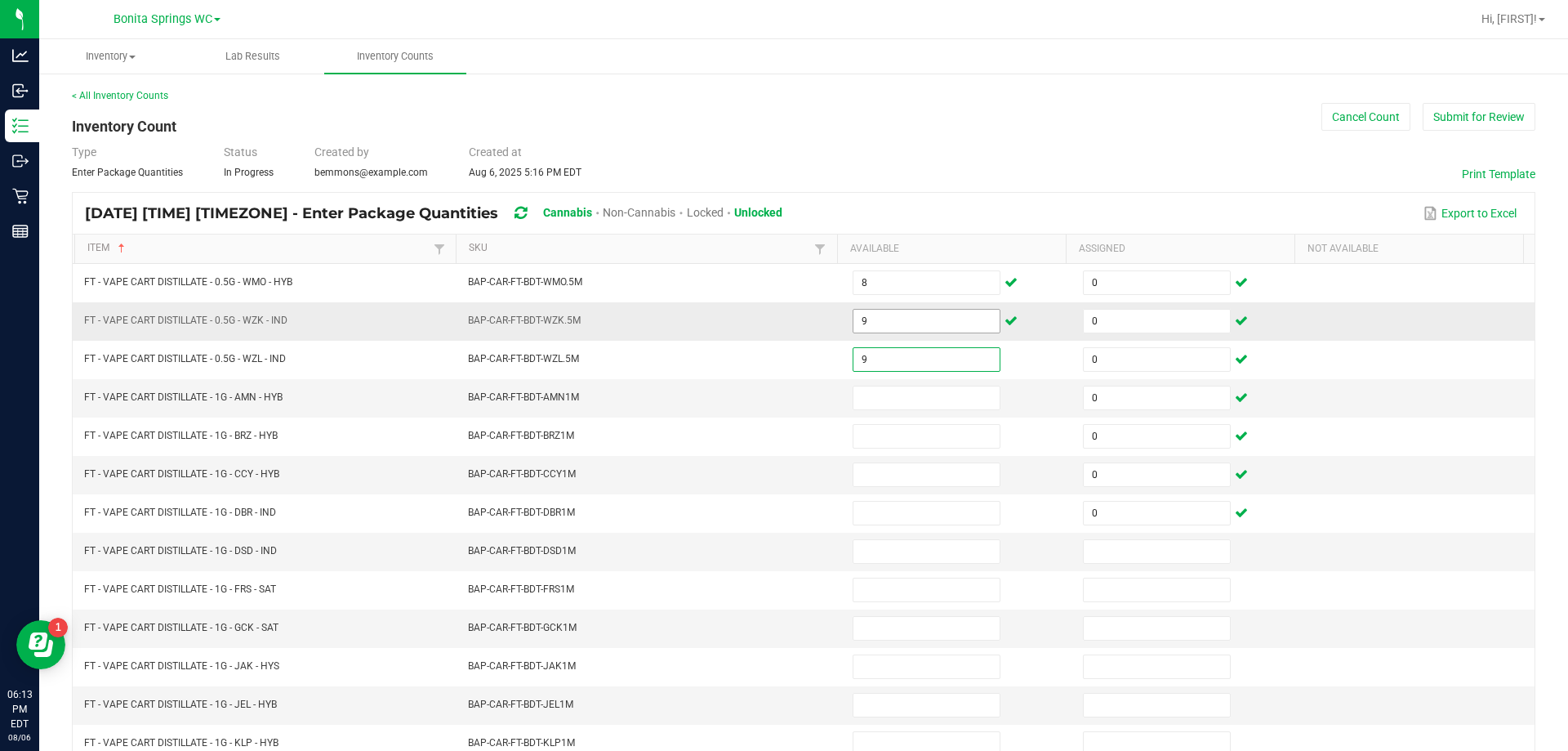 click on "9" at bounding box center [926, 321] 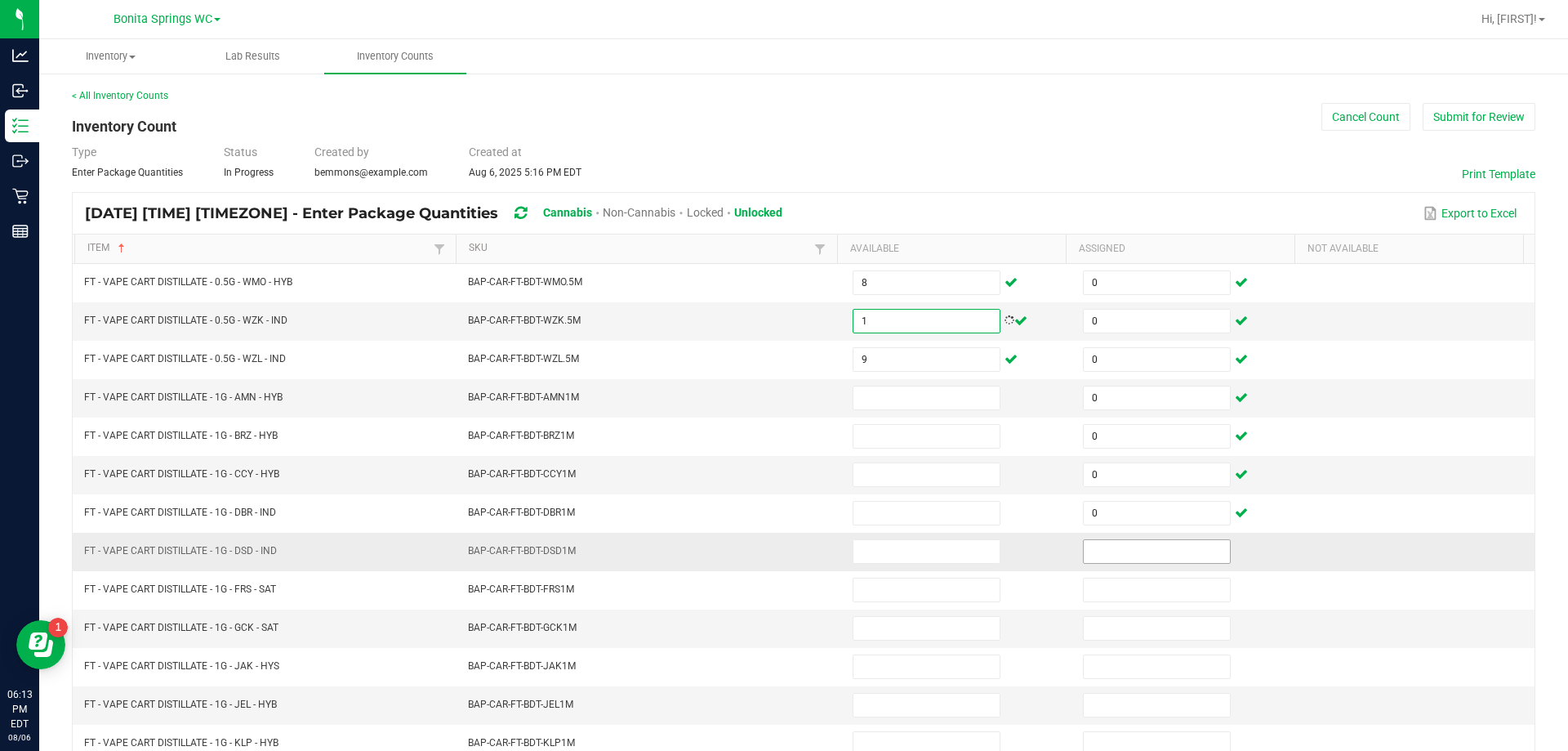 click at bounding box center [1156, 552] 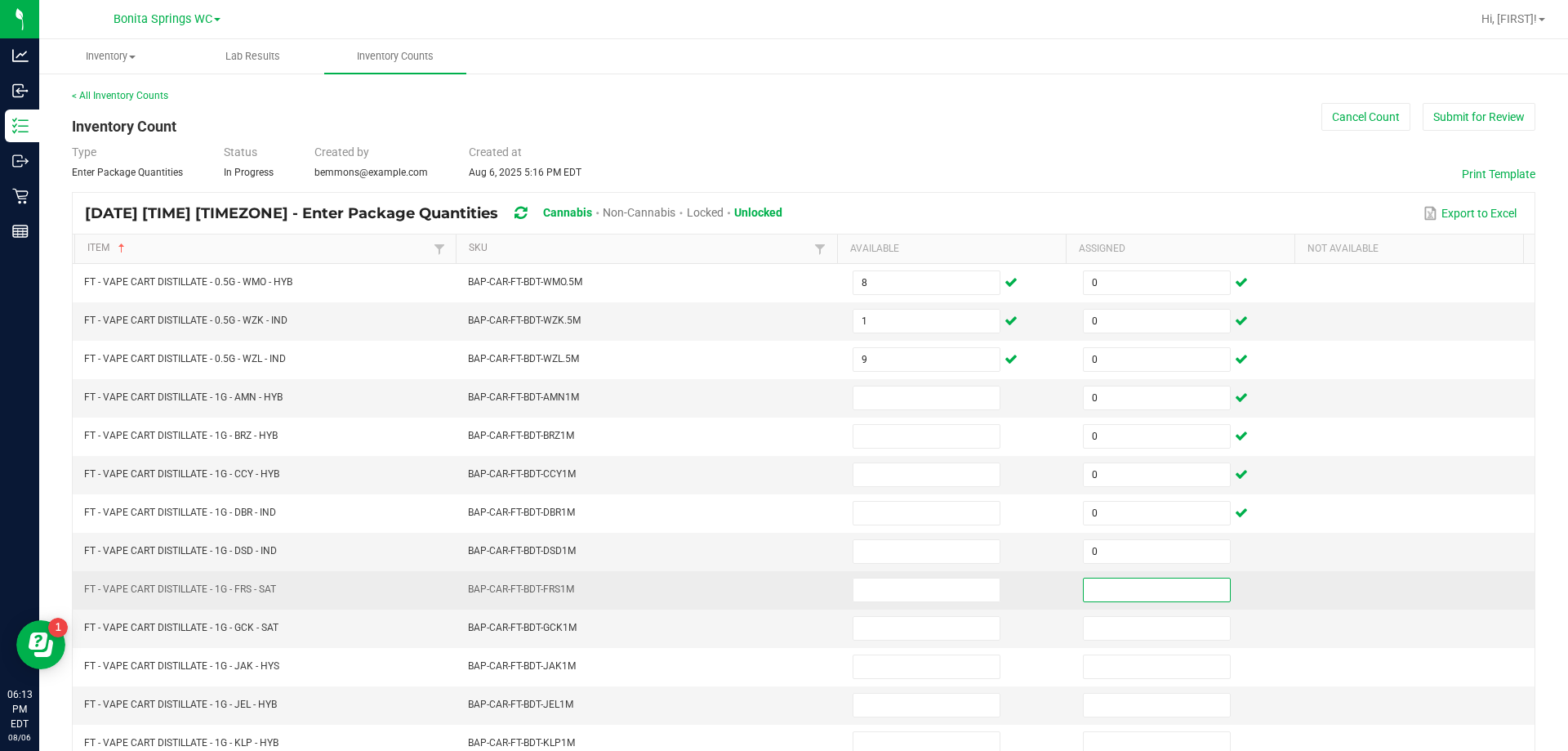 click at bounding box center (1156, 590) 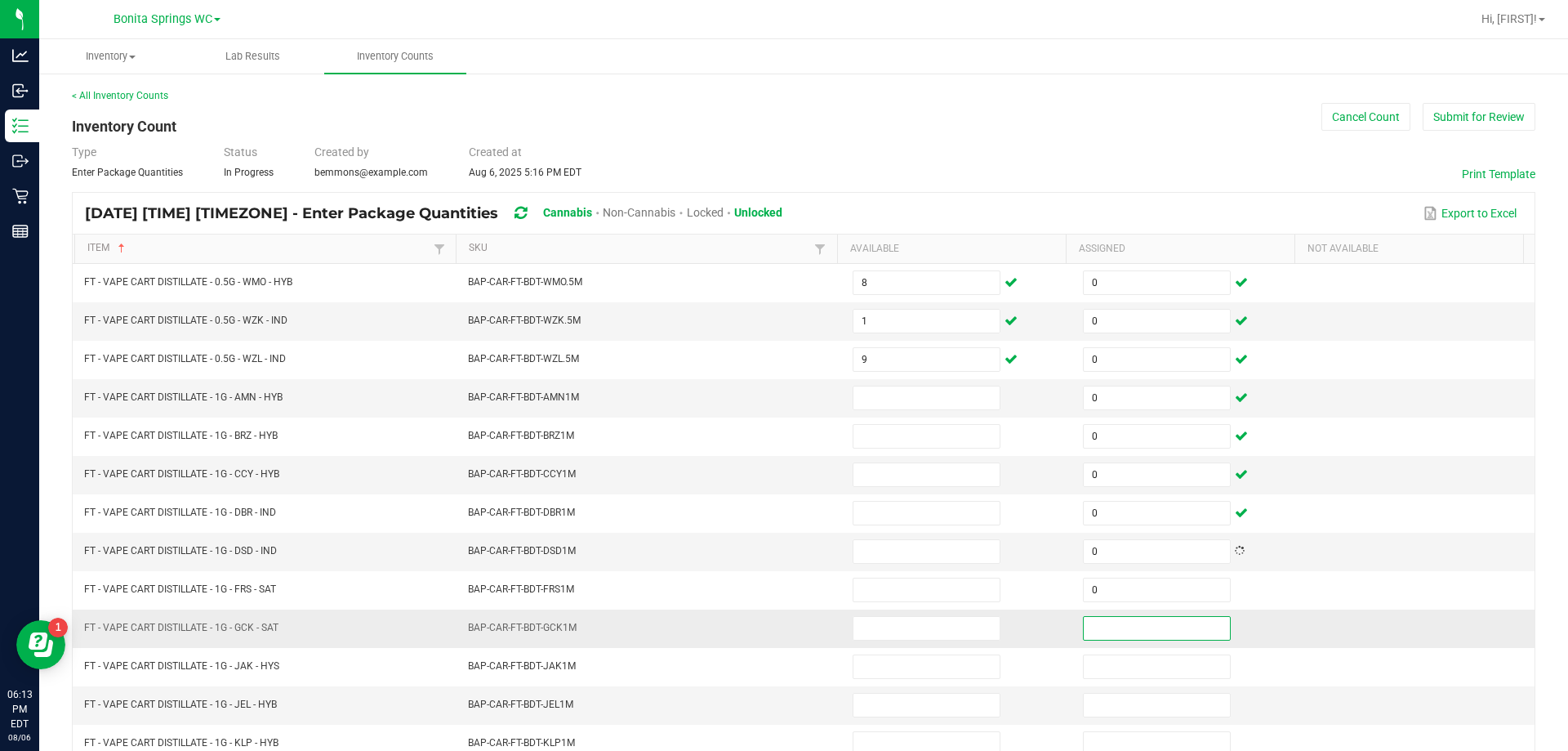 click at bounding box center (1156, 628) 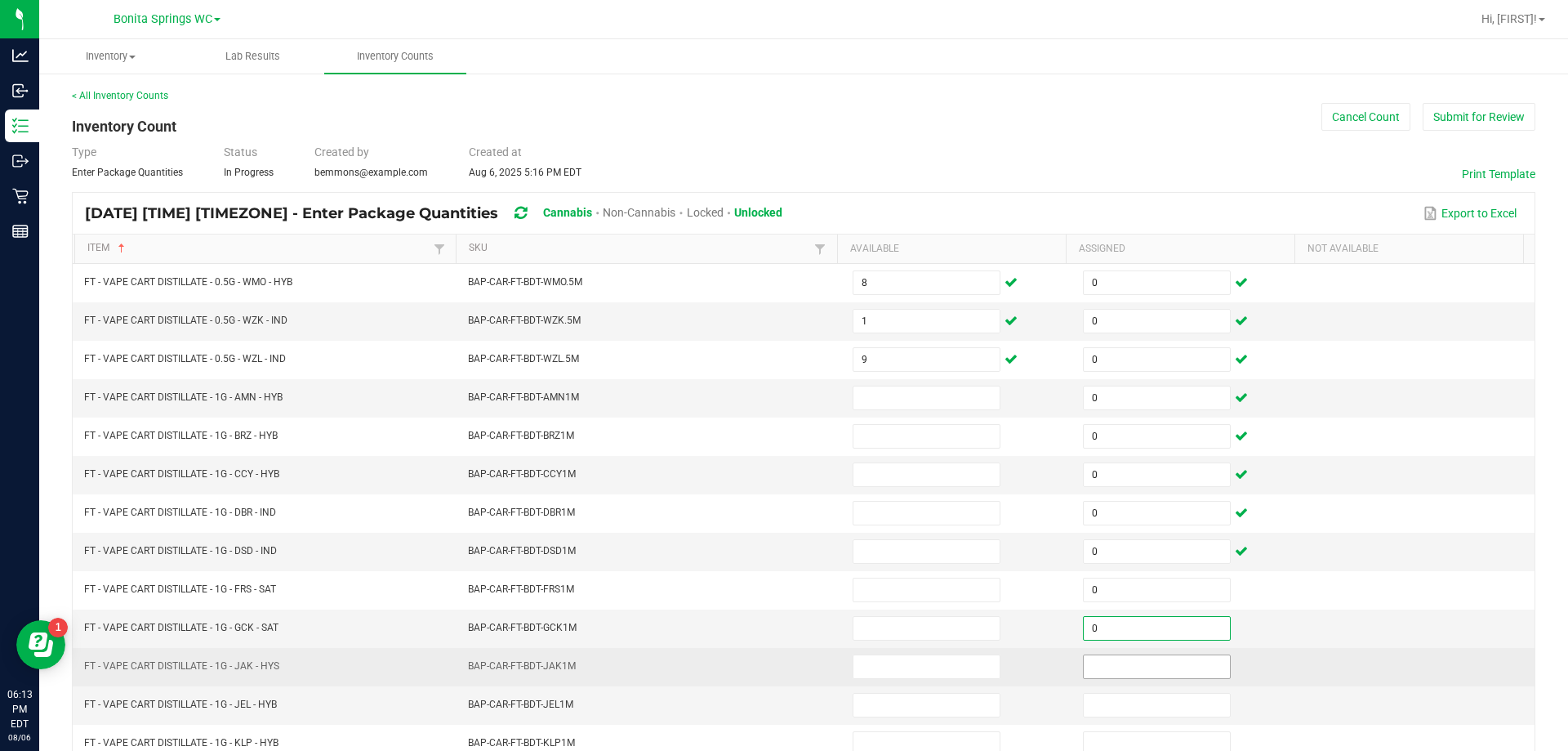 click at bounding box center (1156, 667) 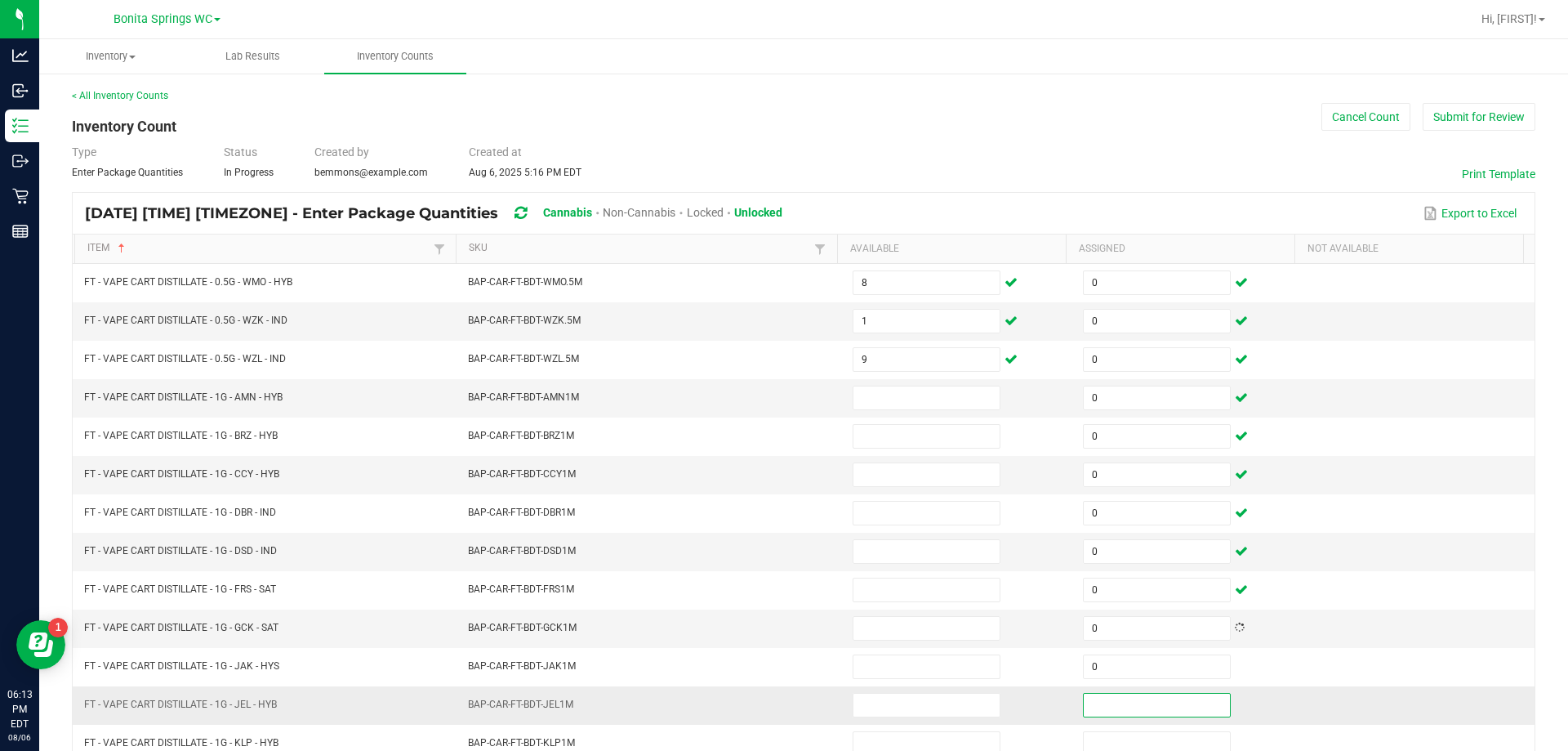 click at bounding box center [1156, 705] 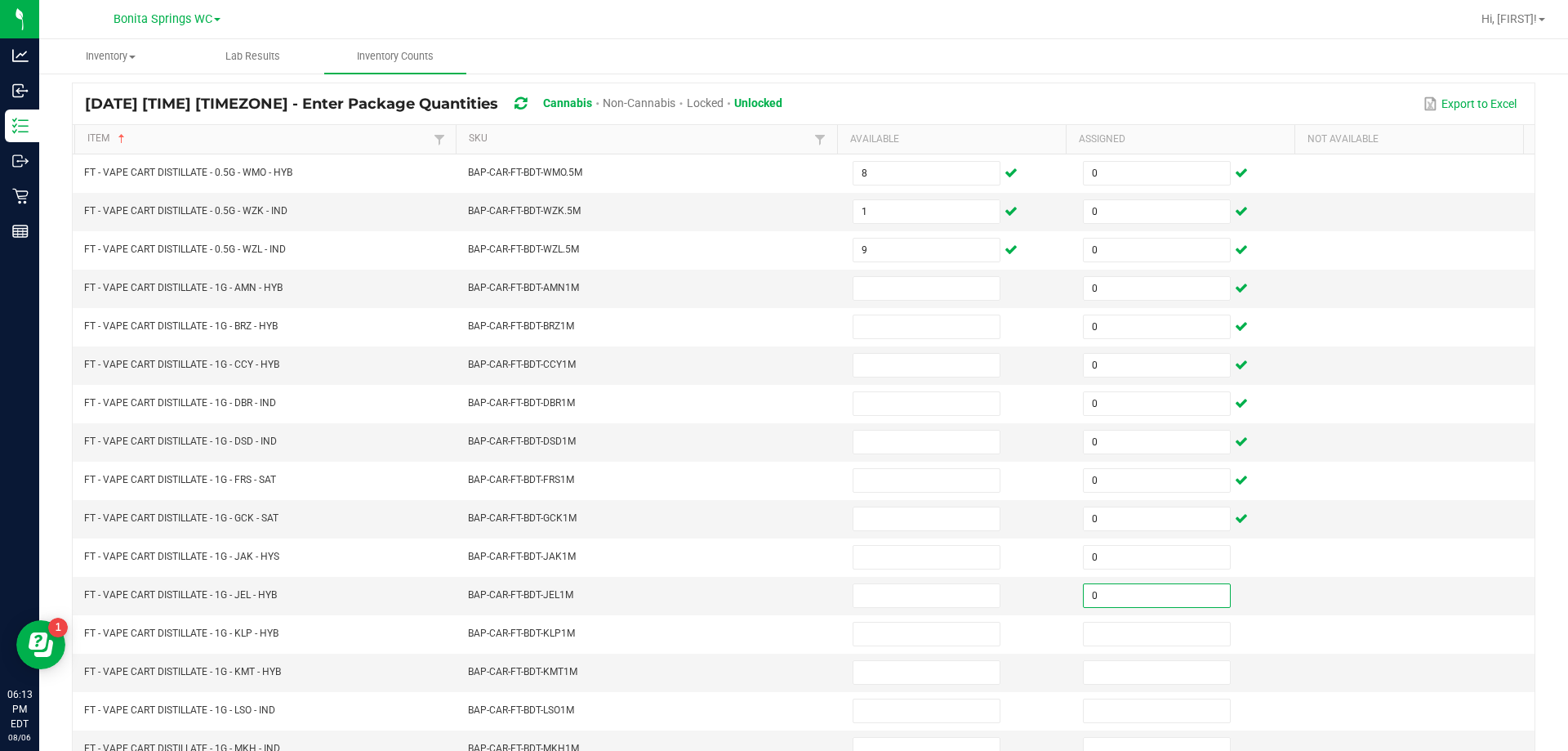scroll, scrollTop: 245, scrollLeft: 0, axis: vertical 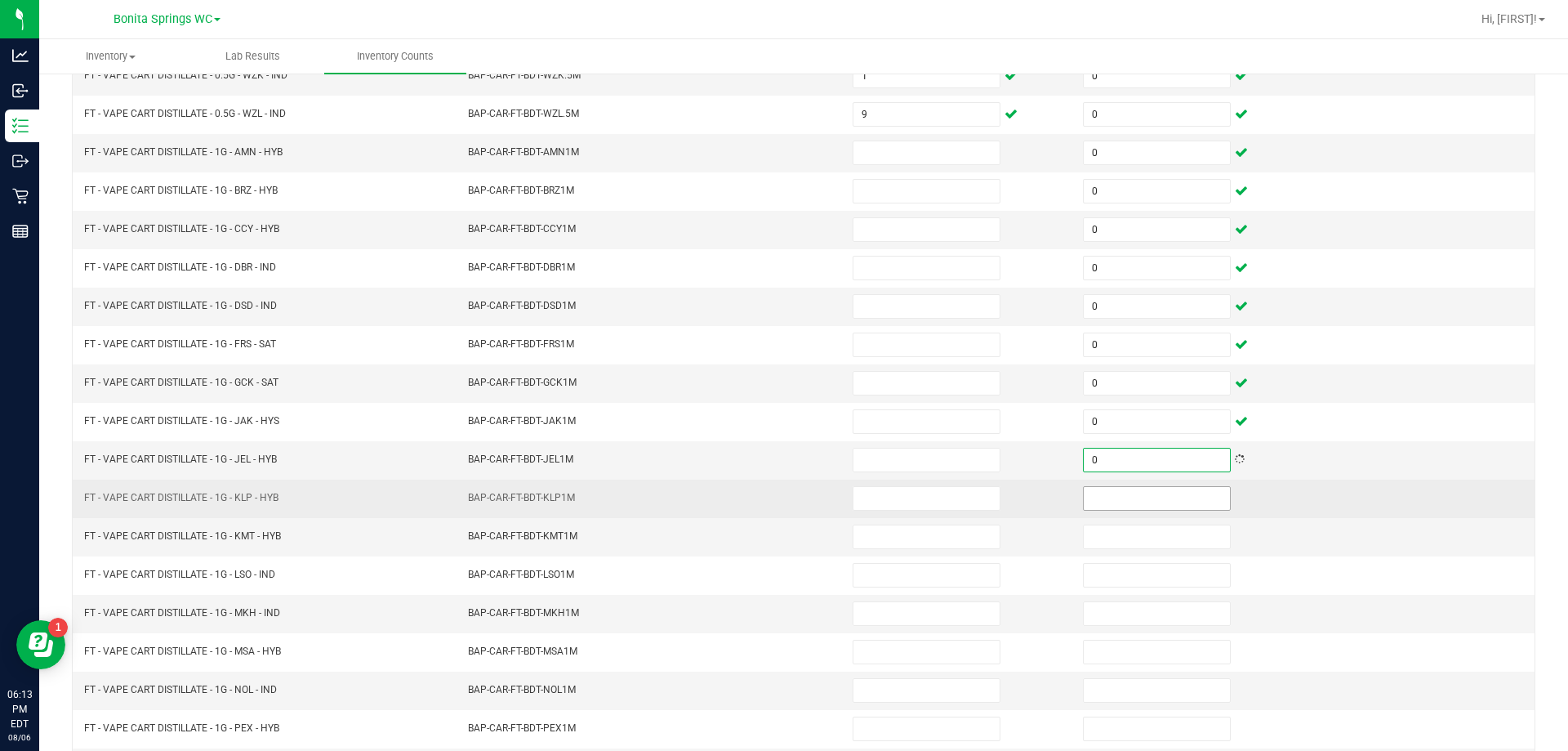 click at bounding box center [1156, 498] 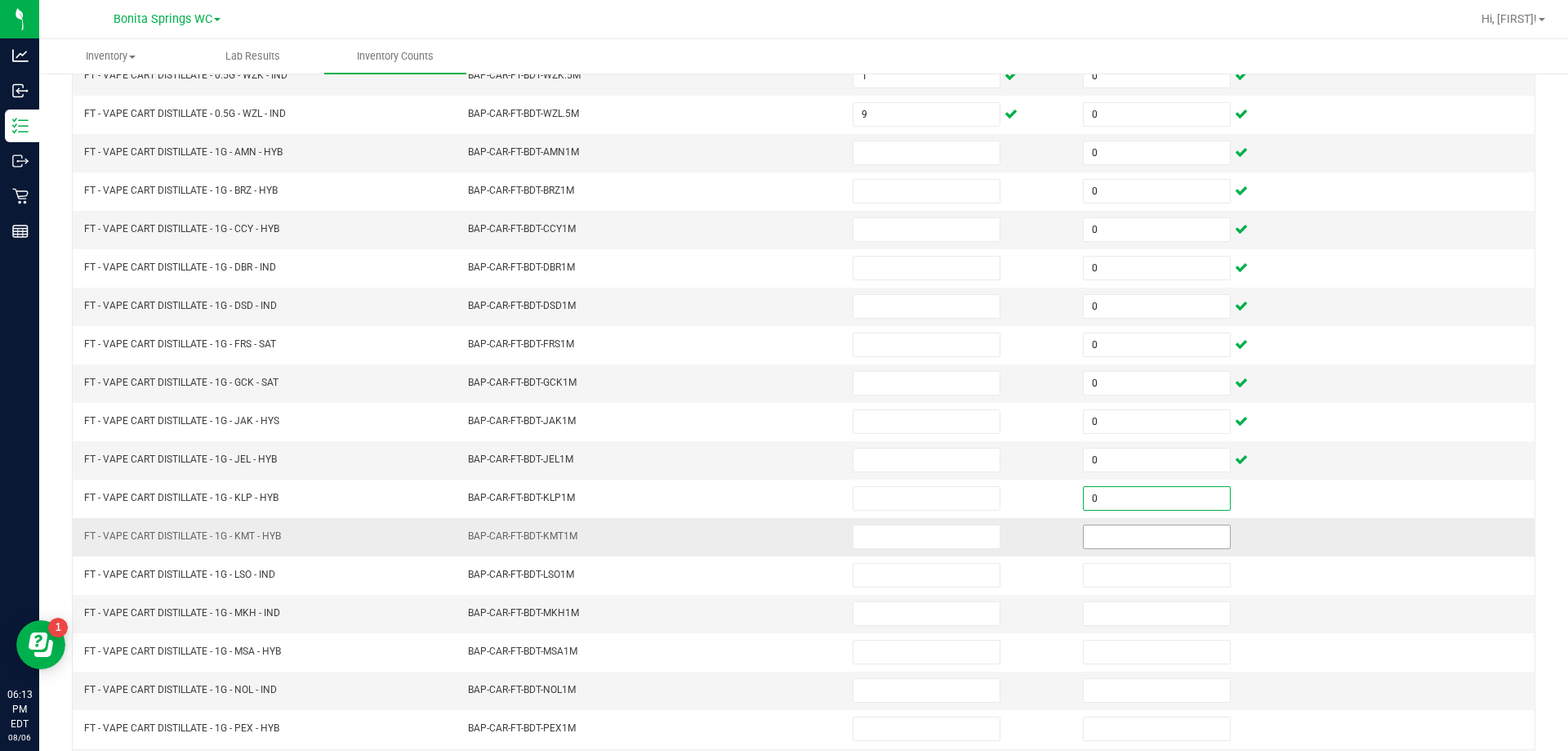 click at bounding box center (1156, 537) 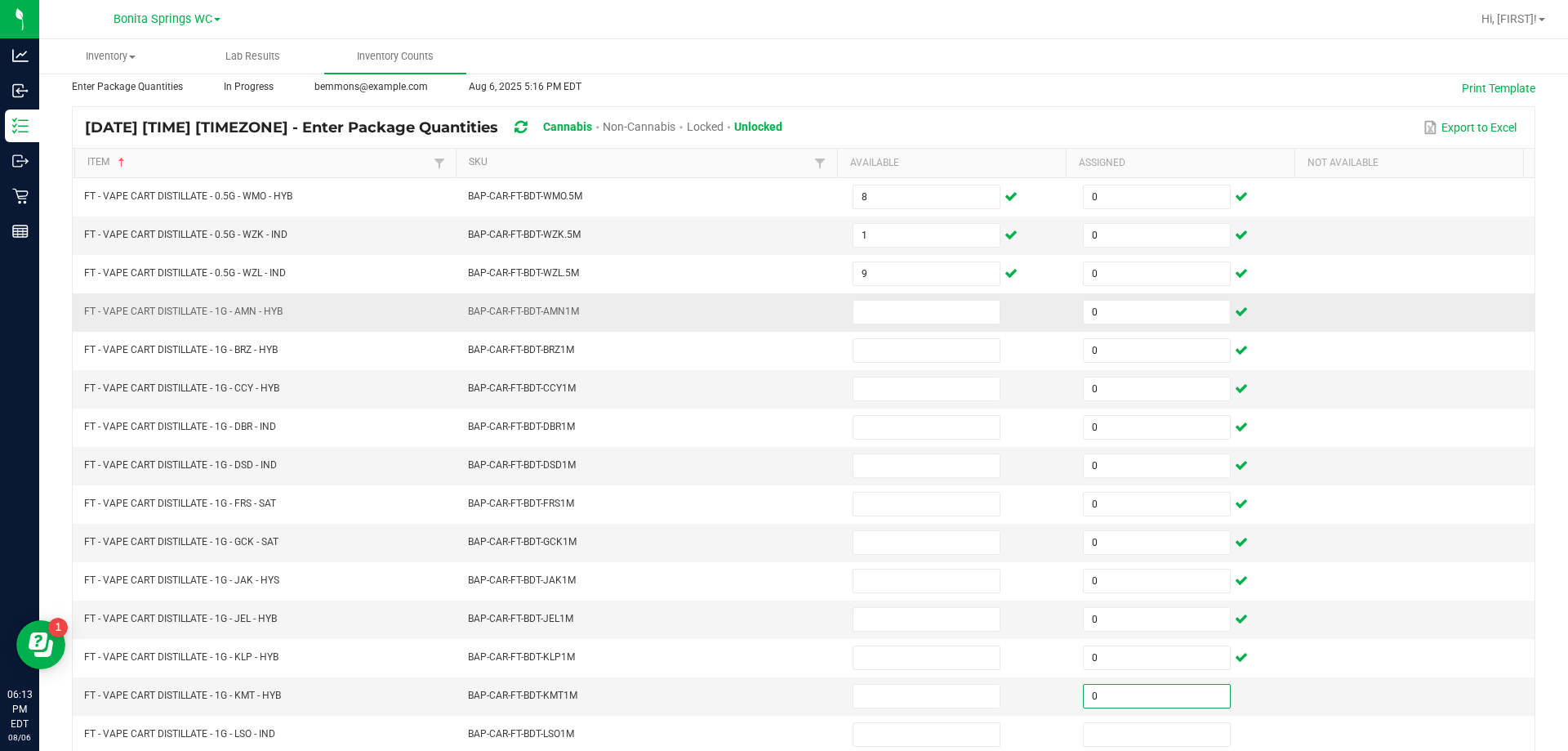 scroll, scrollTop: 82, scrollLeft: 0, axis: vertical 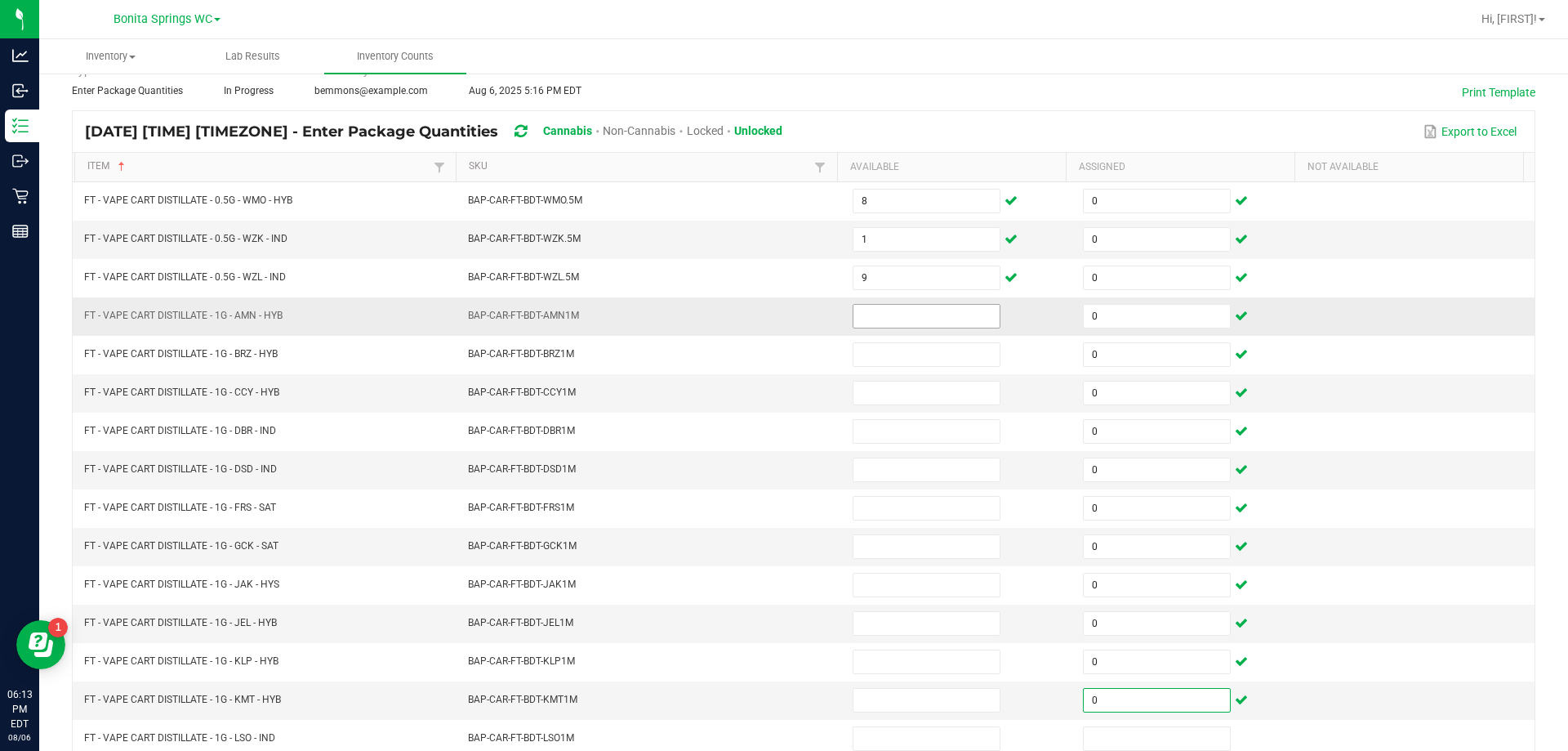 click at bounding box center (926, 316) 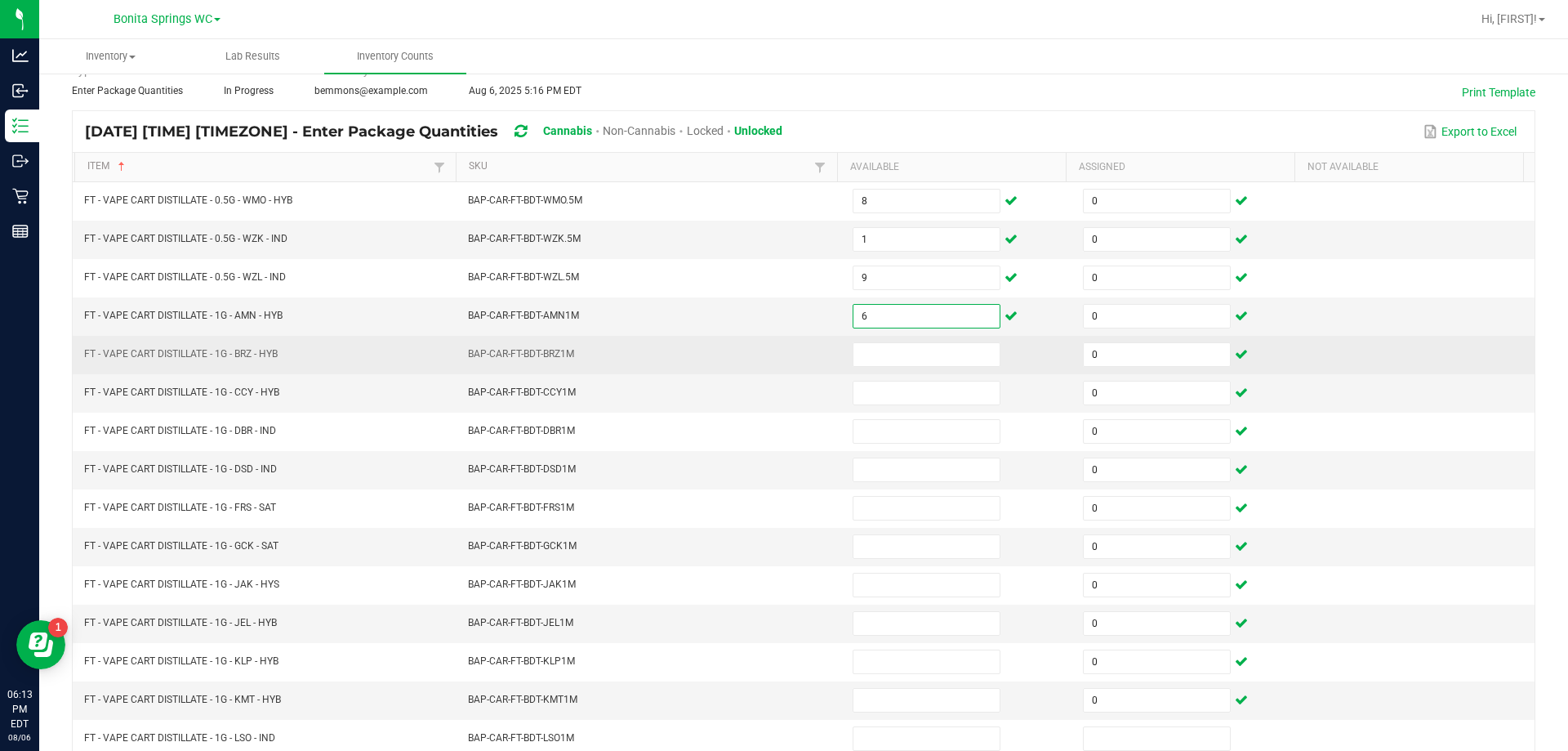 click on "BAP-CAR-FT-BDT-BRZ1M" at bounding box center (650, 355) 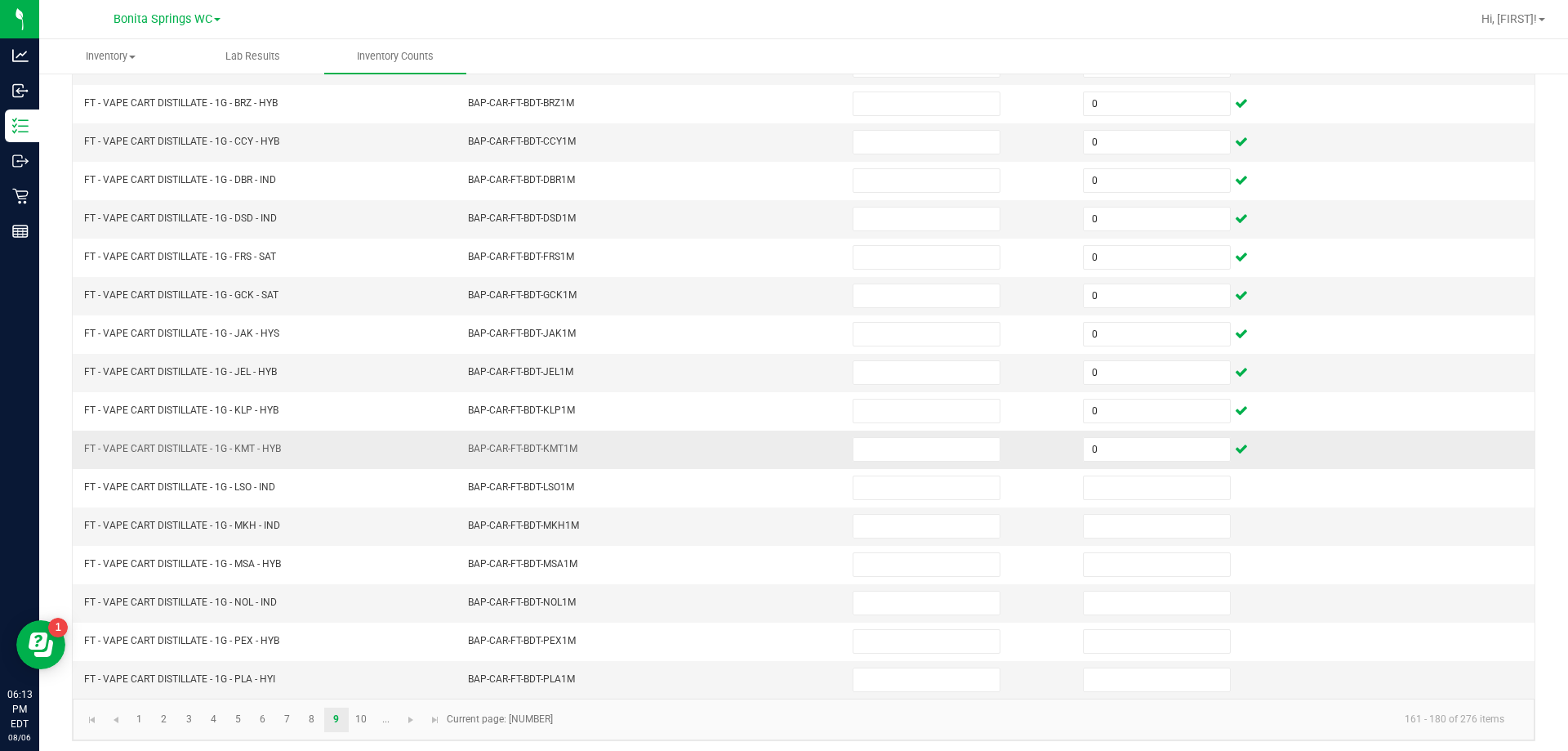 scroll, scrollTop: 339, scrollLeft: 0, axis: vertical 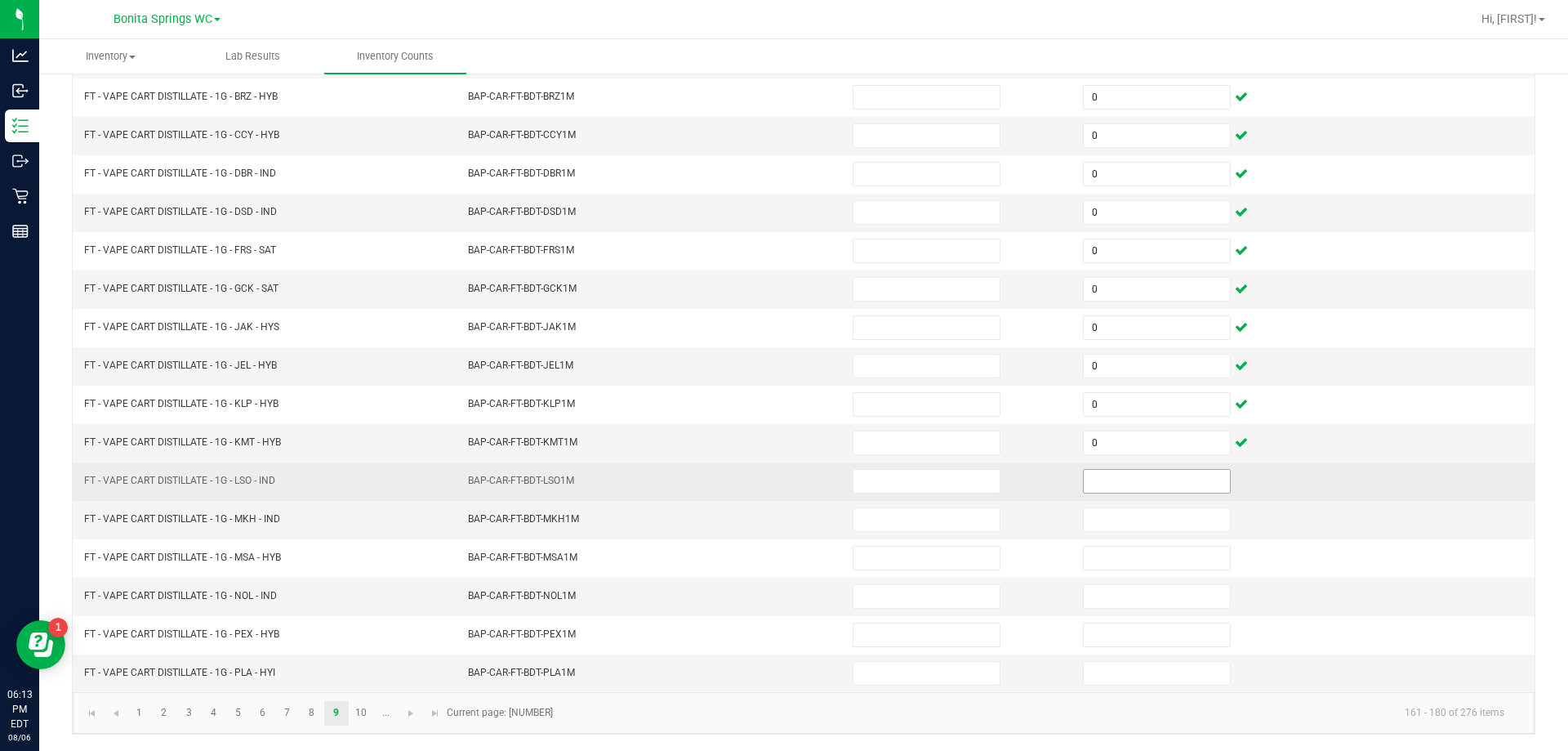 click at bounding box center [1156, 481] 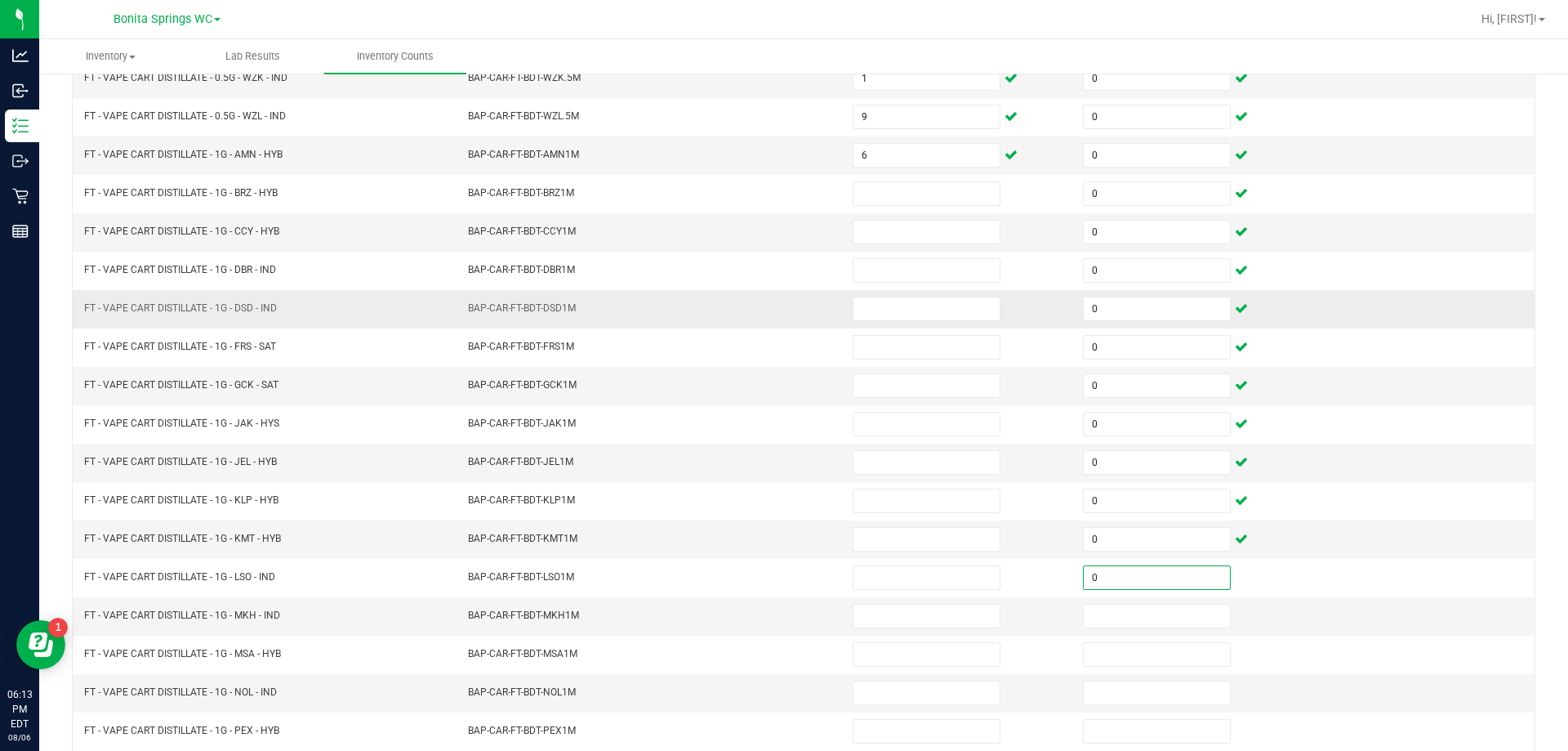 scroll, scrollTop: 94, scrollLeft: 0, axis: vertical 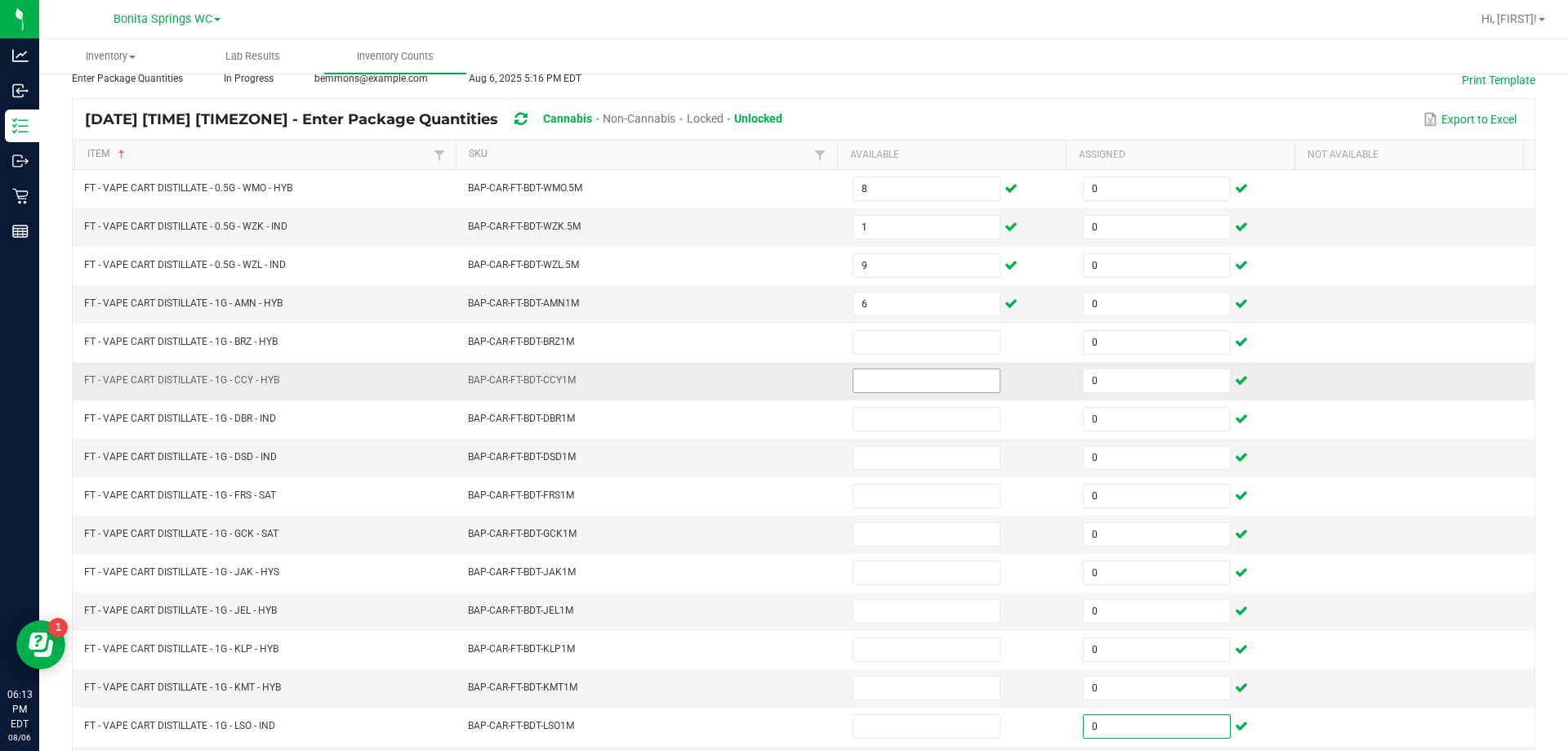 click at bounding box center [926, 381] 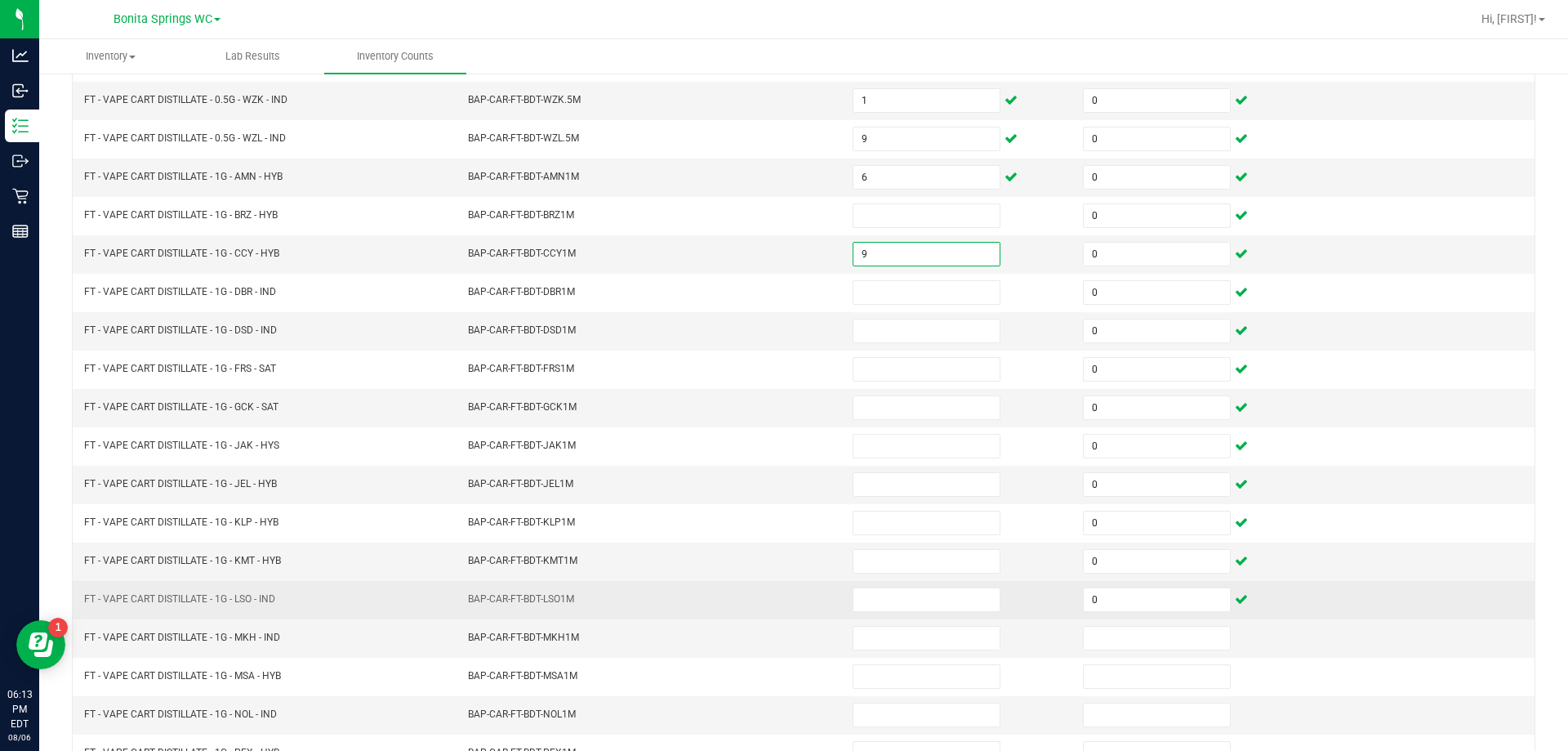 scroll, scrollTop: 339, scrollLeft: 0, axis: vertical 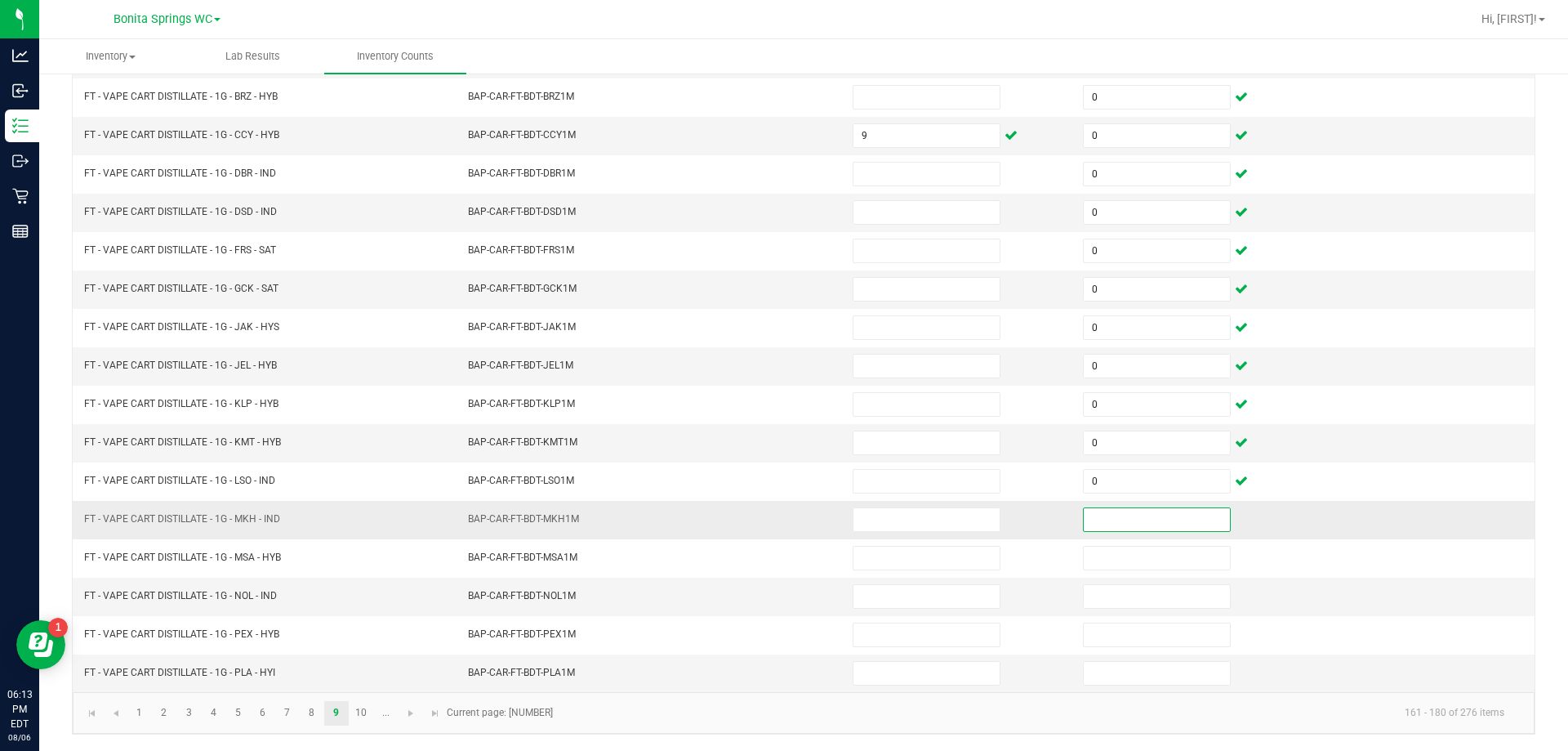 click at bounding box center [1156, 520] 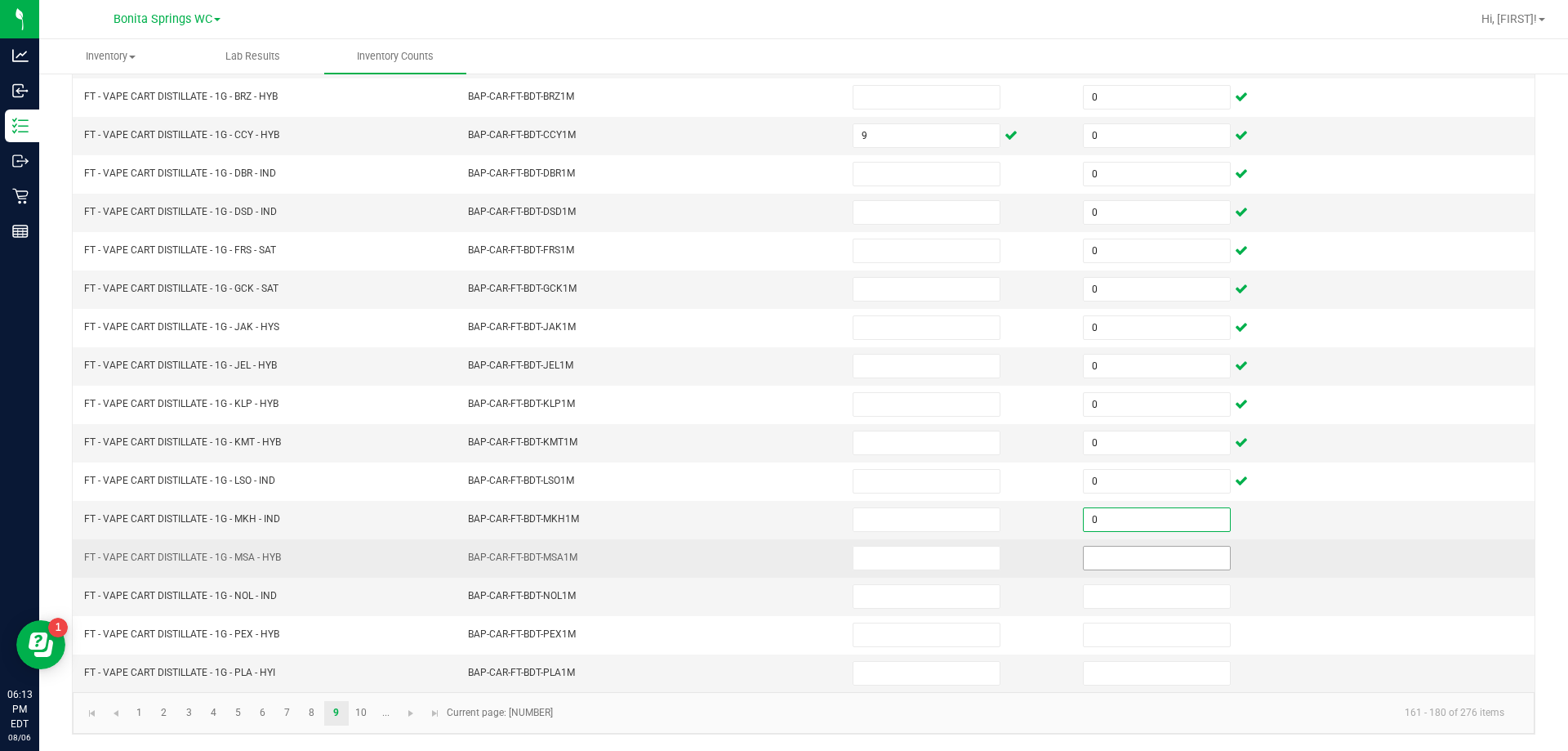 click at bounding box center (1156, 558) 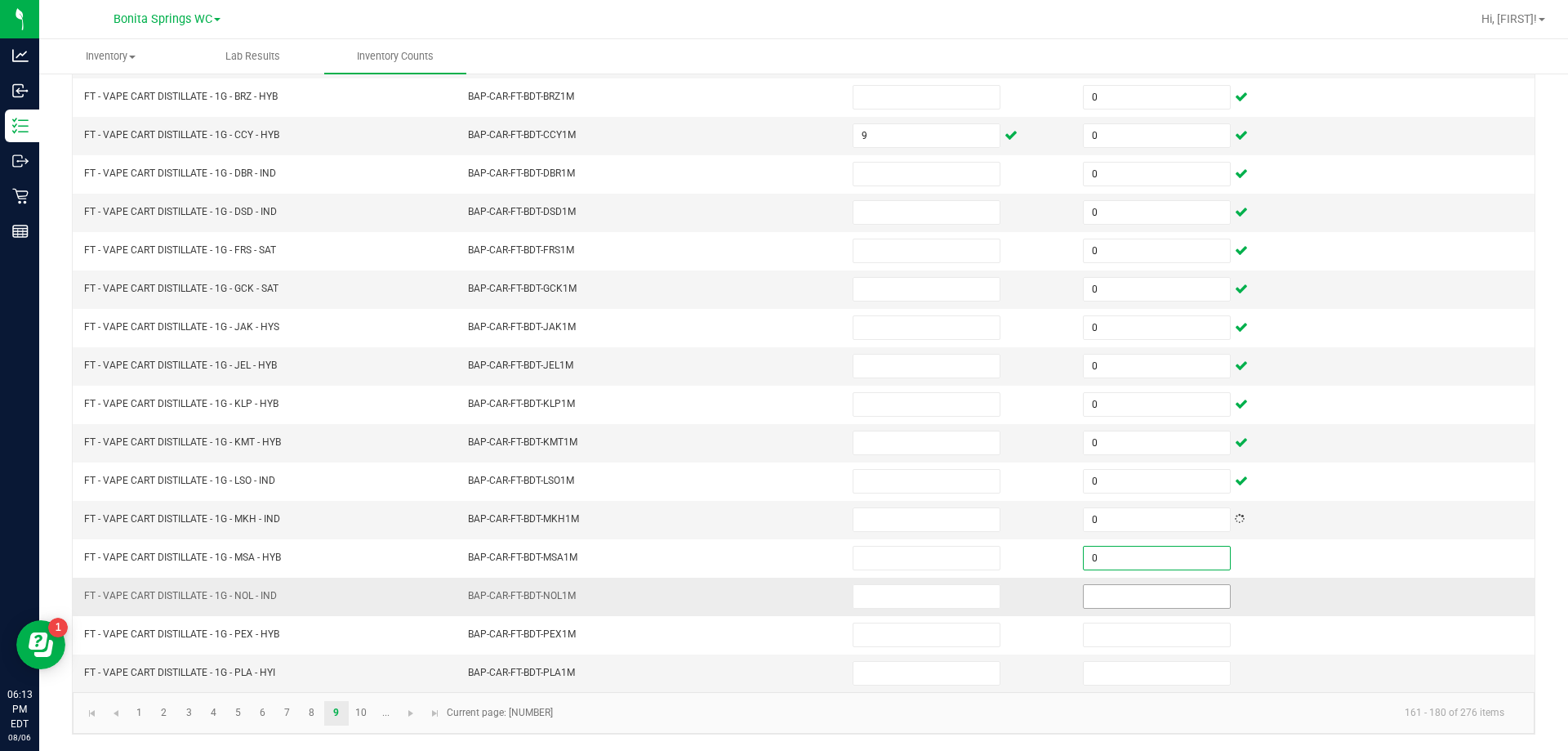 click at bounding box center [1156, 597] 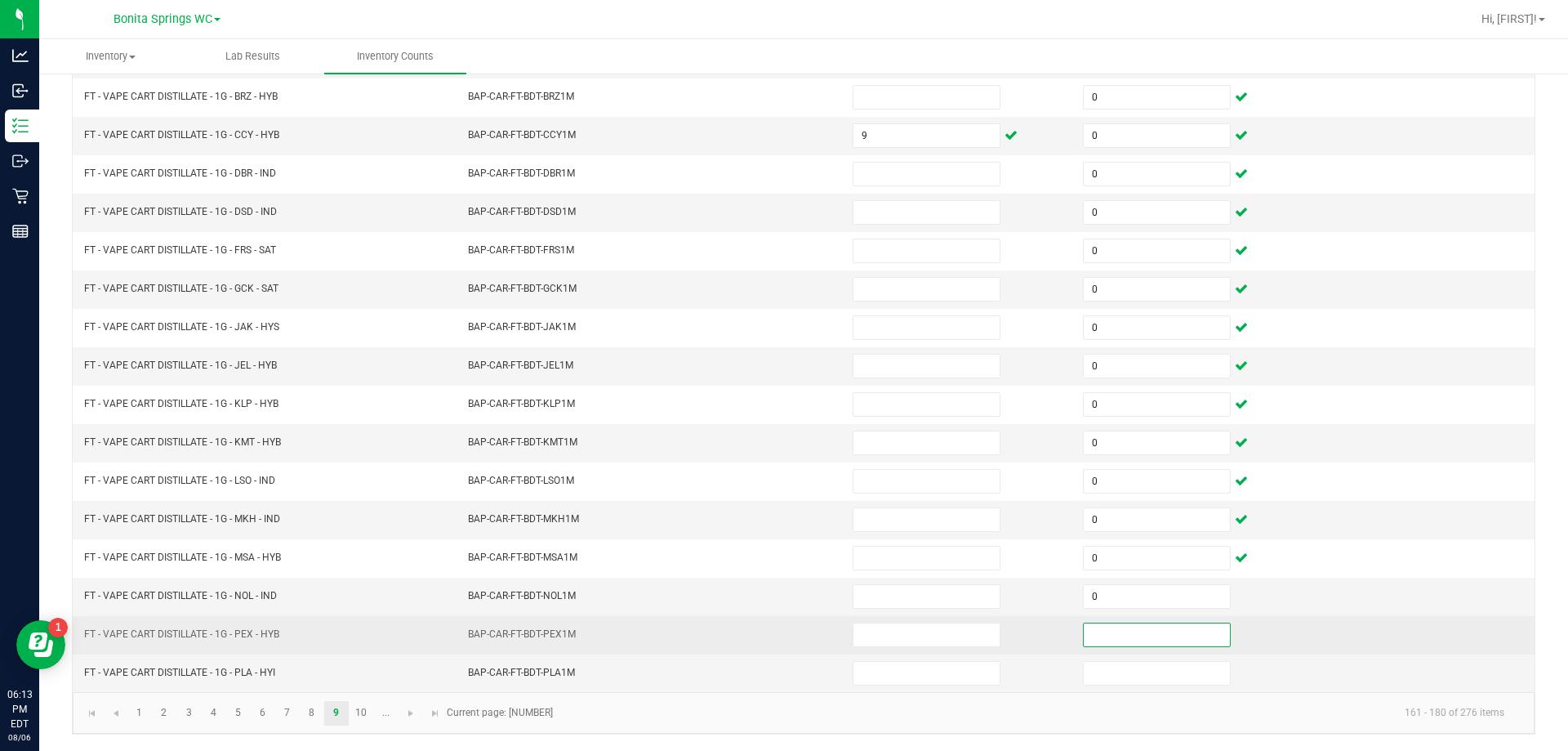 click at bounding box center [1156, 635] 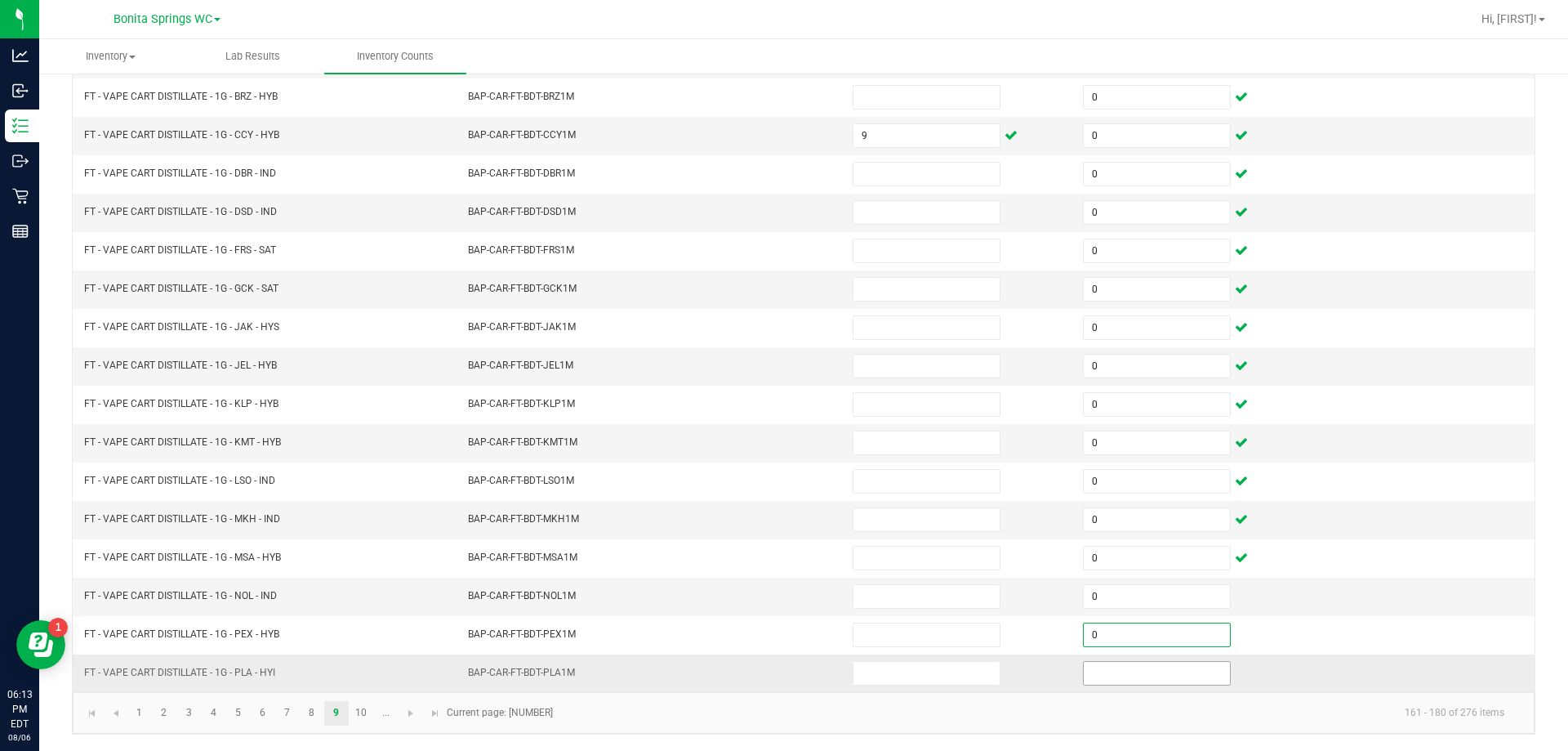 click at bounding box center (1156, 673) 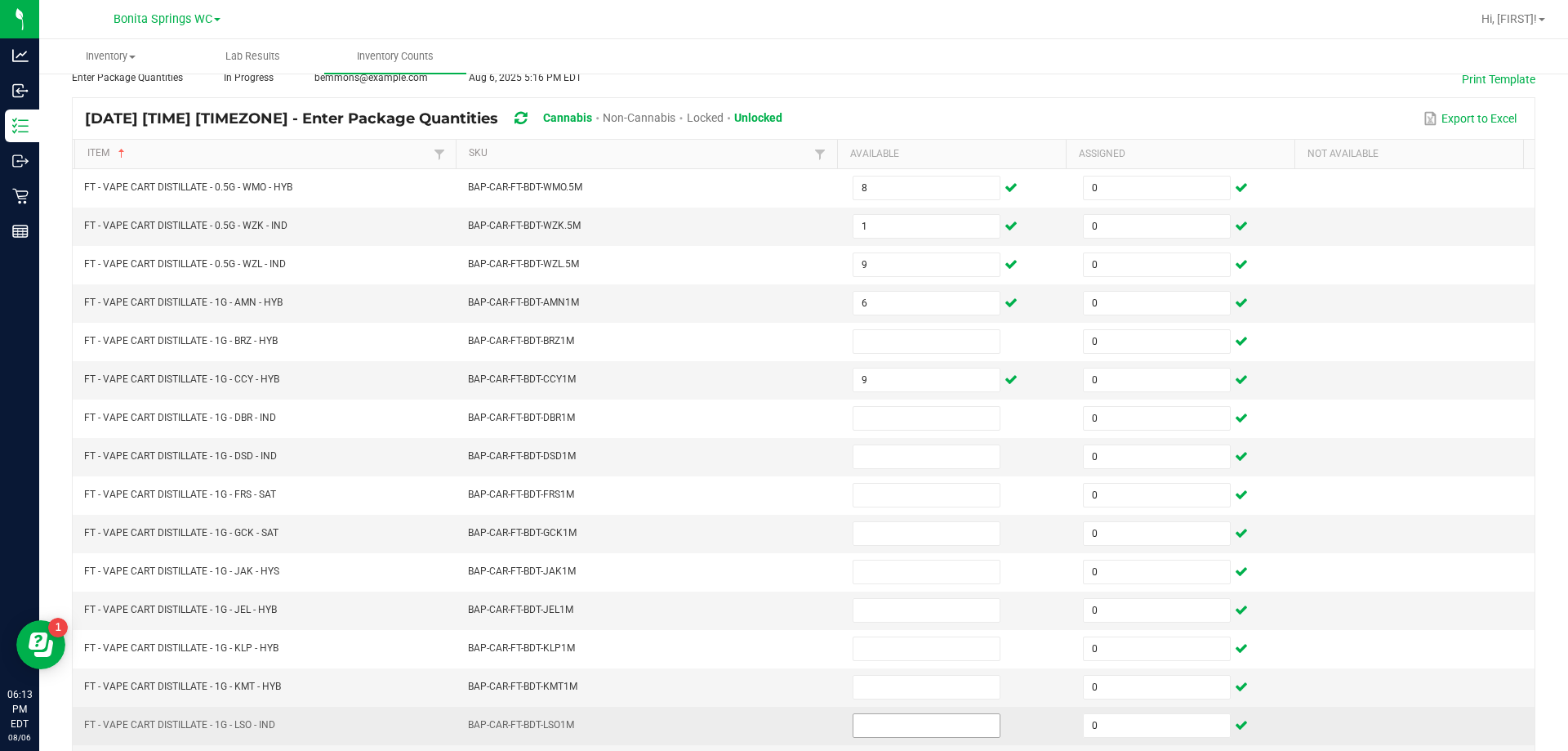 scroll, scrollTop: 94, scrollLeft: 0, axis: vertical 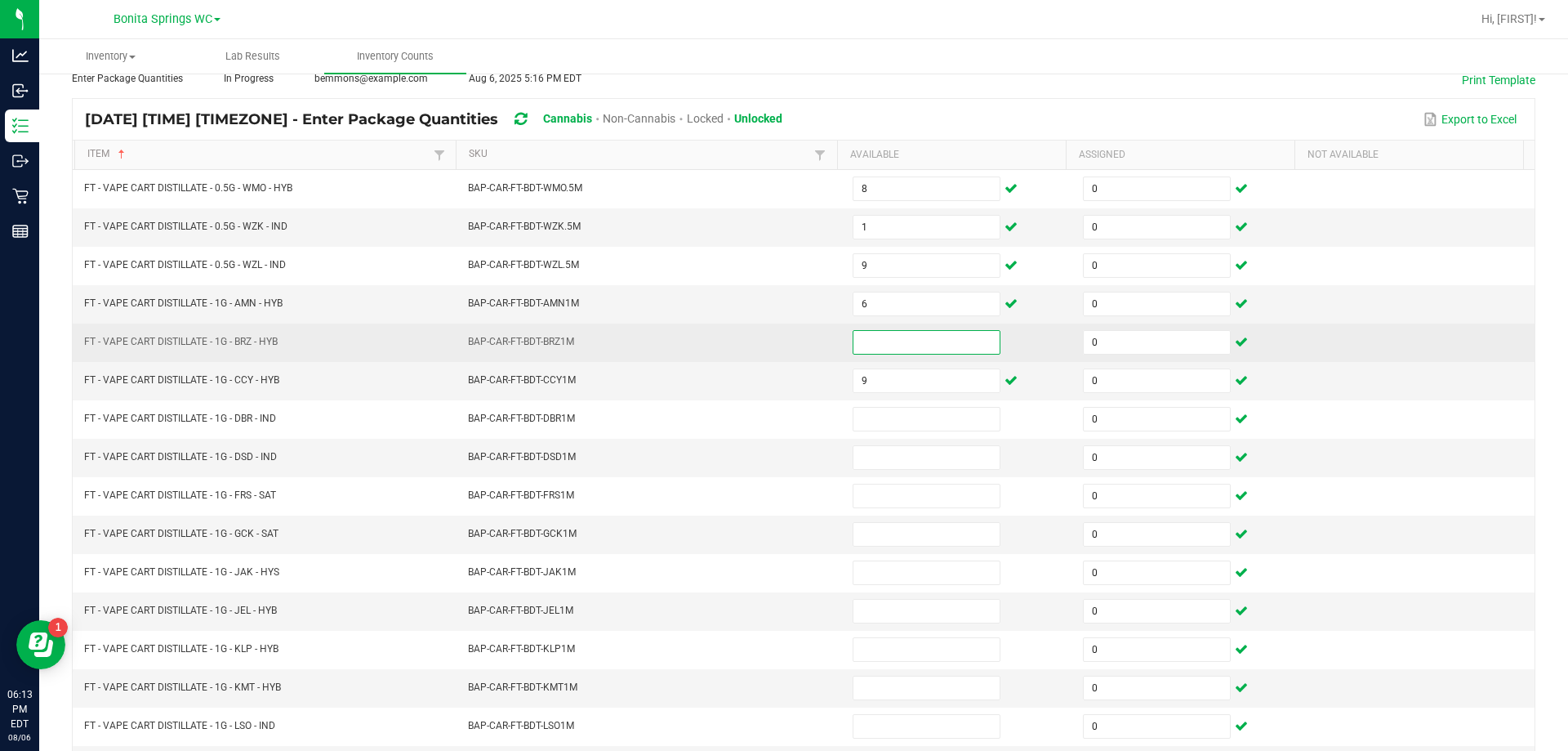 click at bounding box center (926, 342) 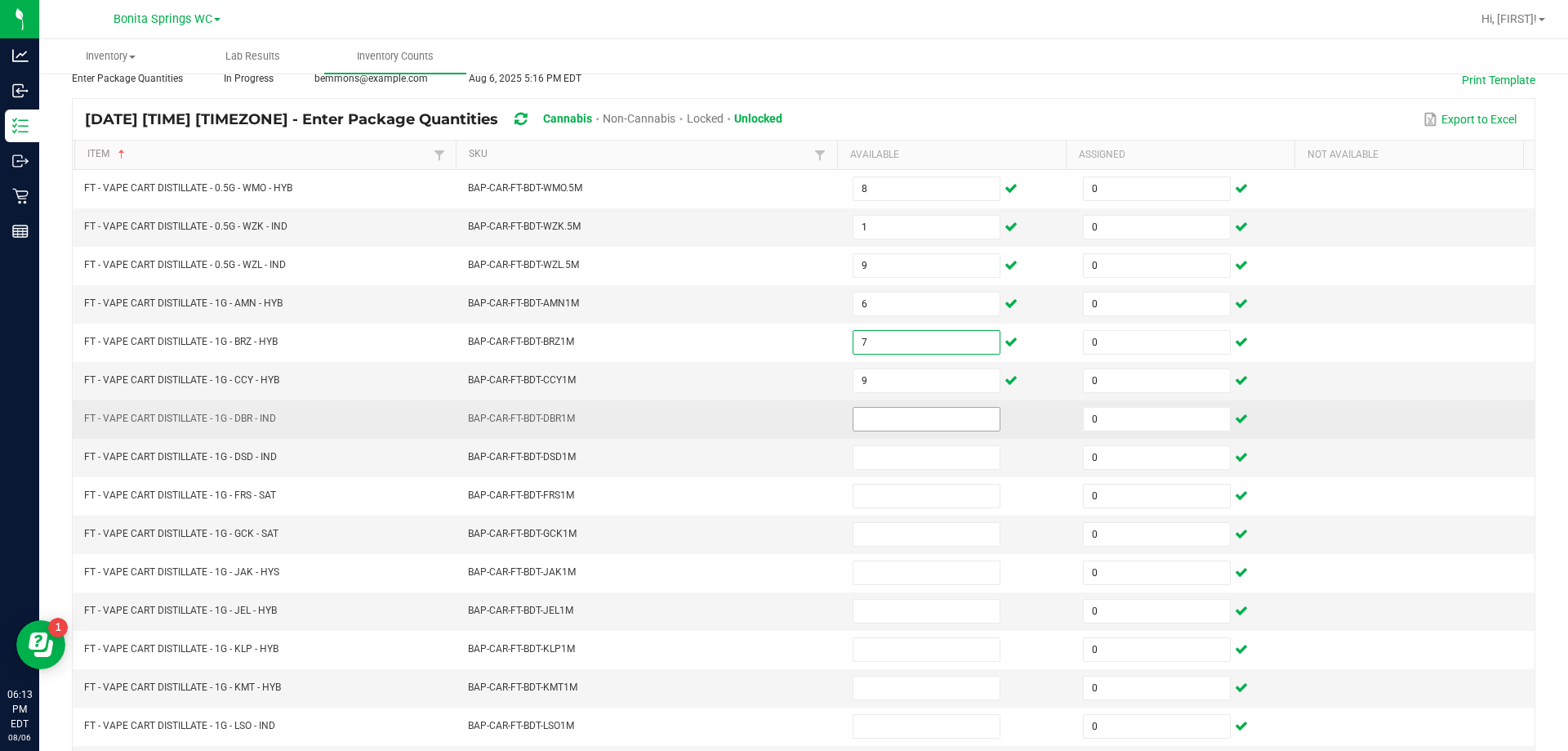 click at bounding box center [926, 419] 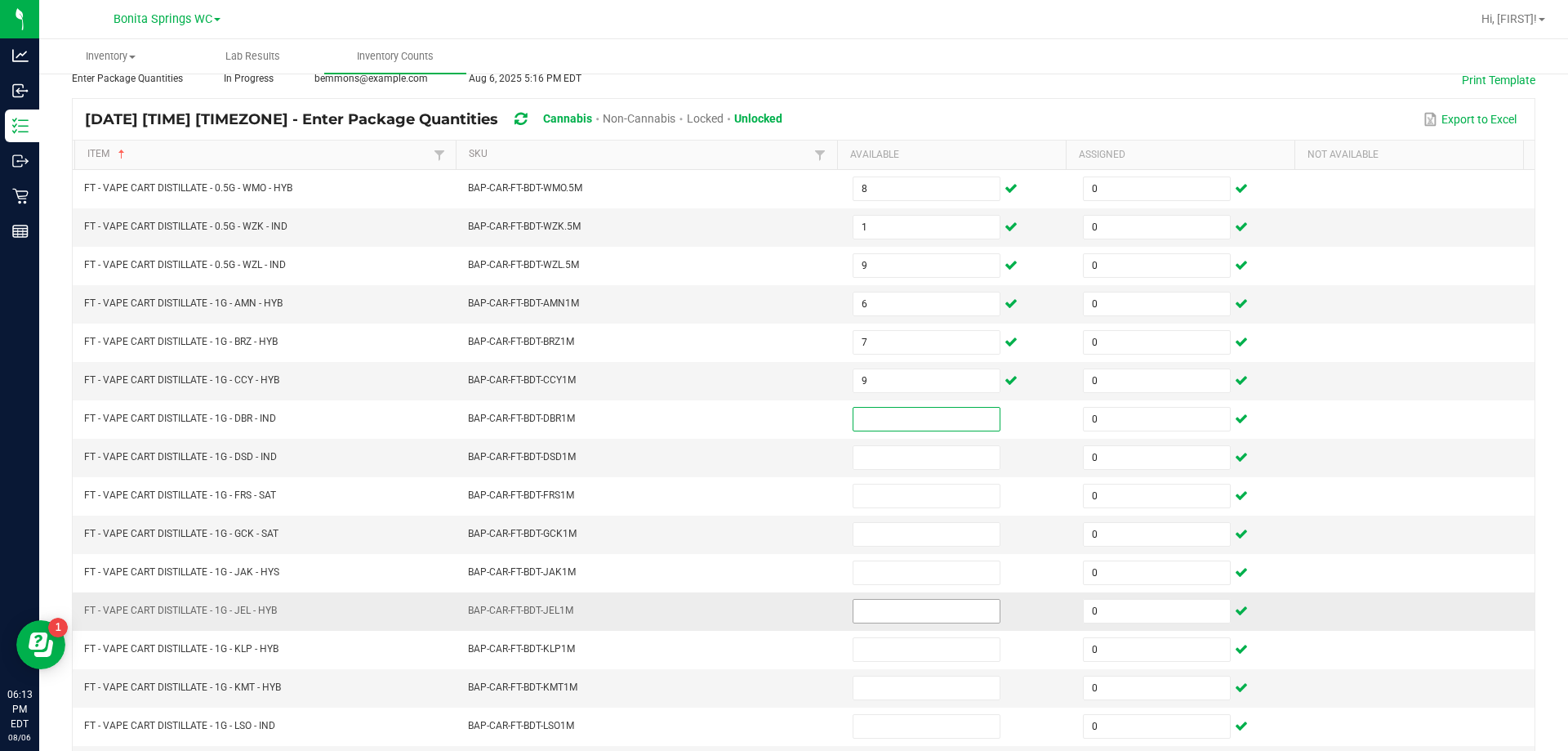 click at bounding box center (926, 611) 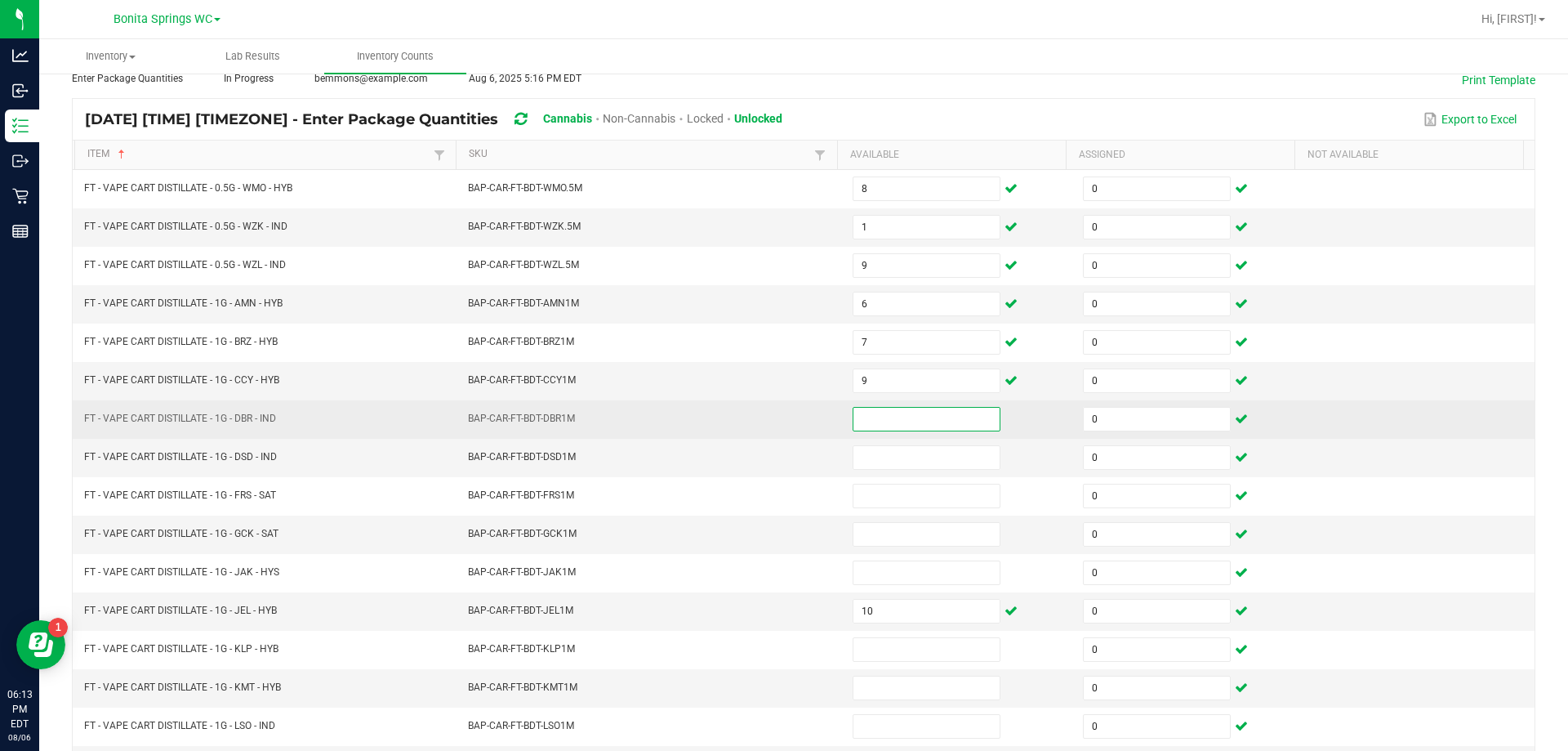 click at bounding box center [926, 419] 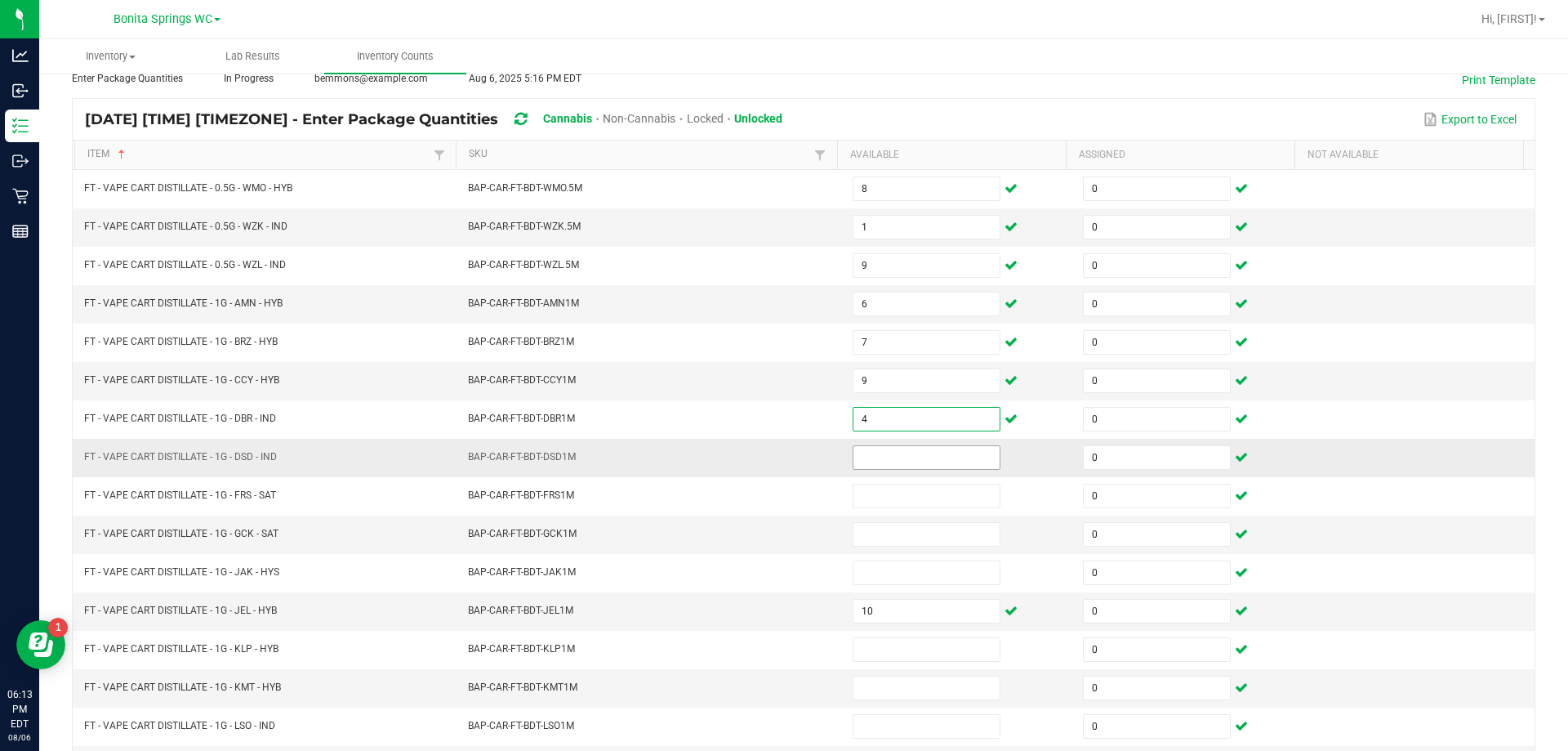 click at bounding box center [926, 458] 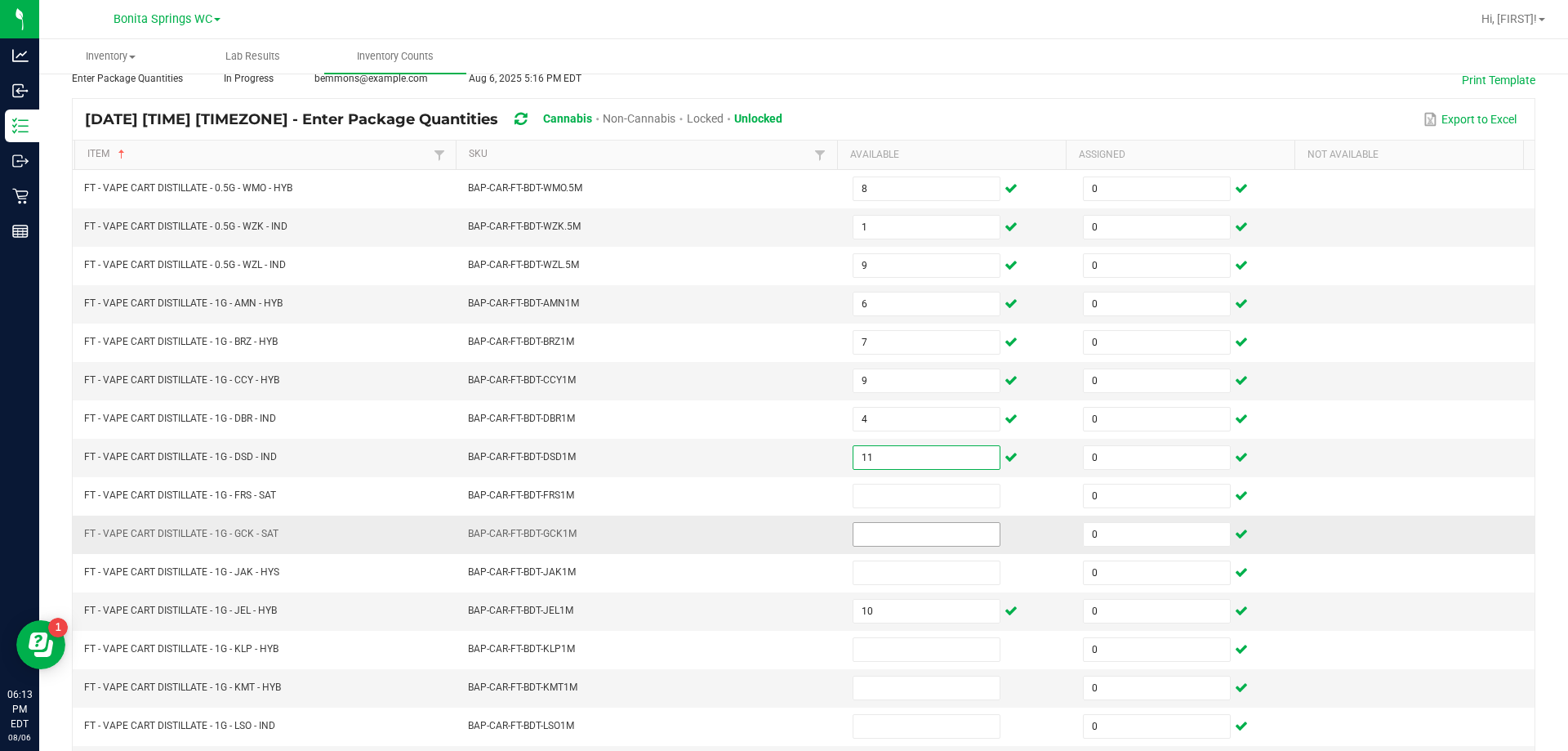 click at bounding box center (926, 534) 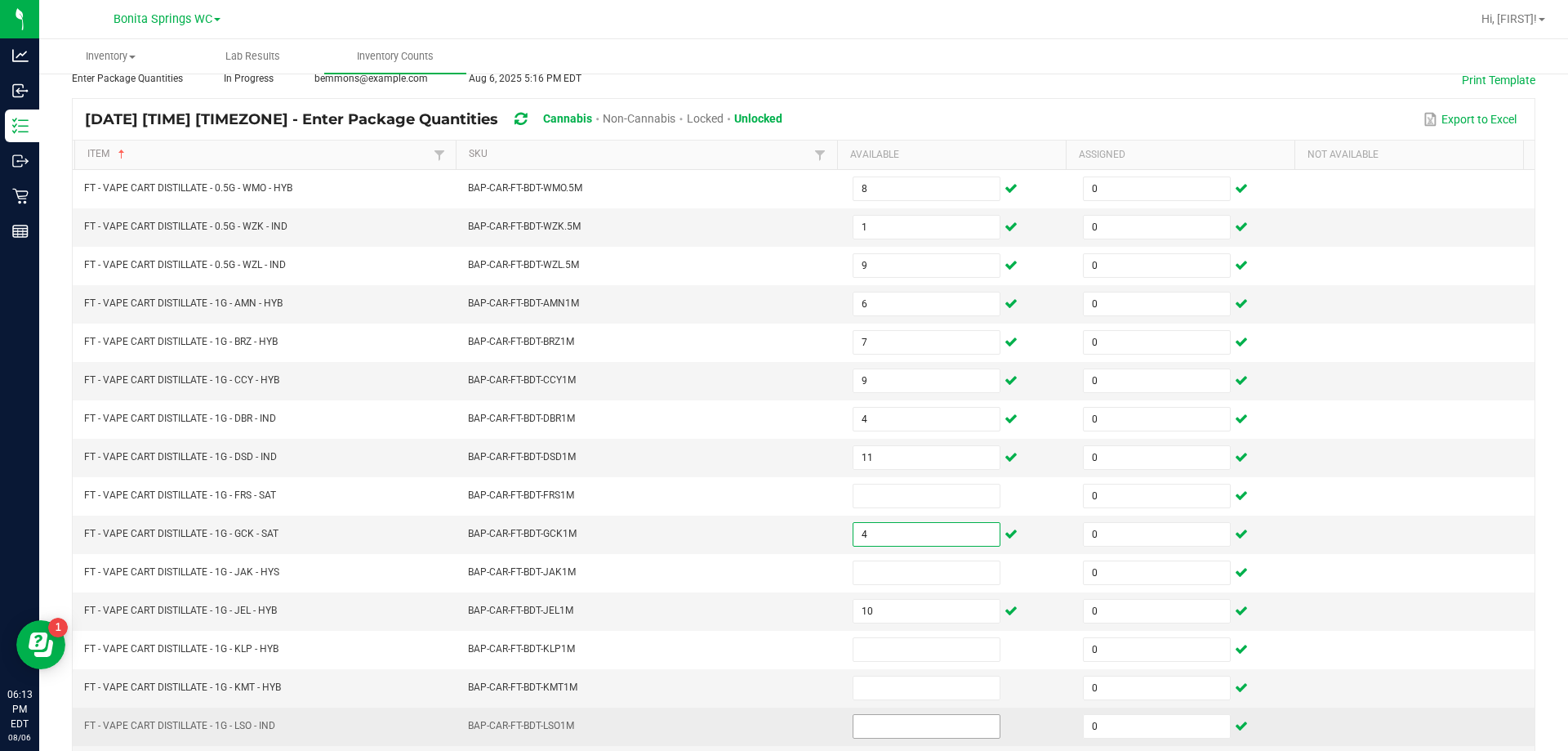 click at bounding box center (926, 726) 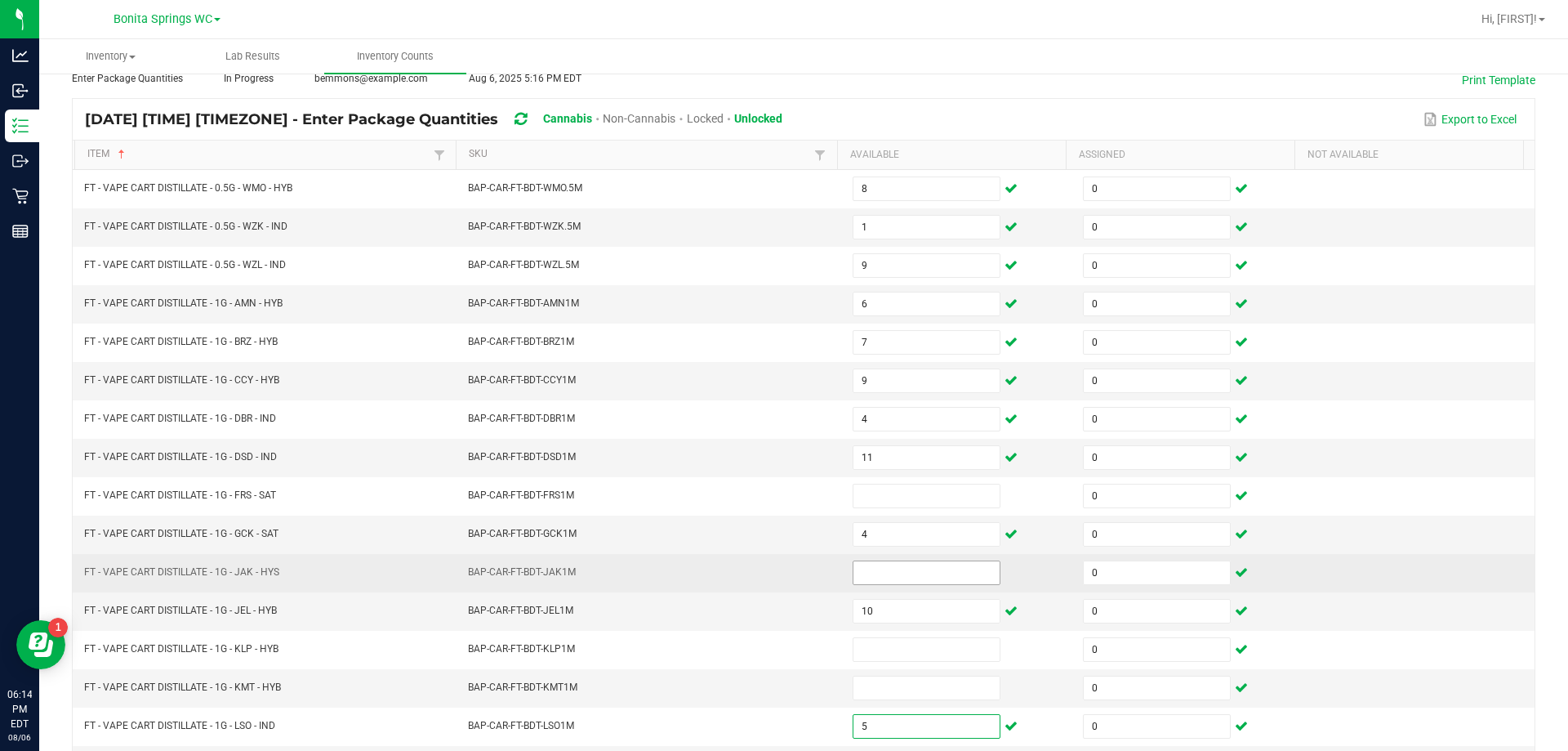 click at bounding box center (926, 573) 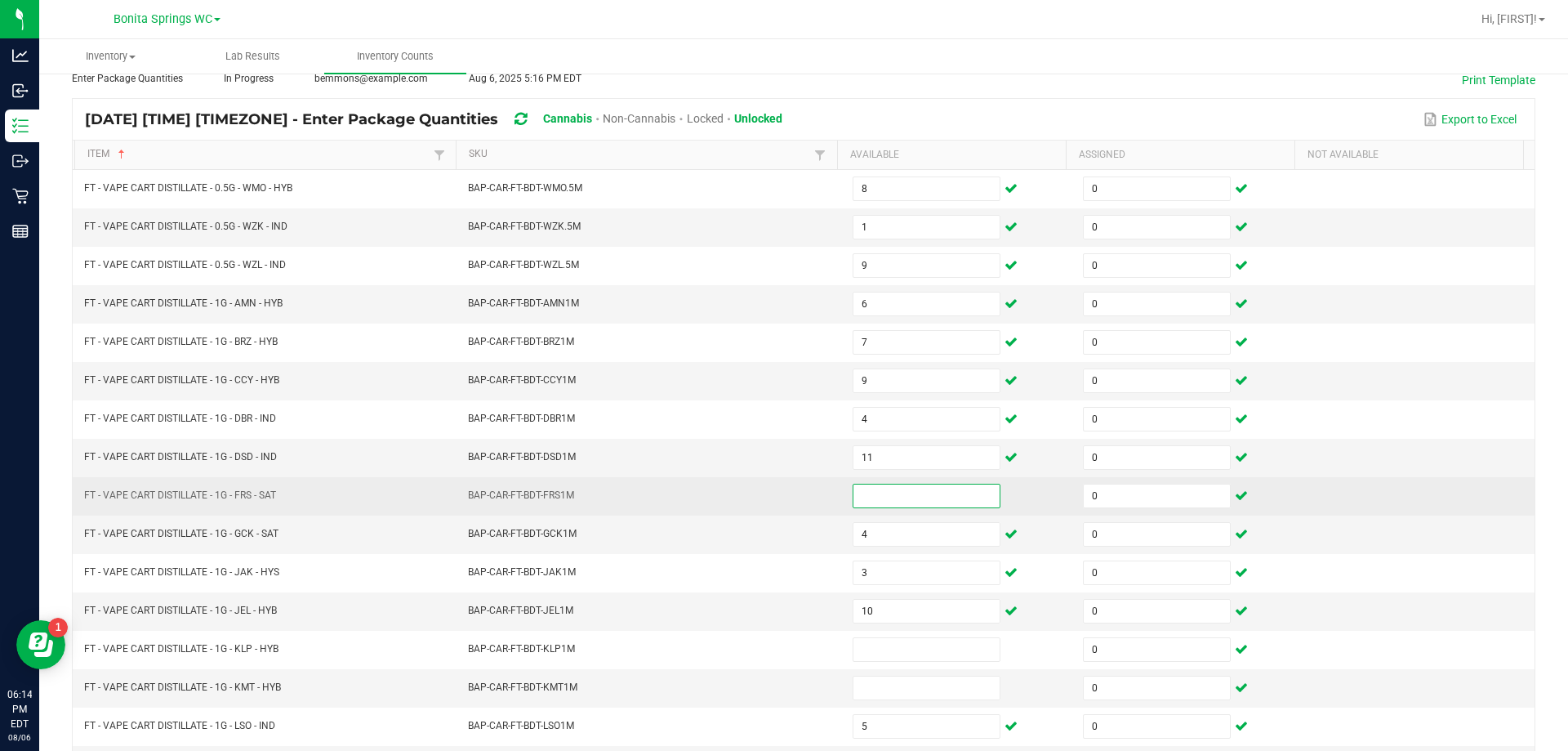 click at bounding box center [926, 496] 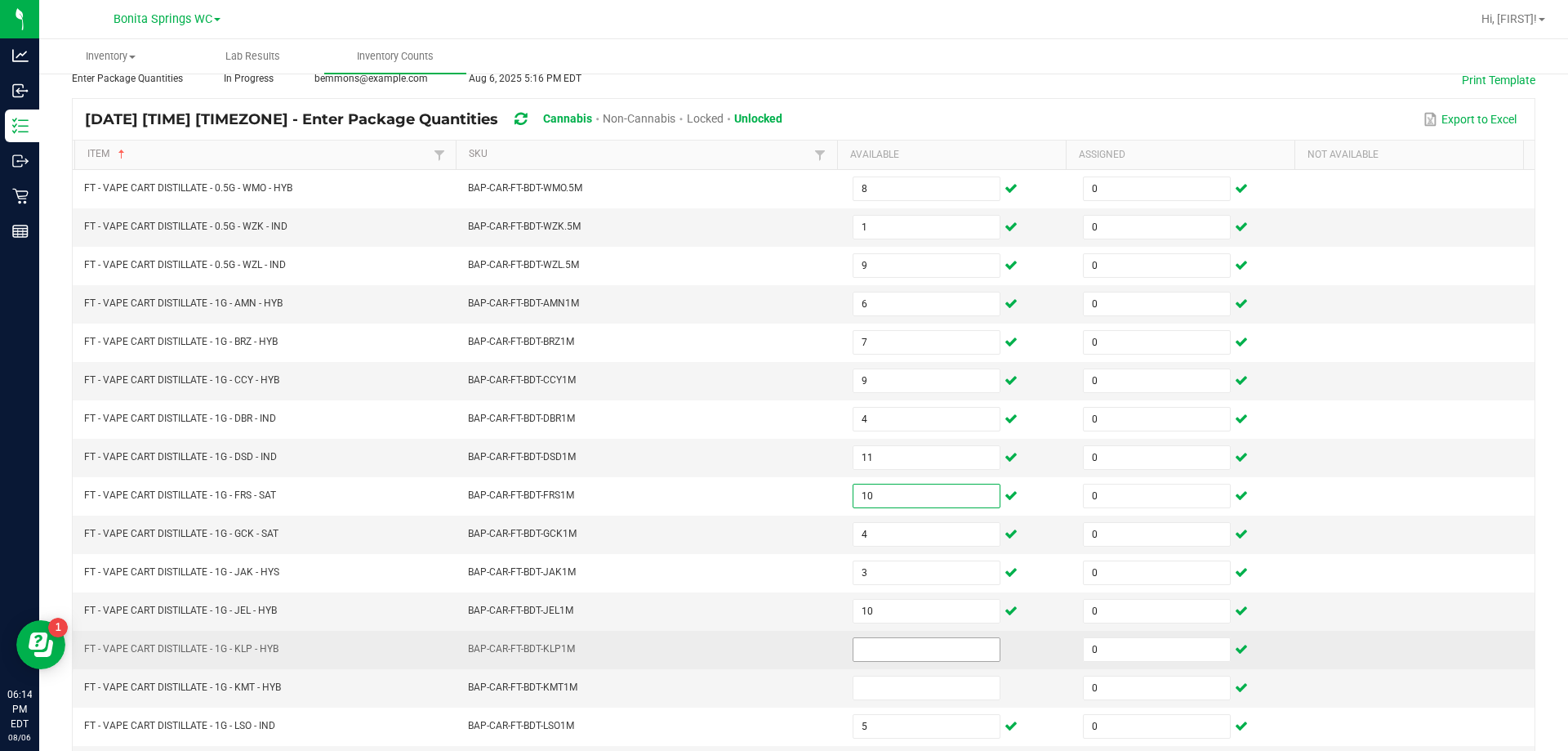 click at bounding box center (926, 650) 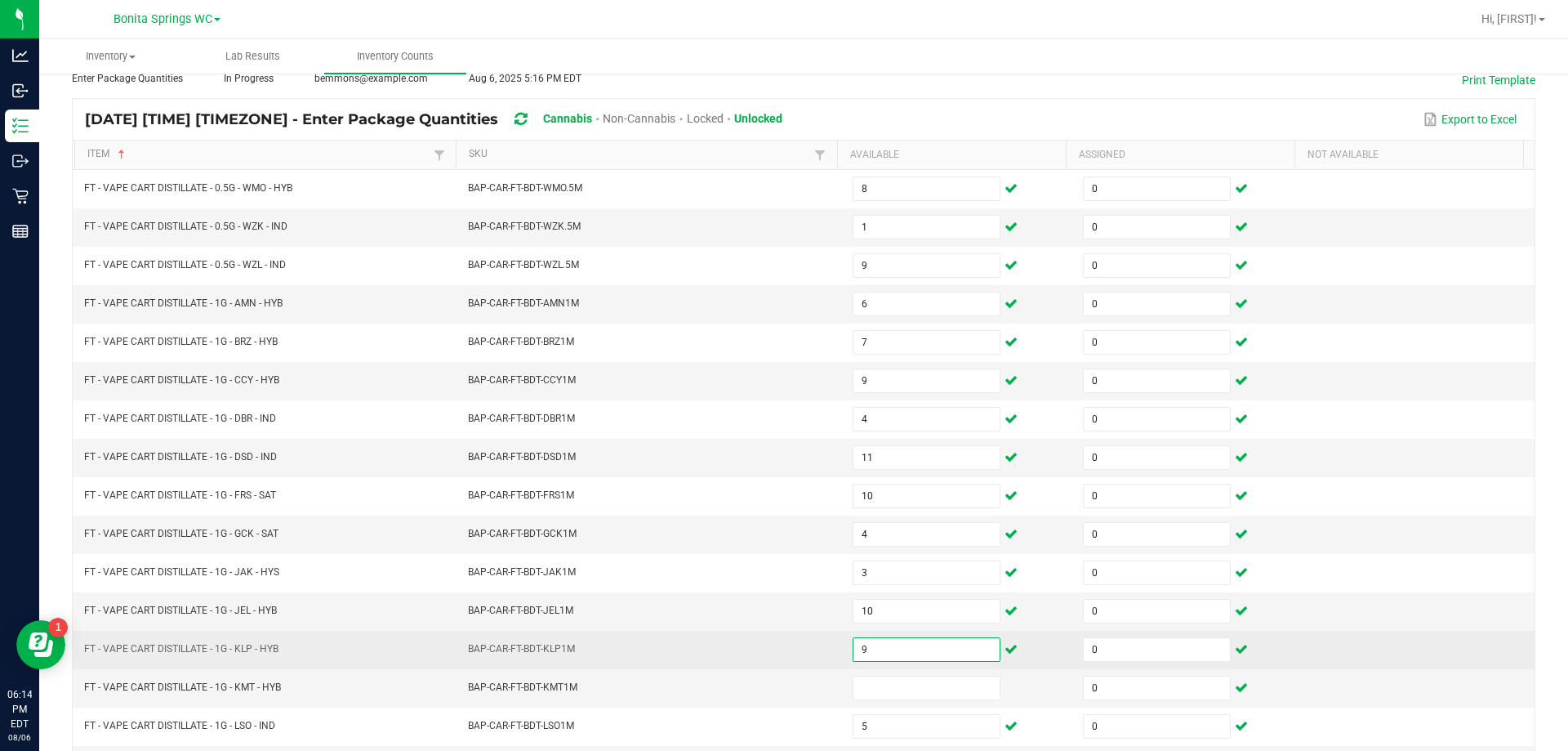 click on "BAP-CAR-FT-BDT-KLP1M" at bounding box center (650, 650) 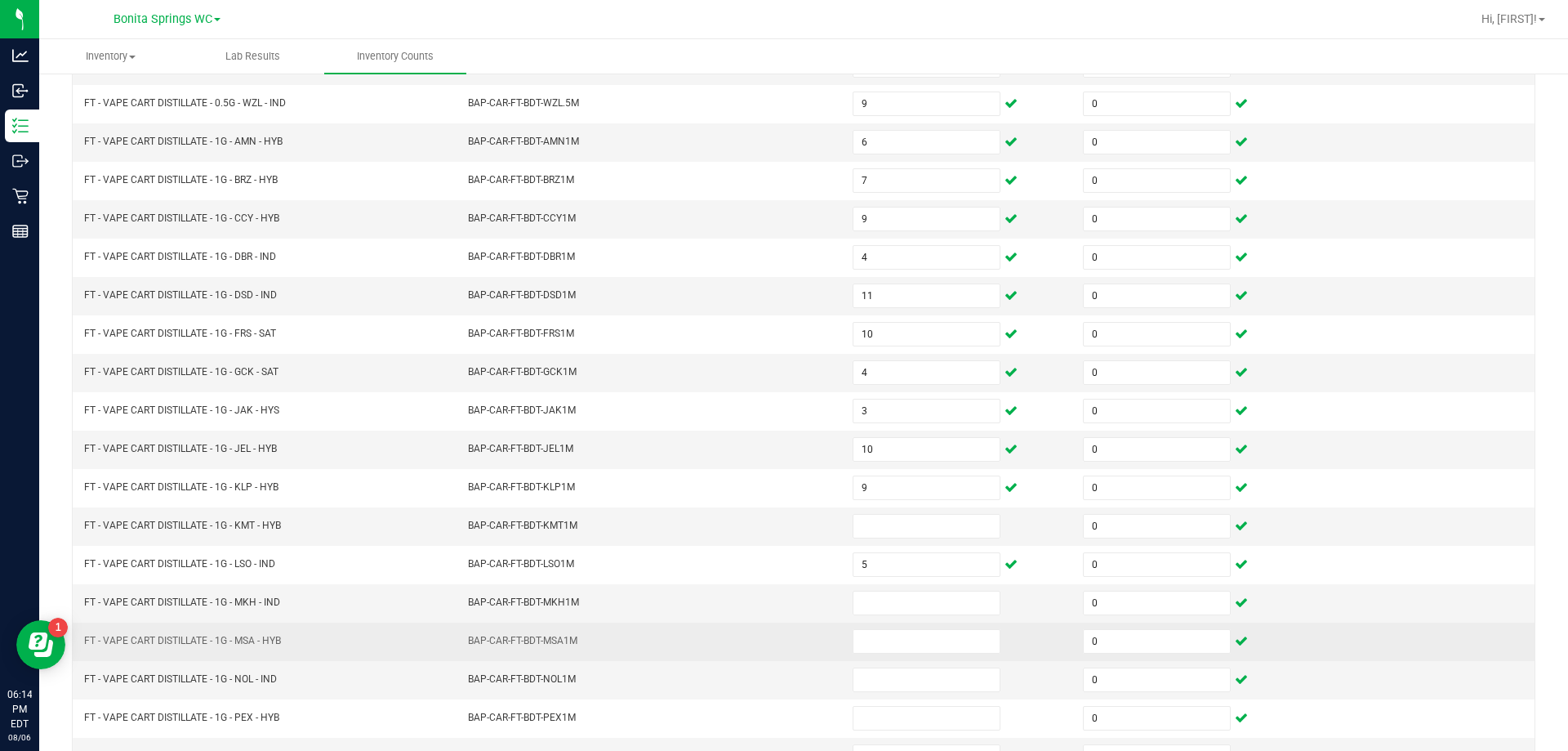scroll, scrollTop: 257, scrollLeft: 0, axis: vertical 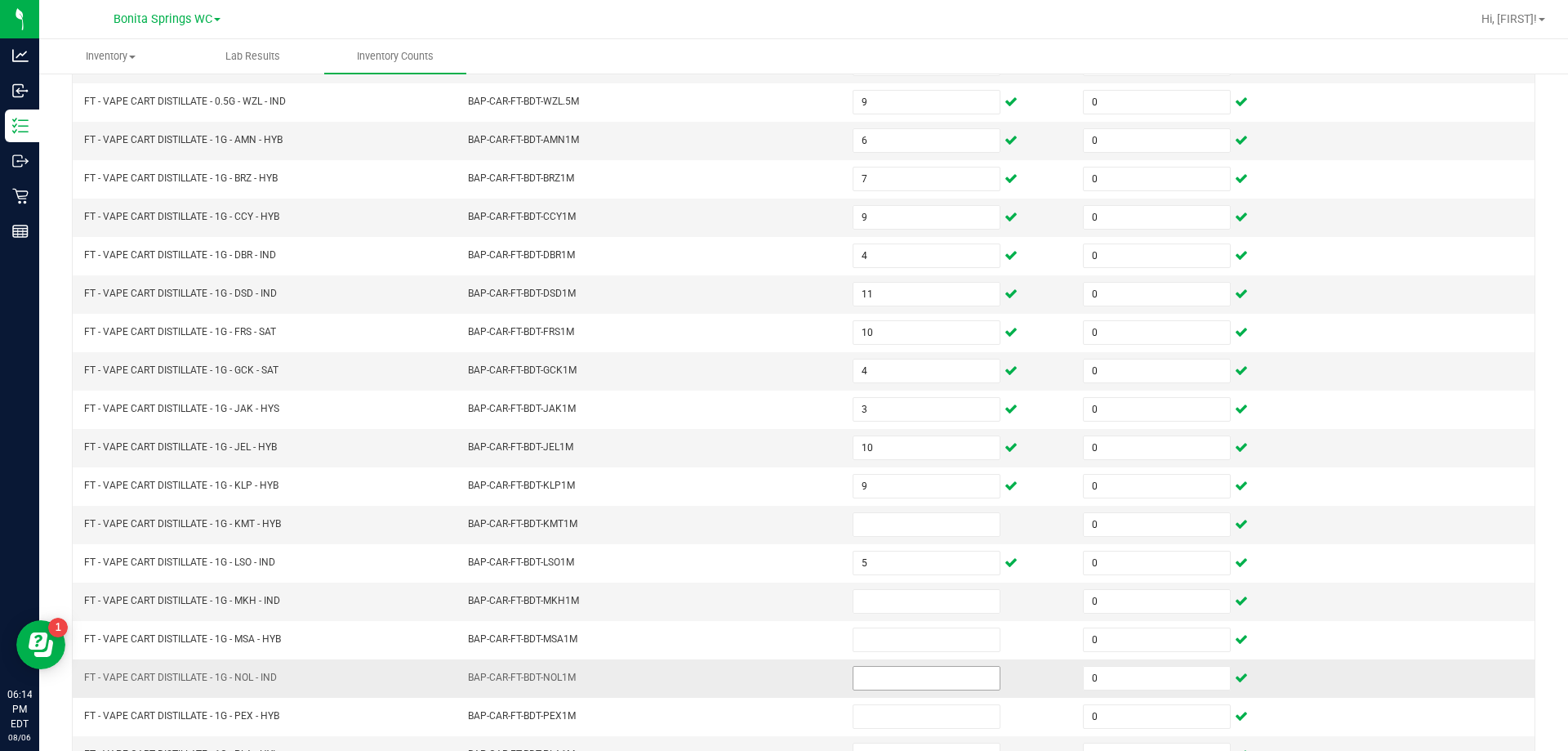 click at bounding box center (926, 678) 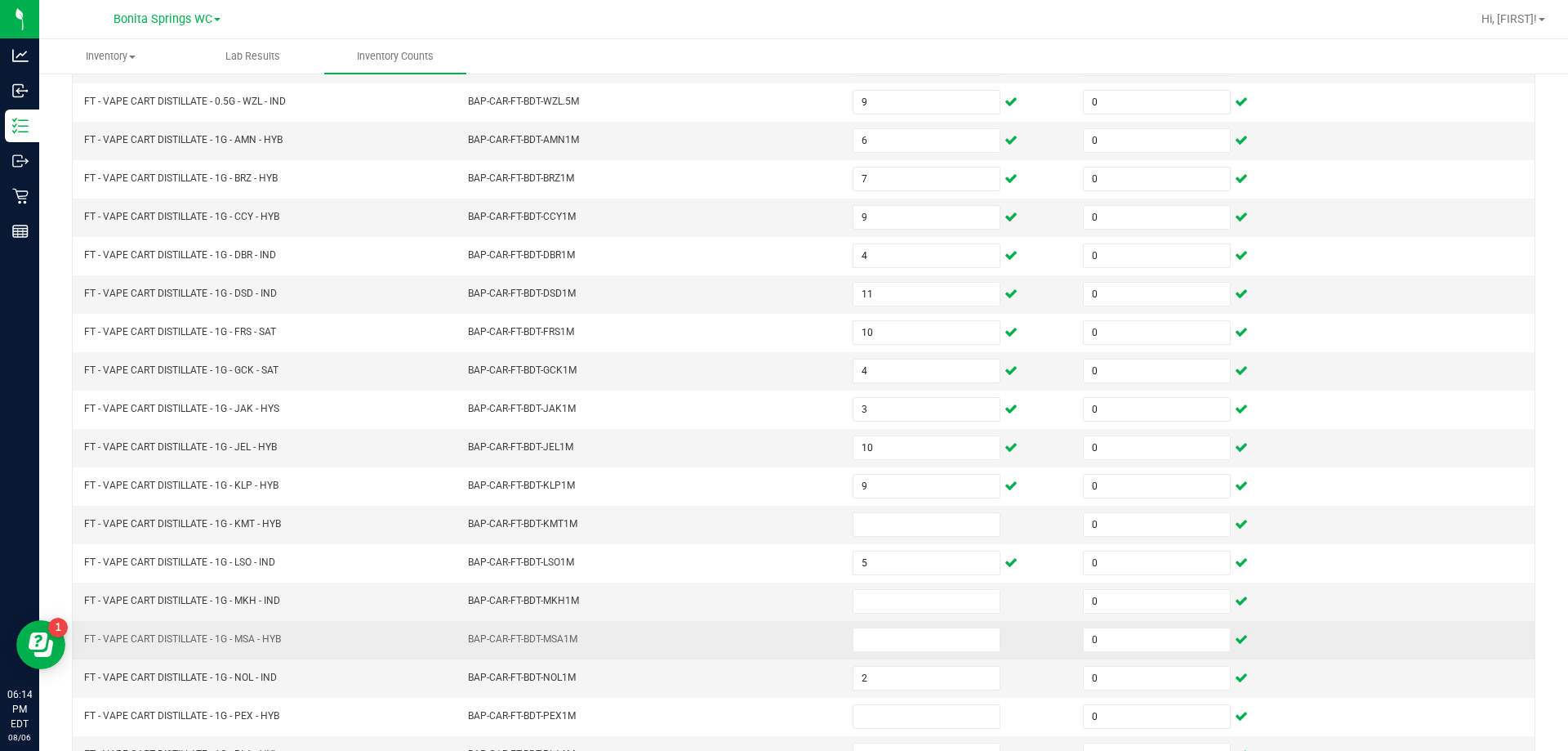 click on "BAP-CAR-FT-BDT-MSA1M" at bounding box center (650, 640) 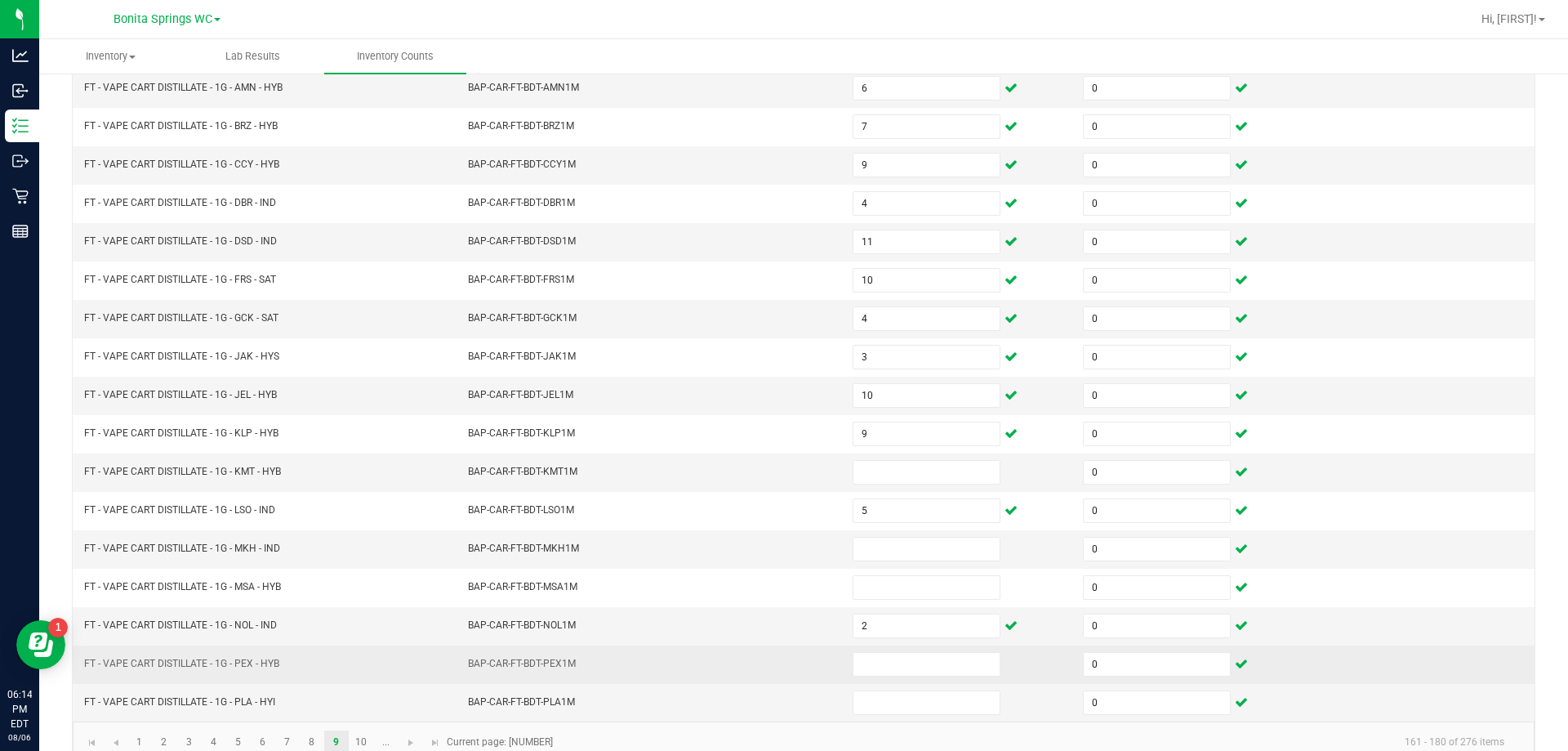 scroll, scrollTop: 339, scrollLeft: 0, axis: vertical 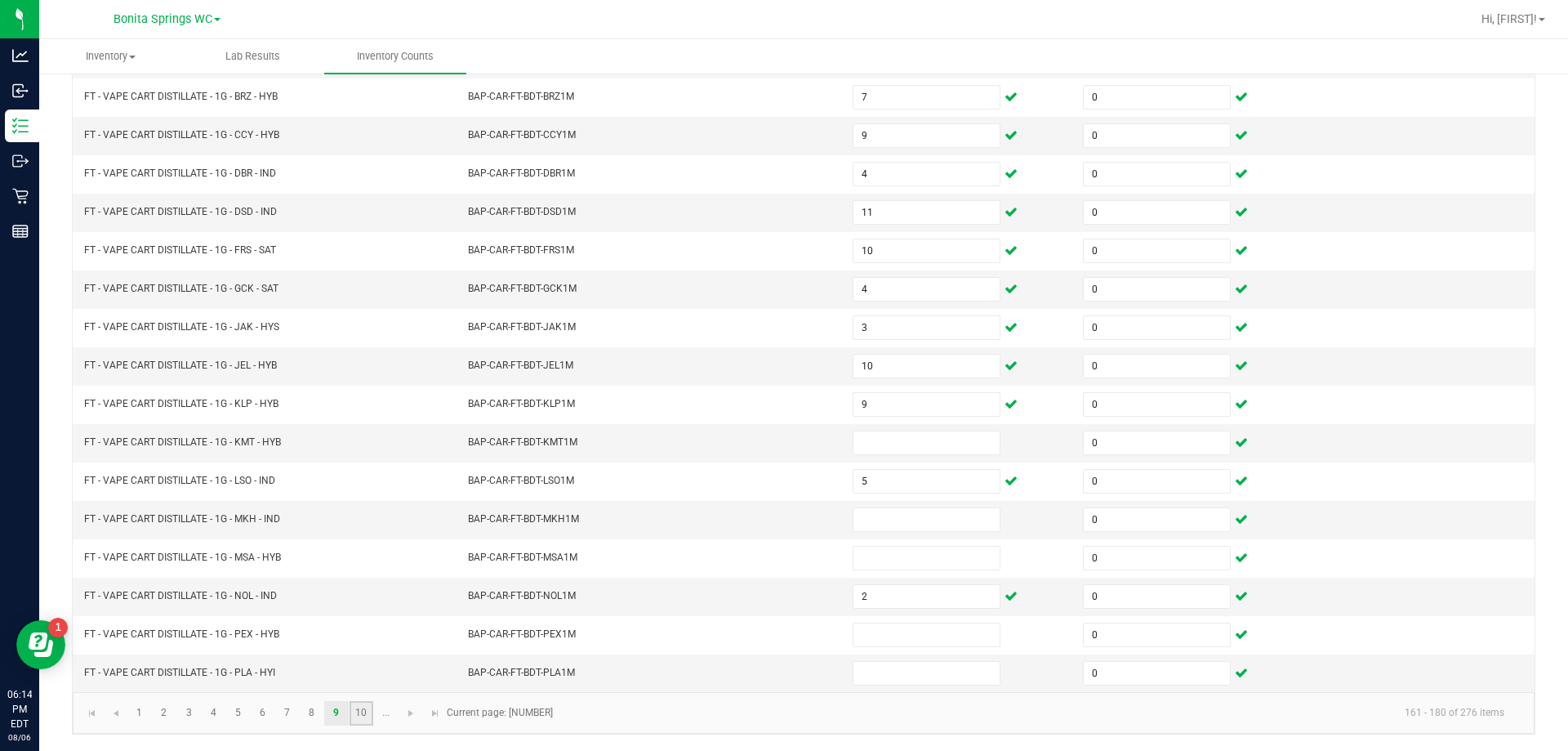 click on "10" 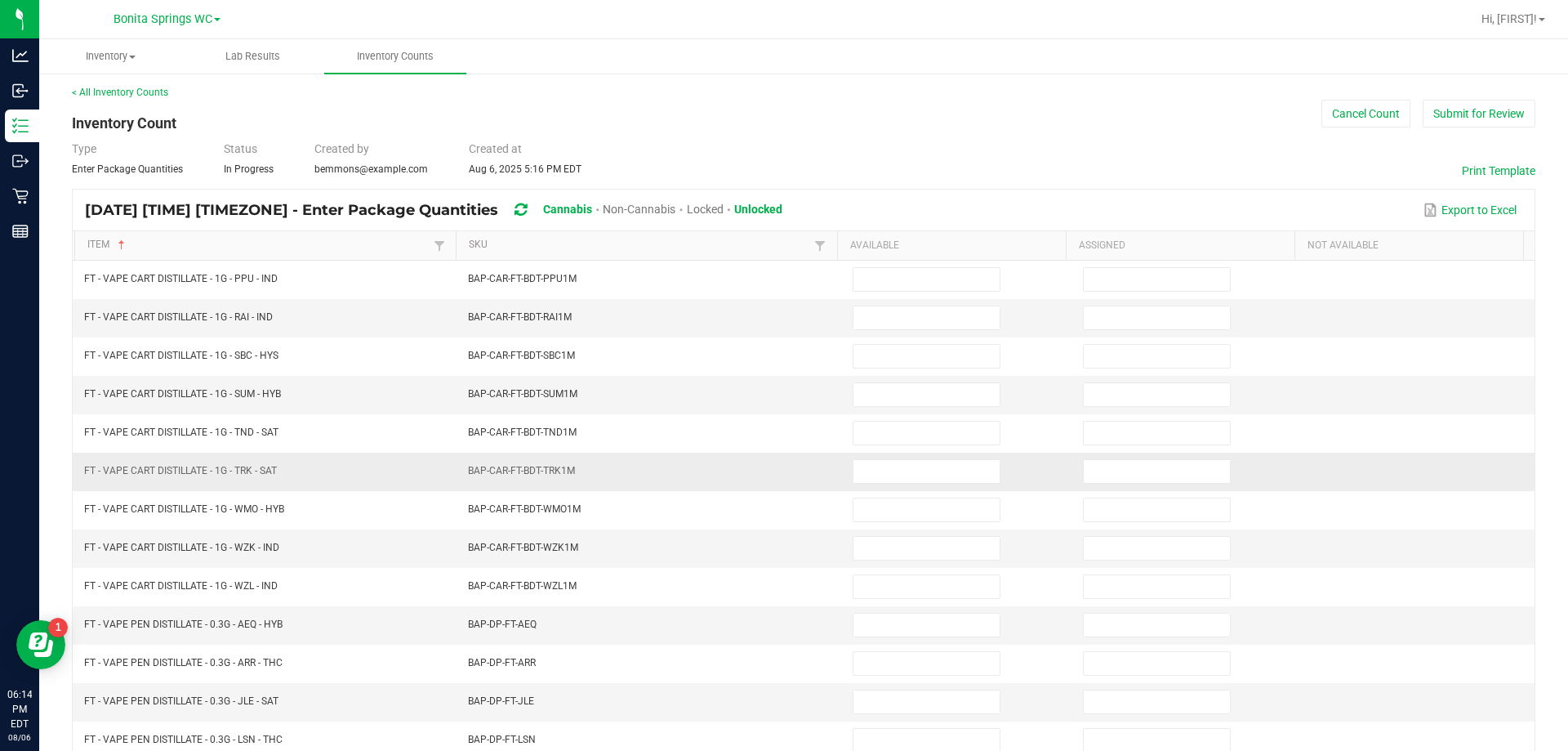scroll, scrollTop: 0, scrollLeft: 0, axis: both 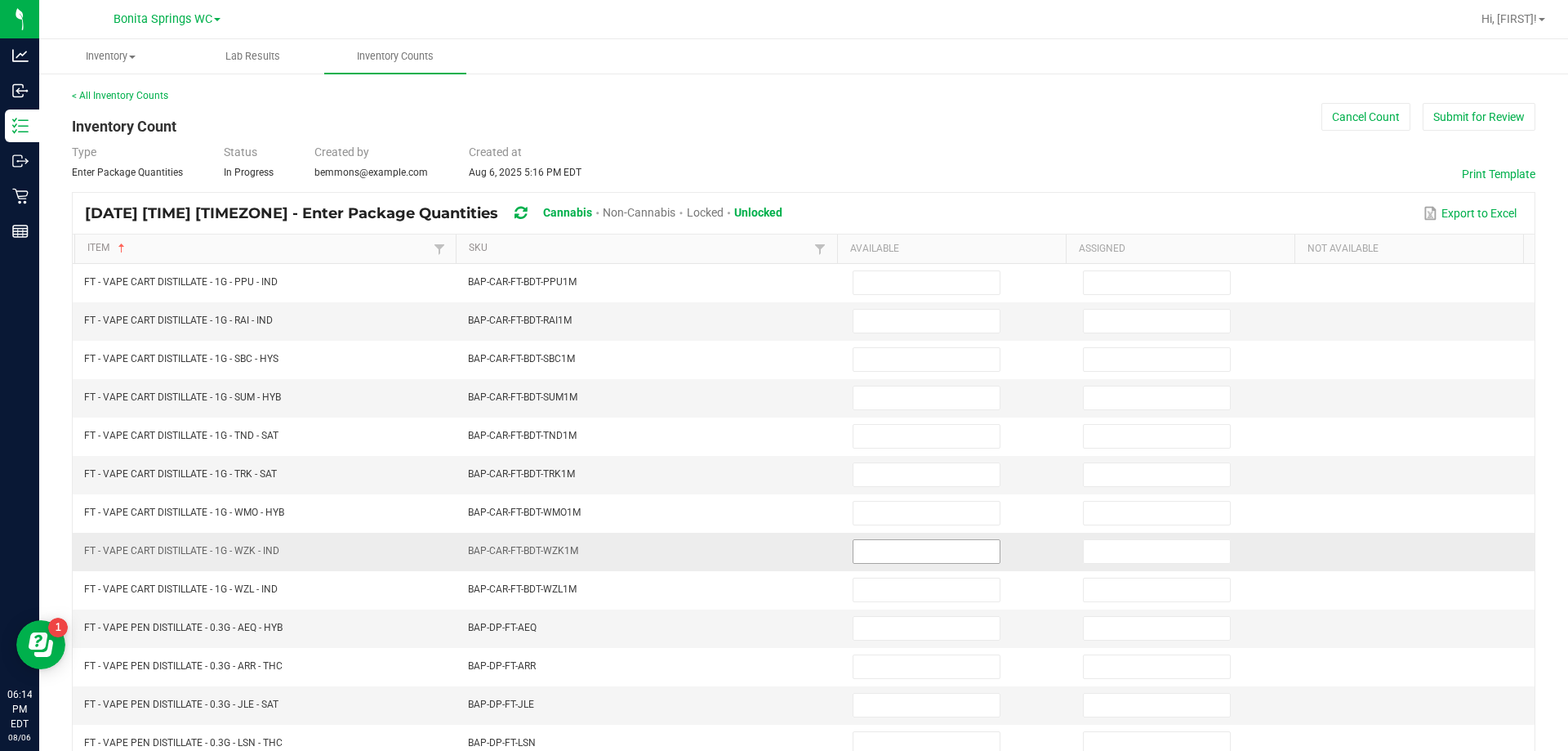 click at bounding box center (926, 552) 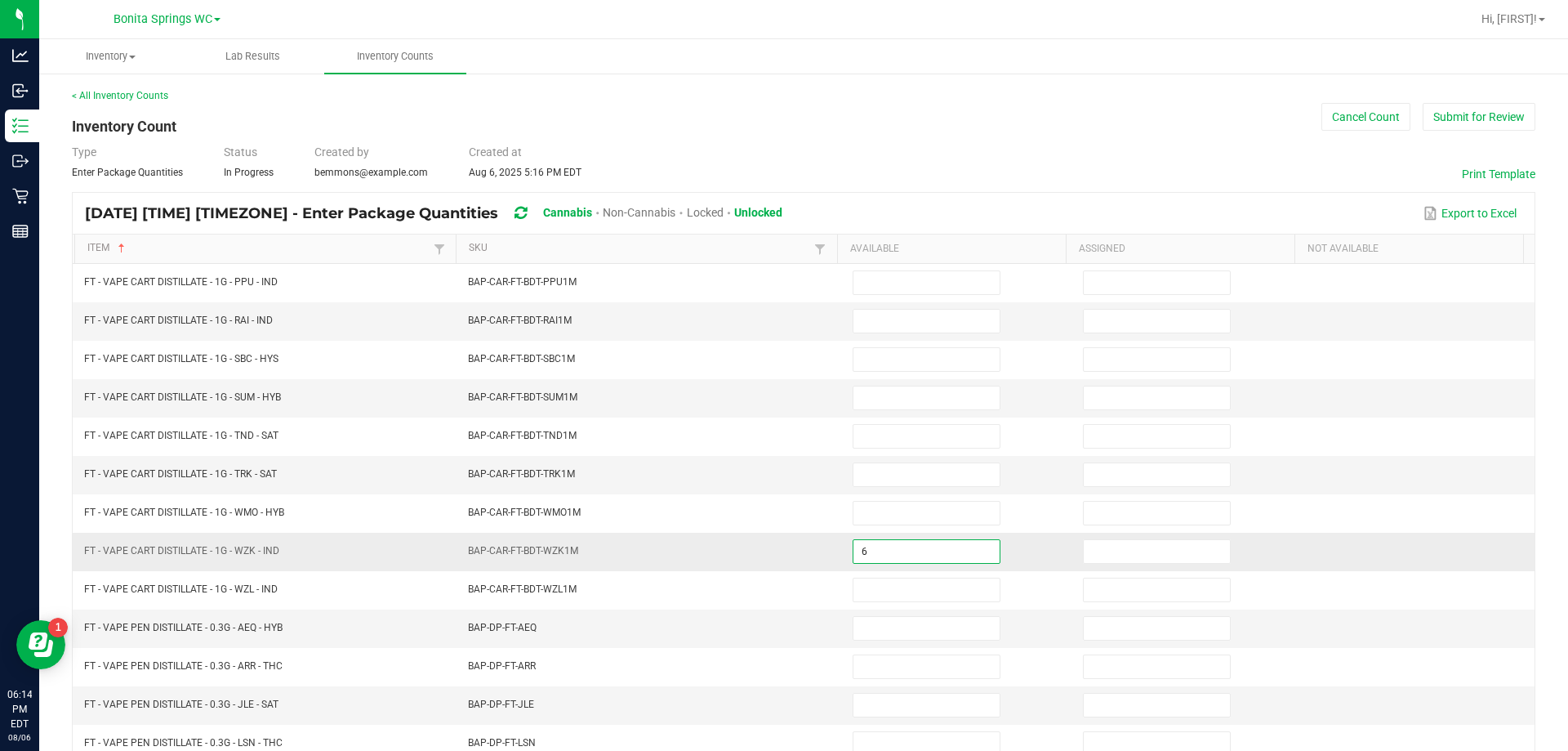 click on "BAP-CAR-FT-BDT-WZK1M" at bounding box center (650, 552) 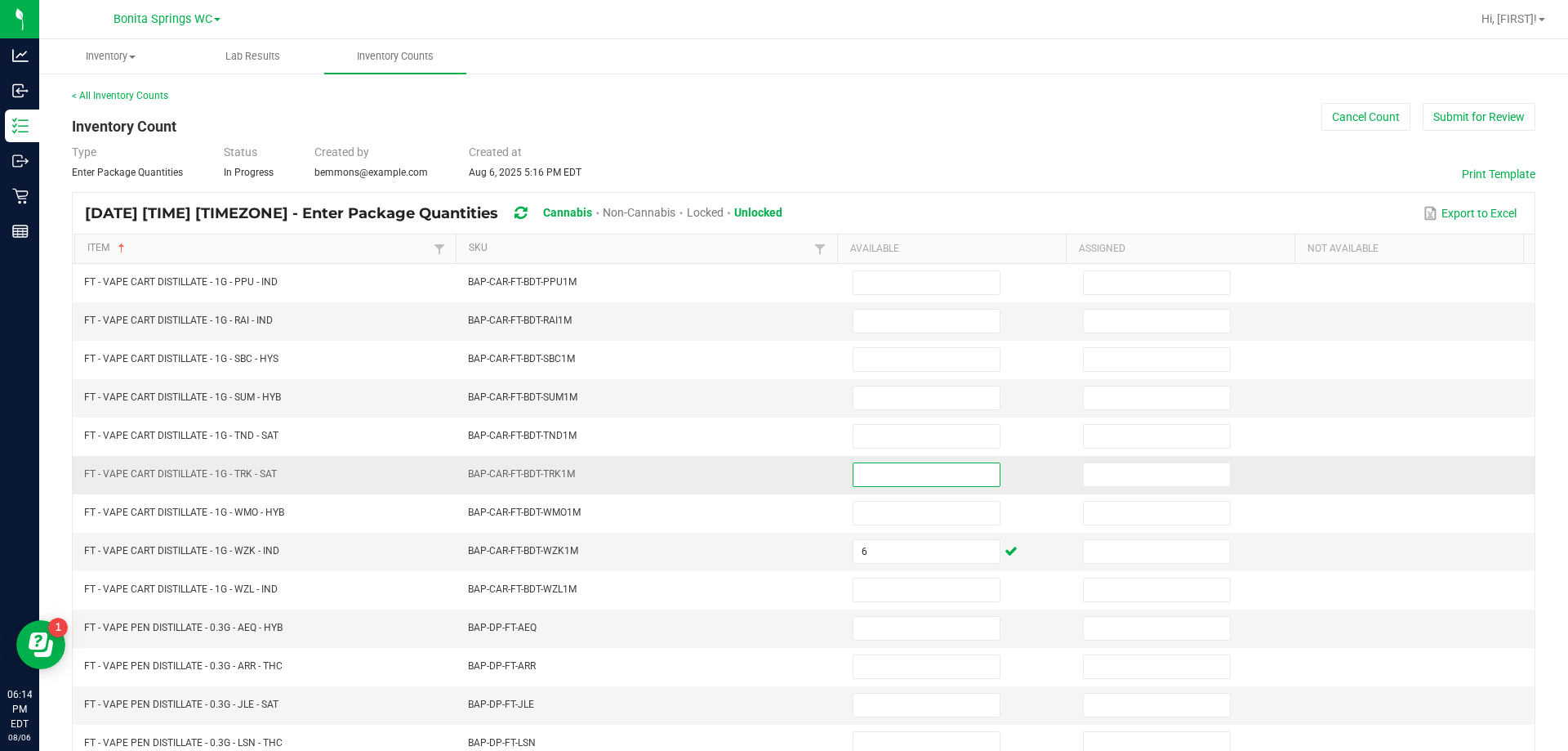 click at bounding box center [926, 475] 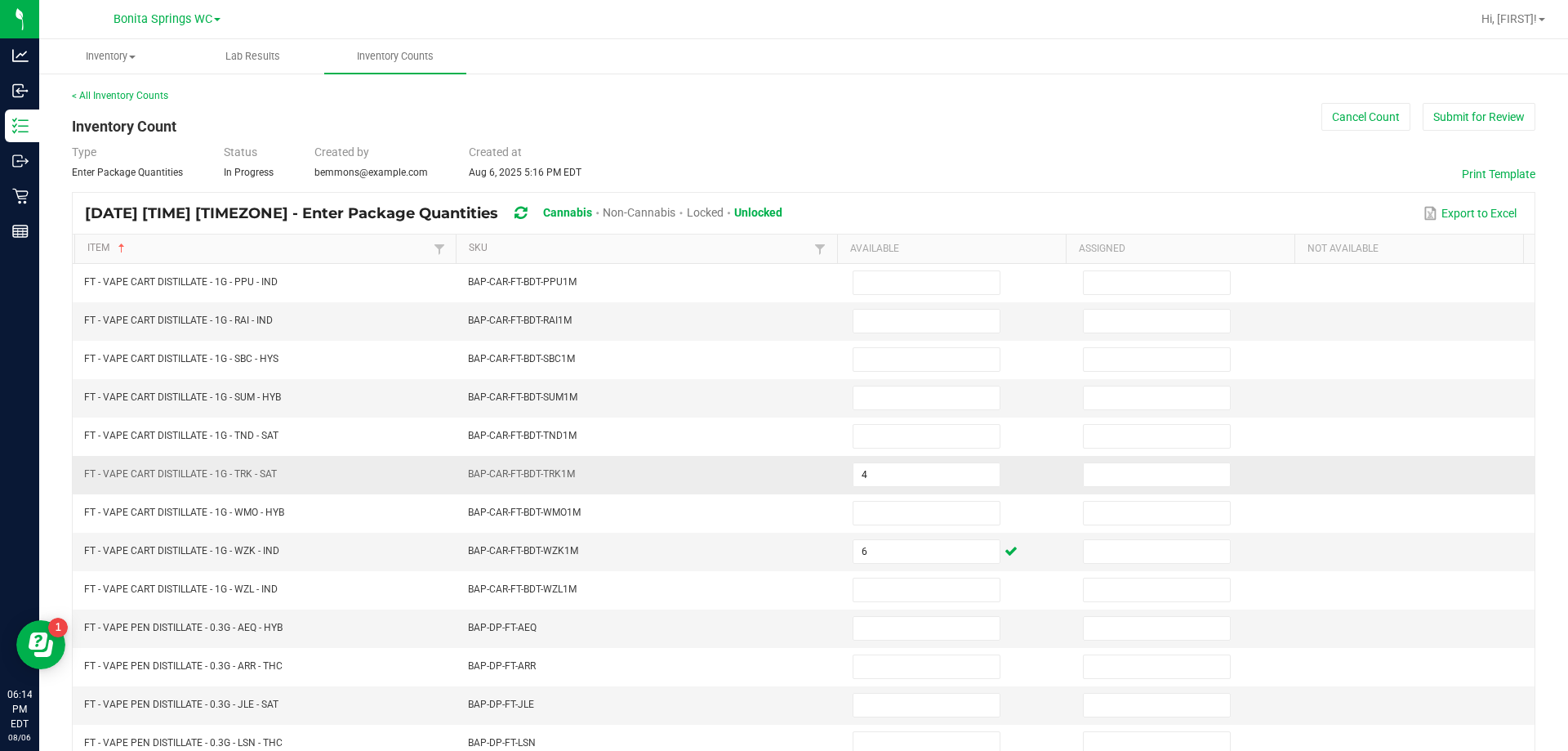 click on "BAP-CAR-FT-BDT-TRK1M" at bounding box center (650, 475) 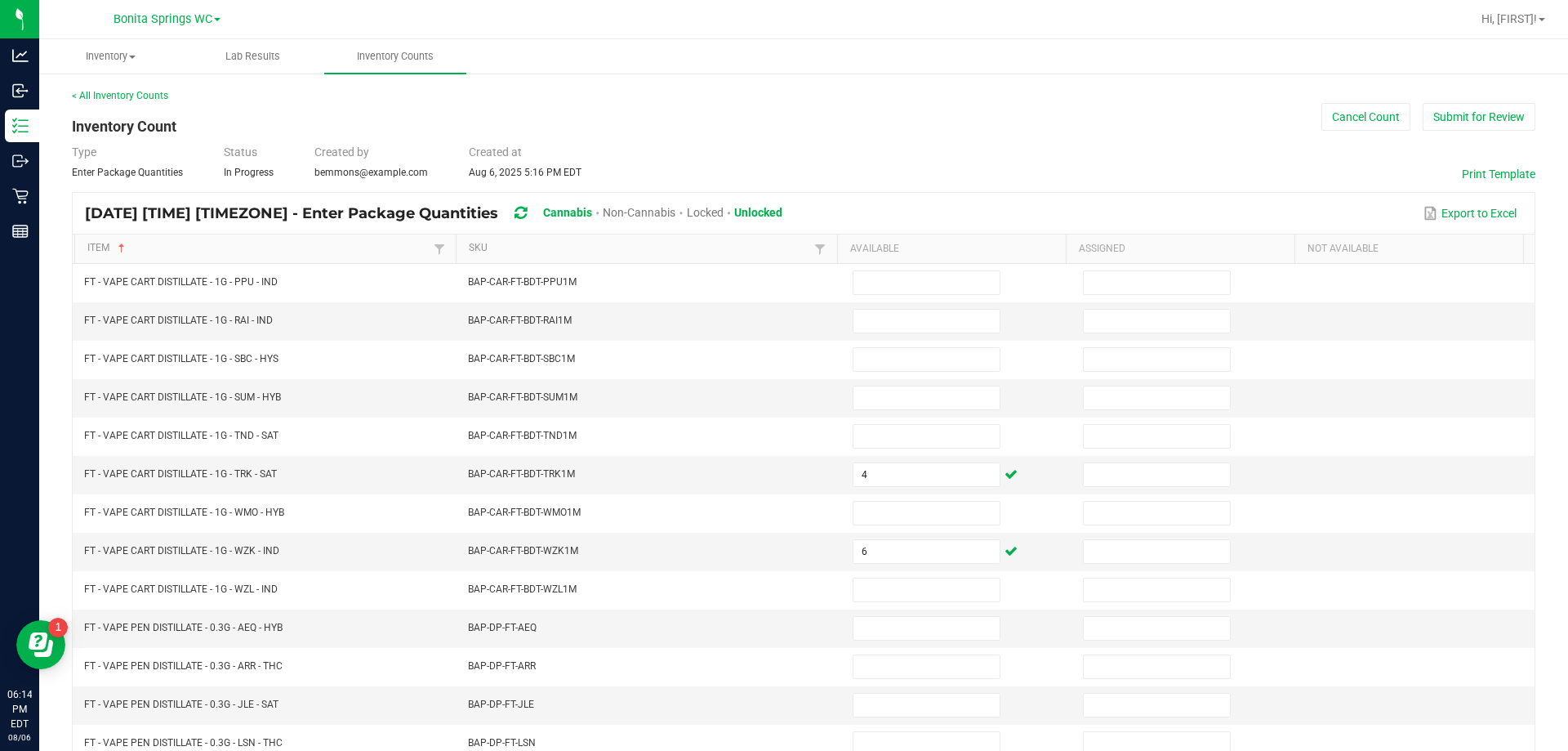 scroll, scrollTop: 339, scrollLeft: 0, axis: vertical 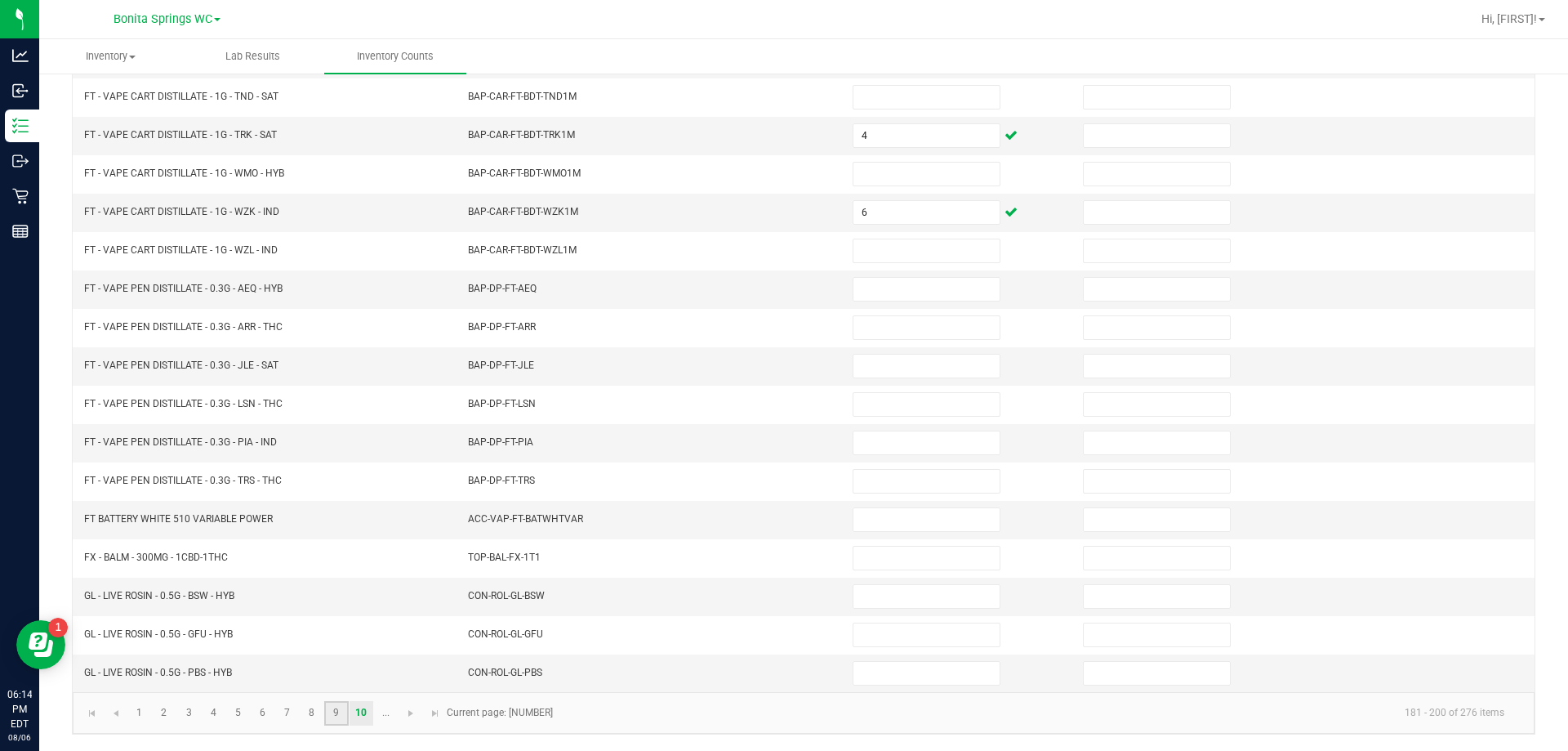 click on "9" 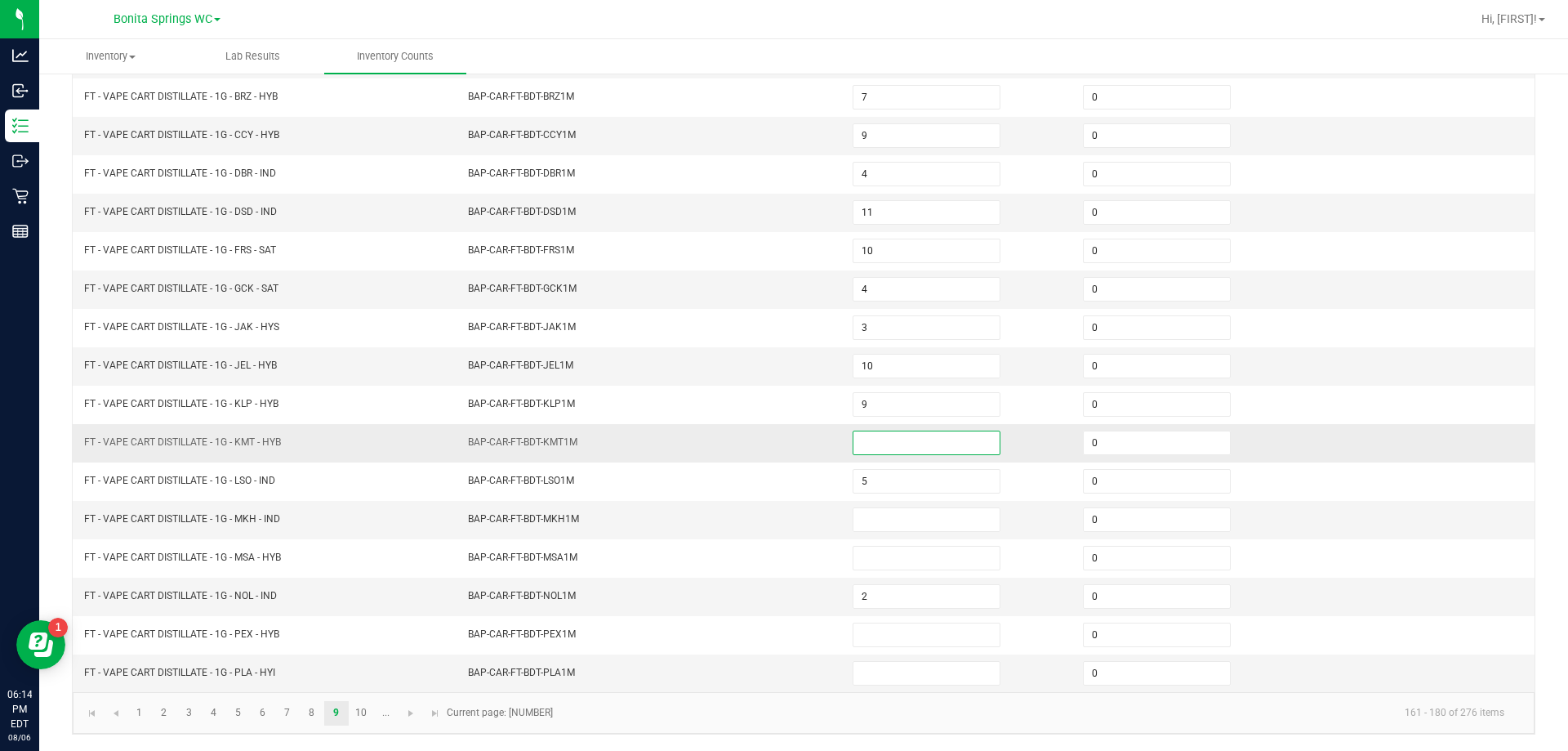 click at bounding box center (926, 443) 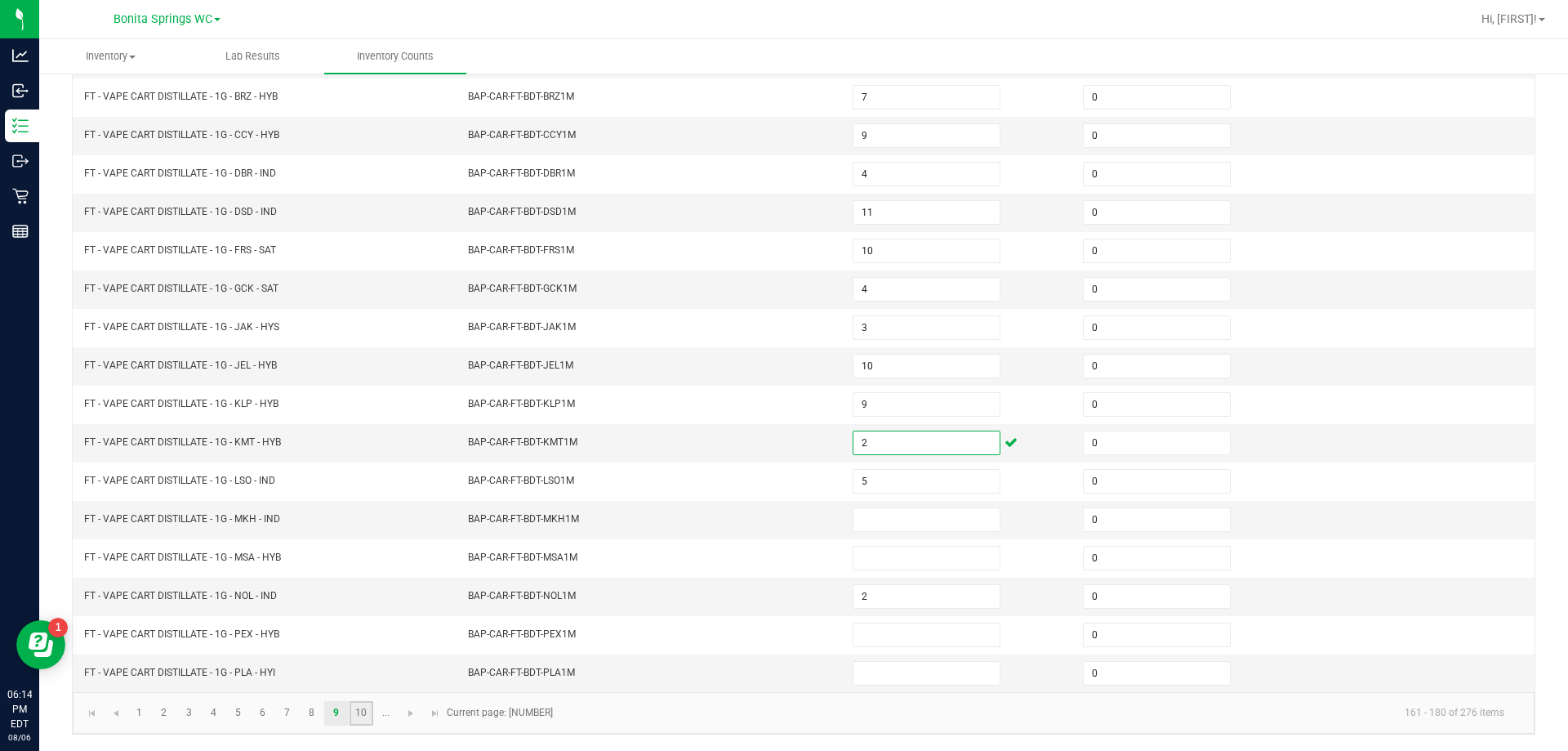 click on "10" 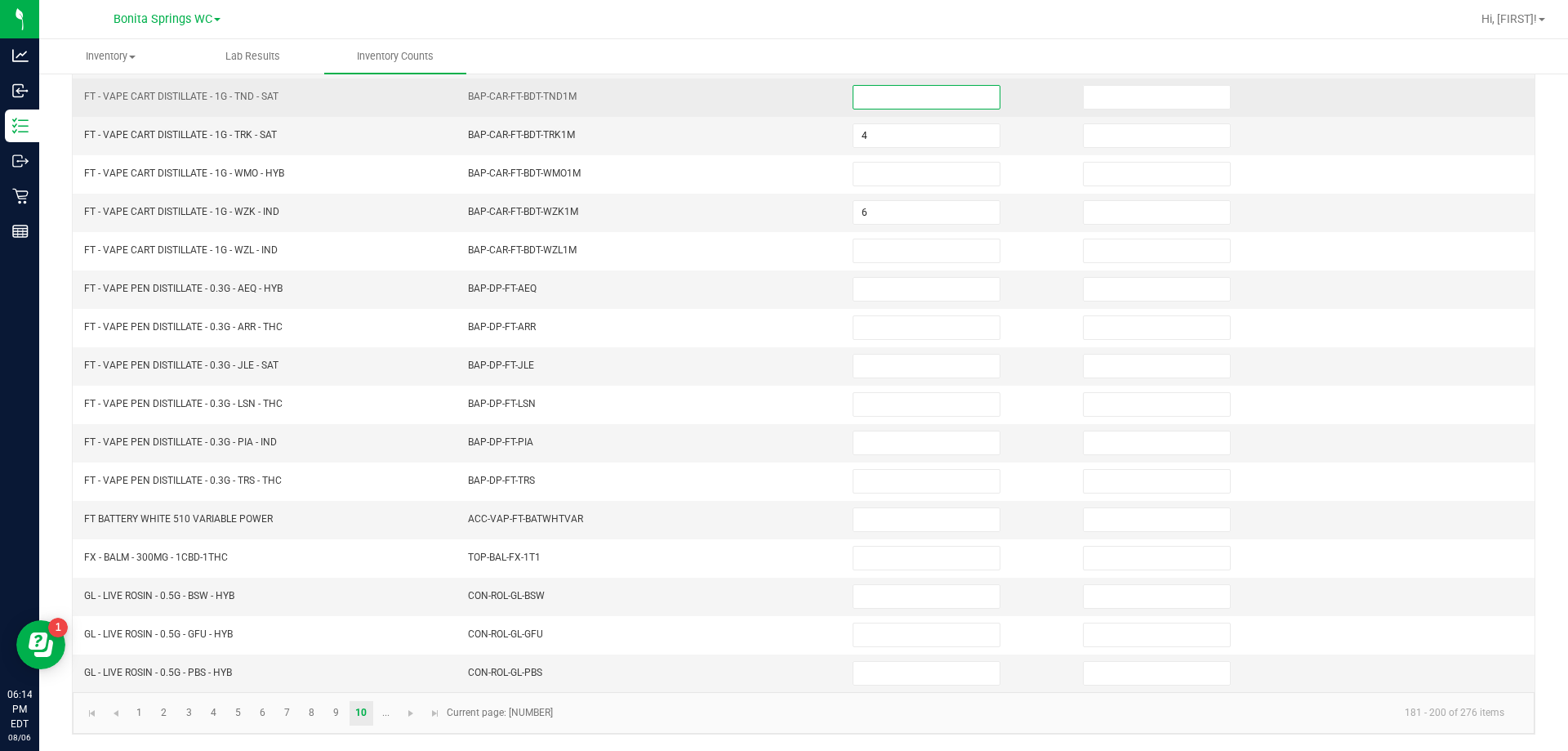 click at bounding box center [926, 97] 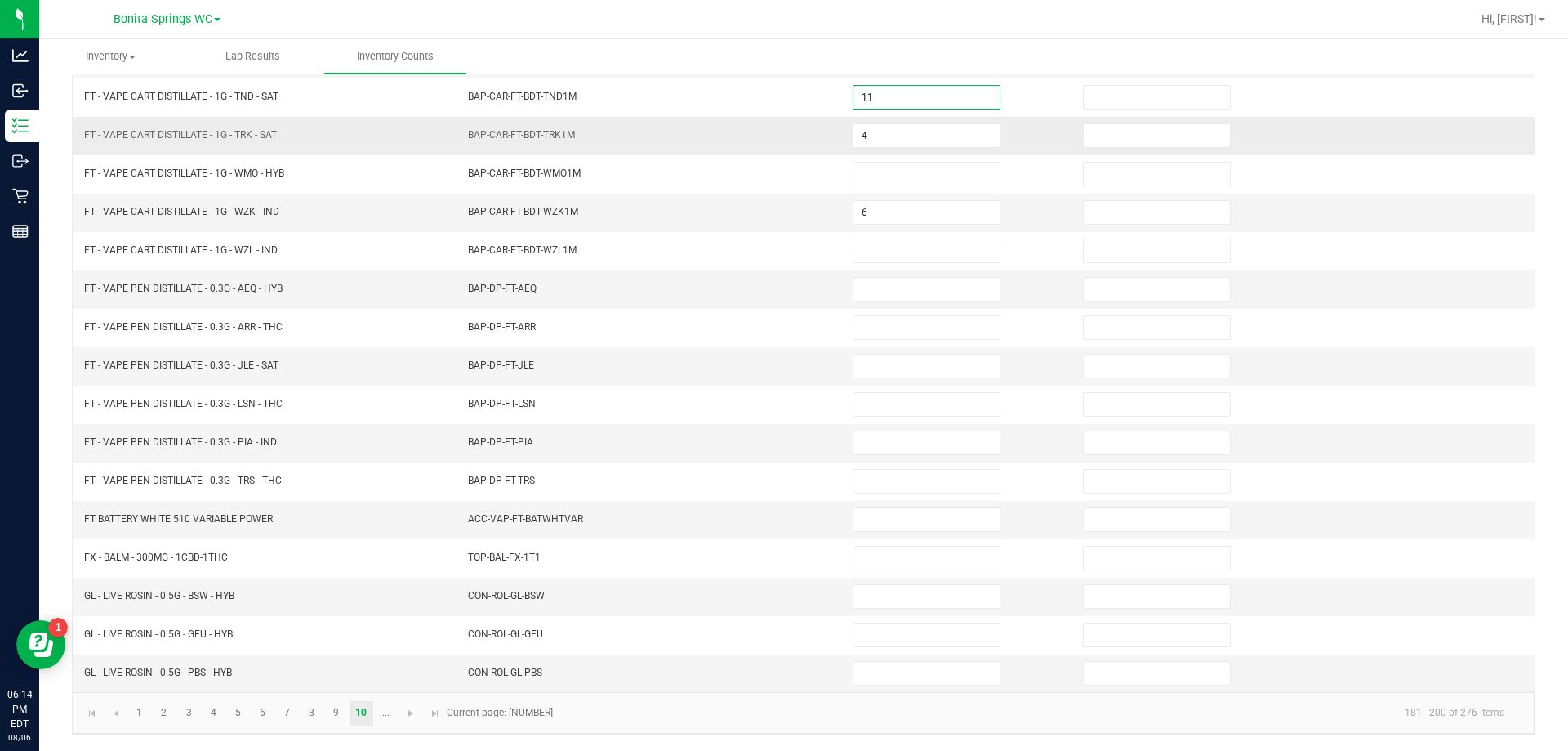 drag, startPoint x: 729, startPoint y: 163, endPoint x: 728, endPoint y: 152, distance: 11.045361 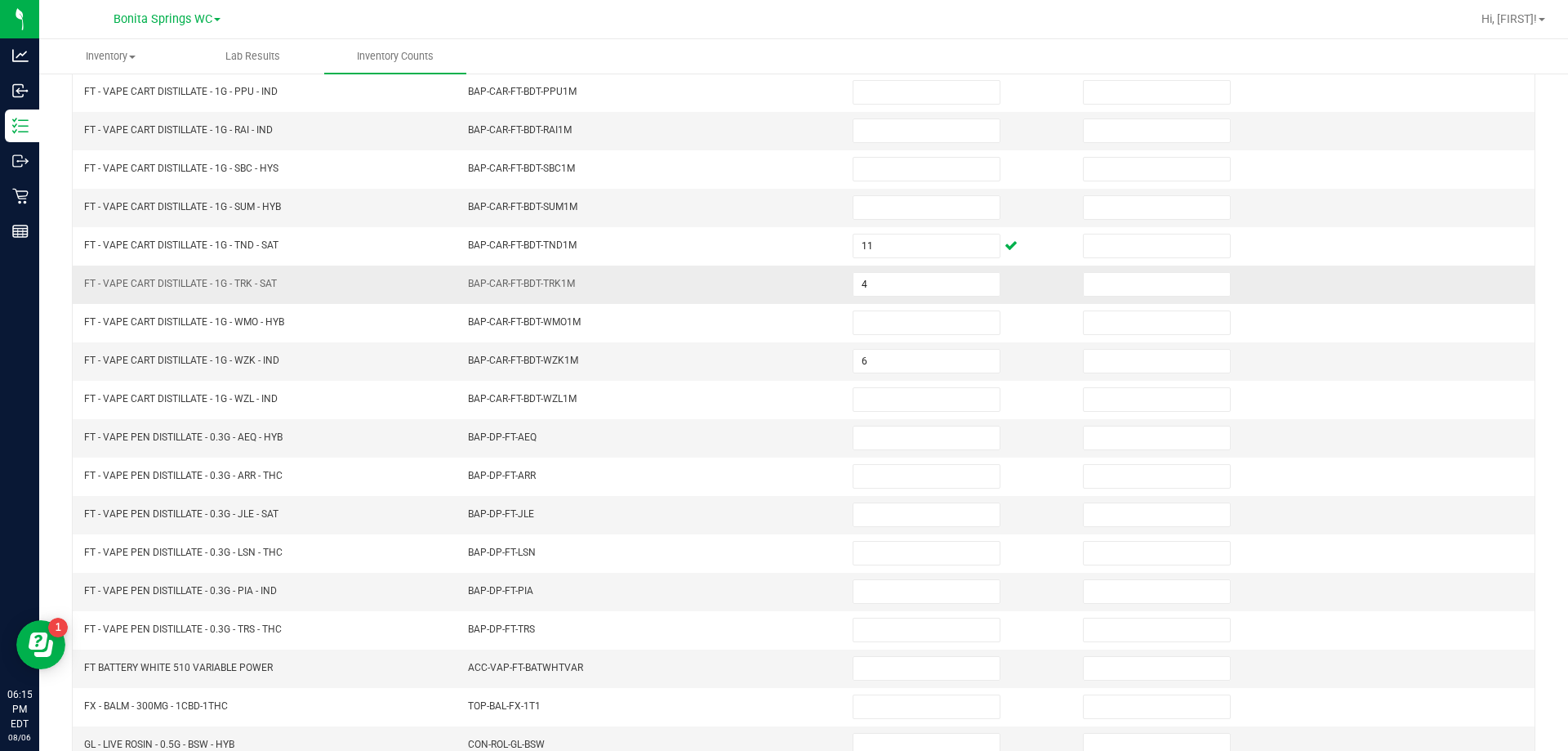 scroll, scrollTop: 176, scrollLeft: 0, axis: vertical 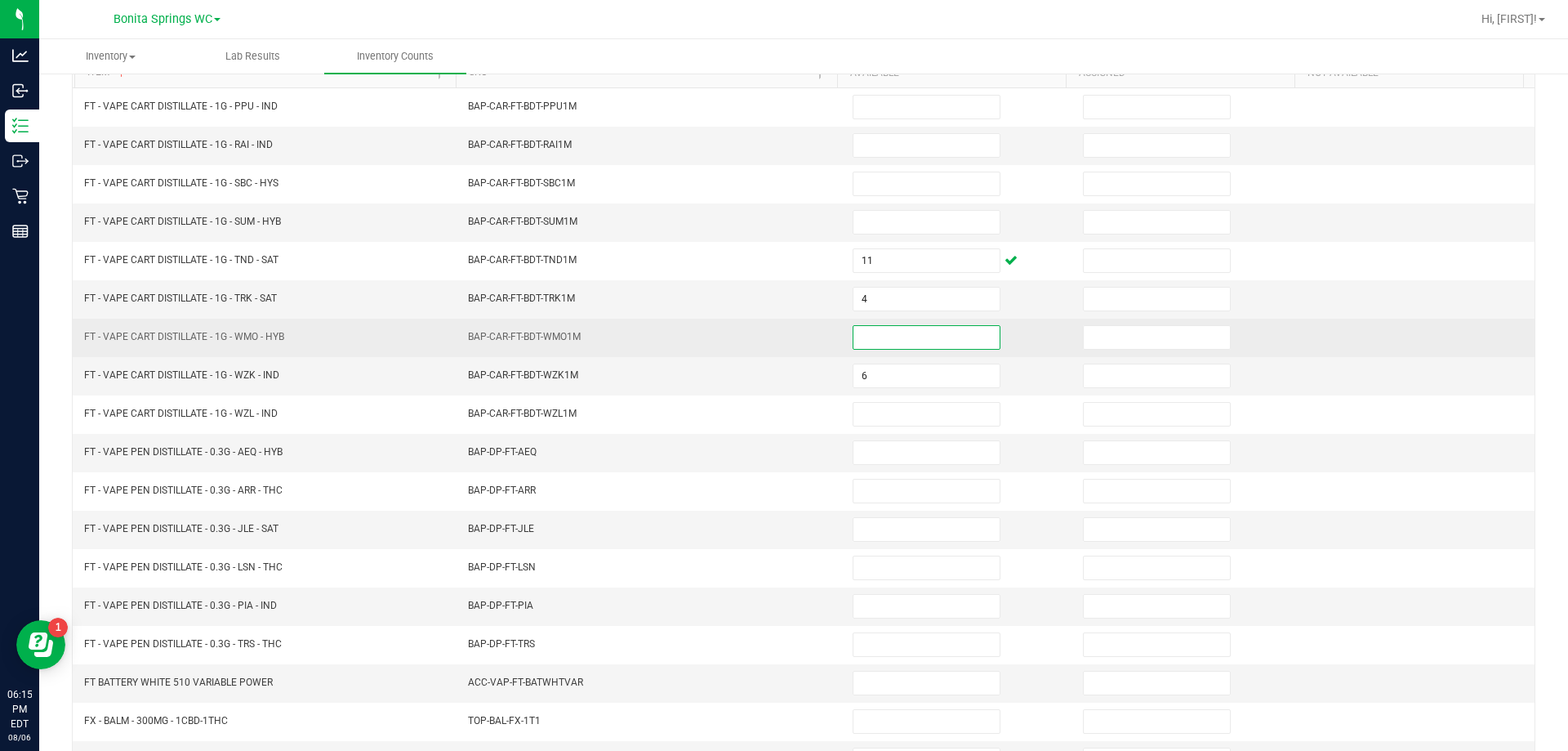 click at bounding box center (926, 338) 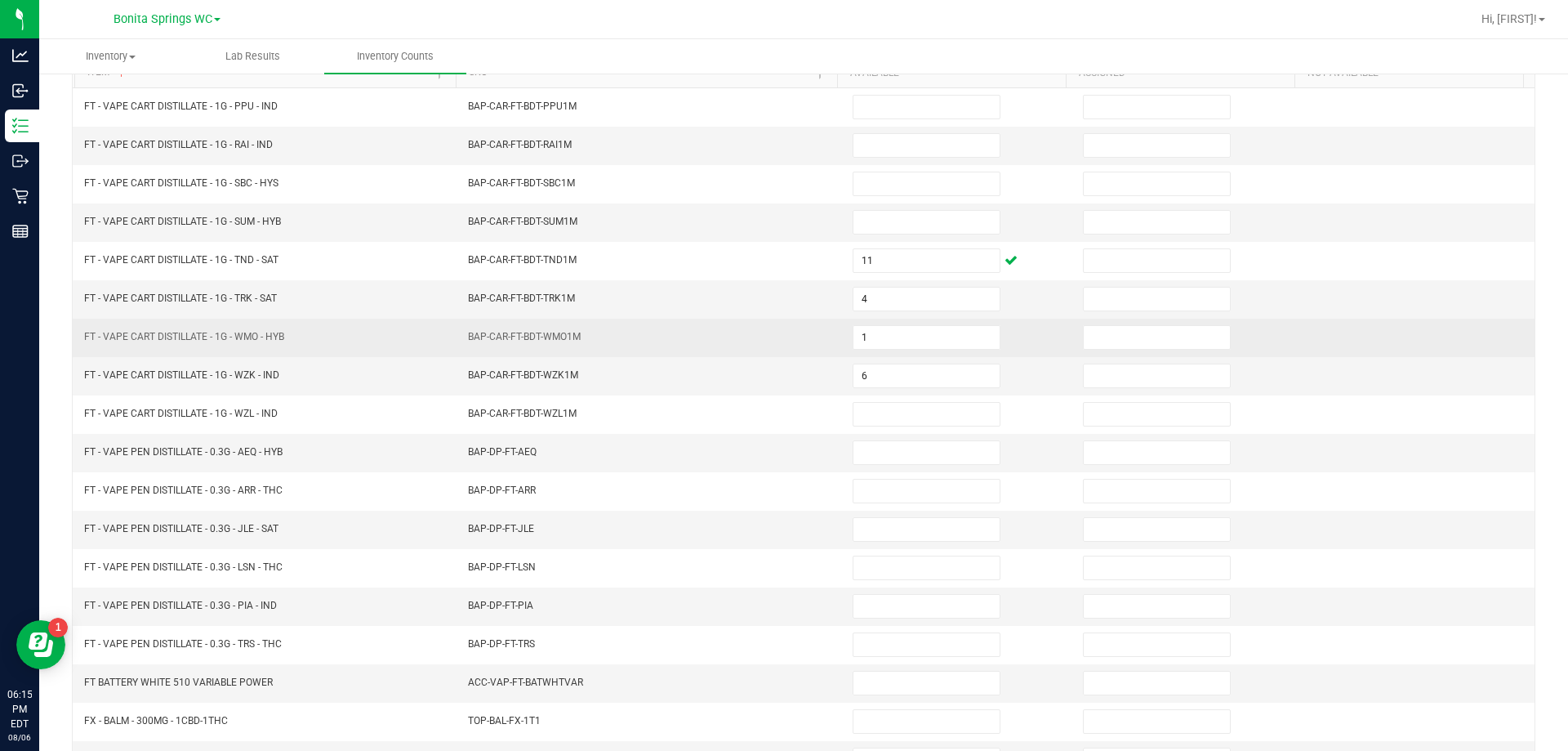 click on "BAP-CAR-FT-BDT-WMO1M" at bounding box center [650, 338] 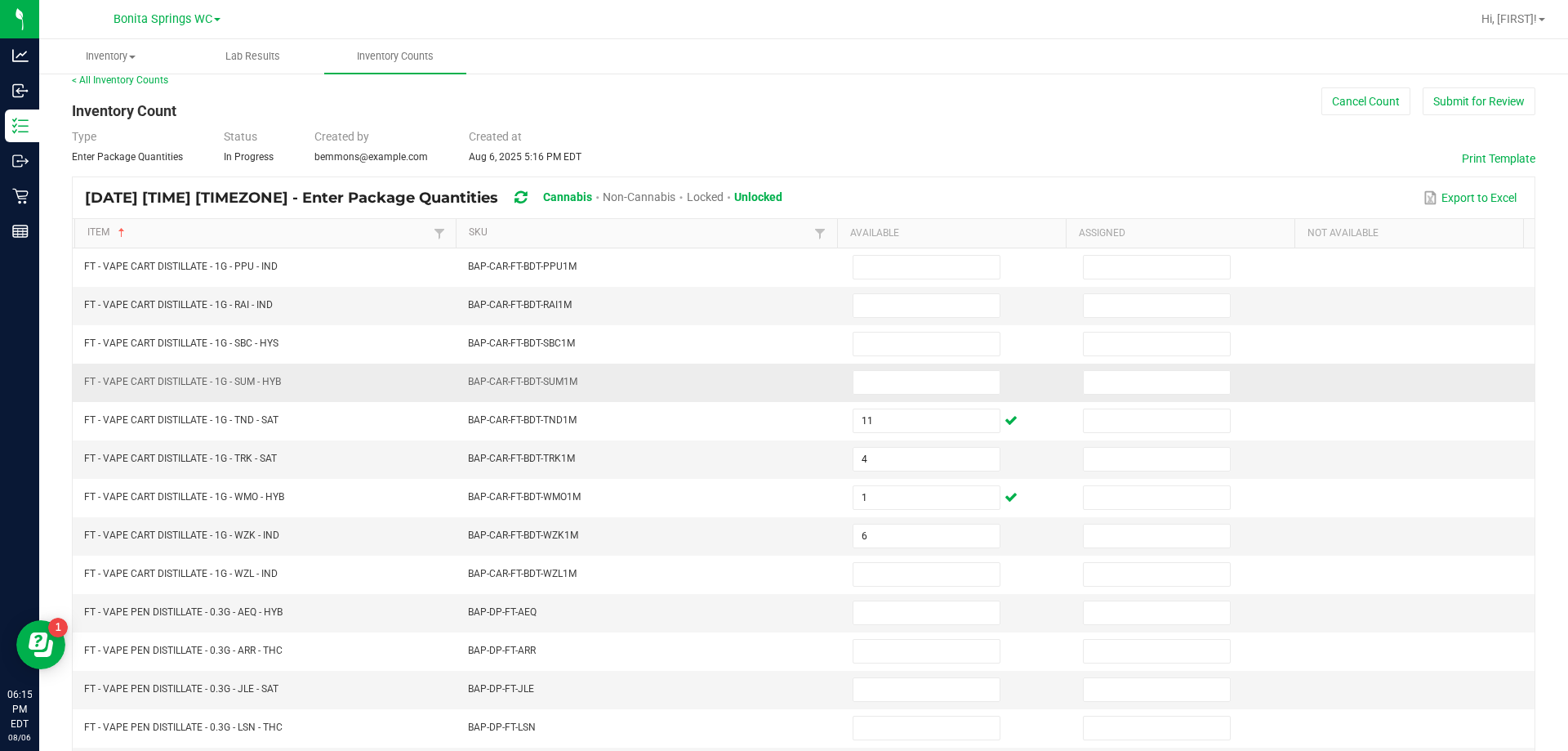 scroll, scrollTop: 0, scrollLeft: 0, axis: both 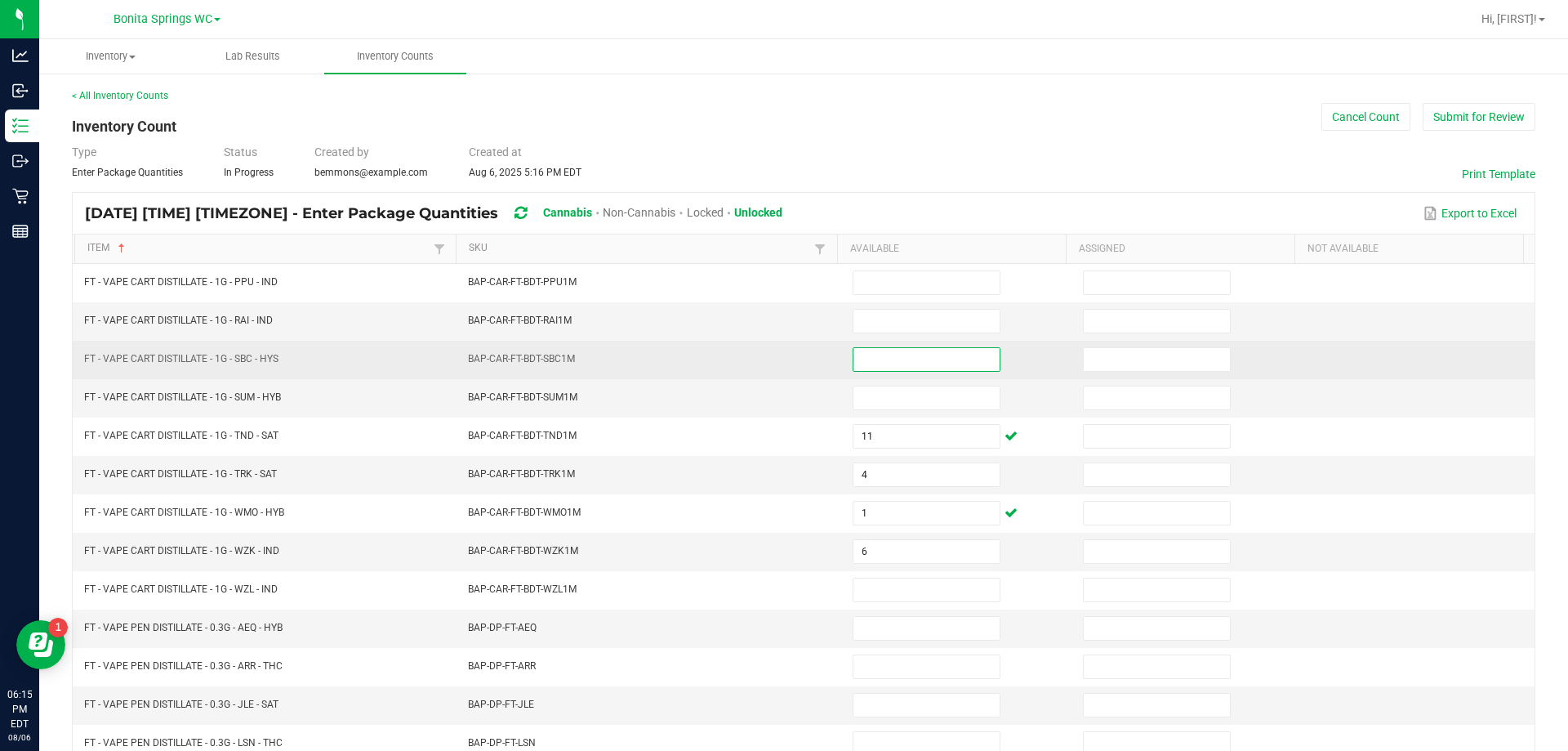 click at bounding box center [926, 360] 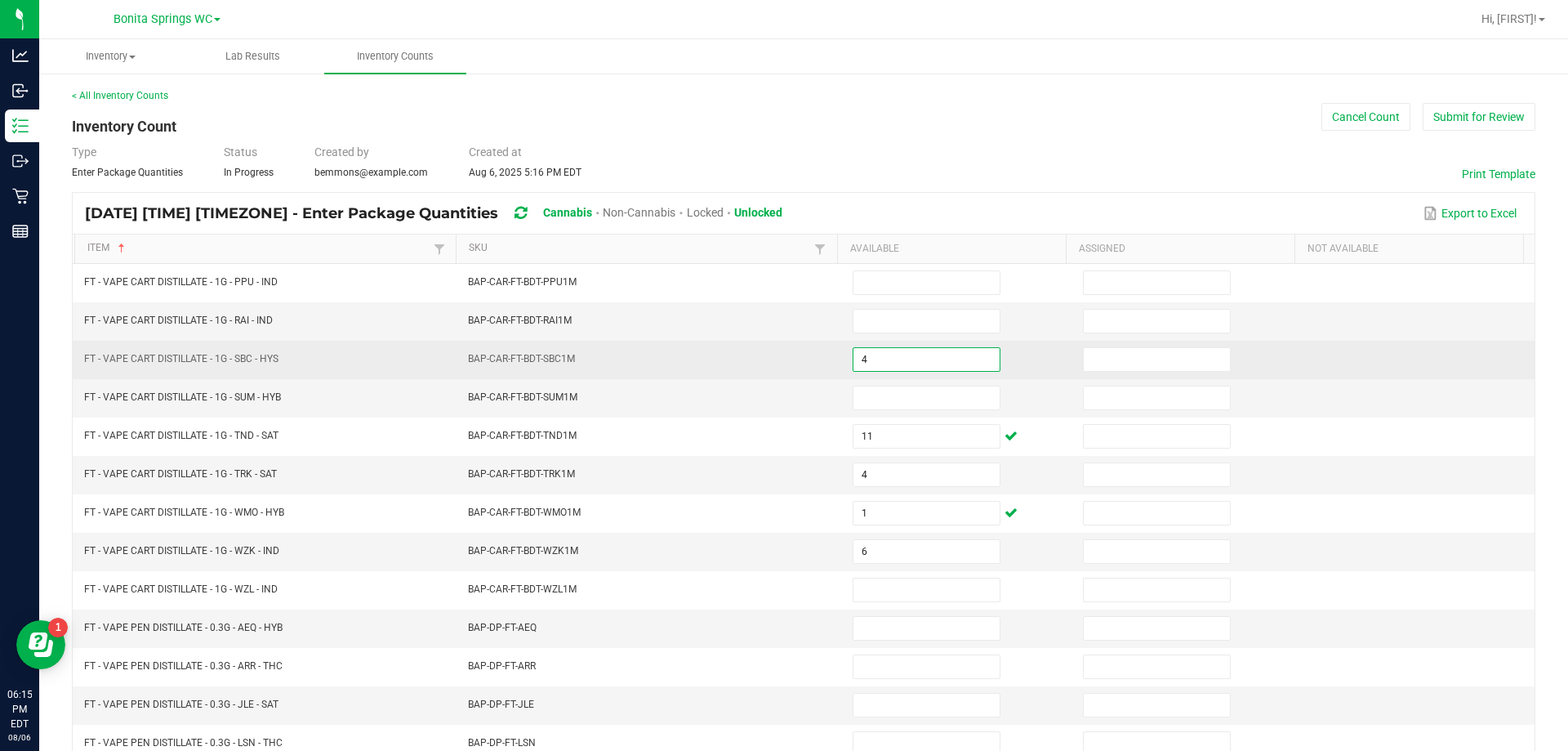 click on "BAP-CAR-FT-BDT-SBC1M" at bounding box center (650, 360) 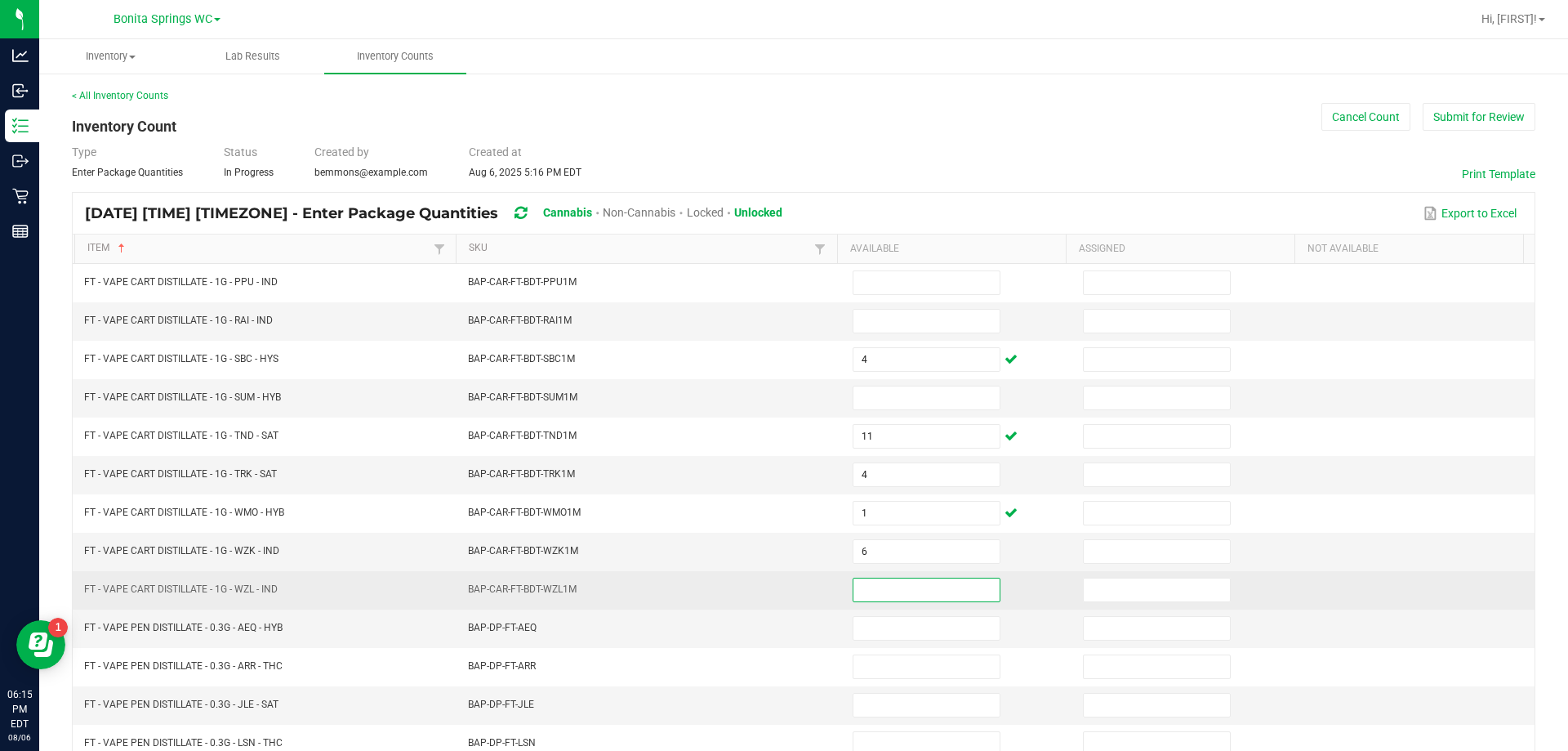 click at bounding box center (926, 590) 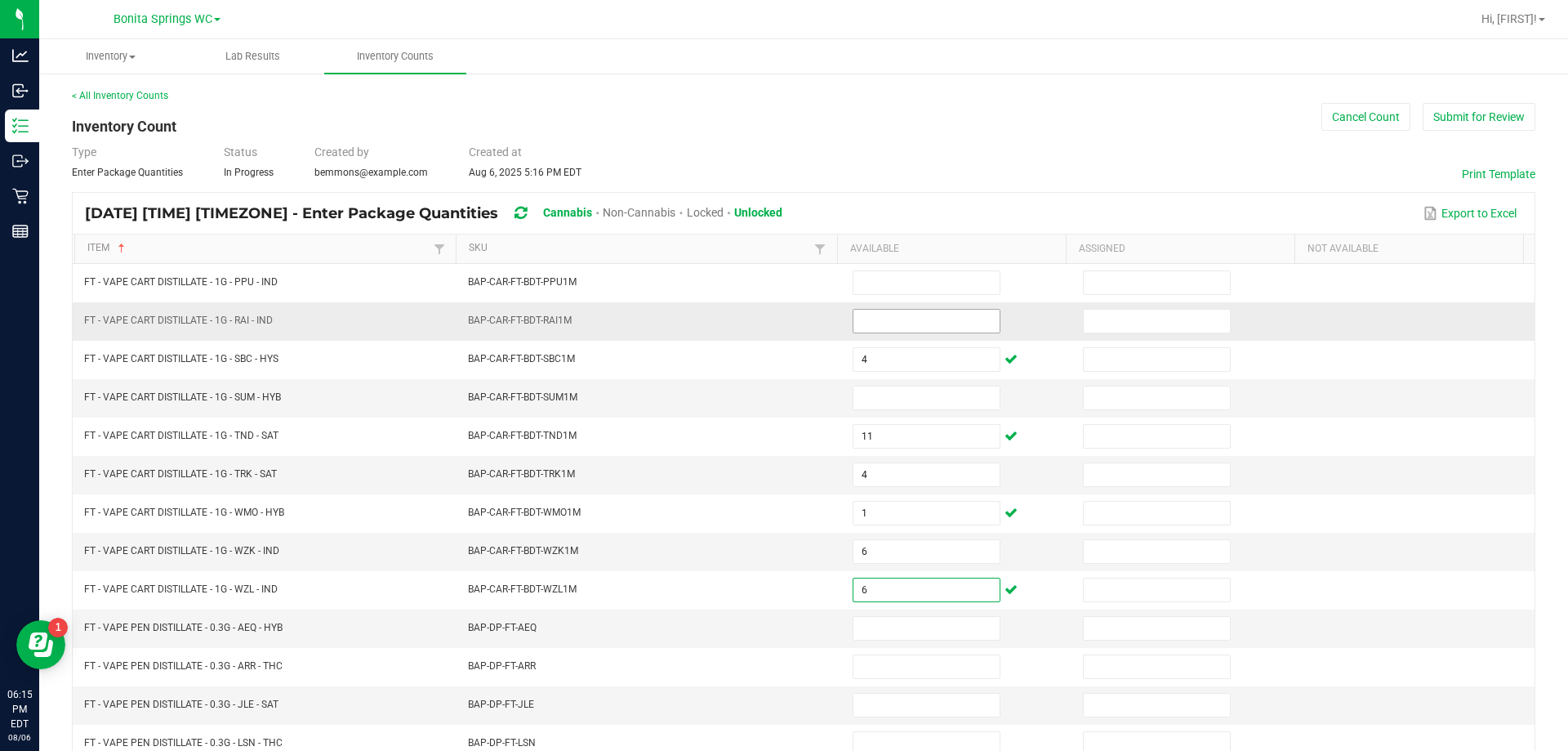 click at bounding box center [926, 321] 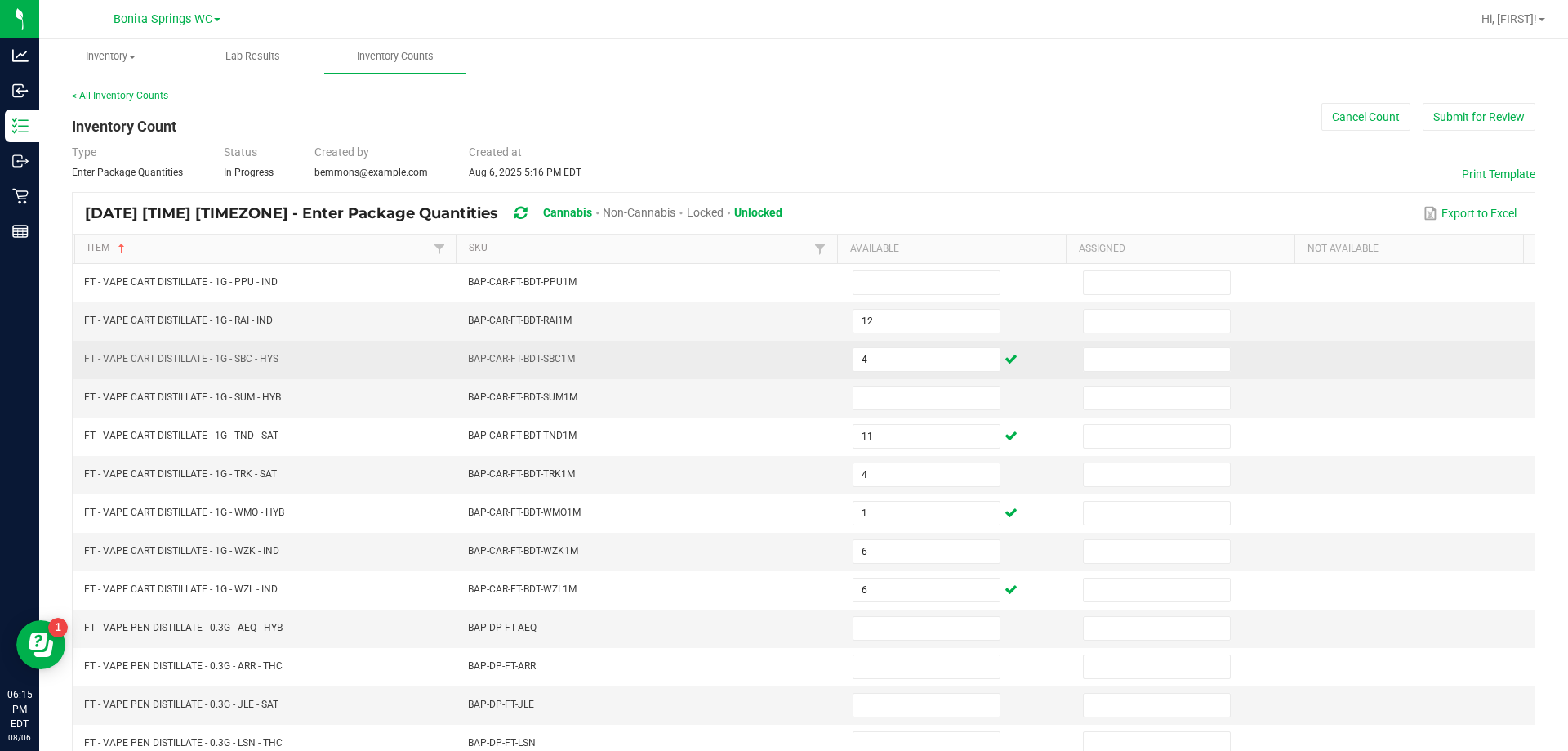 click on "BAP-CAR-FT-BDT-SBC1M" at bounding box center [650, 360] 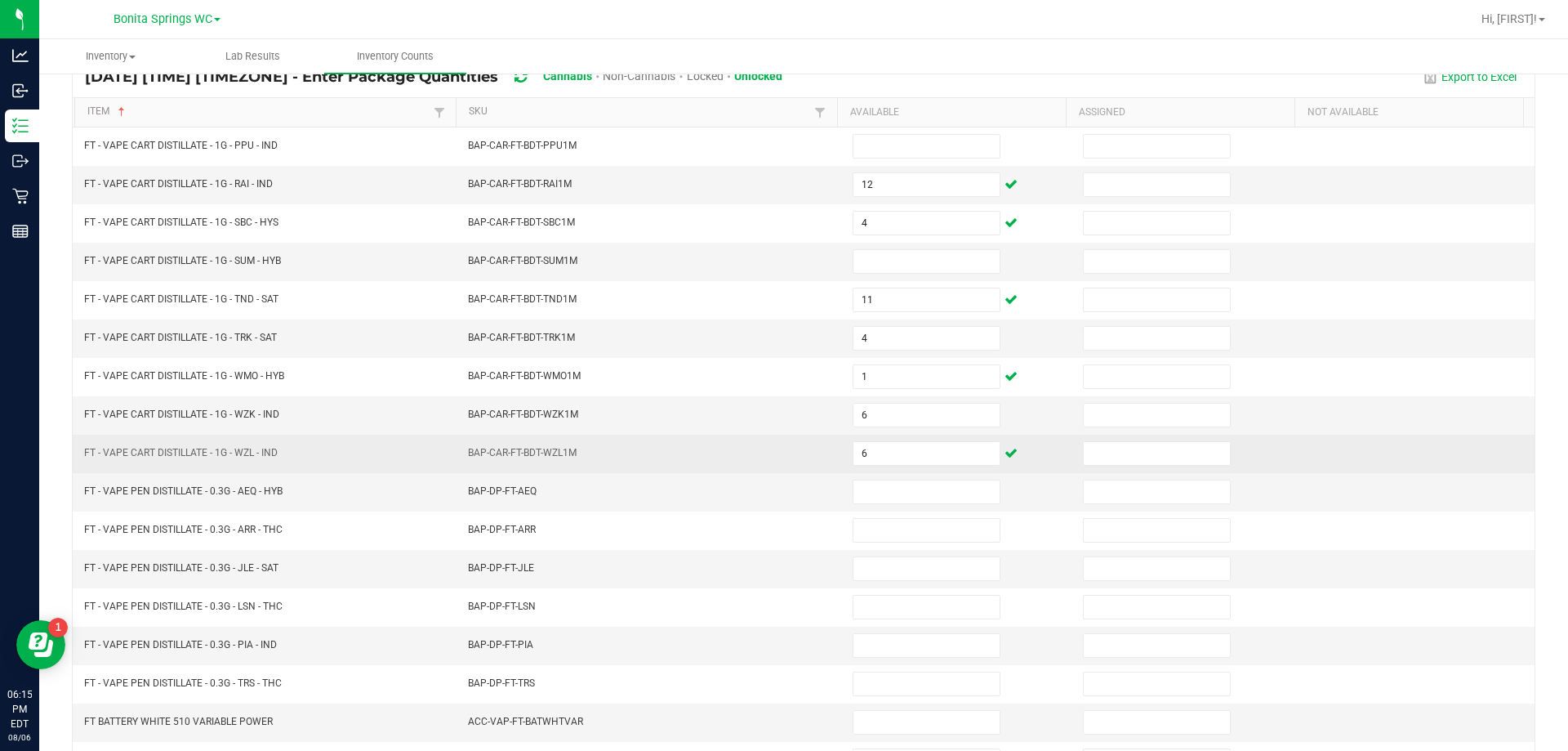 scroll, scrollTop: 339, scrollLeft: 0, axis: vertical 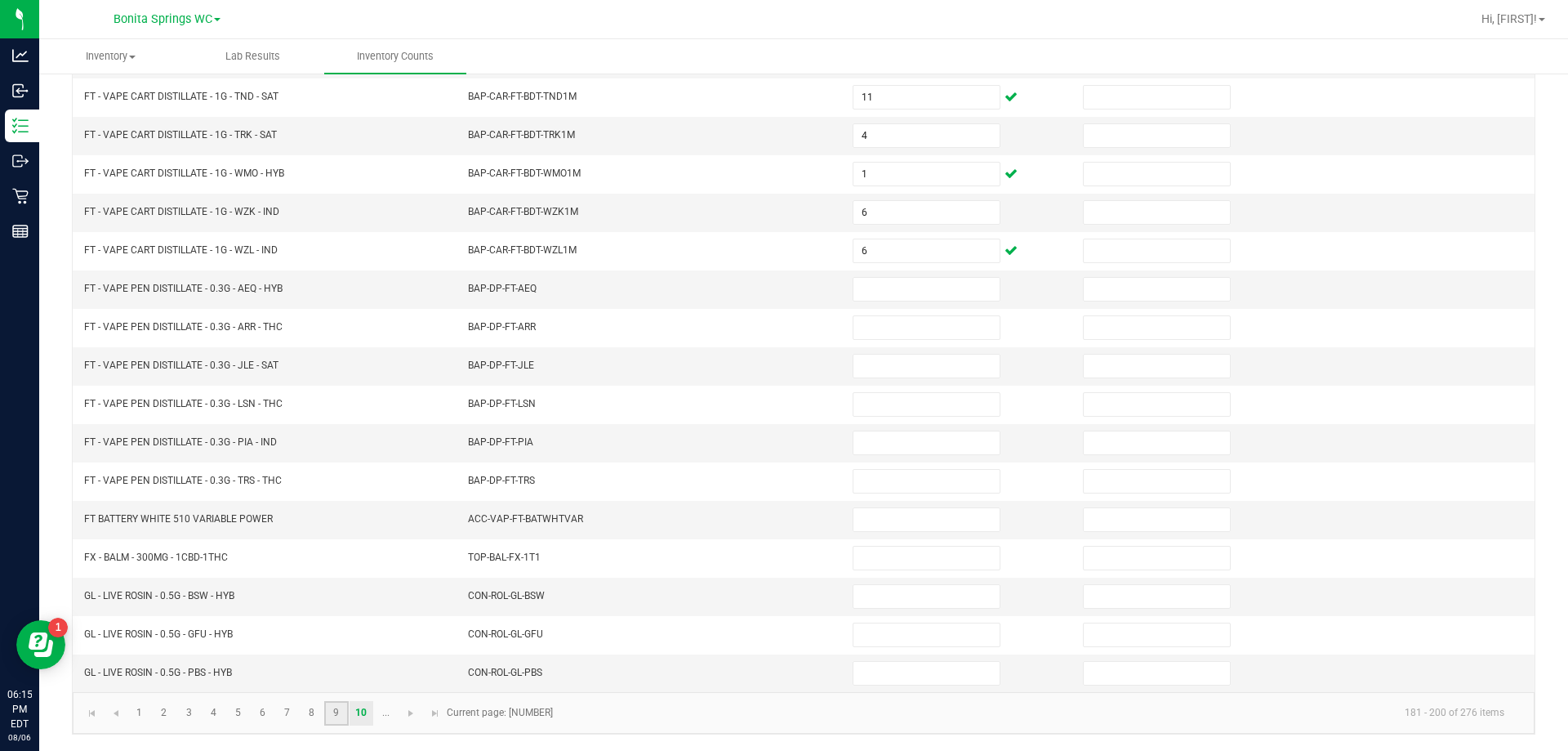 click on "9" 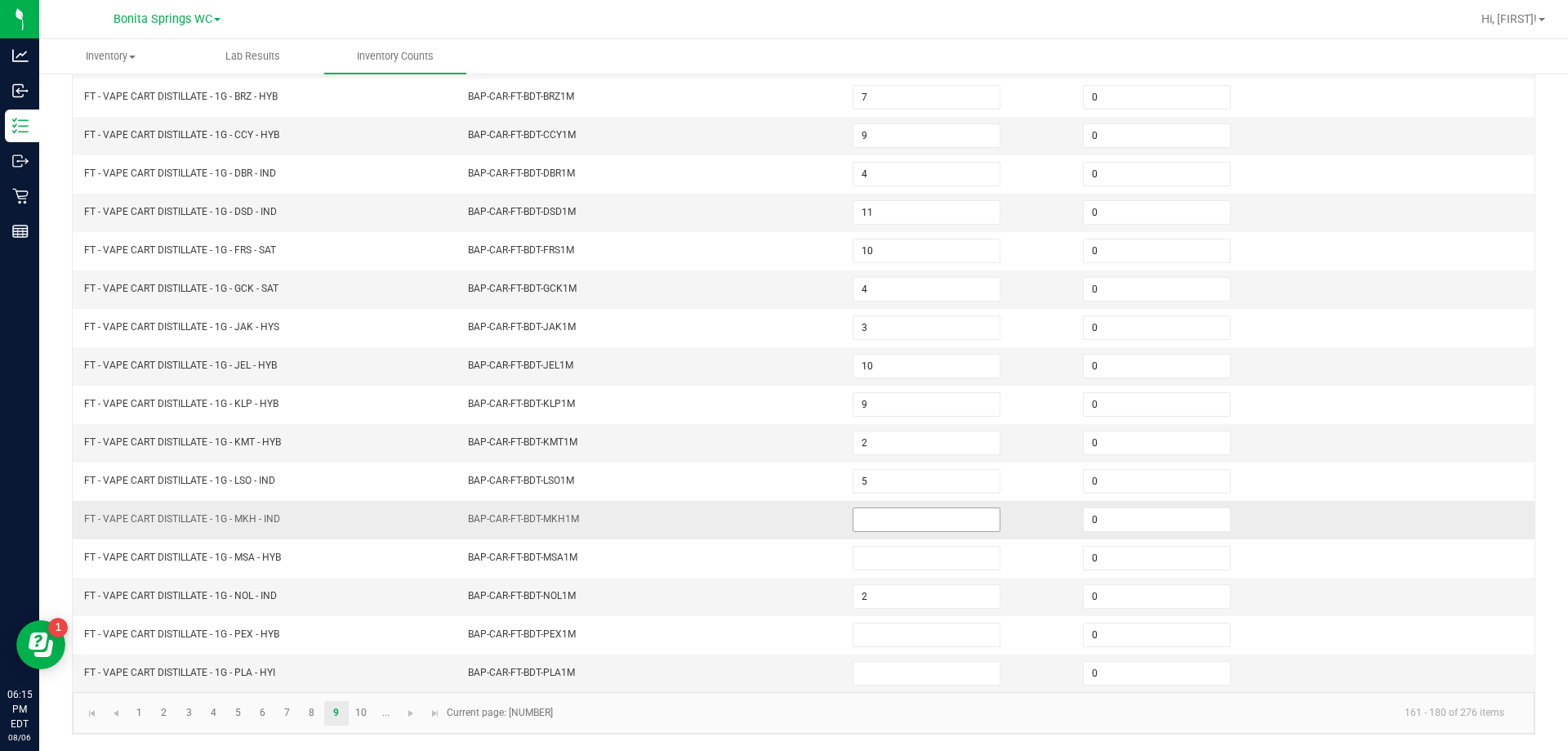 click at bounding box center (926, 520) 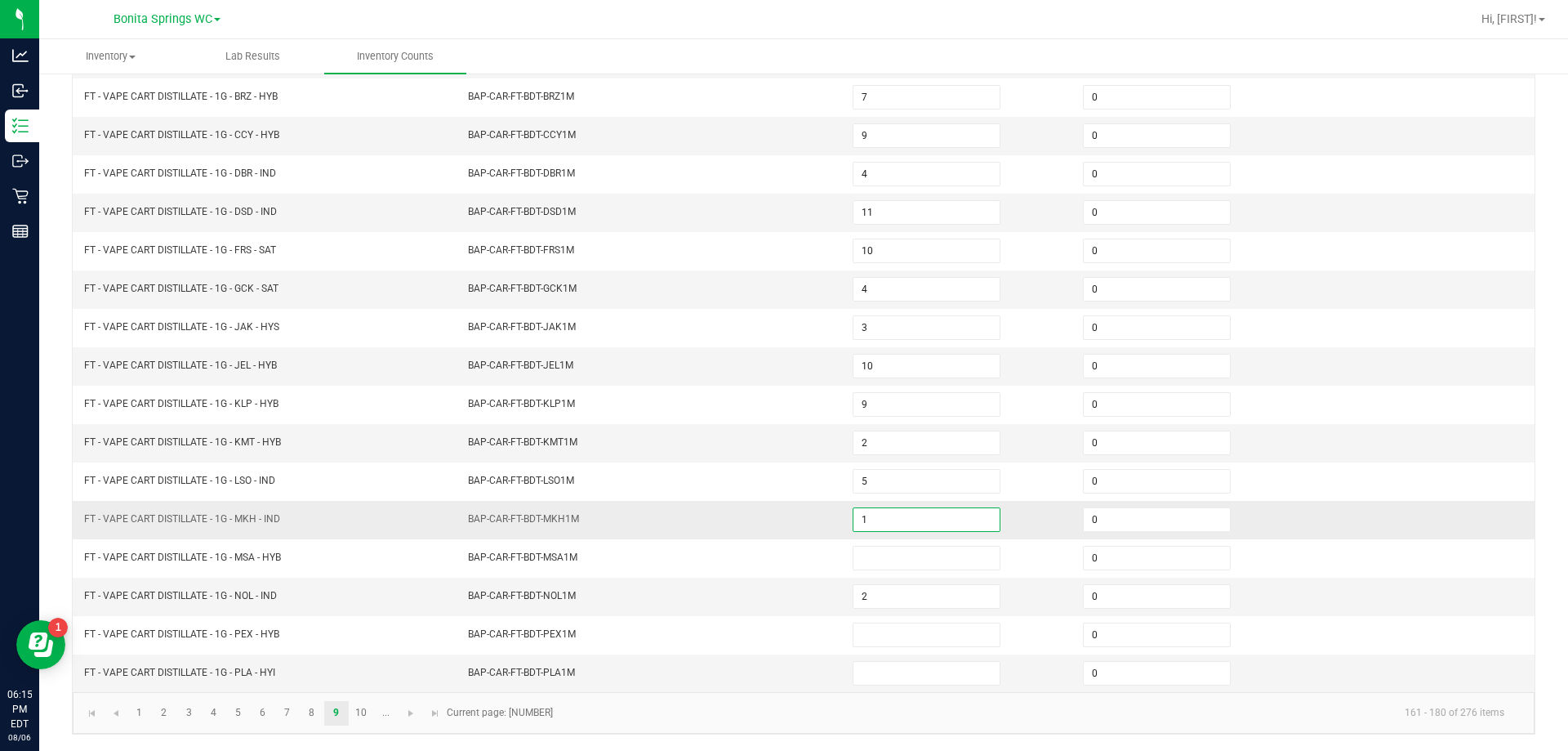 click on "BAP-CAR-FT-BDT-MKH1M" at bounding box center (650, 520) 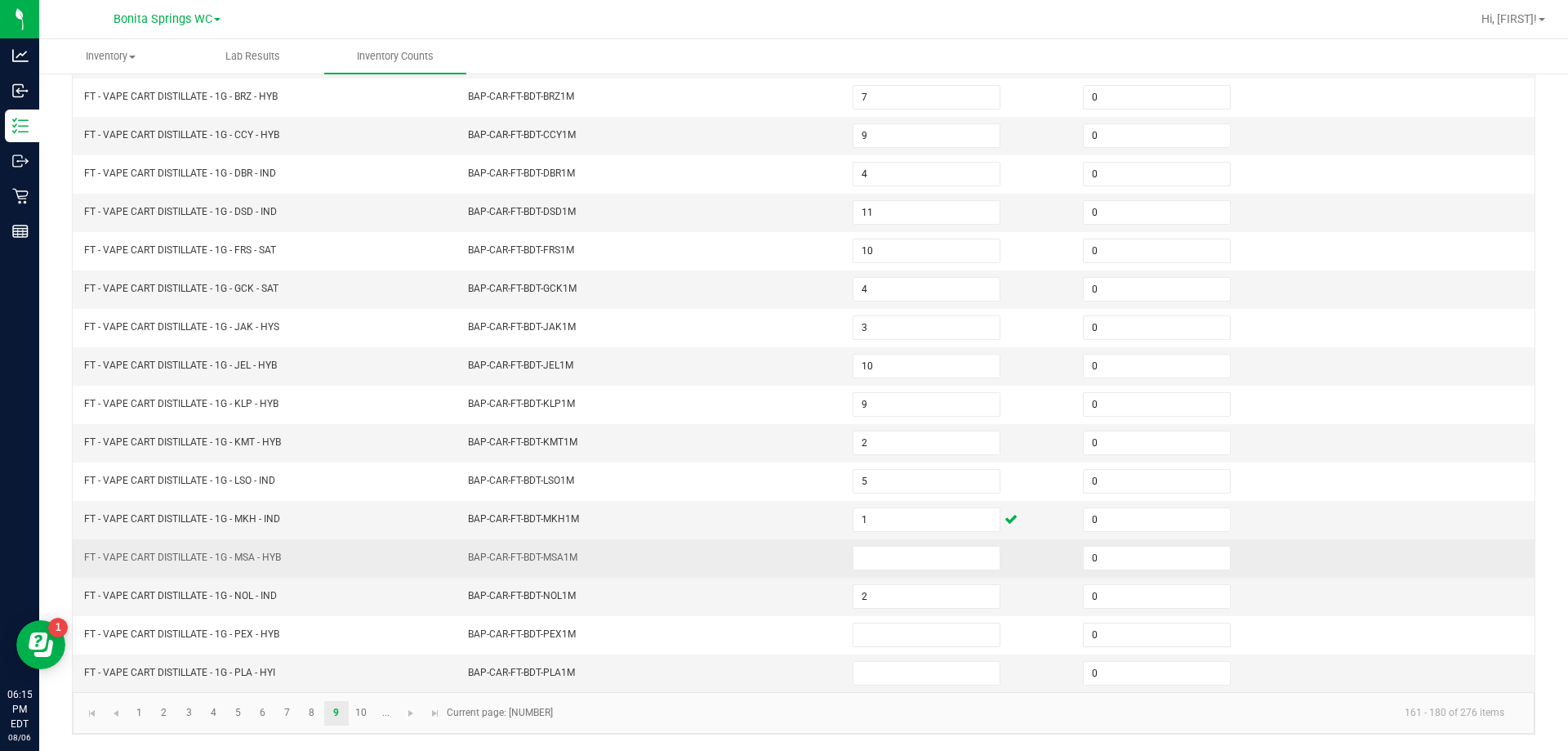 click at bounding box center (958, 558) 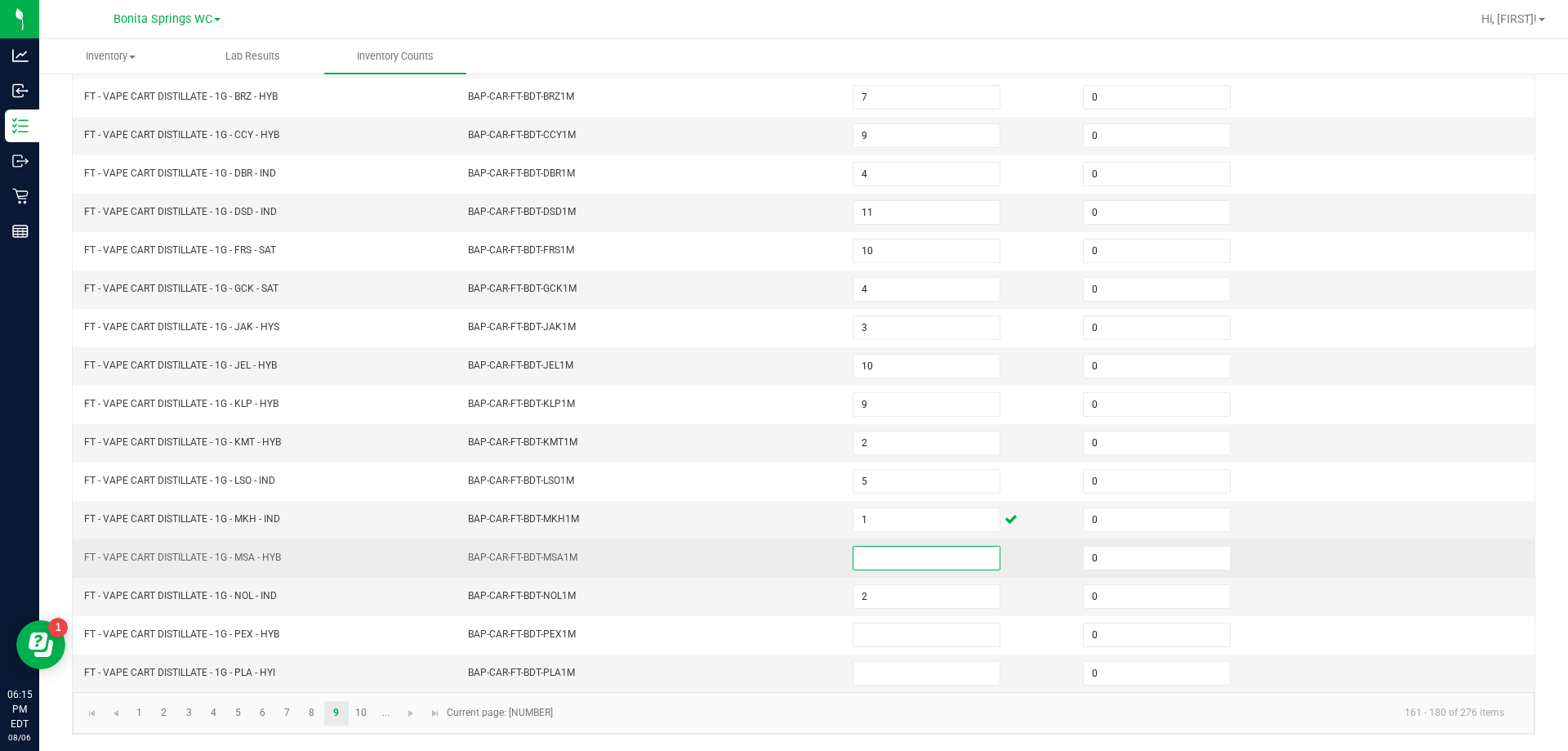 click at bounding box center [926, 558] 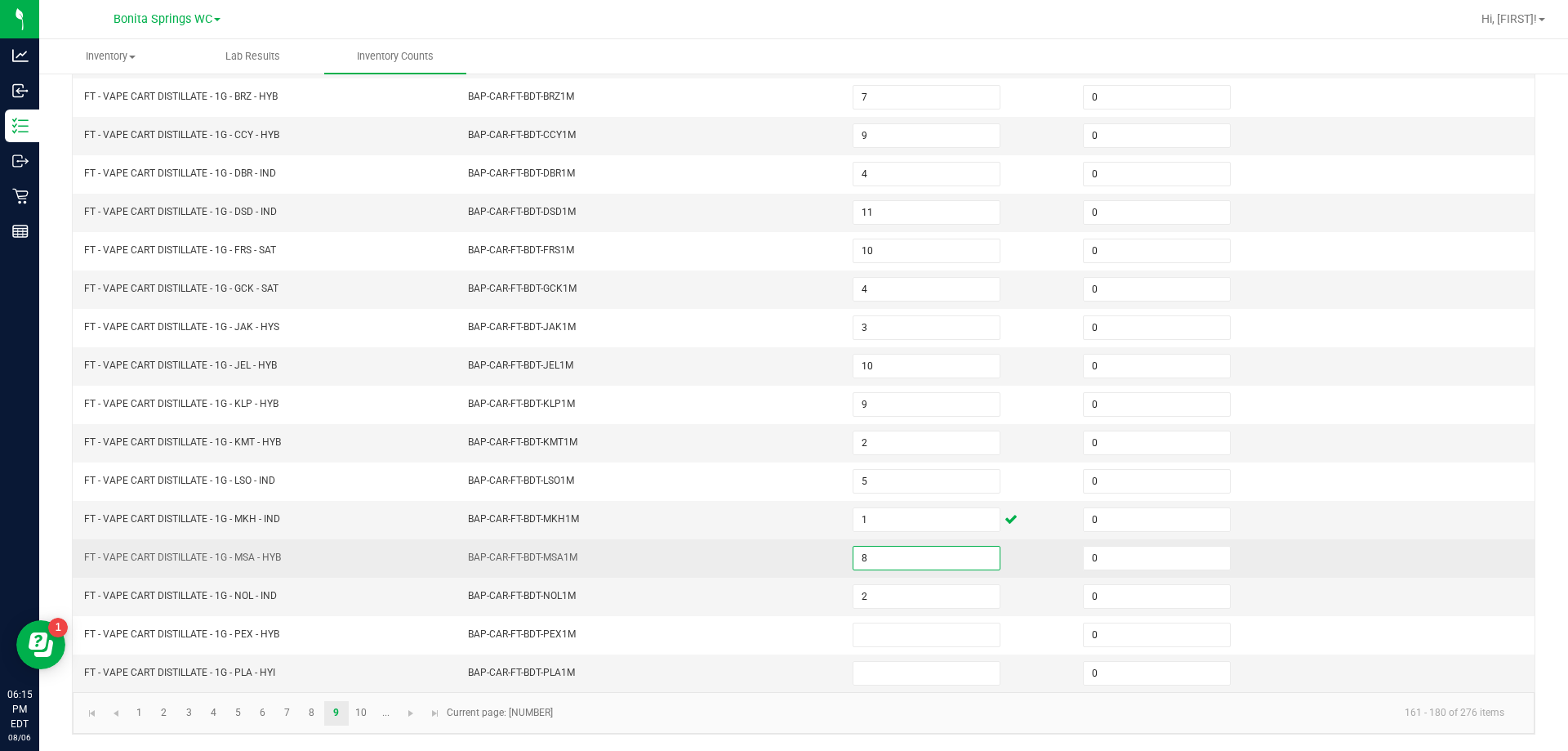 click on "BAP-CAR-FT-BDT-MSA1M" at bounding box center (650, 558) 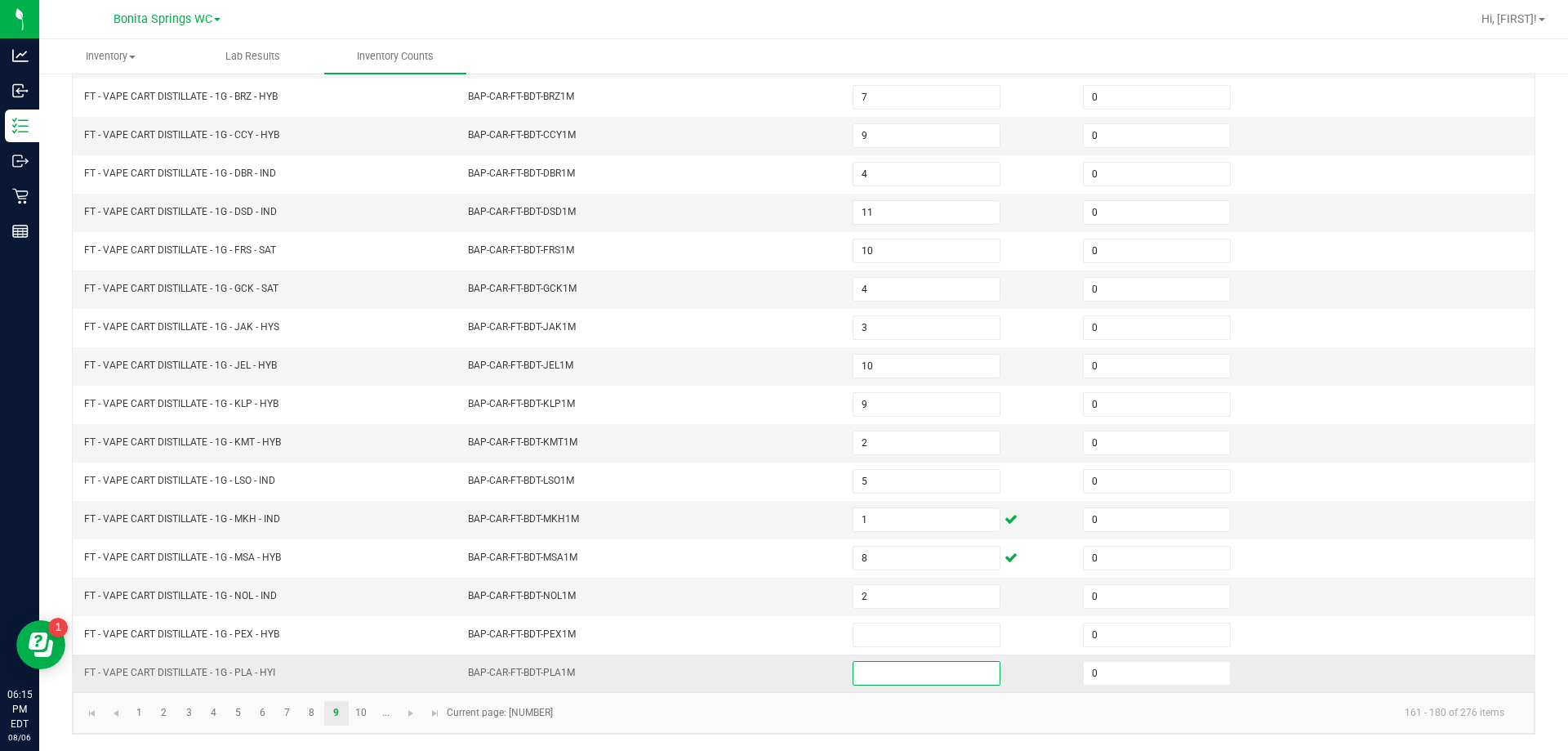 click at bounding box center (926, 673) 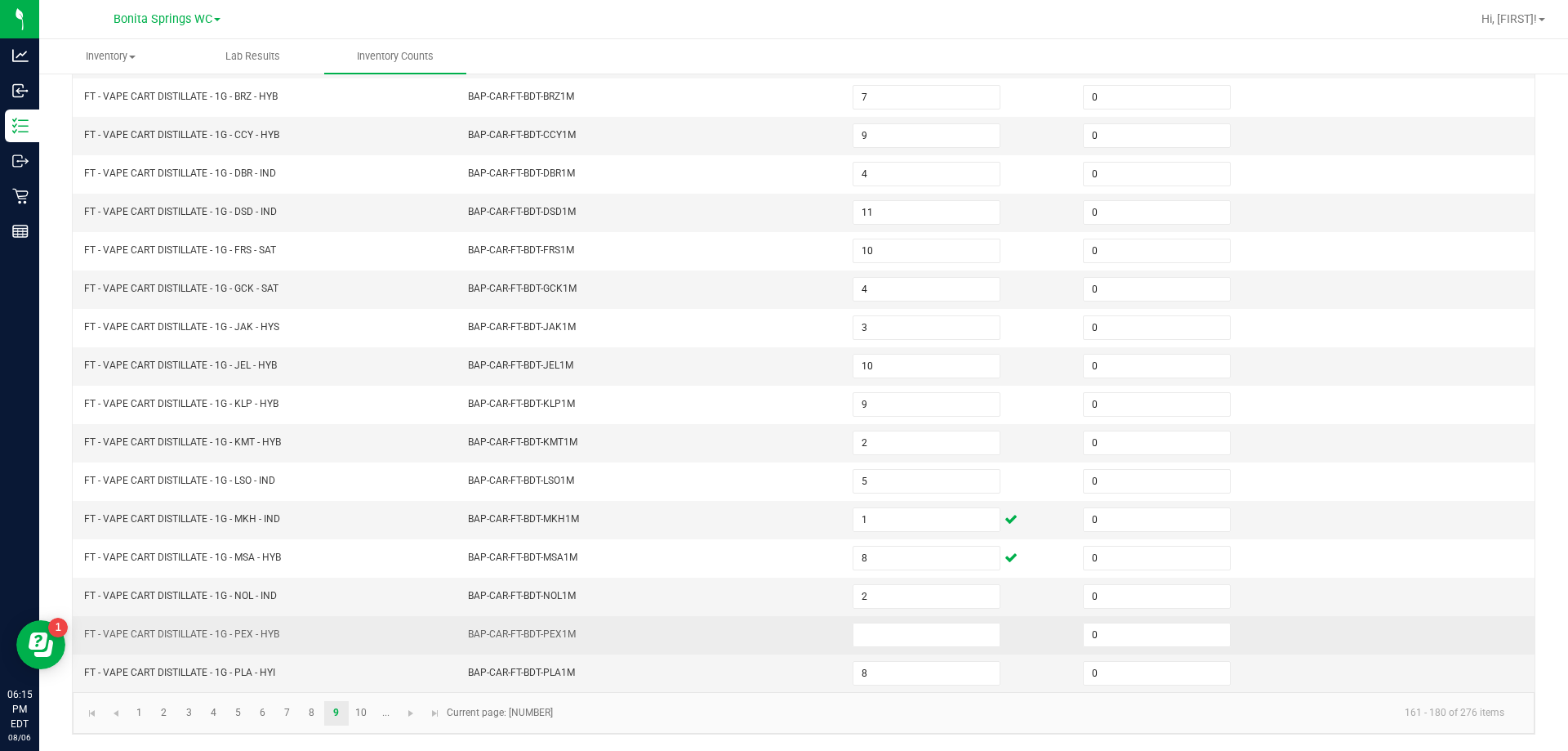 click on "BAP-CAR-FT-BDT-PEX1M" at bounding box center (650, 635) 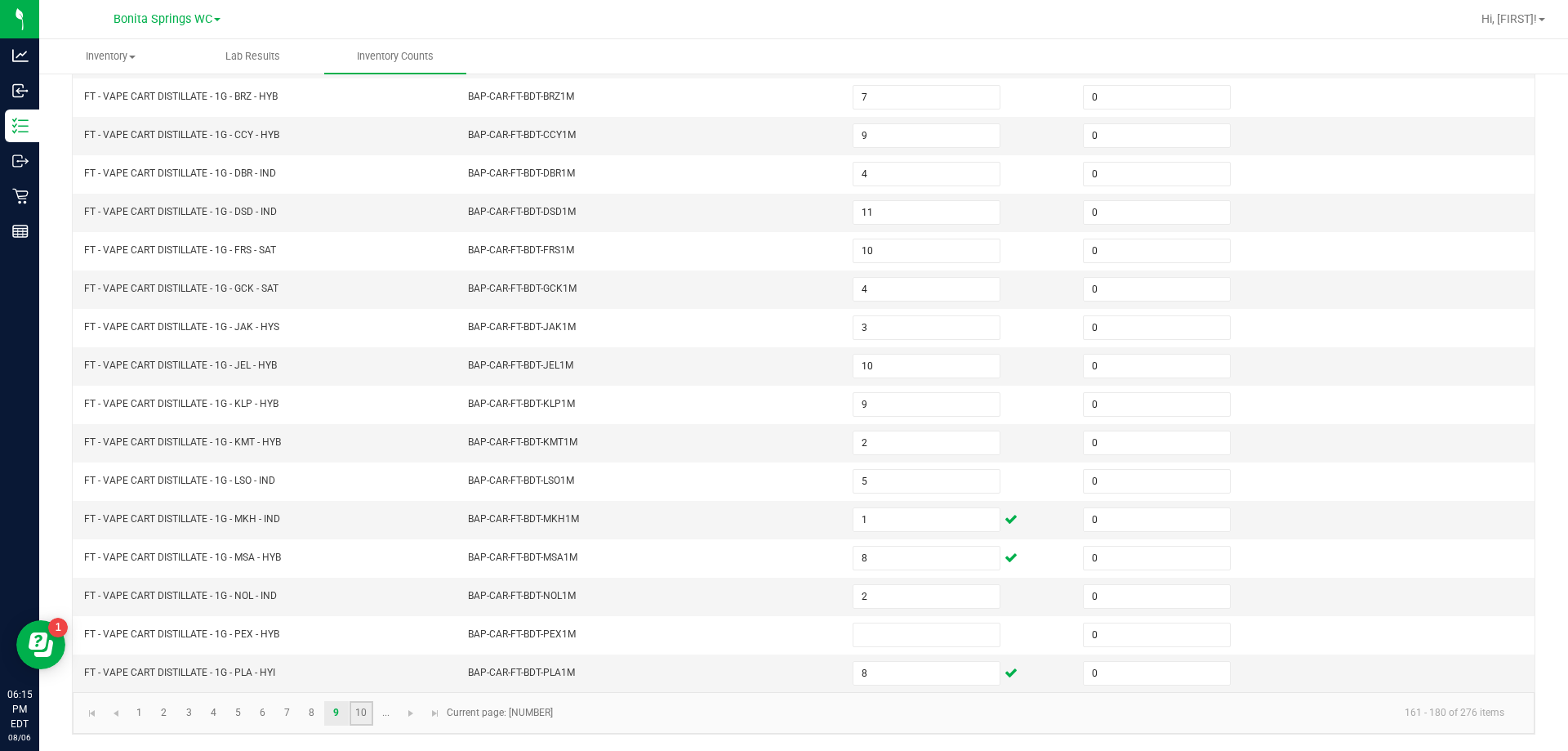 click on "10" 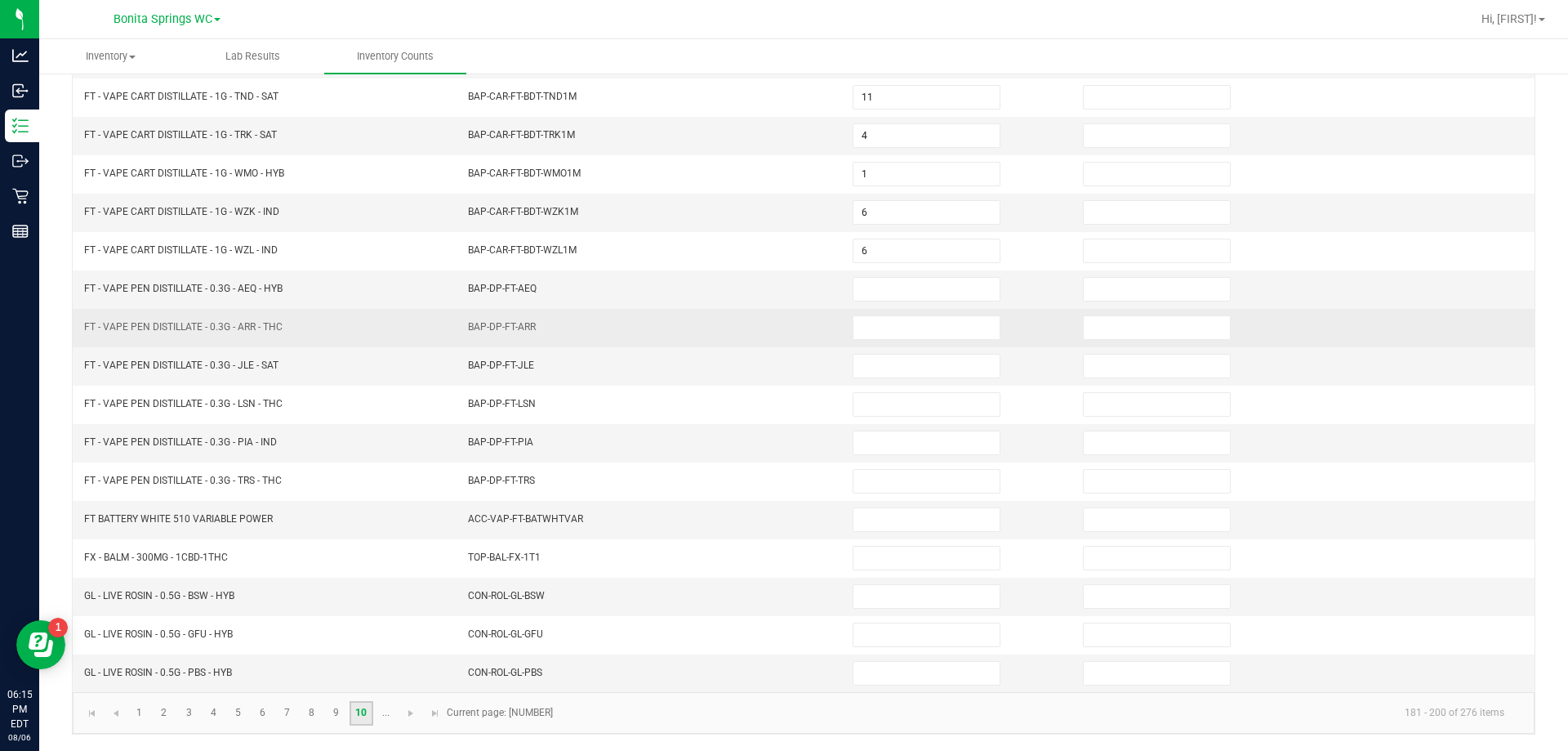scroll, scrollTop: 94, scrollLeft: 0, axis: vertical 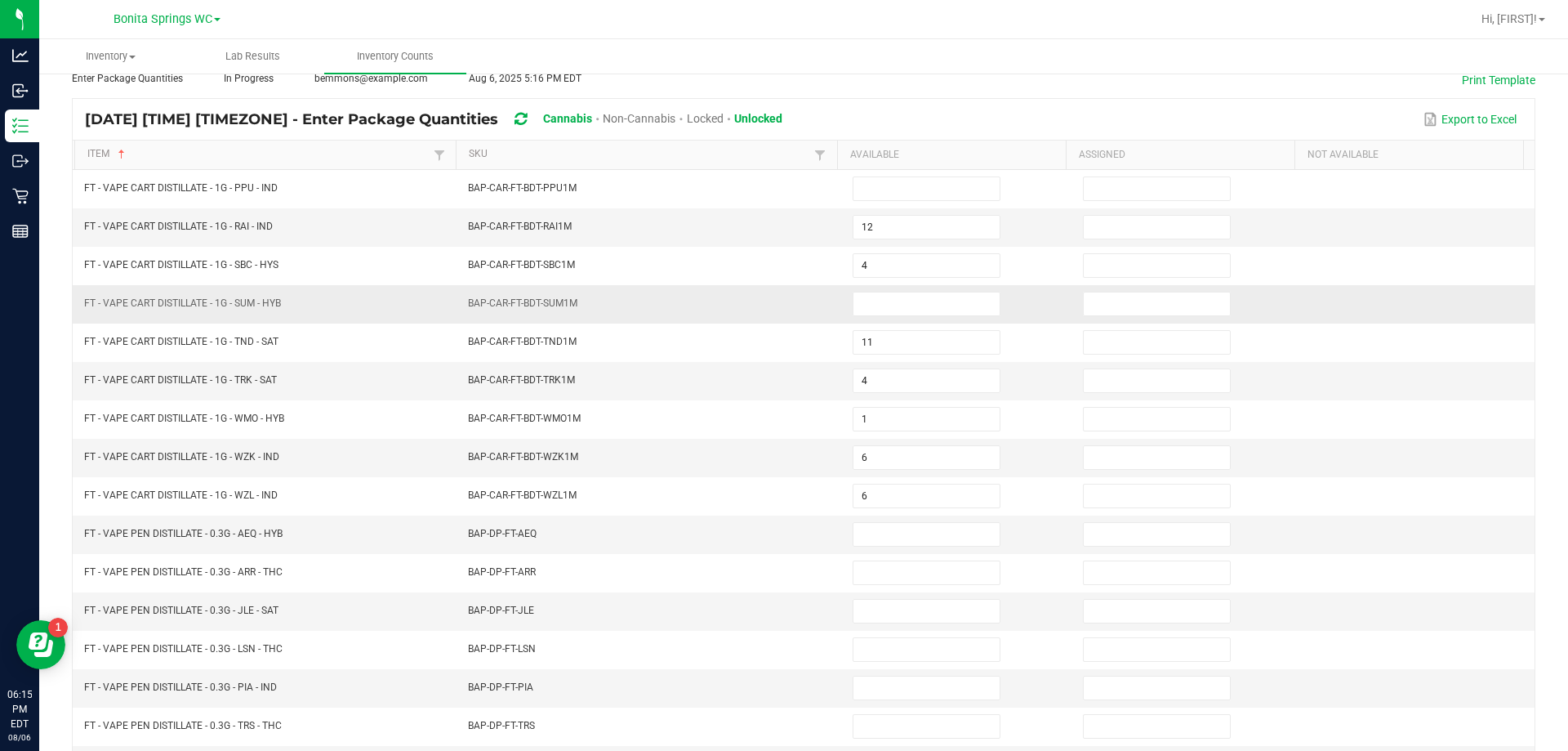 click at bounding box center [958, 304] 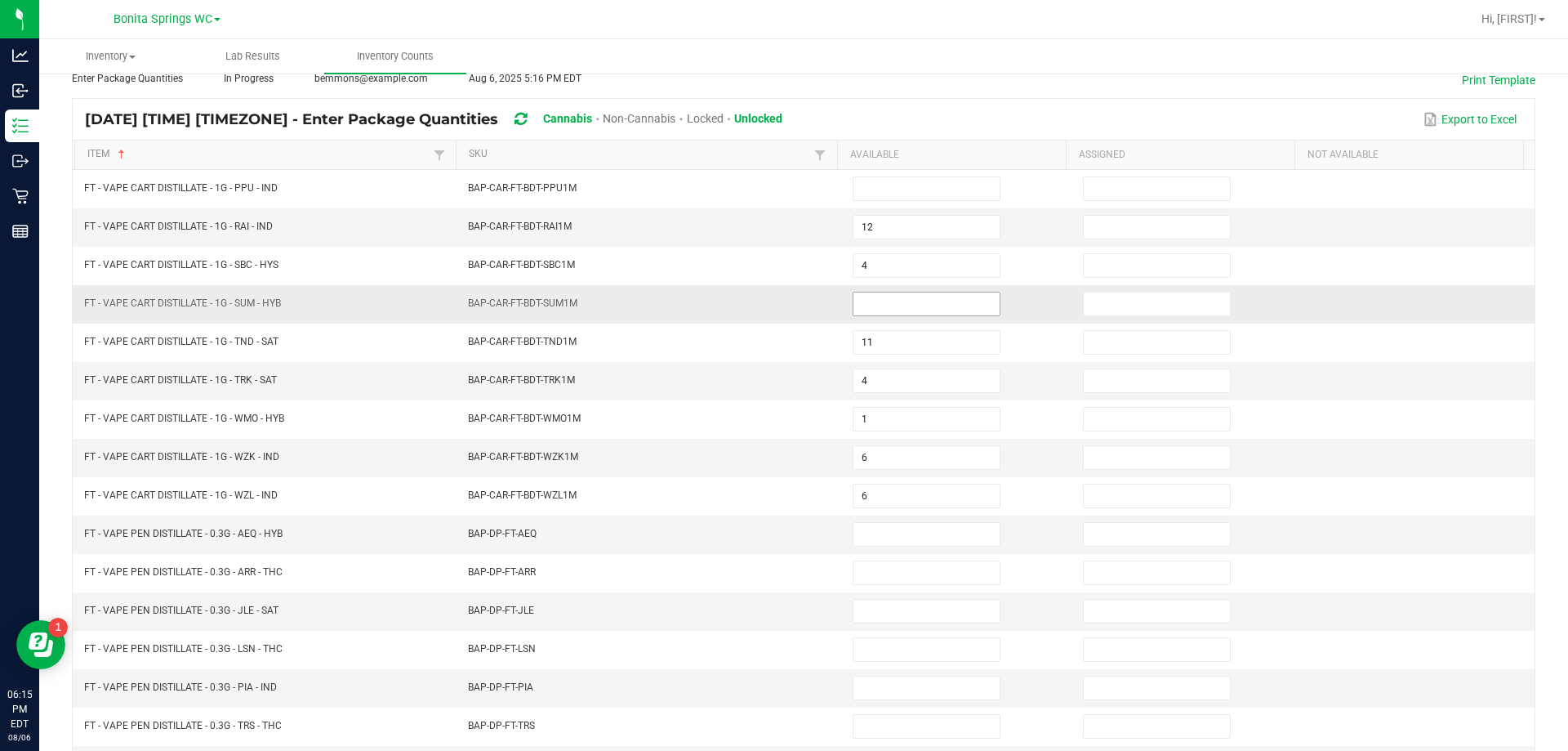 click at bounding box center (926, 304) 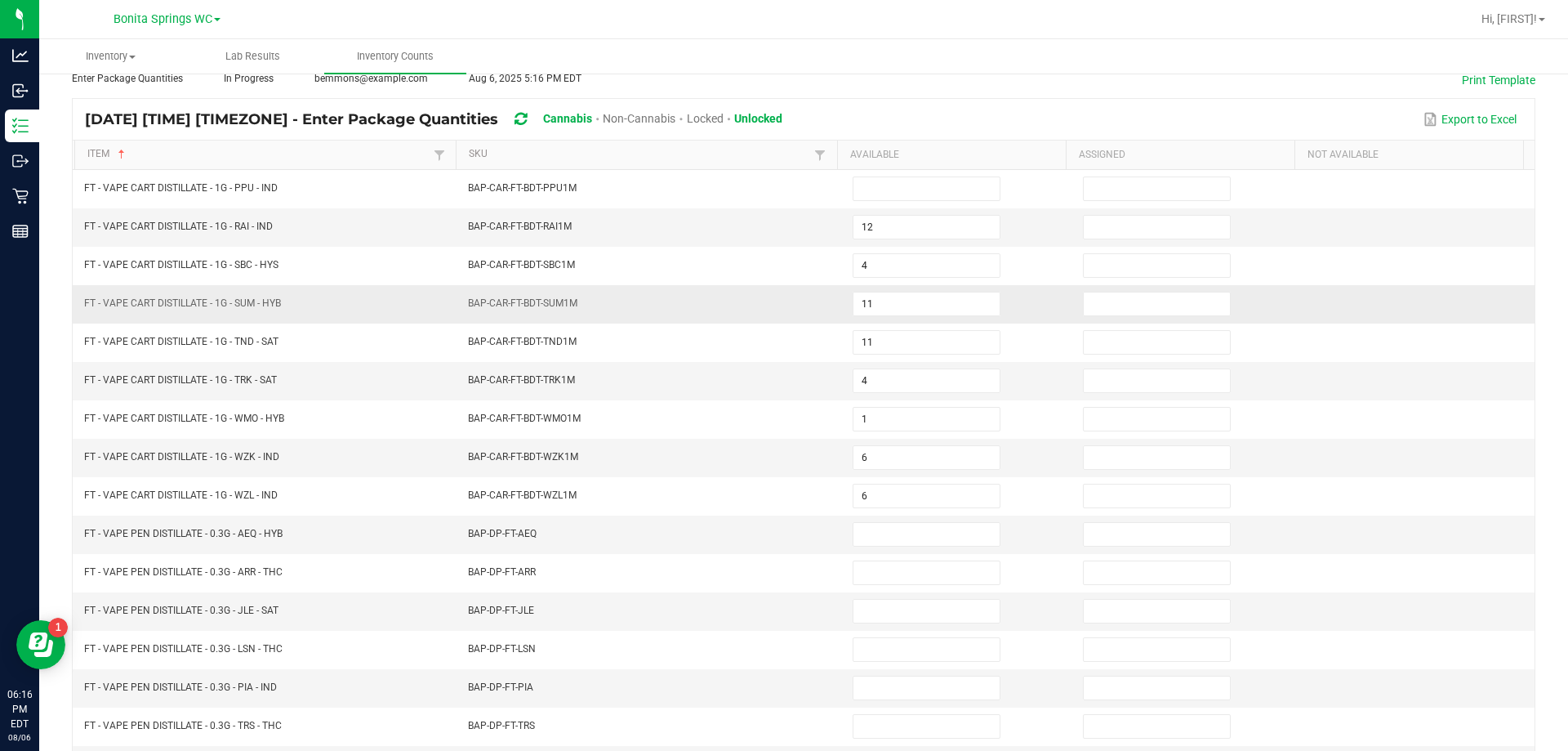 click on "BAP-CAR-FT-BDT-SUM1M" at bounding box center [650, 304] 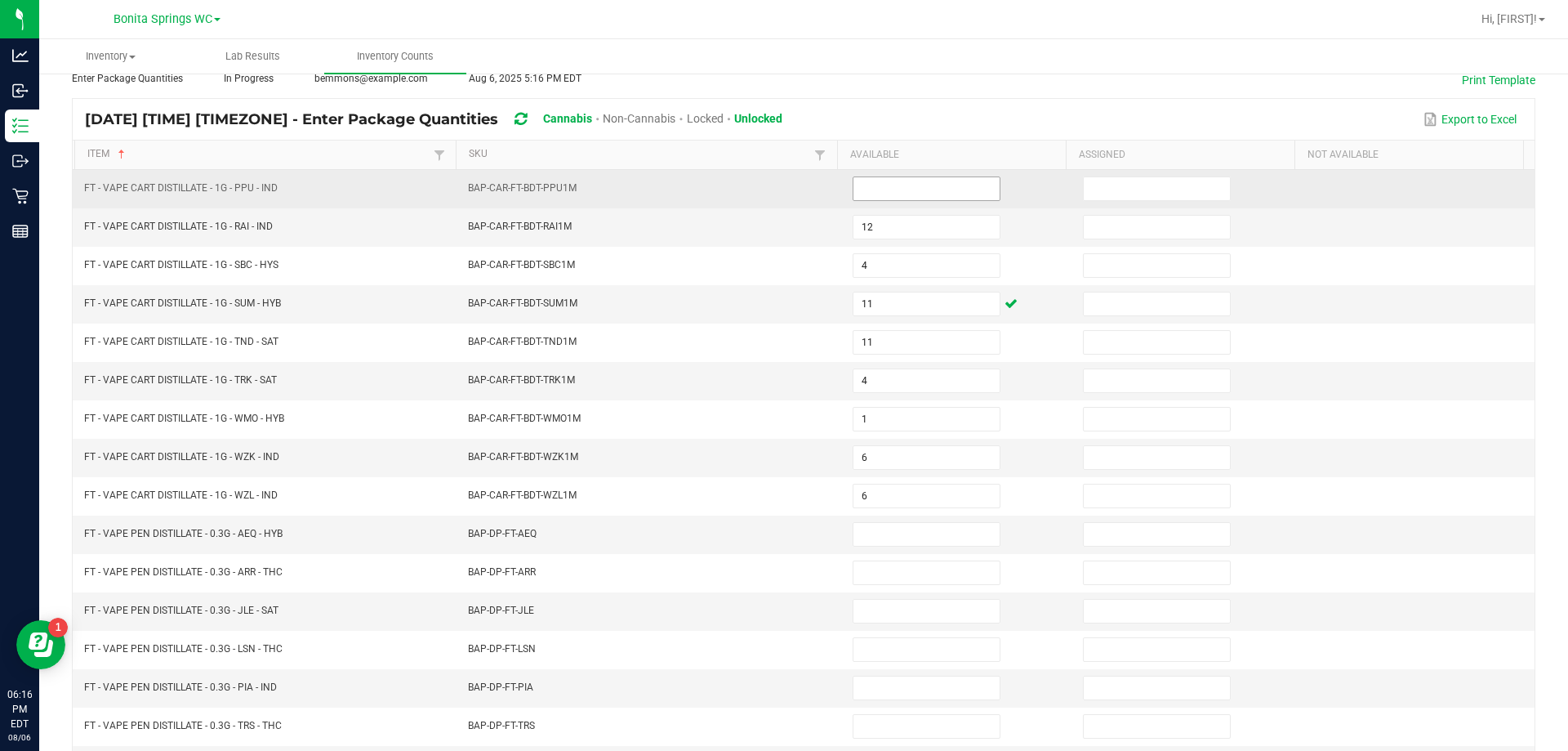 click at bounding box center (926, 189) 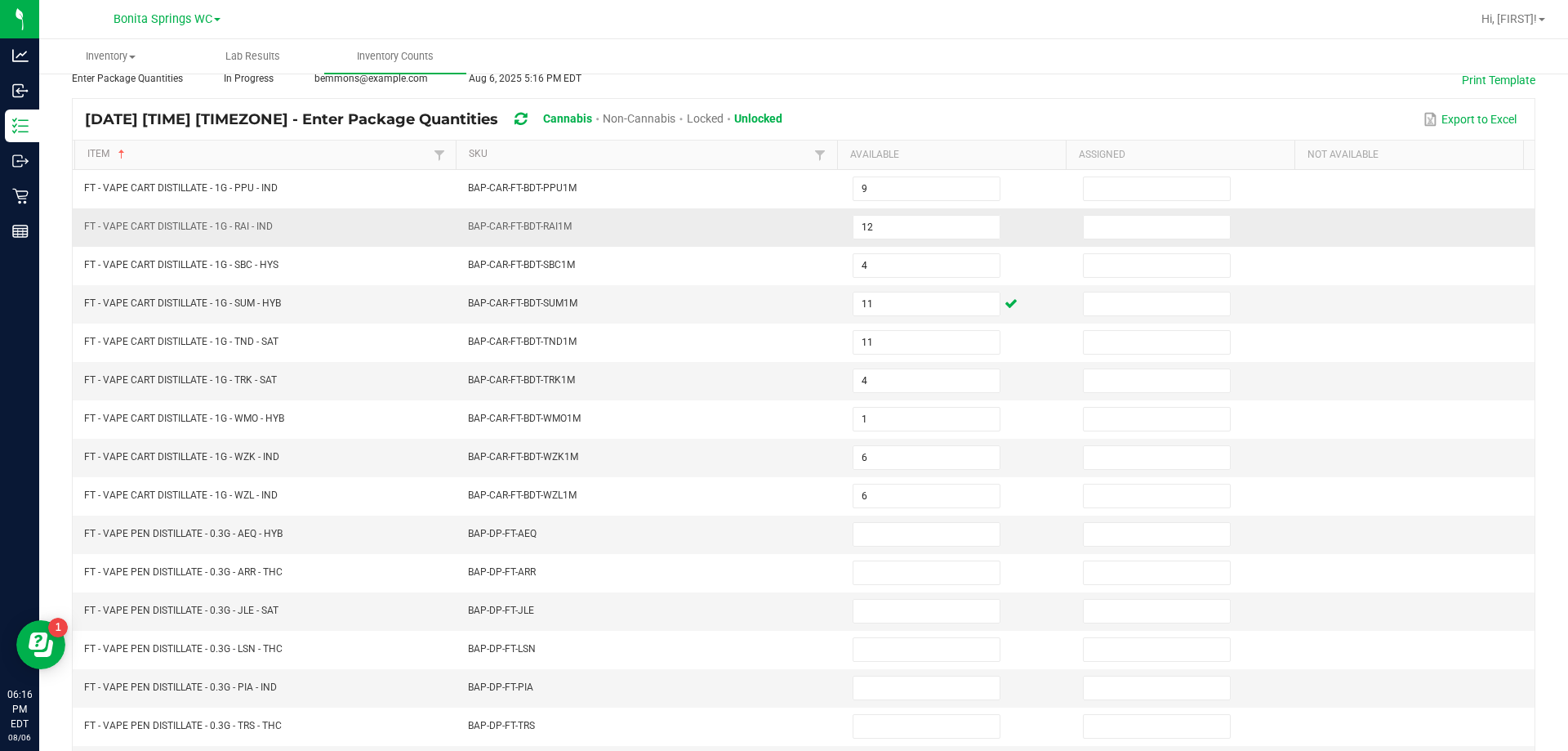 click on "BAP-CAR-FT-BDT-RAI1M" at bounding box center (650, 227) 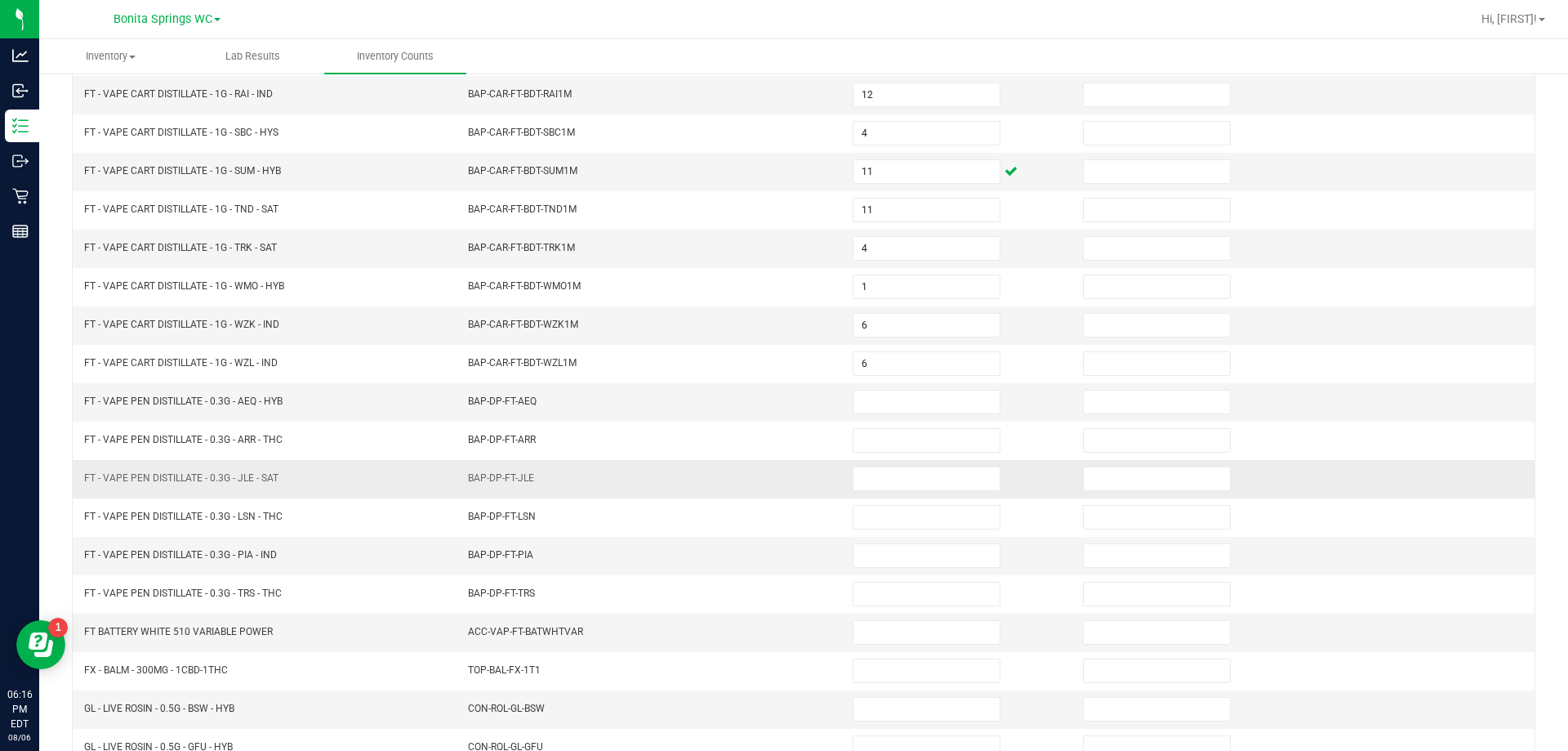 scroll, scrollTop: 339, scrollLeft: 0, axis: vertical 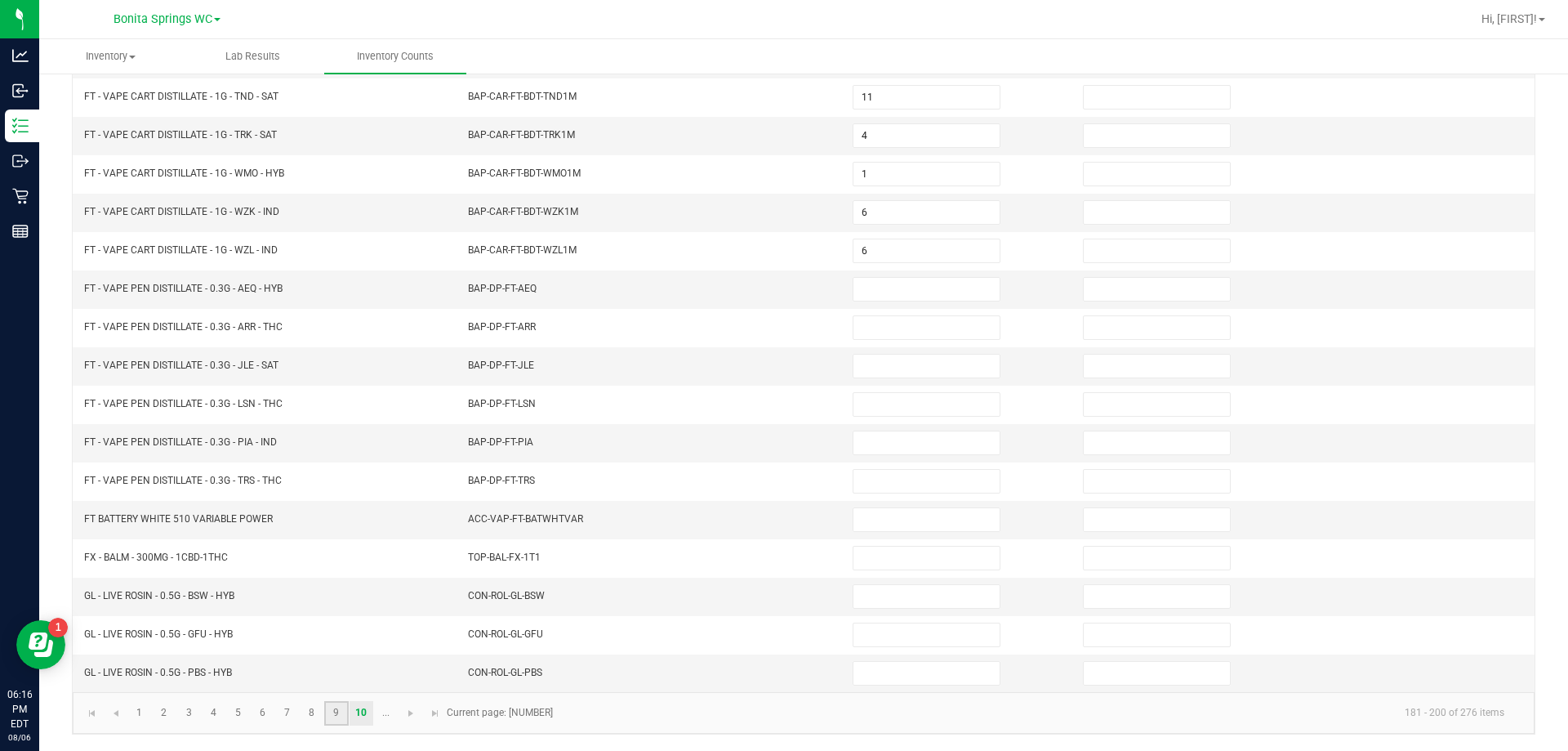 click on "9" 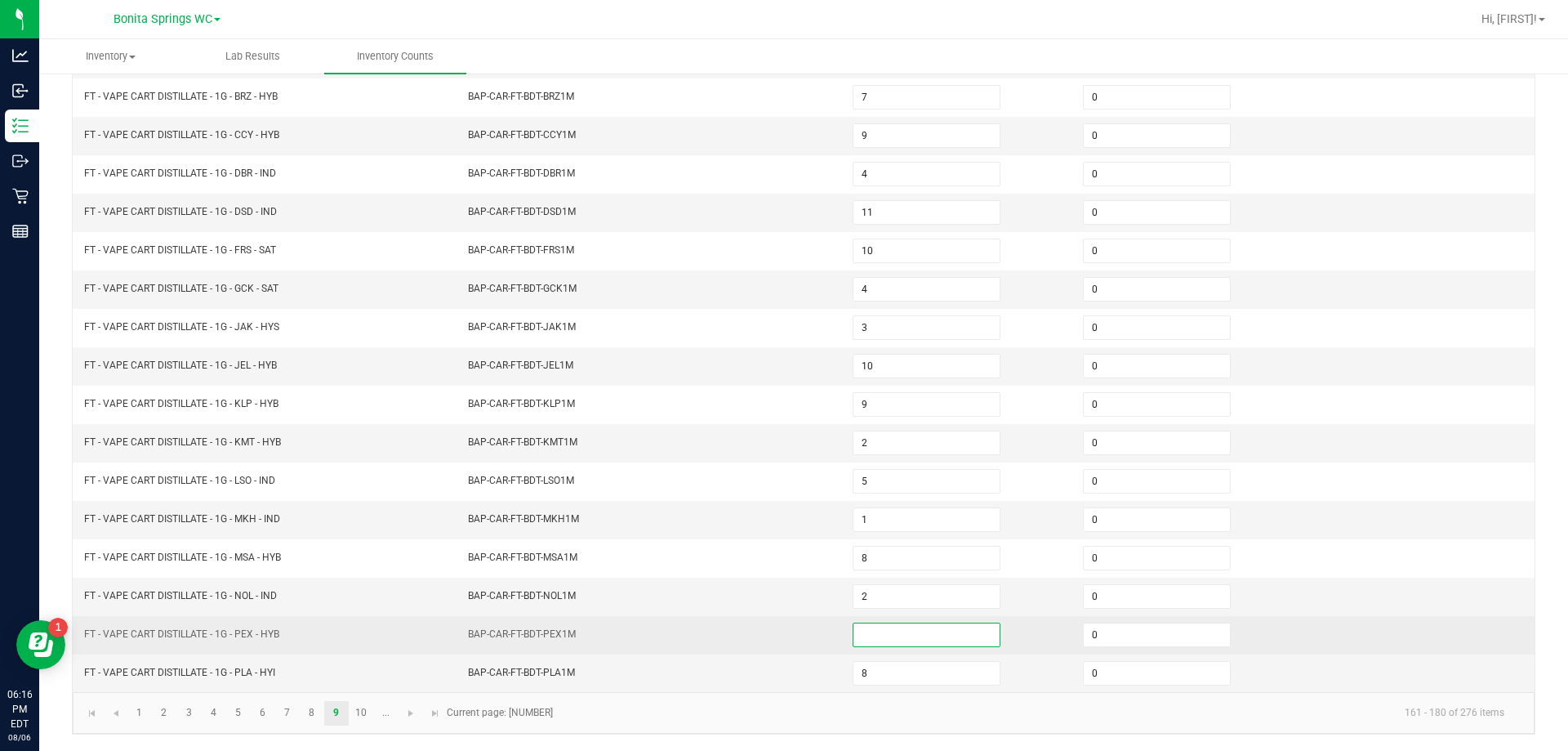 click at bounding box center (926, 635) 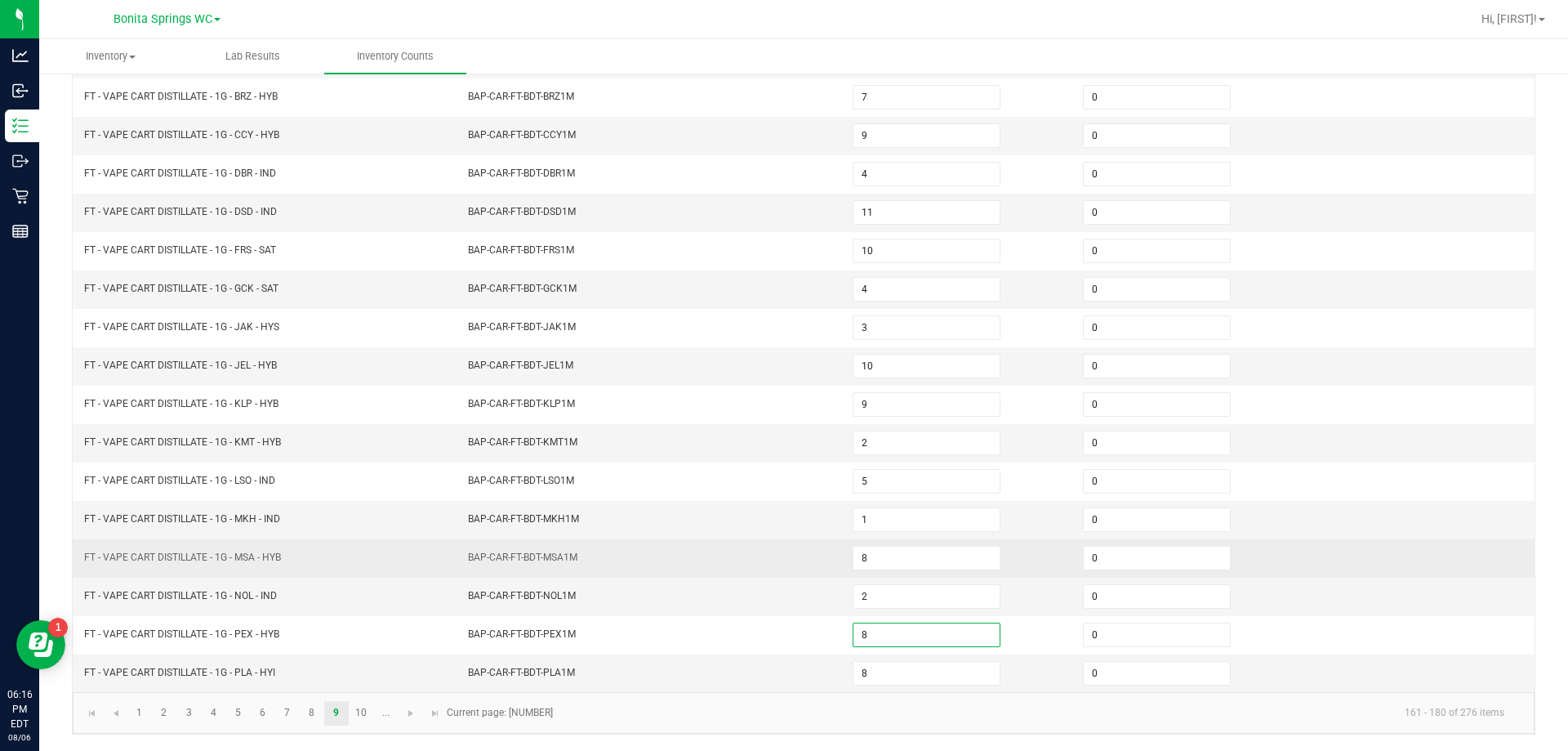 click on "BAP-CAR-FT-BDT-MSA1M" at bounding box center [650, 558] 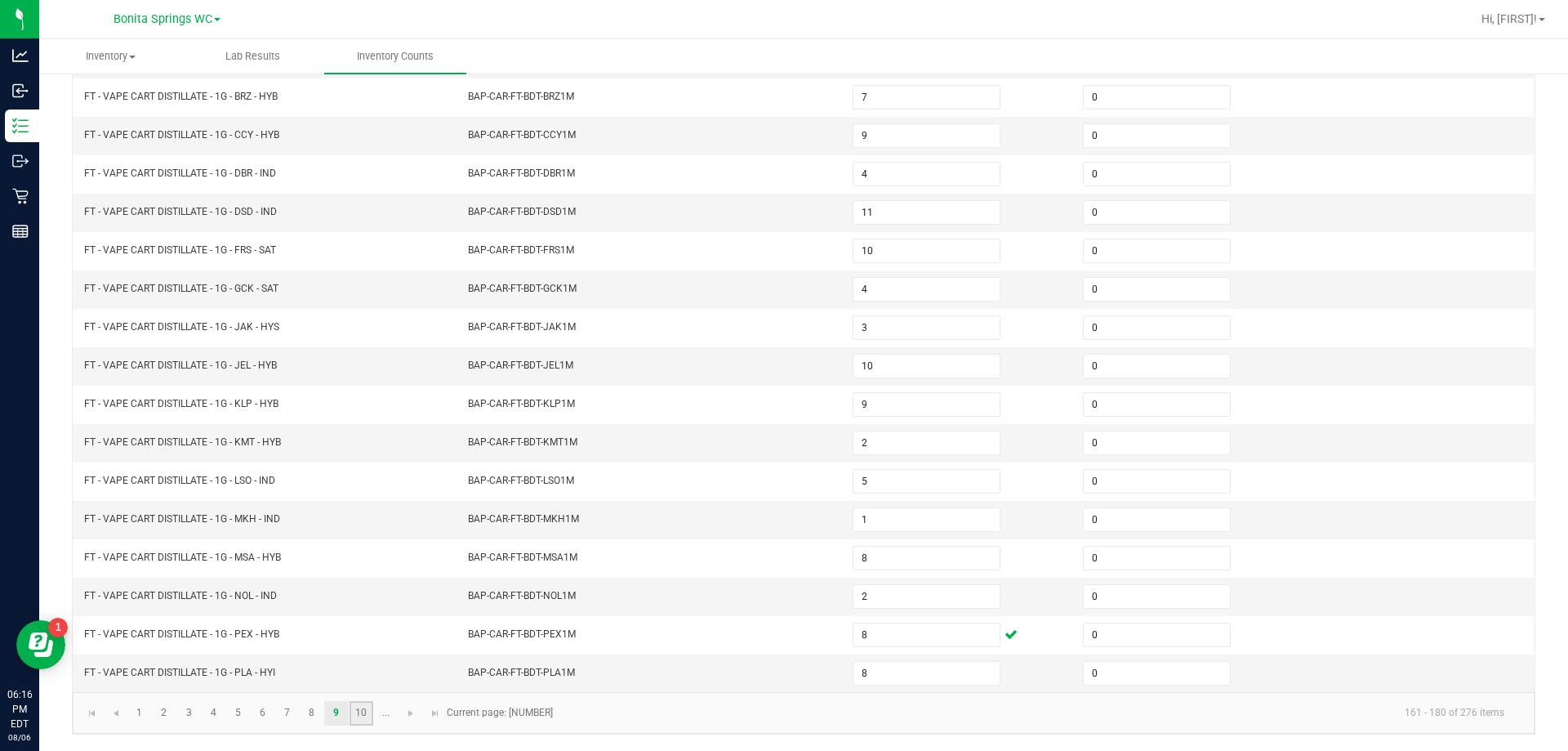 click on "10" 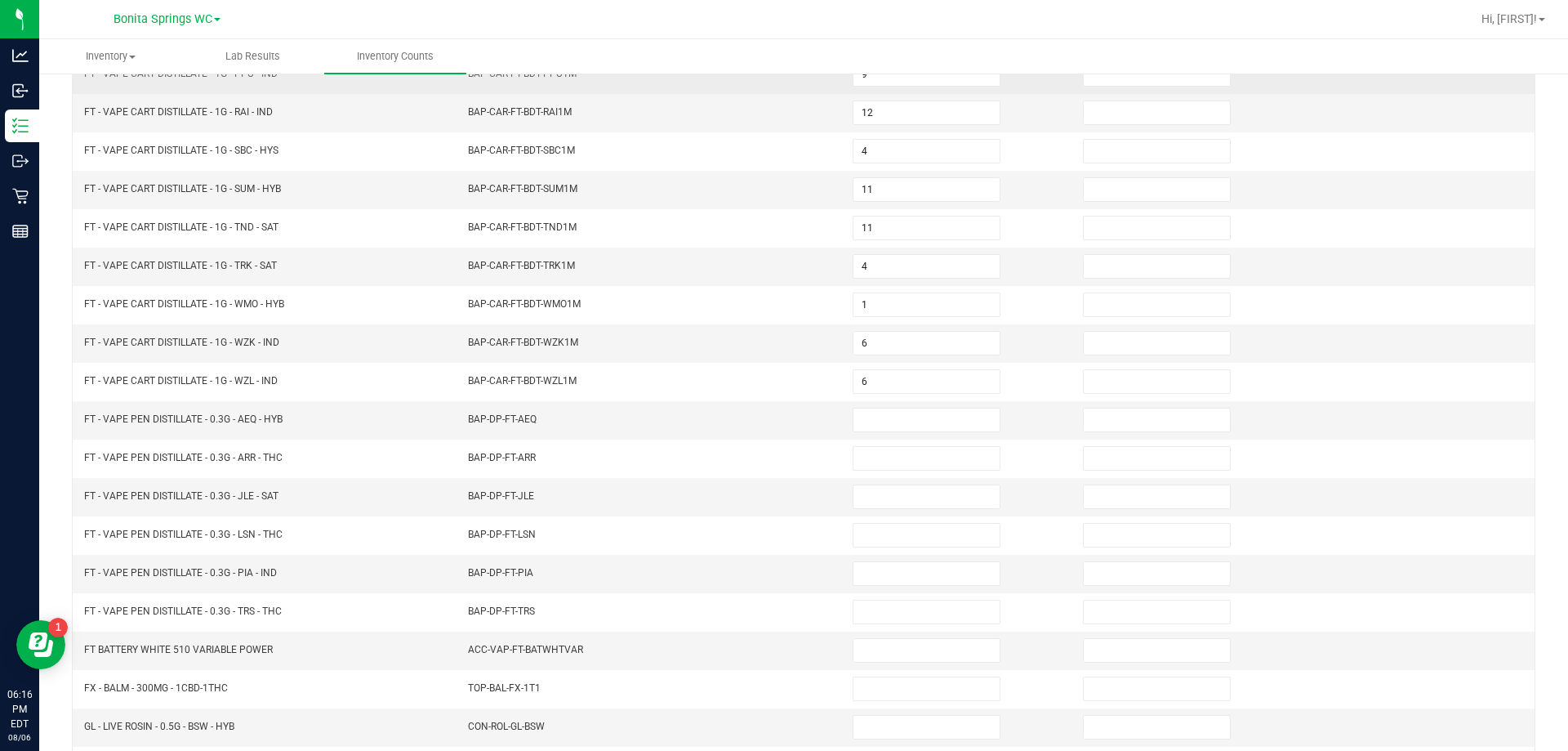 scroll, scrollTop: 0, scrollLeft: 0, axis: both 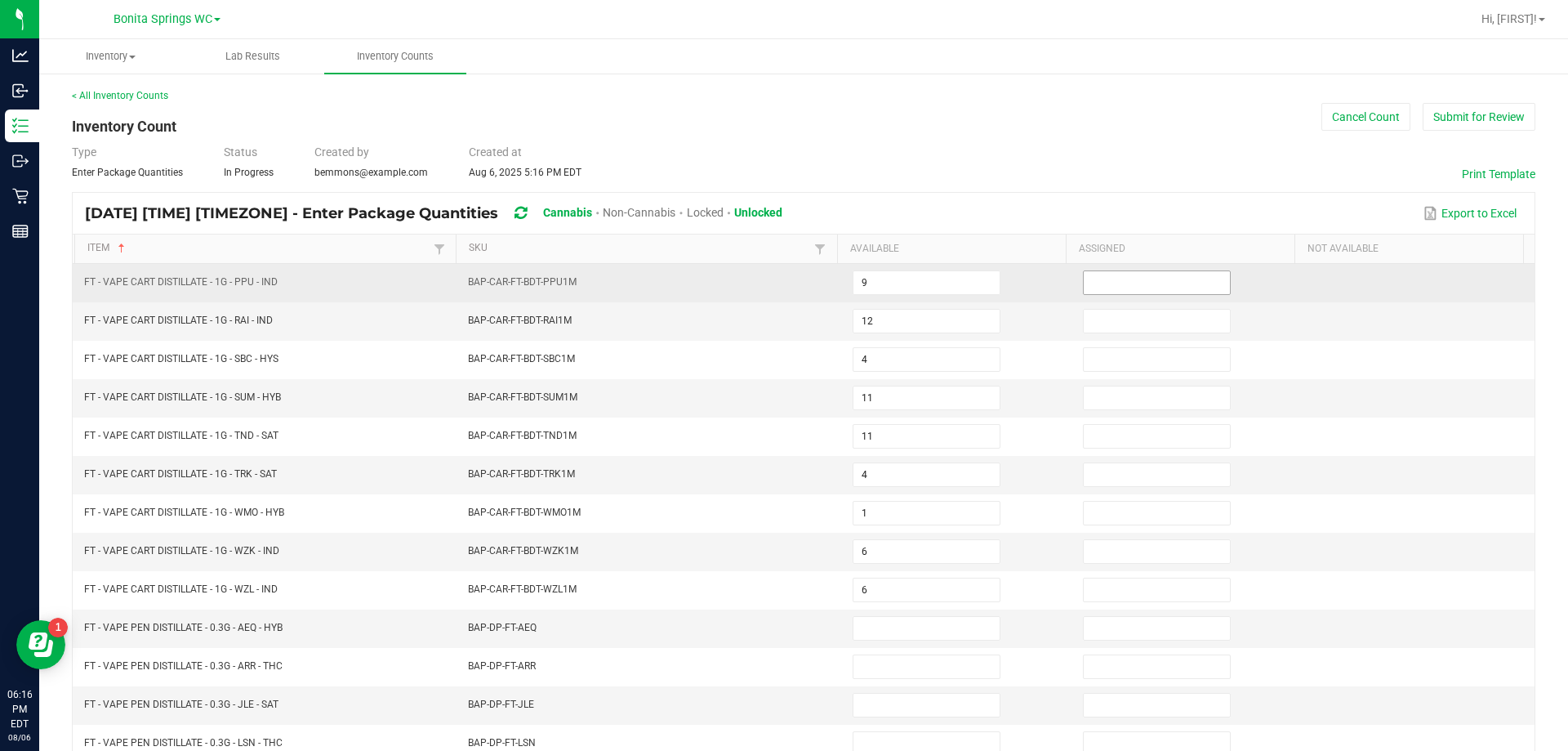 click at bounding box center (1156, 283) 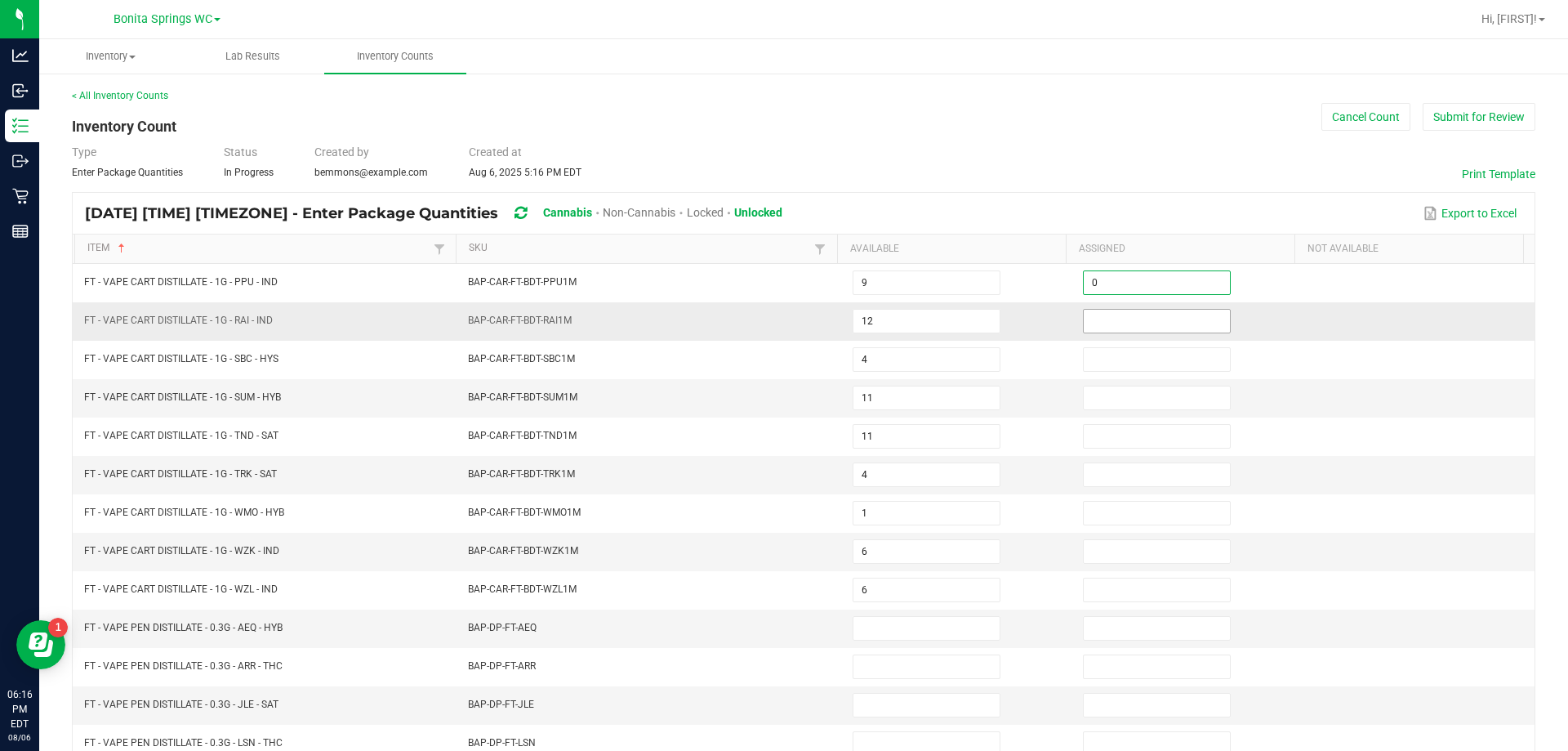 click at bounding box center [1156, 321] 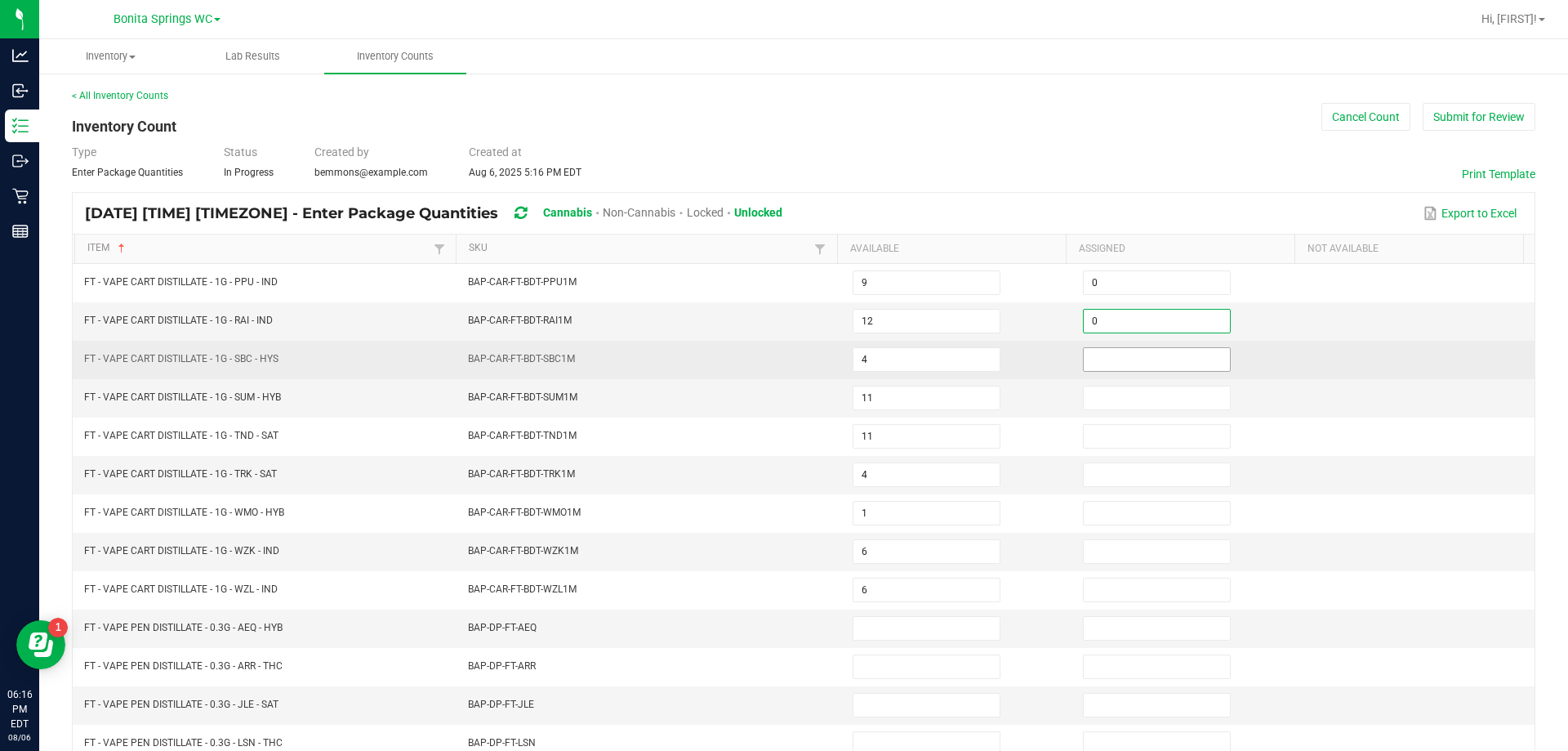 click at bounding box center [1156, 360] 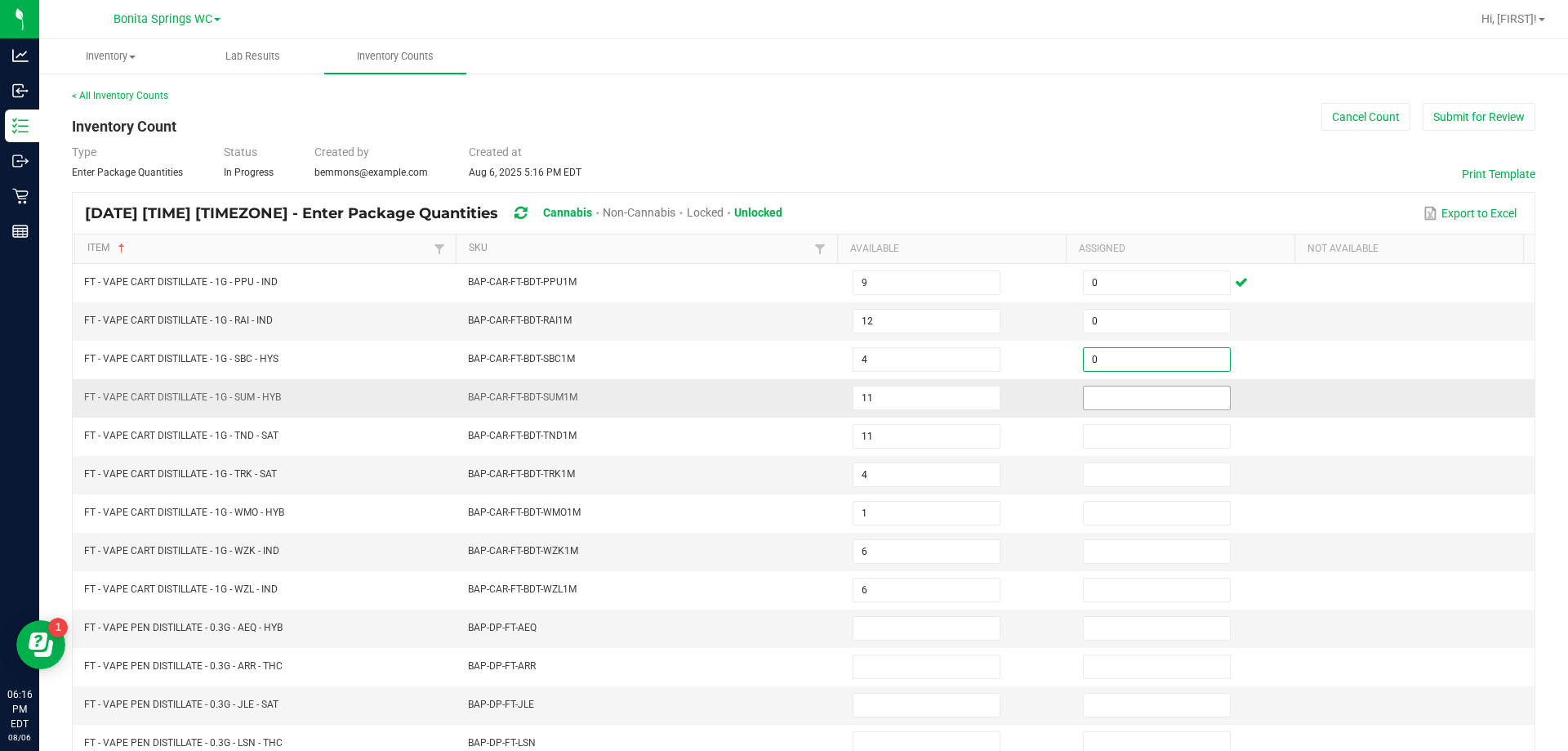 click at bounding box center (1156, 398) 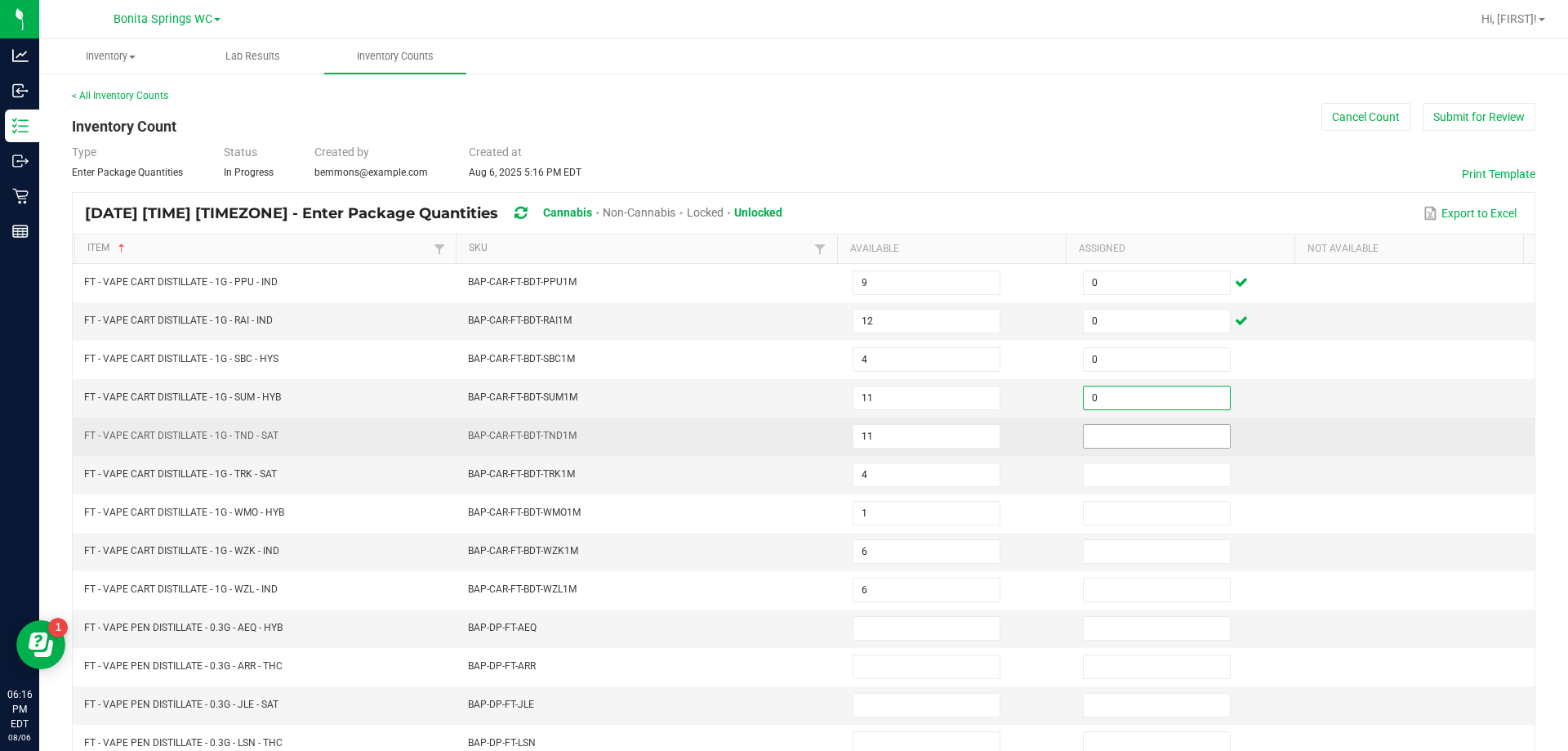 click at bounding box center [1156, 436] 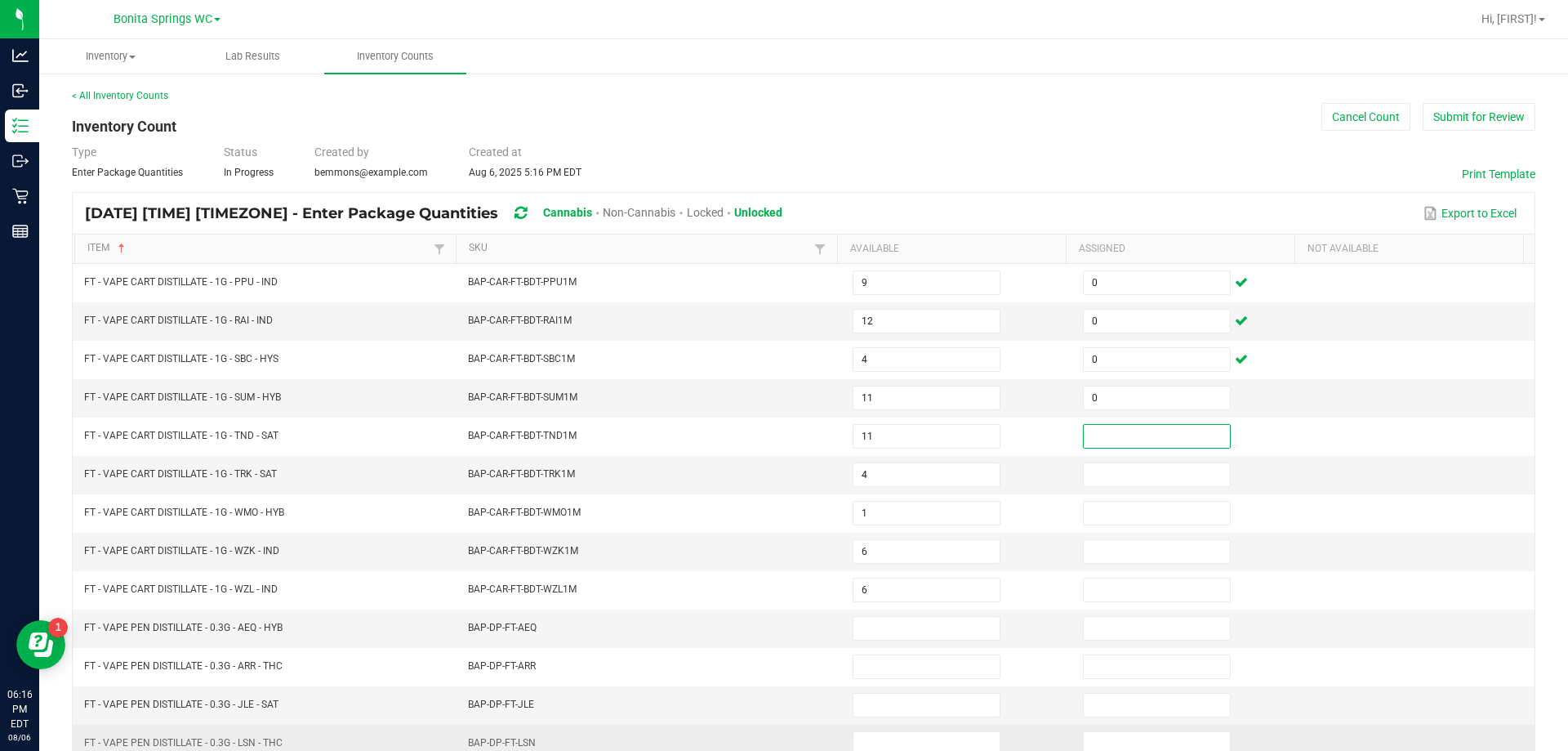 scroll, scrollTop: 327, scrollLeft: 0, axis: vertical 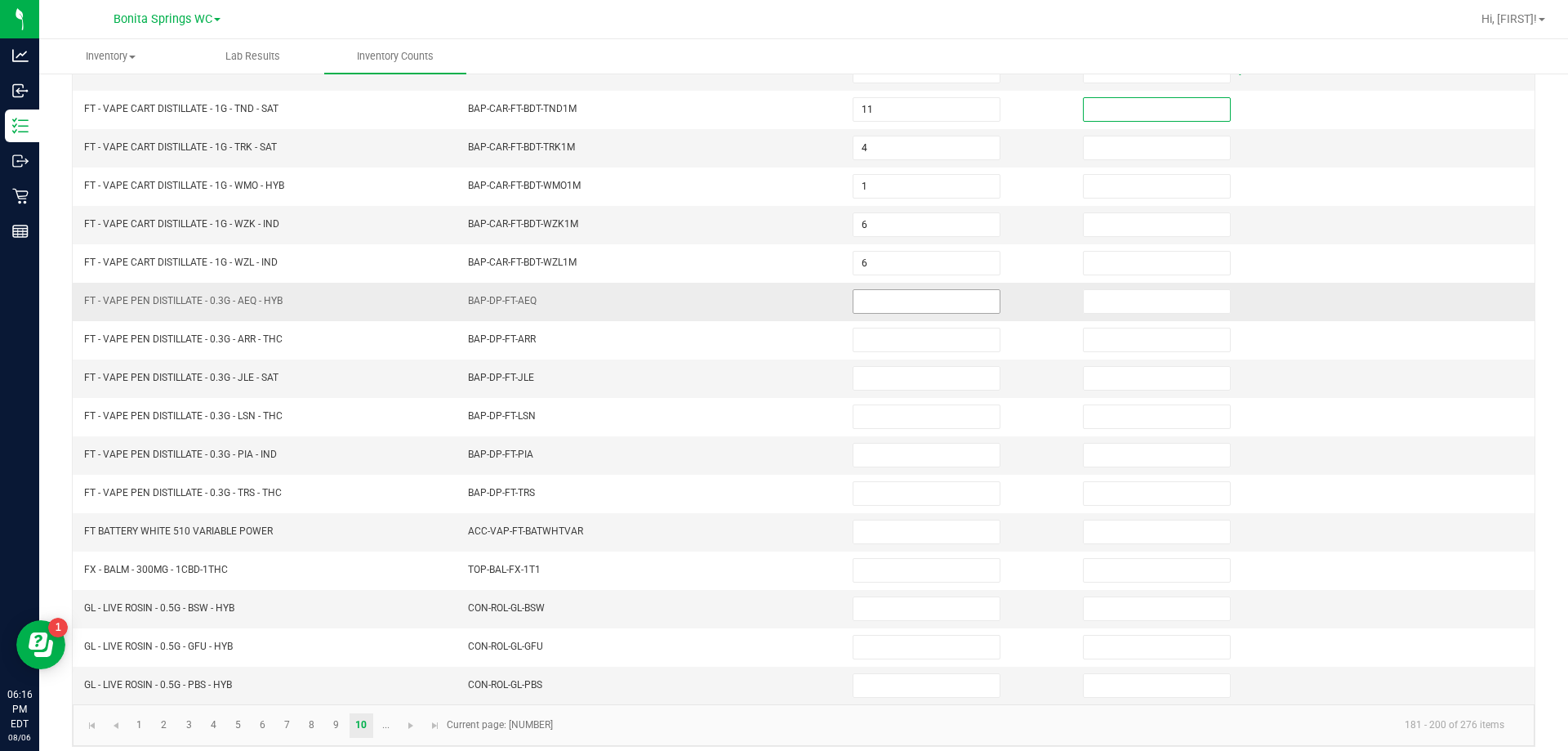 click at bounding box center [926, 302] 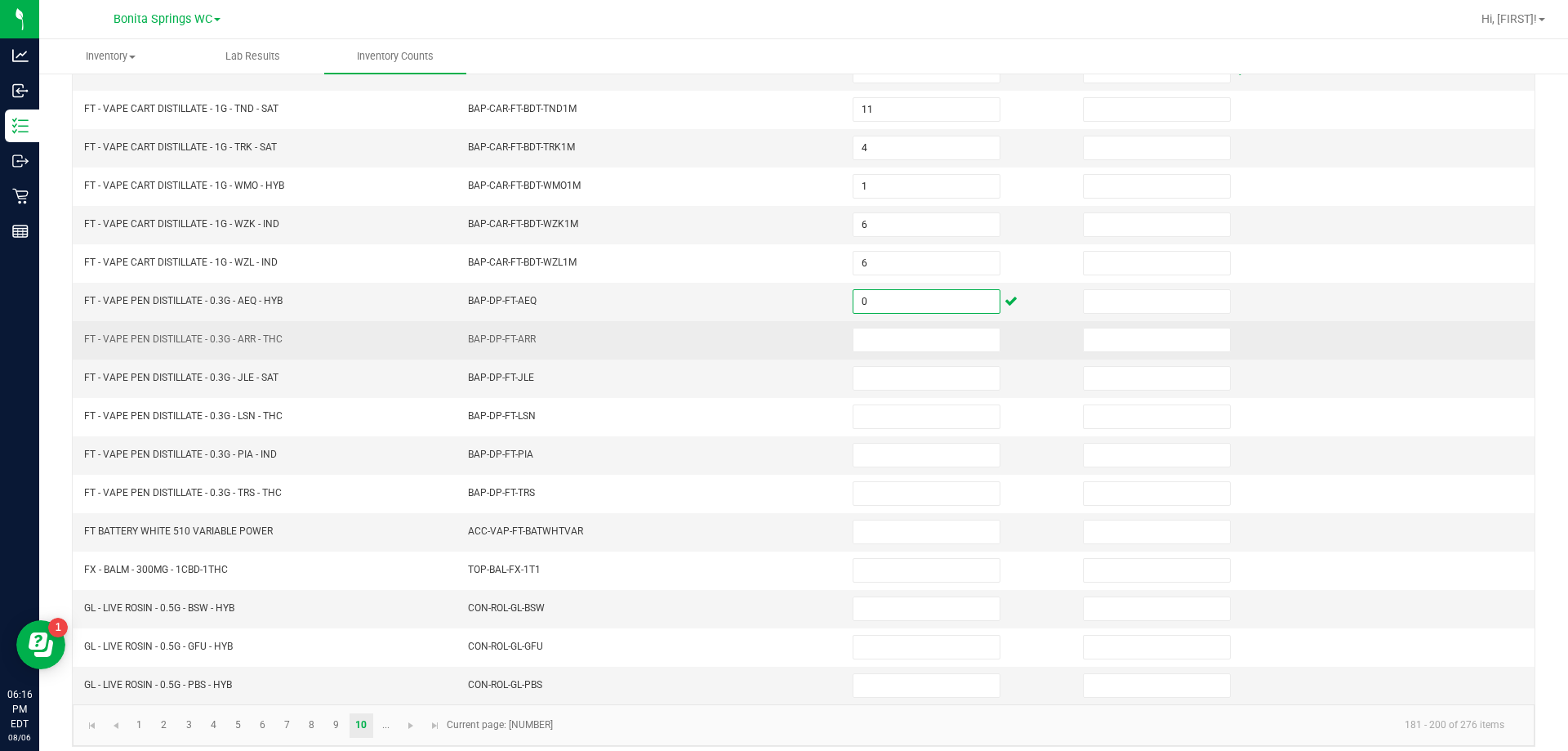 click at bounding box center [958, 340] 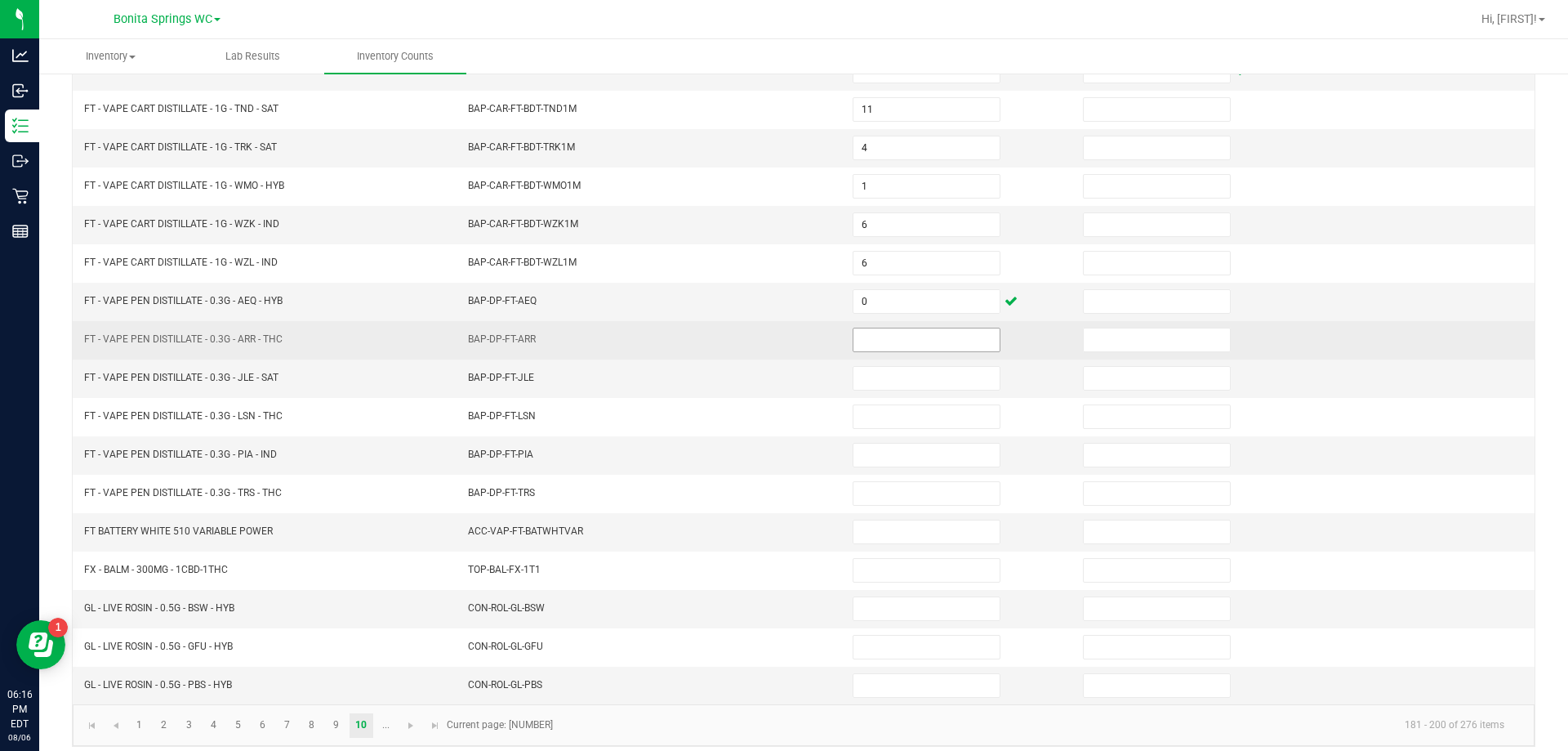 click at bounding box center [926, 340] 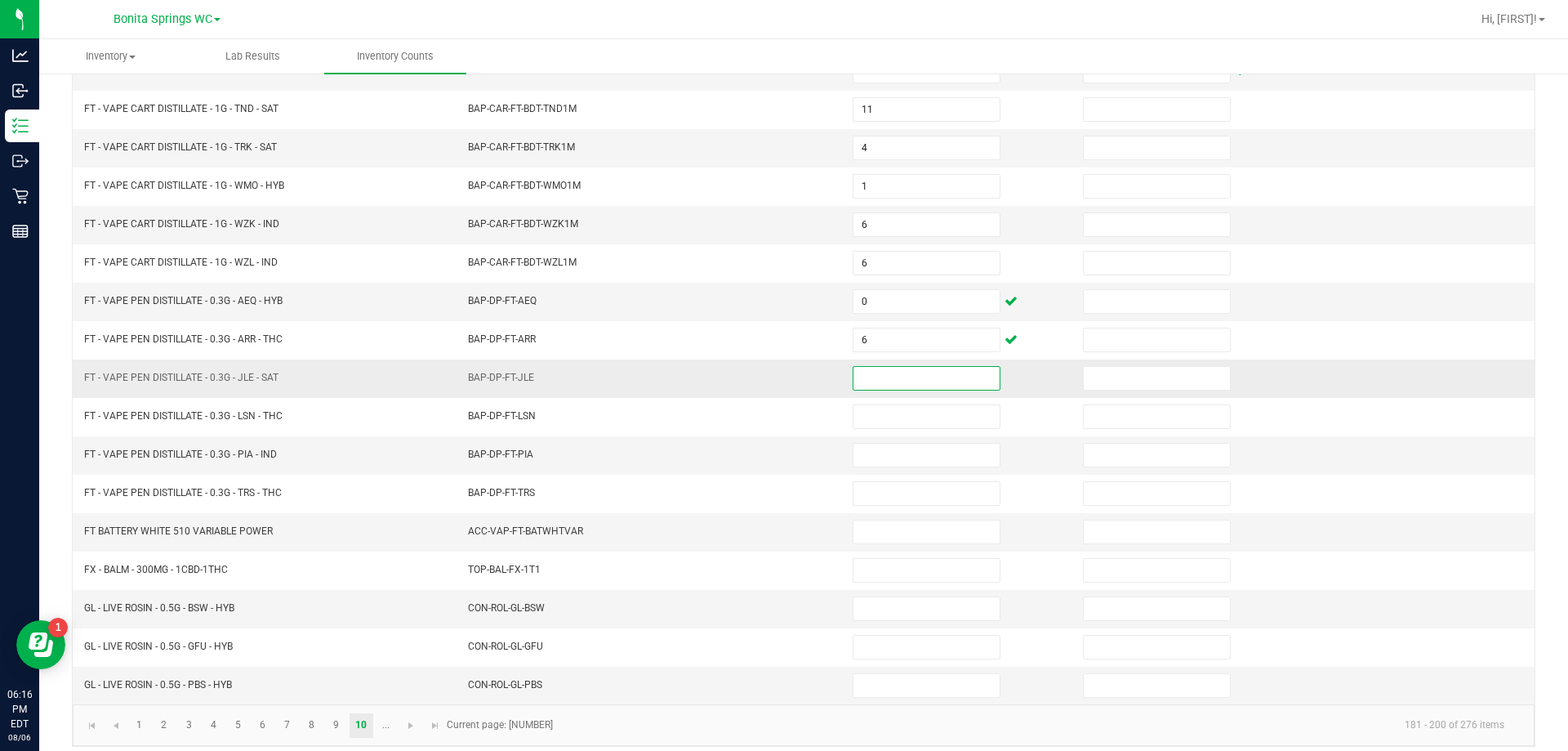 click at bounding box center [926, 378] 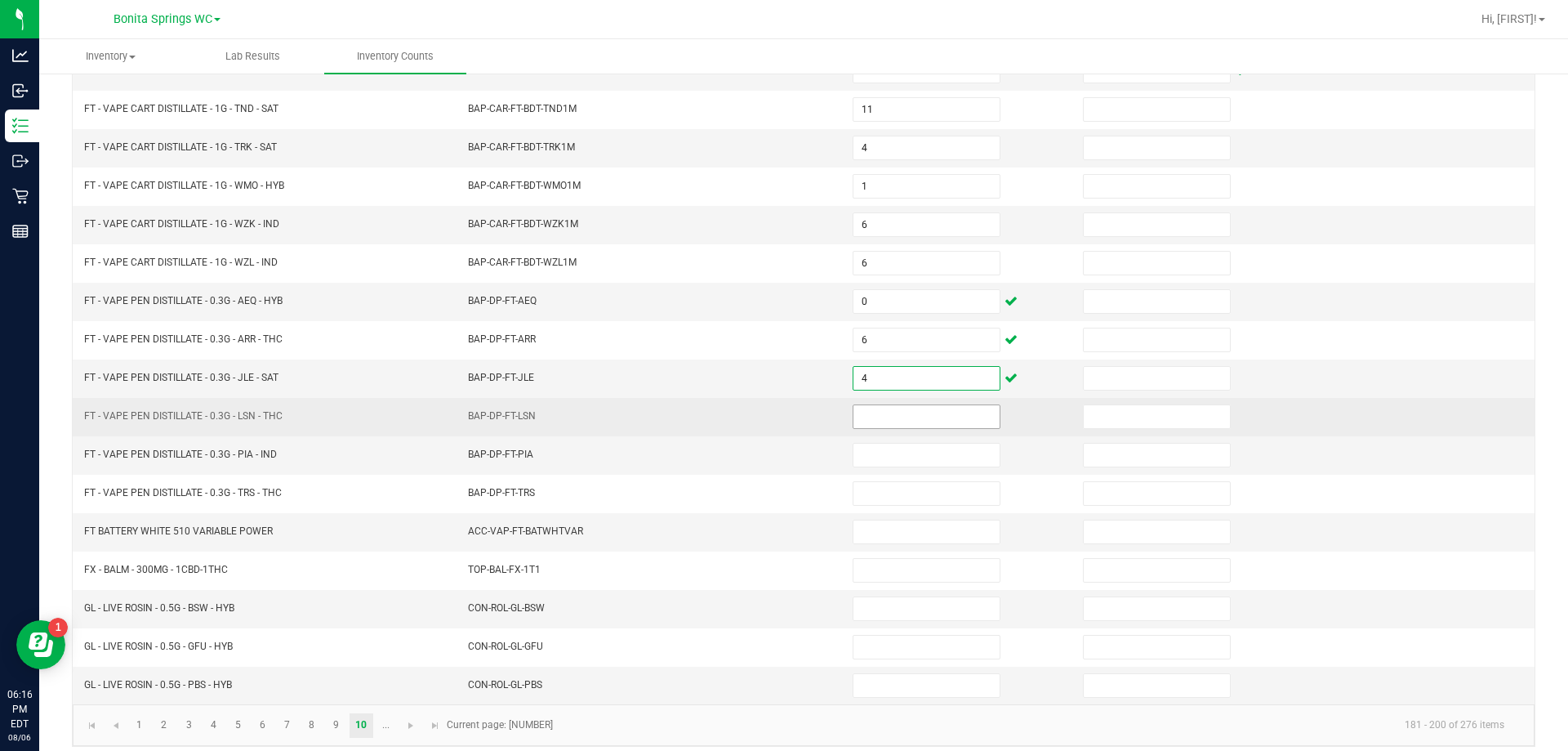 click at bounding box center (926, 417) 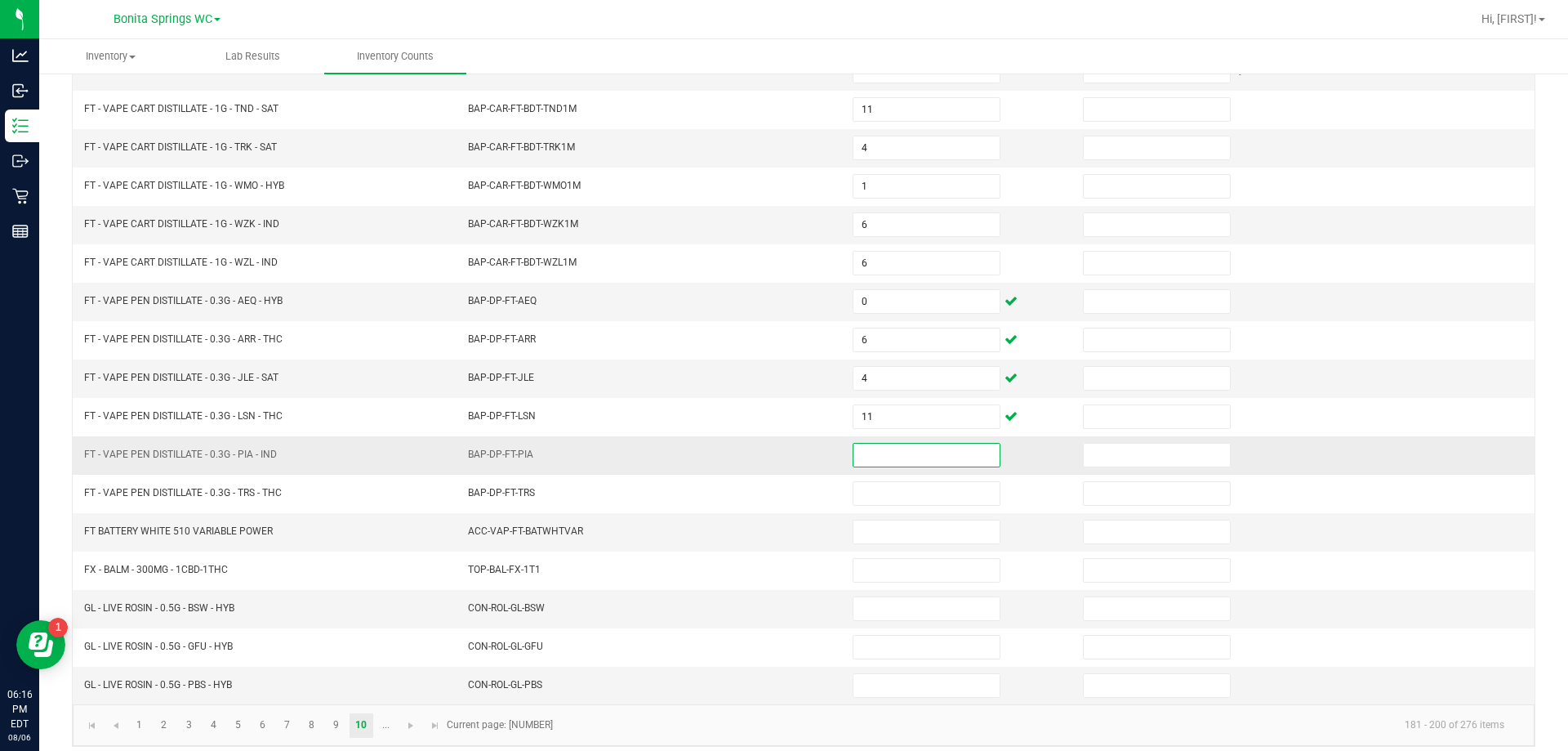 click at bounding box center (926, 455) 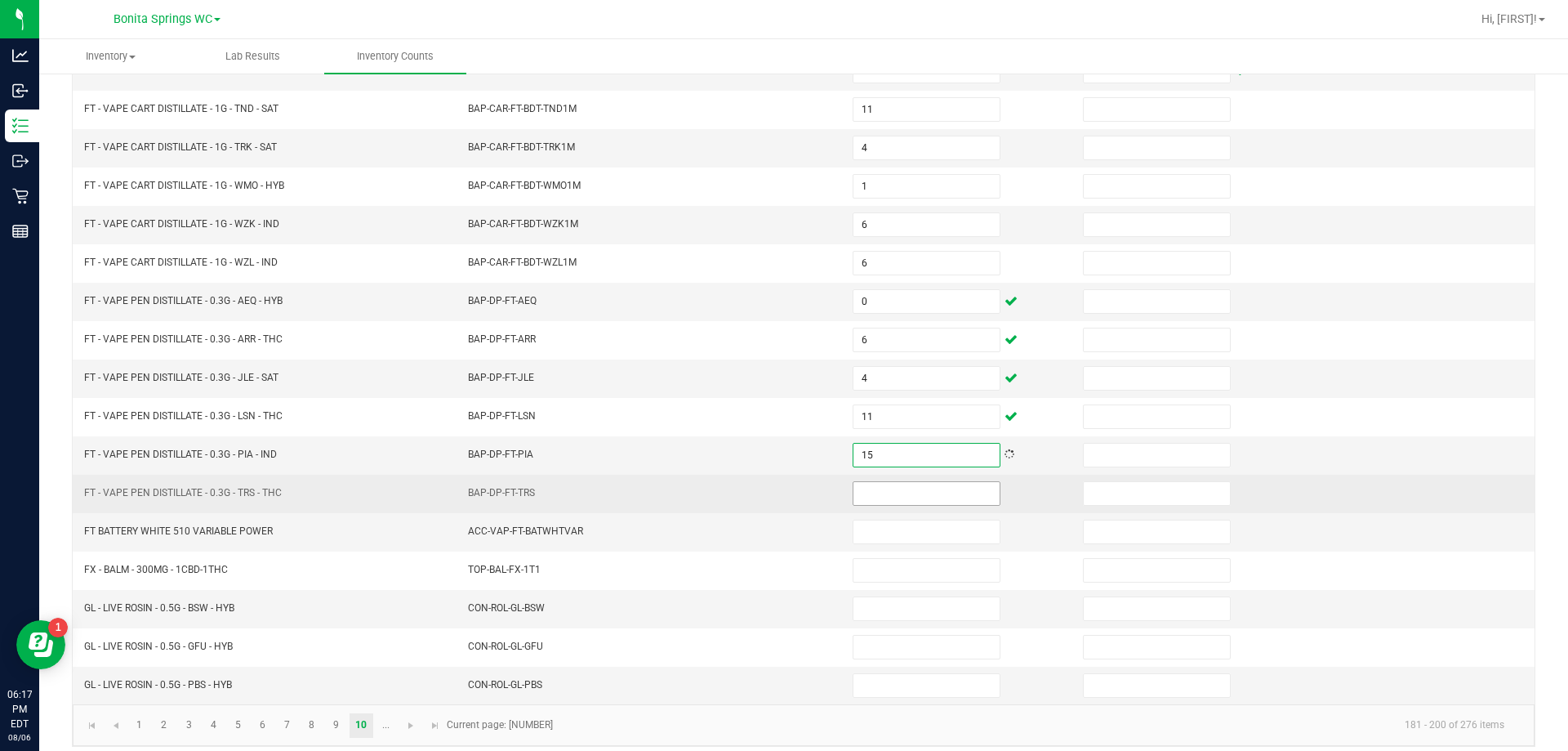 click at bounding box center (926, 494) 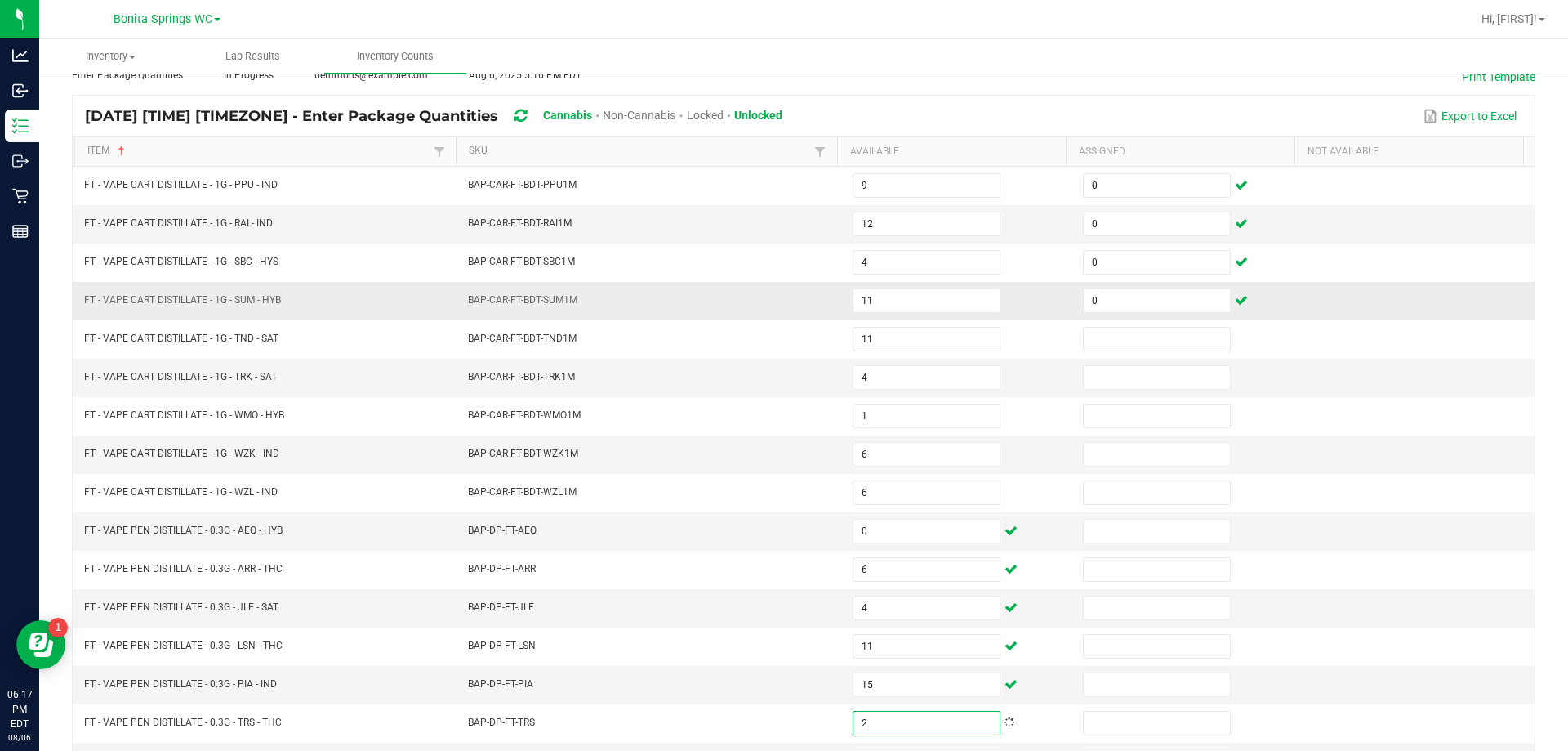 scroll, scrollTop: 82, scrollLeft: 0, axis: vertical 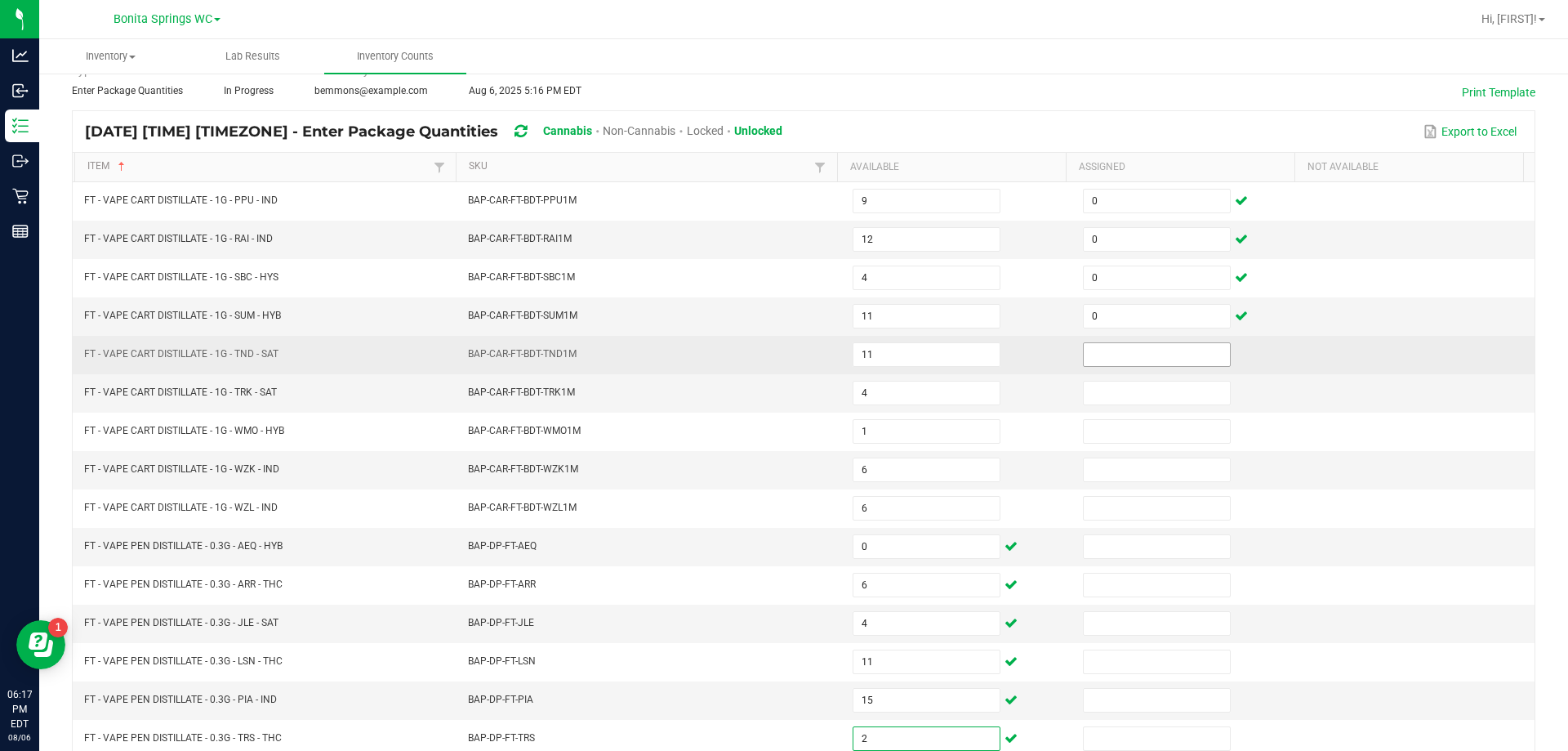 click at bounding box center (1156, 355) 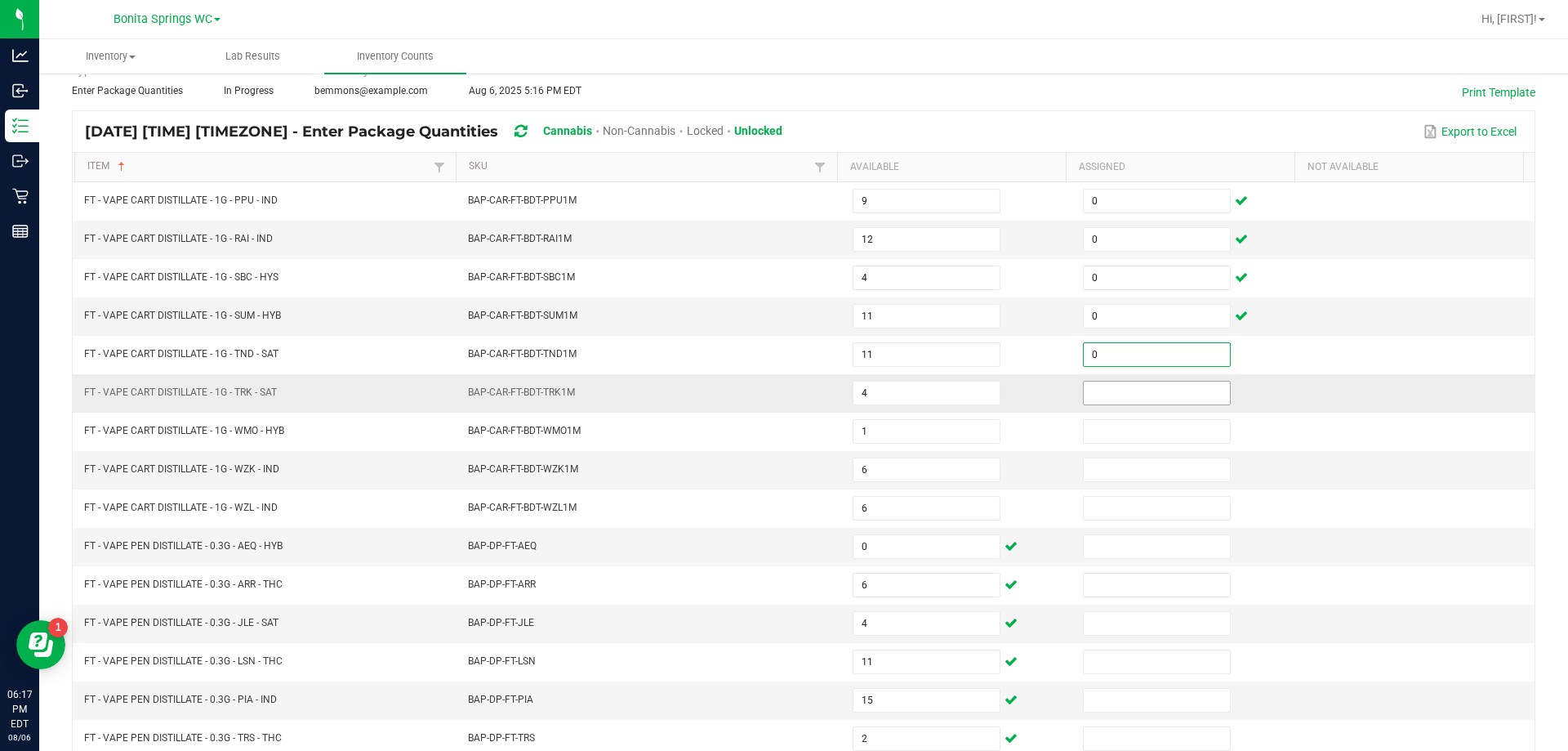 click at bounding box center (1156, 393) 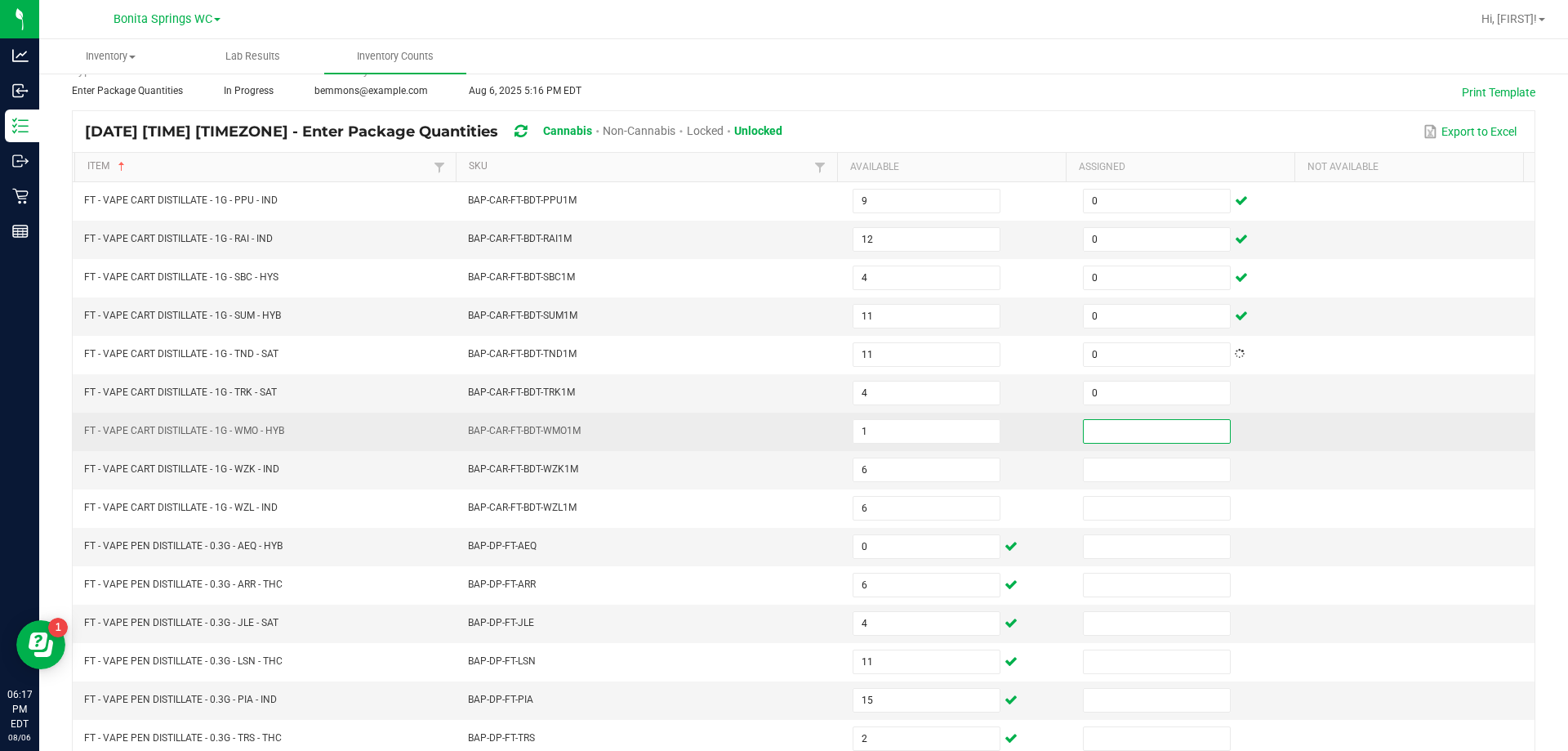 click at bounding box center (1156, 431) 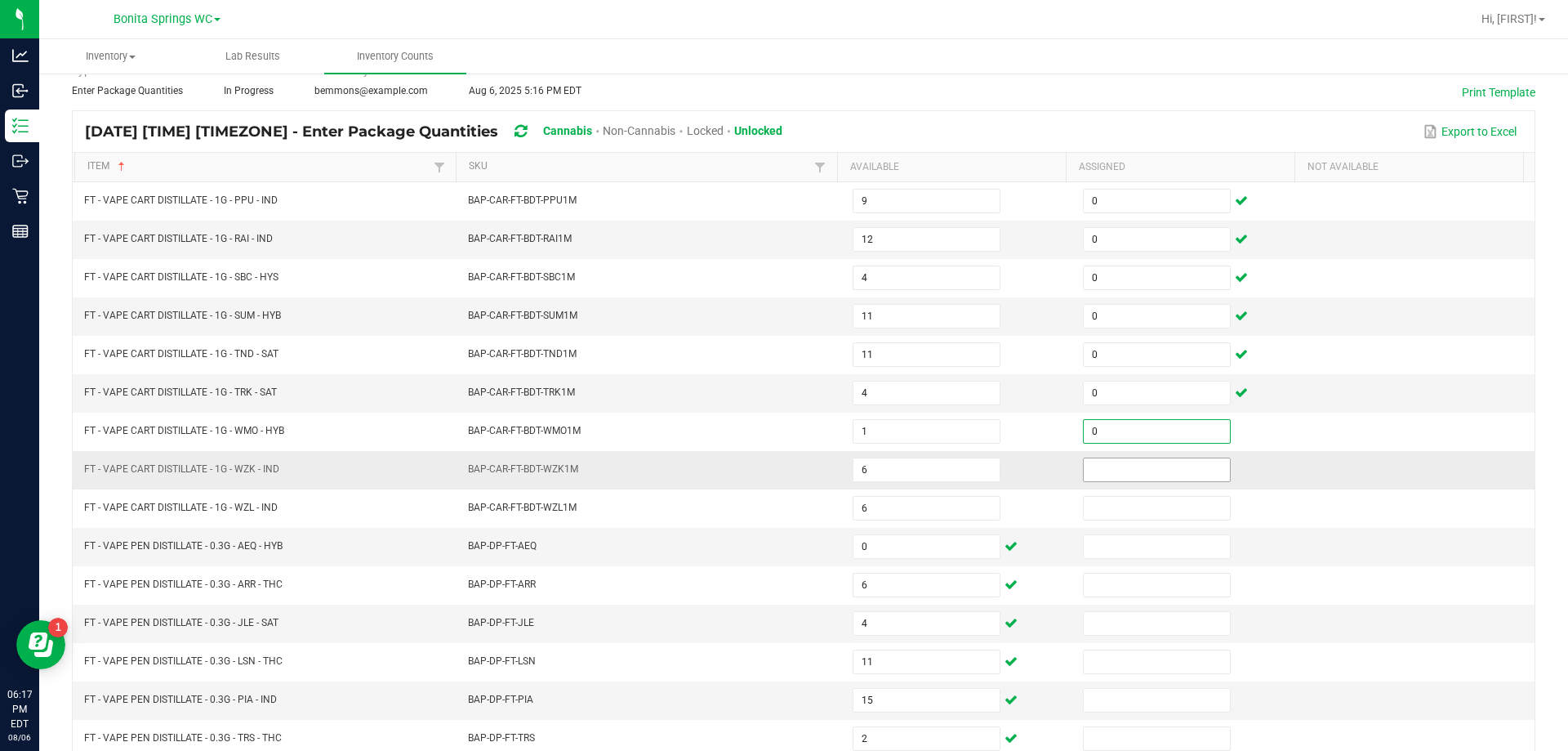 click at bounding box center [1156, 470] 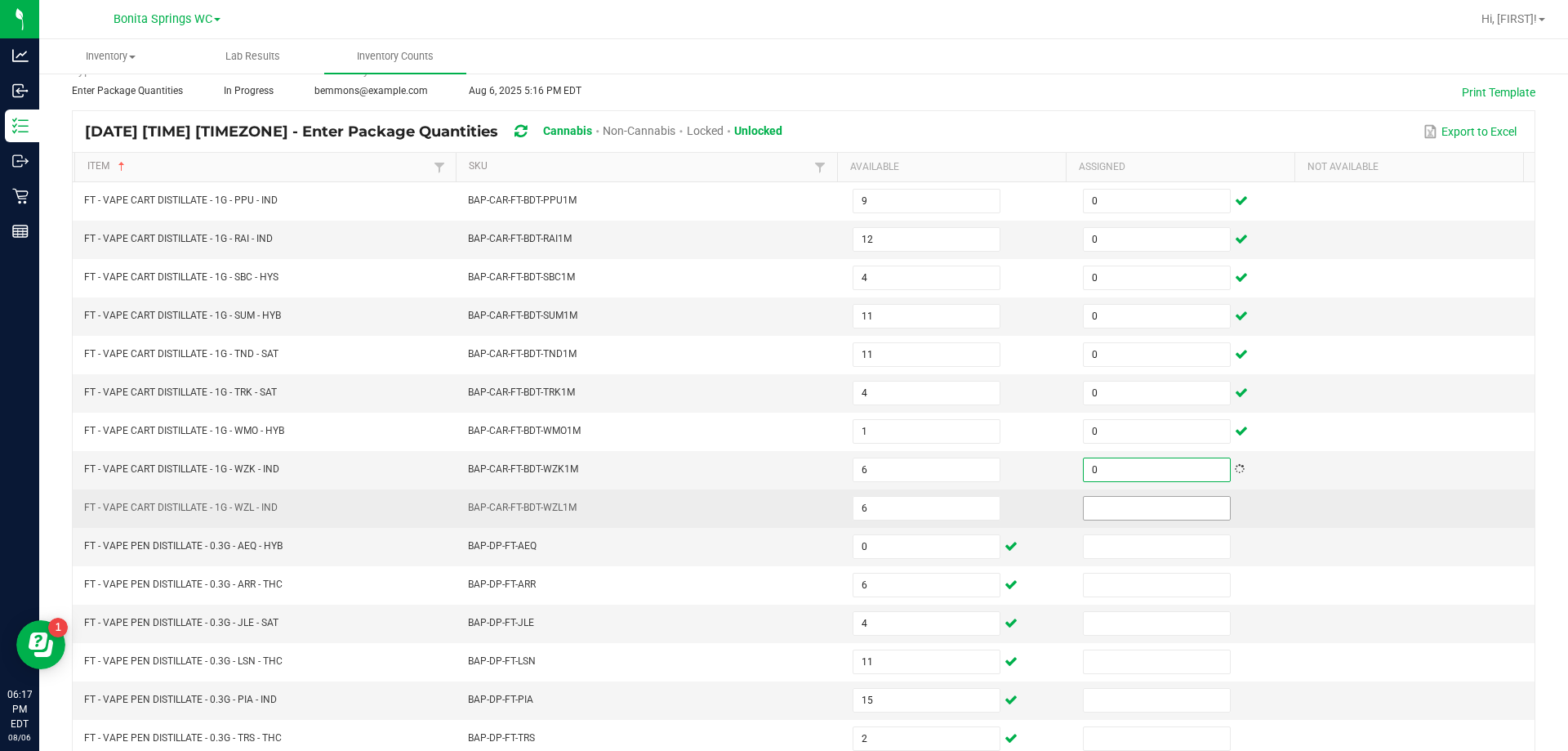 click at bounding box center [1156, 508] 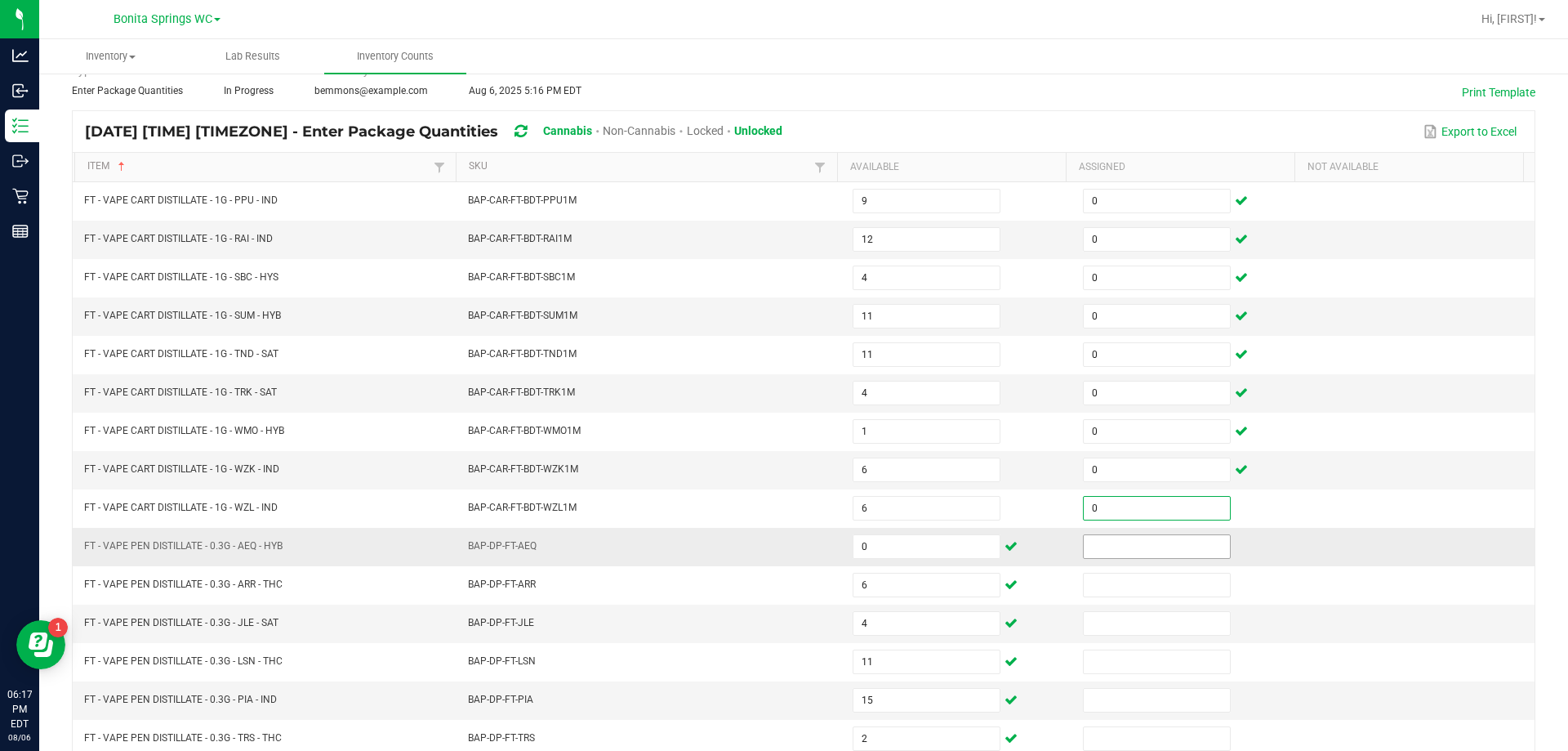 click at bounding box center [1156, 547] 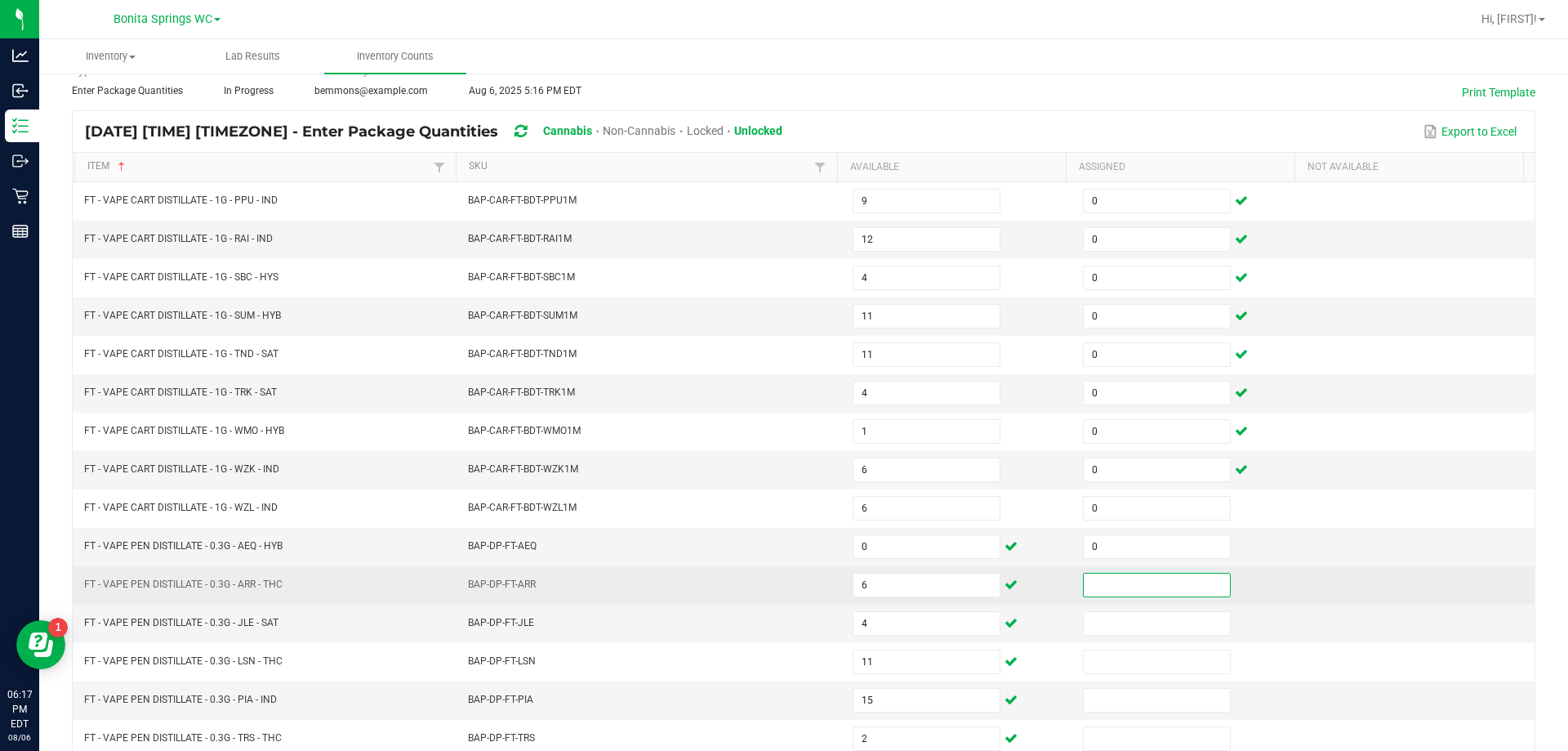 click at bounding box center (1156, 585) 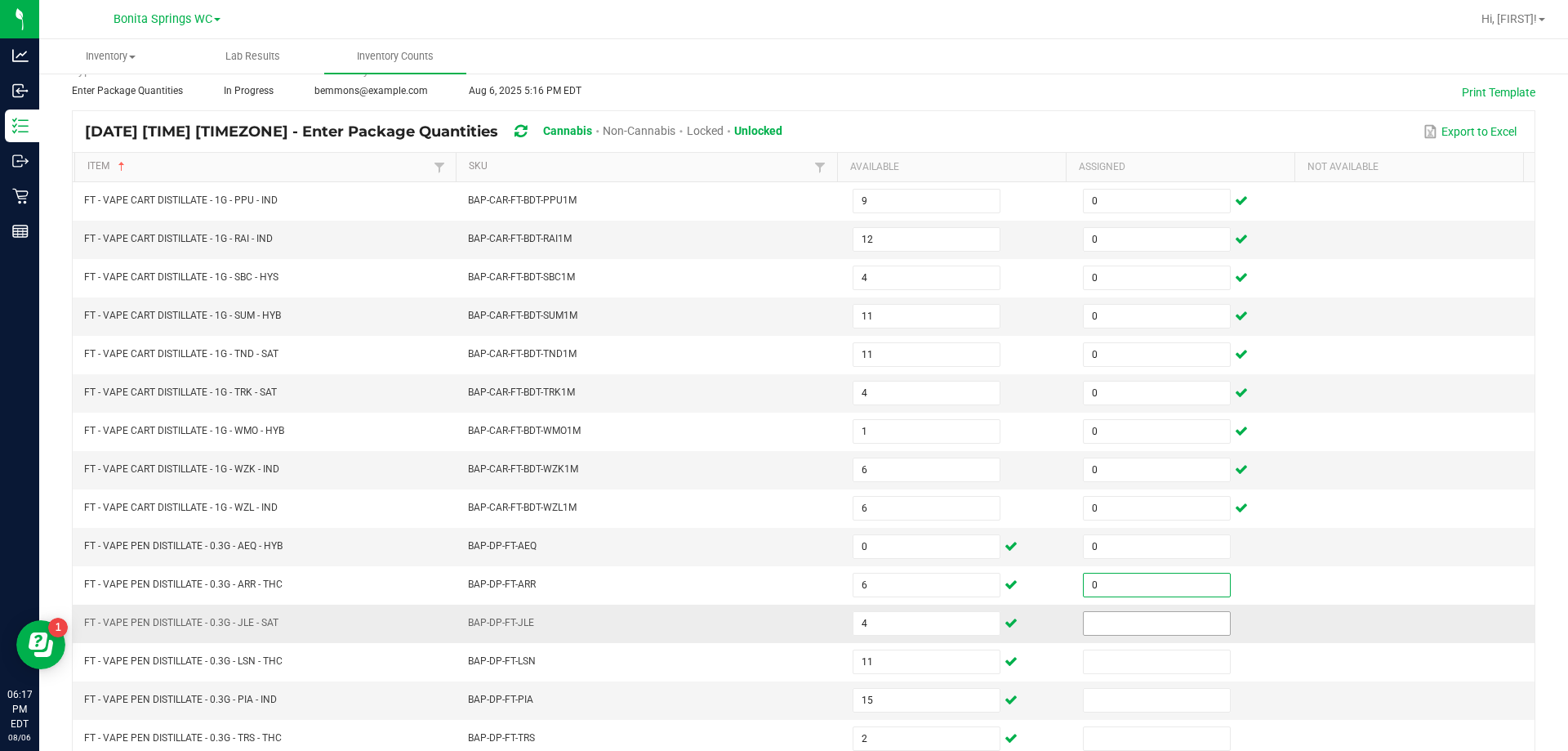 click at bounding box center [1156, 624] 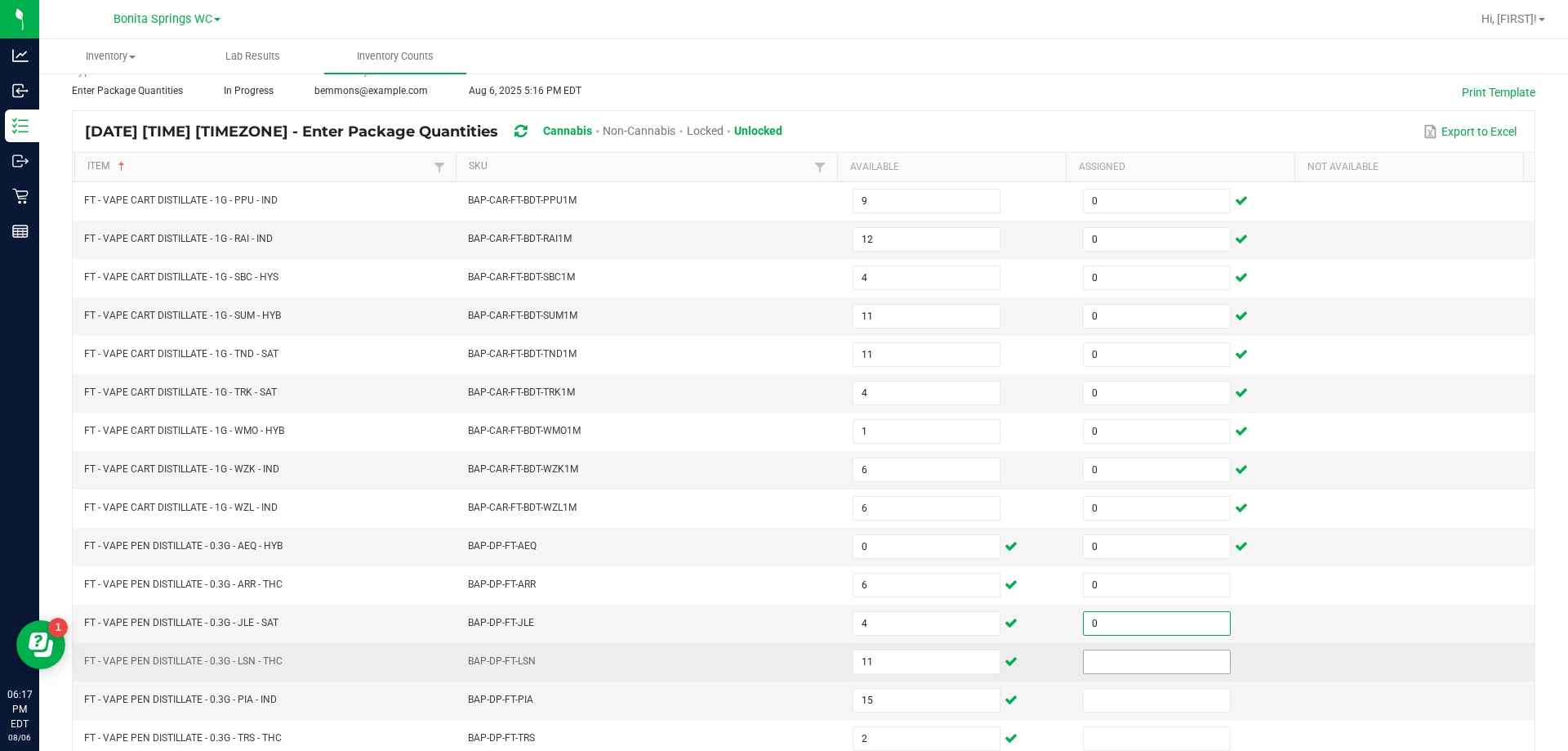 click at bounding box center (1156, 662) 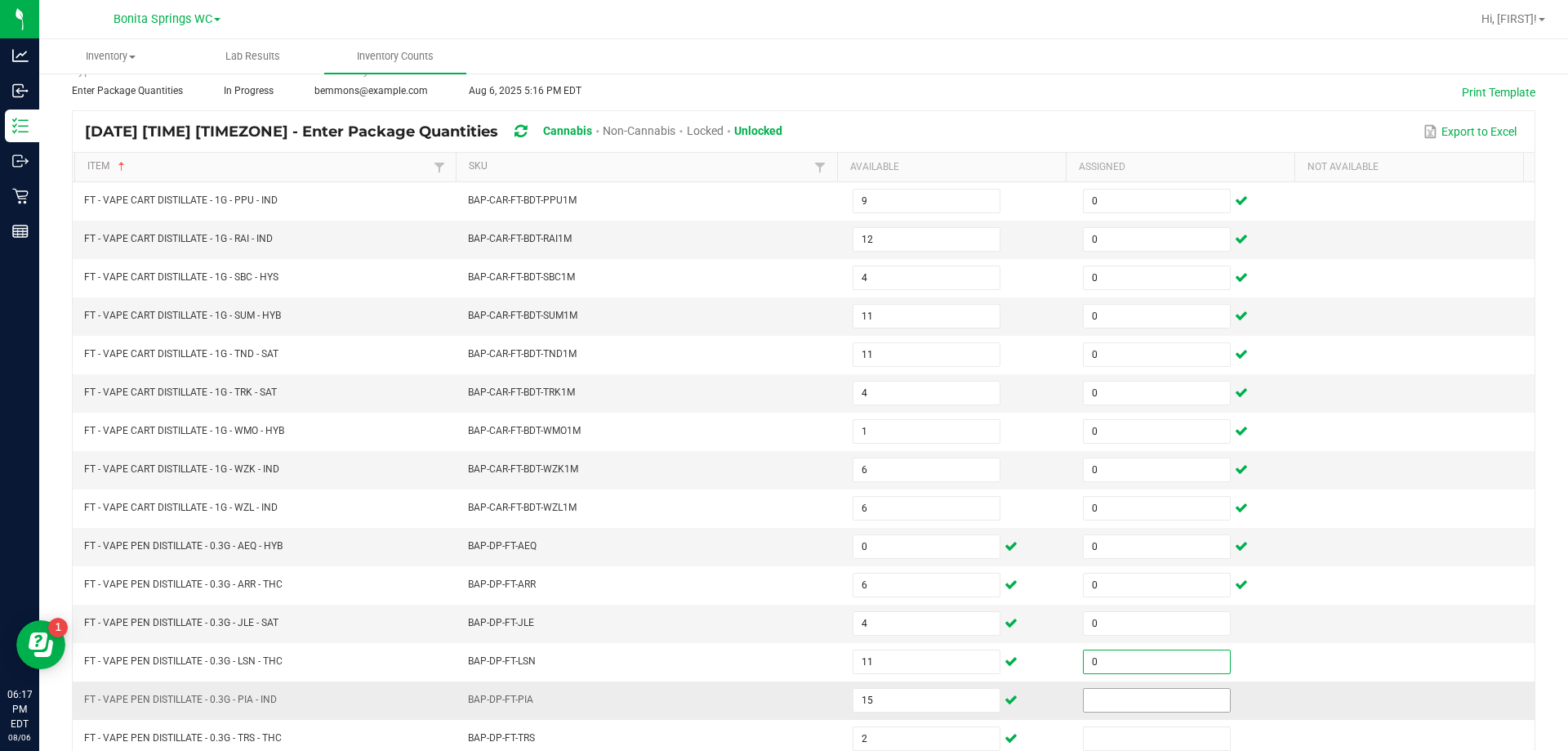 click at bounding box center (1156, 700) 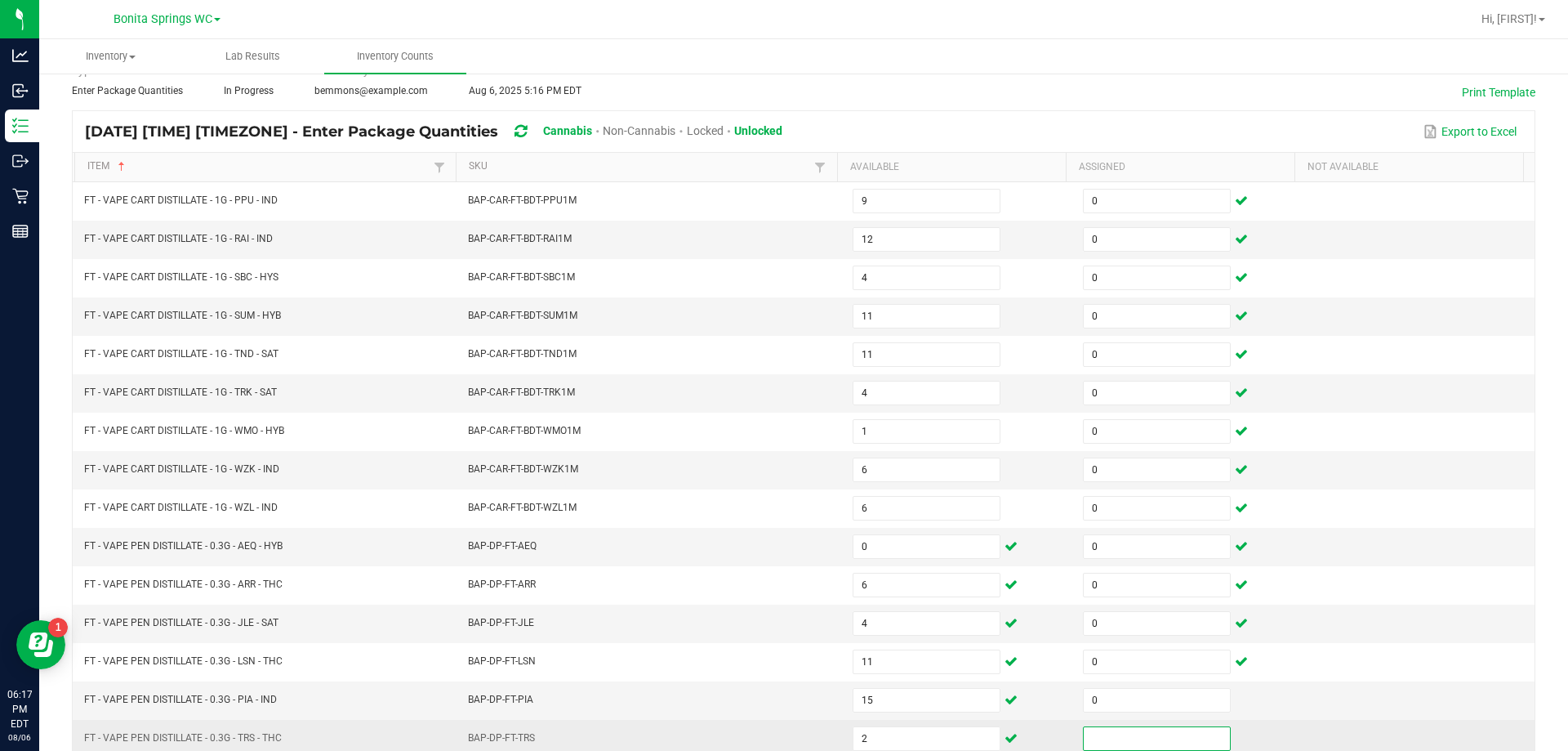 click at bounding box center (1156, 739) 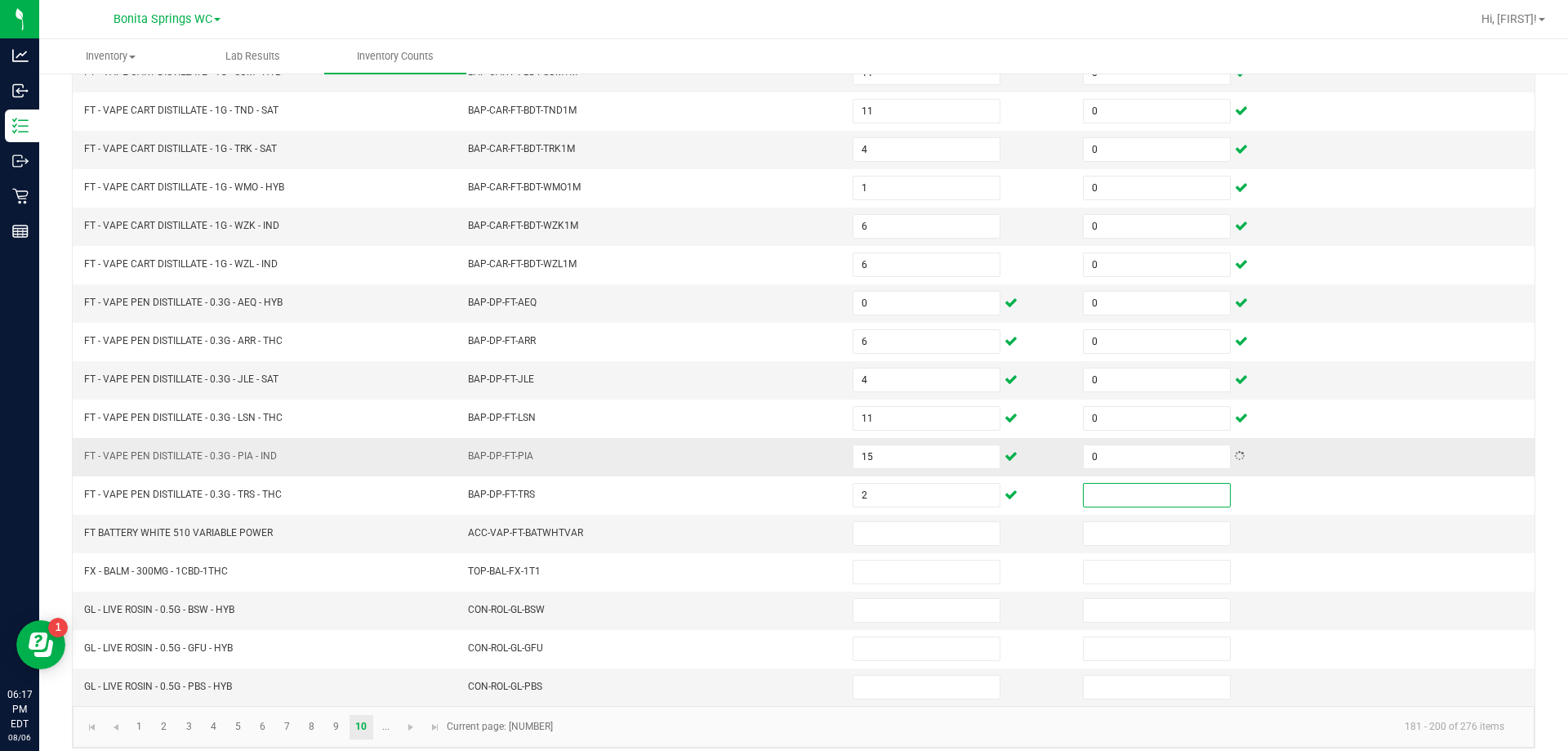 scroll, scrollTop: 339, scrollLeft: 0, axis: vertical 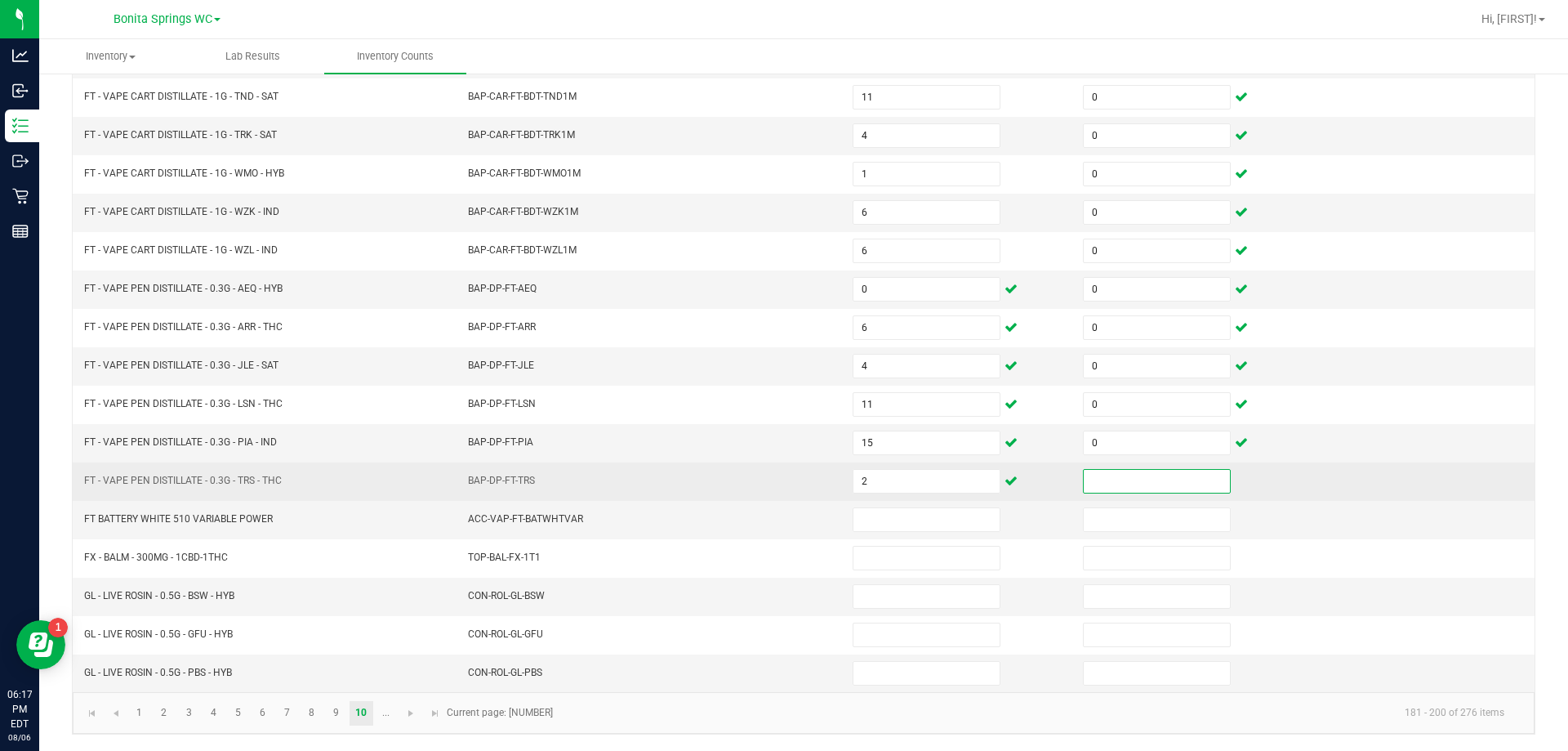 click at bounding box center (1156, 481) 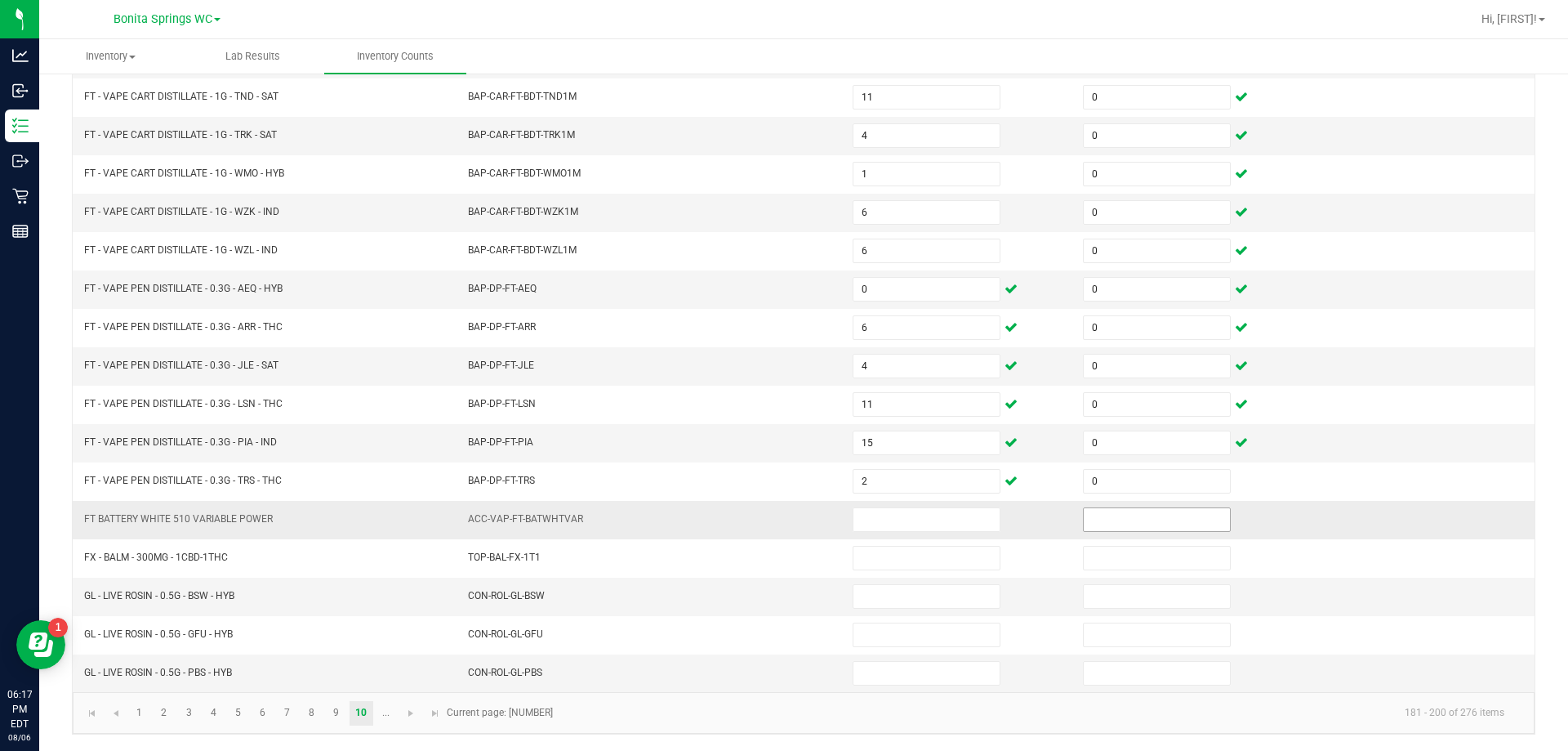 click at bounding box center (1156, 520) 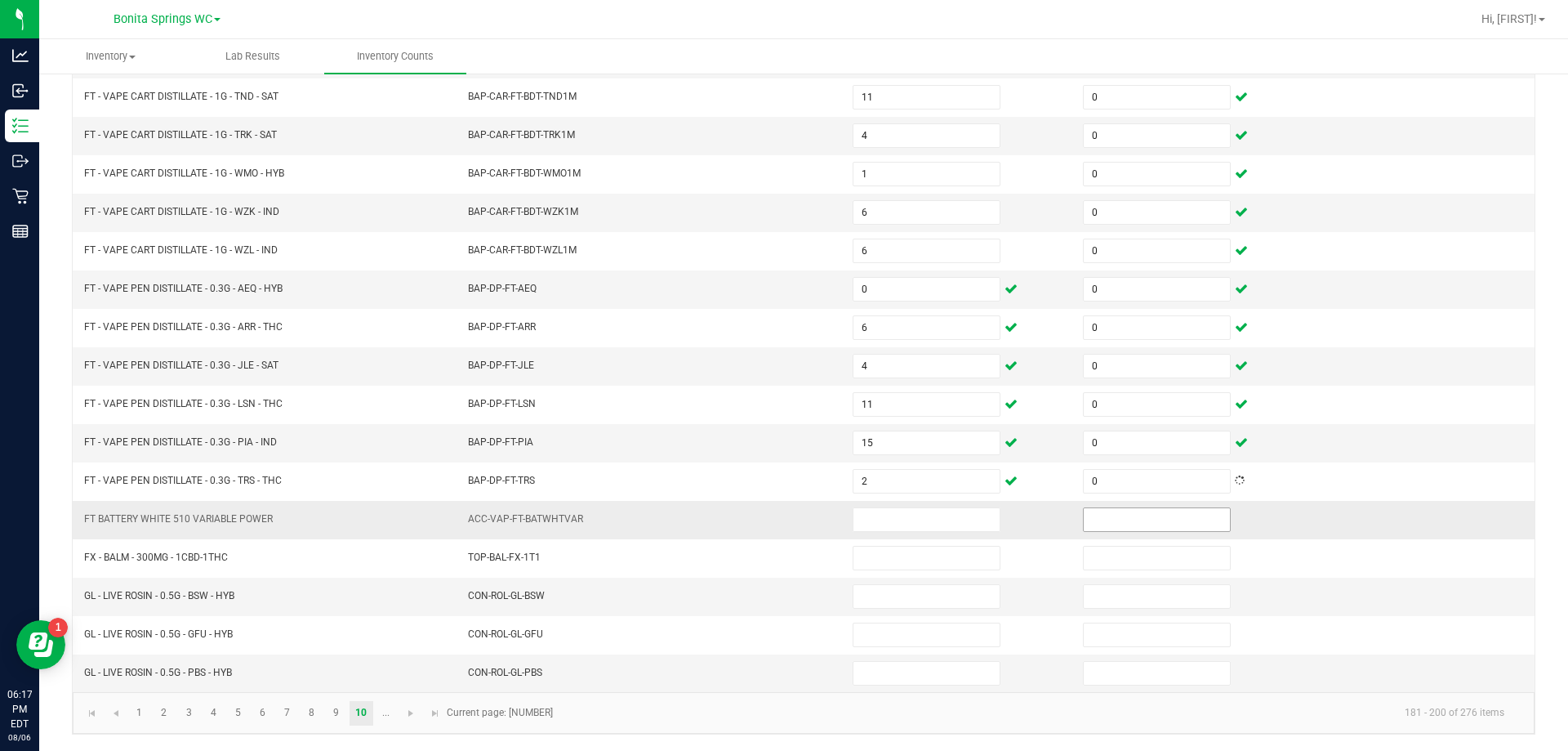 click at bounding box center (1156, 520) 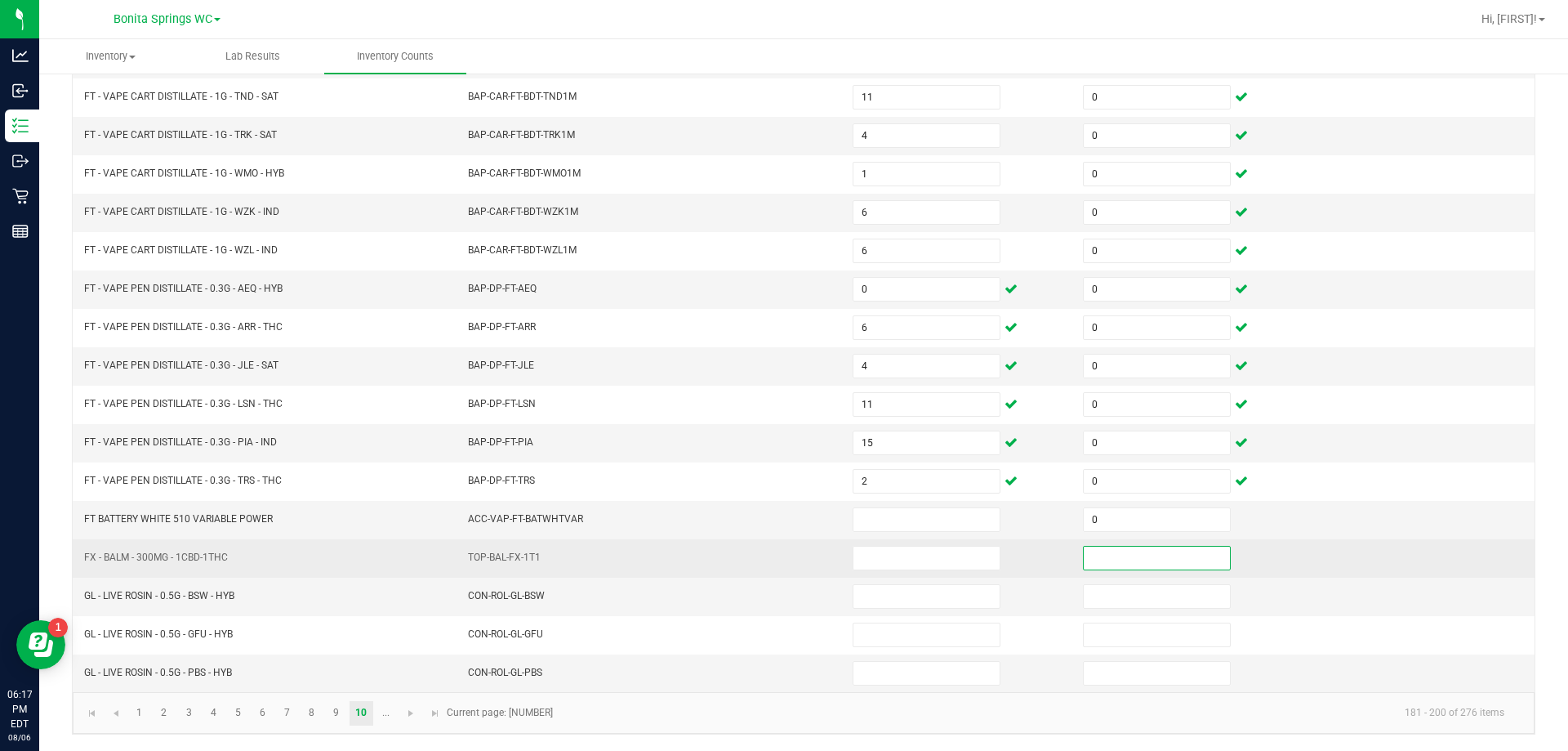 click at bounding box center [1156, 558] 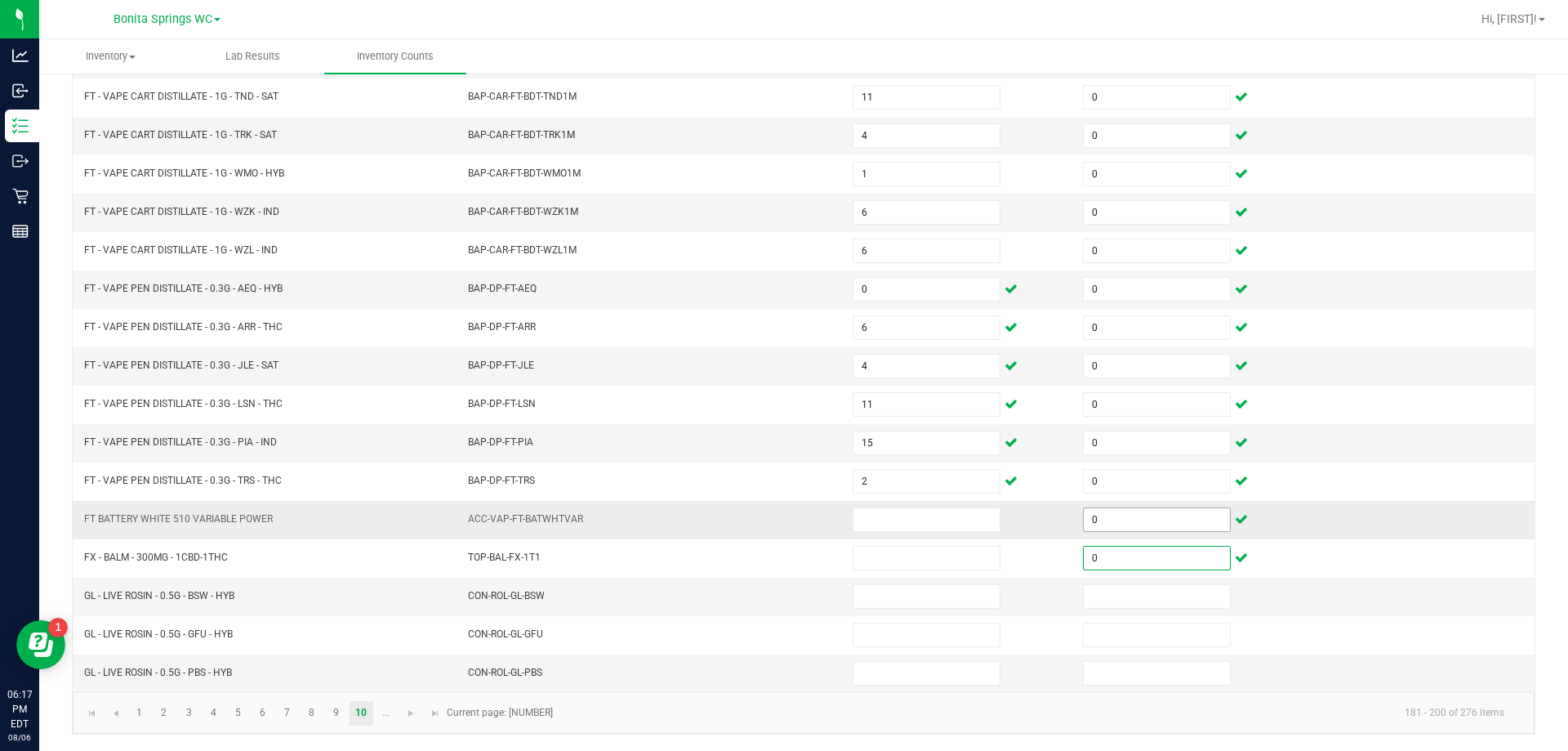 click on "0" at bounding box center [1156, 520] 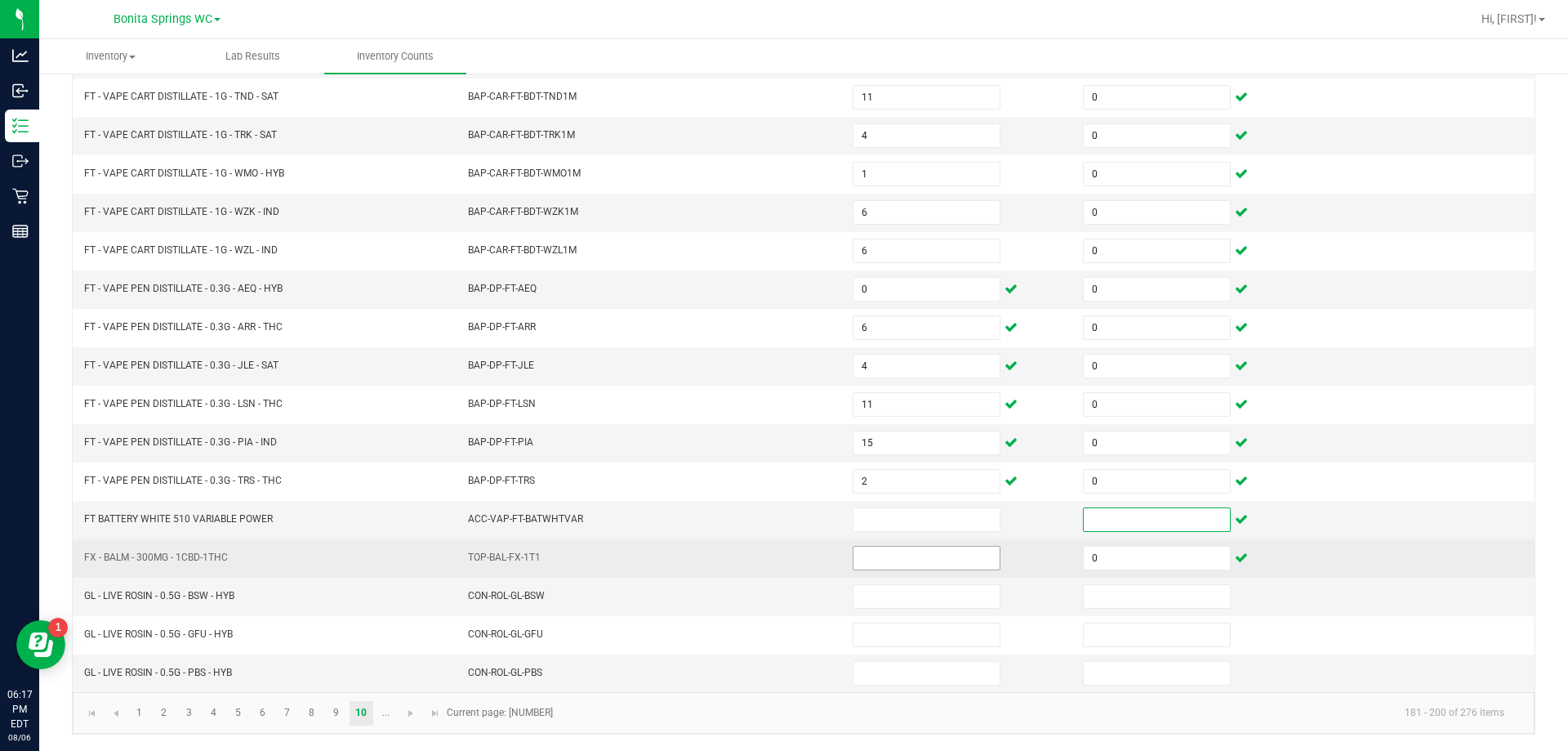 click at bounding box center (926, 558) 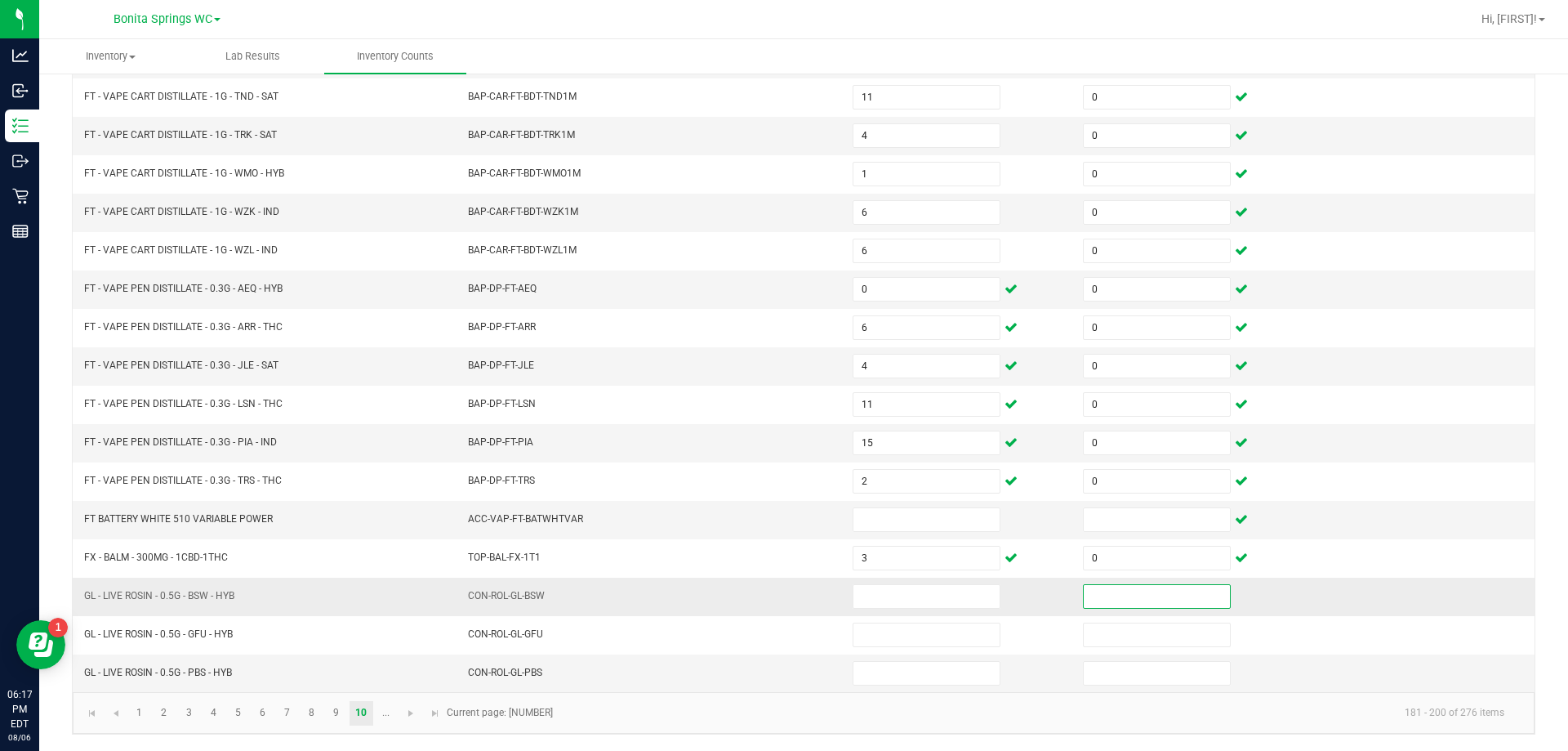 click at bounding box center [1156, 597] 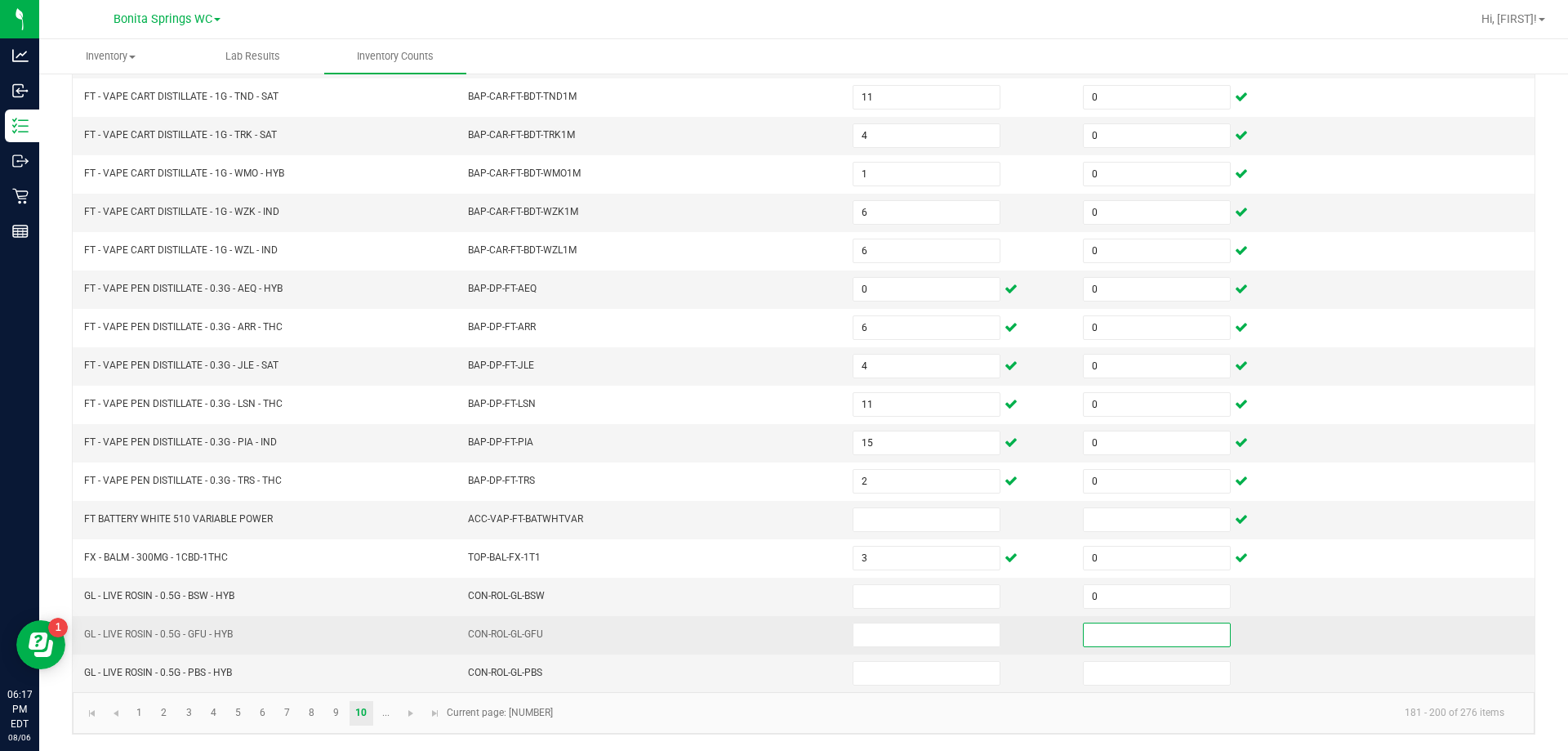 click at bounding box center [1156, 635] 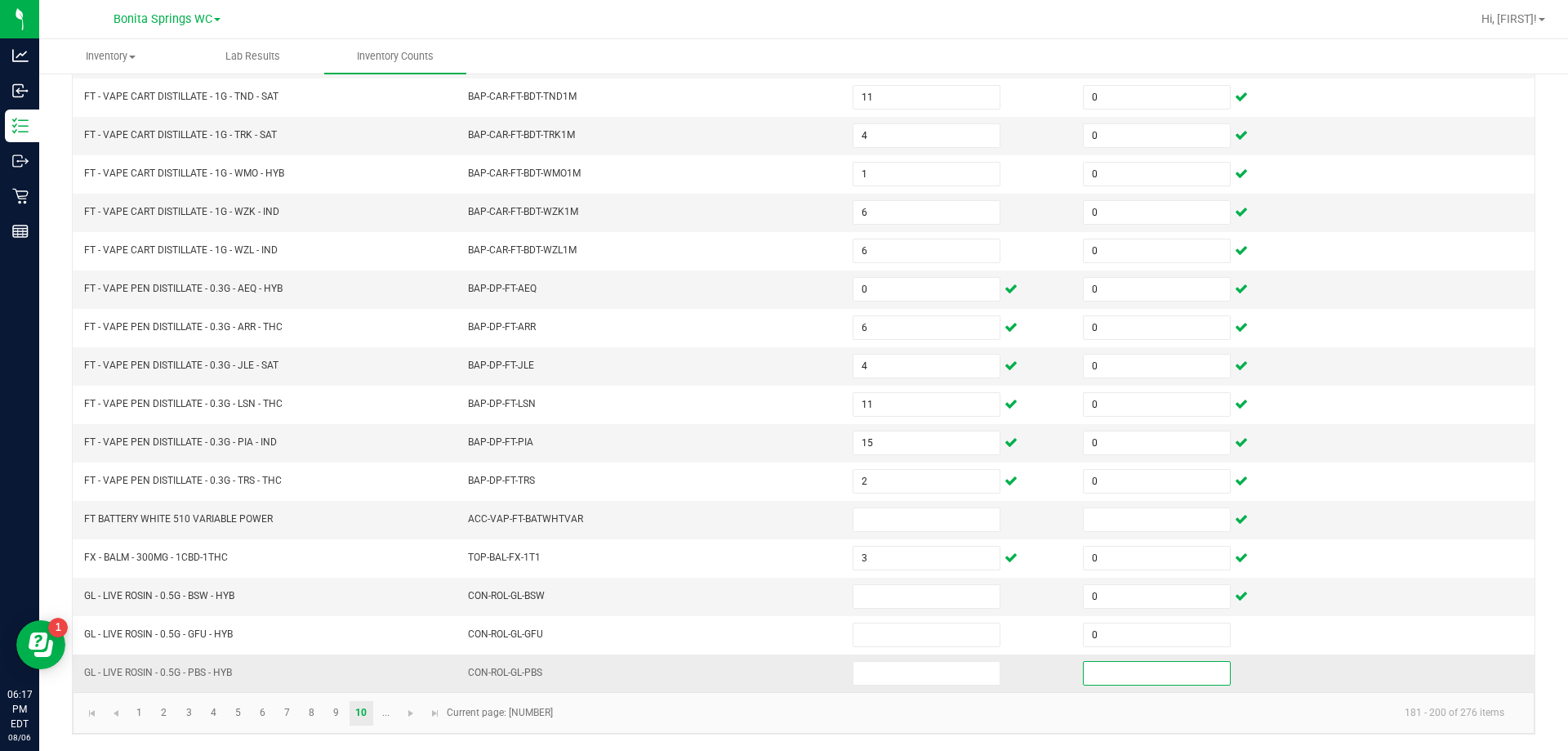 drag, startPoint x: 1163, startPoint y: 678, endPoint x: 1163, endPoint y: 667, distance: 11 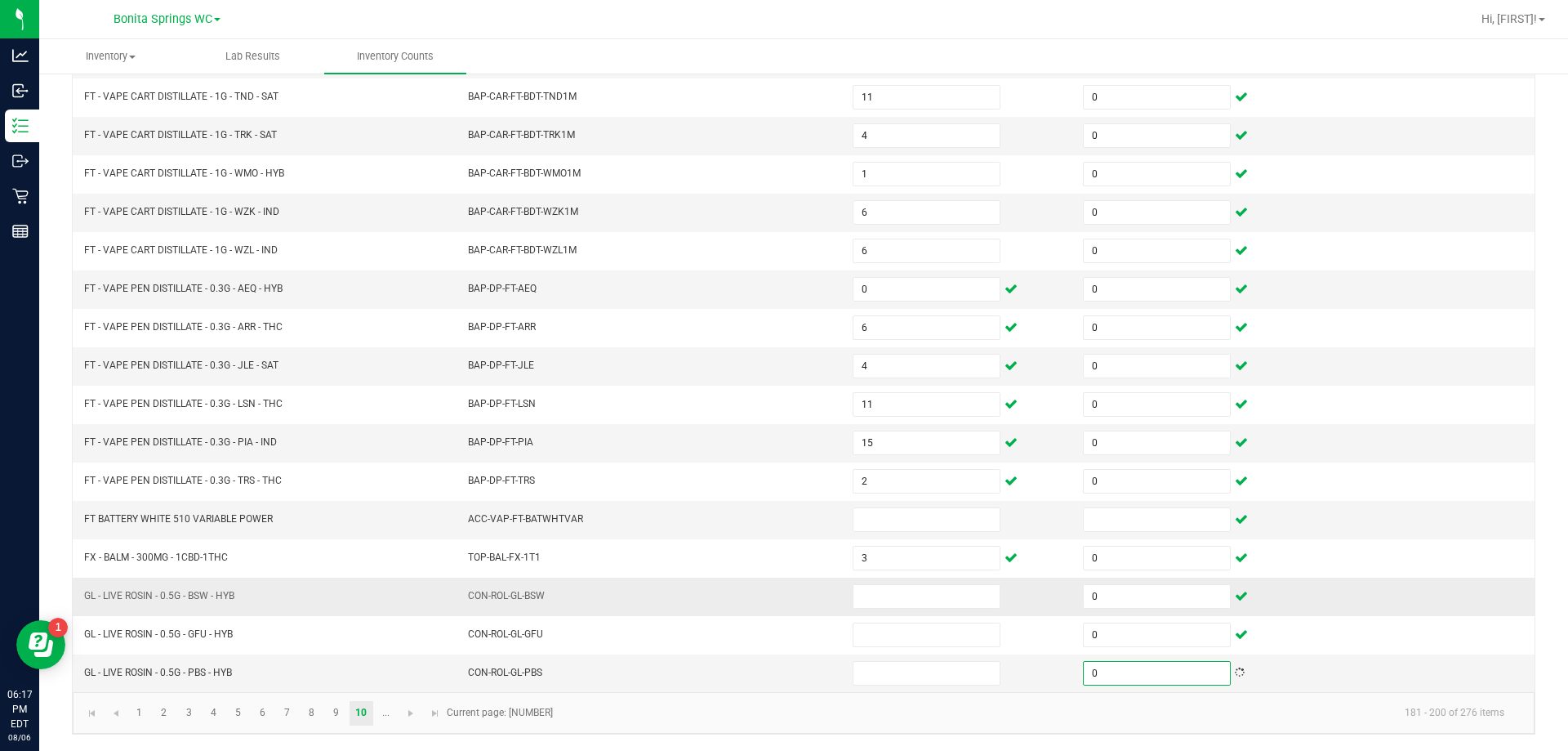 click on "CON-ROL-GL-BSW" at bounding box center [650, 597] 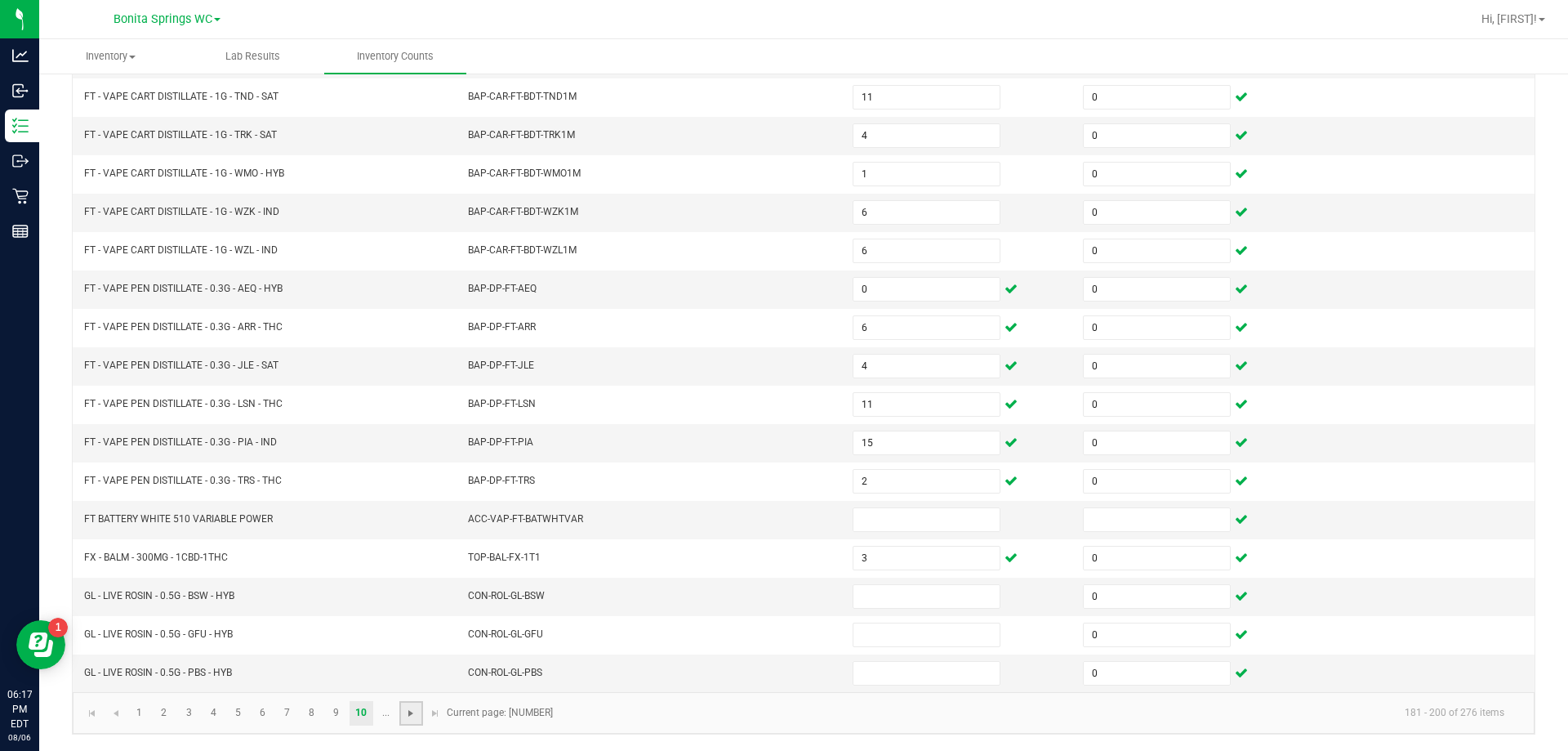 click 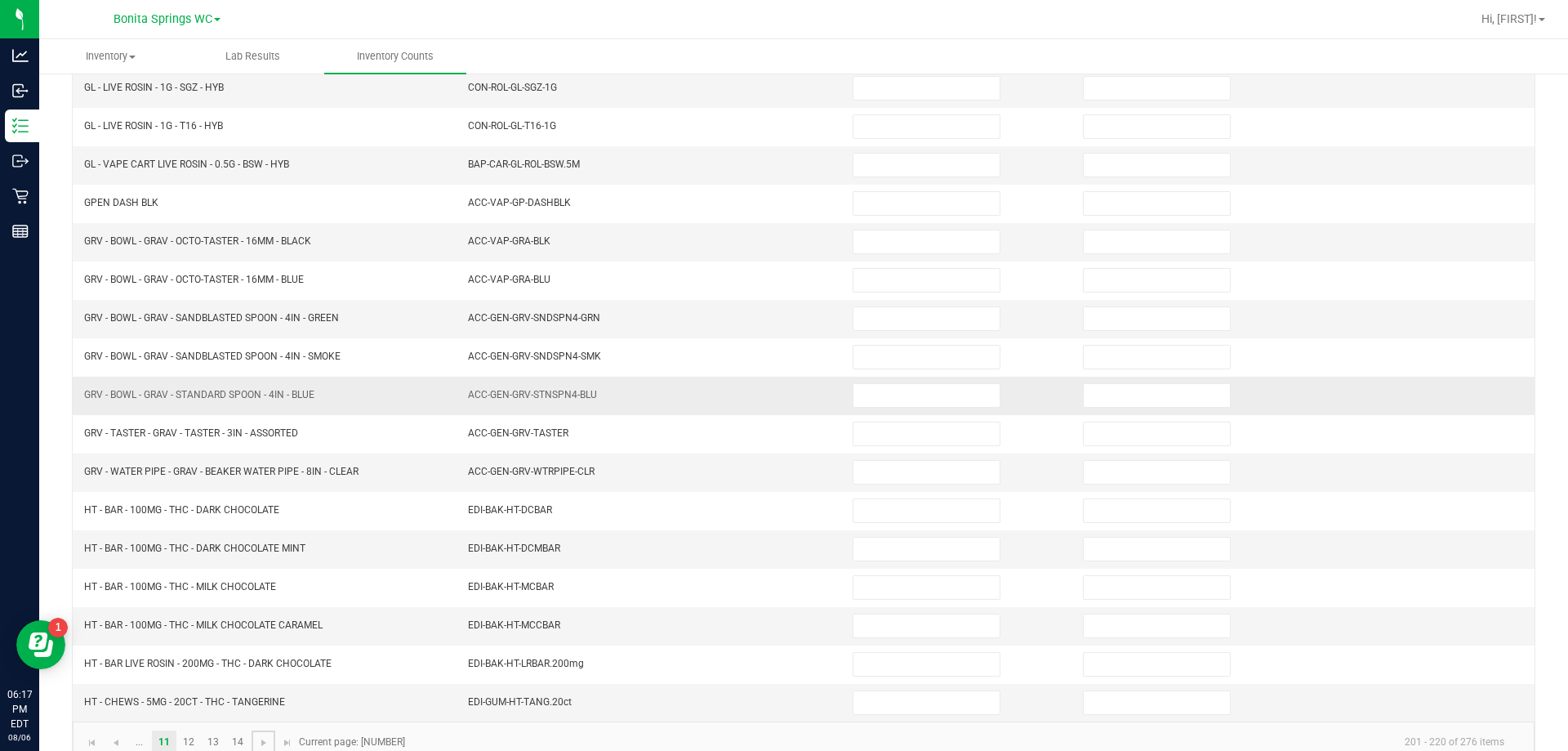 scroll, scrollTop: 339, scrollLeft: 0, axis: vertical 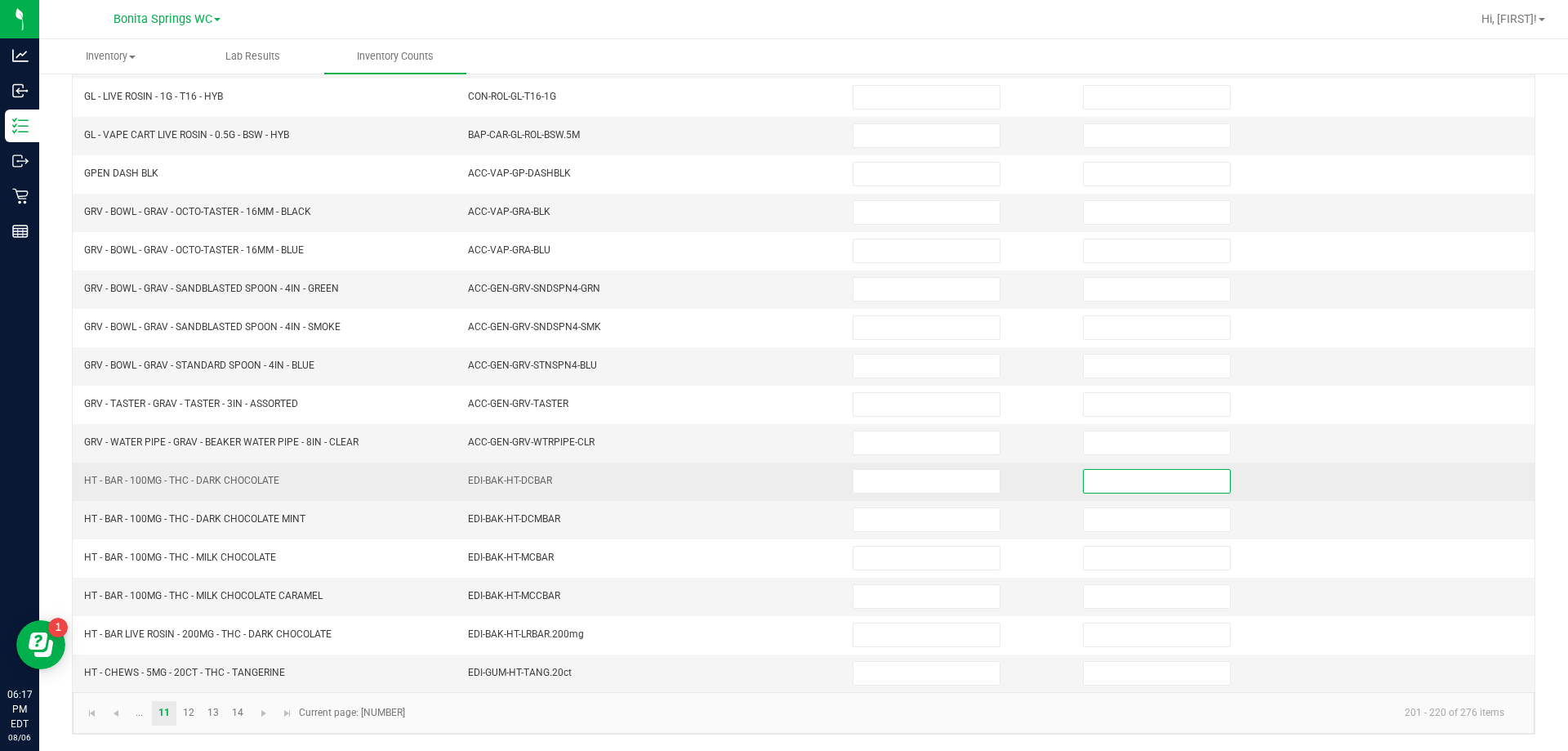click at bounding box center [1156, 481] 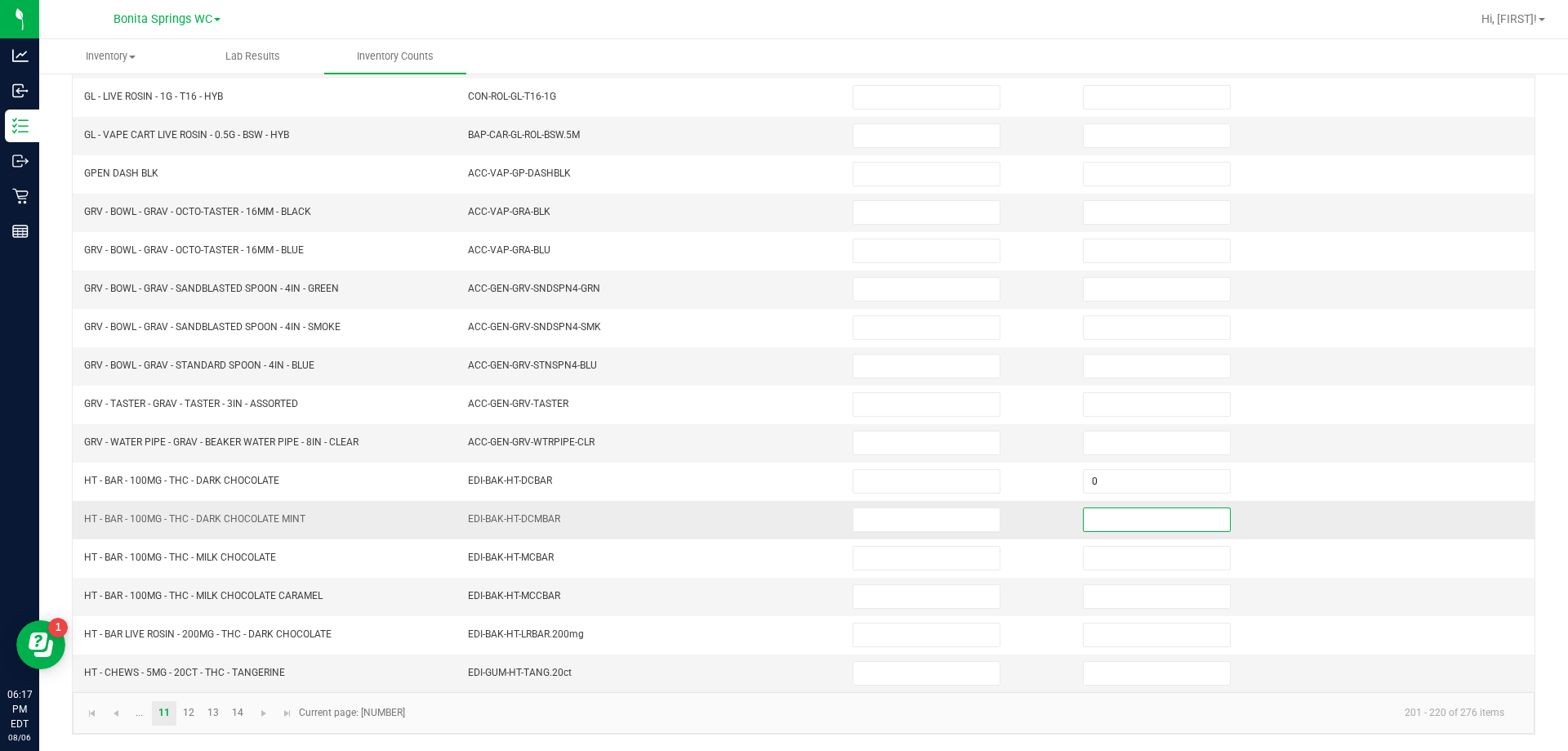 click at bounding box center (1156, 520) 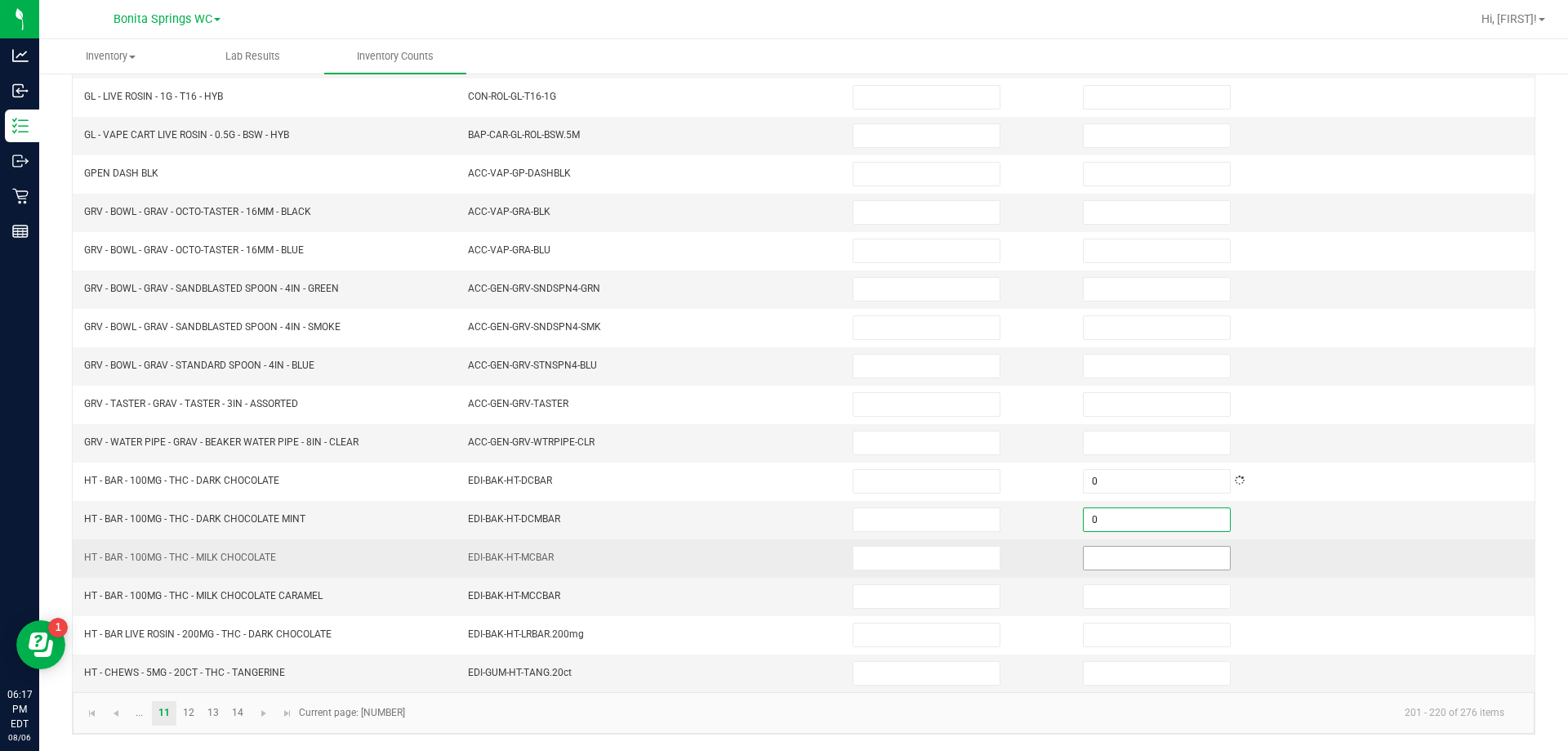 click at bounding box center (1156, 558) 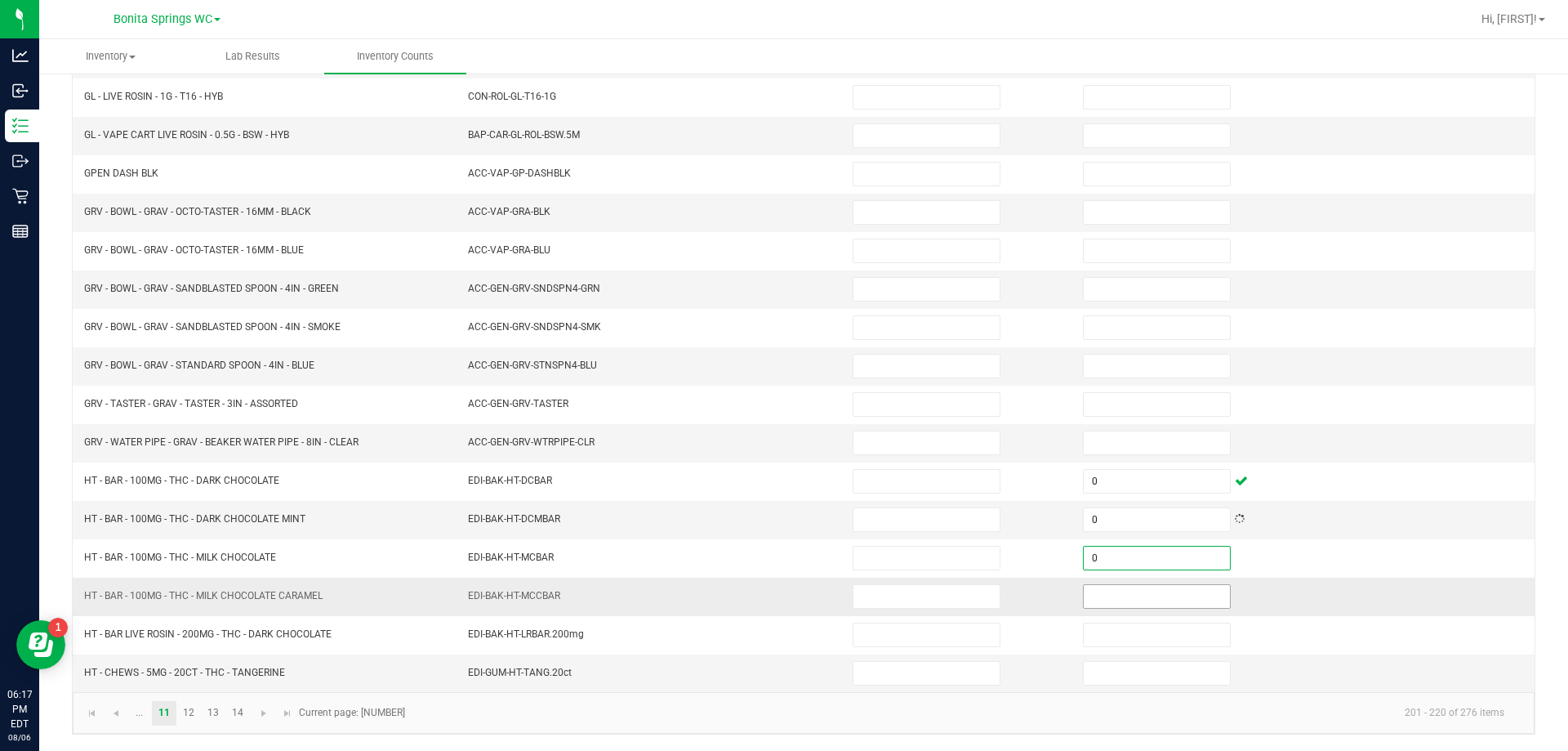 click at bounding box center [1156, 597] 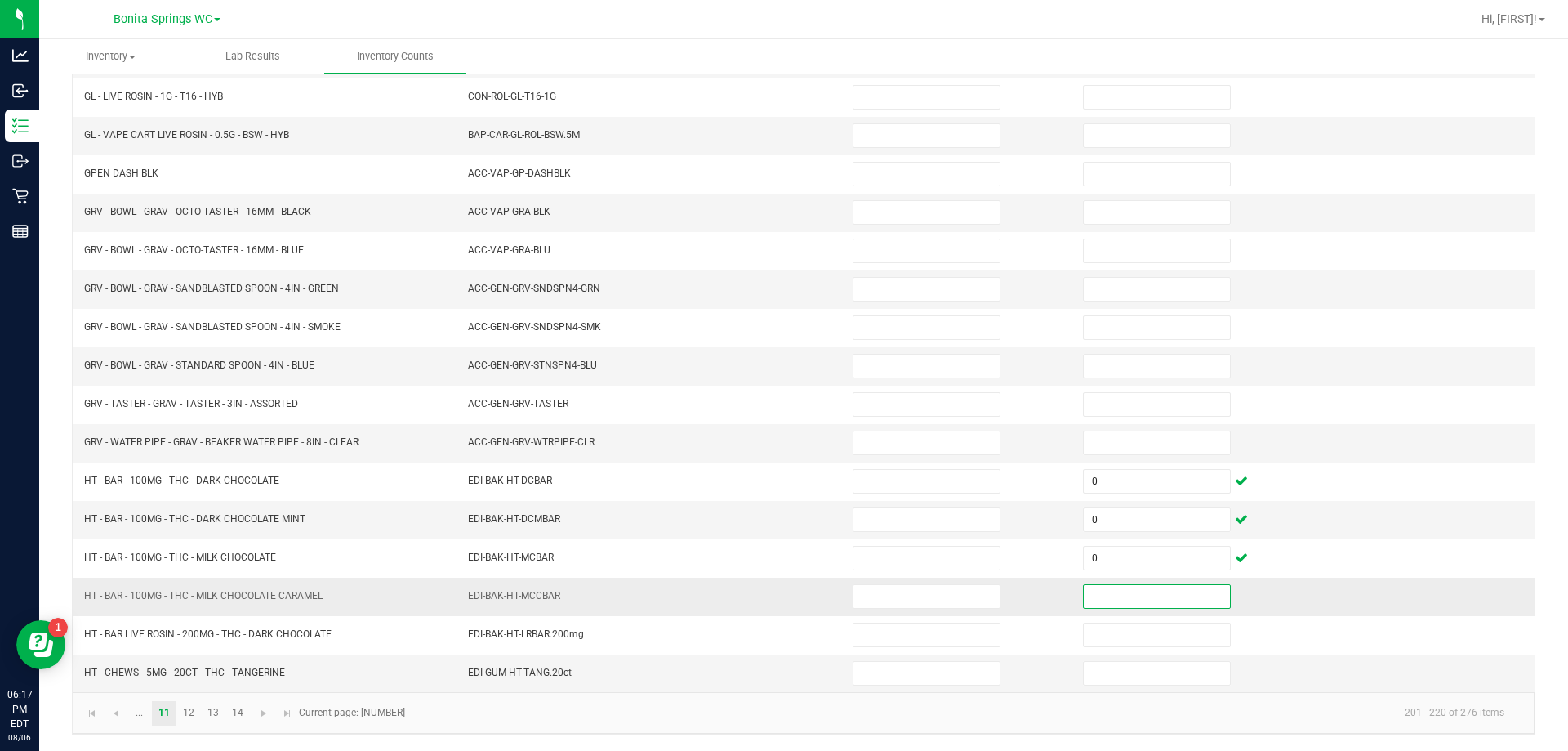click at bounding box center (1156, 597) 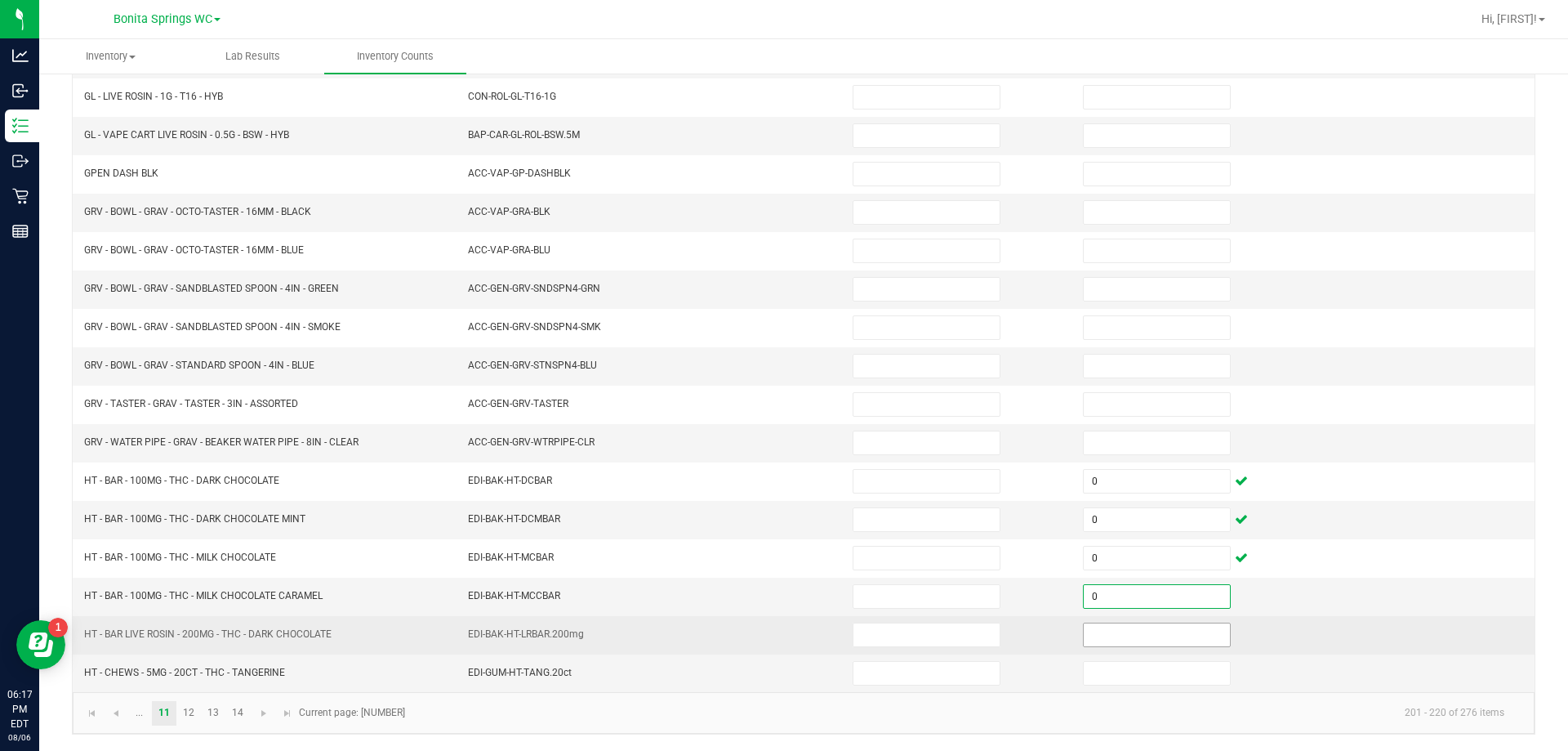 click at bounding box center [1156, 635] 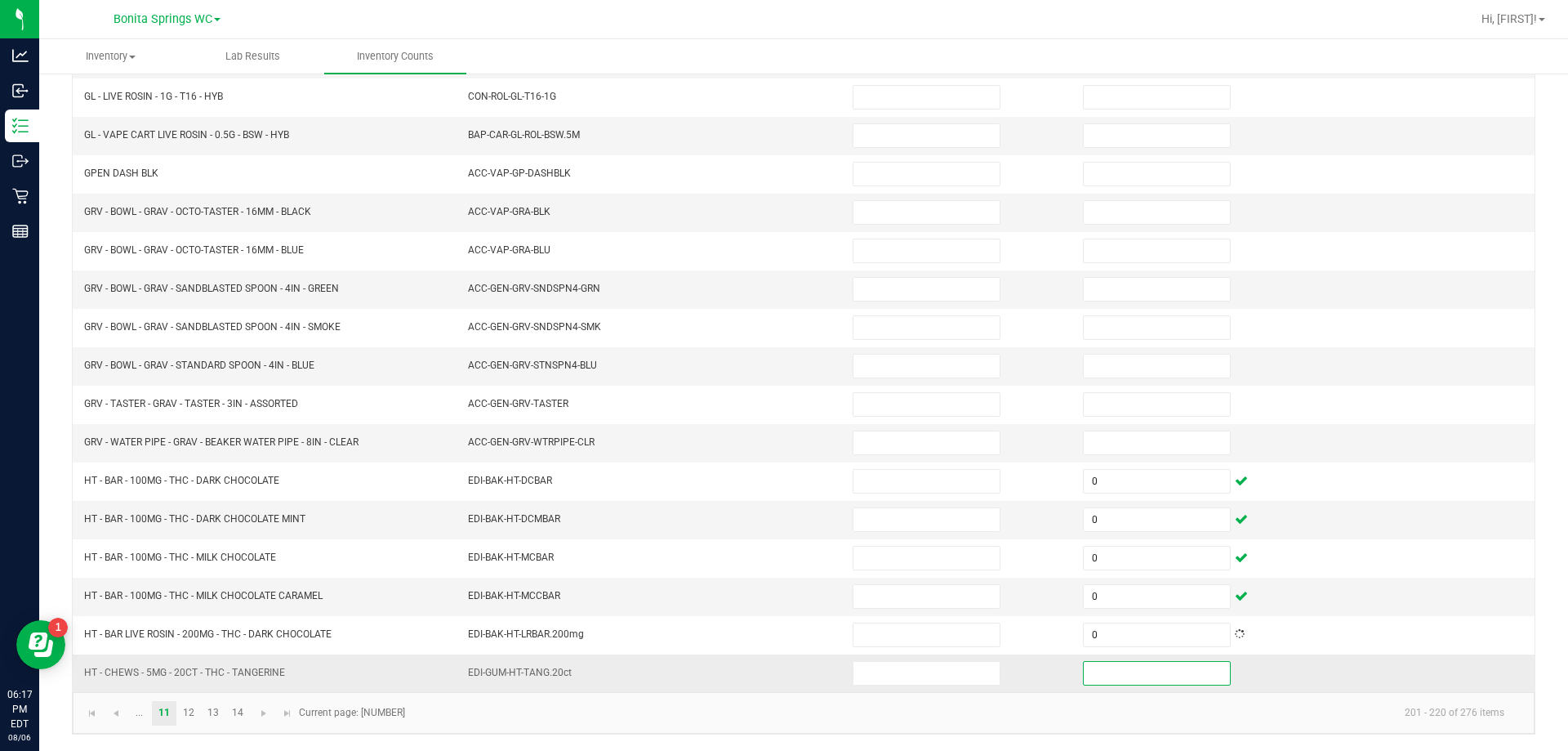 click at bounding box center (1156, 673) 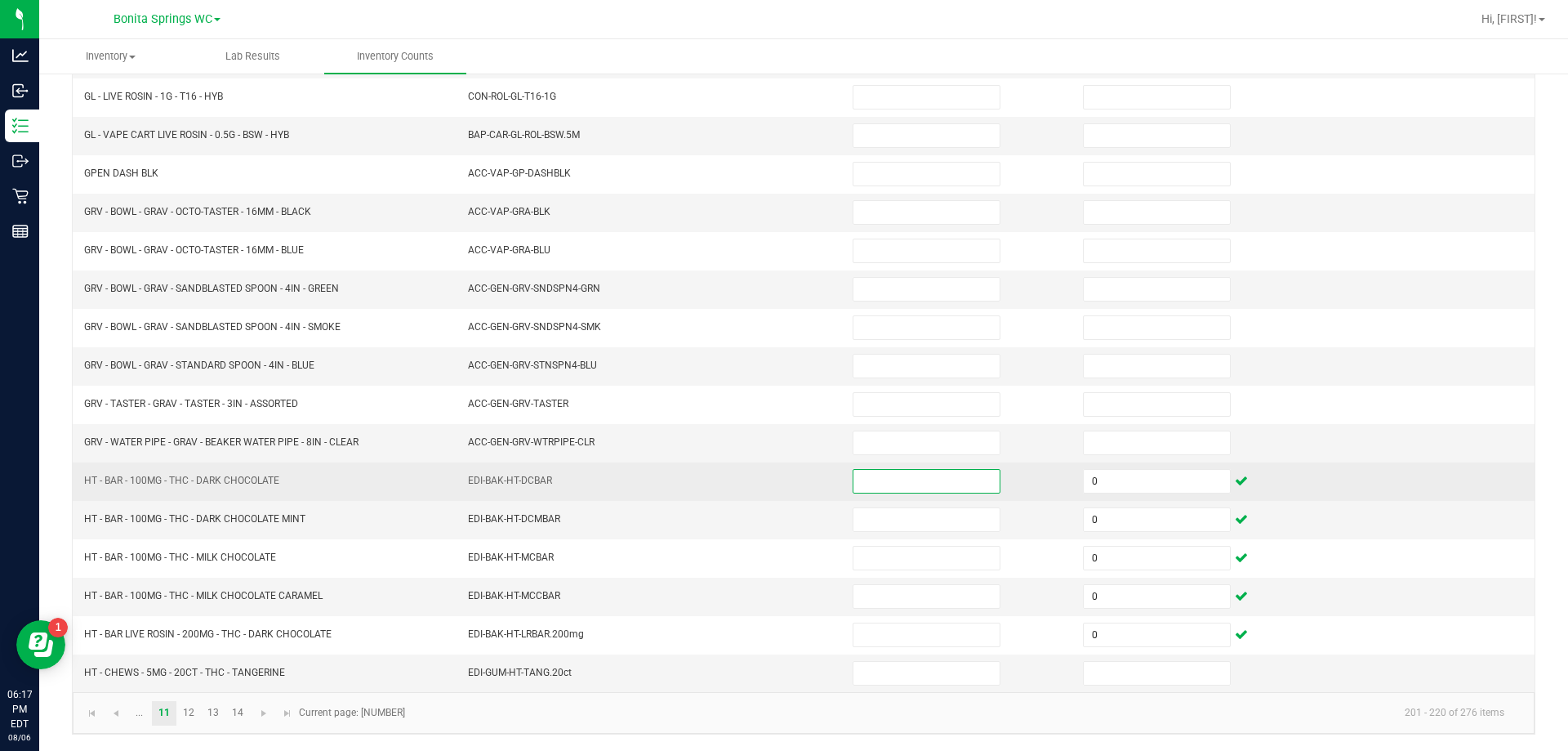 click at bounding box center (926, 481) 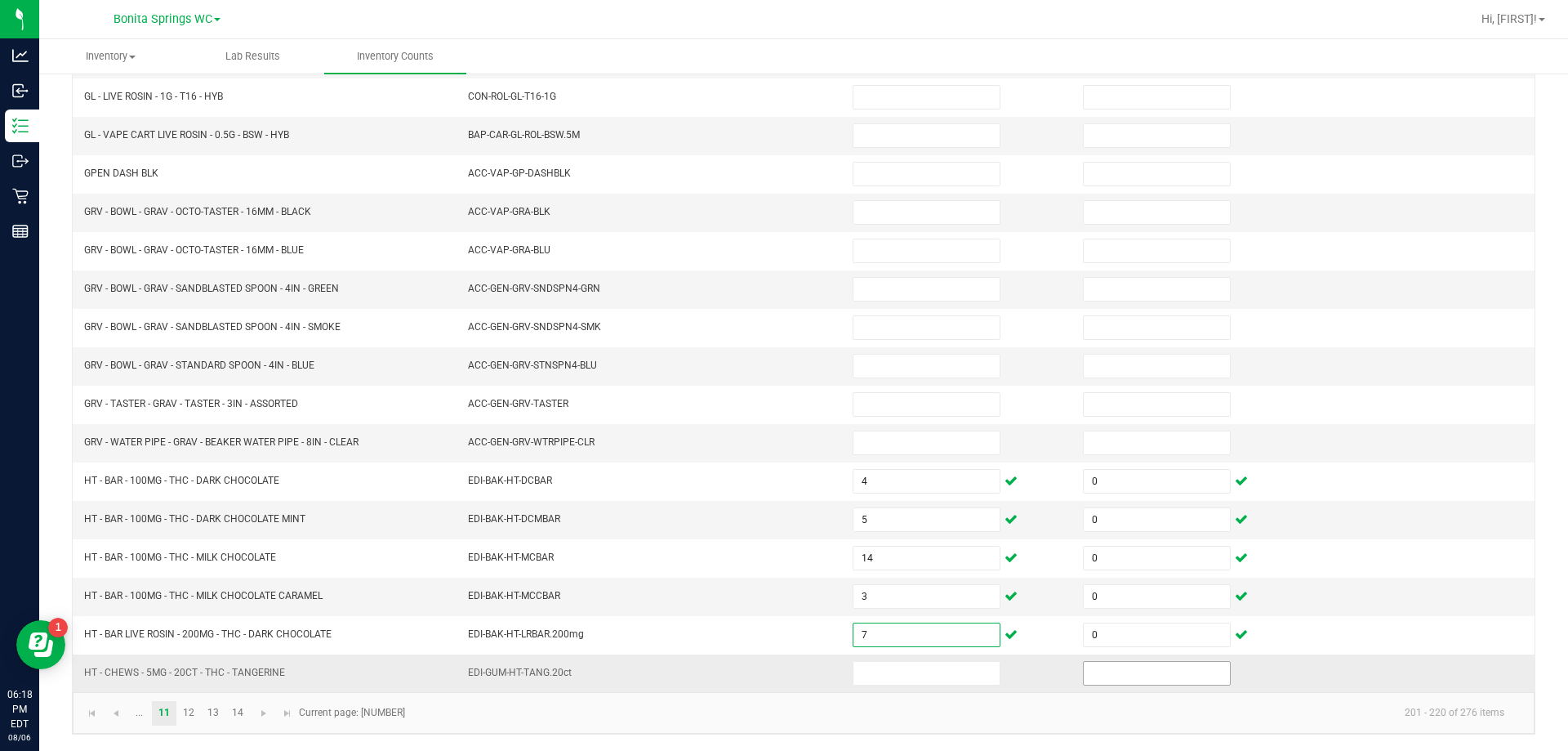 click at bounding box center (1156, 673) 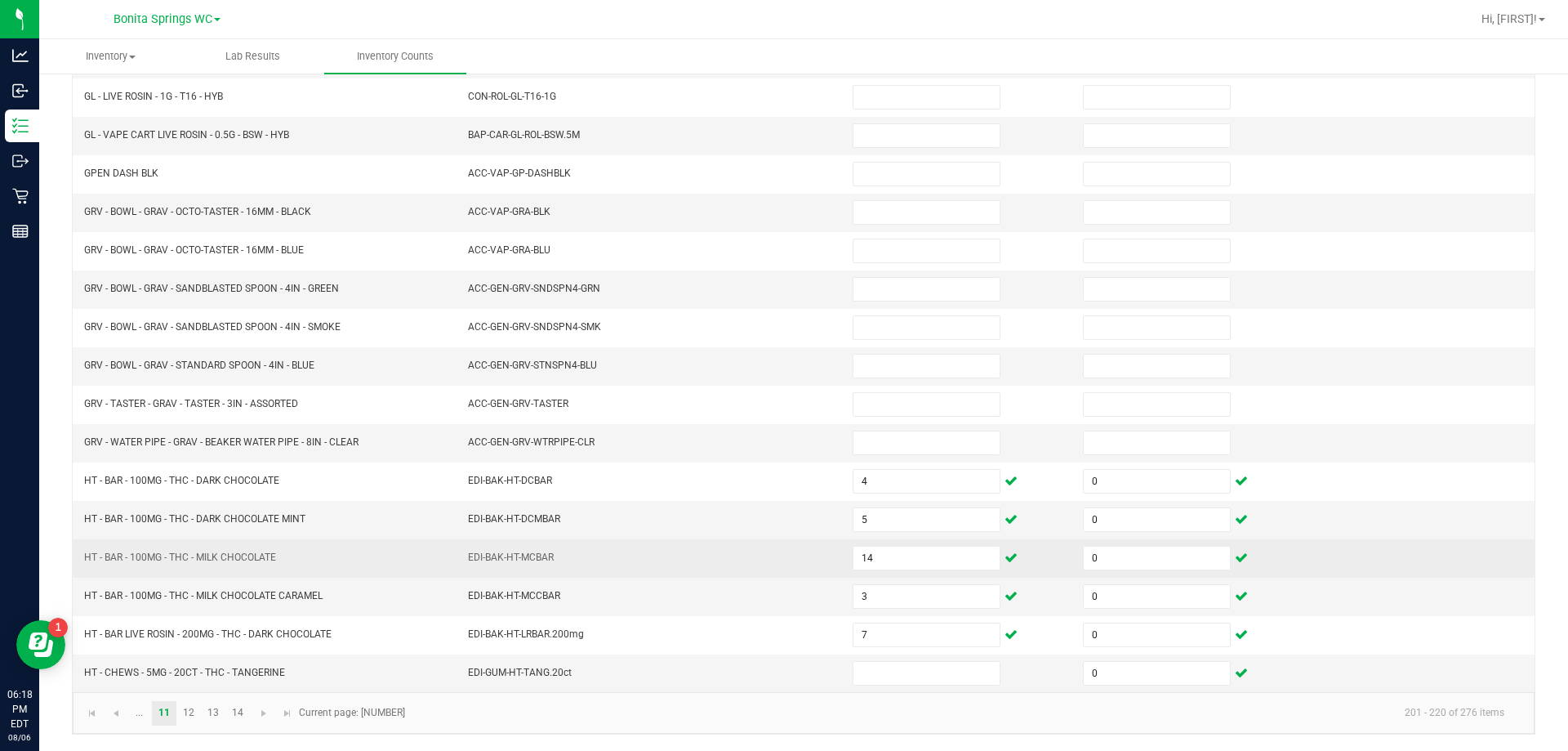 click on "EDI-BAK-HT-MCBAR" at bounding box center (650, 558) 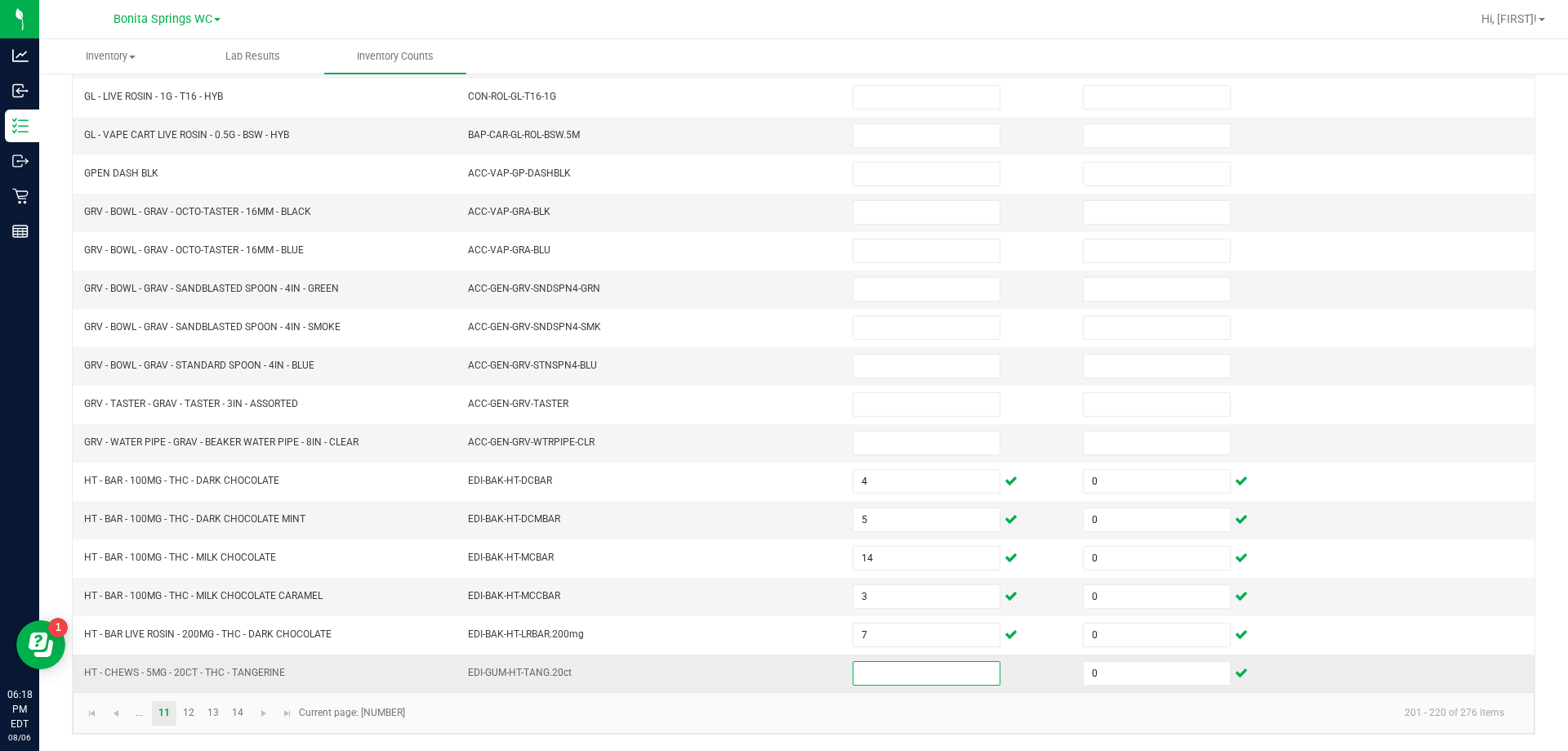 click at bounding box center (926, 673) 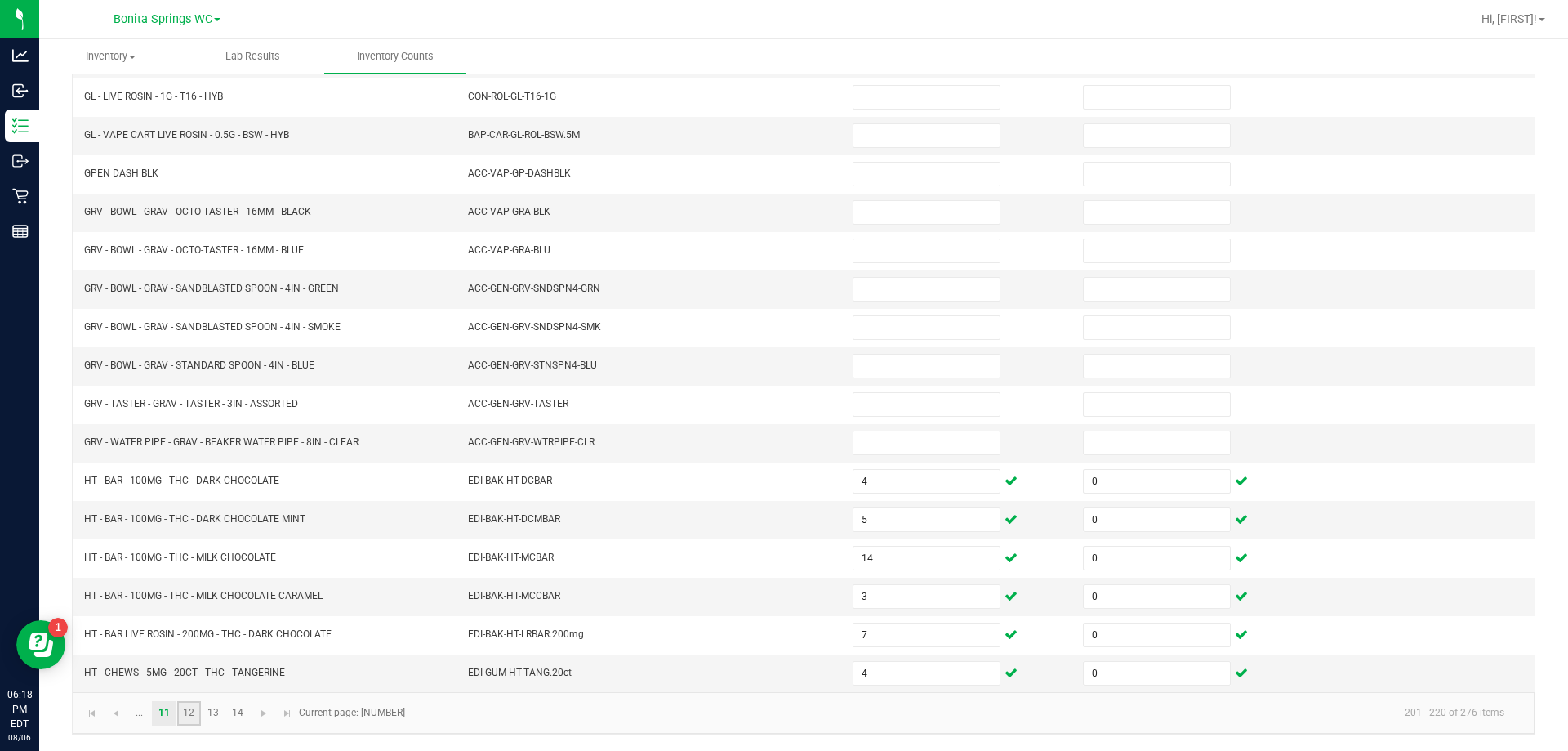 click on "12" 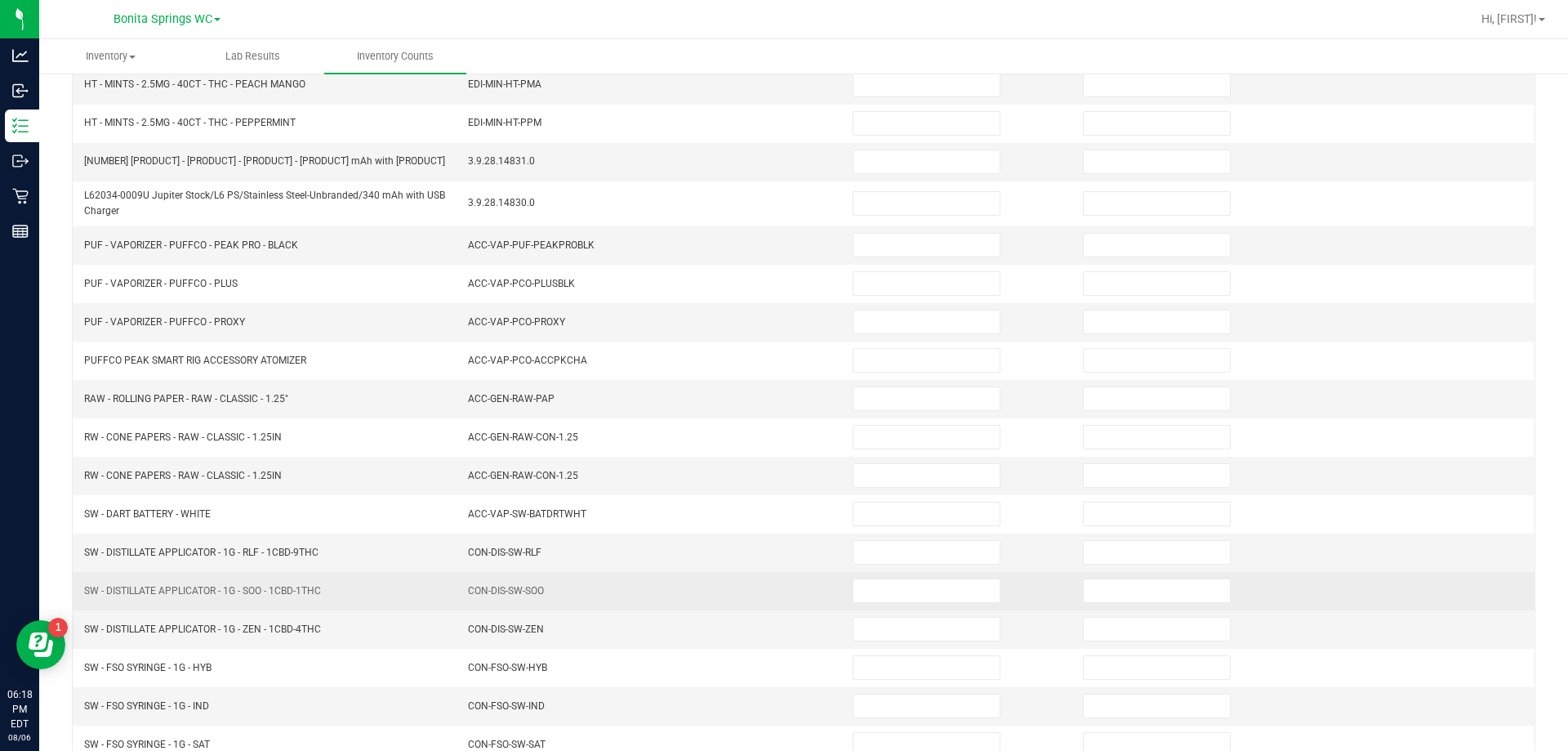 scroll, scrollTop: 12, scrollLeft: 0, axis: vertical 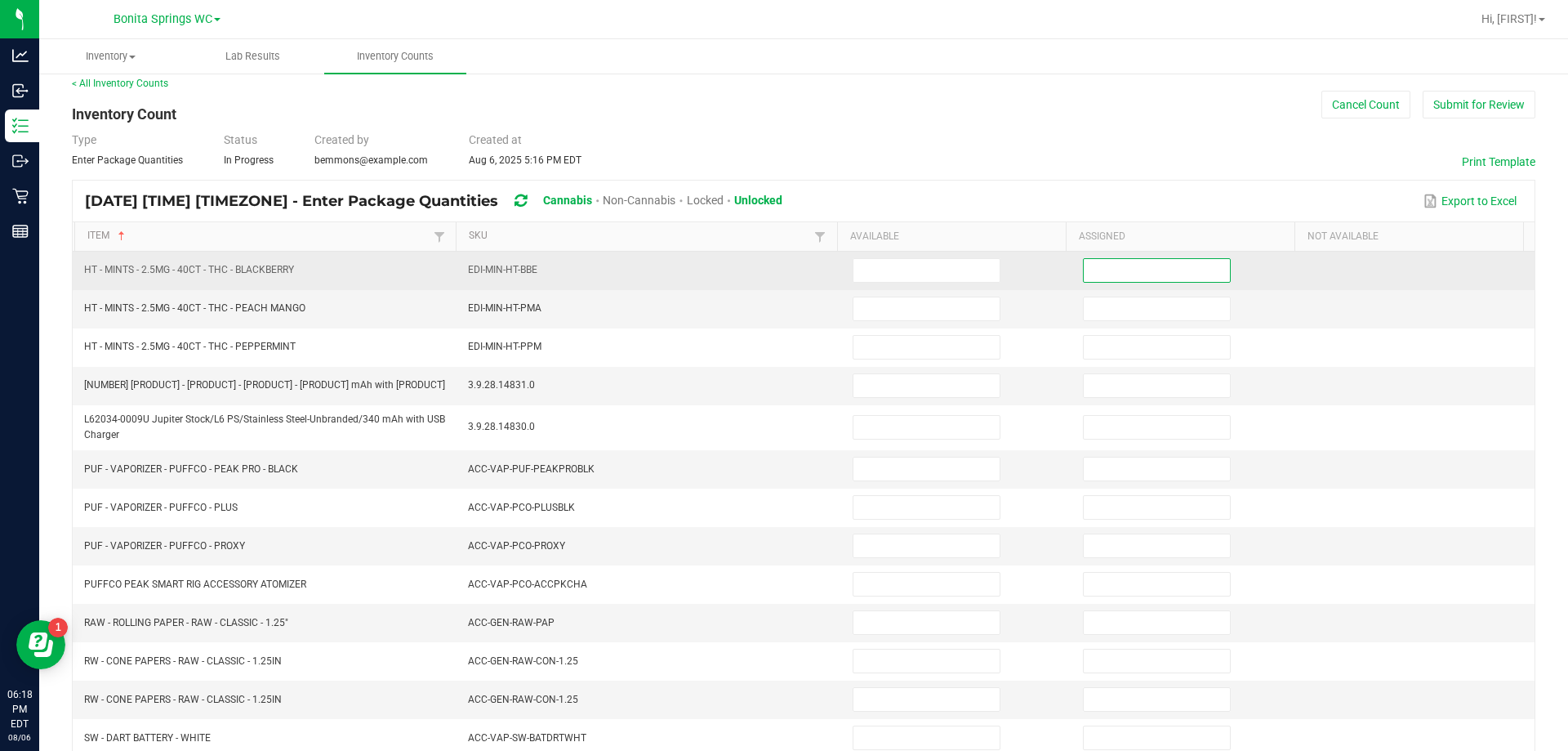 click at bounding box center (1156, 270) 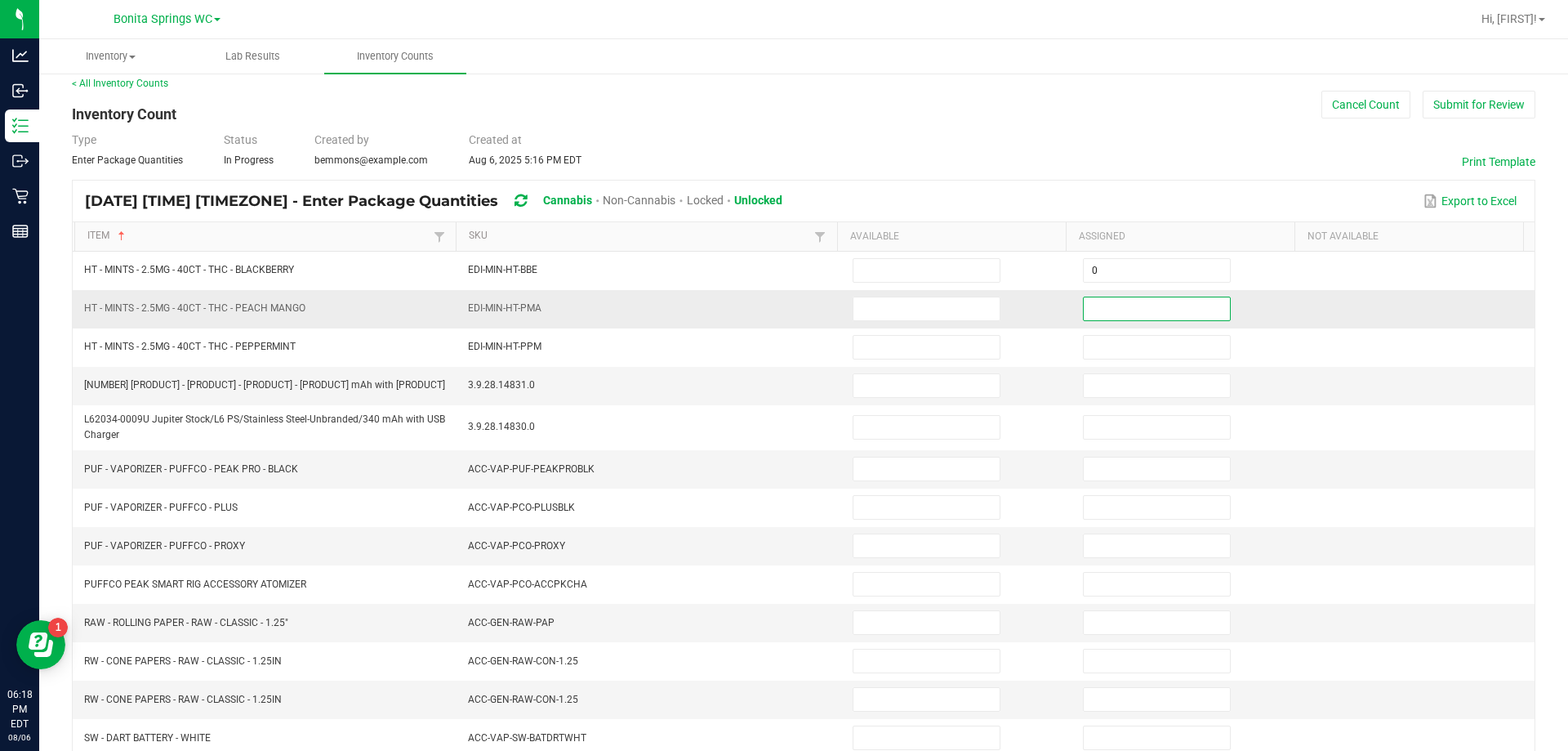 click at bounding box center [1156, 309] 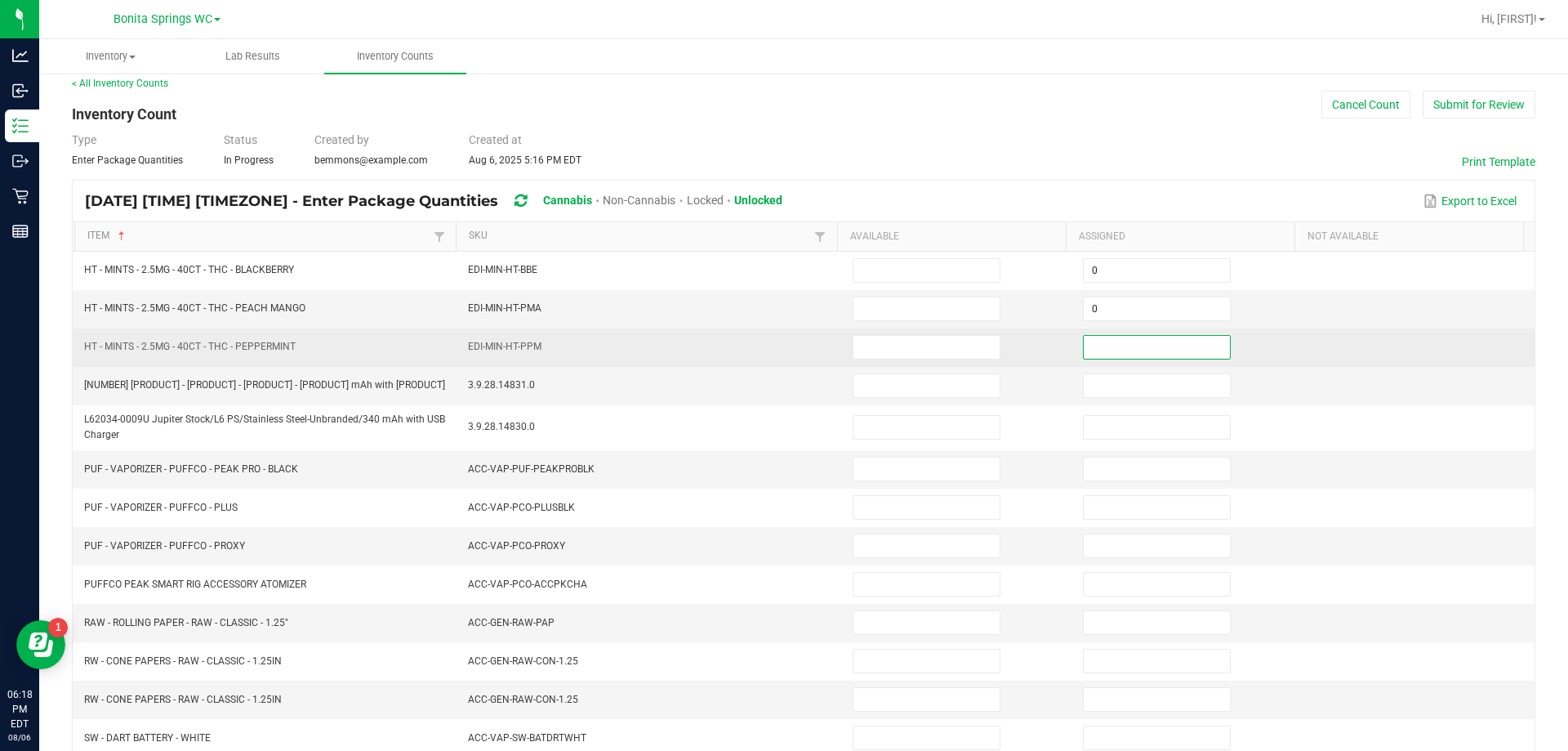 click at bounding box center [1156, 347] 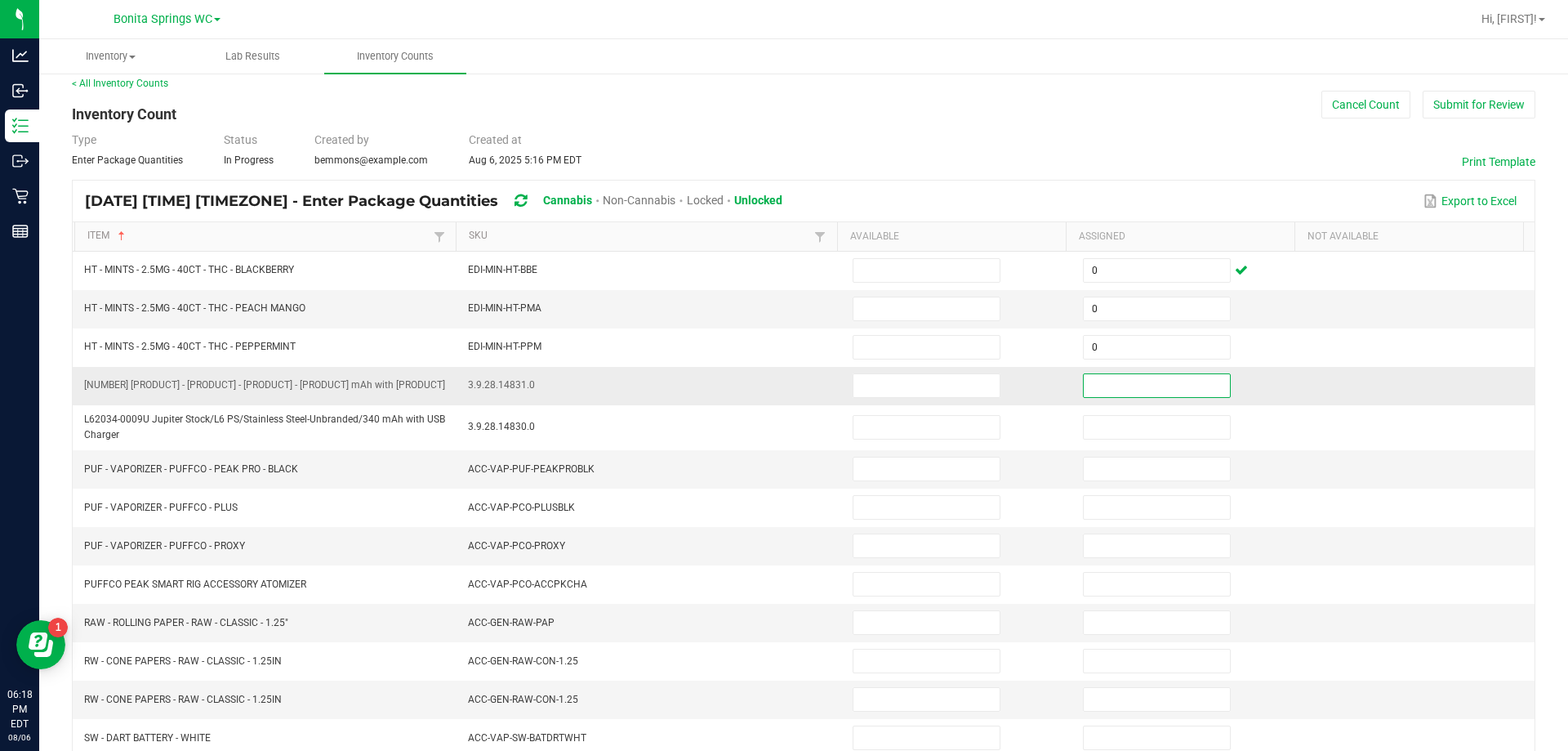 click at bounding box center [1156, 386] 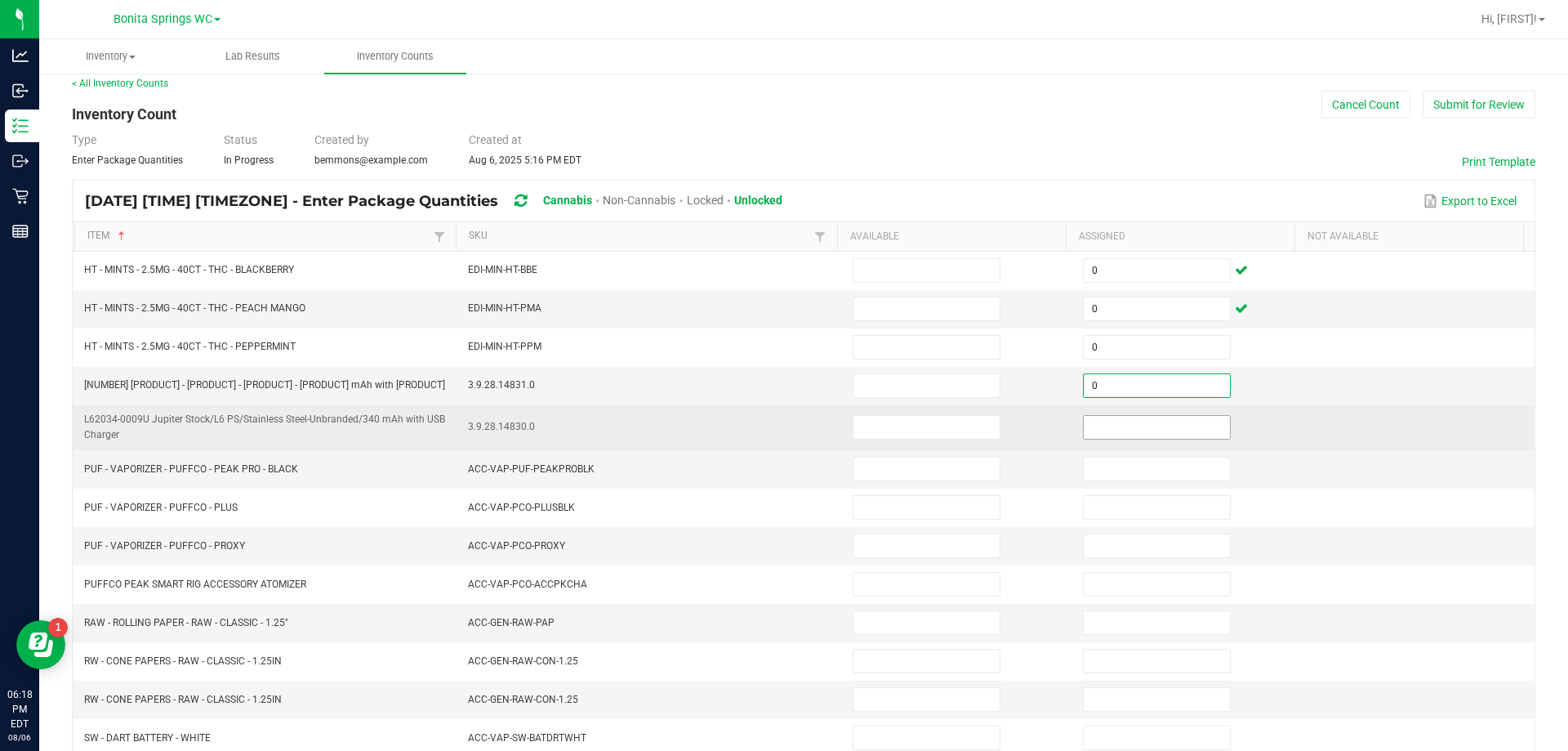 click at bounding box center [1156, 427] 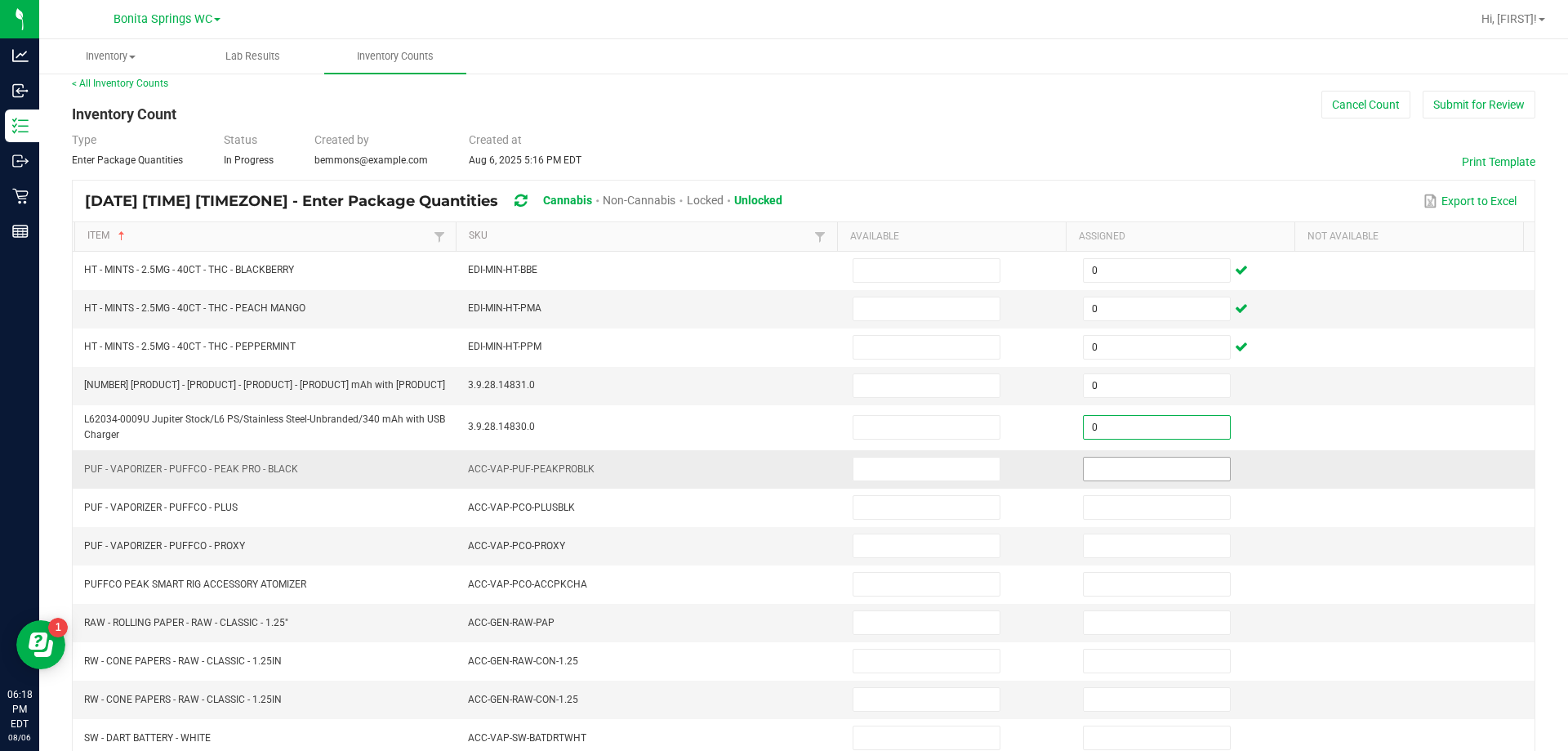click at bounding box center (1156, 469) 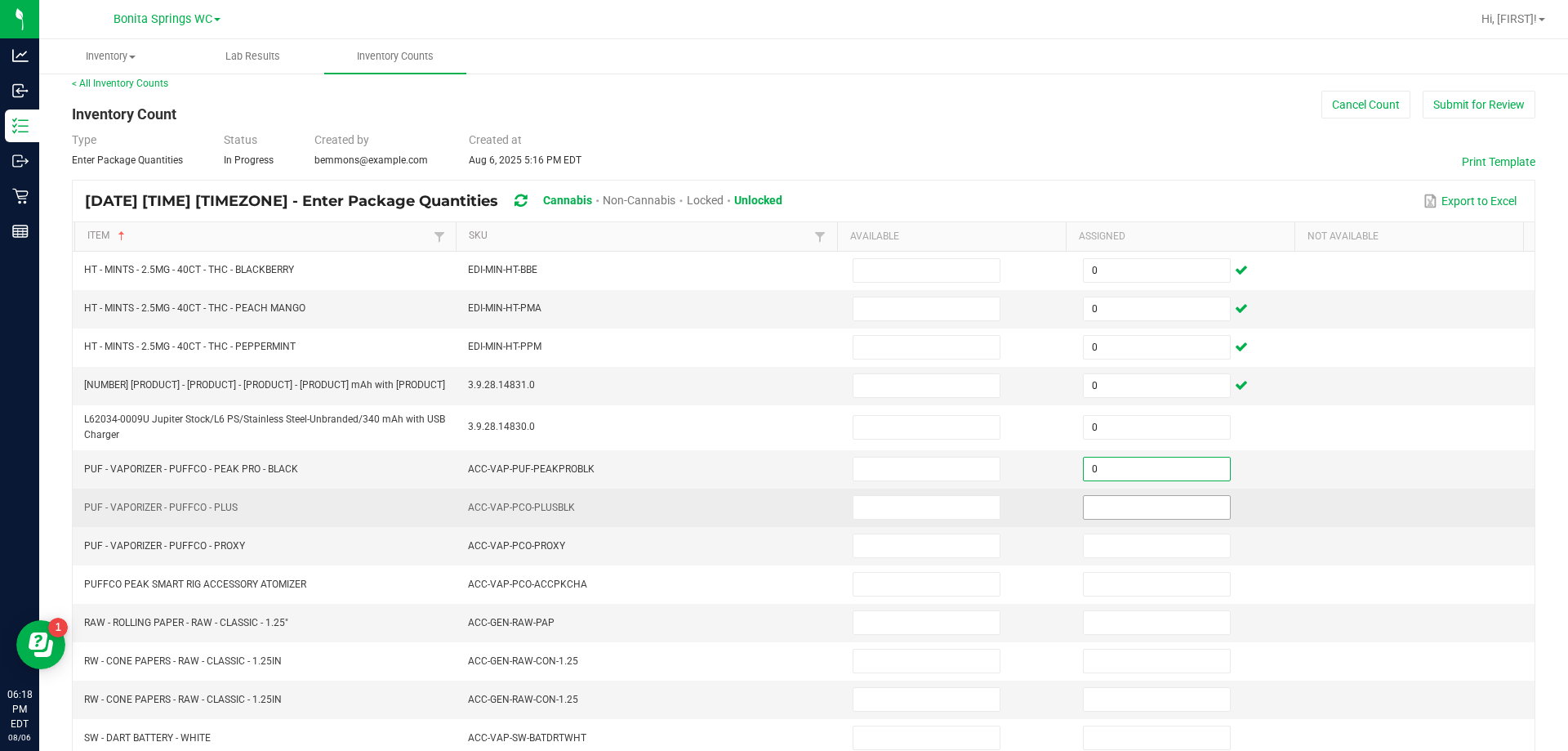 click at bounding box center (1156, 507) 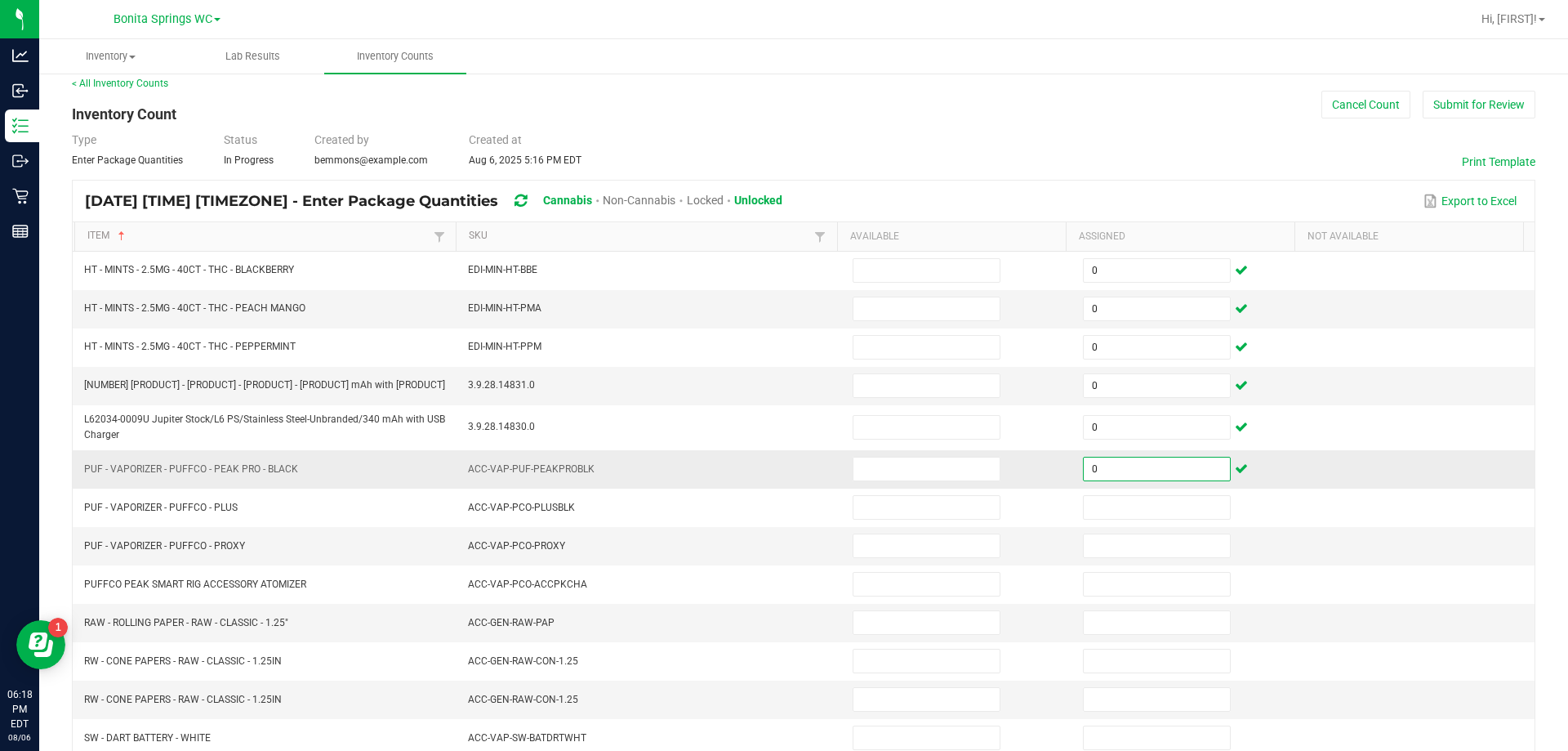 click on "0" at bounding box center (1156, 469) 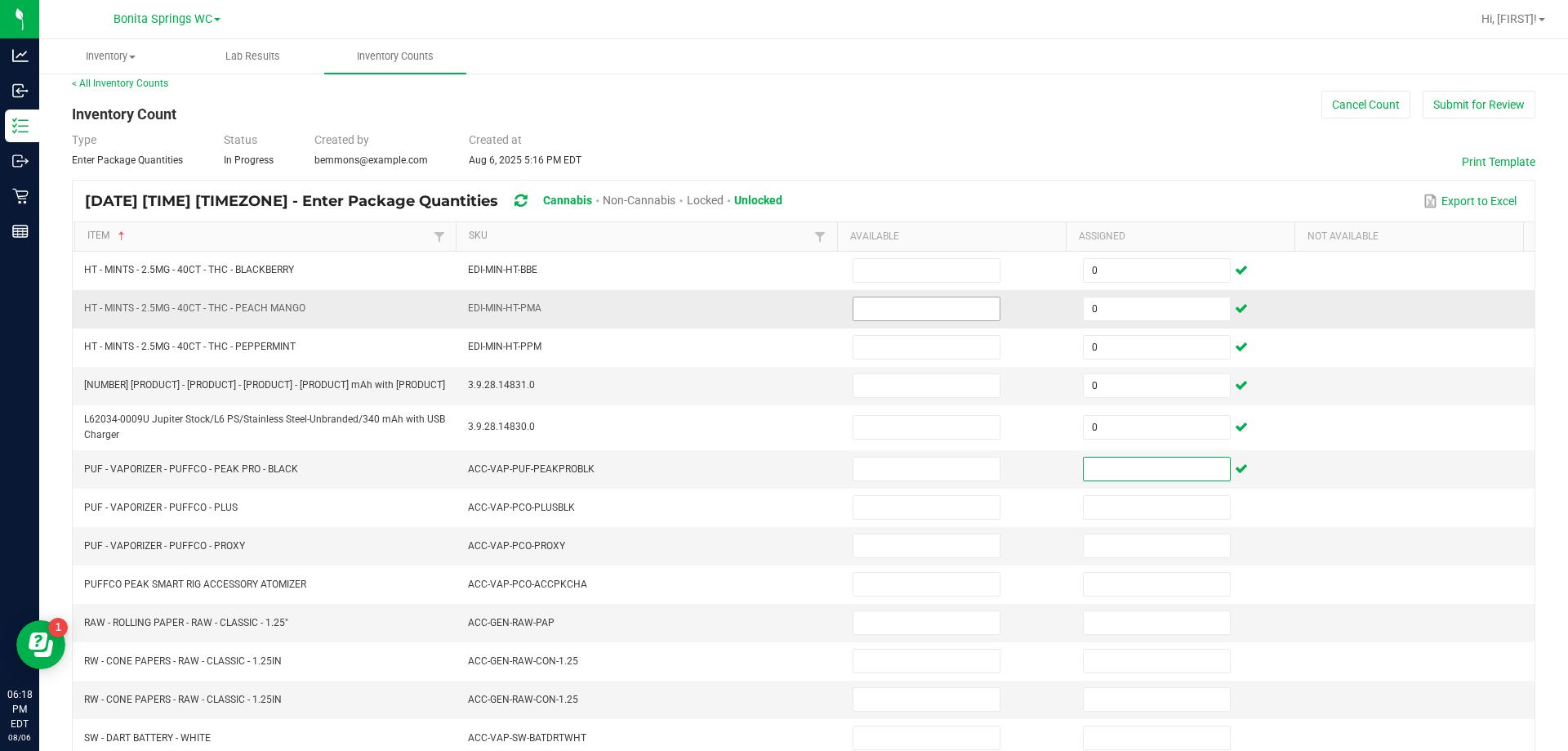 click at bounding box center (926, 309) 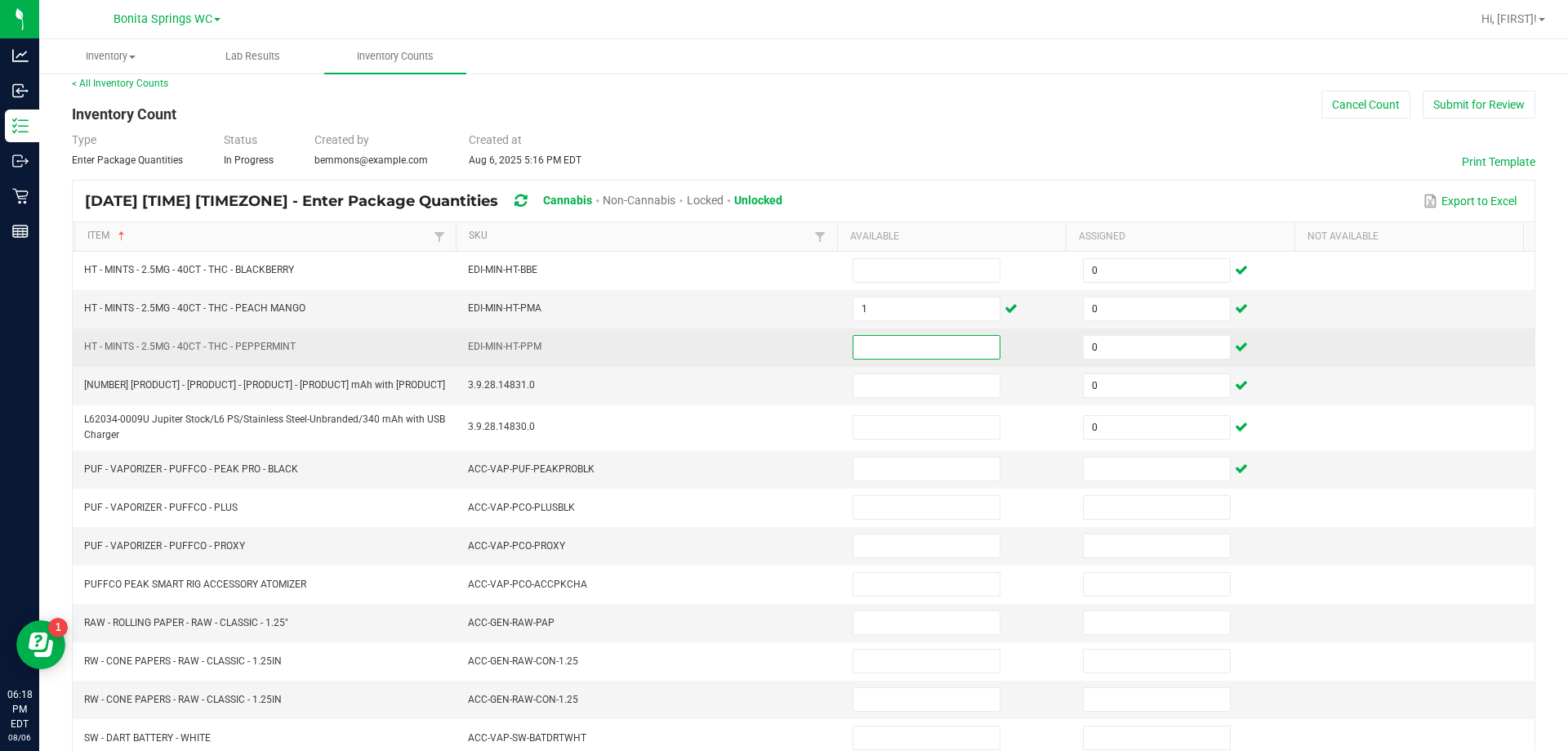 click at bounding box center (926, 347) 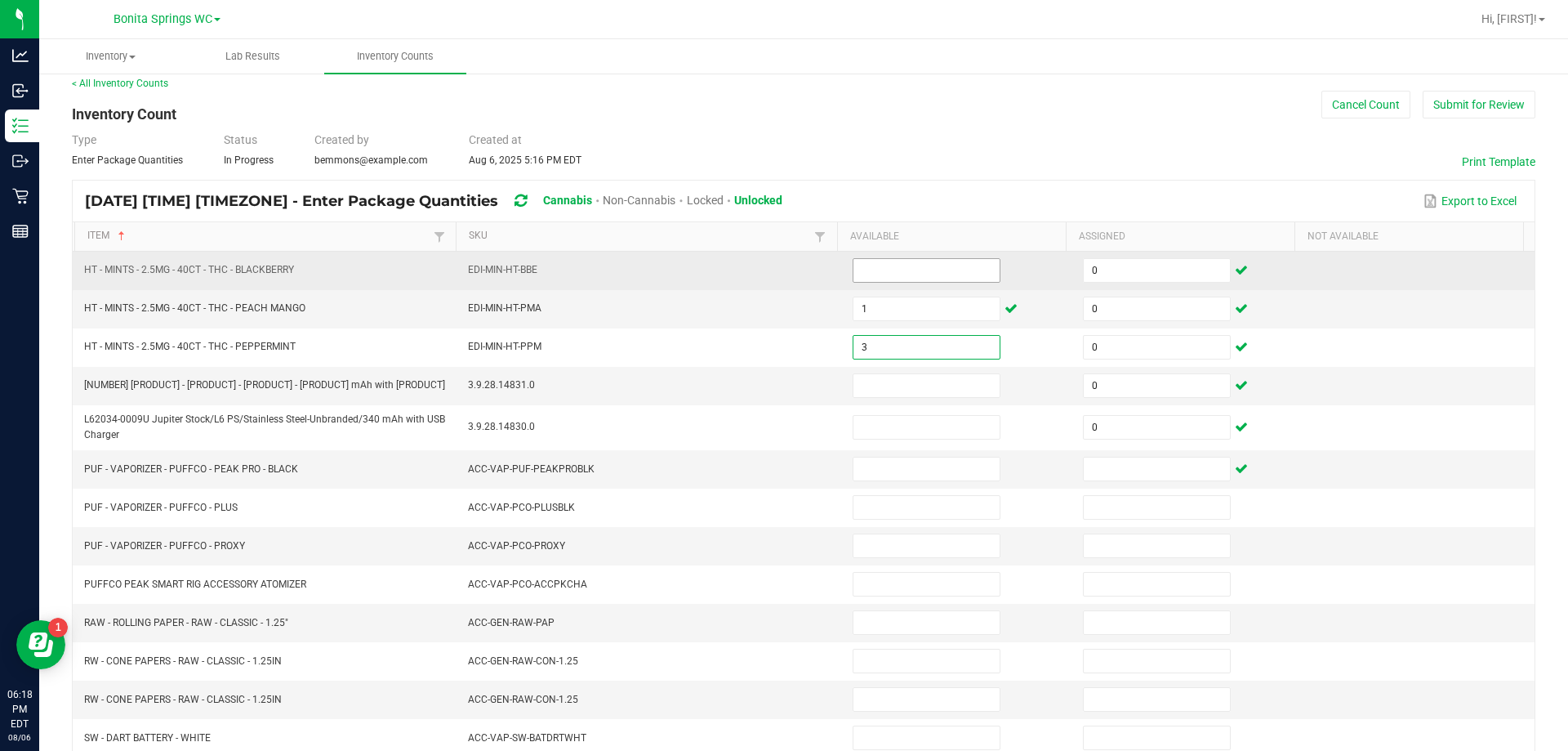 click at bounding box center [926, 270] 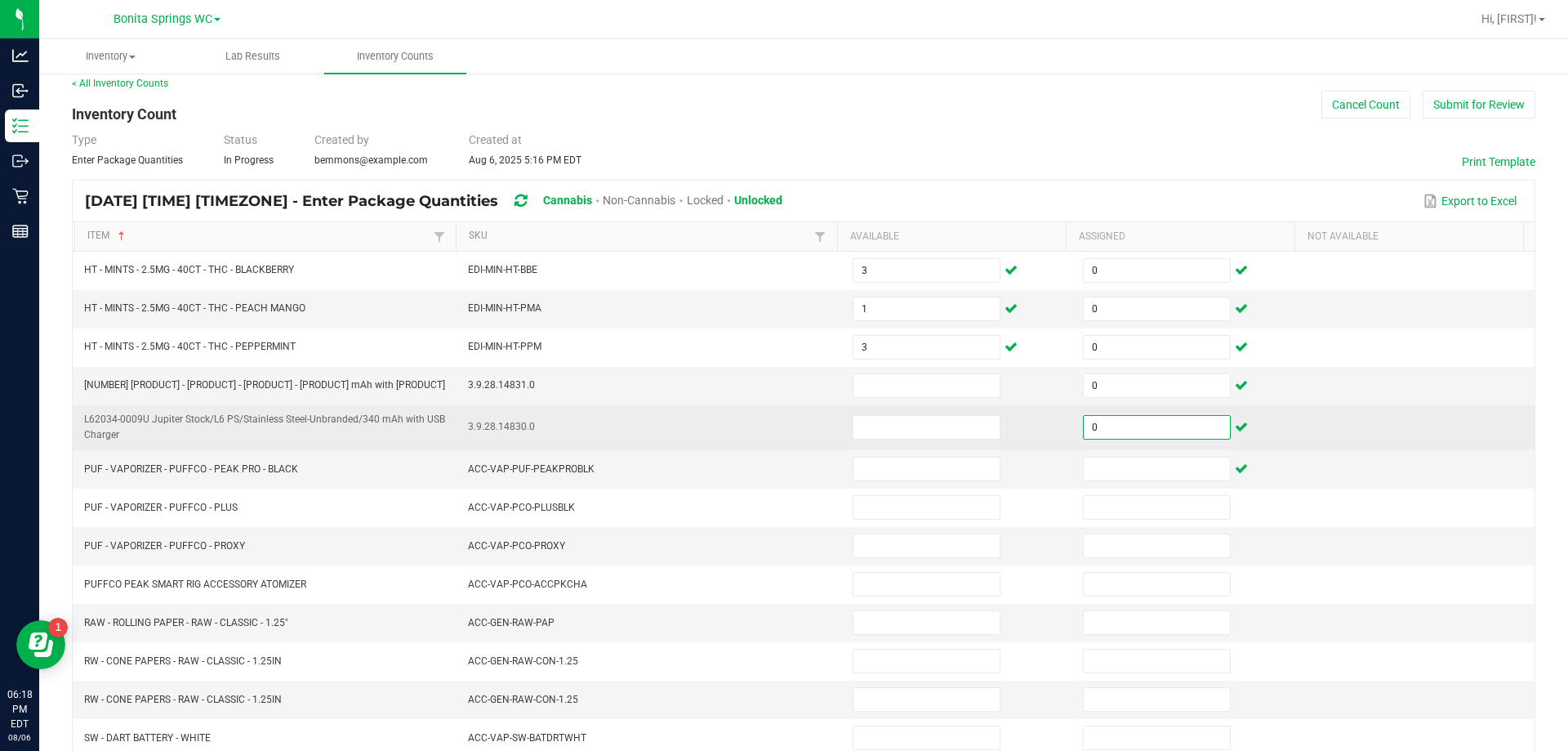 click on "0" at bounding box center [1156, 427] 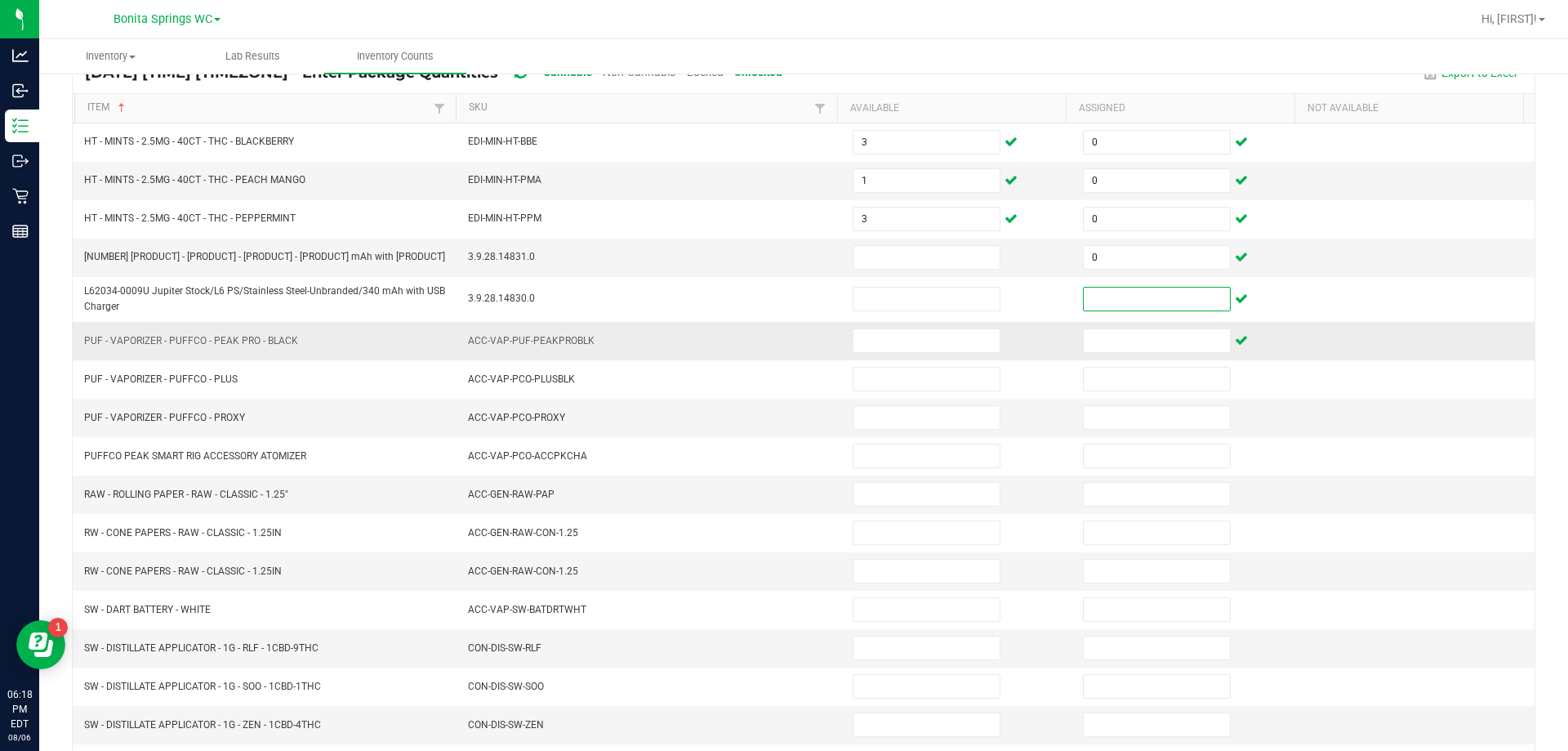 scroll, scrollTop: 176, scrollLeft: 0, axis: vertical 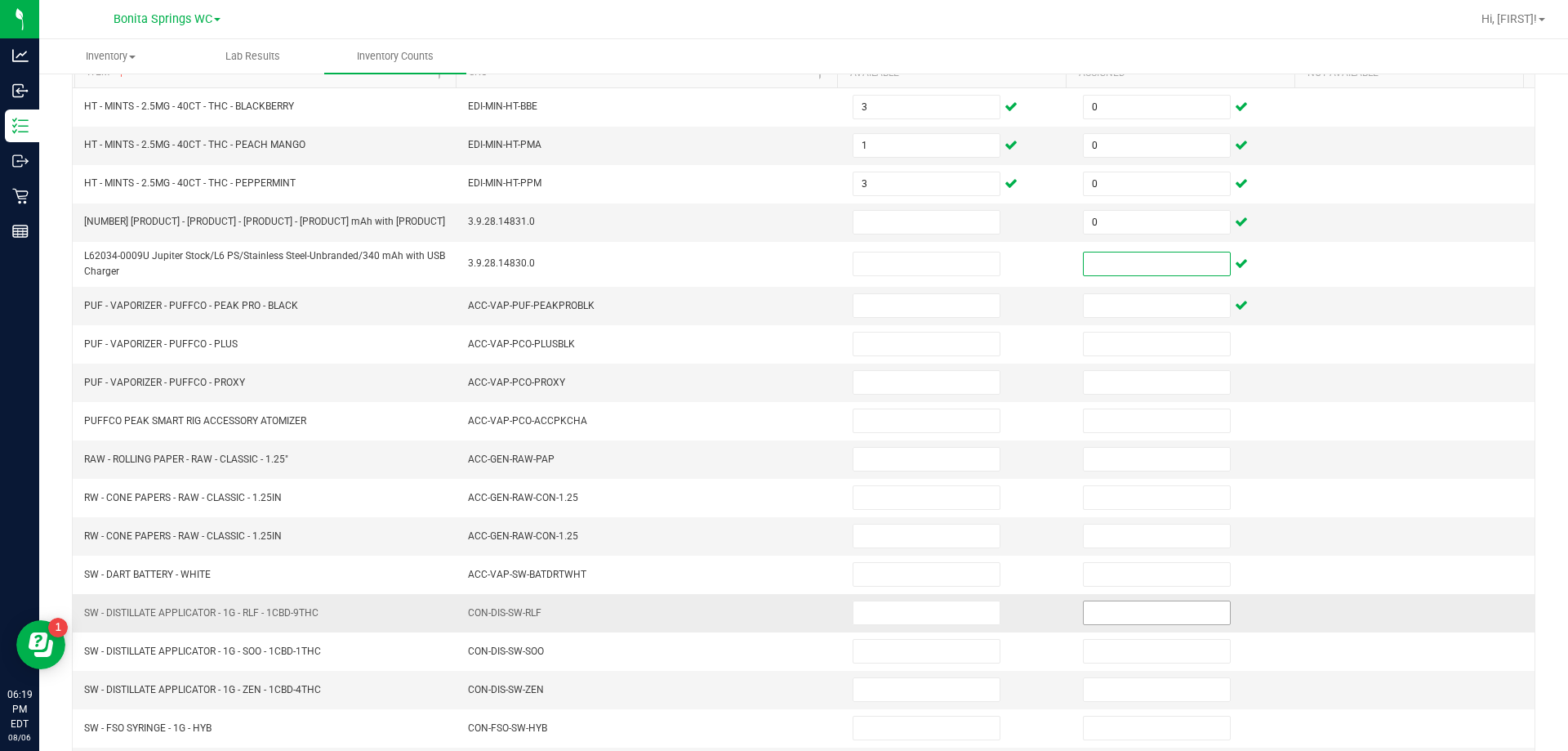 click at bounding box center (1156, 613) 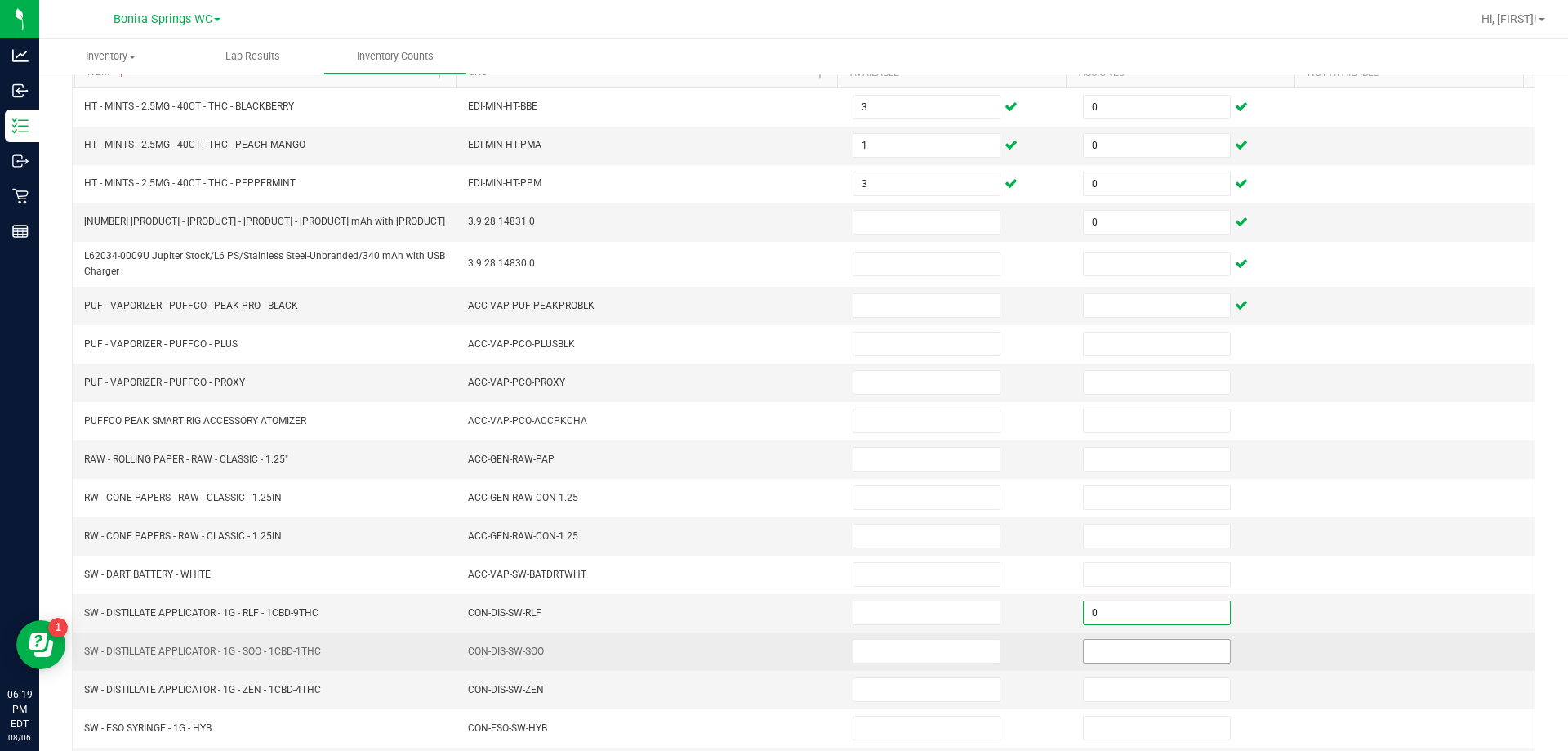 click at bounding box center [1156, 651] 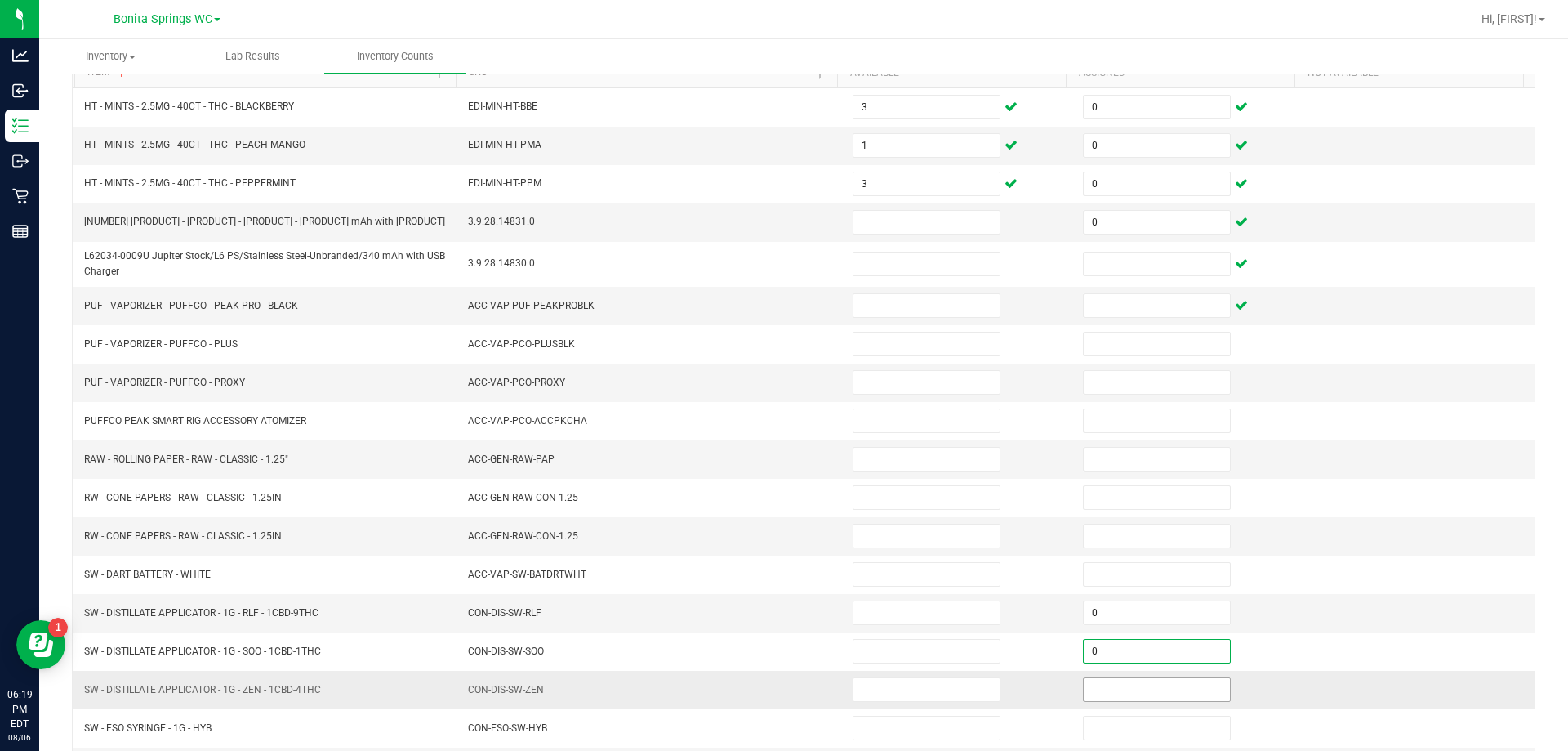 click at bounding box center (1156, 690) 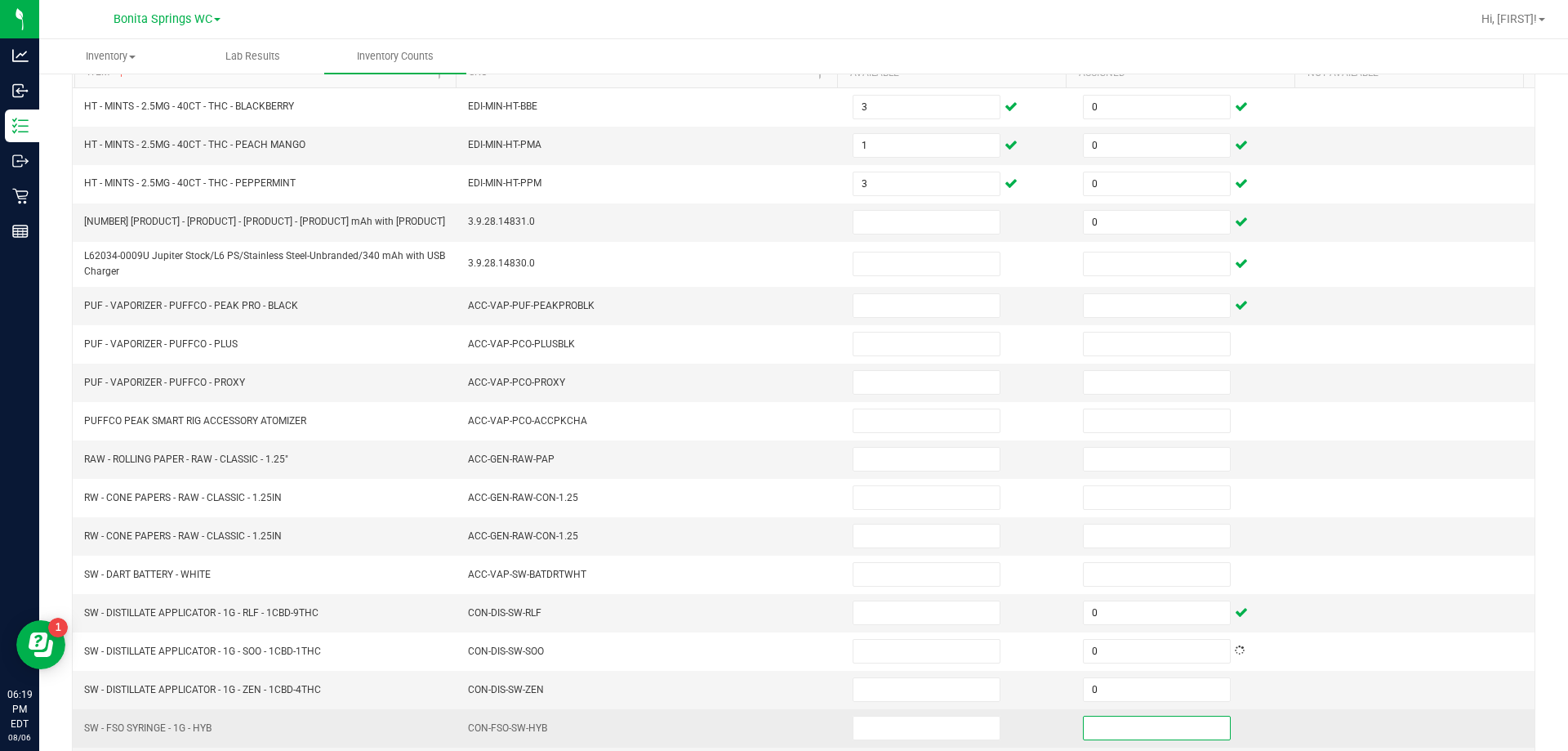 click at bounding box center [1156, 728] 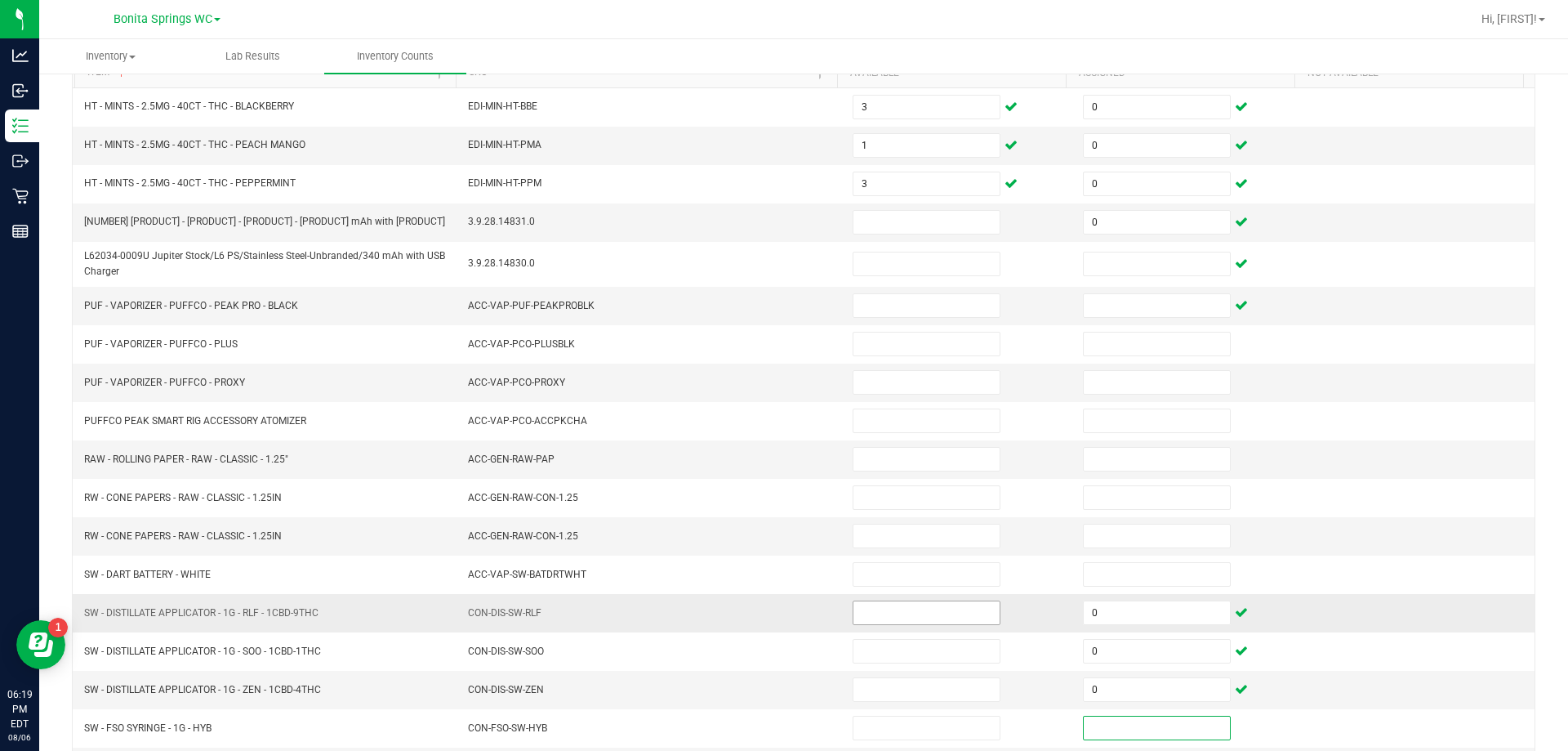 click at bounding box center [926, 613] 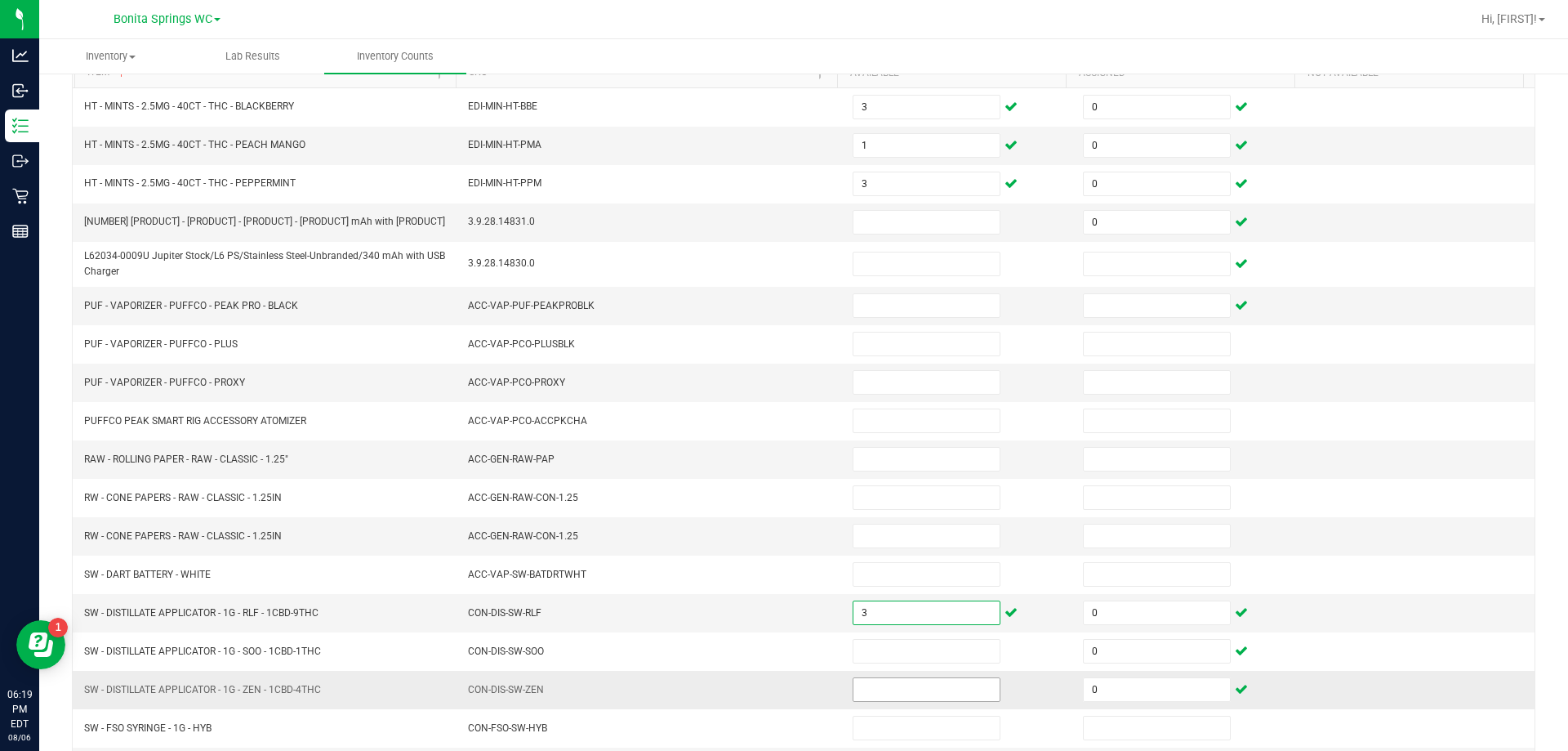 click at bounding box center (926, 690) 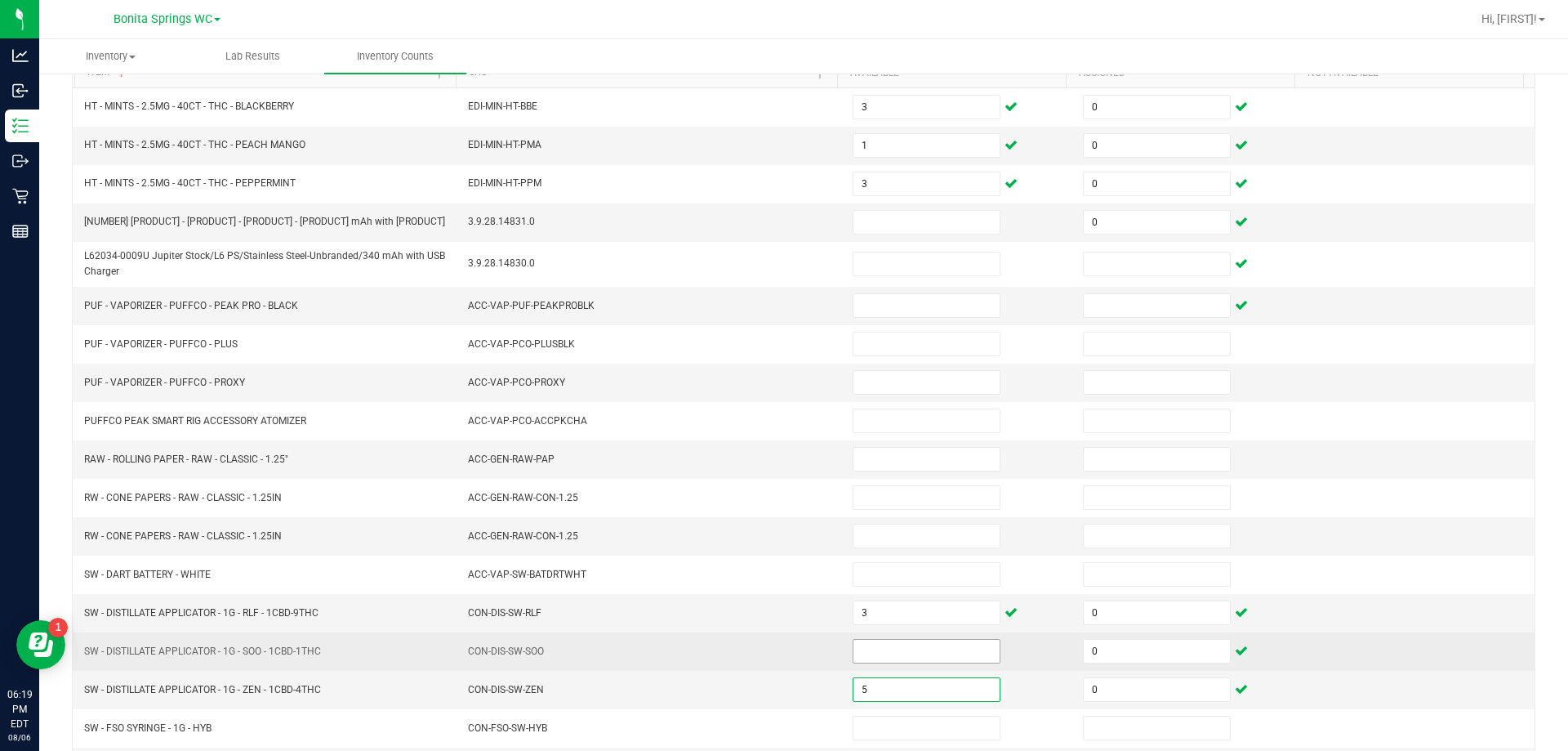 click at bounding box center (926, 651) 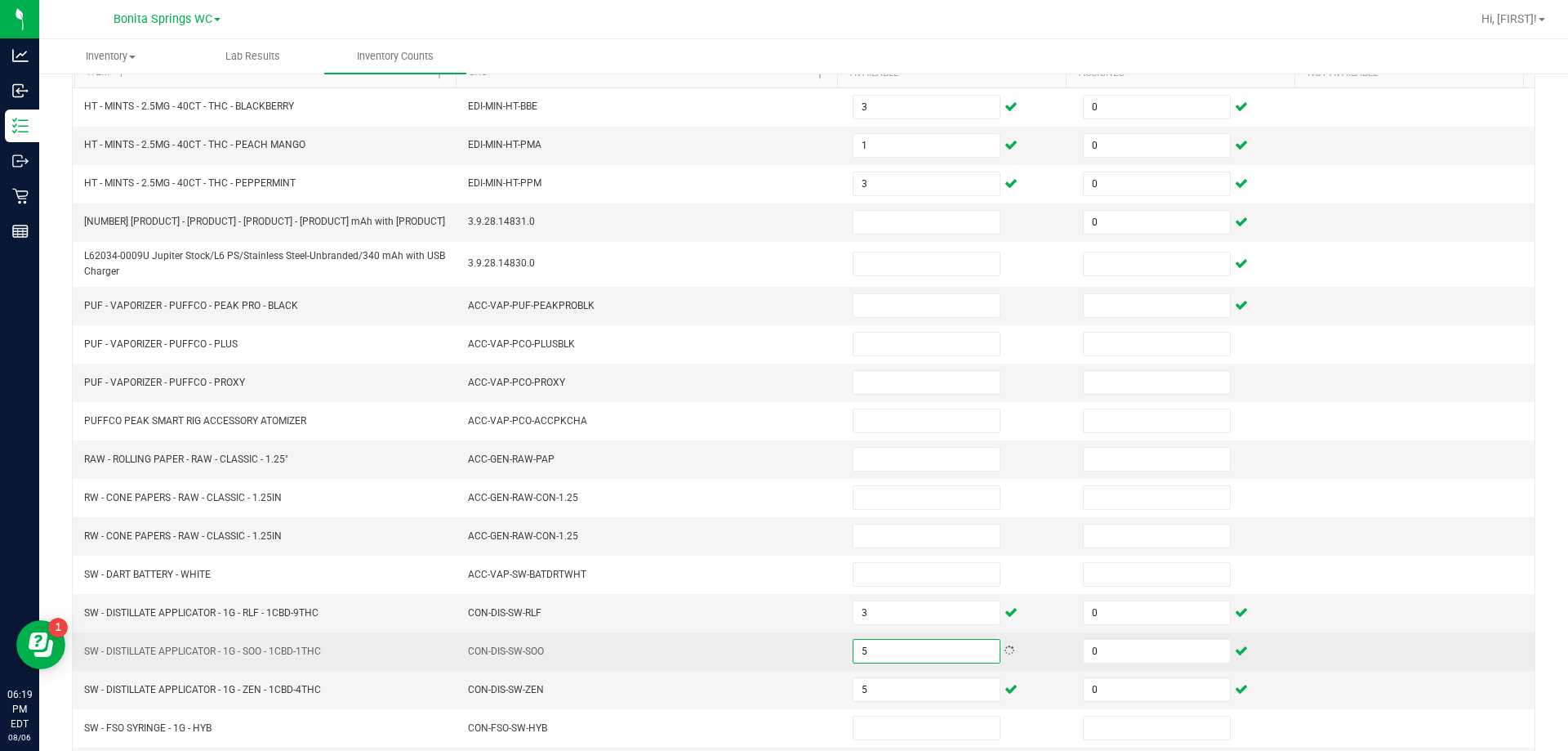 click on "CON-DIS-SW-SOO" at bounding box center (650, 651) 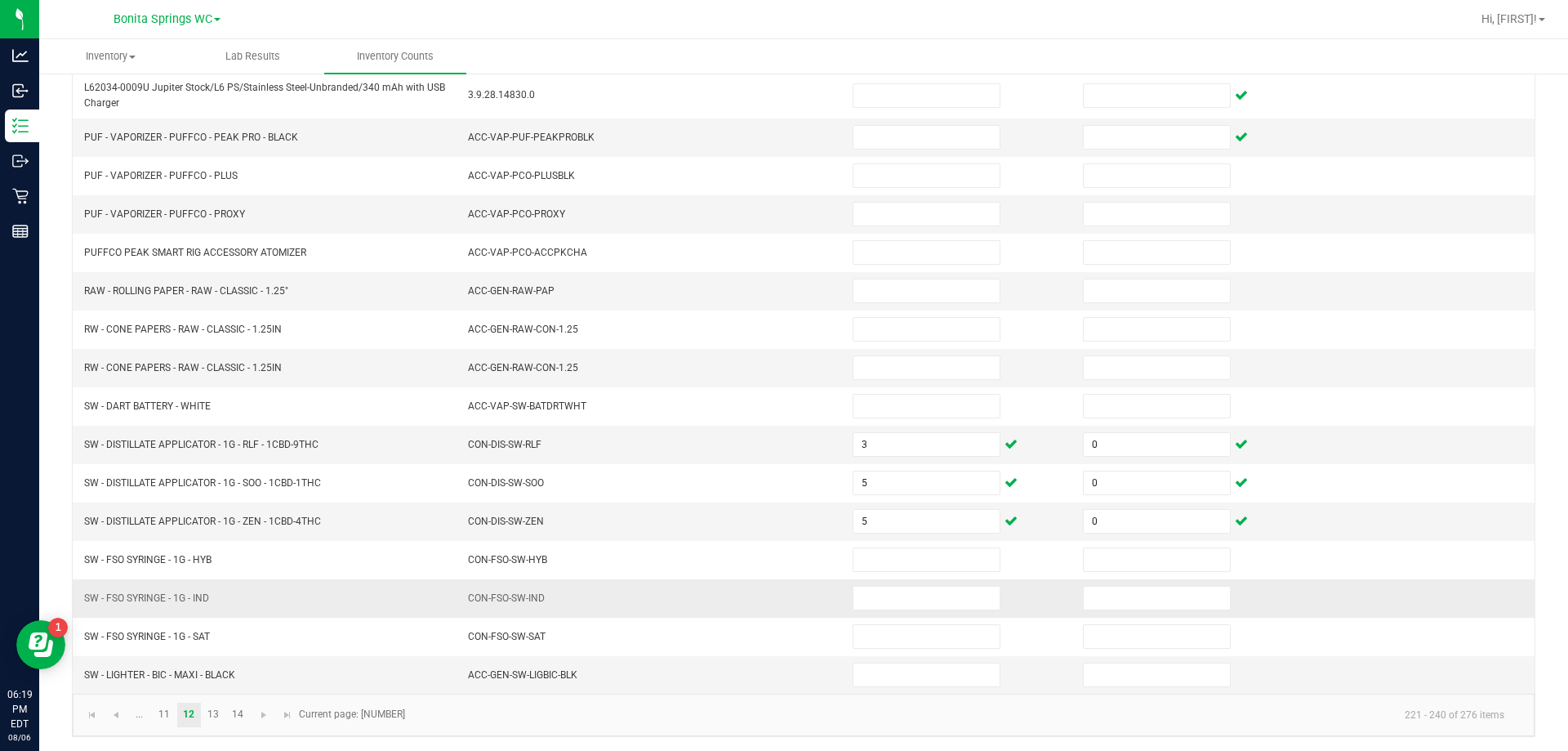 scroll, scrollTop: 346, scrollLeft: 0, axis: vertical 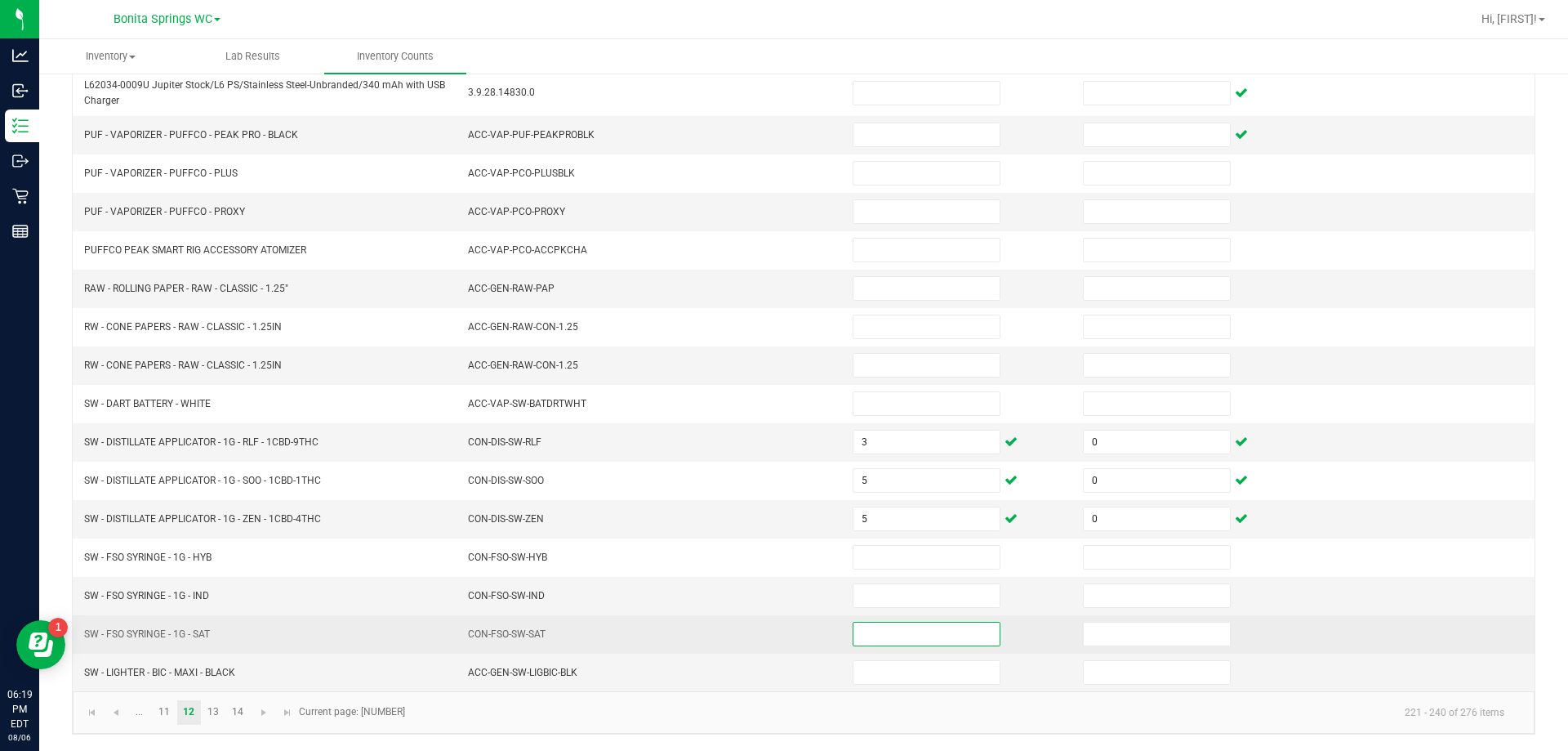 click at bounding box center [926, 634] 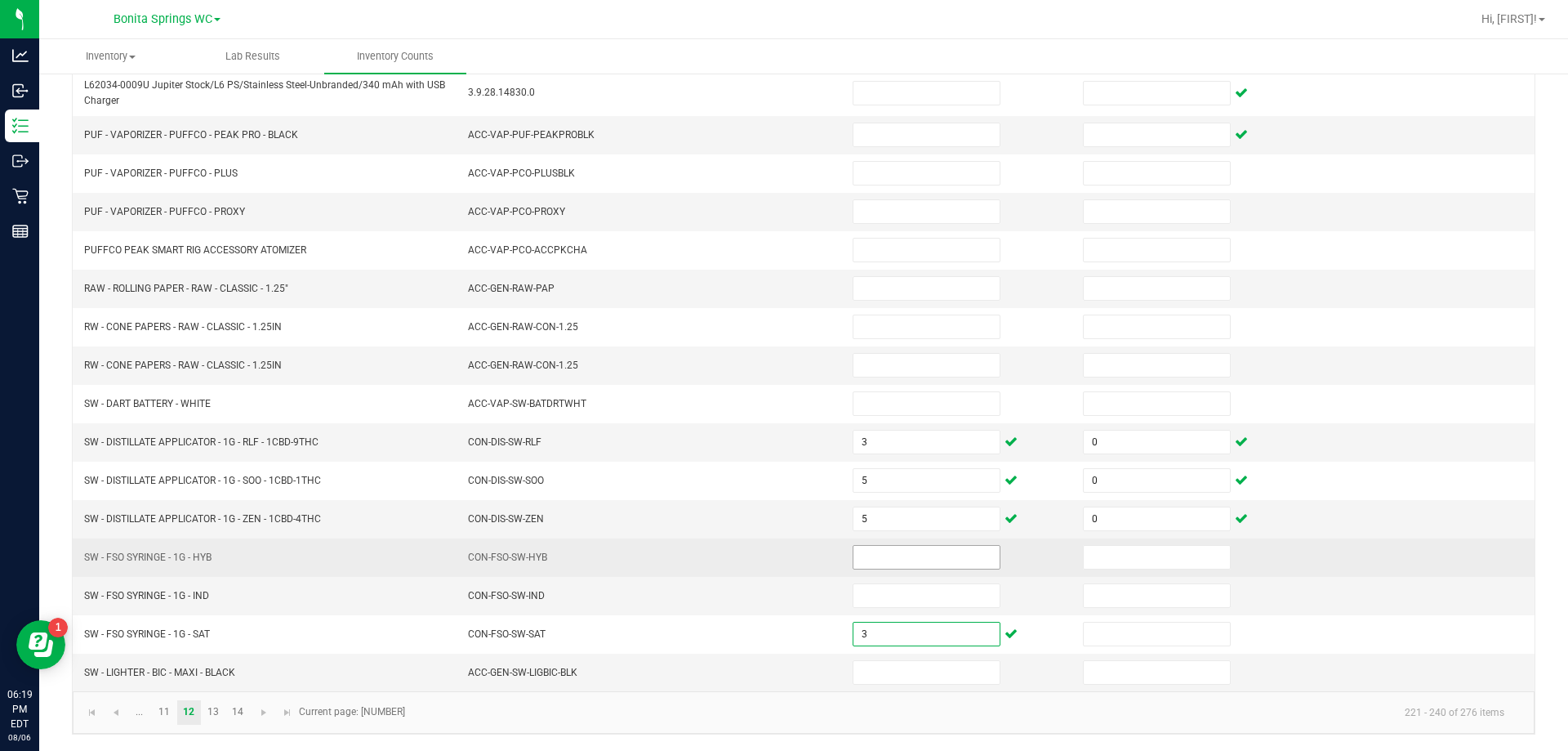 click at bounding box center [926, 557] 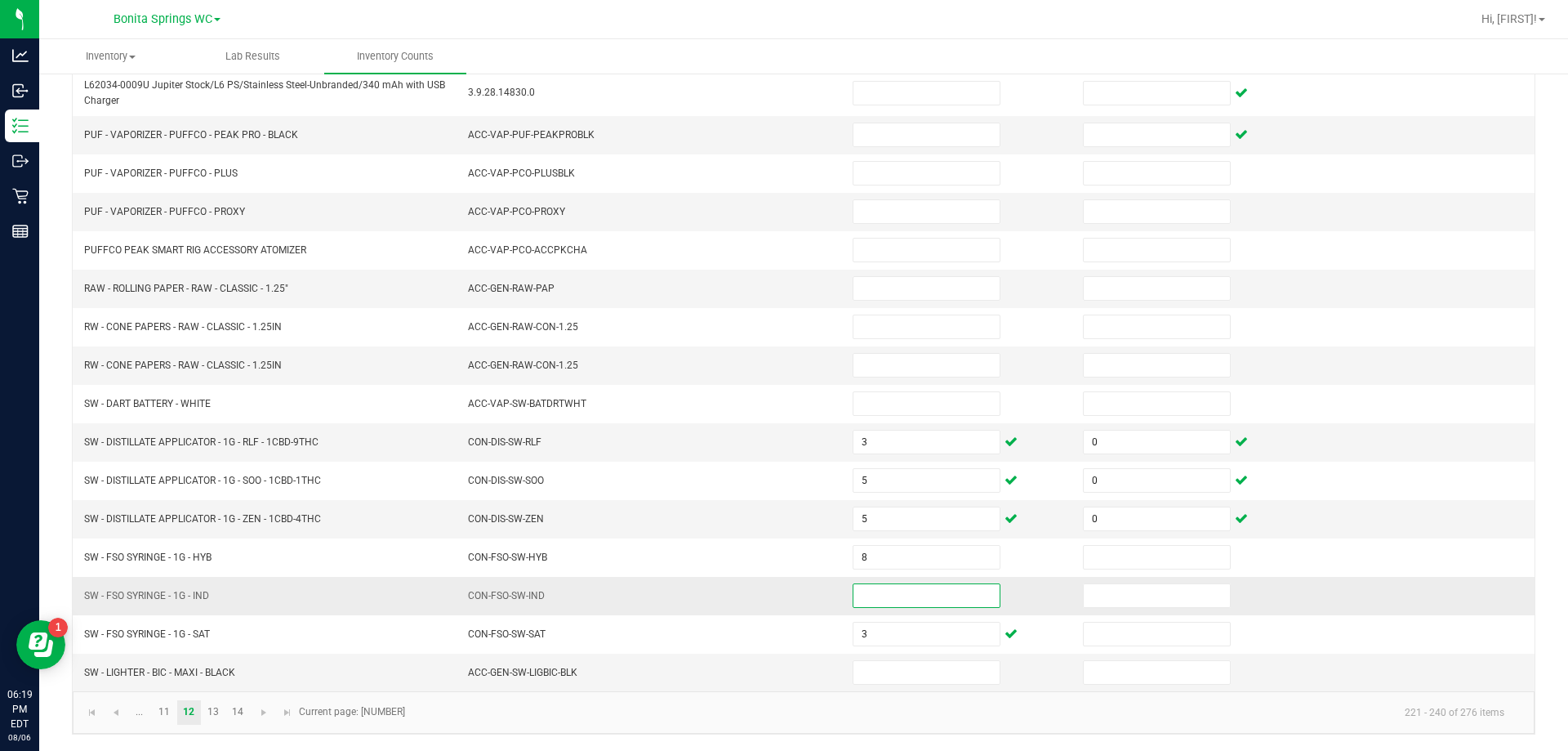 click at bounding box center (926, 596) 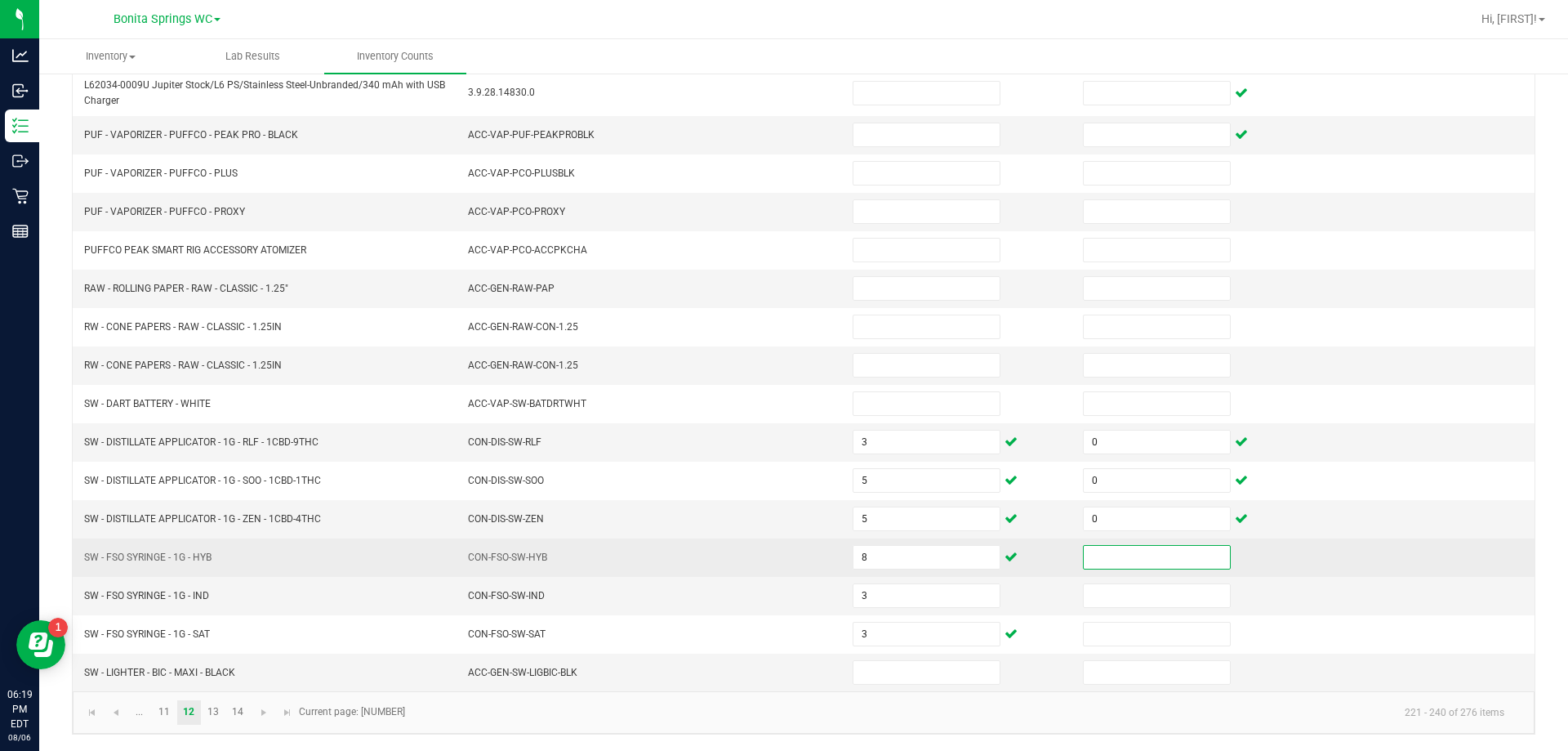 drag, startPoint x: 1091, startPoint y: 550, endPoint x: 1078, endPoint y: 557, distance: 14.764823 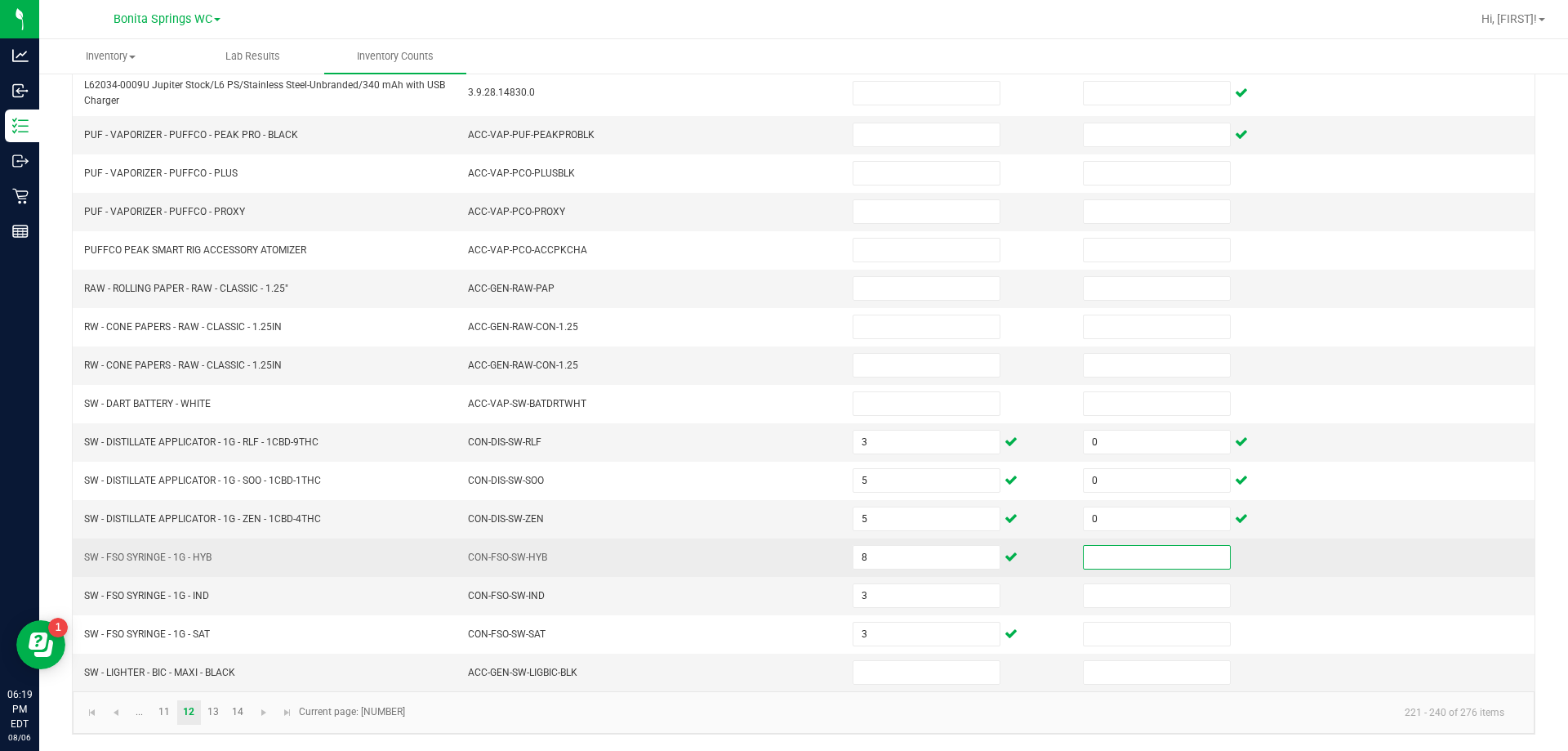 click at bounding box center (1156, 557) 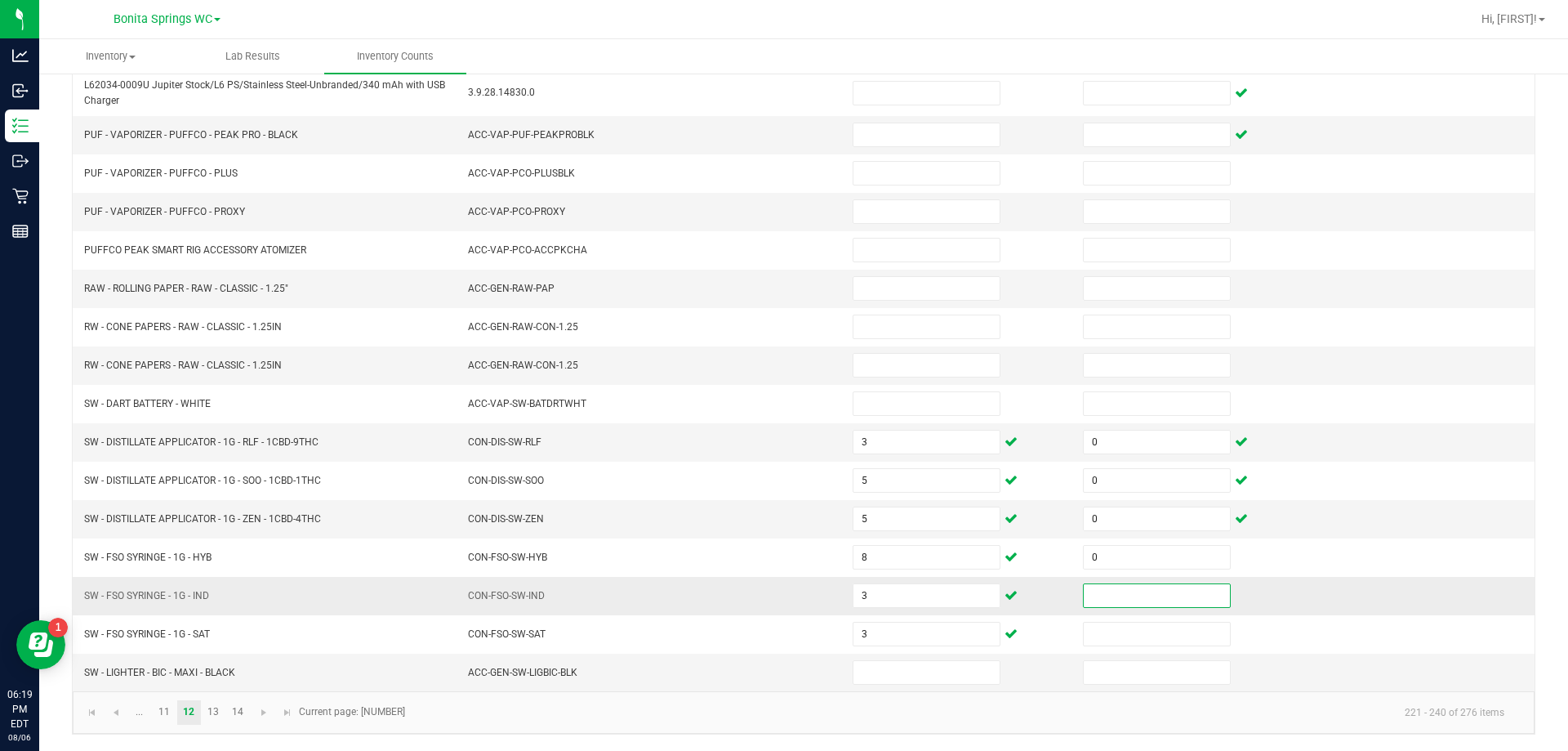 click at bounding box center [1156, 596] 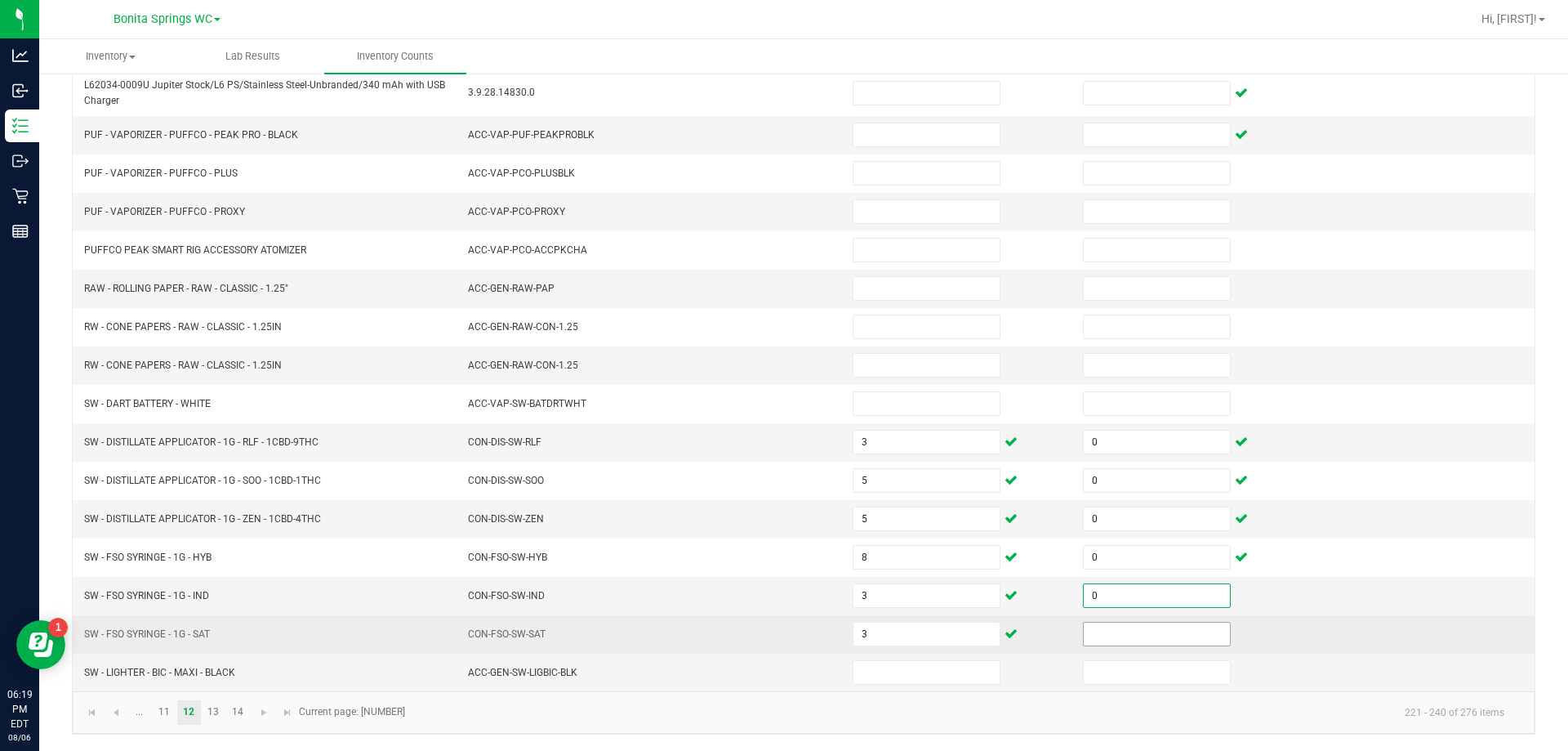click at bounding box center (1156, 634) 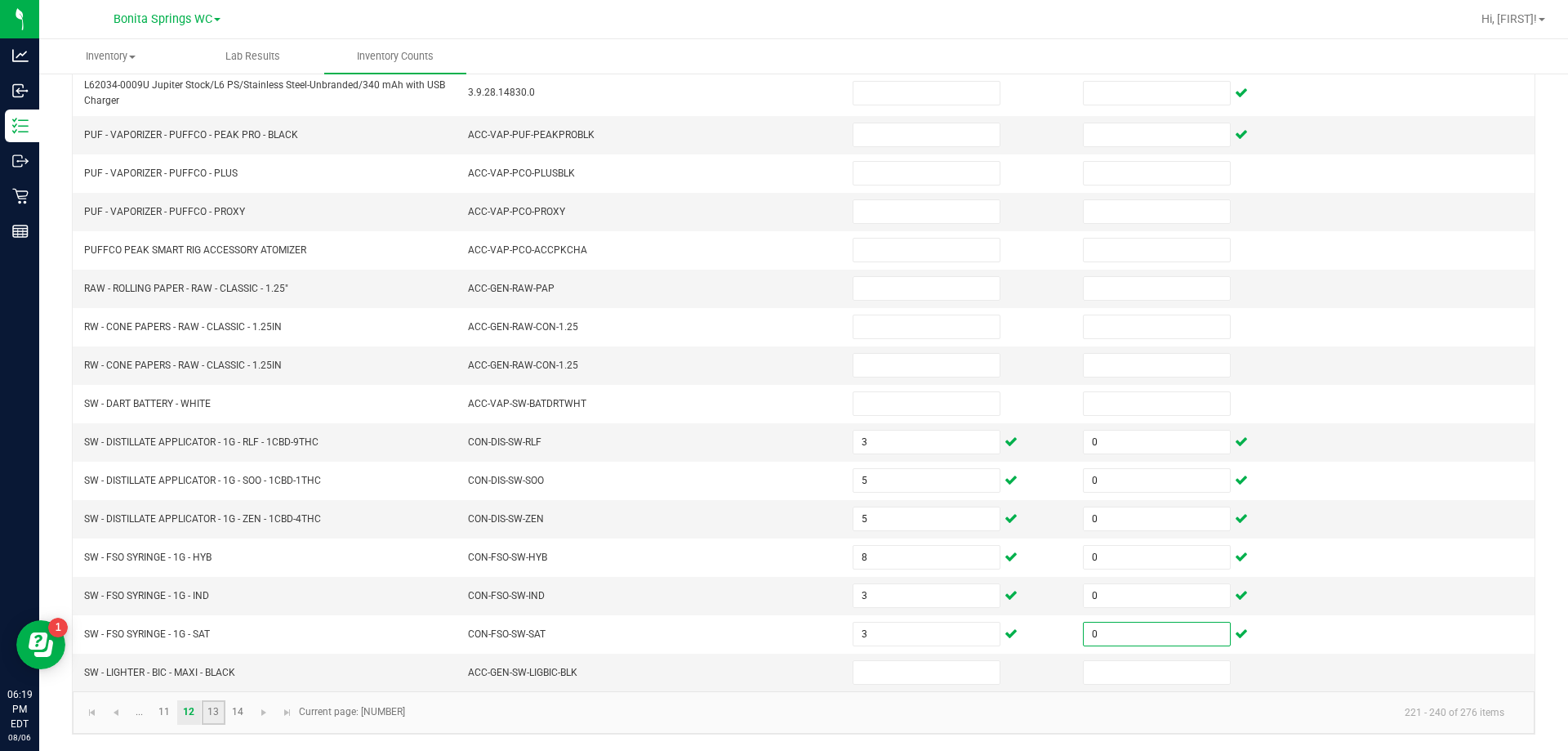click on "13" 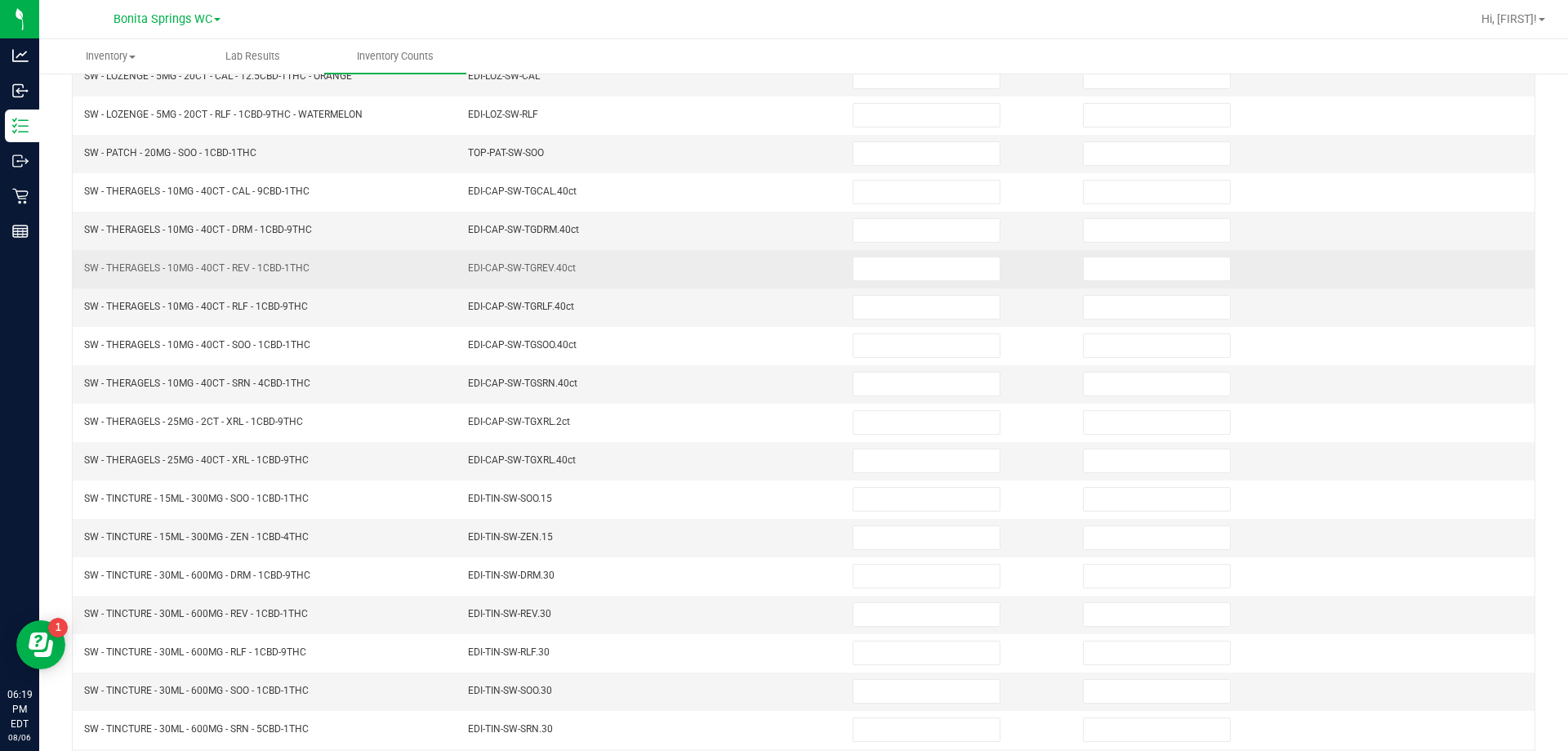 scroll, scrollTop: 12, scrollLeft: 0, axis: vertical 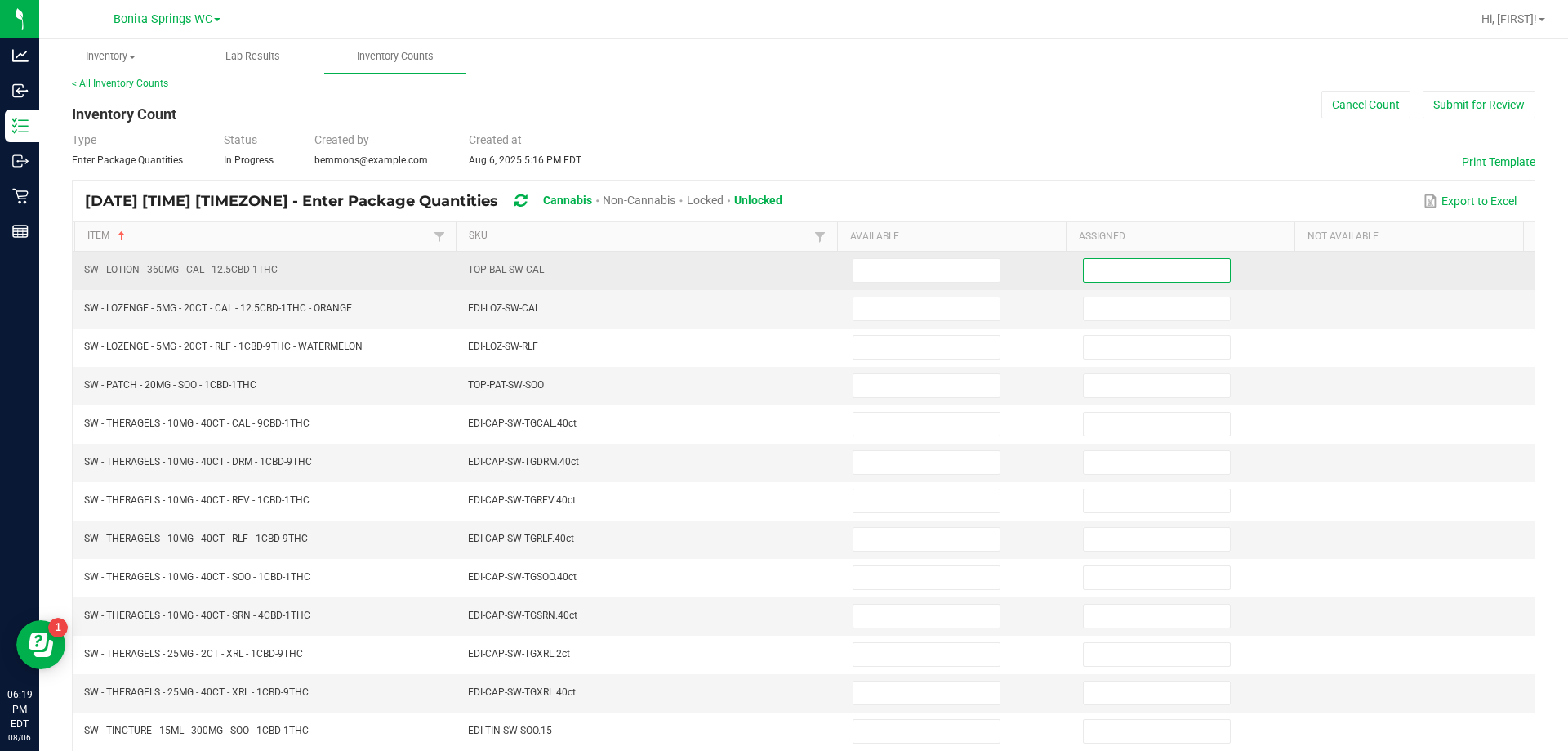 drag, startPoint x: 1097, startPoint y: 269, endPoint x: 1099, endPoint y: 280, distance: 11.1803399 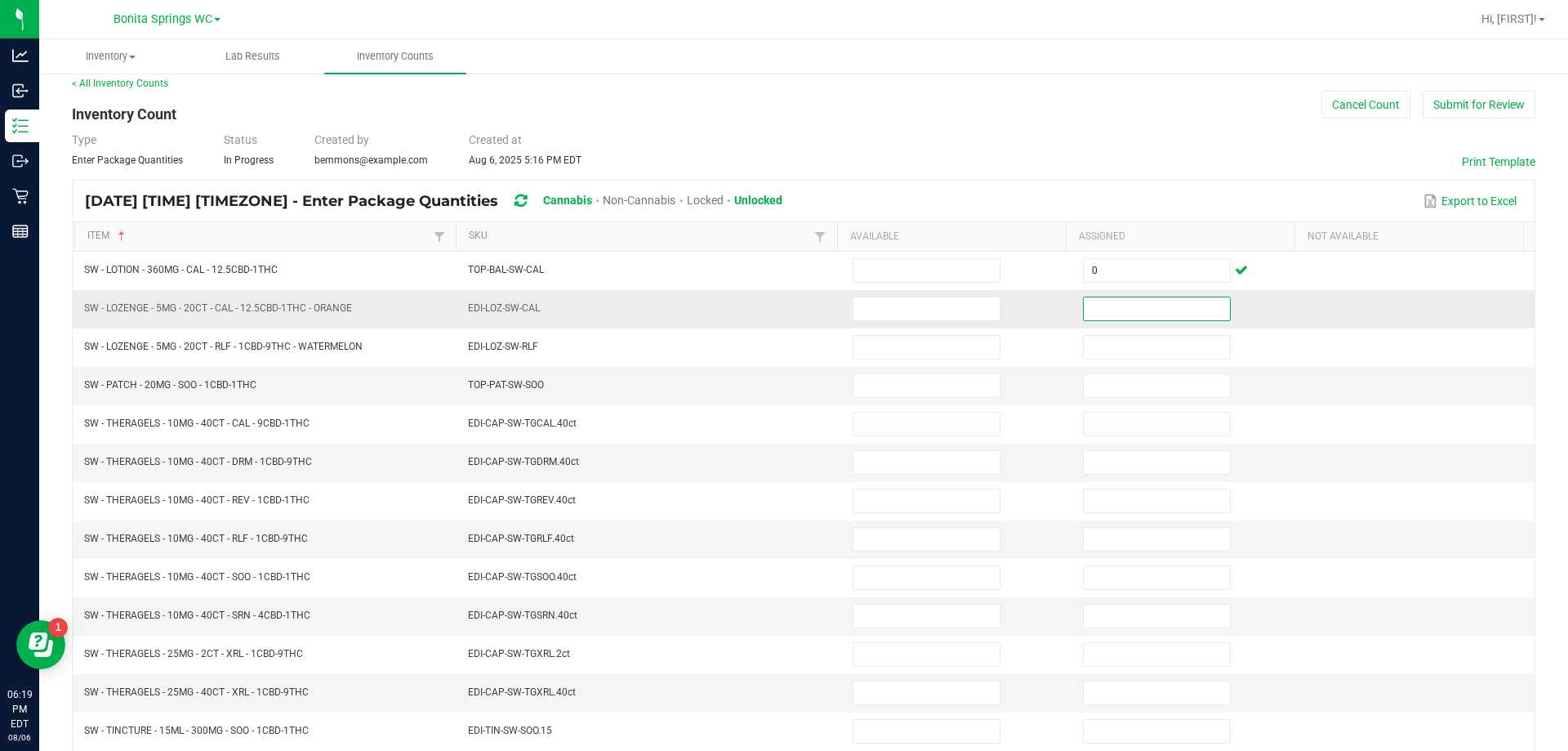 click at bounding box center [1156, 309] 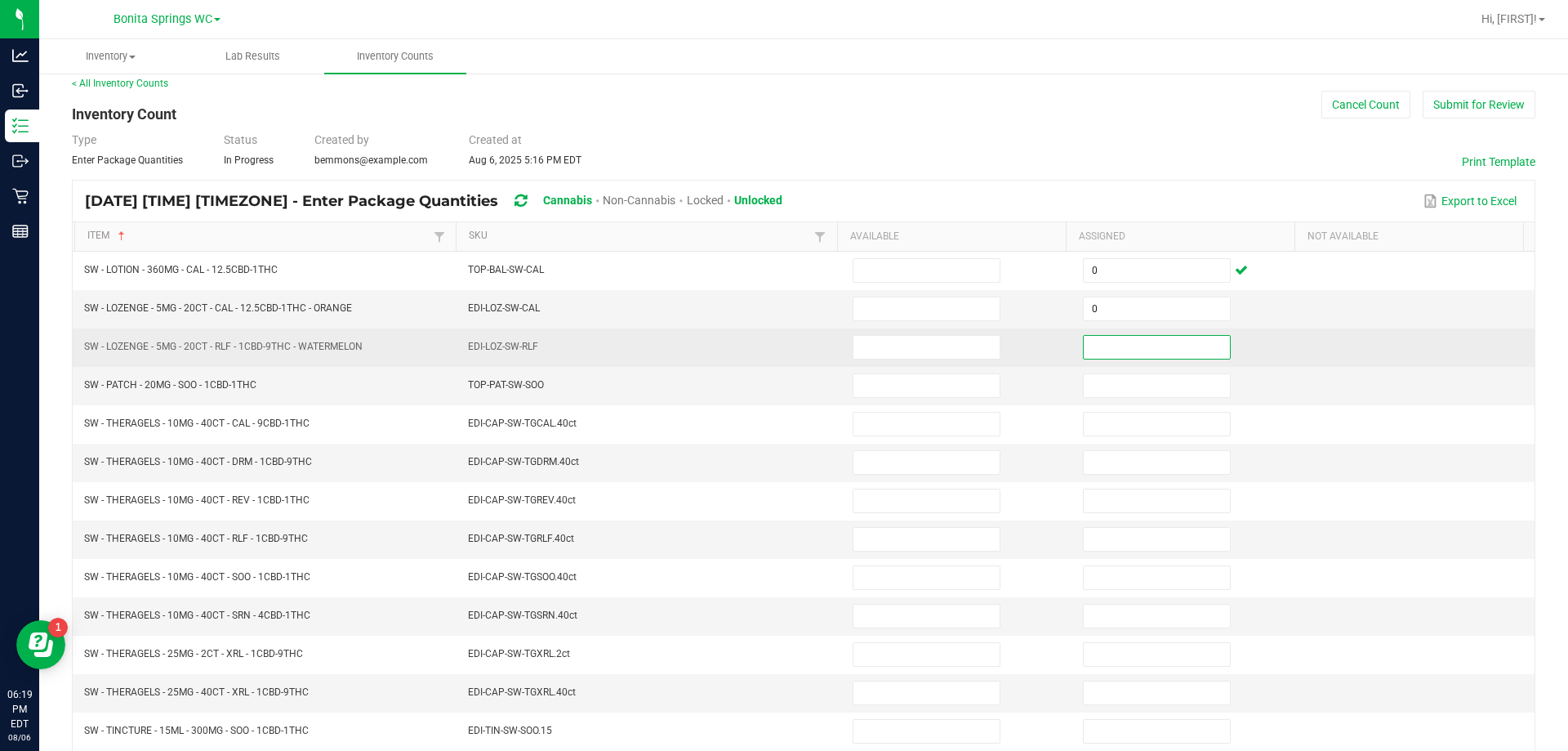 click at bounding box center (1156, 347) 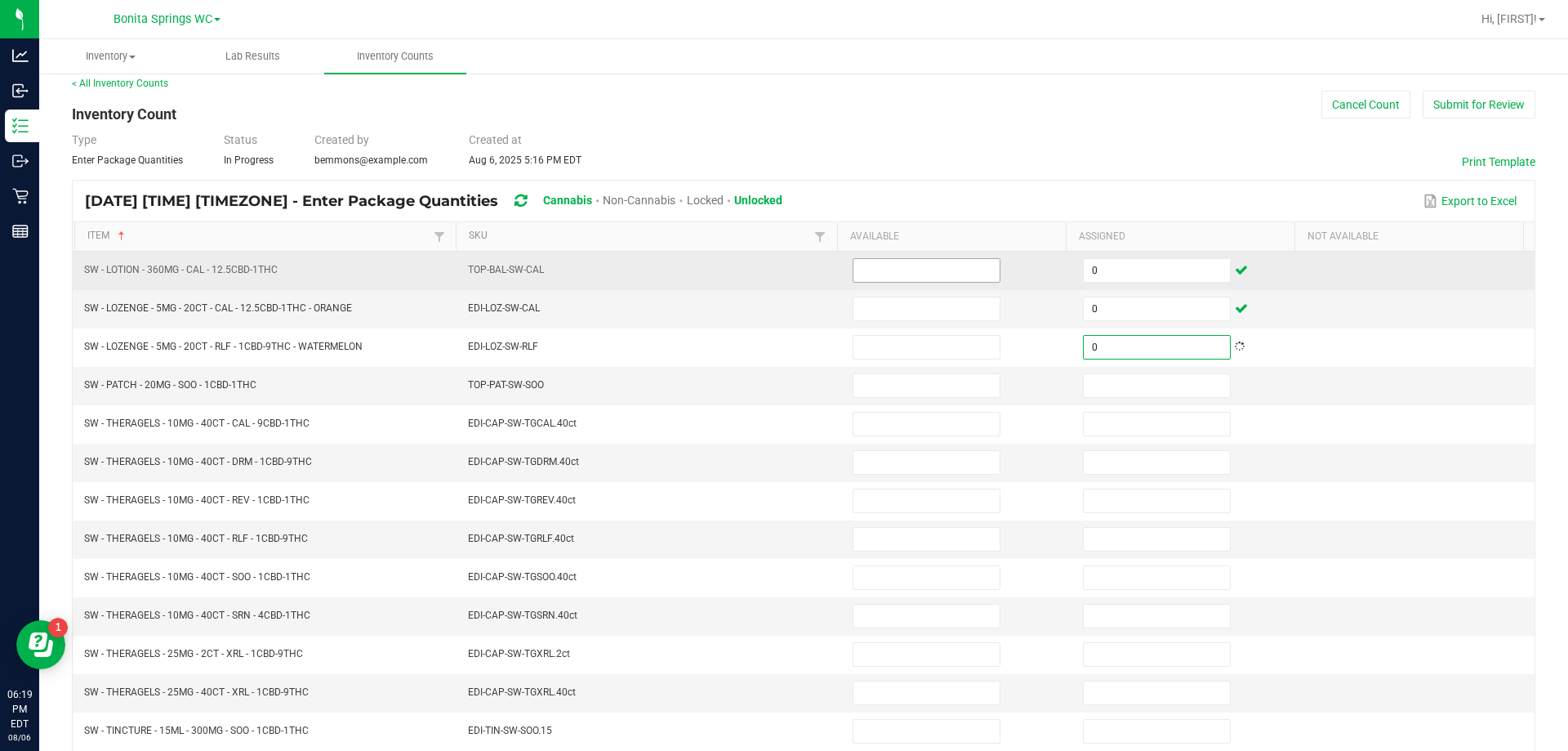 click at bounding box center (926, 270) 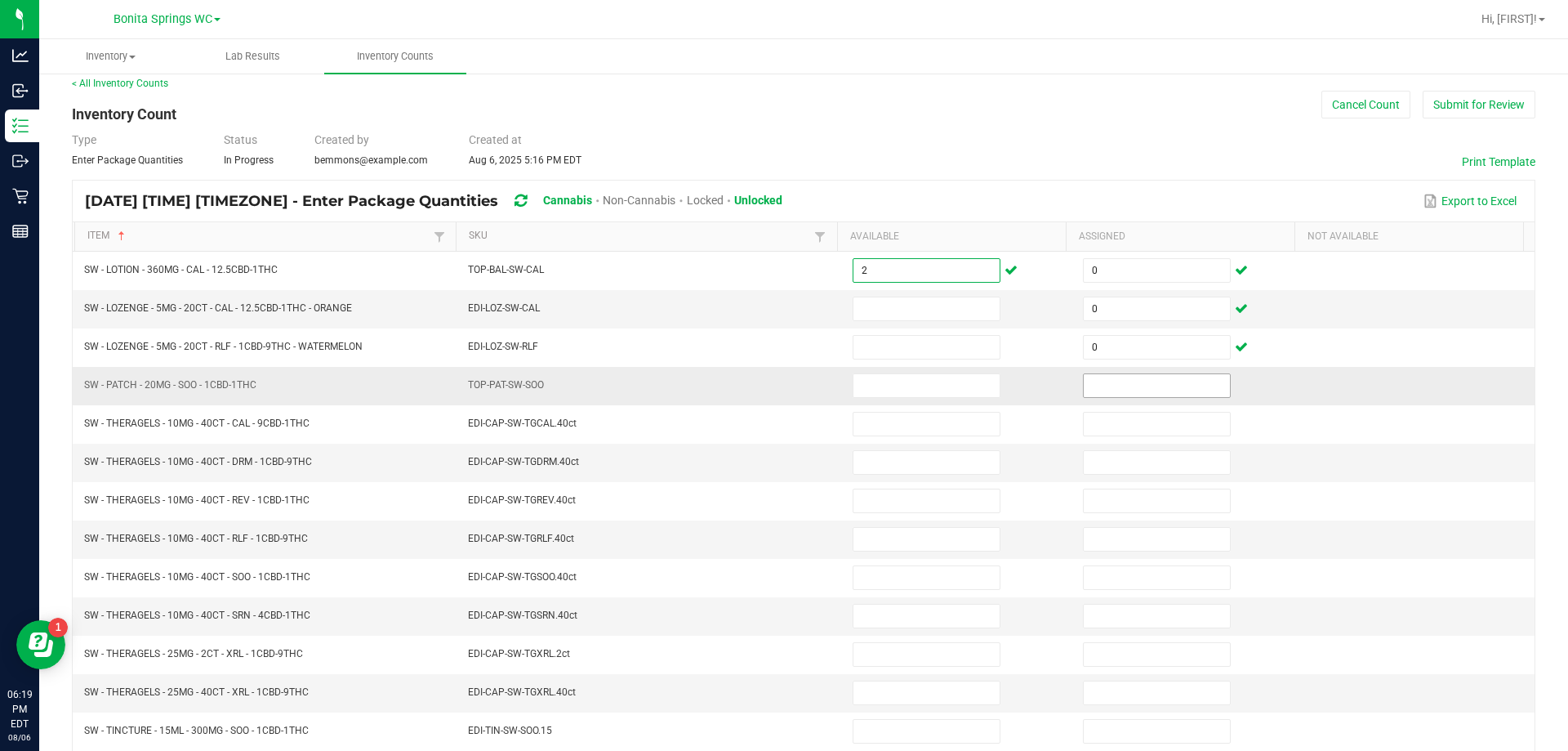 click at bounding box center (1156, 386) 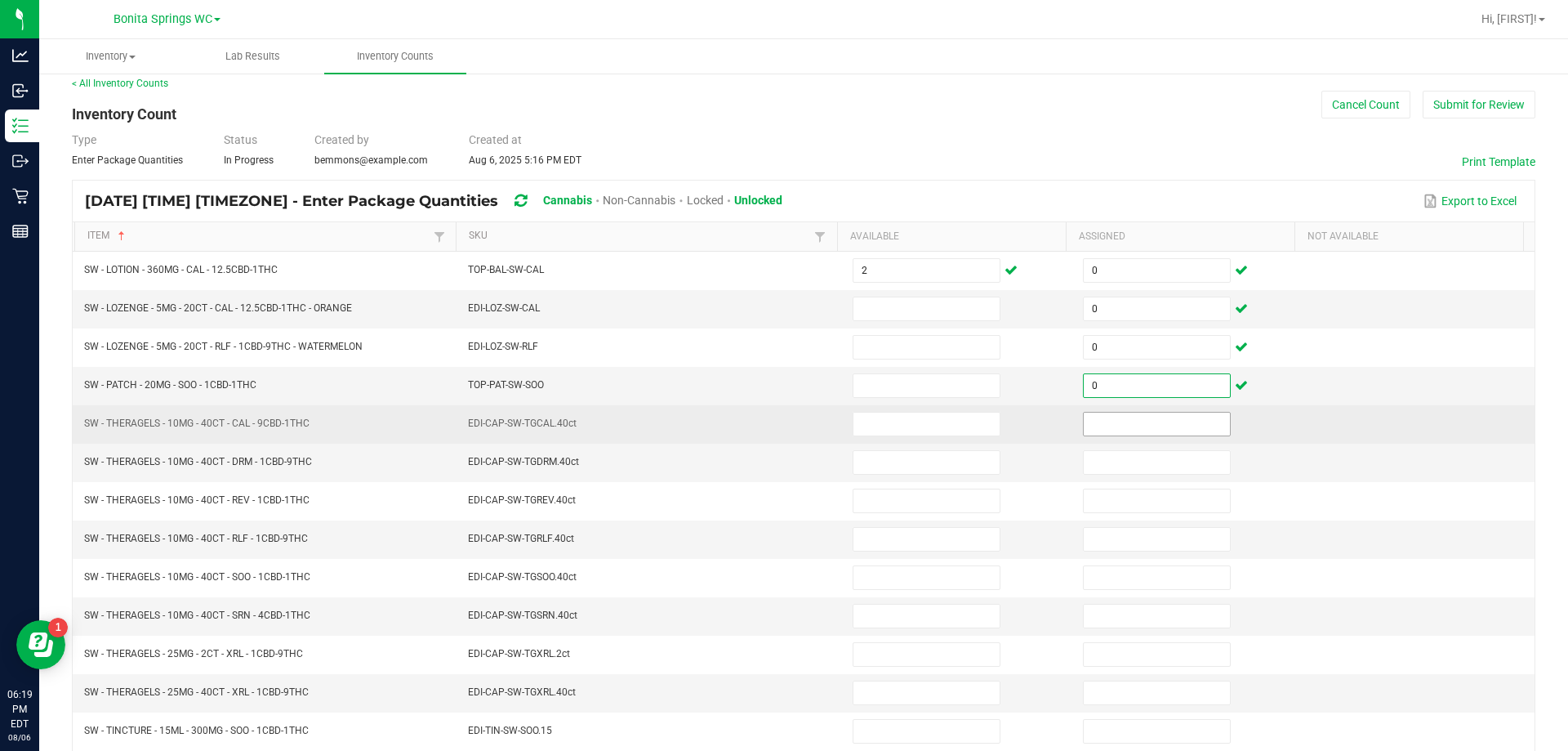 click at bounding box center [1156, 424] 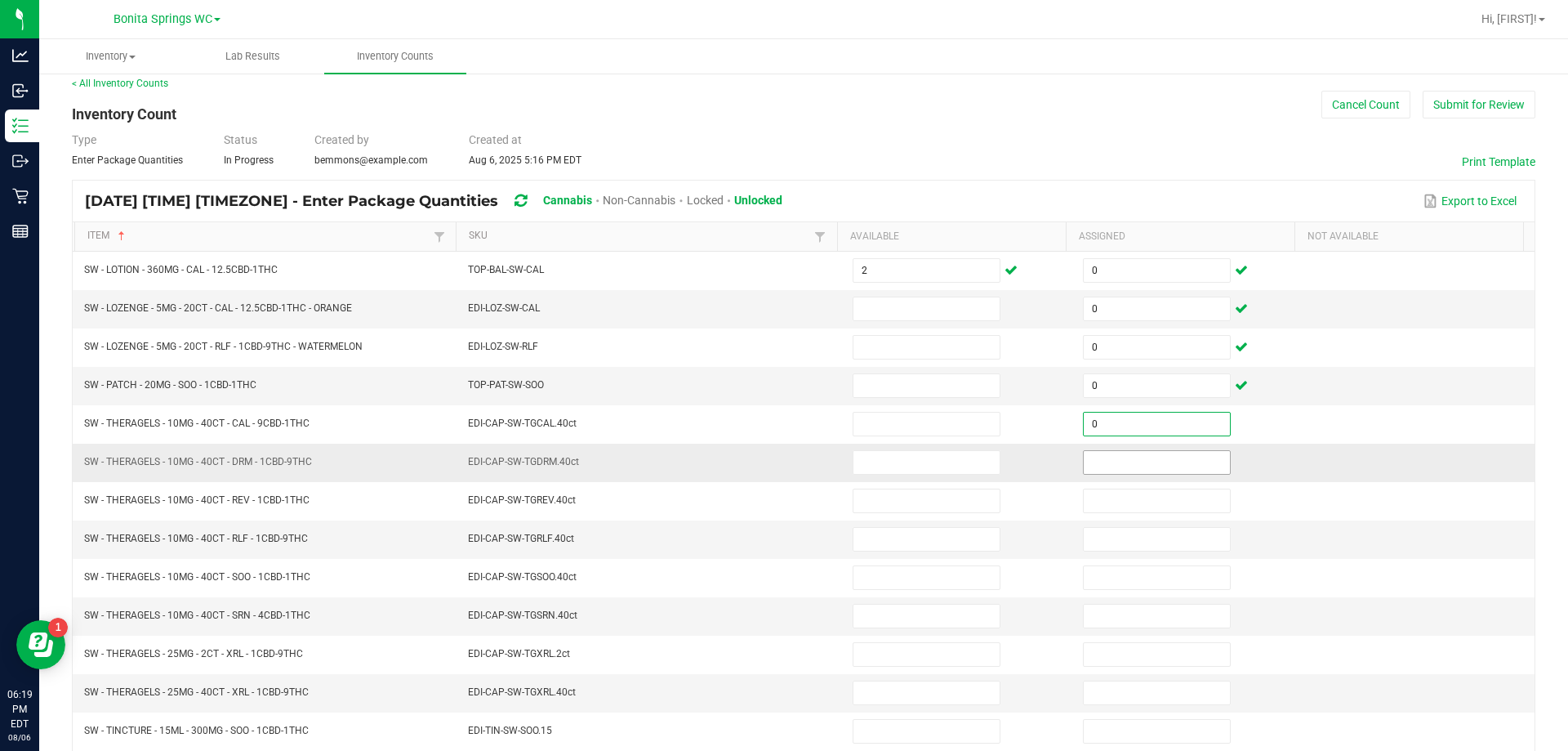 click at bounding box center (1156, 463) 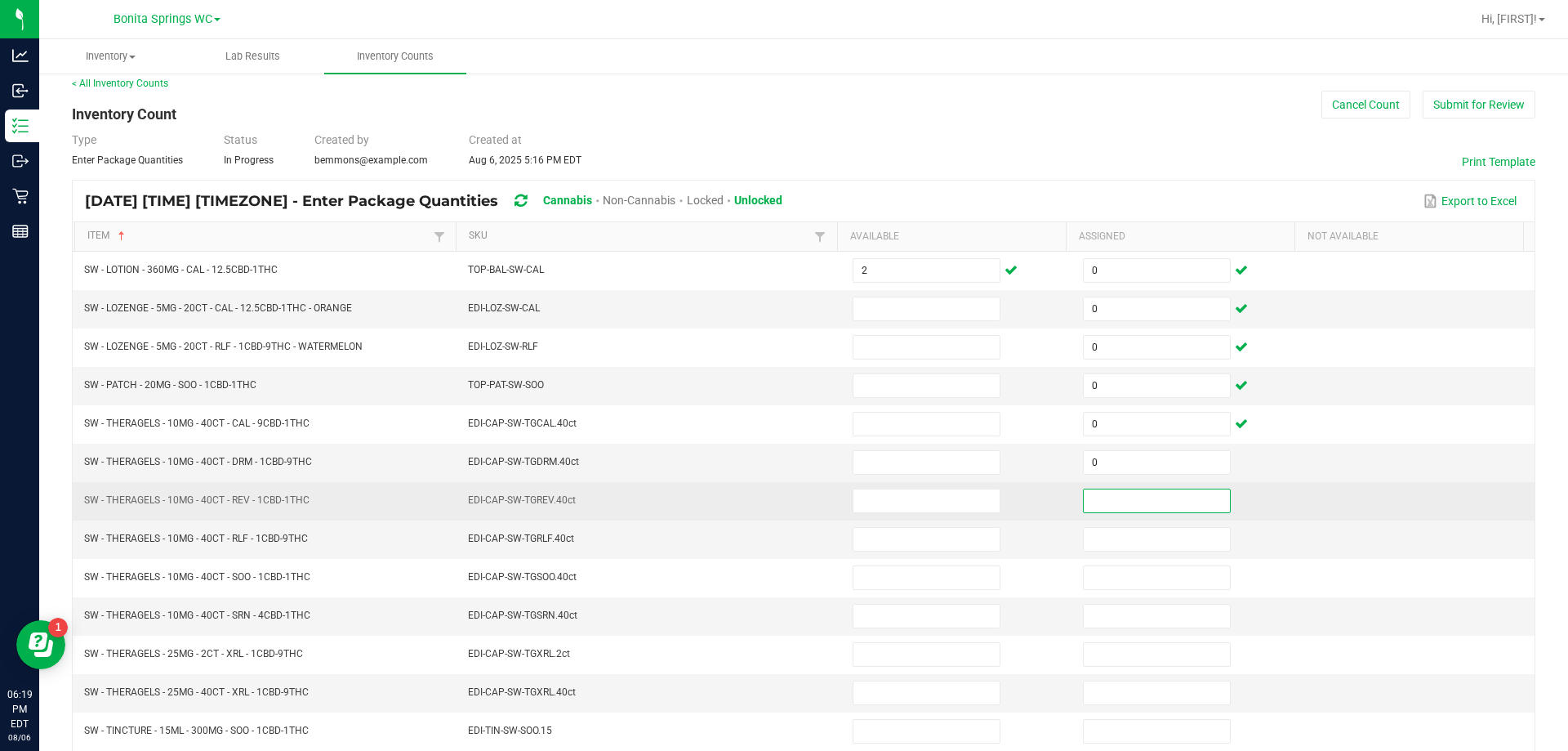 click at bounding box center [1156, 501] 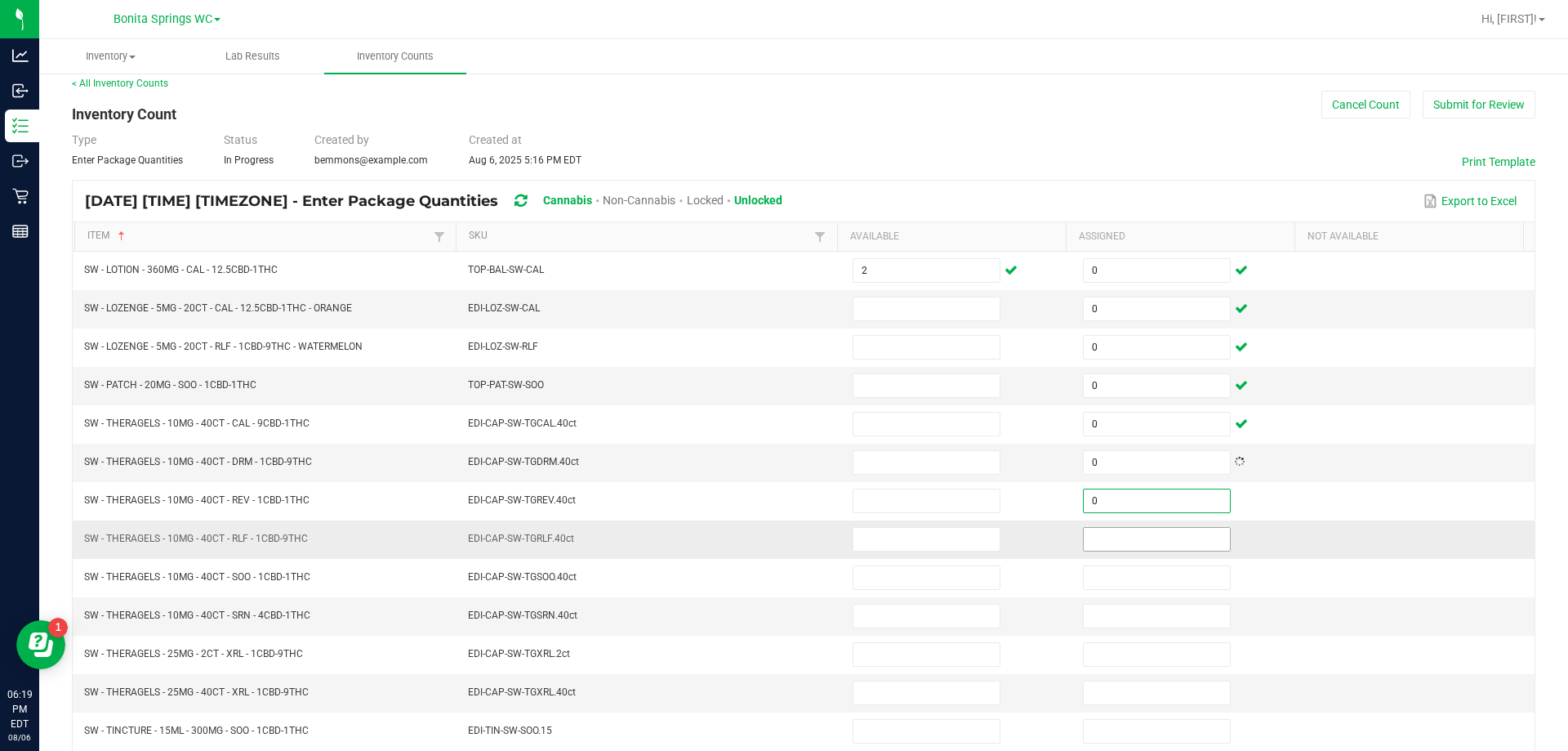 click at bounding box center [1156, 539] 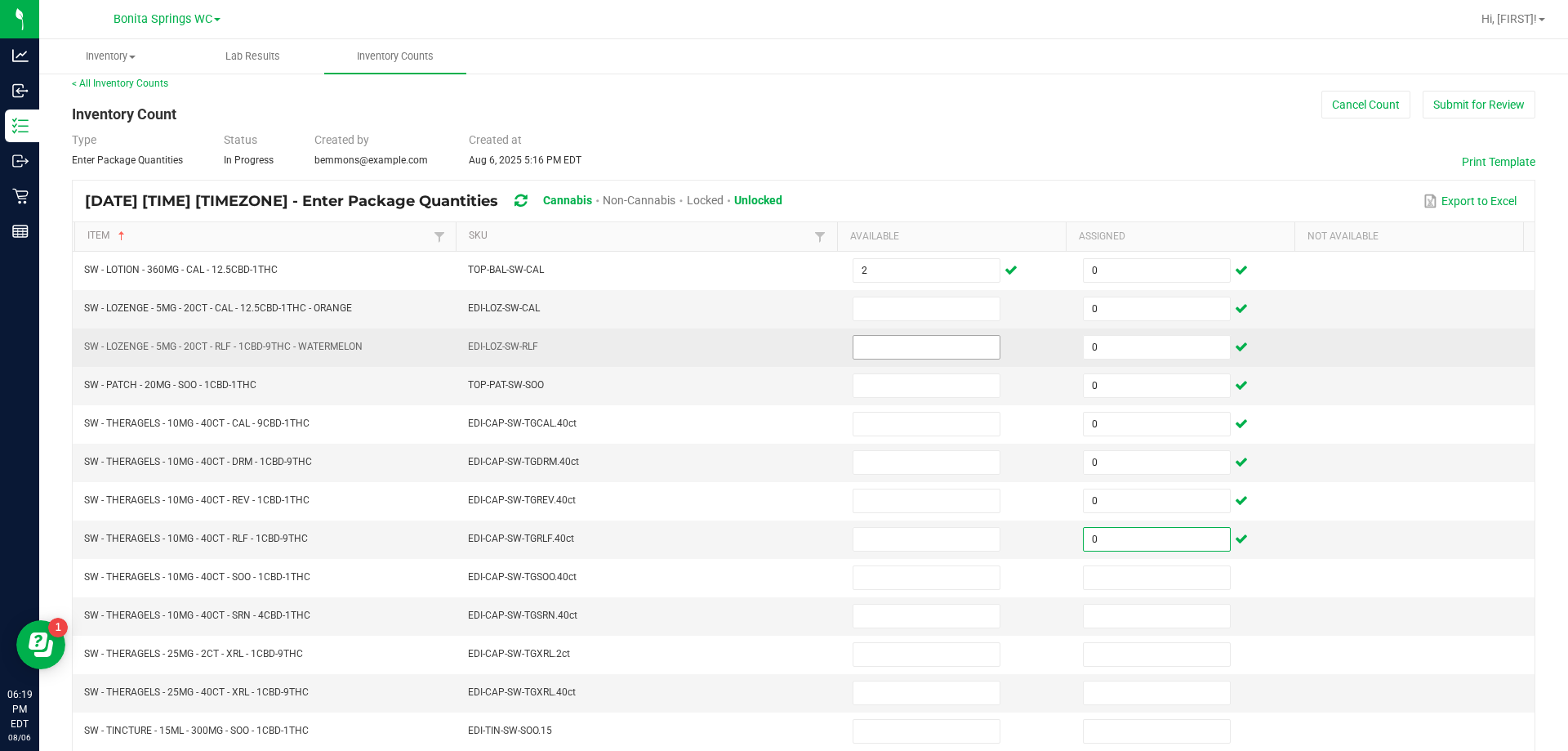 click at bounding box center [926, 347] 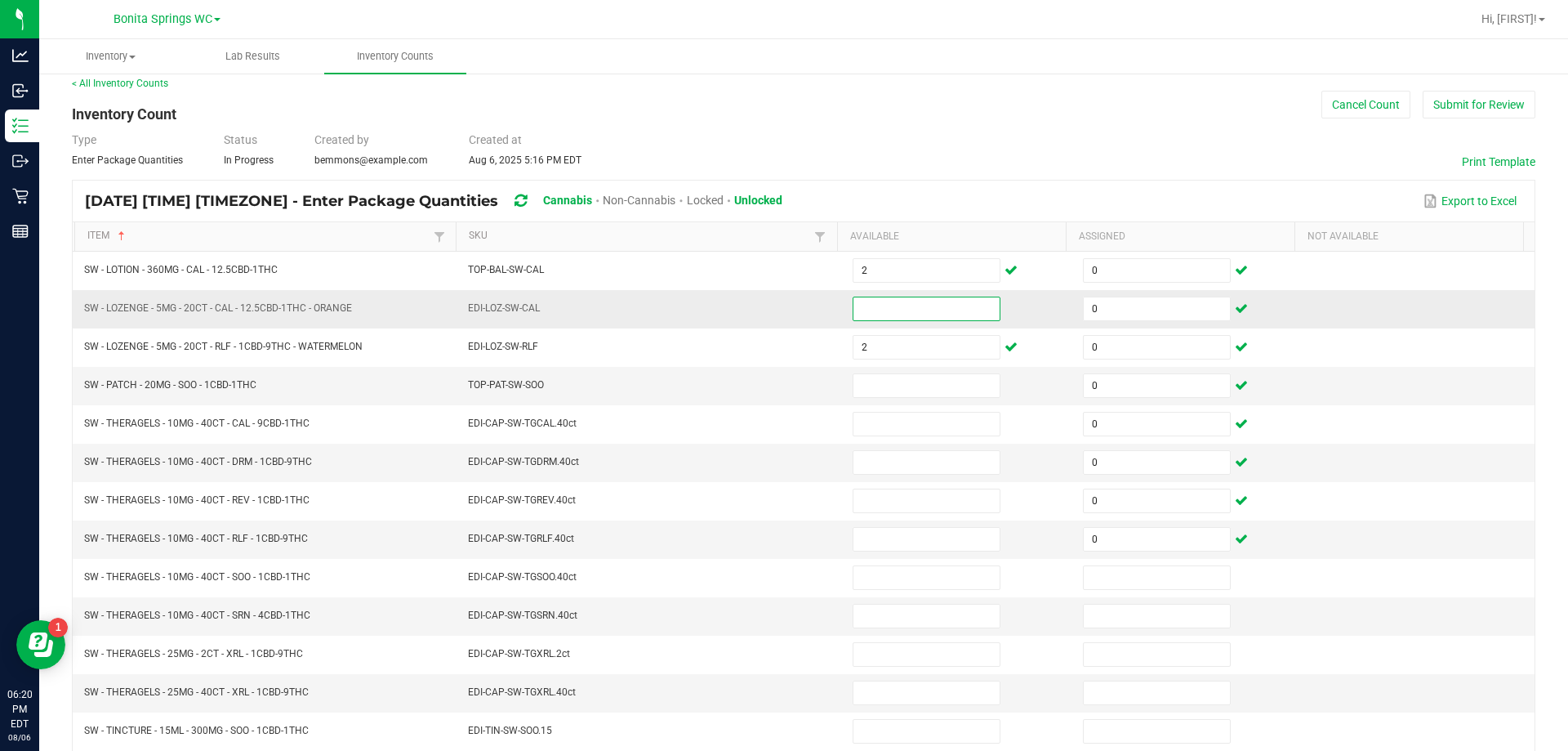 click at bounding box center (926, 309) 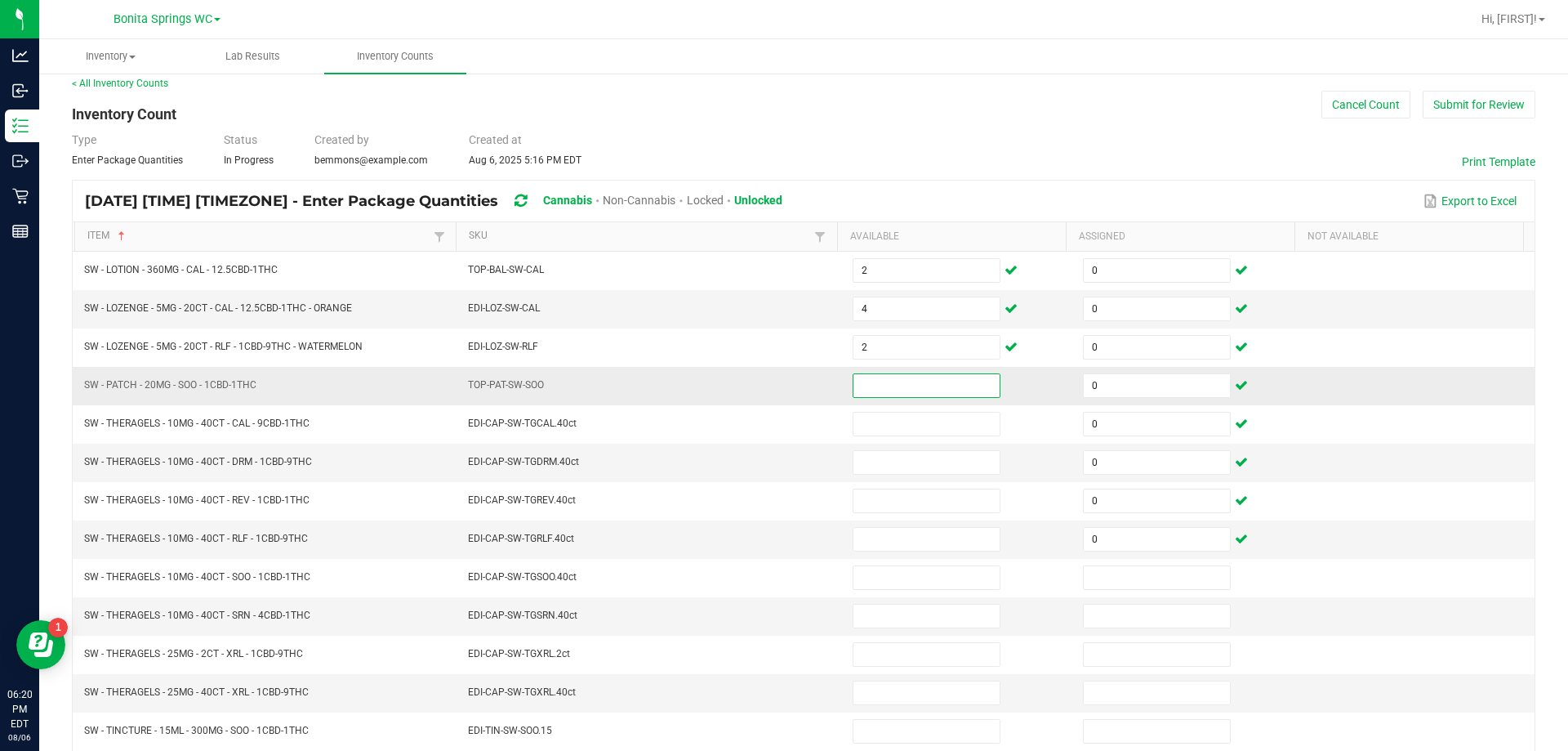 click at bounding box center [926, 386] 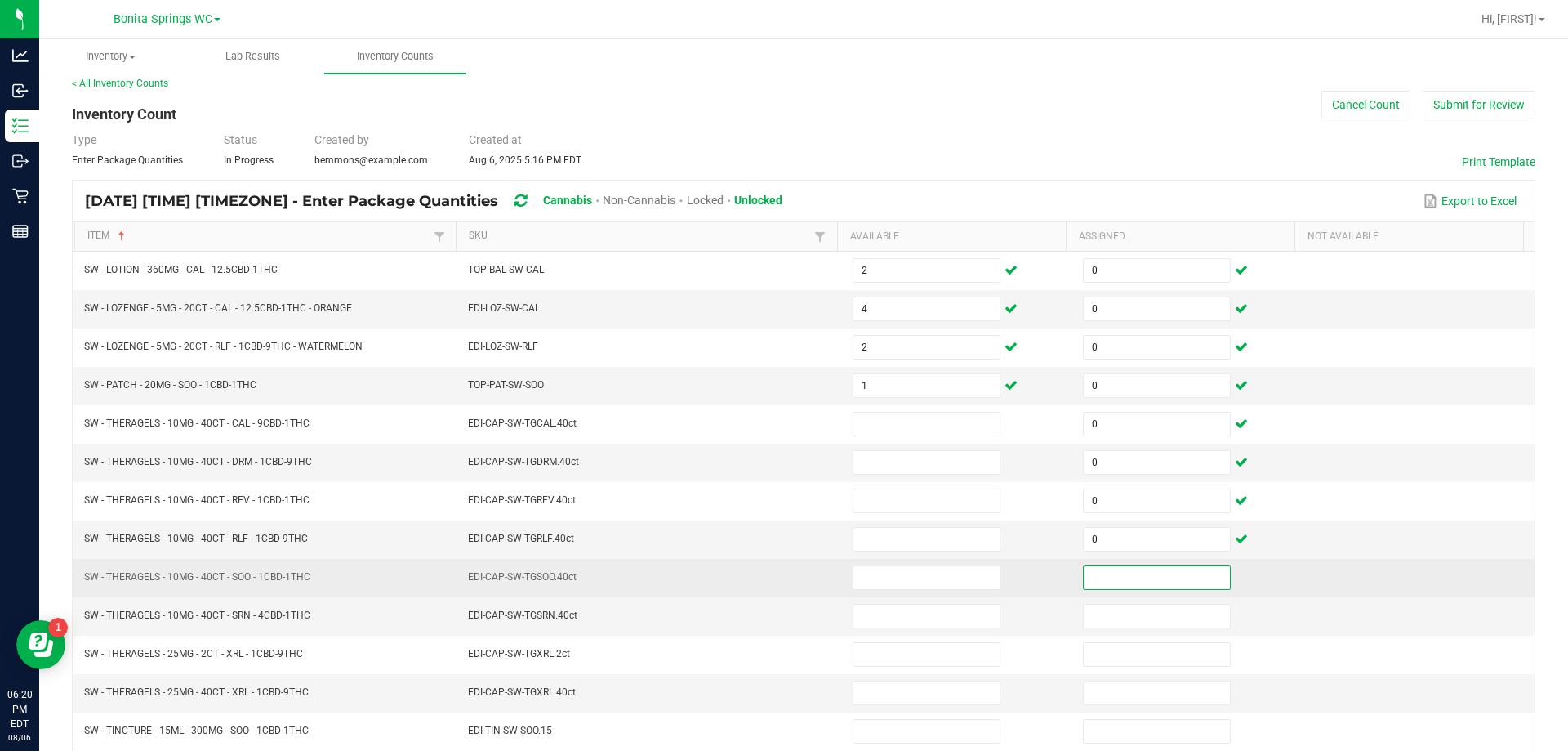 click at bounding box center (1156, 578) 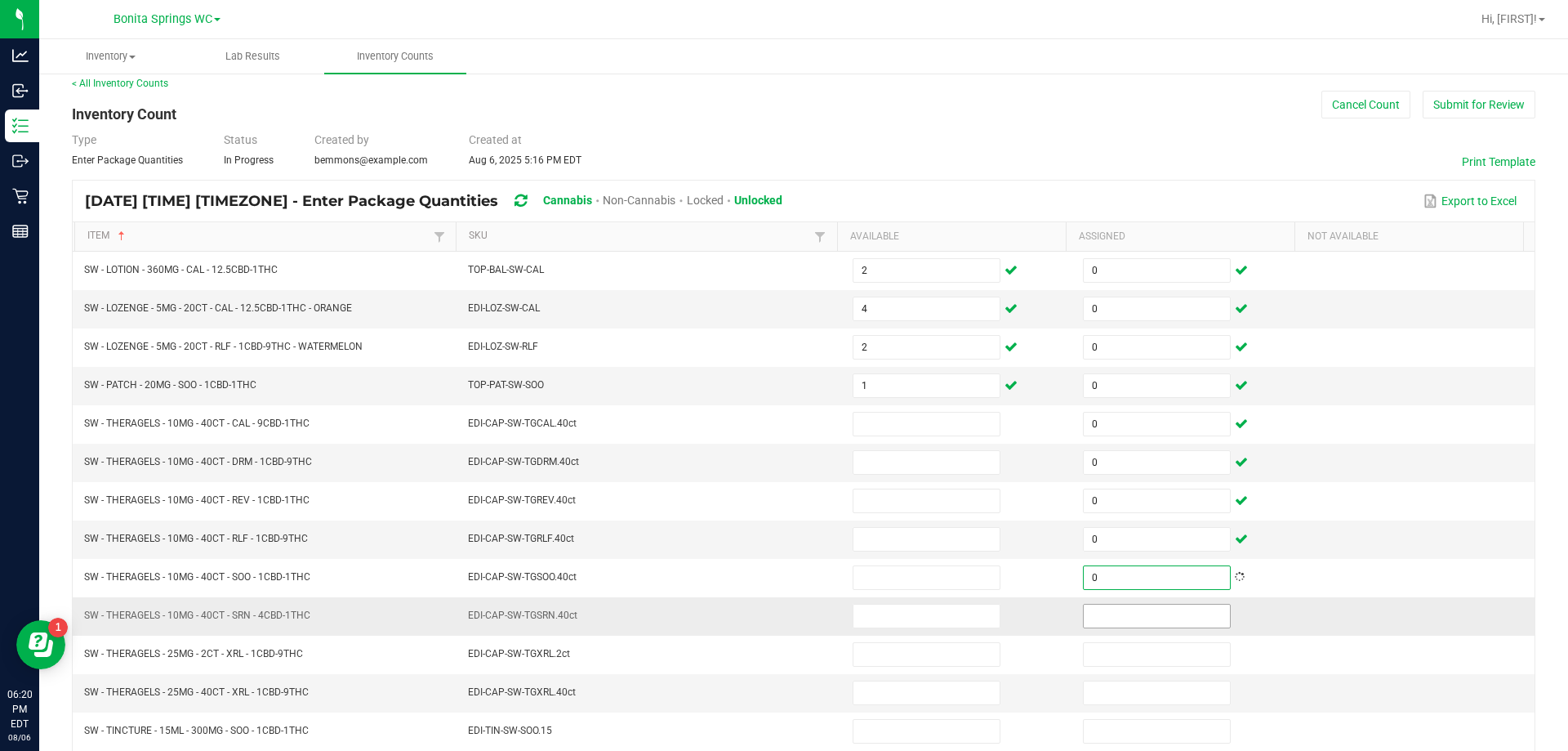 click at bounding box center (1156, 616) 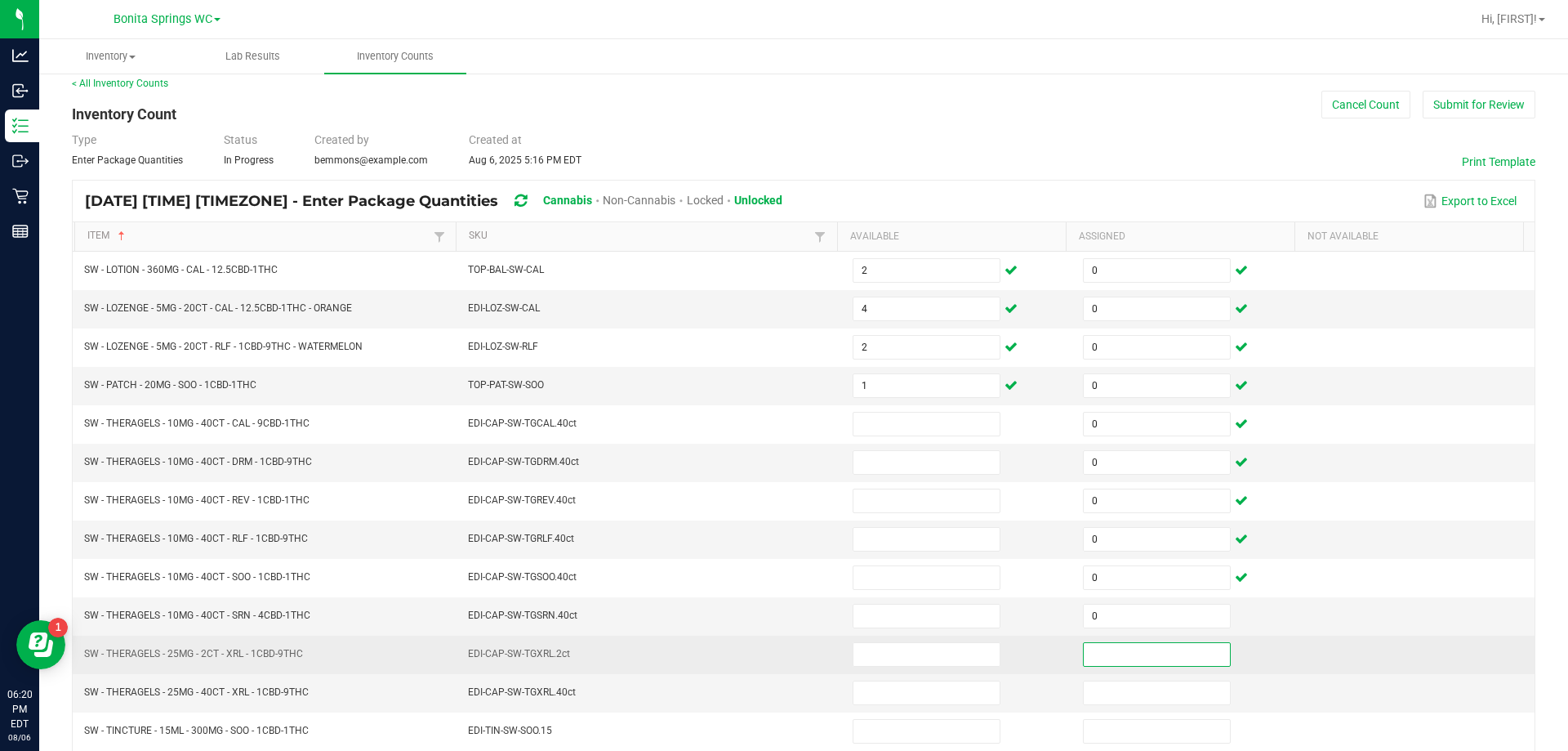click at bounding box center [1156, 655] 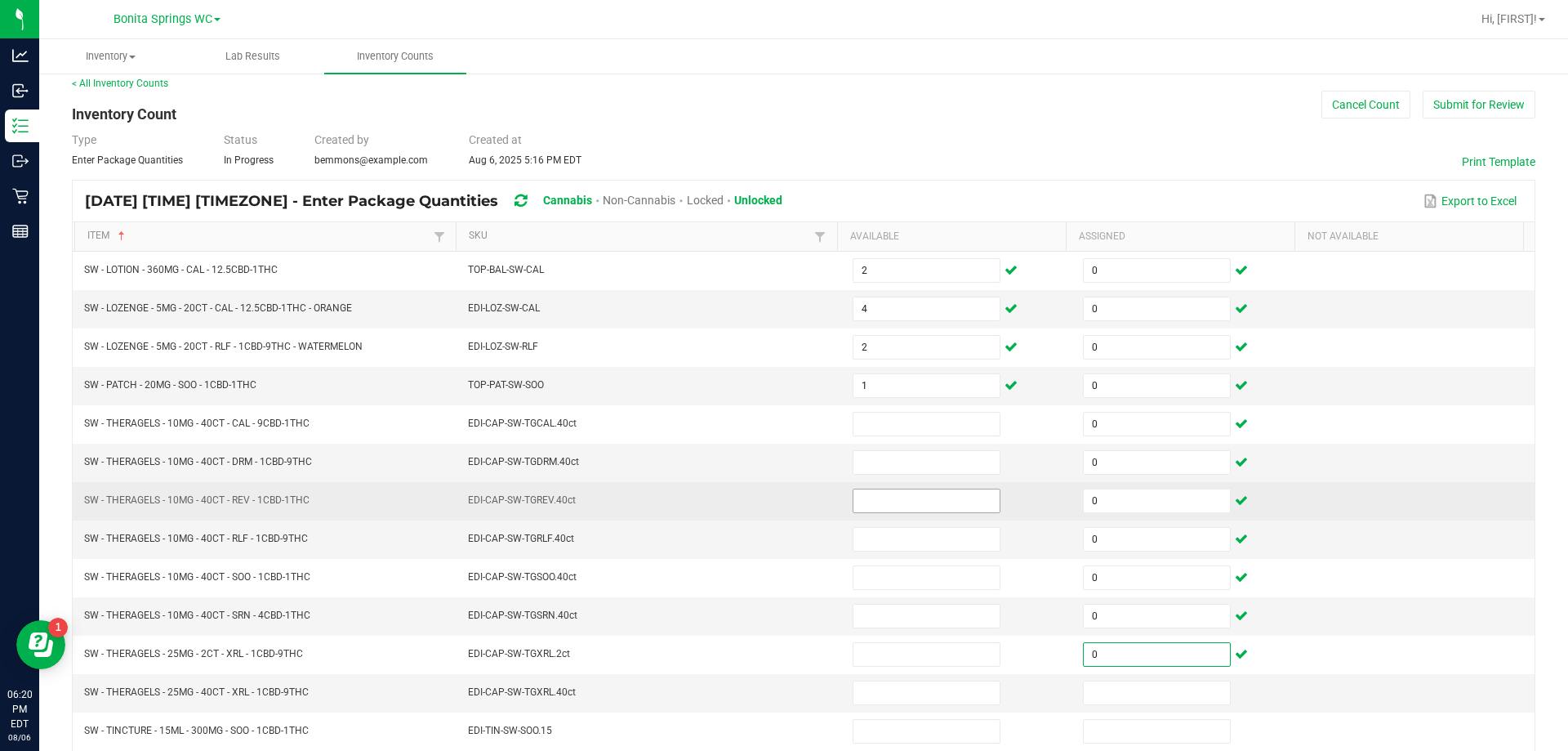 click at bounding box center [926, 501] 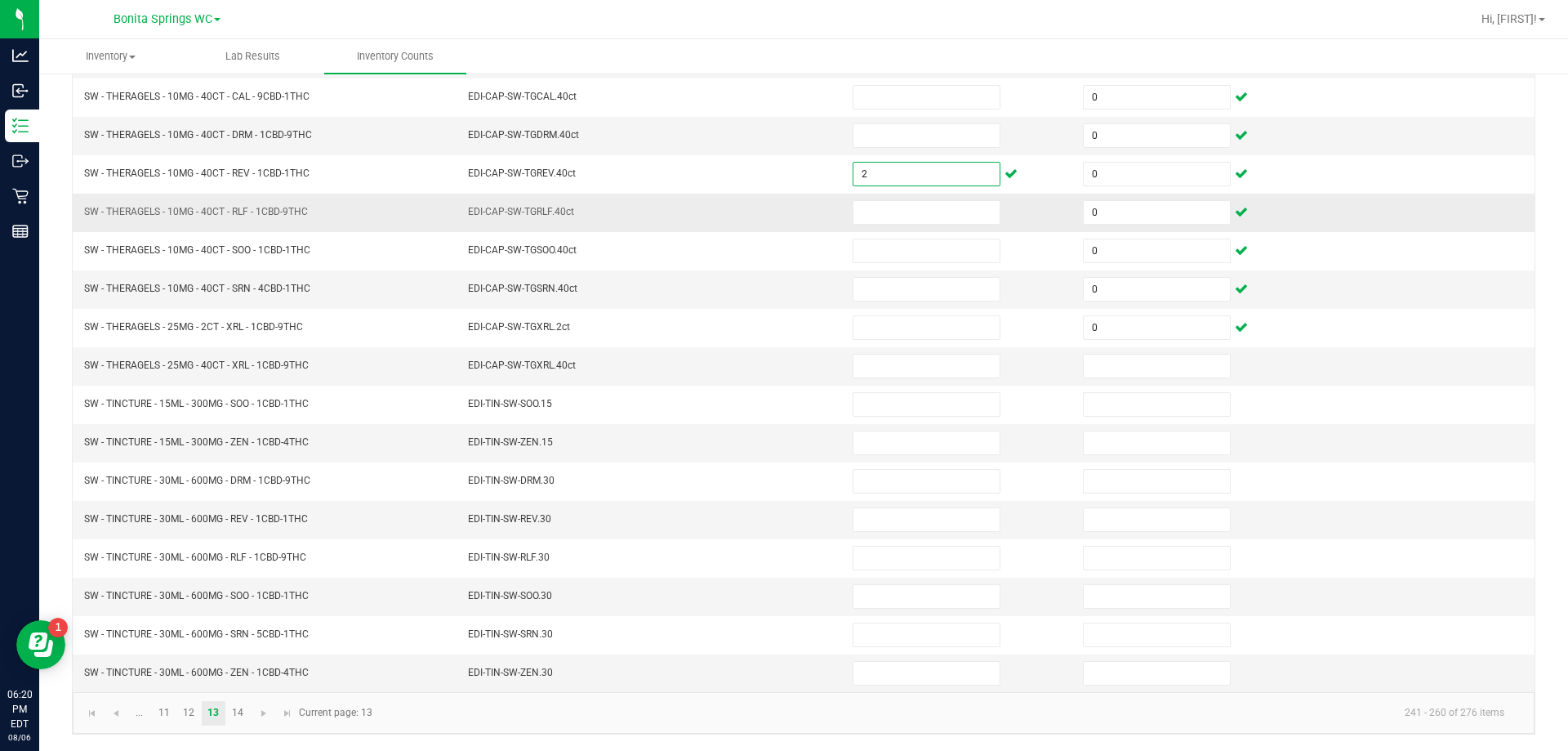 scroll, scrollTop: 257, scrollLeft: 0, axis: vertical 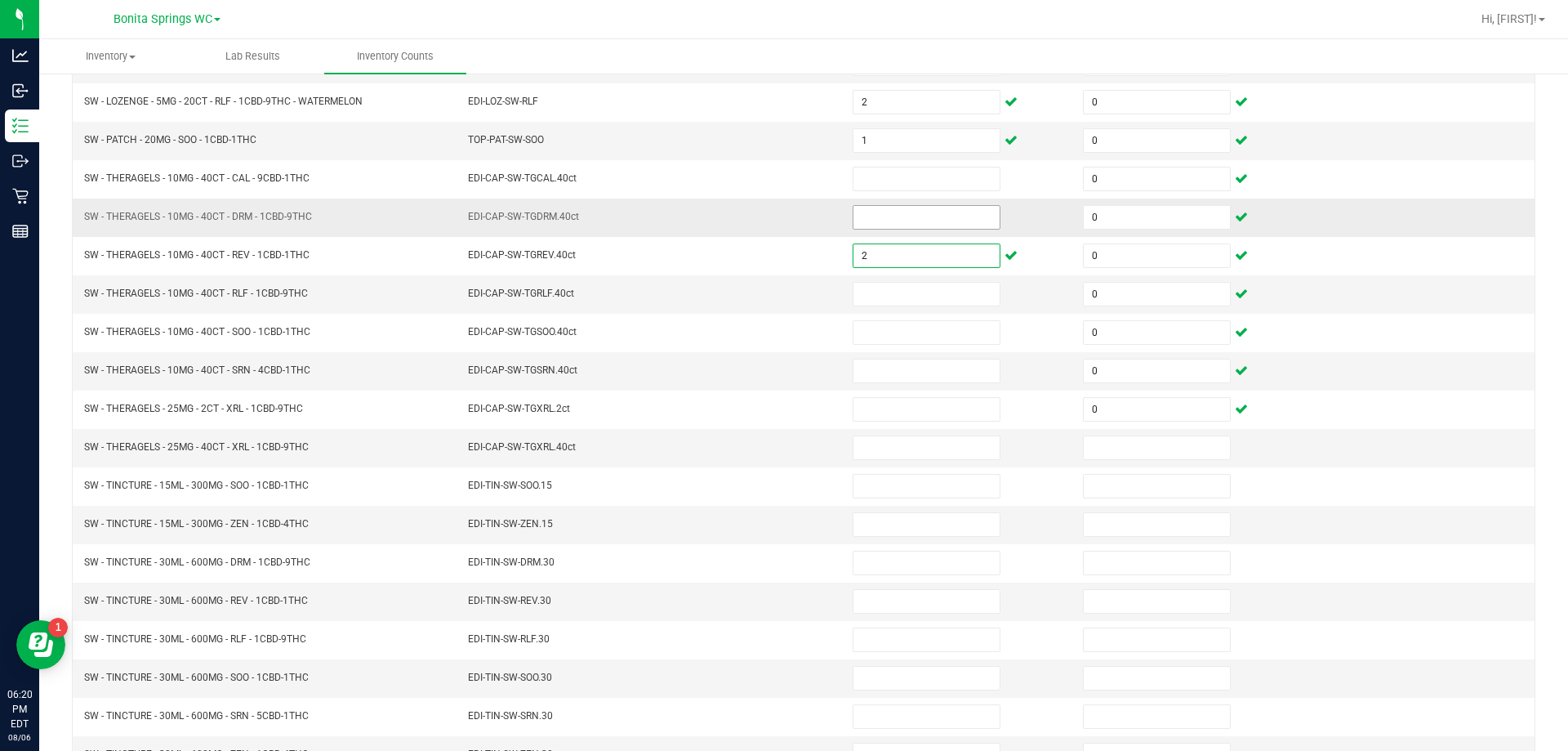 click at bounding box center [926, 217] 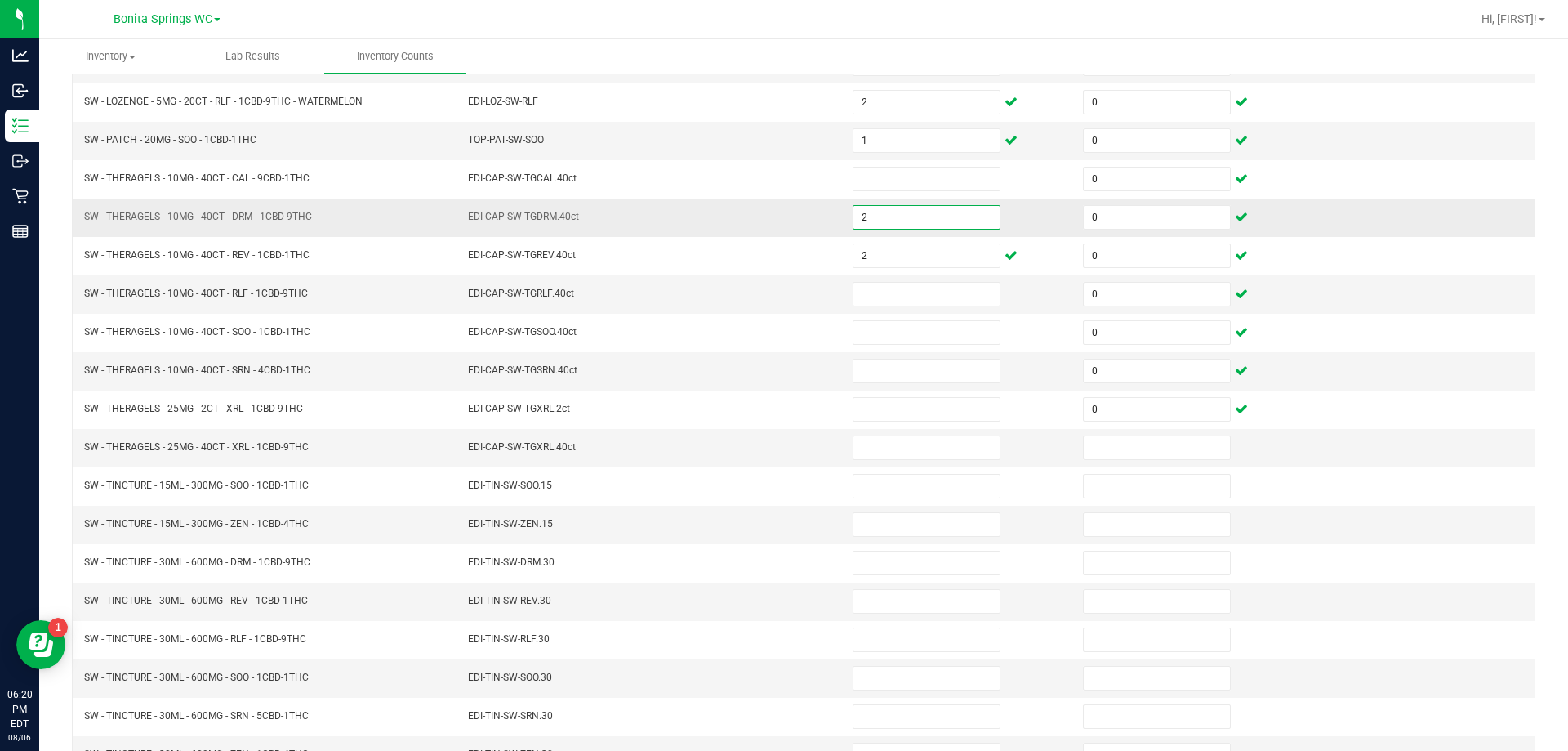 click on "EDI-CAP-SW-TGDRM.40ct" at bounding box center [650, 217] 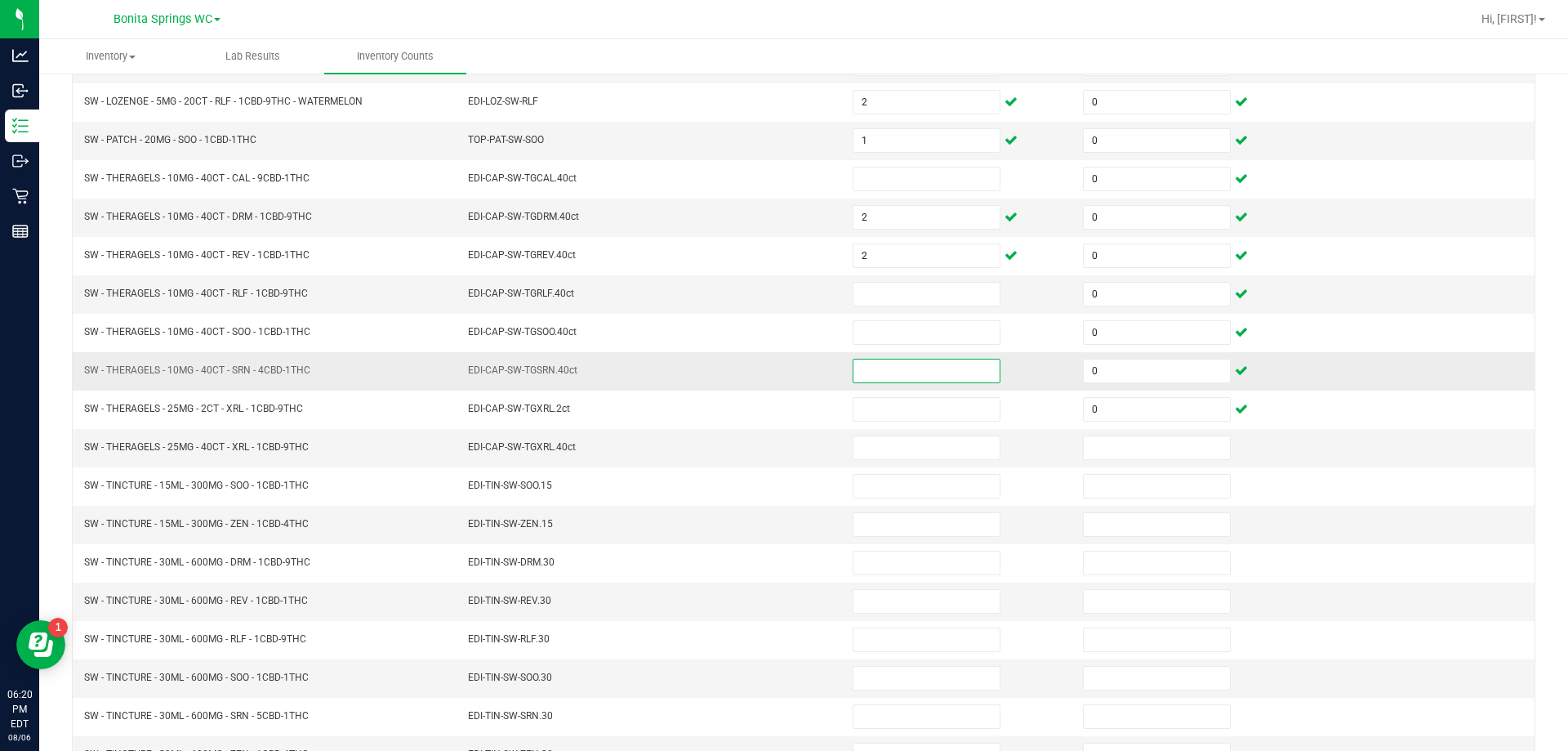 click at bounding box center (926, 371) 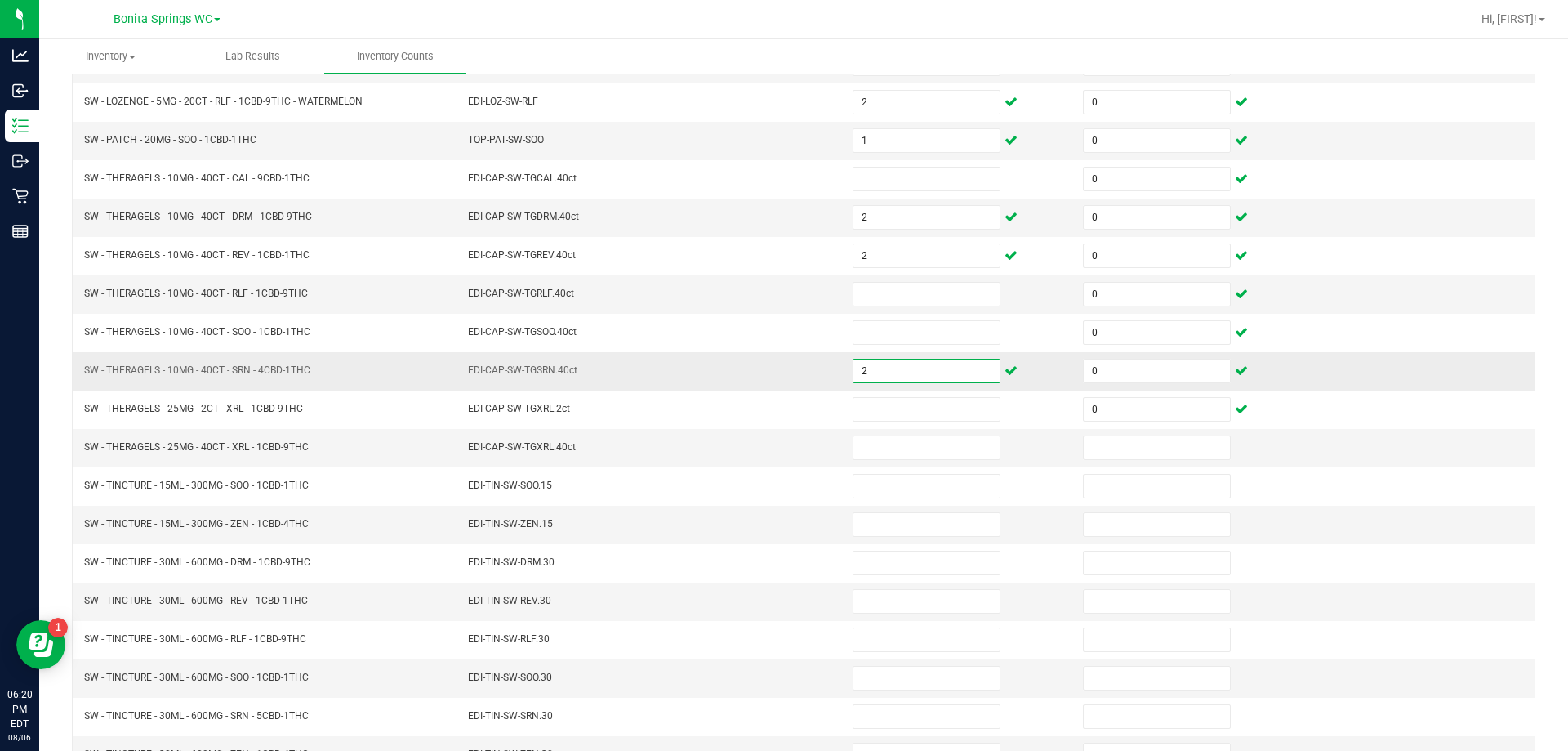 click on "EDI-CAP-SW-TGSRN.40ct" at bounding box center [650, 371] 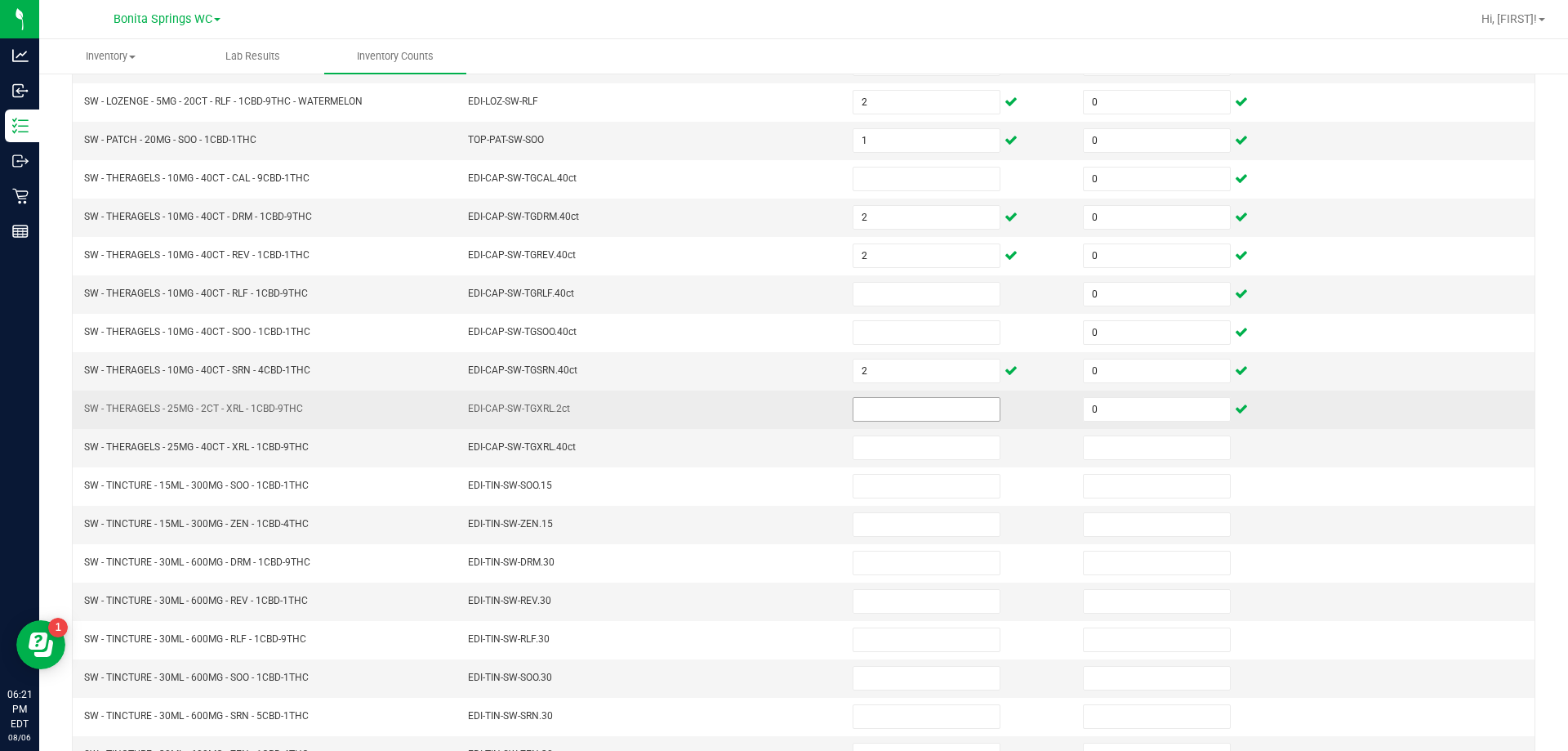 click at bounding box center [926, 409] 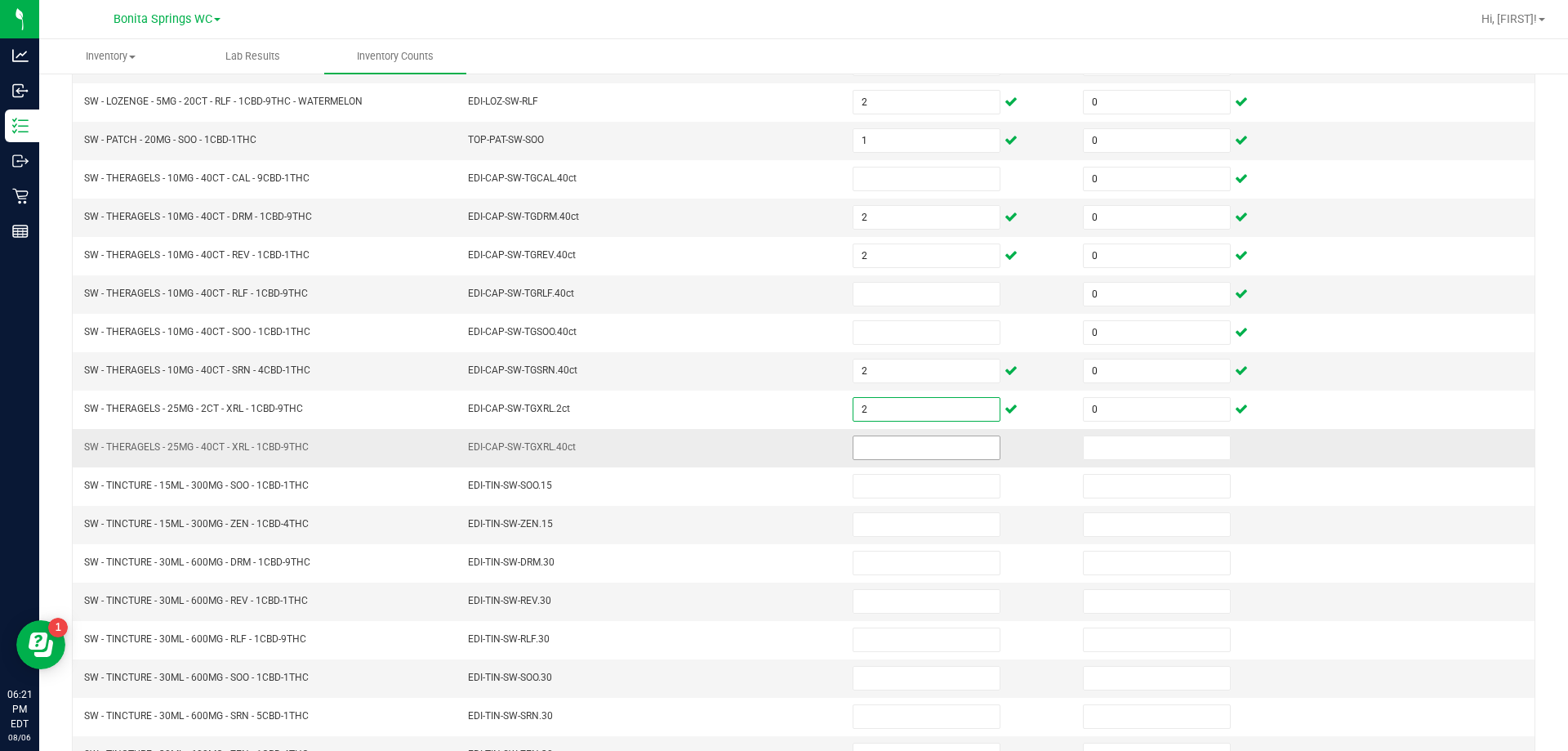 click at bounding box center (926, 448) 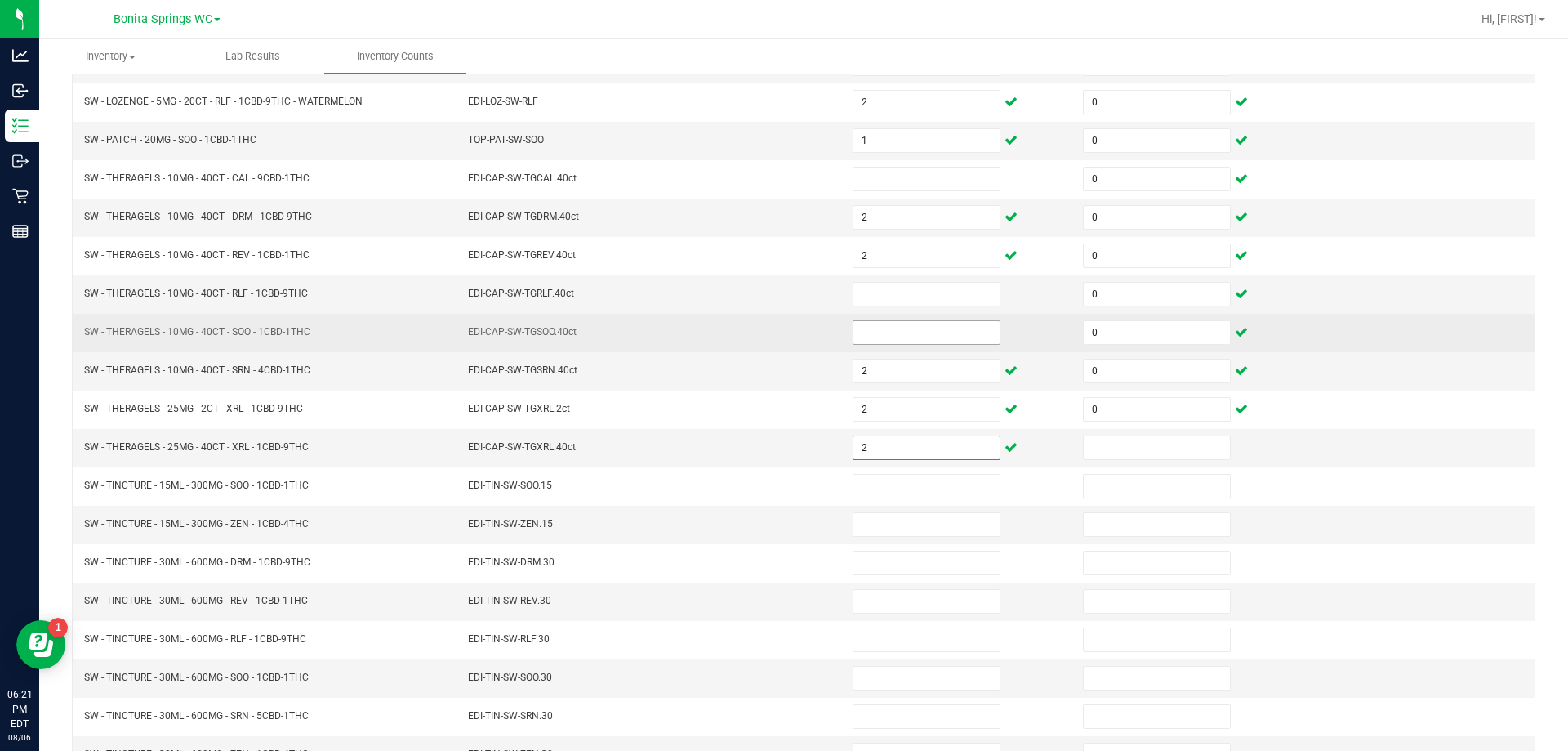 click at bounding box center (926, 333) 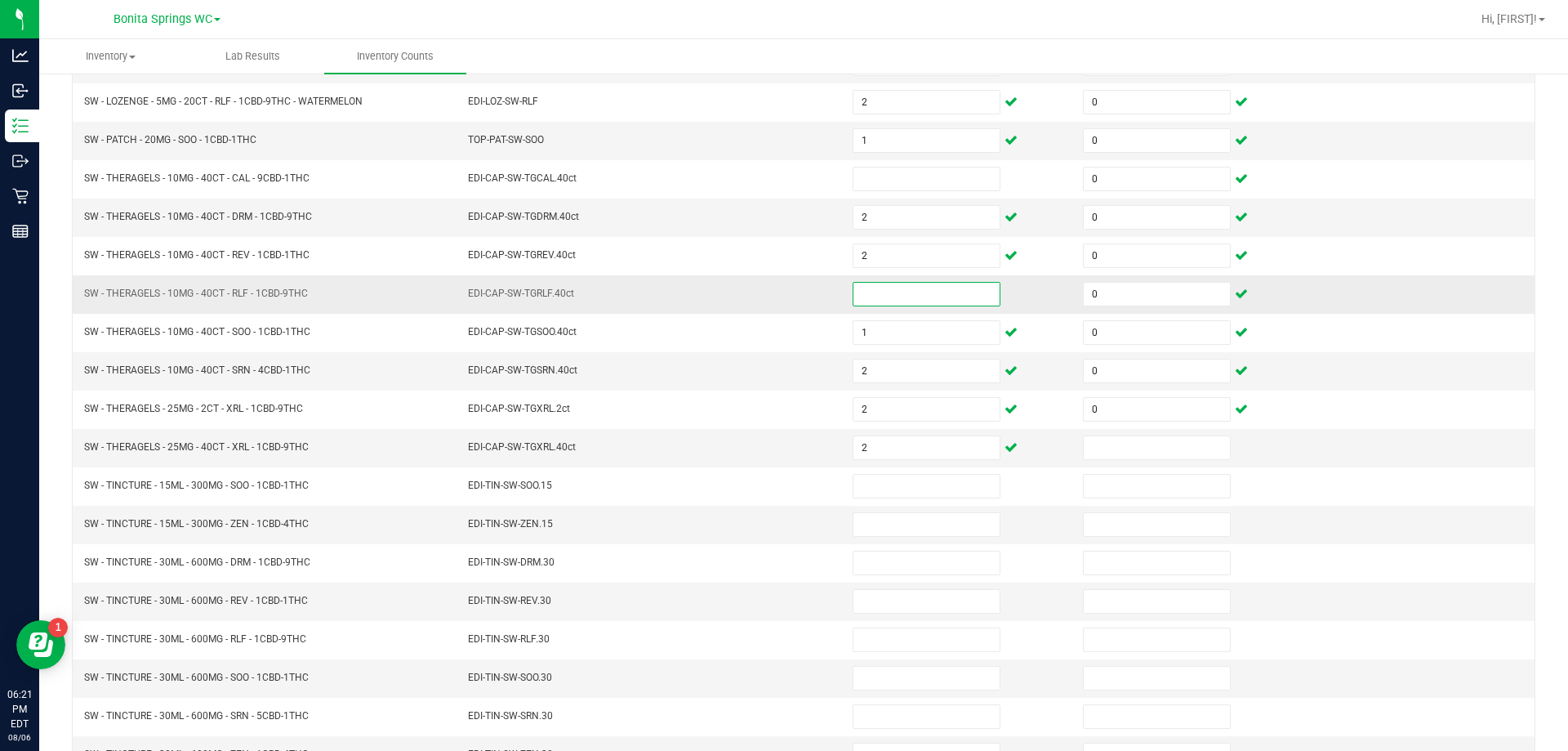 click at bounding box center [926, 294] 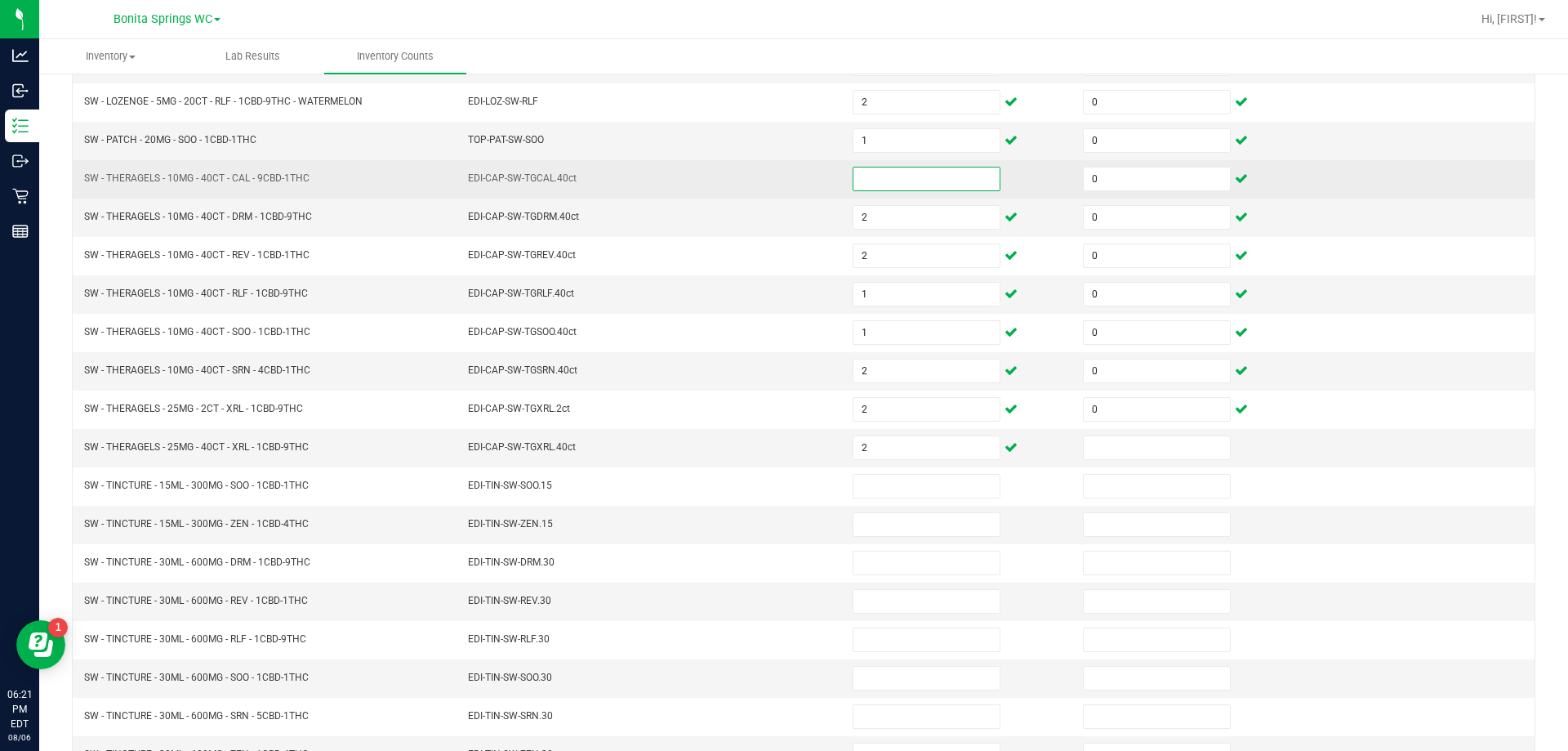 click at bounding box center (926, 179) 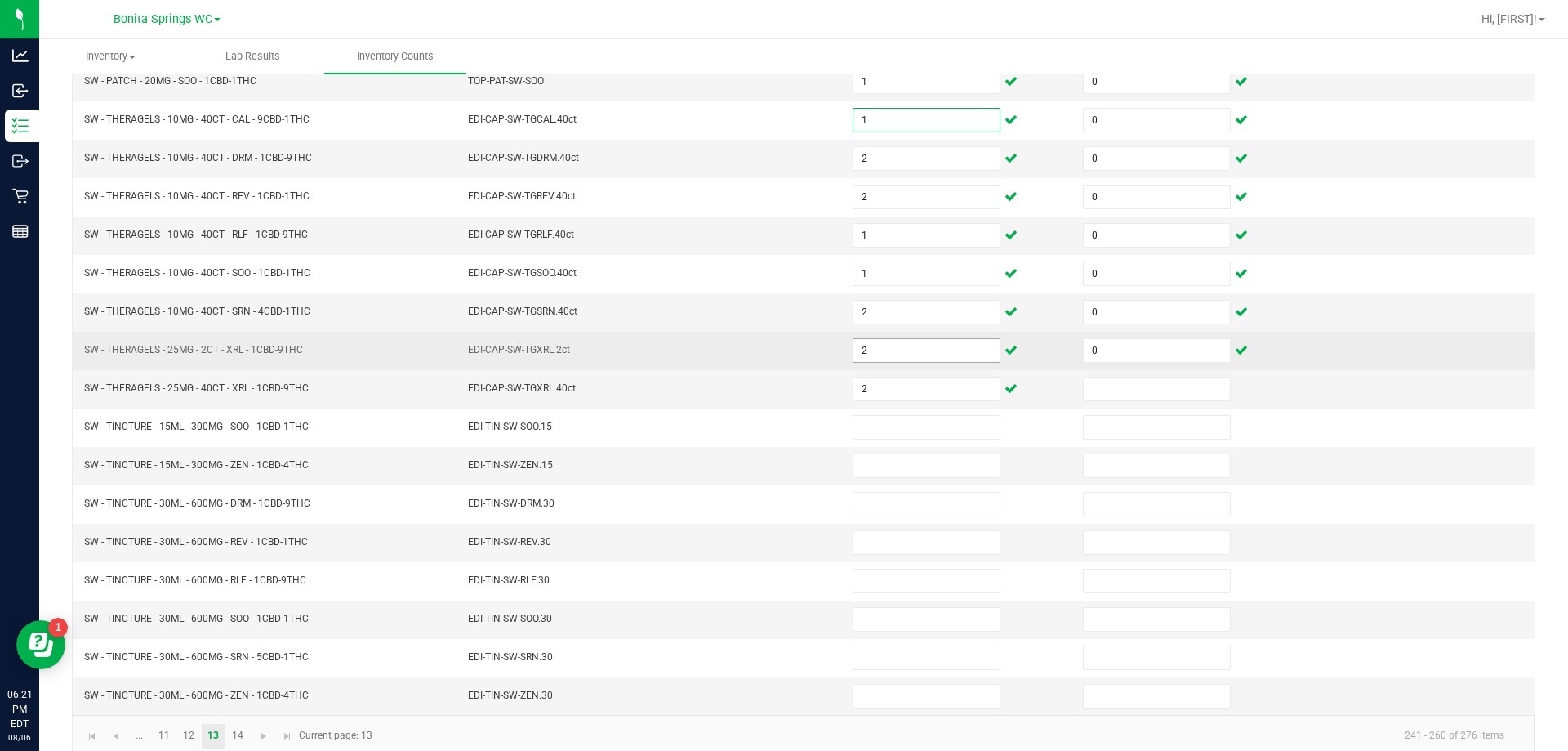 scroll, scrollTop: 339, scrollLeft: 0, axis: vertical 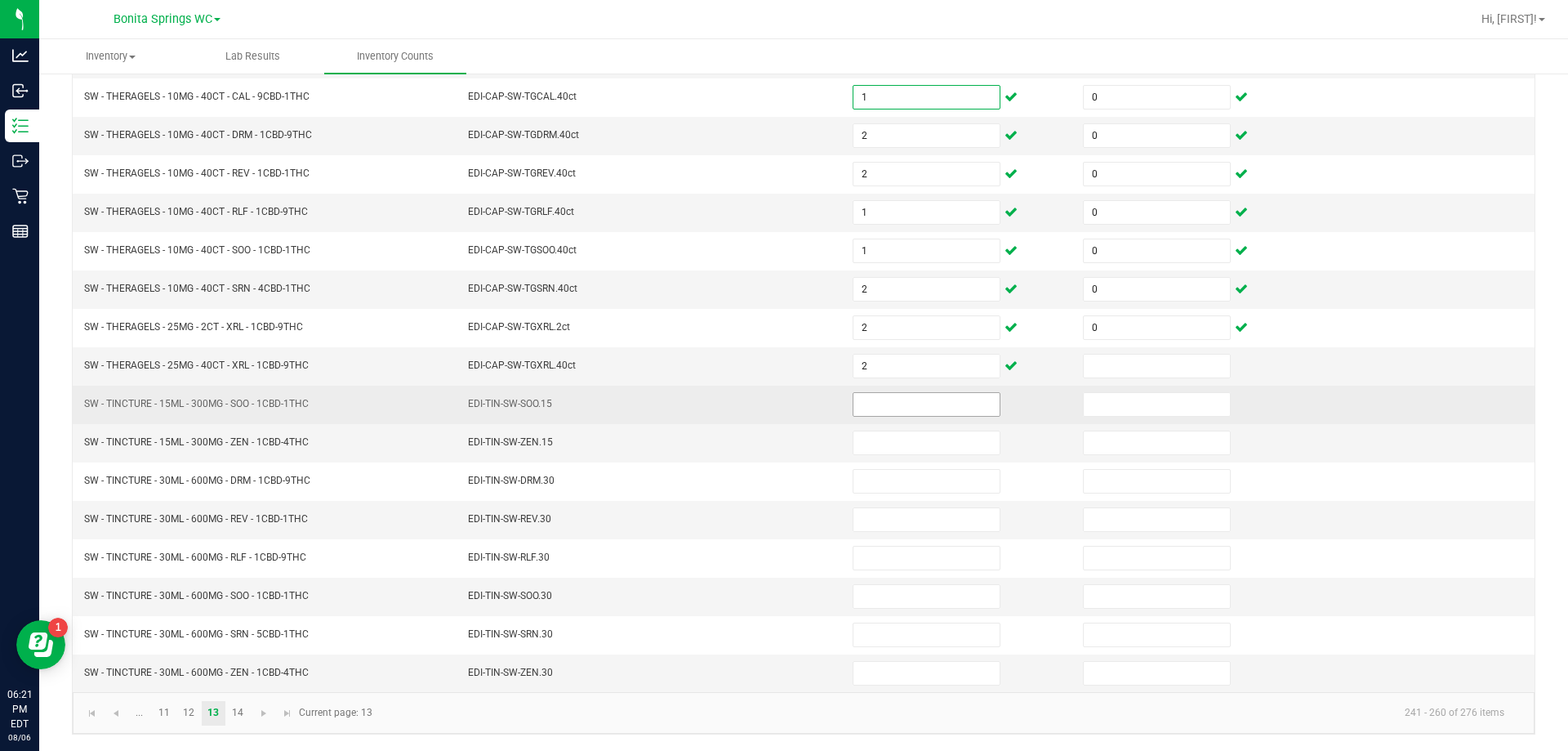 click at bounding box center [926, 405] 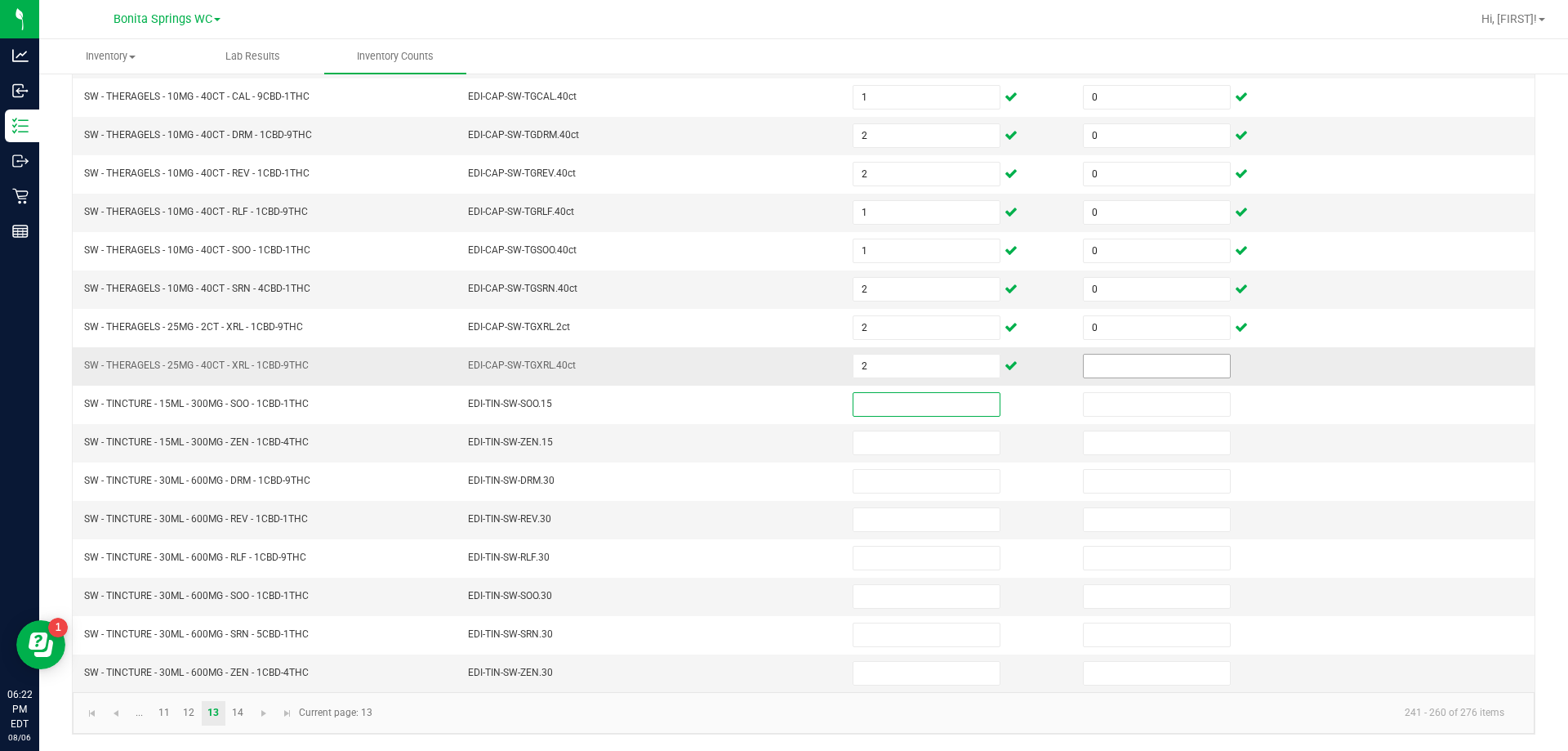 click at bounding box center (1156, 366) 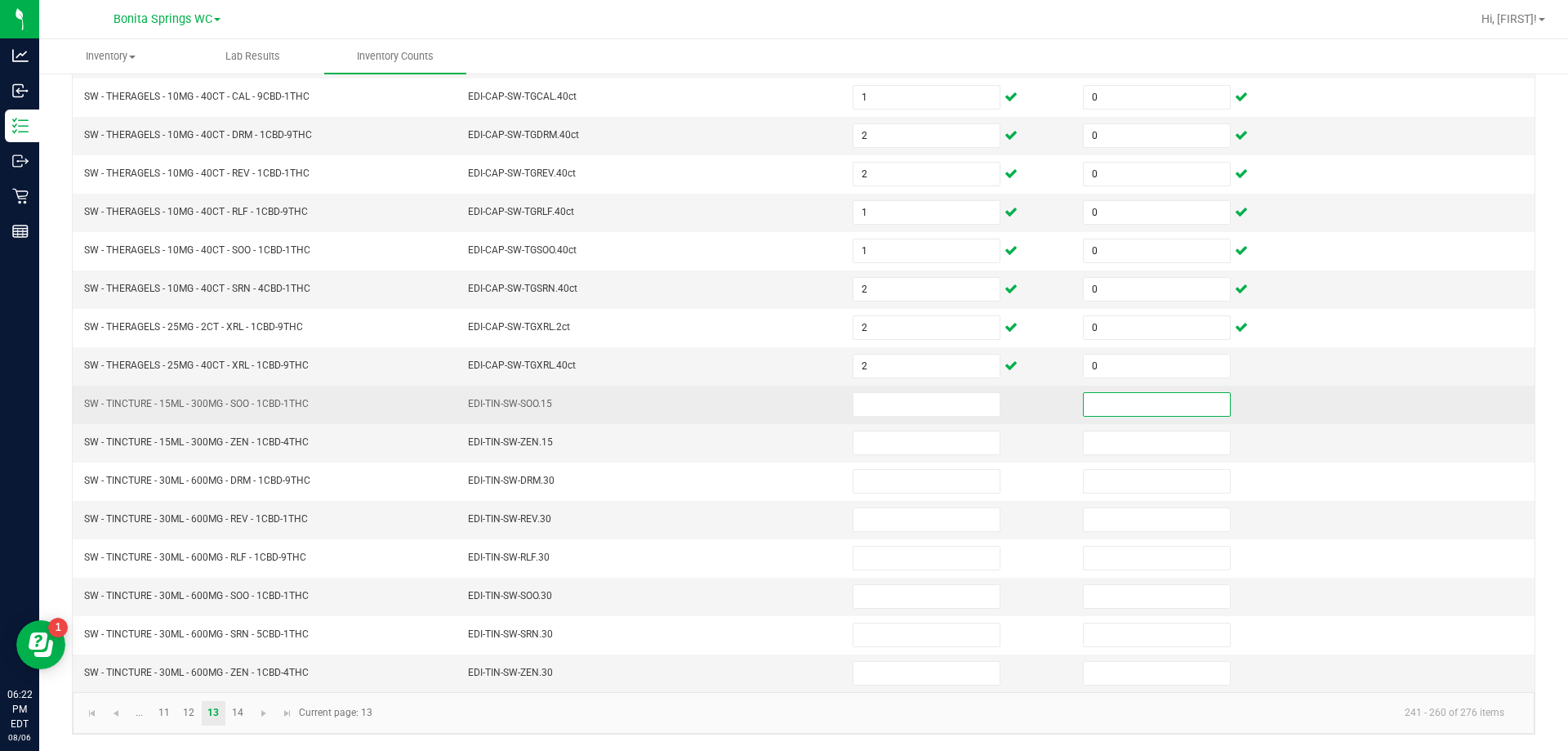 click at bounding box center [1156, 405] 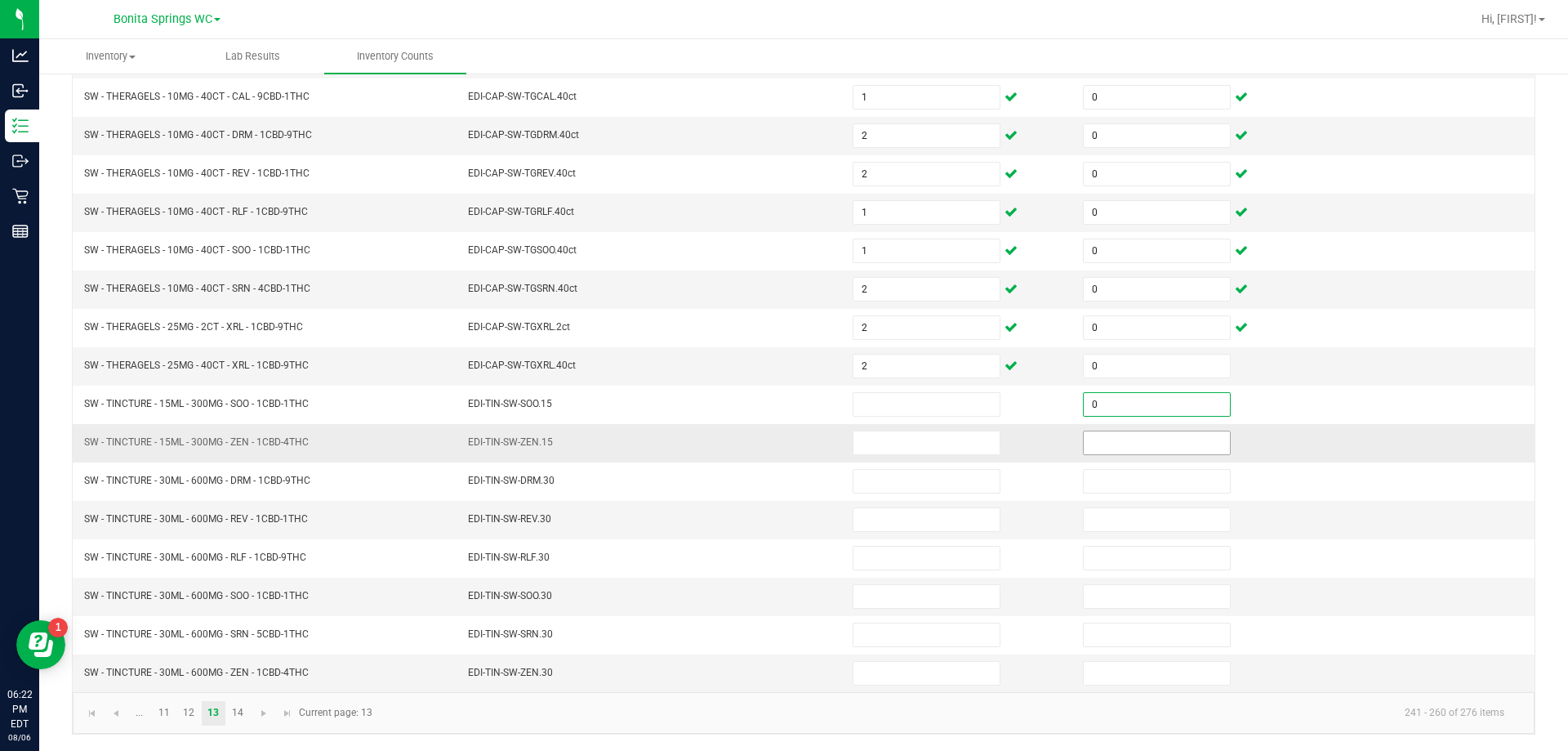 click at bounding box center (1156, 443) 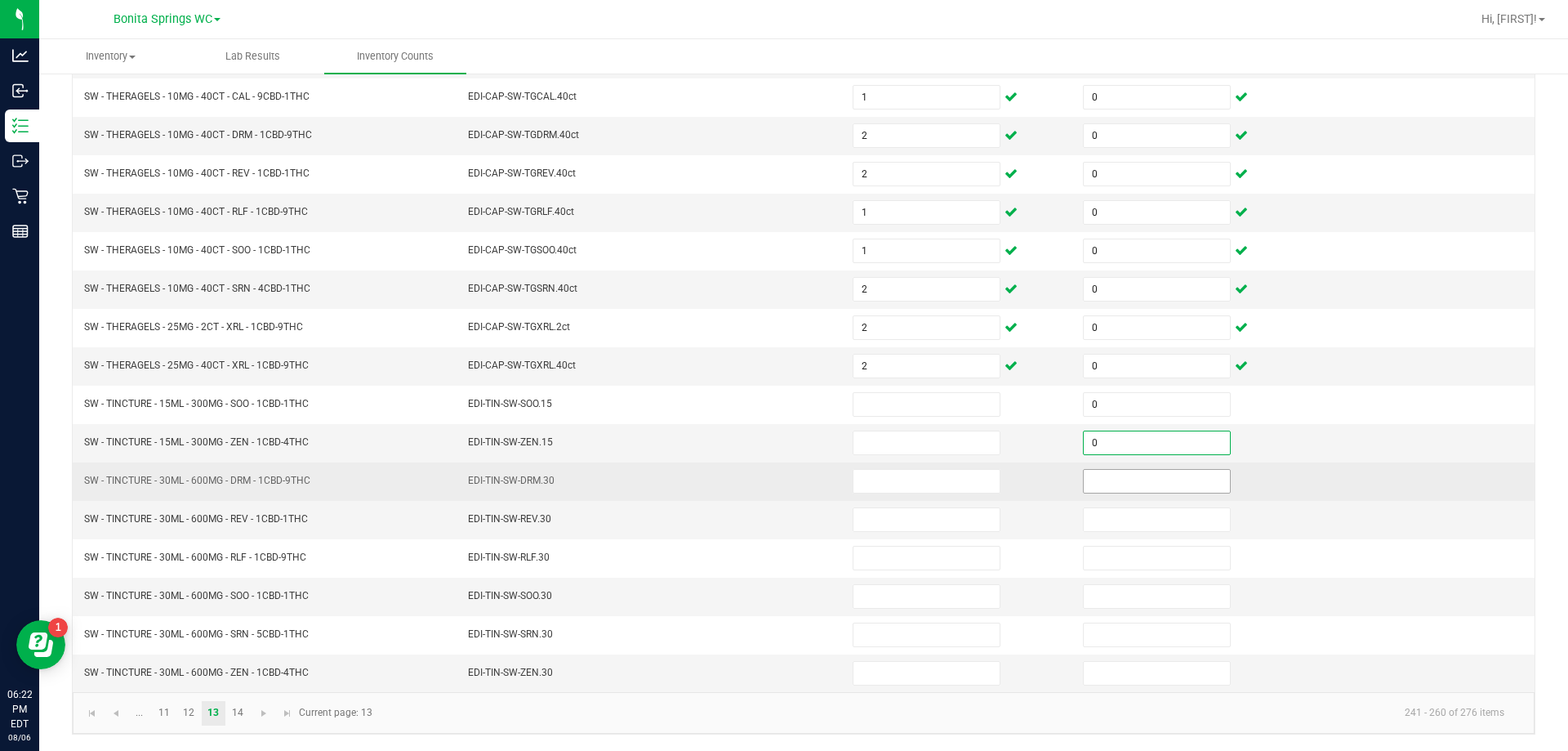 click at bounding box center [1156, 481] 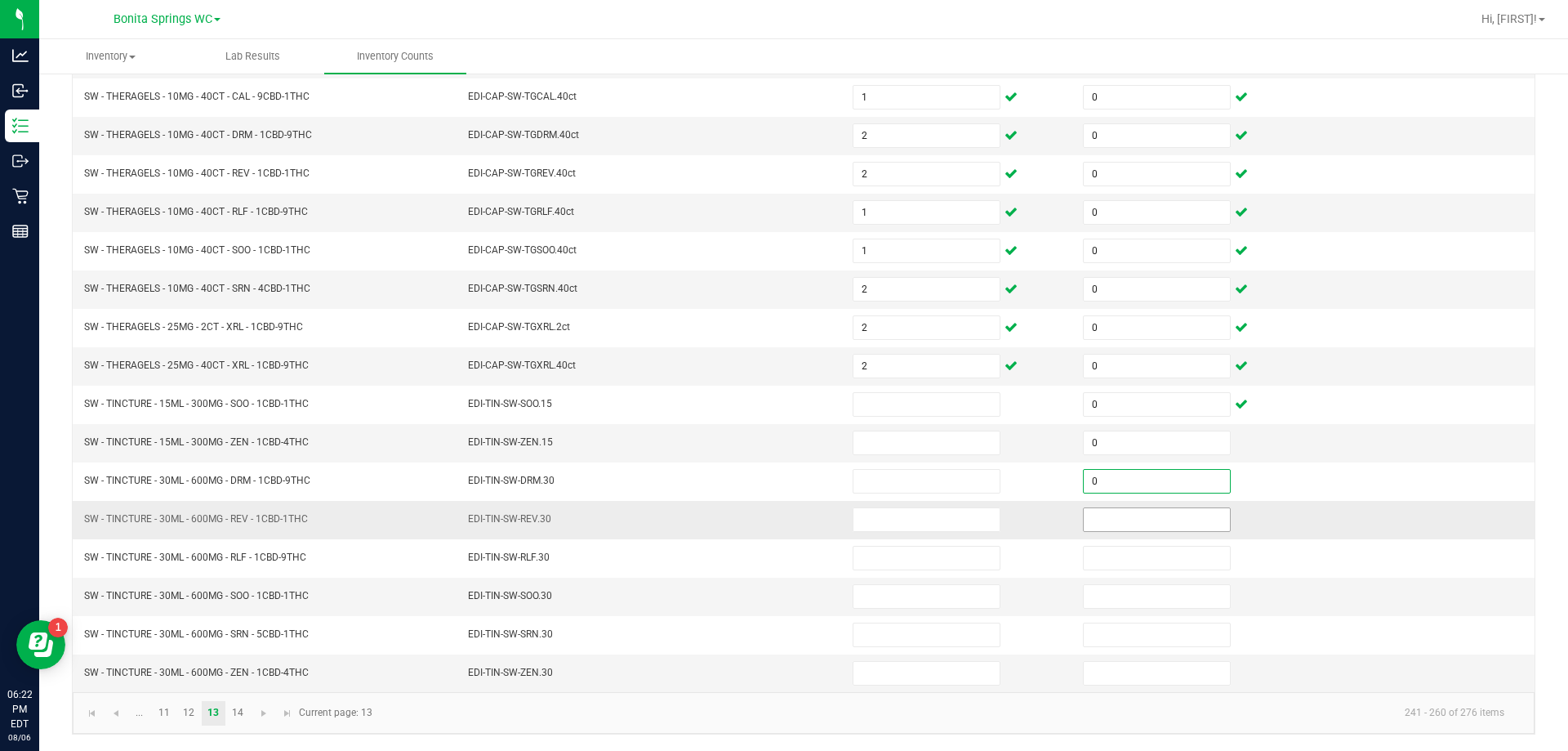 click at bounding box center (1156, 520) 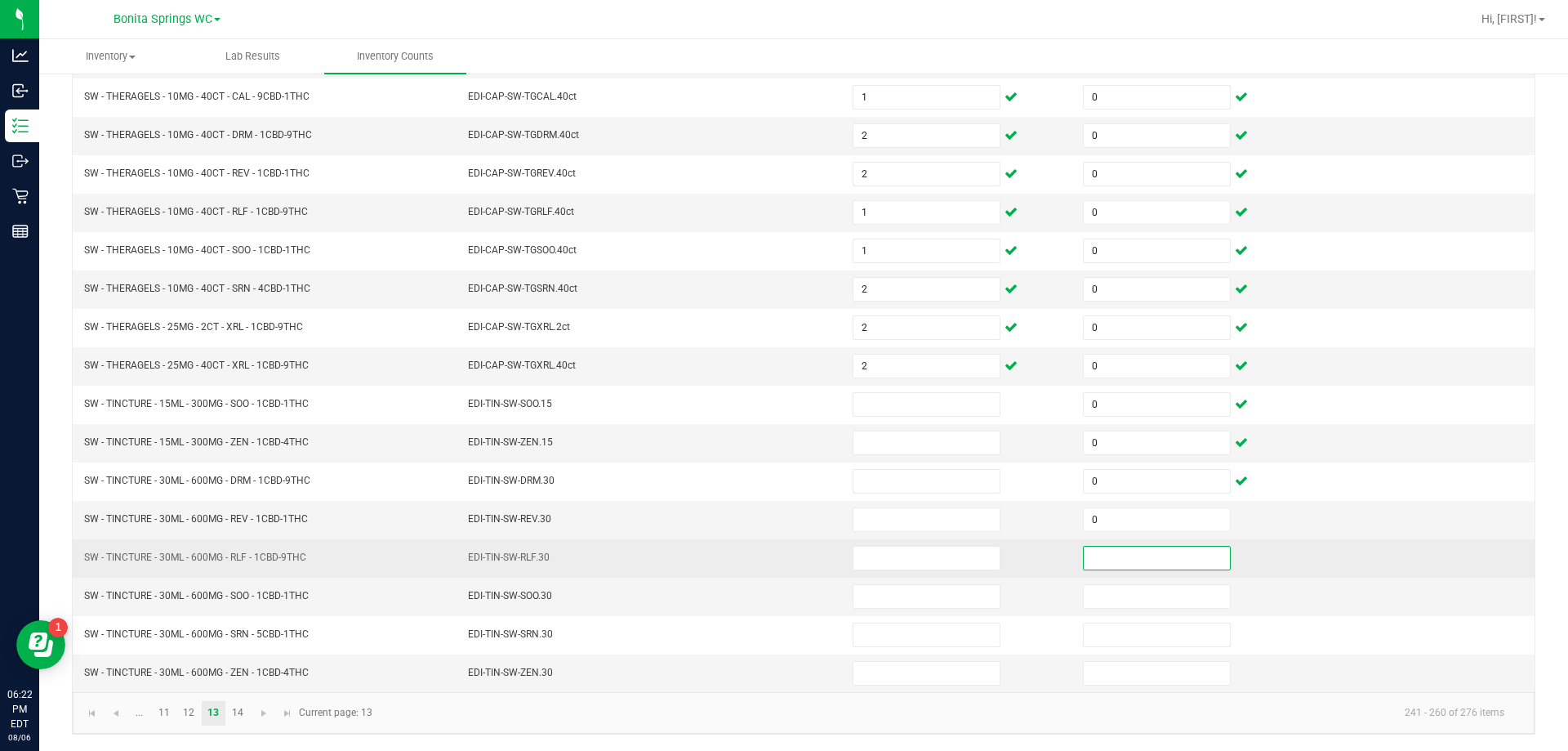 click at bounding box center [1156, 558] 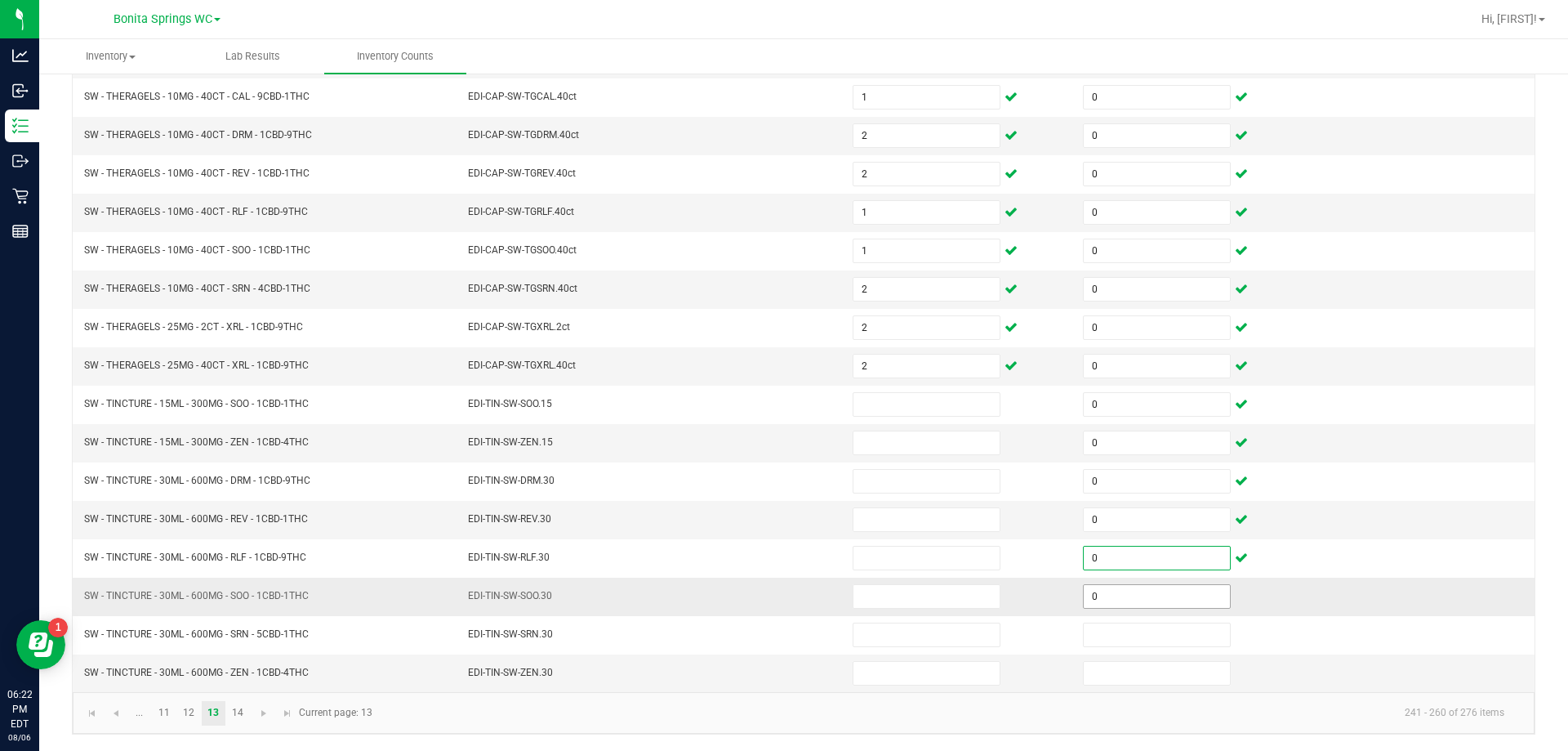 click on "0" at bounding box center (1156, 597) 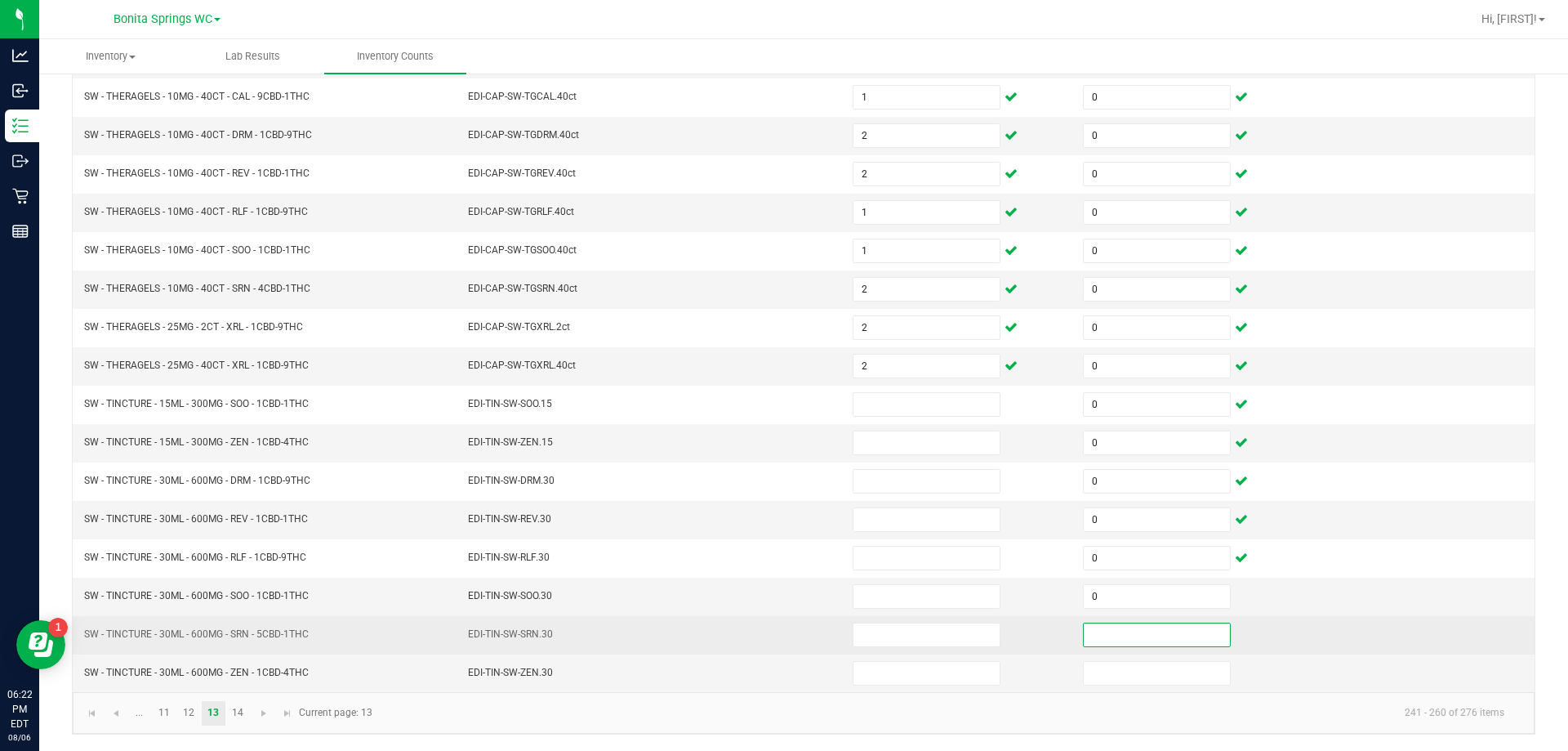 click at bounding box center (1156, 635) 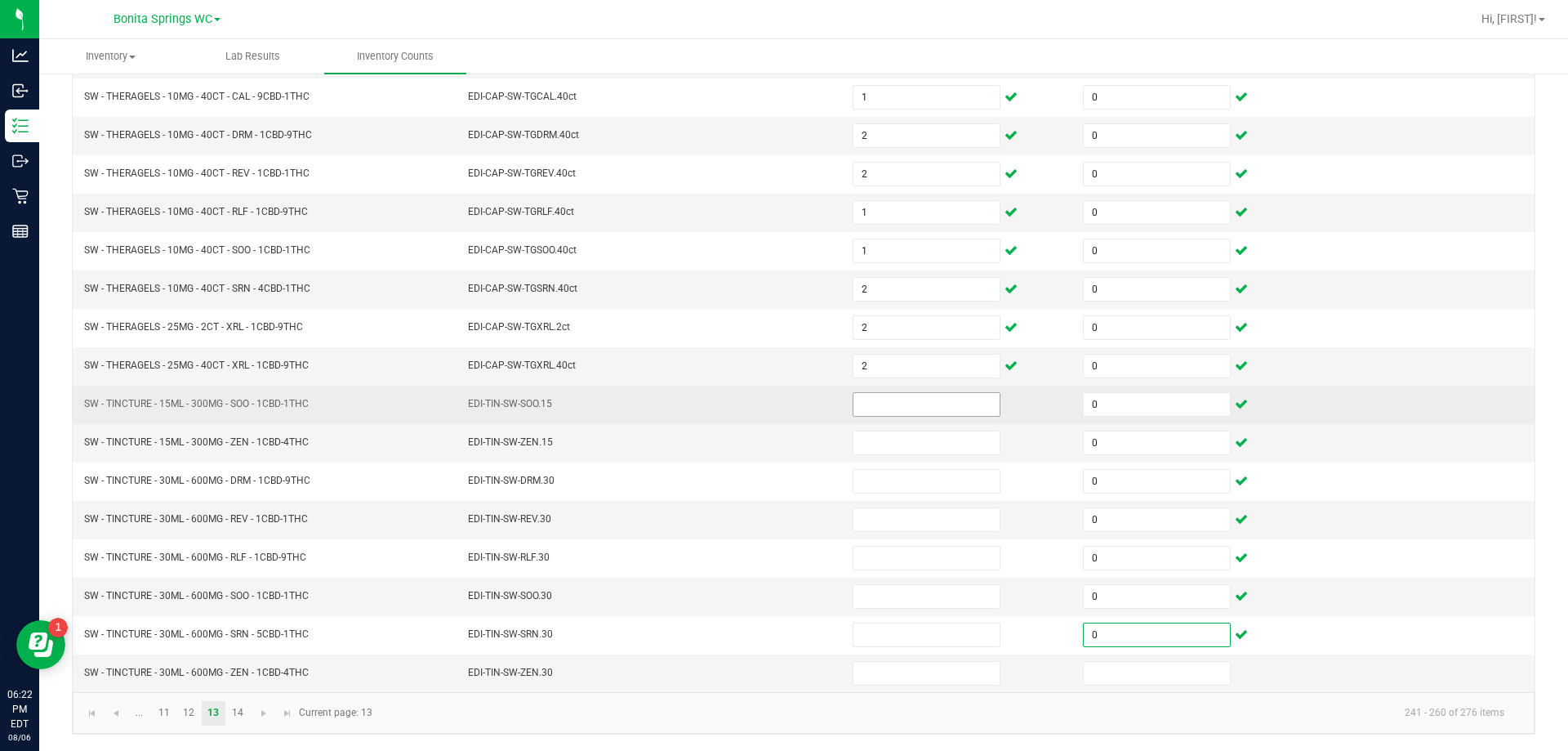 click at bounding box center (926, 405) 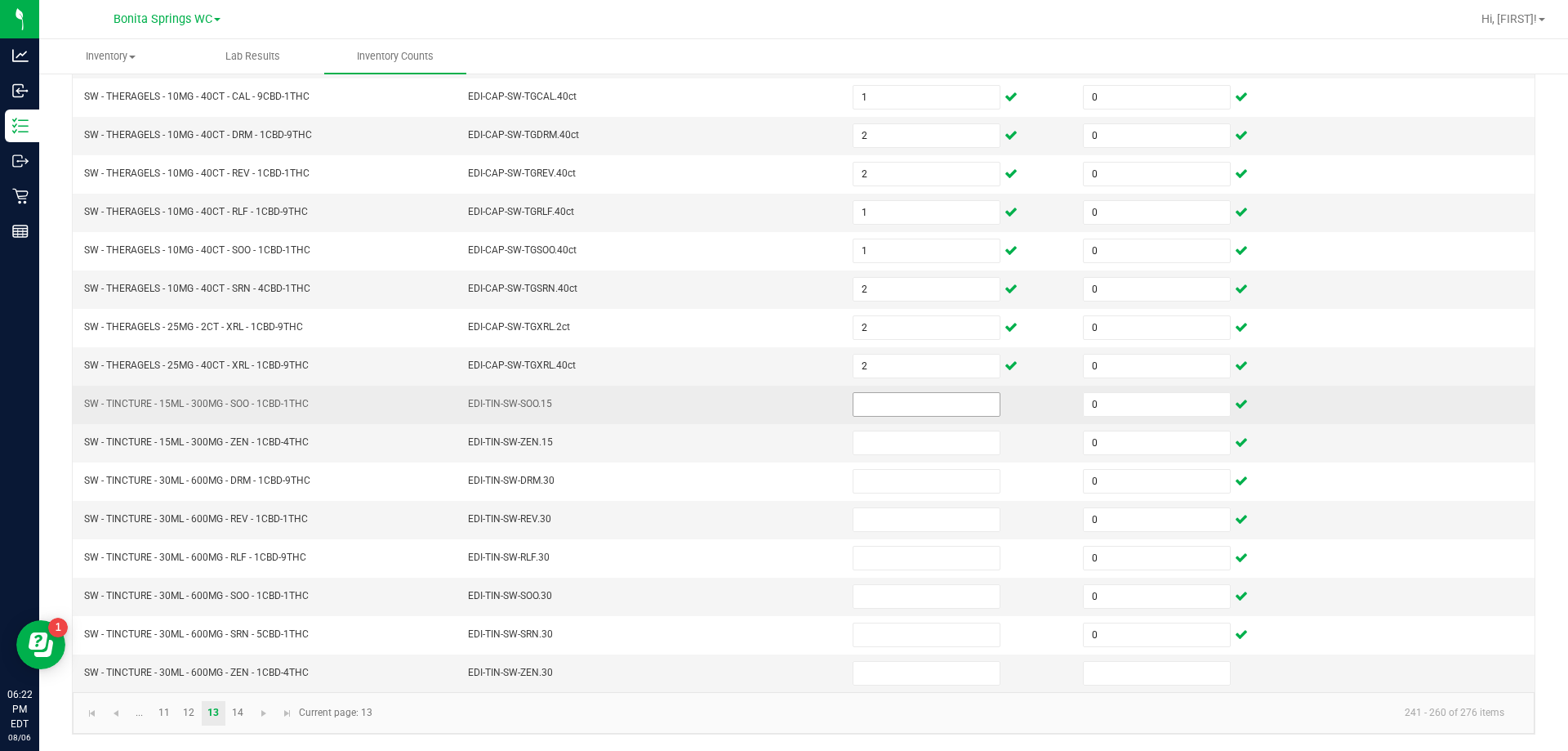 click at bounding box center [926, 405] 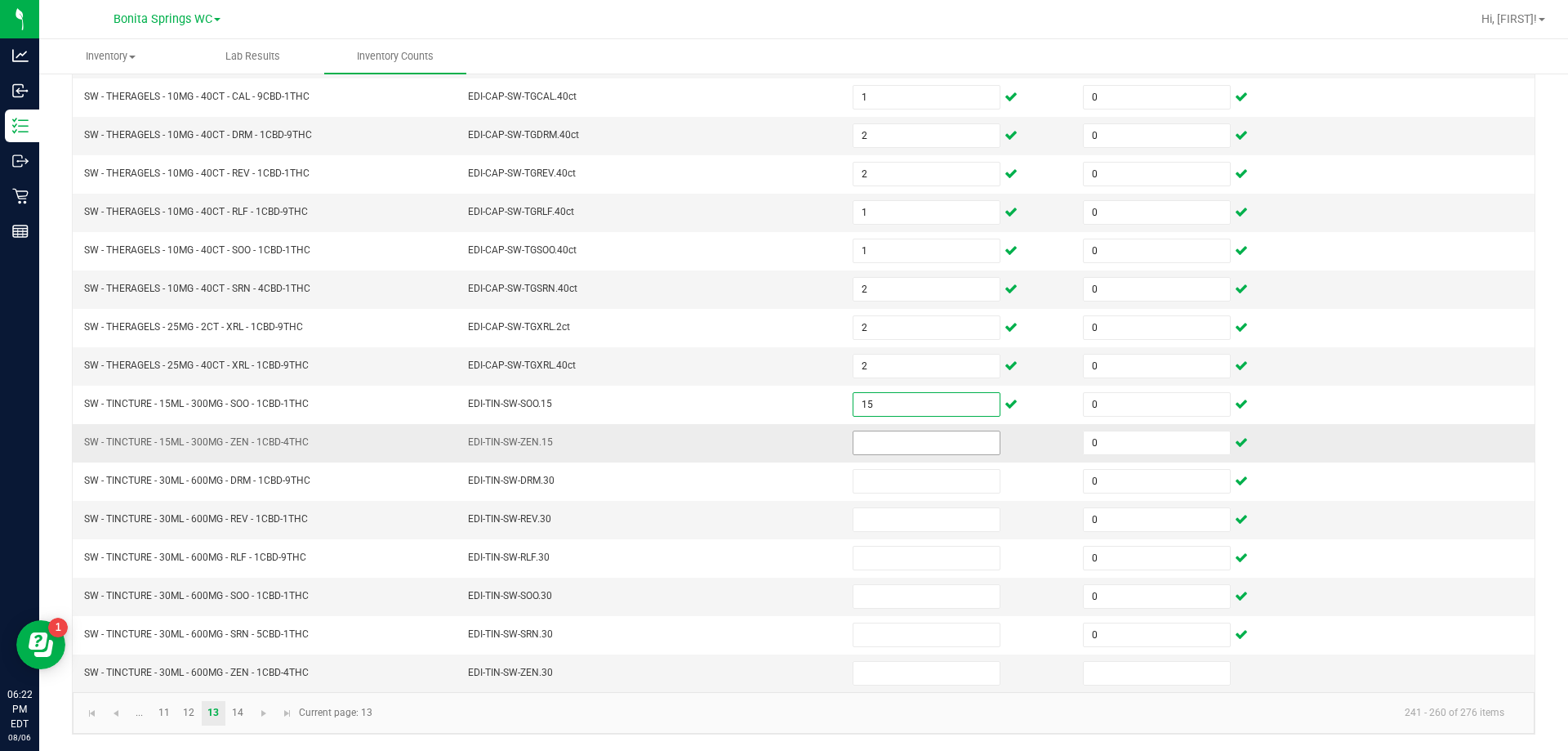 click at bounding box center [926, 443] 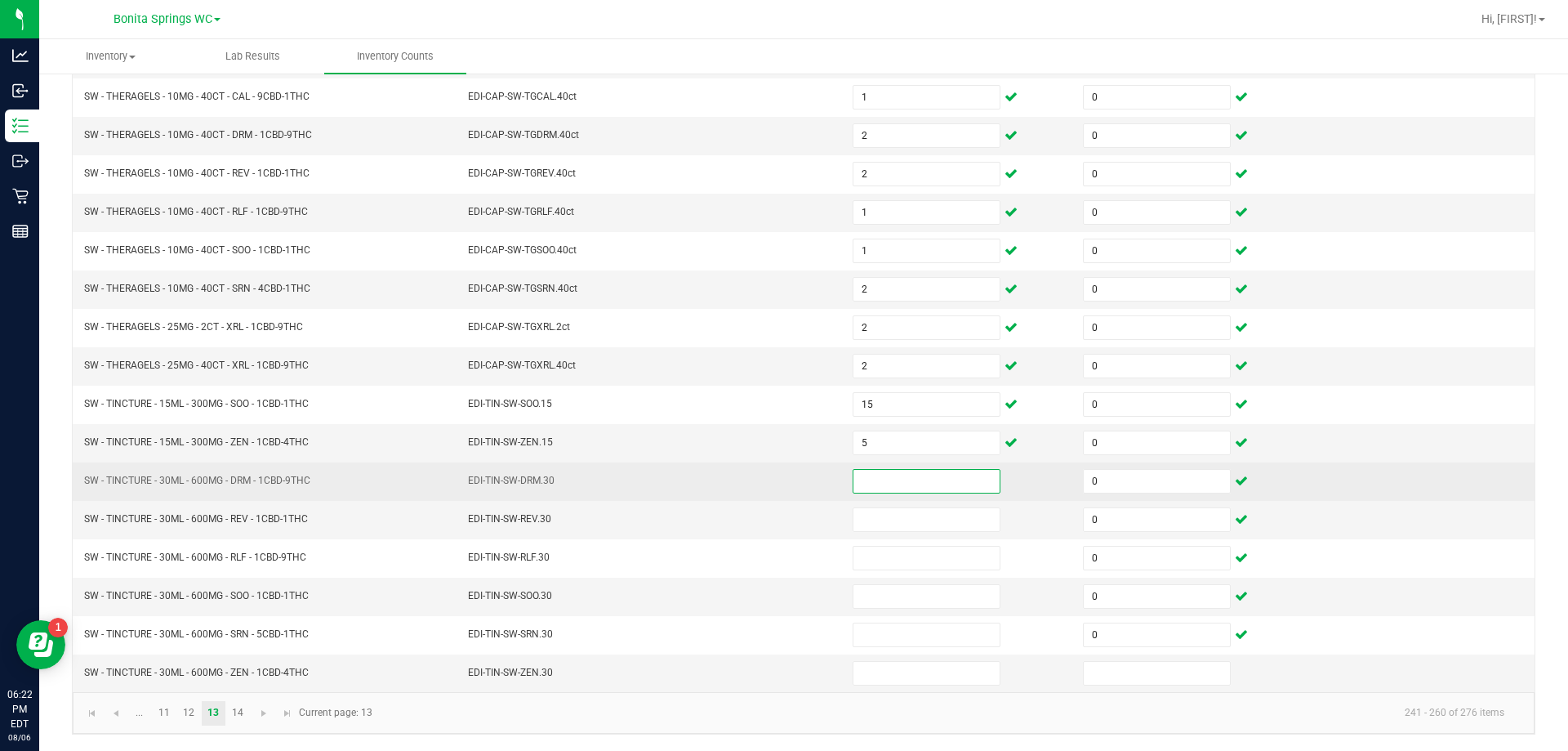 click at bounding box center (926, 481) 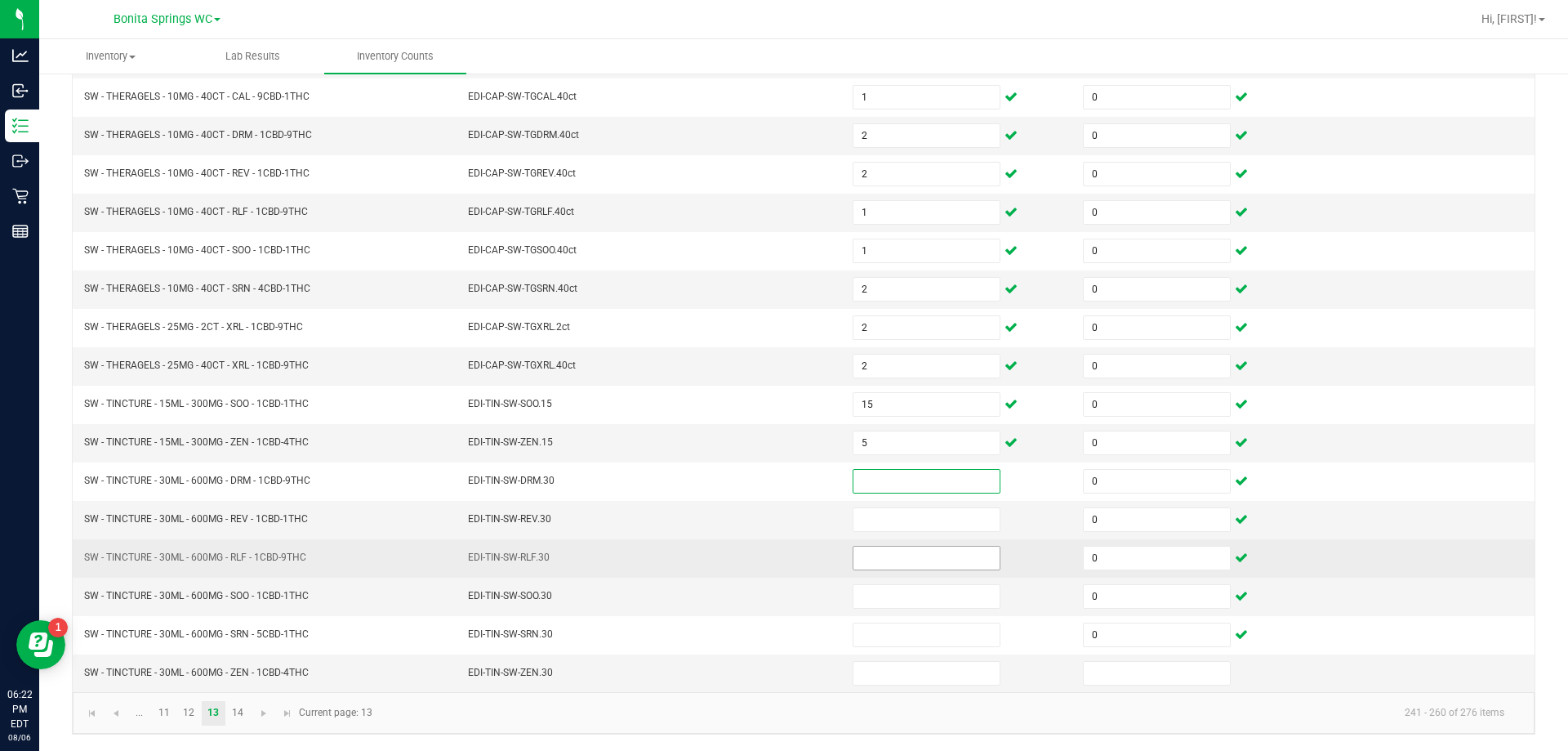 click at bounding box center (926, 558) 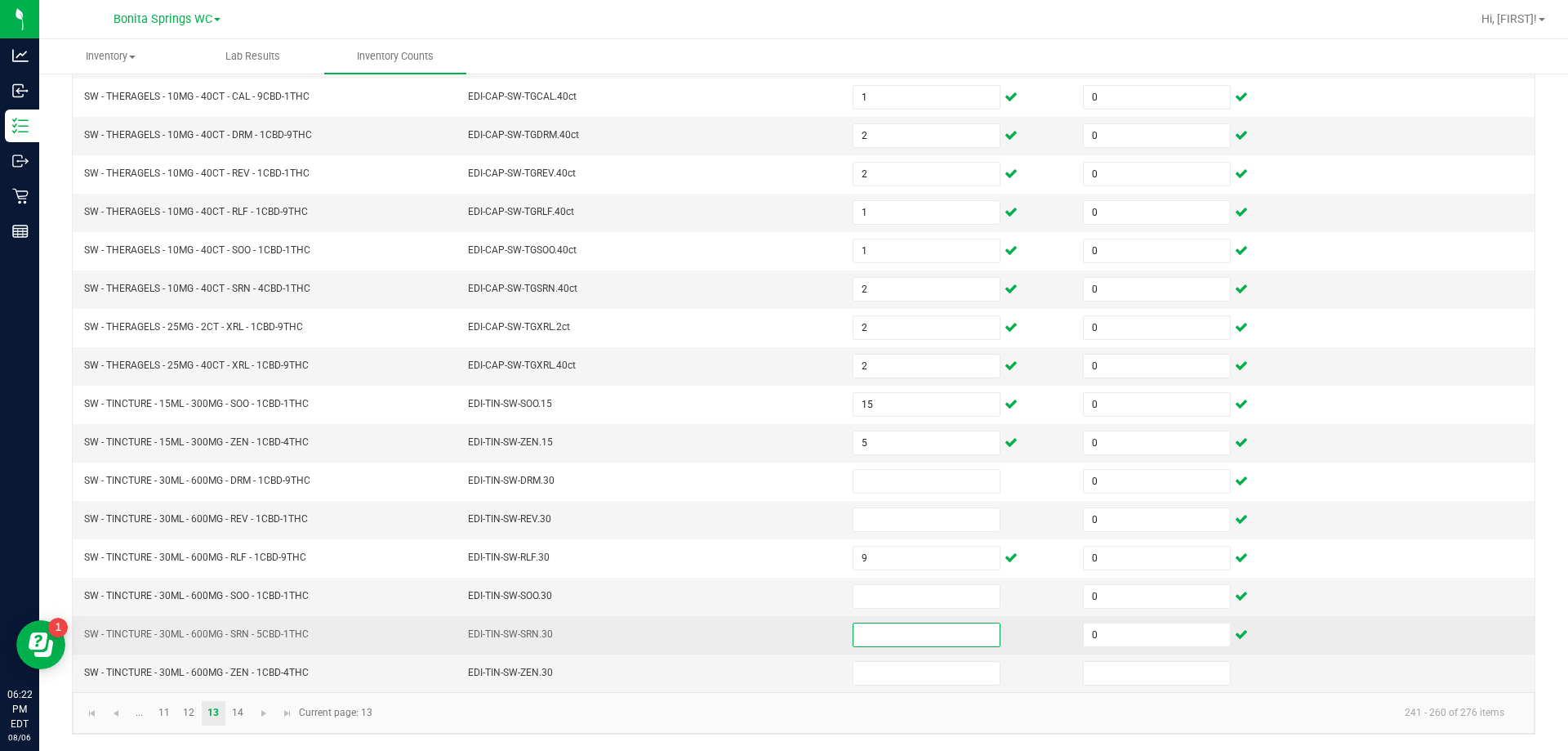click at bounding box center [926, 635] 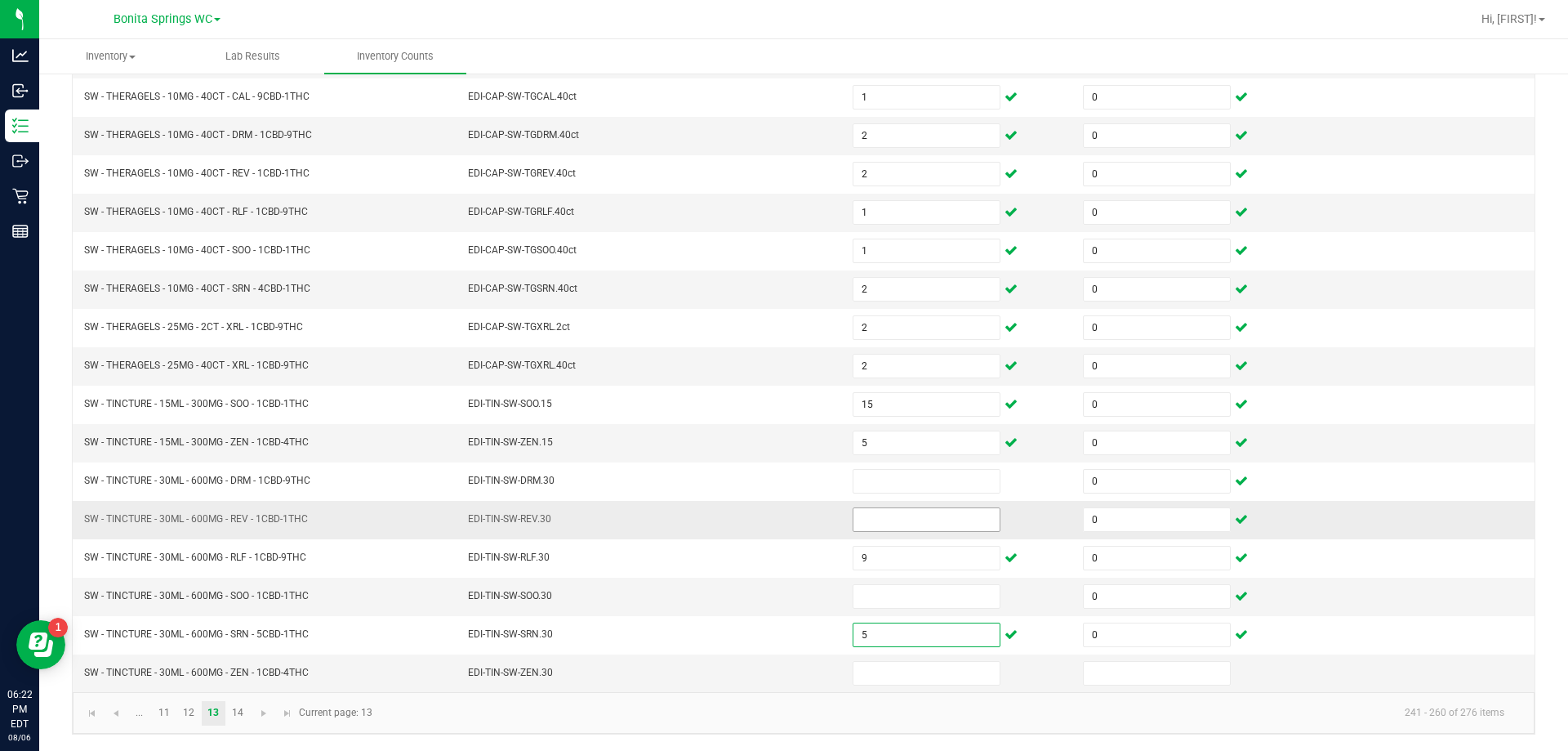 click at bounding box center (926, 520) 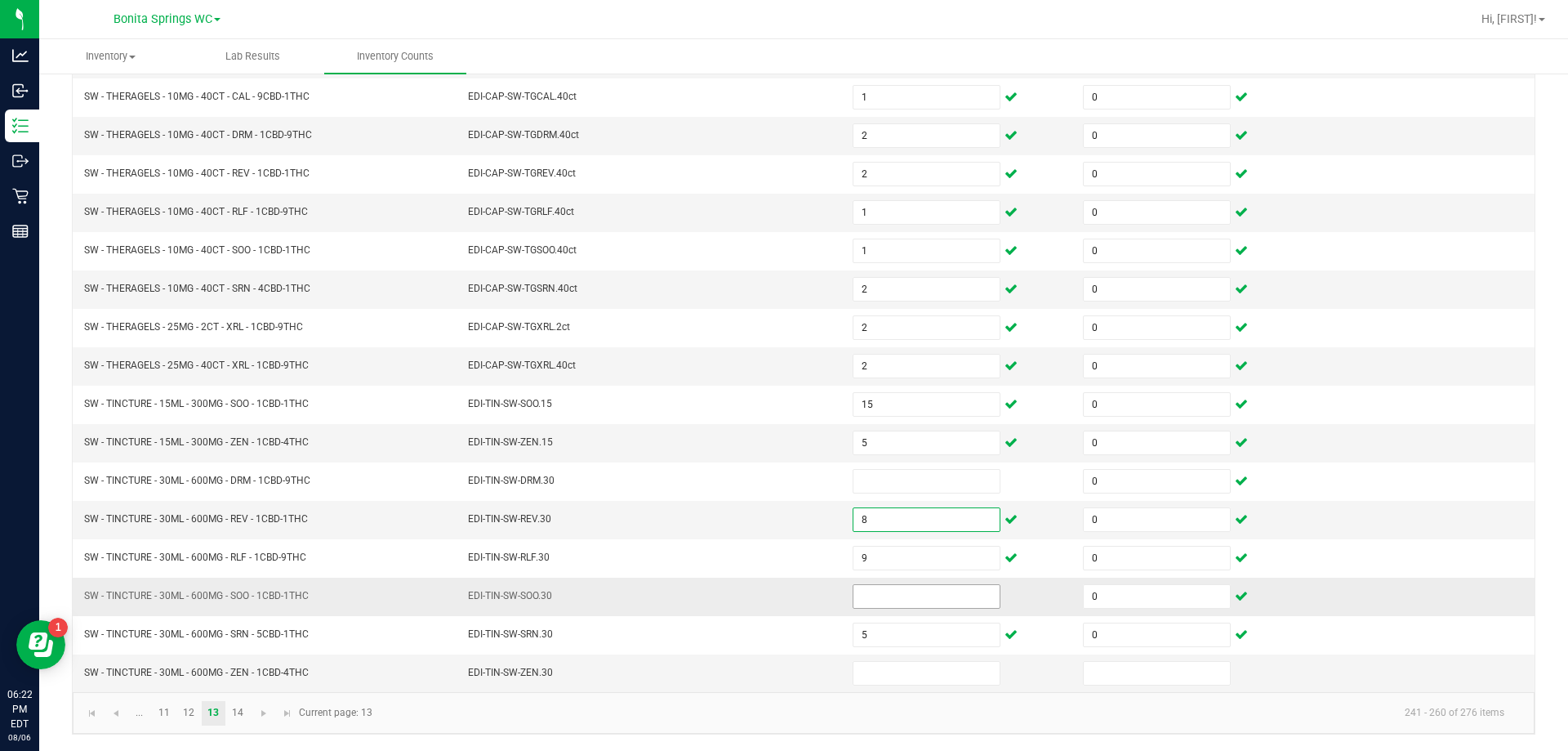 drag, startPoint x: 879, startPoint y: 602, endPoint x: 898, endPoint y: 586, distance: 24.839 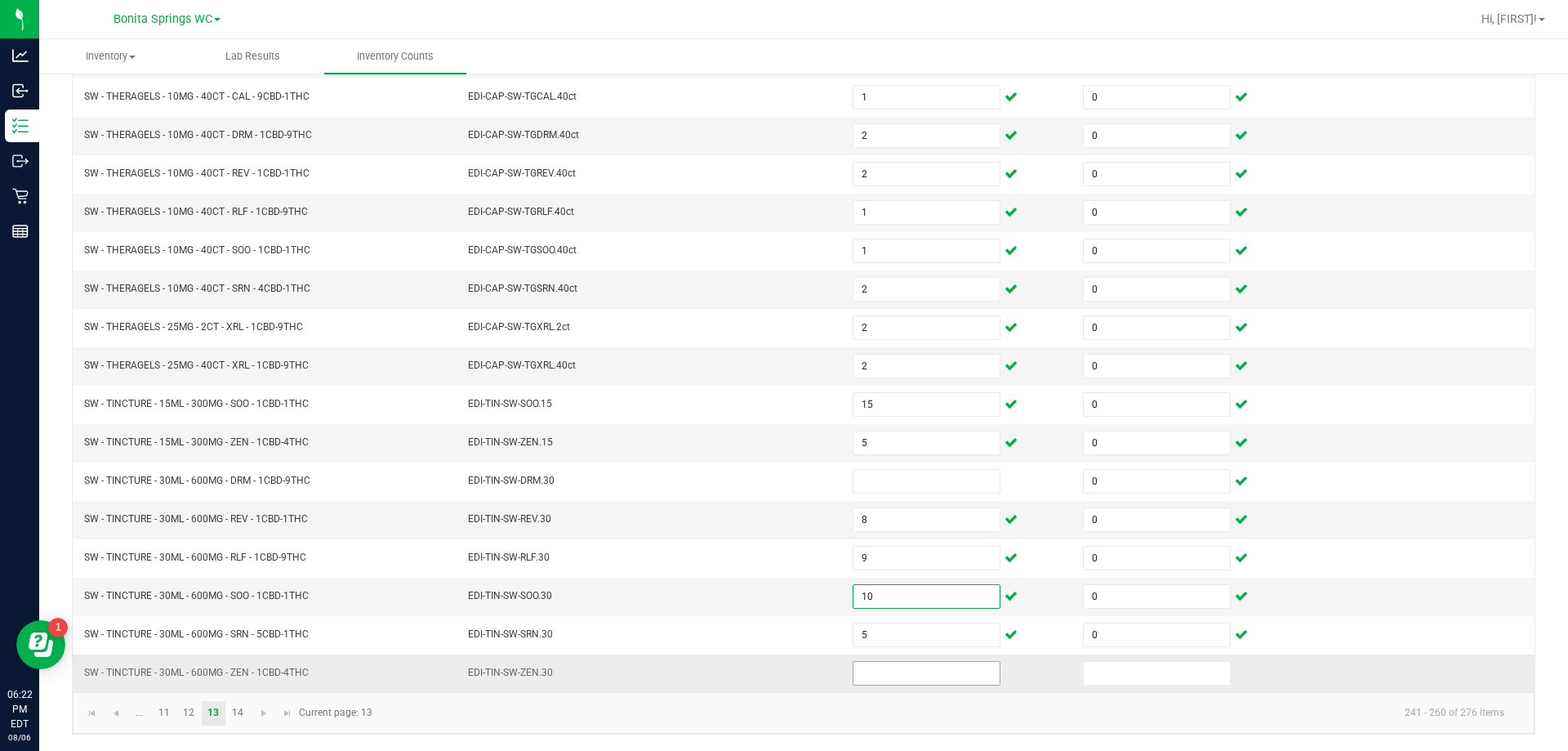click at bounding box center (926, 673) 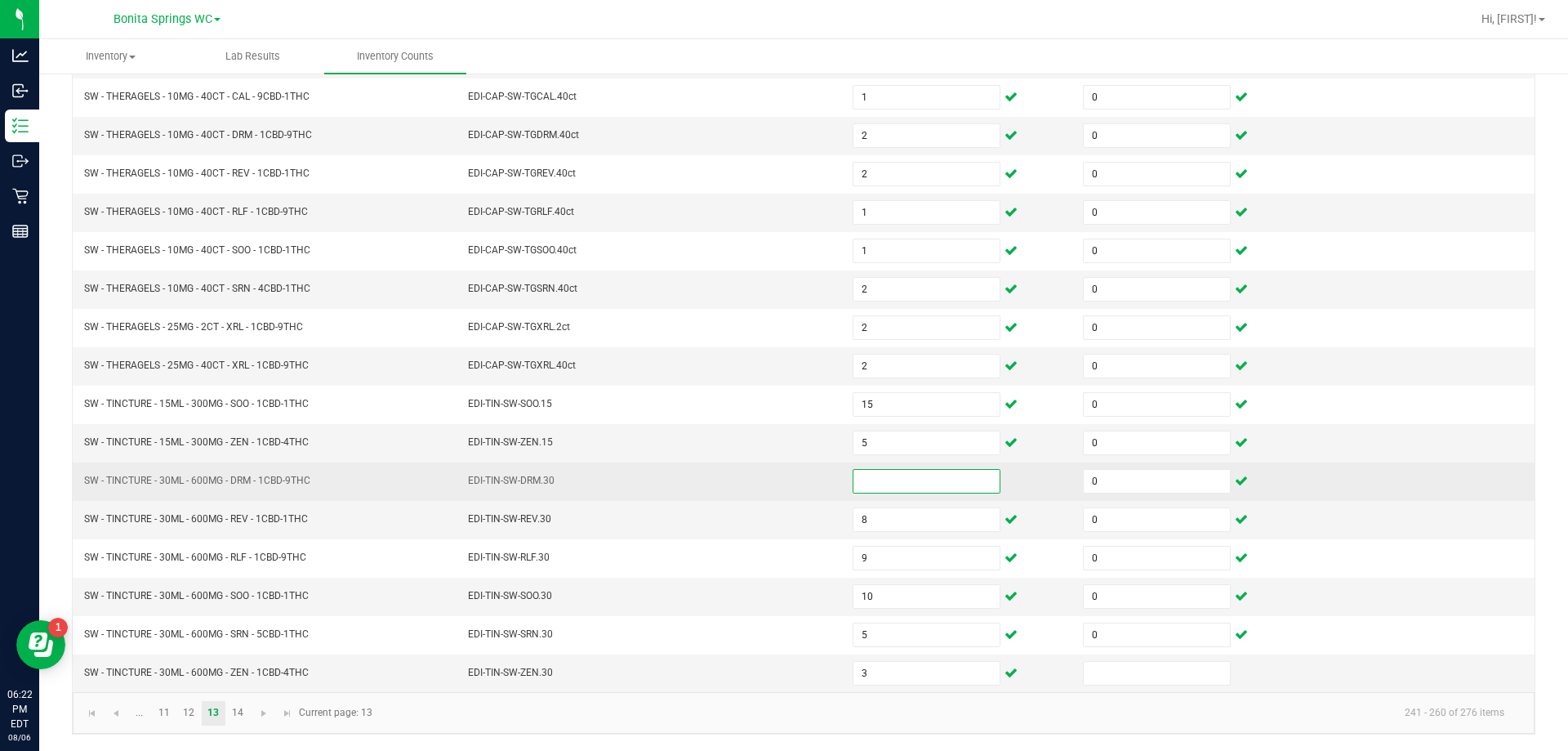click at bounding box center [926, 481] 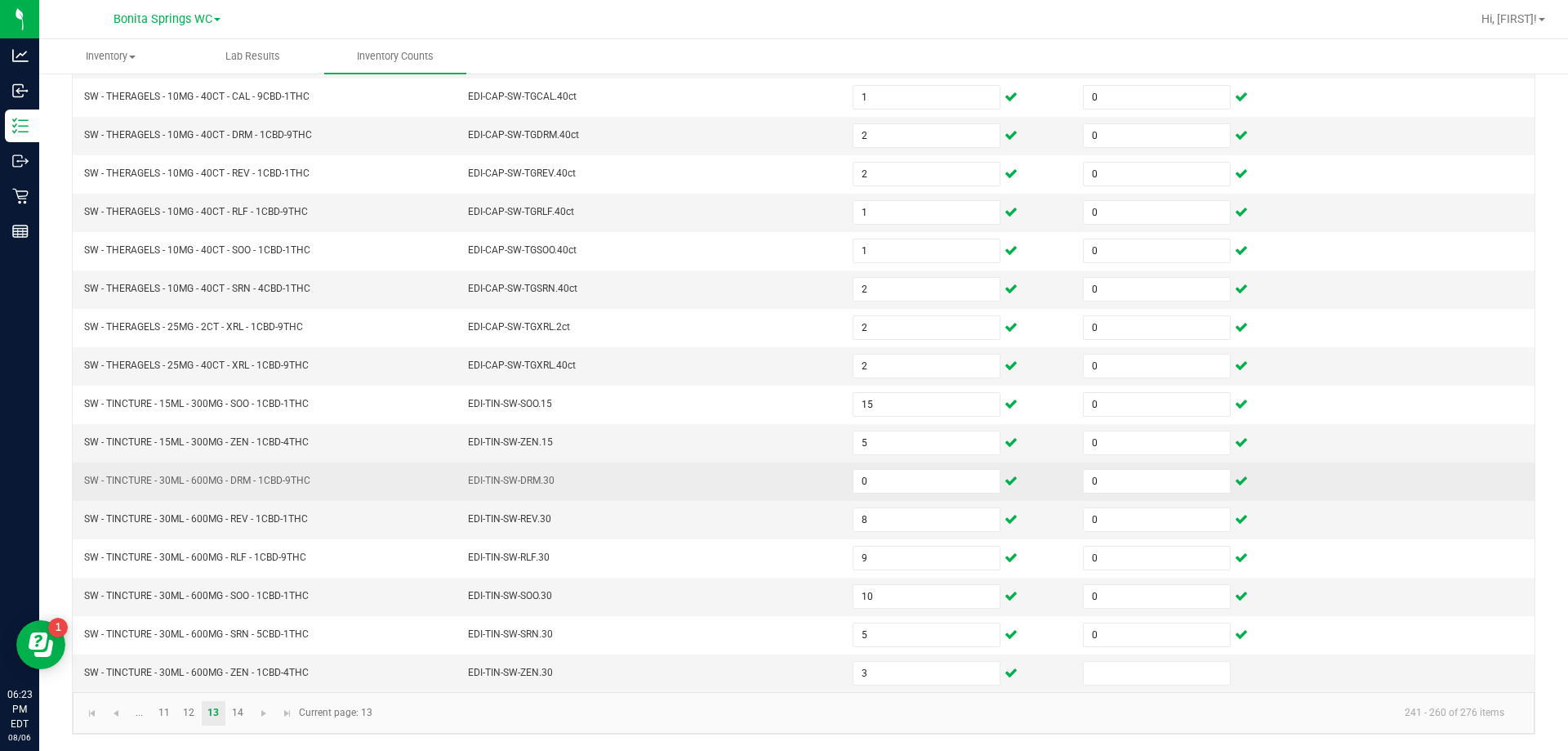 click on "EDI-TIN-SW-DRM.30" at bounding box center (650, 481) 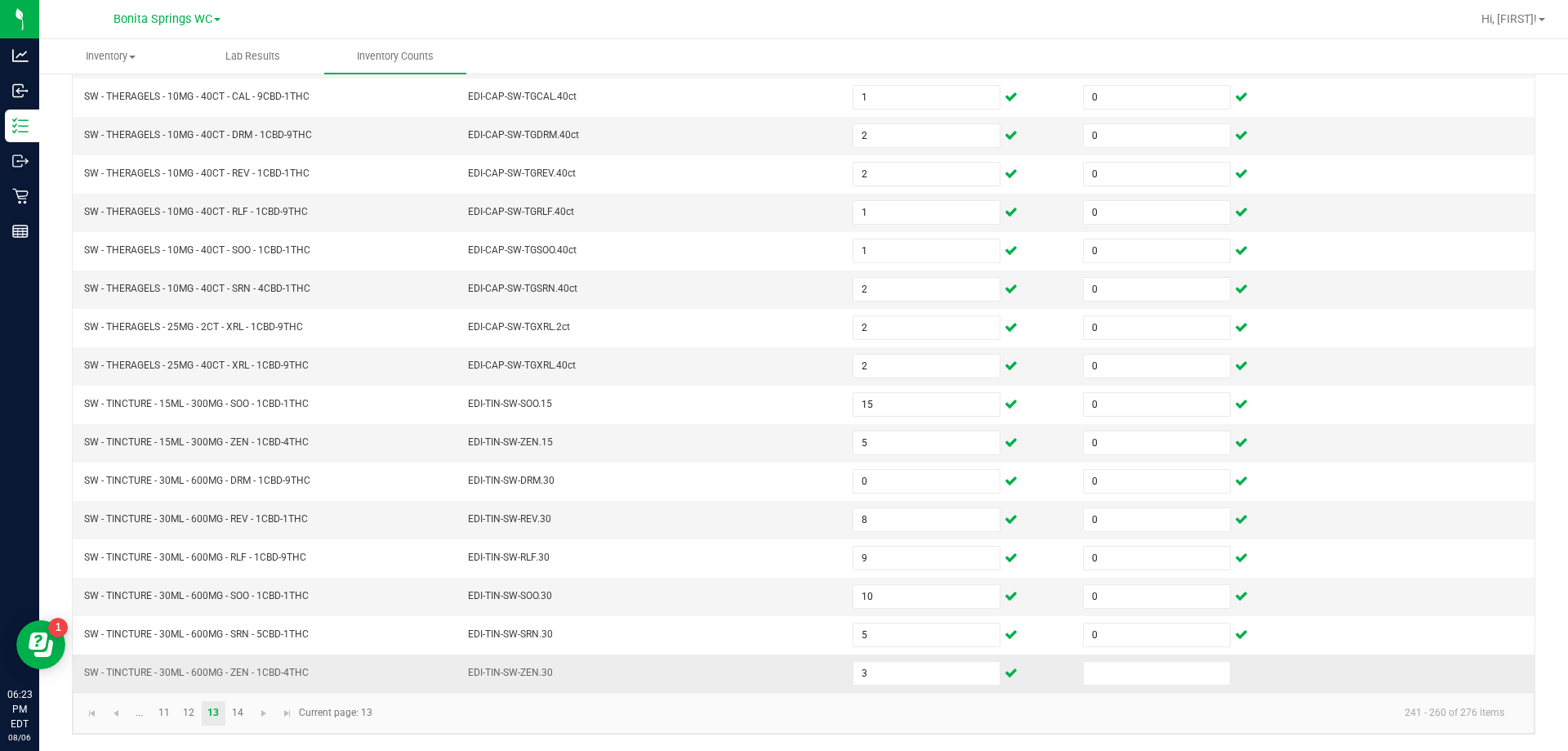click at bounding box center (1188, 673) 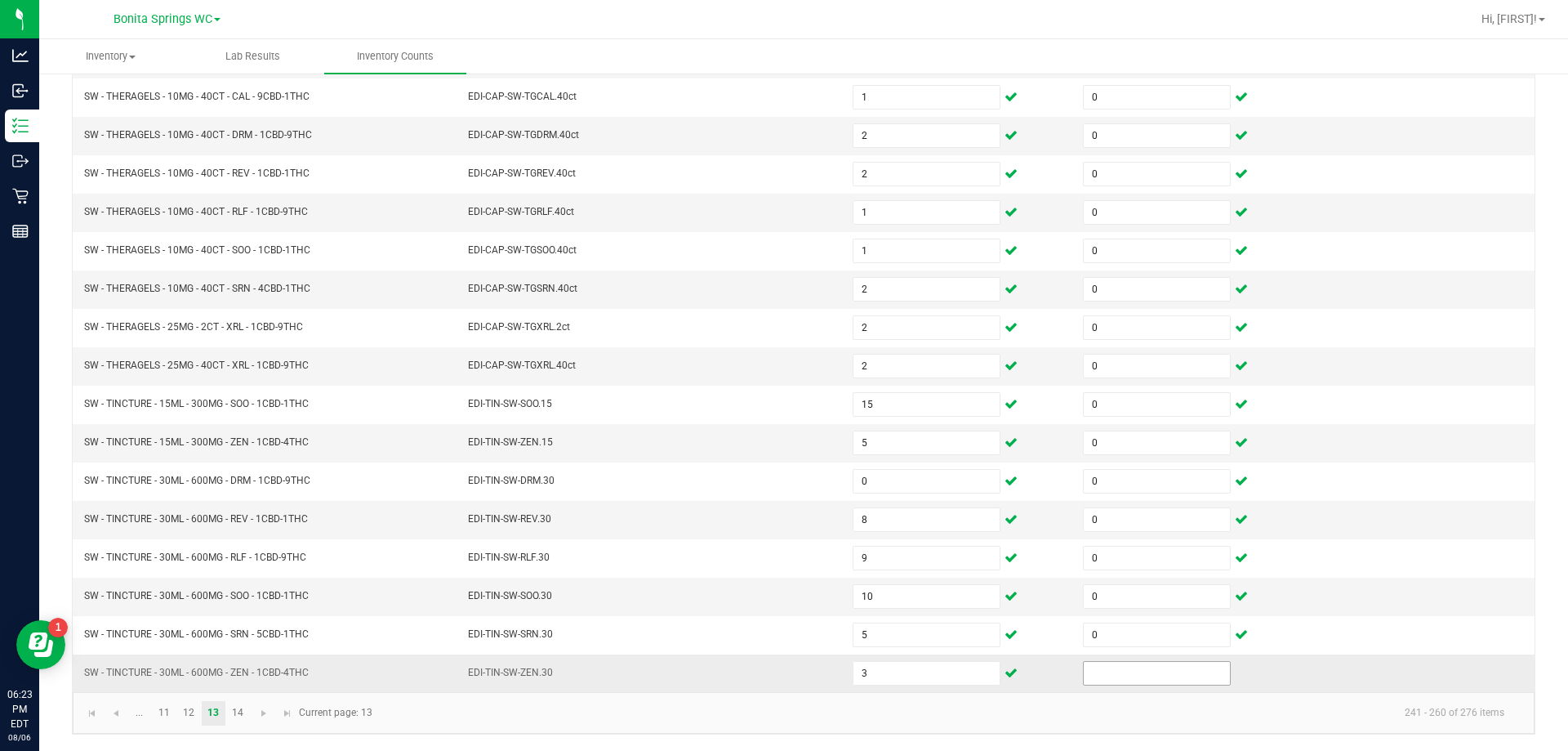 click at bounding box center [1156, 673] 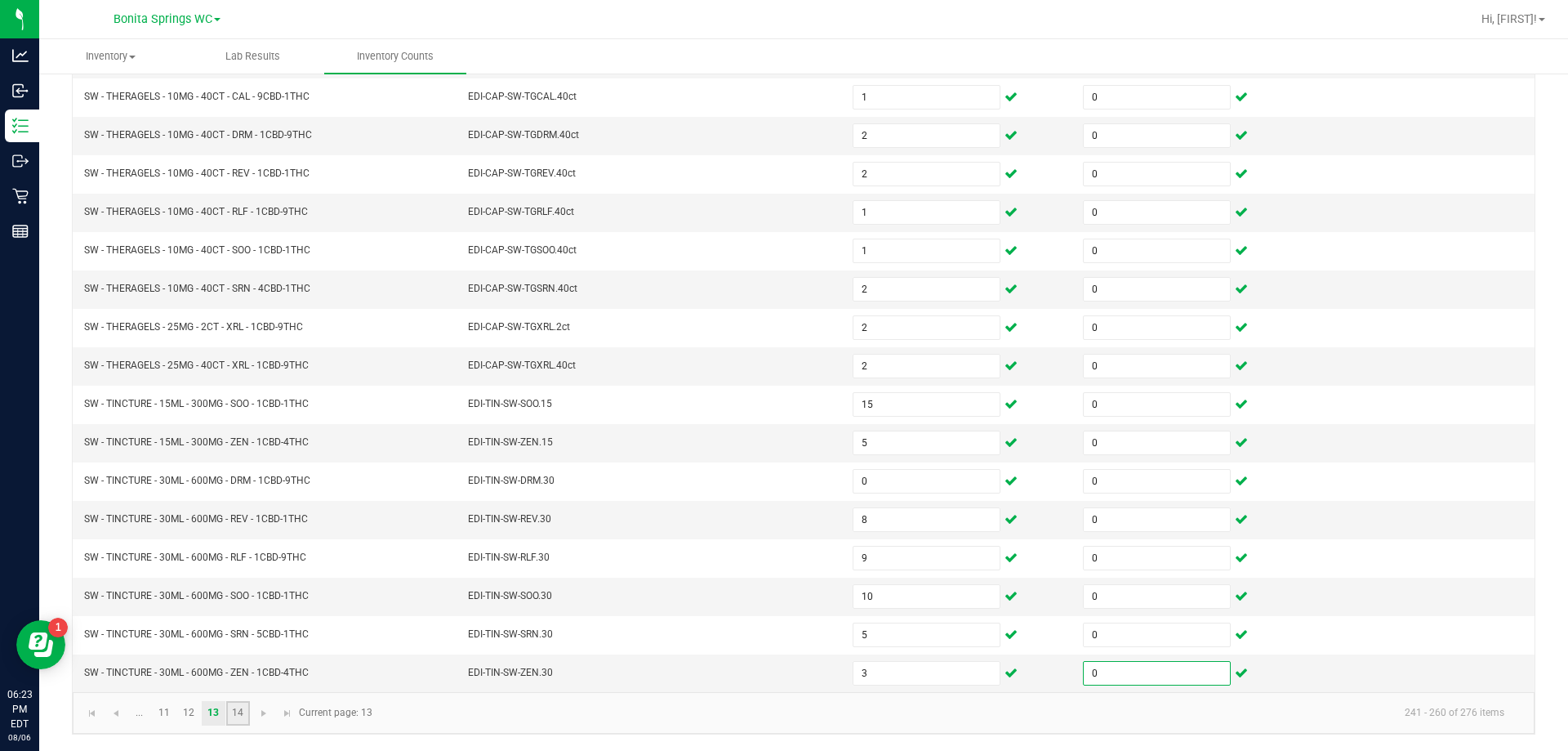 click on "14" 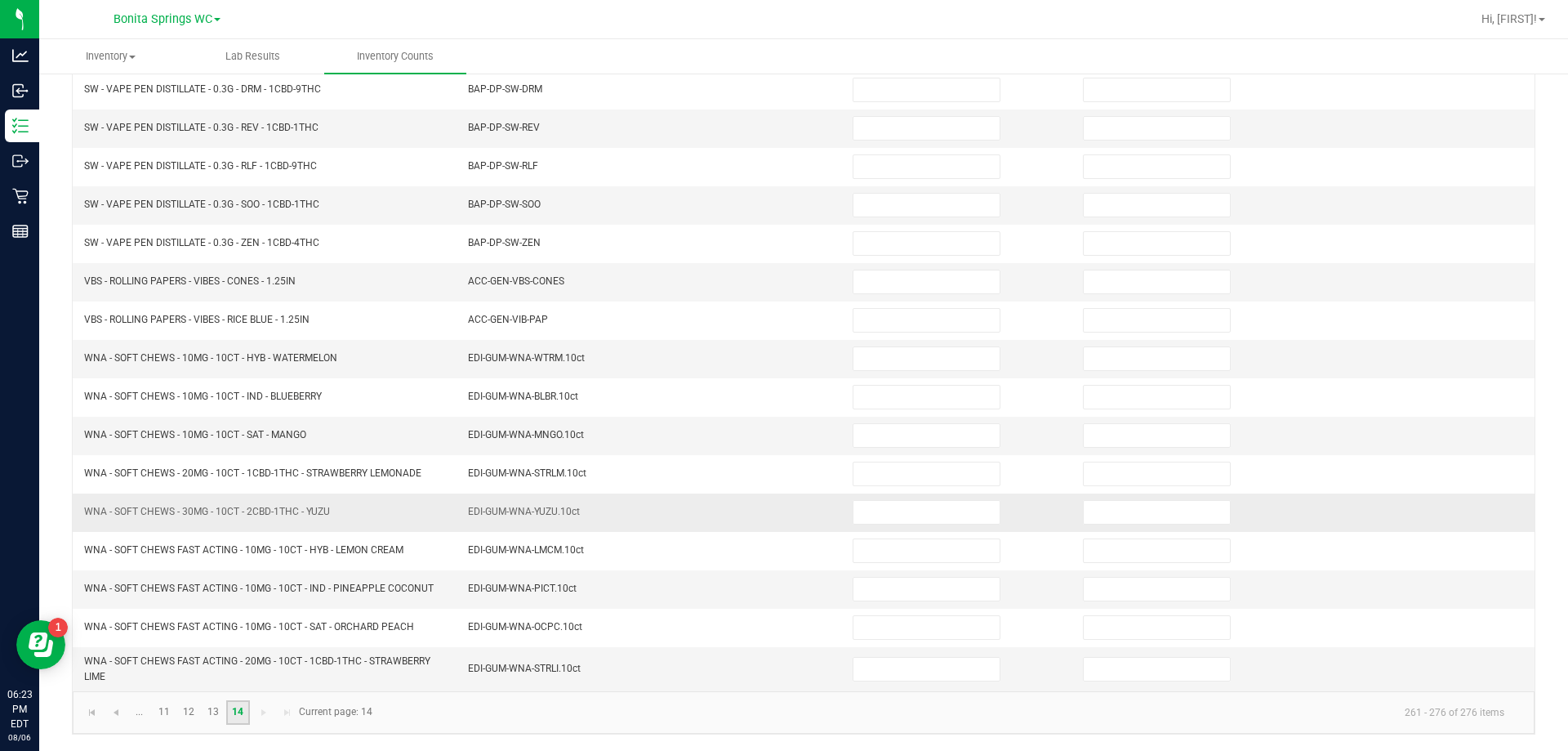 scroll, scrollTop: 0, scrollLeft: 0, axis: both 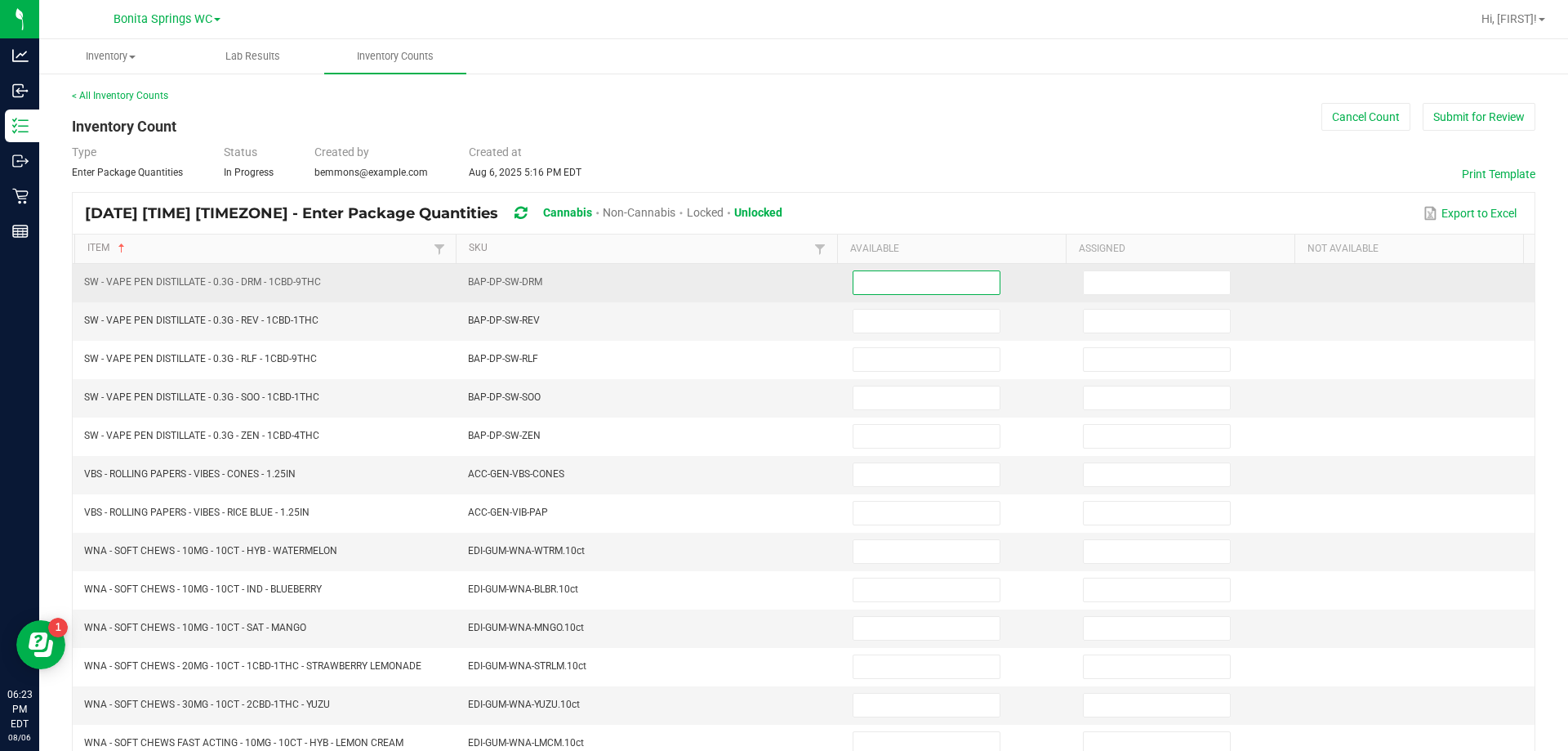 click at bounding box center (926, 283) 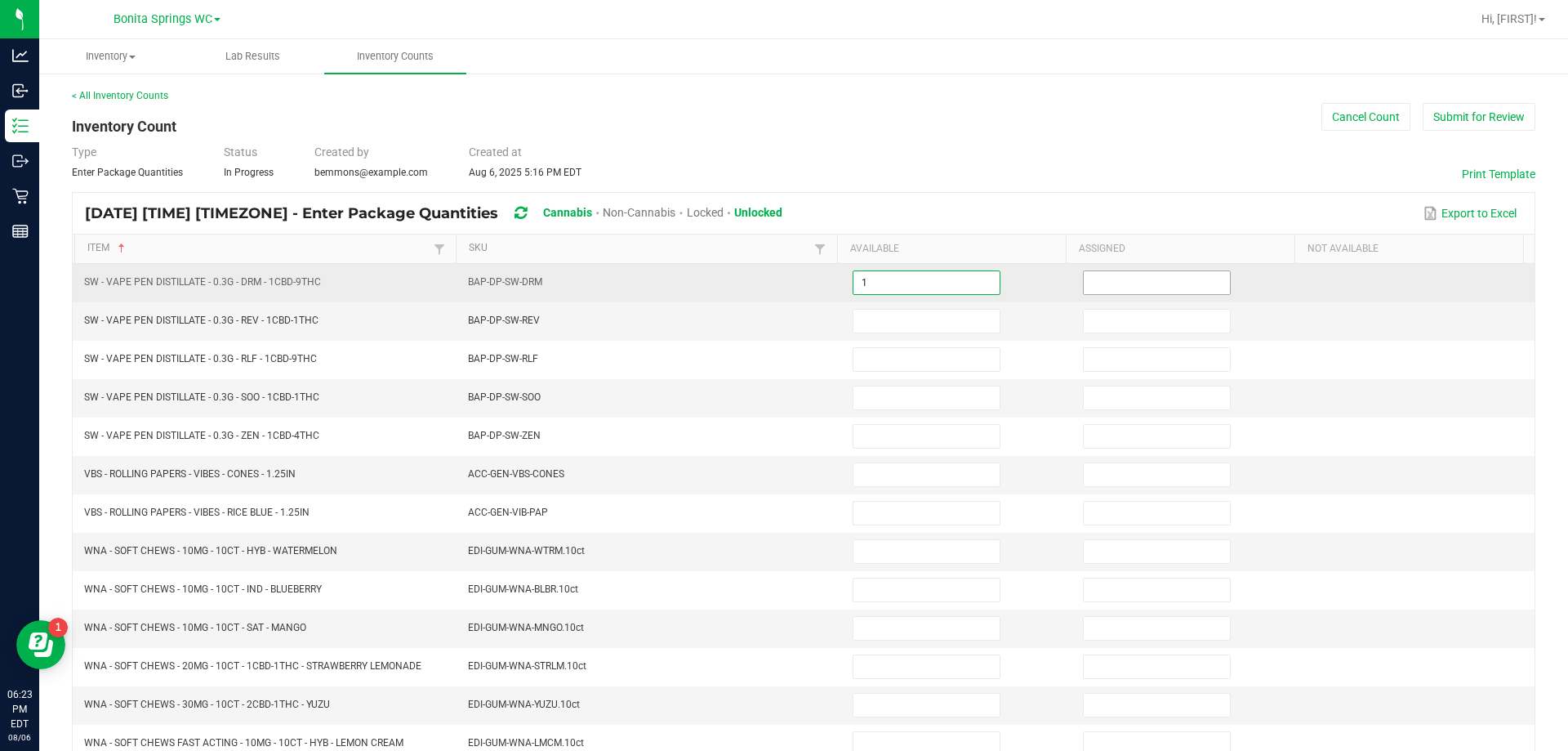 click at bounding box center [1156, 283] 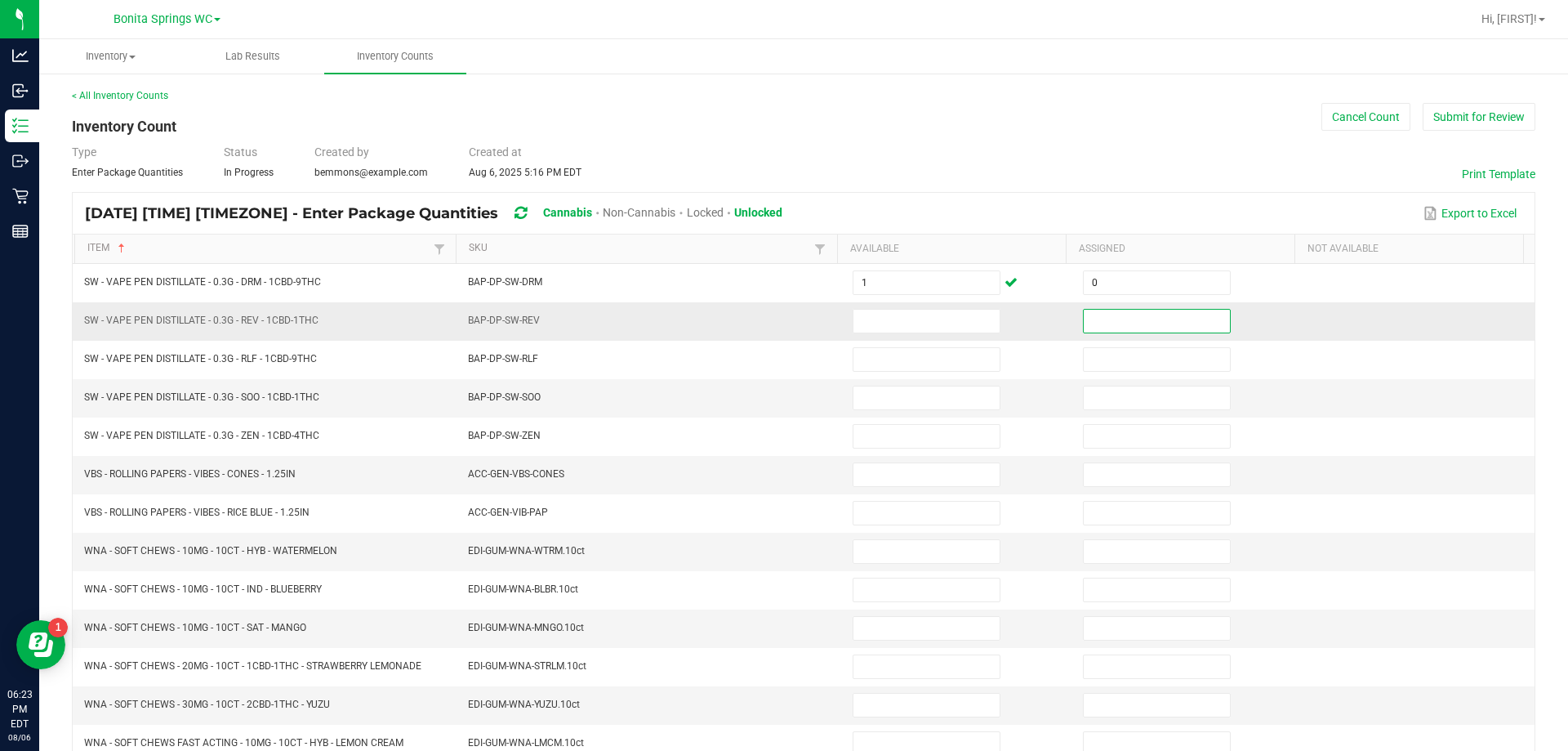 click at bounding box center (1156, 321) 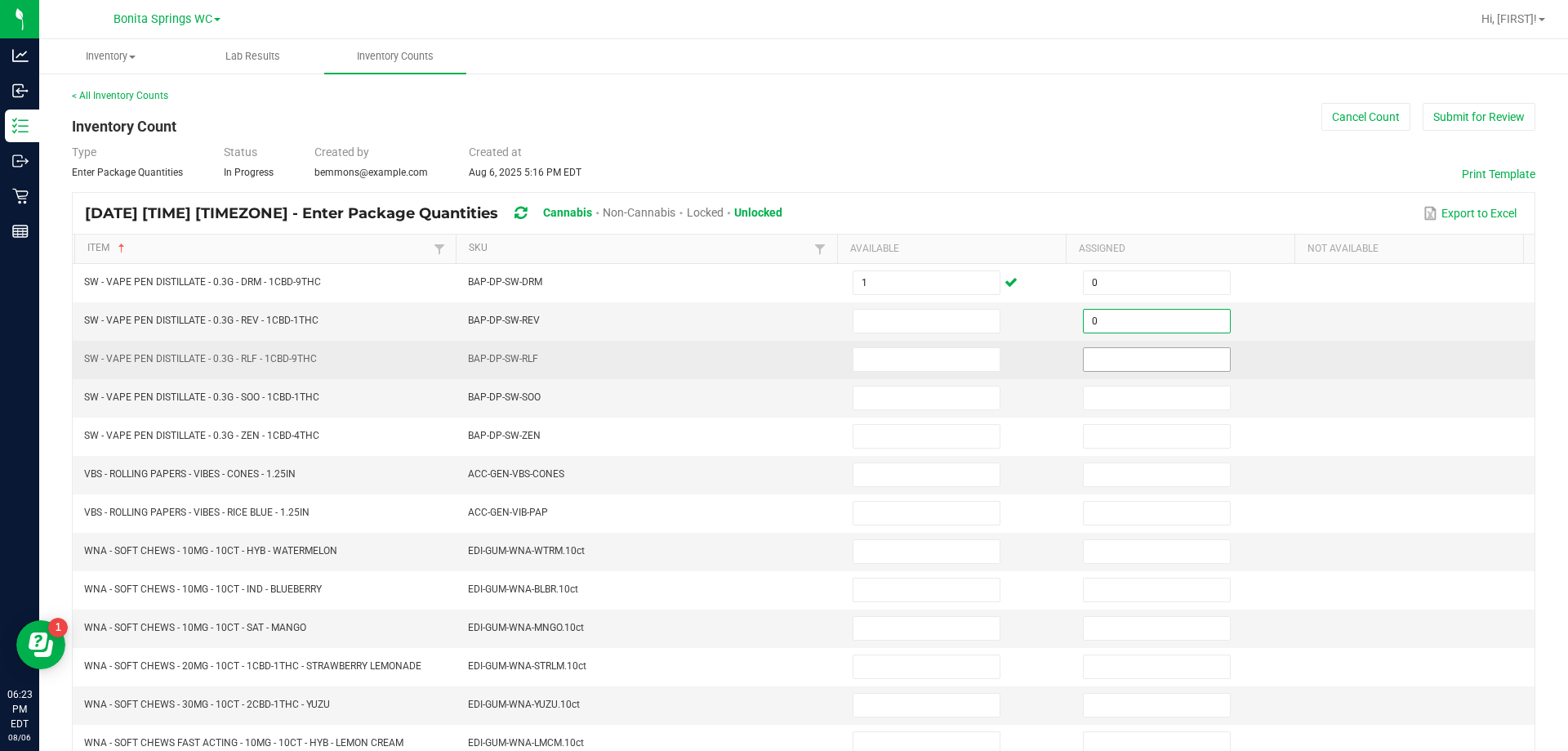click at bounding box center (1156, 360) 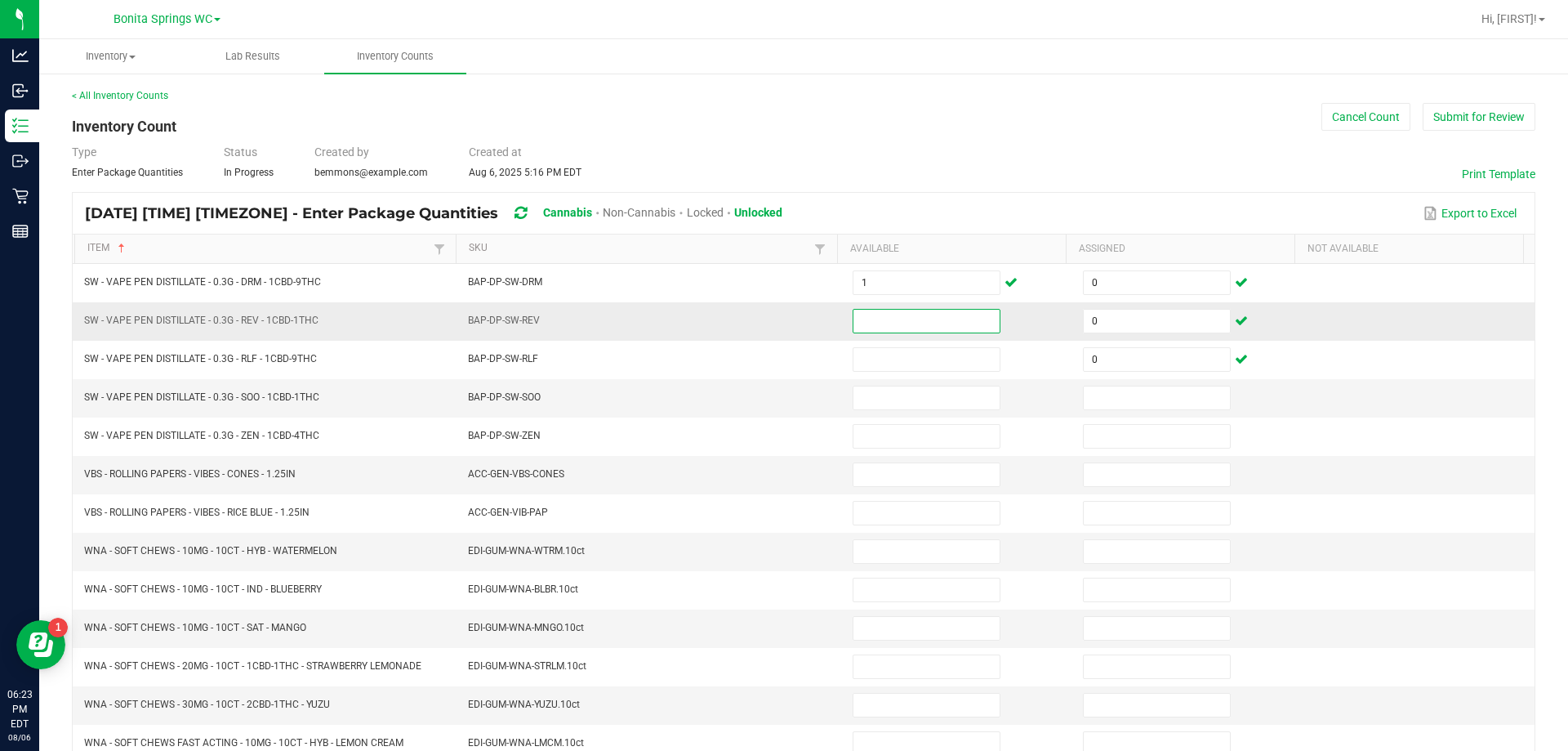 click at bounding box center [926, 321] 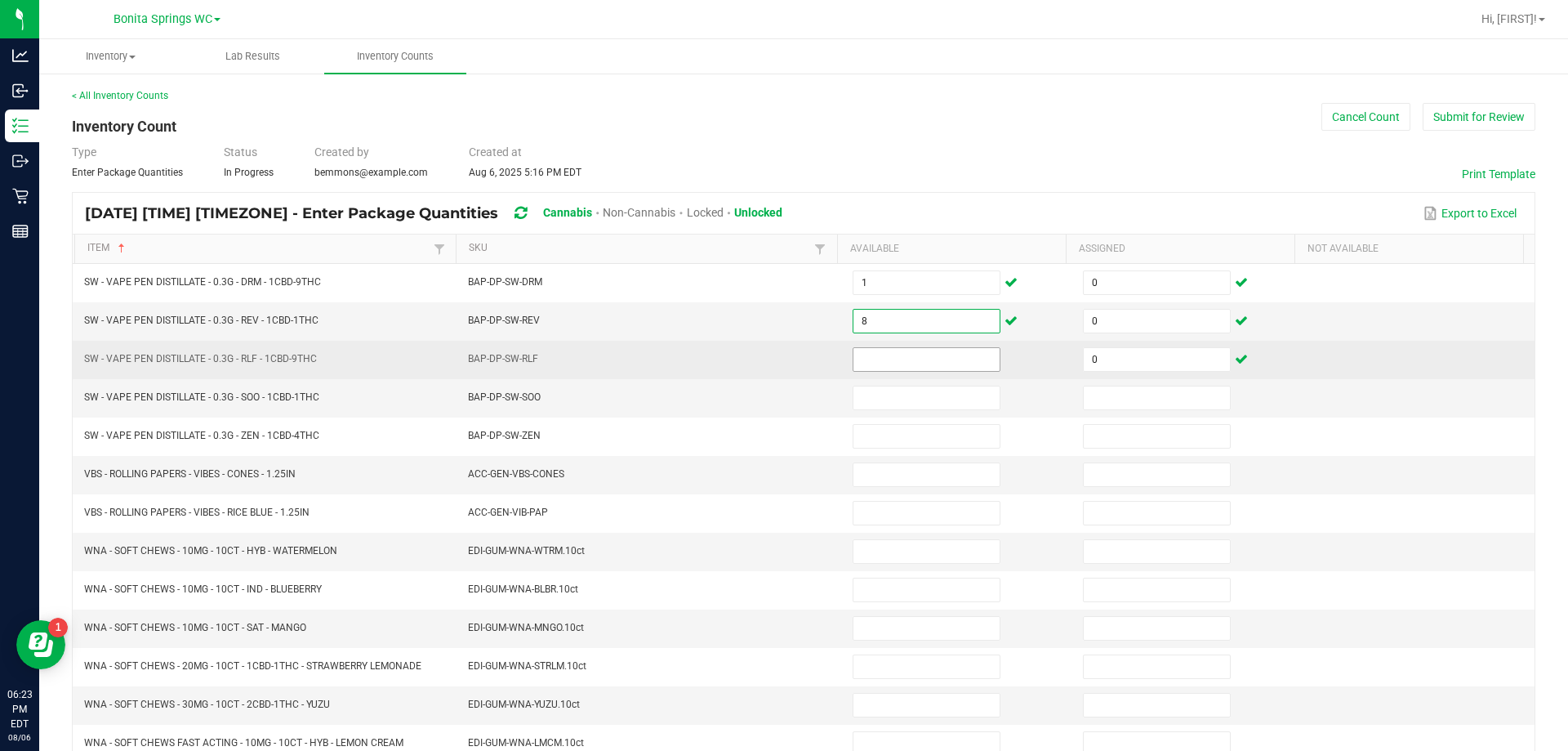 click at bounding box center (926, 360) 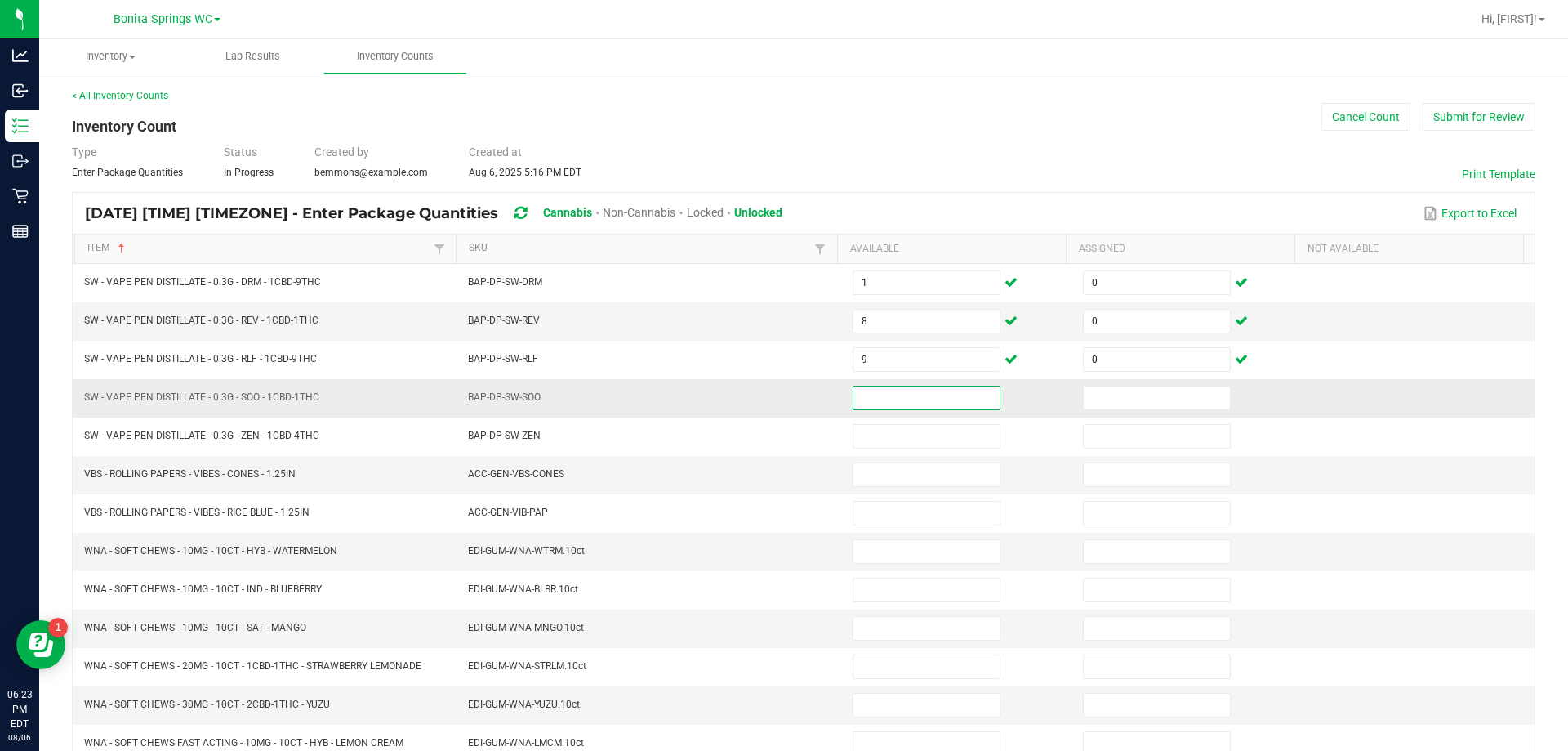 click at bounding box center [926, 398] 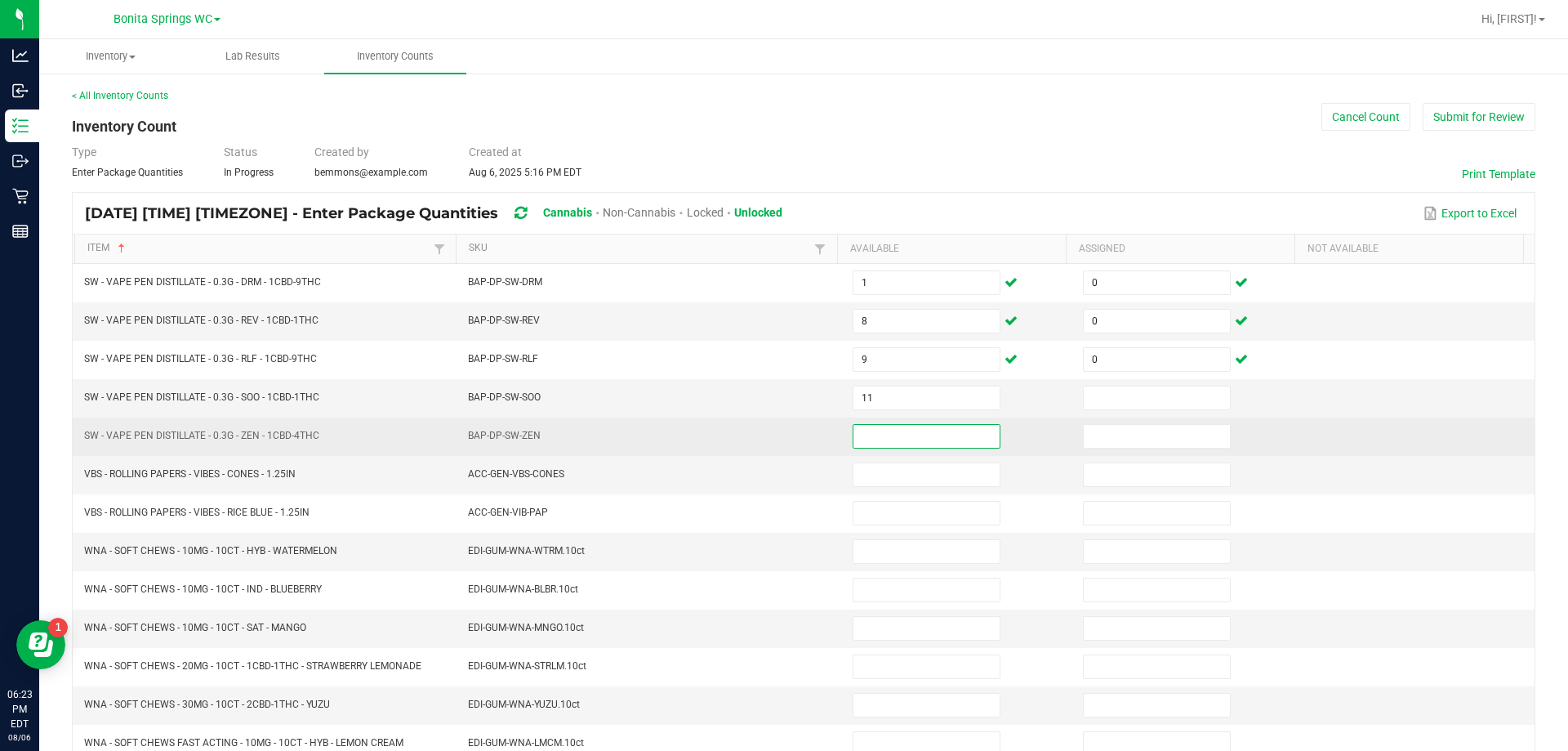 click at bounding box center (926, 436) 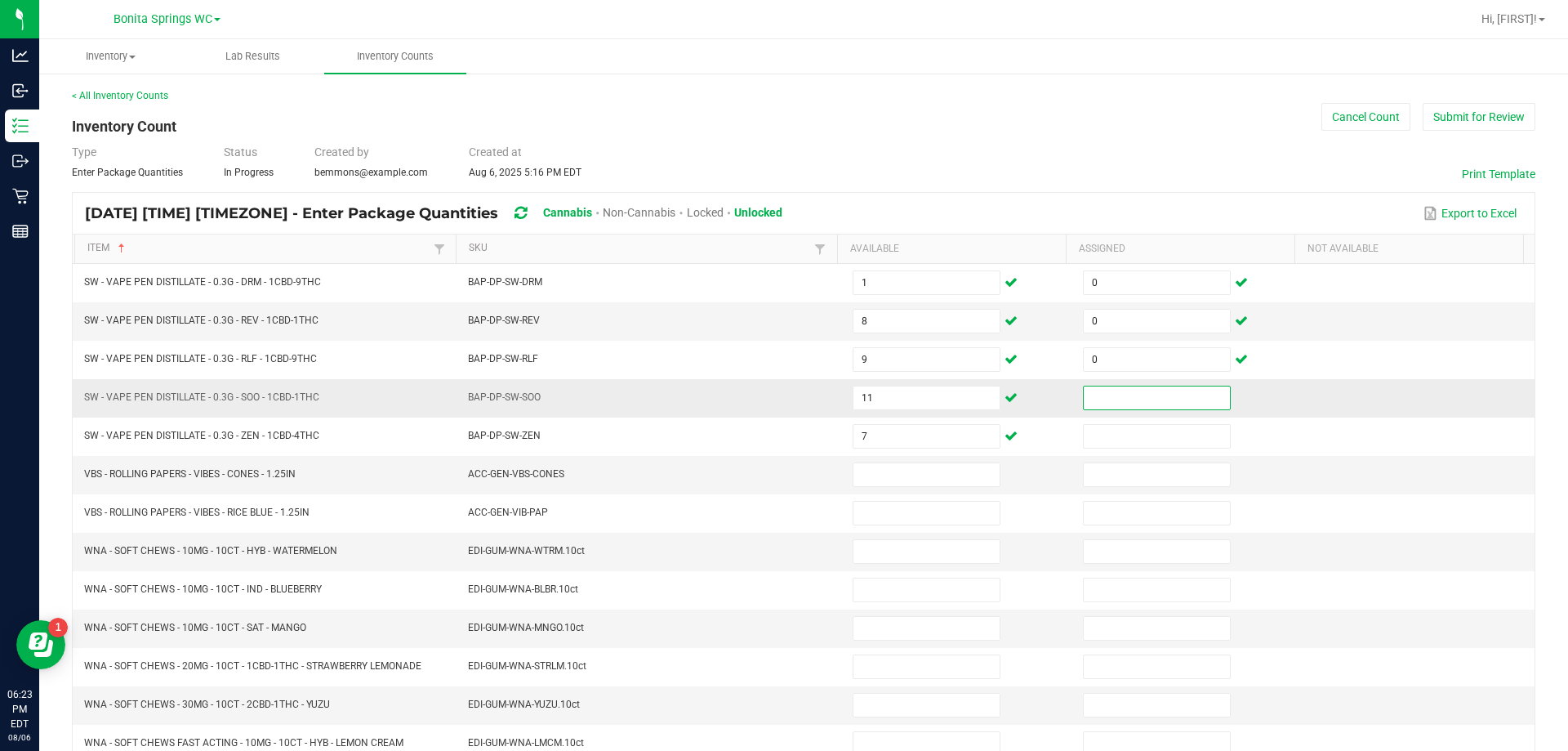 click at bounding box center (1156, 398) 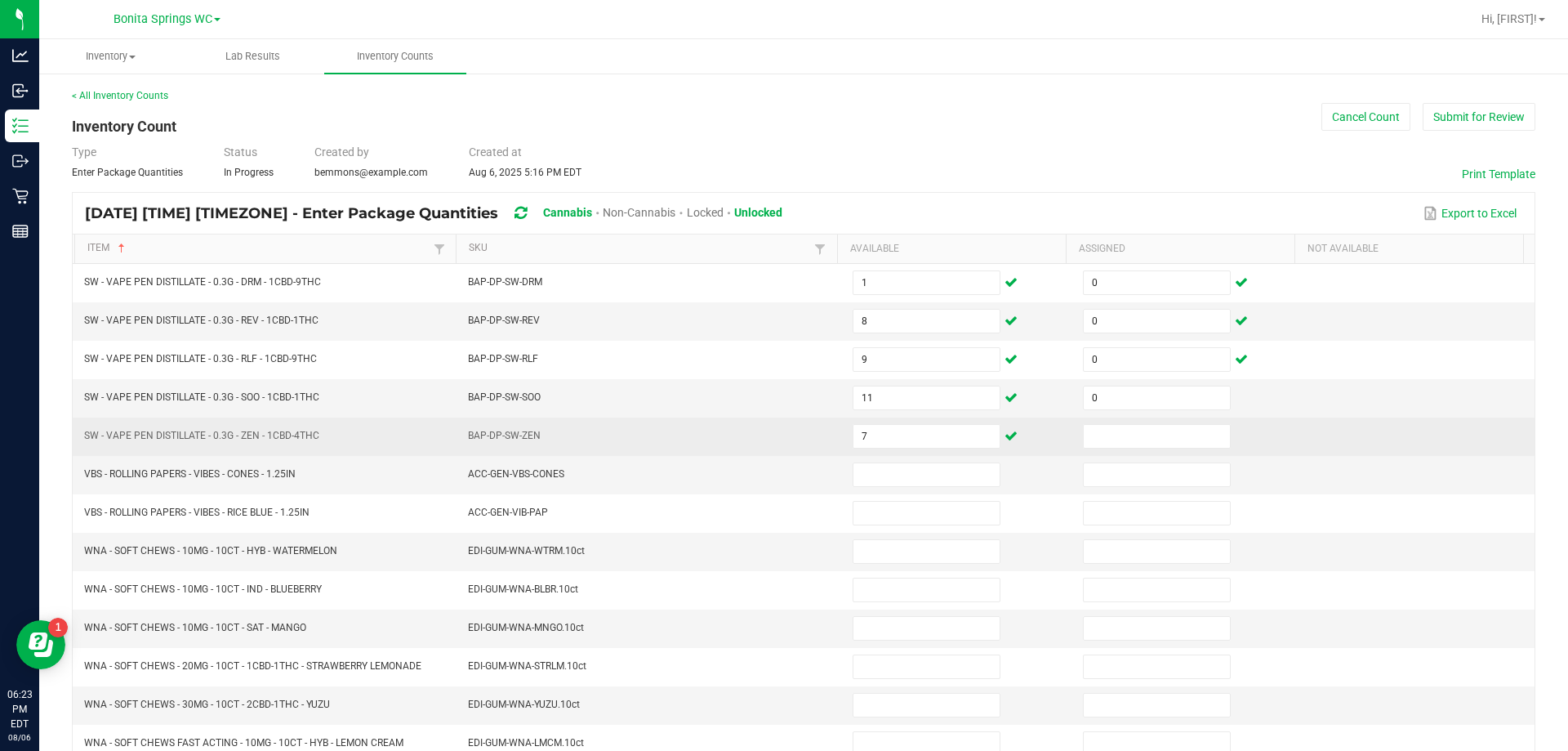 click at bounding box center (1188, 436) 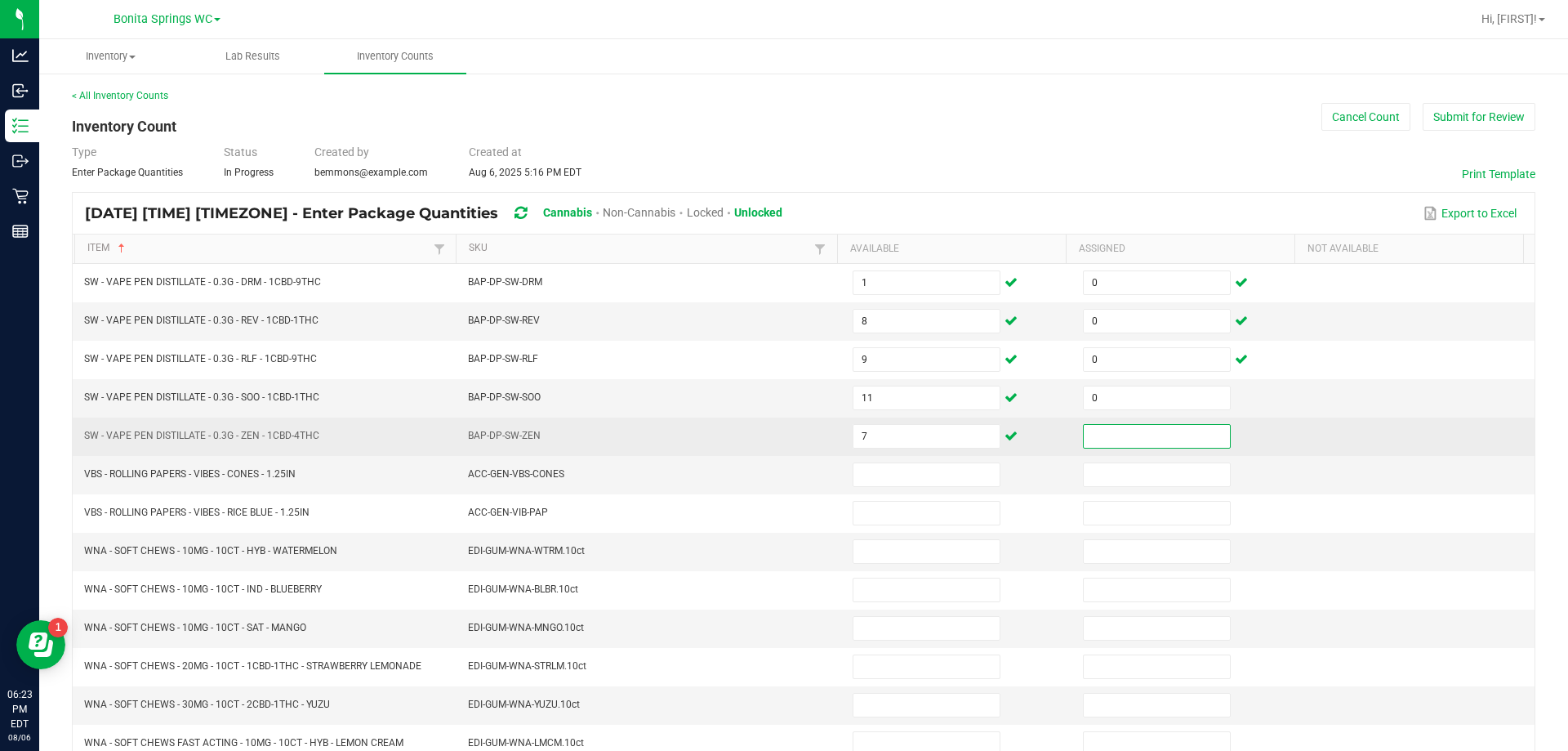 click at bounding box center [1156, 436] 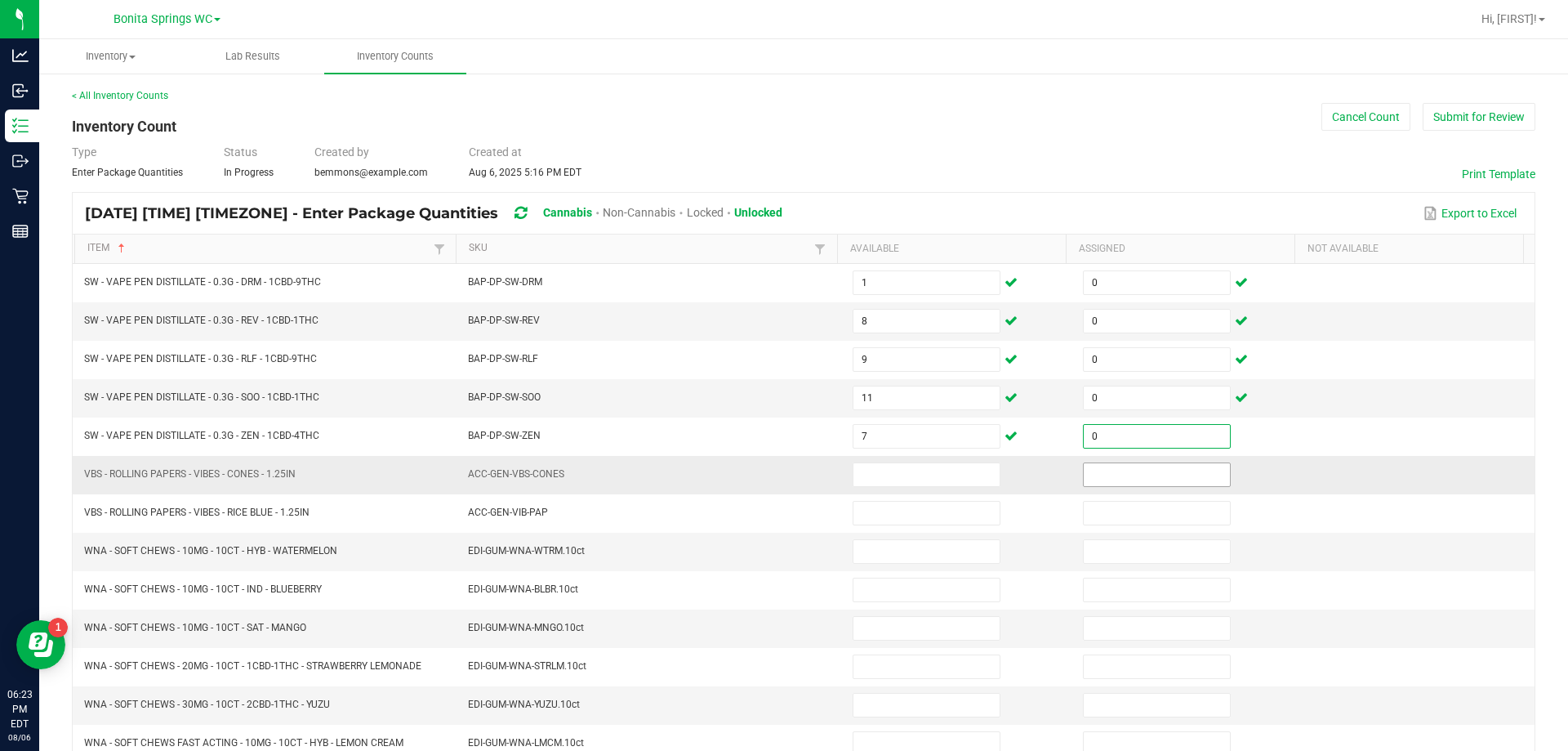 click at bounding box center [1156, 475] 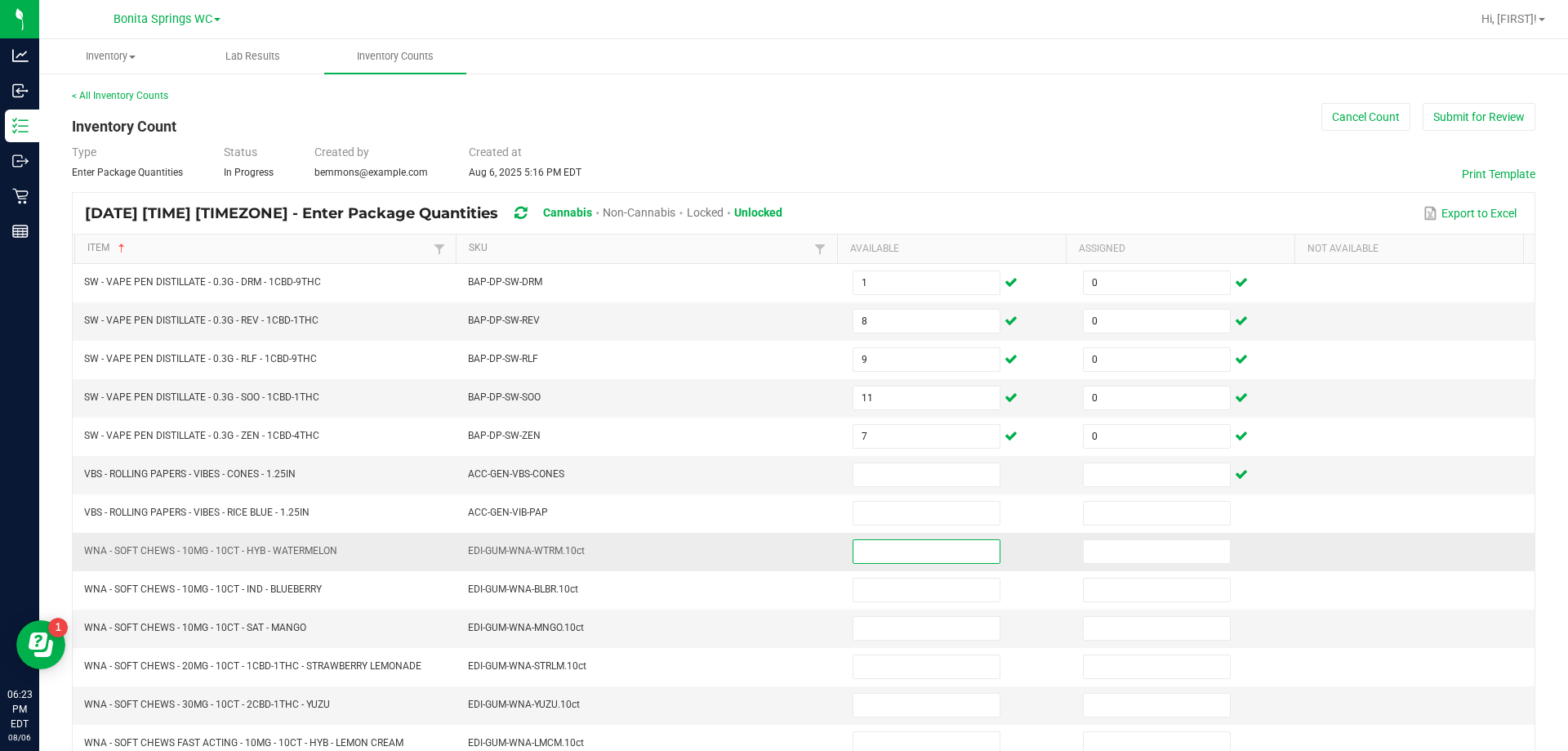 click at bounding box center [926, 552] 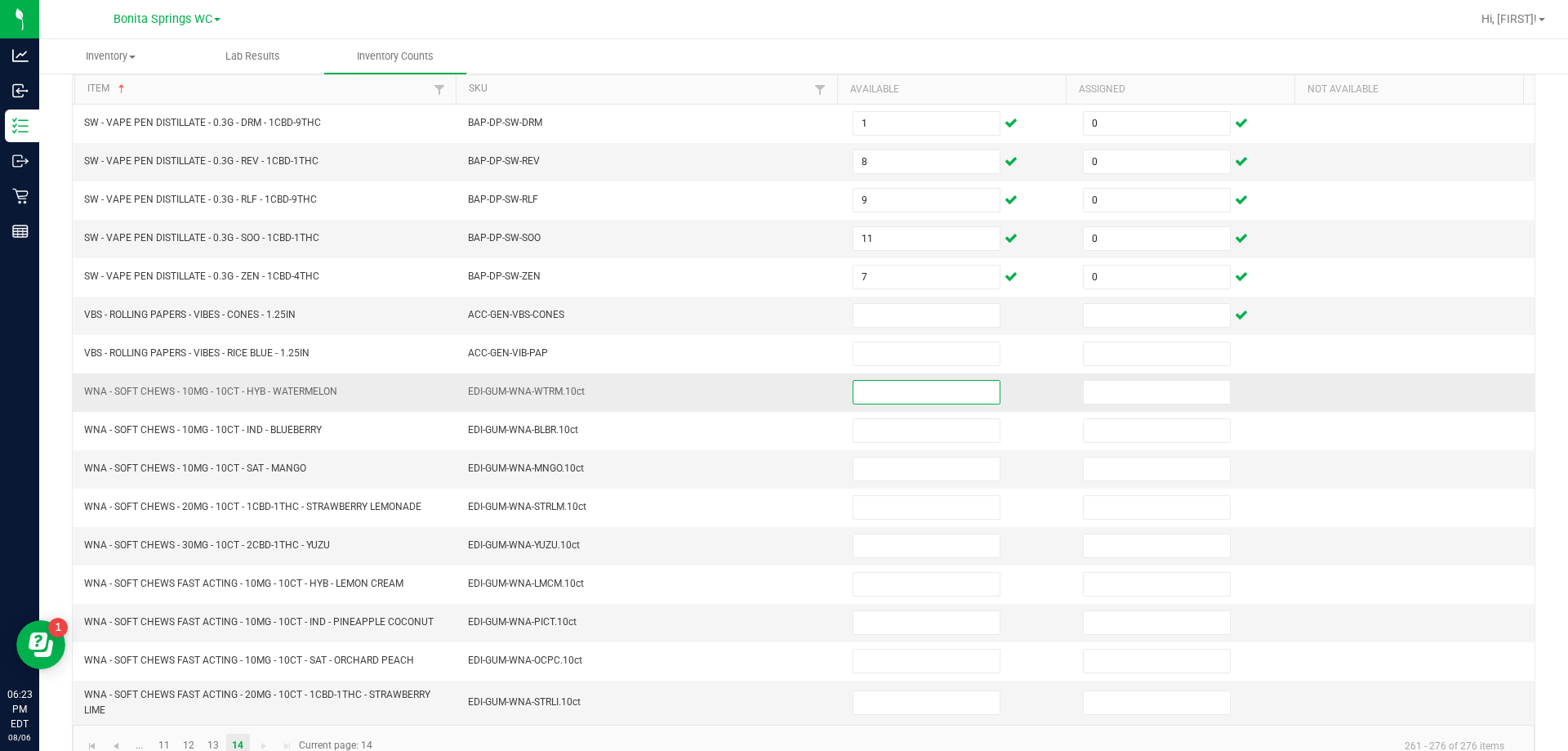 scroll, scrollTop: 163, scrollLeft: 0, axis: vertical 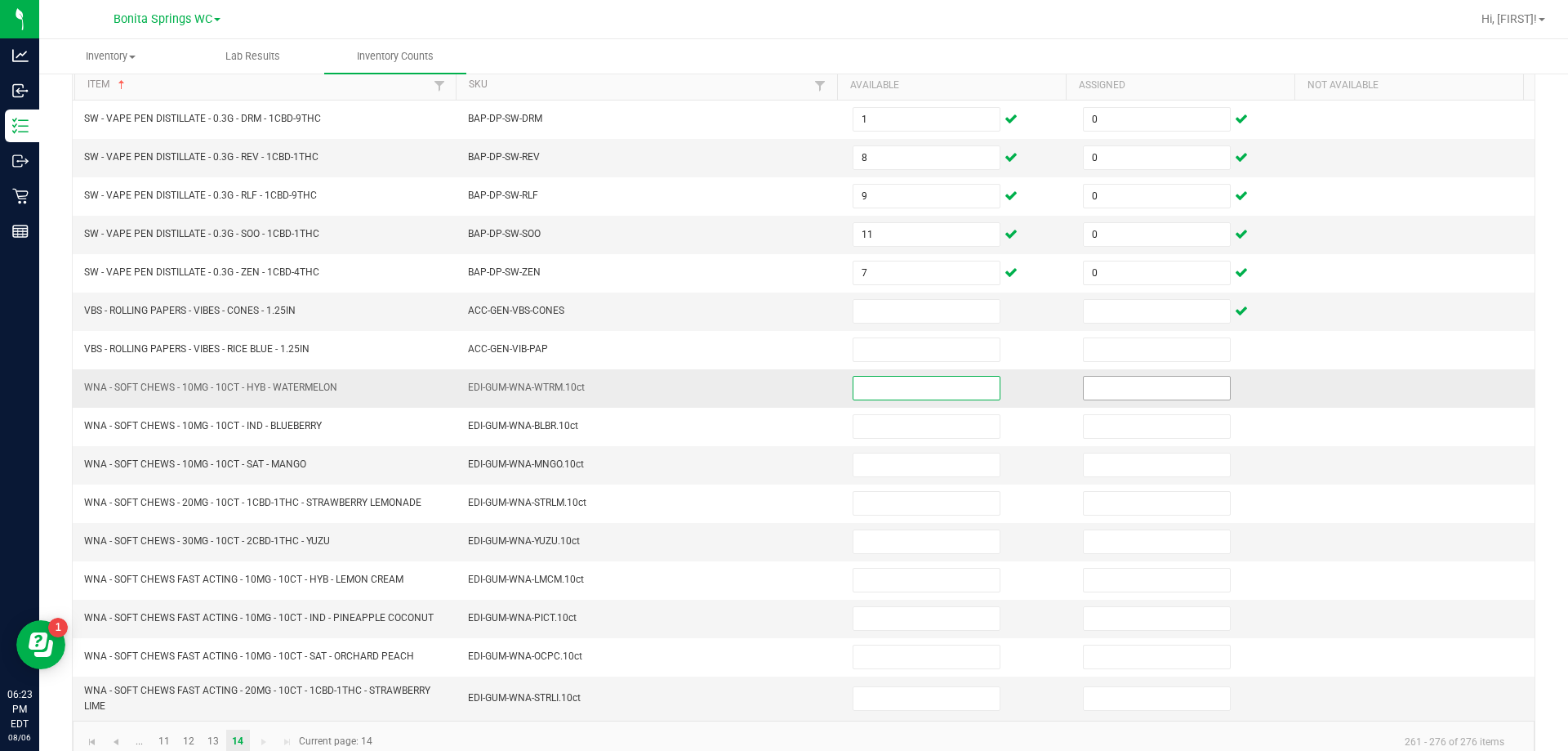 click at bounding box center [1156, 388] 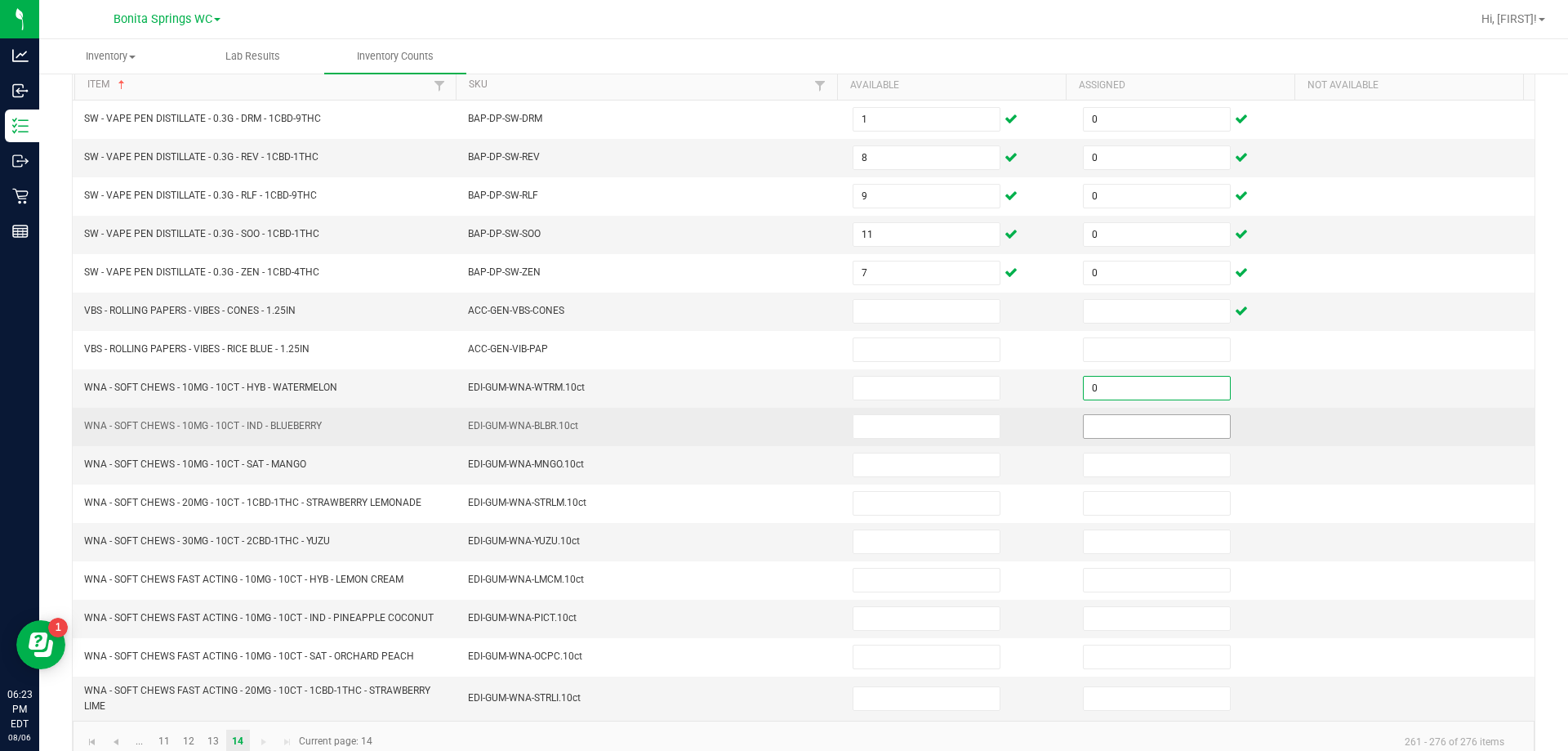click at bounding box center (1156, 427) 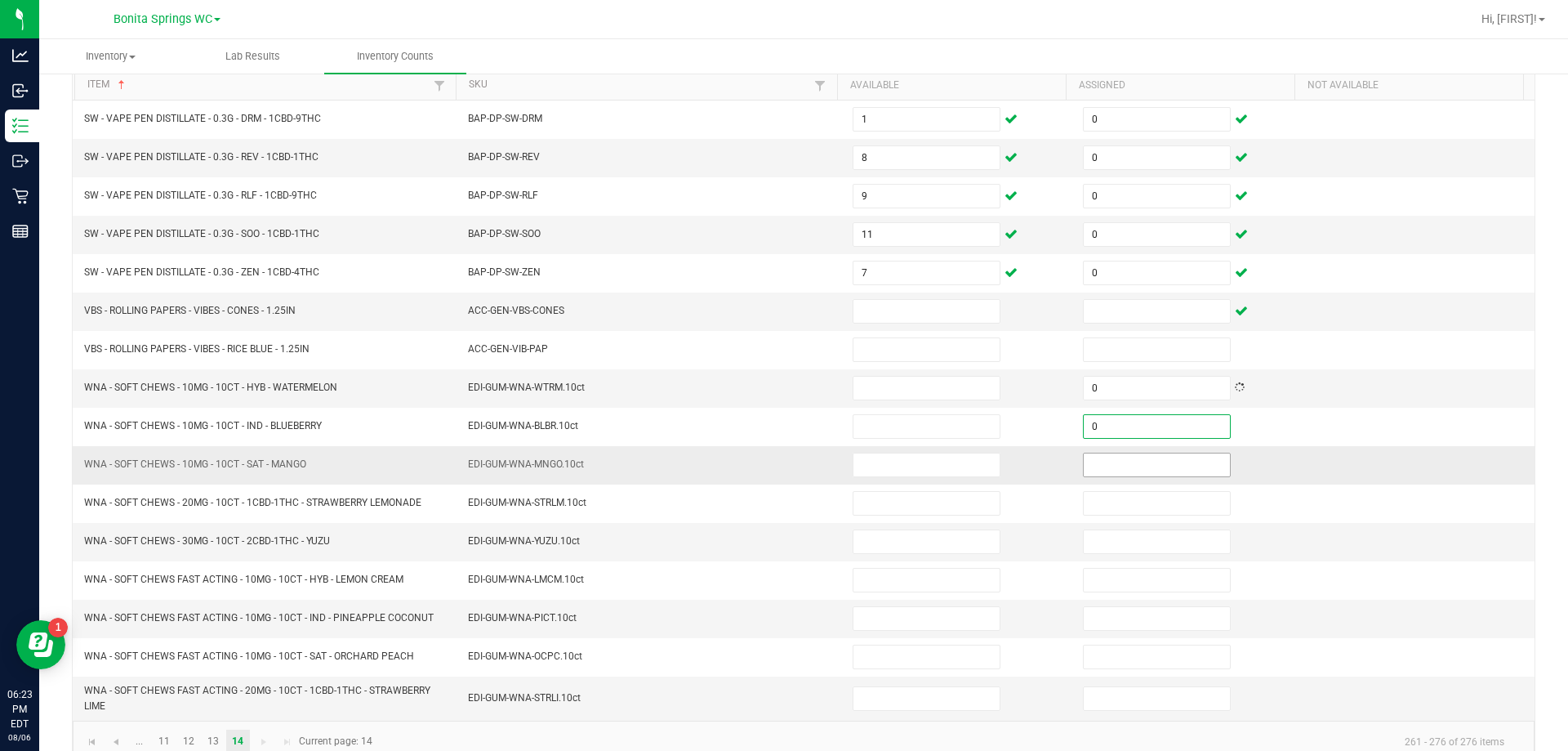 click at bounding box center [1156, 465] 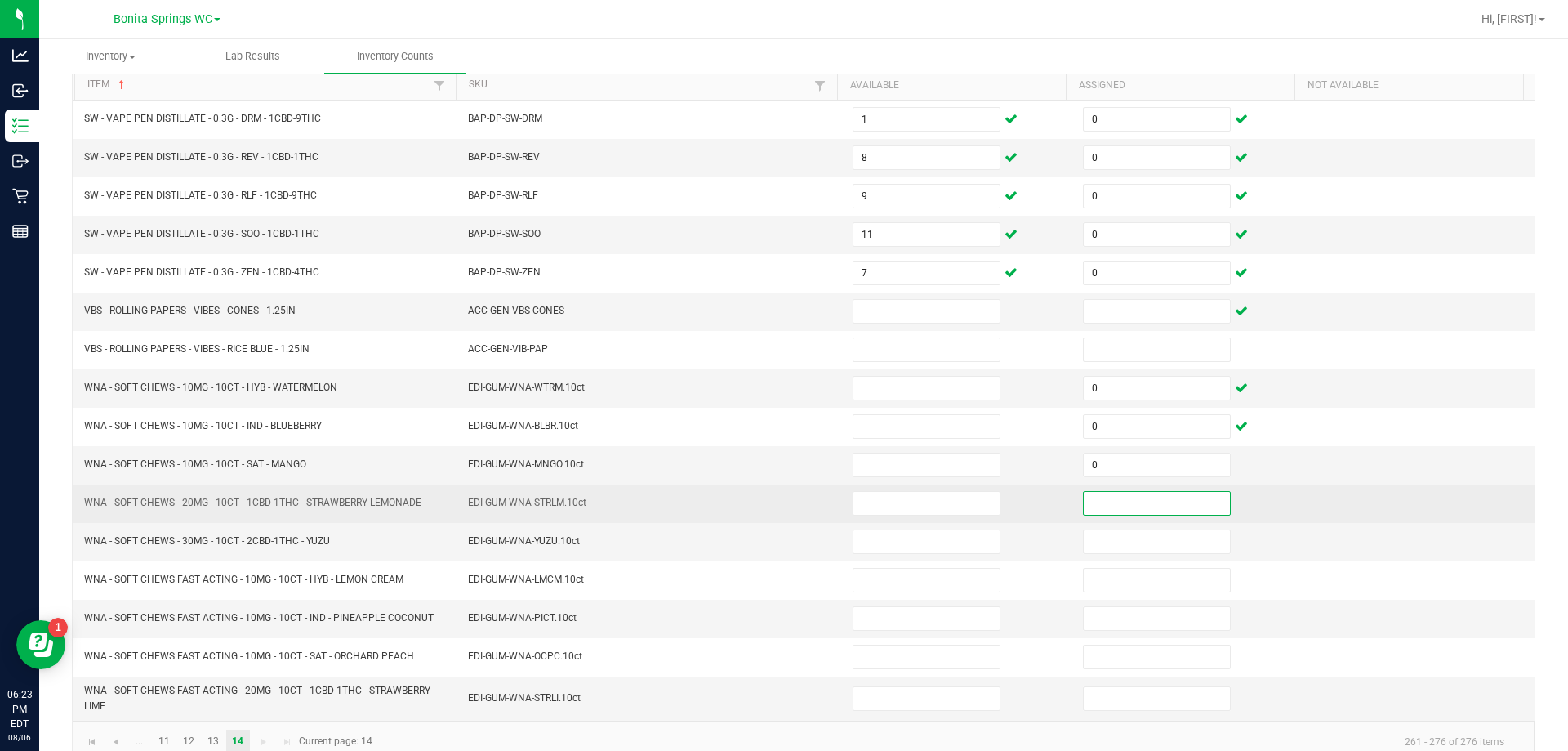 click at bounding box center [1156, 503] 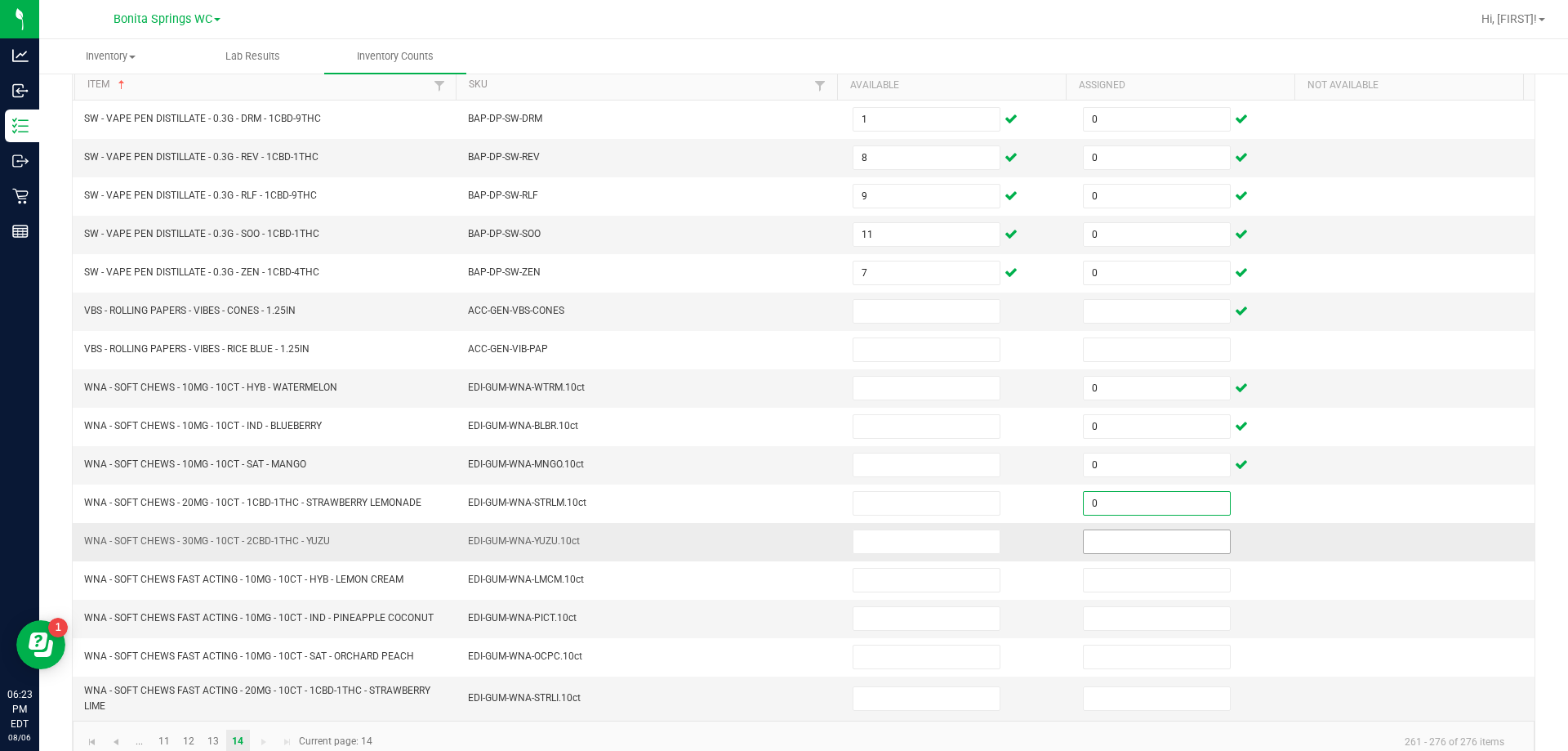 click at bounding box center (1156, 542) 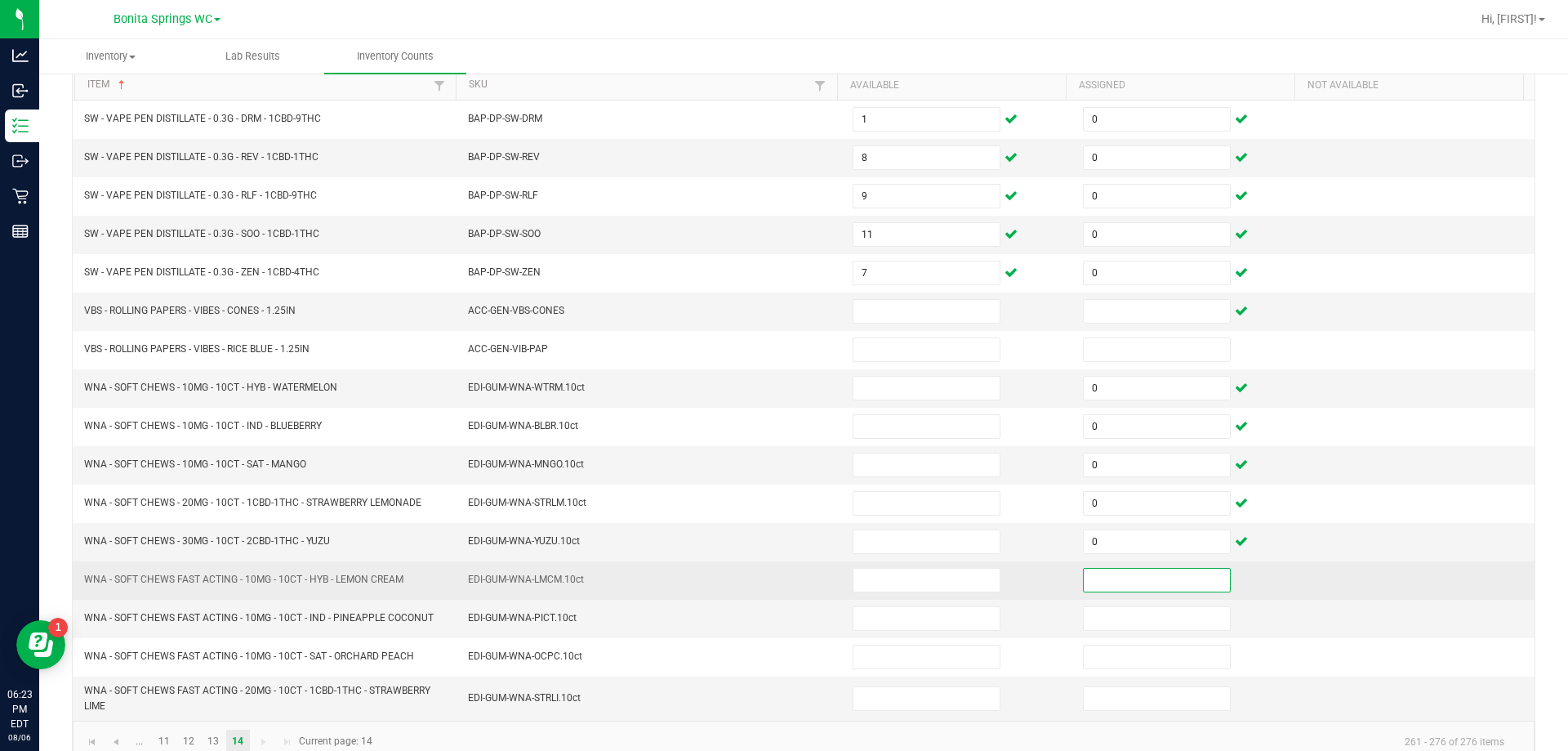 click at bounding box center (1156, 580) 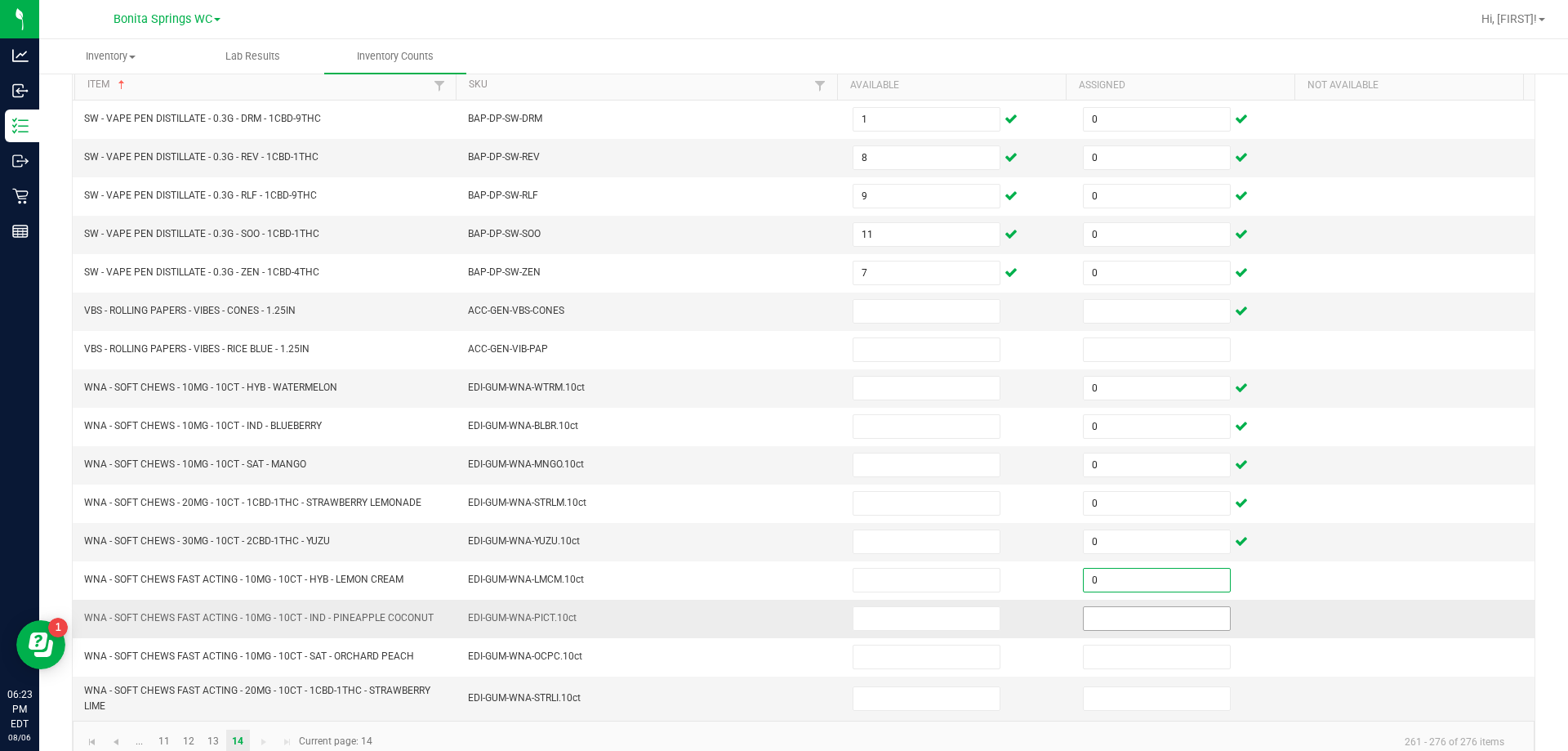 click at bounding box center [1156, 619] 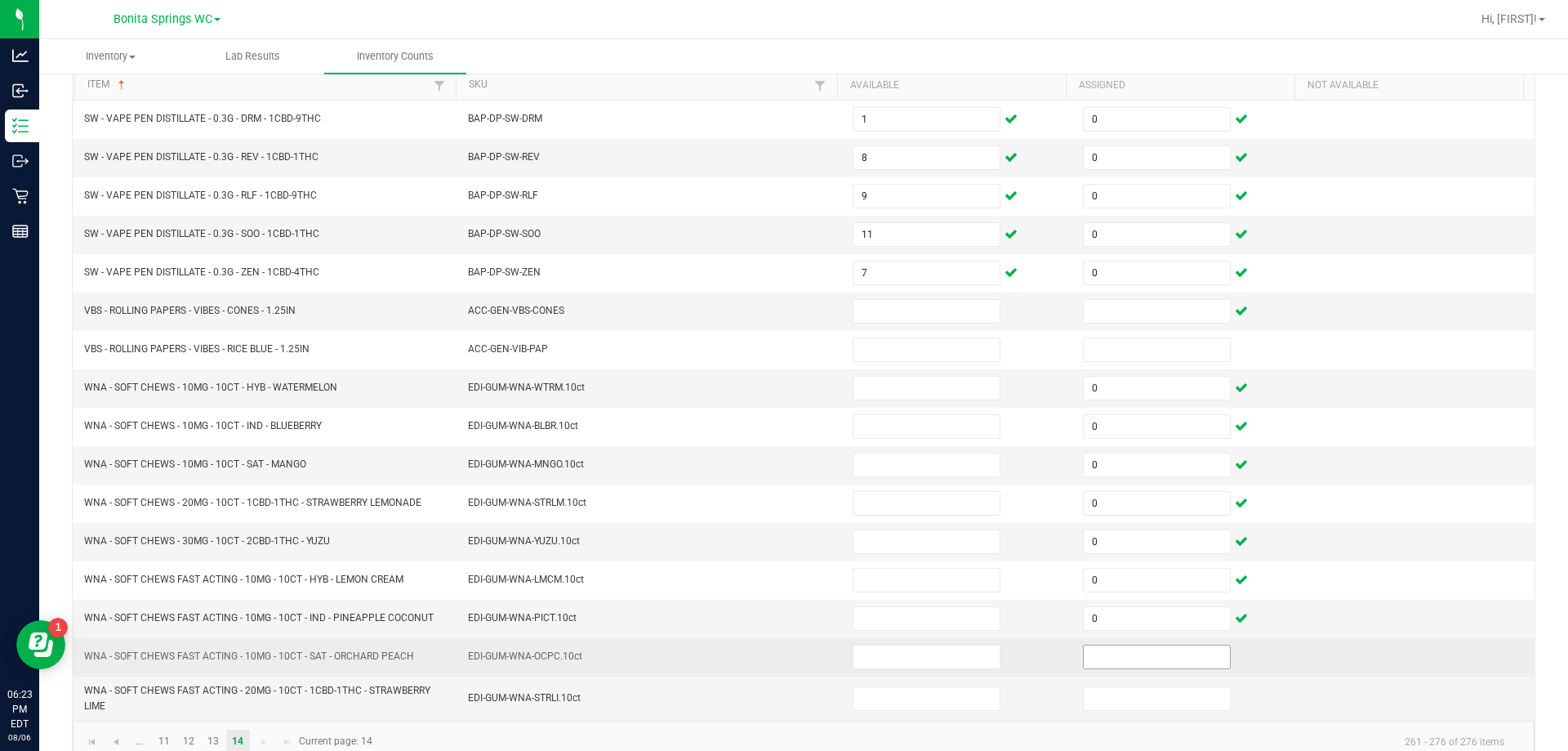 click at bounding box center [1156, 657] 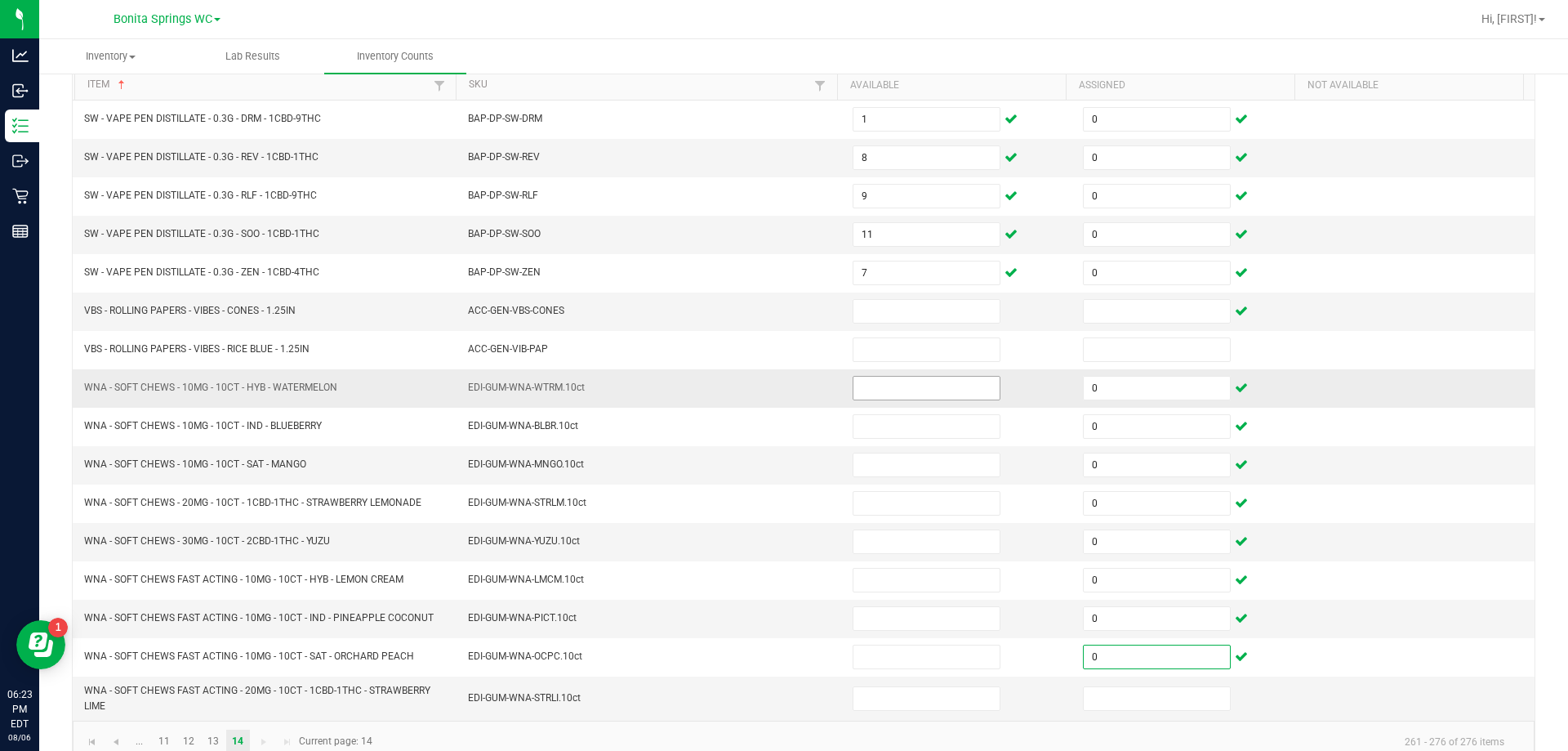 click at bounding box center (926, 388) 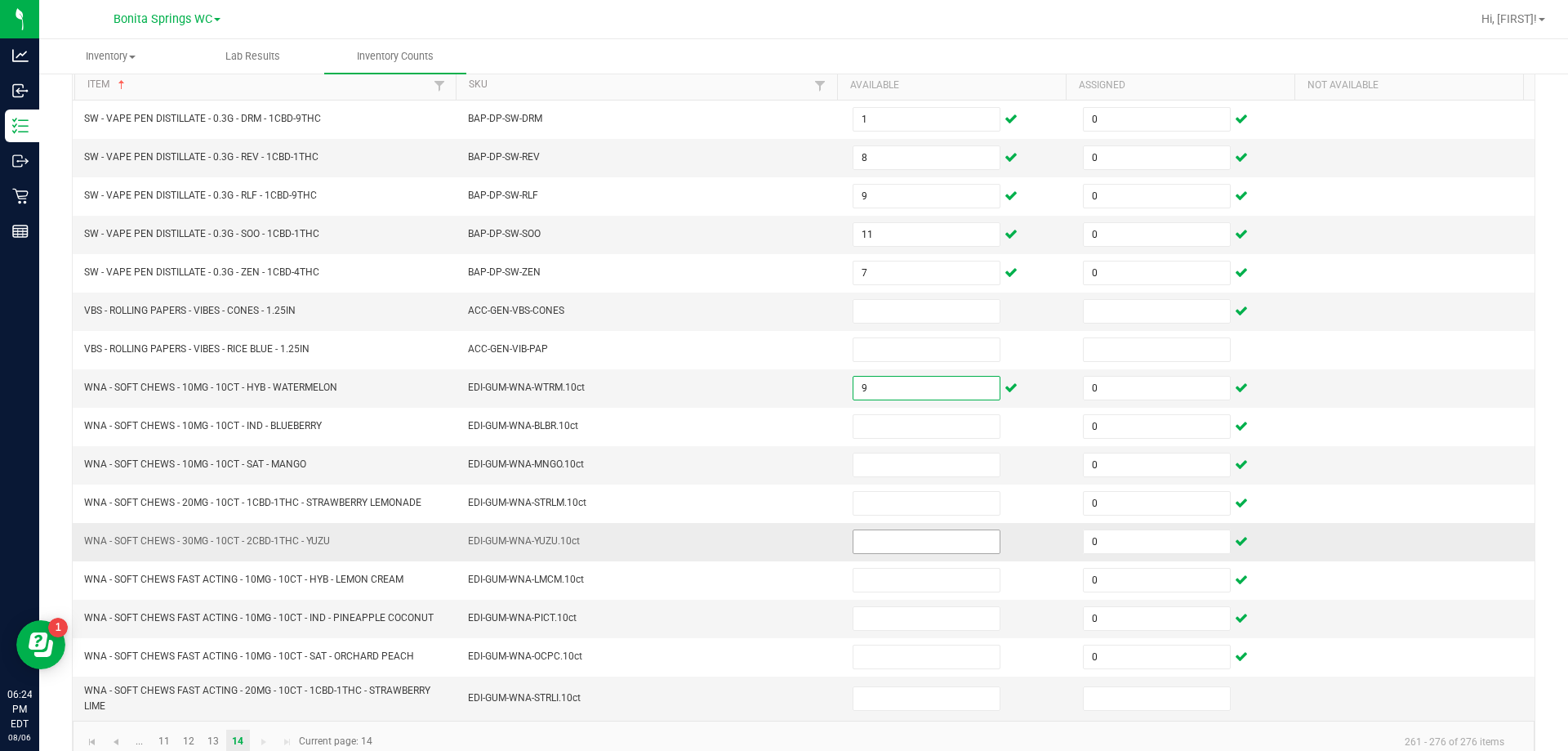 click at bounding box center [926, 542] 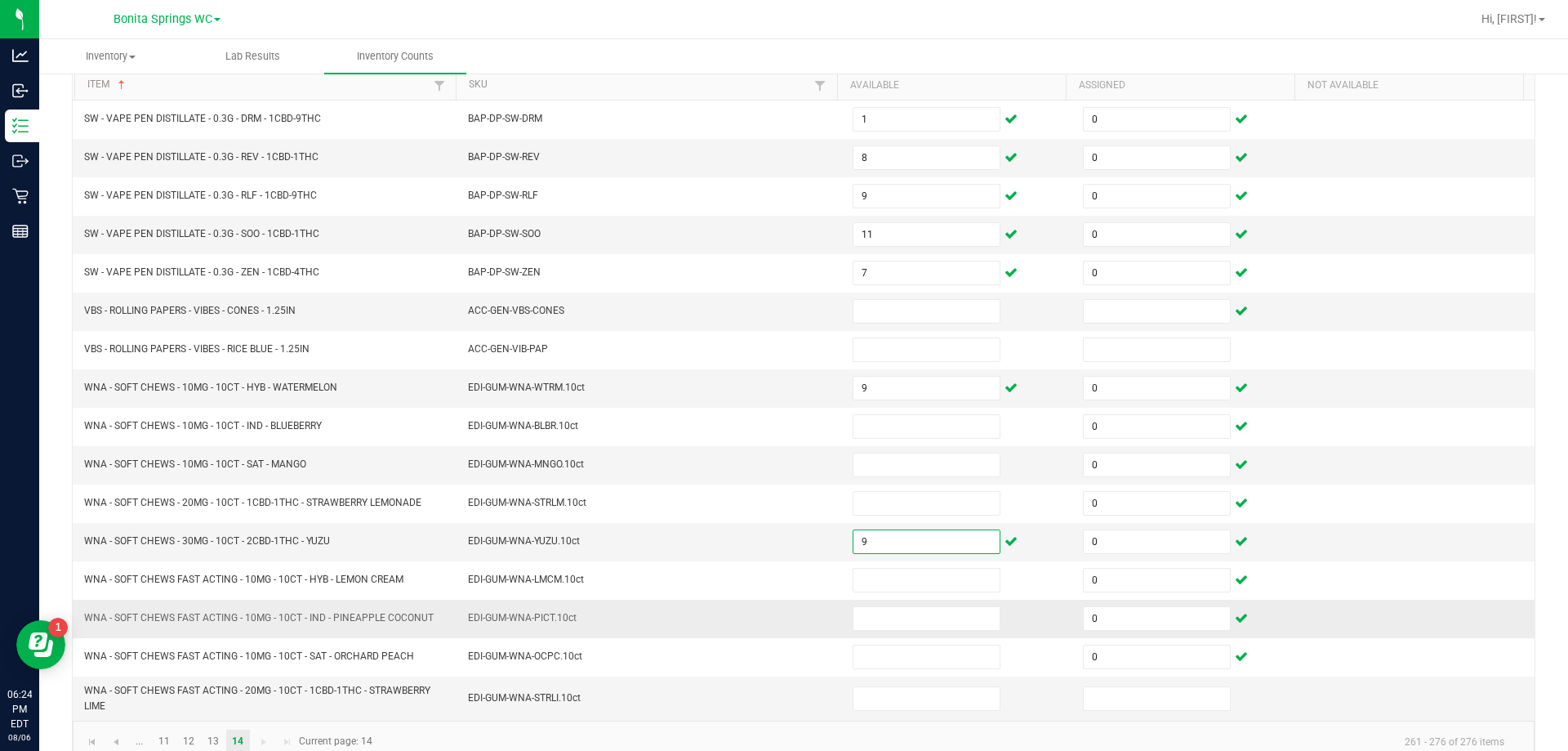 click at bounding box center [958, 619] 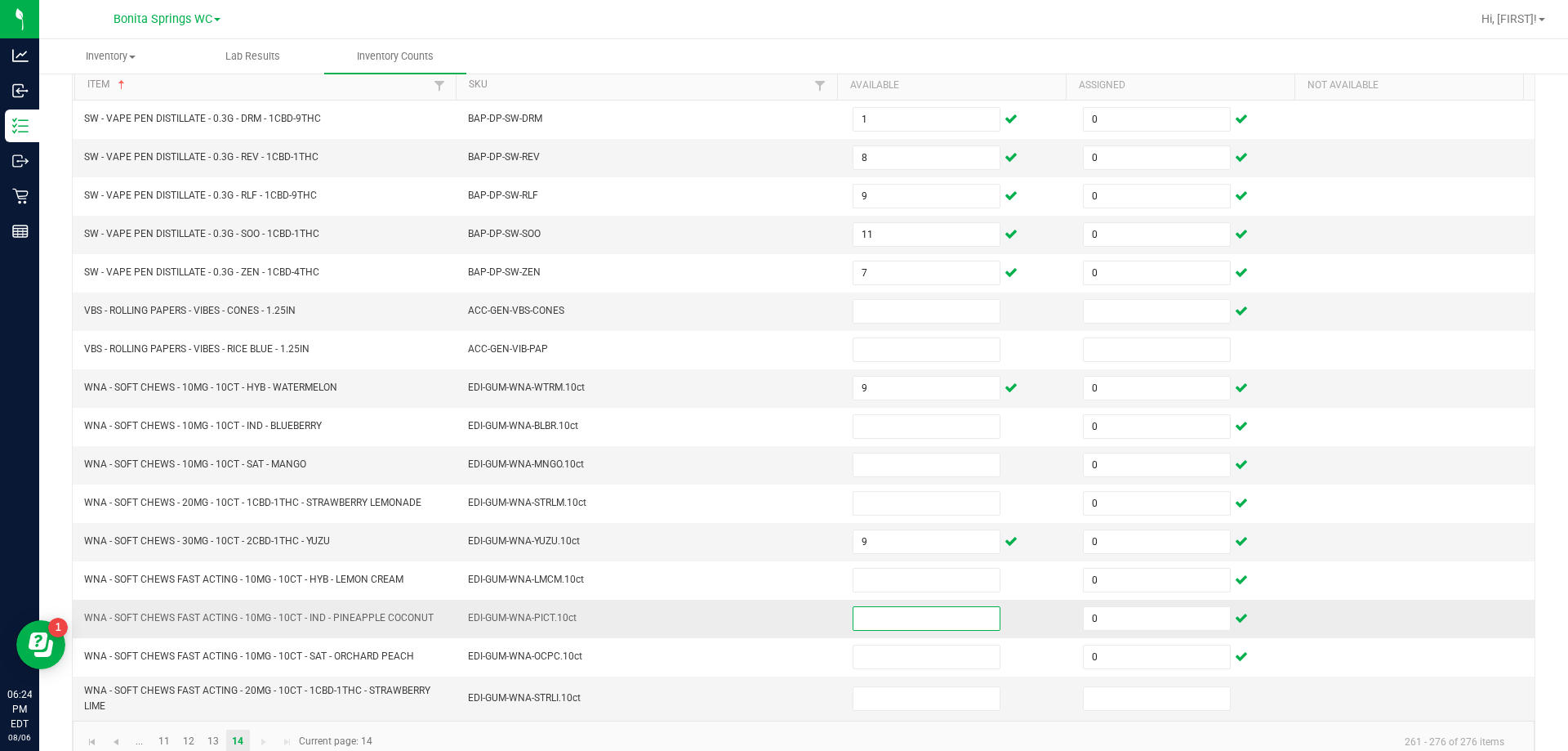 click at bounding box center (926, 619) 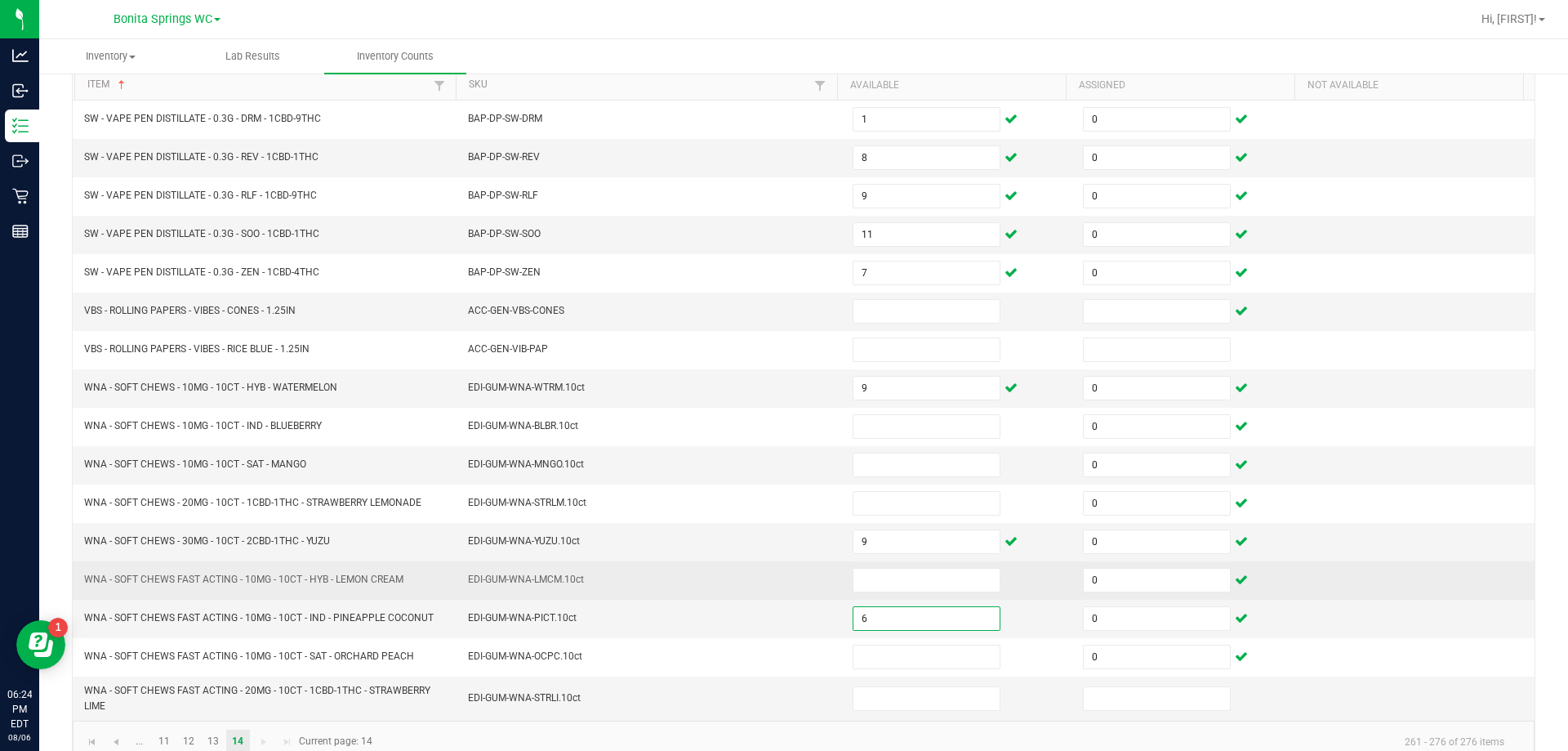 click on "EDI-GUM-WNA-LMCM.10ct" at bounding box center [650, 580] 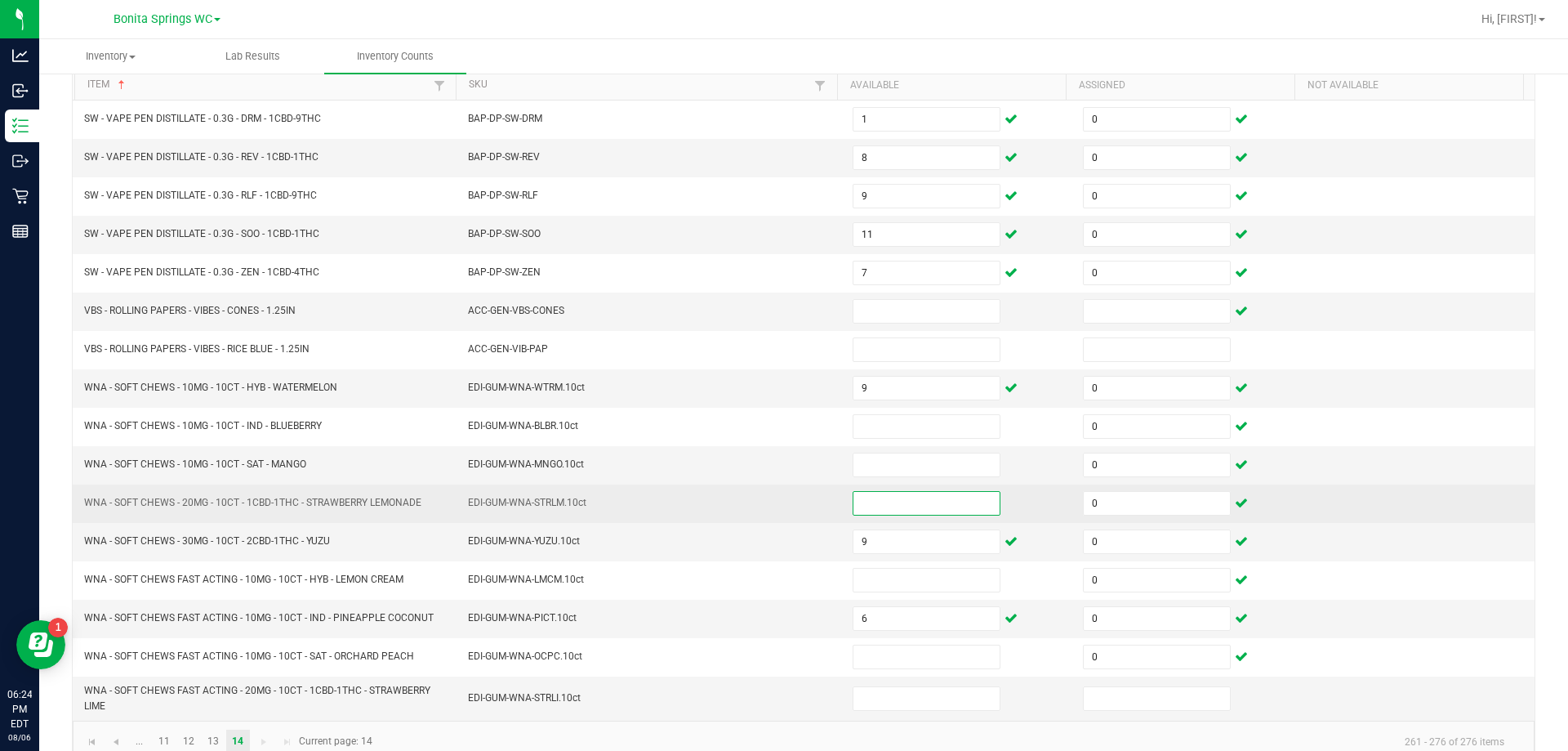 click at bounding box center [926, 503] 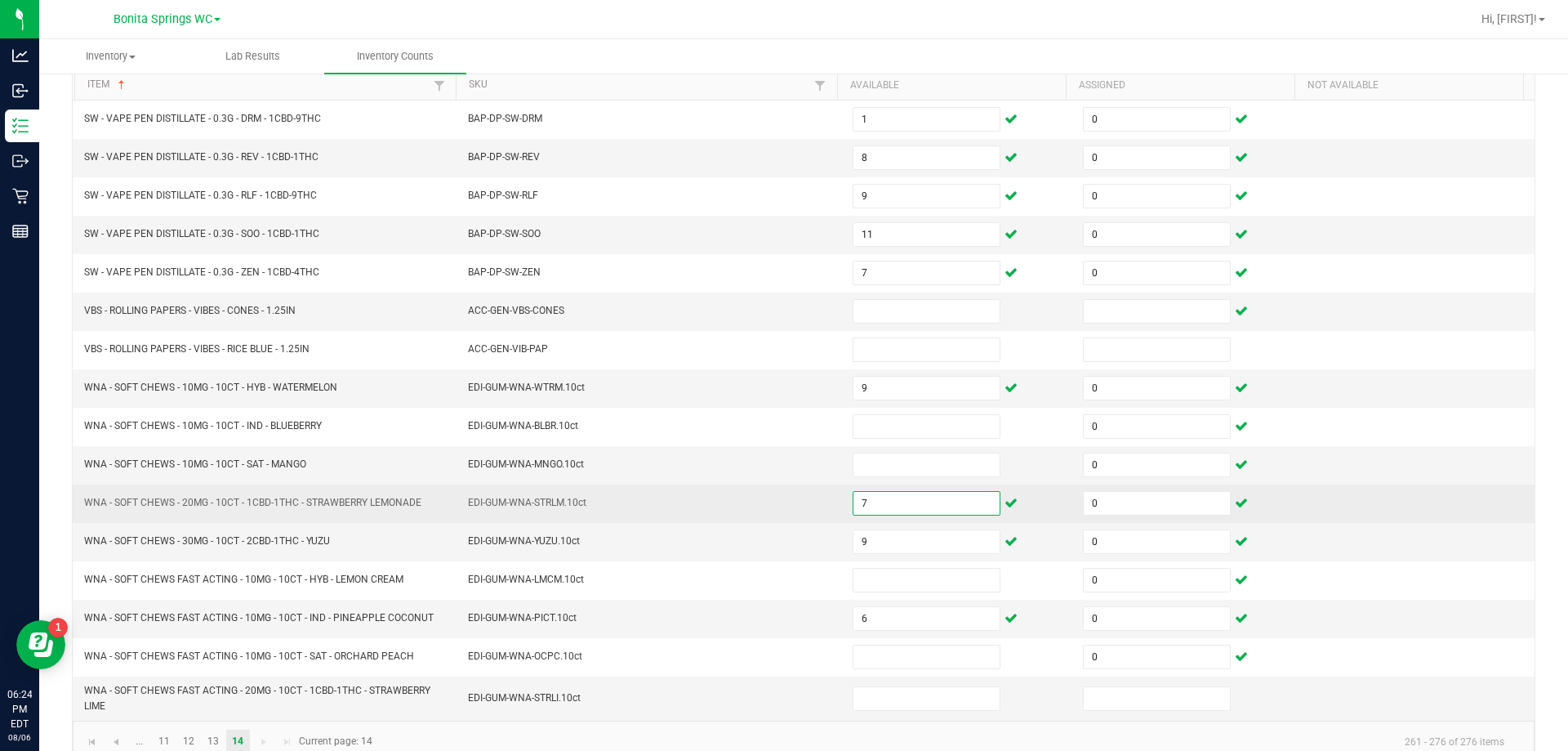 click on "EDI-GUM-WNA-STRLM.10ct" at bounding box center (650, 503) 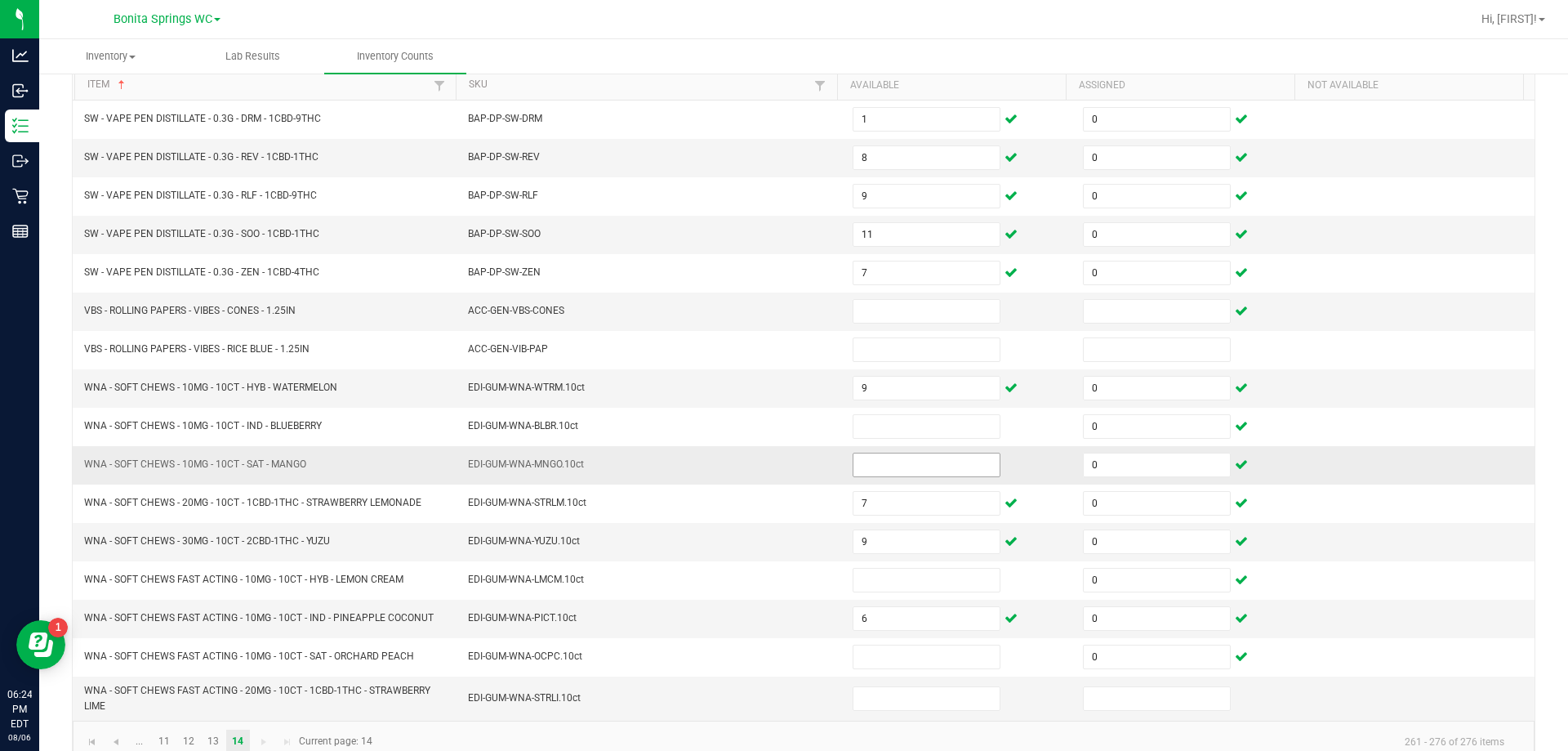 click at bounding box center [926, 465] 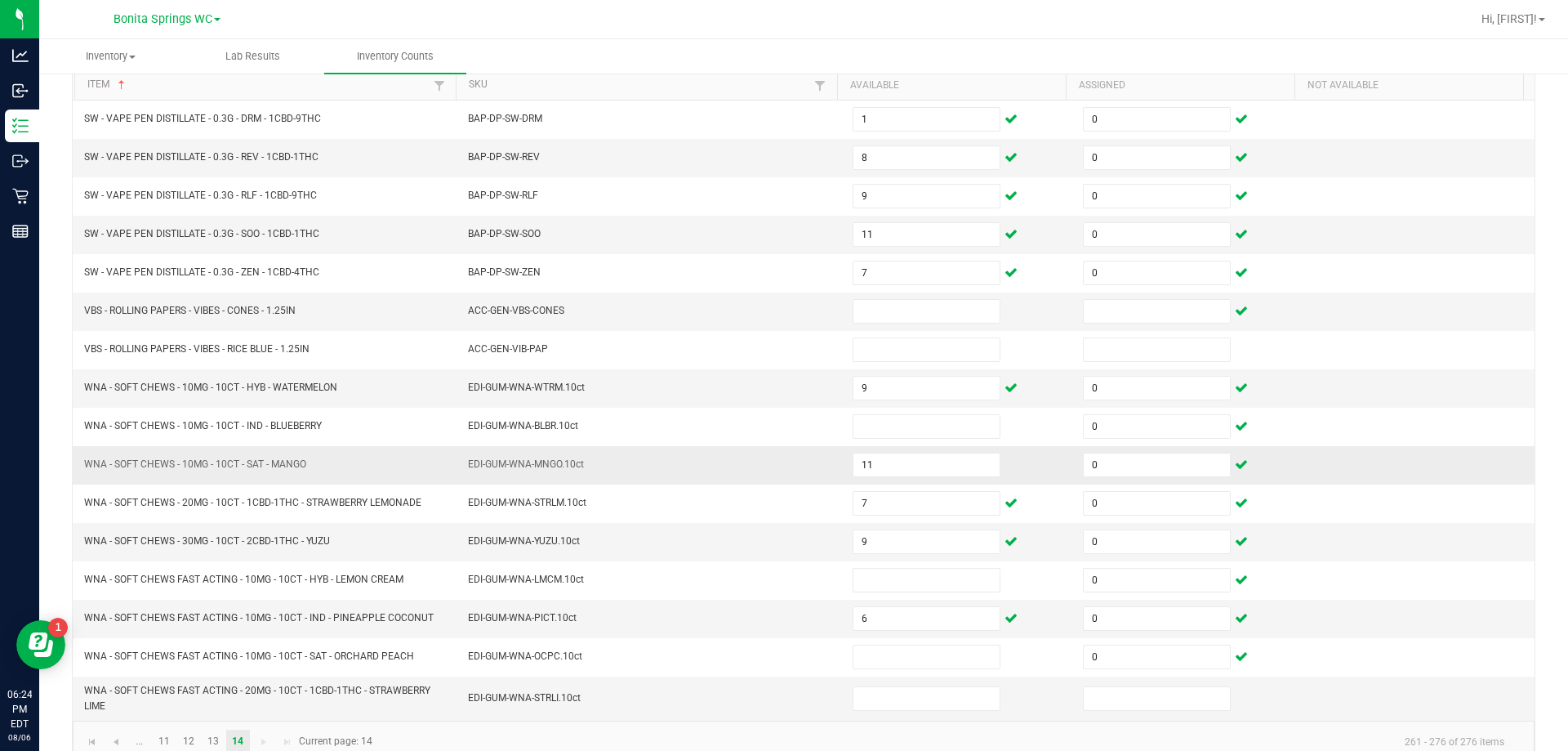 click on "EDI-GUM-WNA-MNGO.10ct" at bounding box center [650, 465] 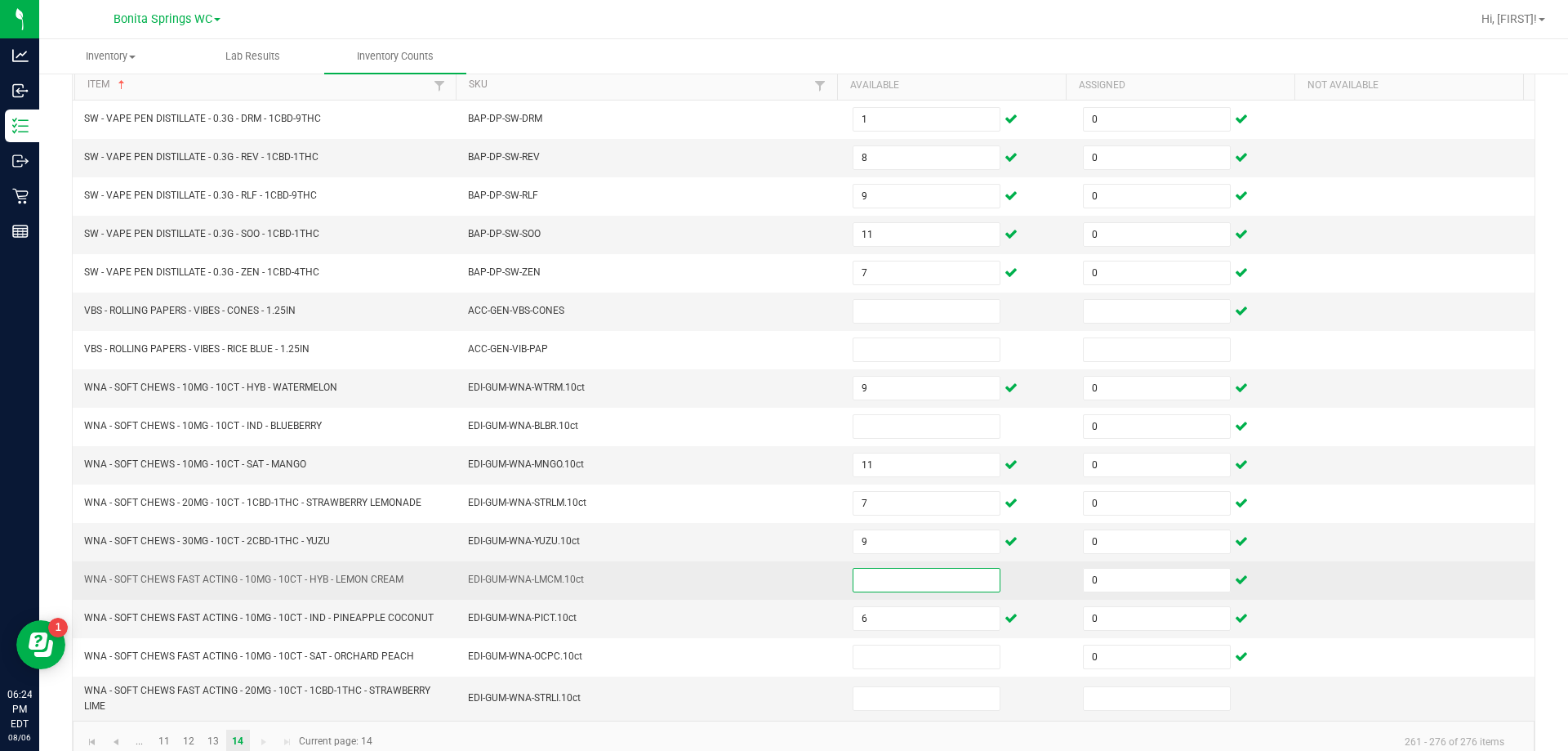 click at bounding box center [926, 580] 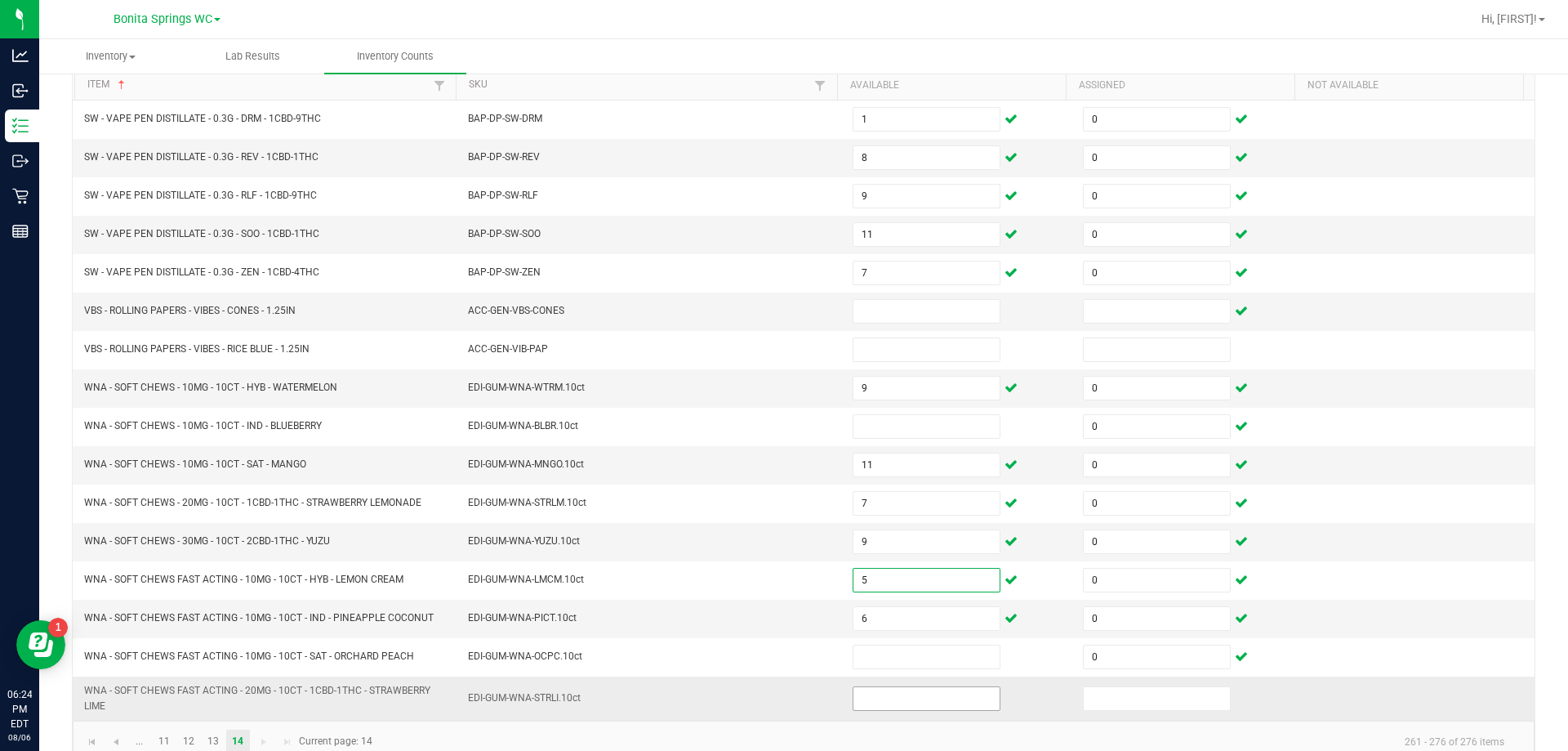 click at bounding box center (926, 699) 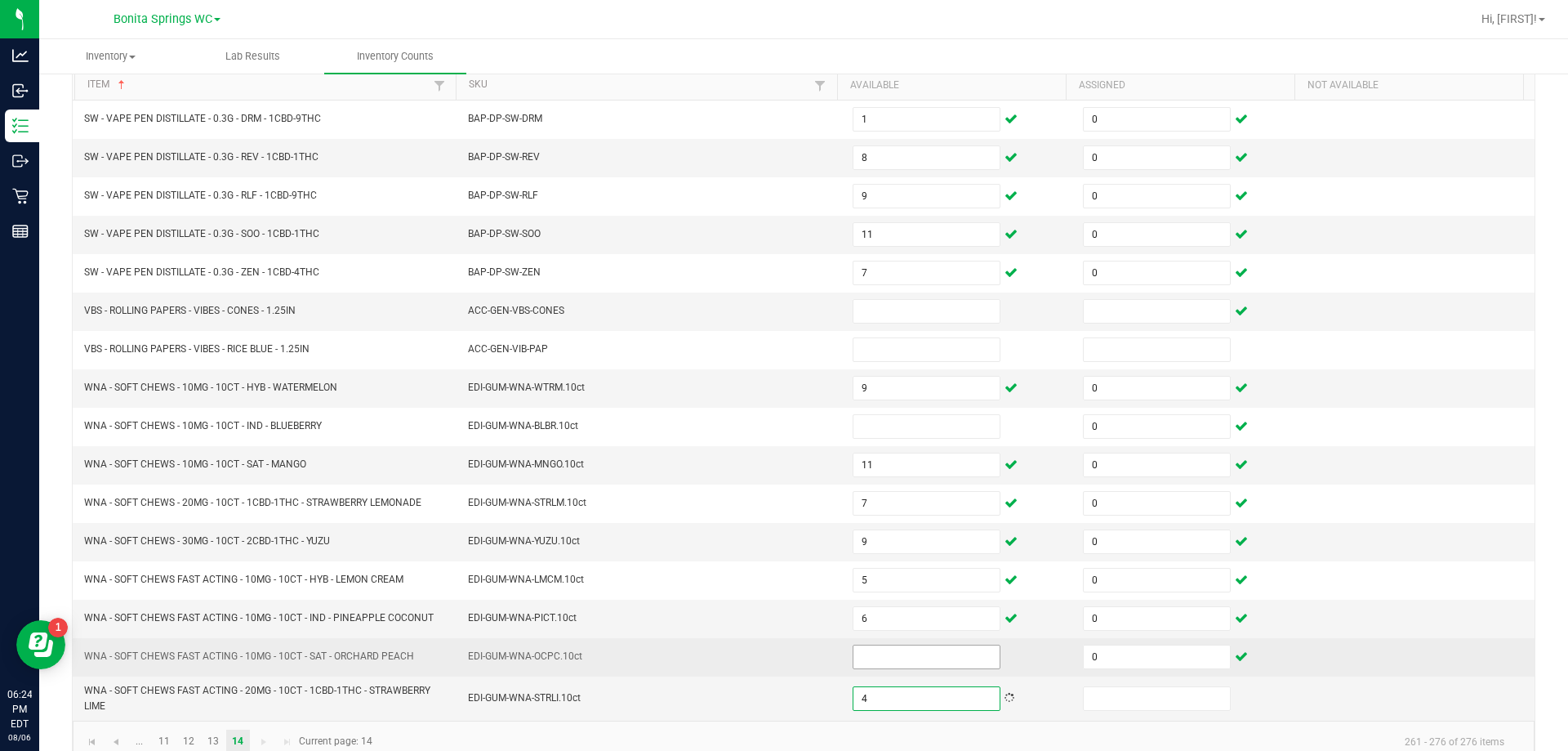 click at bounding box center (926, 657) 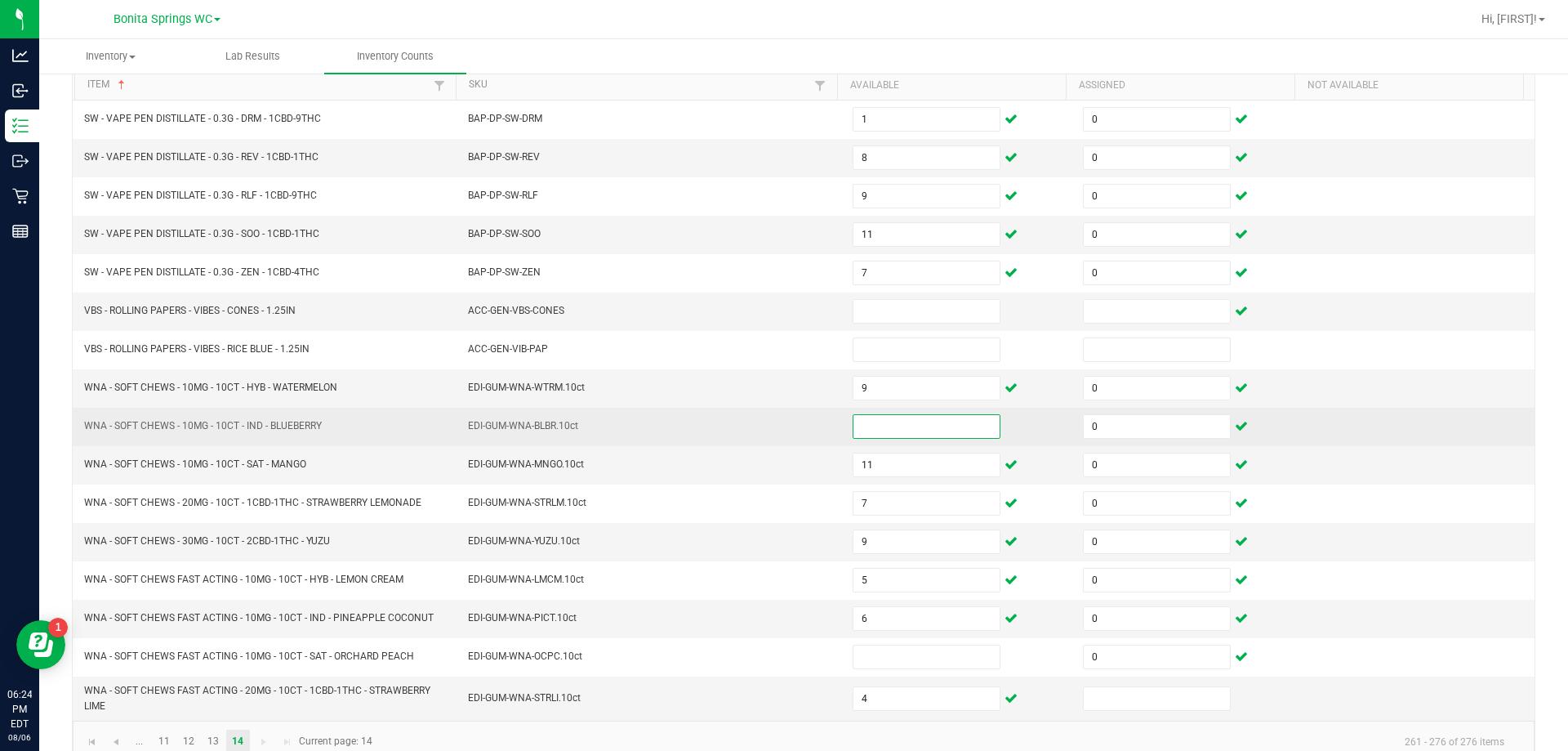 click at bounding box center (926, 427) 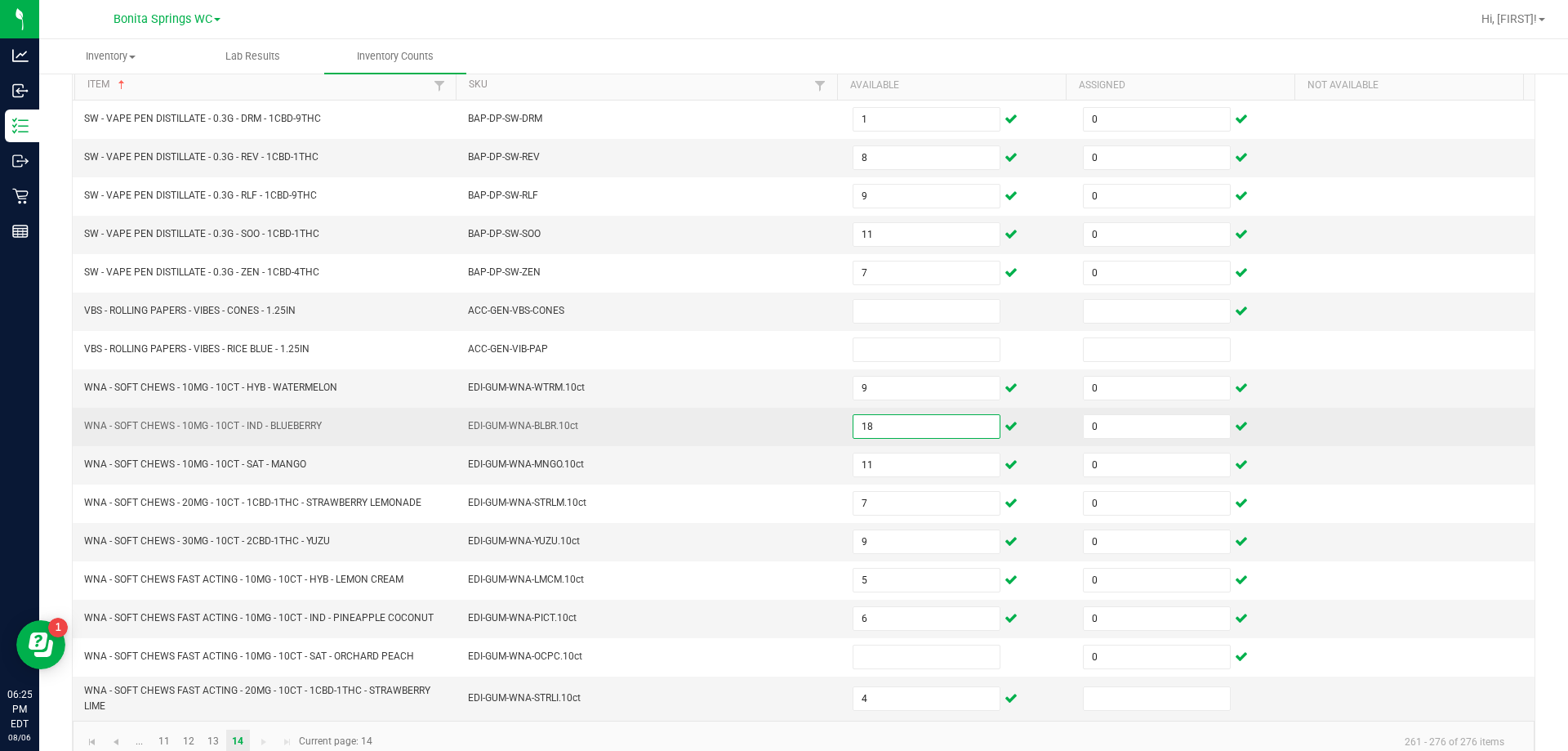 click on "EDI-GUM-WNA-BLBR.10ct" at bounding box center [650, 427] 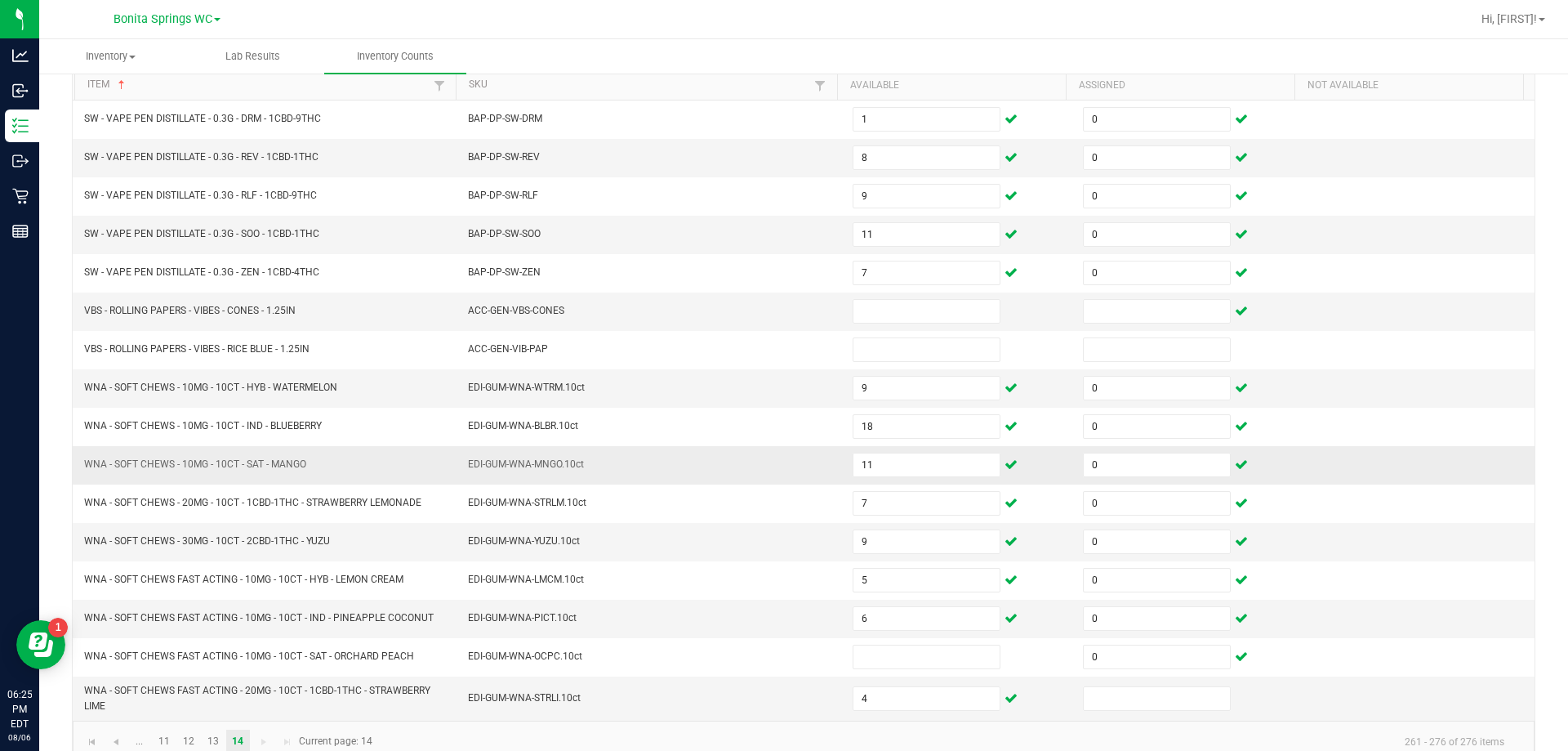 scroll, scrollTop: 193, scrollLeft: 0, axis: vertical 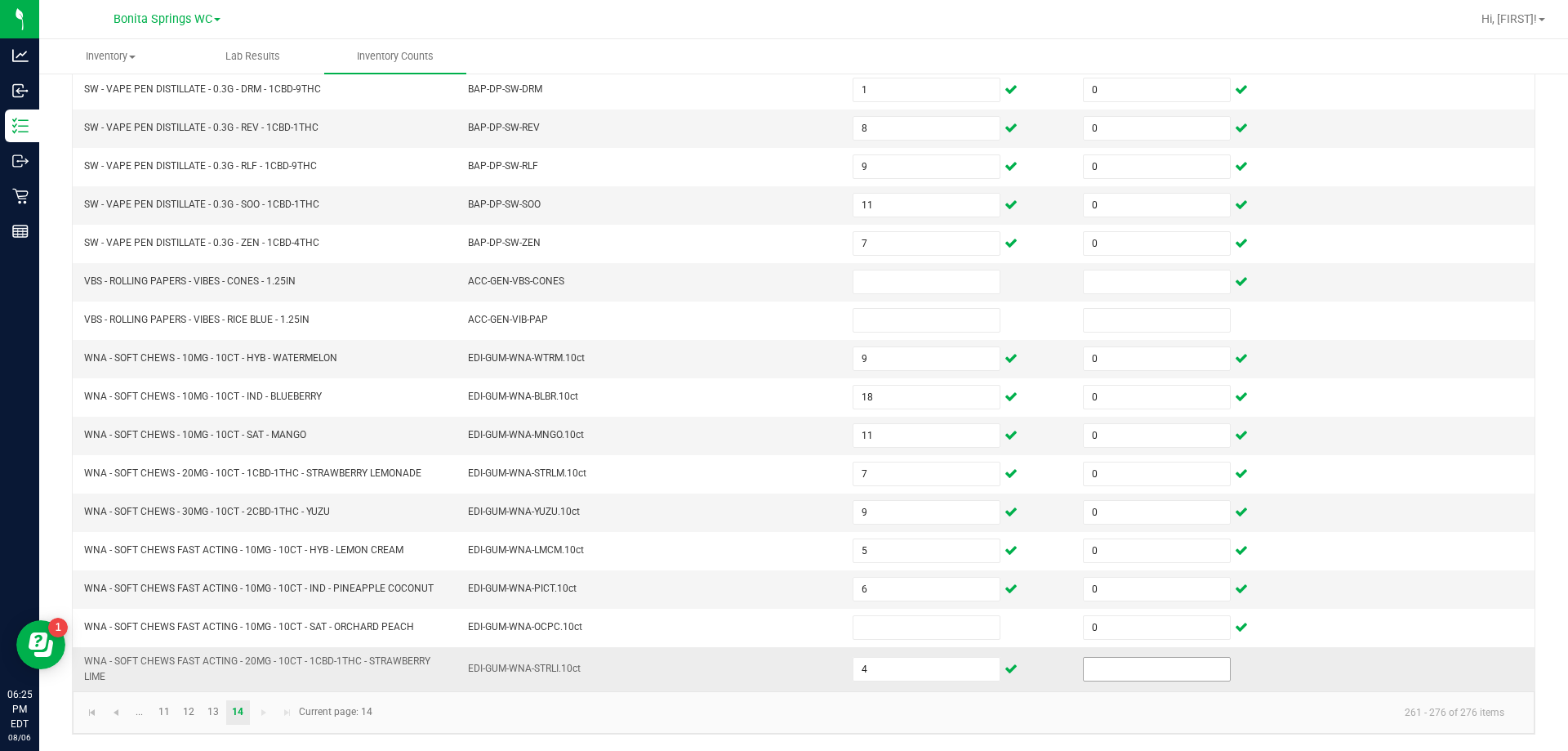 click at bounding box center [1156, 669] 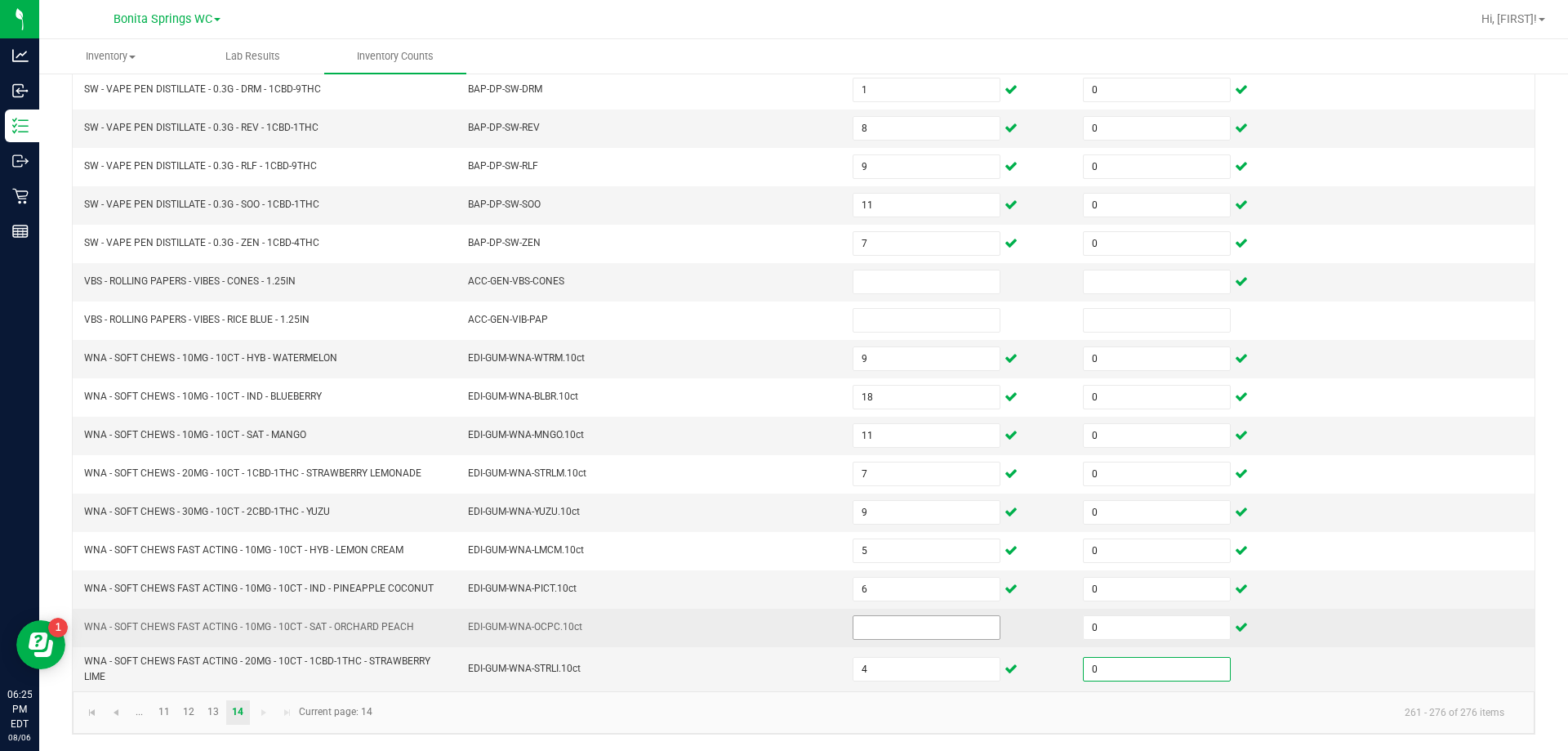 click at bounding box center [926, 628] 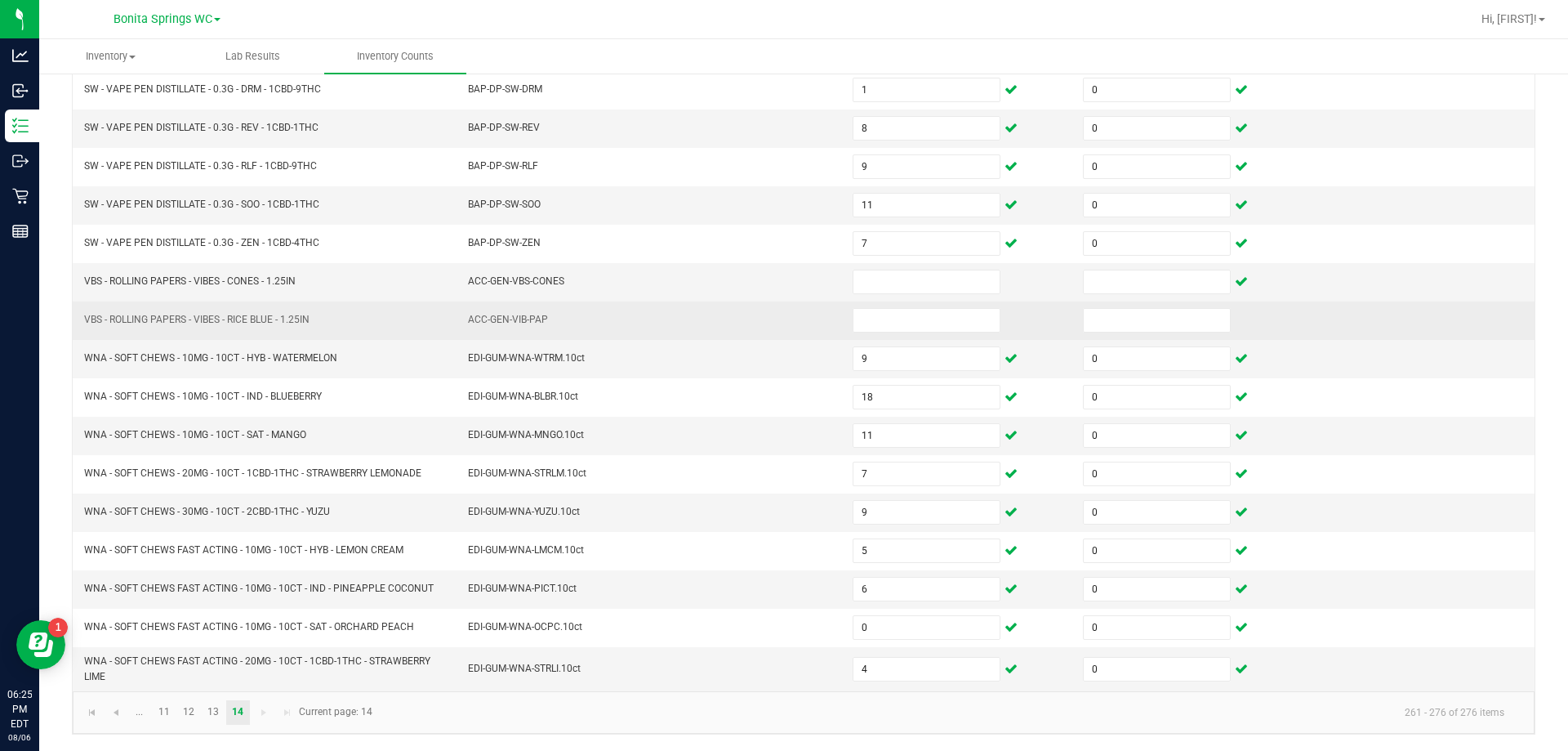 click at bounding box center (1419, 320) 